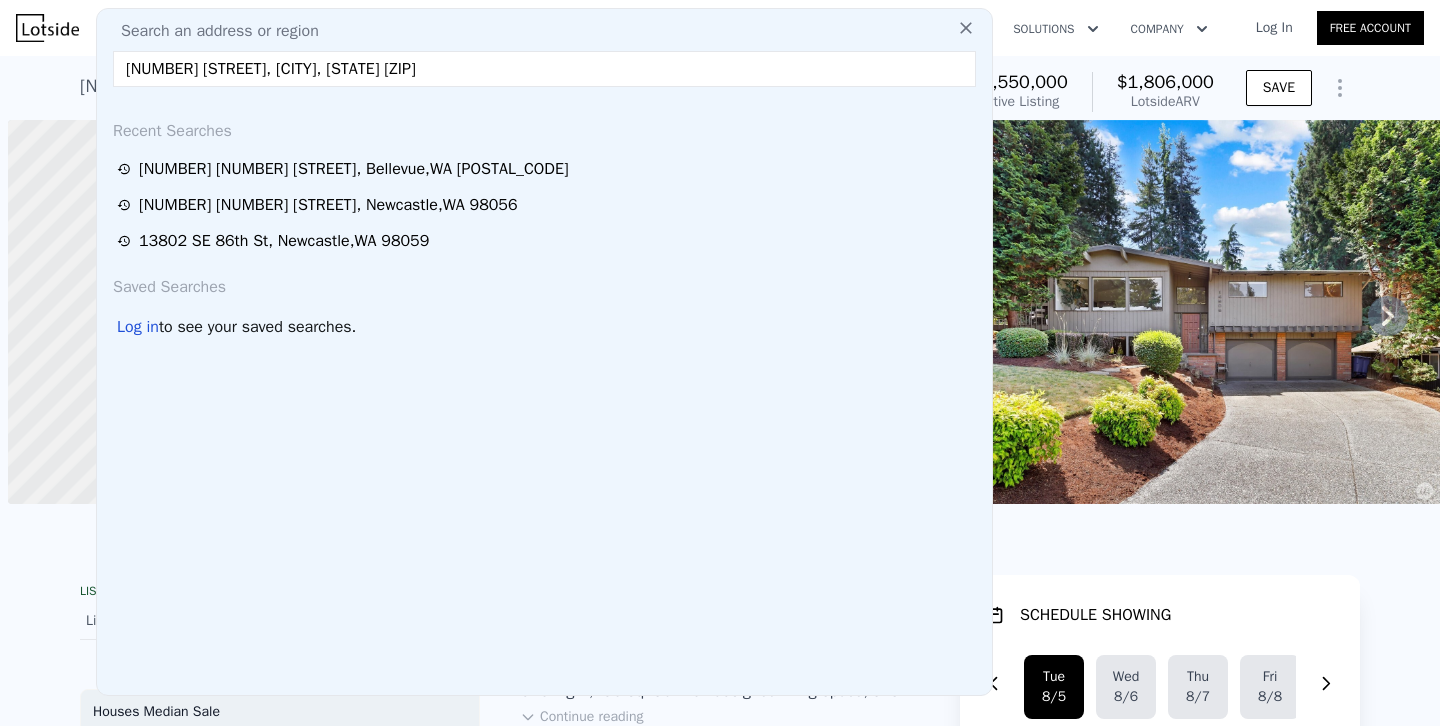 scroll, scrollTop: 0, scrollLeft: 0, axis: both 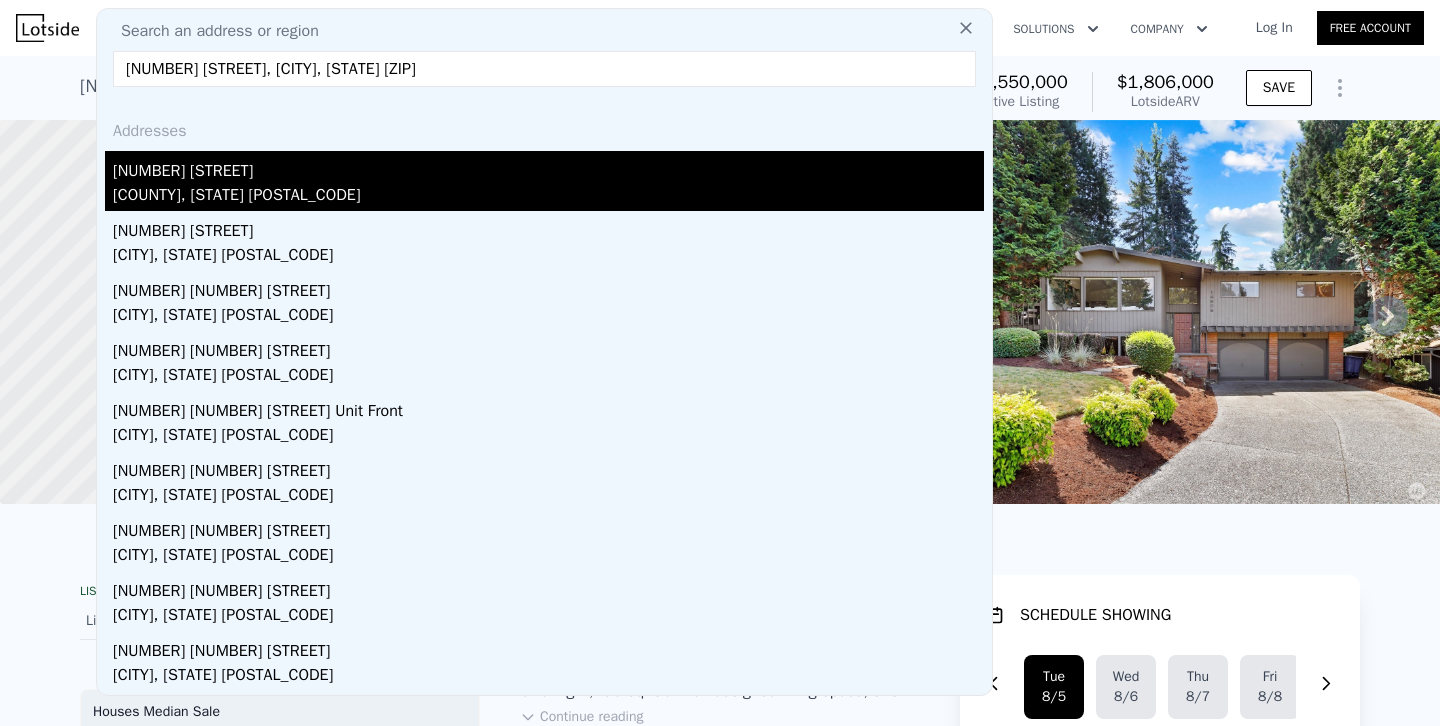 type on "12822 NE 68th Street, Kirkland, WA 98033" 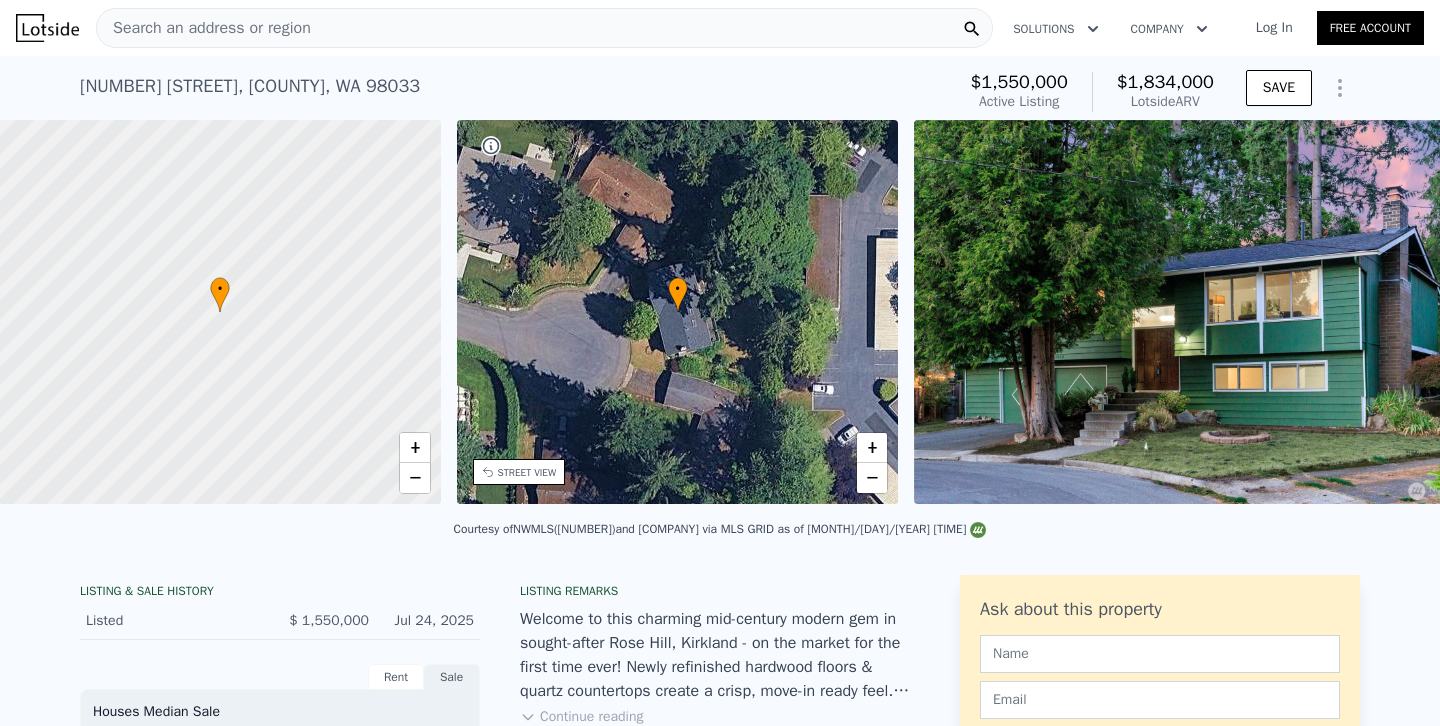 scroll, scrollTop: 0, scrollLeft: 8, axis: horizontal 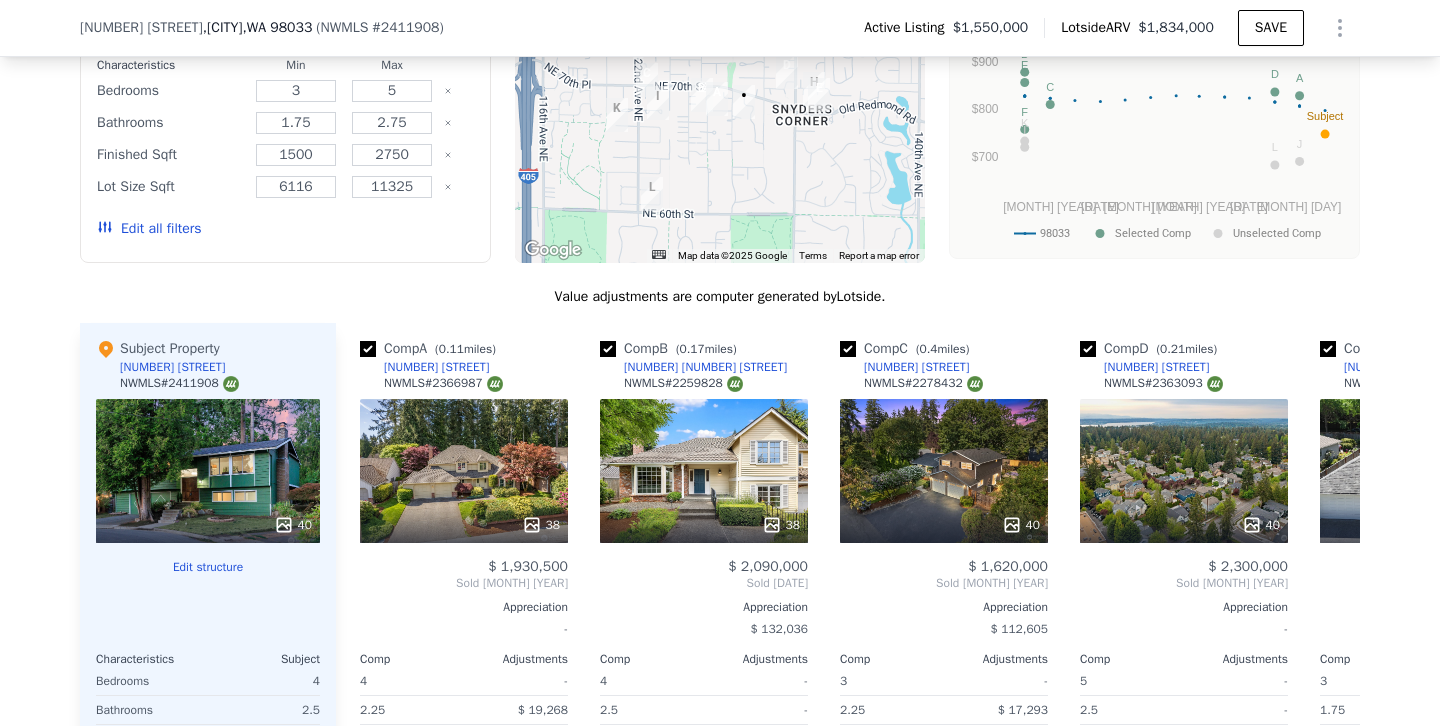 click on "Edit all filters" at bounding box center (149, 229) 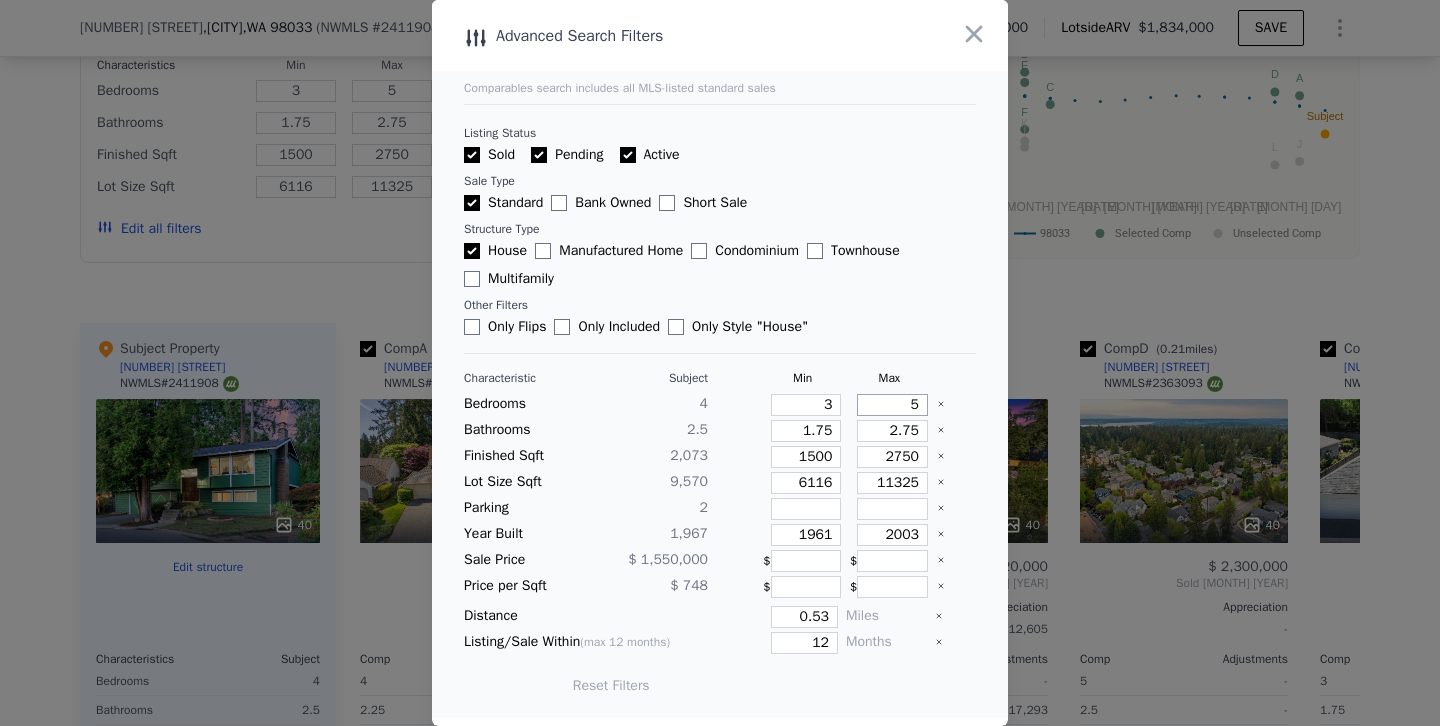 drag, startPoint x: 896, startPoint y: 399, endPoint x: 1012, endPoint y: 408, distance: 116.34862 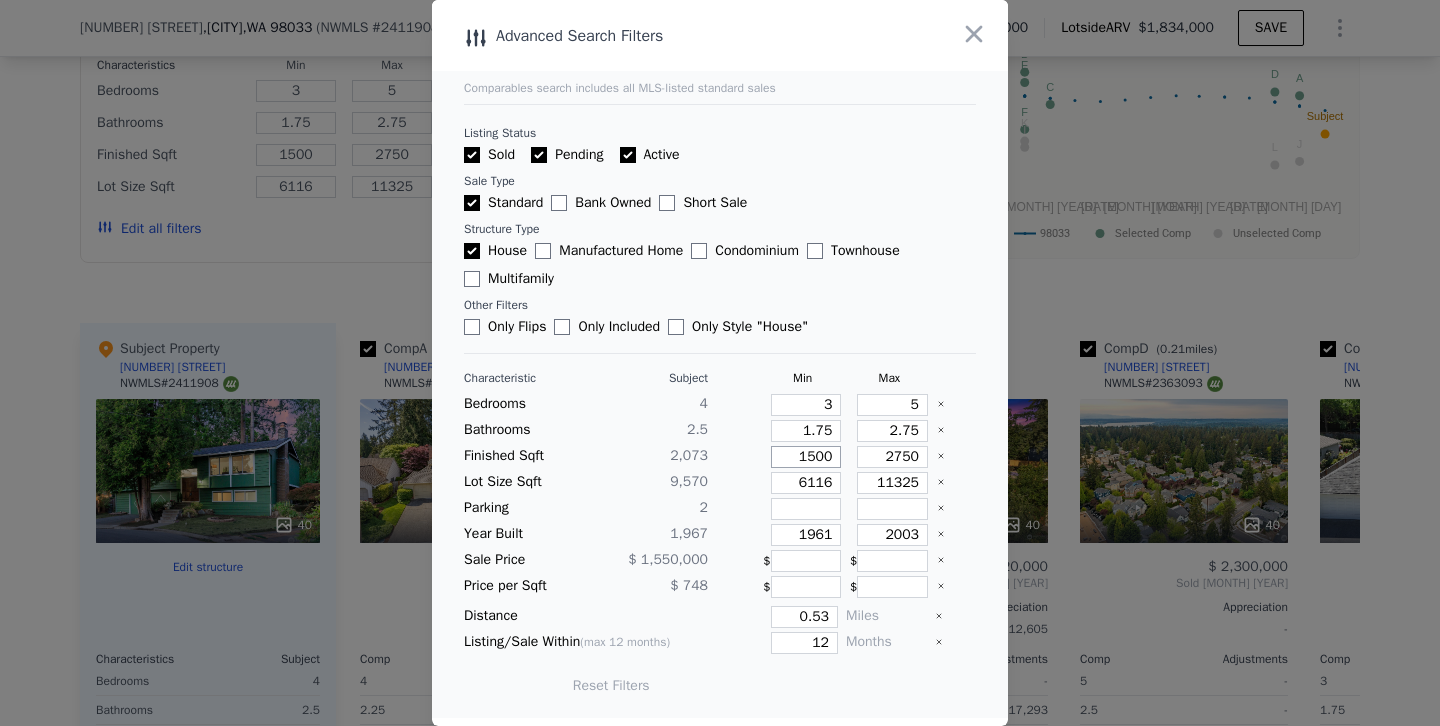 click on "1500" at bounding box center (806, 457) 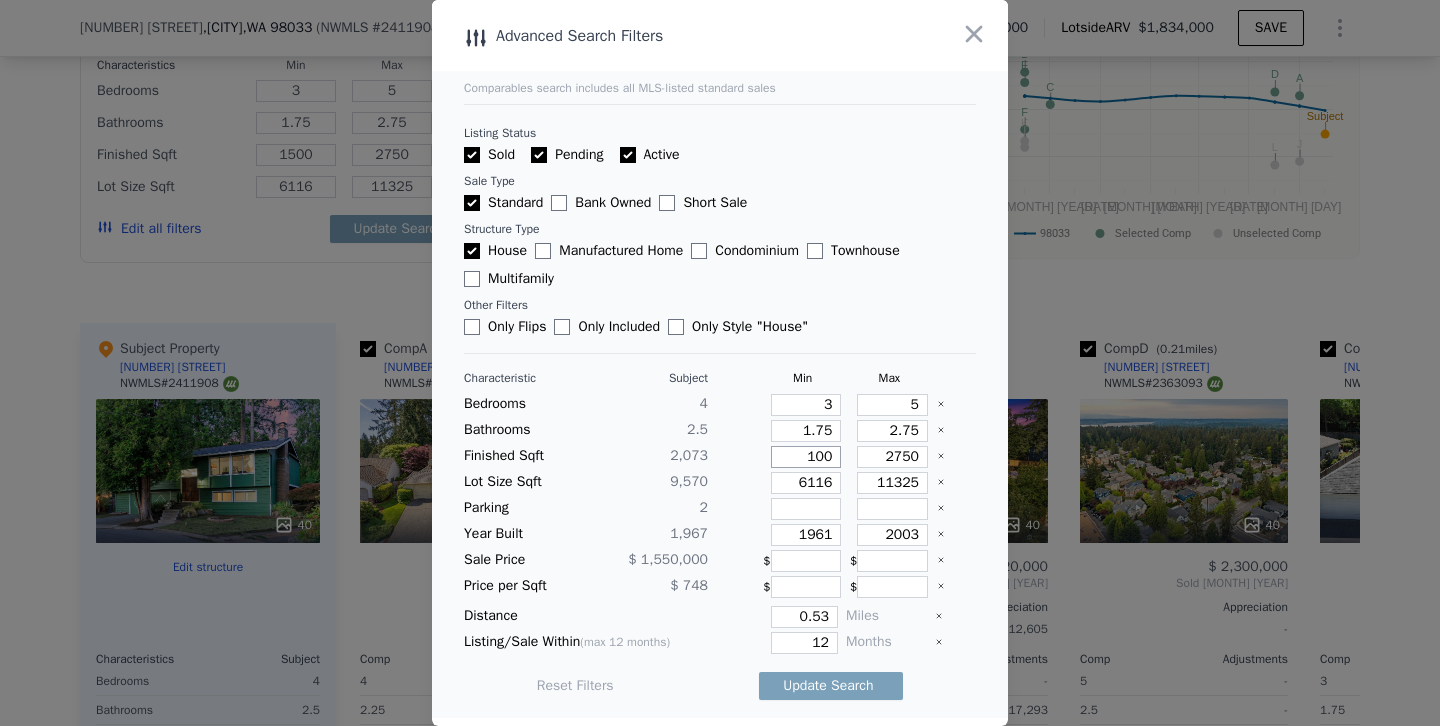 type on "100" 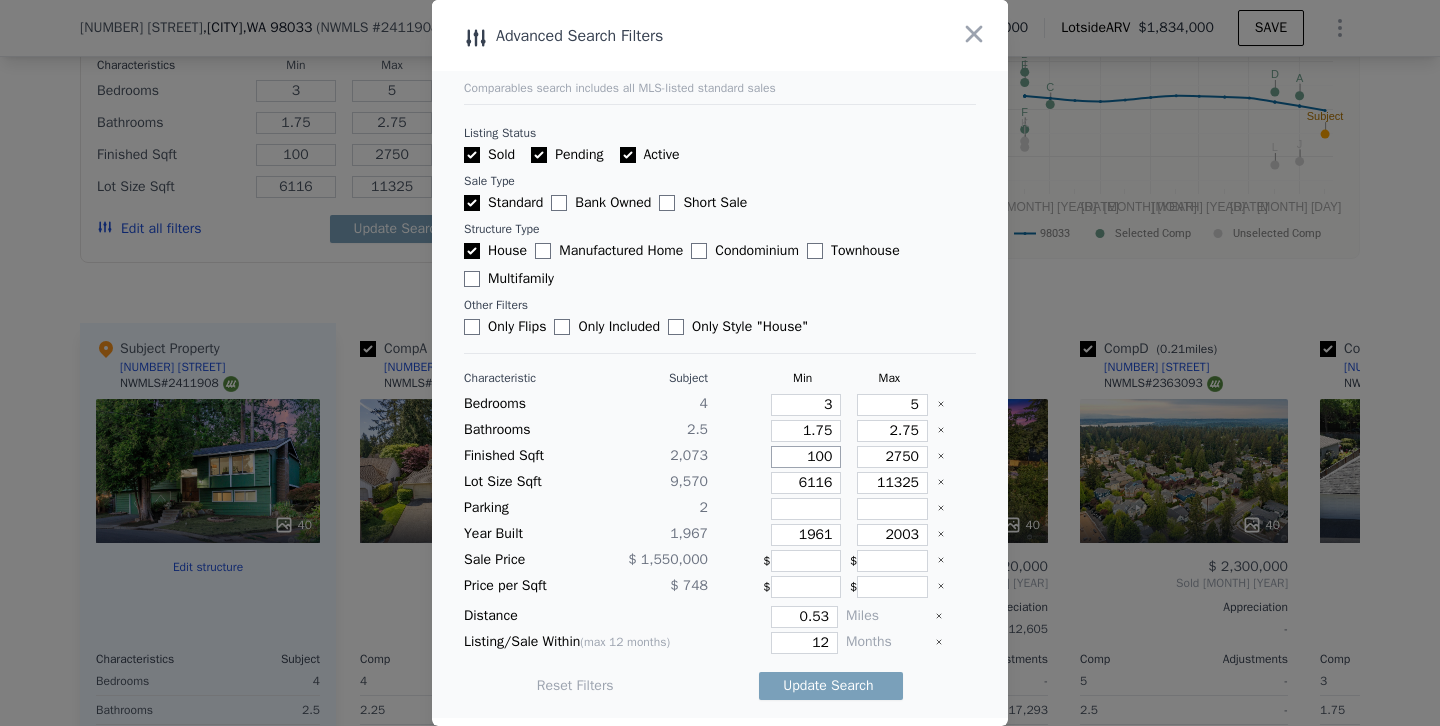 type on "00" 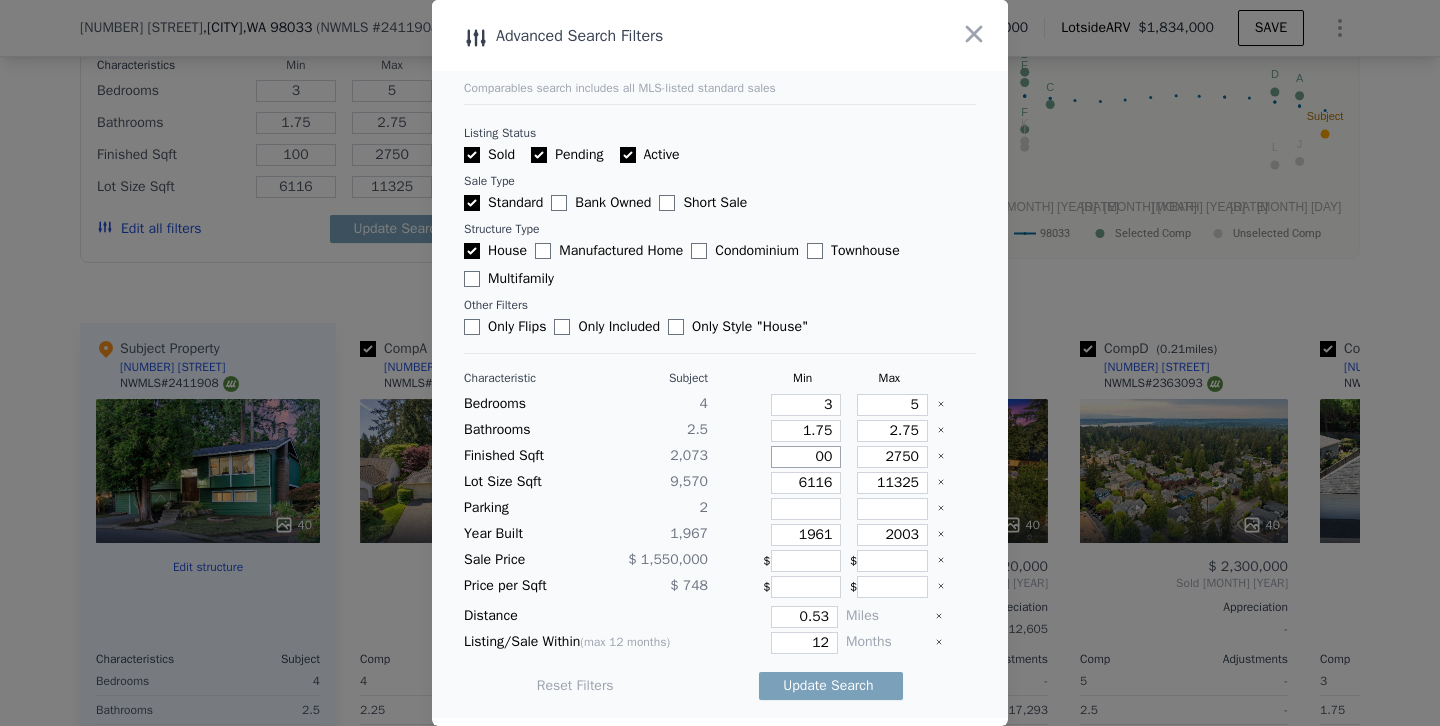 type on "0" 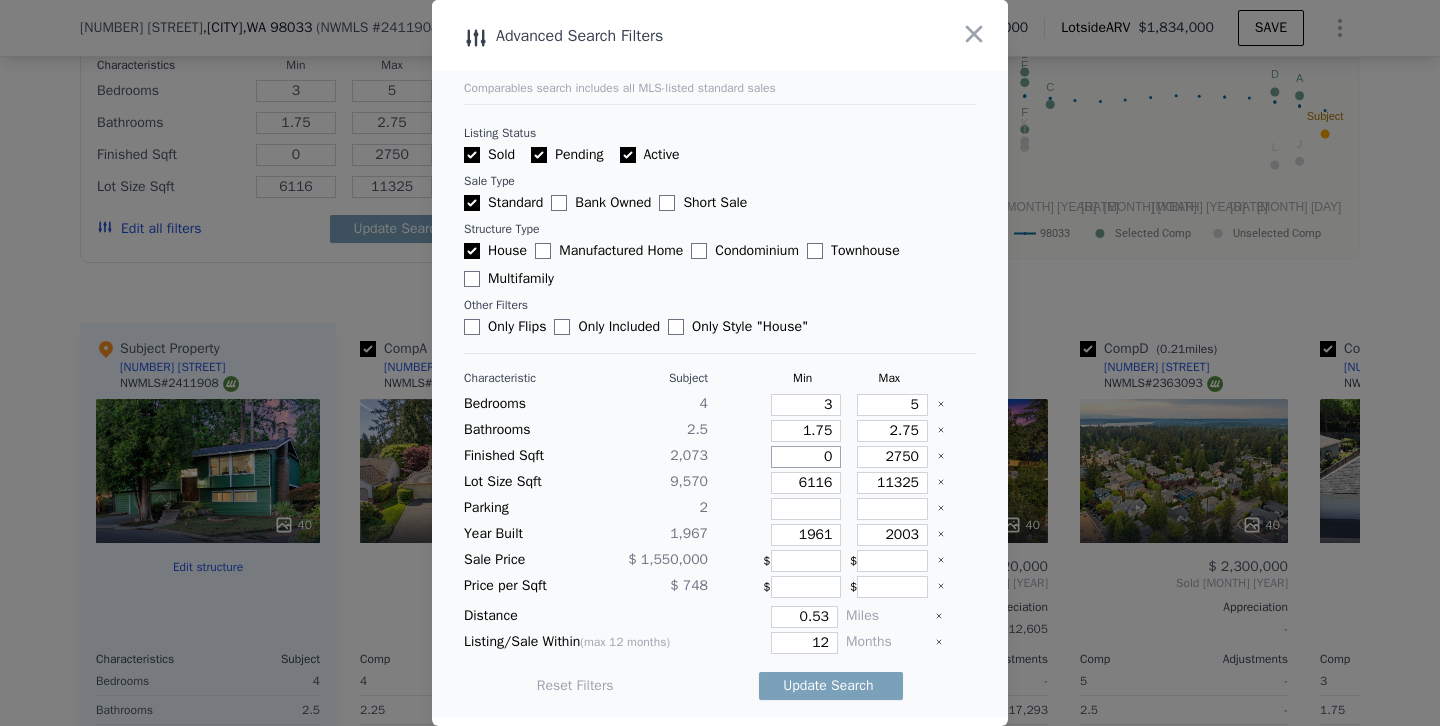 type on "01" 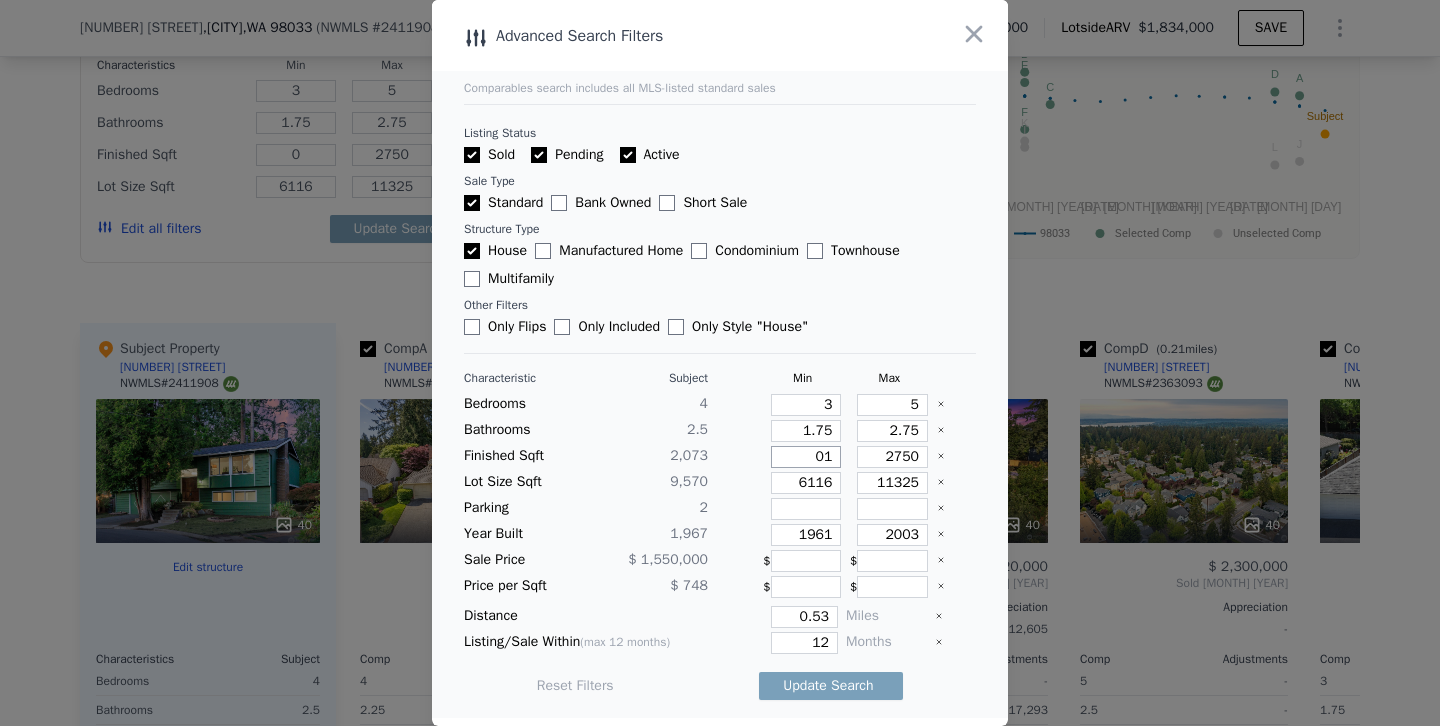 type on "1" 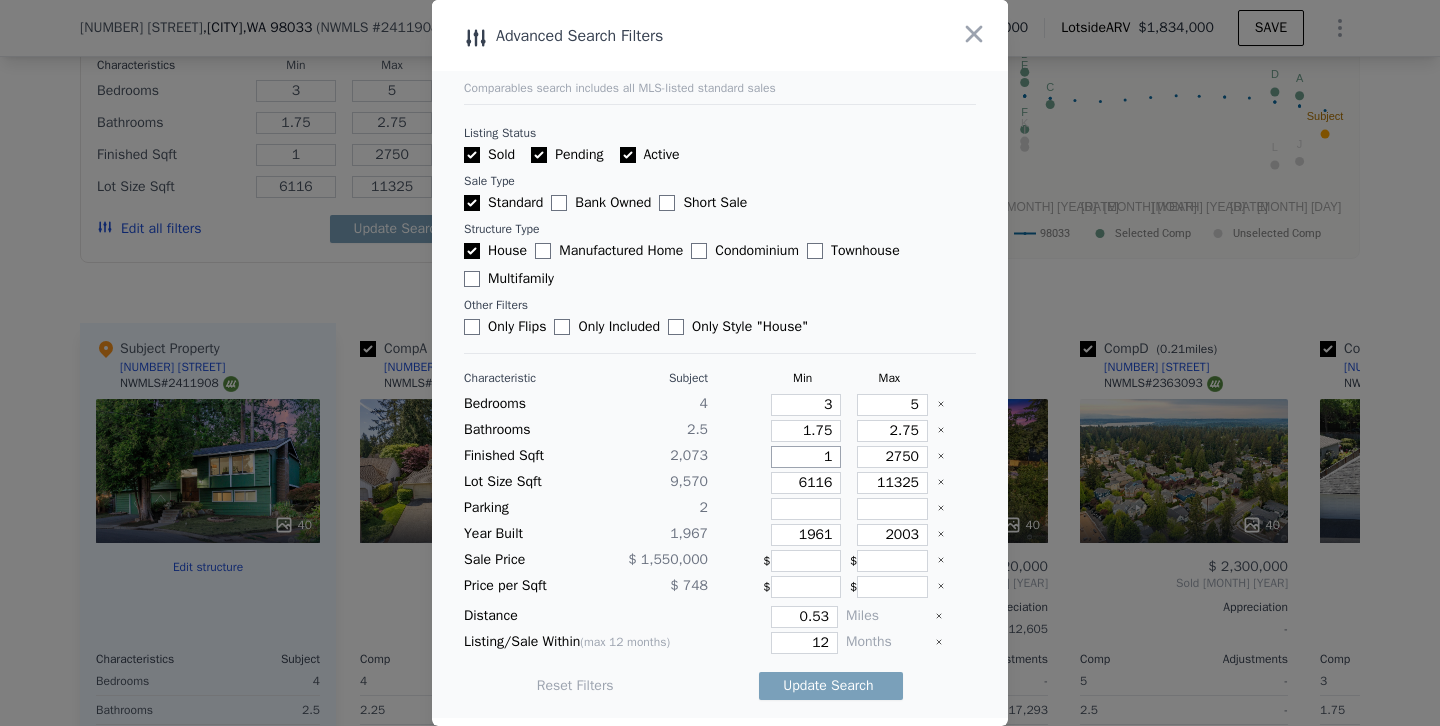 type on "18" 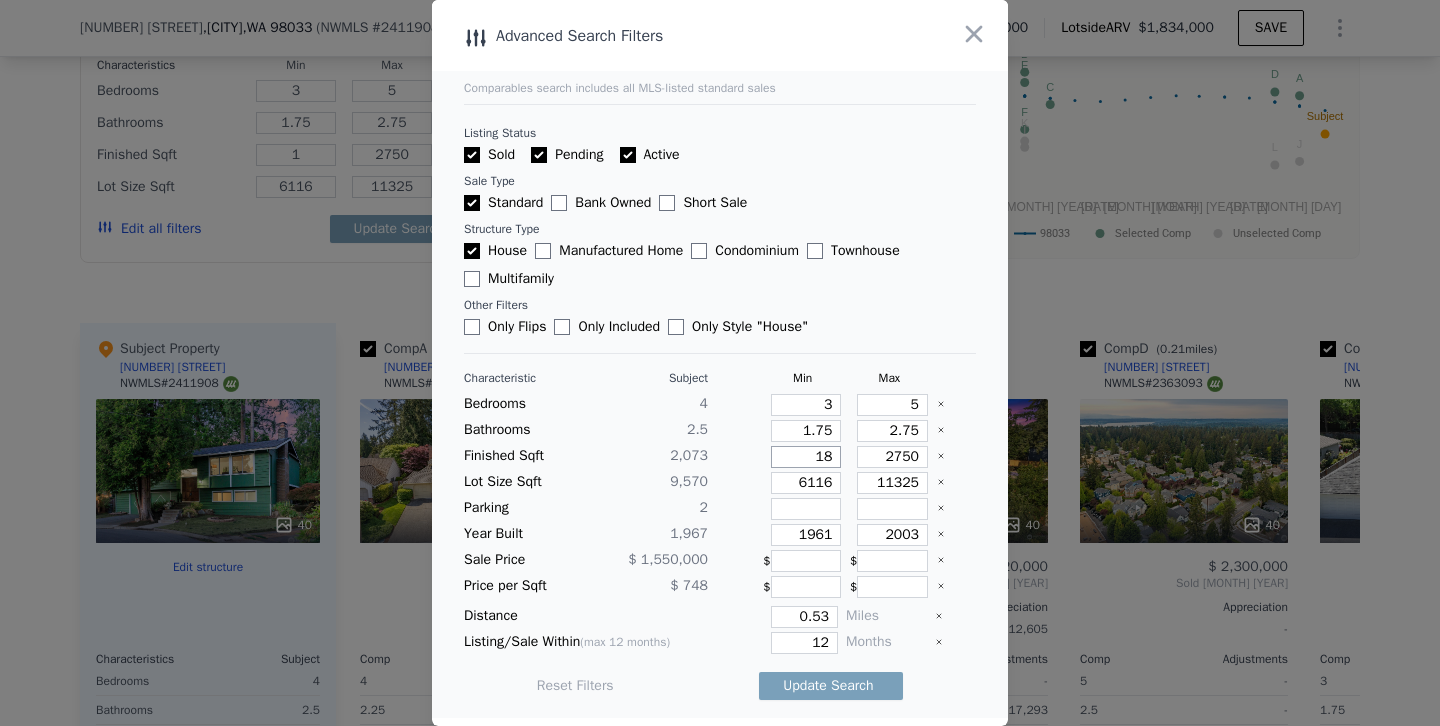 type on "18" 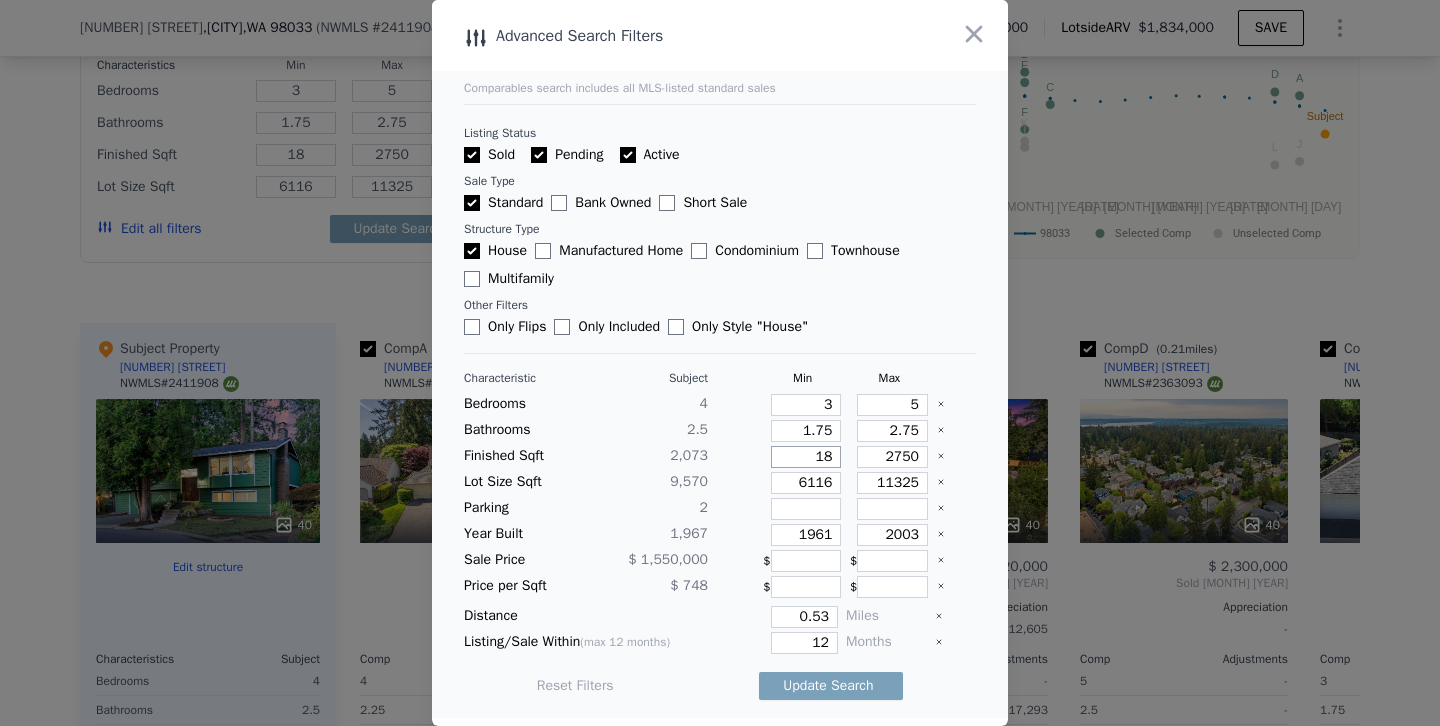 type on "180" 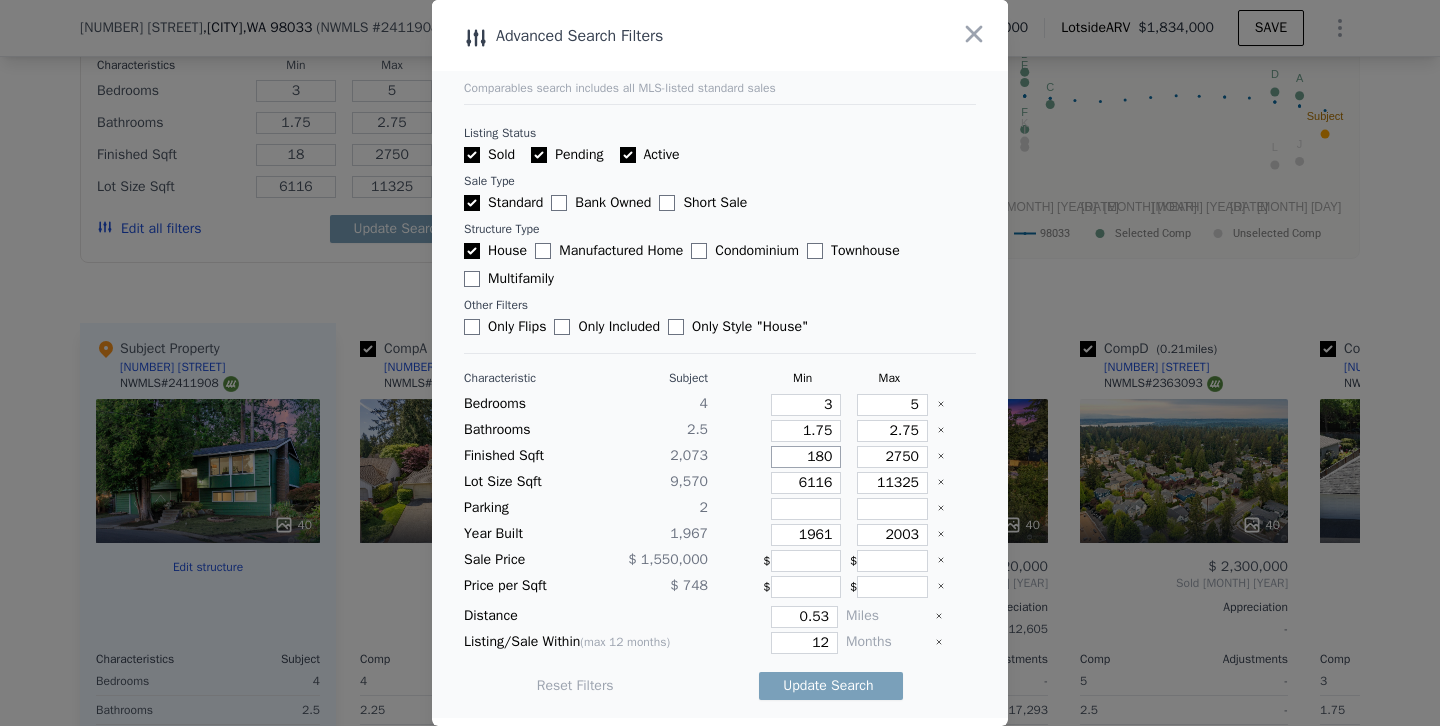 type on "180" 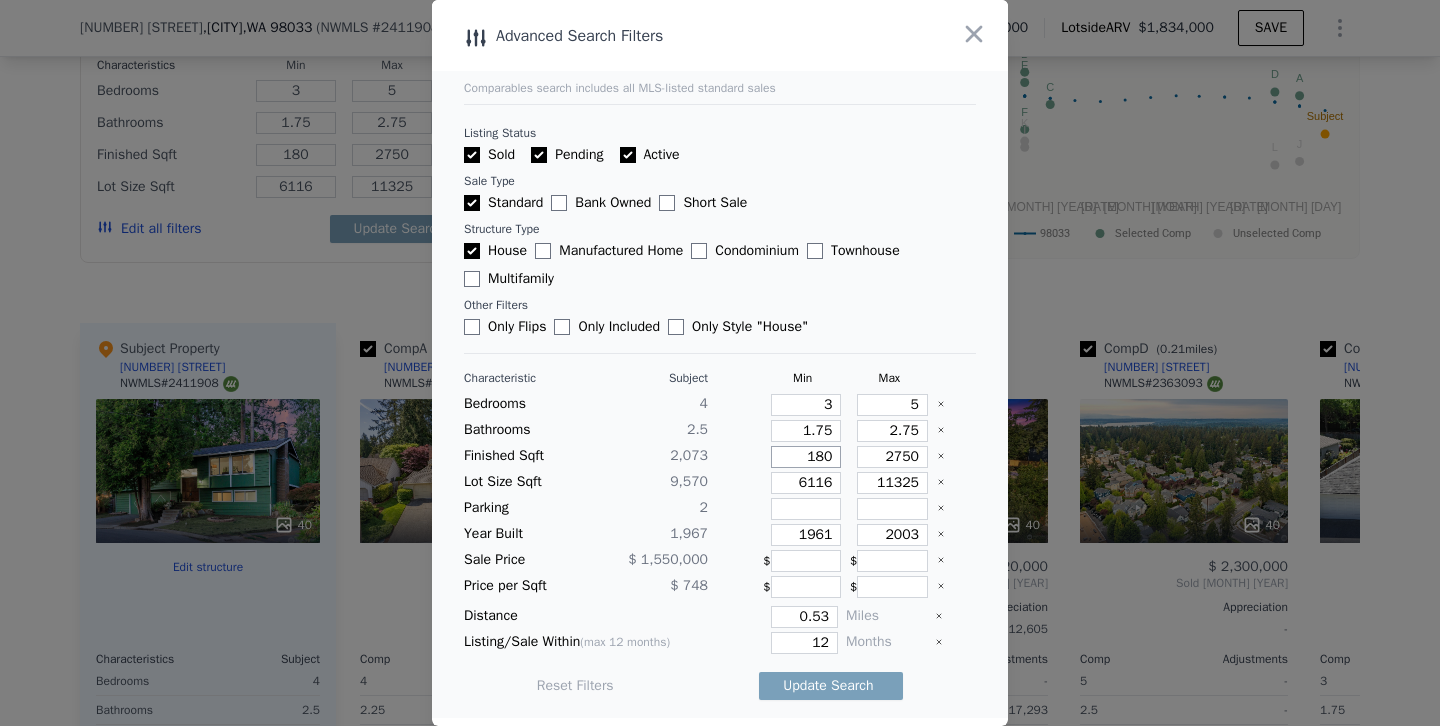 type on "1800" 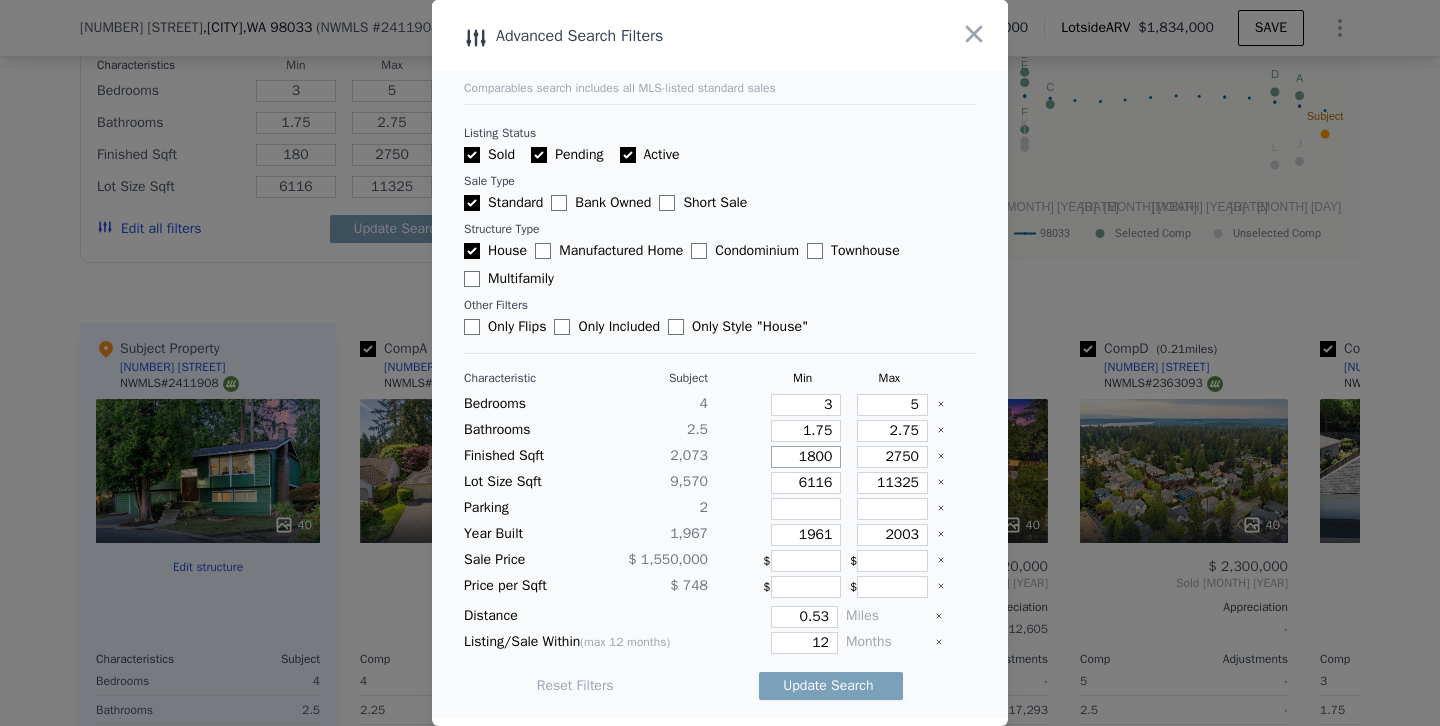 type on "1800" 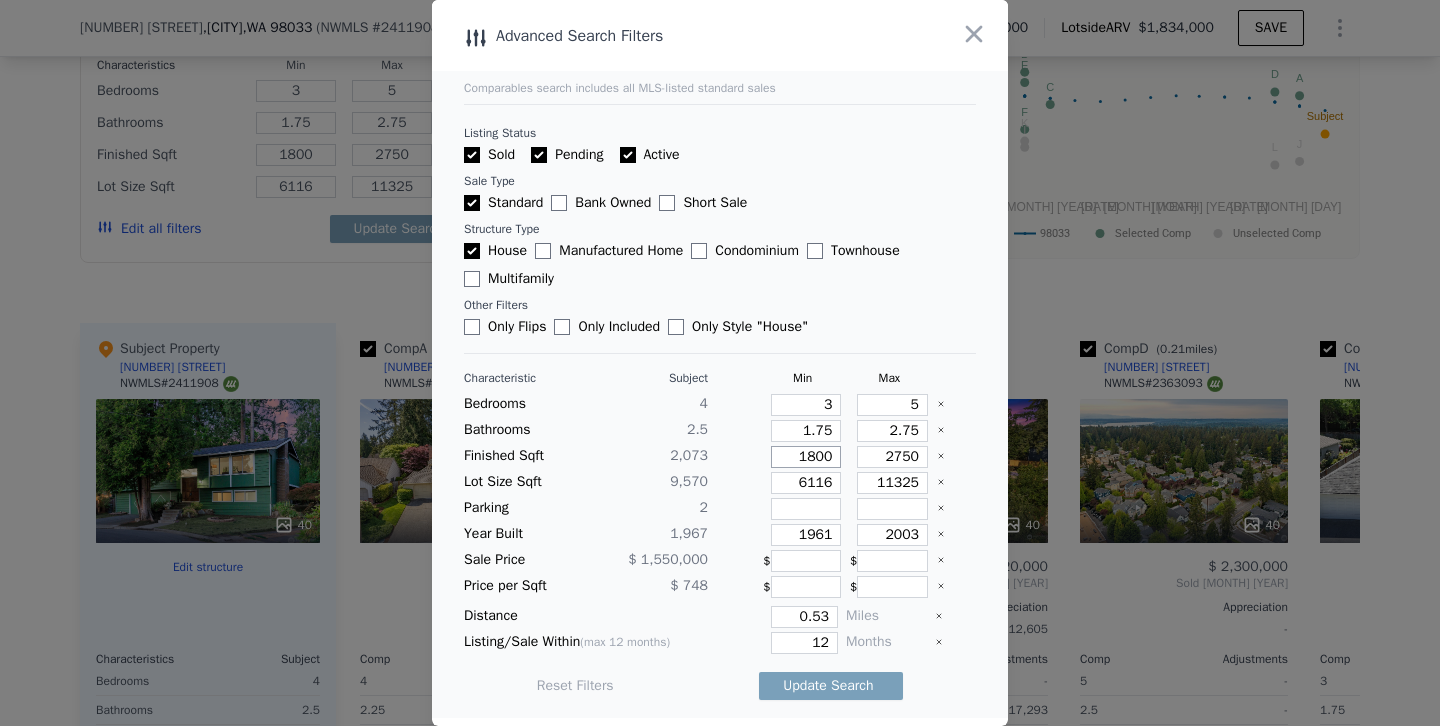 type on "1800" 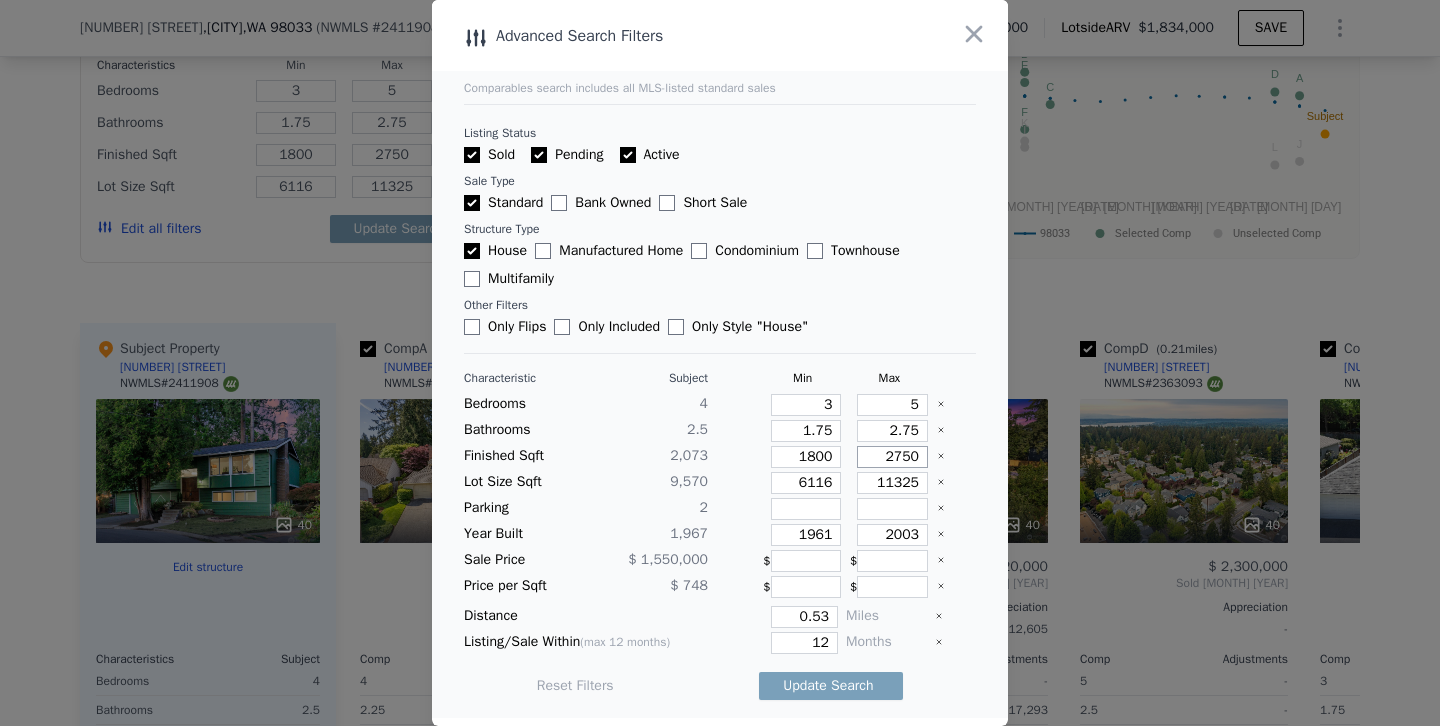 click on "2750" at bounding box center (892, 457) 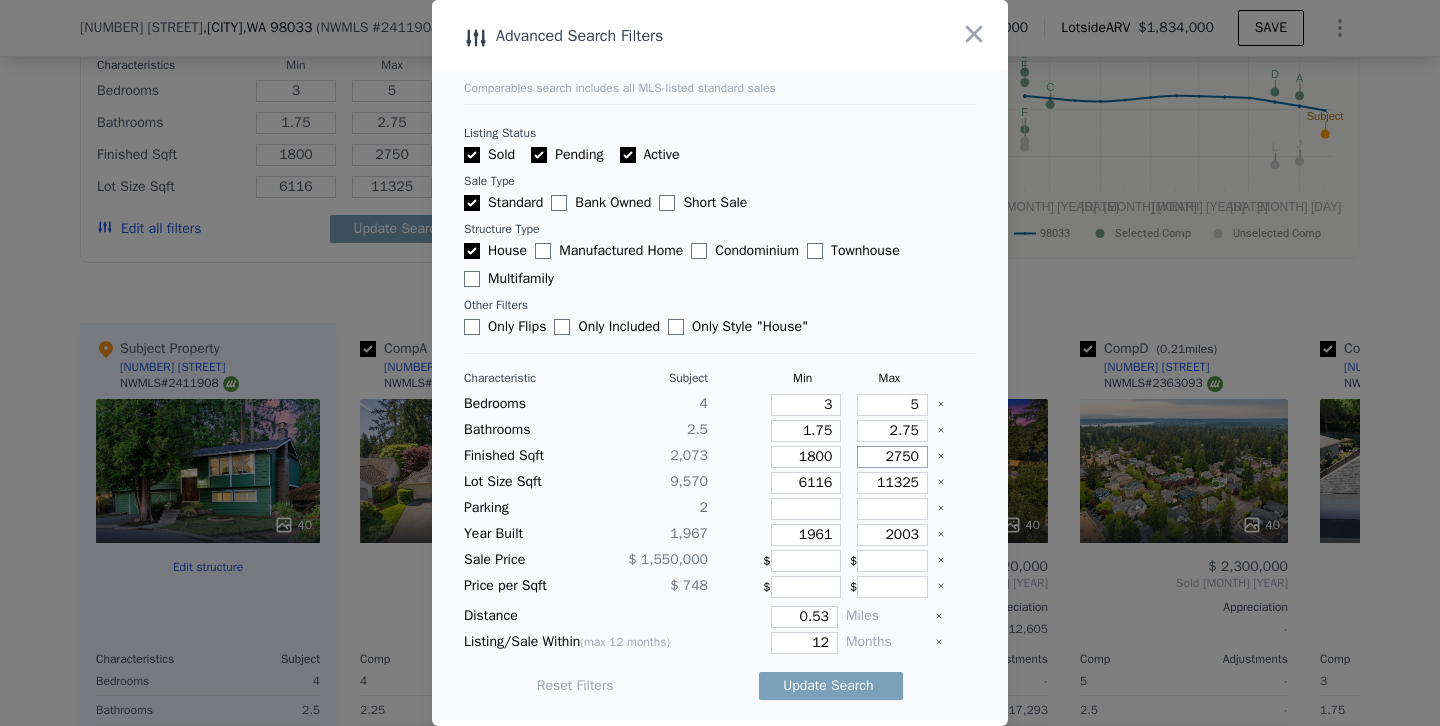 type on "250" 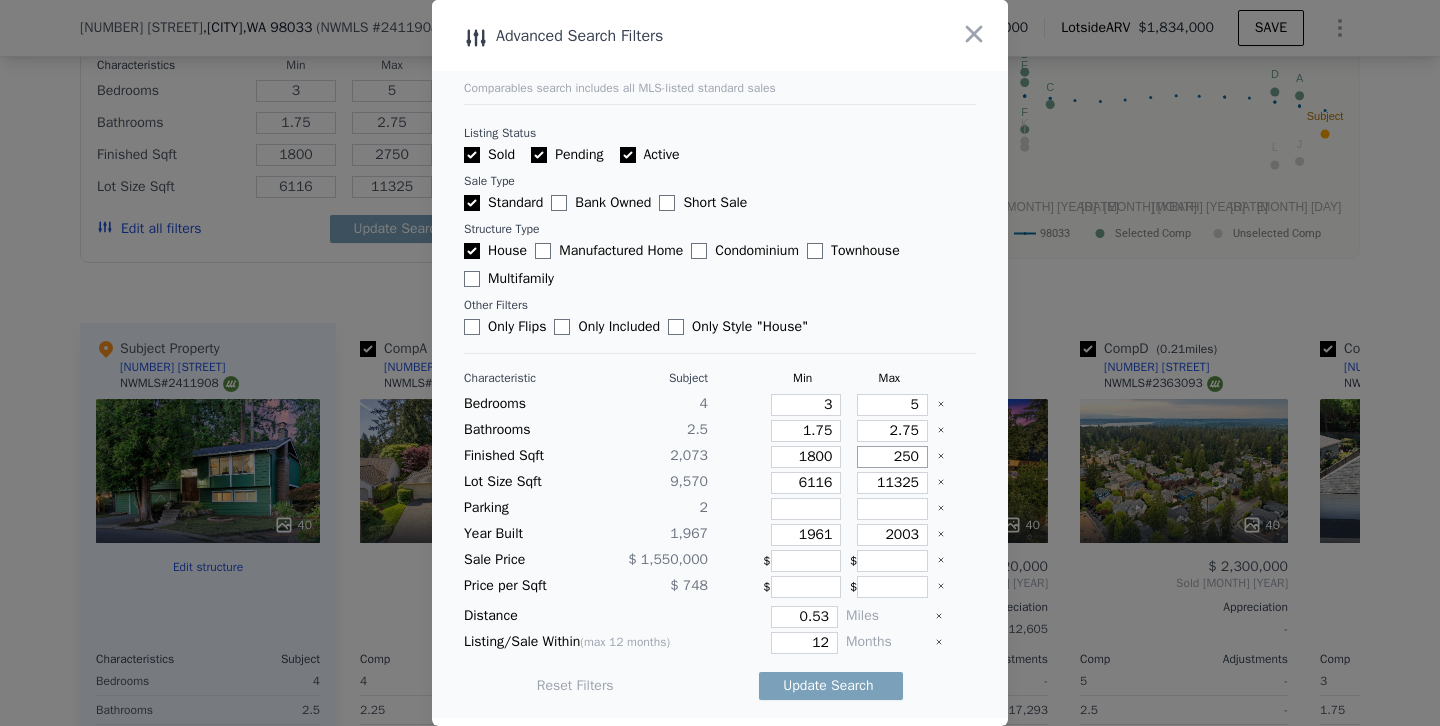 type on "250" 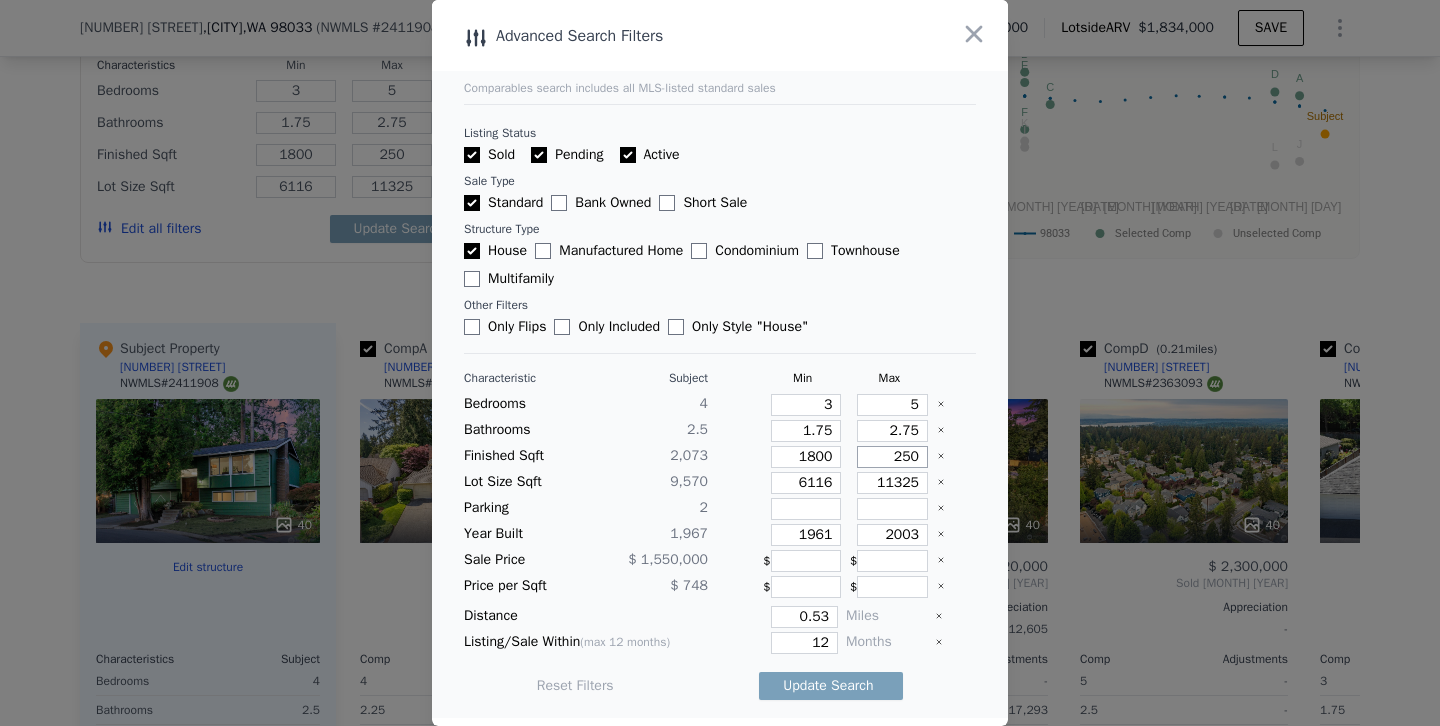 type on "2350" 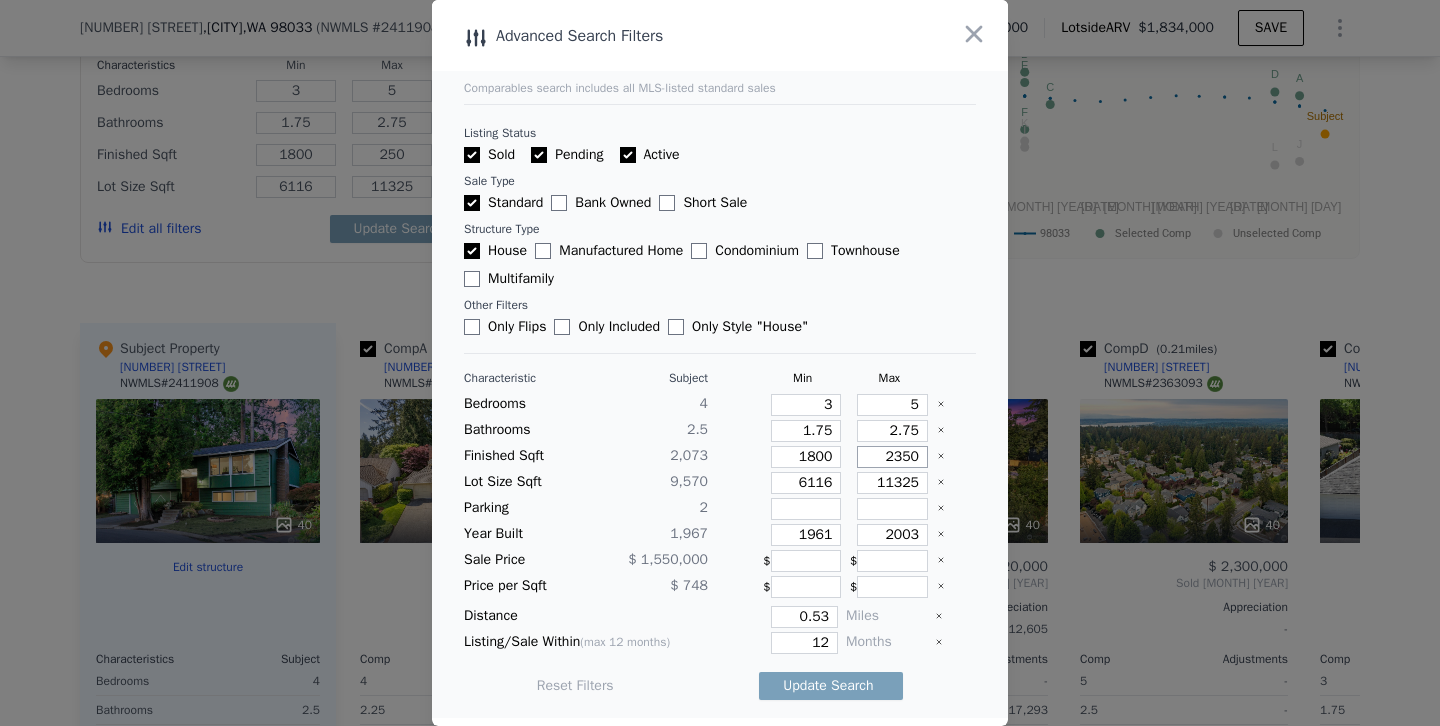 type on "2350" 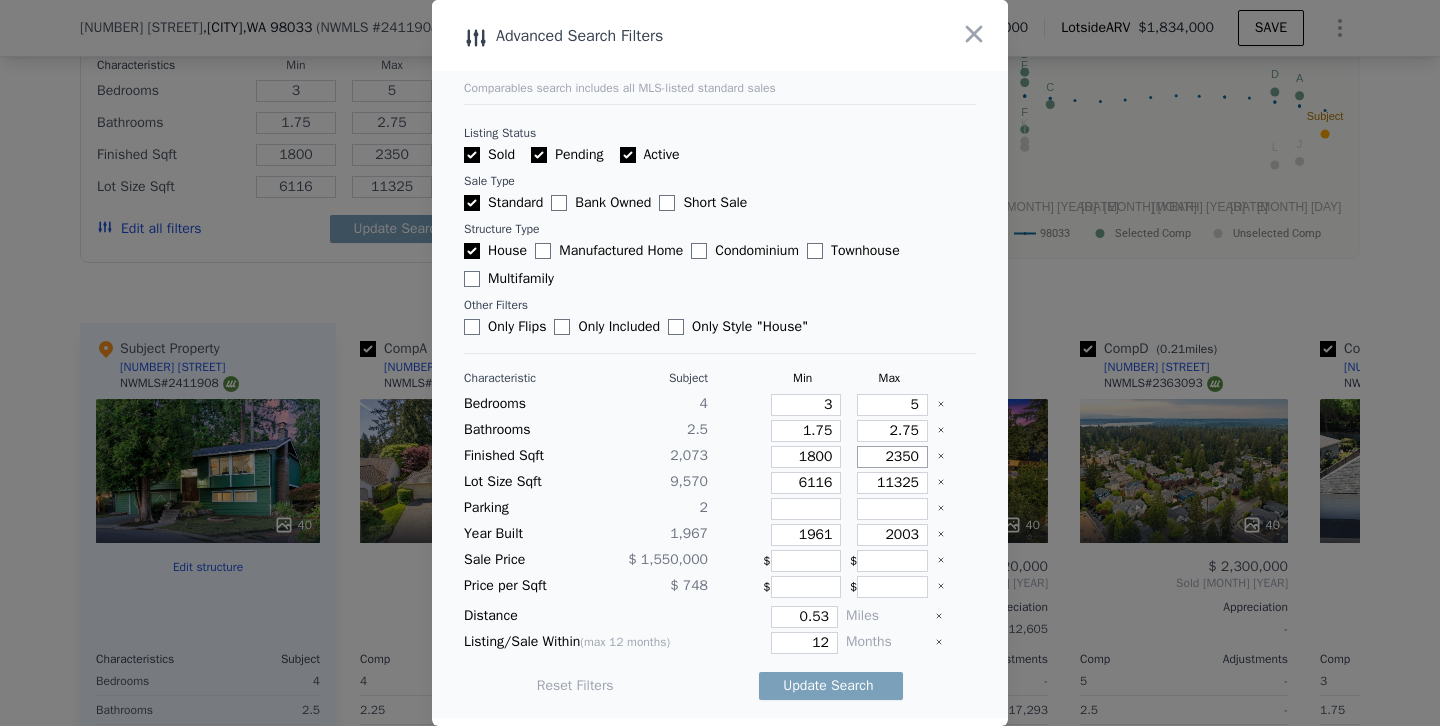 type on "2350" 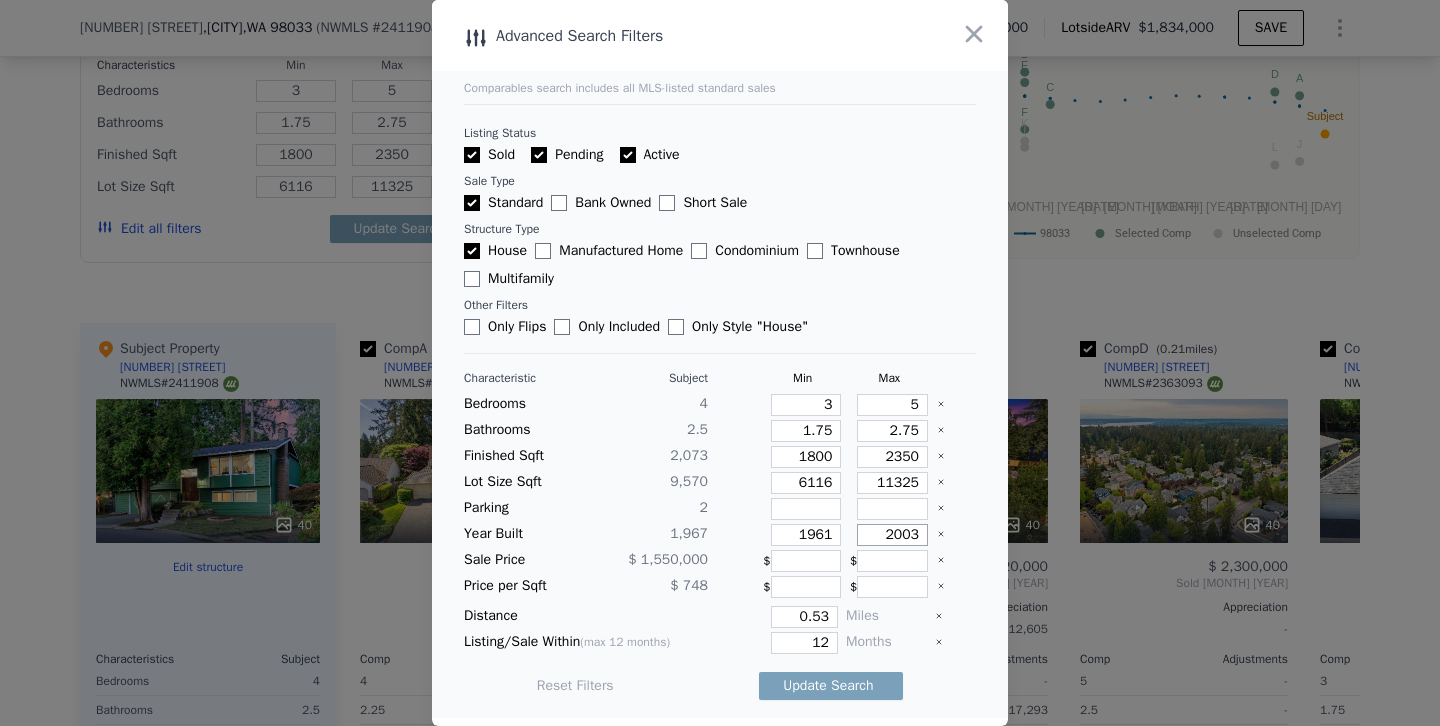 drag, startPoint x: 881, startPoint y: 535, endPoint x: 1037, endPoint y: 536, distance: 156.0032 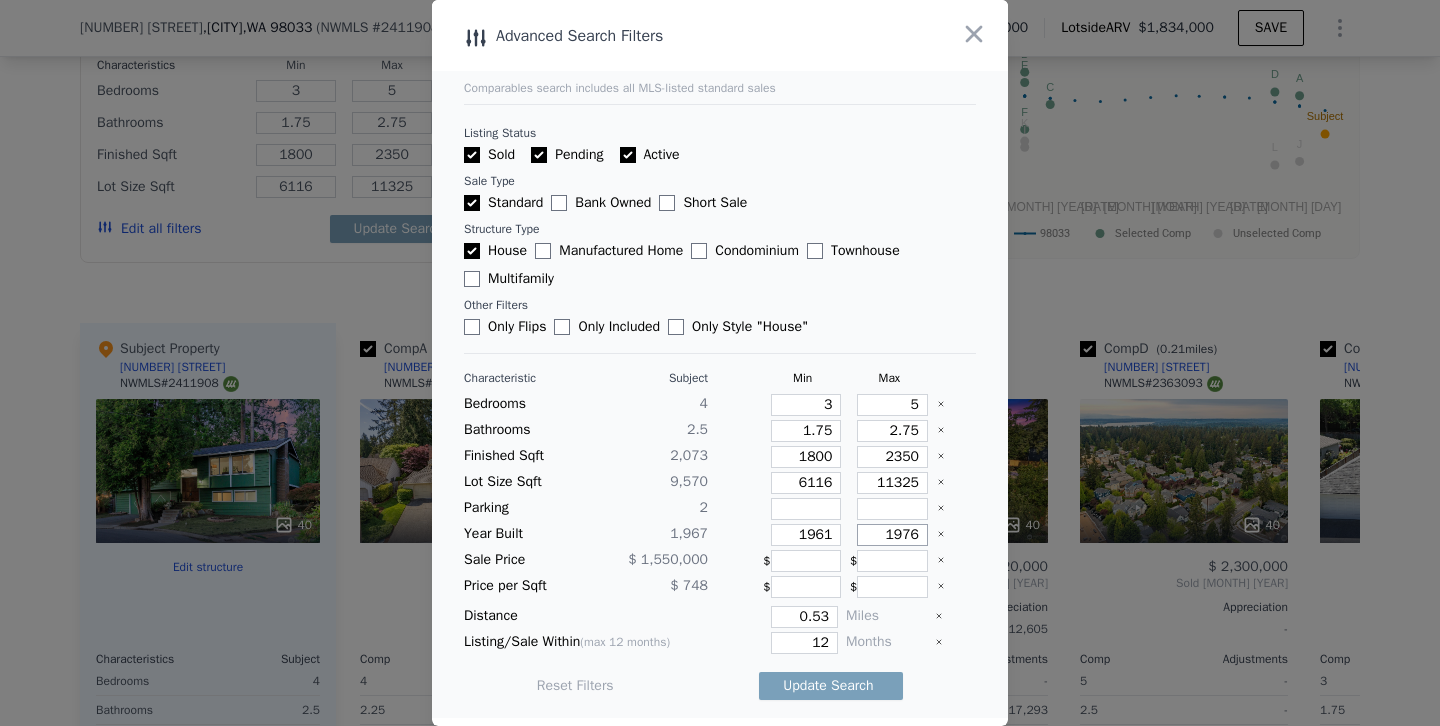 type on "1976" 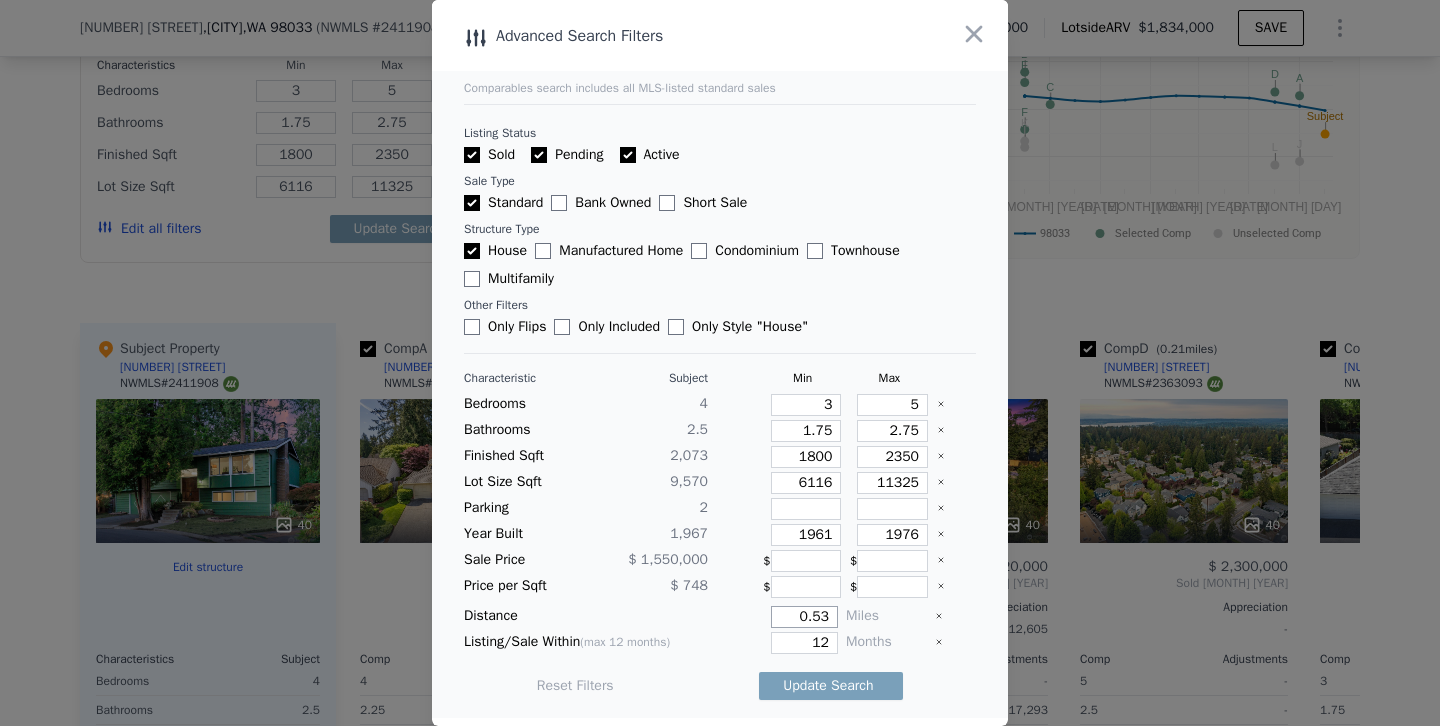 click on "0.53" at bounding box center [804, 617] 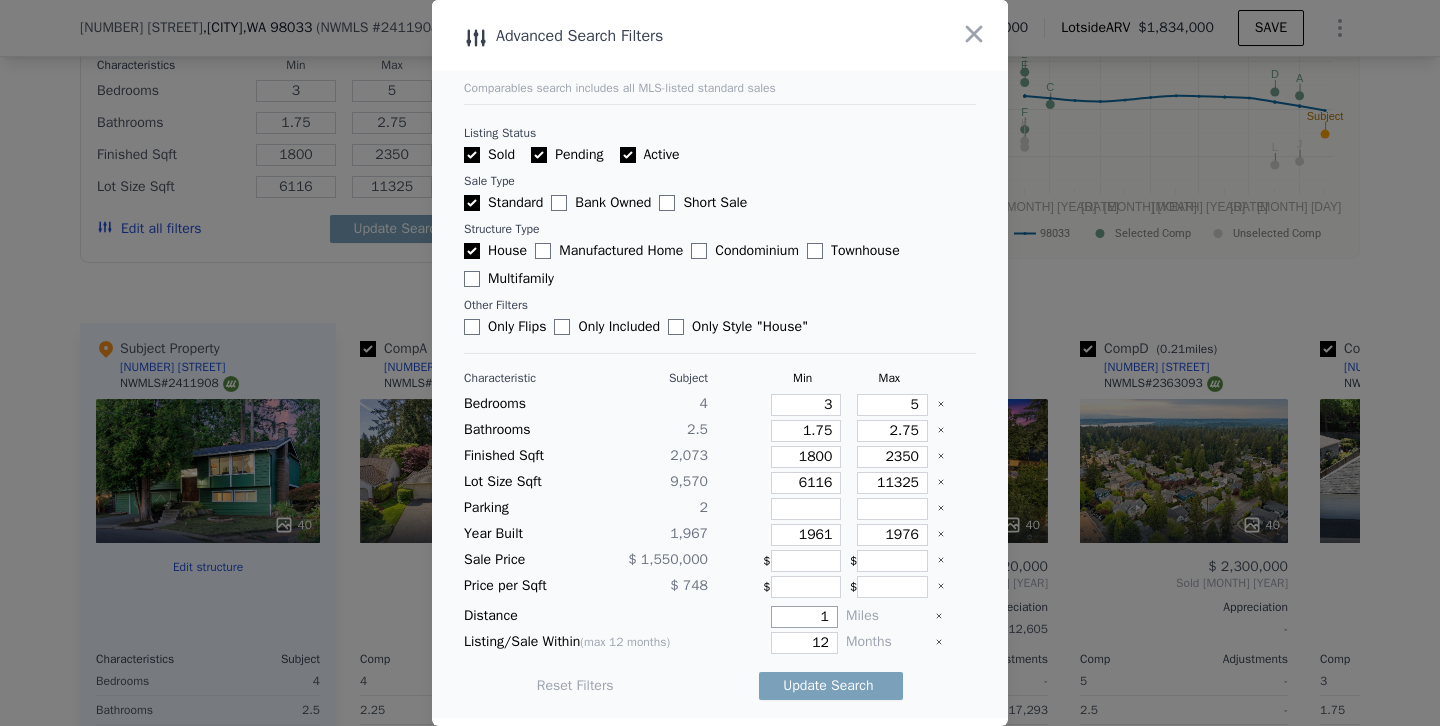 type on "1" 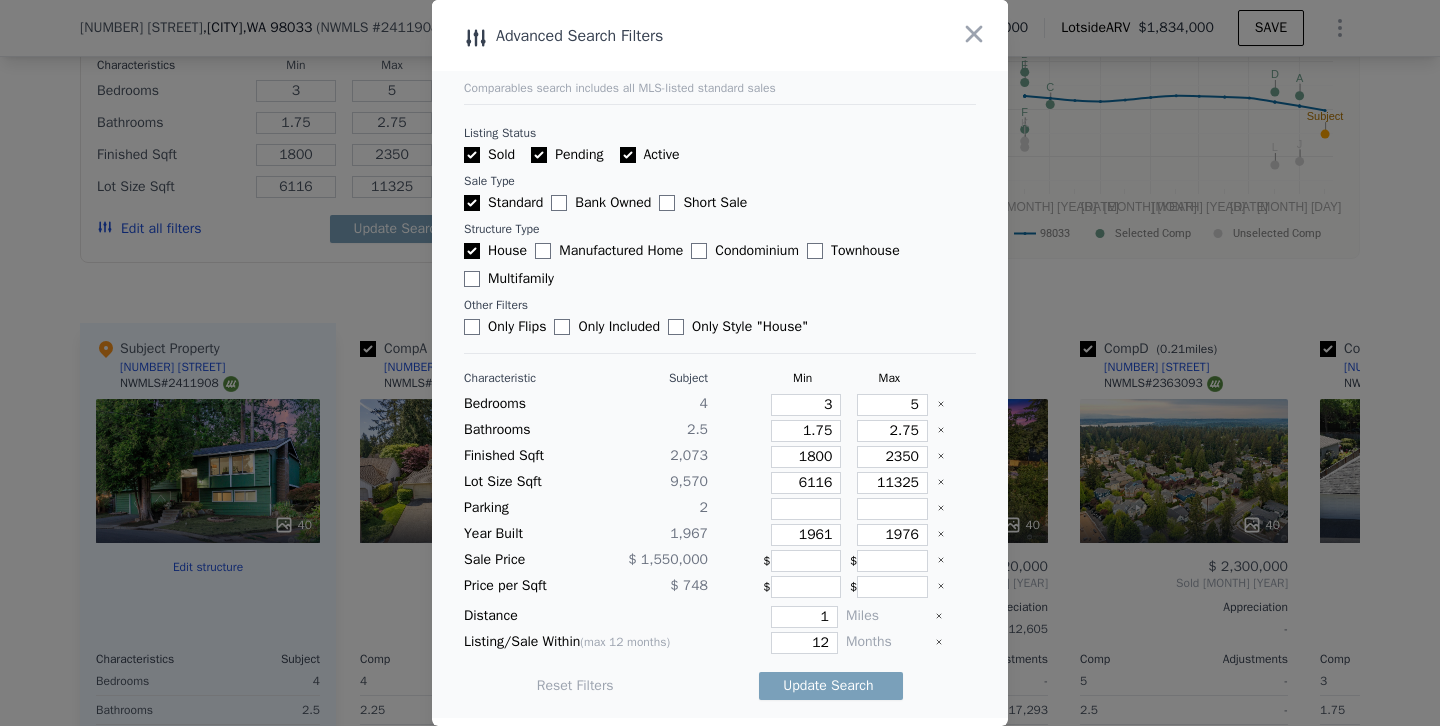 type 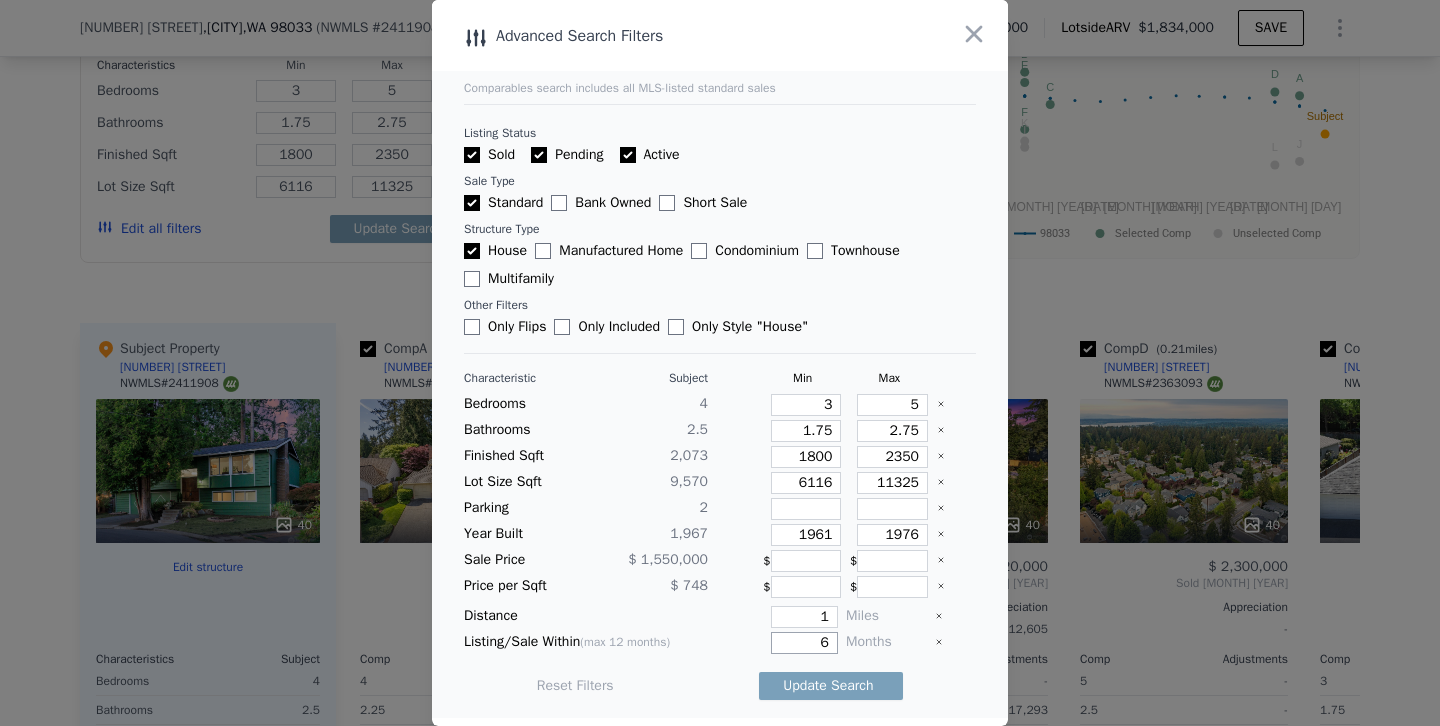 type on "6" 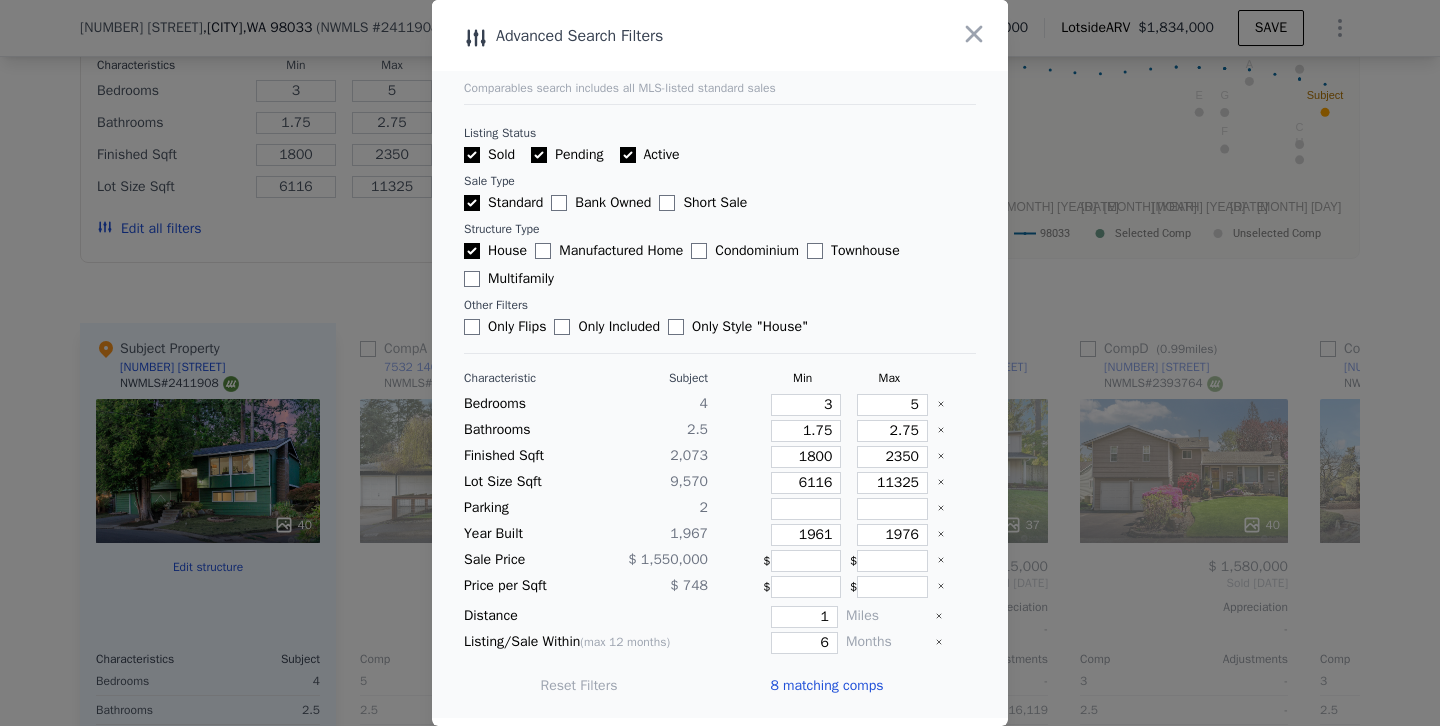 click at bounding box center (720, 363) 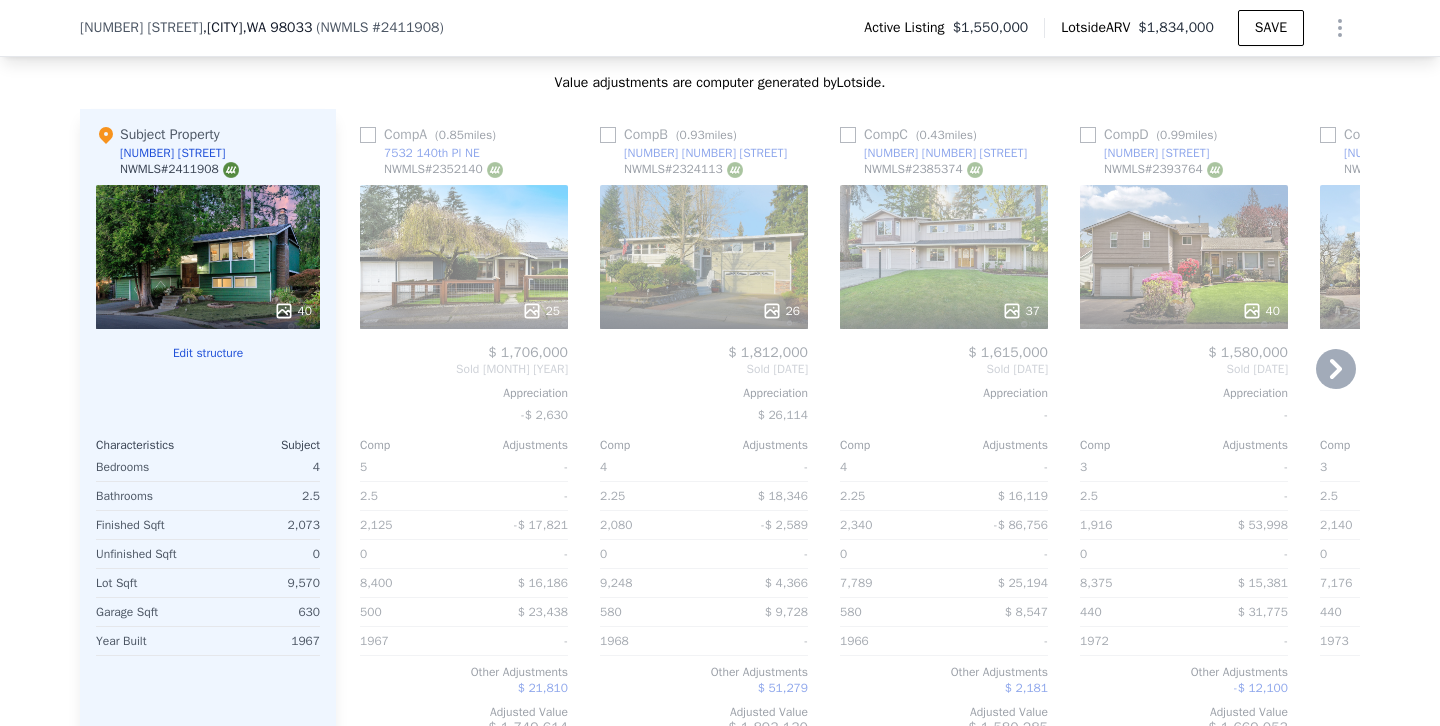 scroll, scrollTop: 1982, scrollLeft: 0, axis: vertical 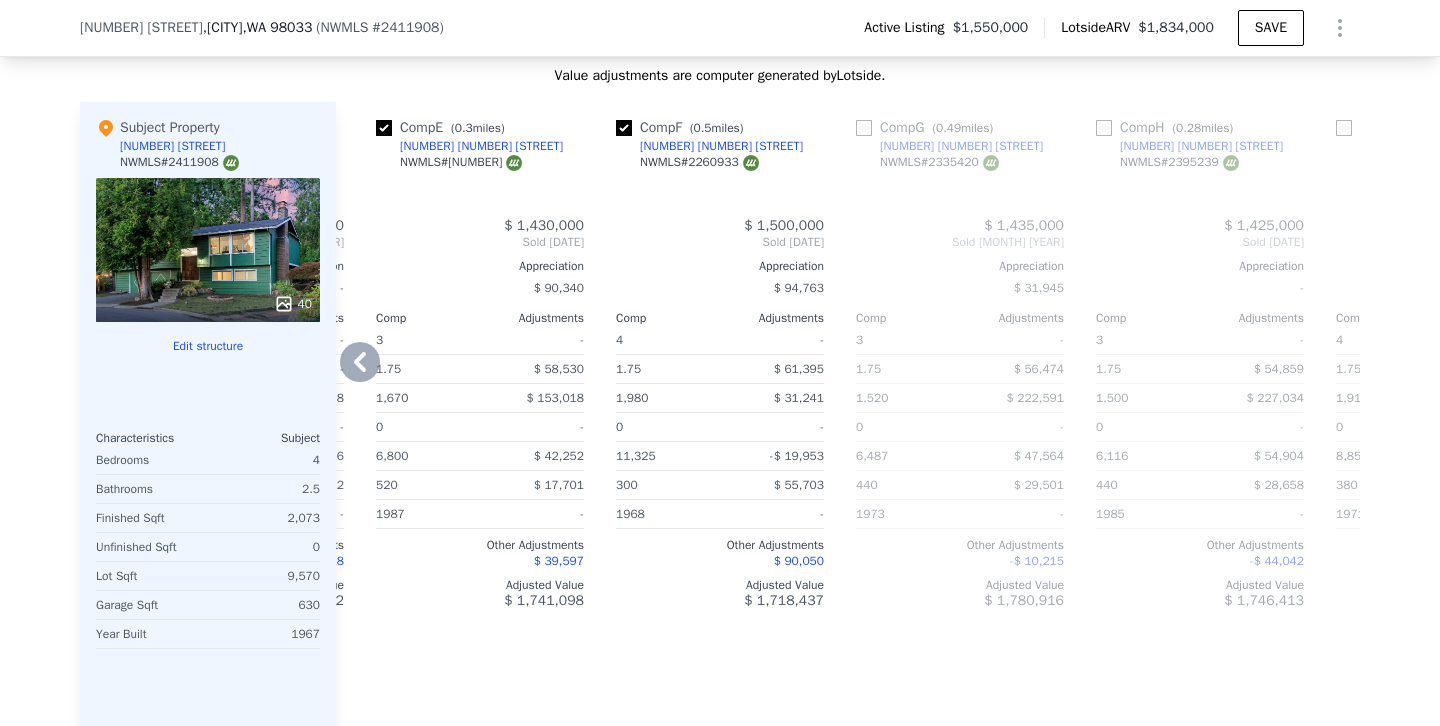 type on "1500" 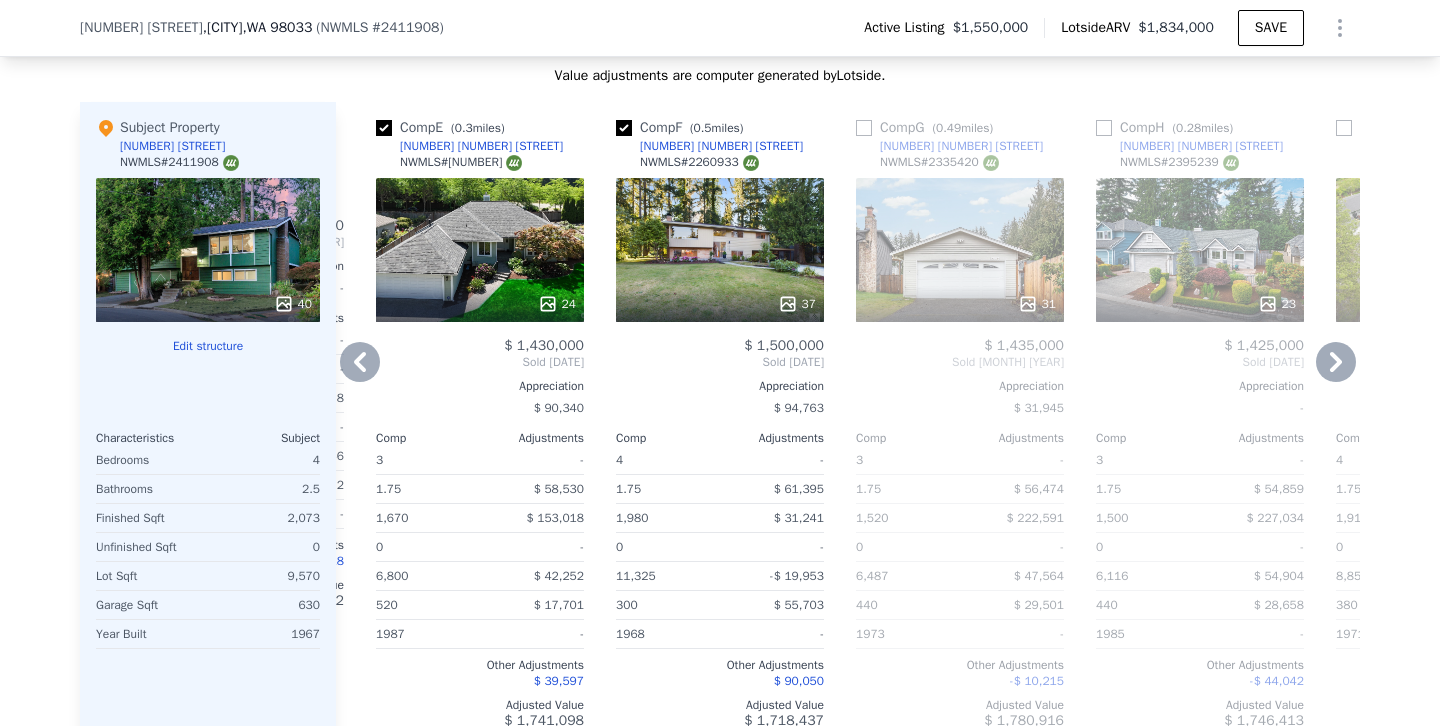 scroll, scrollTop: 0, scrollLeft: 0, axis: both 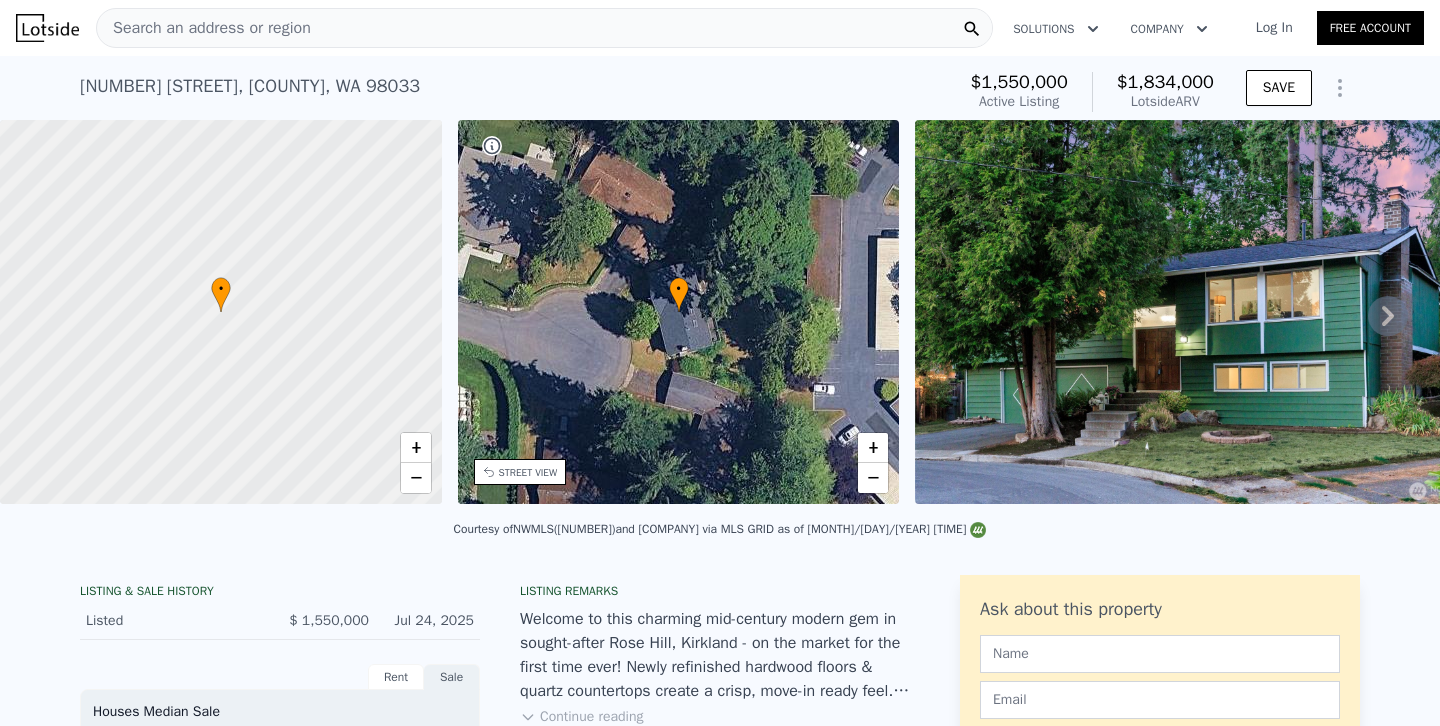 click on "Search an address or region" at bounding box center [544, 28] 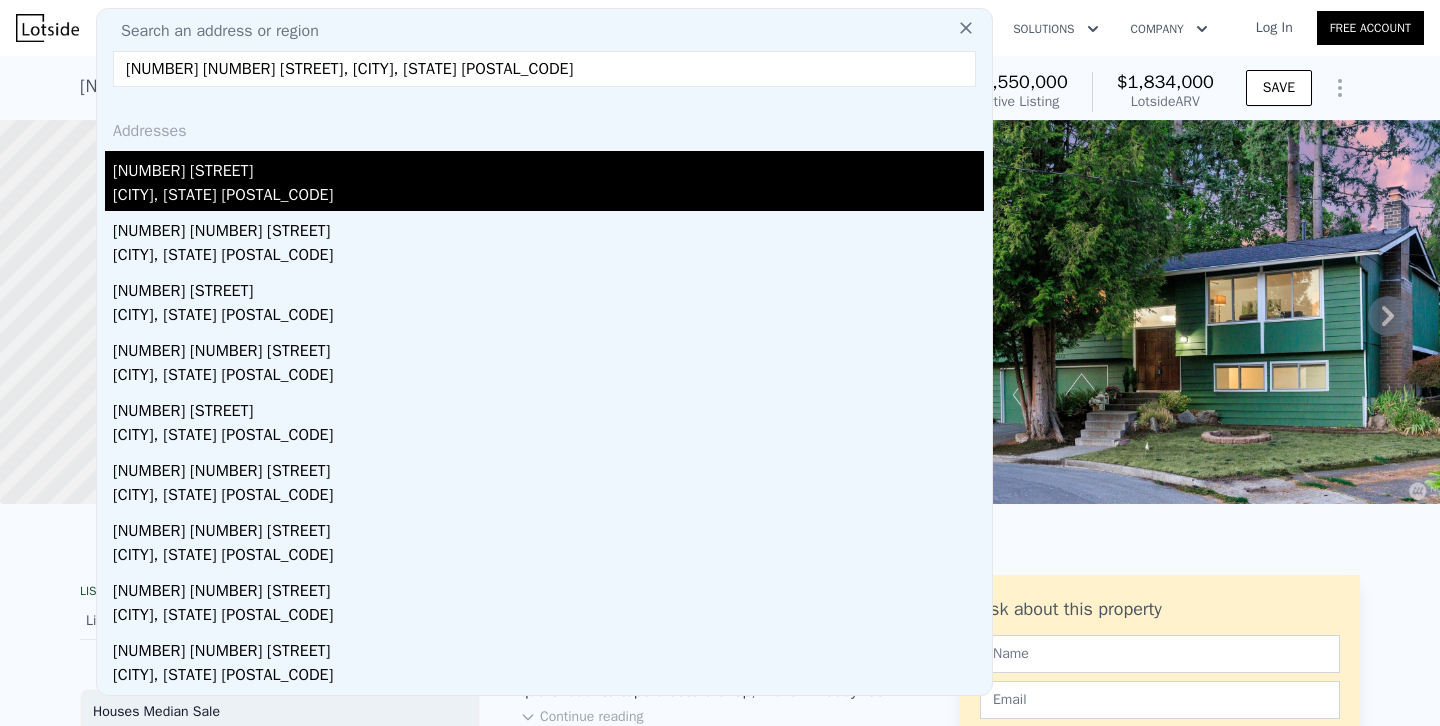 type on "3429 167th Avenue SE, Bellevue, WA 98008" 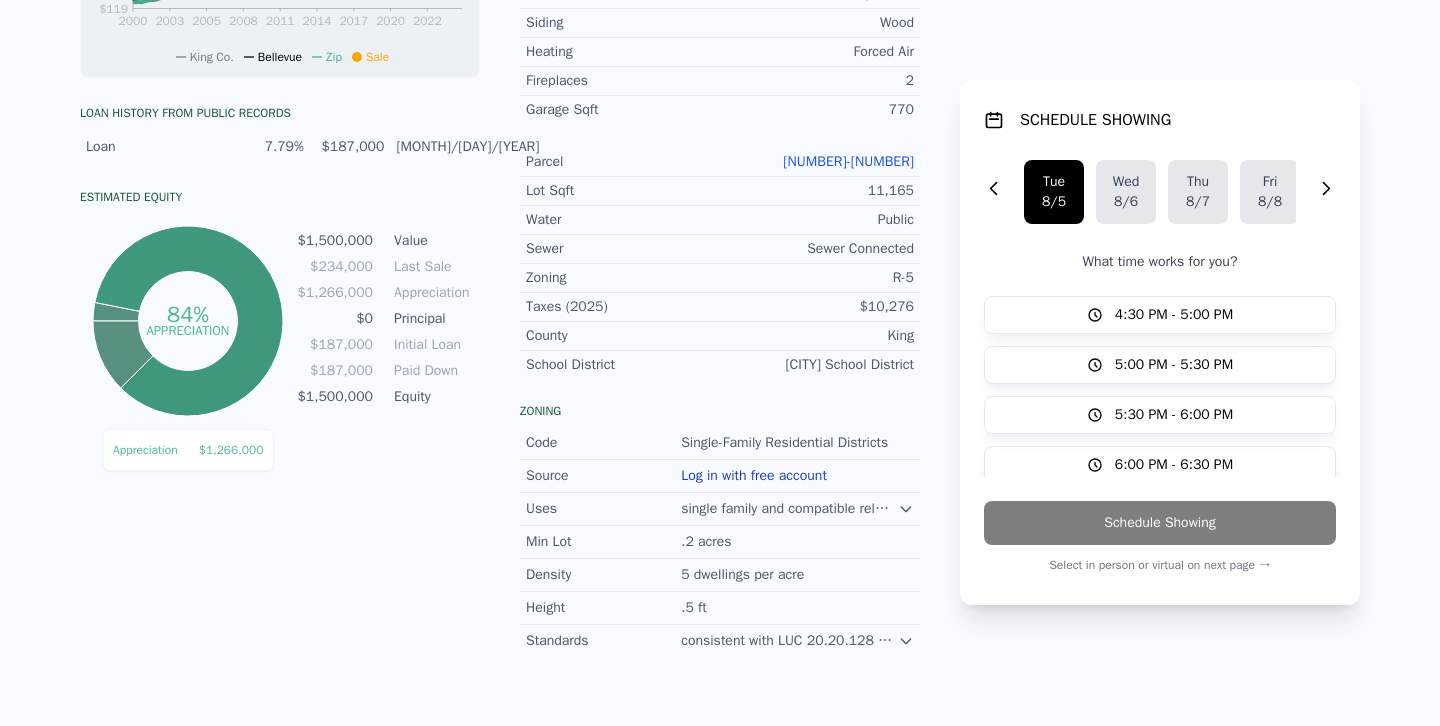 scroll, scrollTop: 7, scrollLeft: 0, axis: vertical 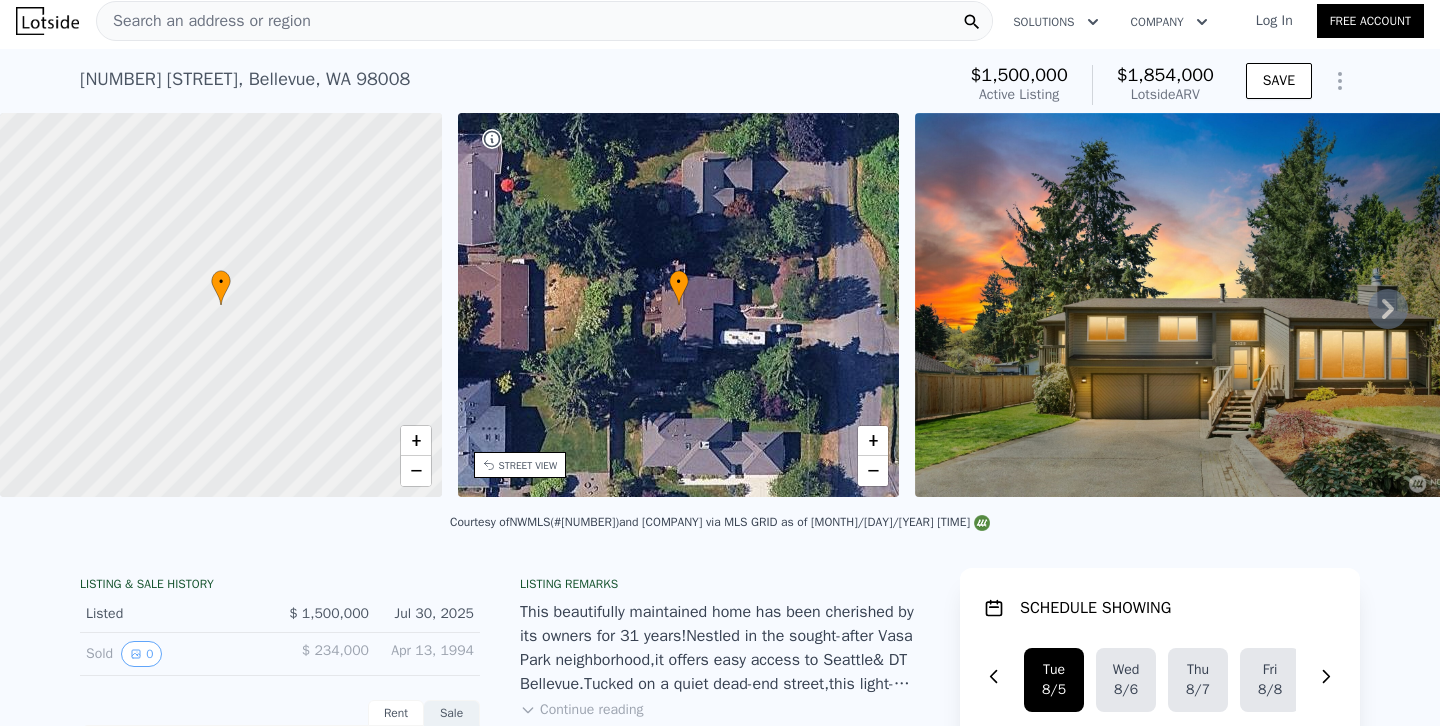 click at bounding box center (1203, 305) 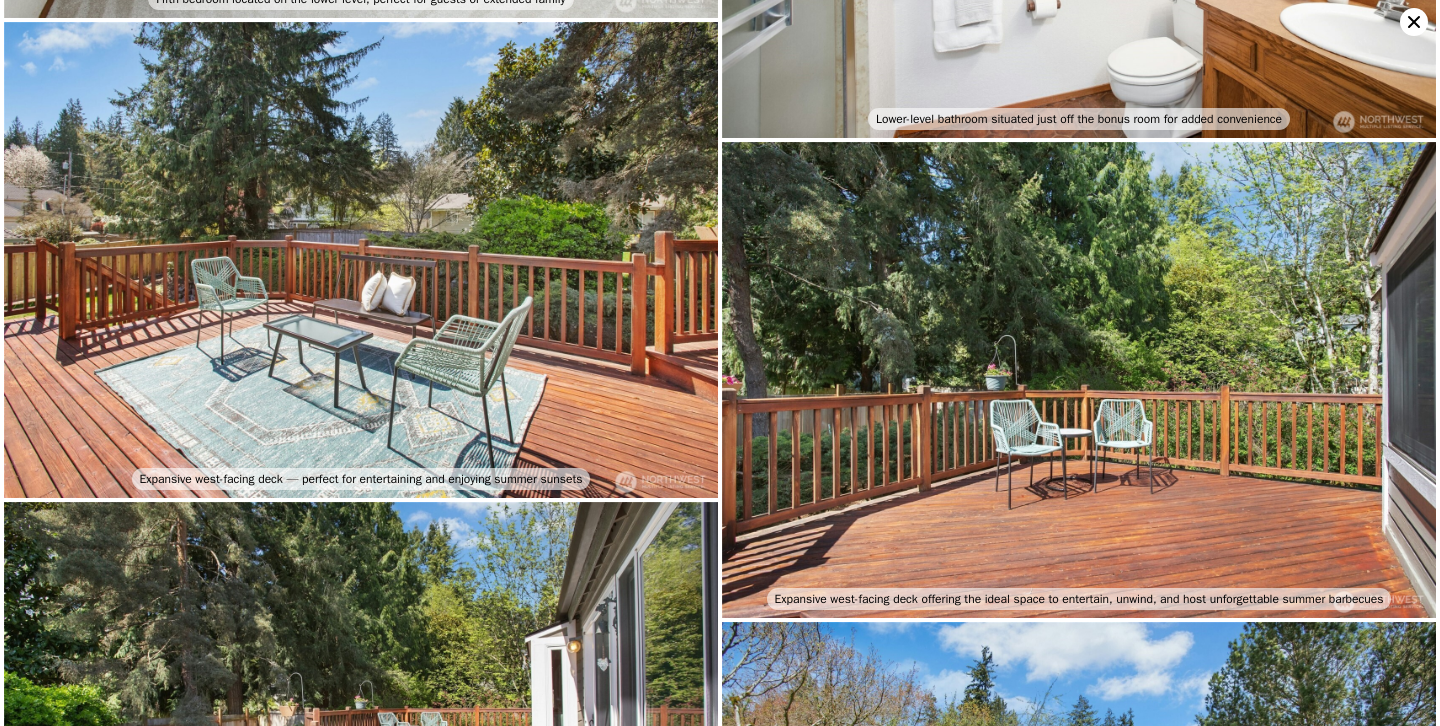 scroll, scrollTop: 4797, scrollLeft: 0, axis: vertical 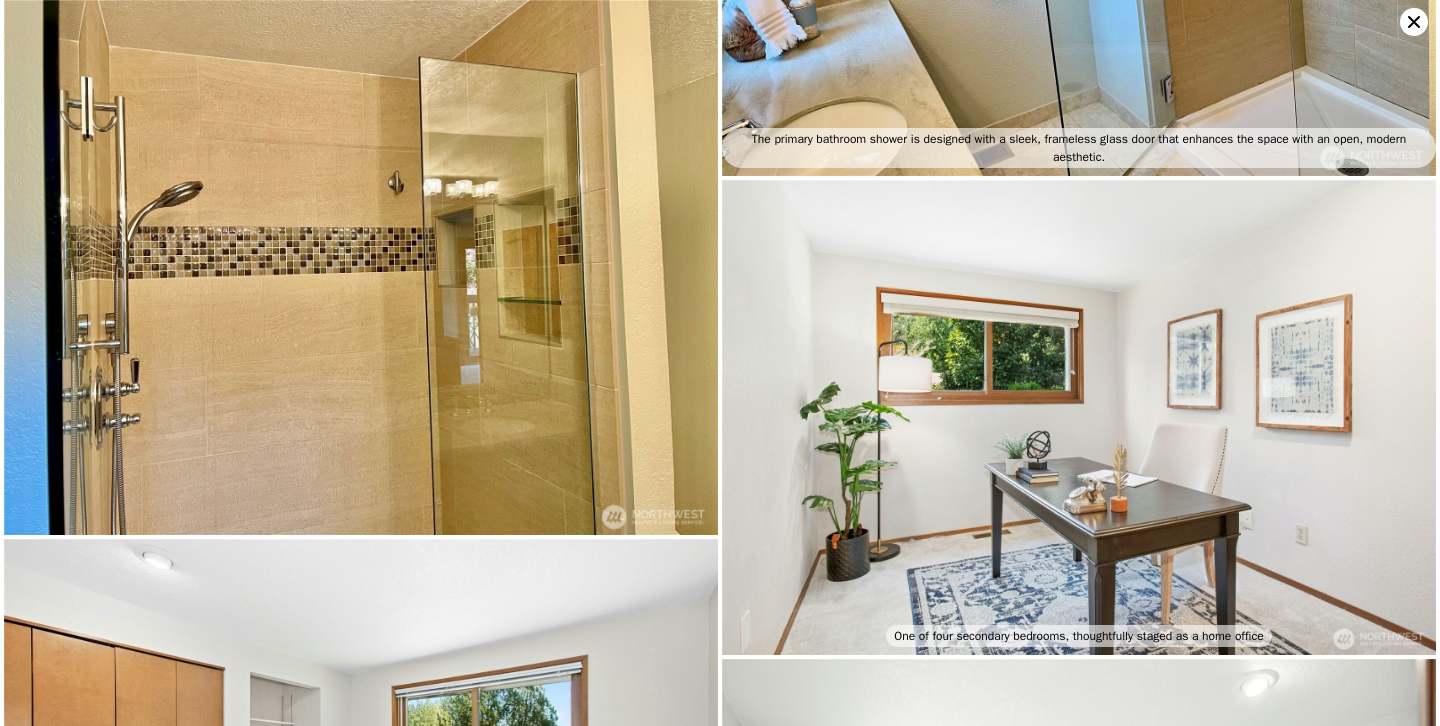 click 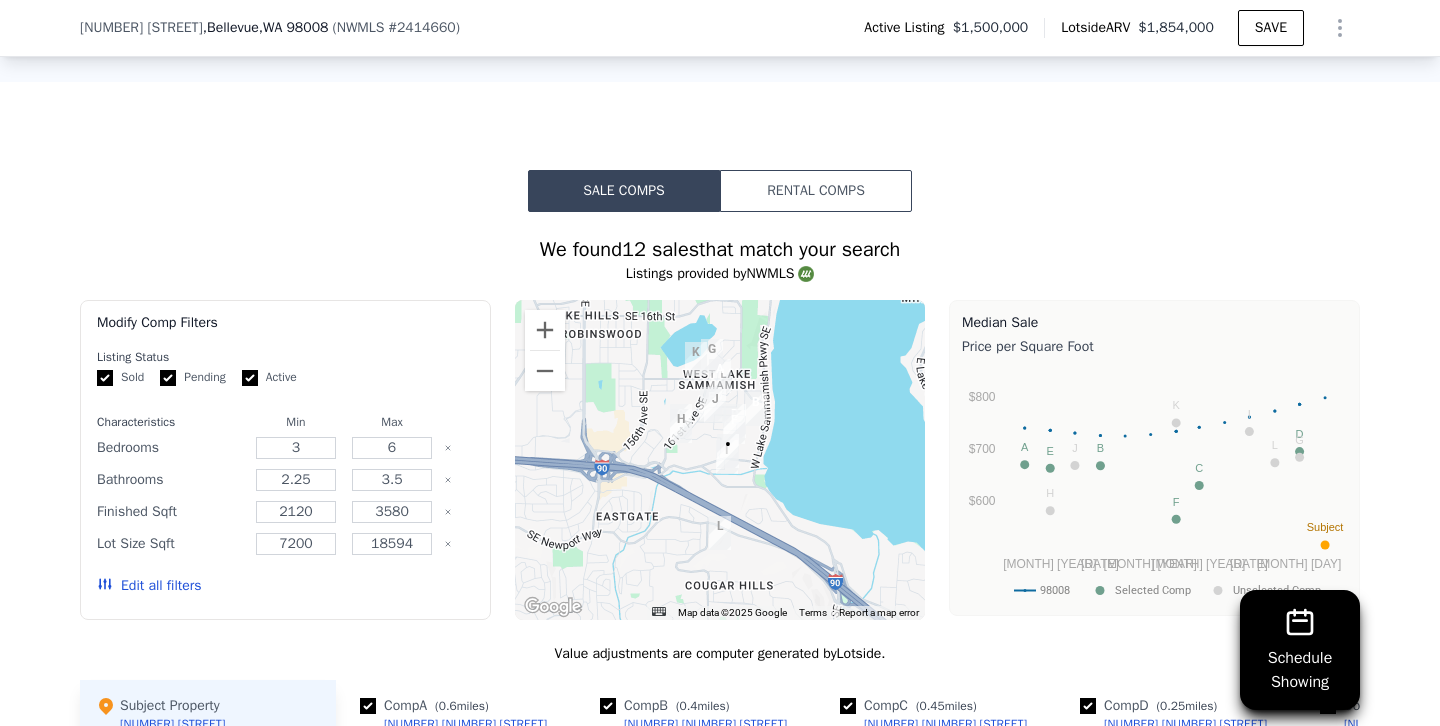 scroll, scrollTop: 1670, scrollLeft: 0, axis: vertical 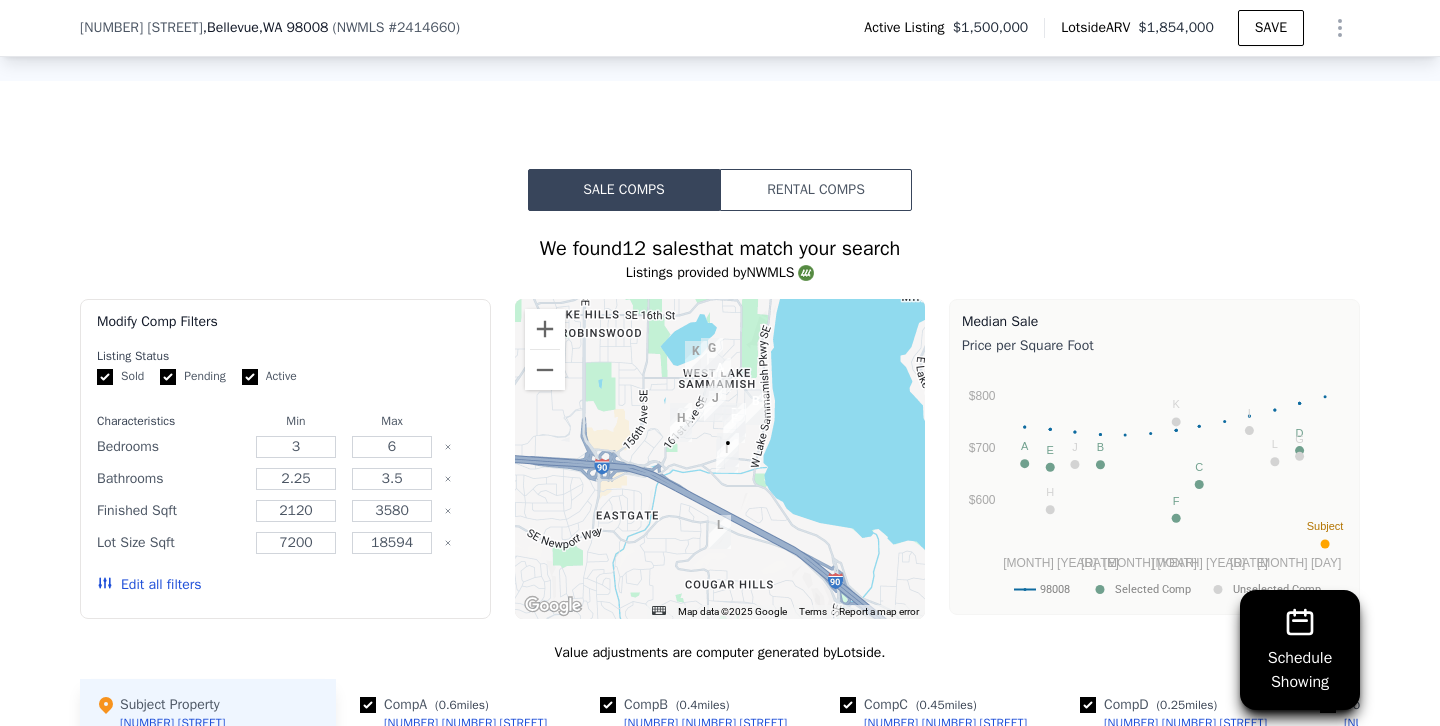 click on "Edit all filters" at bounding box center (149, 585) 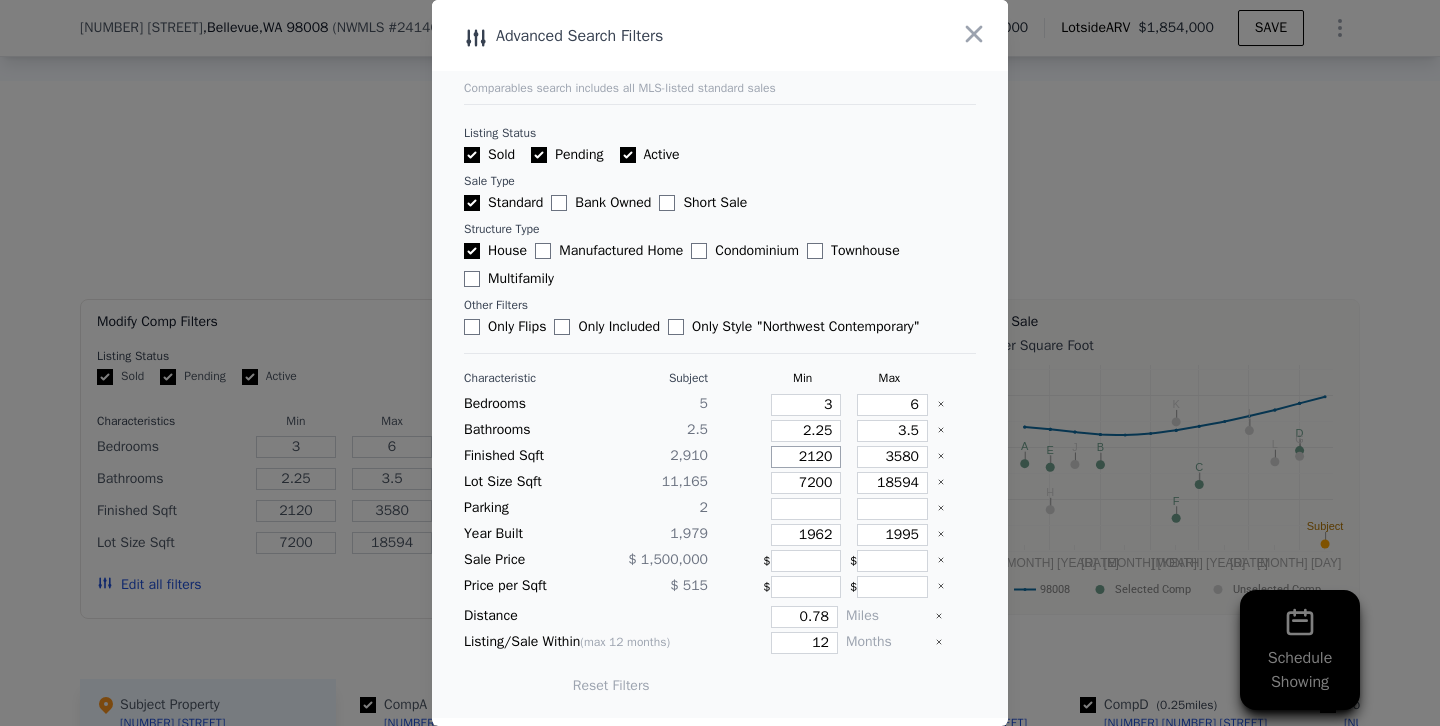 click on "2120" at bounding box center (806, 457) 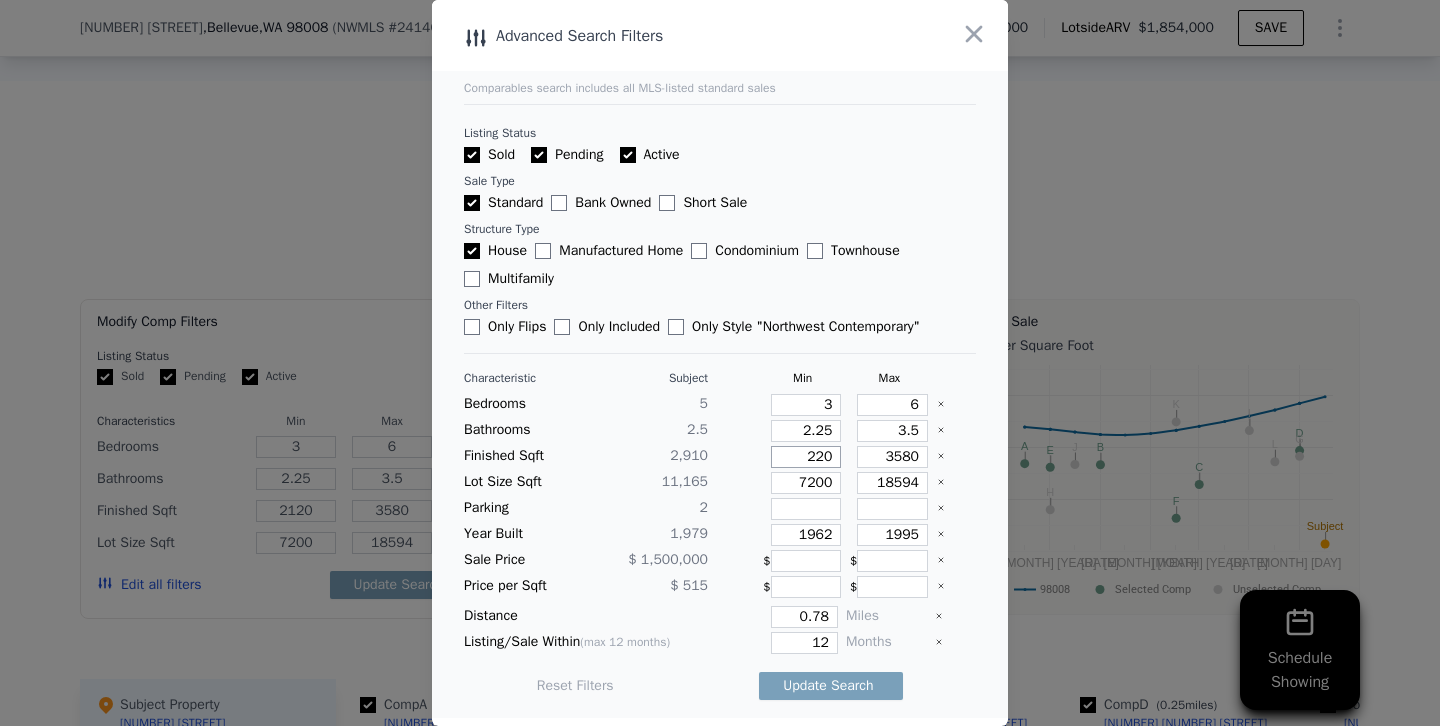 type on "220" 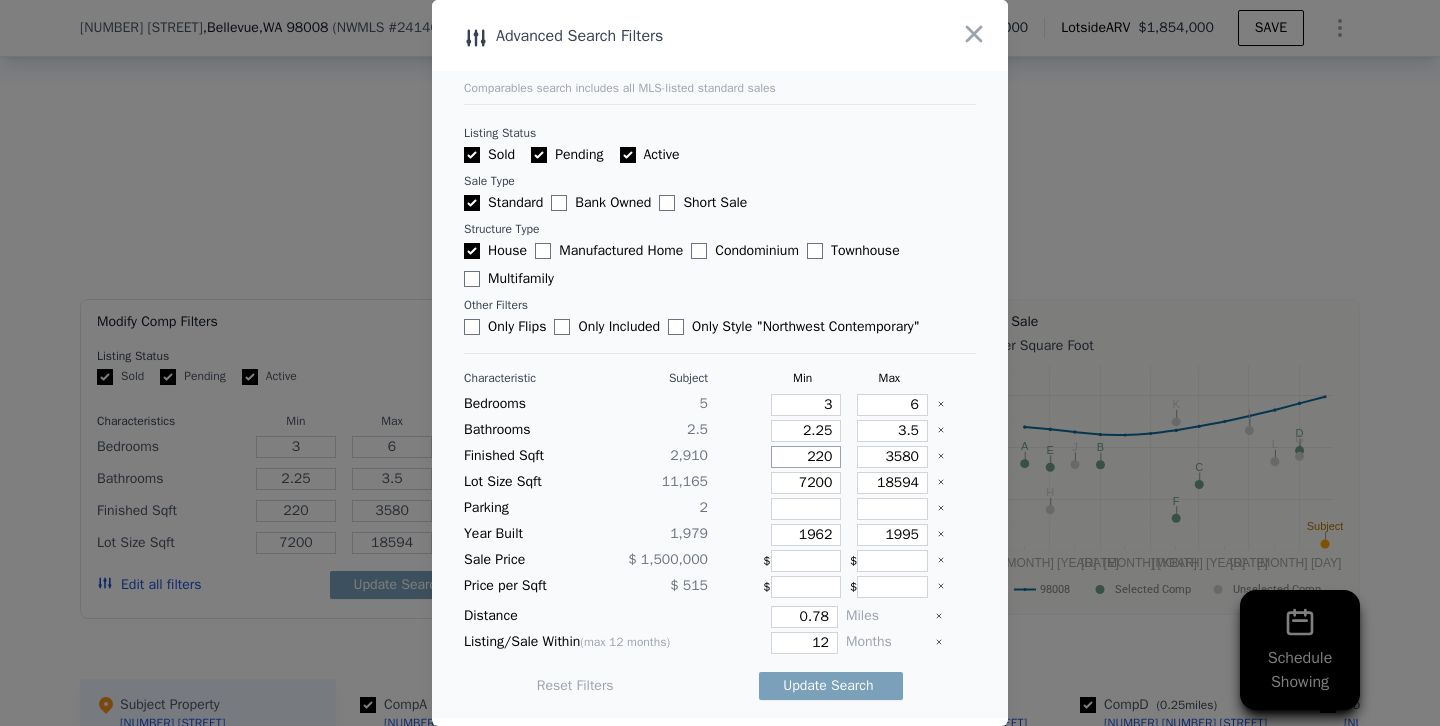 type on "2520" 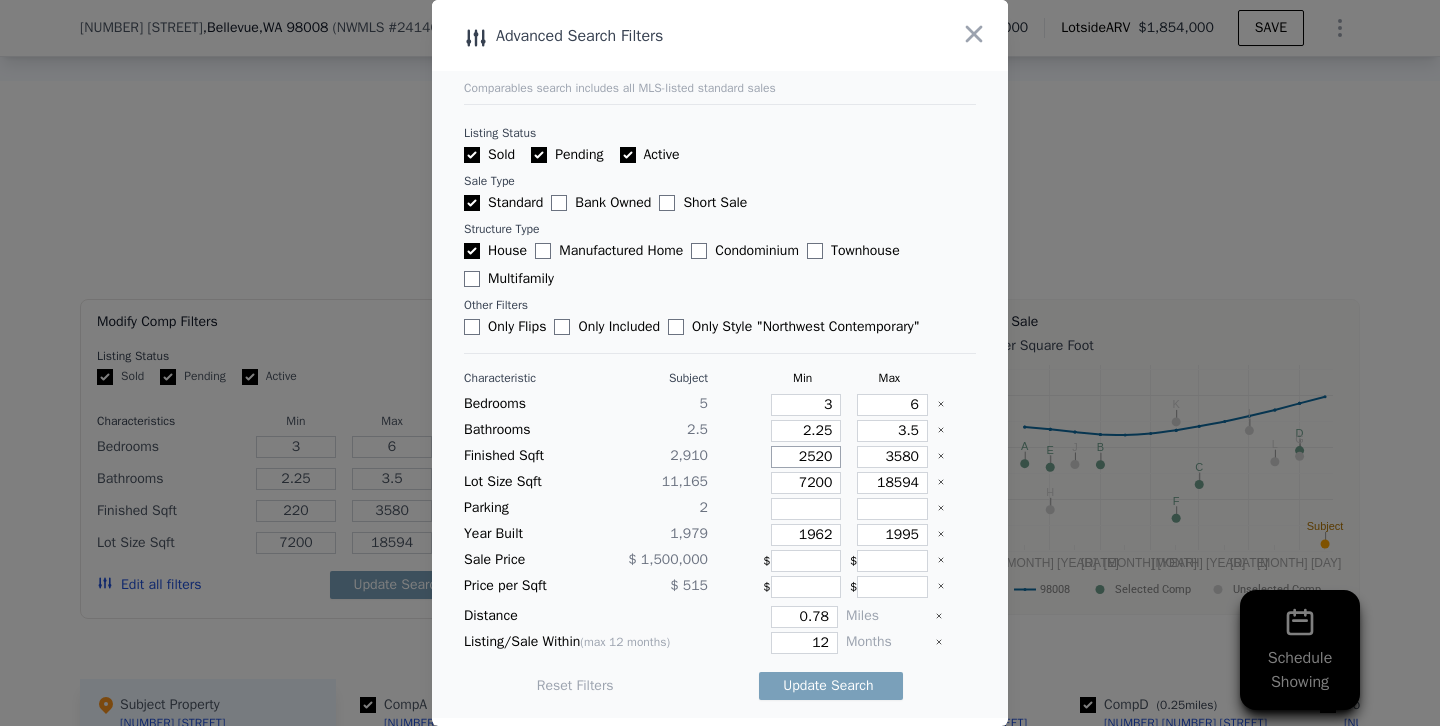 type on "2520" 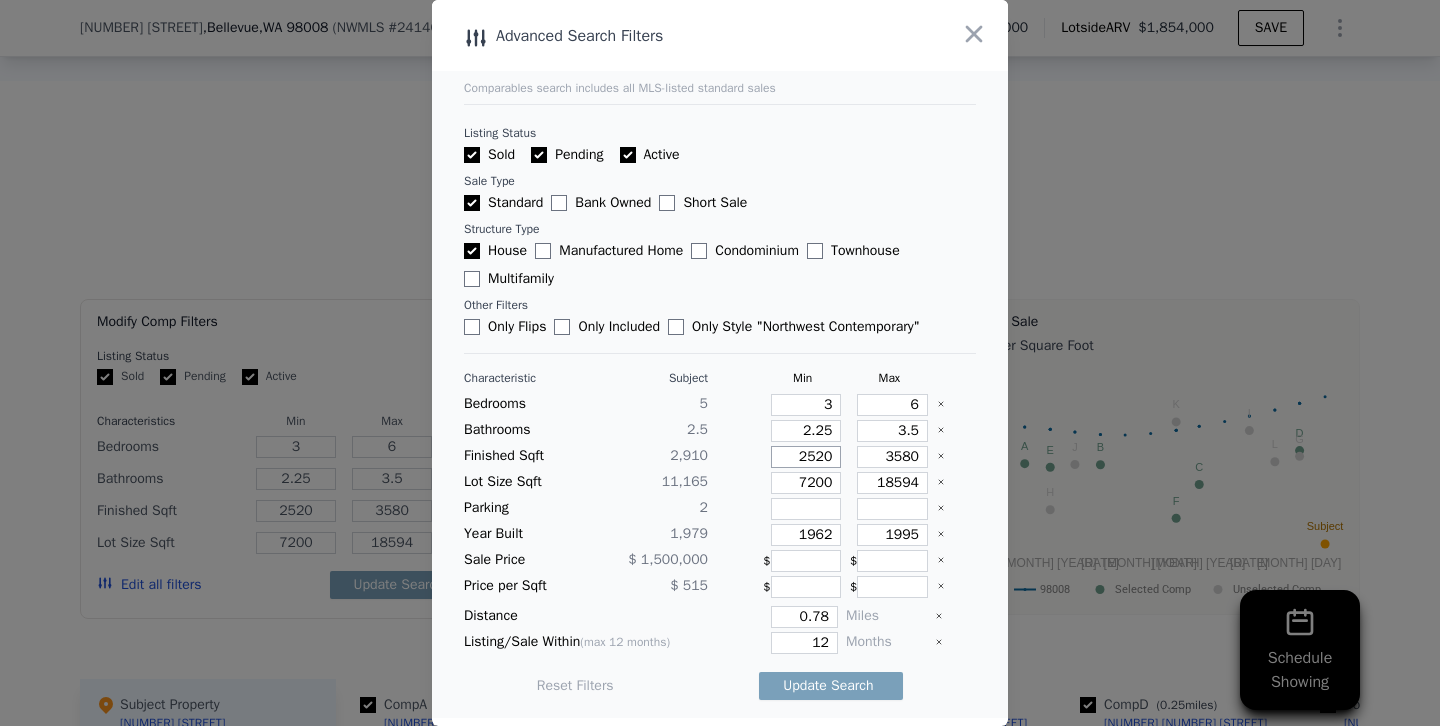 type on "2520" 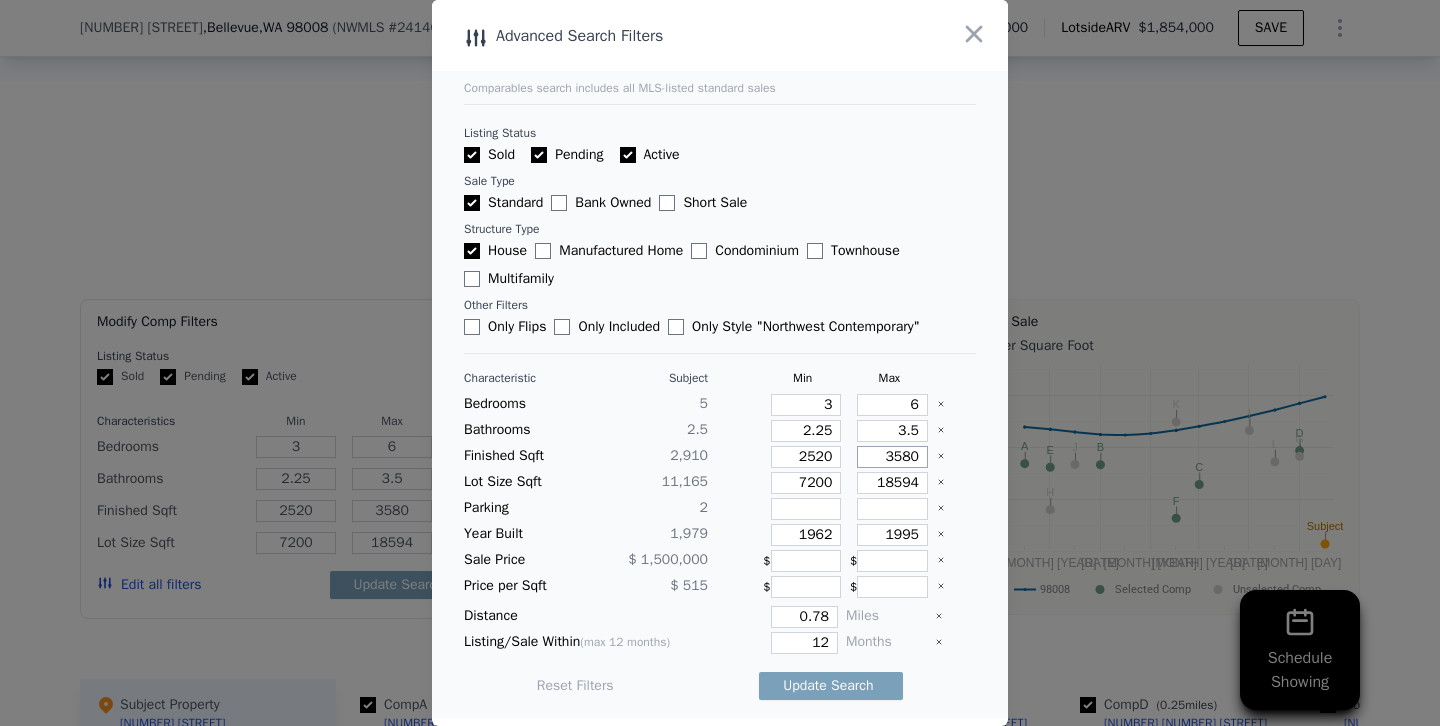 click on "3580" at bounding box center [892, 457] 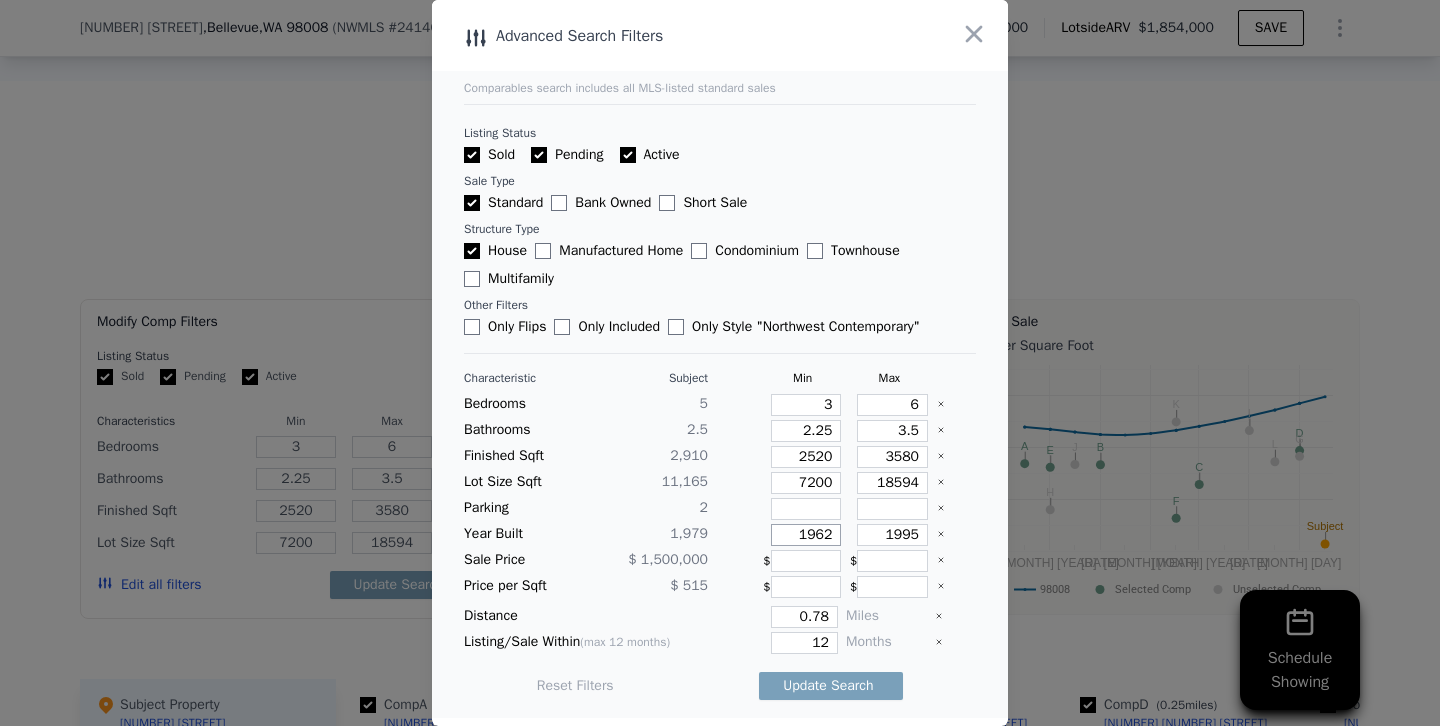 drag, startPoint x: 815, startPoint y: 529, endPoint x: 878, endPoint y: 530, distance: 63.007935 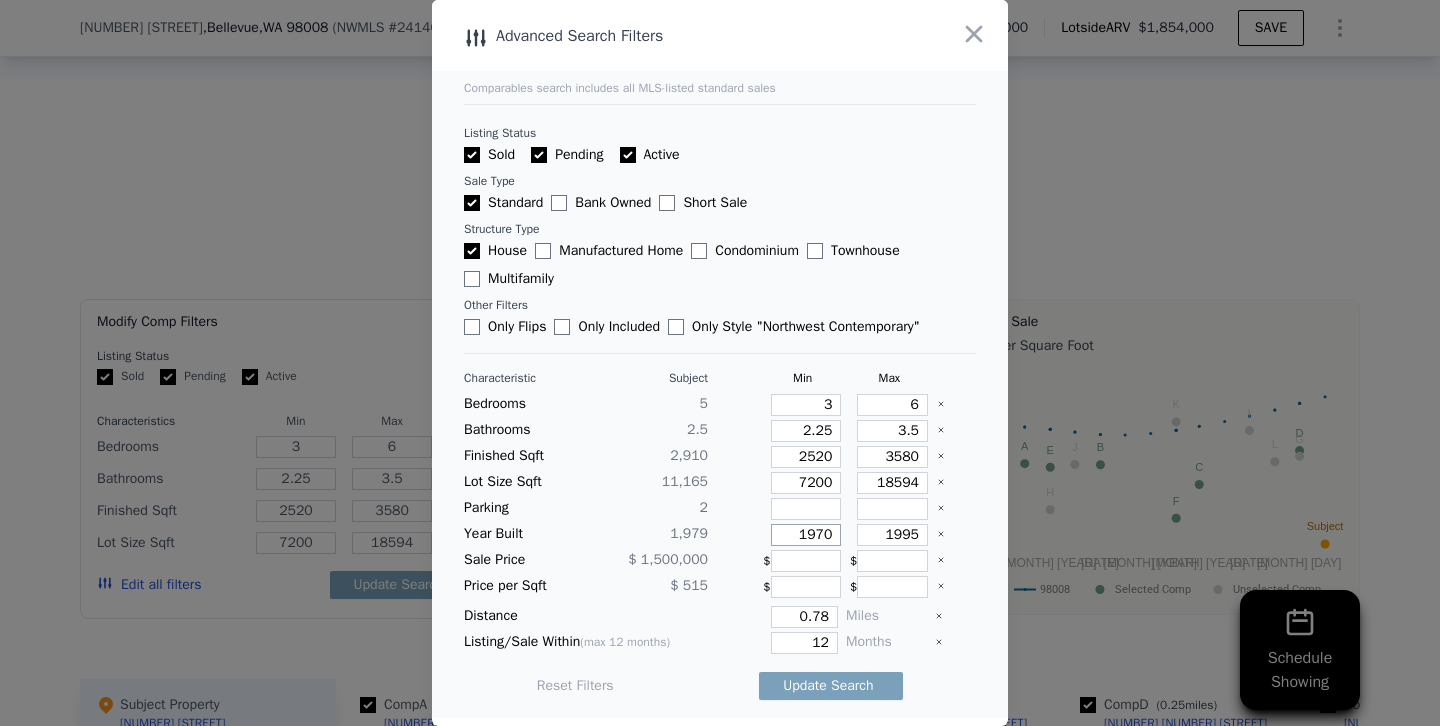 type on "1970" 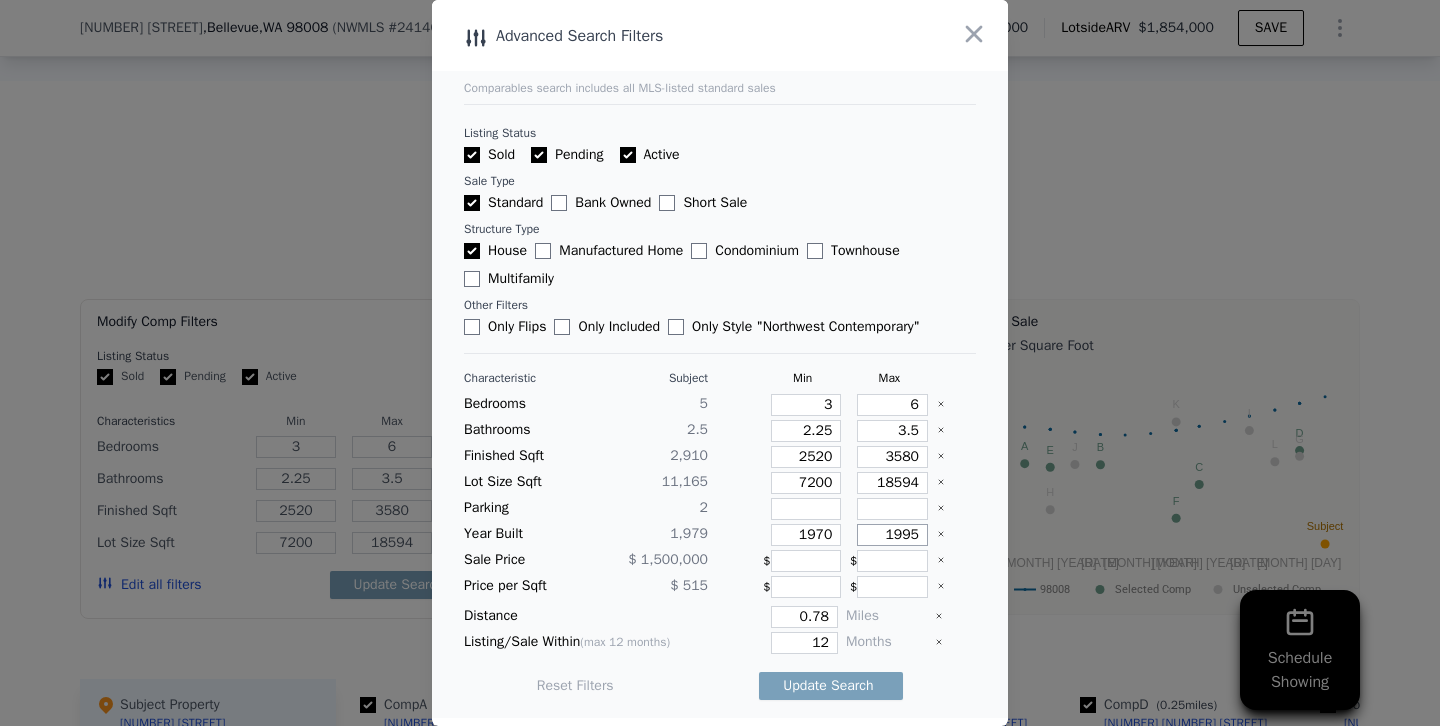 drag, startPoint x: 903, startPoint y: 533, endPoint x: 983, endPoint y: 533, distance: 80 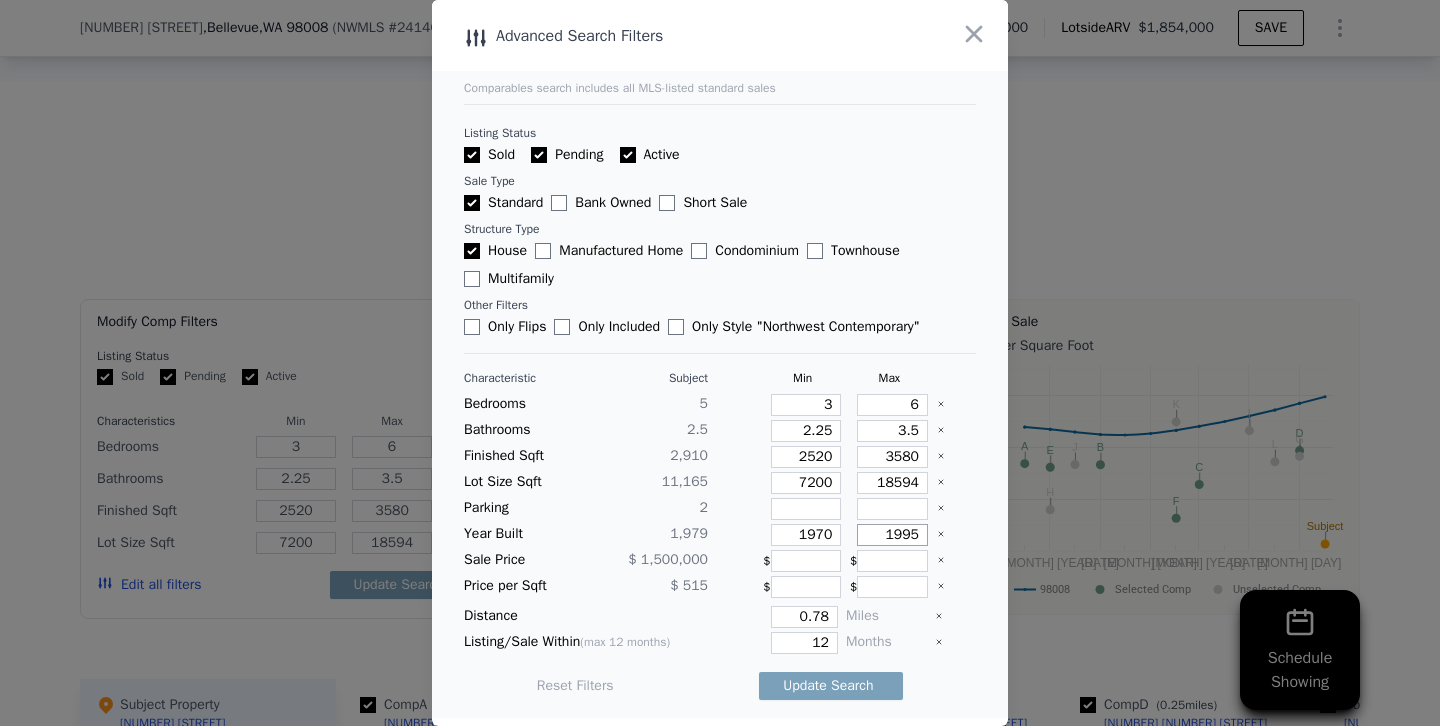 click on "Comparables search includes all MLS-listed standard sales Listing Status Sold Pending Active Sale Type Standard Bank Owned Short Sale Structure Type House Manufactured Home Condominium Townhouse Multifamily Other Filters Only Flips Only Included Only Style " Northwest Contemporary " Characteristic Subject Min Max Bedrooms 5    3    6 Bathrooms 2.5    2.25    3.5 Finished Sqft 2,910    2520    3580 Lot Size Sqft 11,165    7200    18594 Parking 2       Year Built 1,979    1970    1995 Sale Price $ 1,500,000 $ $ Price per Sqft $ 515 $ $ Distance 0.78 Miles Listing/Sale Within  (max 12 months) 12 Months Reset Filters Update Search" at bounding box center (720, 359) 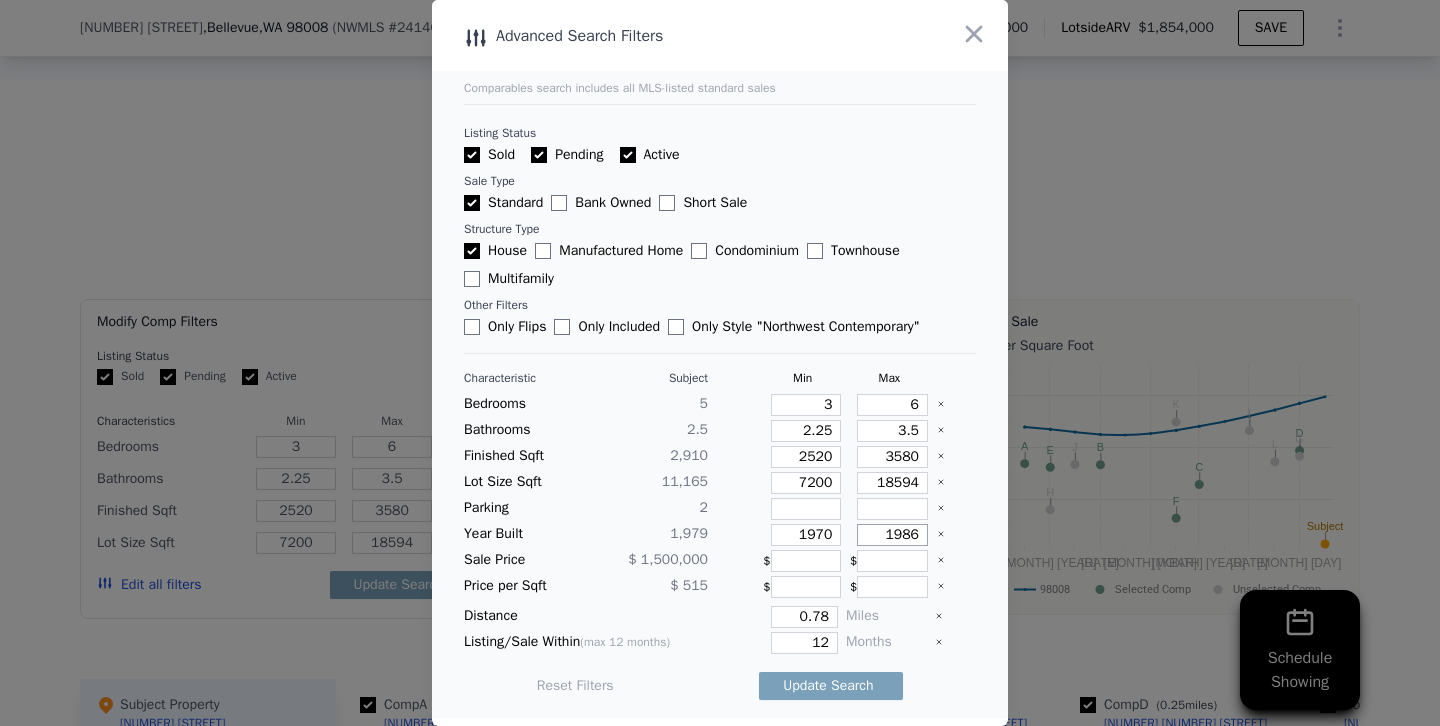 type on "1986" 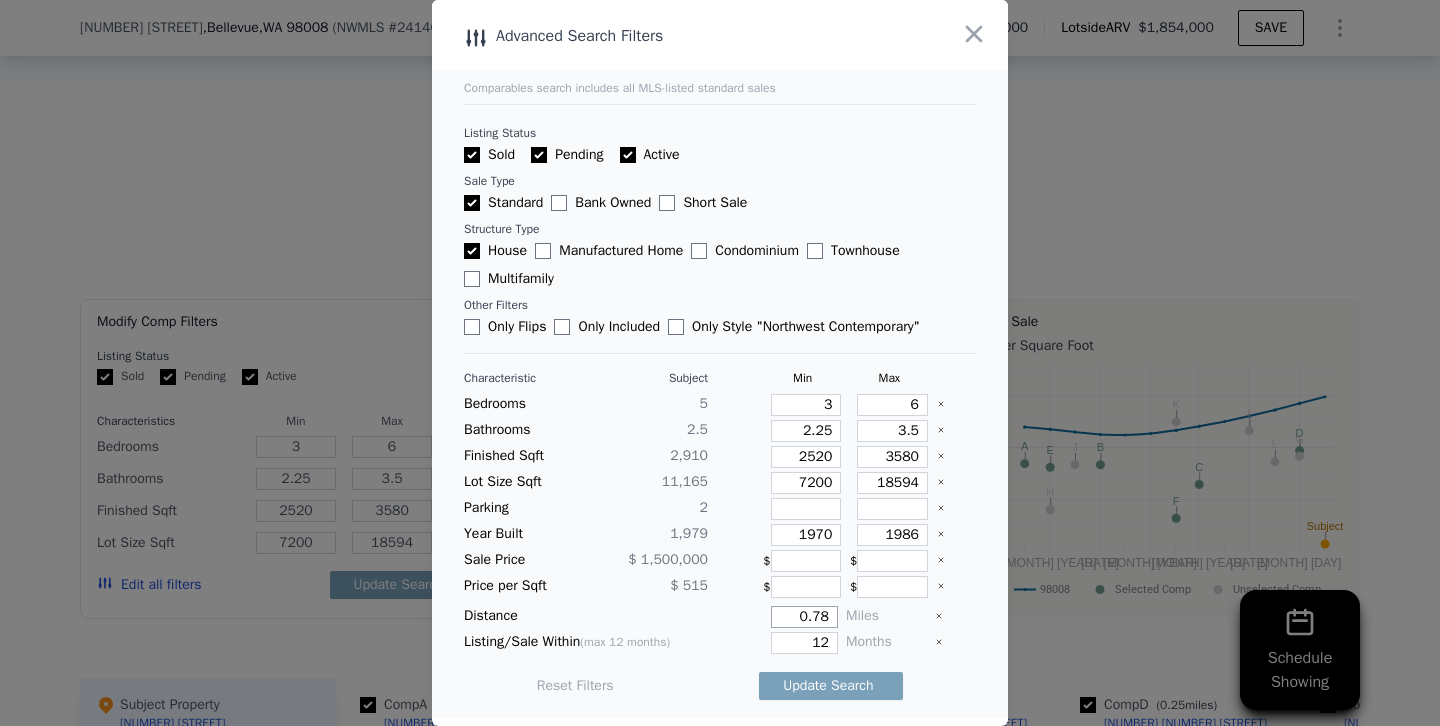 click on "0.78" at bounding box center (804, 617) 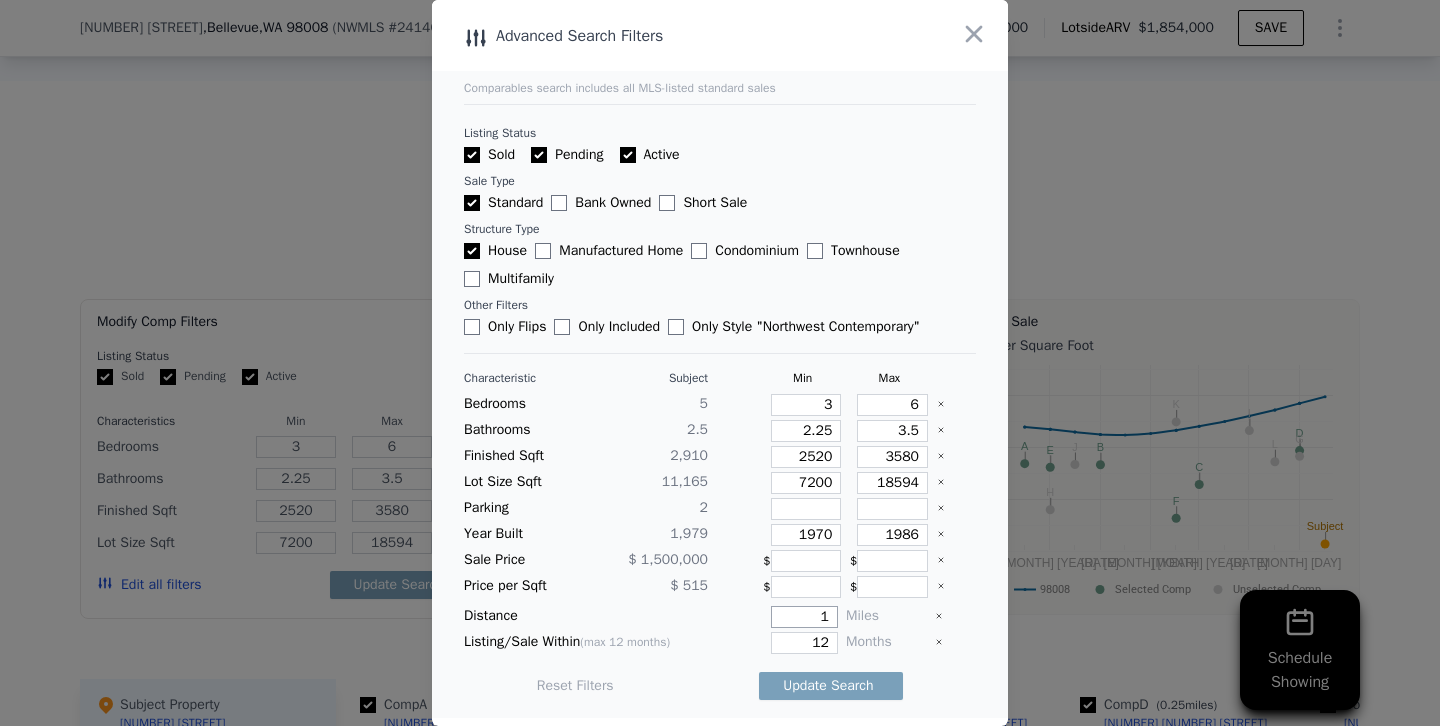 type on "1" 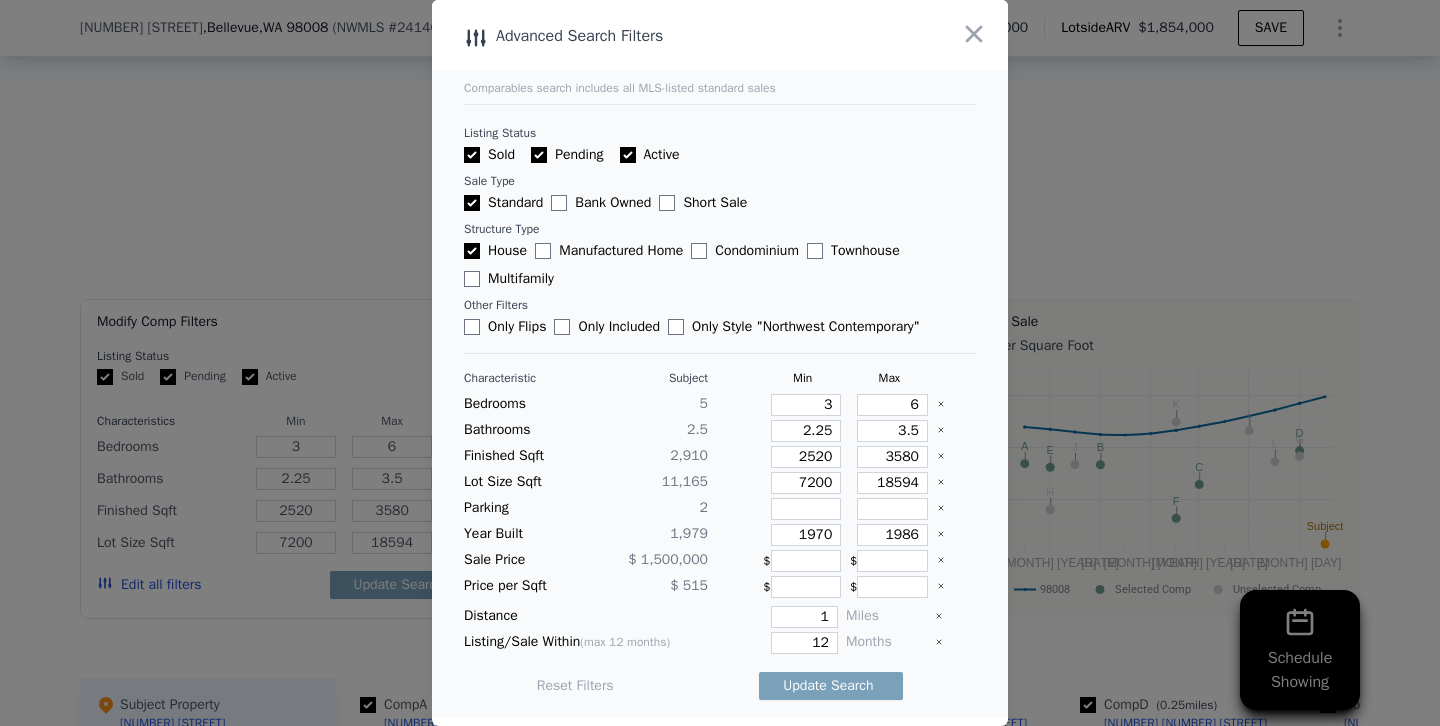 type 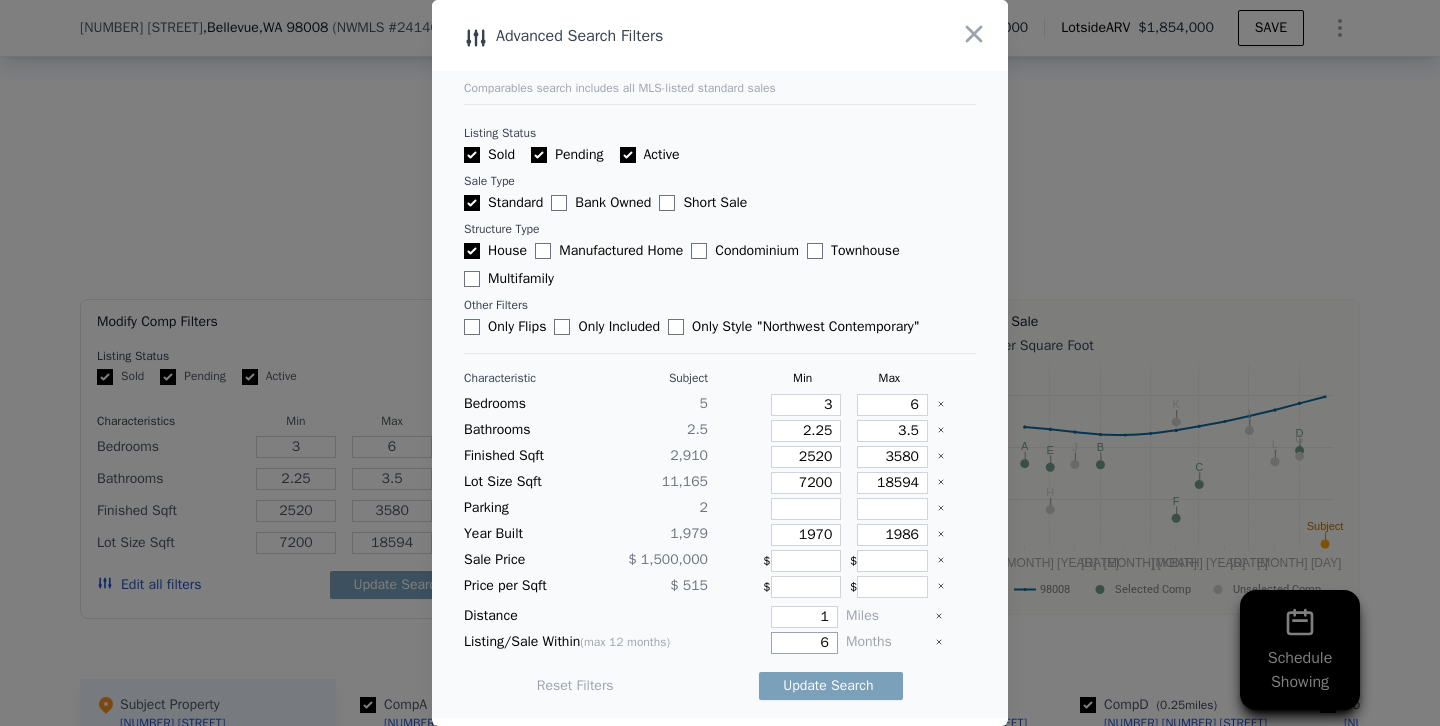 type on "6" 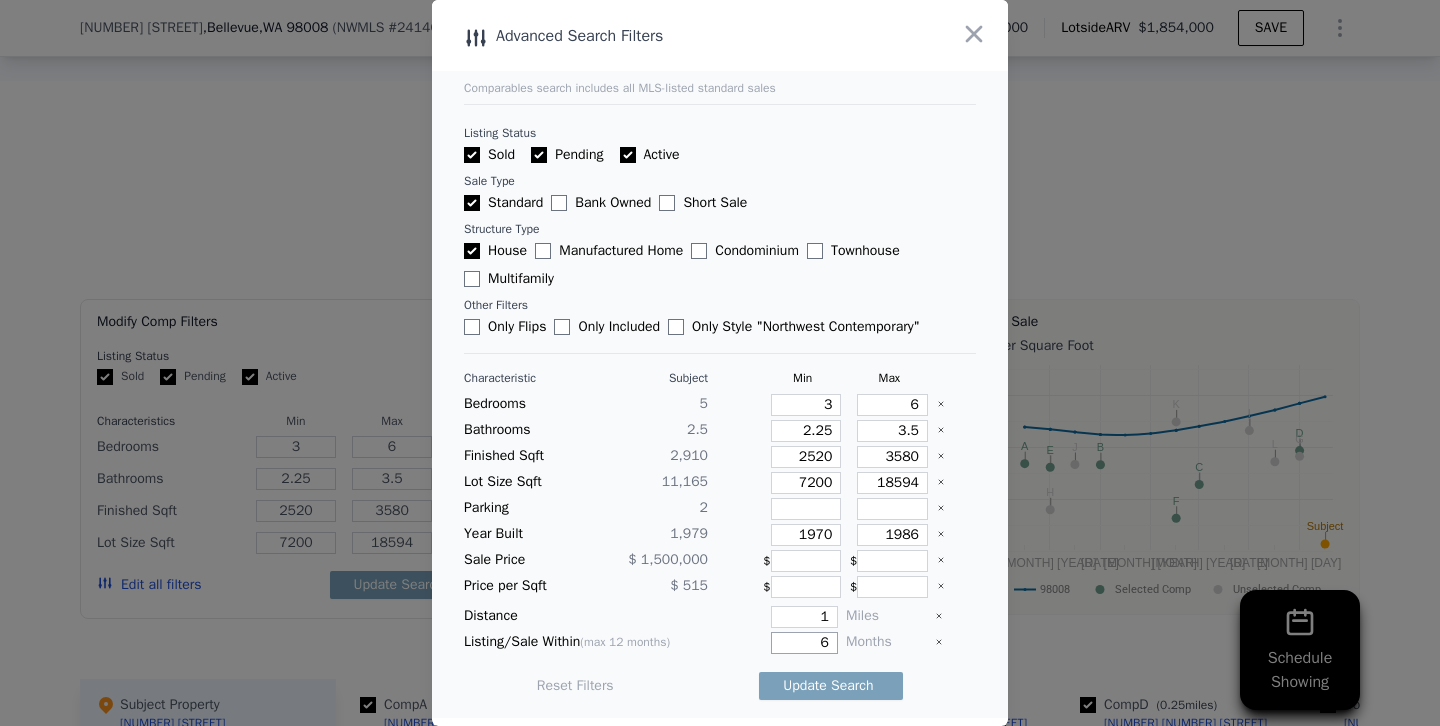 click on "Update Search" at bounding box center (831, 686) 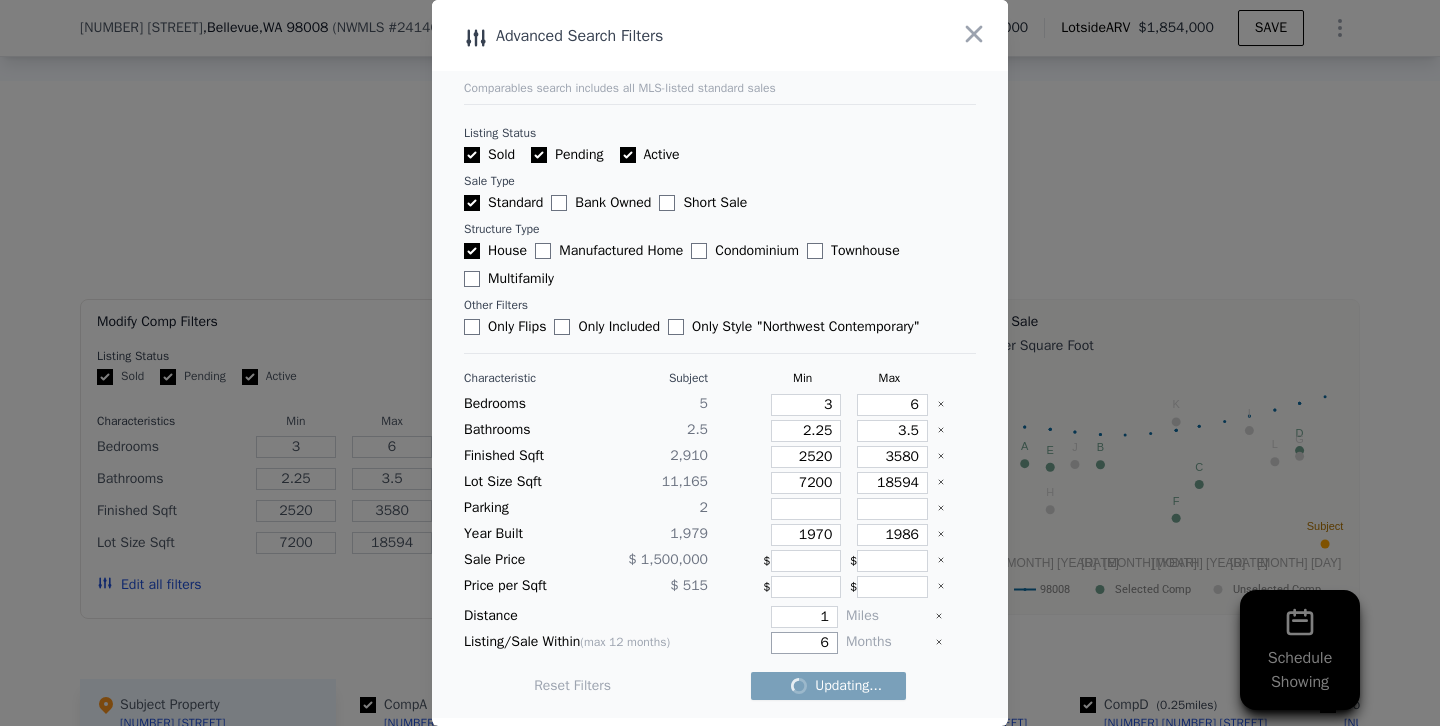 checkbox on "false" 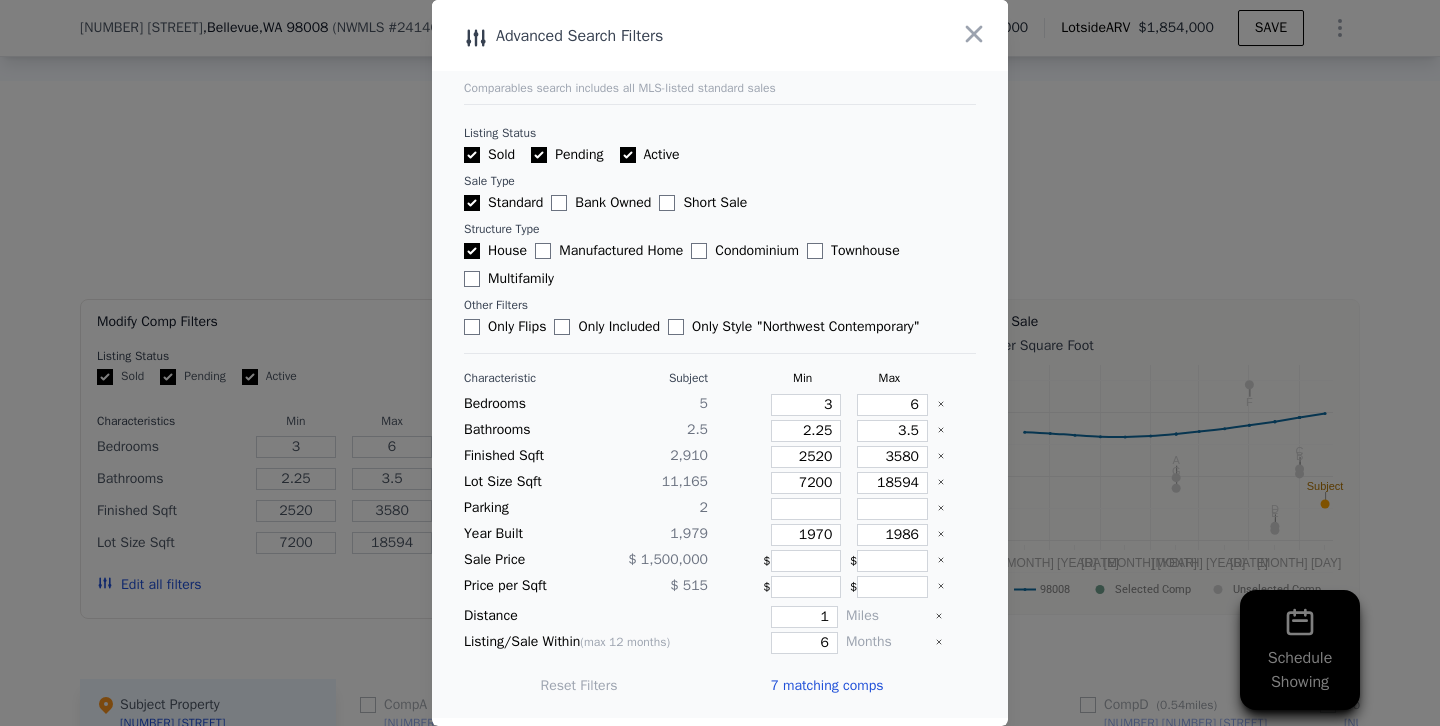 click on "7 matching comps" at bounding box center [826, 686] 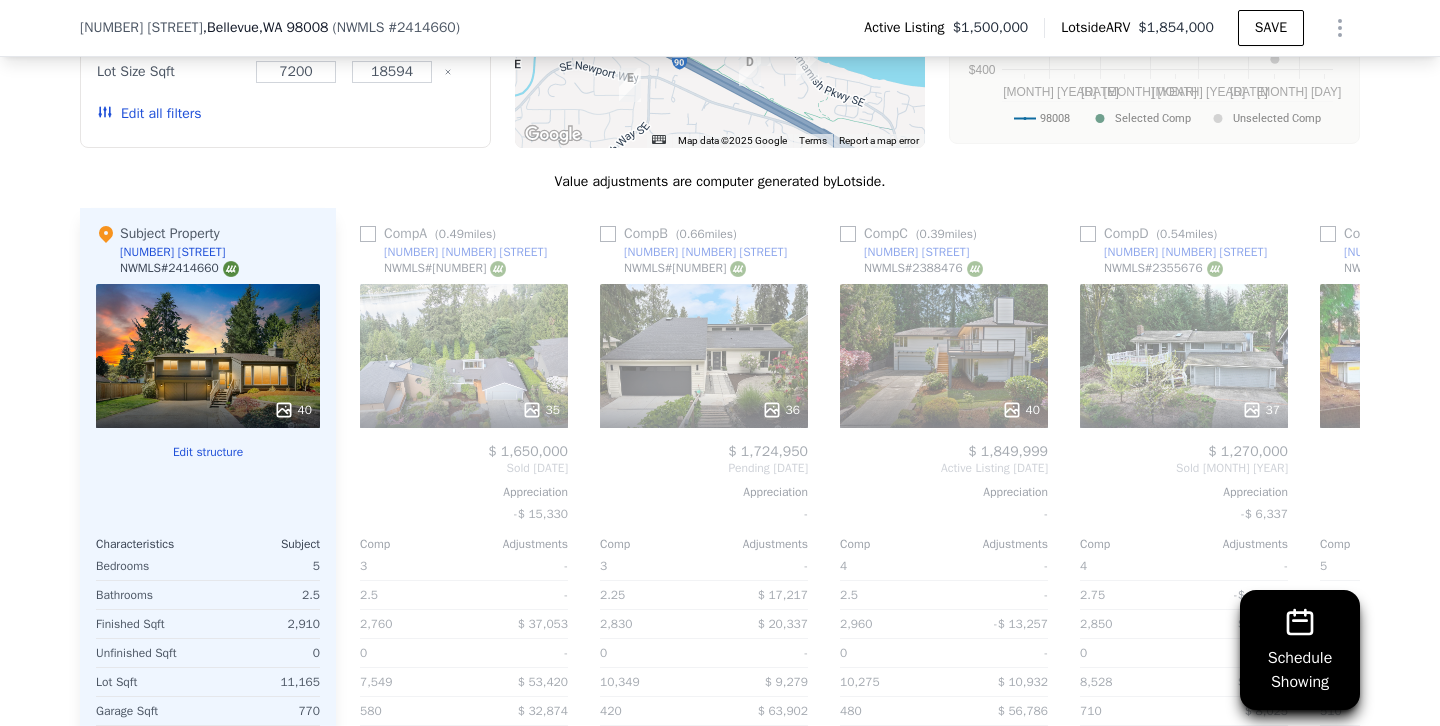 scroll, scrollTop: 2142, scrollLeft: 0, axis: vertical 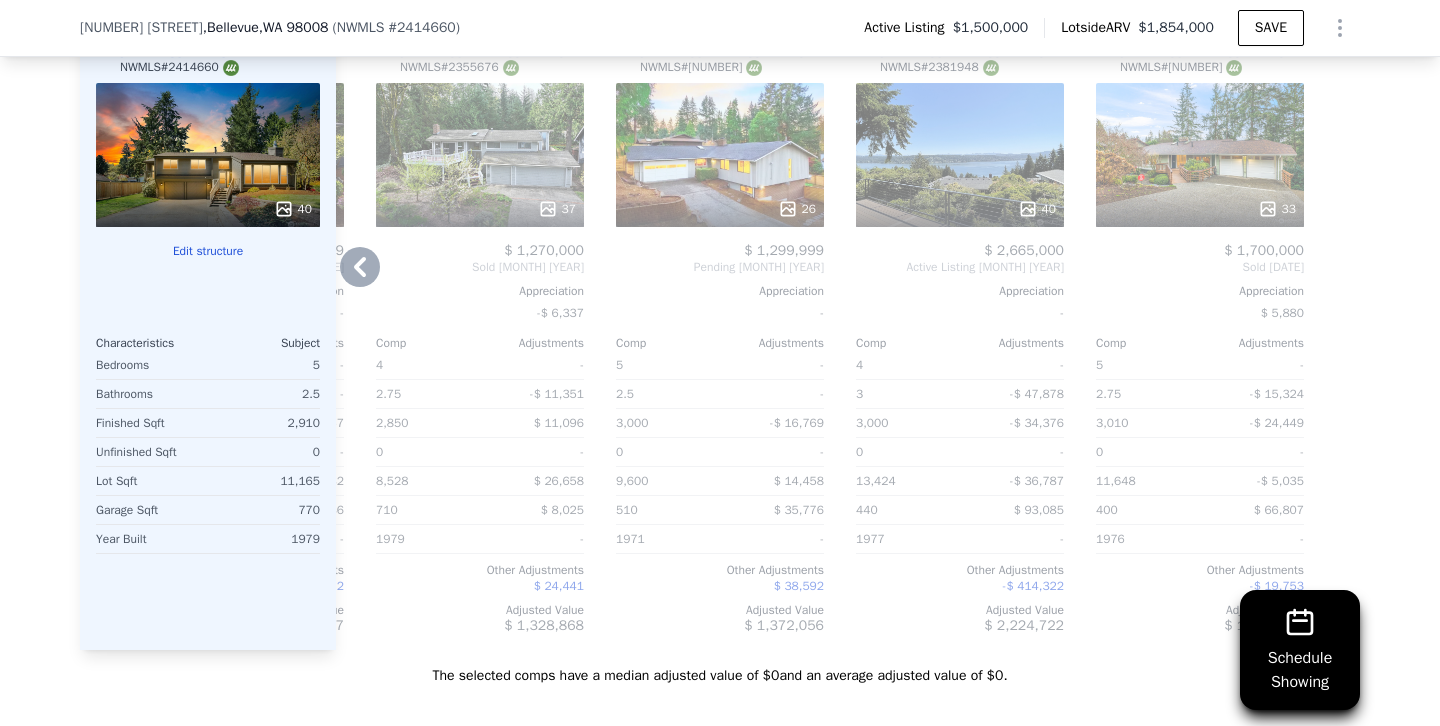 click on "33" at bounding box center [1200, 155] 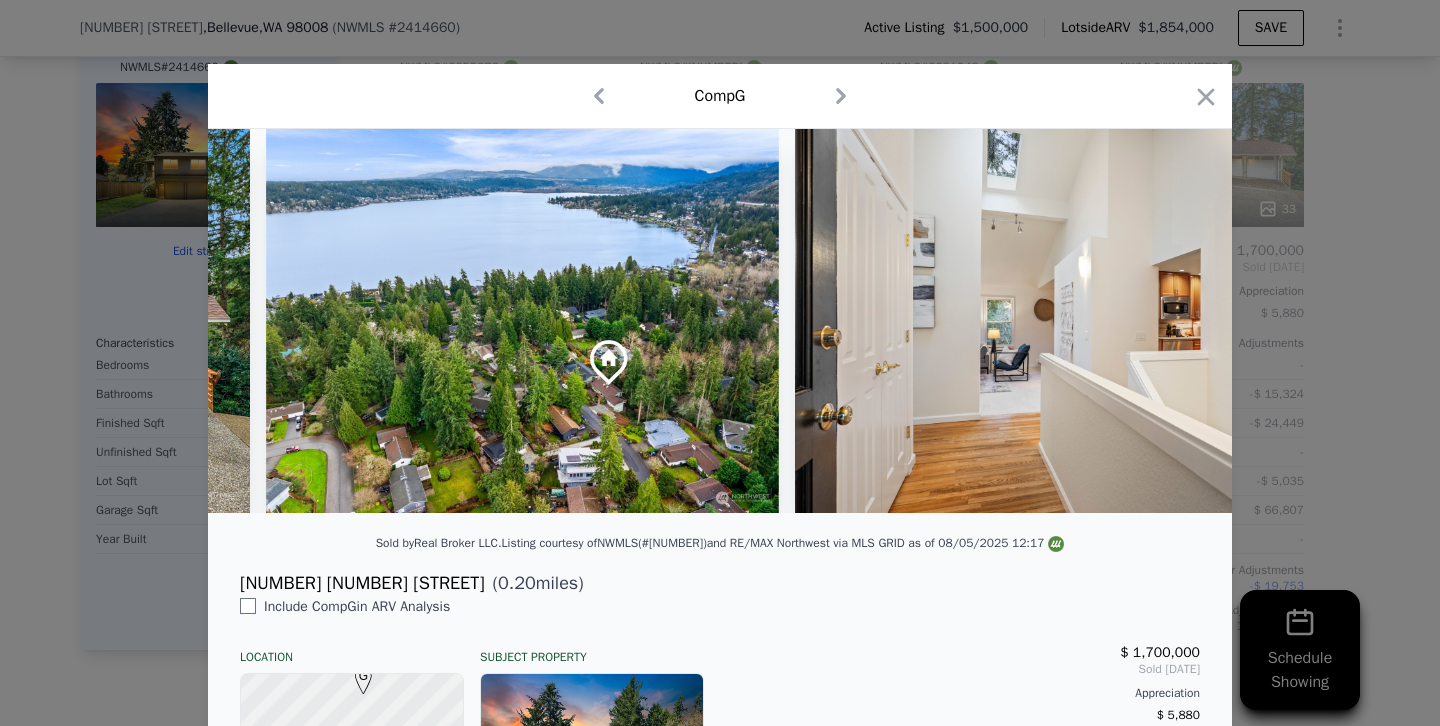 scroll, scrollTop: 0, scrollLeft: 578, axis: horizontal 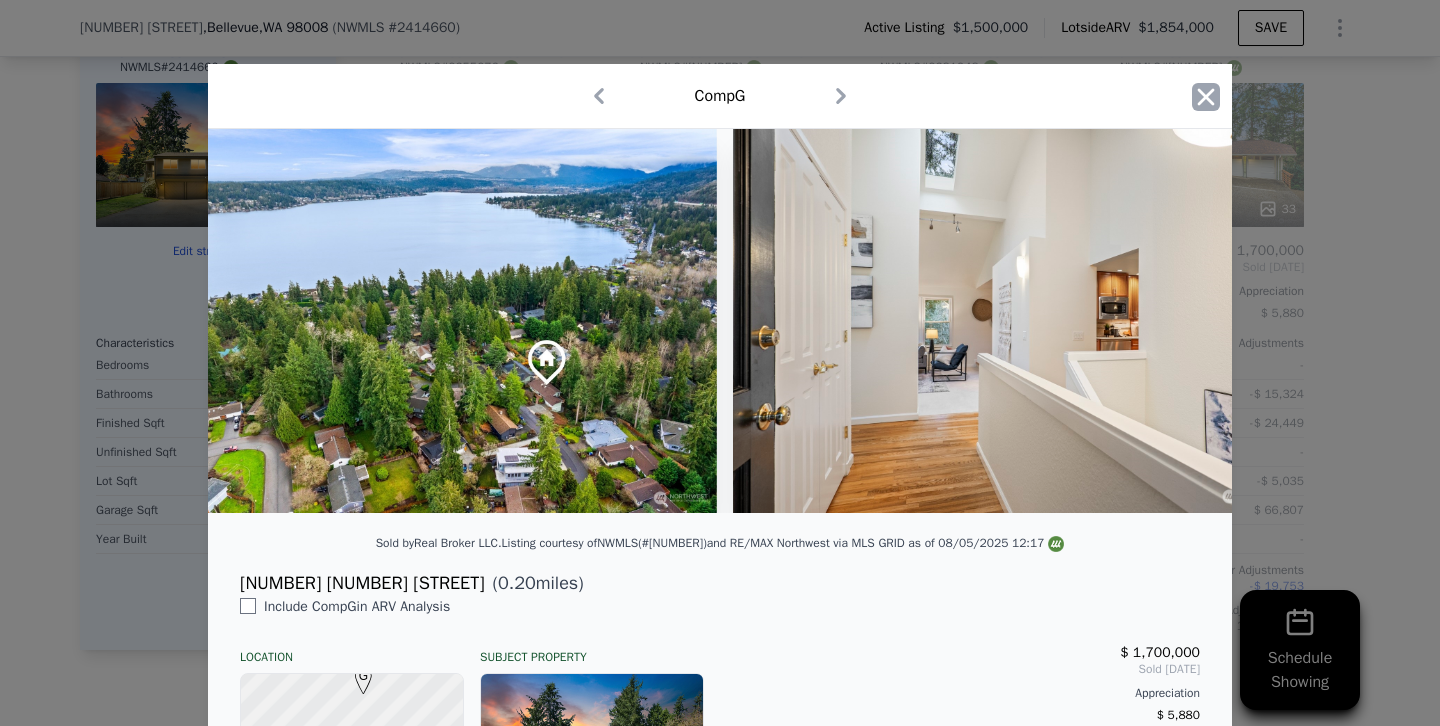 click 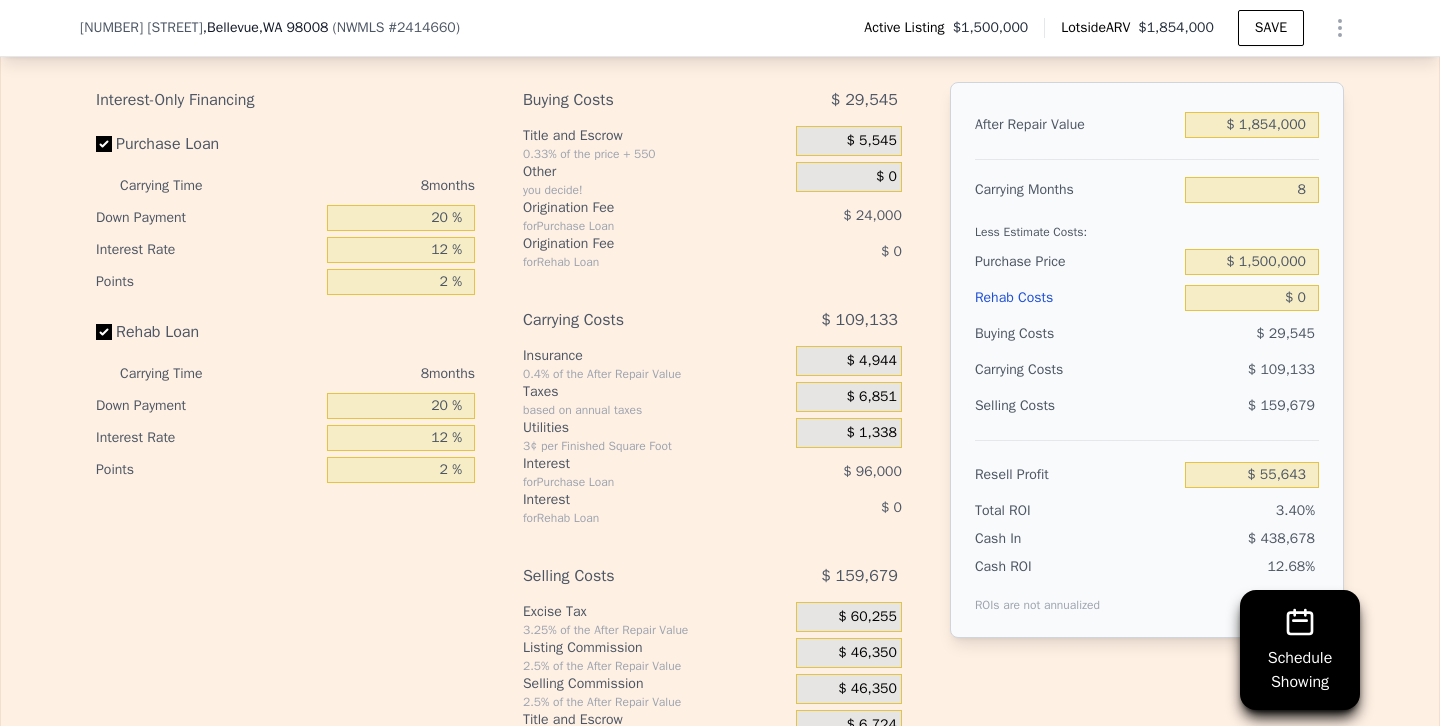 scroll, scrollTop: 3253, scrollLeft: 0, axis: vertical 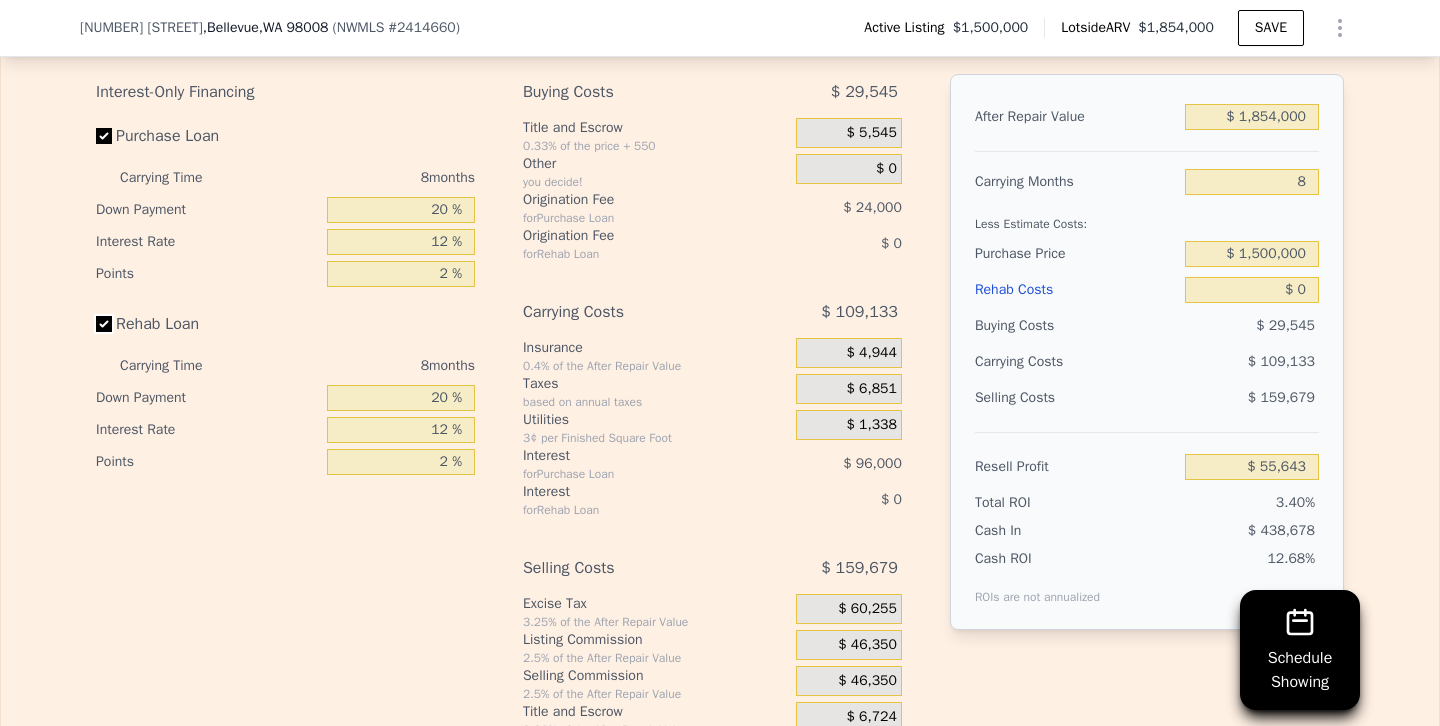 click on "Rehab Loan" at bounding box center [104, 324] 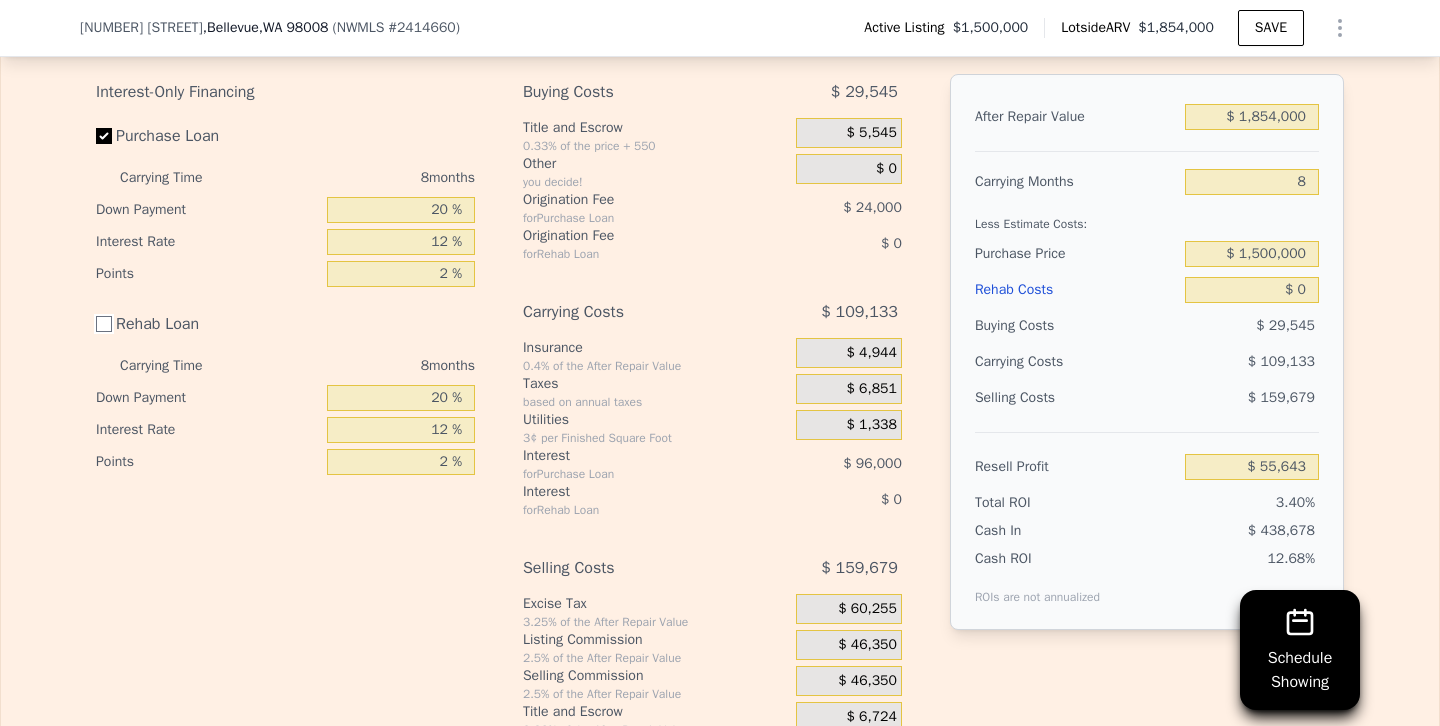 checkbox on "false" 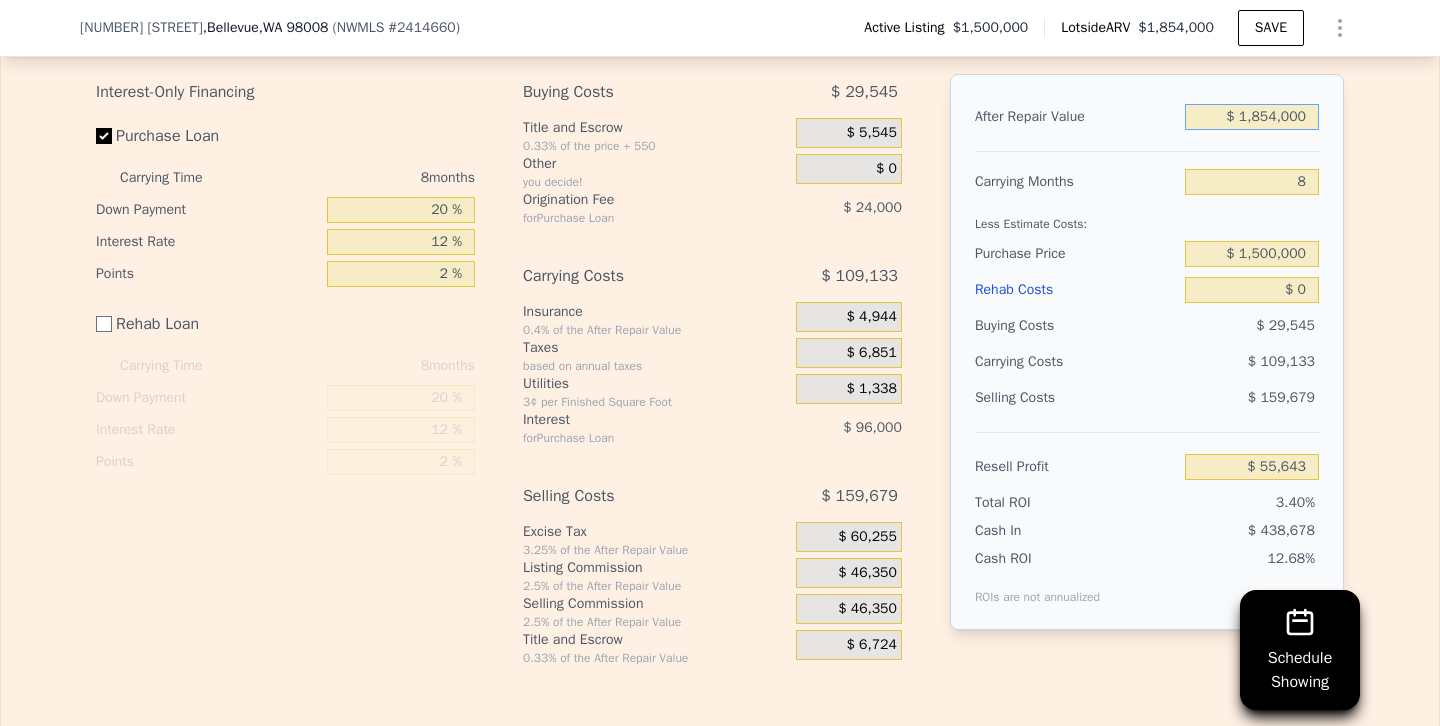 click on "$ 1,854,000" at bounding box center [1252, 117] 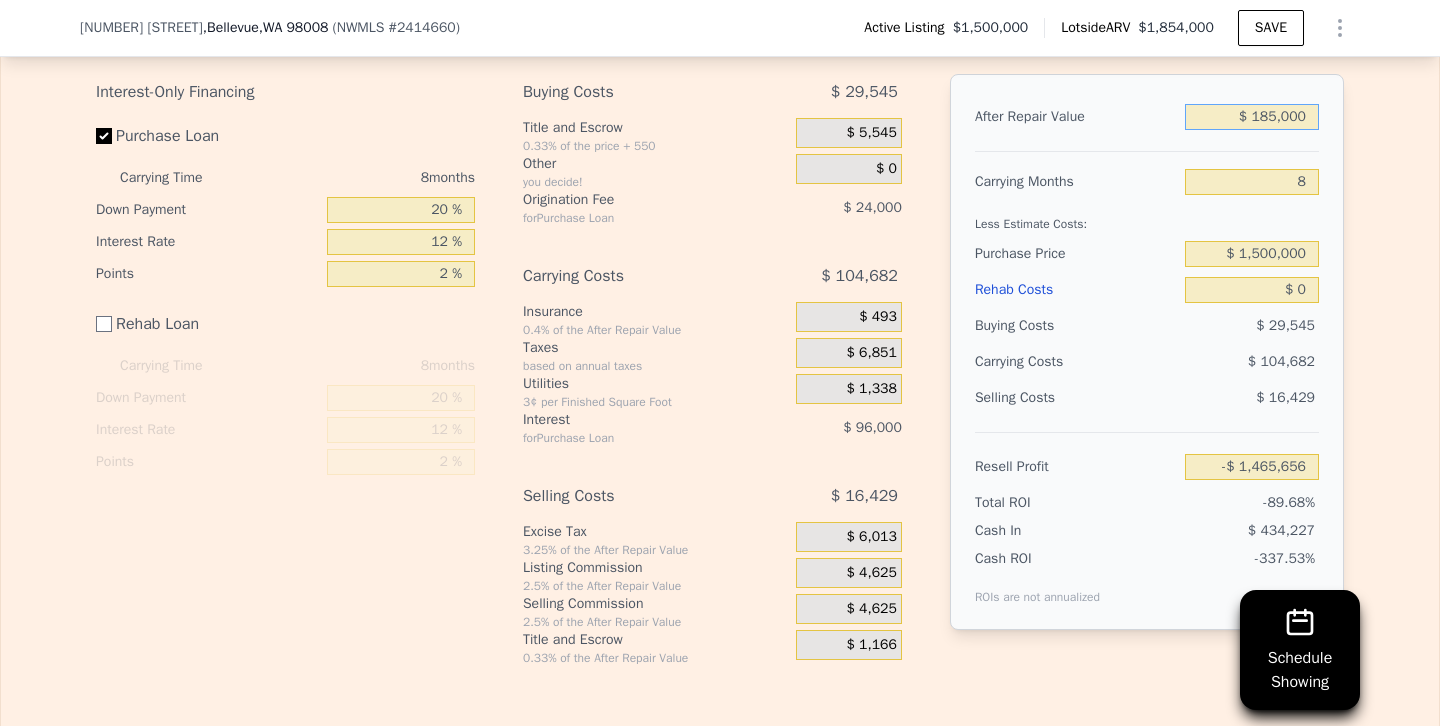 type on "-$ 1,465,656" 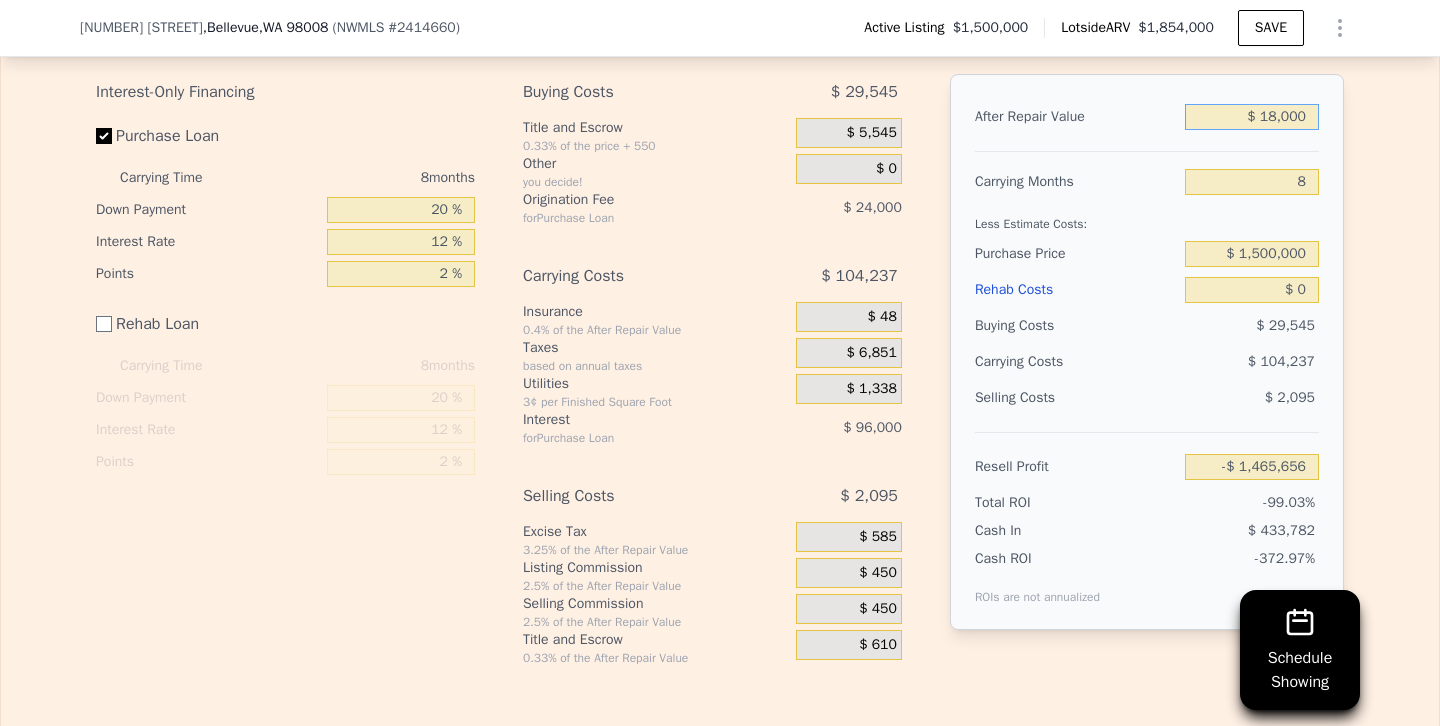 type on "-$ 1,617,877" 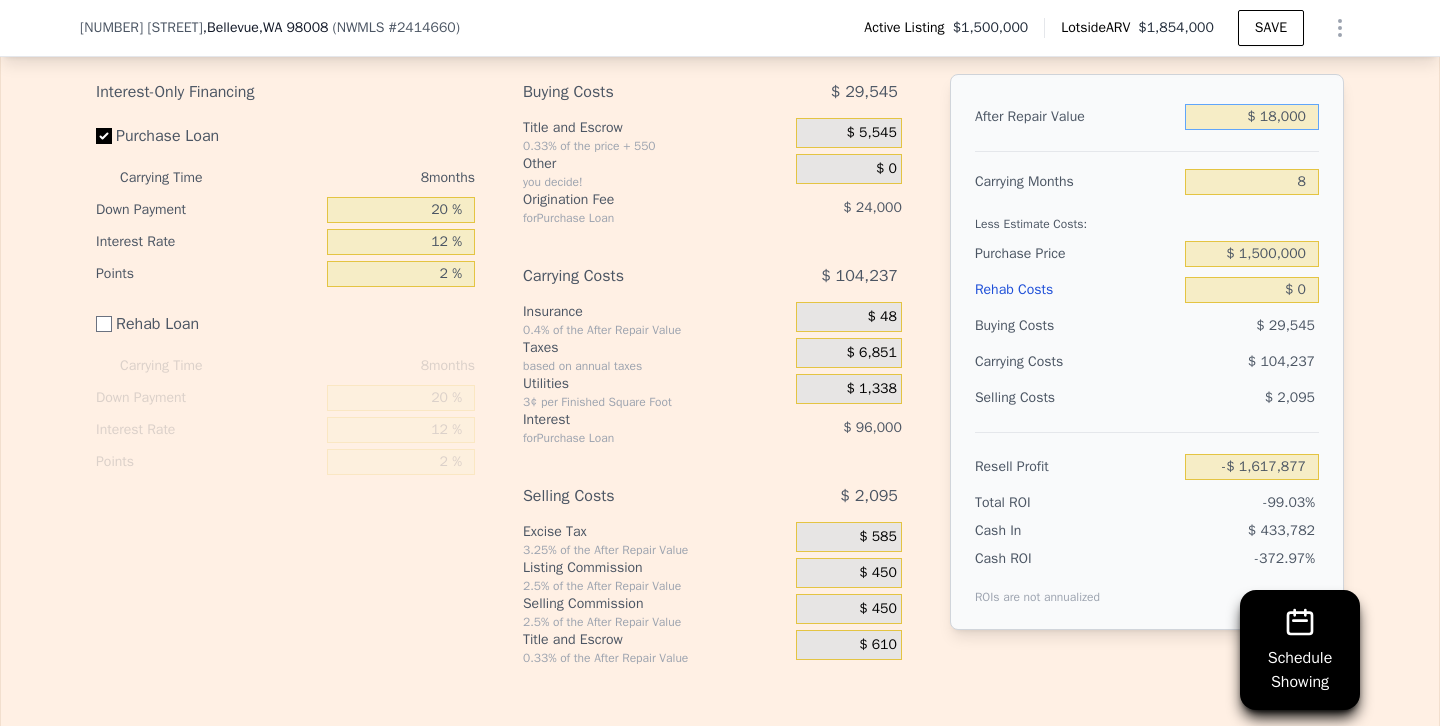 type on "$ 1,000" 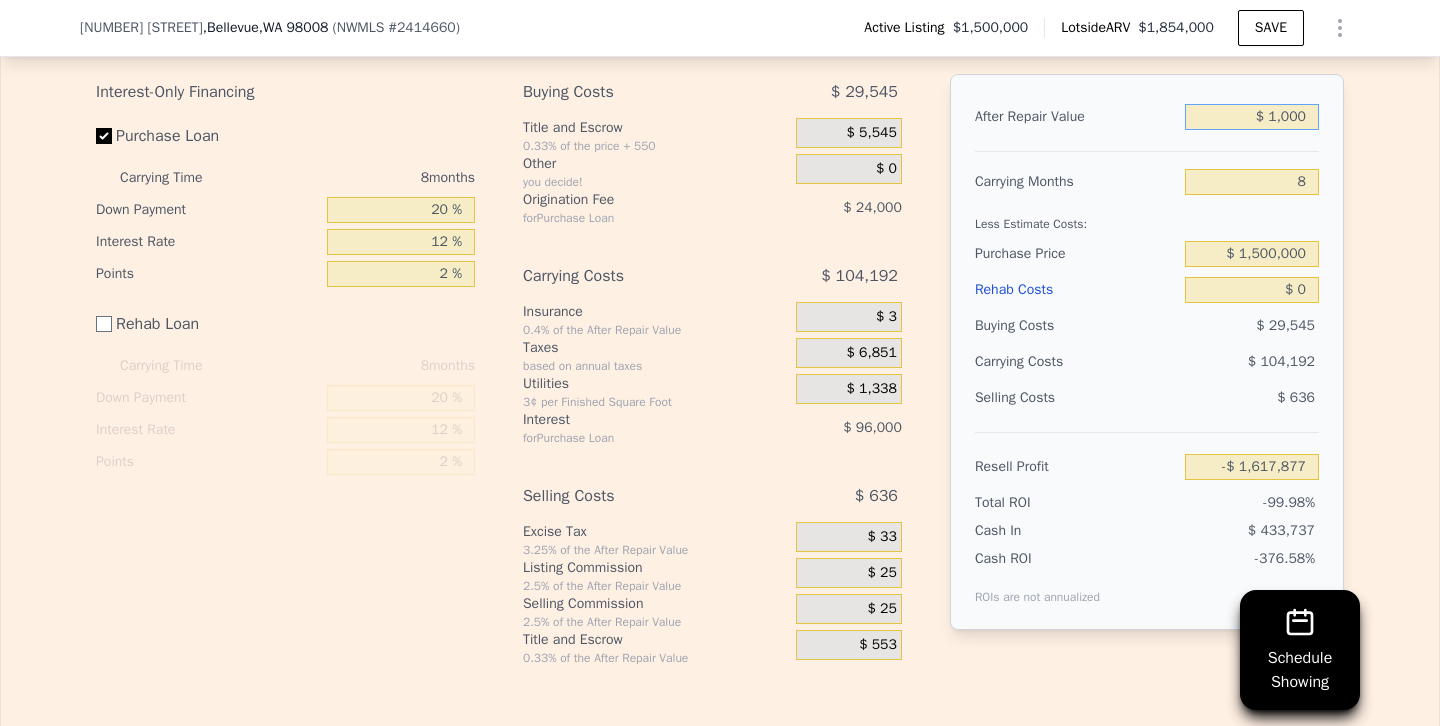 type on "-$ 1,633,373" 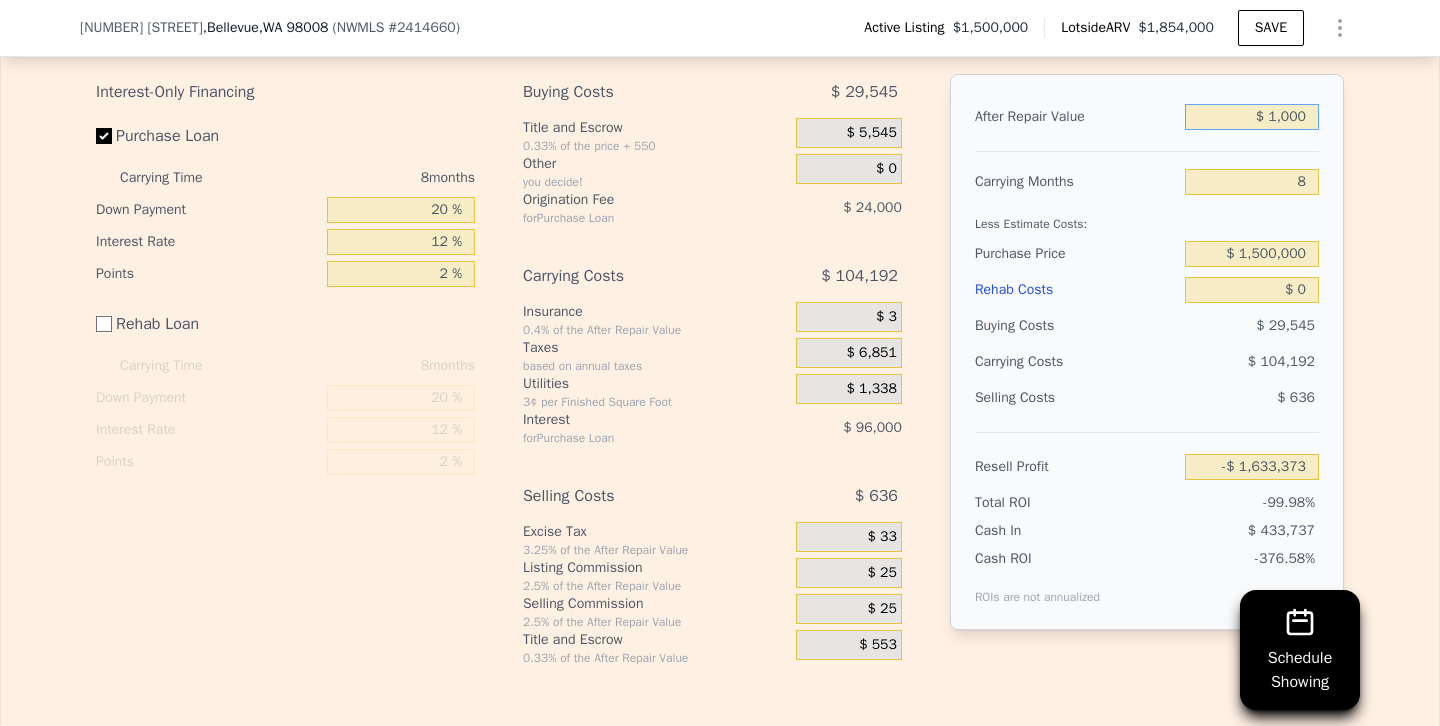 type on "$ 16,000" 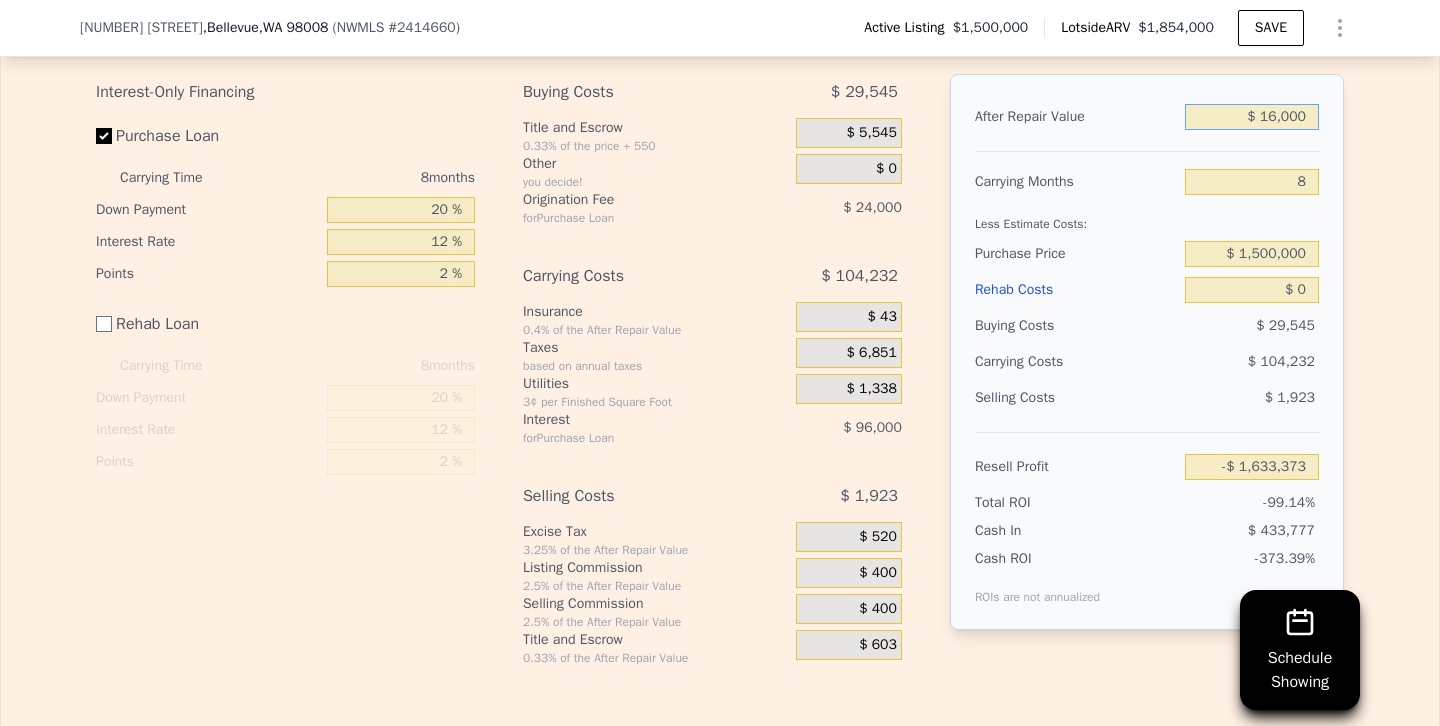 type on "-$ 1,619,700" 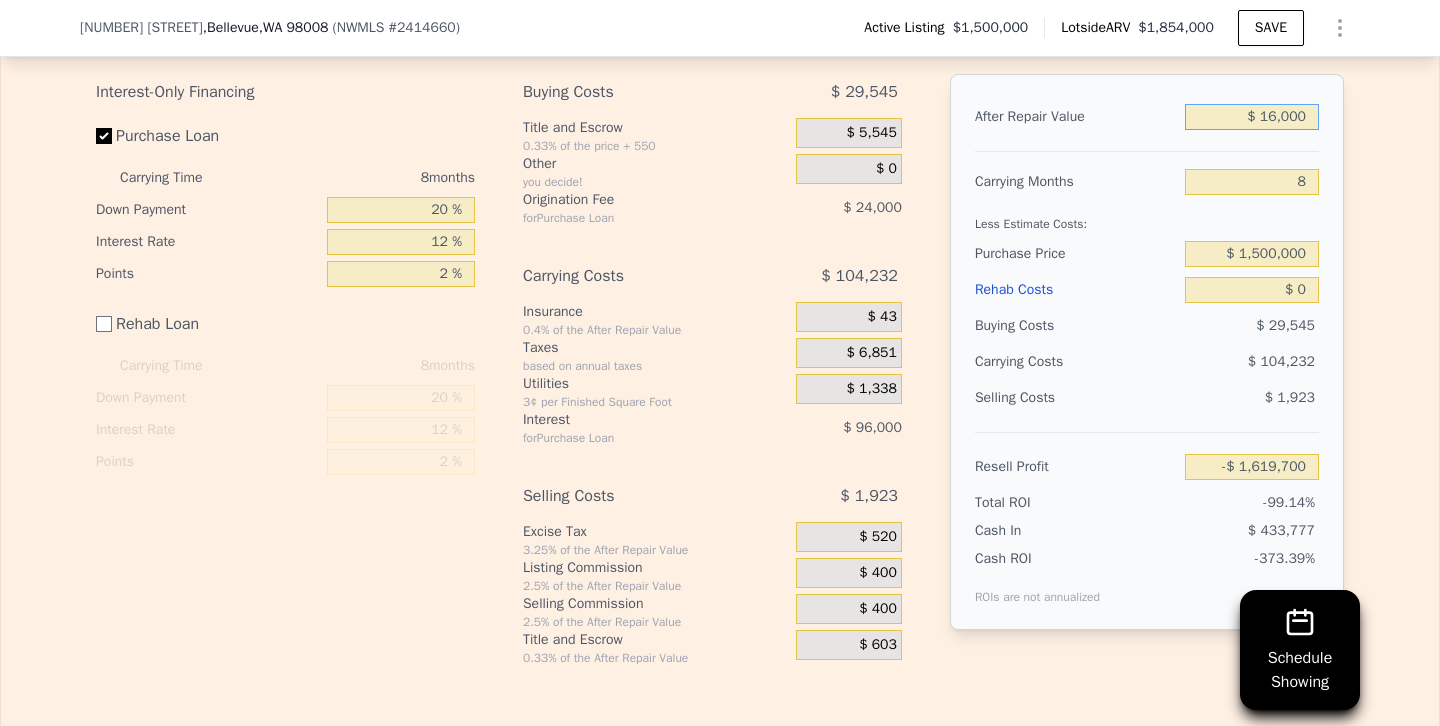 type on "$ 160,000" 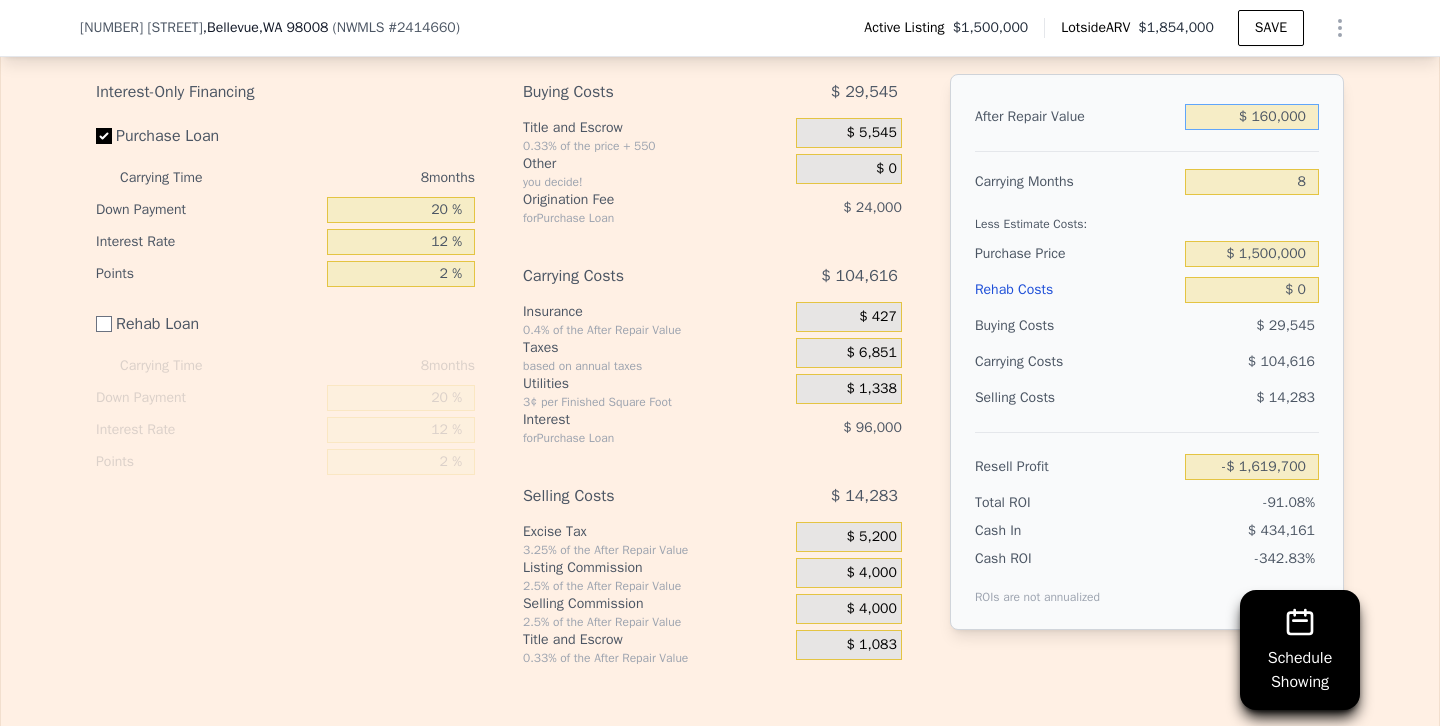 type on "-$ 1,488,444" 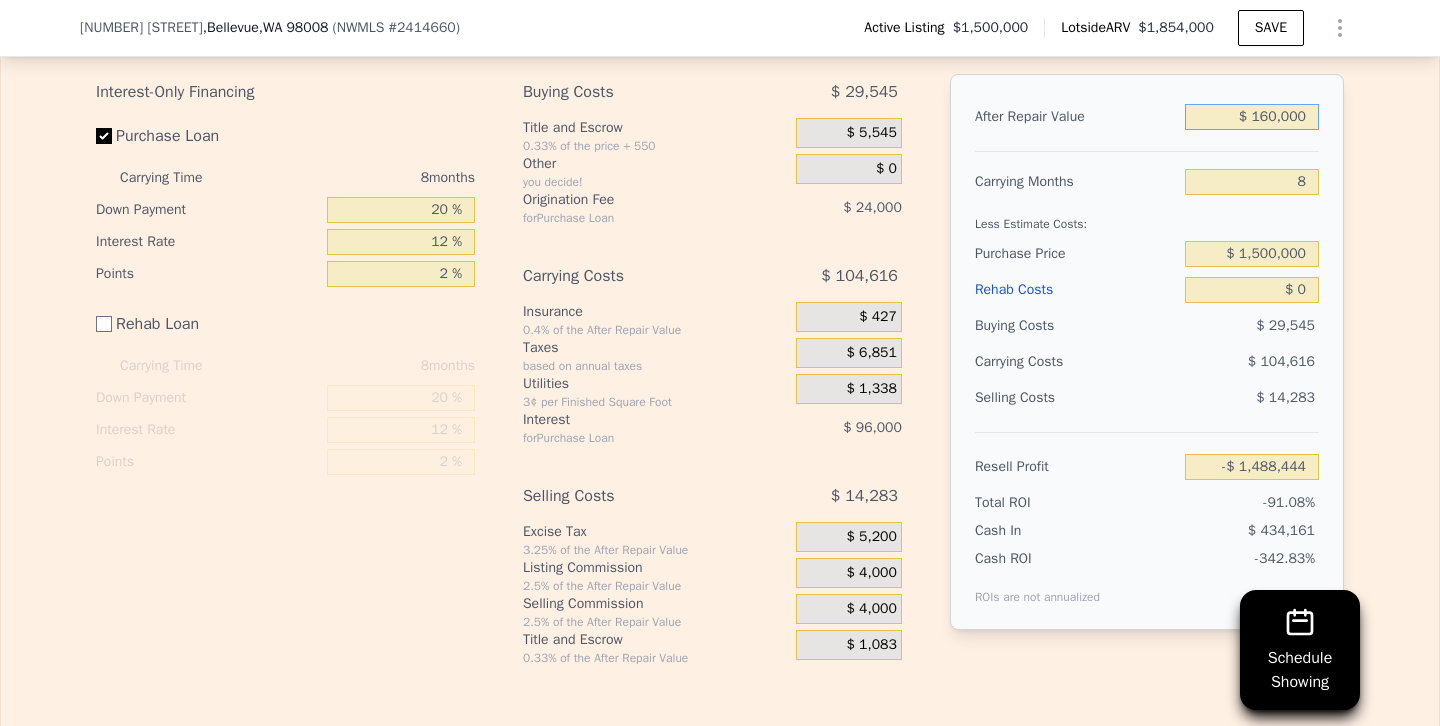 type on "$ 1,600,000" 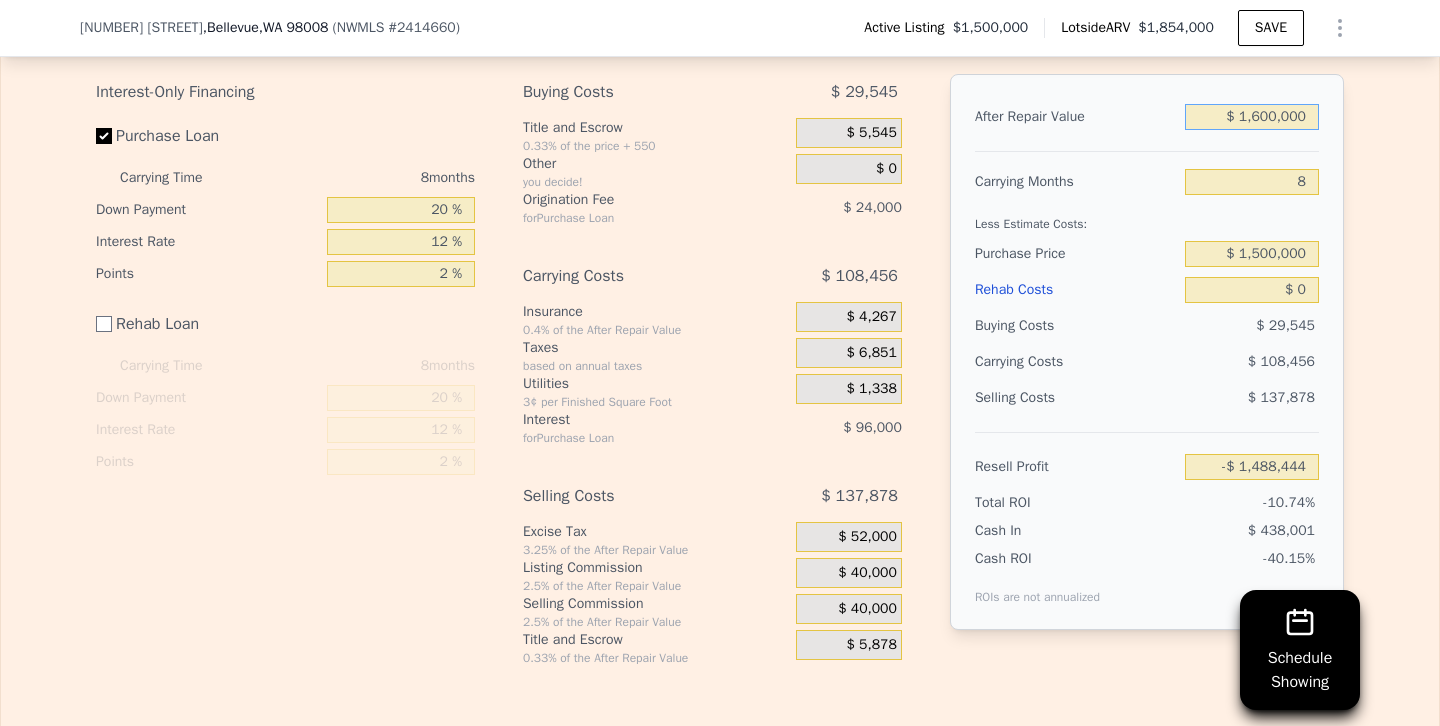 type on "-$ 175,879" 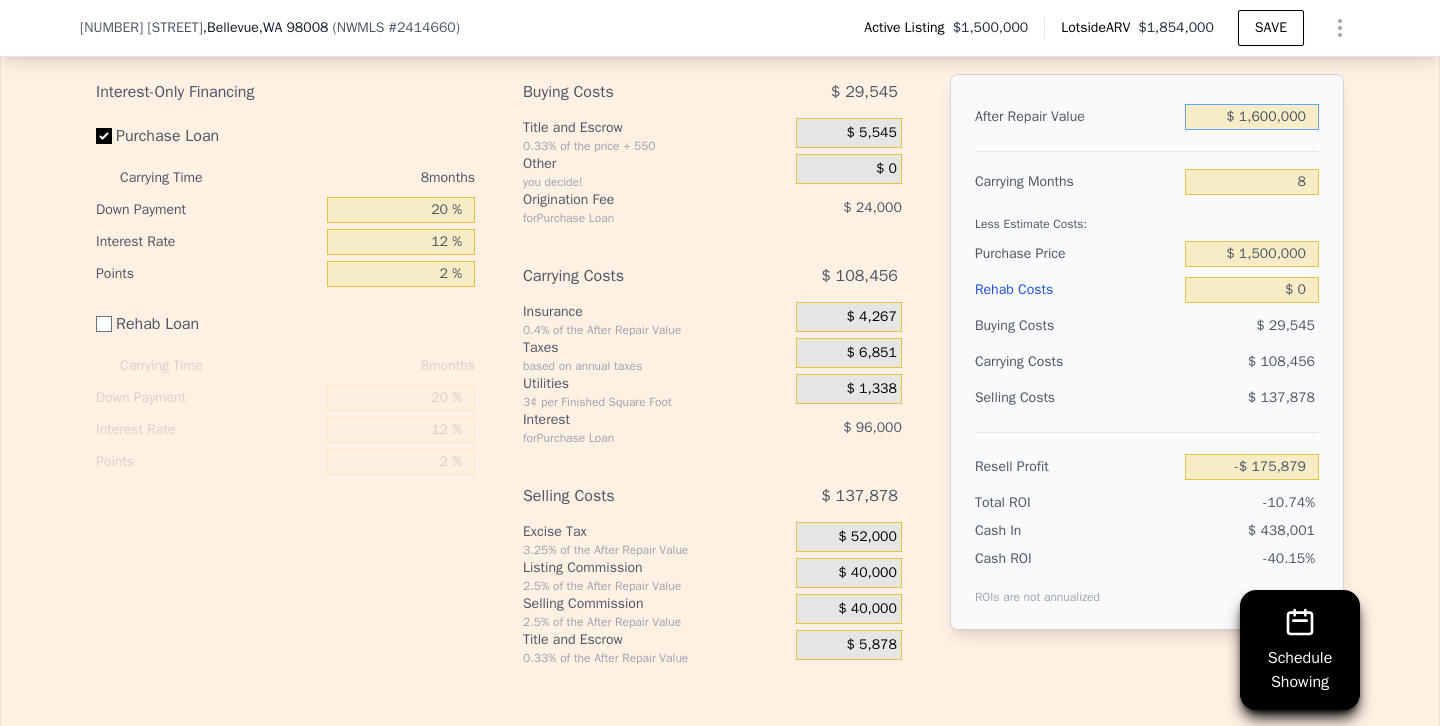 type on "$ 1,600,000" 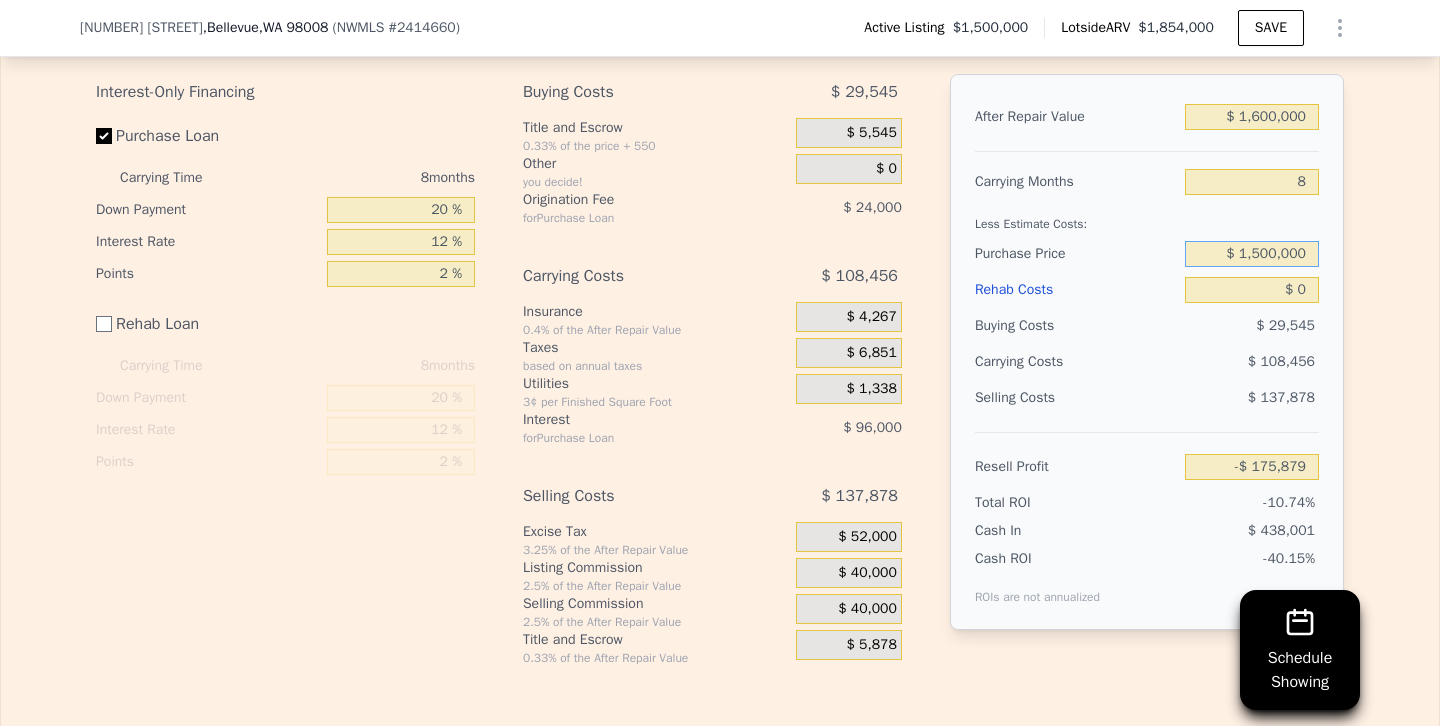click on "$ 1,500,000" at bounding box center [1252, 254] 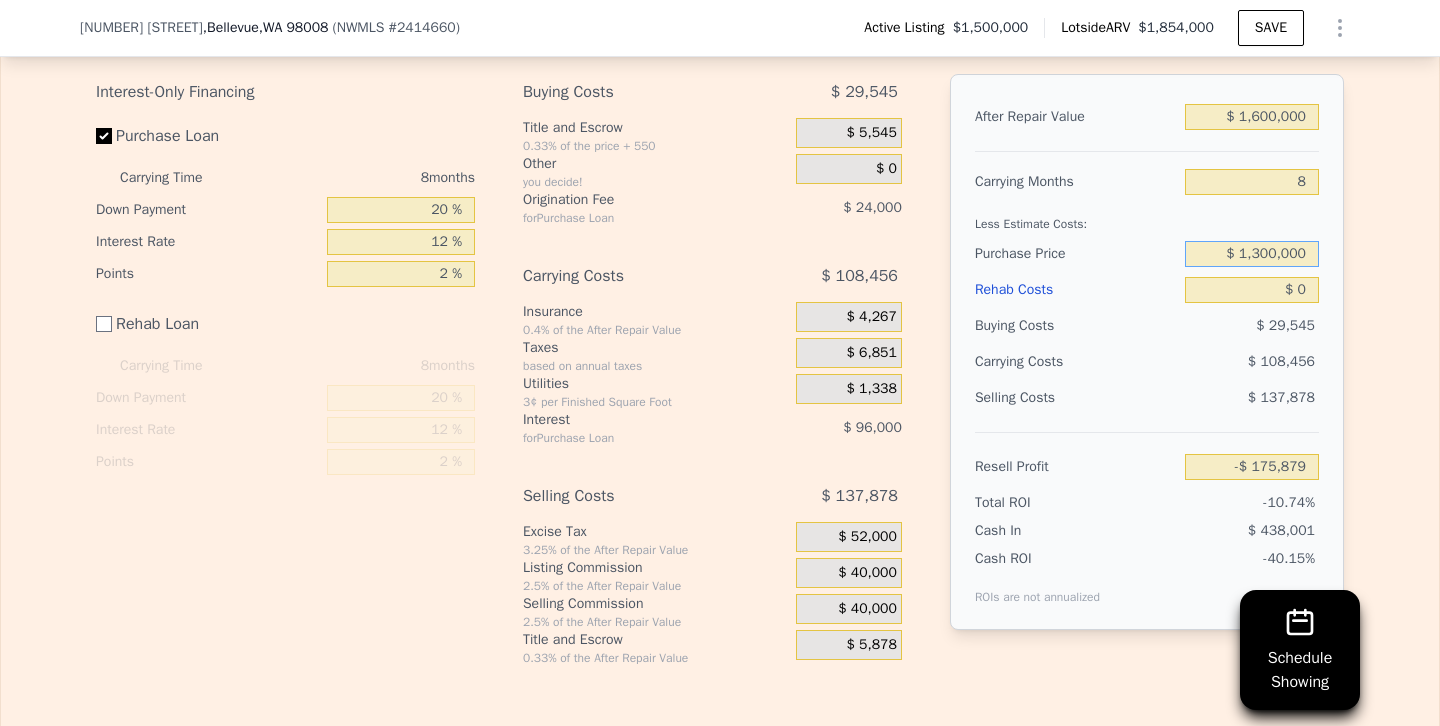 type on "$ 1,300,000" 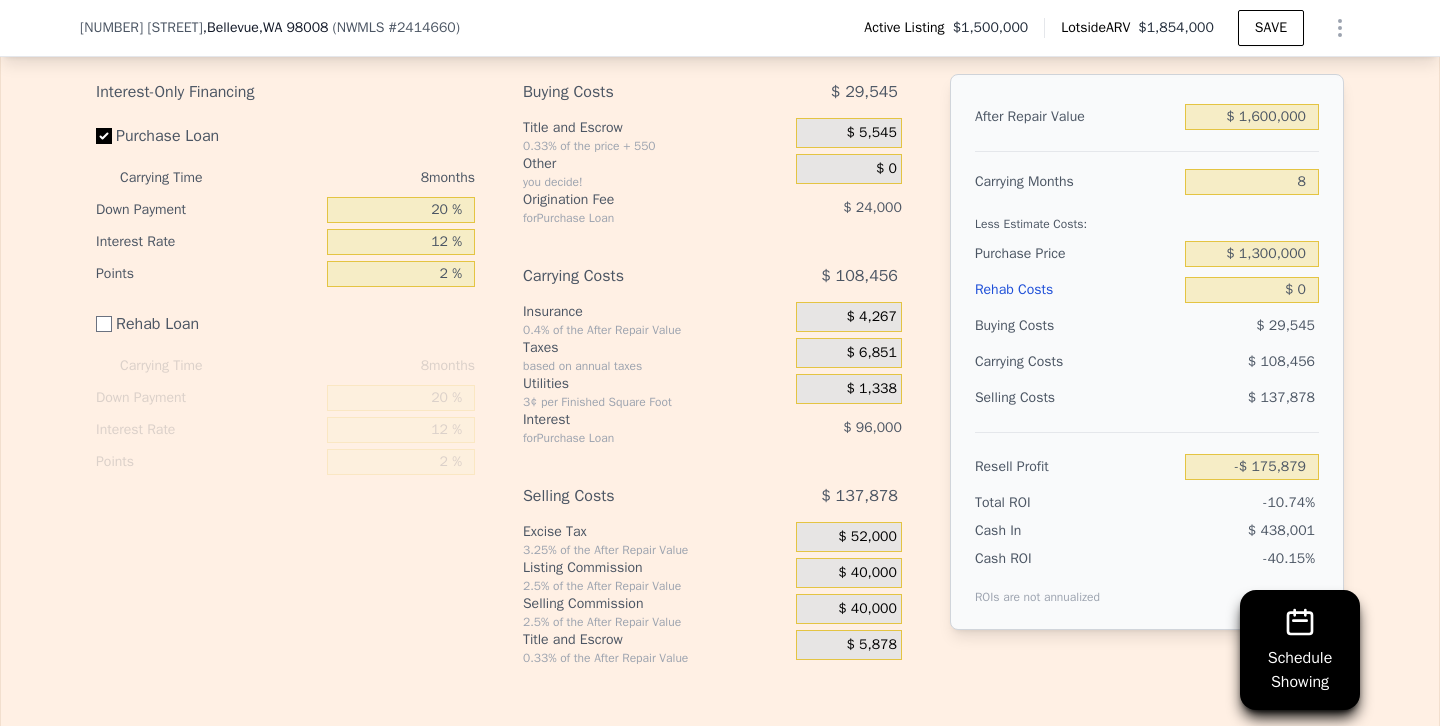 click on "$ 108,456" at bounding box center (1213, 362) 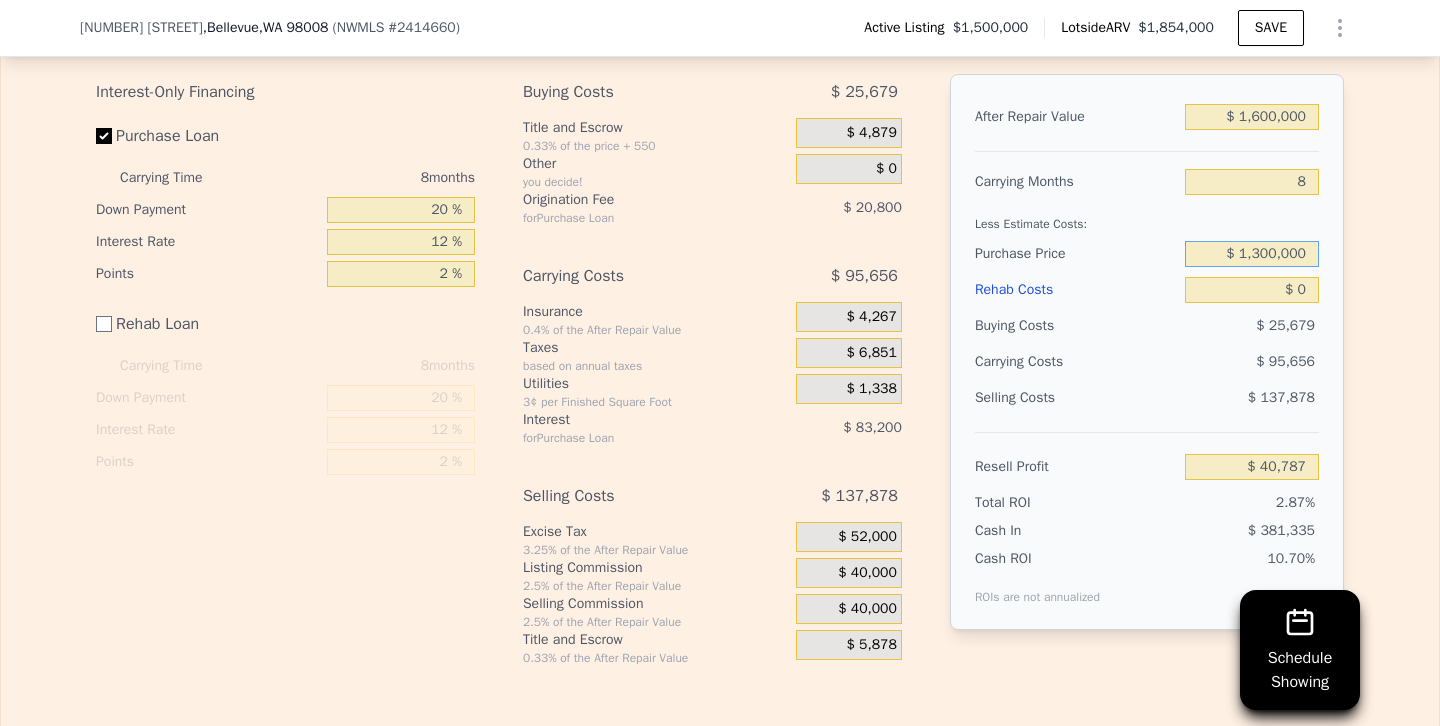 click on "$ 1,300,000" at bounding box center [1252, 254] 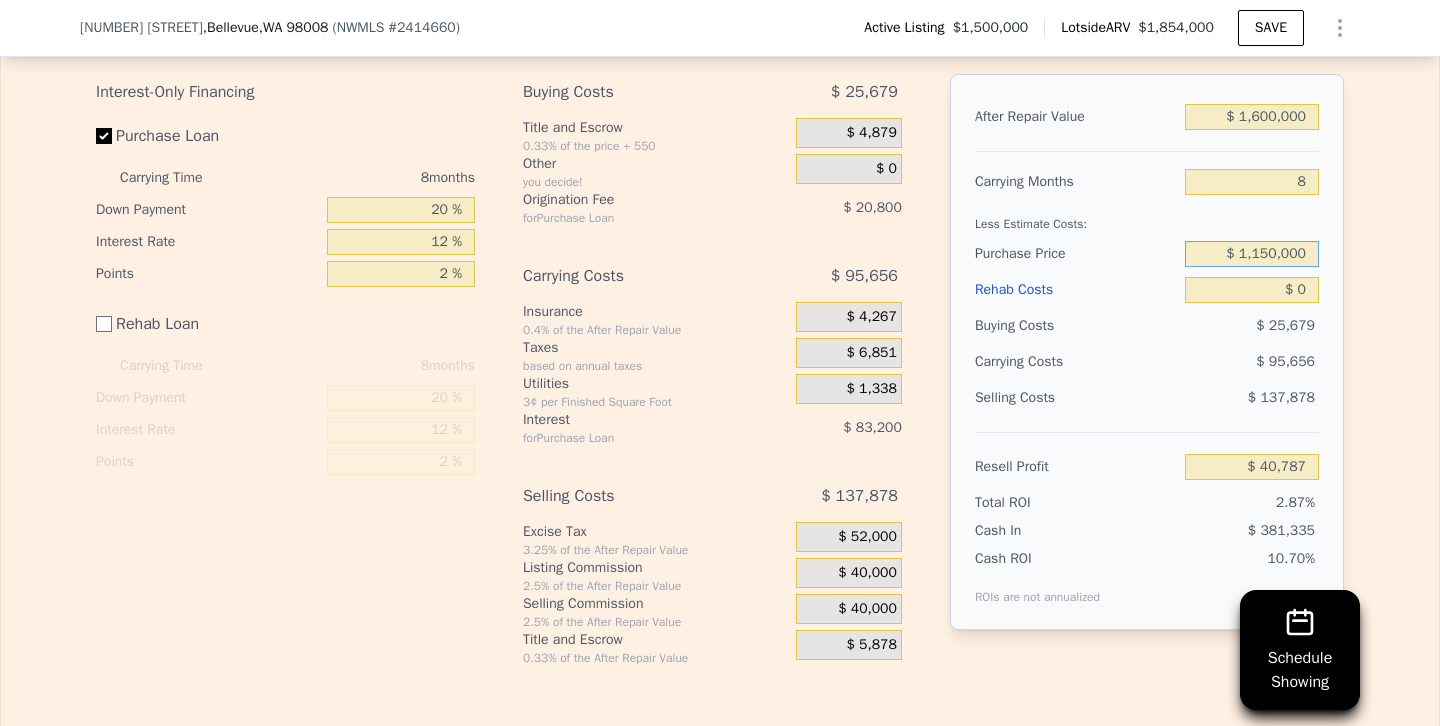 type on "$ 1,150,000" 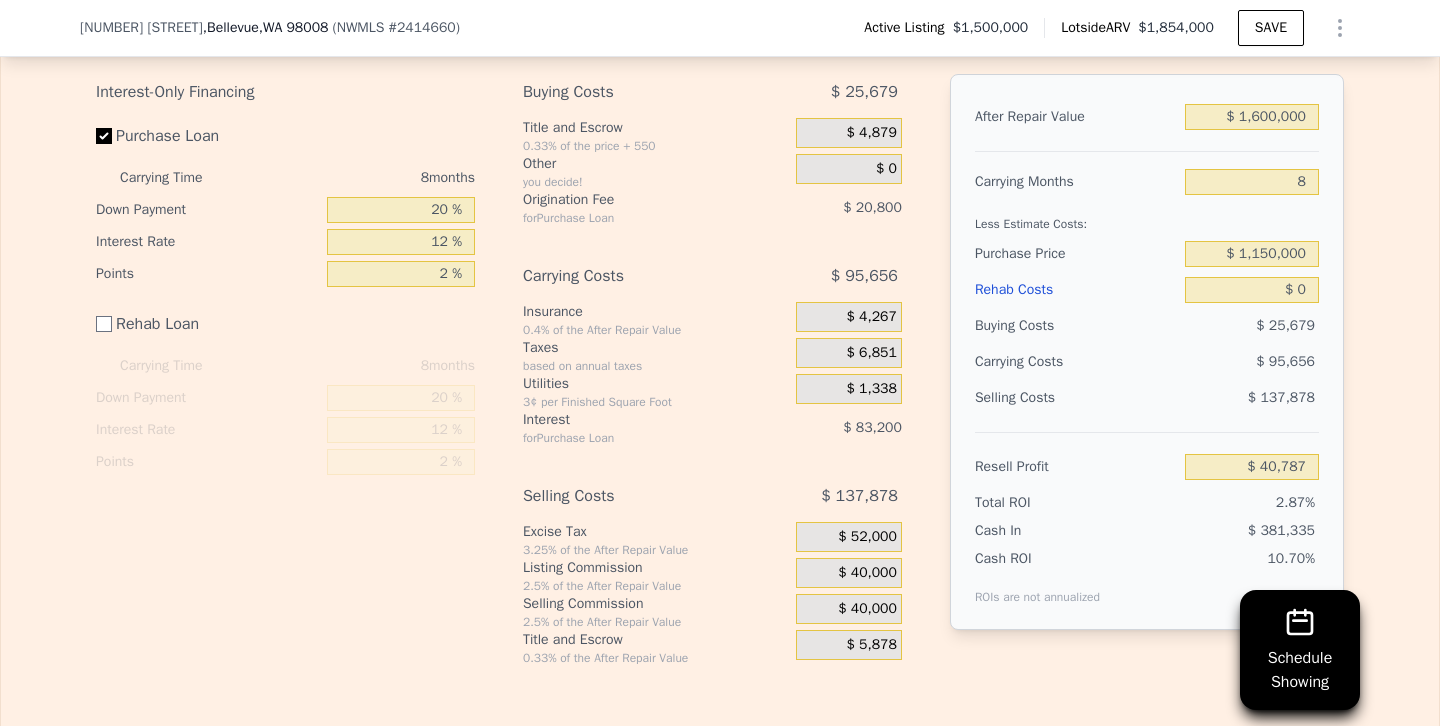 click on "Selling Costs" at bounding box center (1076, 398) 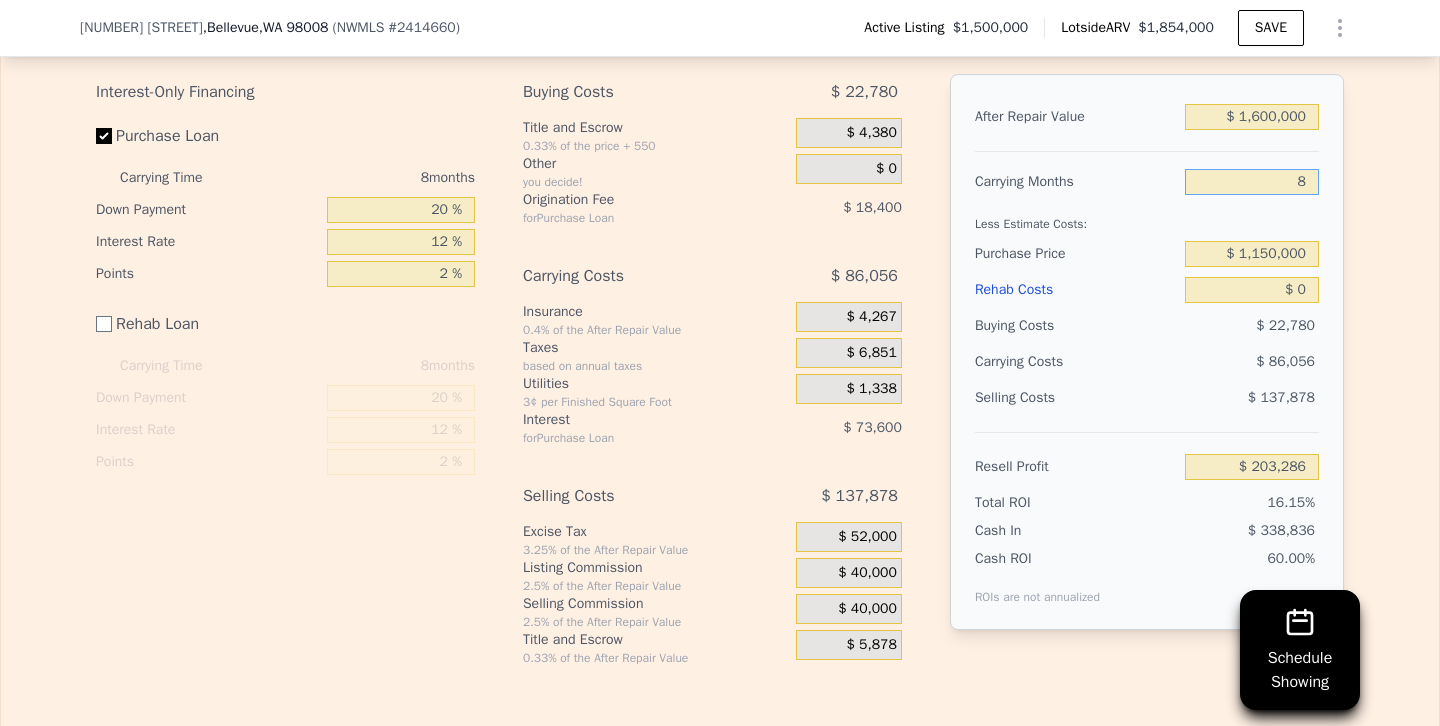 drag, startPoint x: 1257, startPoint y: 181, endPoint x: 1384, endPoint y: 180, distance: 127.00394 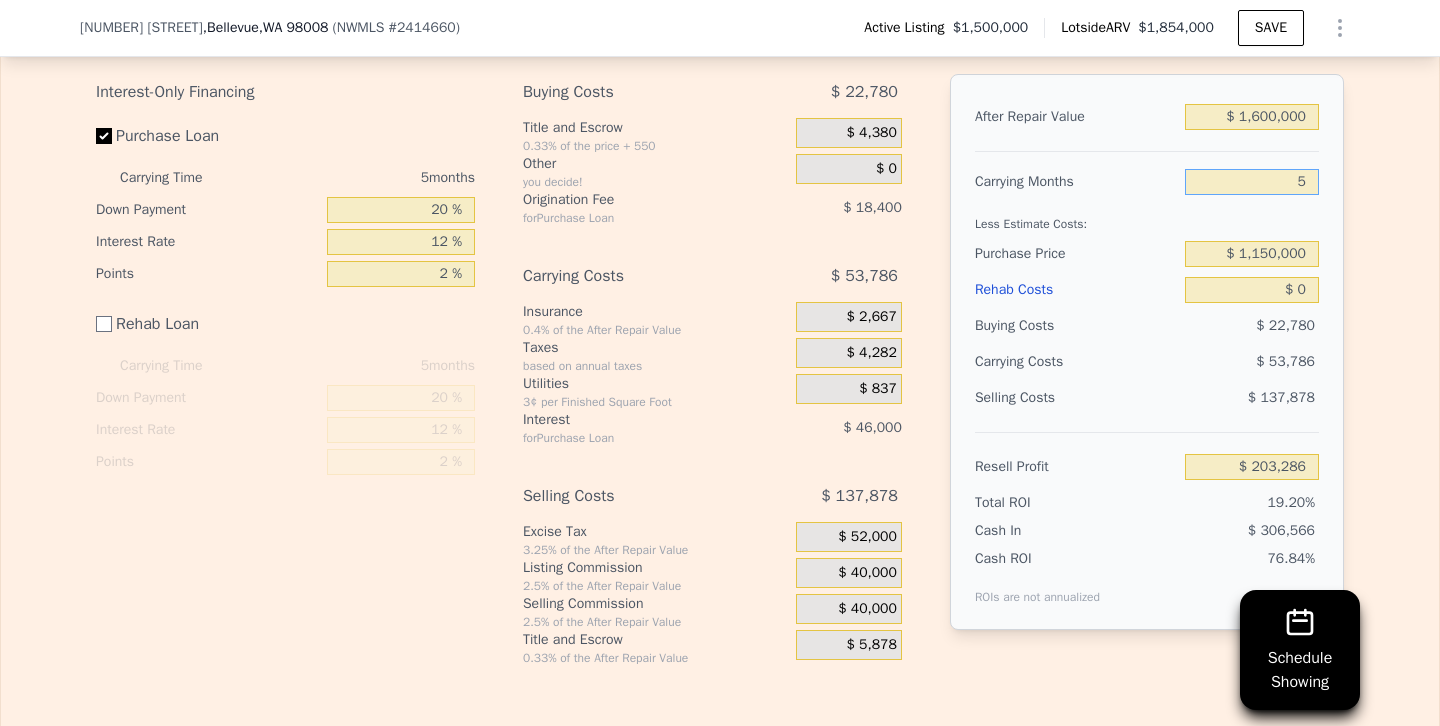 type on "$ 235,556" 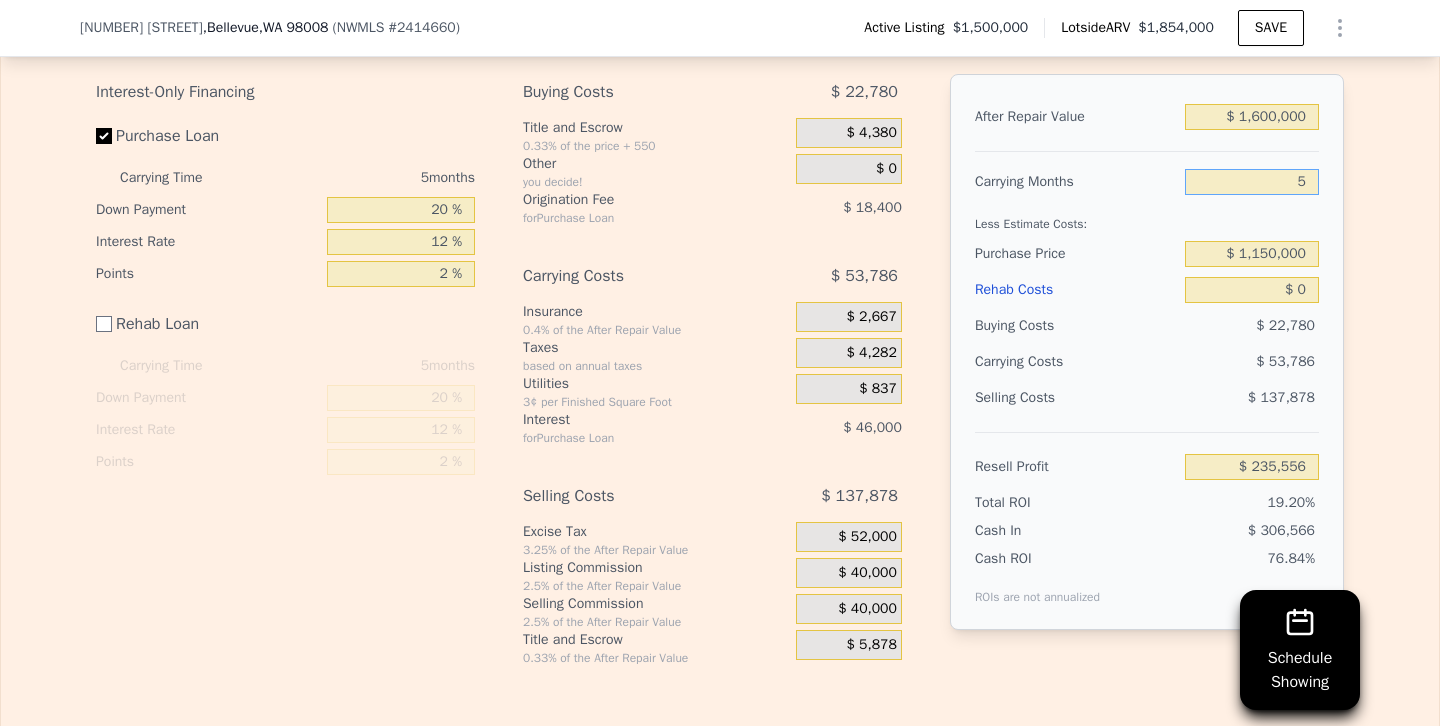 type on "5" 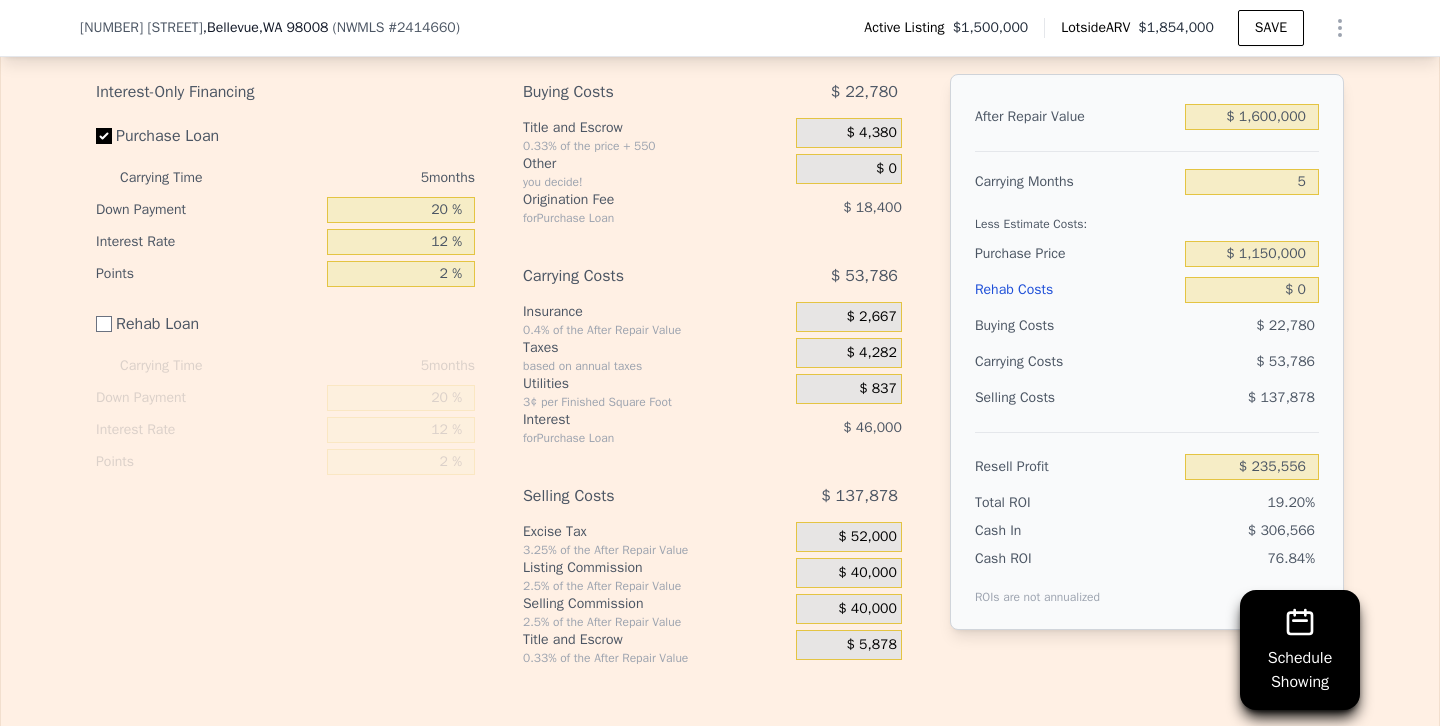 click on "Selling Costs $ 137,878" at bounding box center [1147, 406] 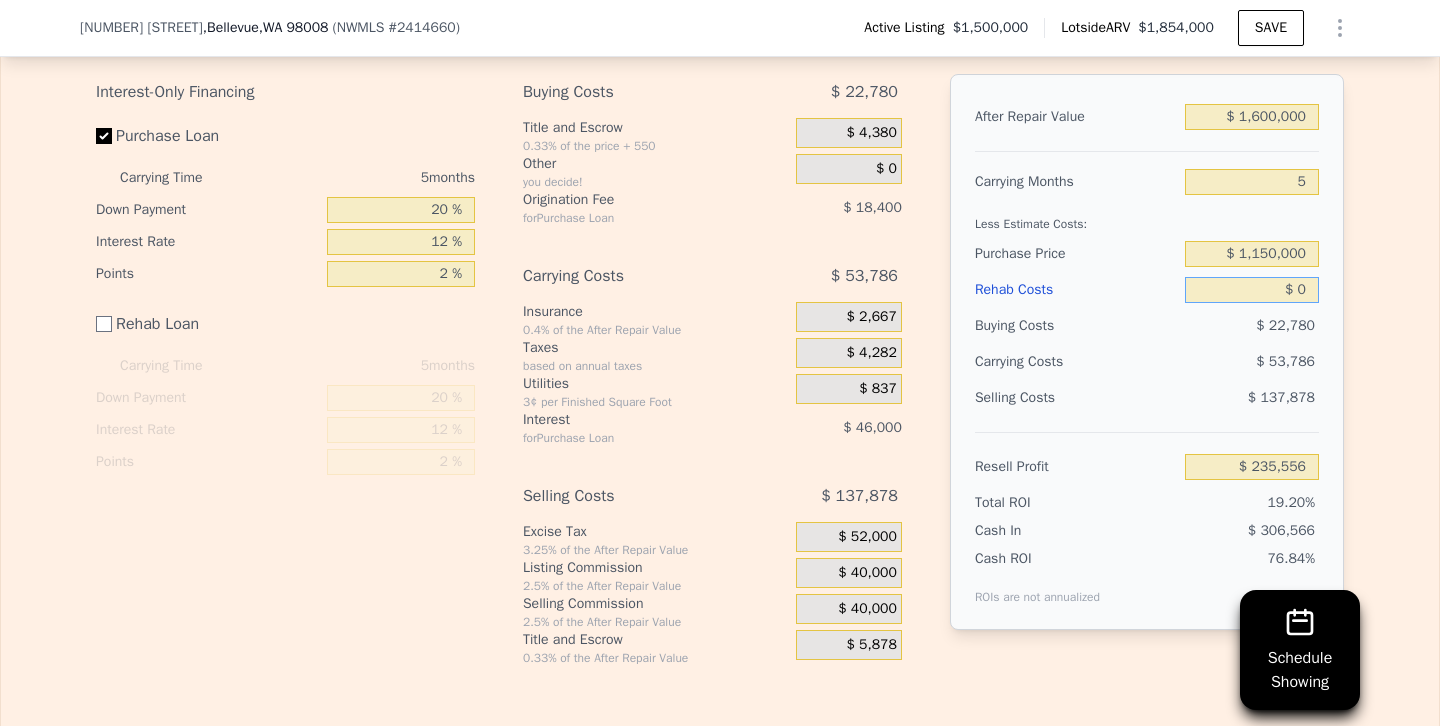 drag, startPoint x: 1251, startPoint y: 279, endPoint x: 1386, endPoint y: 295, distance: 135.94484 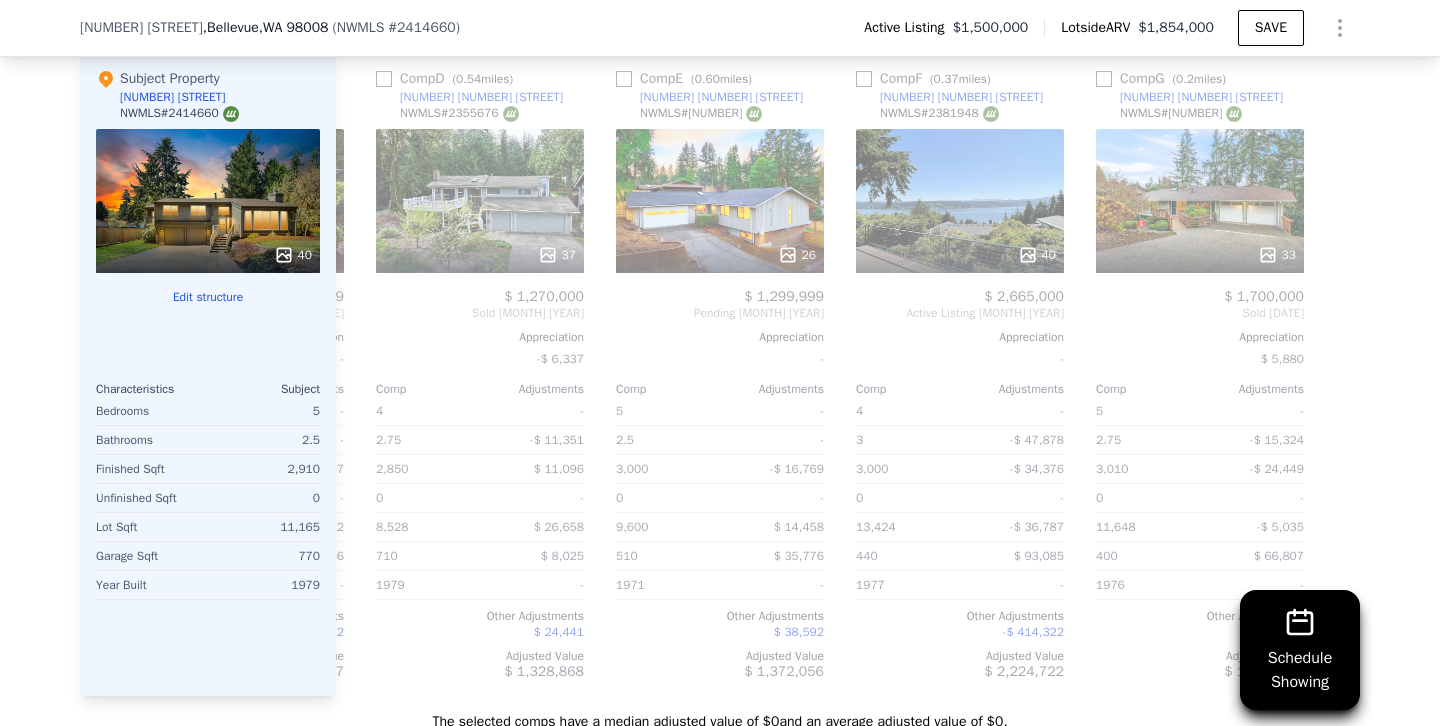 scroll, scrollTop: 2359, scrollLeft: 0, axis: vertical 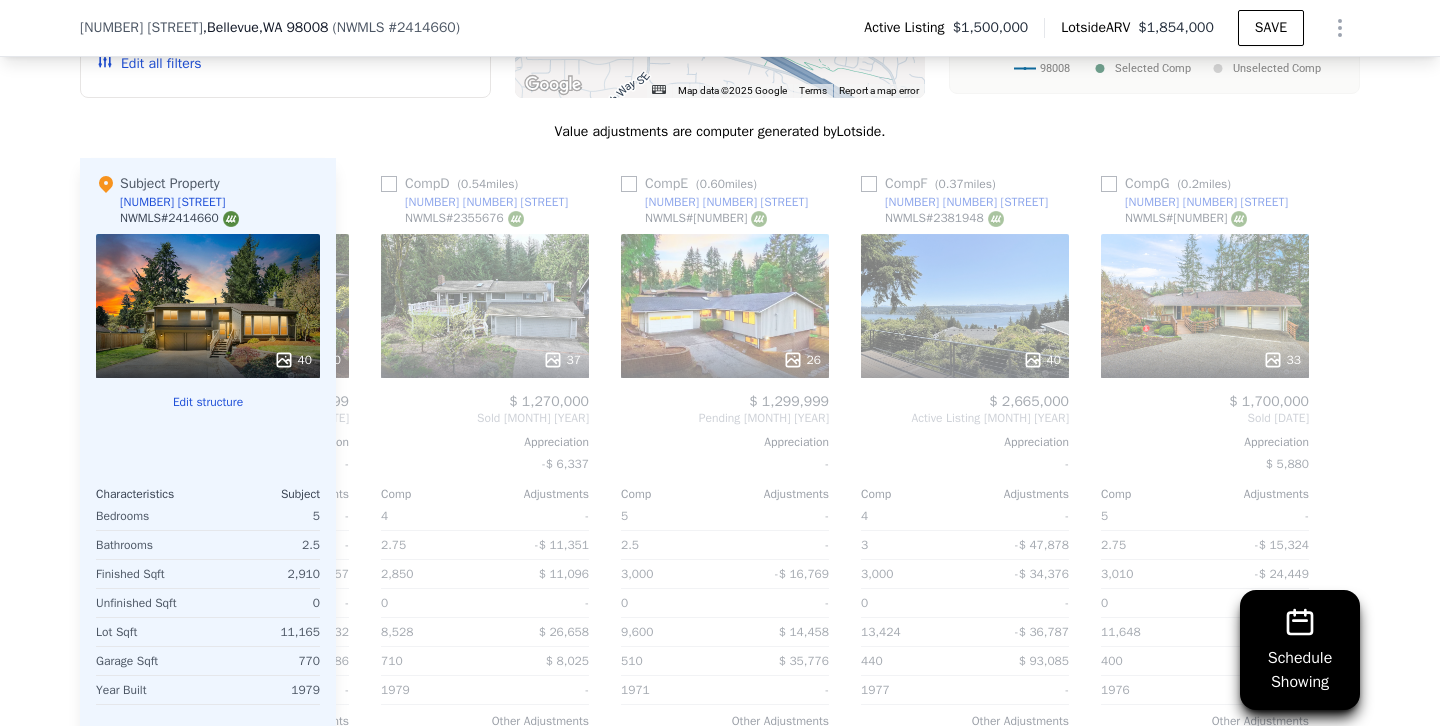 click on "40" at bounding box center [208, 306] 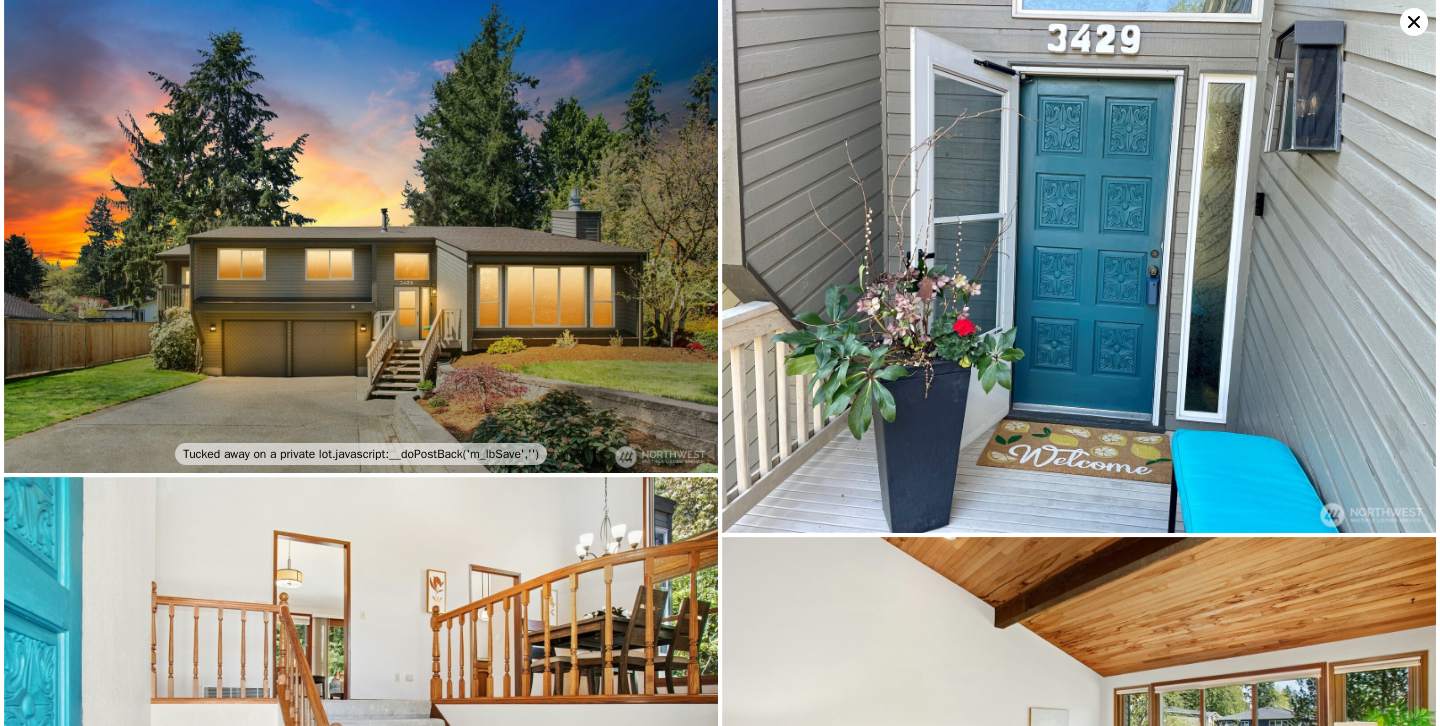 scroll, scrollTop: 0, scrollLeft: 0, axis: both 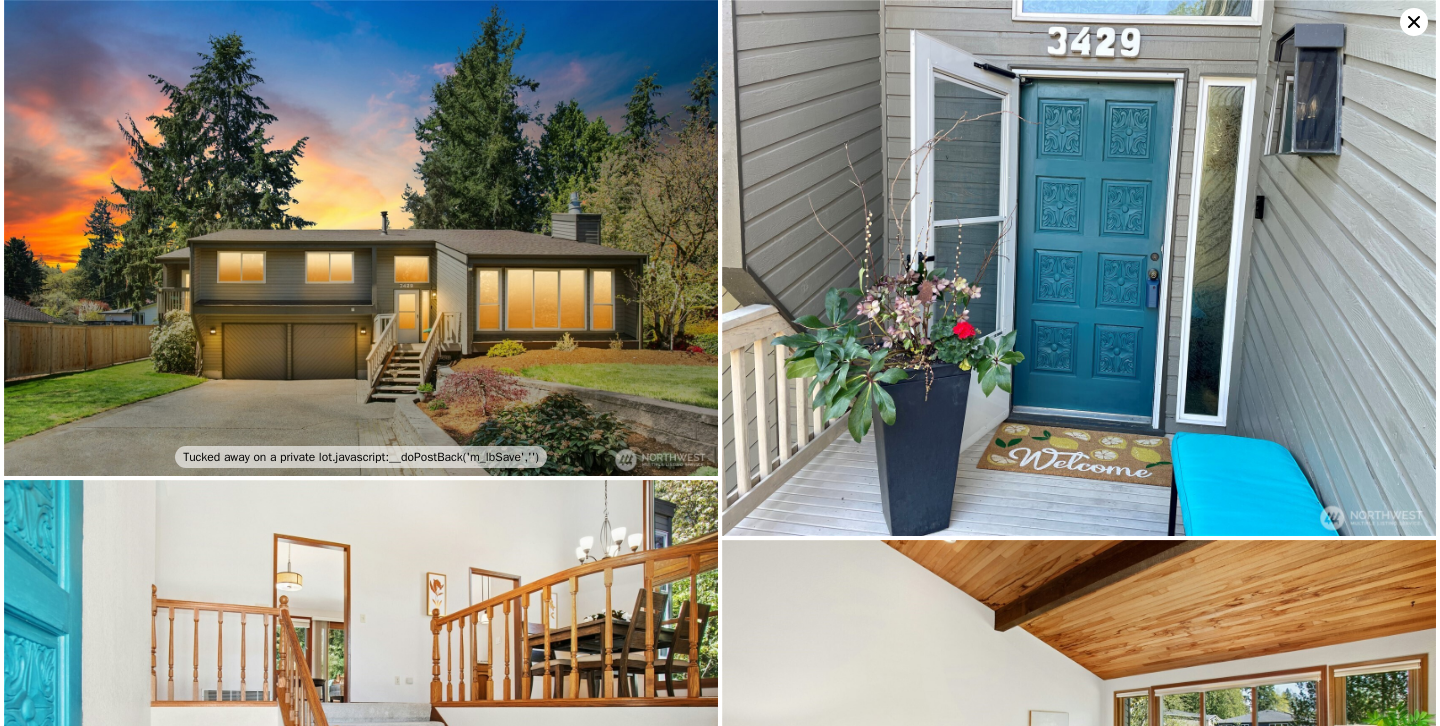 click 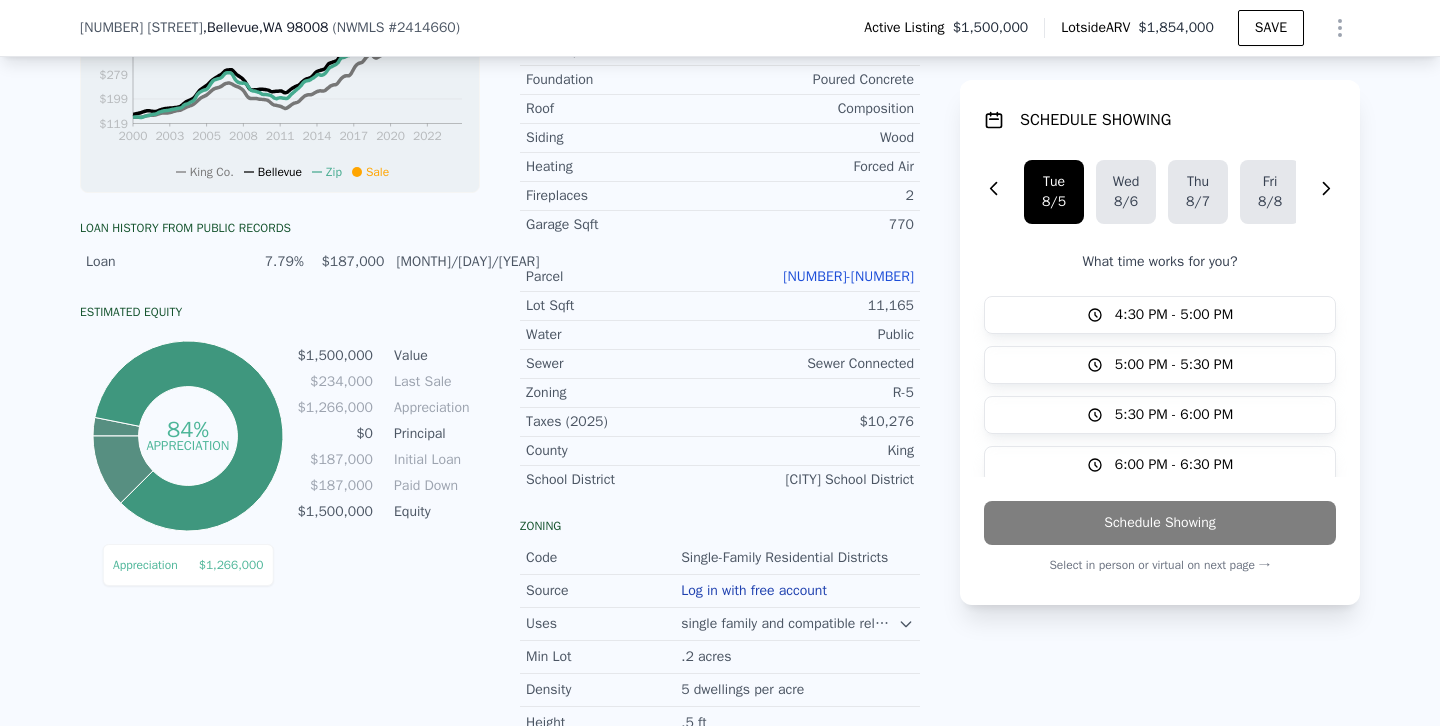 scroll, scrollTop: 0, scrollLeft: 0, axis: both 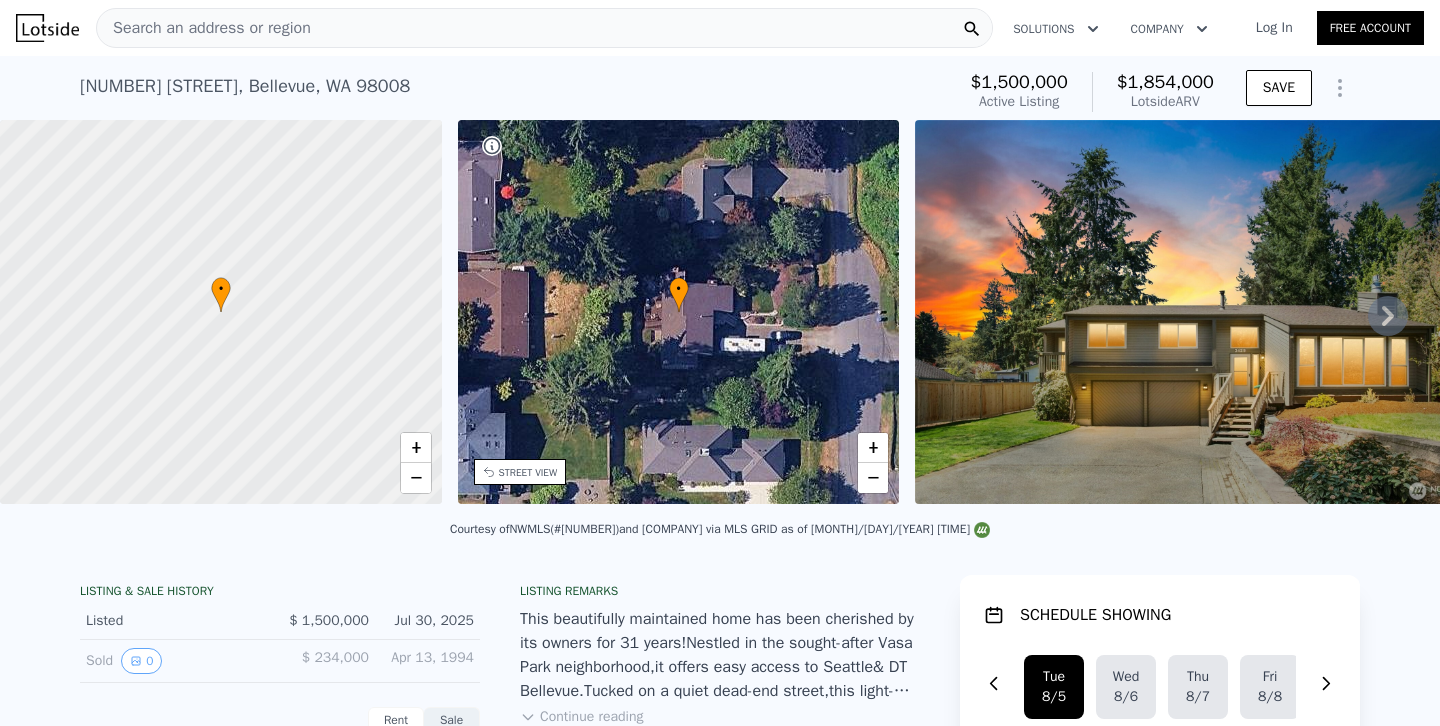 click at bounding box center [1203, 312] 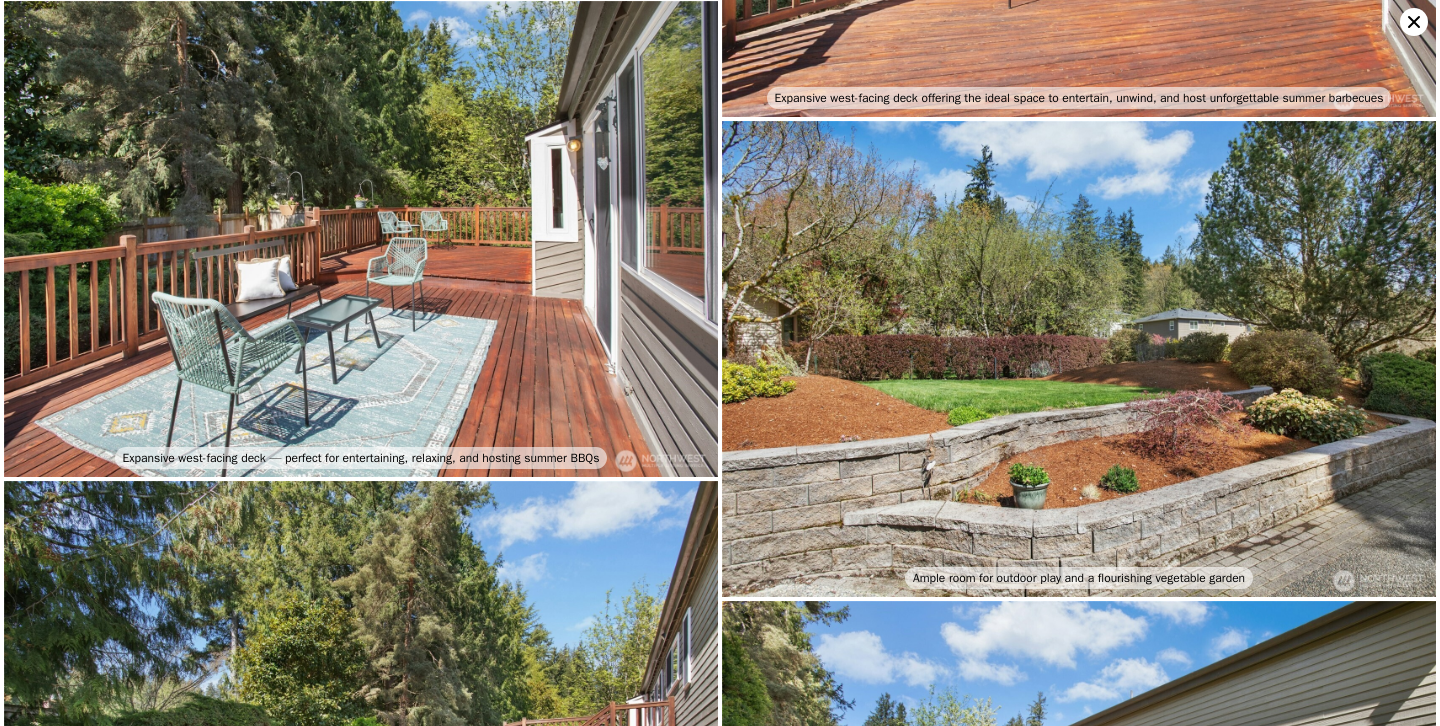 scroll, scrollTop: 7735, scrollLeft: 0, axis: vertical 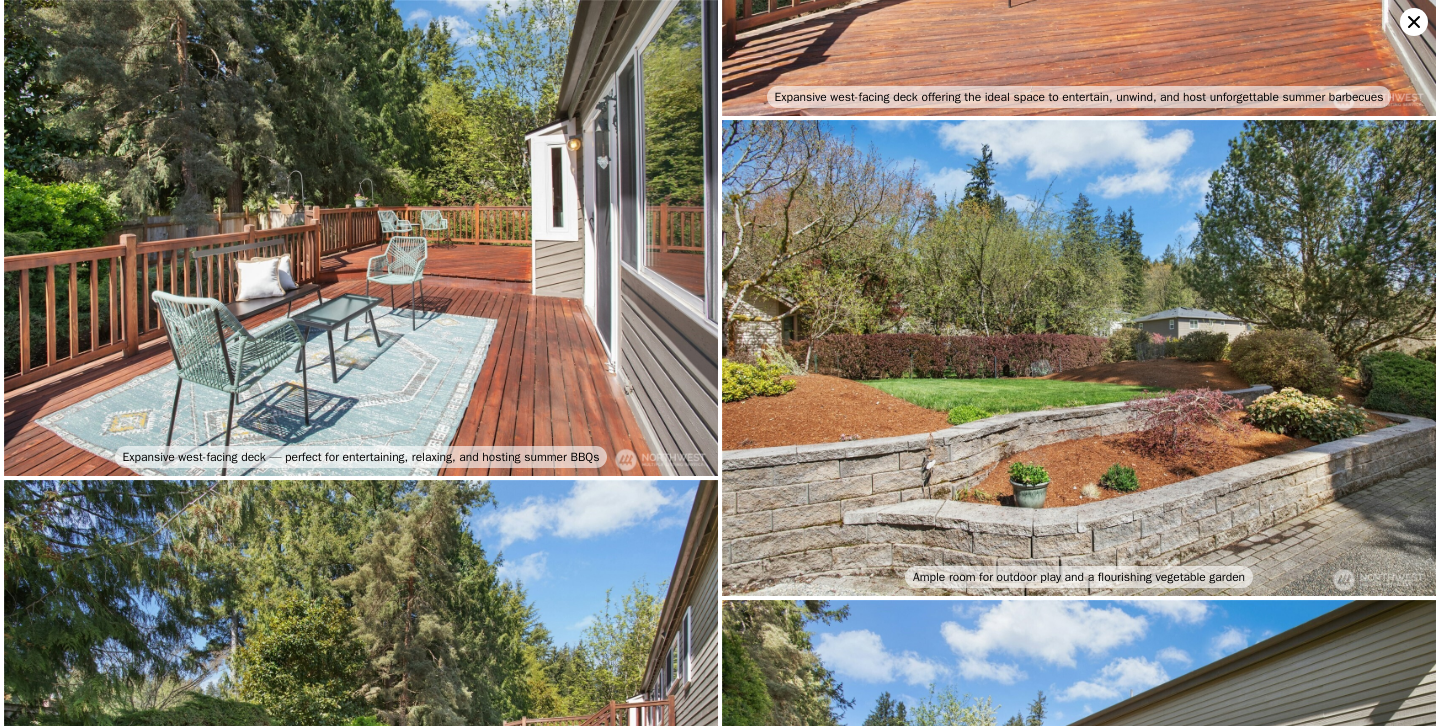 click 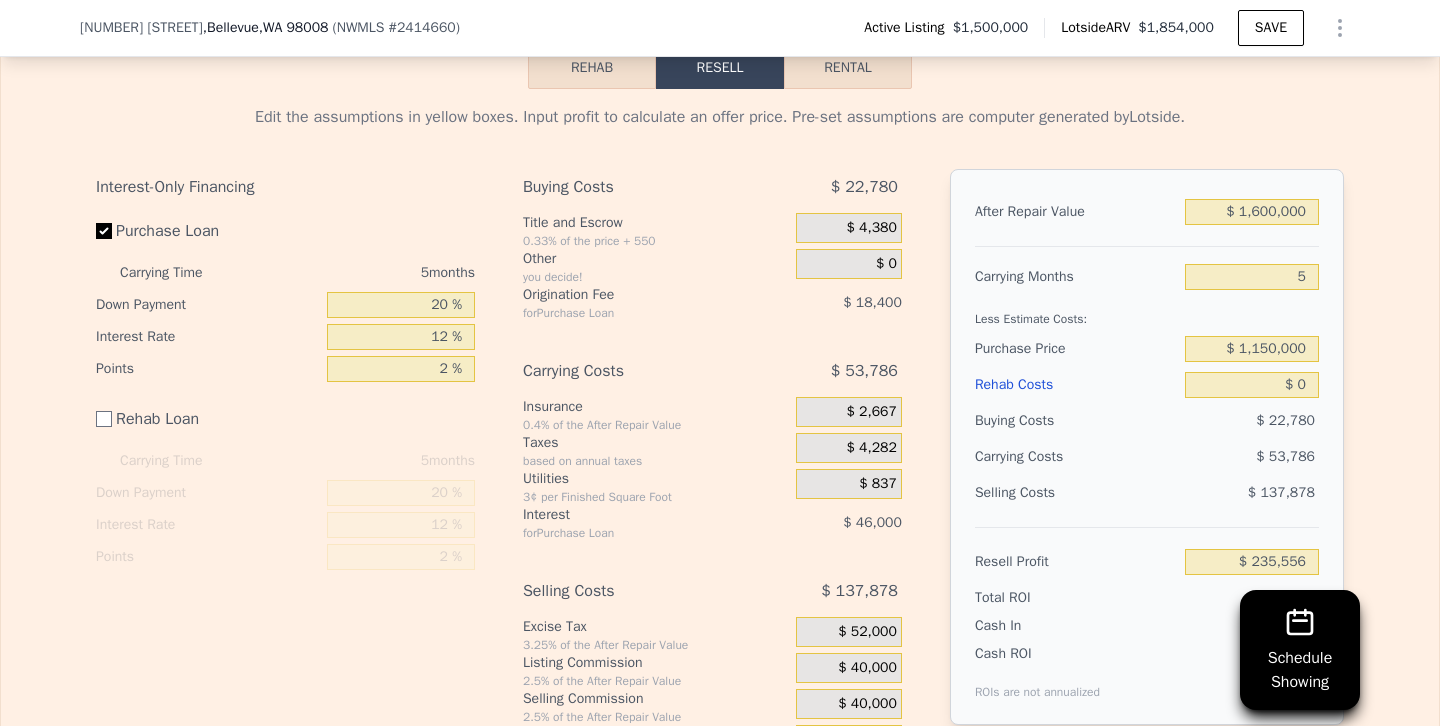 scroll, scrollTop: 3163, scrollLeft: 0, axis: vertical 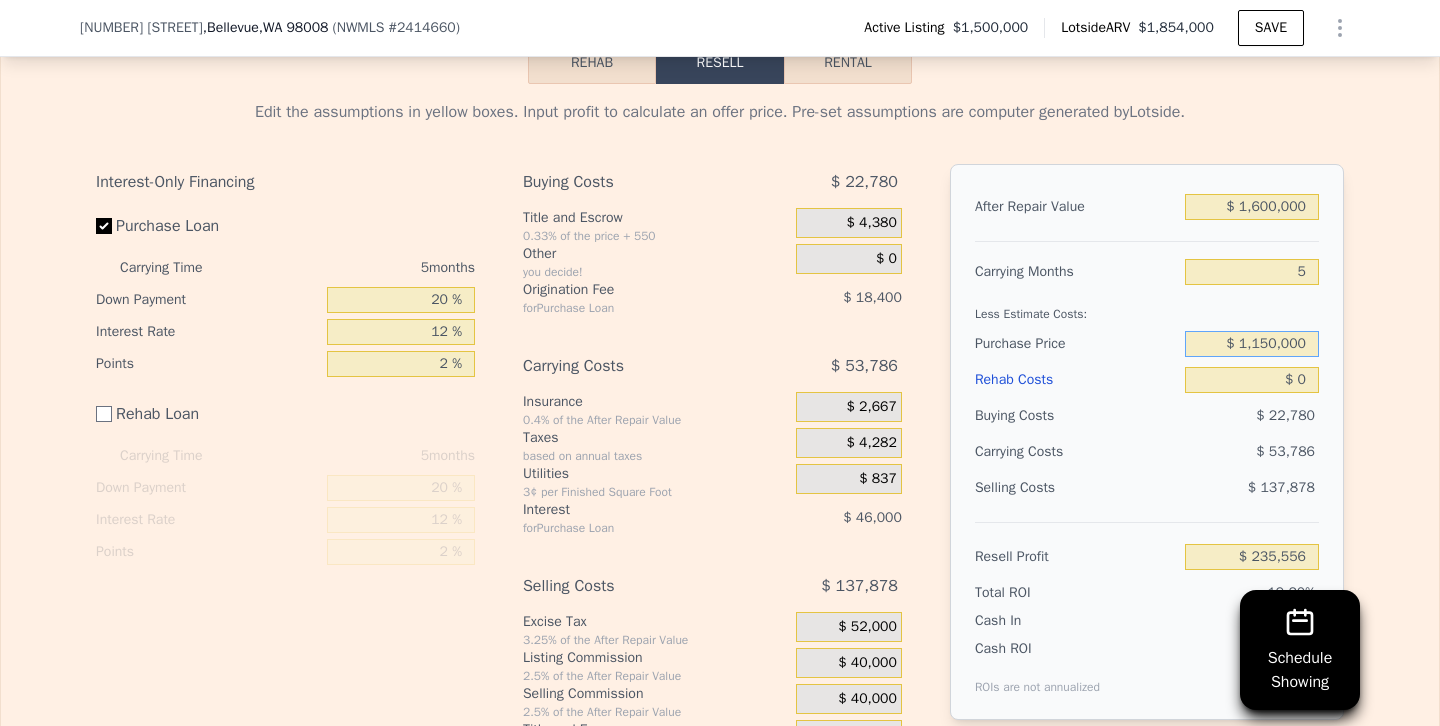click on "$ 1,150,000" at bounding box center (1252, 344) 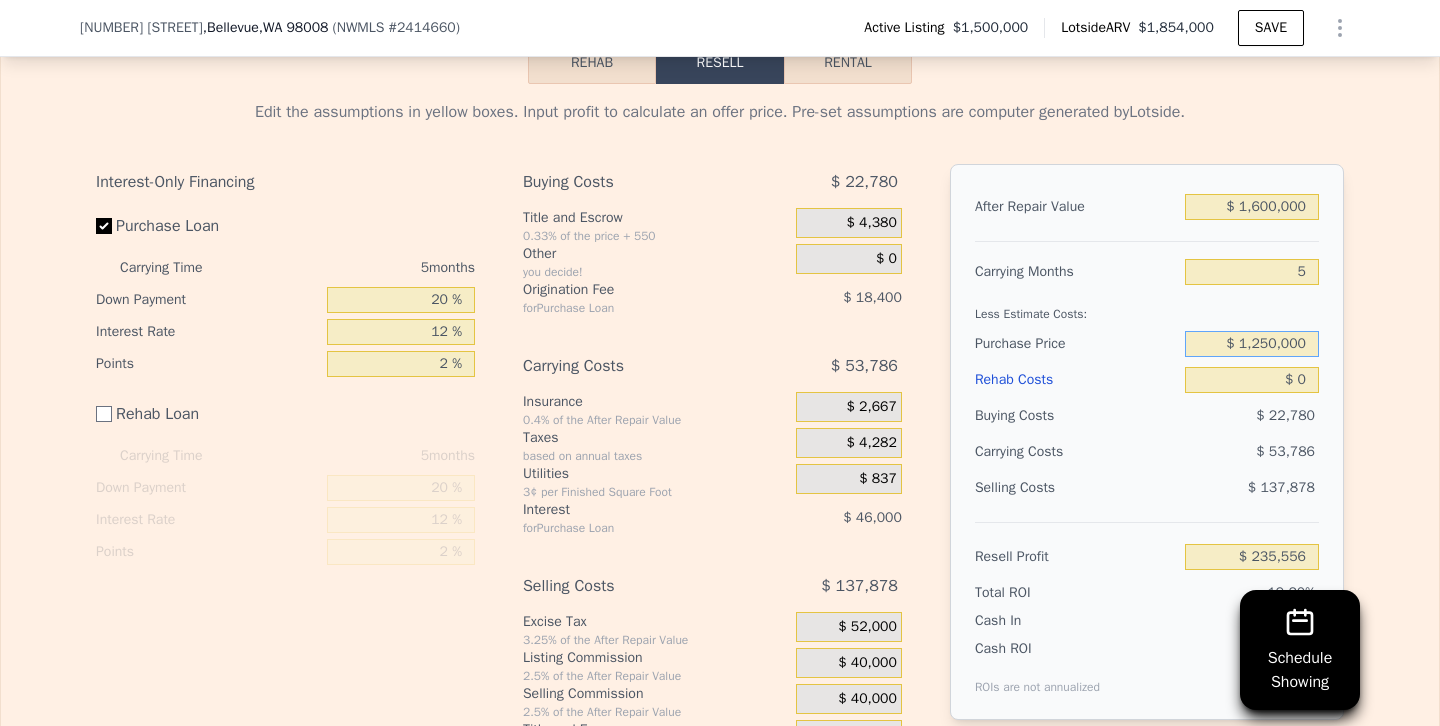 type on "$ 1,250,000" 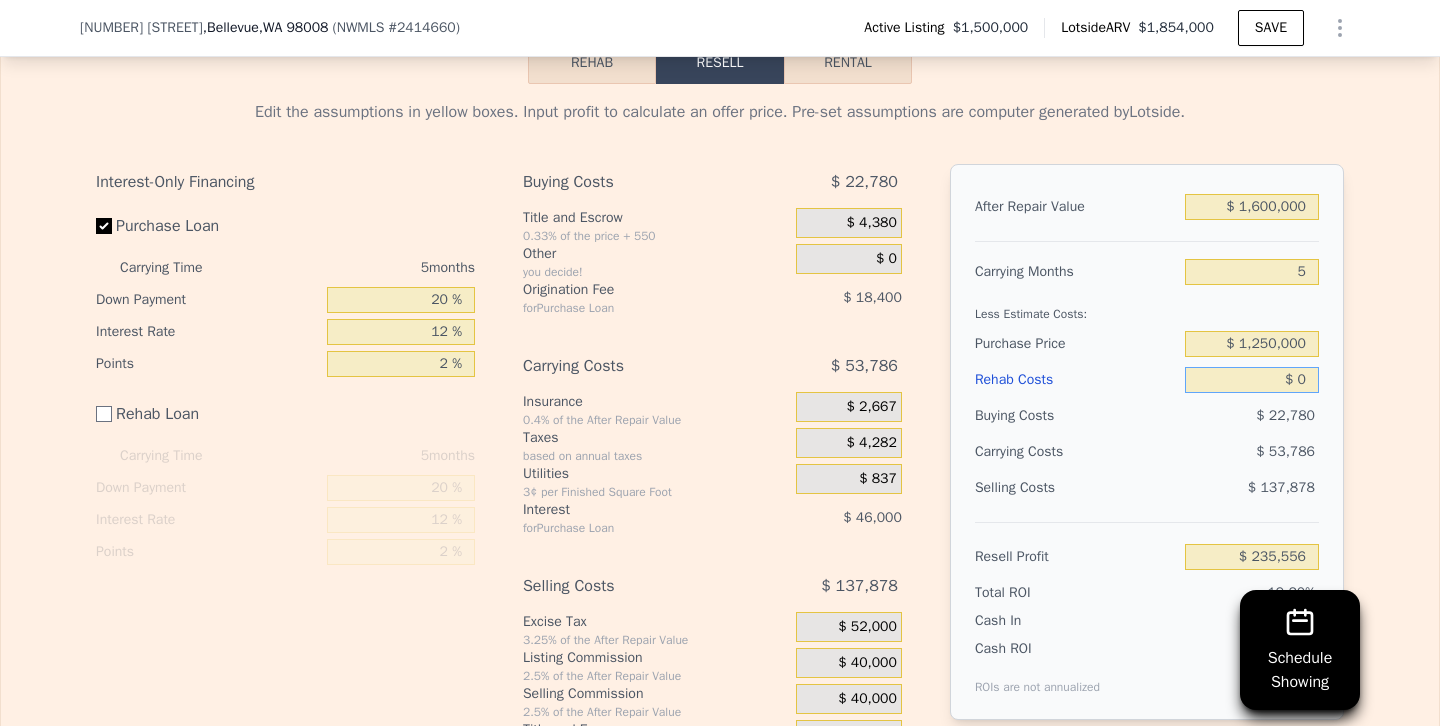 click on "$ 0" at bounding box center [1252, 380] 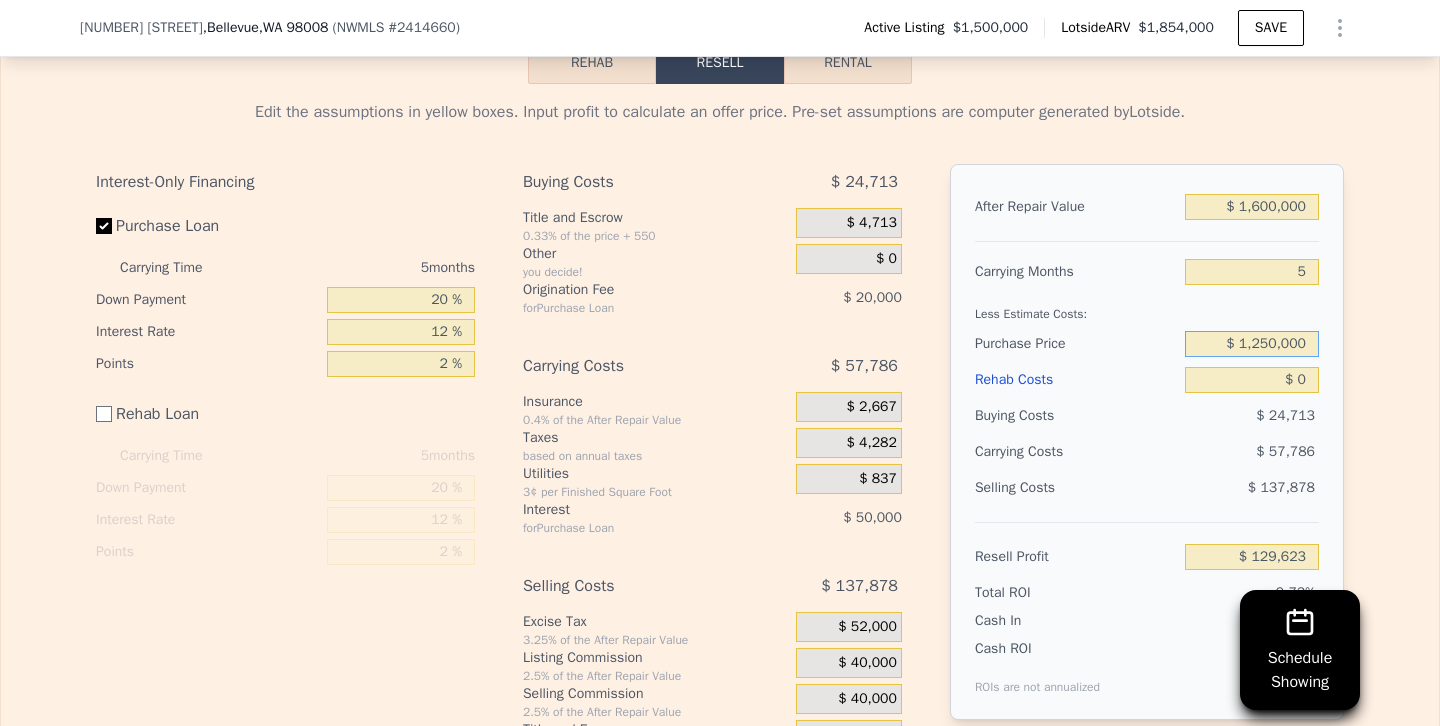 click on "$ 1,250,000" at bounding box center [1252, 344] 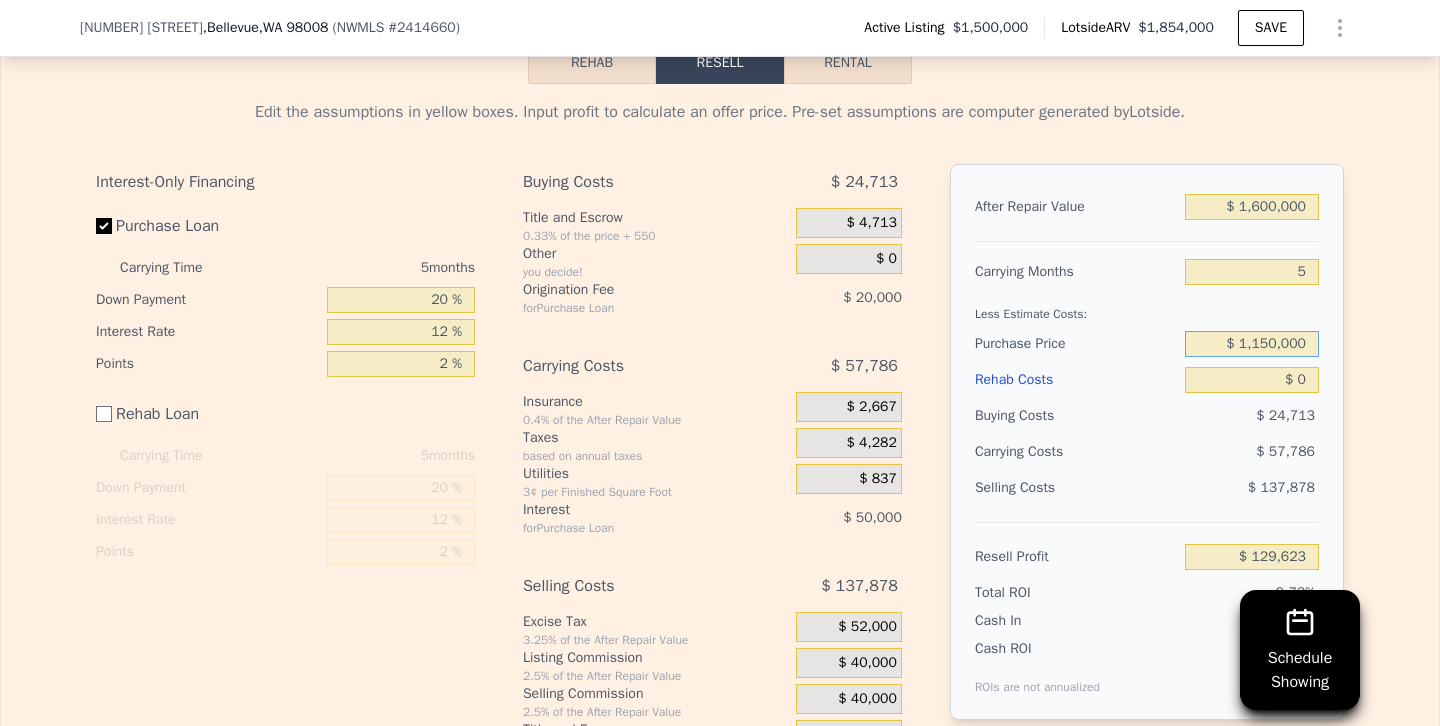 type on "$ 1,150,000" 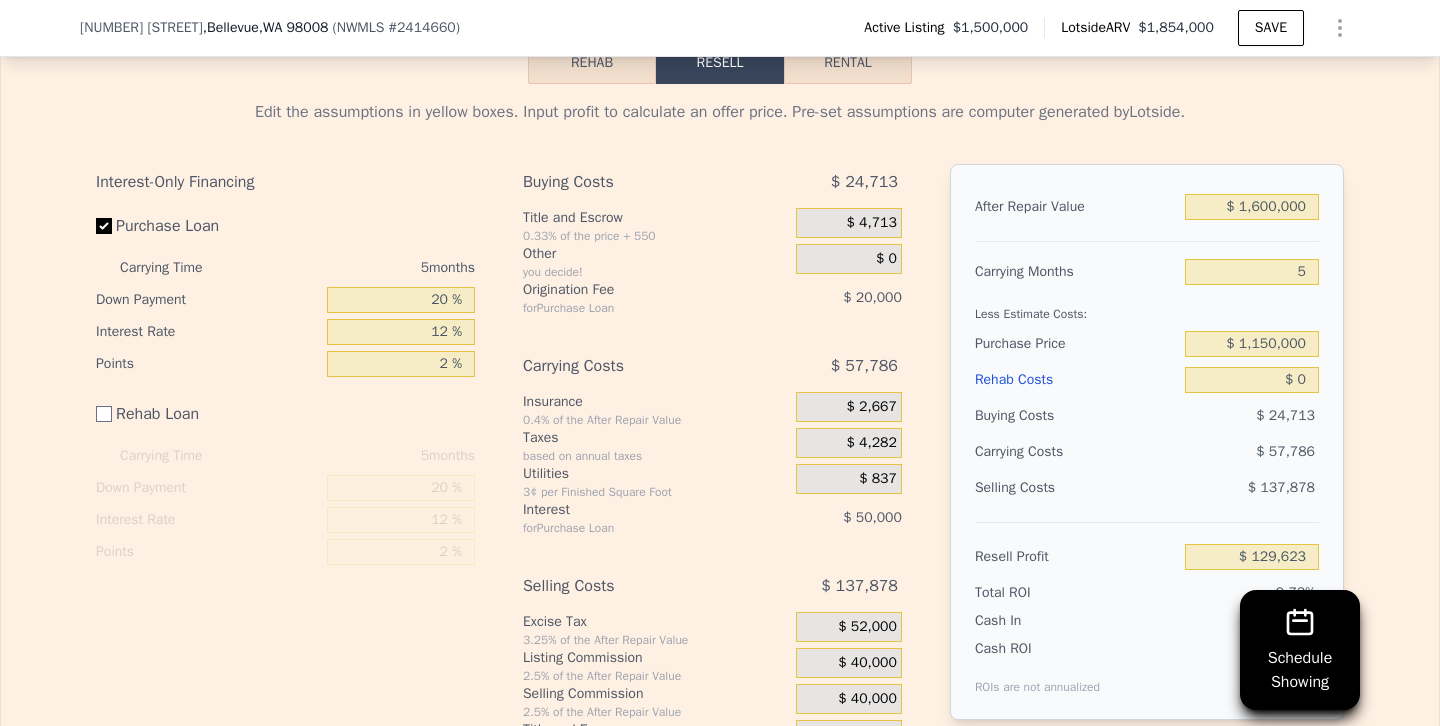click on "$ 24,713" at bounding box center (1252, 416) 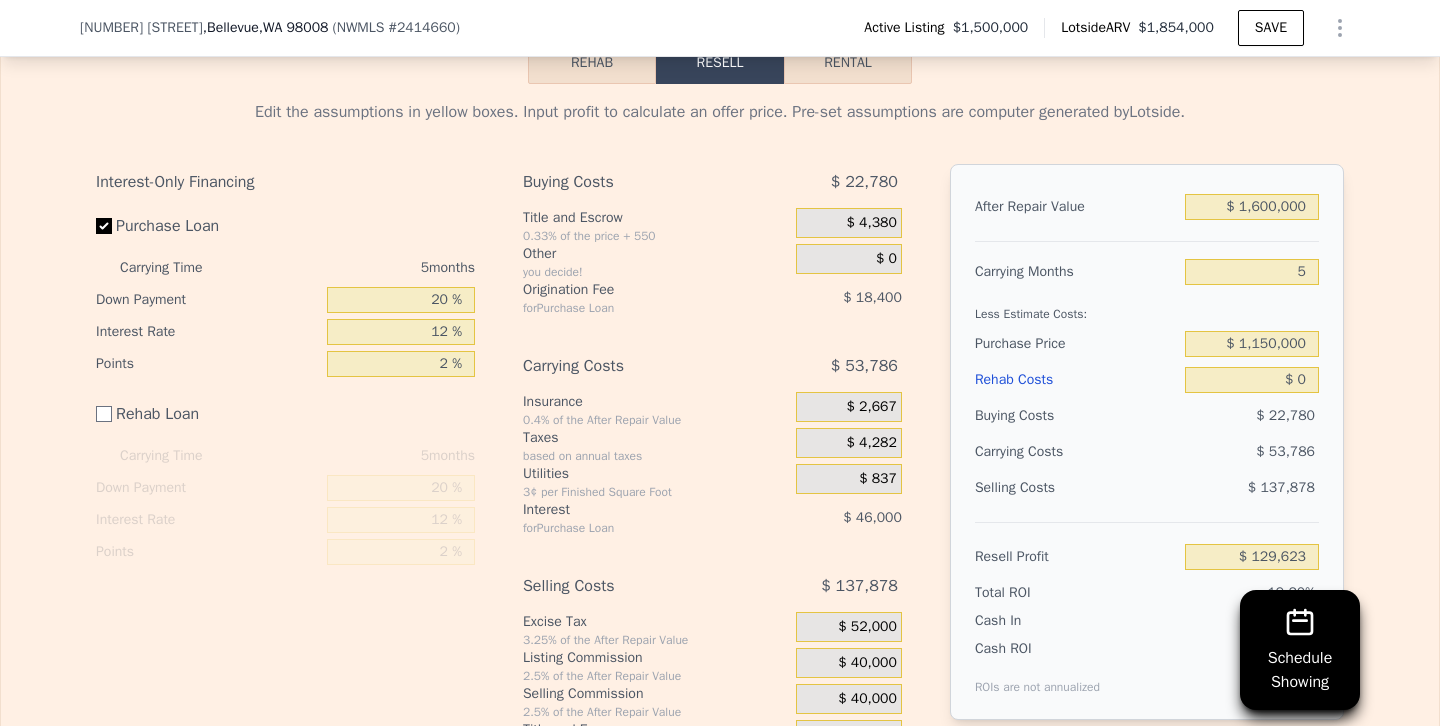 type on "$ 235,556" 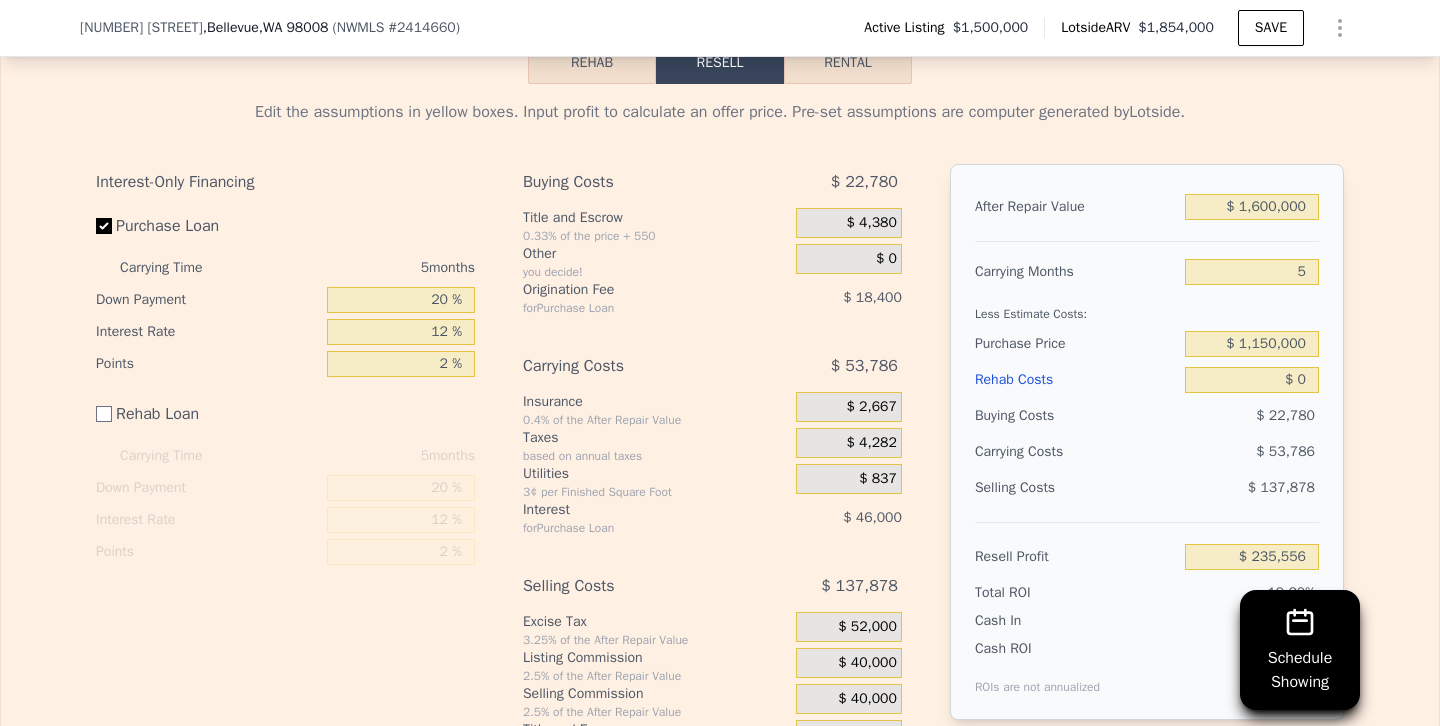 click on "Edit the assumptions in yellow boxes. Input profit to calculate an offer price. Pre-set assumptions are computer generated by  Lotside . Interest-Only Financing Purchase Loan Carrying Time 5  months Down Payment 20 % Interest Rate 12 % Points 2 % Rehab Loan Carrying Time 5  months Down Payment 20 % Interest Rate 12 % Points 2 % Buying Costs $ 22,780 Title and Escrow 0.33% of the price + 550 $ 4,380 Other you decide! $ 0 Origination Fee for  Purchase Loan $ 18,400 Carrying Costs $ 53,786 Insurance 0.4% of the After Repair Value $ 2,667 Taxes based on annual taxes $ 4,282 Utilities 3¢ per Finished Square Foot $ 837 Interest for  Purchase Loan $ 46,000 Selling Costs $ 137,878 Excise Tax 3.25% of the After Repair Value $ 52,000 Listing Commission 2.5% of the After Repair Value $ 40,000 Selling Commission 2.5% of the After Repair Value $ 40,000 Title and Escrow 0.33% of the After Repair Value $ 5,878 After Repair Value $ 1,600,000 Carrying Months 5 Less Estimate Costs: Purchase Price $ 1,150,000 Rehab Costs $ 0" at bounding box center [720, 420] 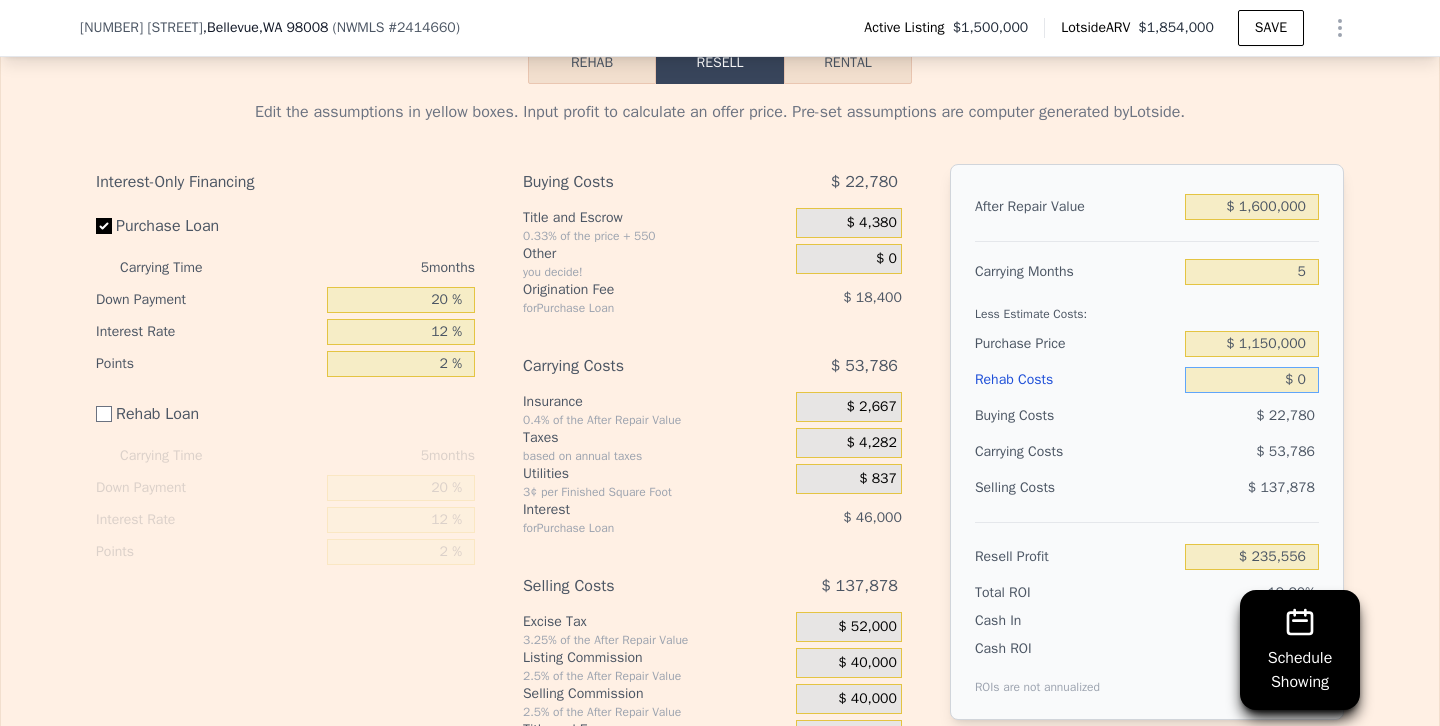 drag, startPoint x: 1246, startPoint y: 381, endPoint x: 1387, endPoint y: 382, distance: 141.00354 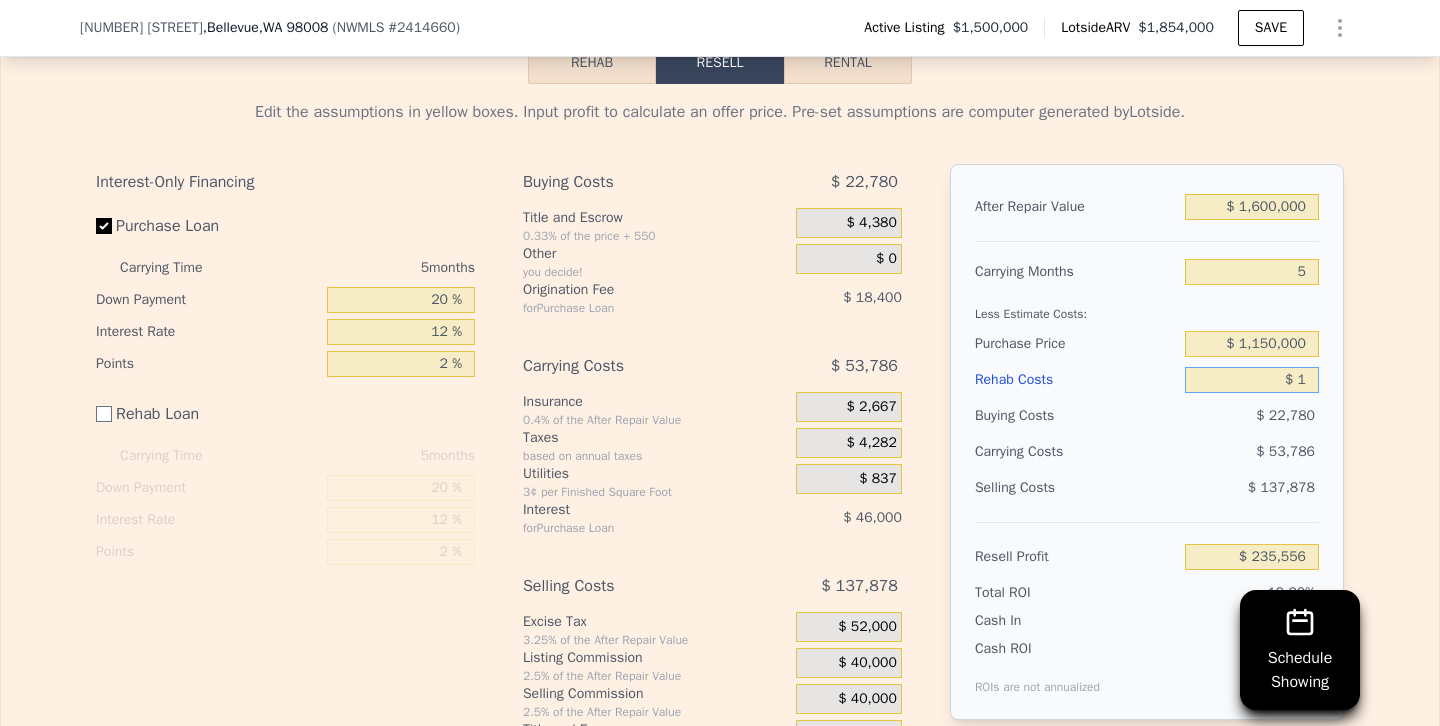 type on "$ 235,555" 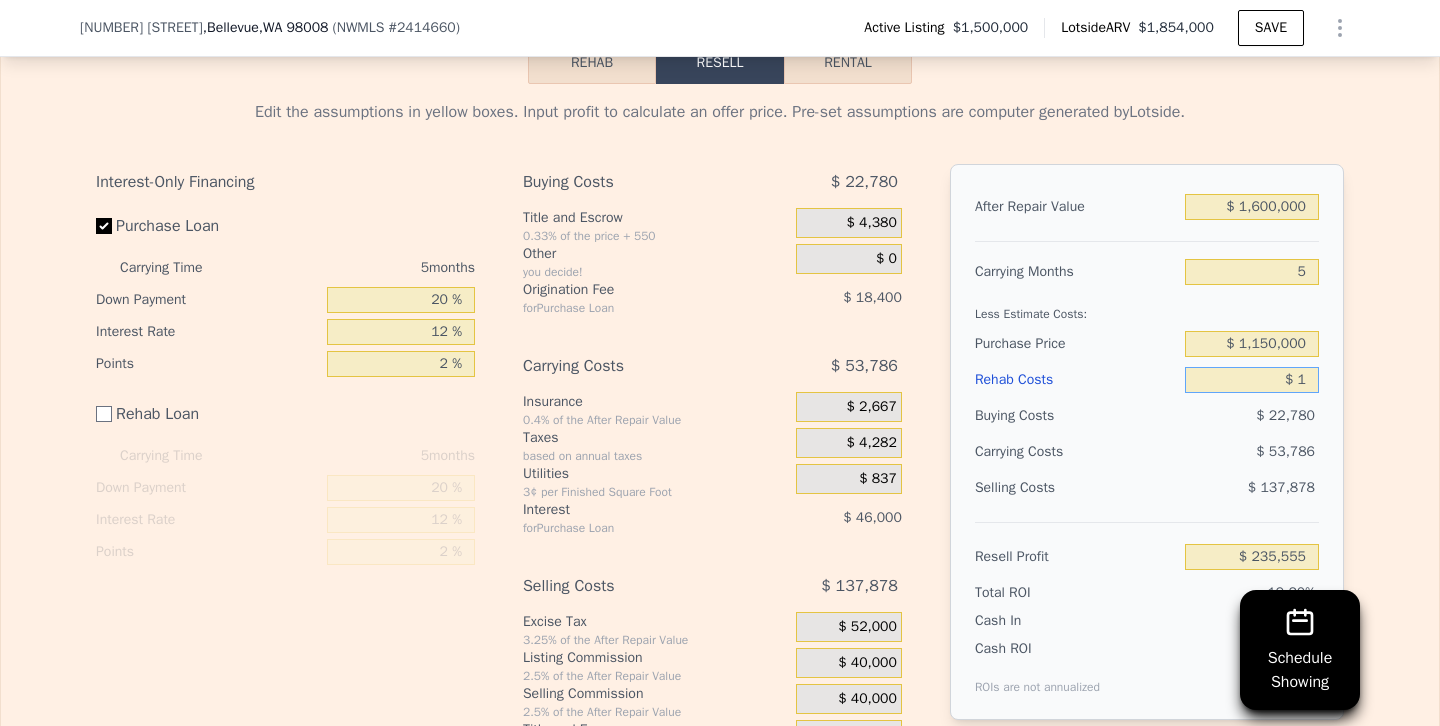 type on "$ 15" 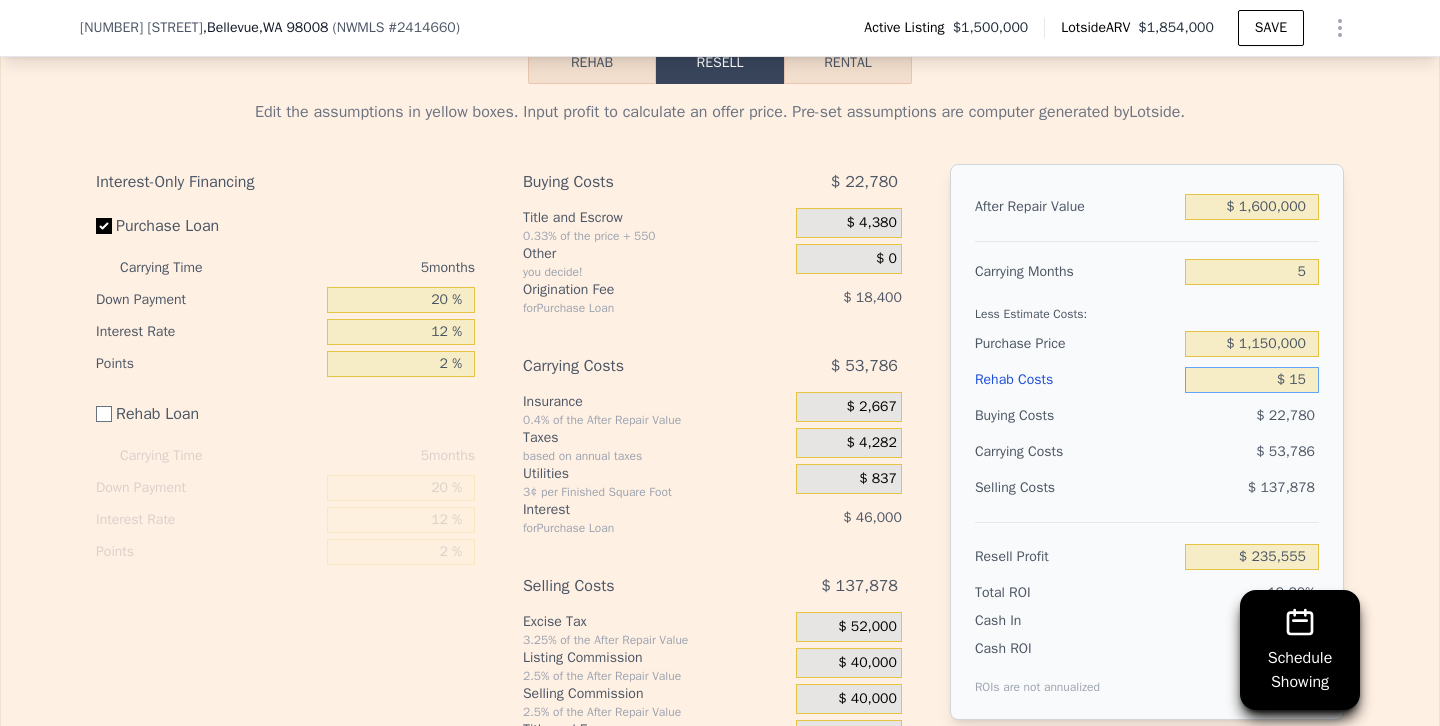 type on "$ 235,541" 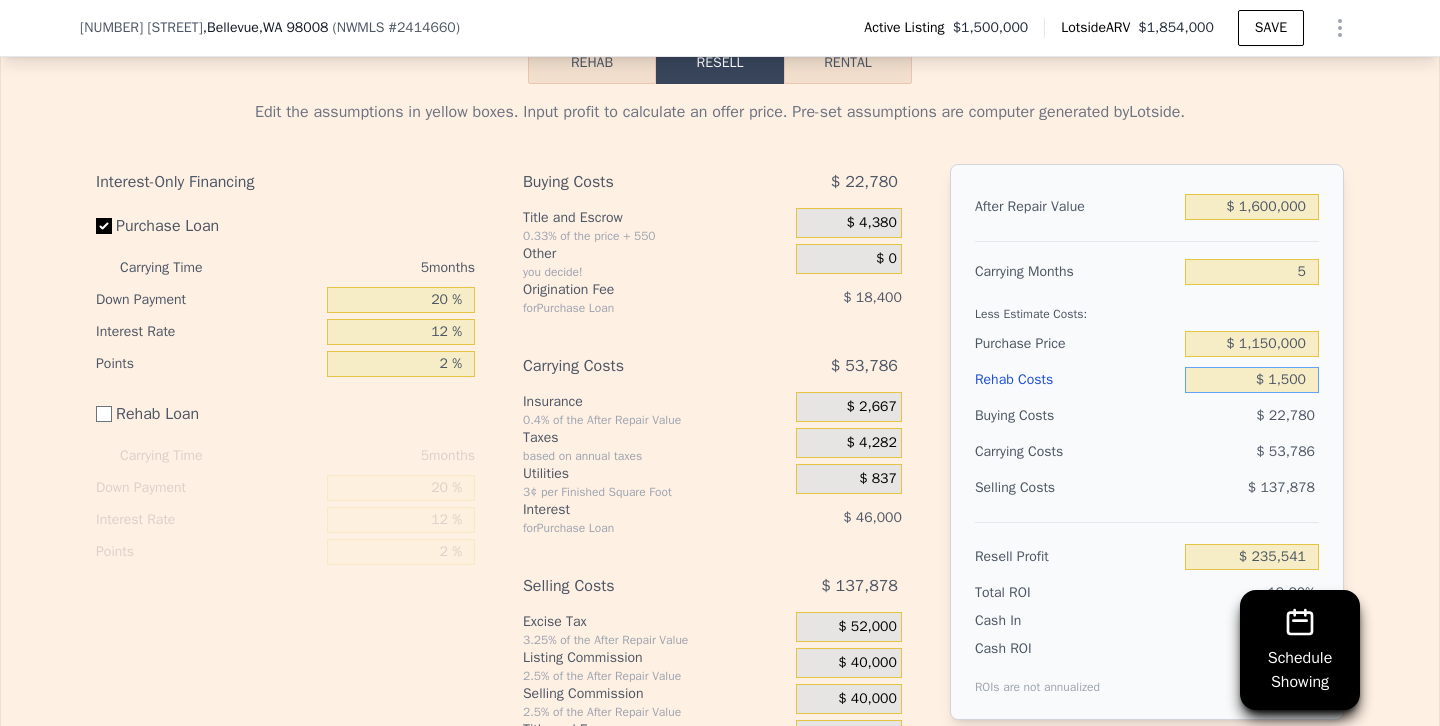 type on "$ 15,000" 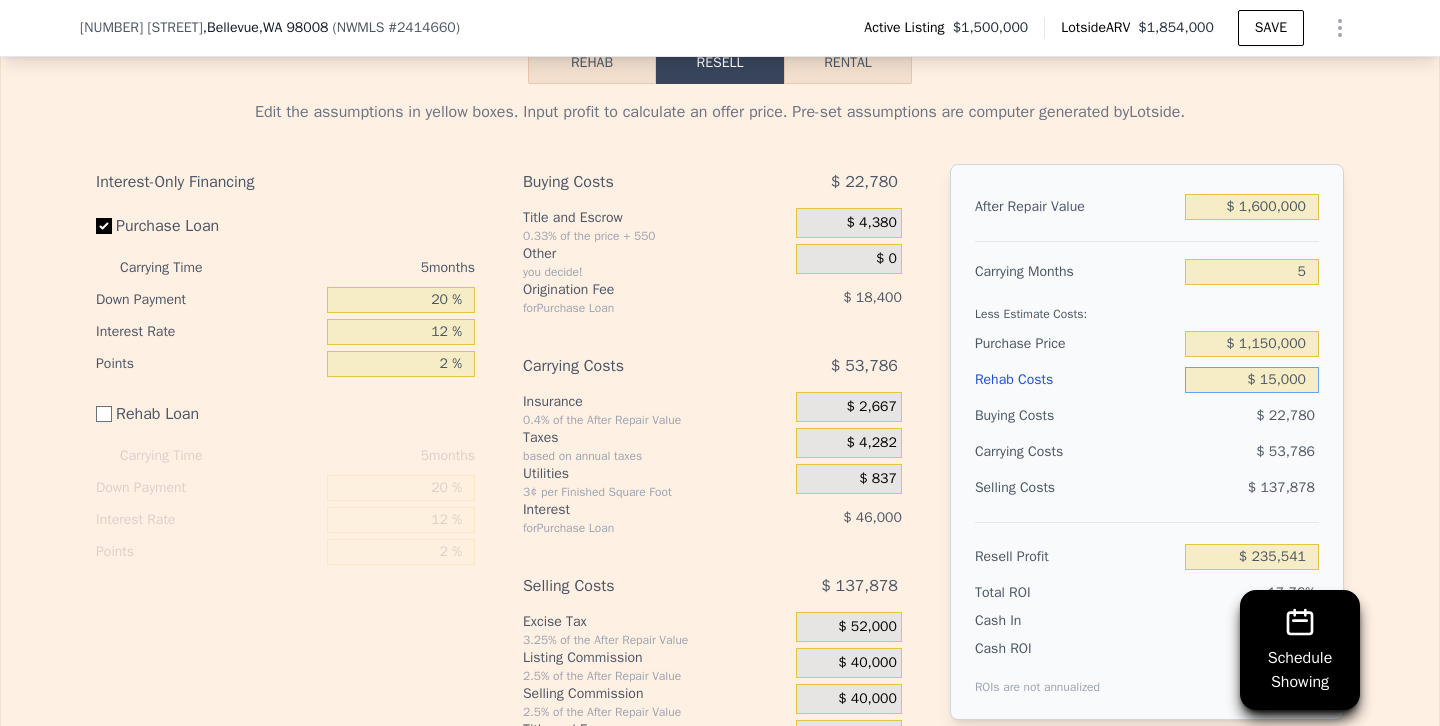 type on "$ 220,556" 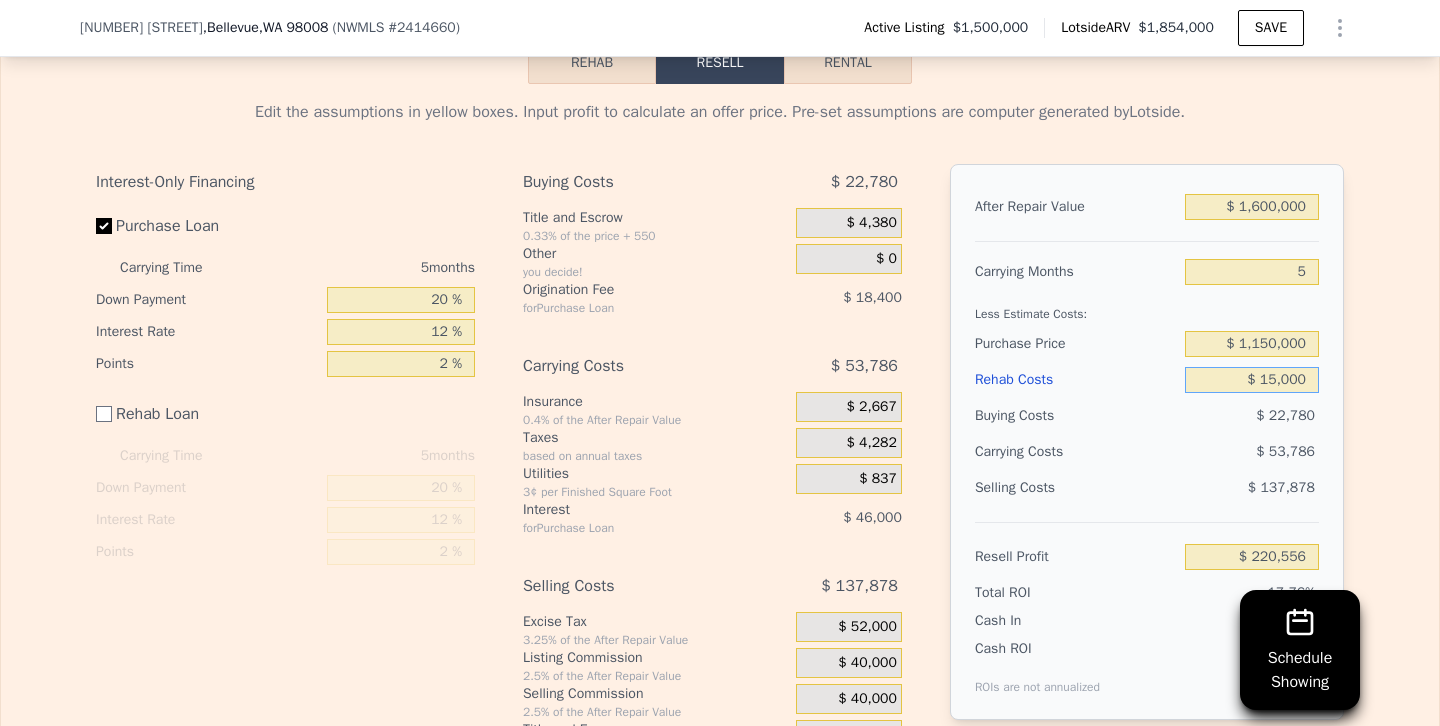 type on "$ 150,000" 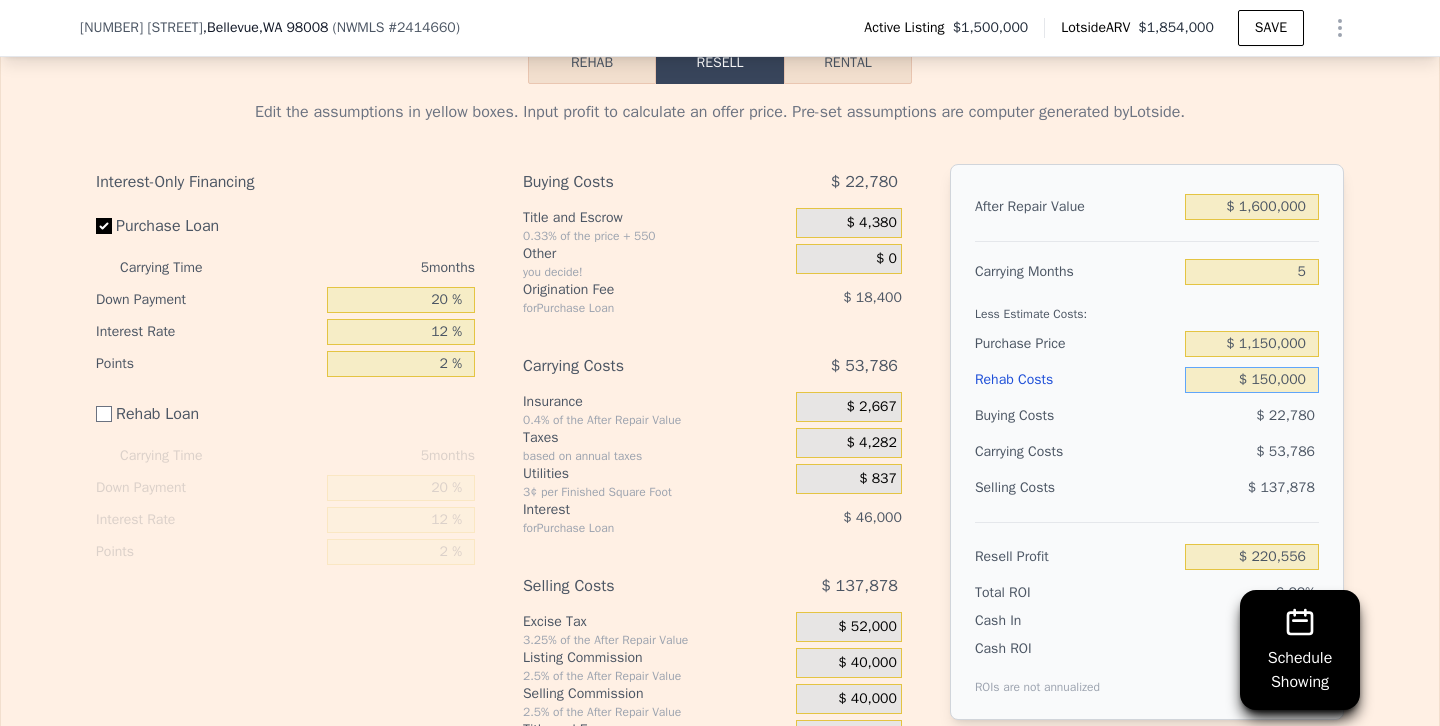 type on "$ 85,556" 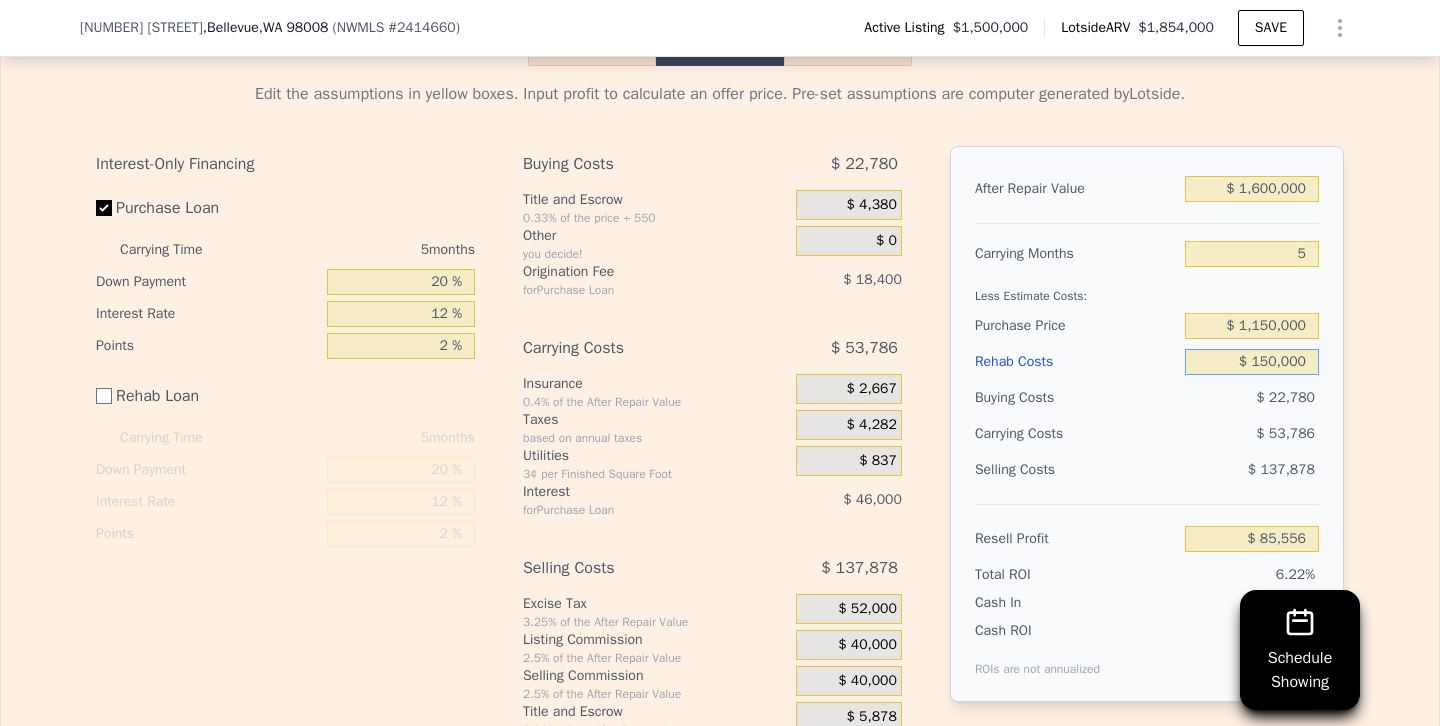 scroll, scrollTop: 3183, scrollLeft: 0, axis: vertical 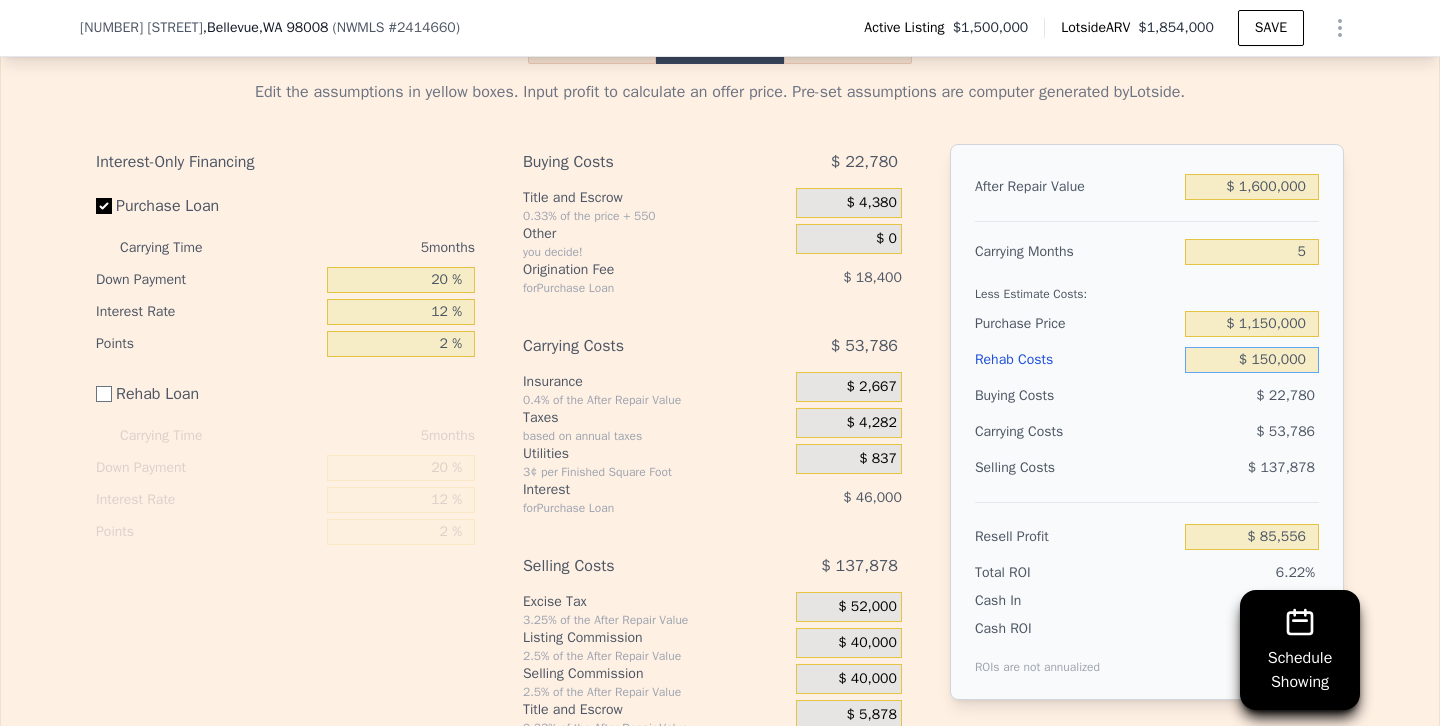 click on "$ 150,000" at bounding box center (1252, 360) 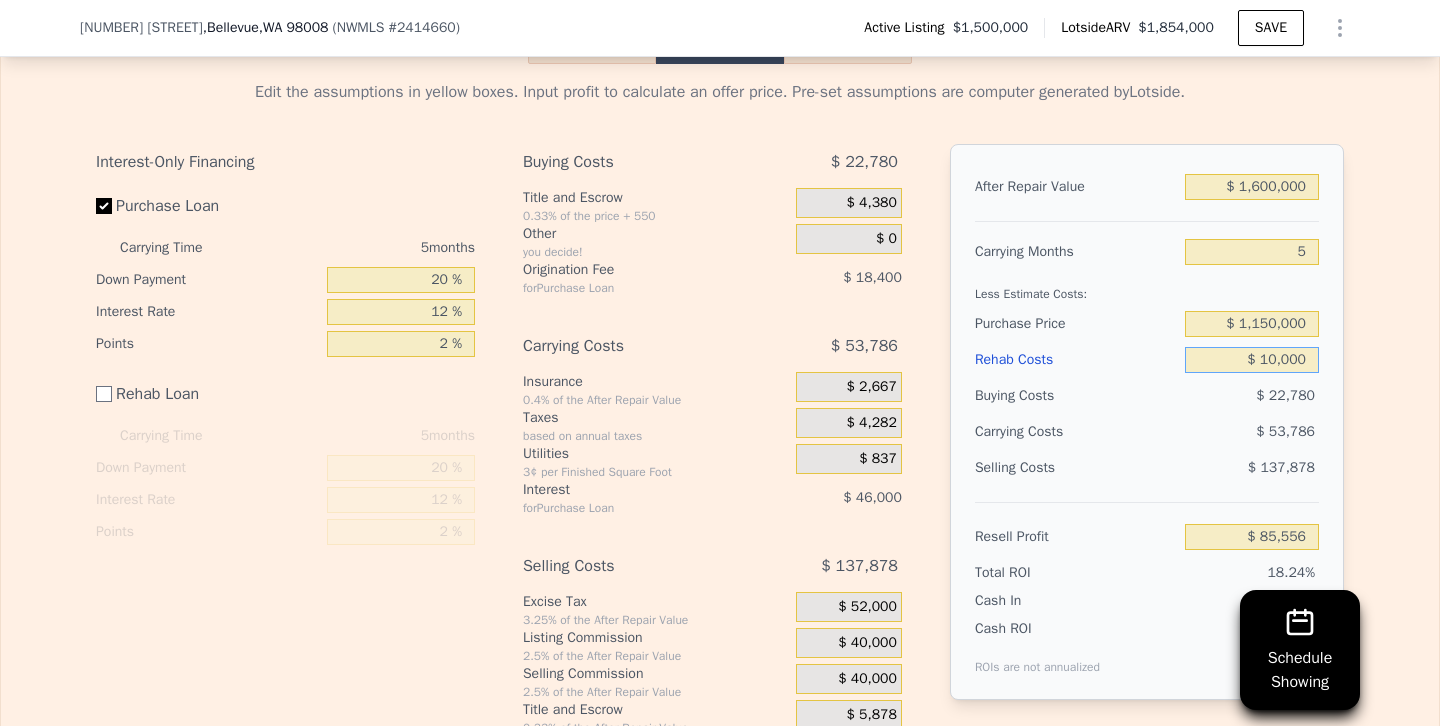 type on "$ 225,556" 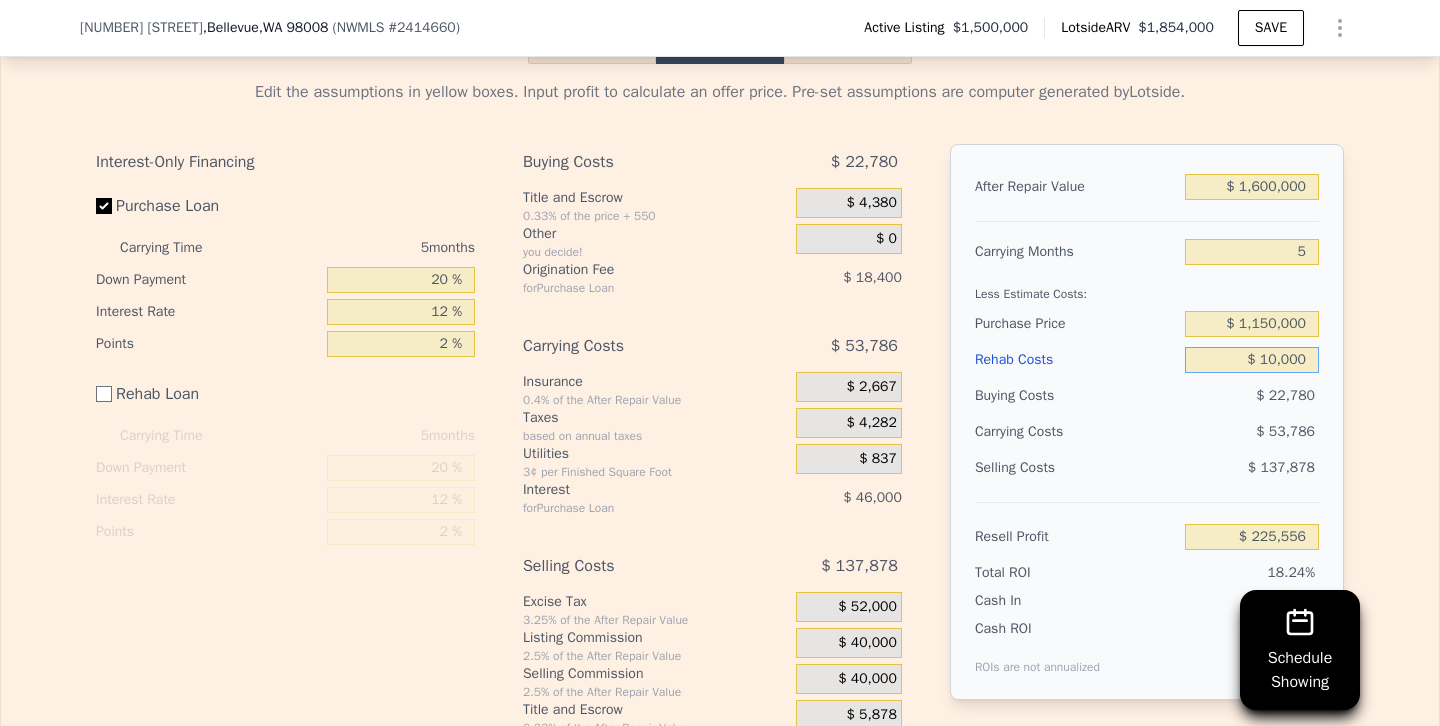 type on "$ 120,000" 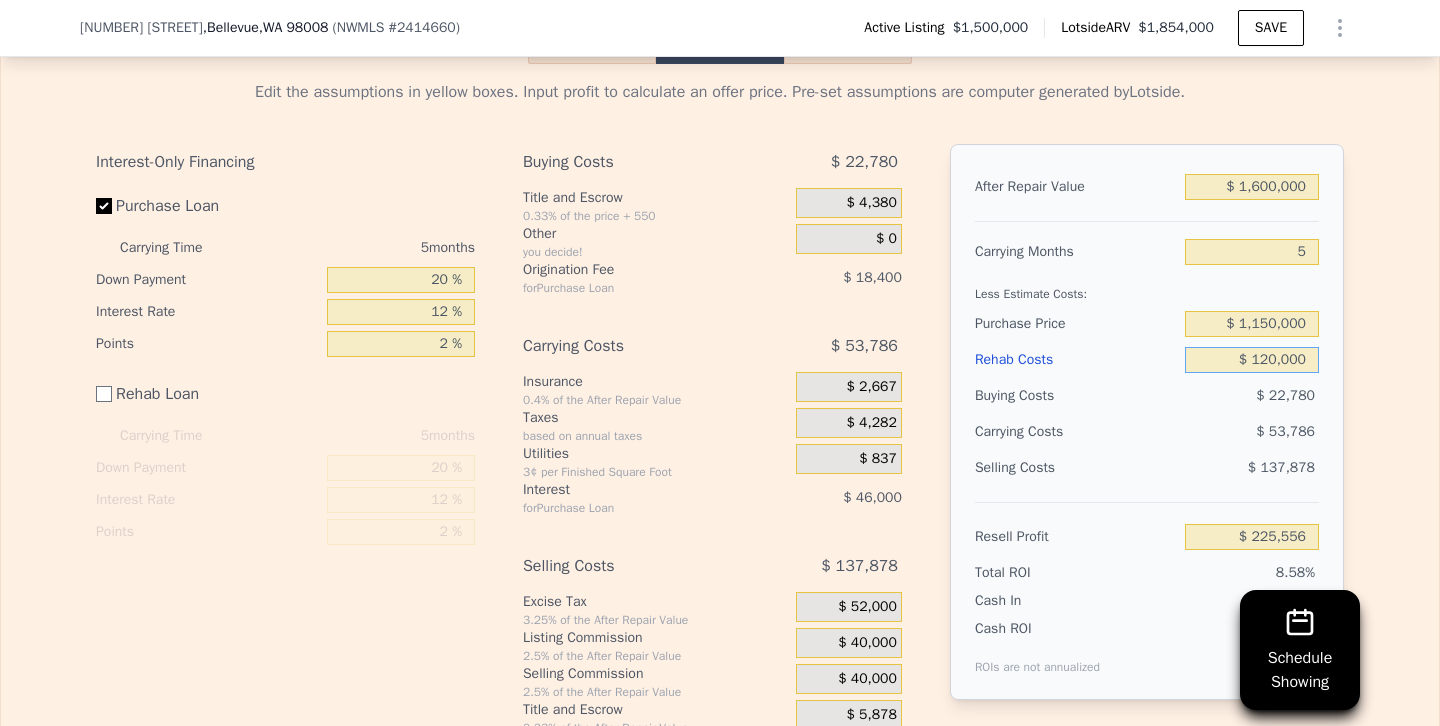 type on "$ 115,556" 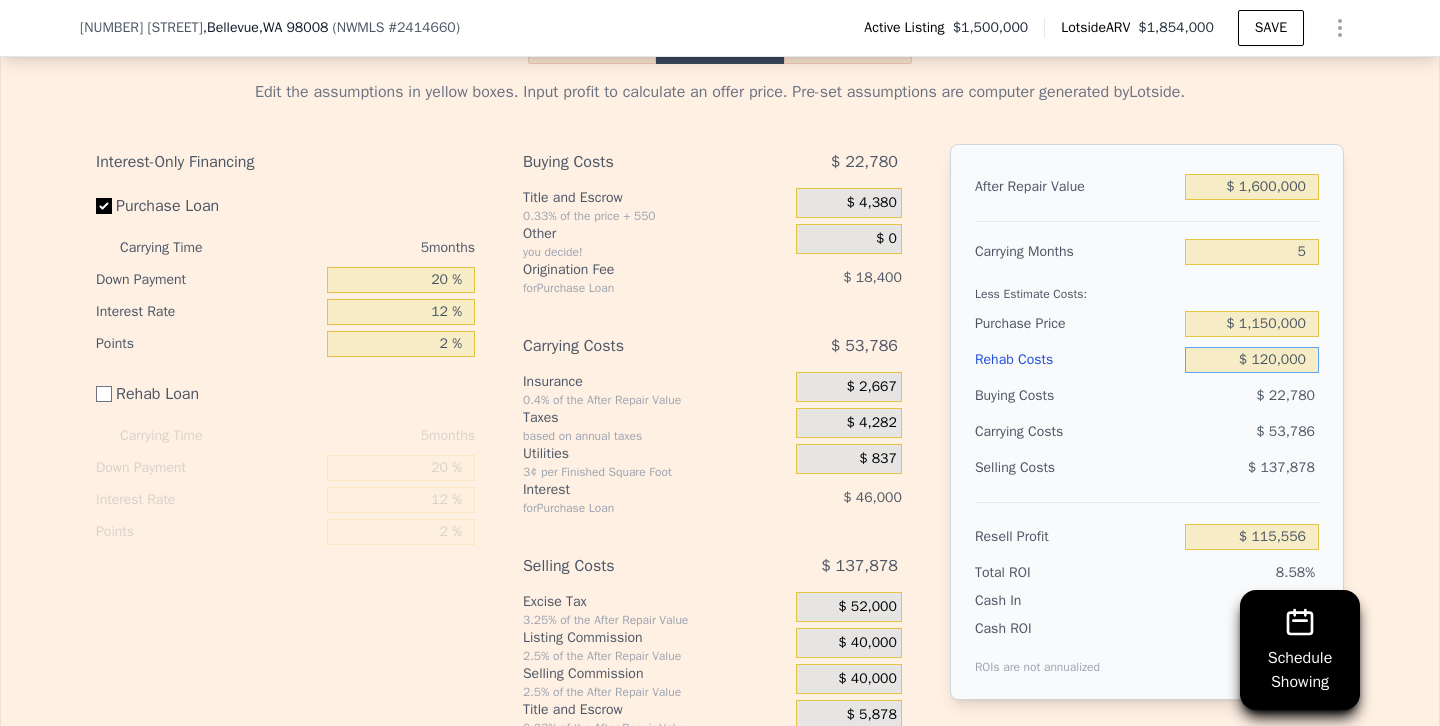 type on "$ 120,000" 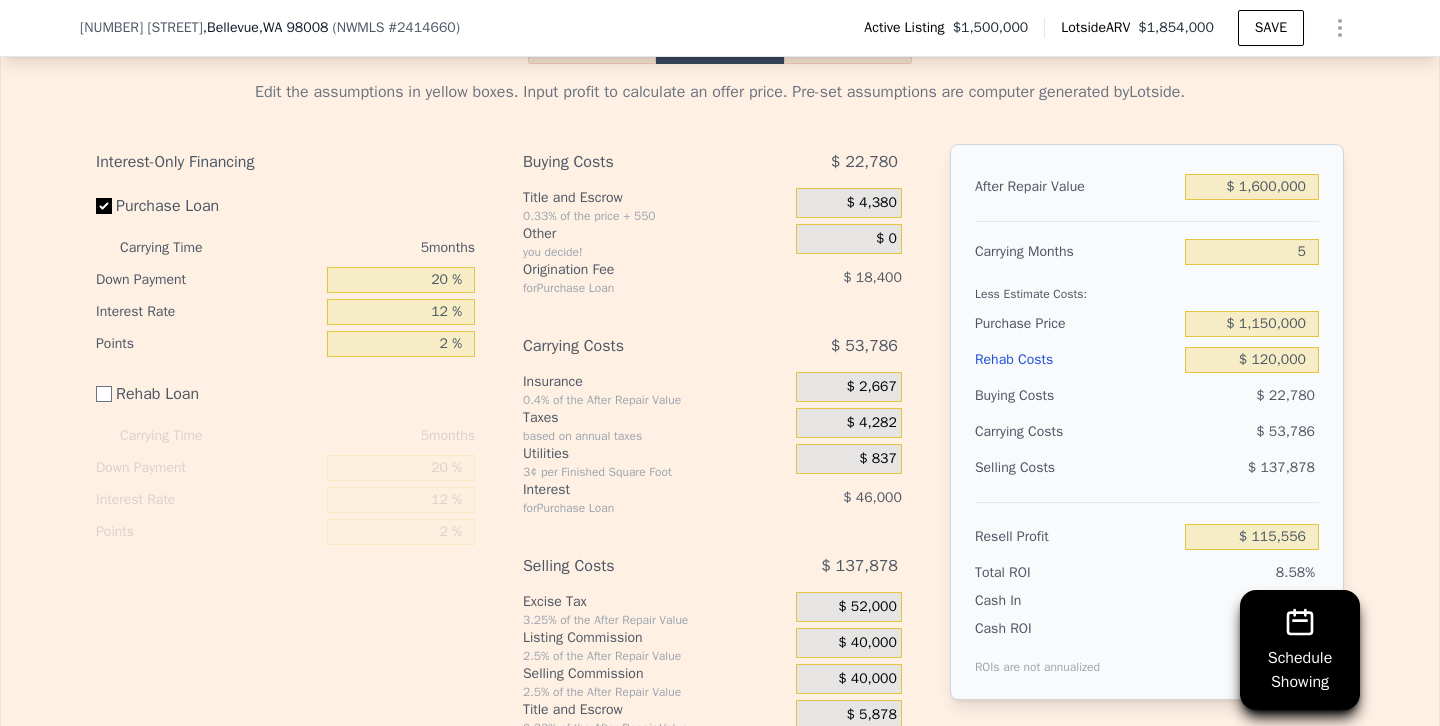 click on "Resell Profit $ 115,556" at bounding box center [1147, 528] 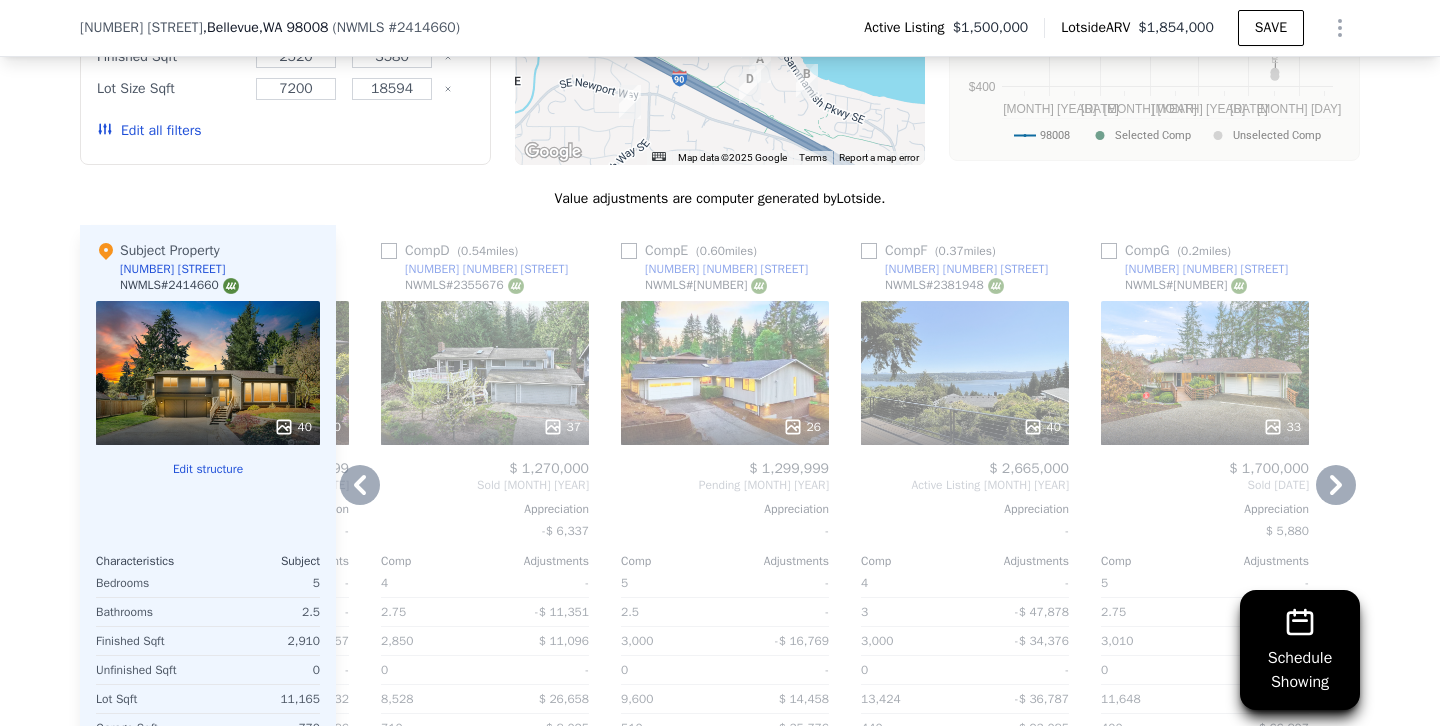 scroll, scrollTop: 2121, scrollLeft: 0, axis: vertical 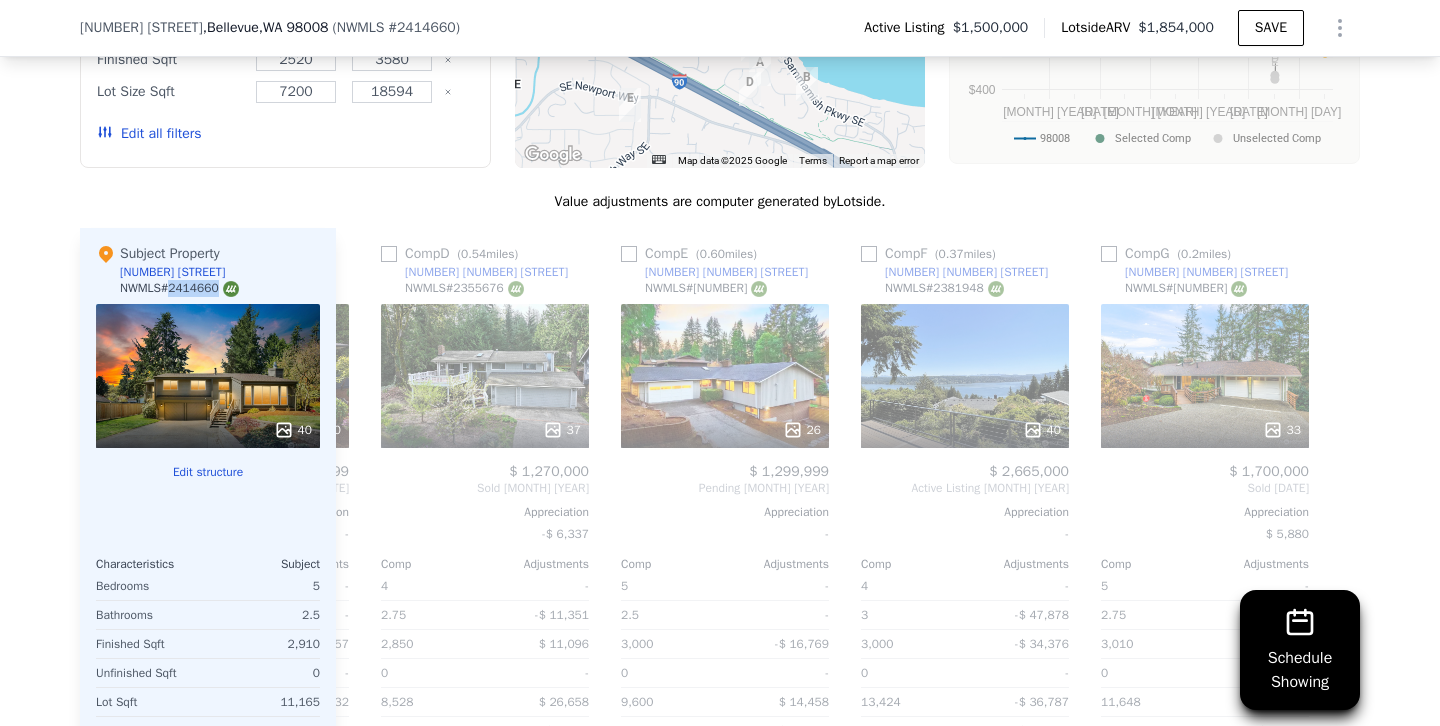 drag, startPoint x: 226, startPoint y: 286, endPoint x: 175, endPoint y: 284, distance: 51.0392 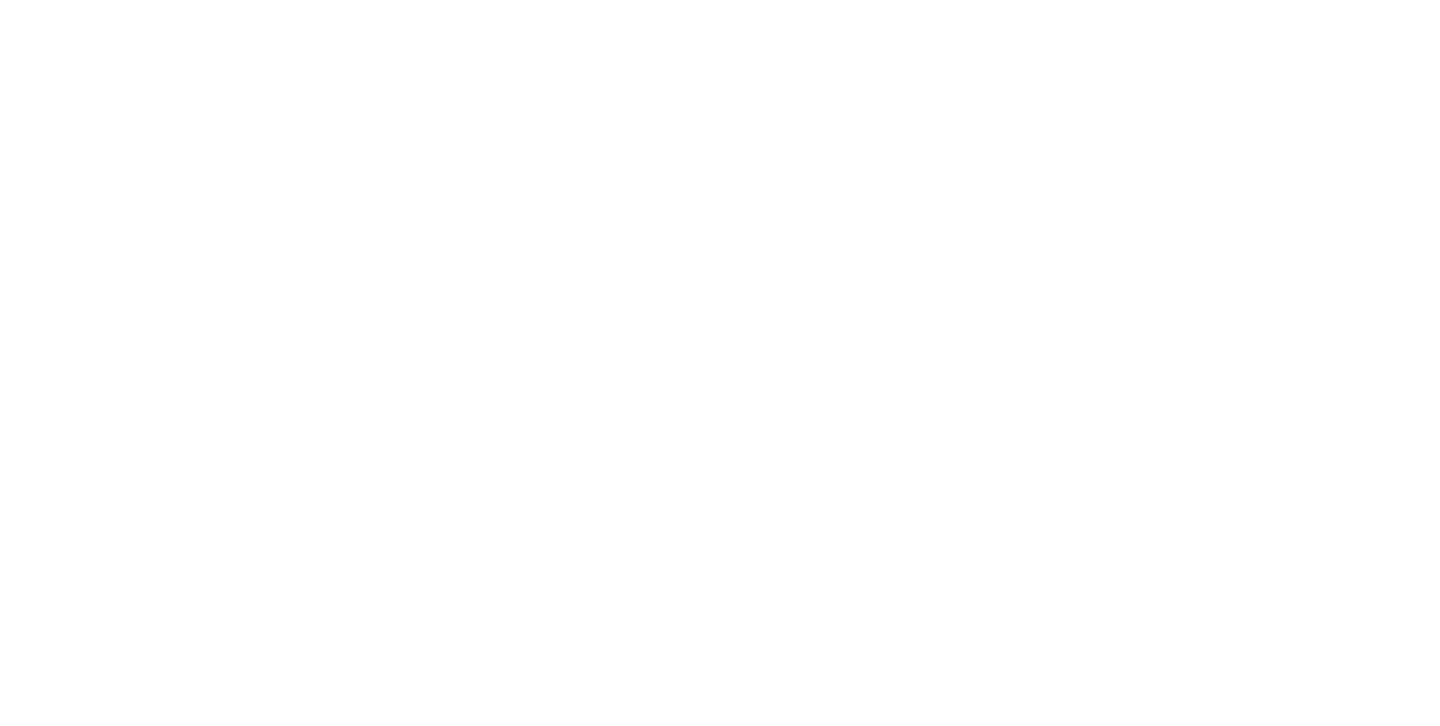 scroll, scrollTop: 0, scrollLeft: 0, axis: both 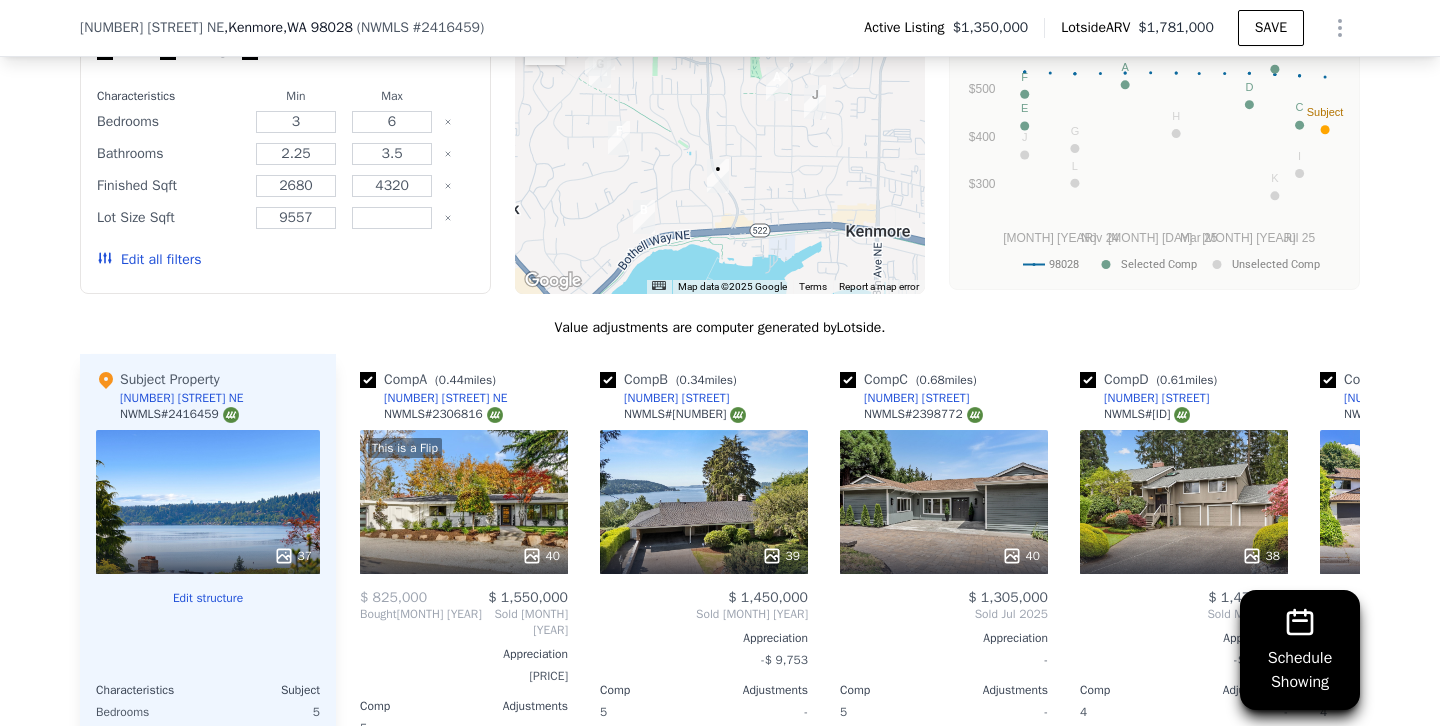click on "Edit all filters" at bounding box center (149, 260) 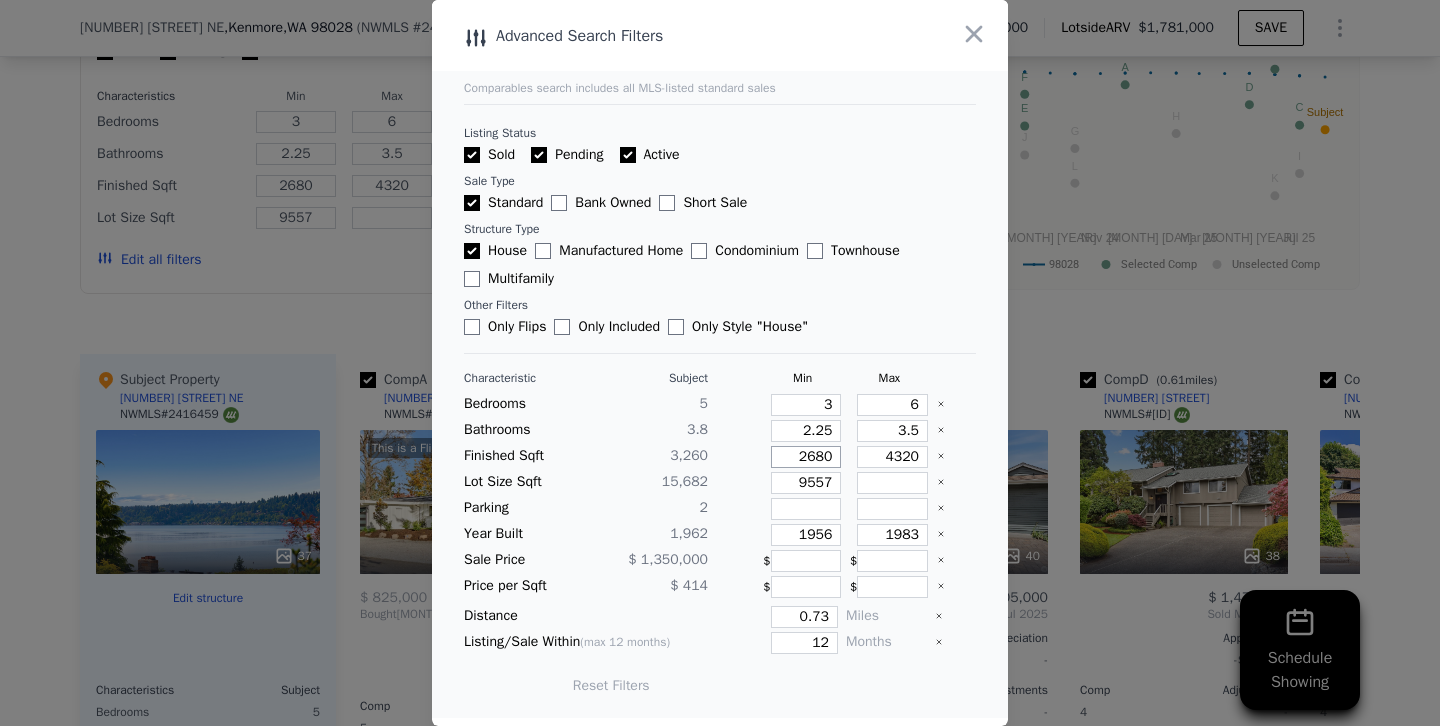 click on "2680" at bounding box center [806, 457] 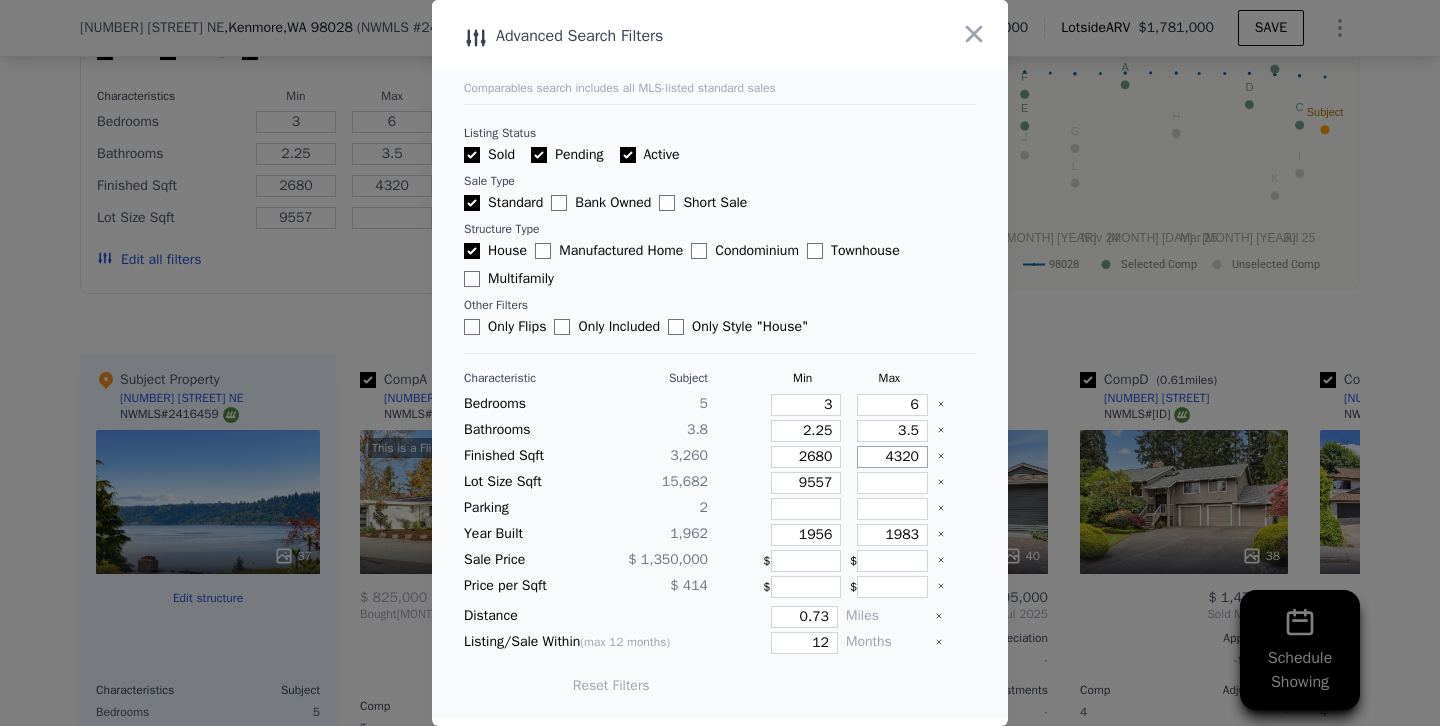 click on "4320" at bounding box center (892, 457) 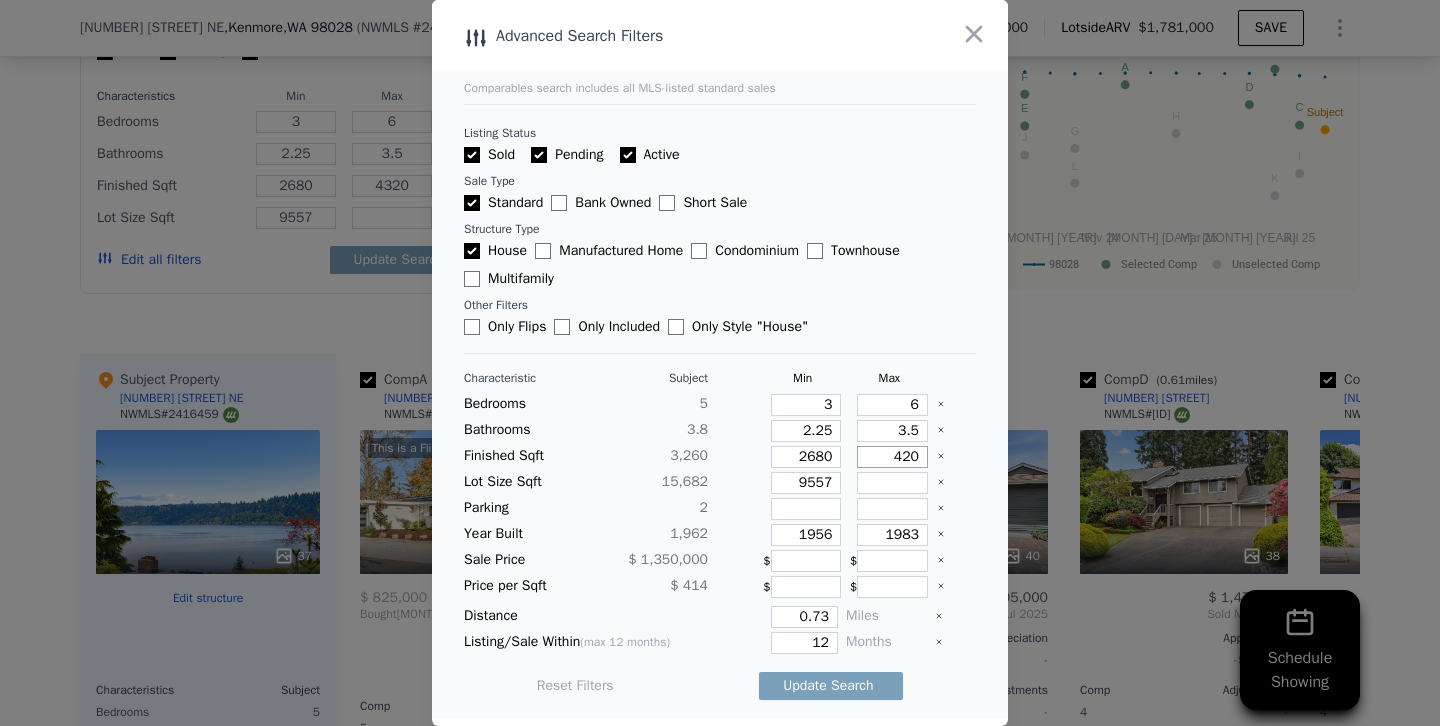 type on "420" 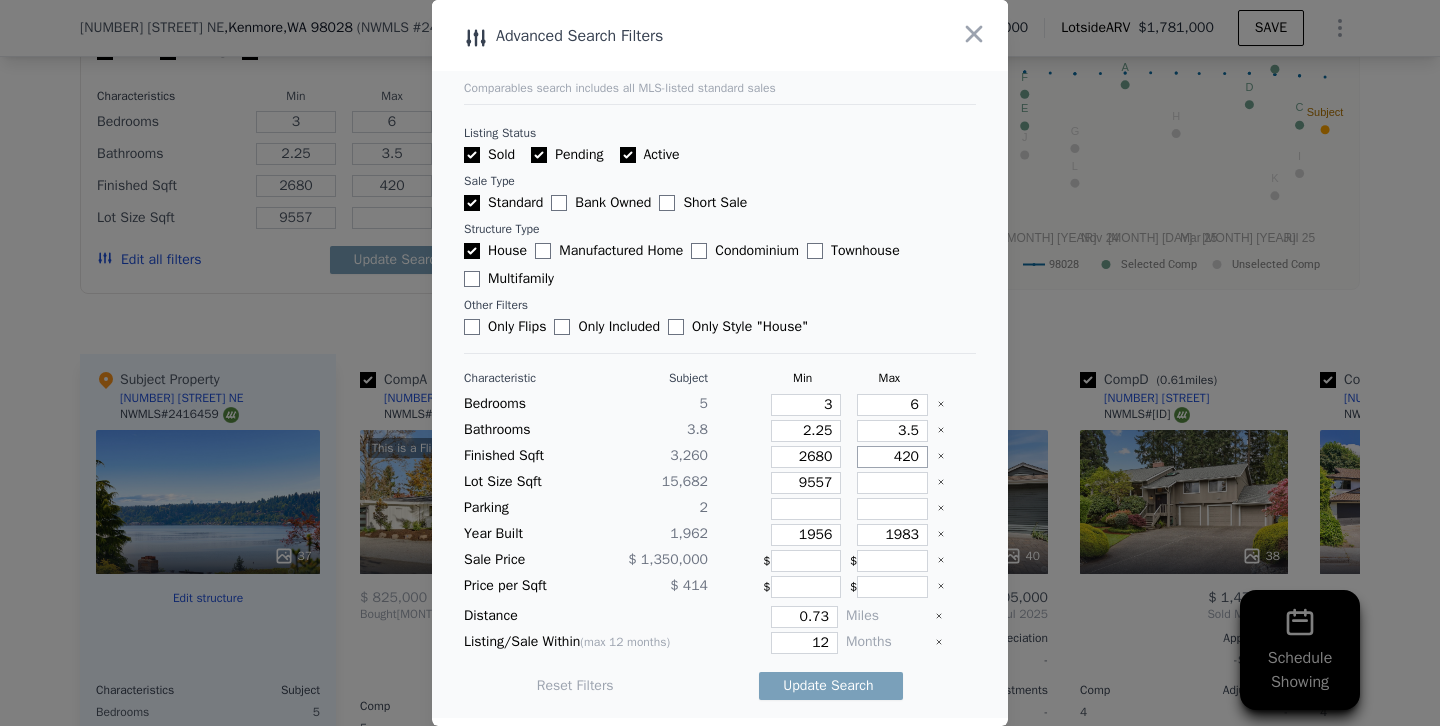 type on "20" 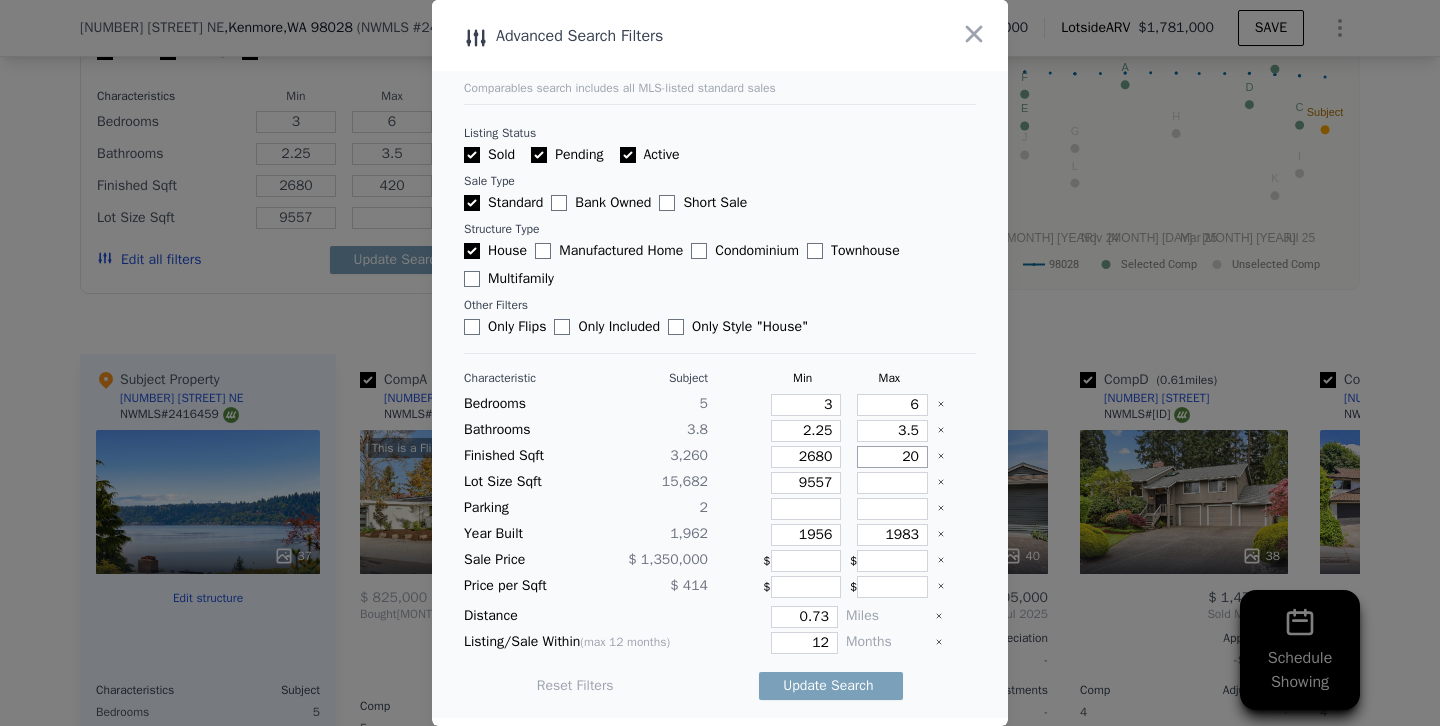 type on "20" 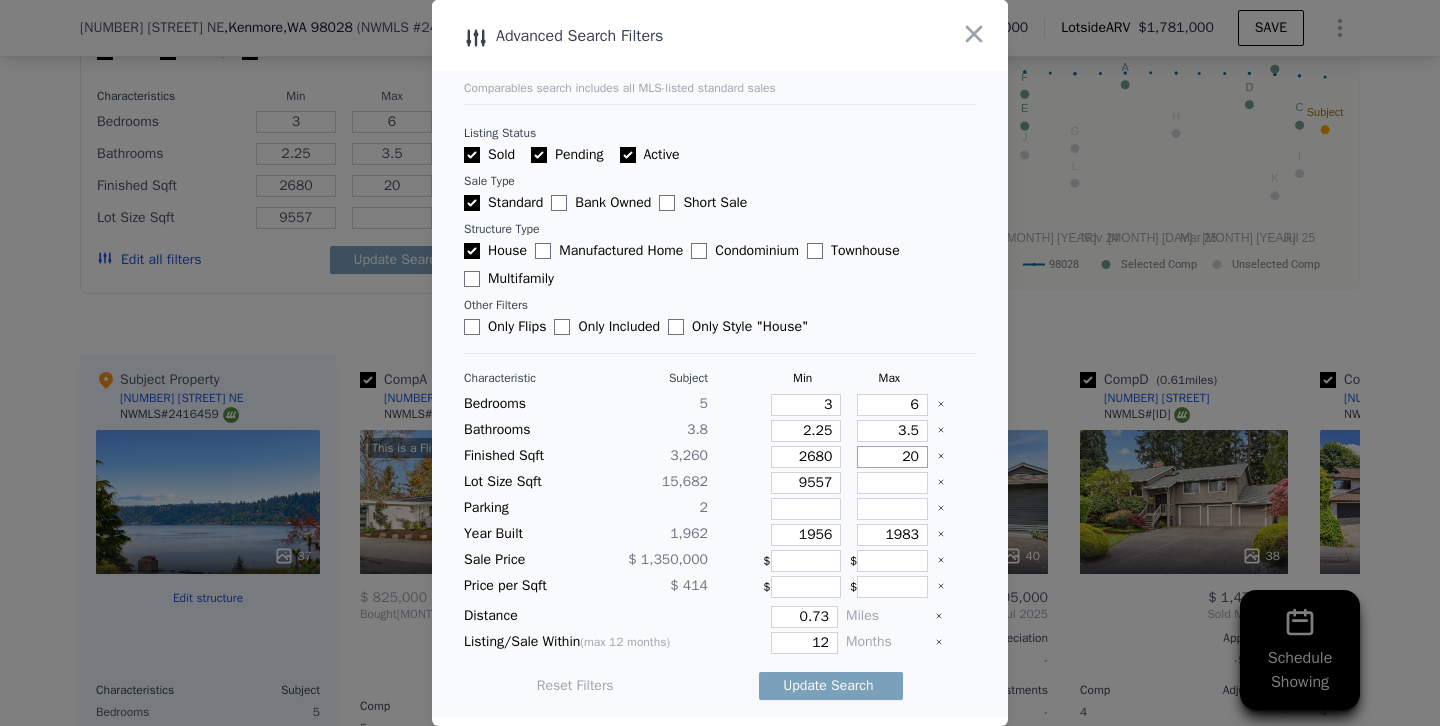 type on "320" 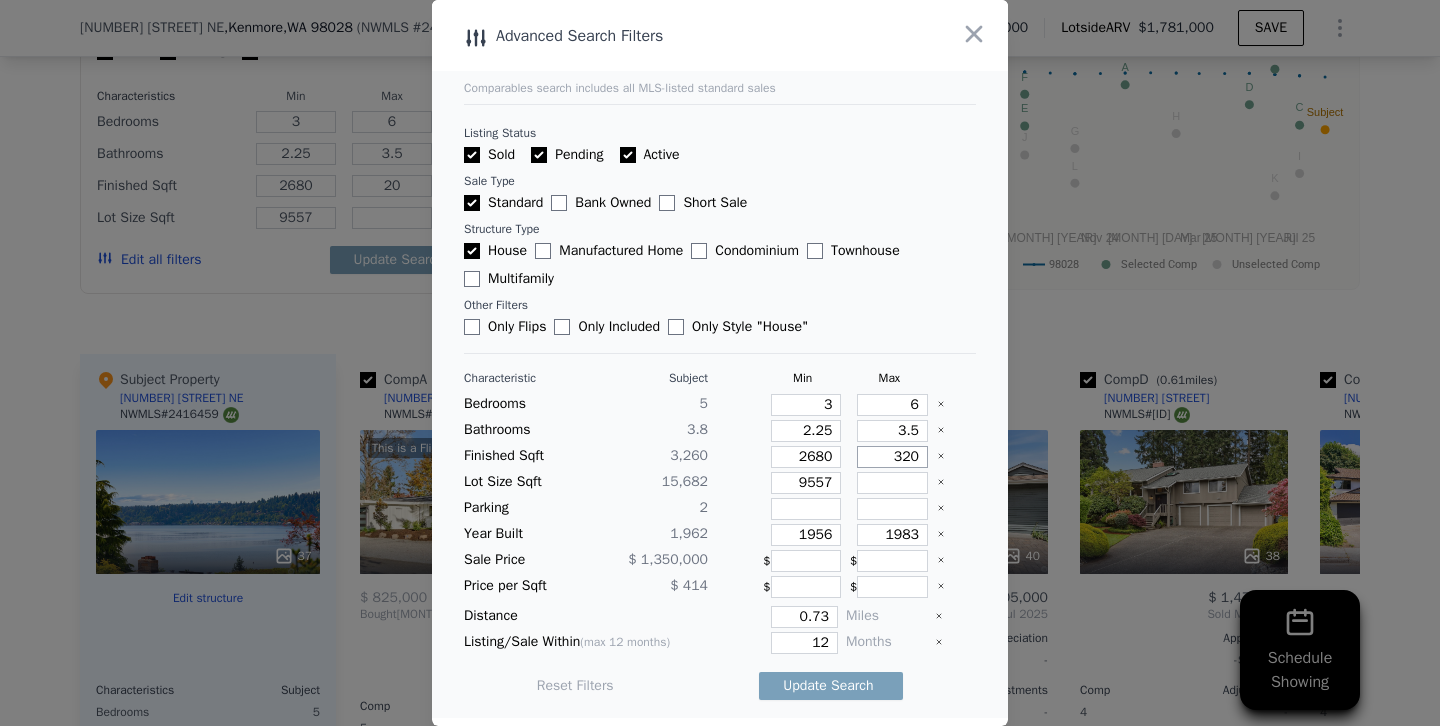 type on "320" 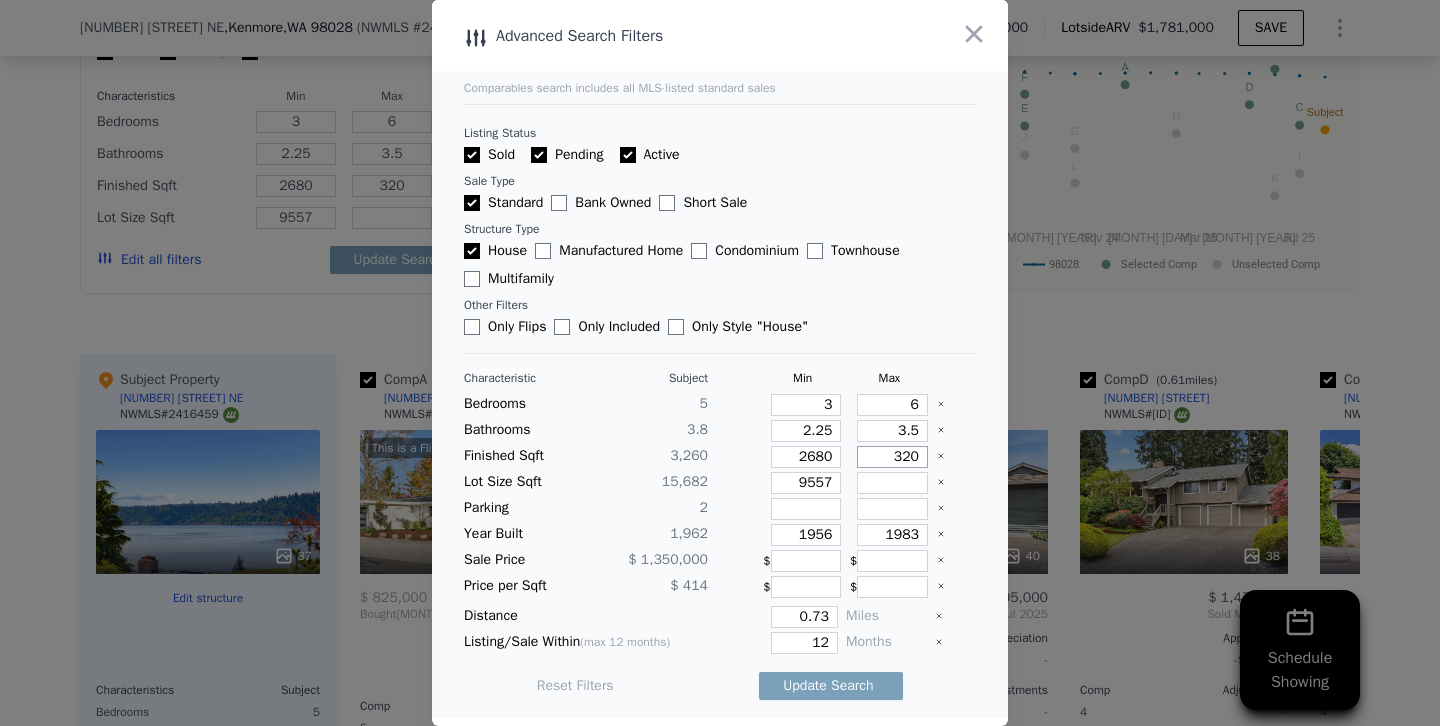 type on "3620" 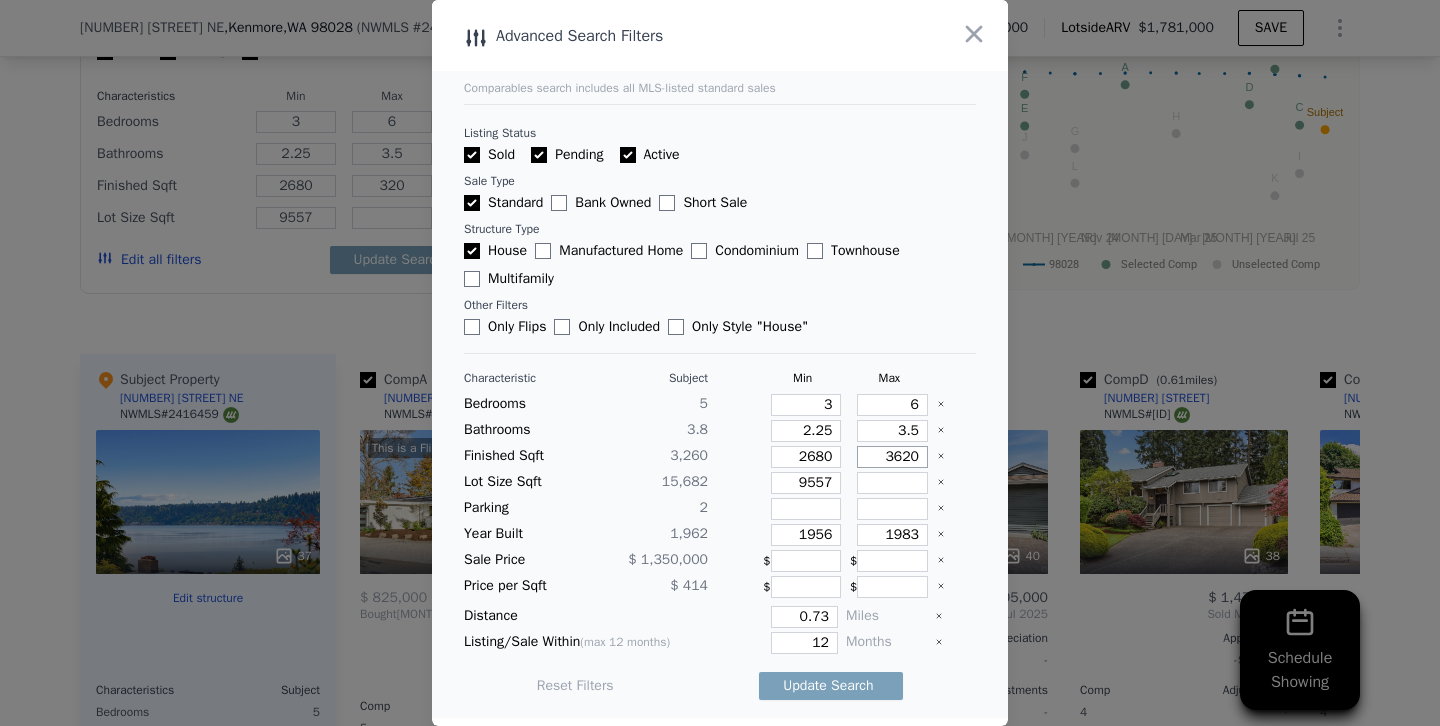 type on "3620" 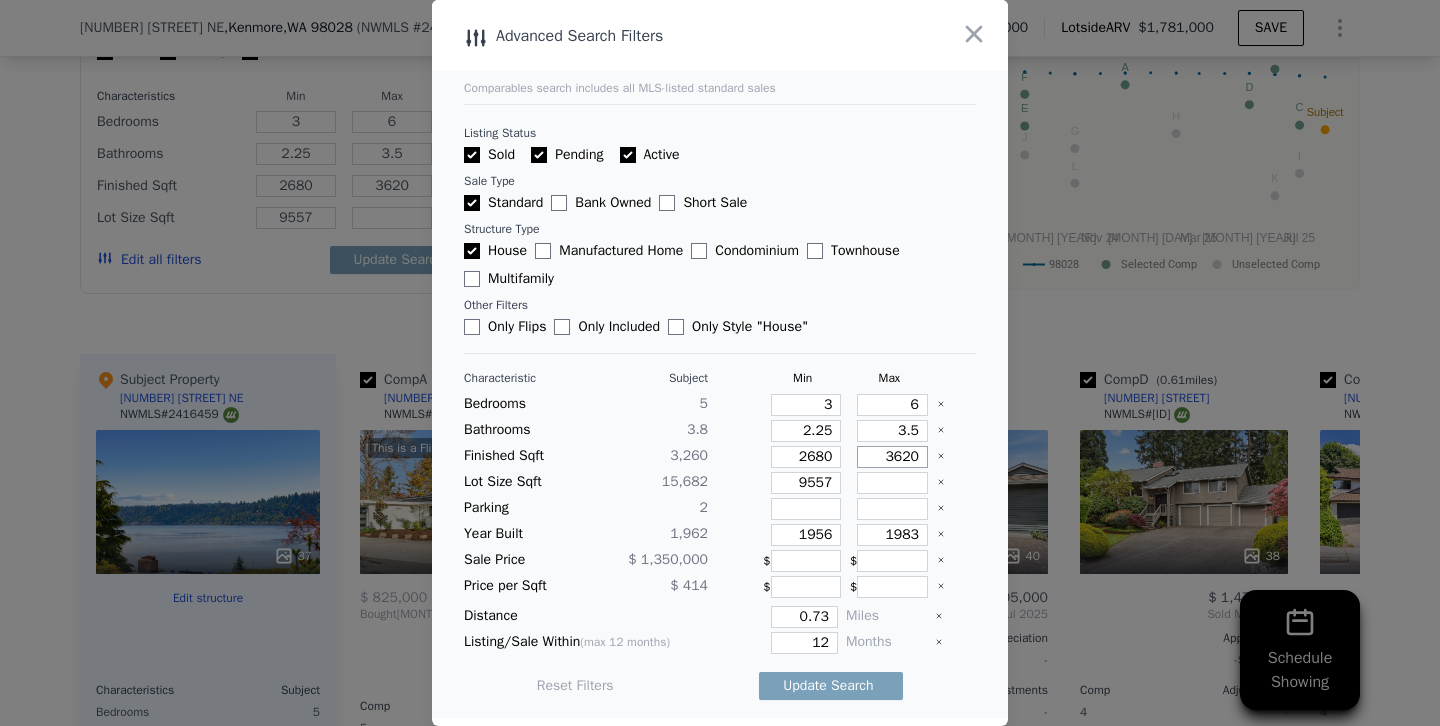 type on "3620" 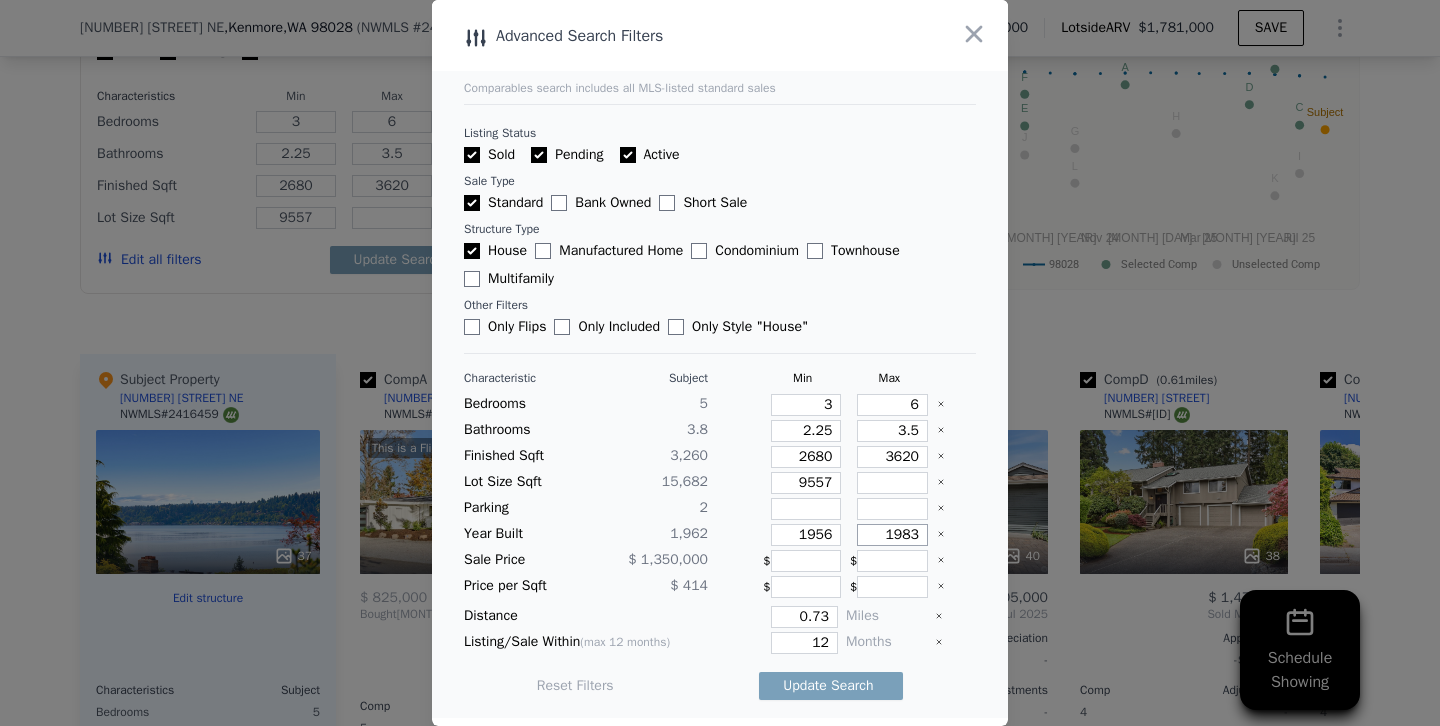 drag, startPoint x: 900, startPoint y: 532, endPoint x: 976, endPoint y: 536, distance: 76.105194 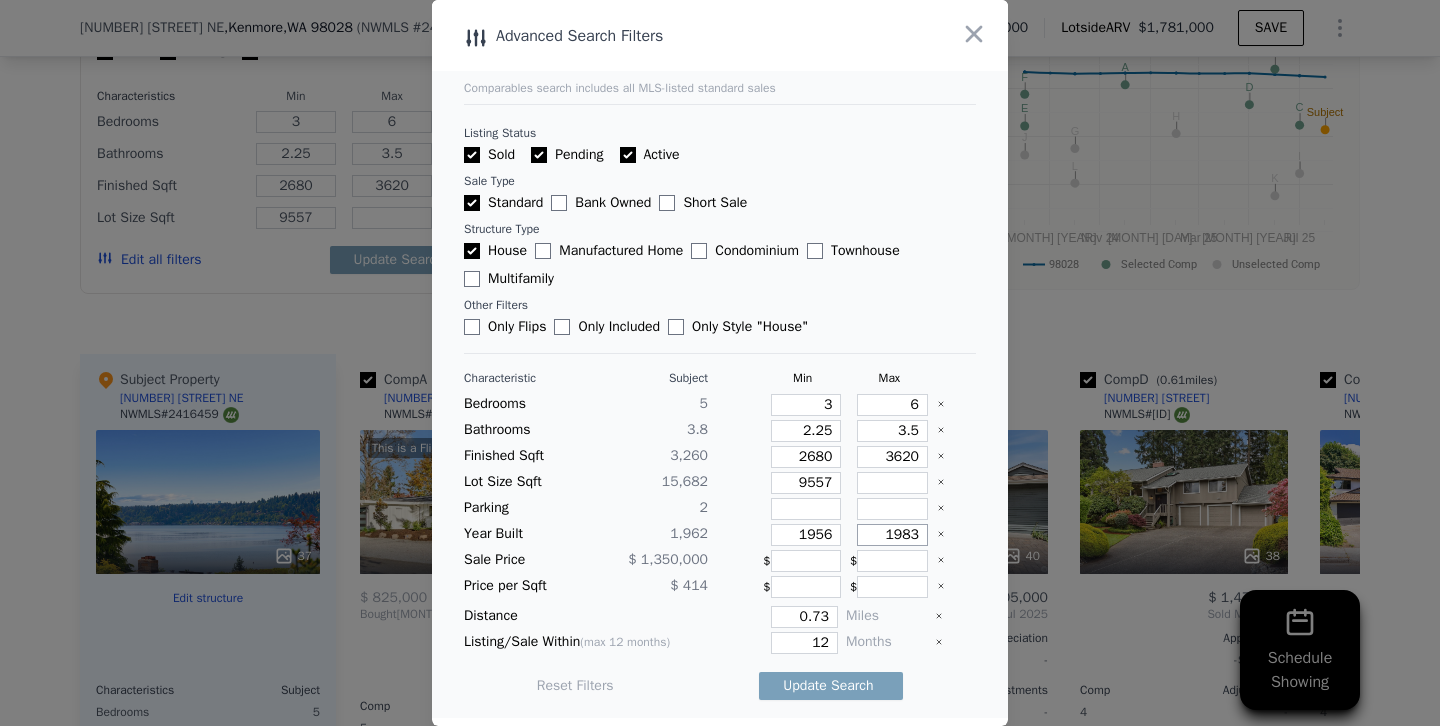 click on "Comparables search includes all MLS-listed standard sales Listing Status Sold Pending Active Sale Type Standard Bank Owned Short Sale Structure Type House Manufactured Home Condominium Townhouse Multifamily Other Filters Only Flips Only Included Only Style " House " Characteristic Subject Min Max Bedrooms 5    3    6 Bathrooms 3.8    2.25    3.5 Finished Sqft 3,260    2680    3620 Lot Size Sqft 15,682    9557    22230 Parking 2       Year Built 1,962    1956    1983 Sale Price $ 1,350,000 $ $ Price per Sqft $ 414 $ $ Distance 0.73 Miles Listing/Sale Within  (max 12 months) 12 Months Reset Filters Update Search" at bounding box center [720, 359] 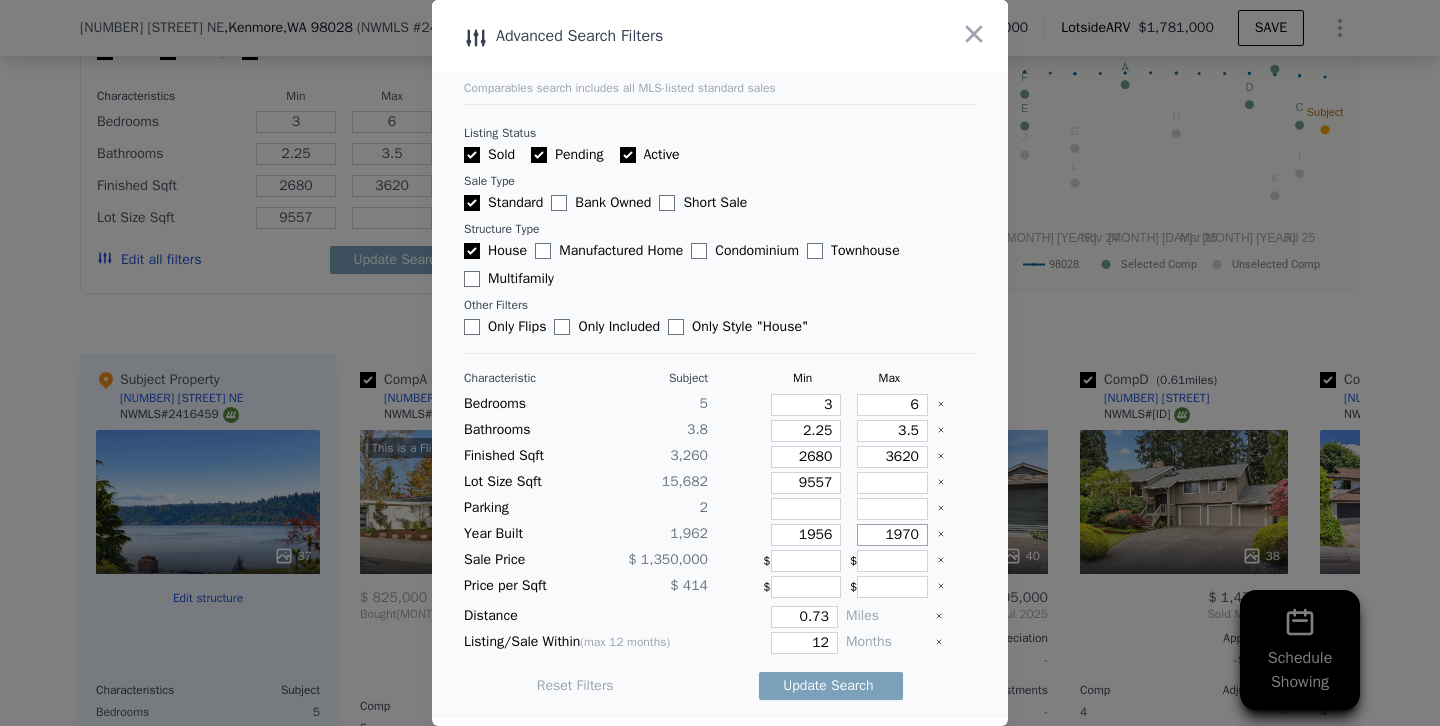 type on "1970" 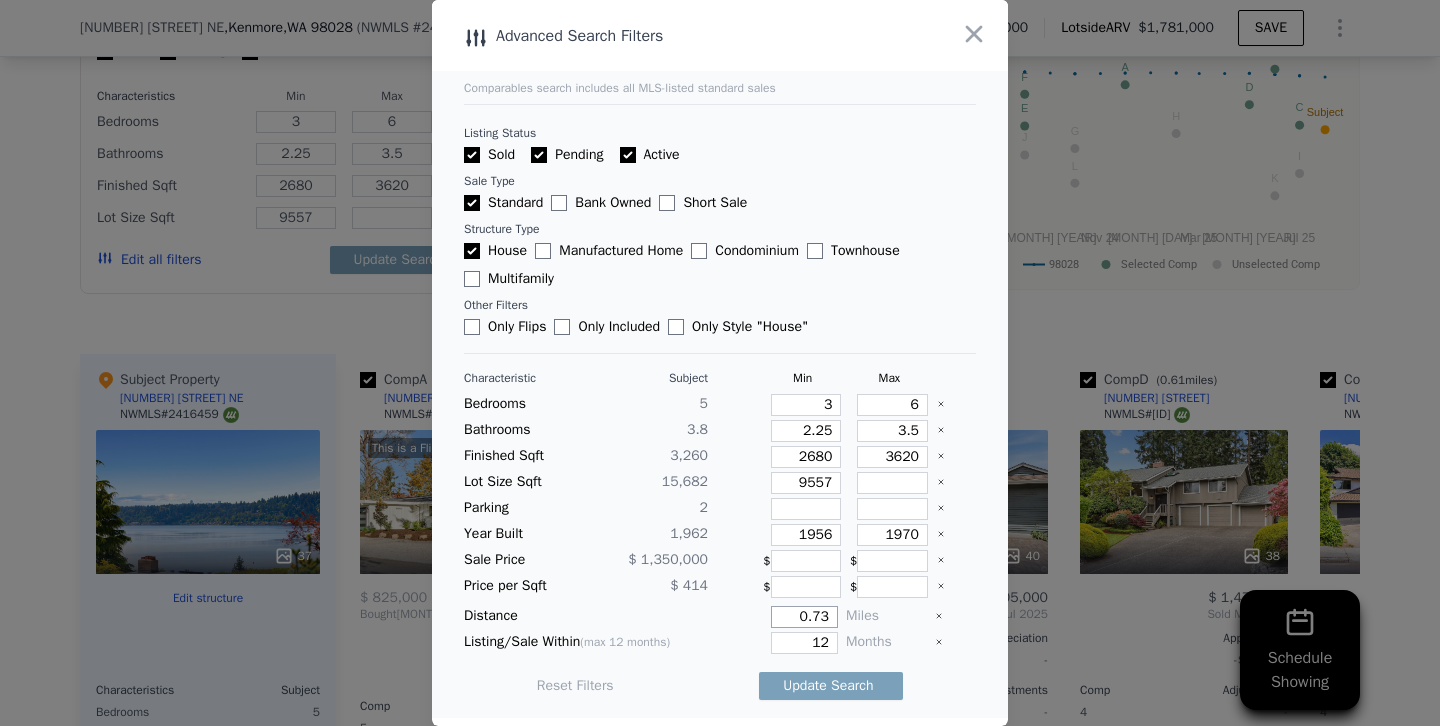 click on "0.73" at bounding box center (804, 617) 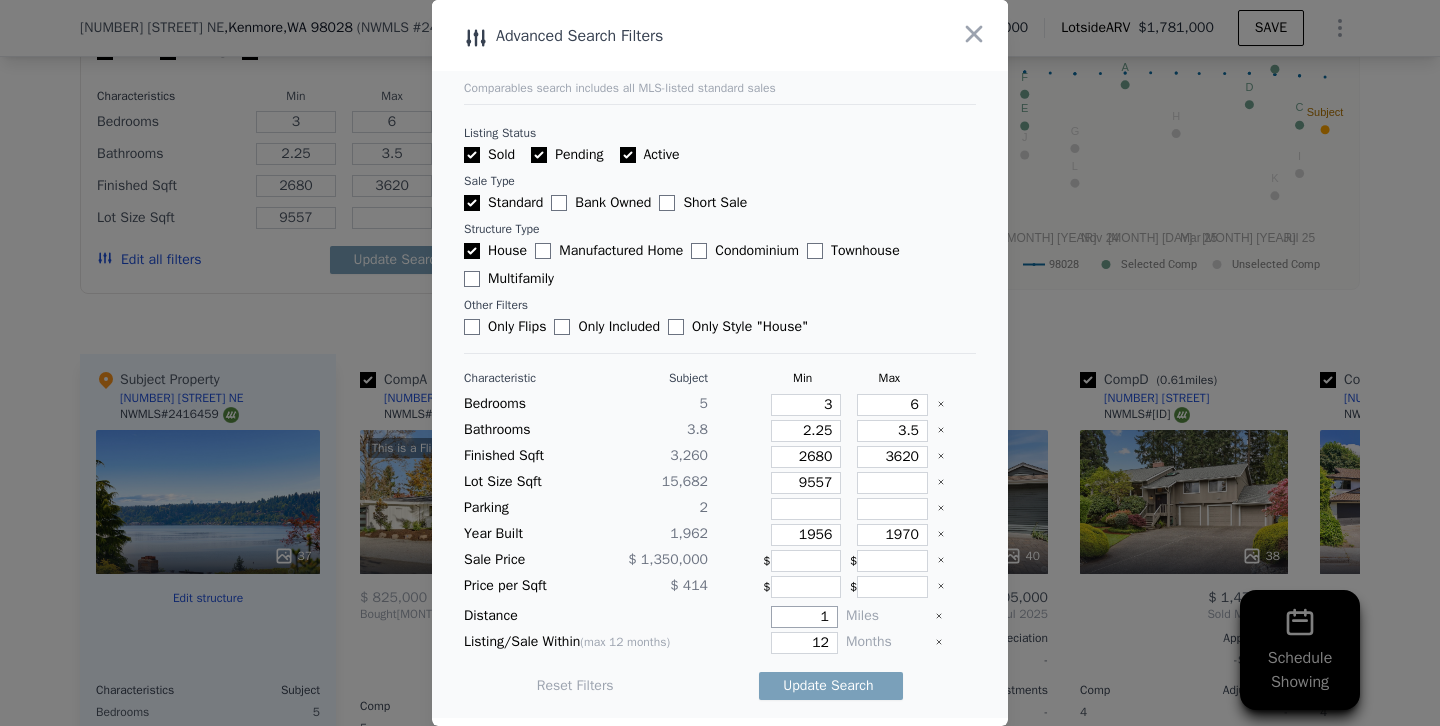 type on "1" 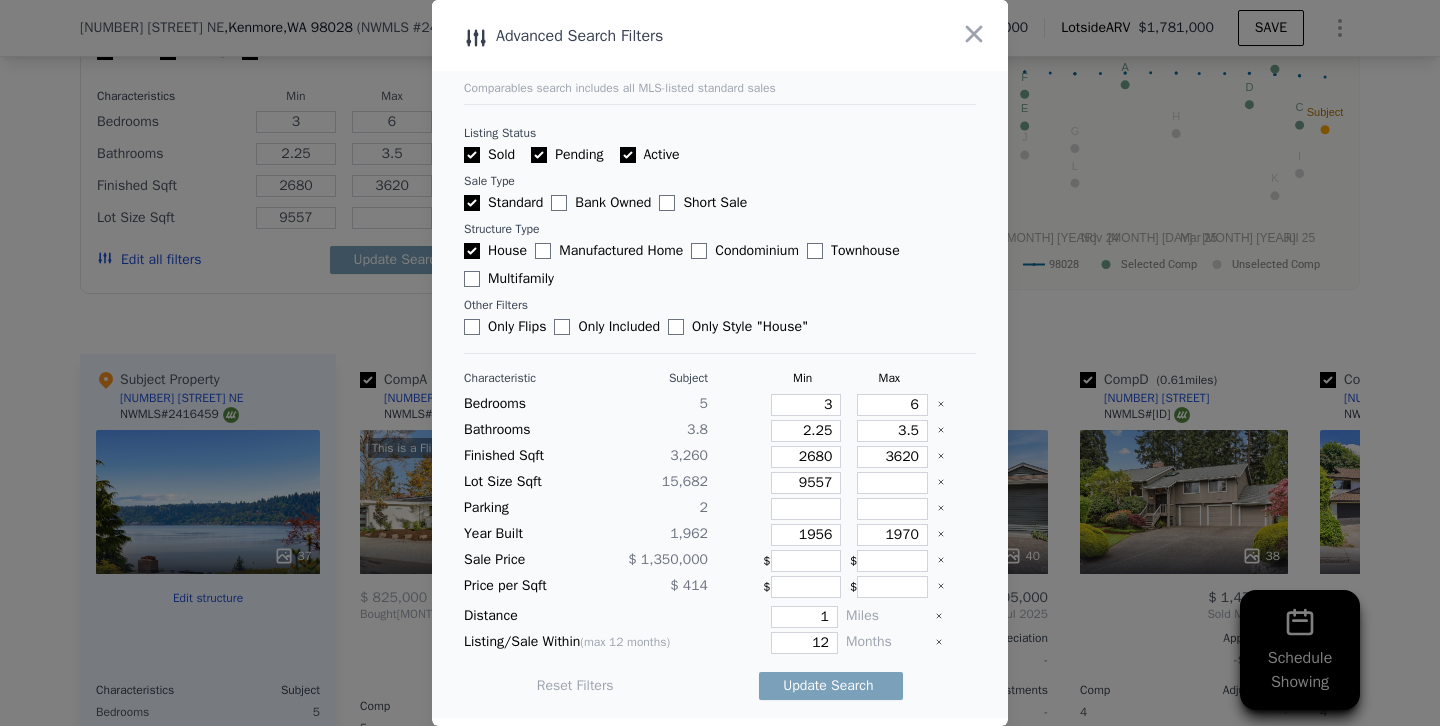 type 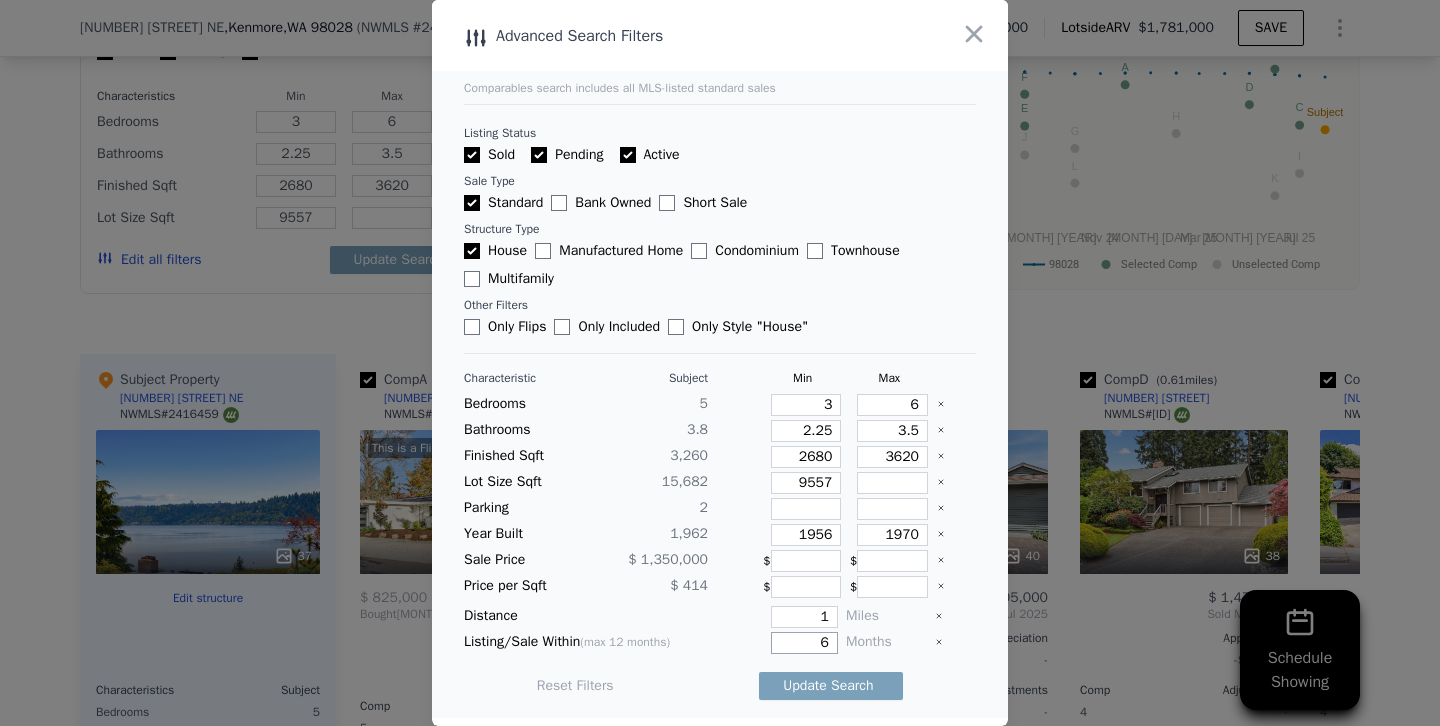 type on "6" 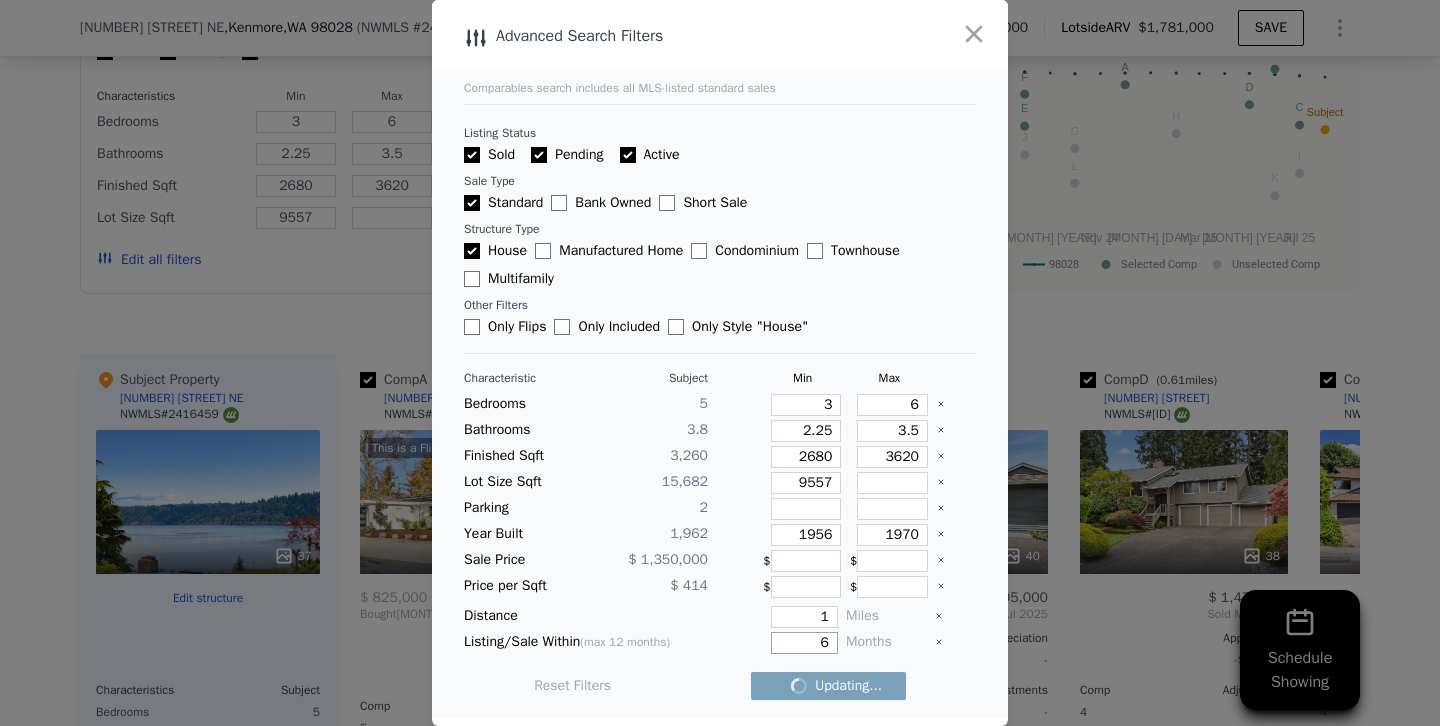 checkbox on "false" 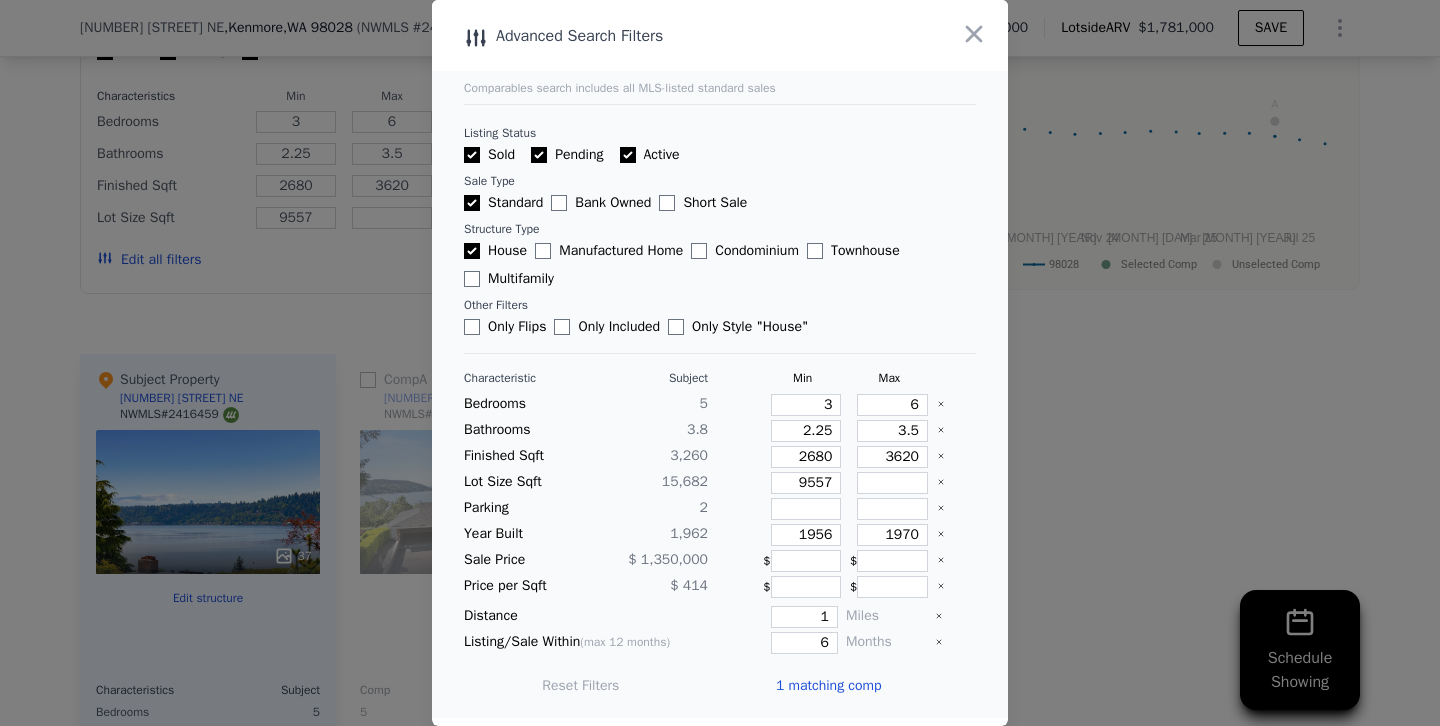 click on "1 matching comp" at bounding box center [829, 686] 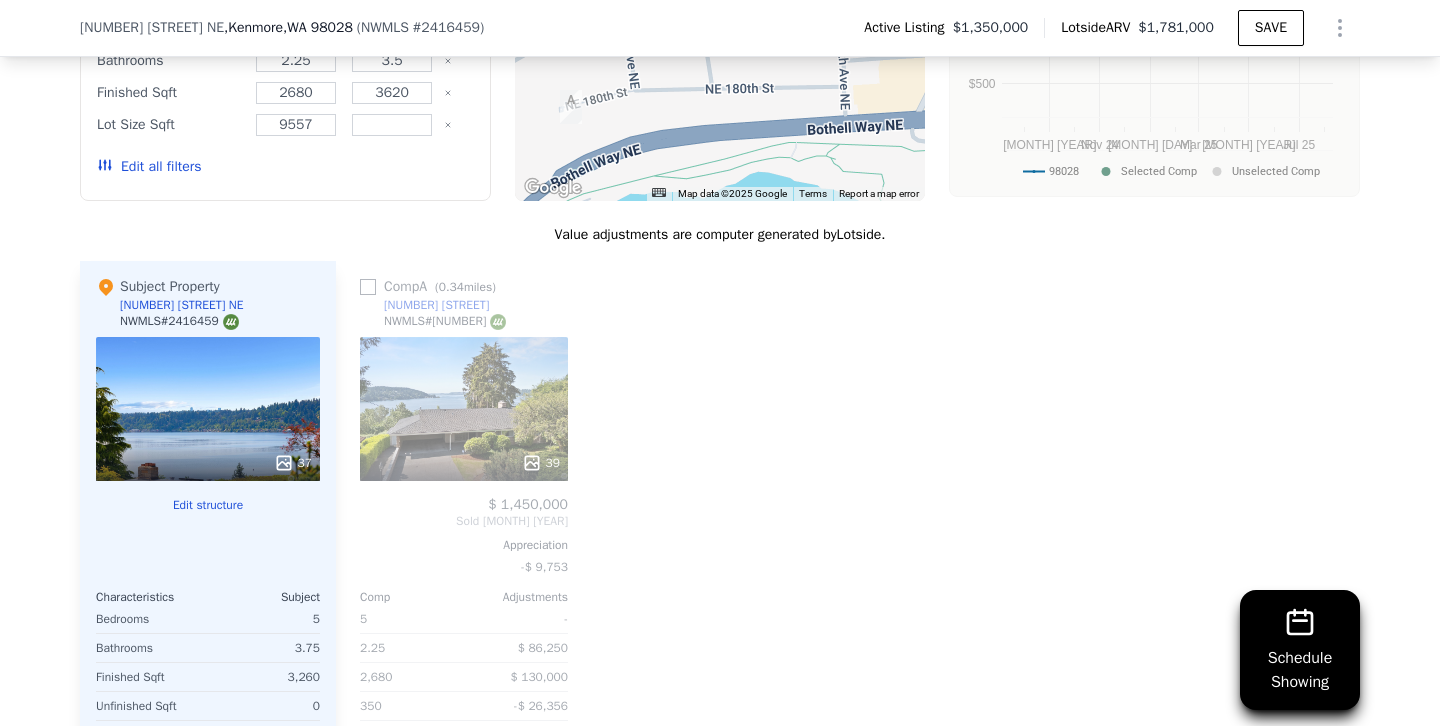 scroll, scrollTop: 1821, scrollLeft: 0, axis: vertical 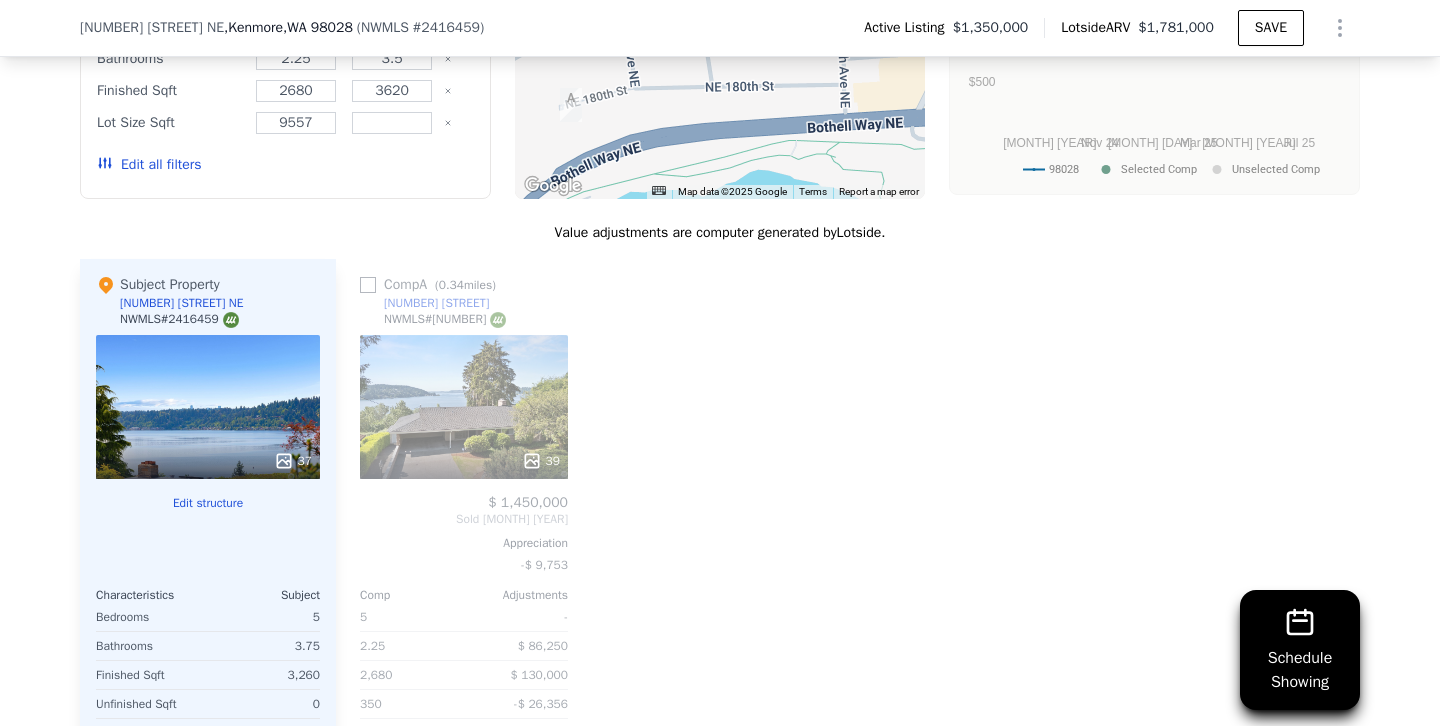 click on "Edit all filters" at bounding box center (149, 165) 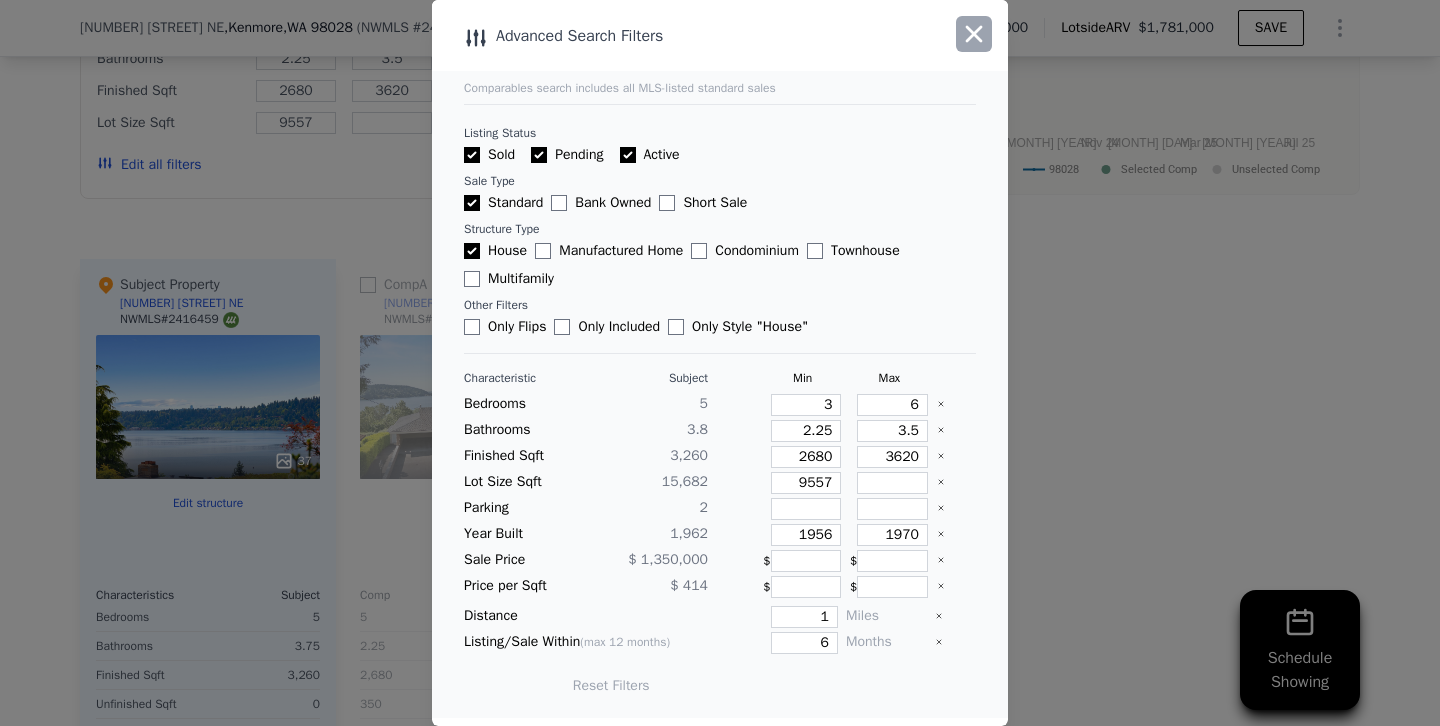 click 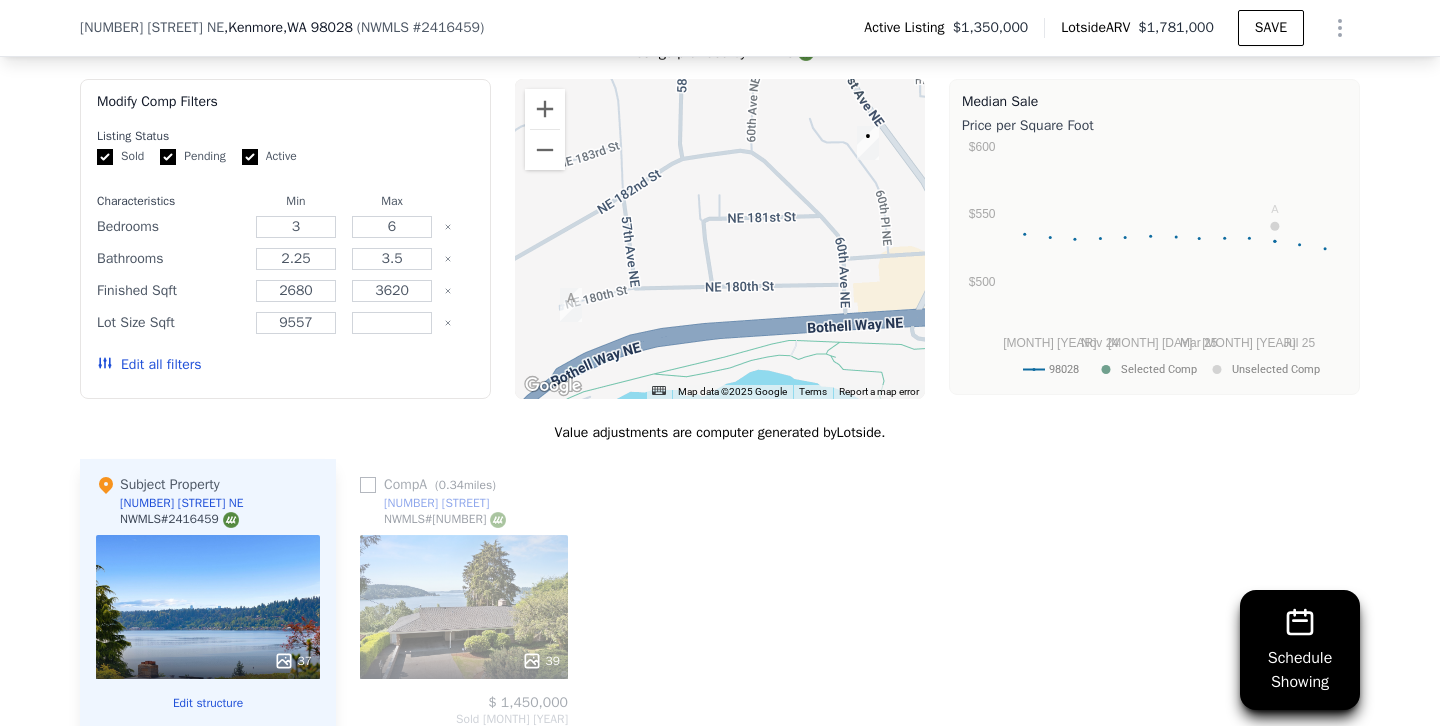 scroll, scrollTop: 1618, scrollLeft: 0, axis: vertical 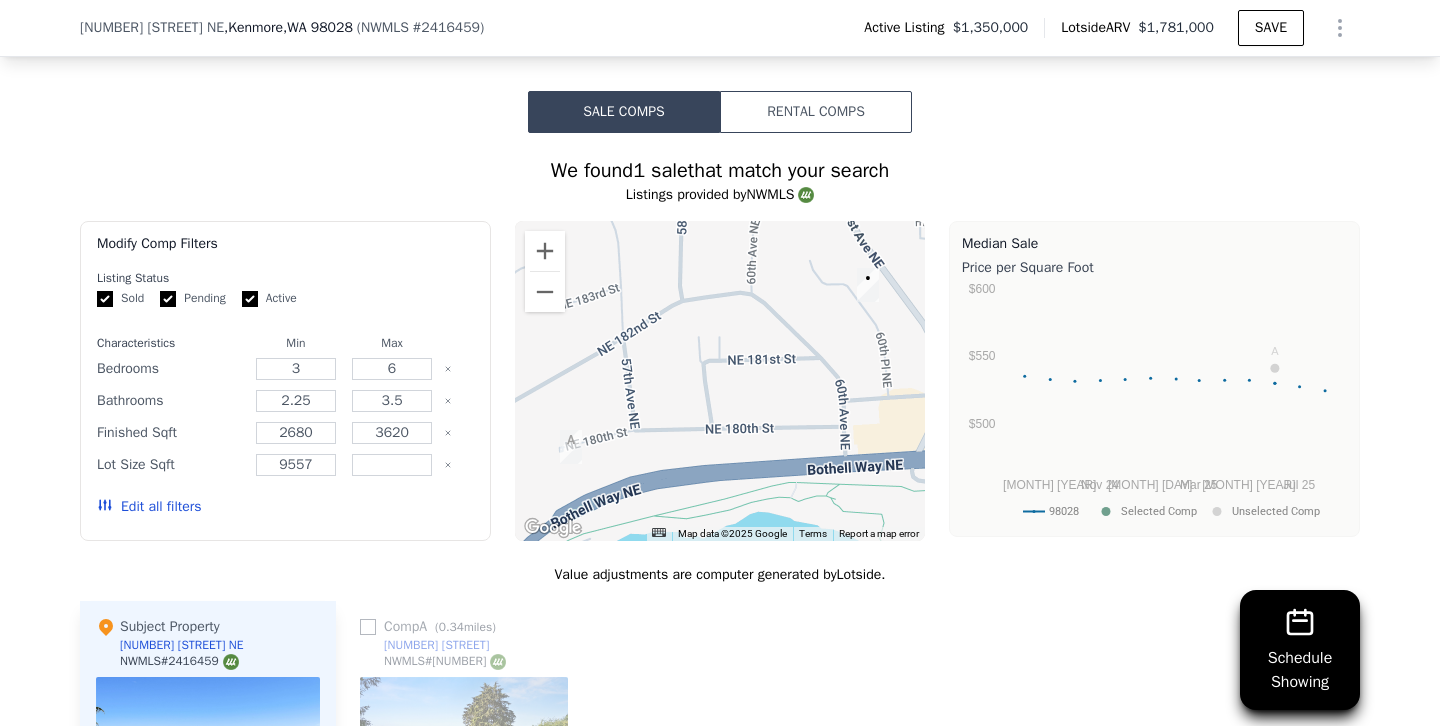 click on "Edit all filters" at bounding box center (149, 507) 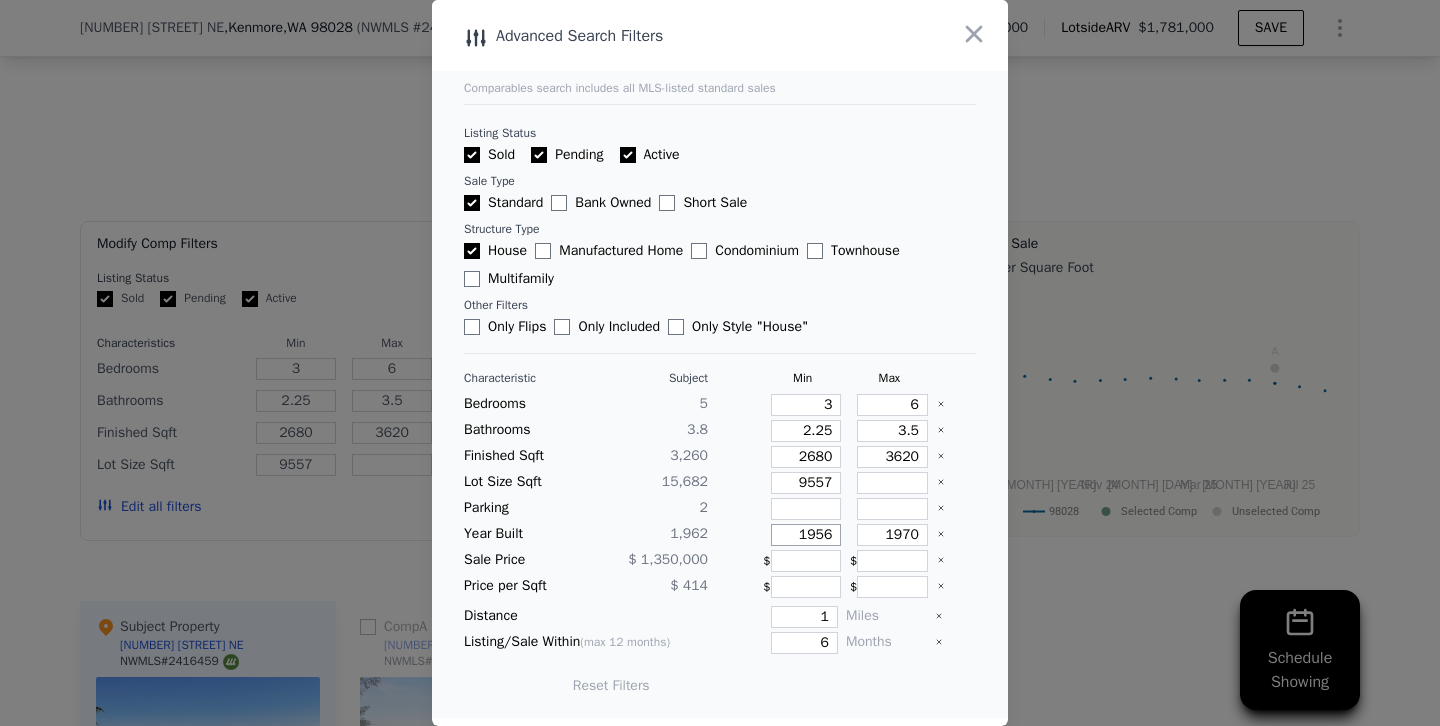 drag, startPoint x: 812, startPoint y: 536, endPoint x: 903, endPoint y: 541, distance: 91.13726 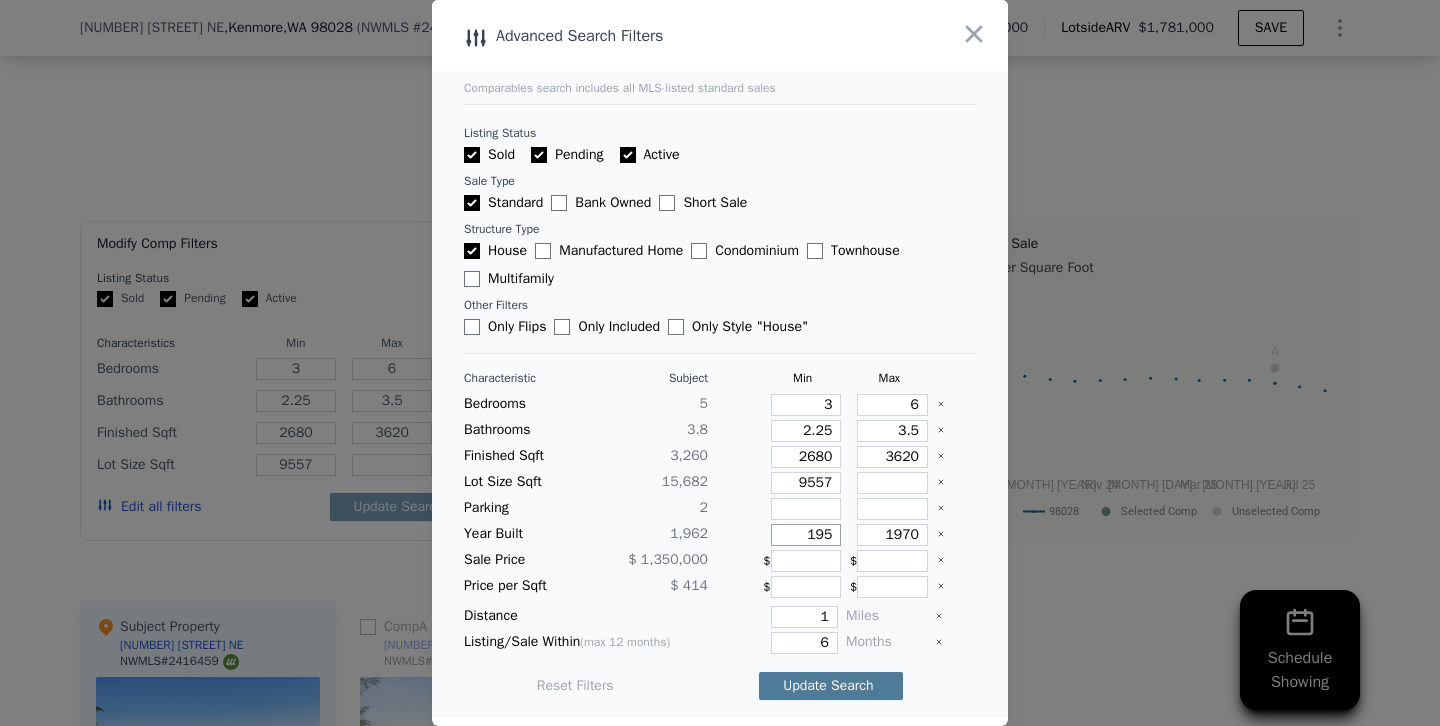 type on "195" 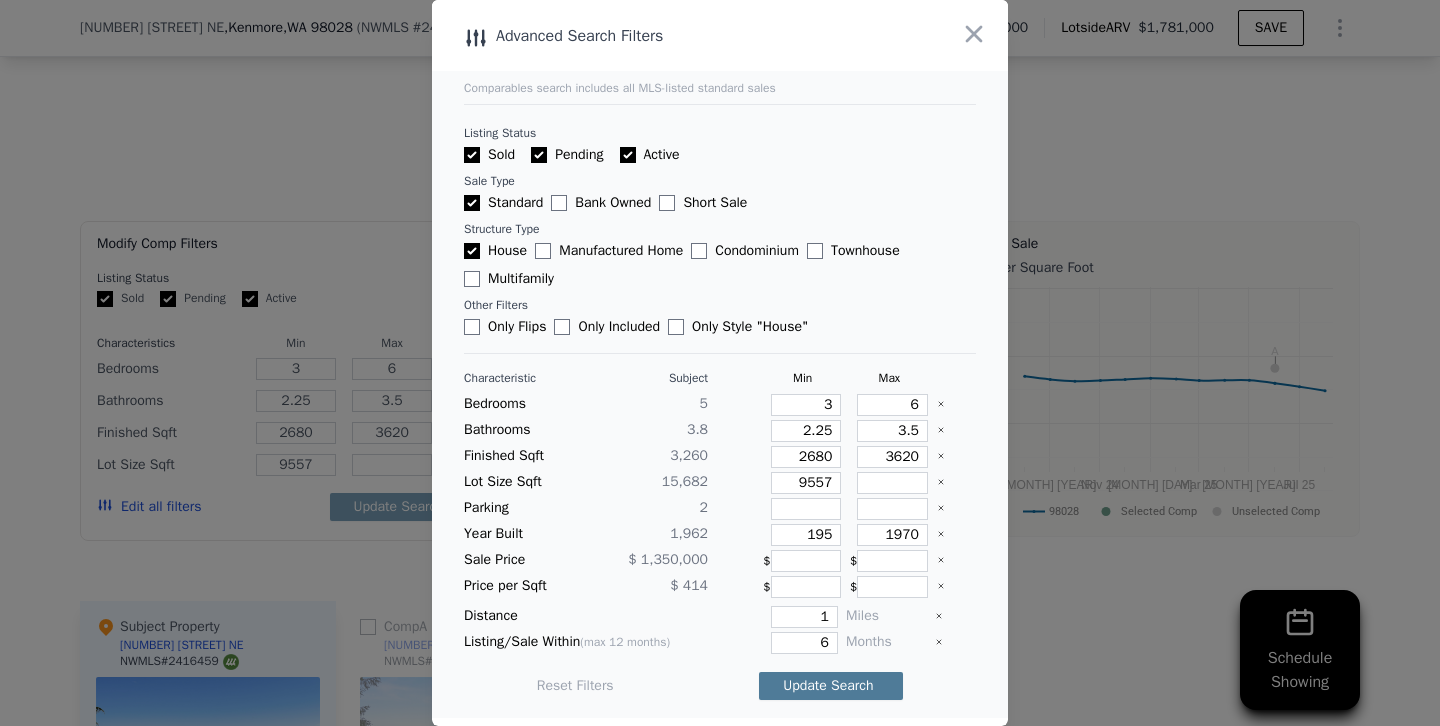click on "Update Search" at bounding box center (831, 686) 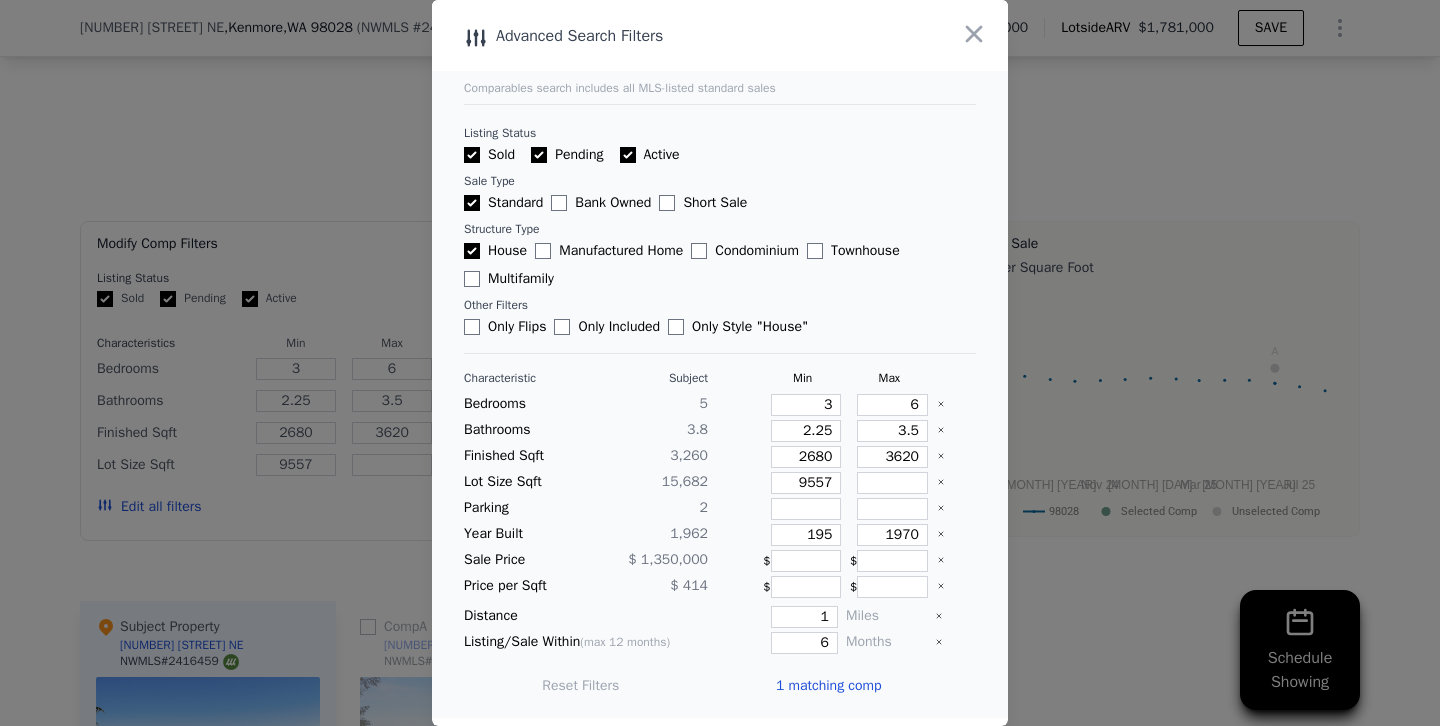 click at bounding box center [720, 363] 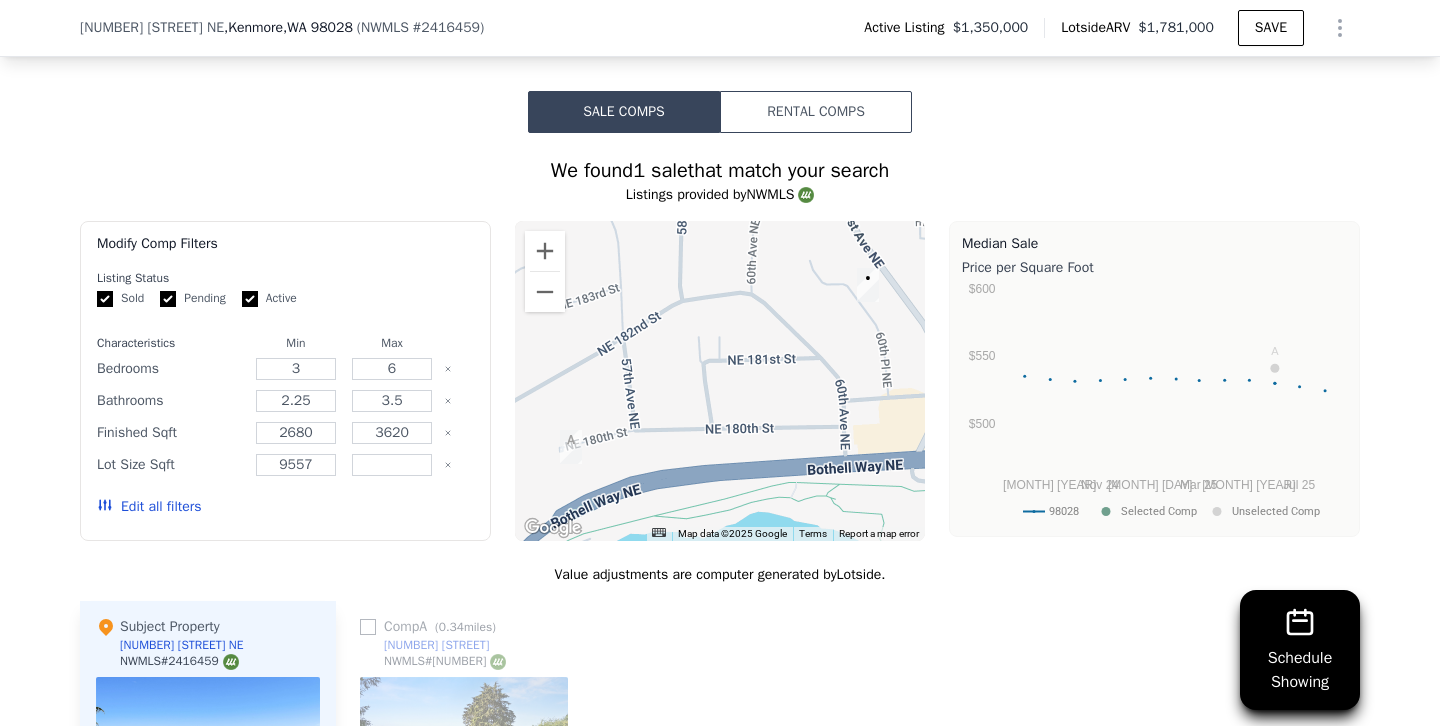 scroll, scrollTop: 0, scrollLeft: 0, axis: both 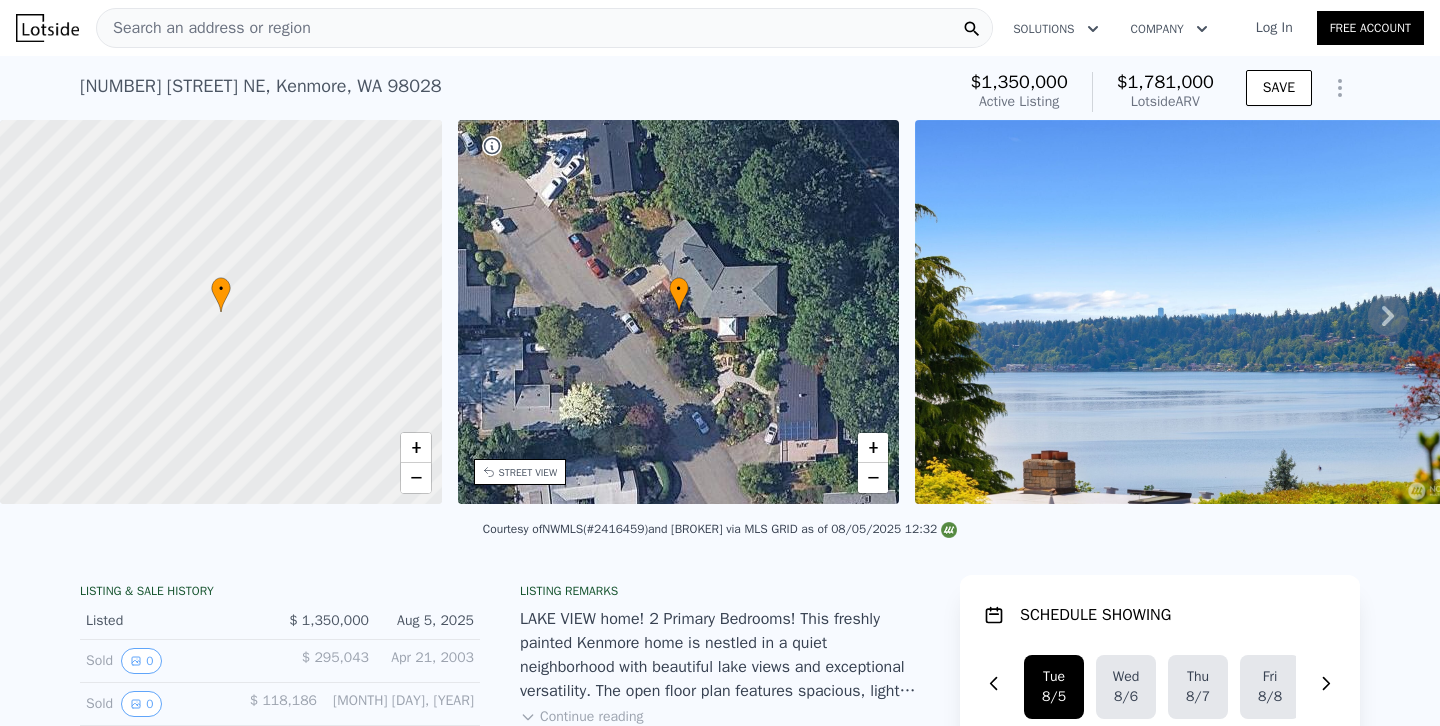click on "Search an address or region" at bounding box center (204, 28) 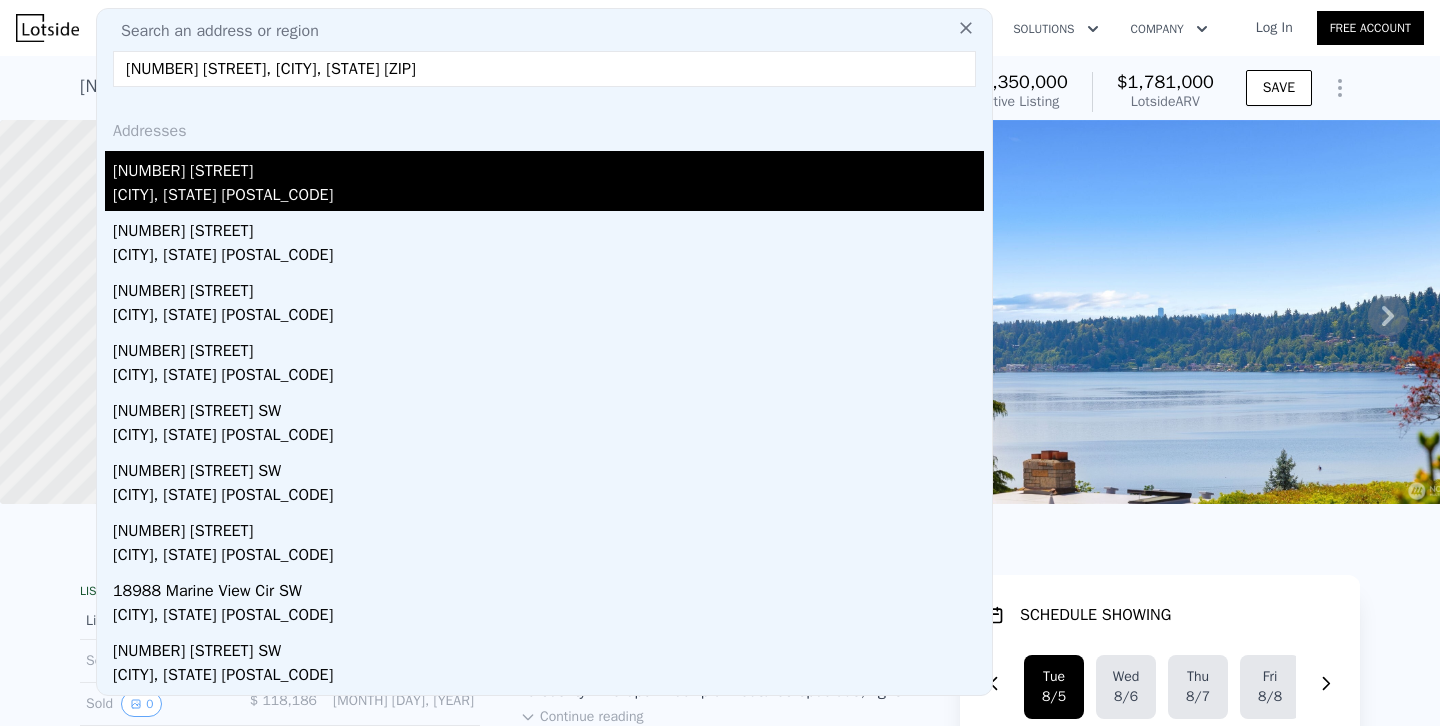 type on "[NUMBER] [STREET], [CITY], [STATE] [ZIP]" 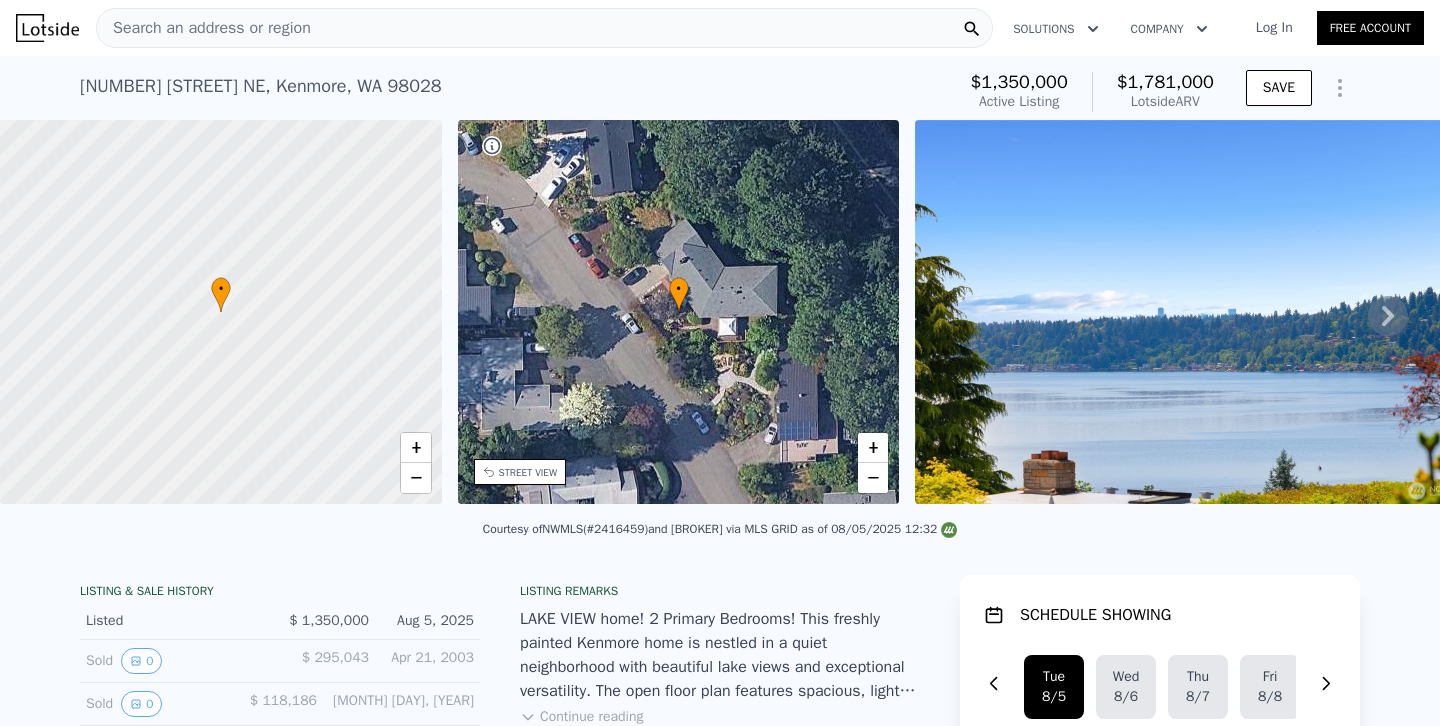 type on "4" 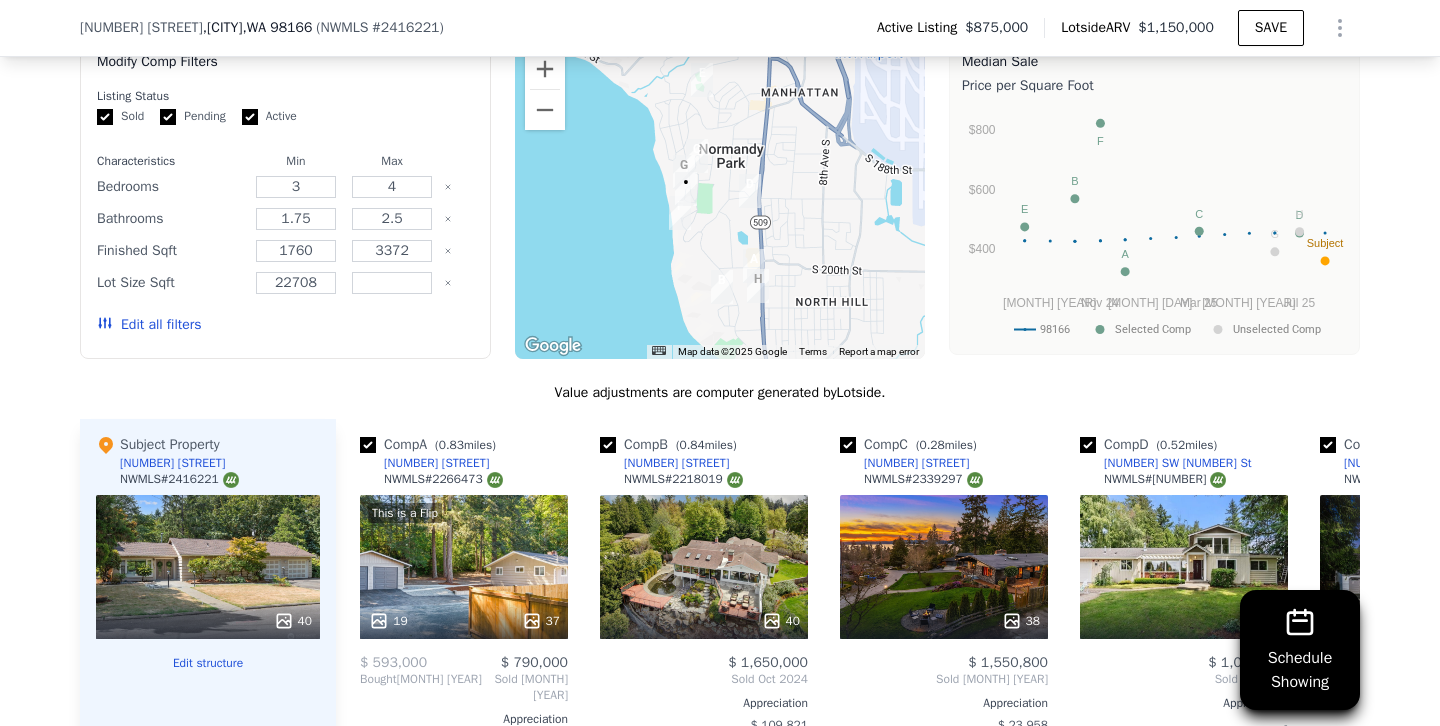 scroll, scrollTop: 1815, scrollLeft: 0, axis: vertical 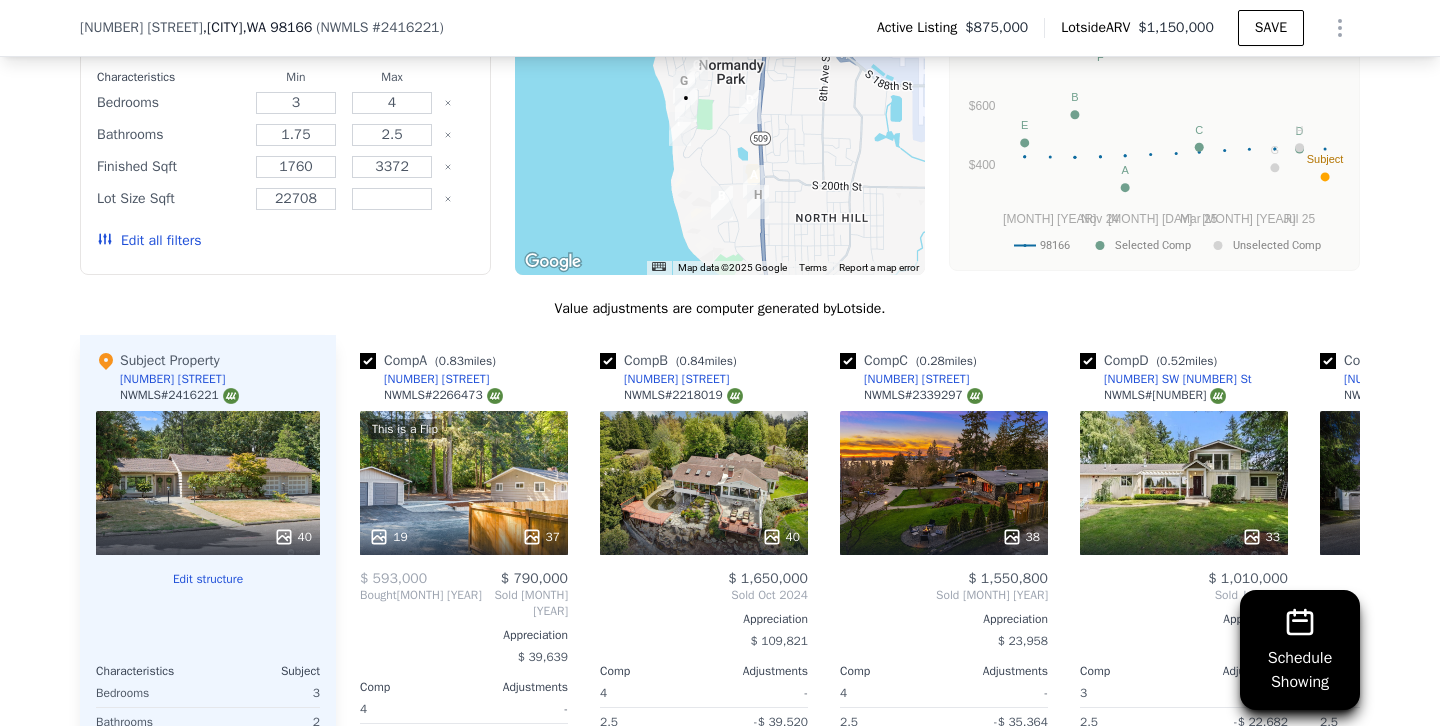 click on "Edit all filters" at bounding box center (149, 241) 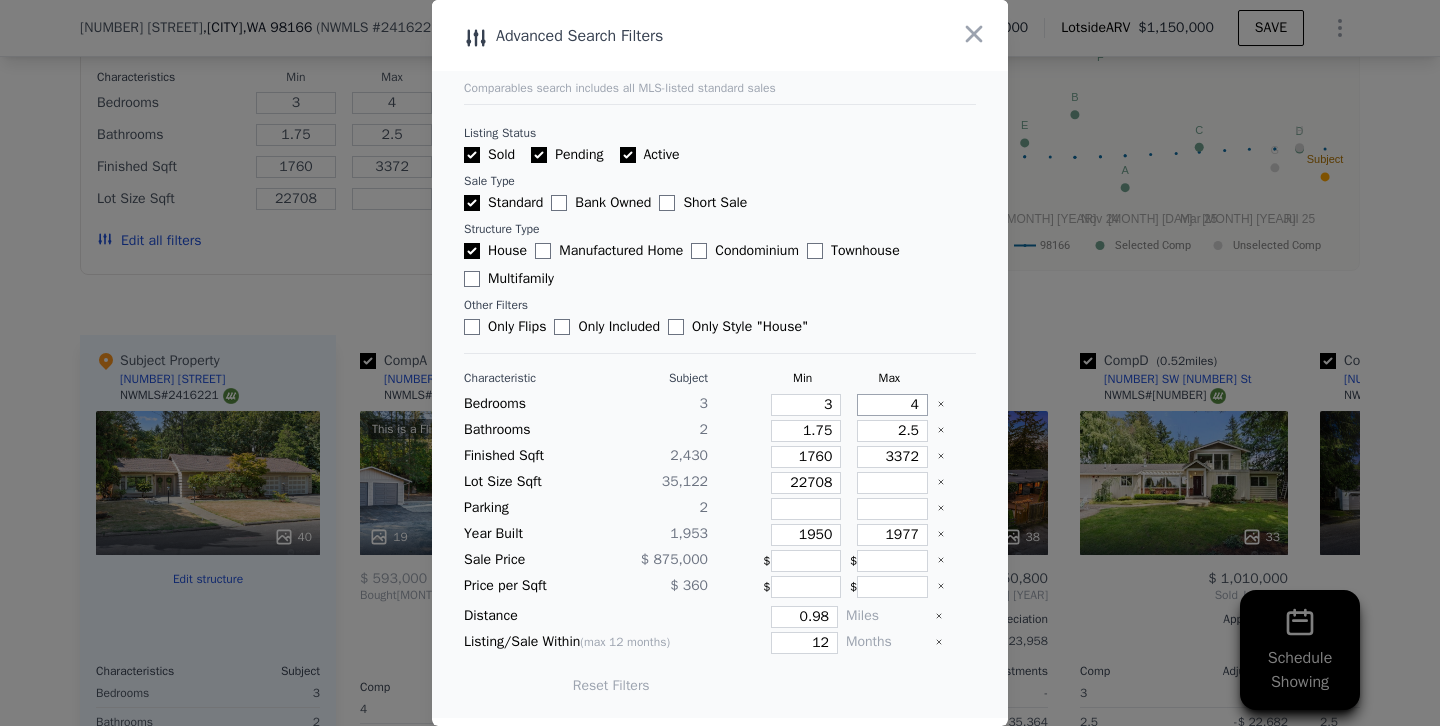 drag, startPoint x: 893, startPoint y: 404, endPoint x: 1016, endPoint y: 404, distance: 123 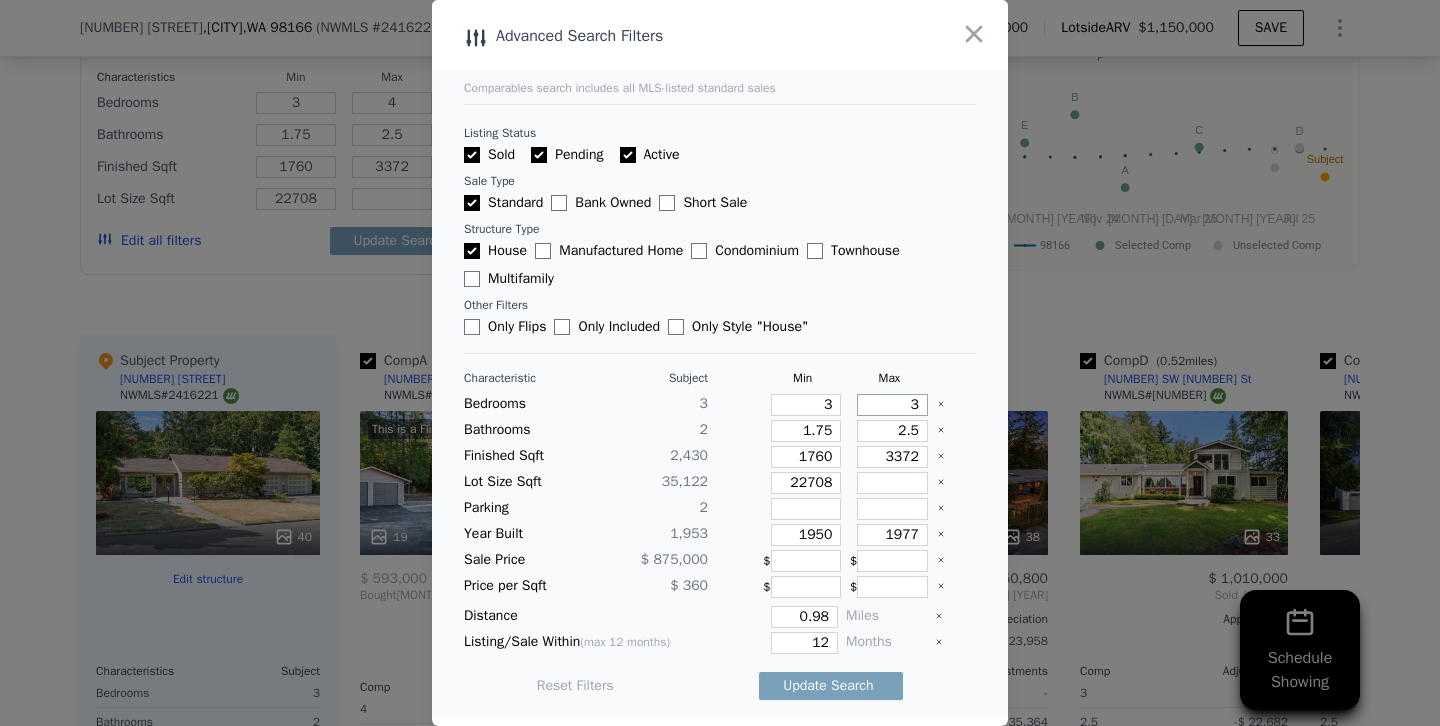 type on "3" 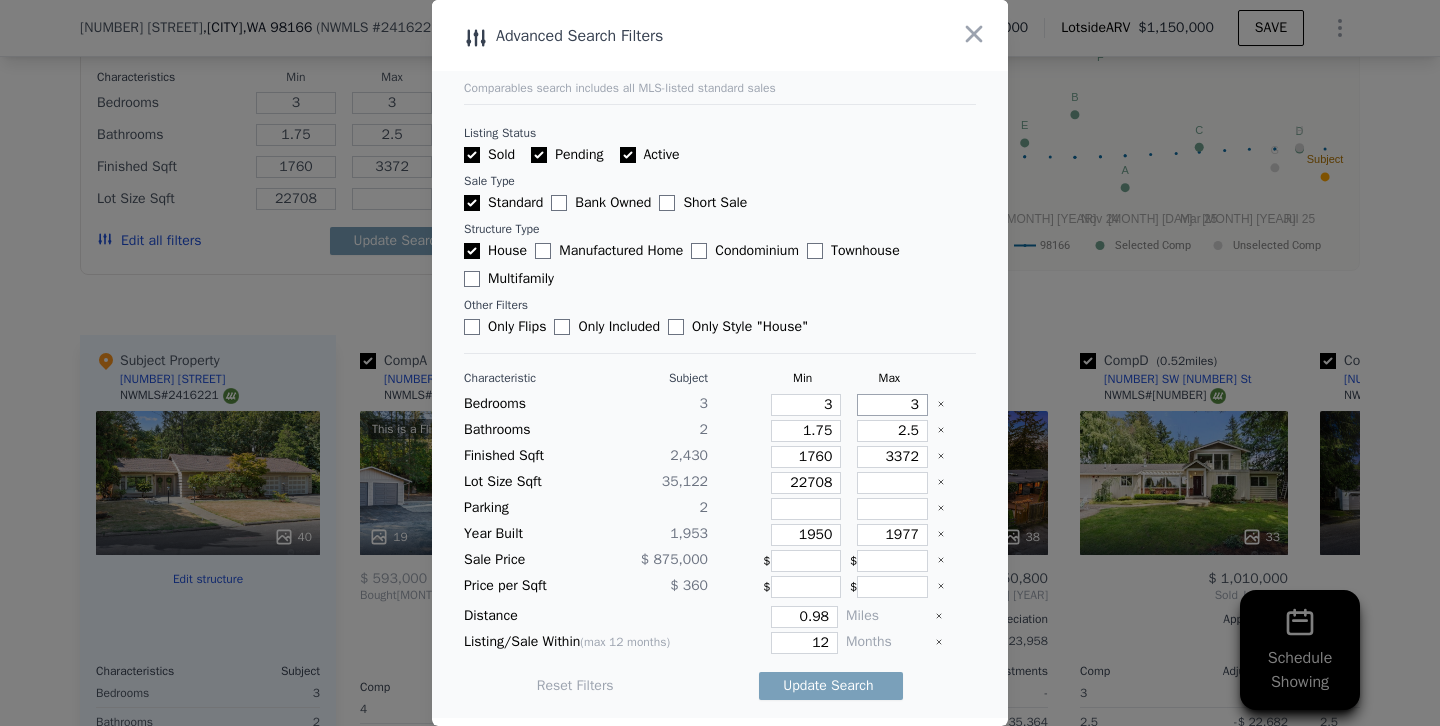 type on "3" 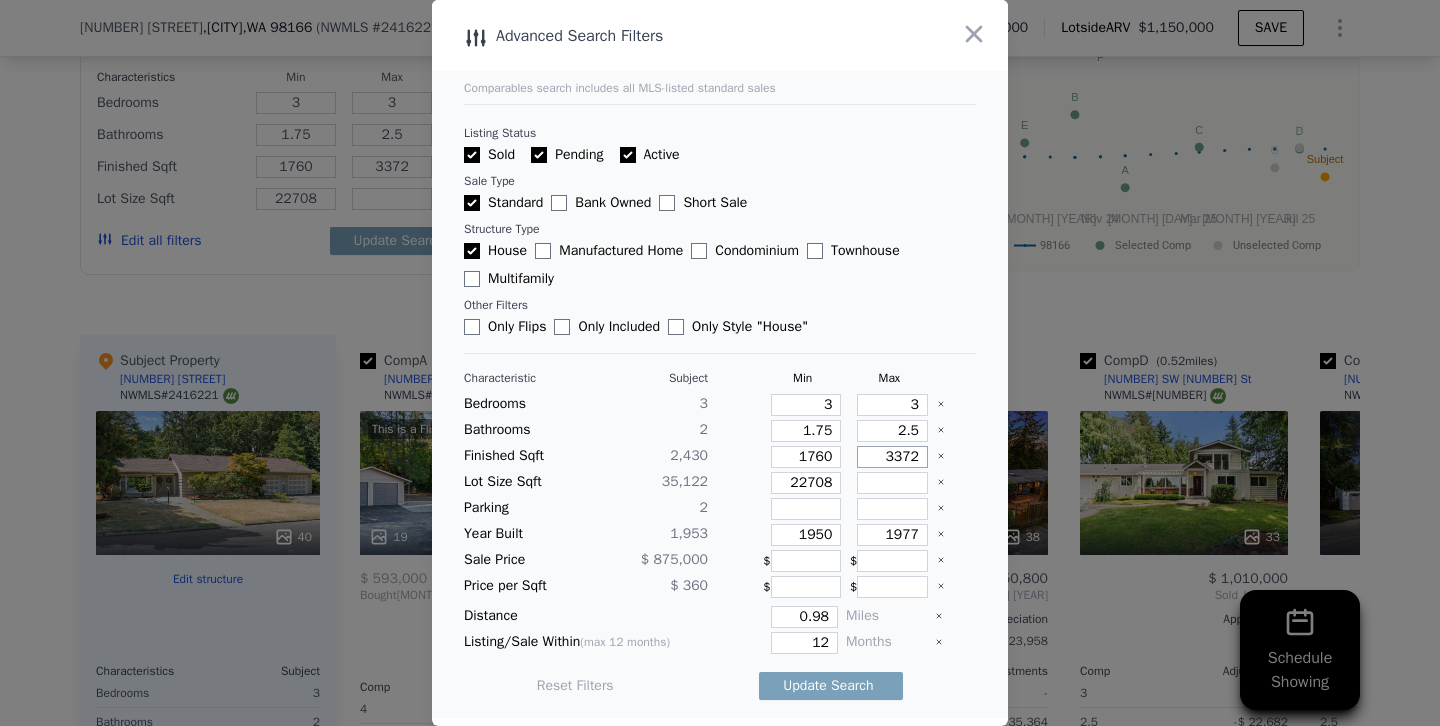 click on "3372" at bounding box center [892, 457] 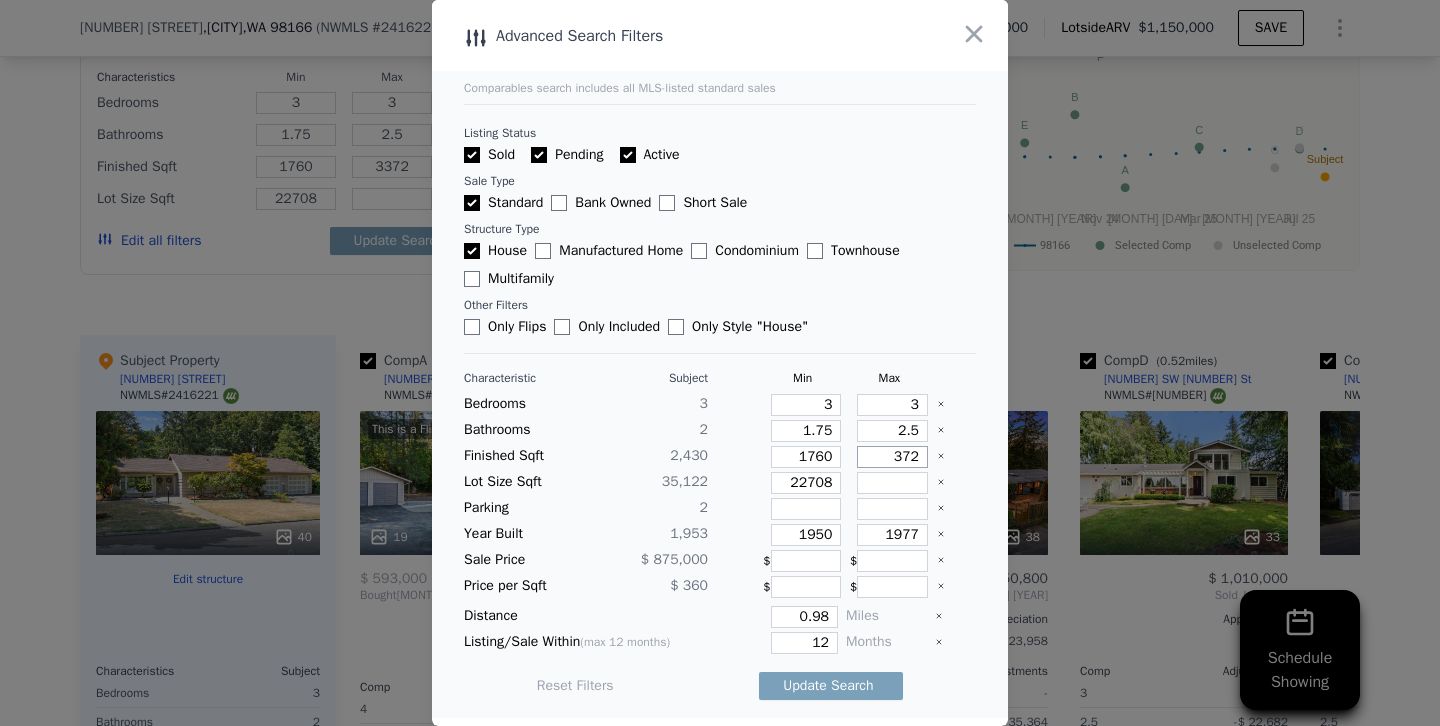 type on "372" 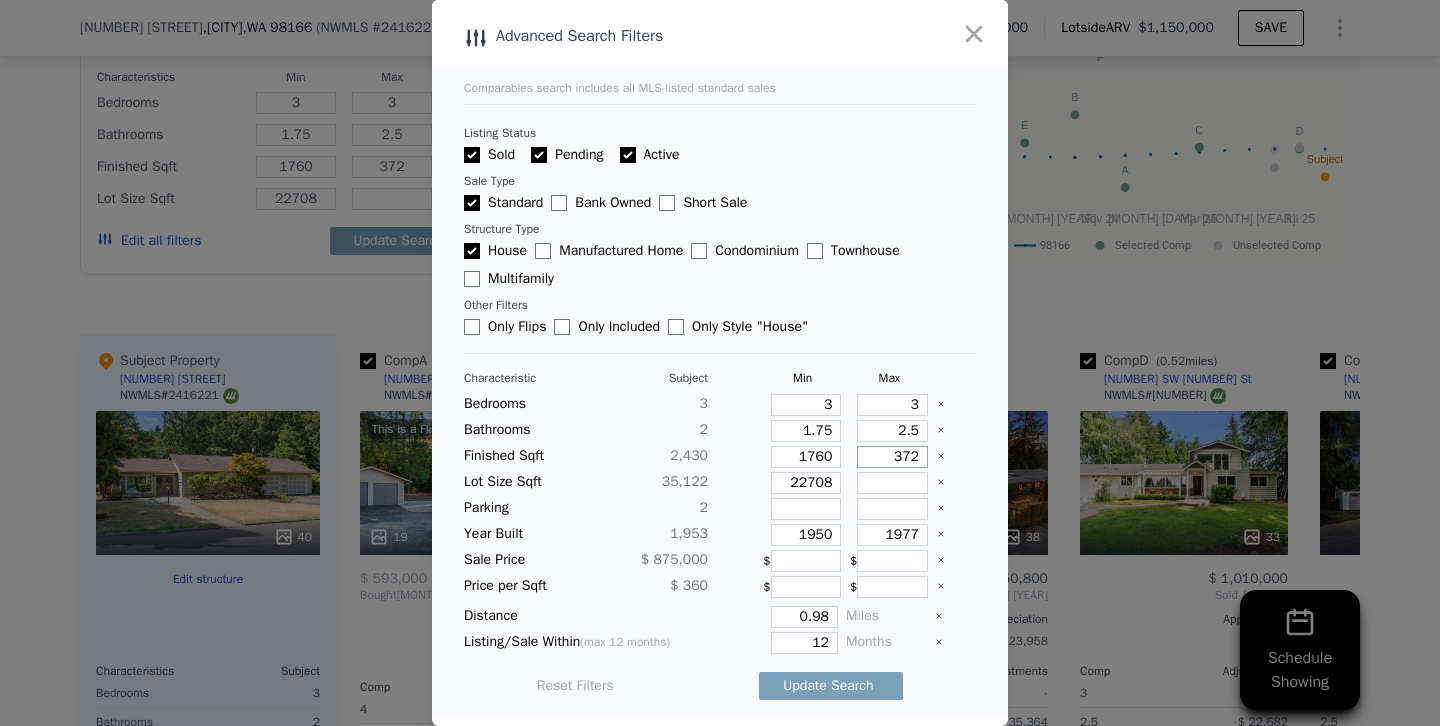 type on "72" 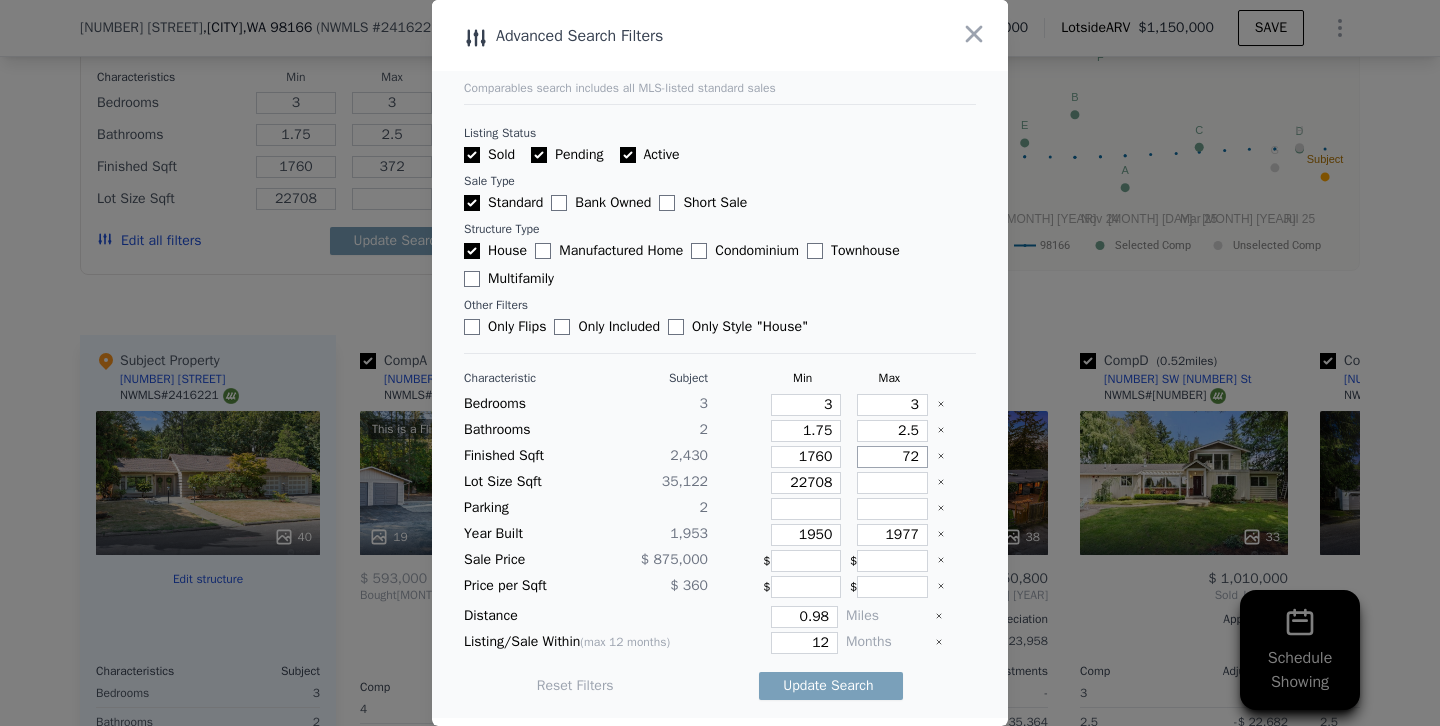type on "72" 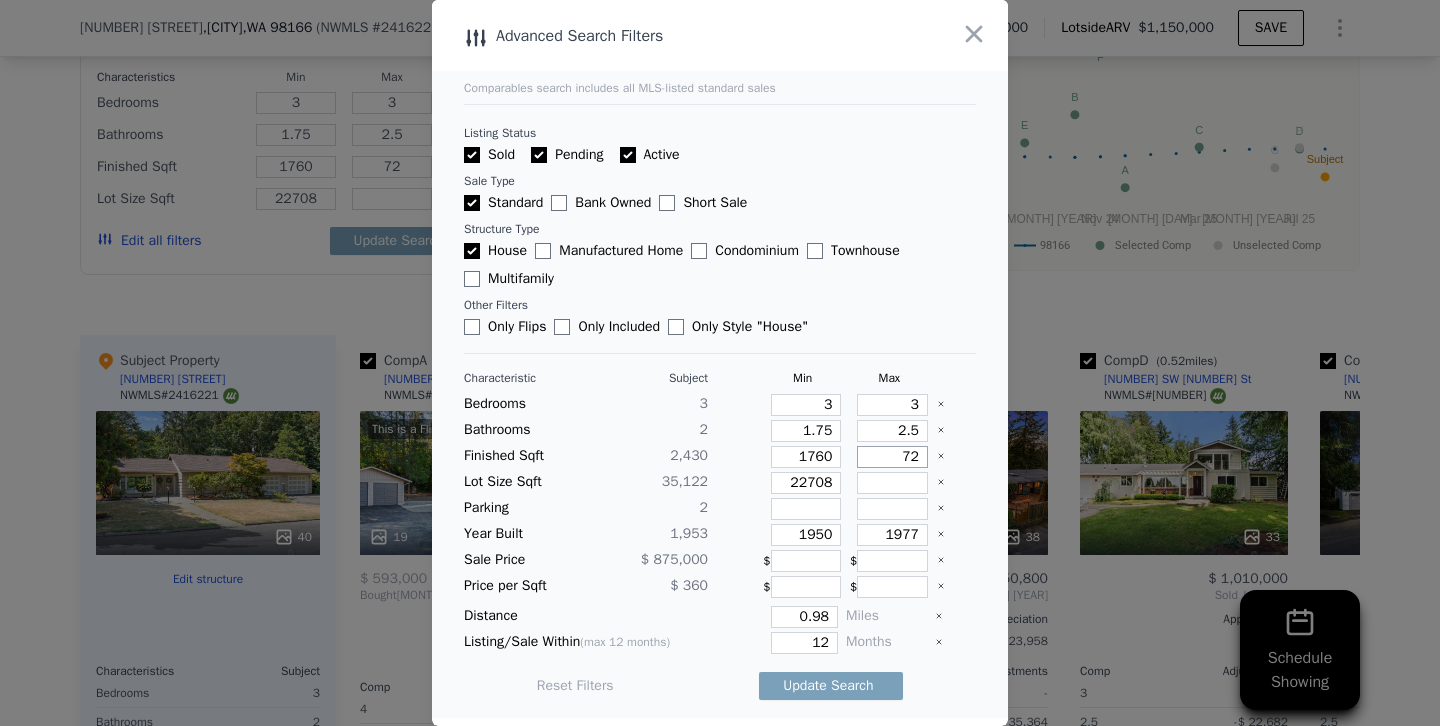 type on "272" 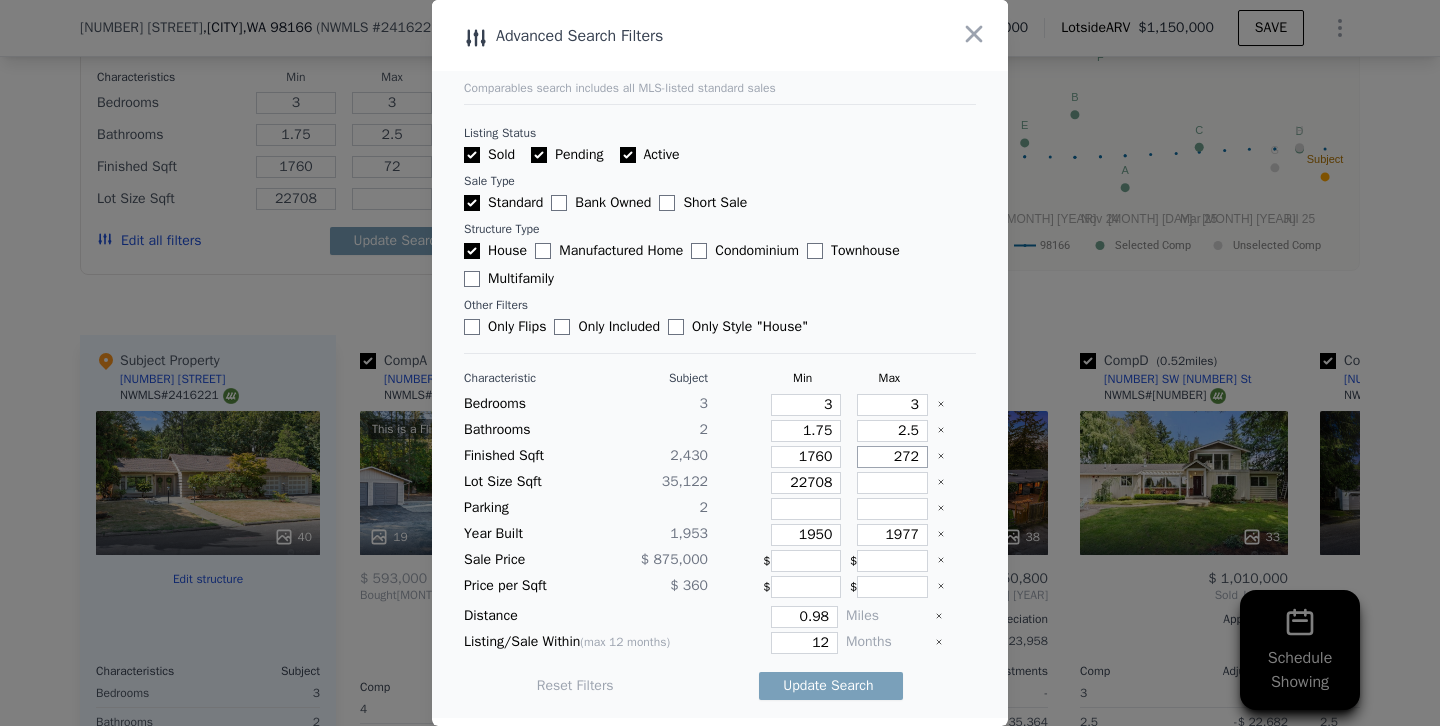 type on "272" 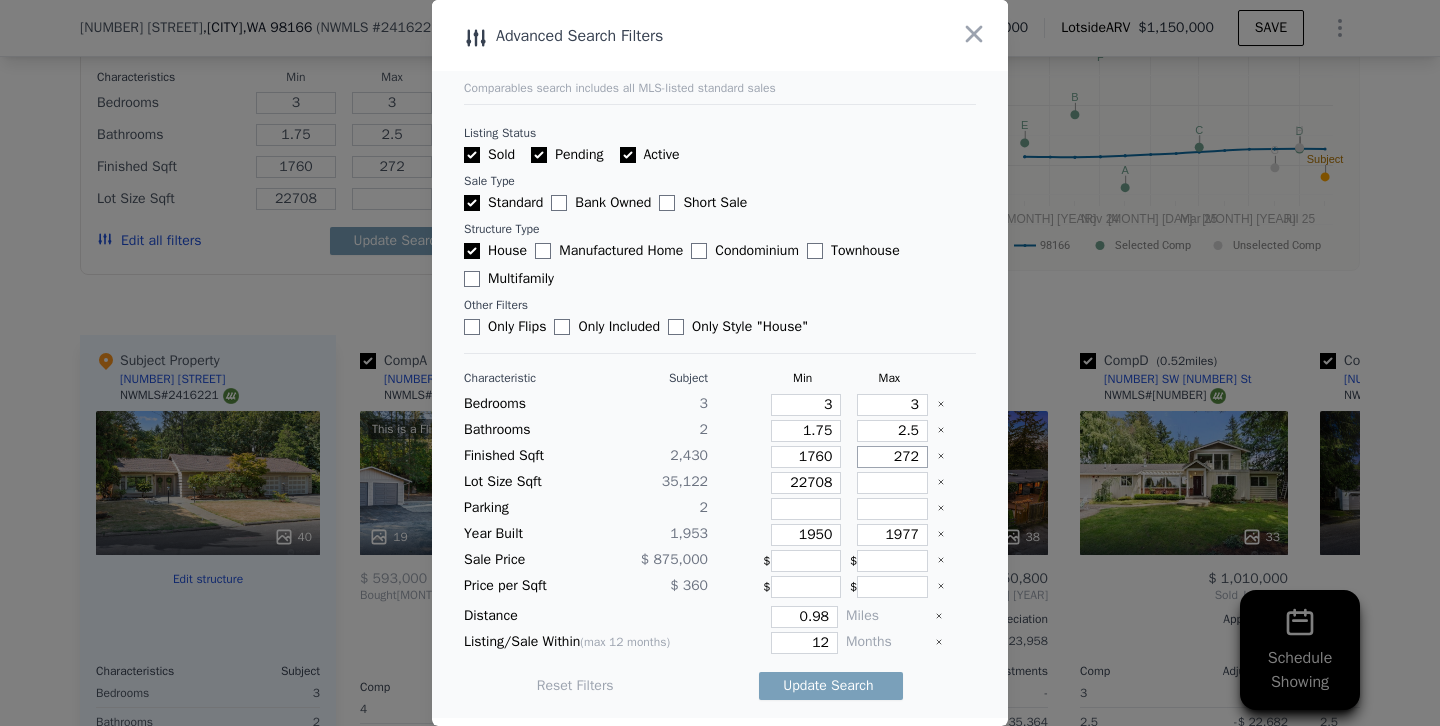 type on "2872" 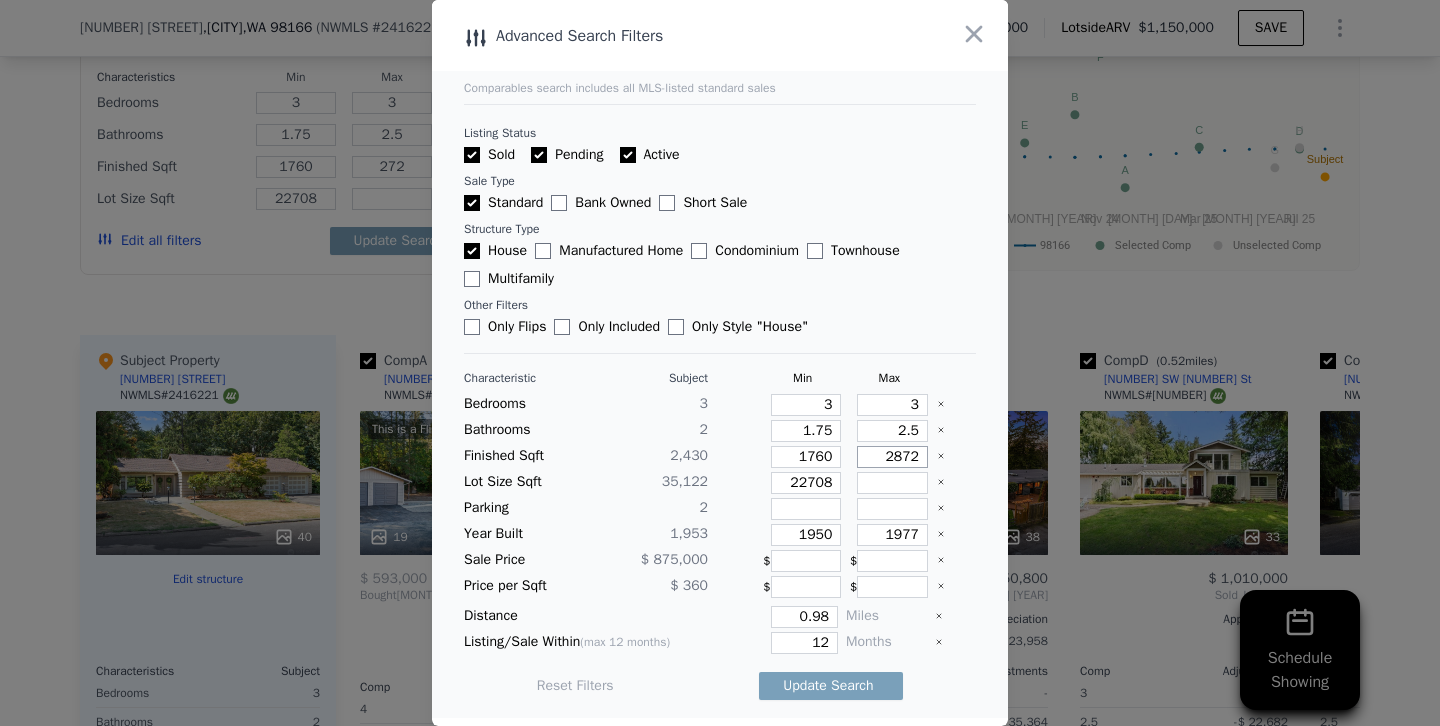 type on "2872" 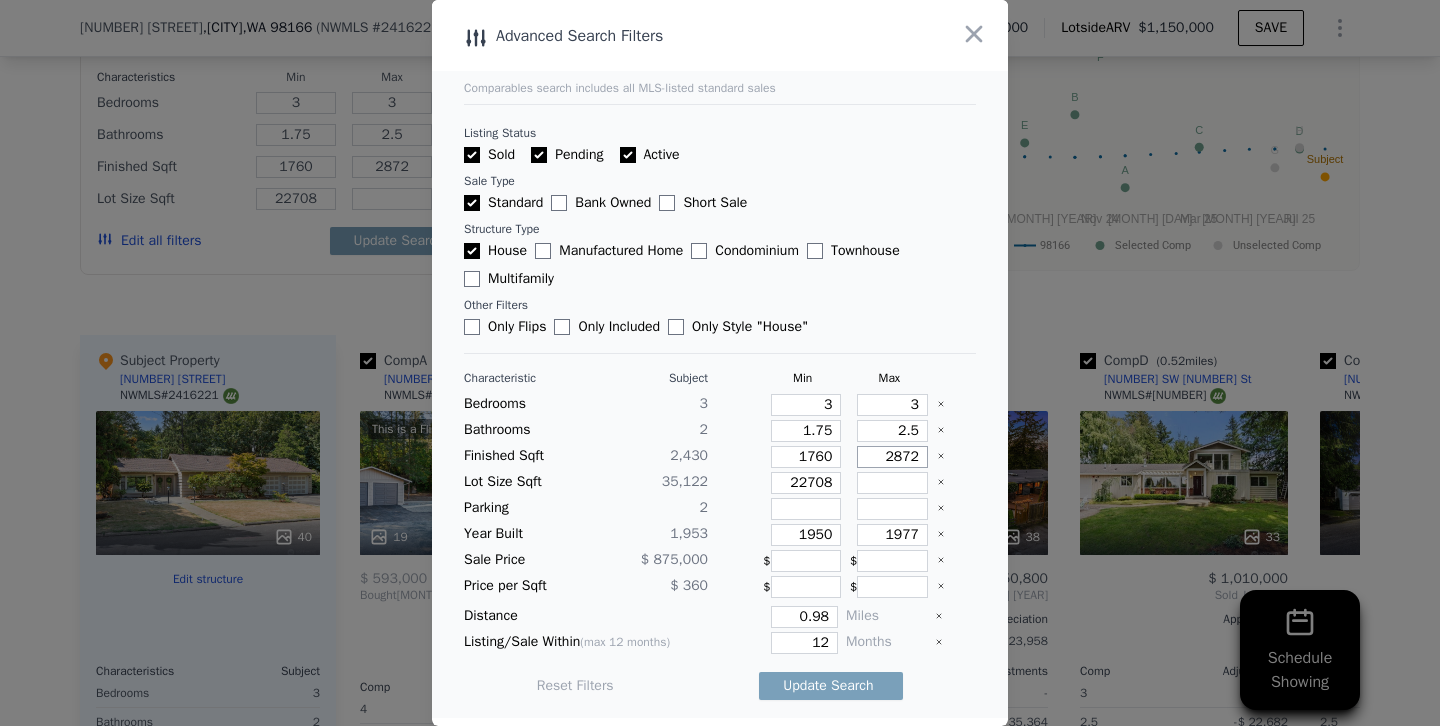 type on "2872" 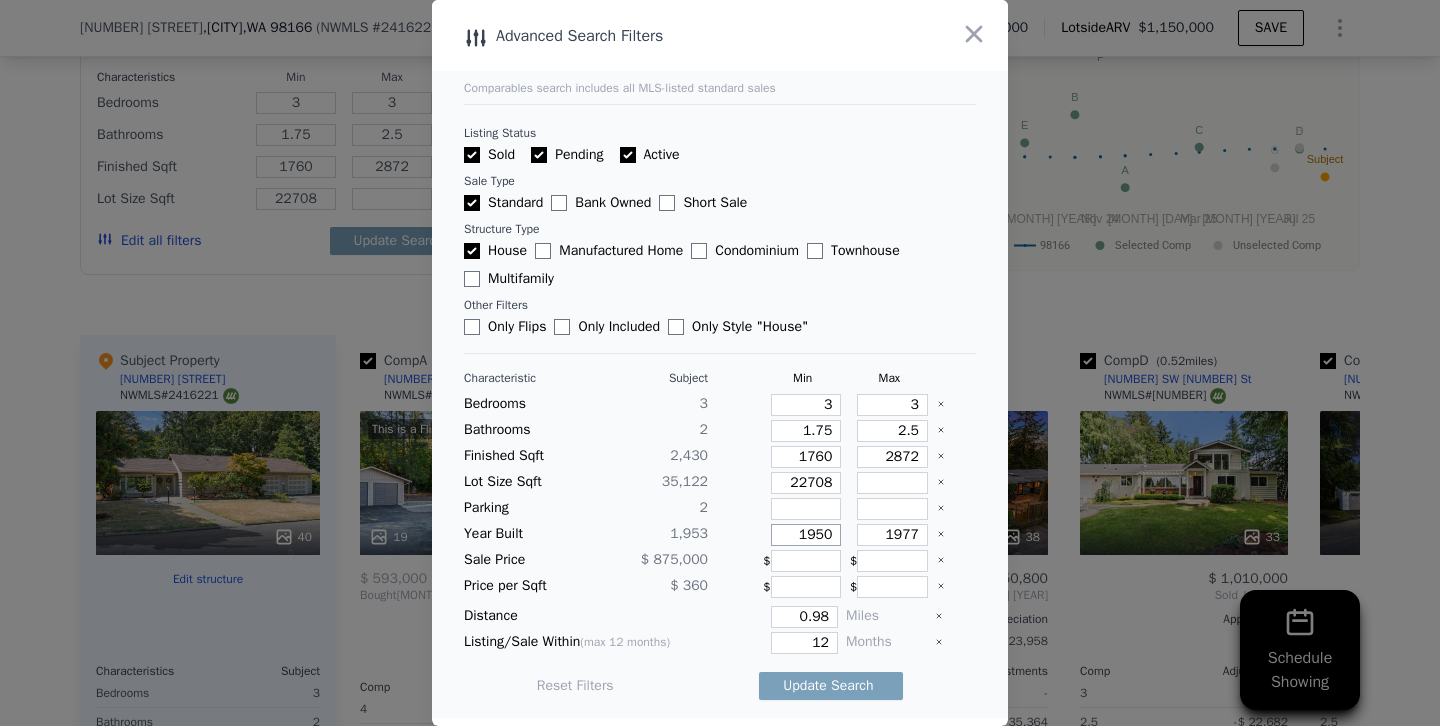 drag, startPoint x: 812, startPoint y: 536, endPoint x: 916, endPoint y: 535, distance: 104.00481 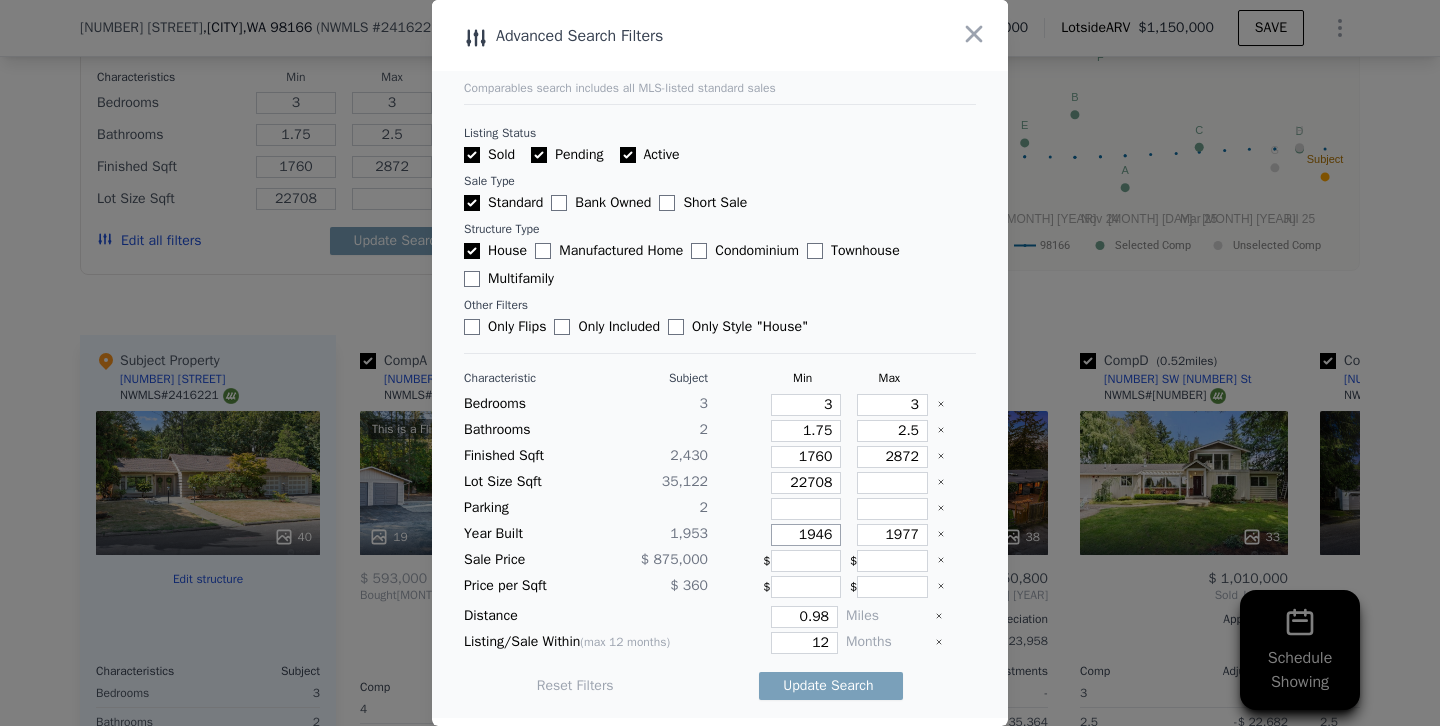 type on "1946" 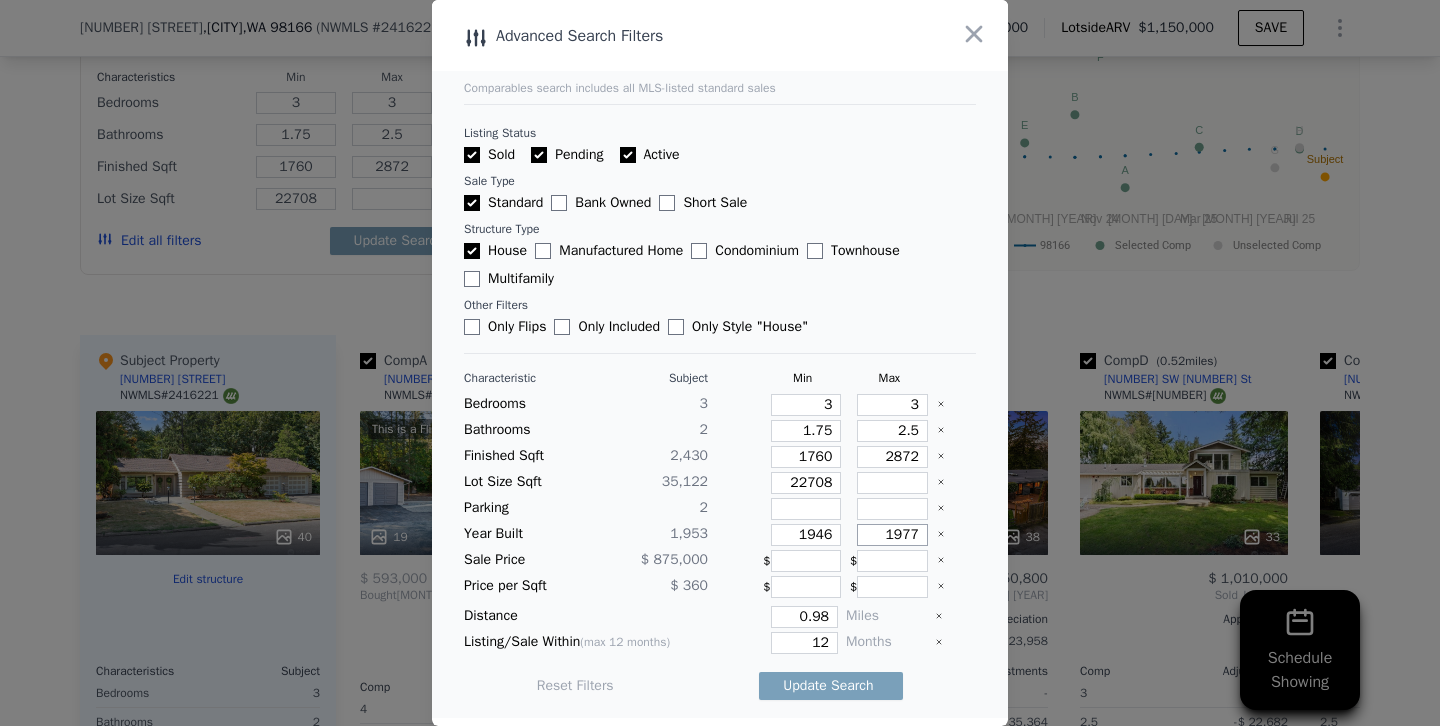drag, startPoint x: 904, startPoint y: 533, endPoint x: 986, endPoint y: 532, distance: 82.006096 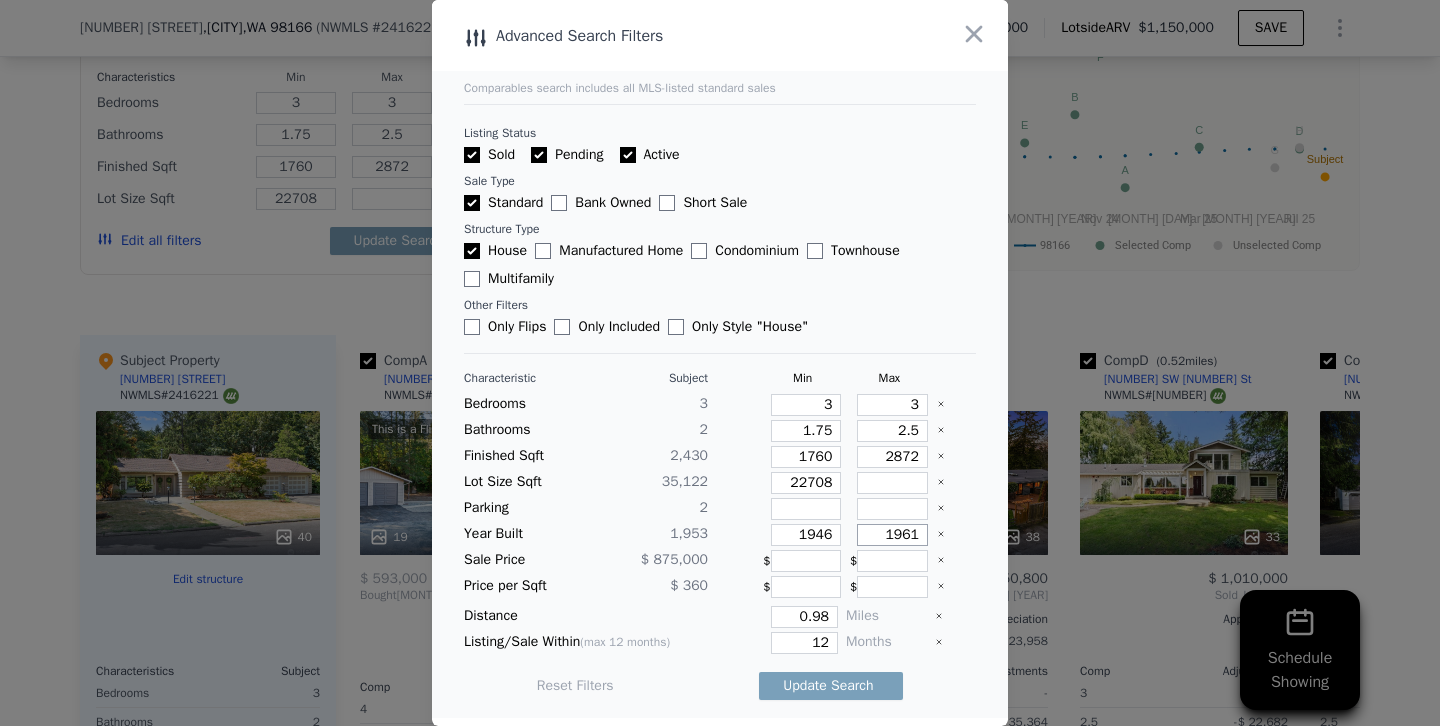 type on "1961" 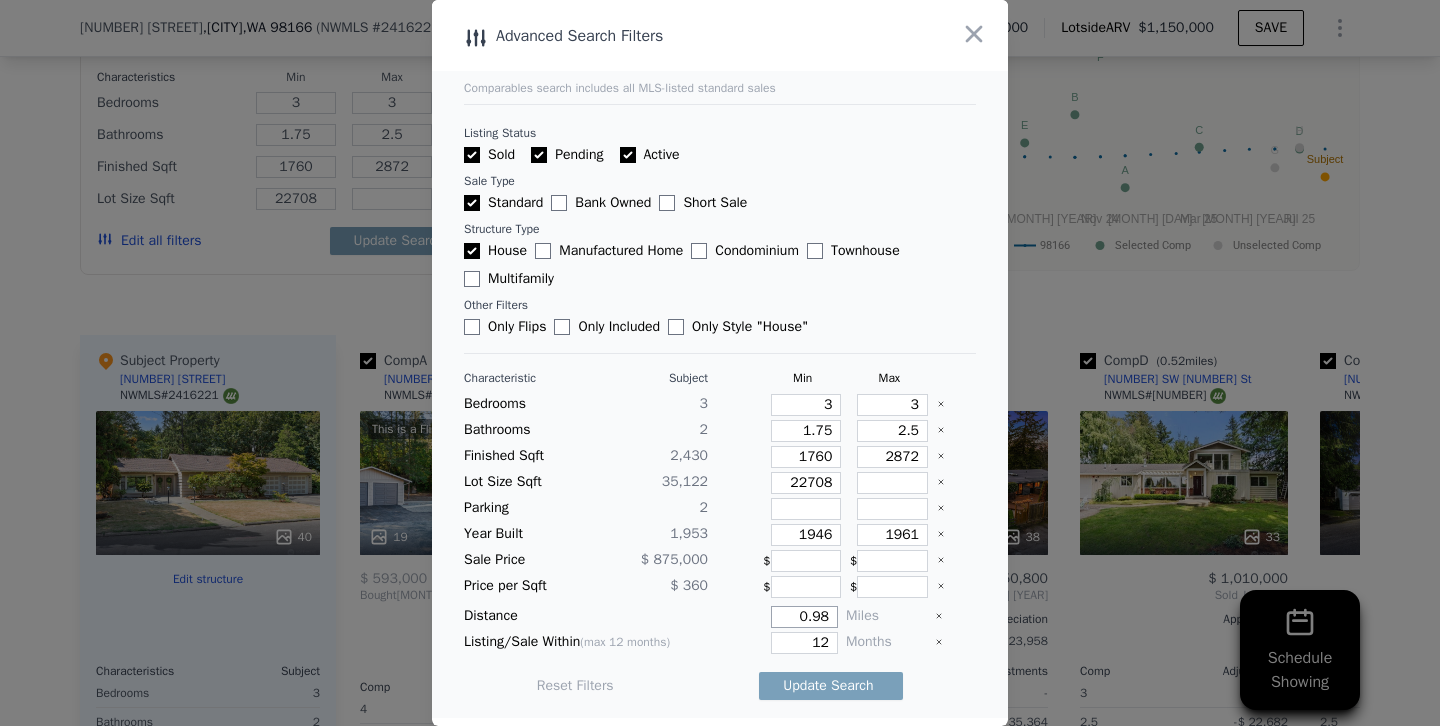 click on "0.98" at bounding box center [804, 617] 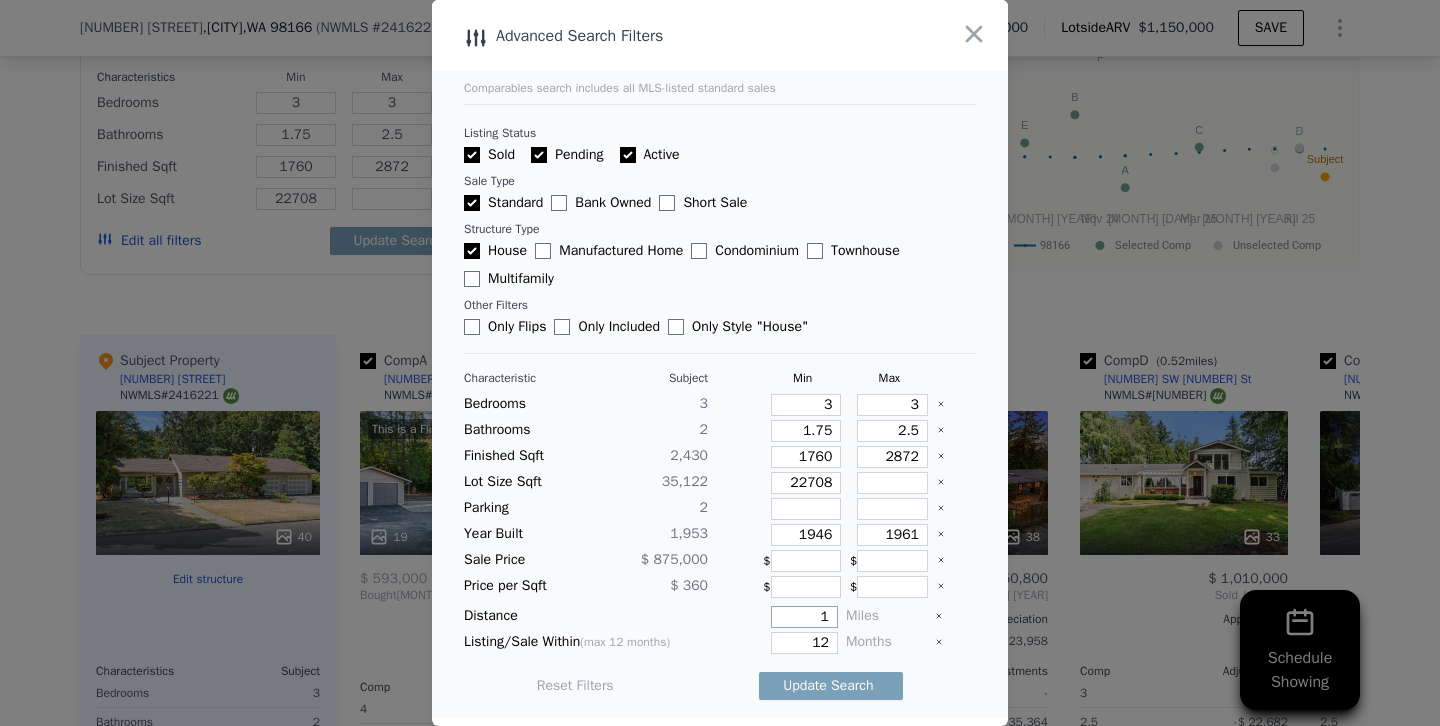 type on "1" 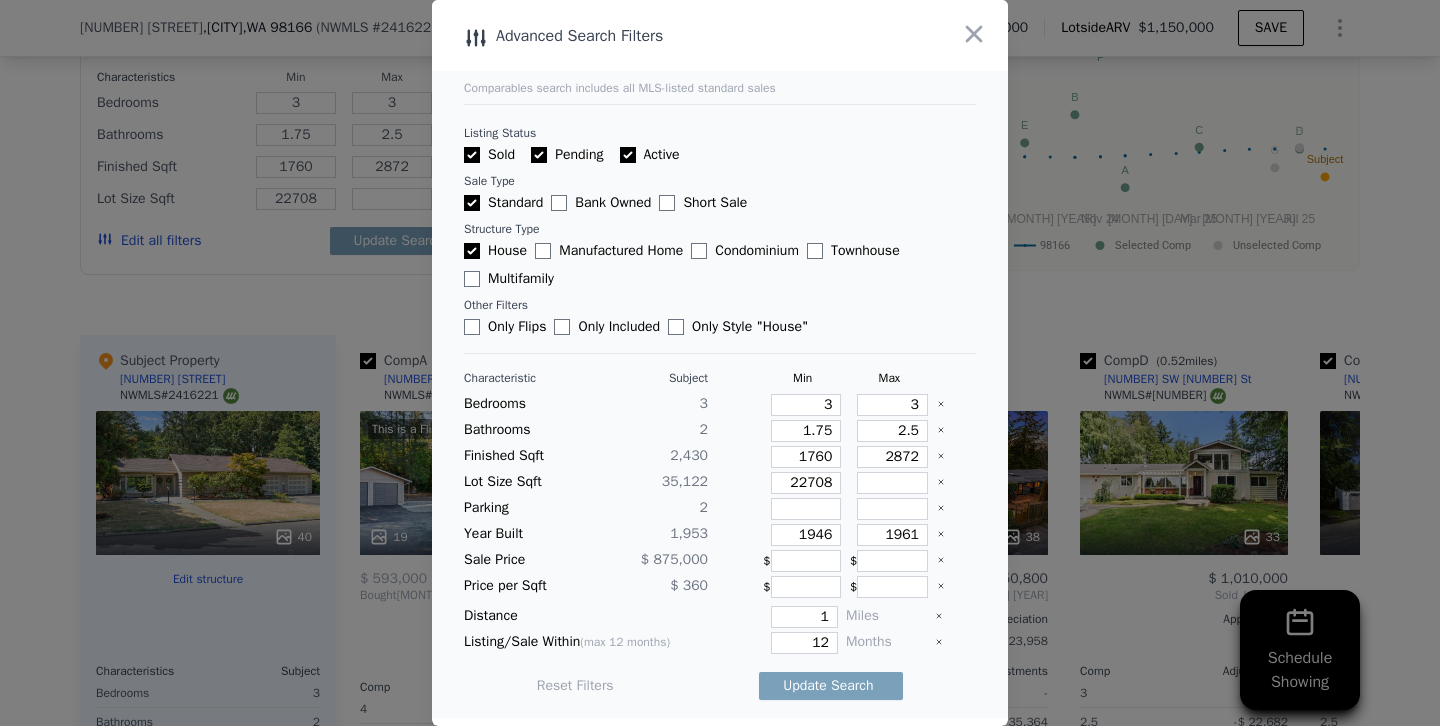 type 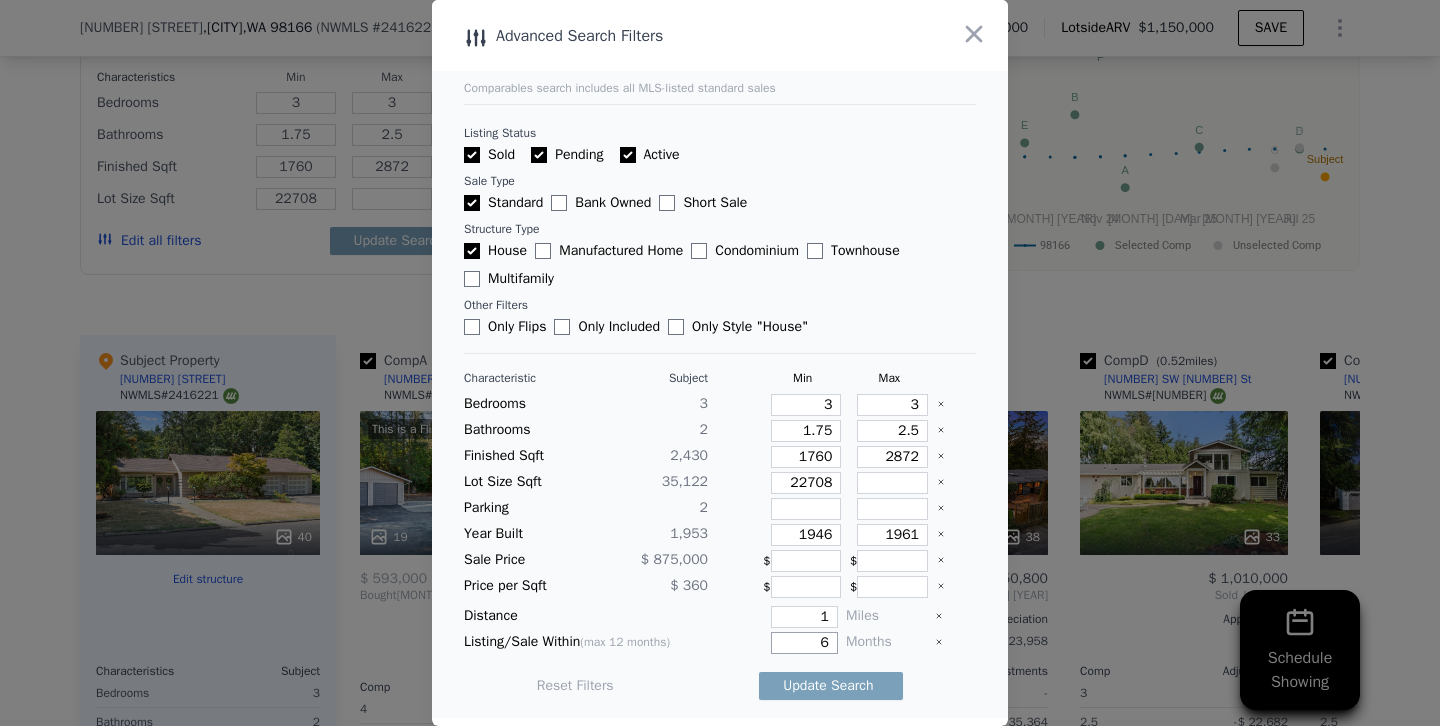 type on "6" 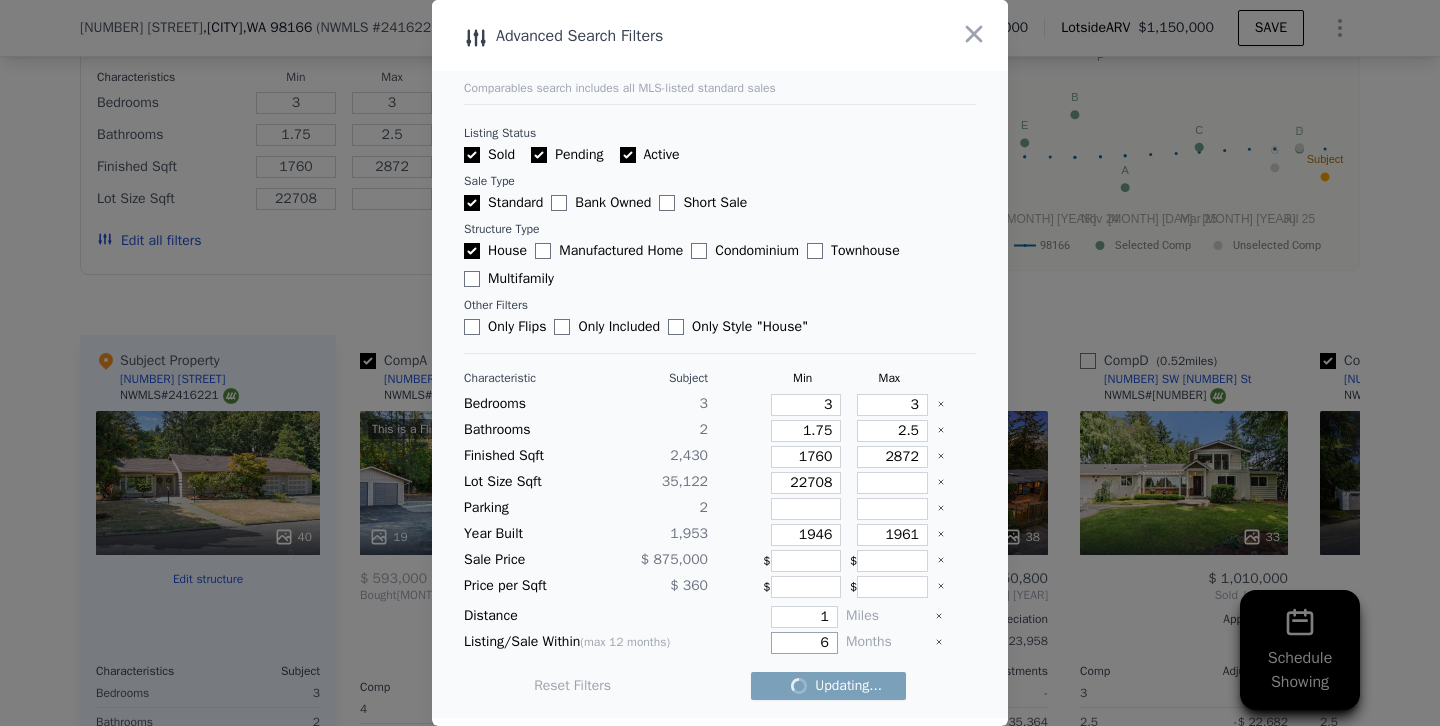 checkbox on "false" 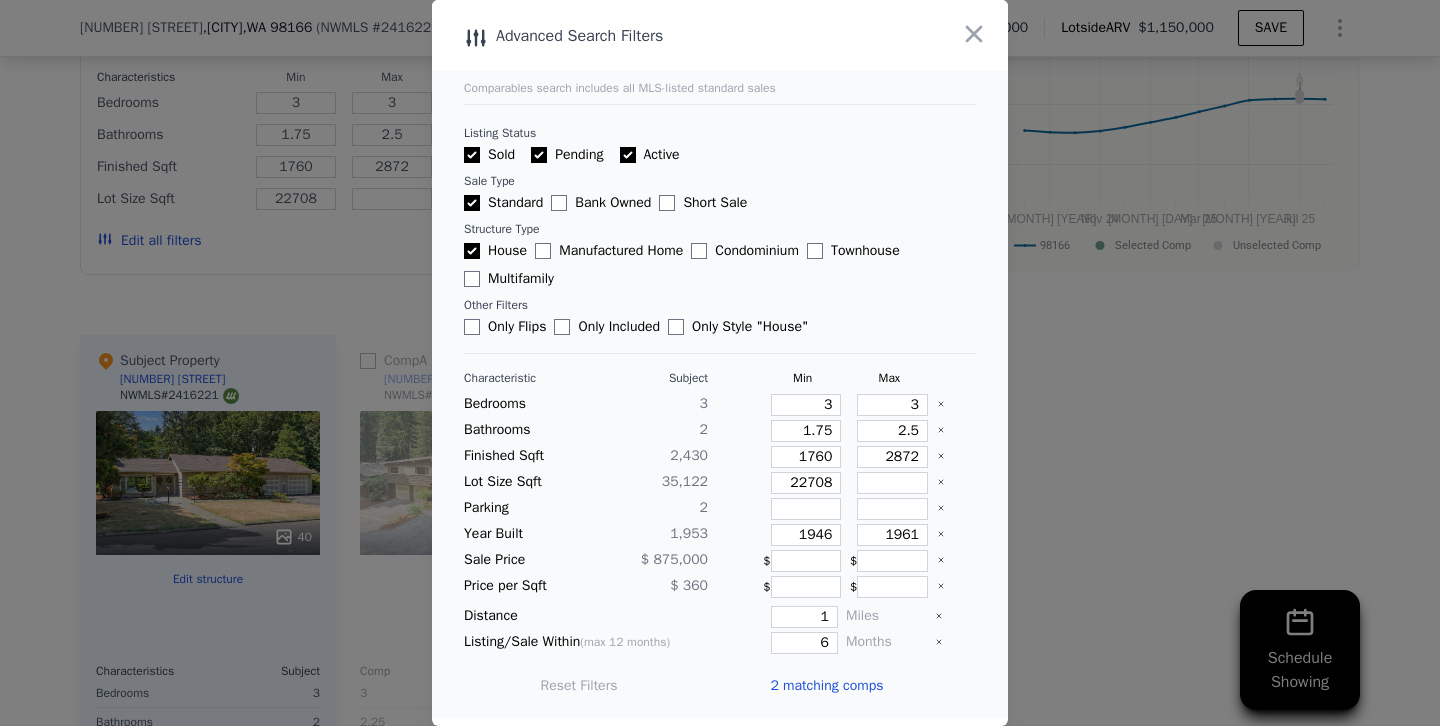 click at bounding box center (720, 363) 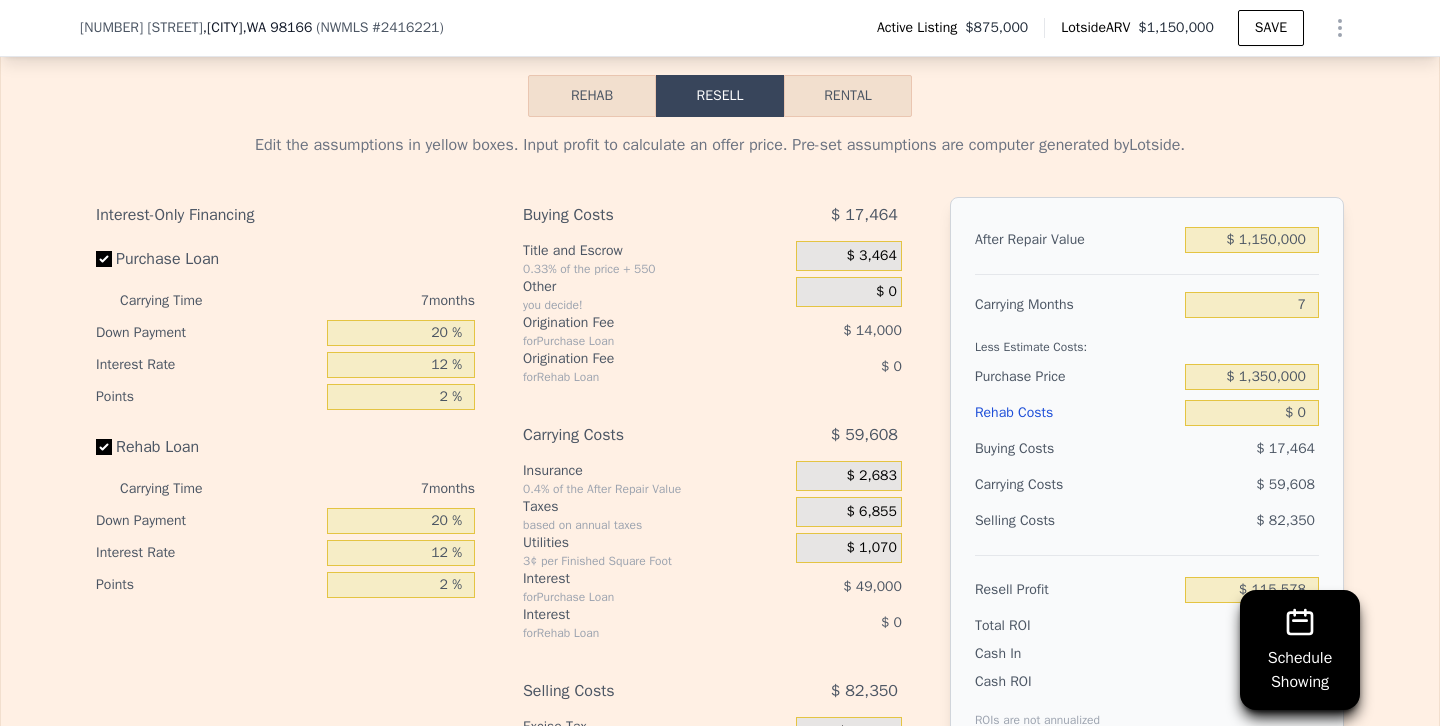 scroll, scrollTop: 2940, scrollLeft: 0, axis: vertical 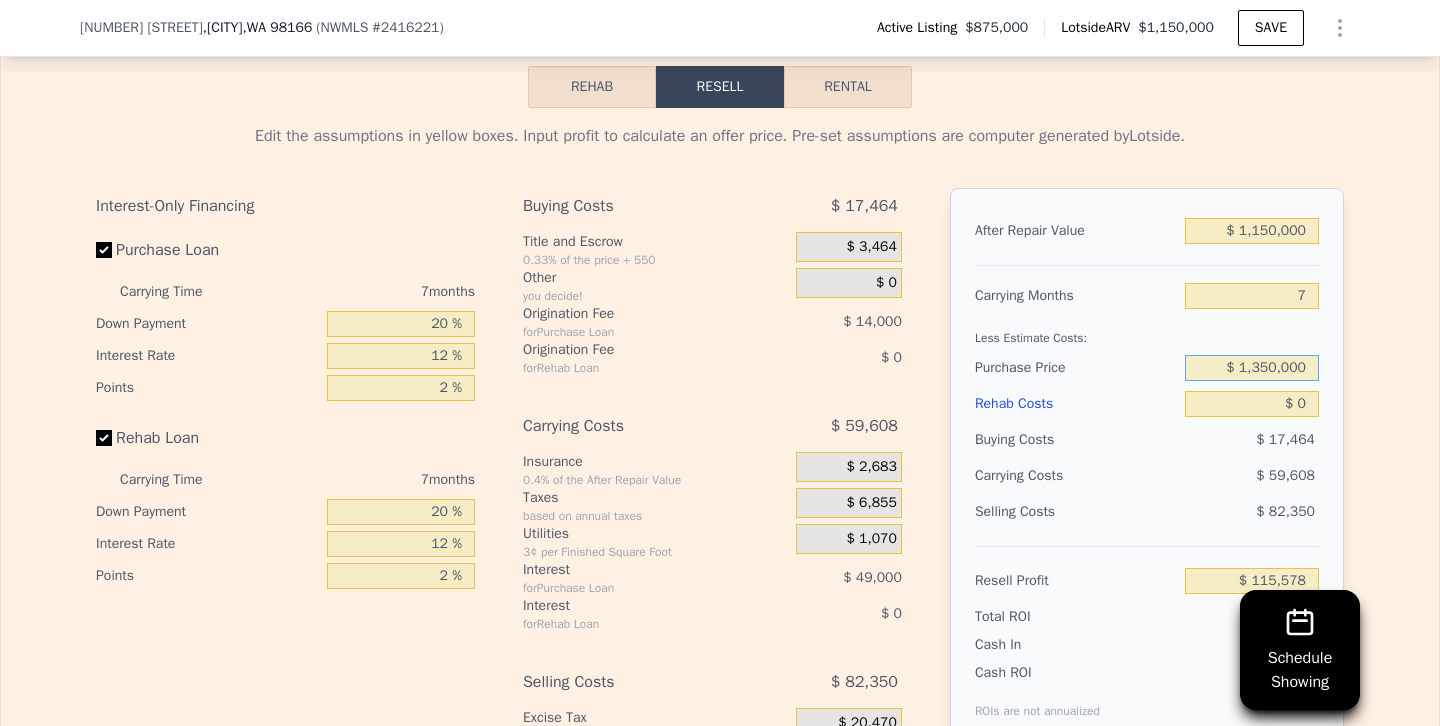 drag, startPoint x: 1236, startPoint y: 362, endPoint x: 1393, endPoint y: 392, distance: 159.84055 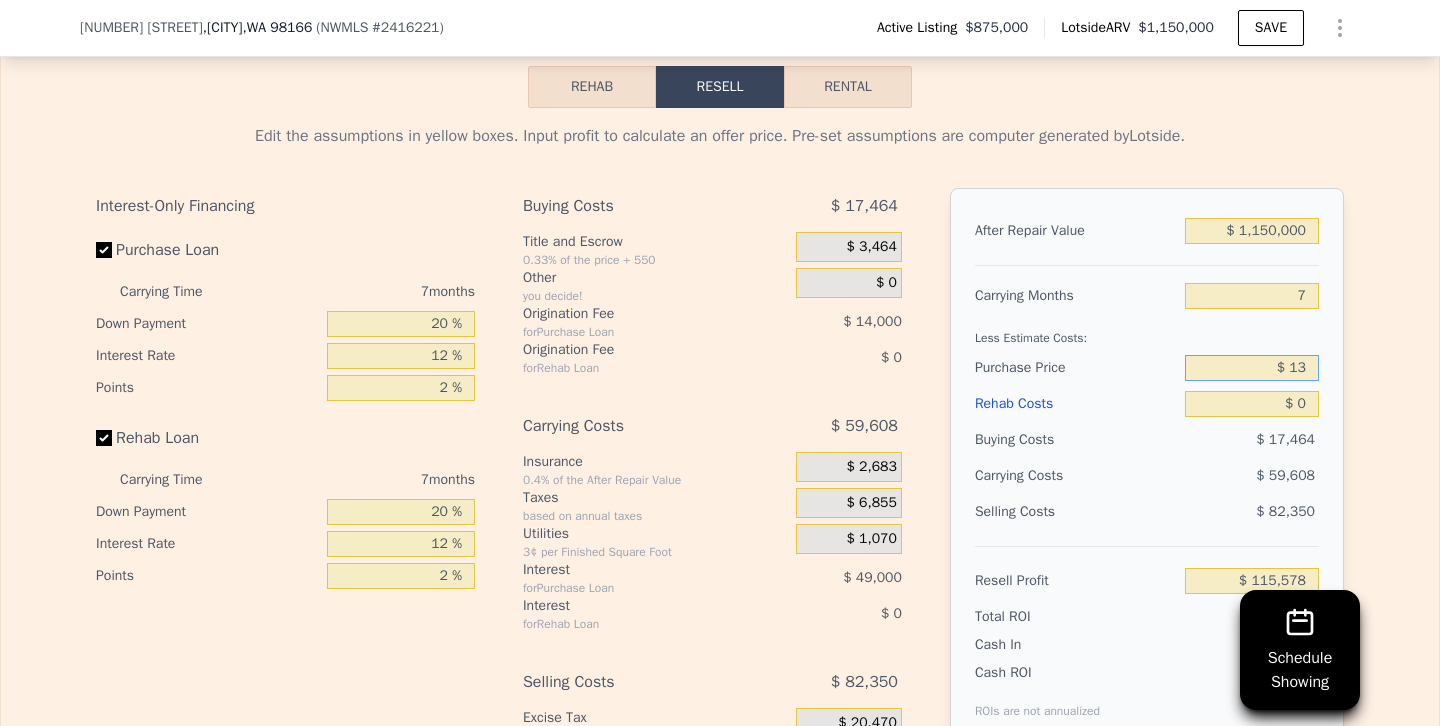 type on "$ 1" 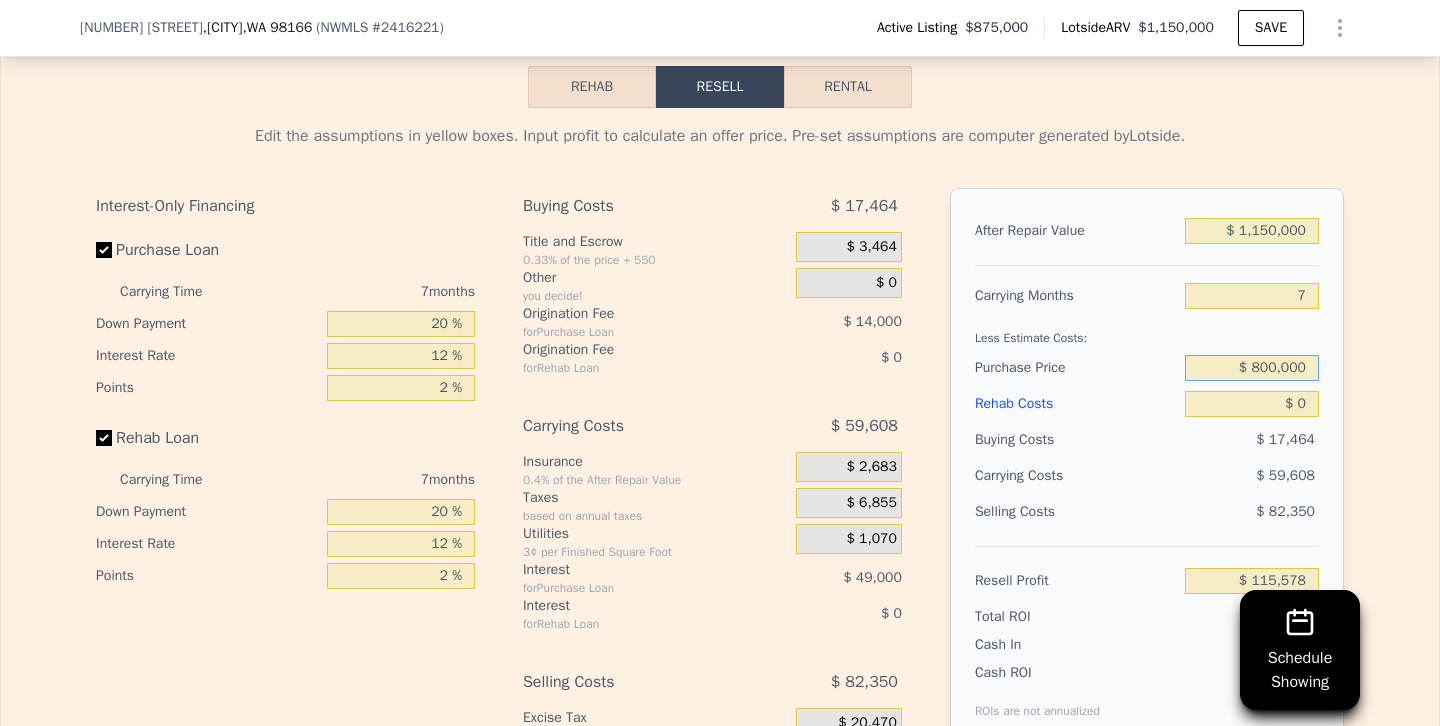 type on "$ 800,000" 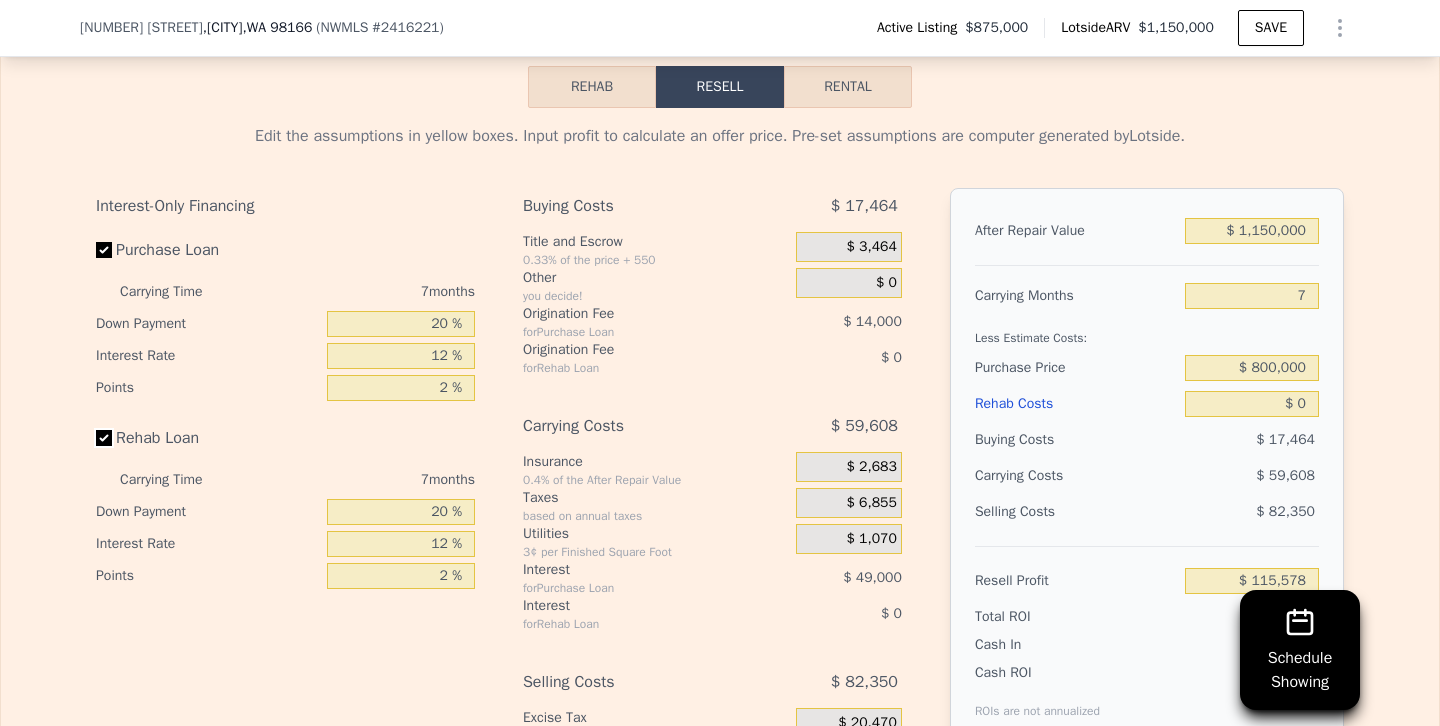 click on "Rehab Loan" at bounding box center (104, 438) 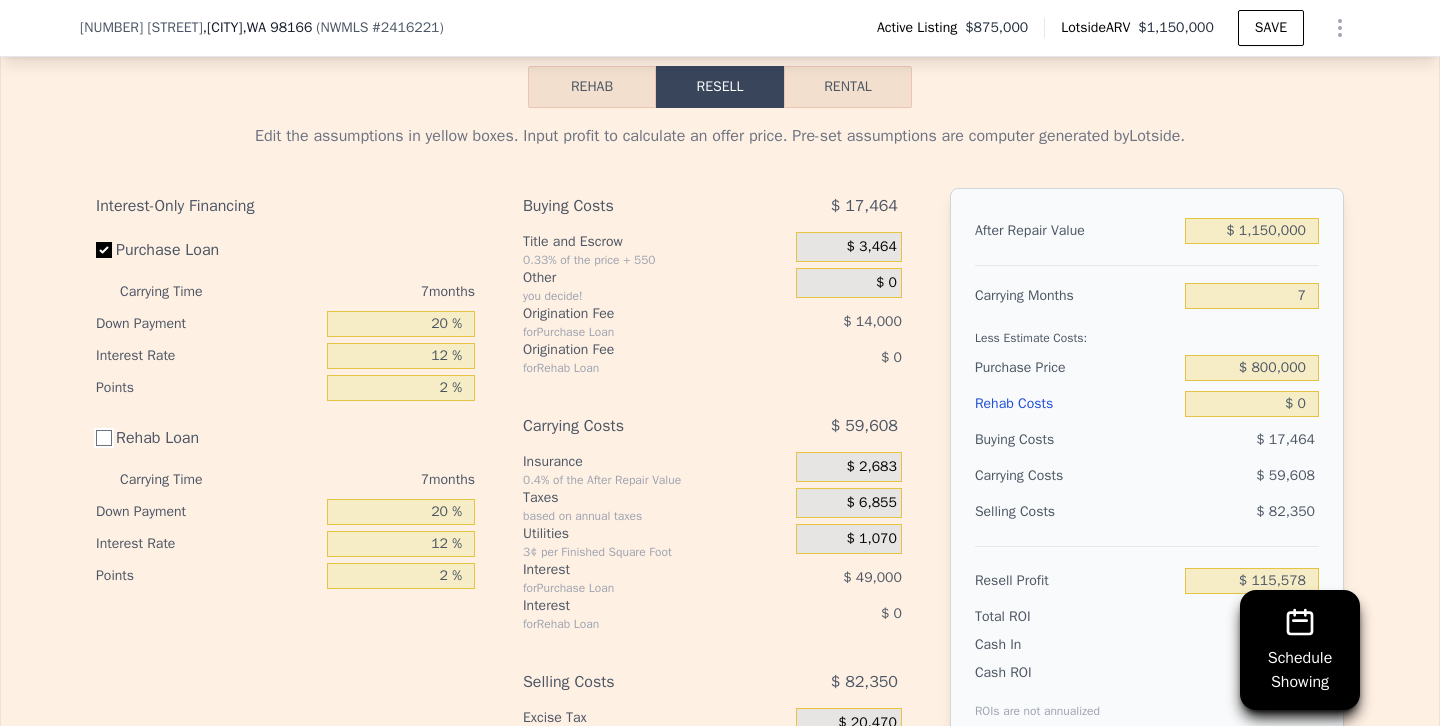 checkbox on "false" 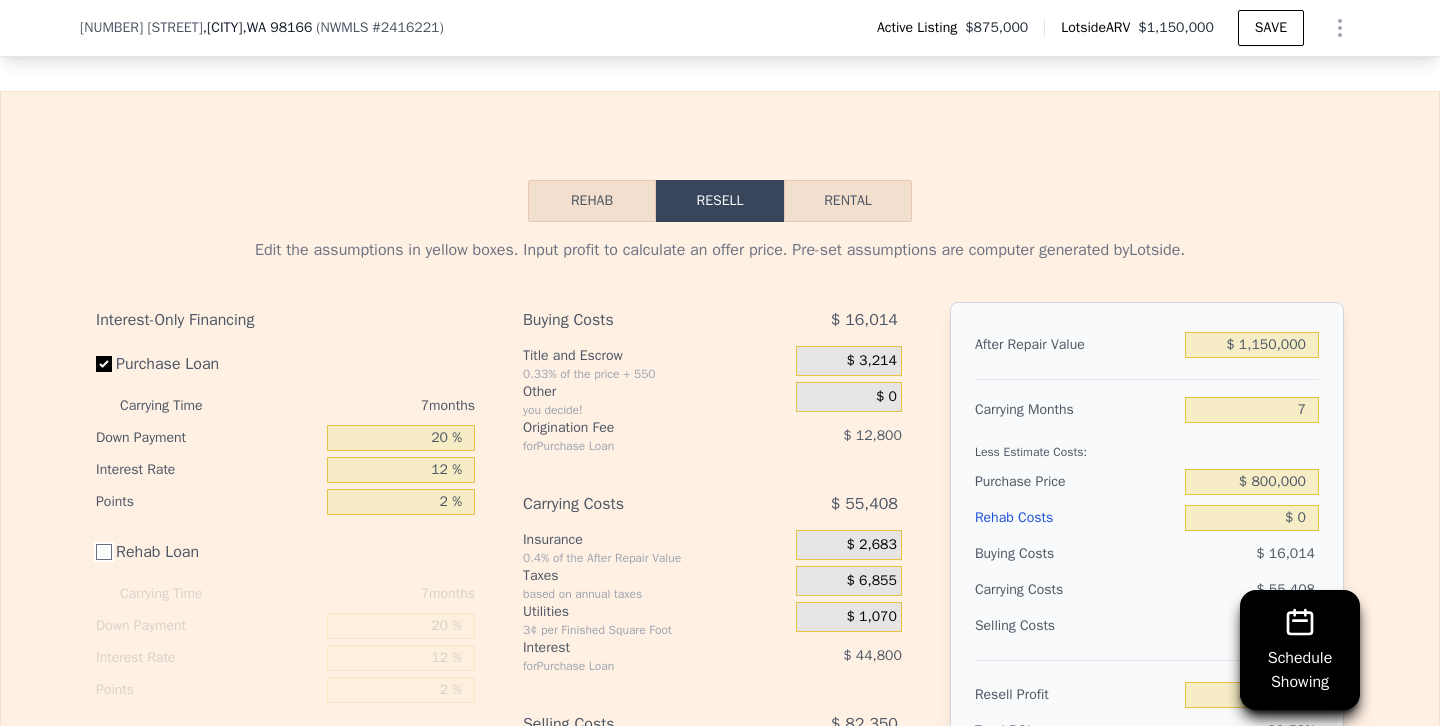 scroll, scrollTop: 2838, scrollLeft: 0, axis: vertical 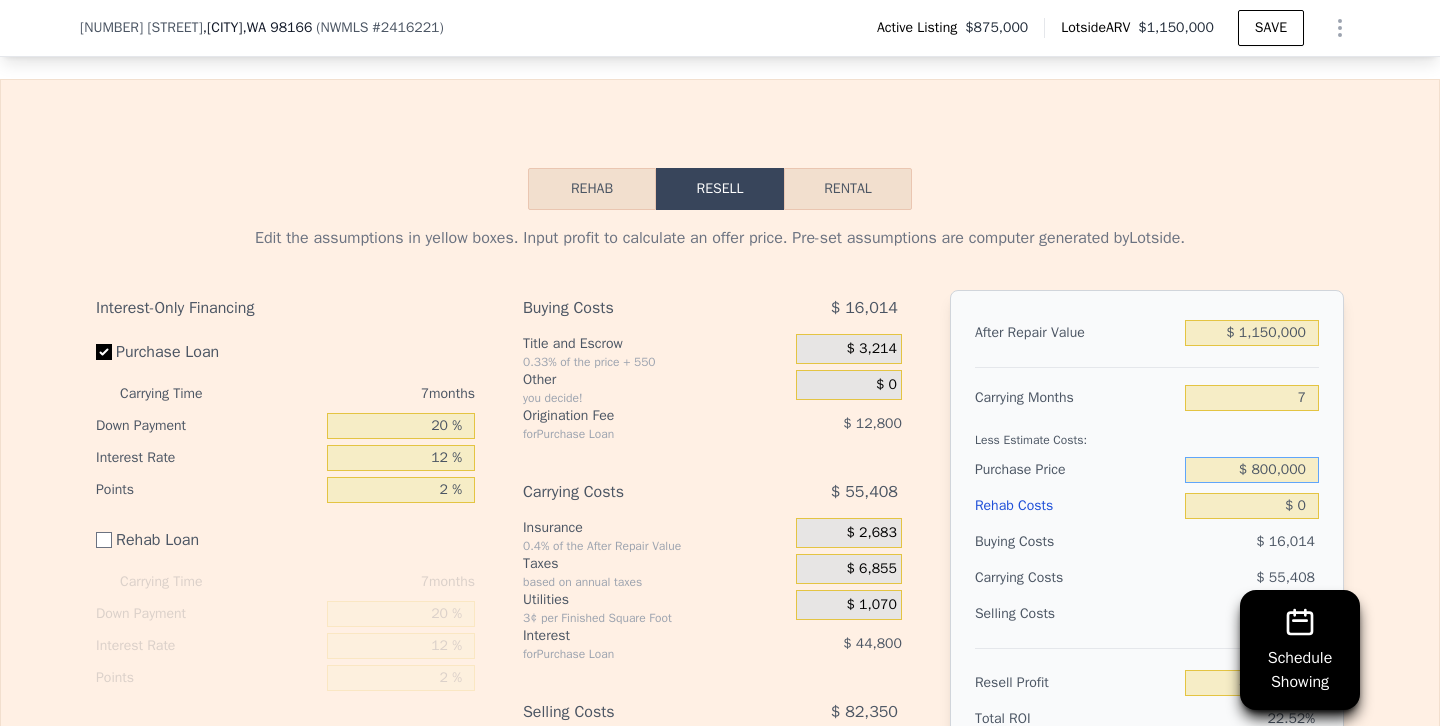 click on "$ 800,000" at bounding box center [1252, 470] 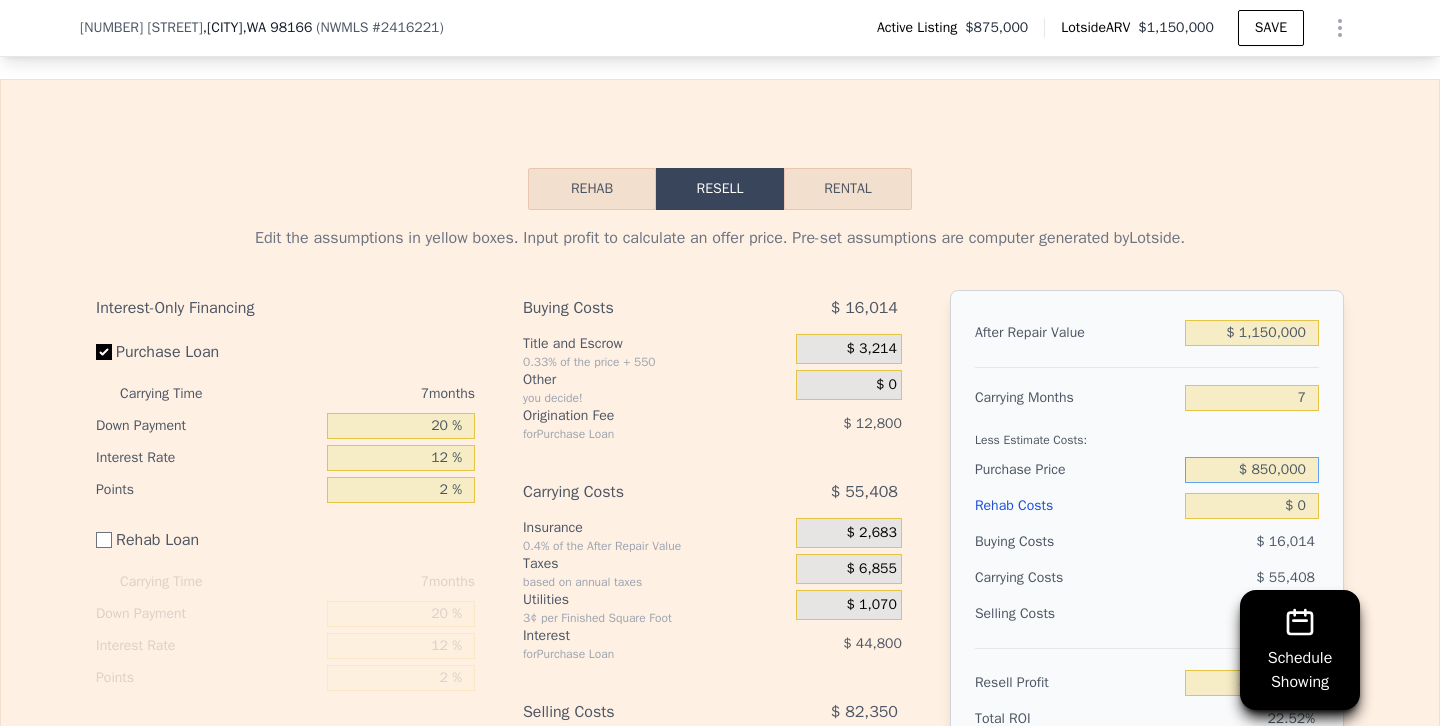 type on "$ 850,000" 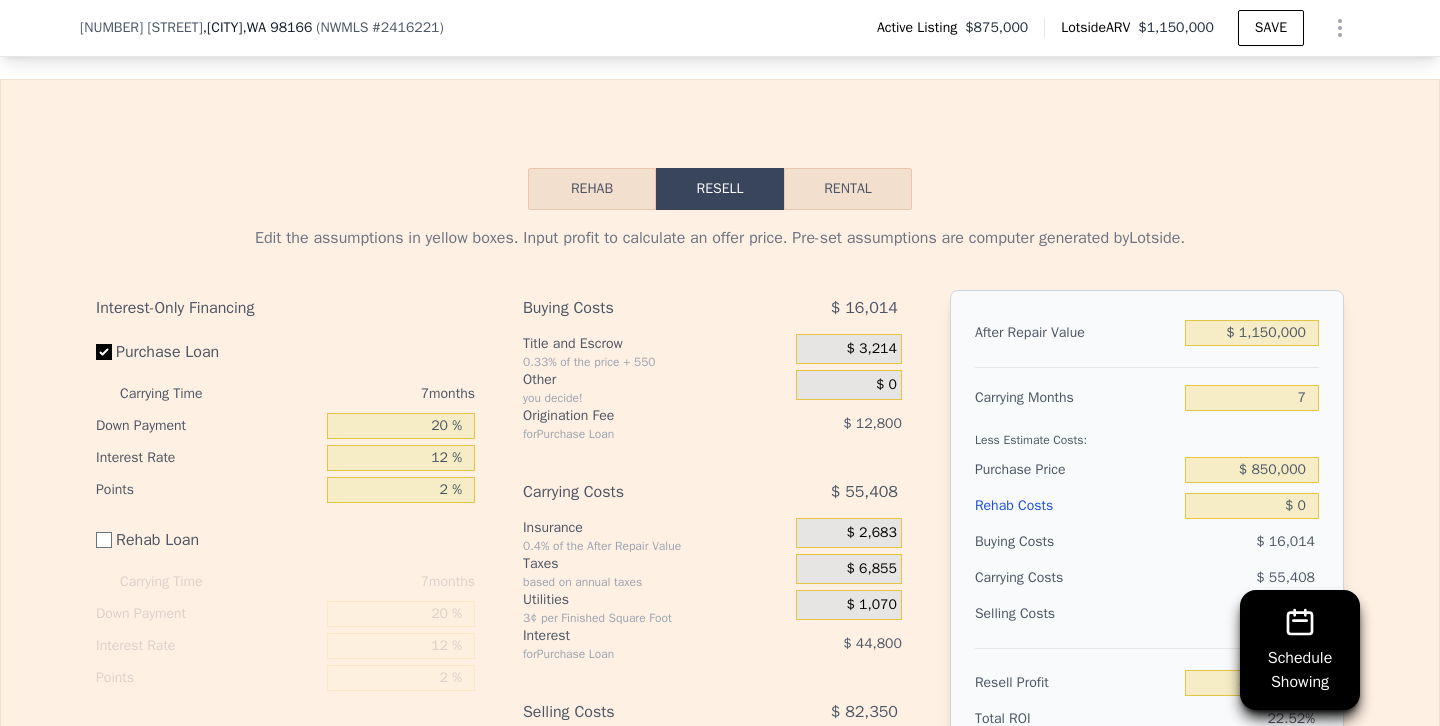 click on "Buying Costs" at bounding box center (1076, 542) 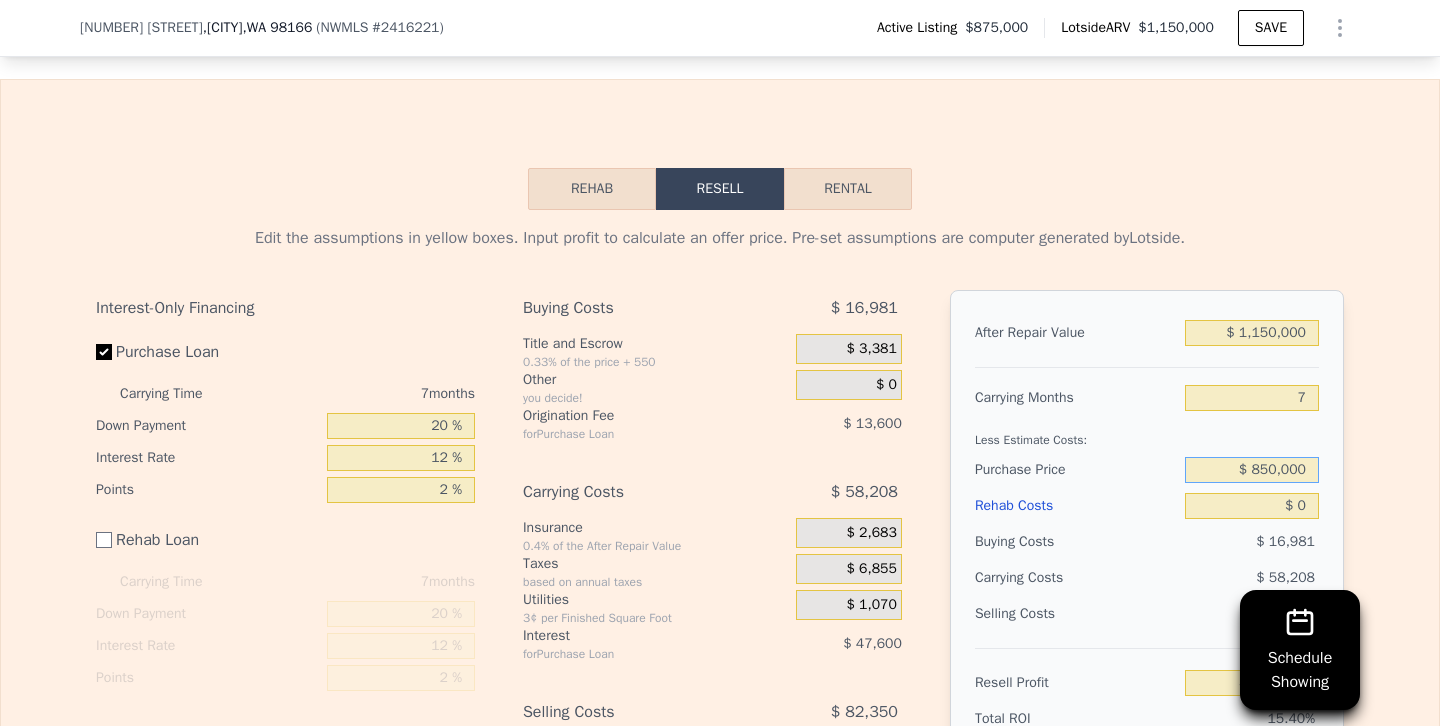 click on "$ 850,000" at bounding box center (1252, 470) 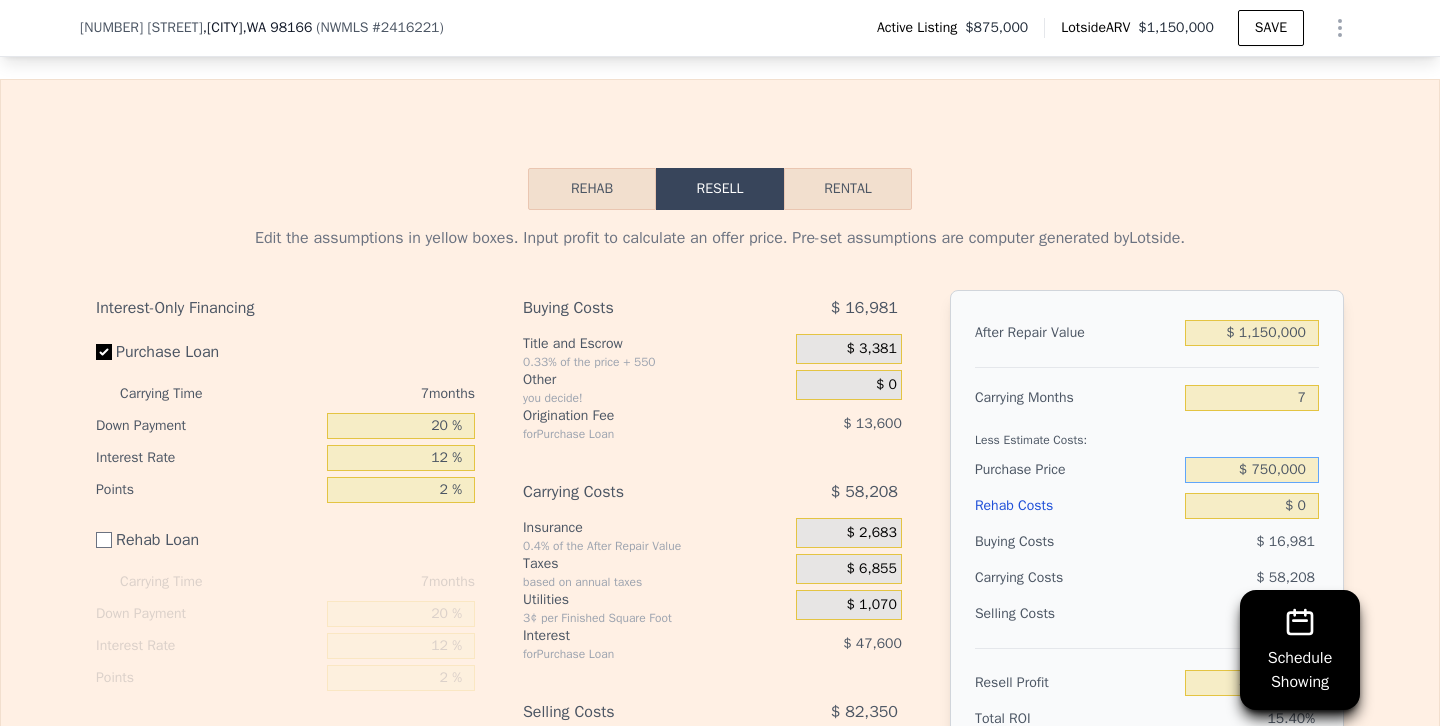 type on "$ 750,000" 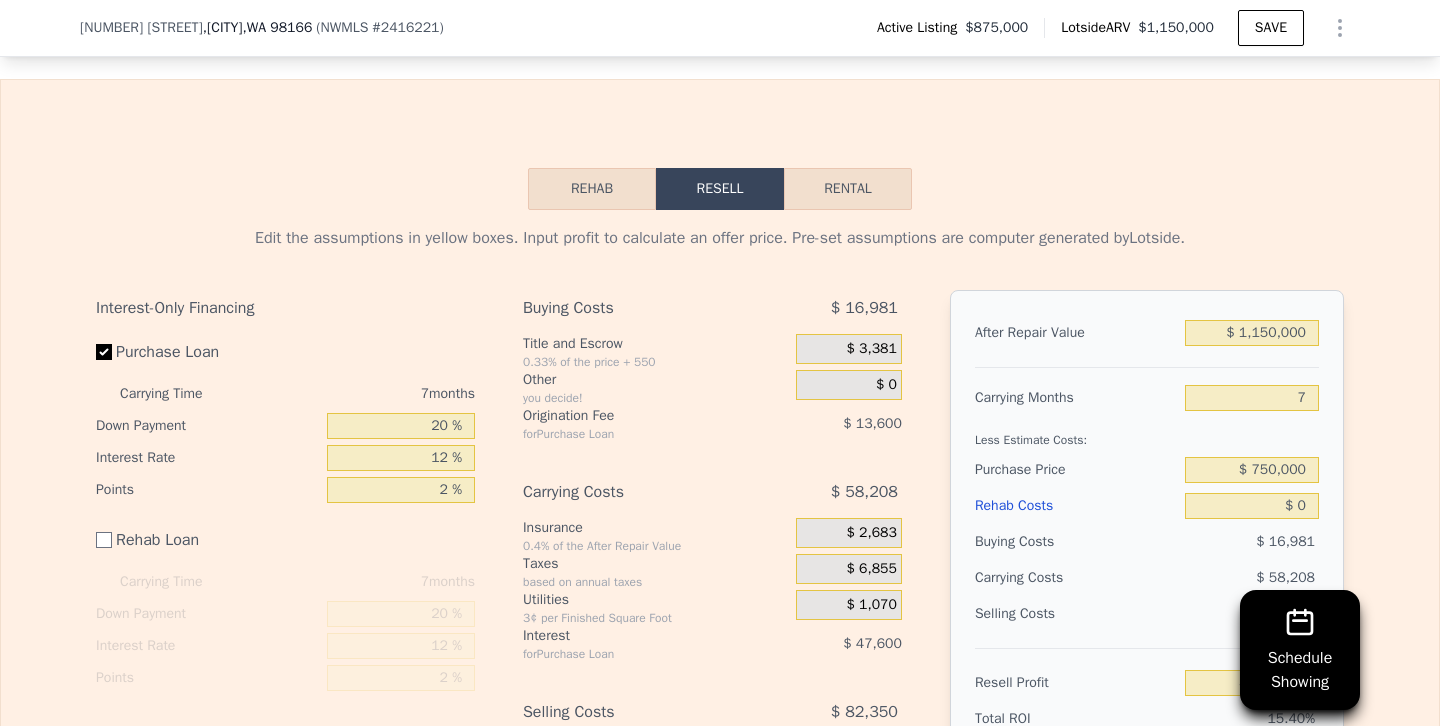 click on "$ 58,208" at bounding box center [1213, 578] 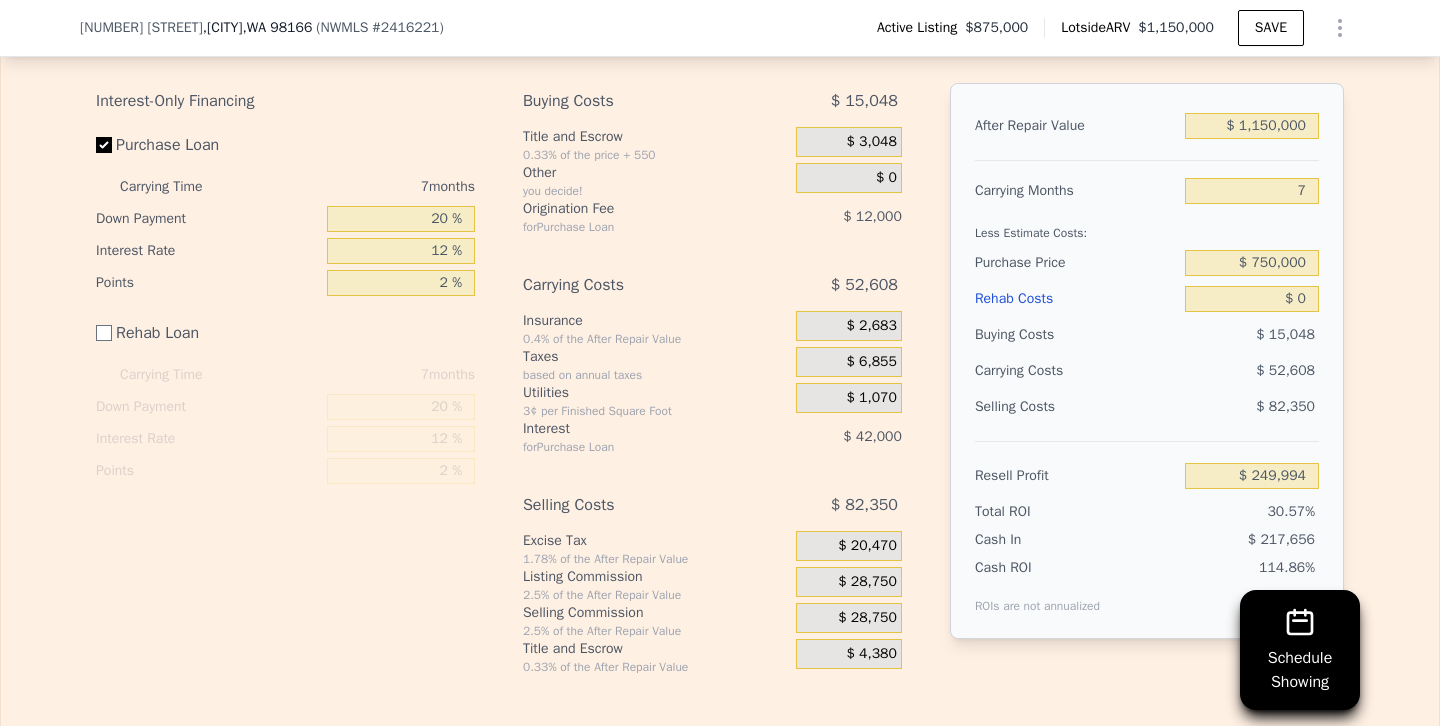 scroll, scrollTop: 3049, scrollLeft: 0, axis: vertical 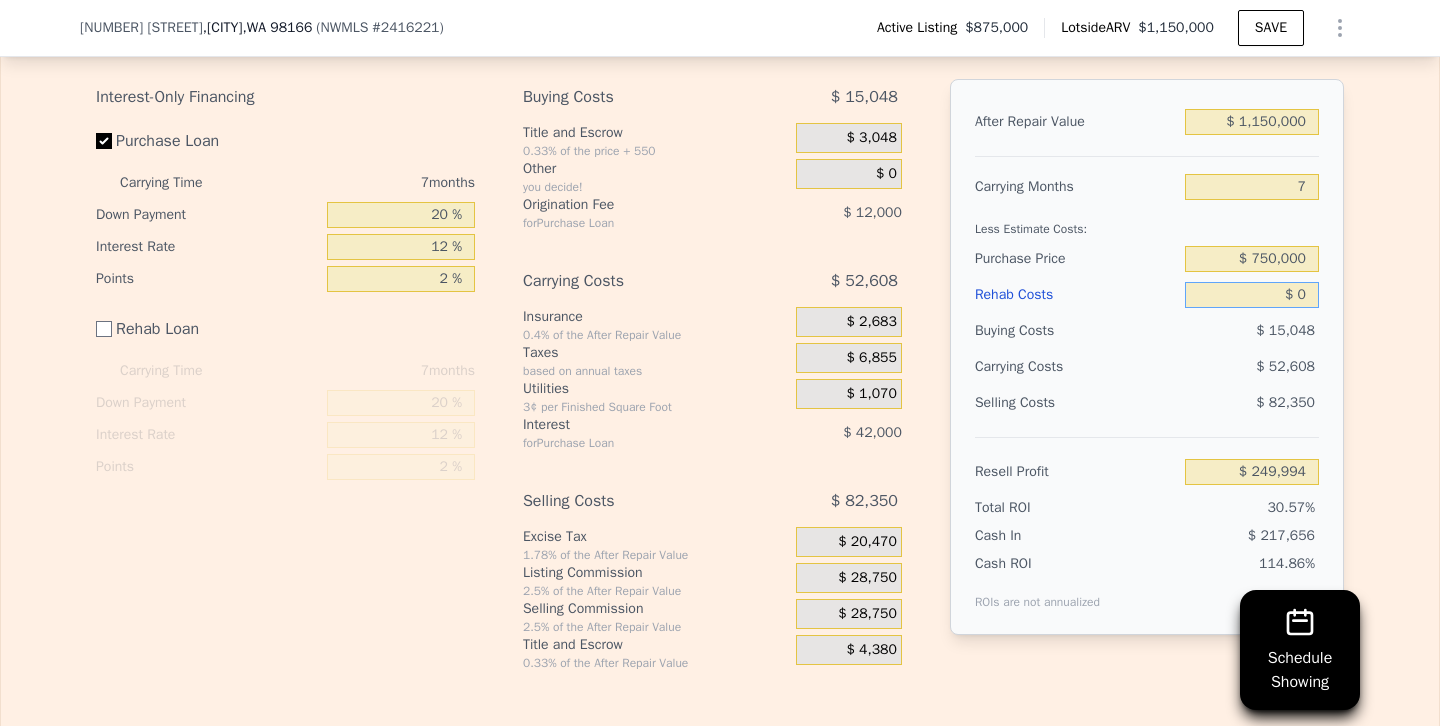 click on "$ 0" at bounding box center (1252, 295) 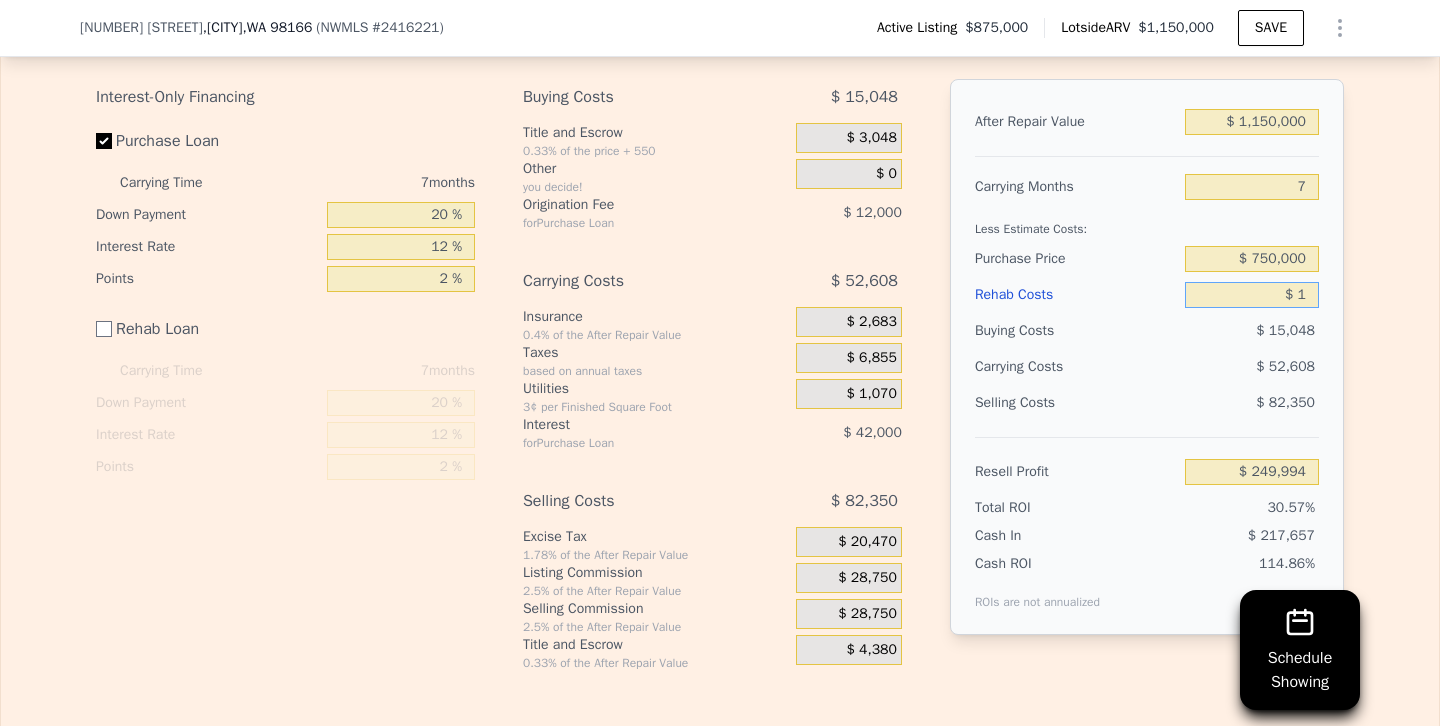 type on "$ 249,993" 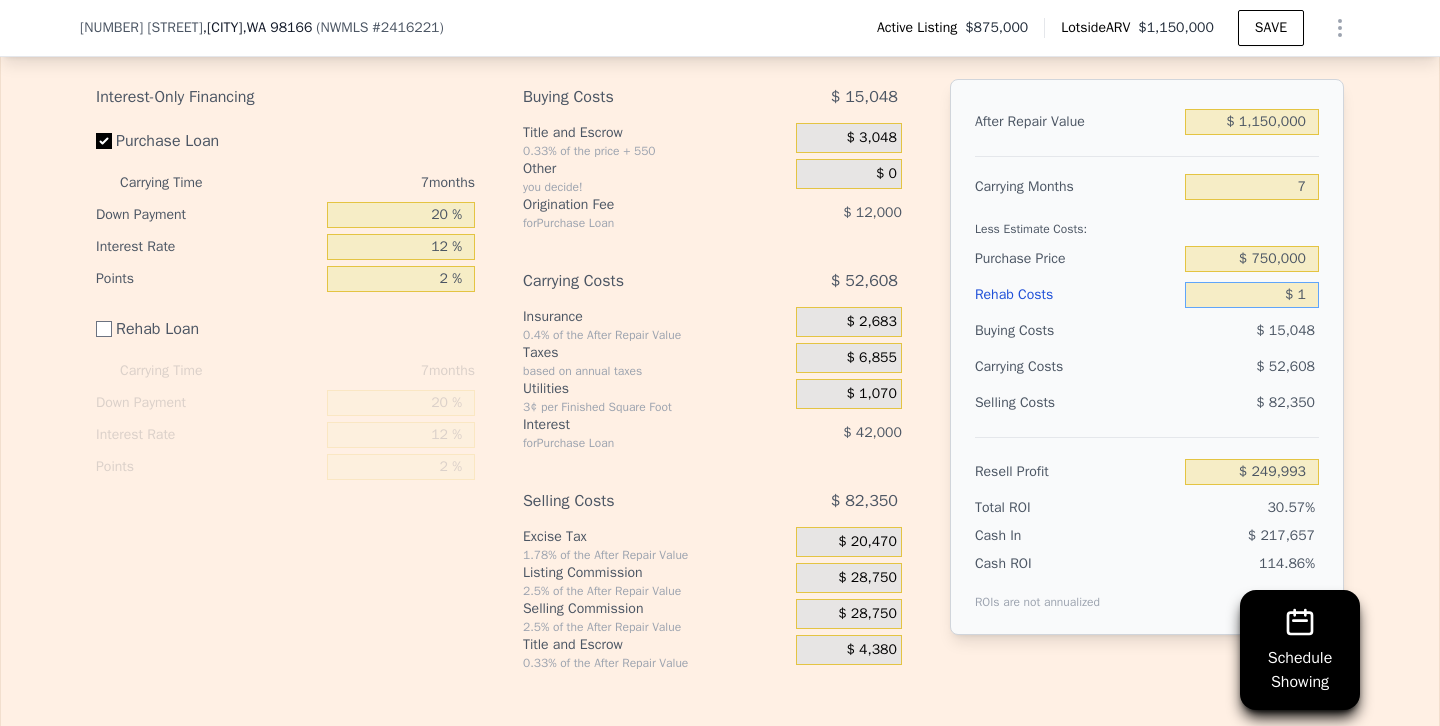 type on "$ 15" 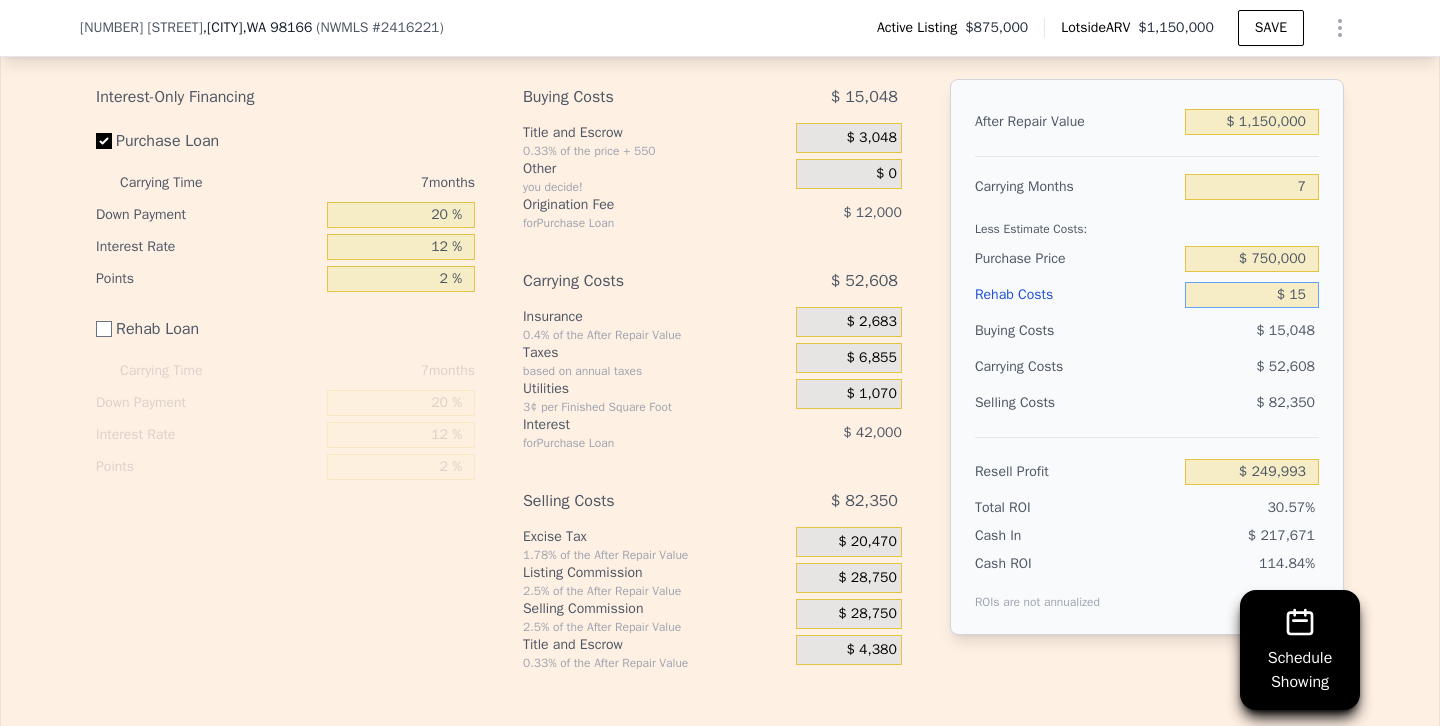 type on "$ 249,979" 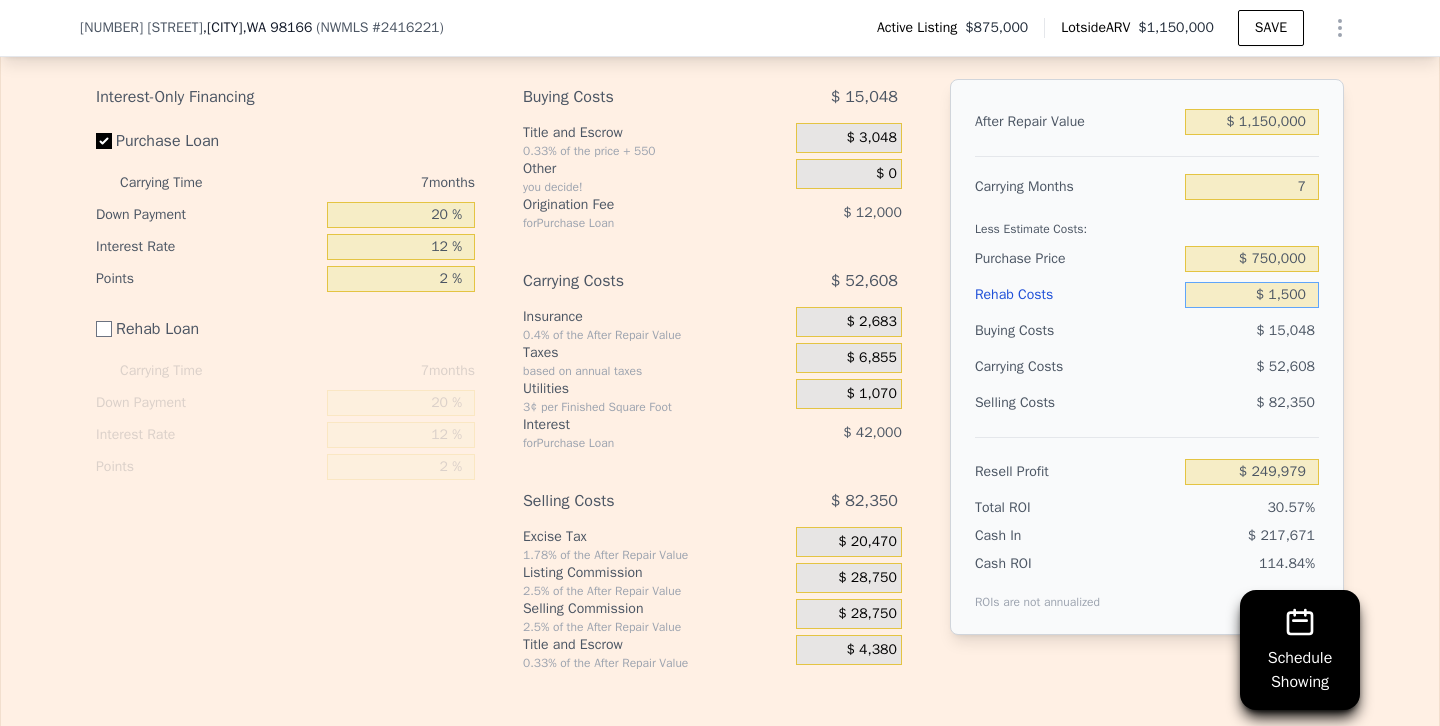 type on "$ 15,000" 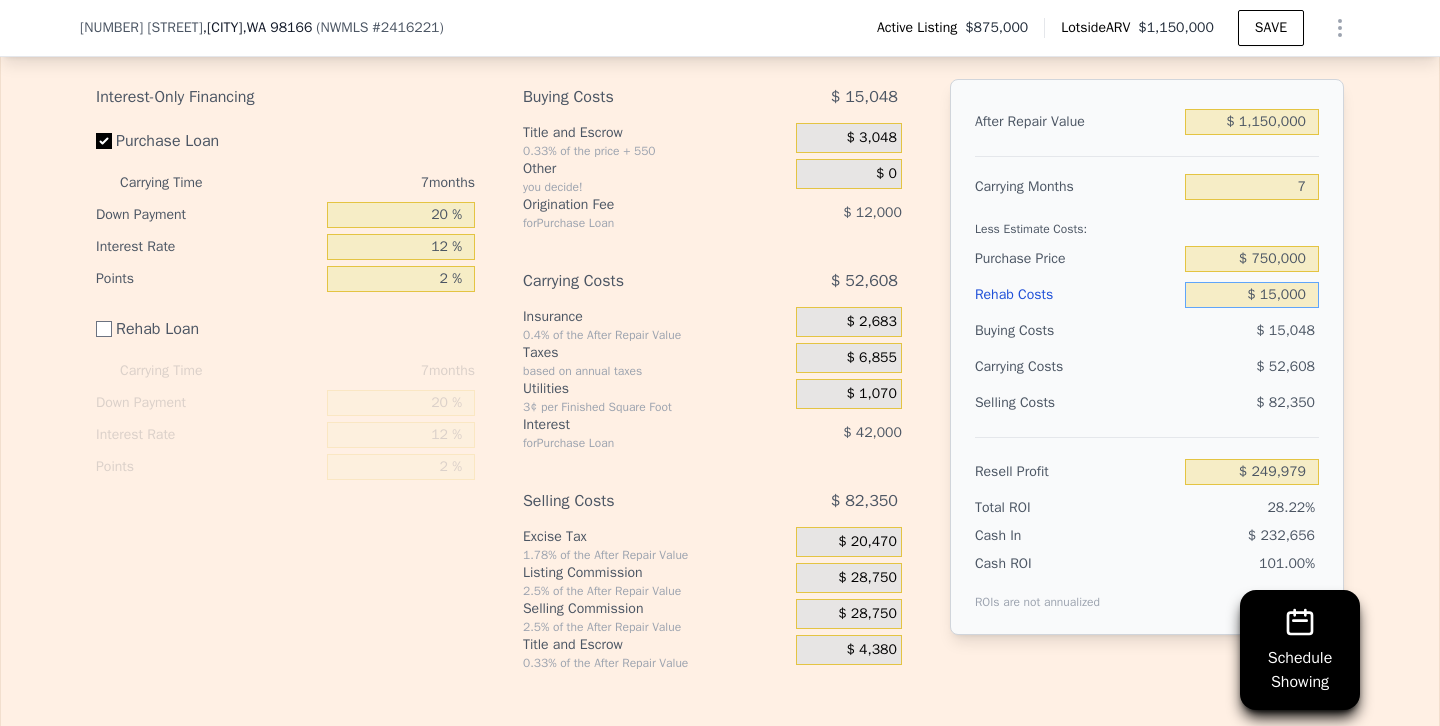 type on "$ 234,994" 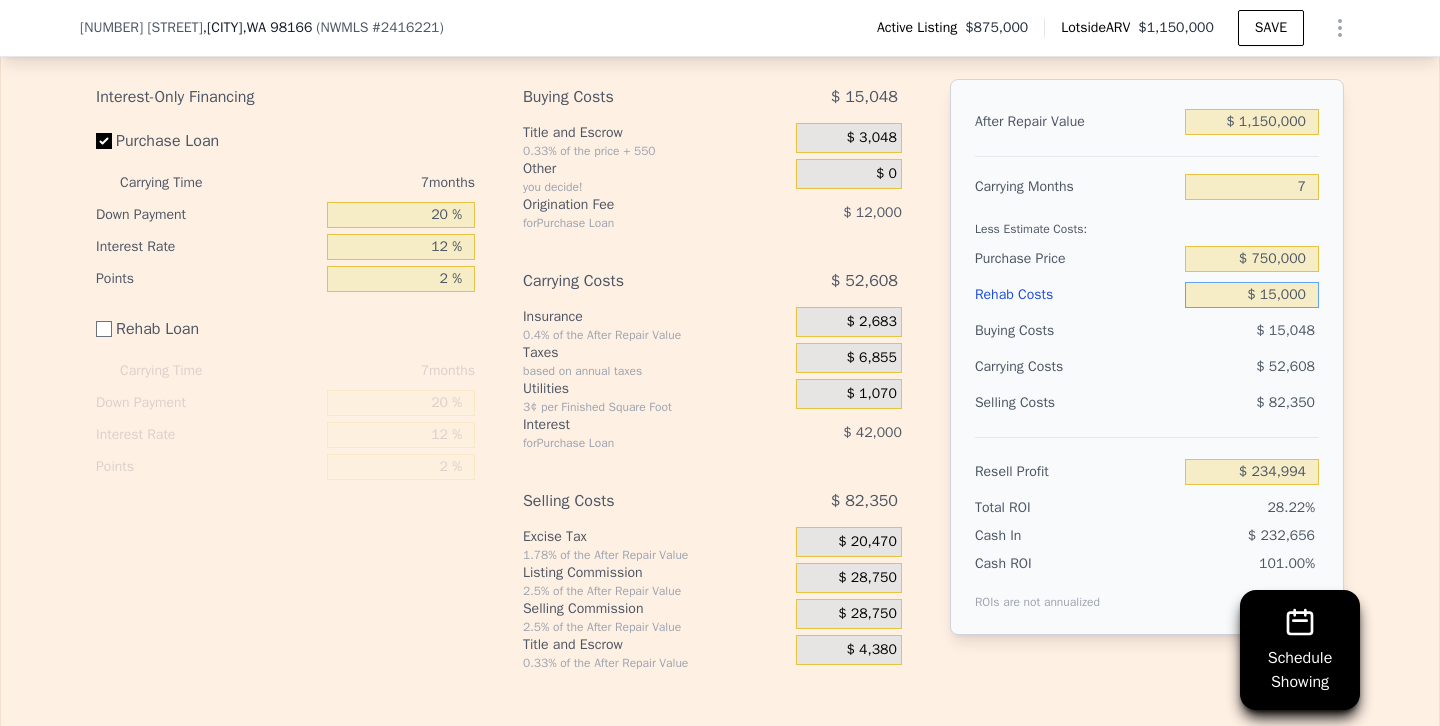 type on "$ 150,000" 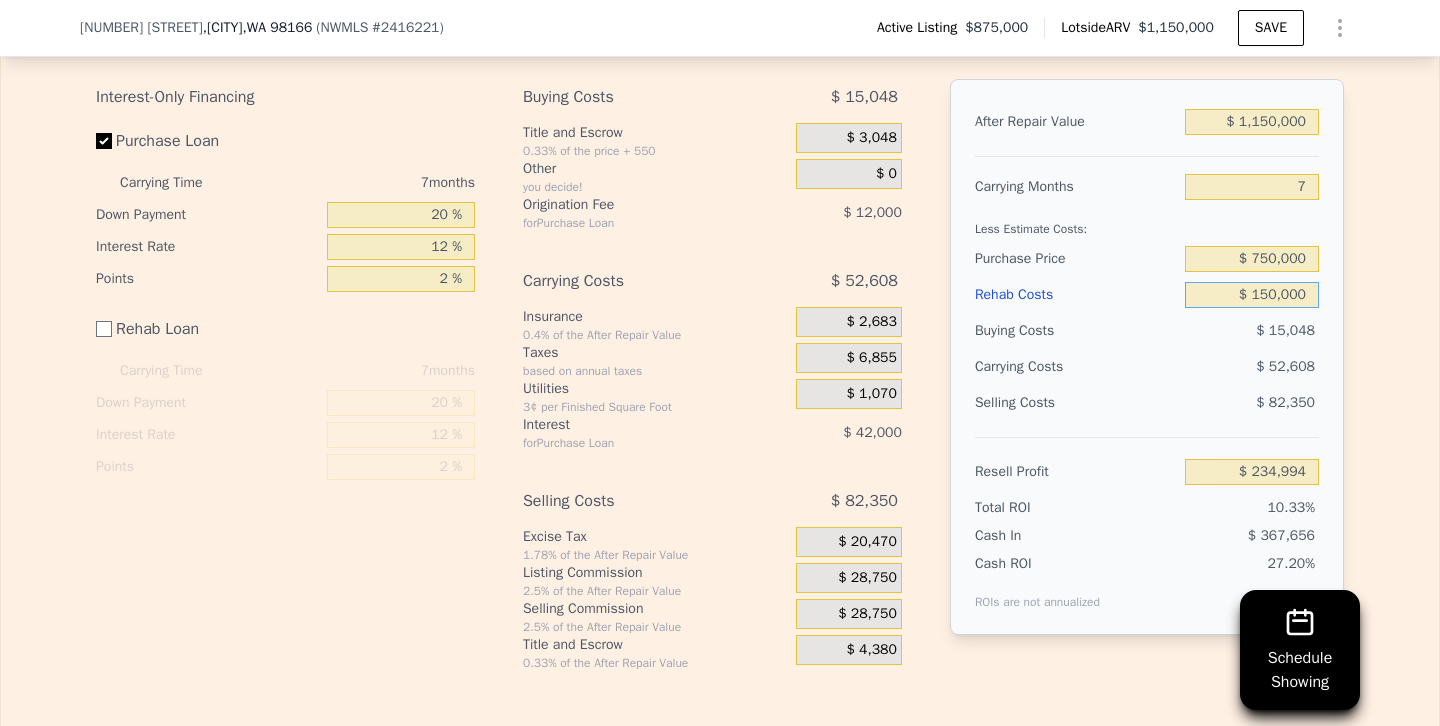 type on "$ 99,994" 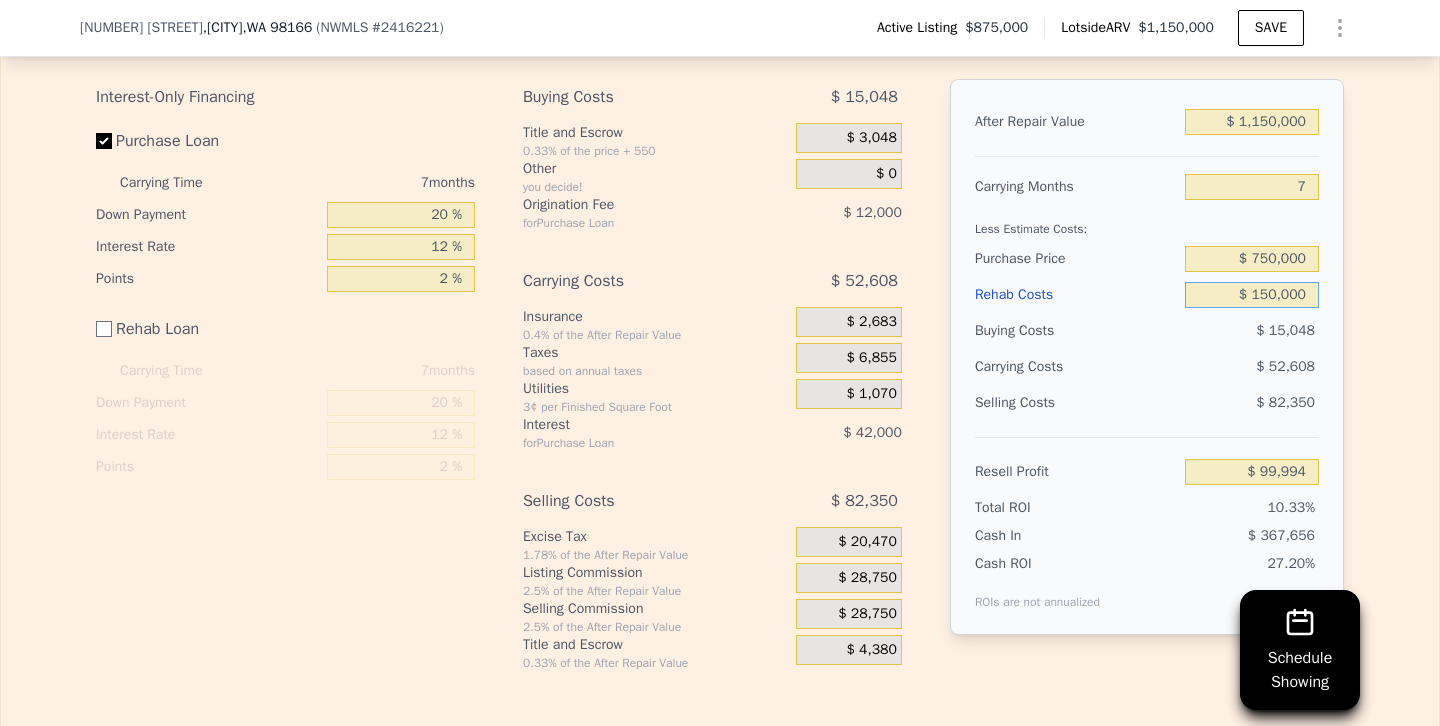 type on "$ 150,000" 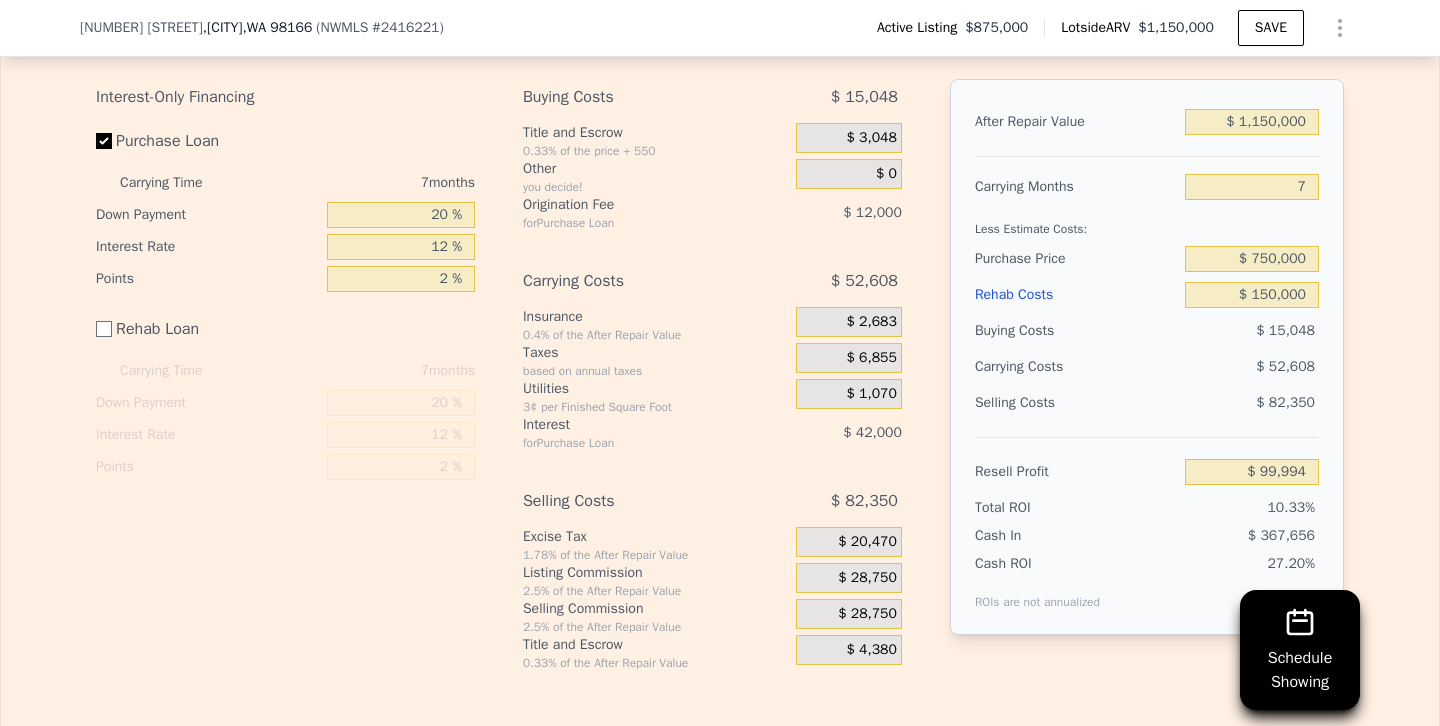 click on "$ 82,350" at bounding box center [1252, 403] 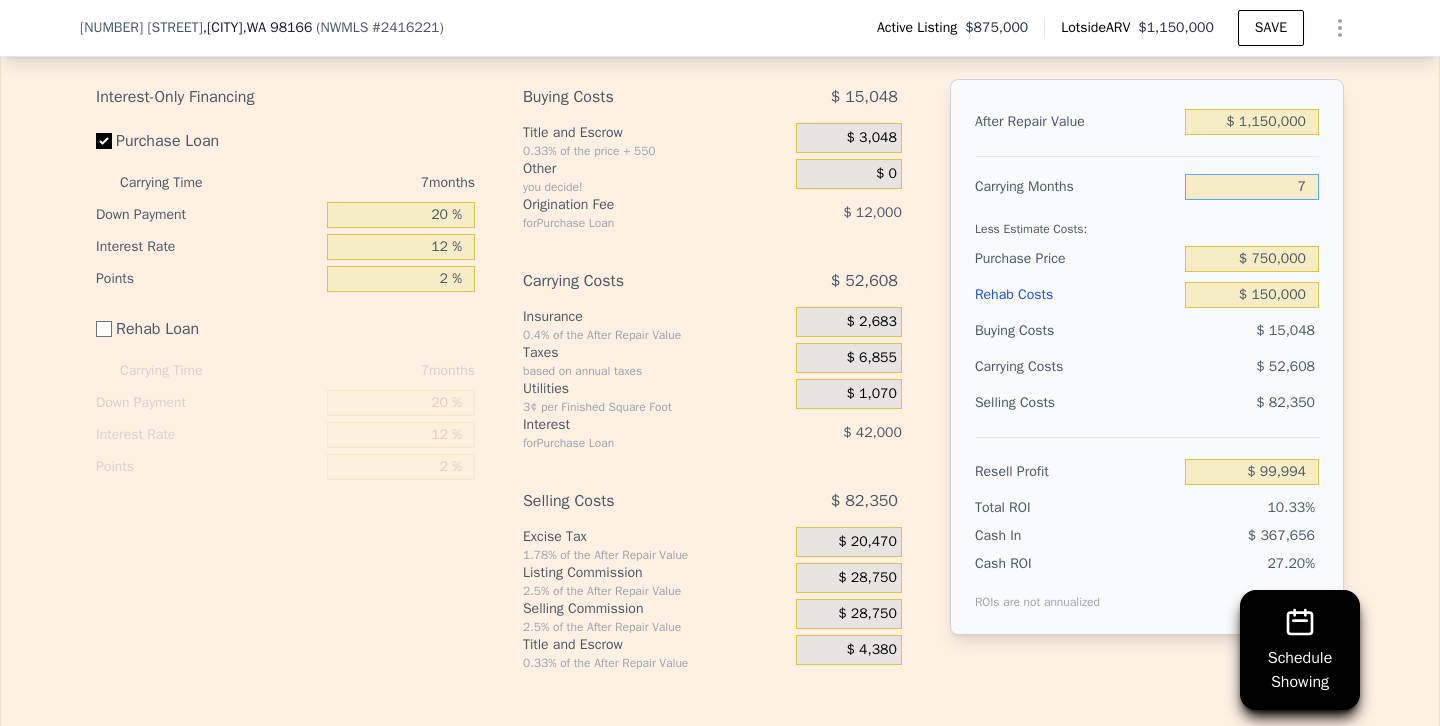 drag, startPoint x: 1263, startPoint y: 193, endPoint x: 1413, endPoint y: 186, distance: 150.16324 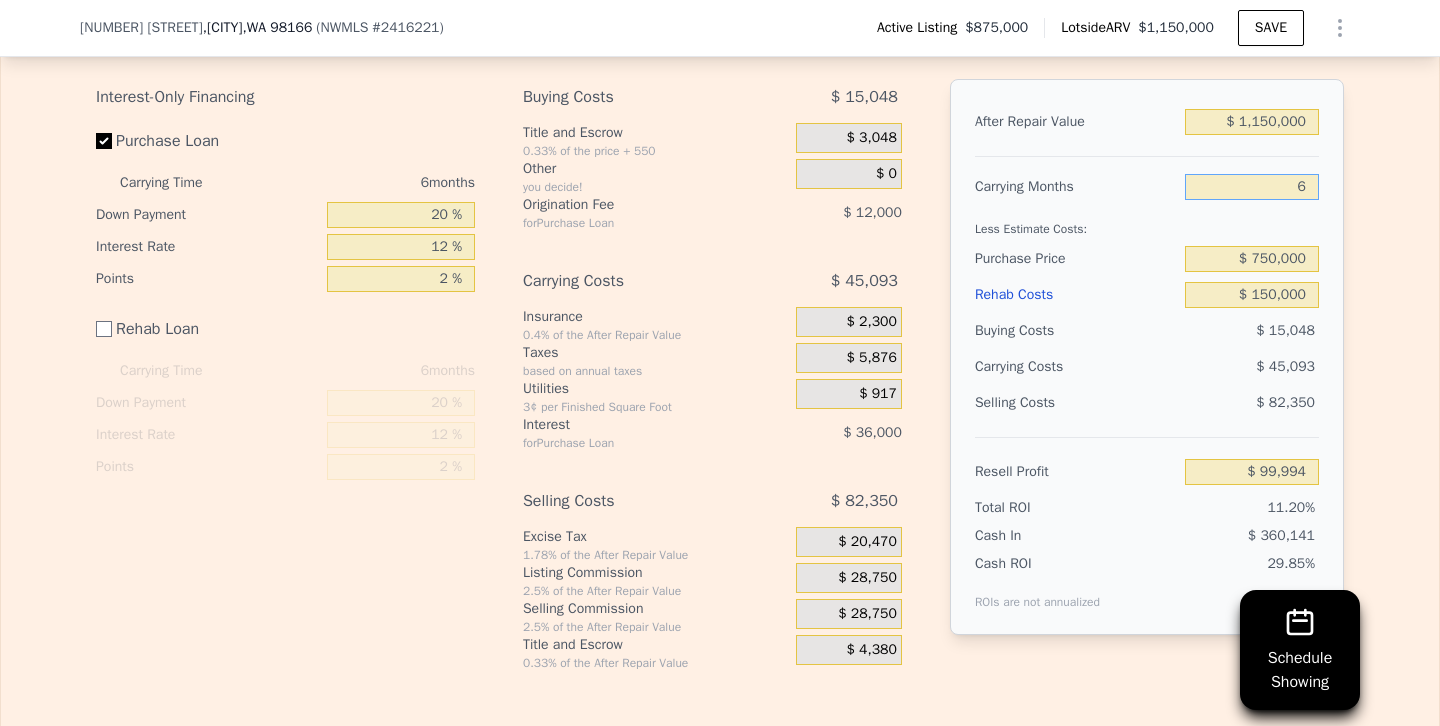 type on "$ 107,509" 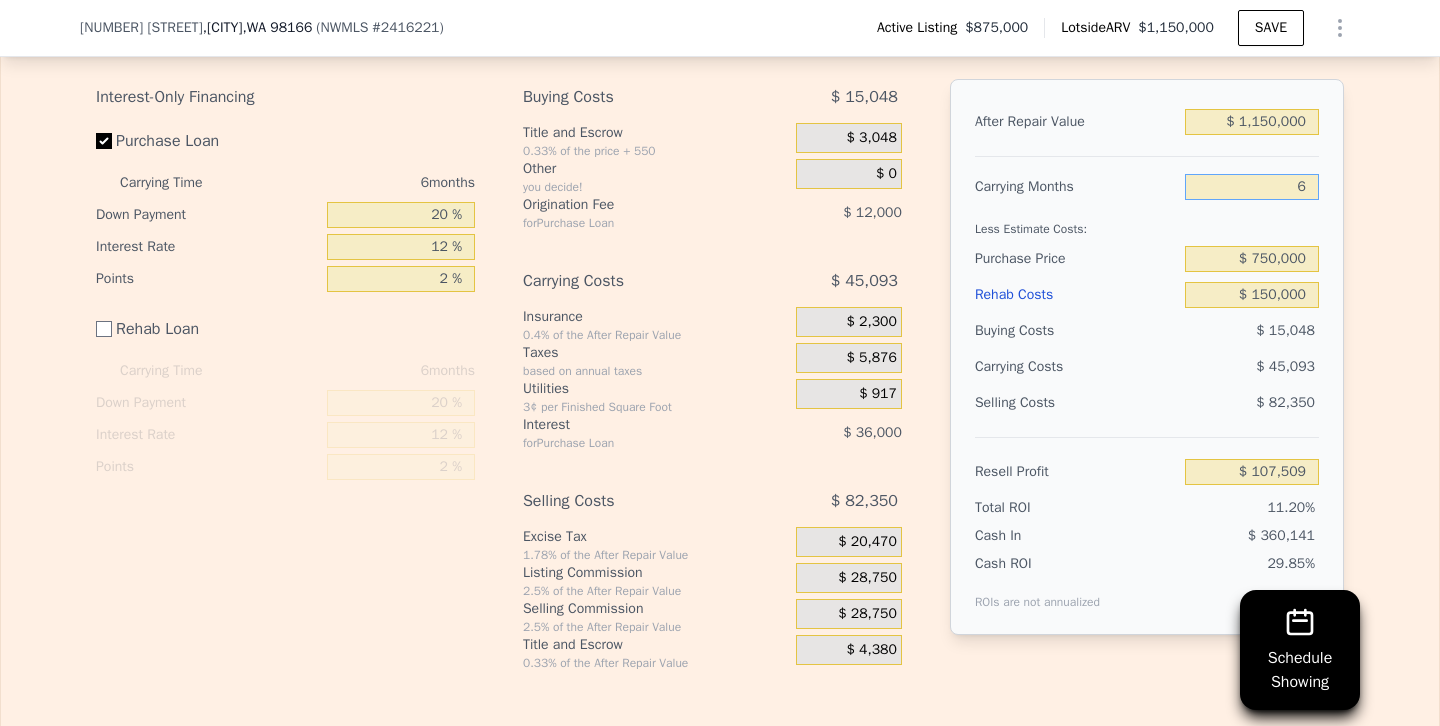 type on "6" 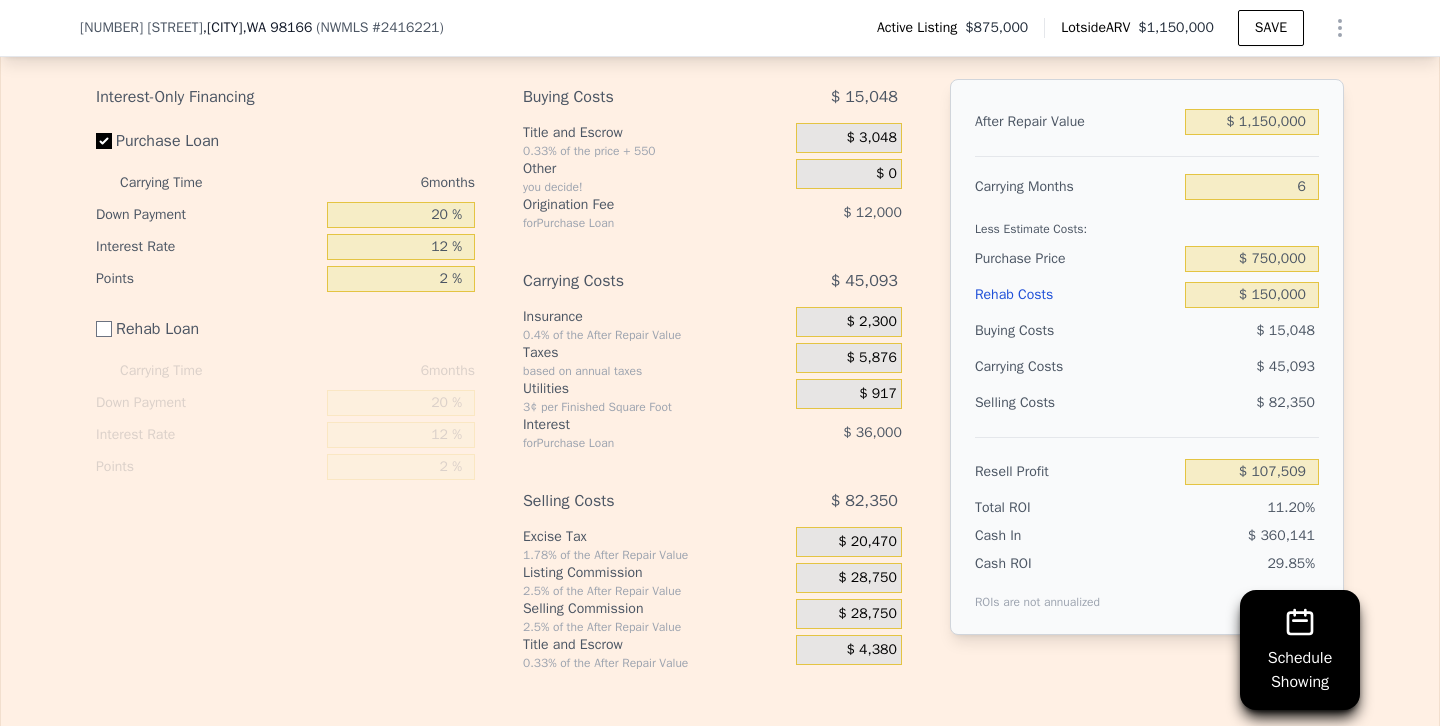 click on "Selling Costs $ [PRICE]" at bounding box center (1147, 411) 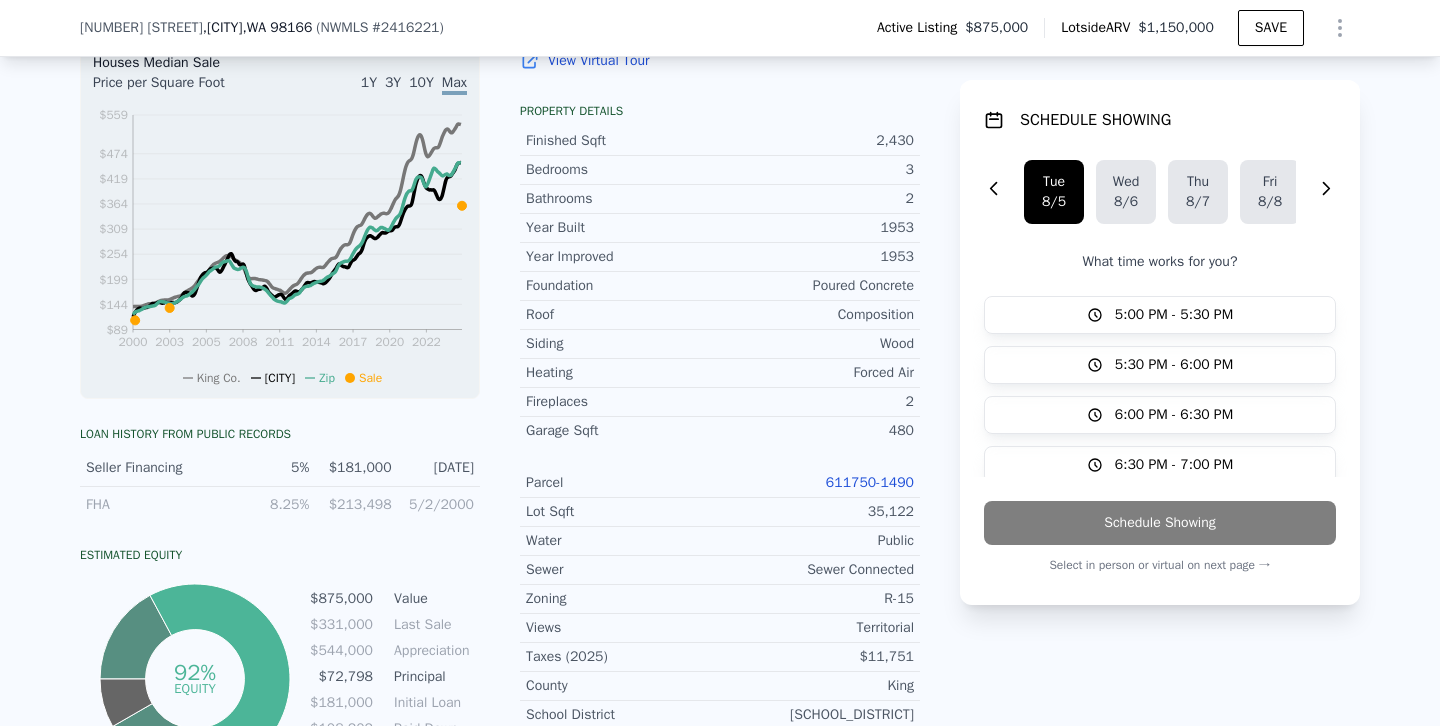 scroll, scrollTop: 673, scrollLeft: 0, axis: vertical 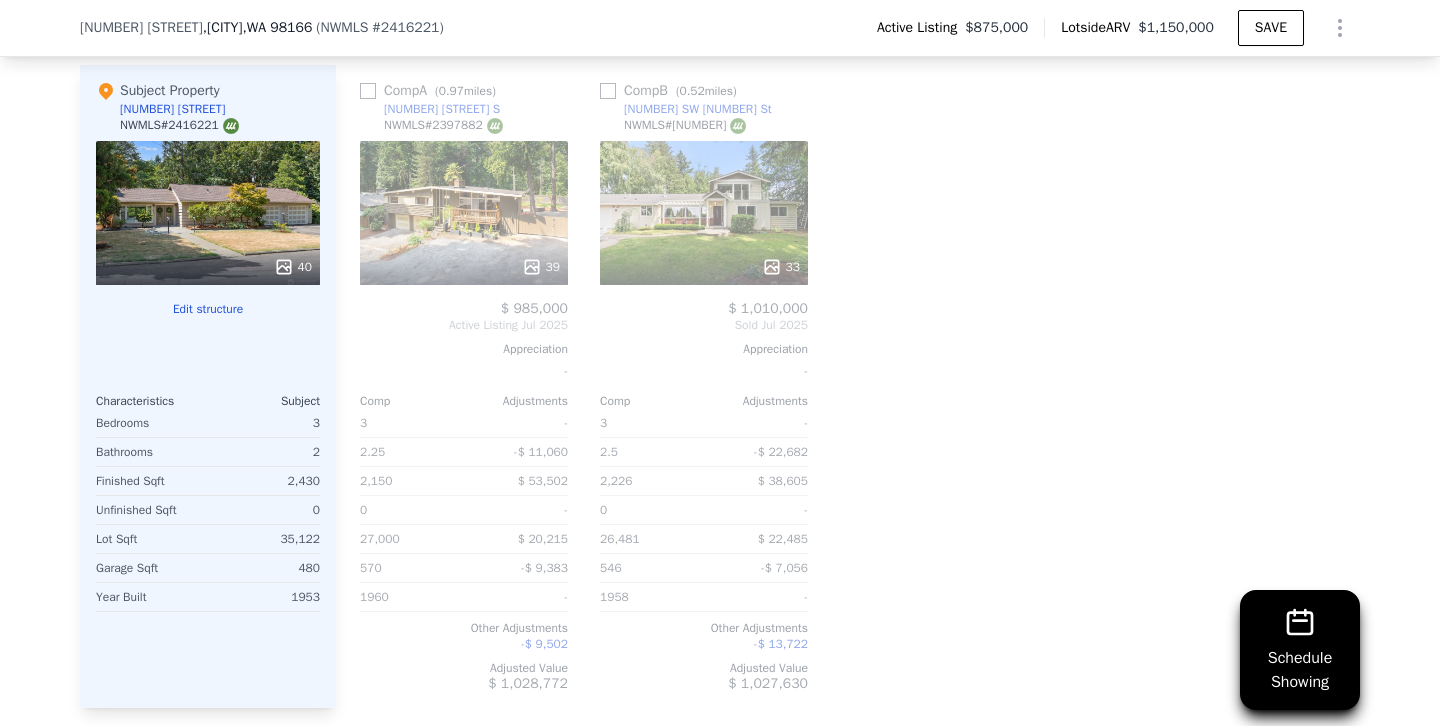 click on "40" at bounding box center (208, 213) 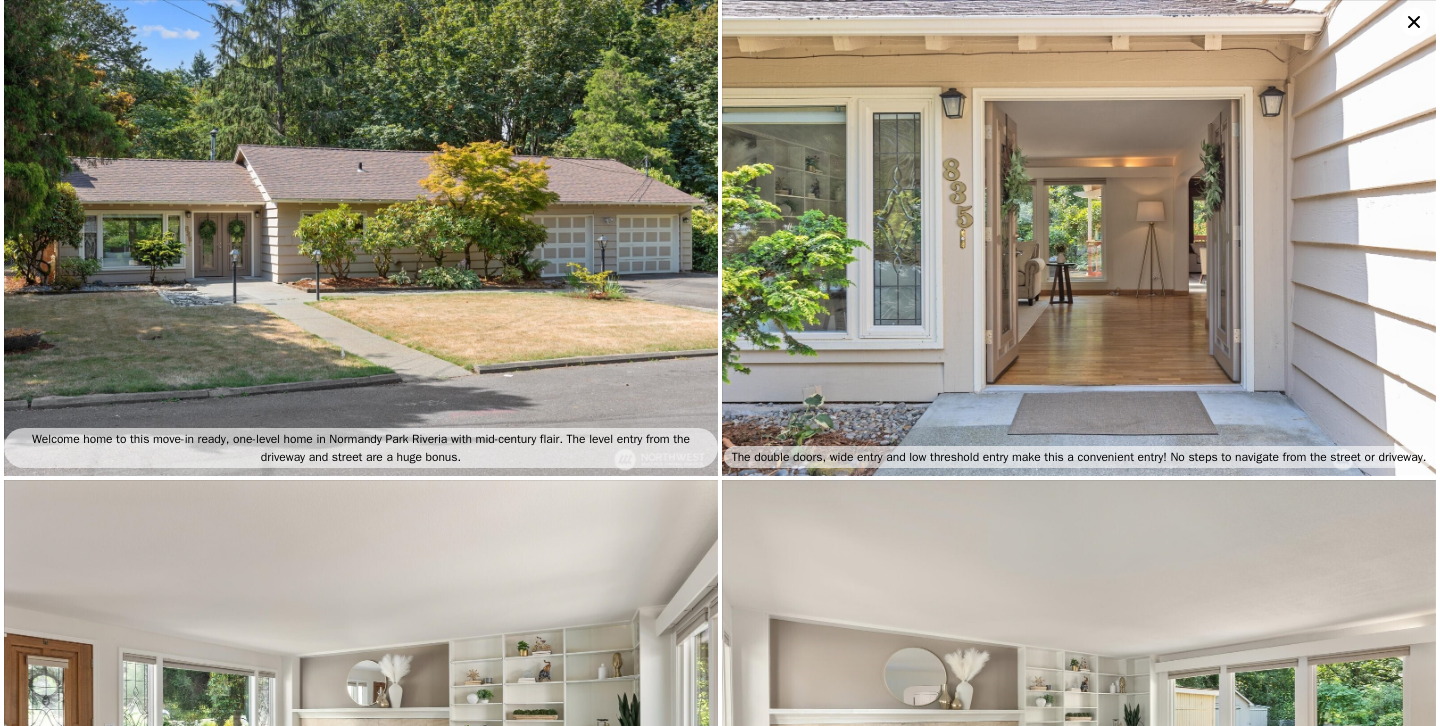 click 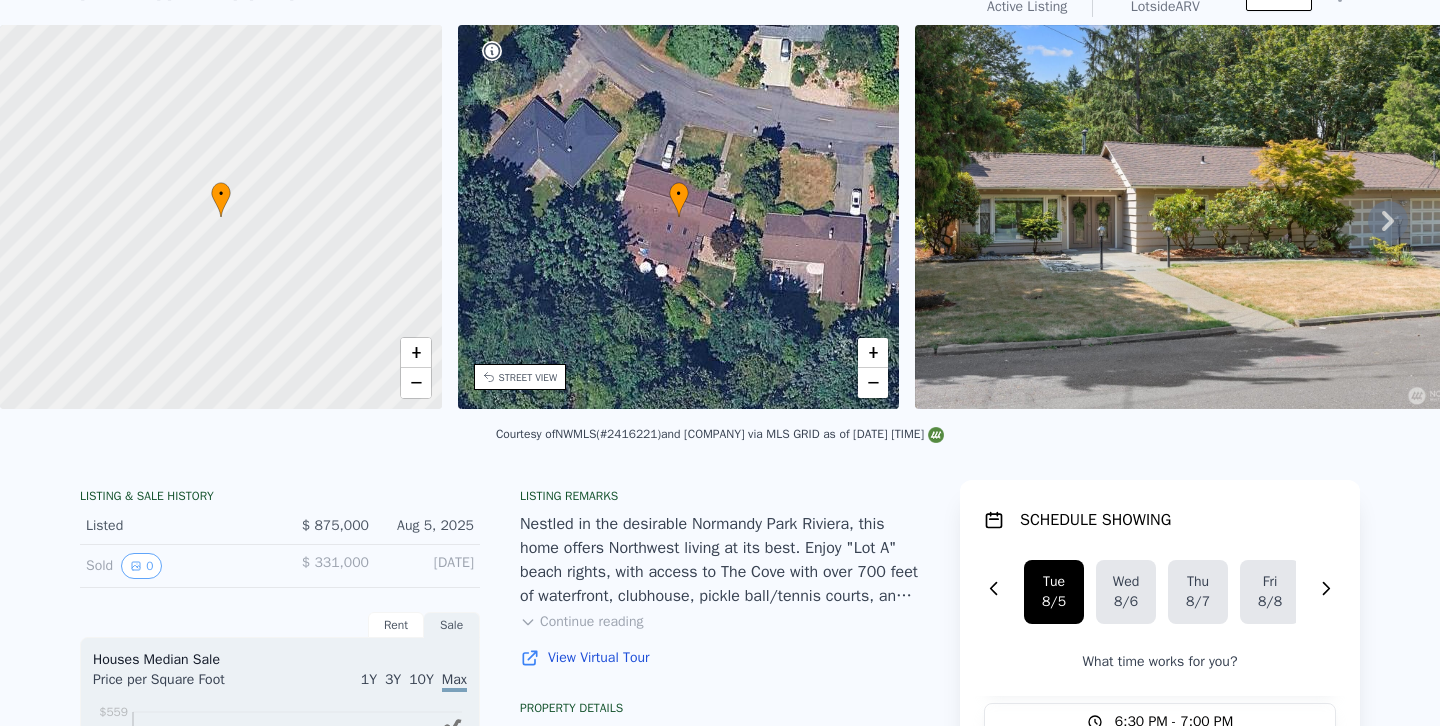 scroll, scrollTop: 15, scrollLeft: 0, axis: vertical 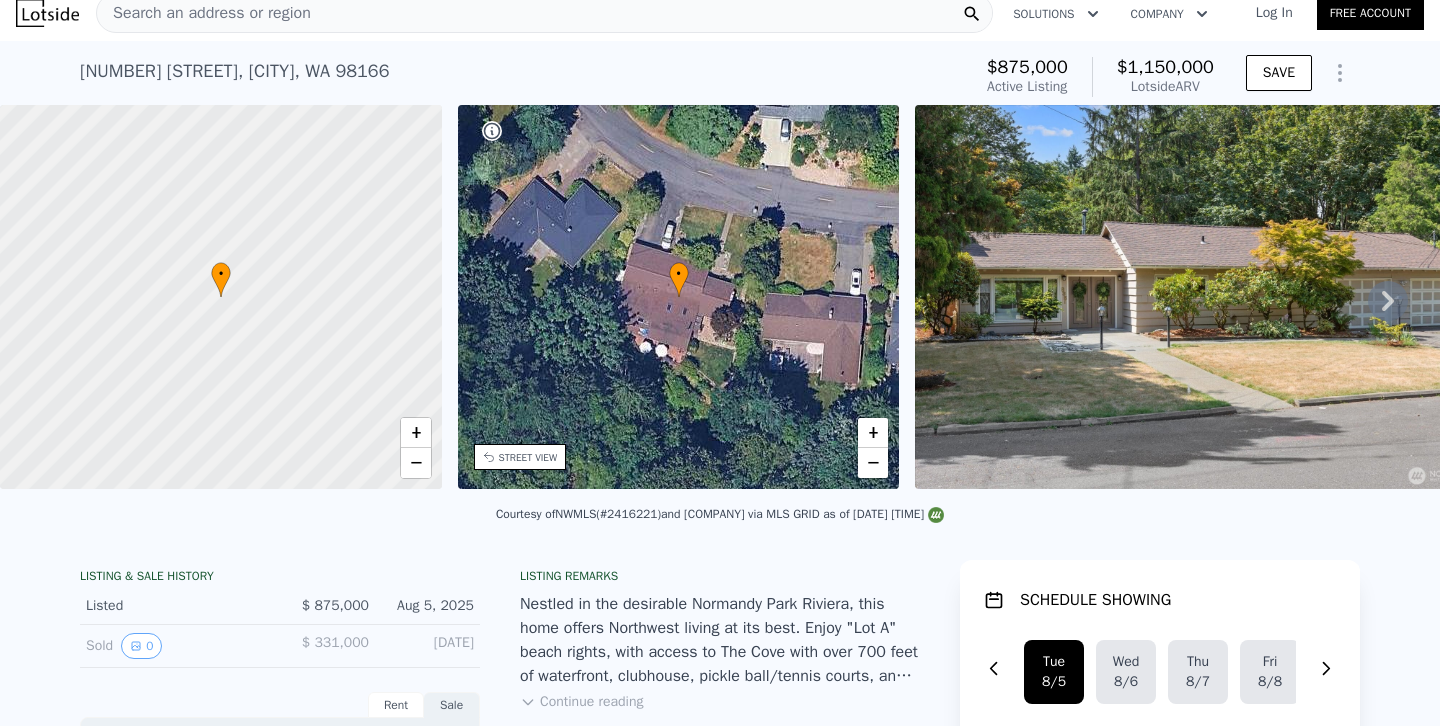 click at bounding box center (1203, 297) 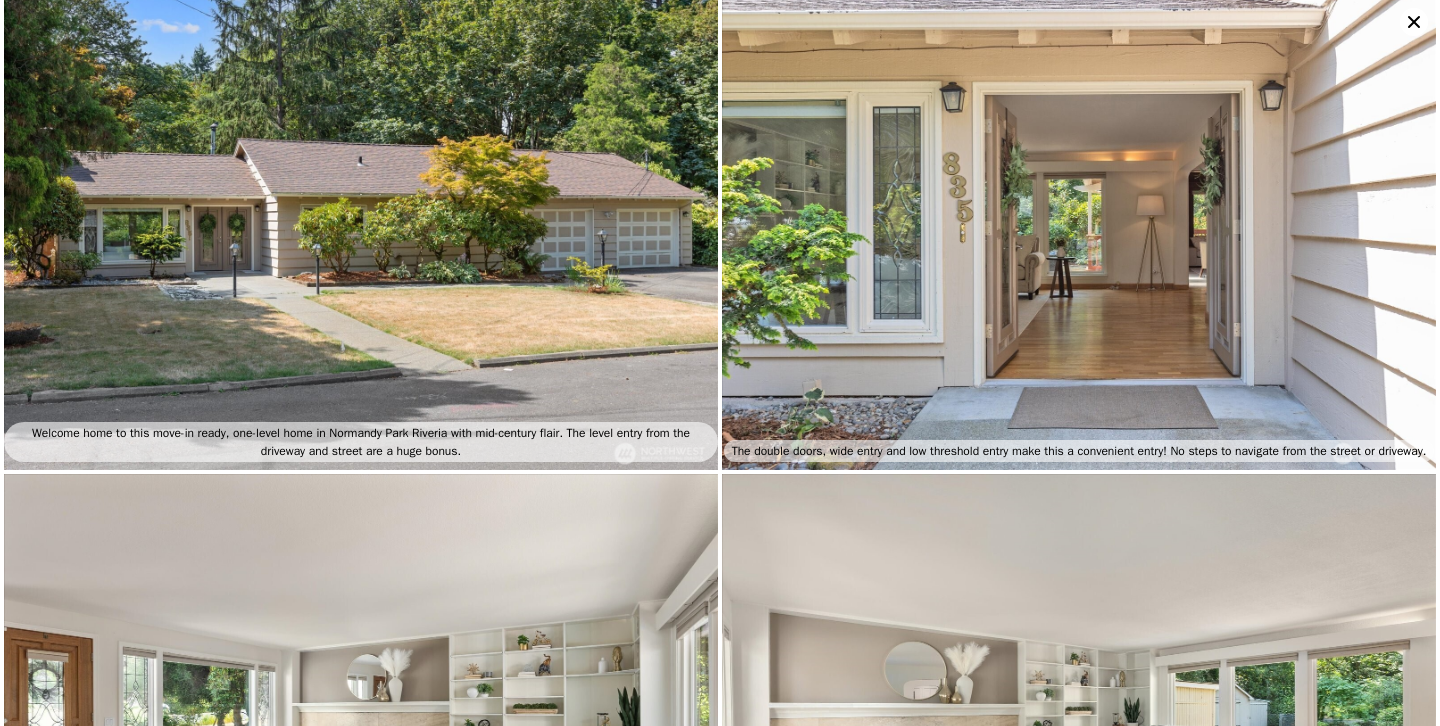 scroll, scrollTop: 0, scrollLeft: 0, axis: both 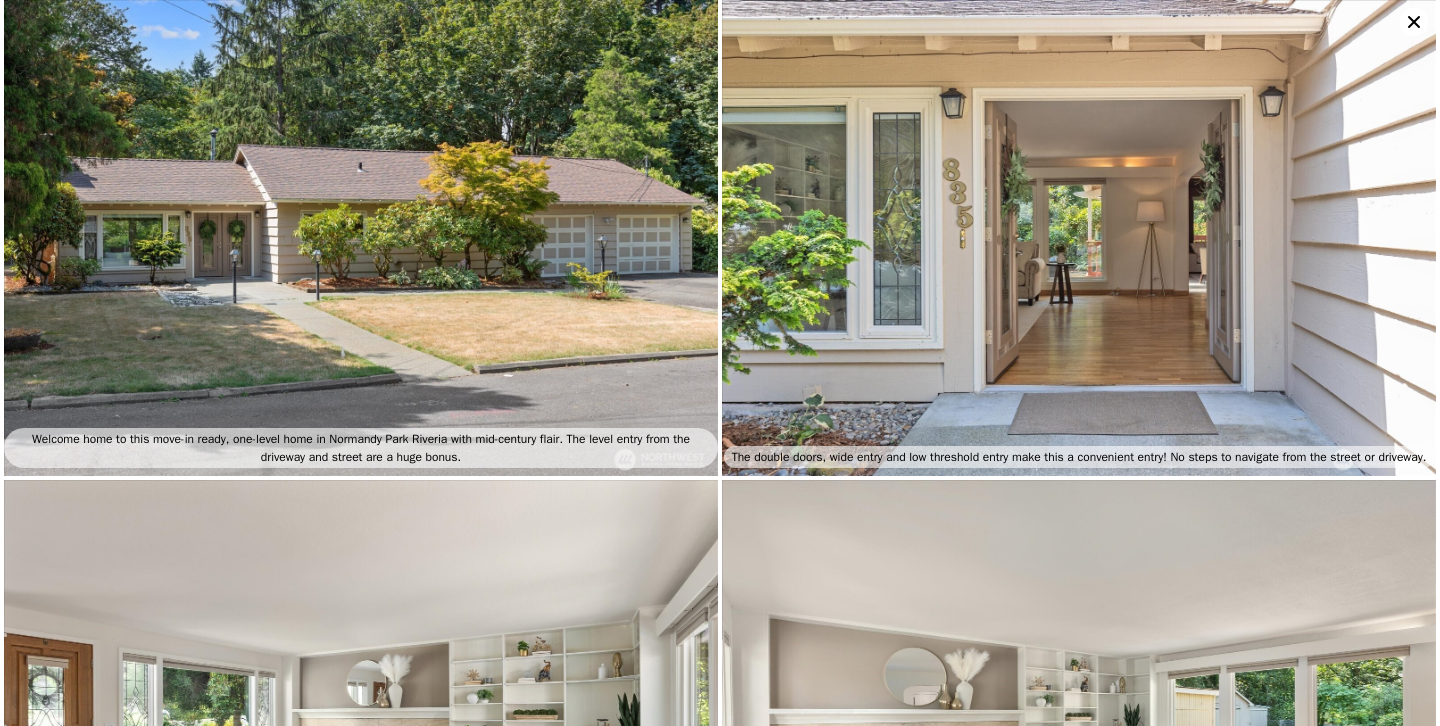click 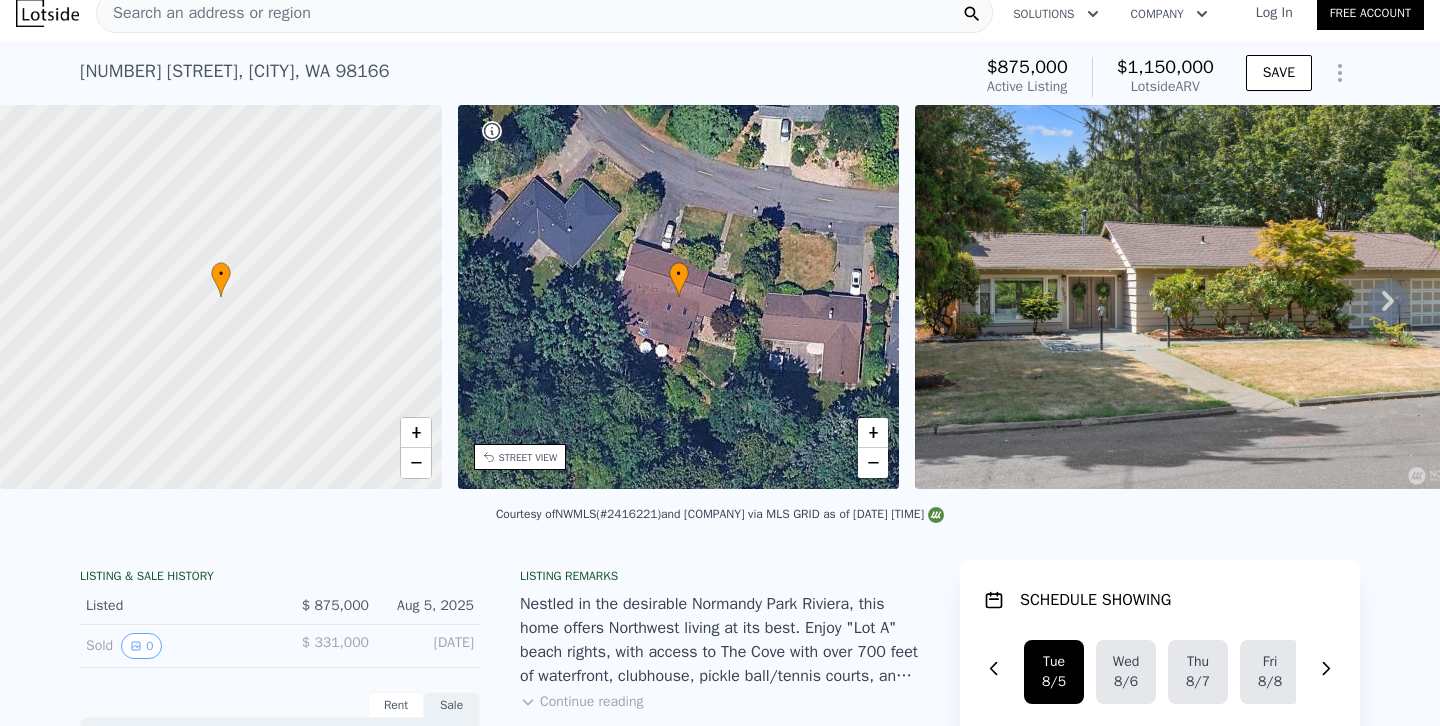 scroll, scrollTop: 0, scrollLeft: 0, axis: both 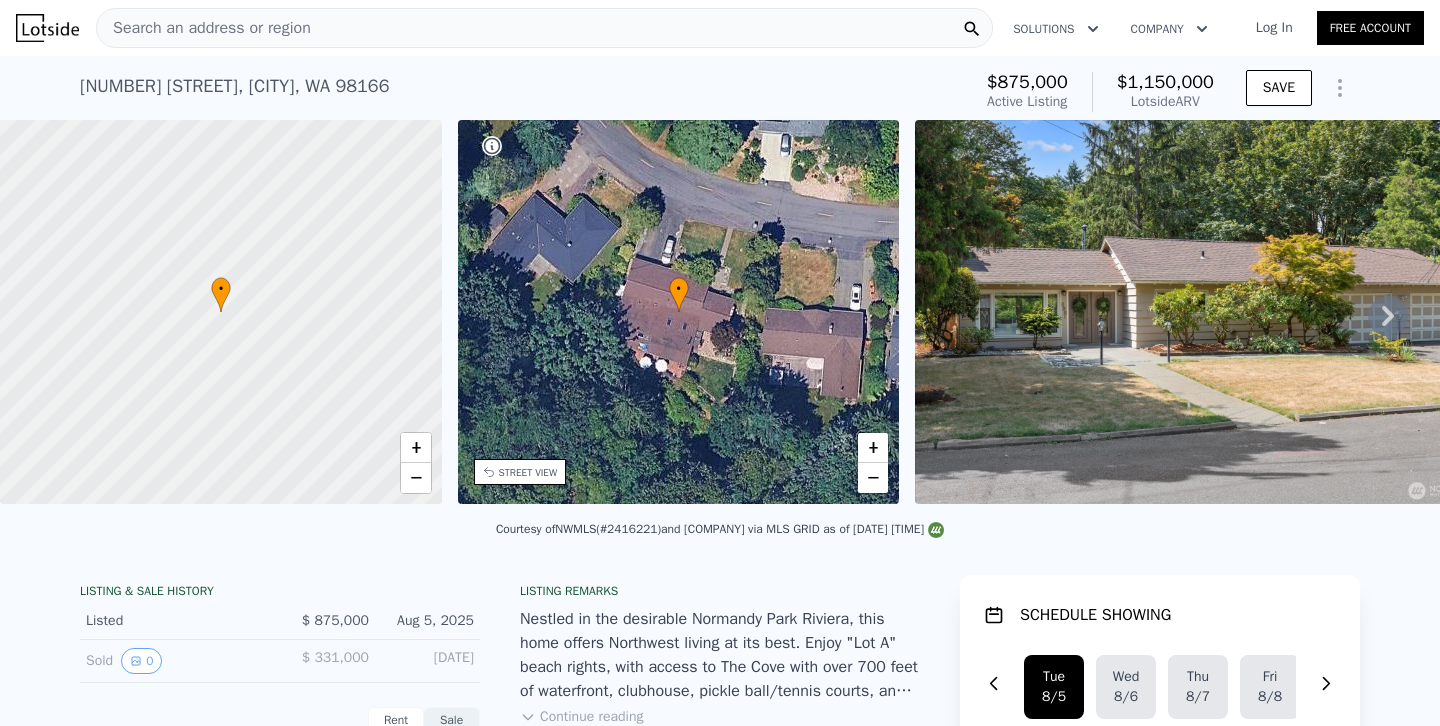 click on "Search an address or region" at bounding box center [544, 28] 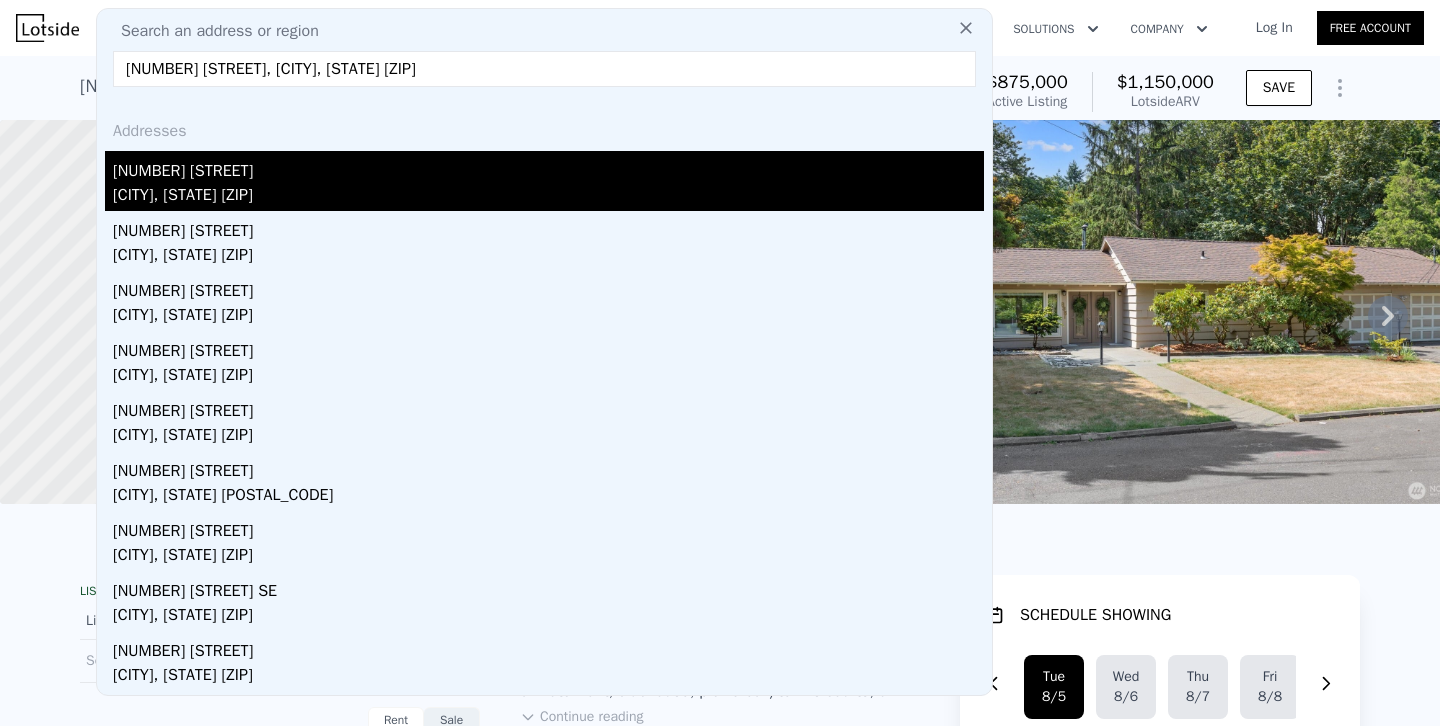 type on "[NUMBER] [STREET], [CITY], [STATE] [ZIP]" 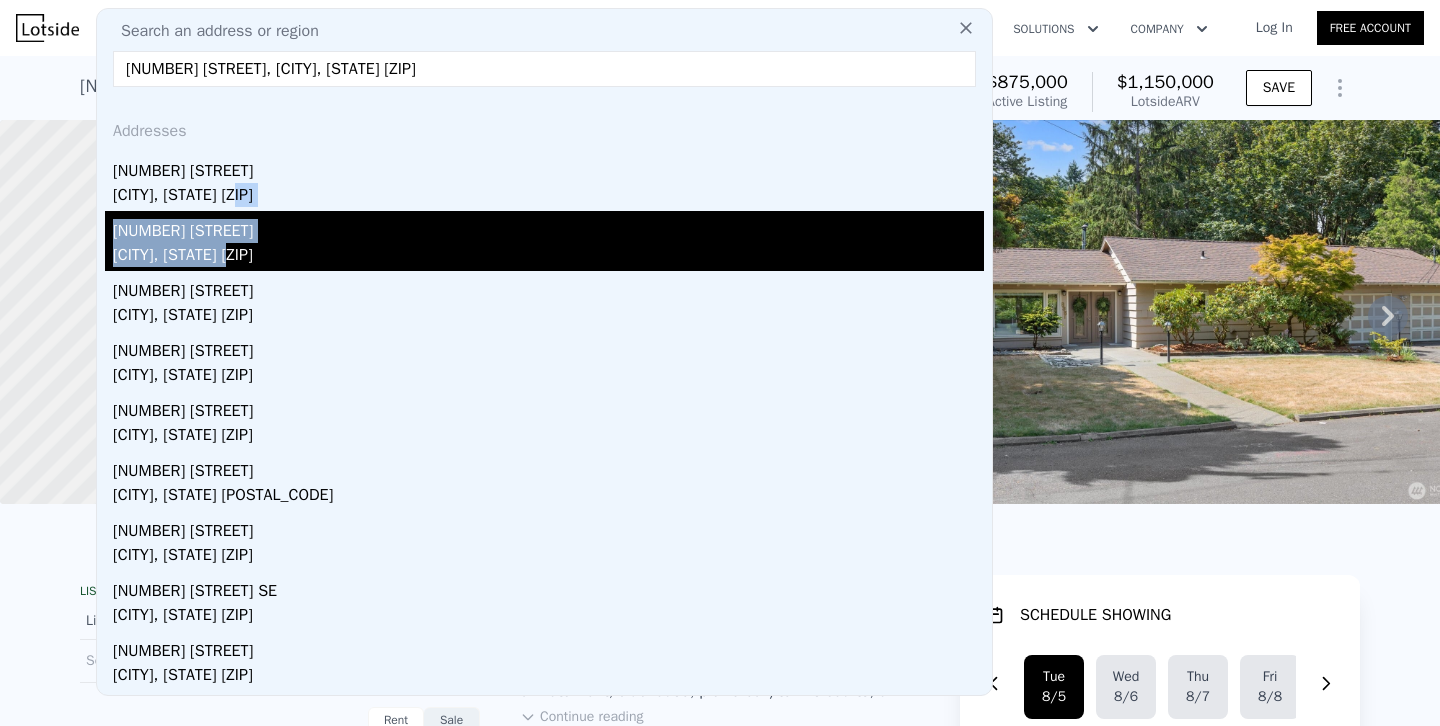 drag, startPoint x: 248, startPoint y: 184, endPoint x: 579, endPoint y: 262, distance: 340.06616 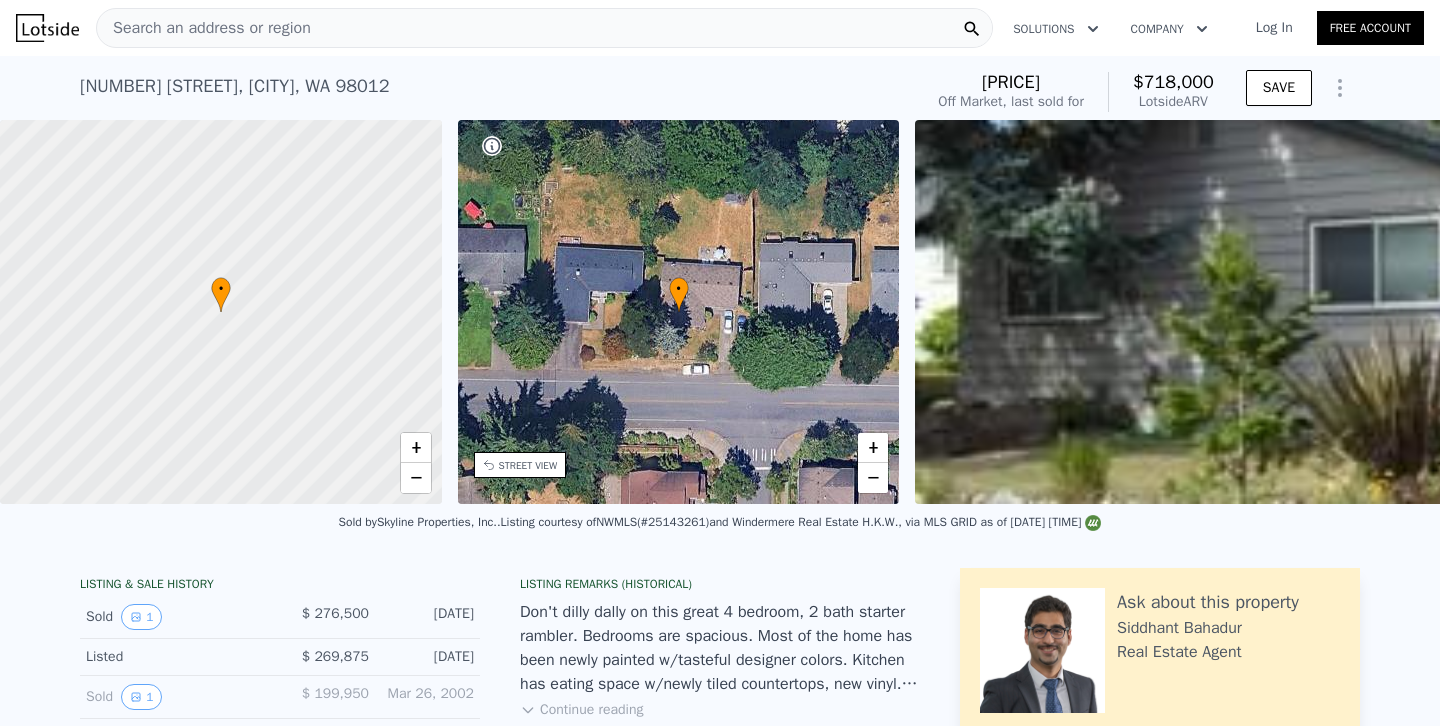 click at bounding box center (1627, 312) 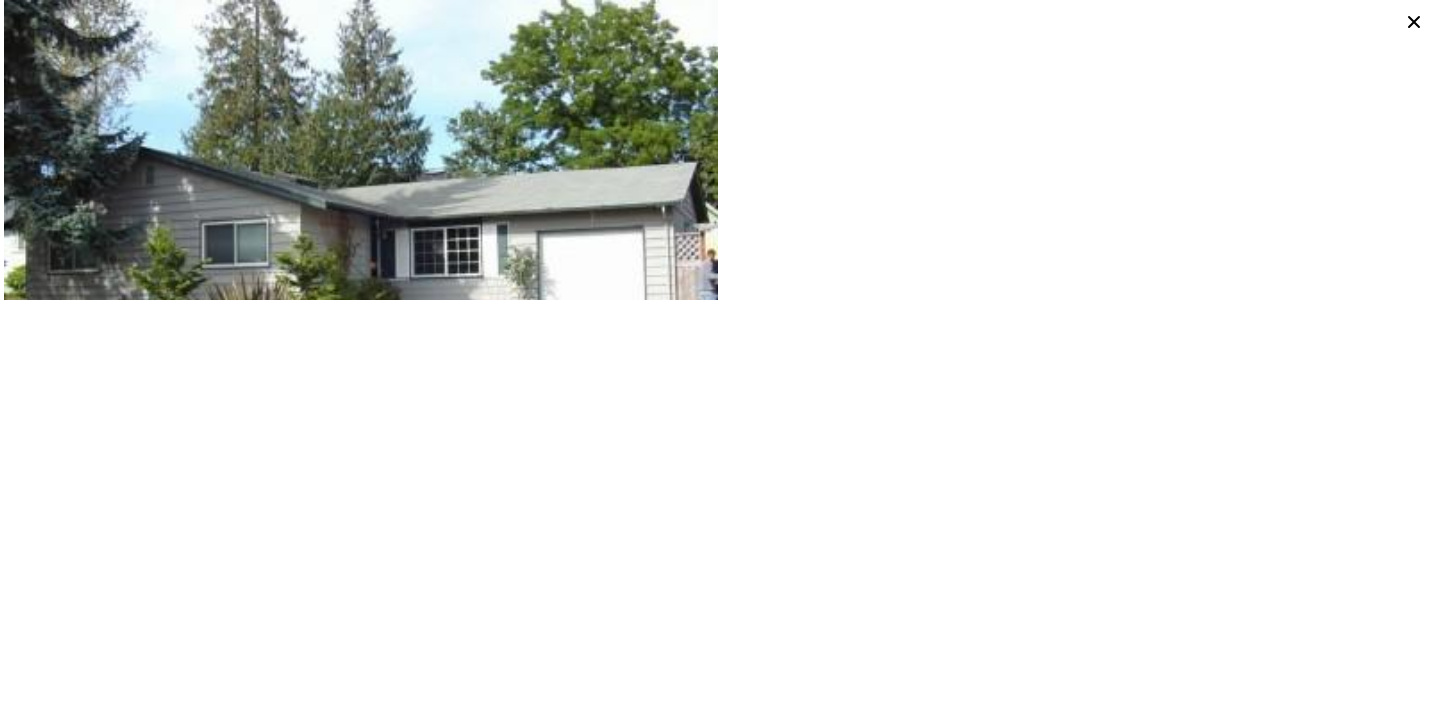 click 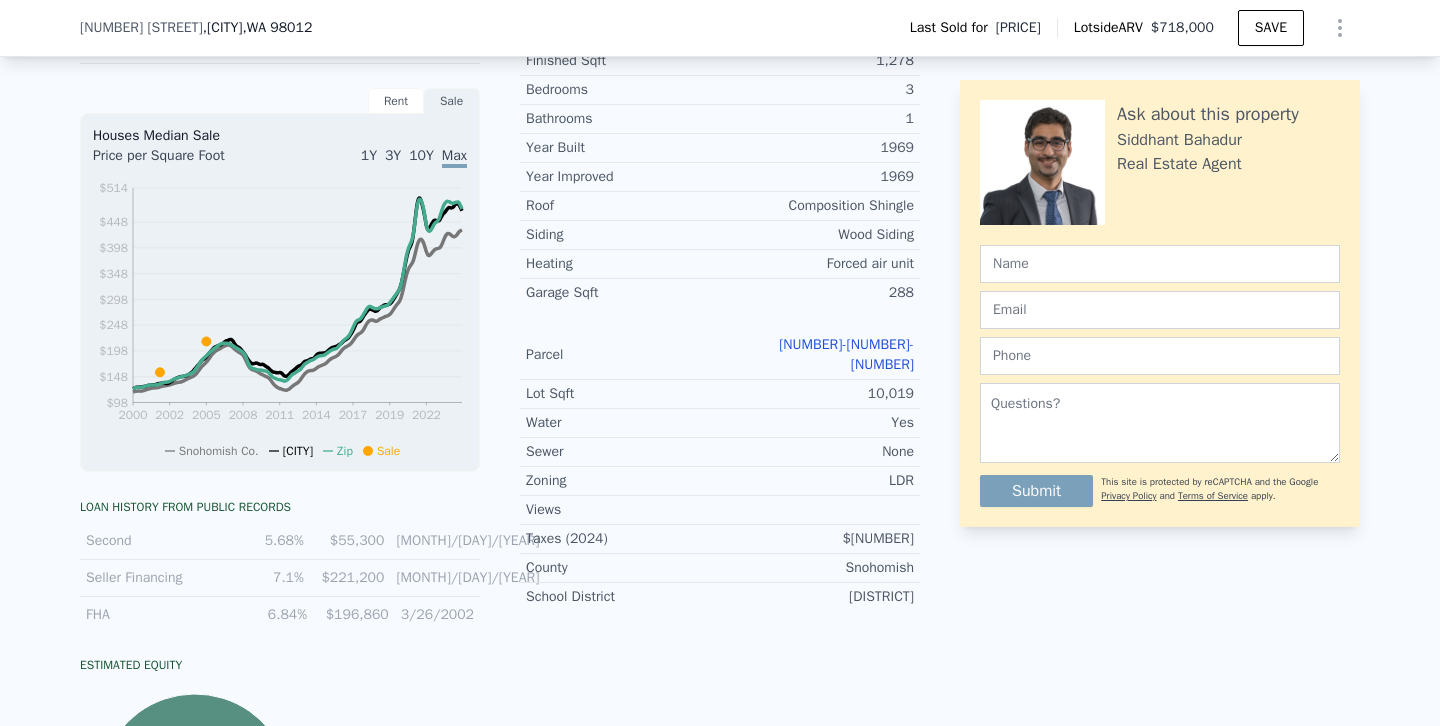 scroll, scrollTop: 0, scrollLeft: 0, axis: both 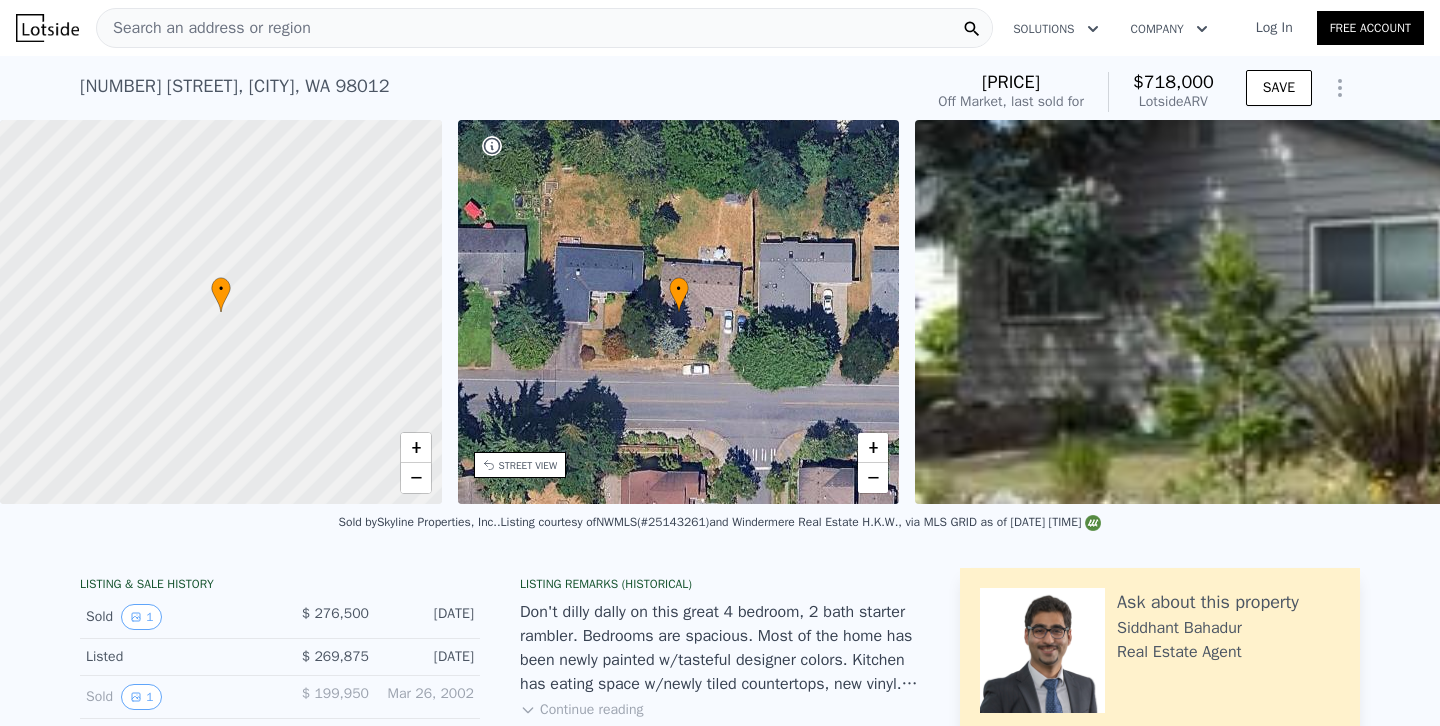 click on "Search an address or region" at bounding box center [204, 28] 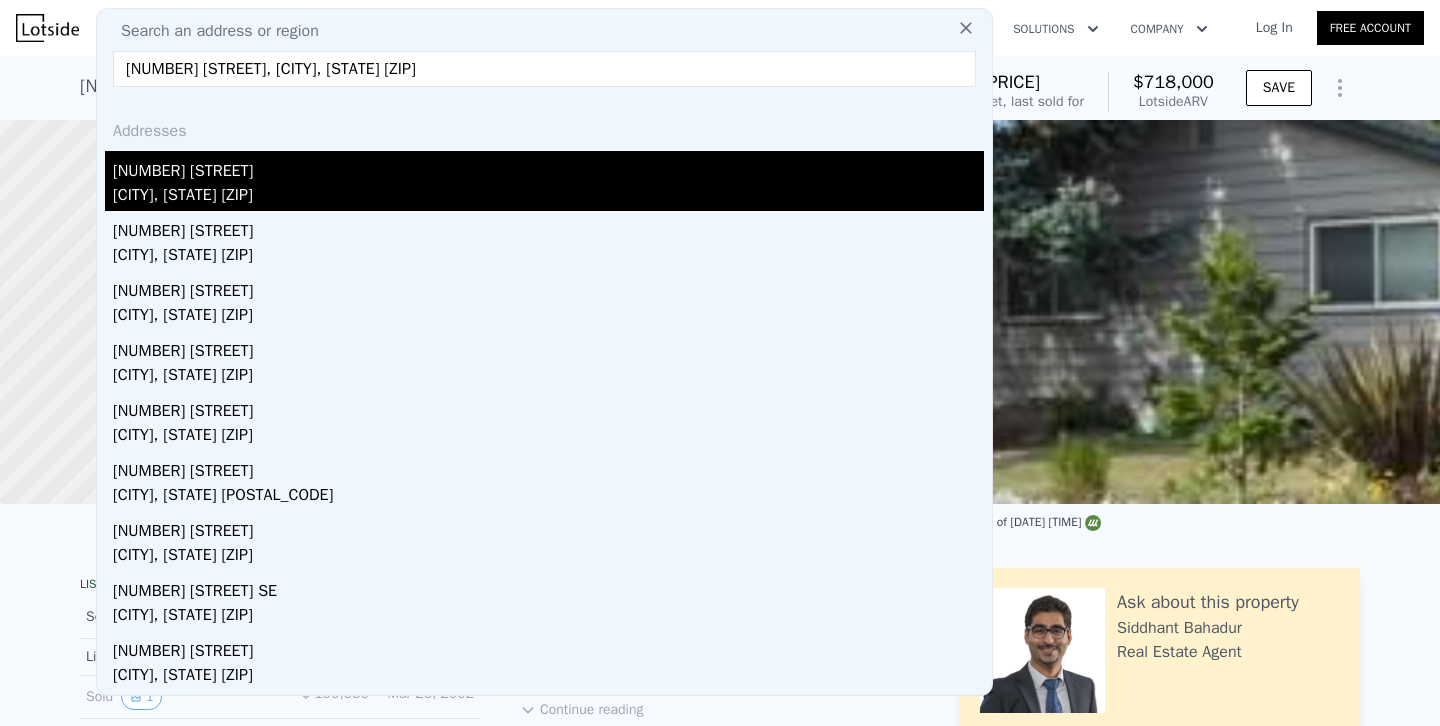 type on "[NUMBER] [STREET], [CITY], [STATE] [ZIP]" 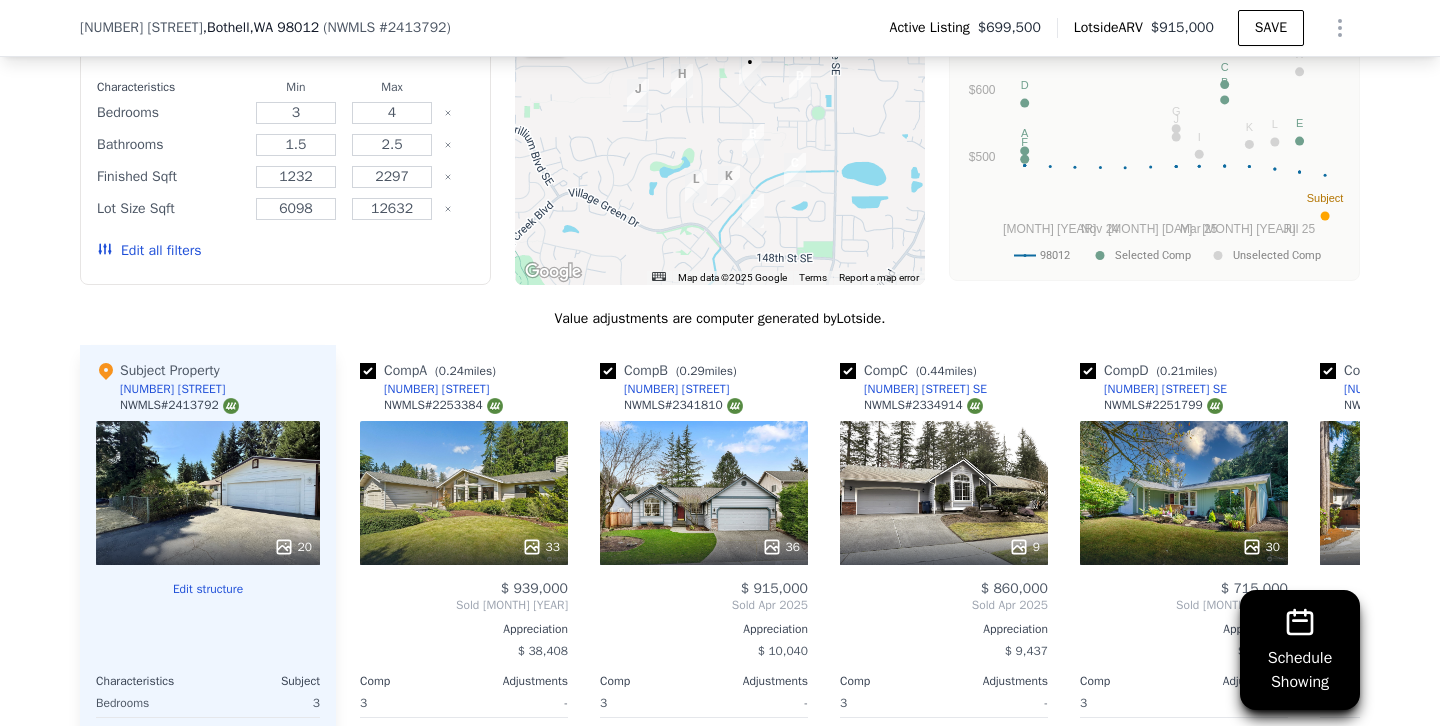 scroll, scrollTop: 1922, scrollLeft: 0, axis: vertical 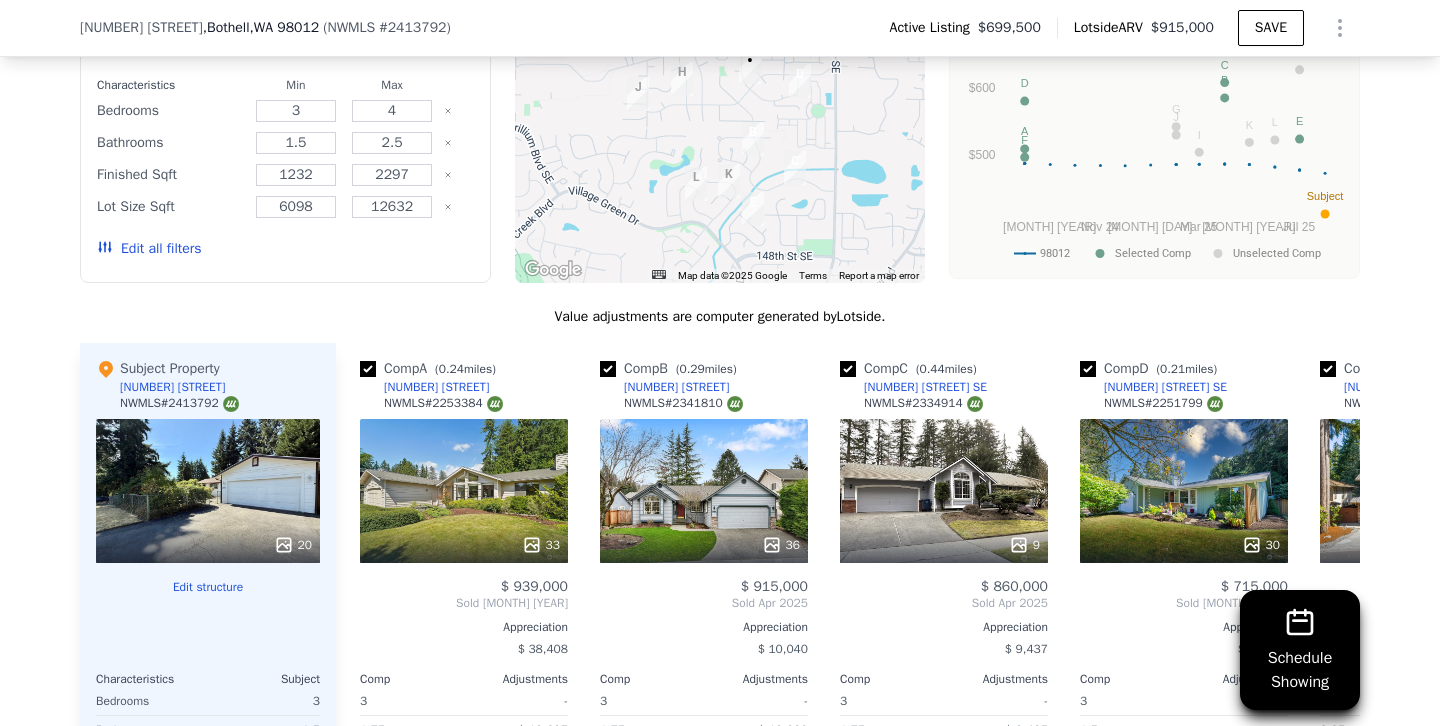 click on "Edit all filters" at bounding box center [149, 249] 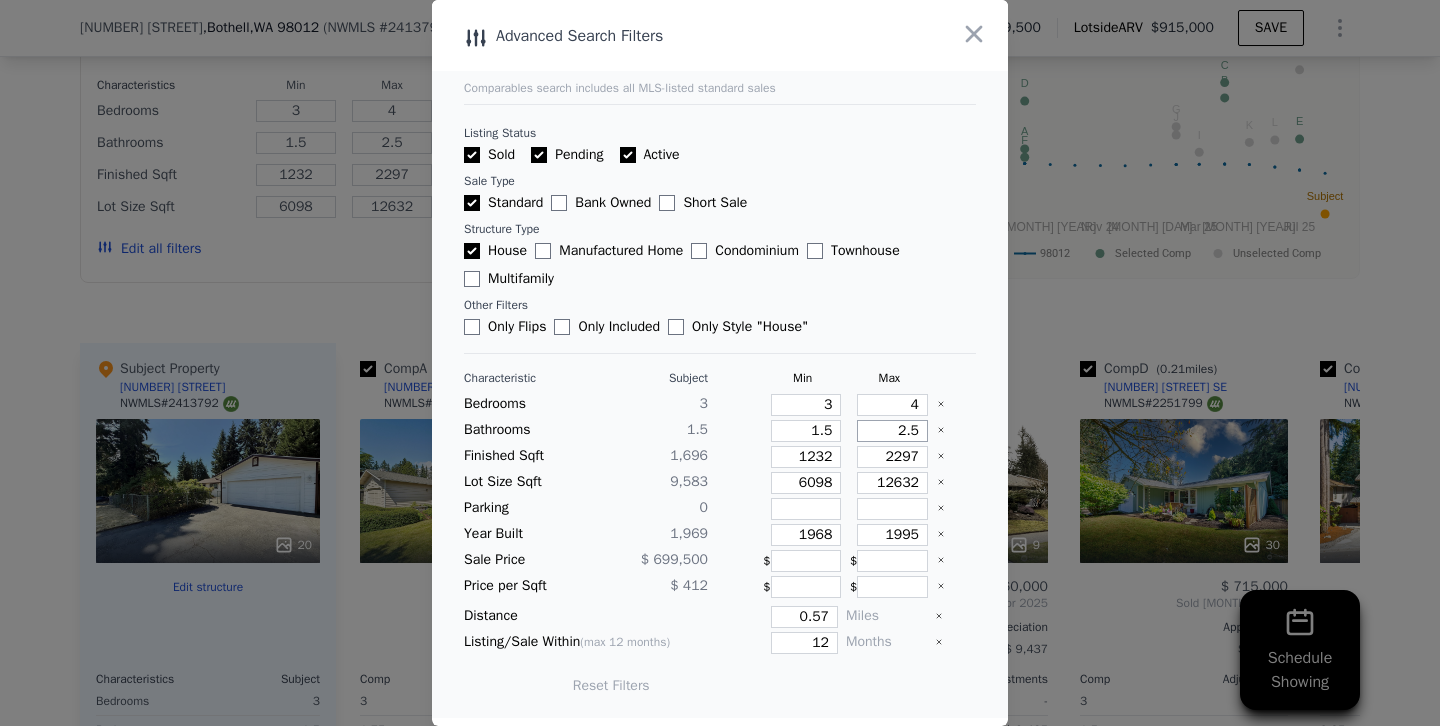 drag, startPoint x: 886, startPoint y: 436, endPoint x: 1022, endPoint y: 430, distance: 136.1323 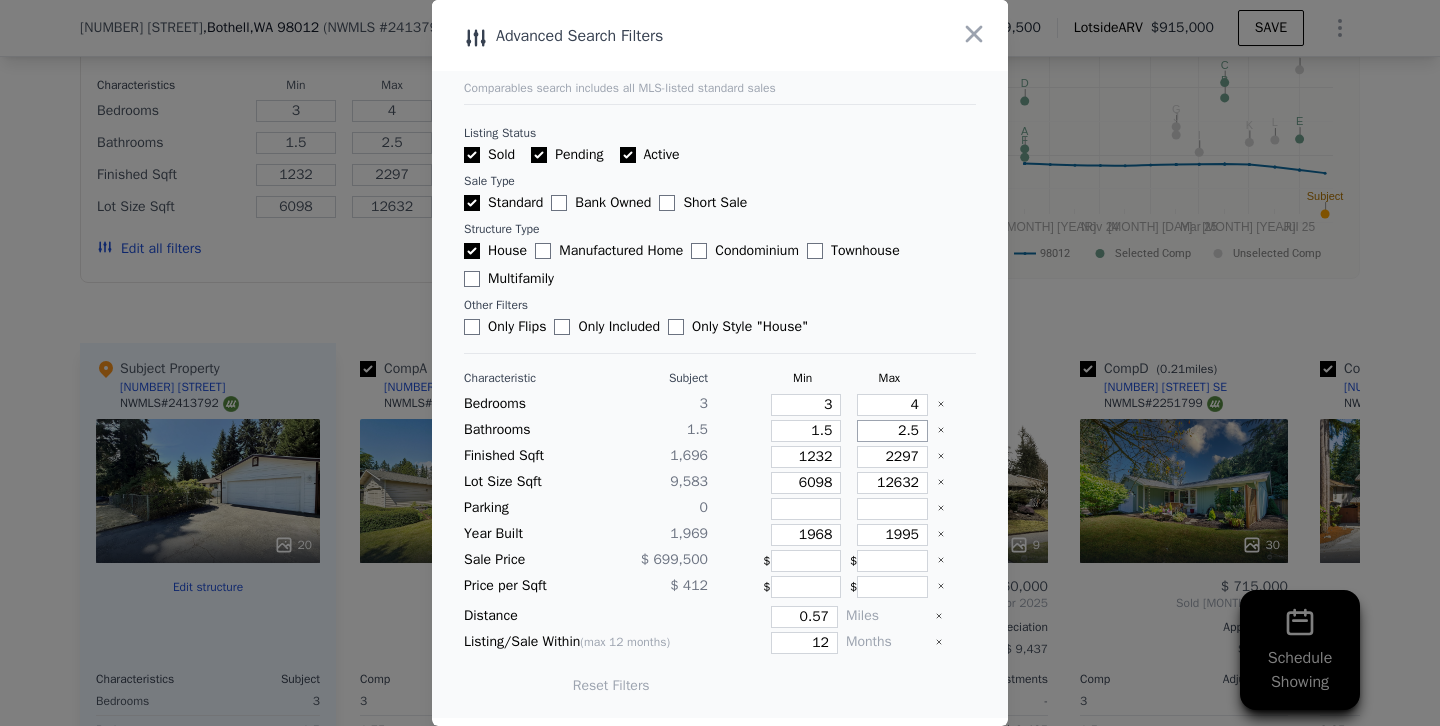 click on "1969 1968 1995" at bounding box center (720, 363) 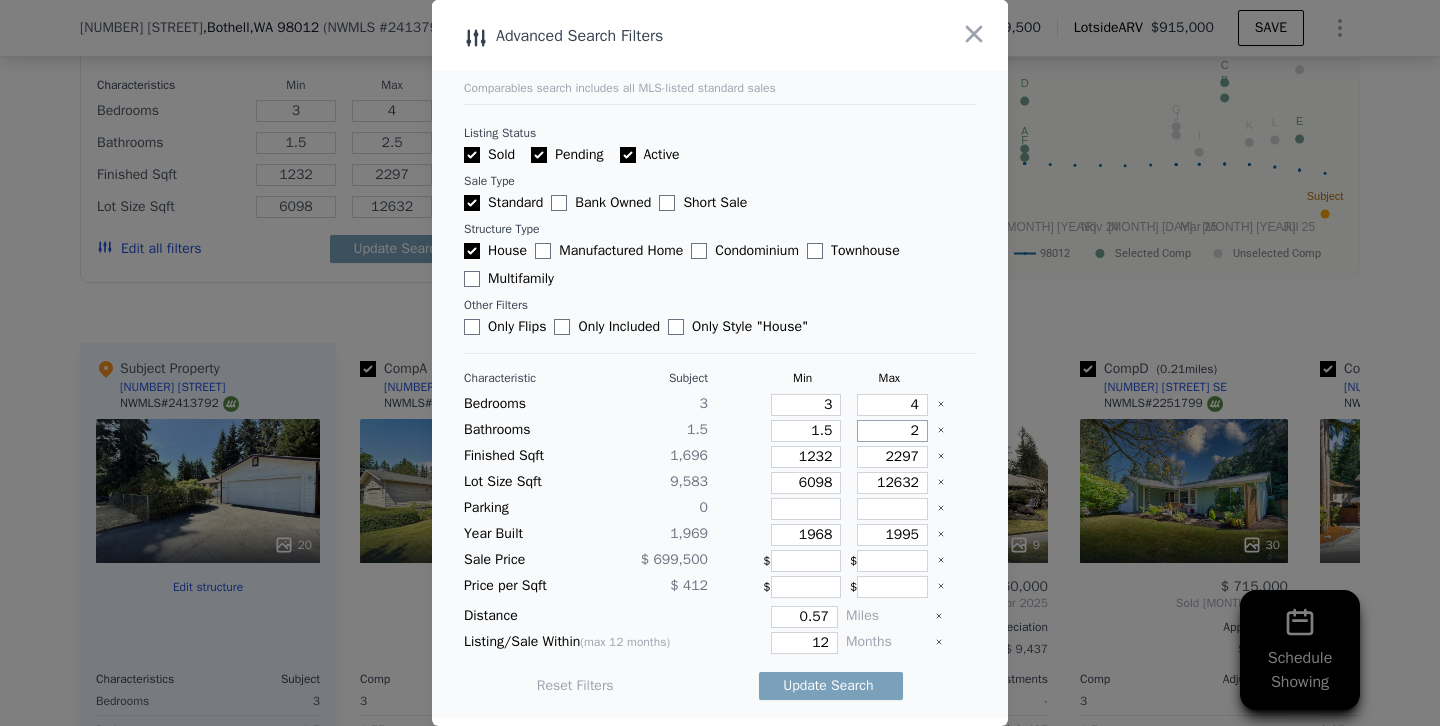 type on "2" 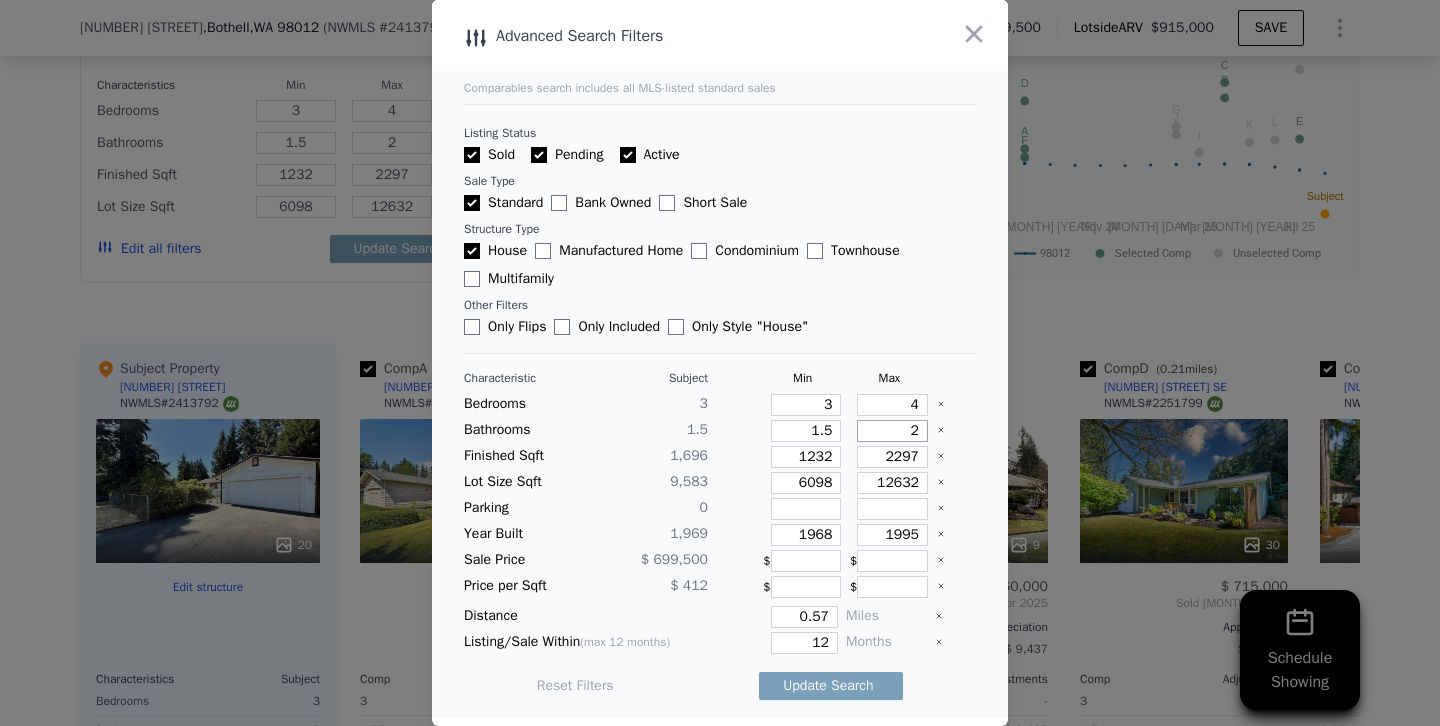 type on "2.5" 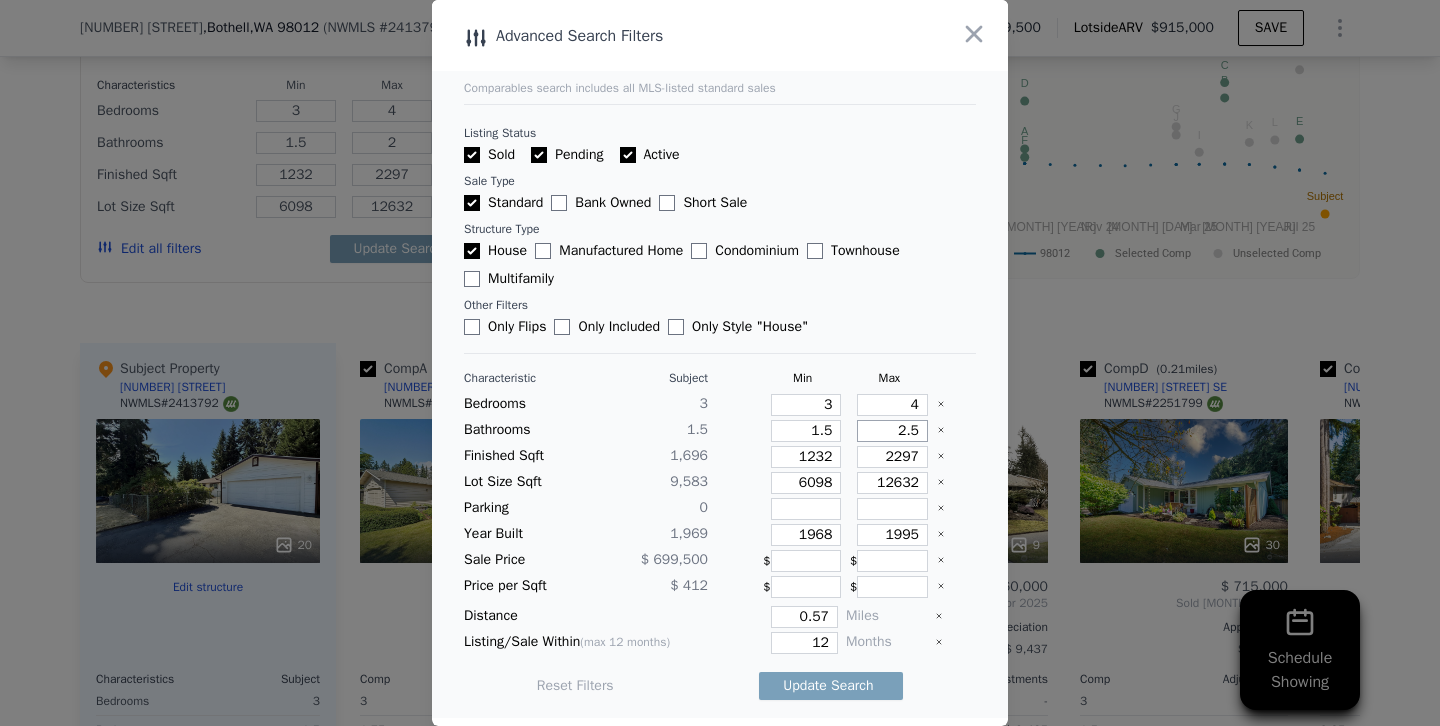 type on "2.5" 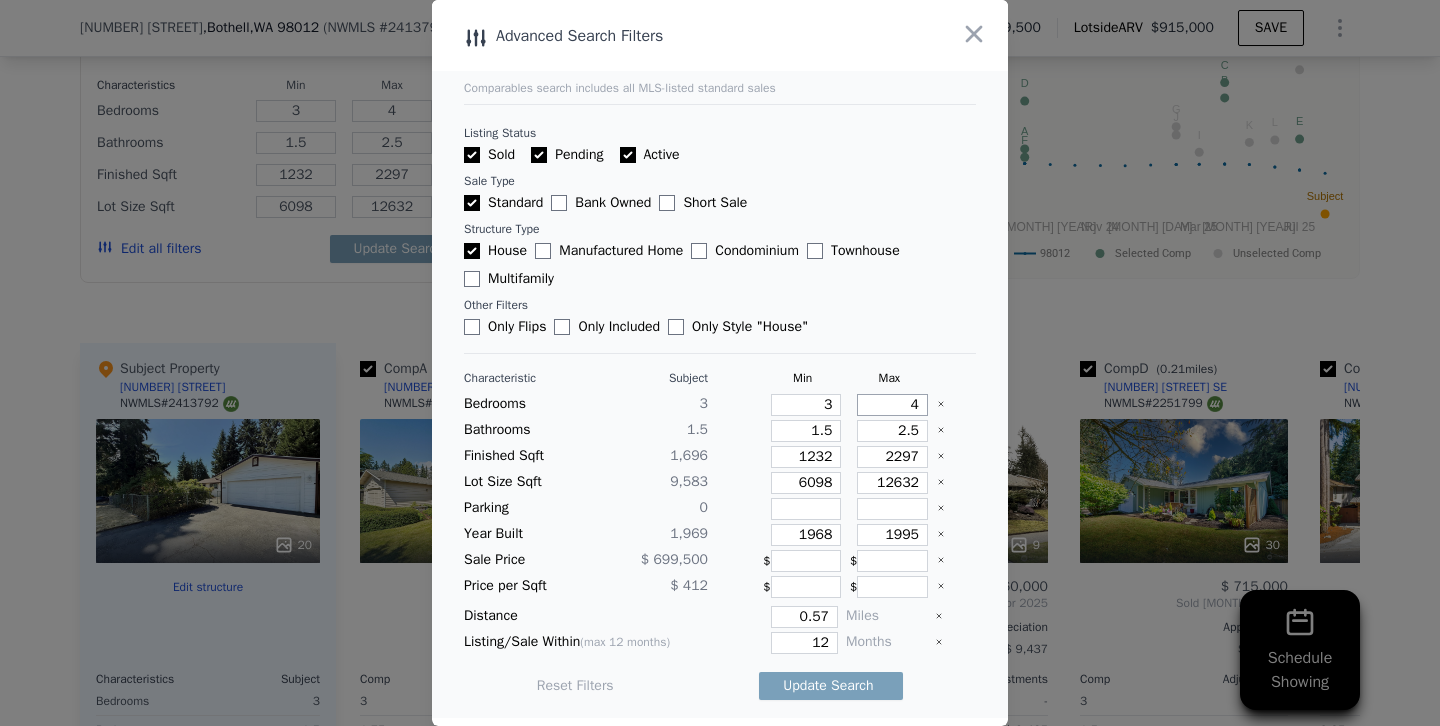 drag, startPoint x: 871, startPoint y: 406, endPoint x: 975, endPoint y: 406, distance: 104 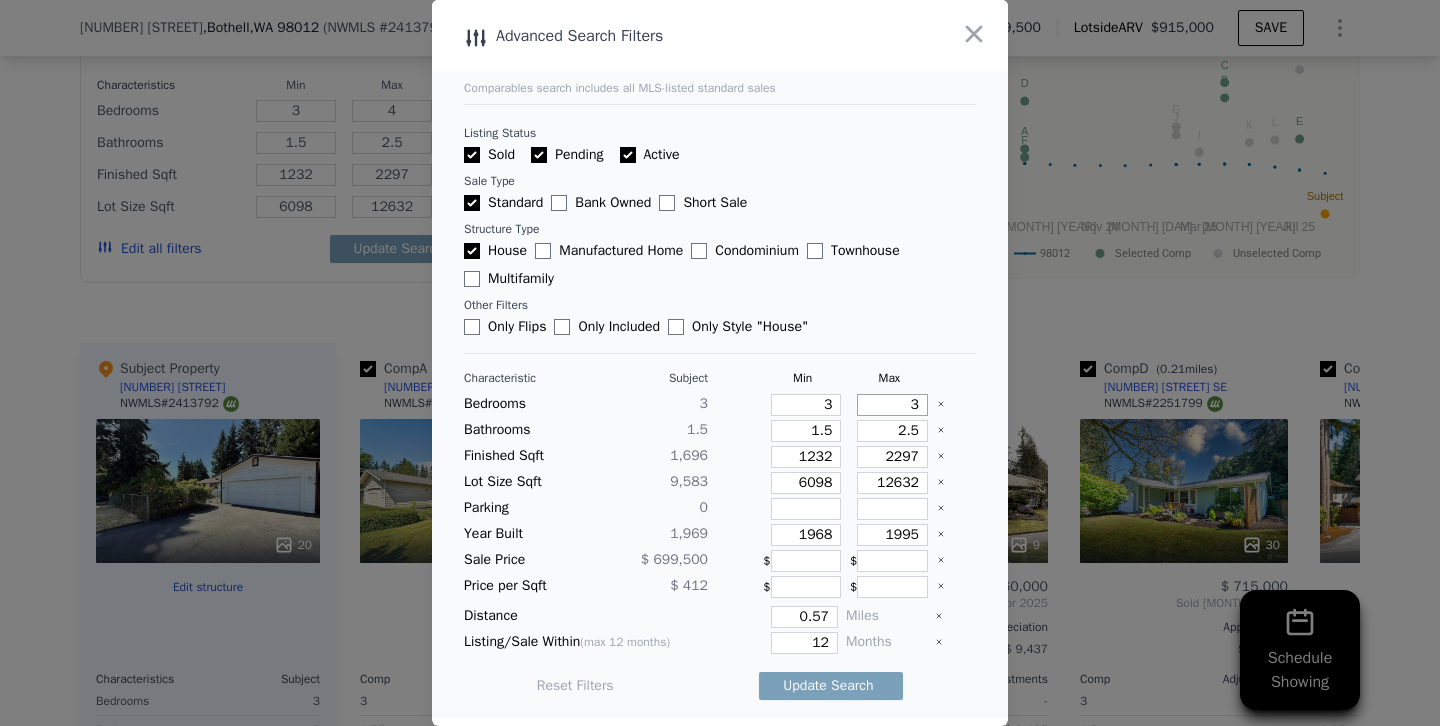 type on "3" 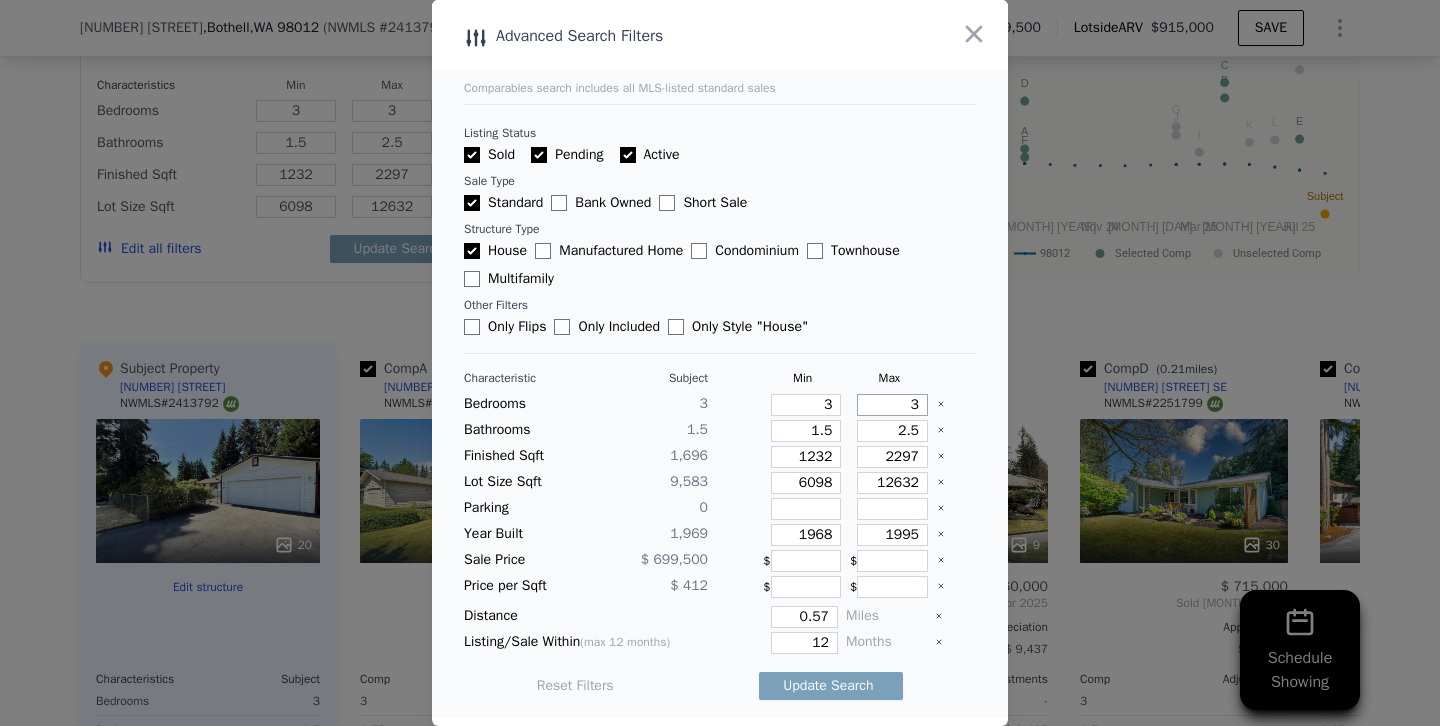 type on "3" 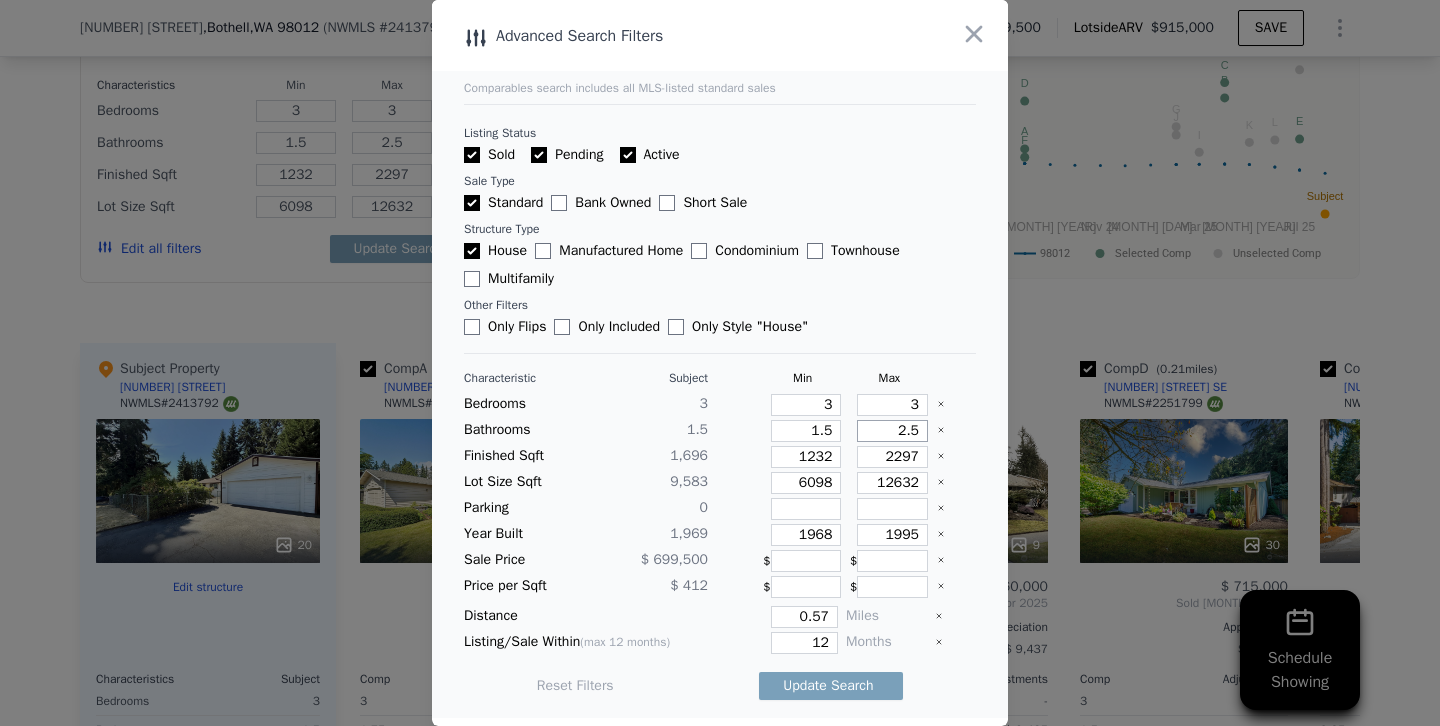 drag, startPoint x: 887, startPoint y: 436, endPoint x: 1023, endPoint y: 438, distance: 136.01471 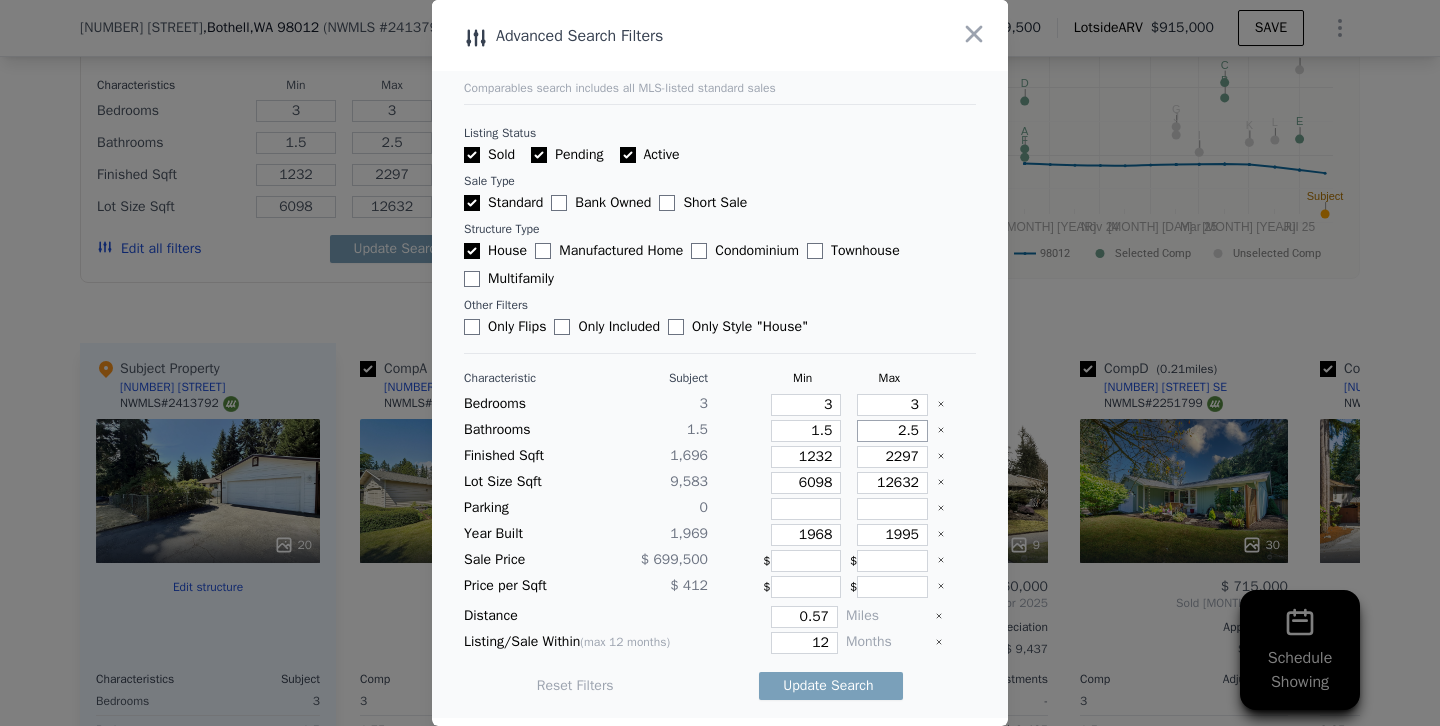 type on "2" 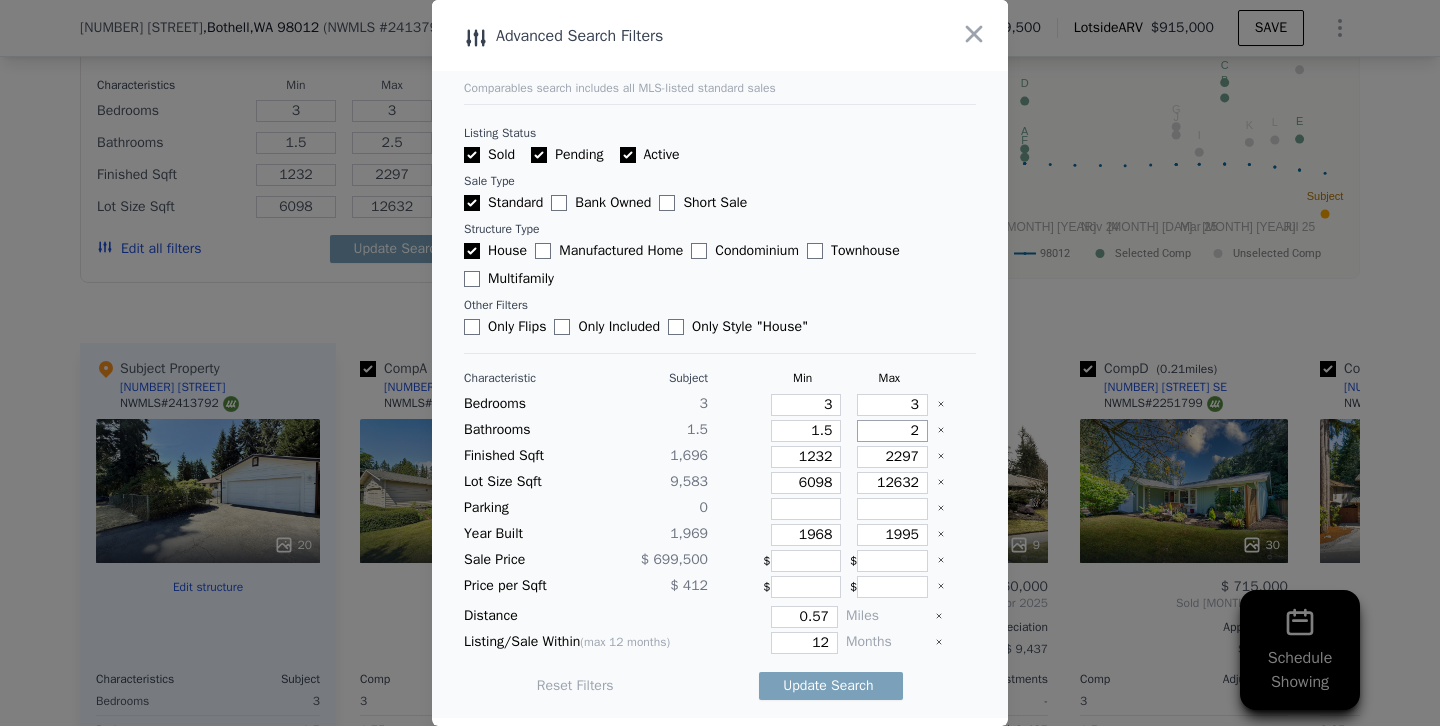 type on "2" 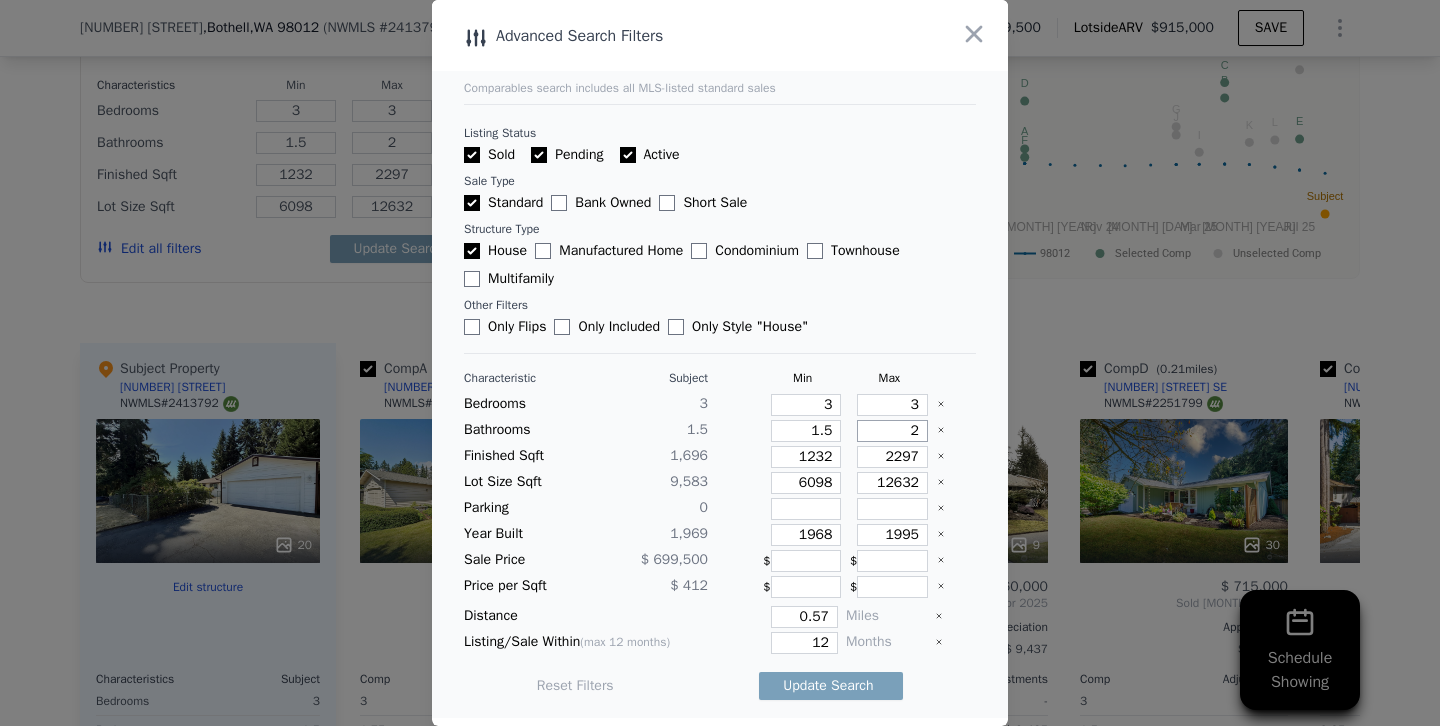 type on "2" 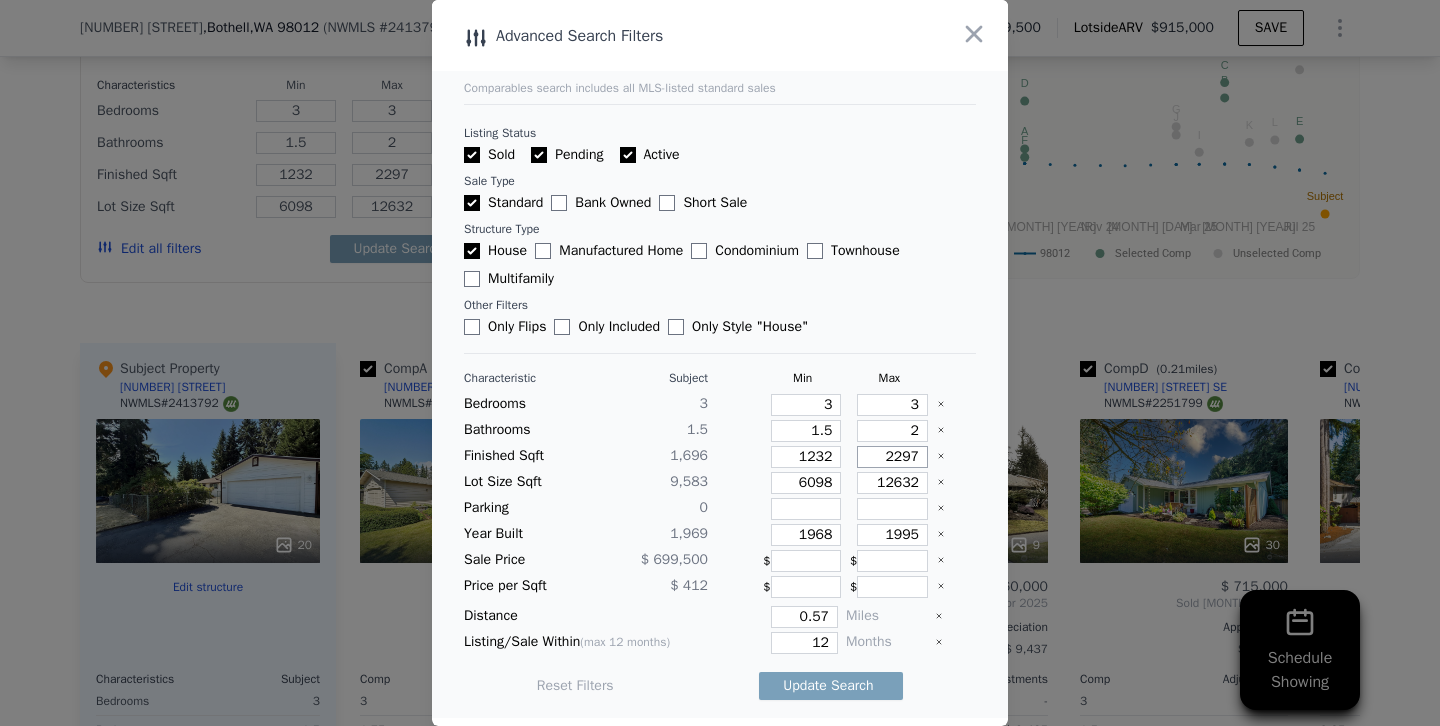 click on "2297" at bounding box center [892, 457] 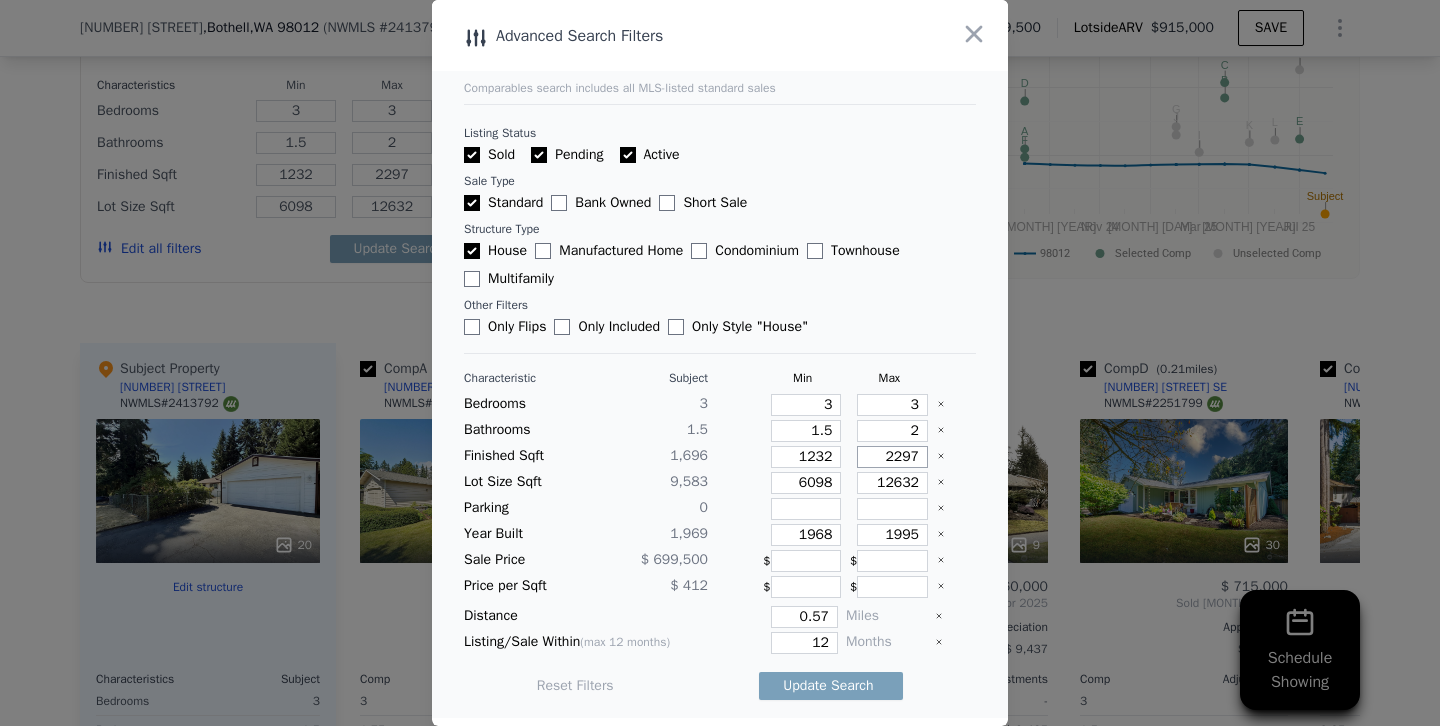 type on "297" 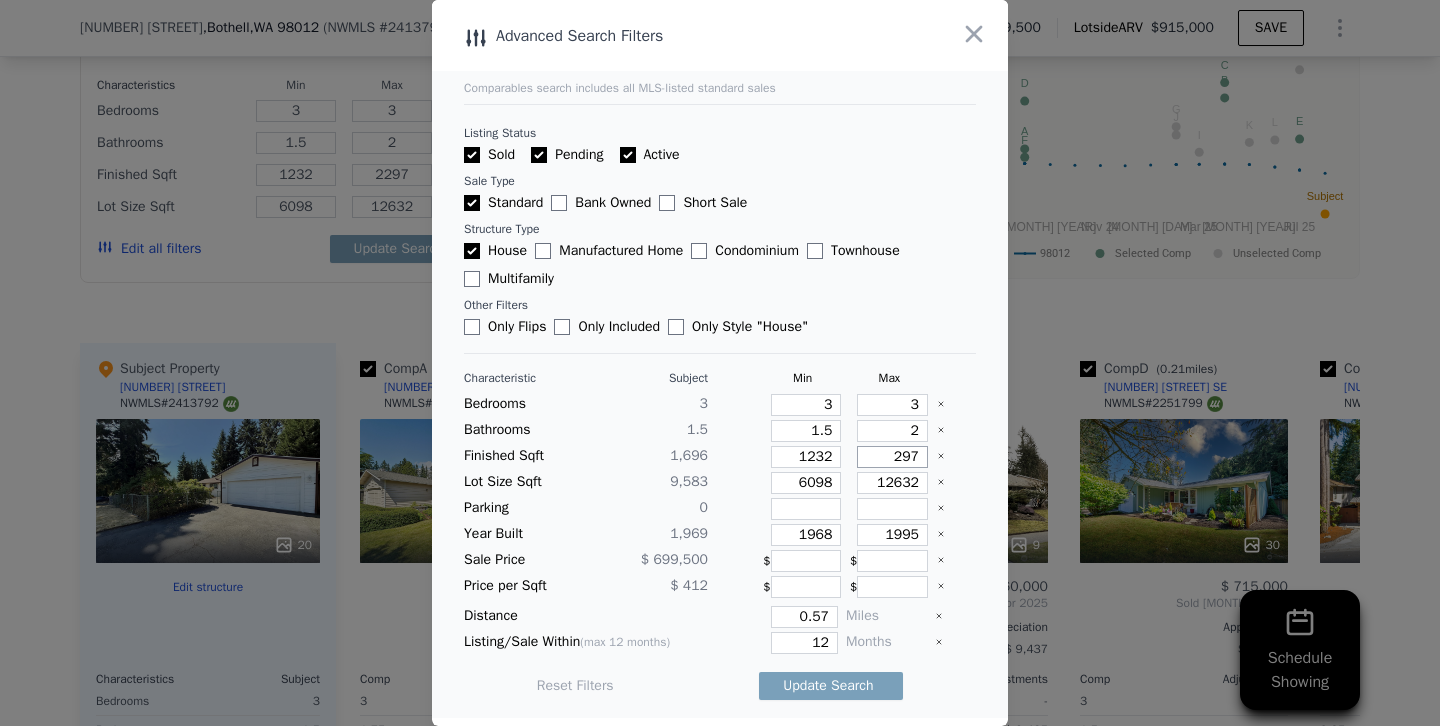 type on "297" 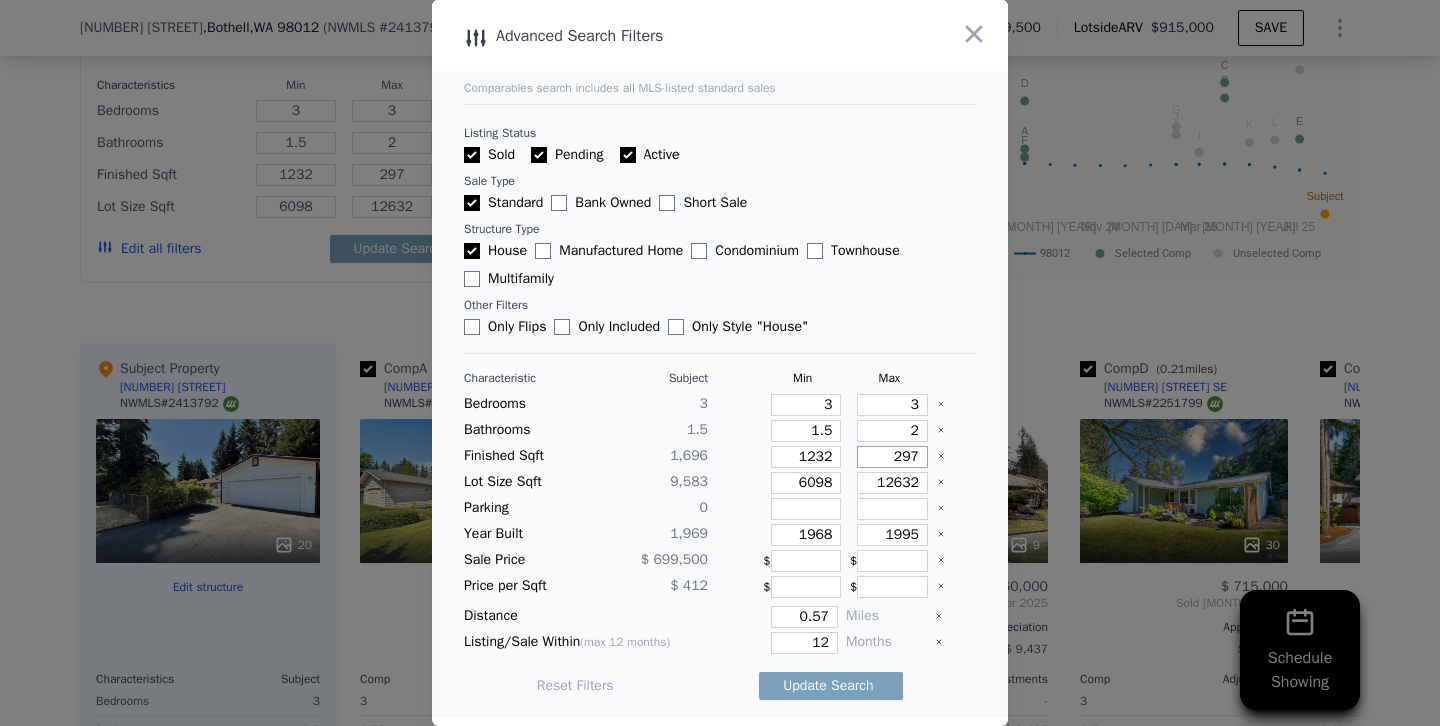 type on "2097" 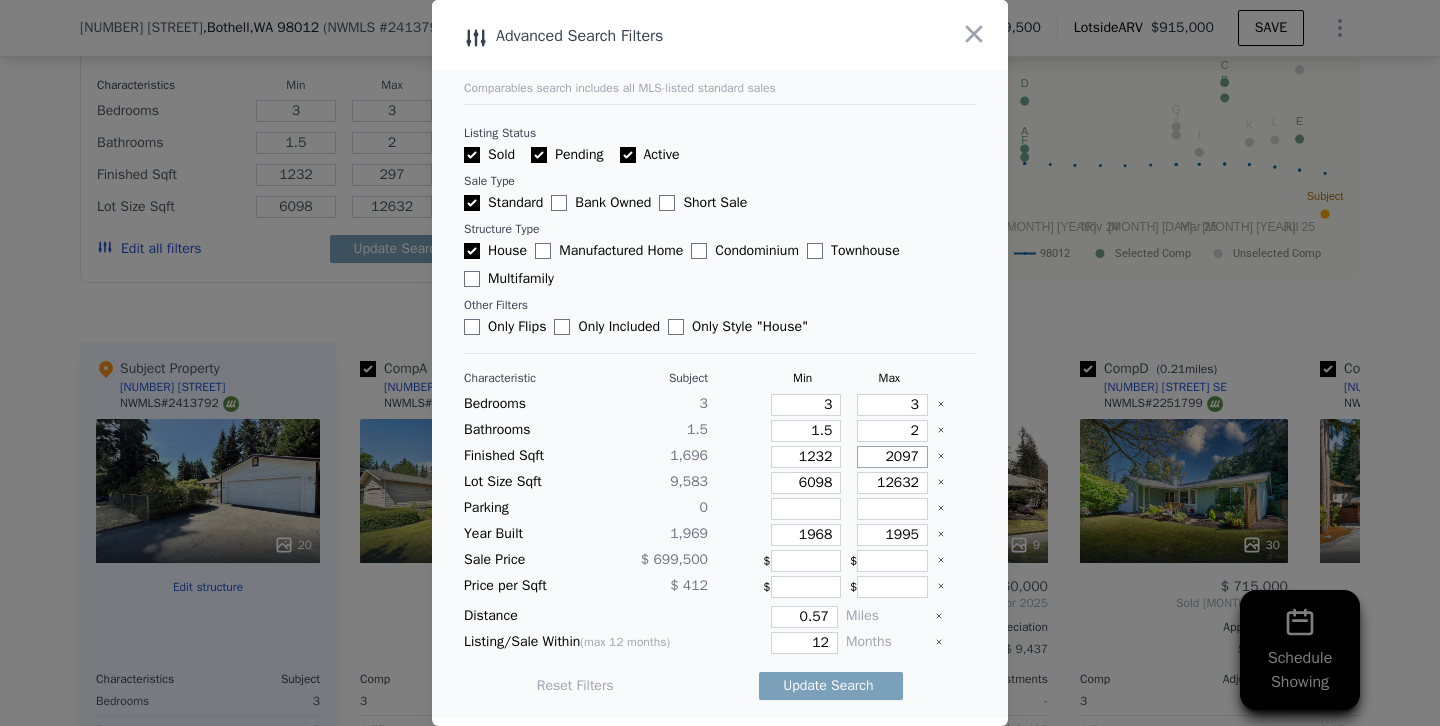 type on "2097" 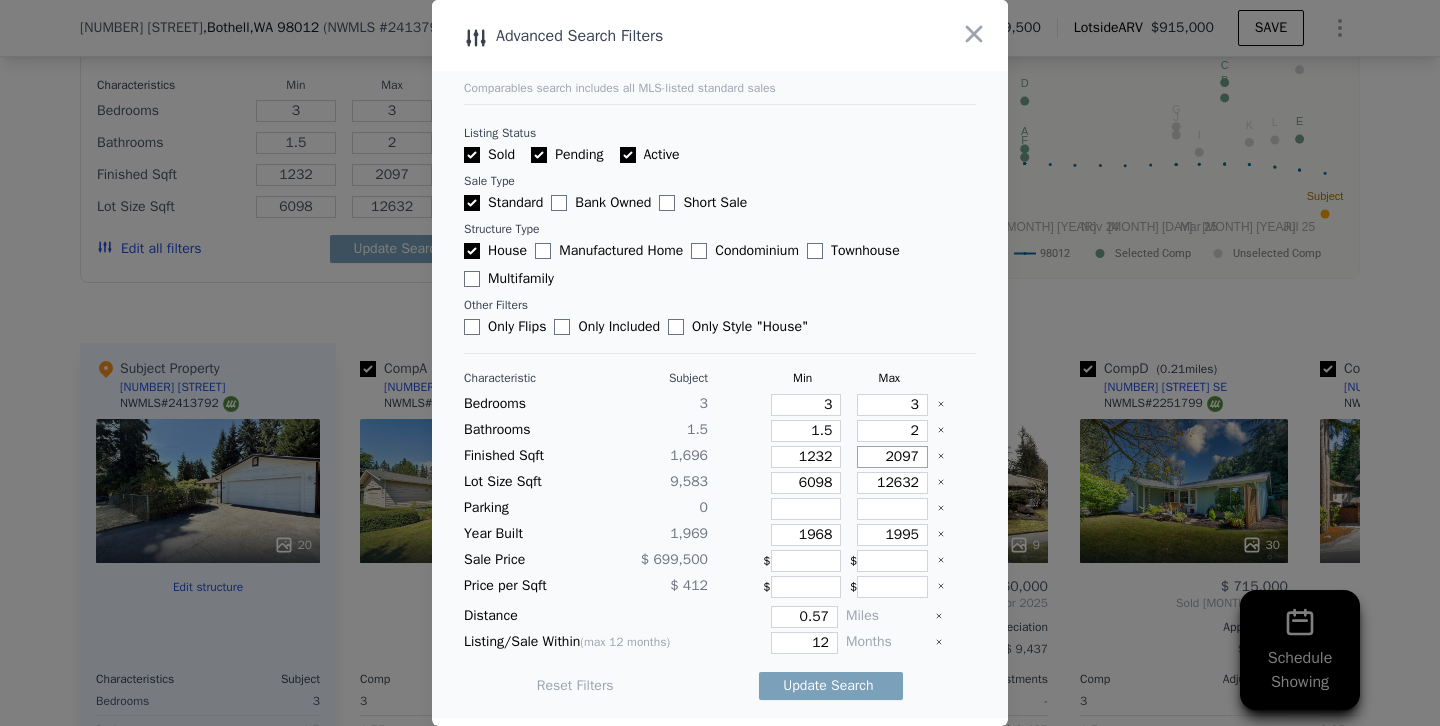 type on "2097" 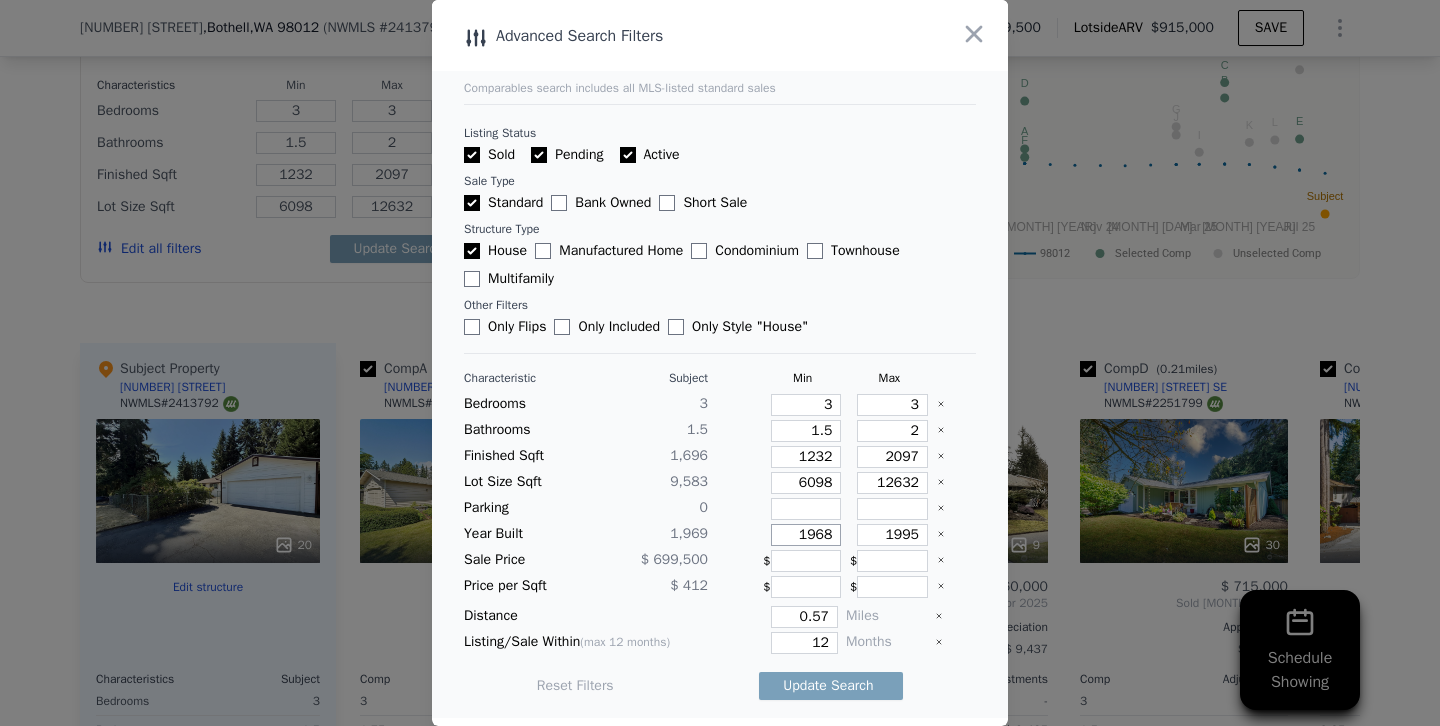 drag, startPoint x: 822, startPoint y: 532, endPoint x: 911, endPoint y: 532, distance: 89 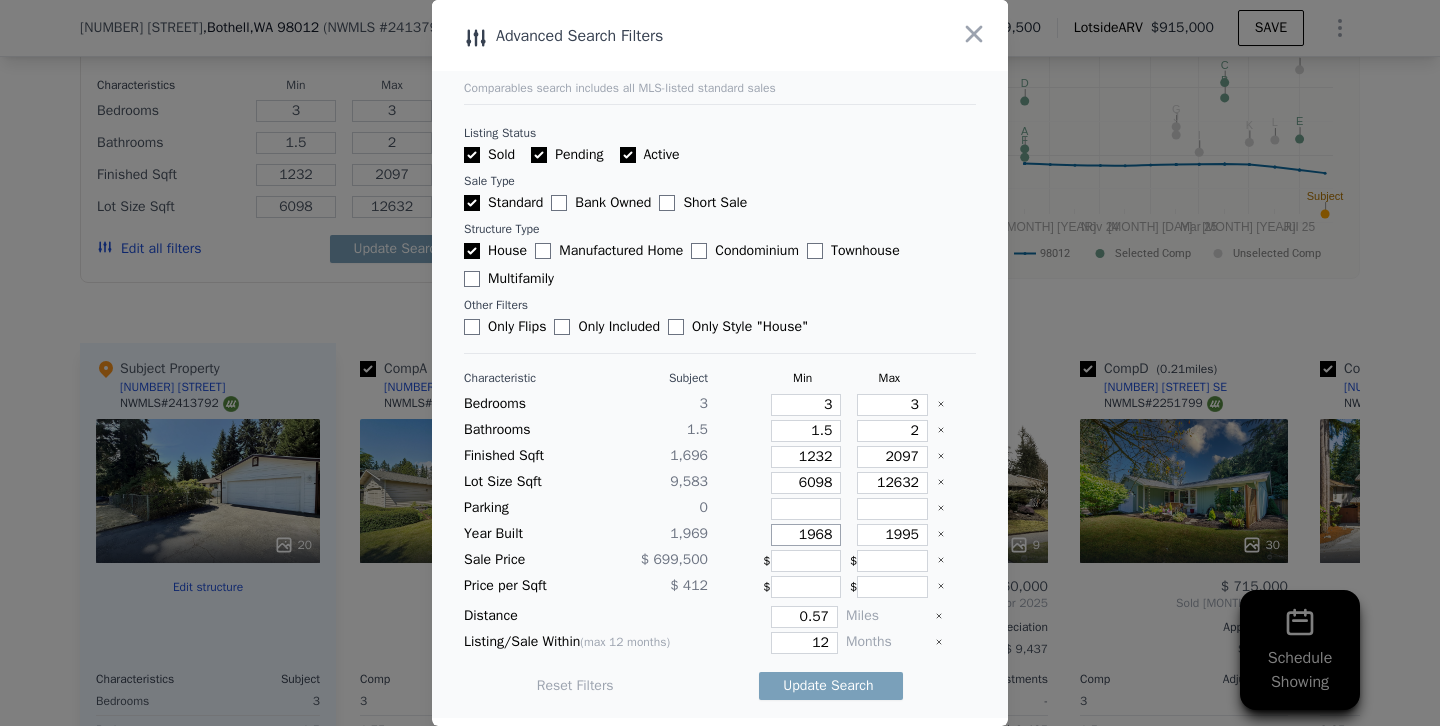 click on "Year Built [YEAR]    [YEAR]    [YEAR]" at bounding box center (720, 535) 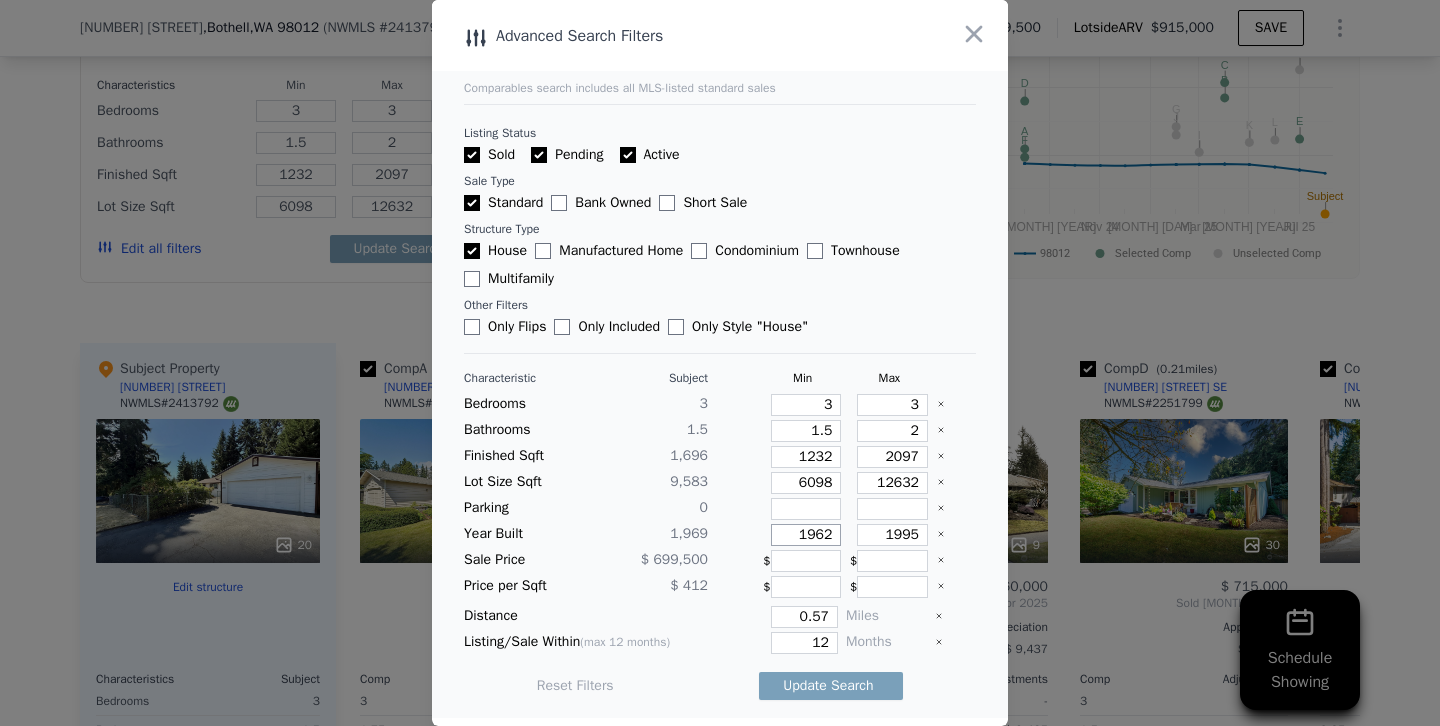 type on "1962" 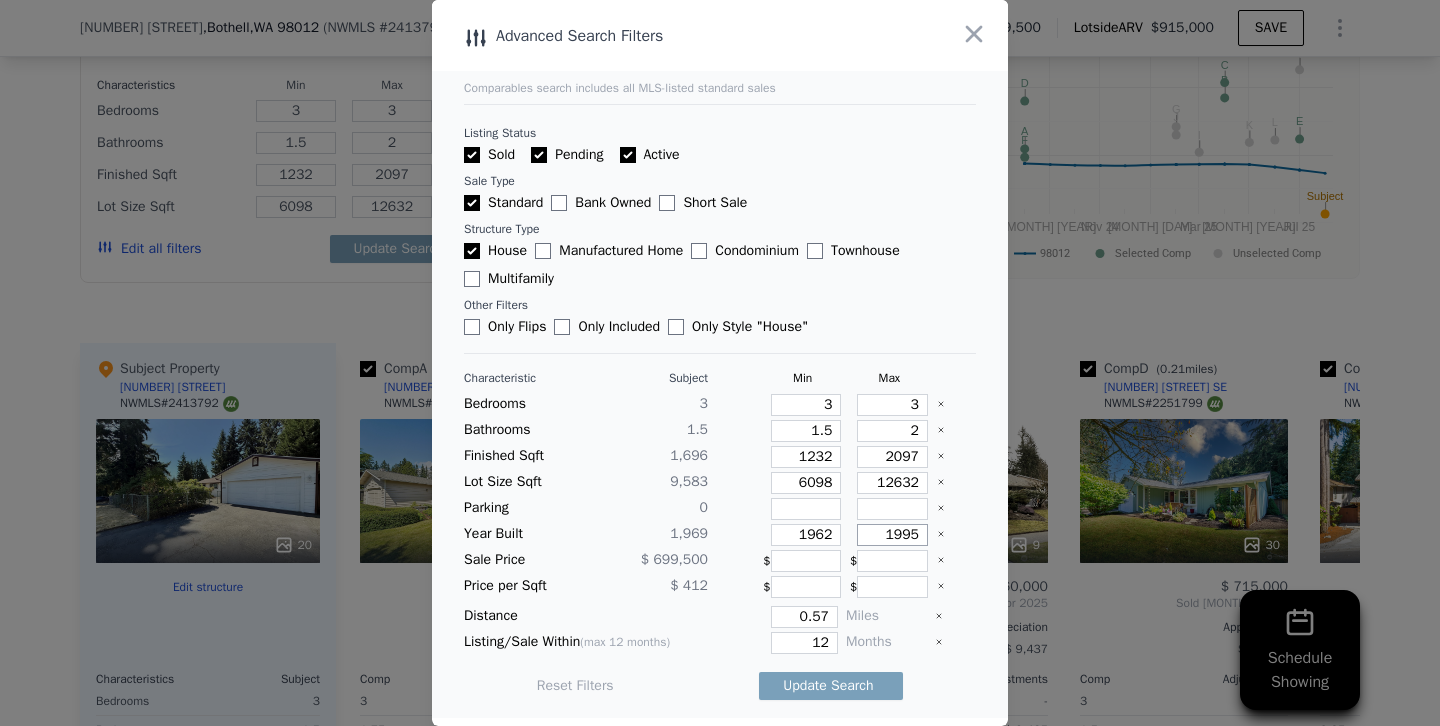 drag, startPoint x: 901, startPoint y: 534, endPoint x: 996, endPoint y: 534, distance: 95 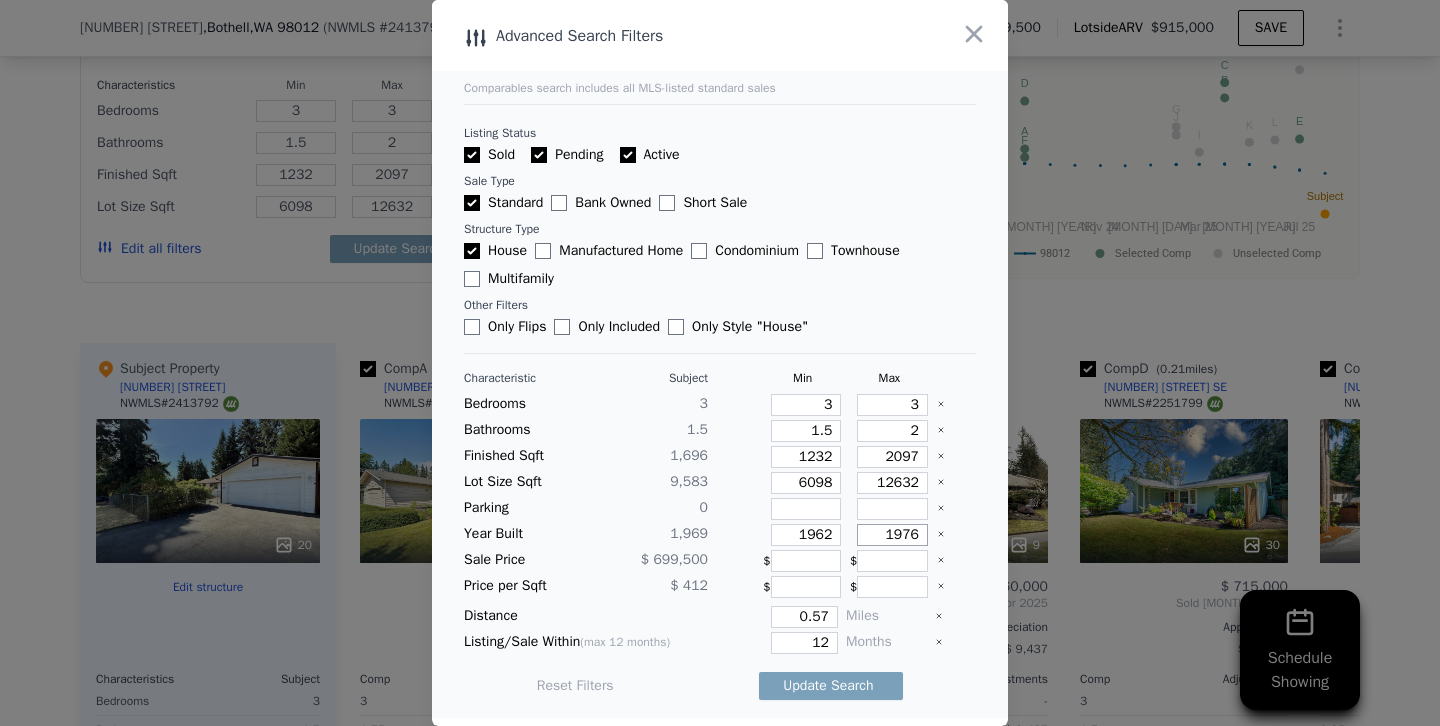 type on "1976" 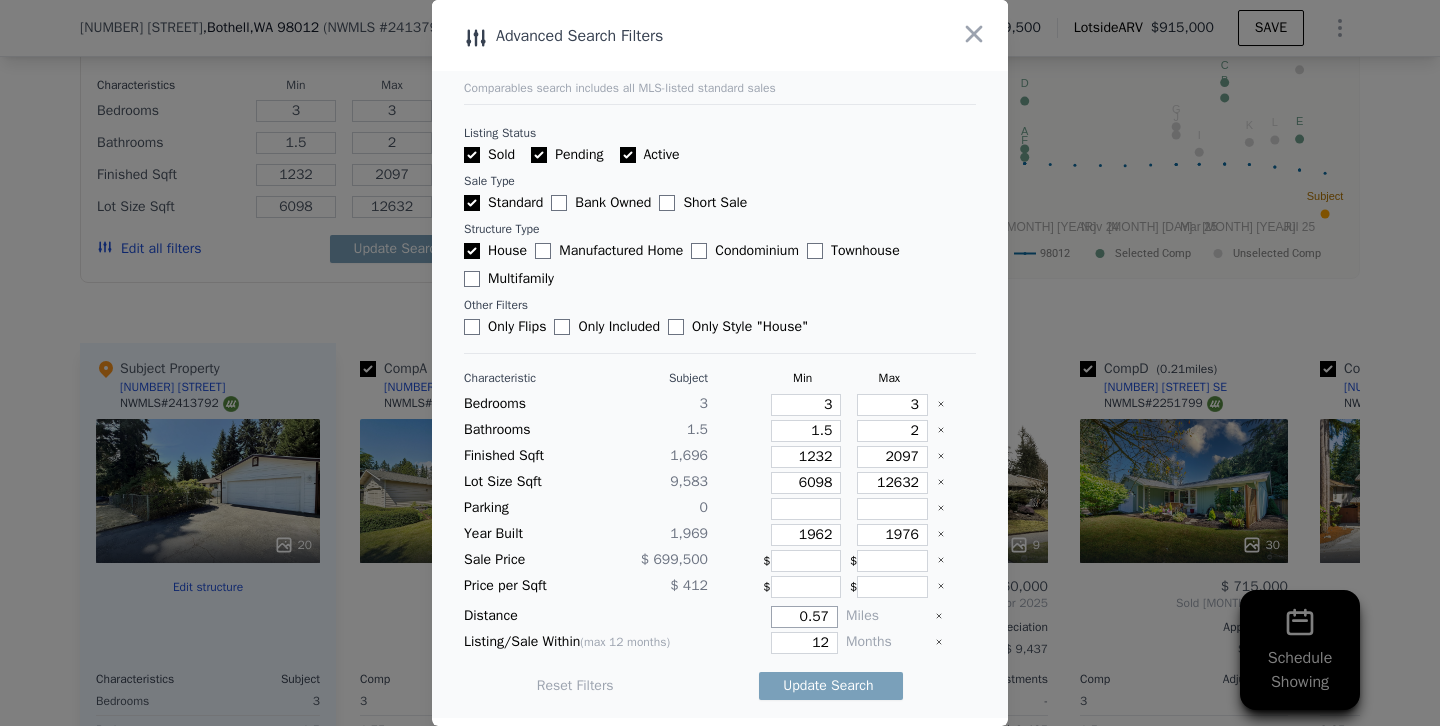 click on "0.57" at bounding box center (804, 617) 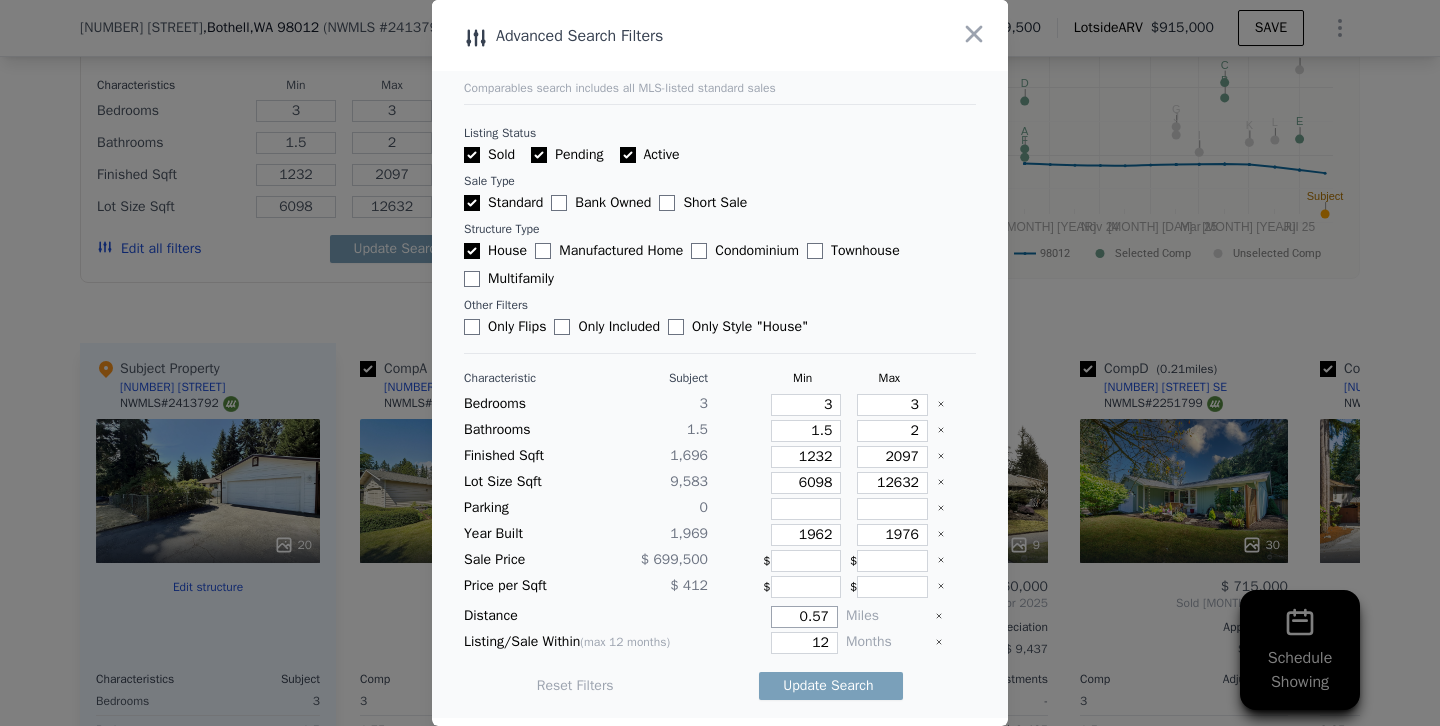 click on "0.57" at bounding box center (804, 617) 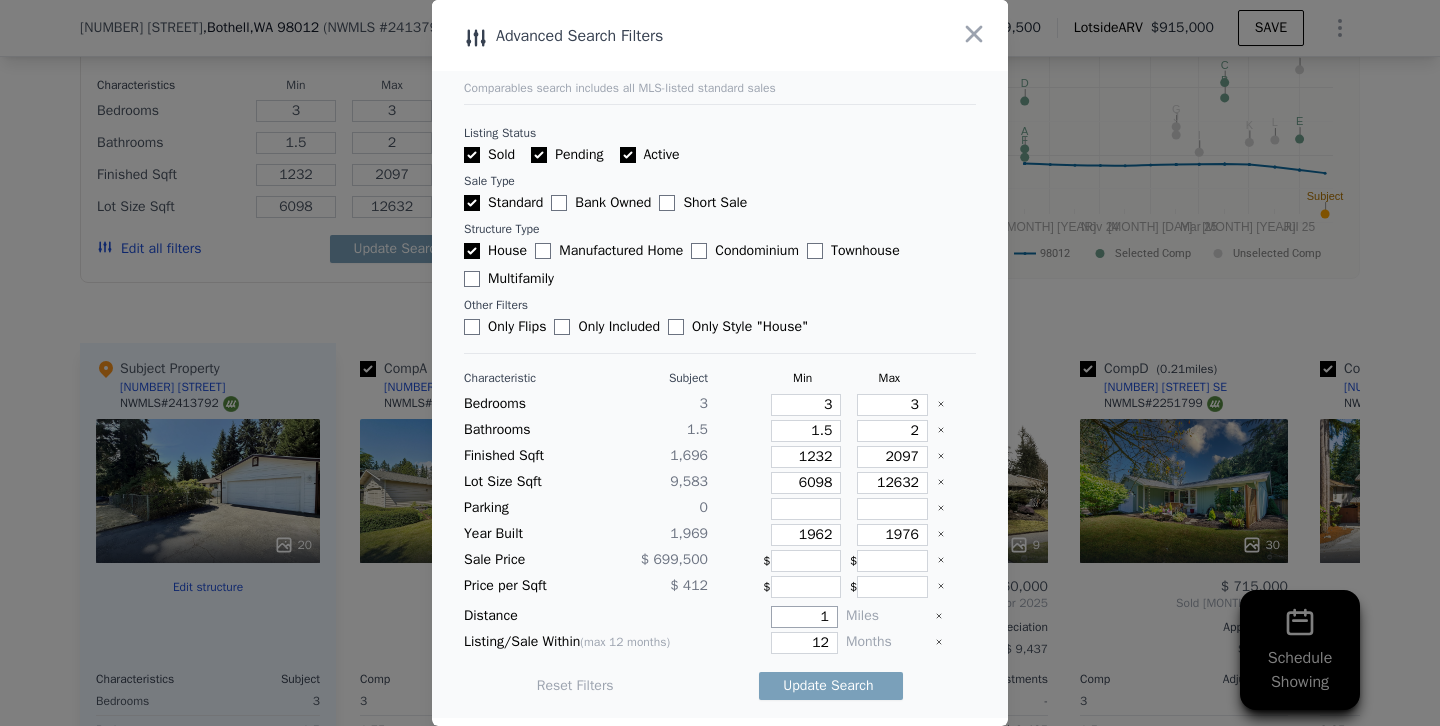 type on "1" 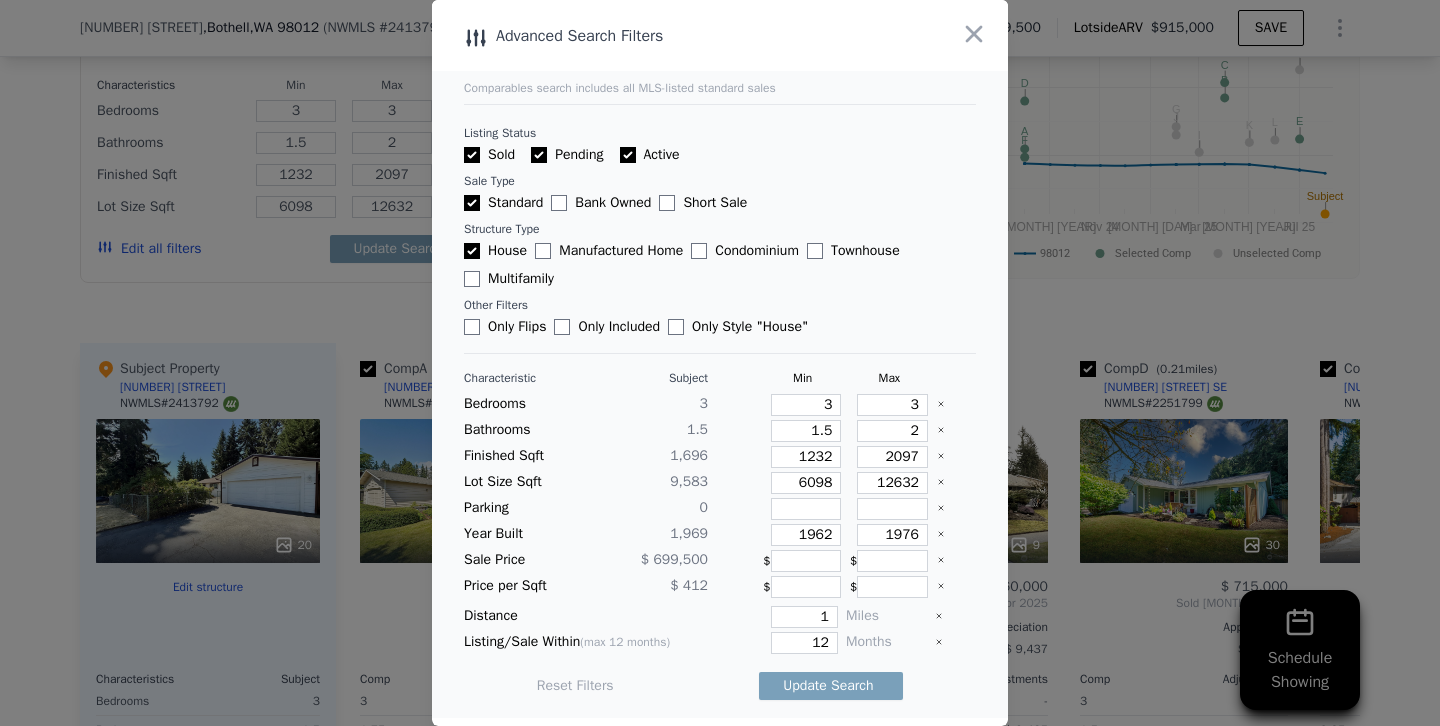 type 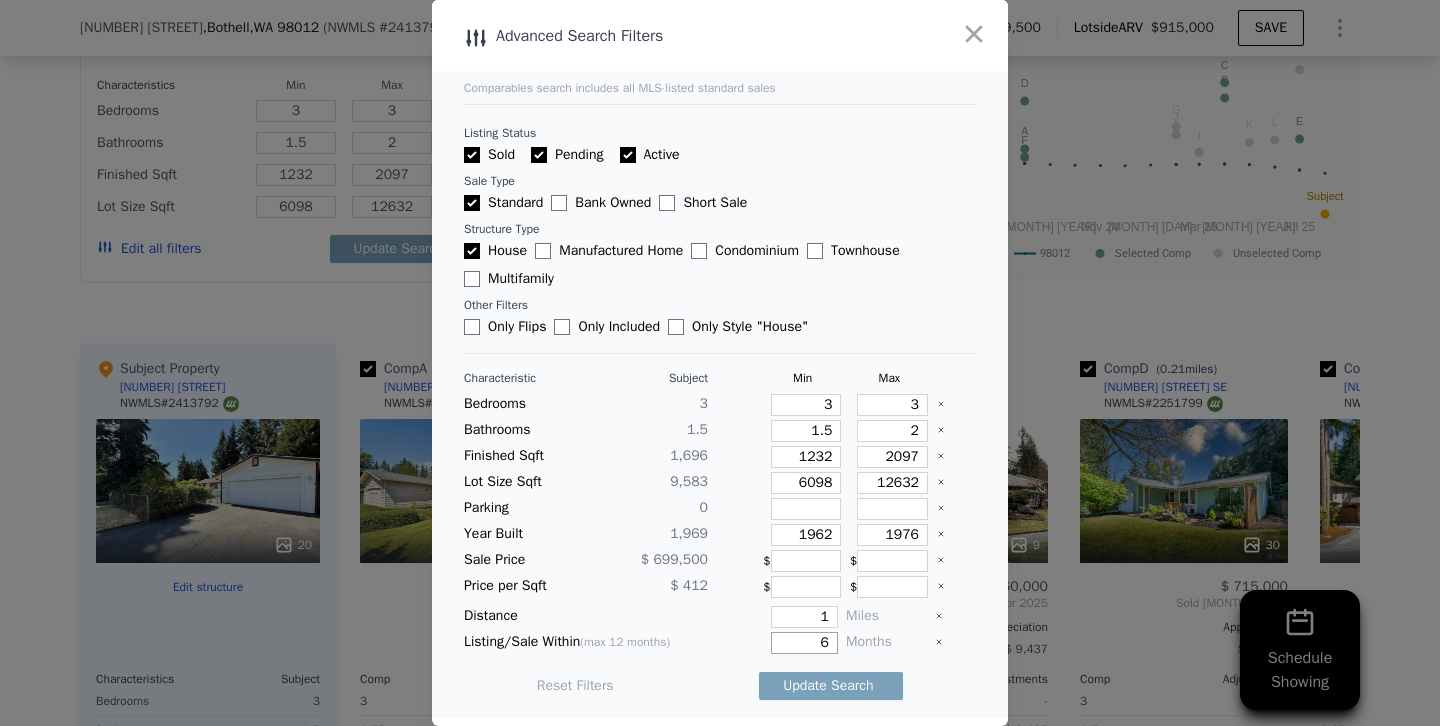 type on "6" 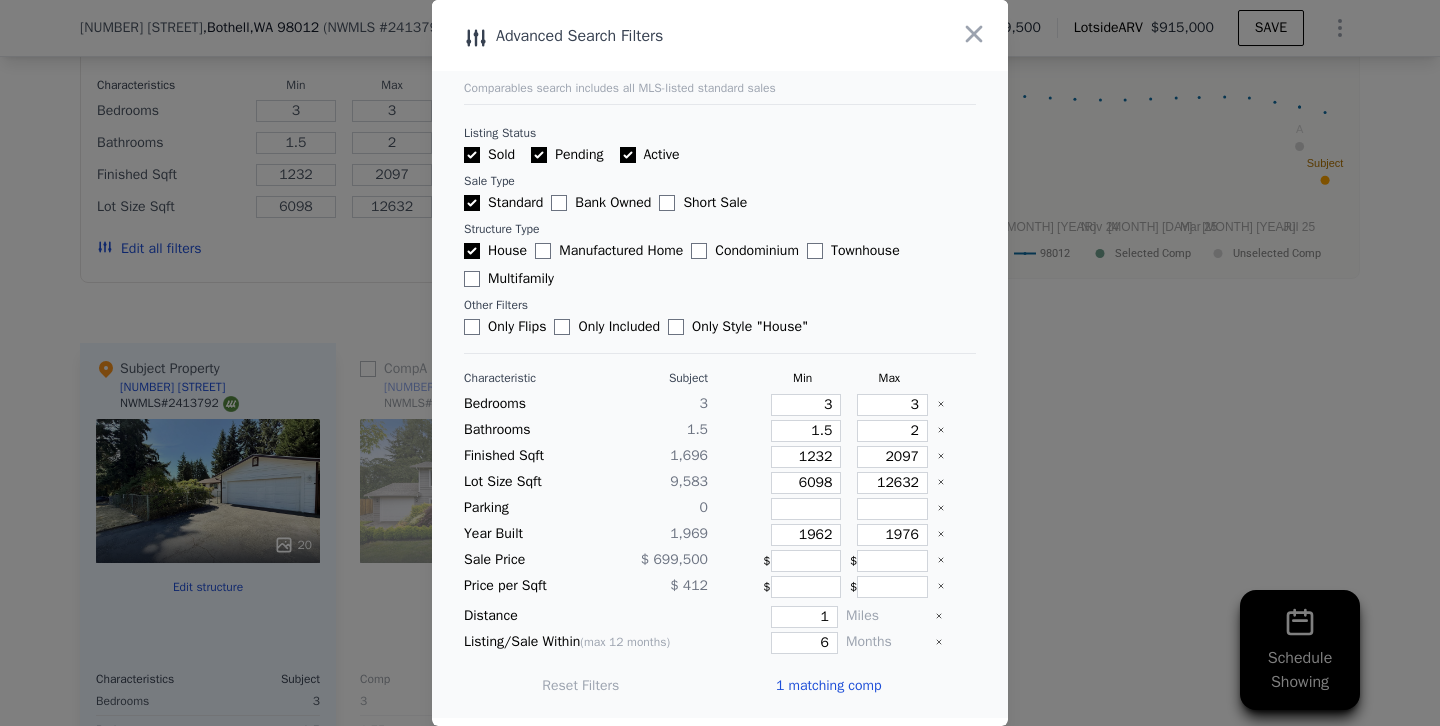 click at bounding box center (720, 363) 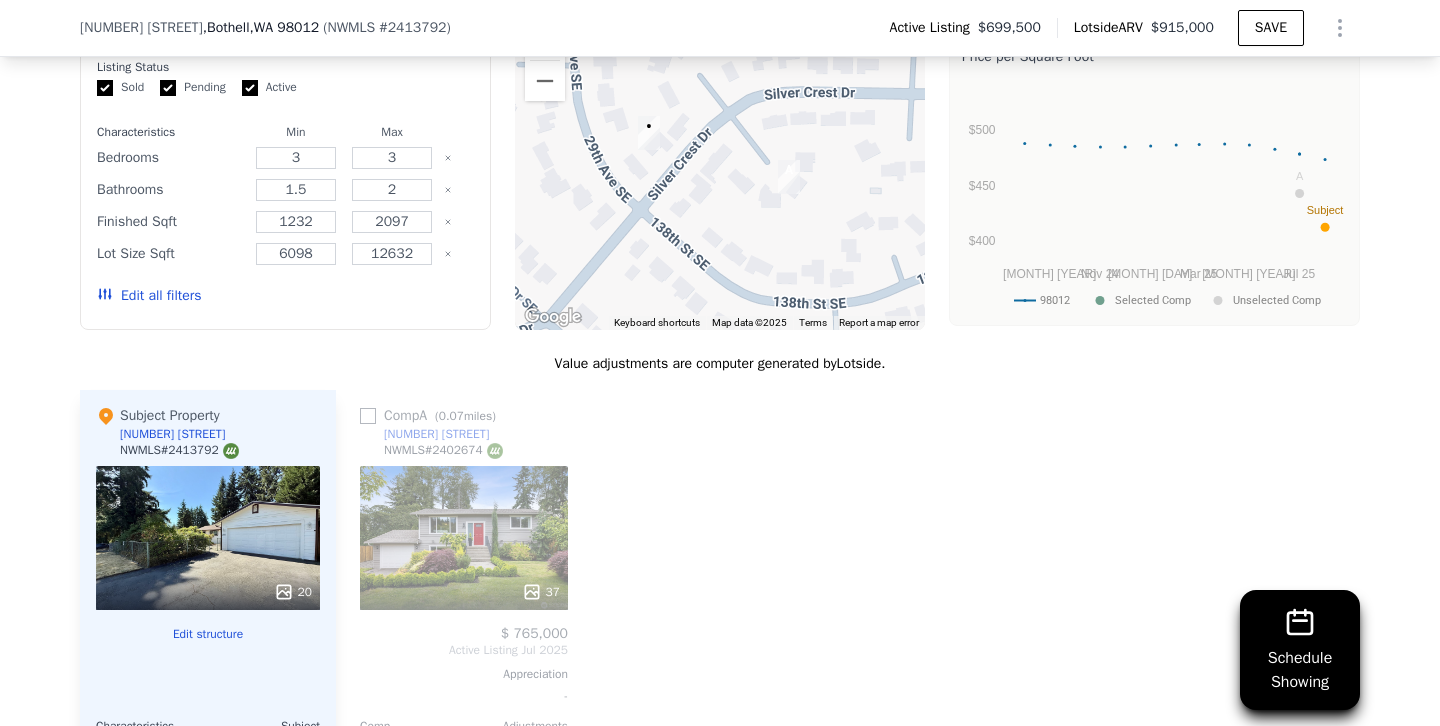 scroll, scrollTop: 1873, scrollLeft: 0, axis: vertical 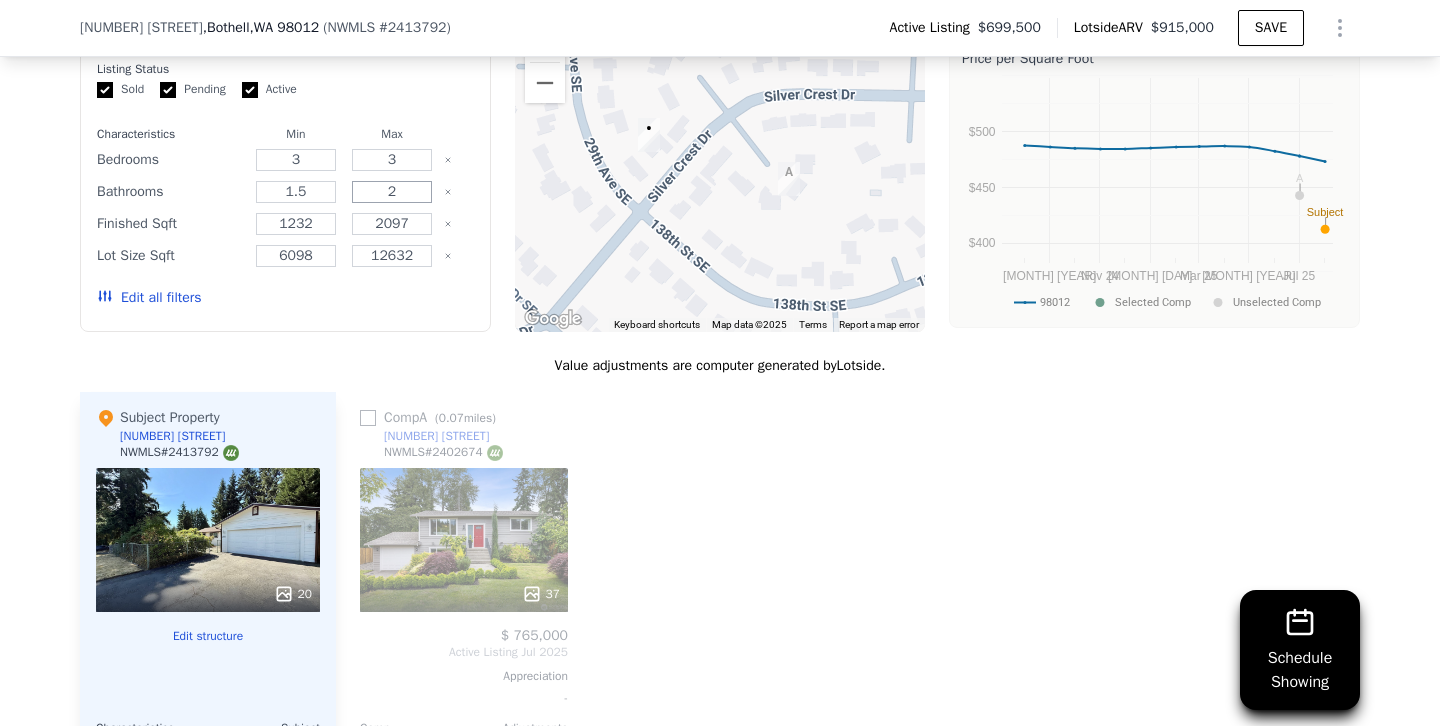 click on "2" at bounding box center (391, 192) 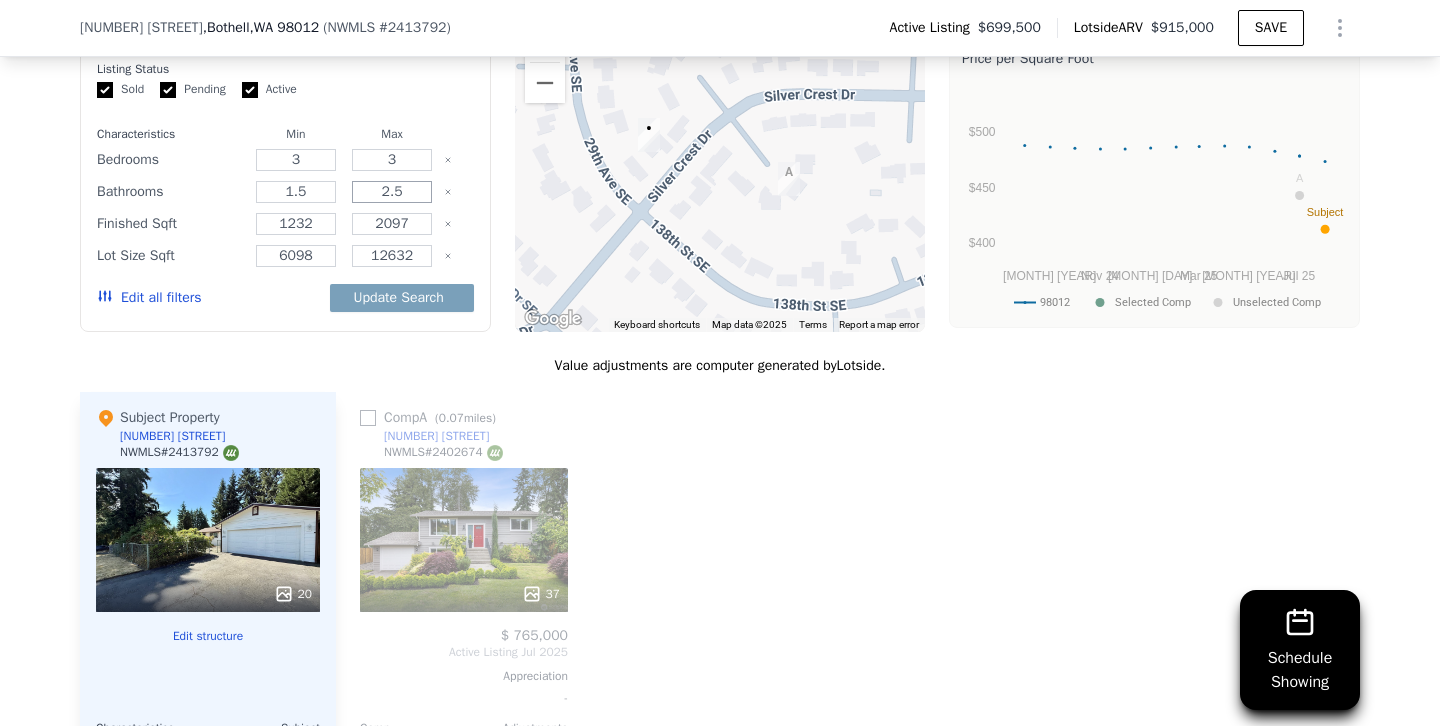 type on "2.5" 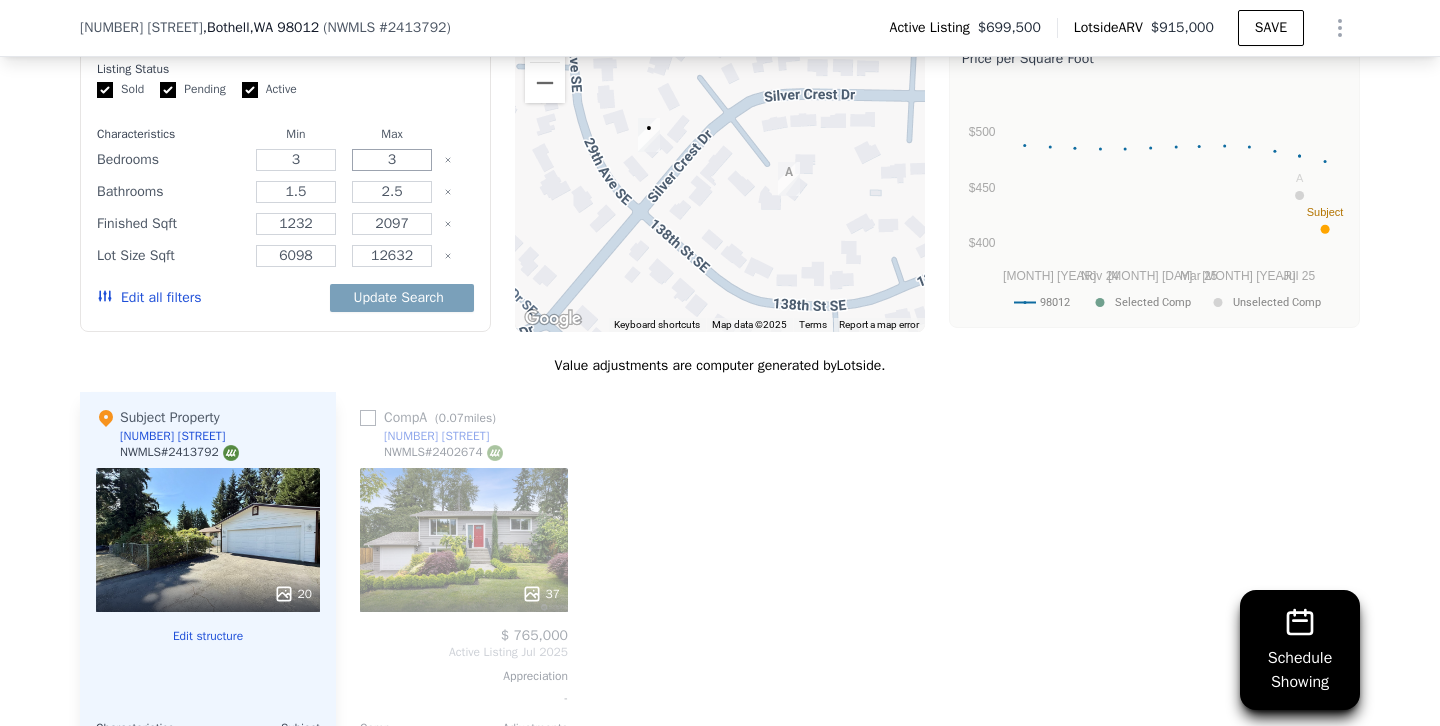 drag, startPoint x: 380, startPoint y: 155, endPoint x: 515, endPoint y: 155, distance: 135 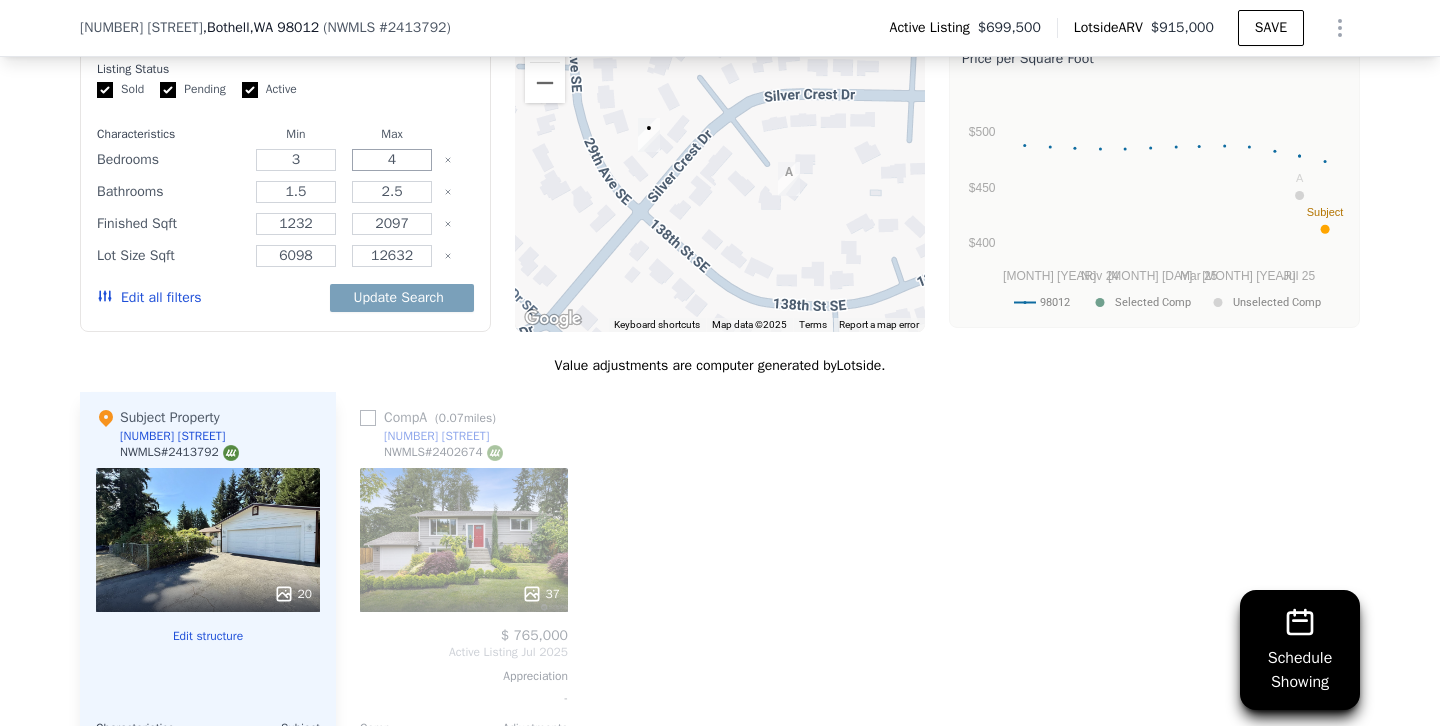 type on "4" 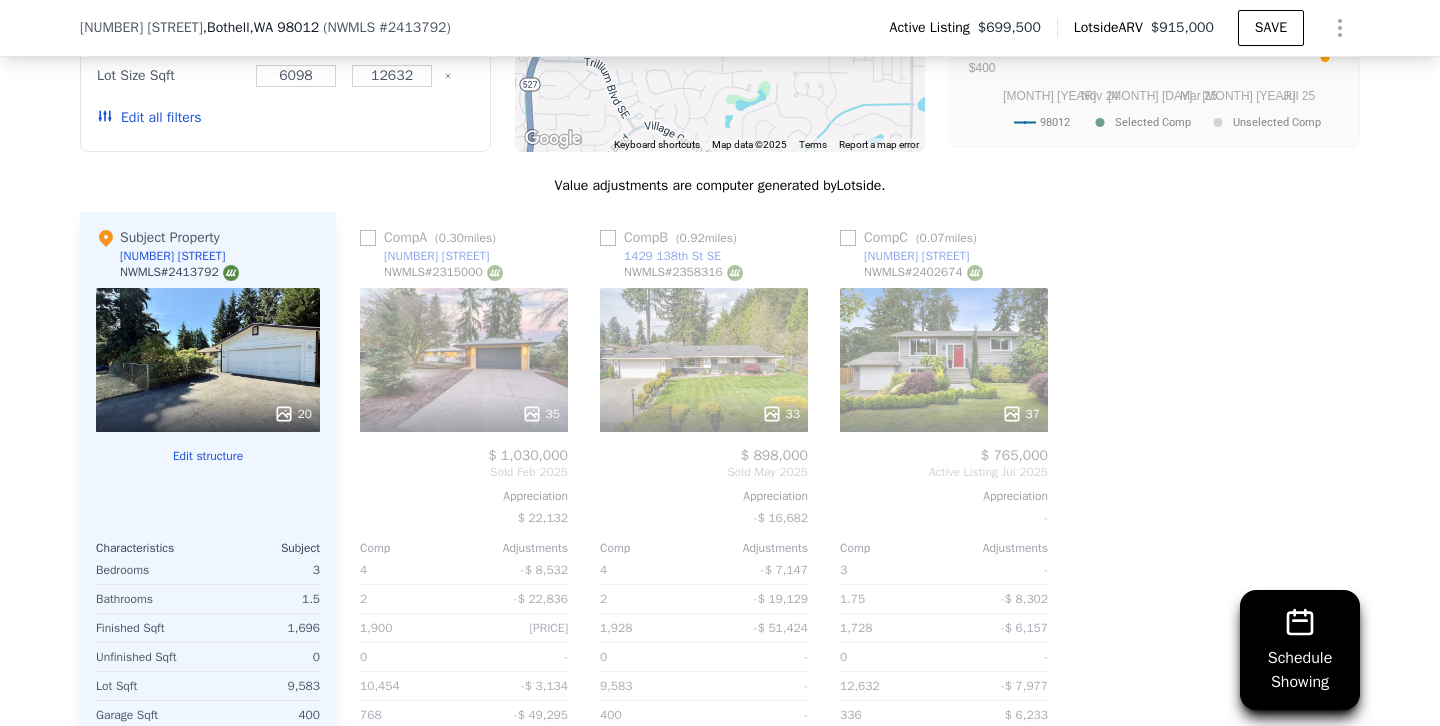 scroll, scrollTop: 2057, scrollLeft: 0, axis: vertical 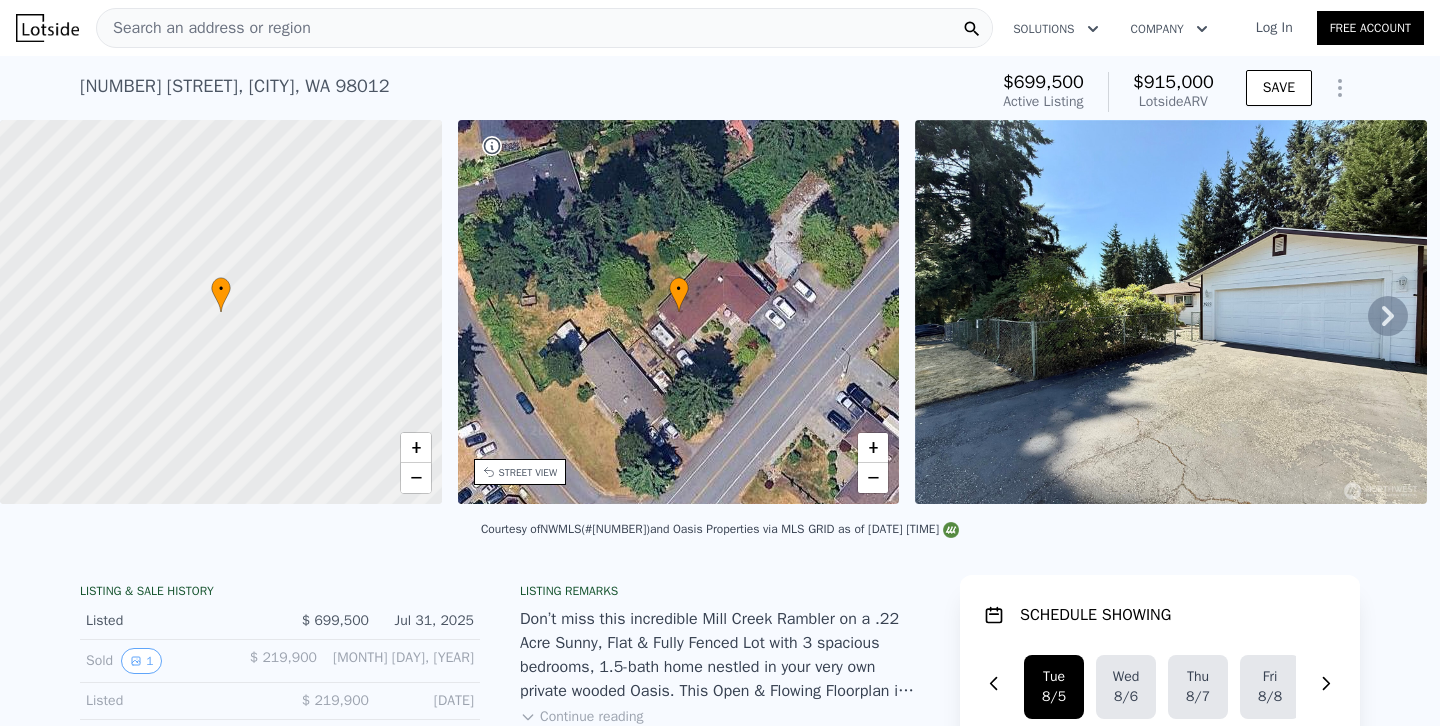 click on "Search an address or region" at bounding box center (544, 28) 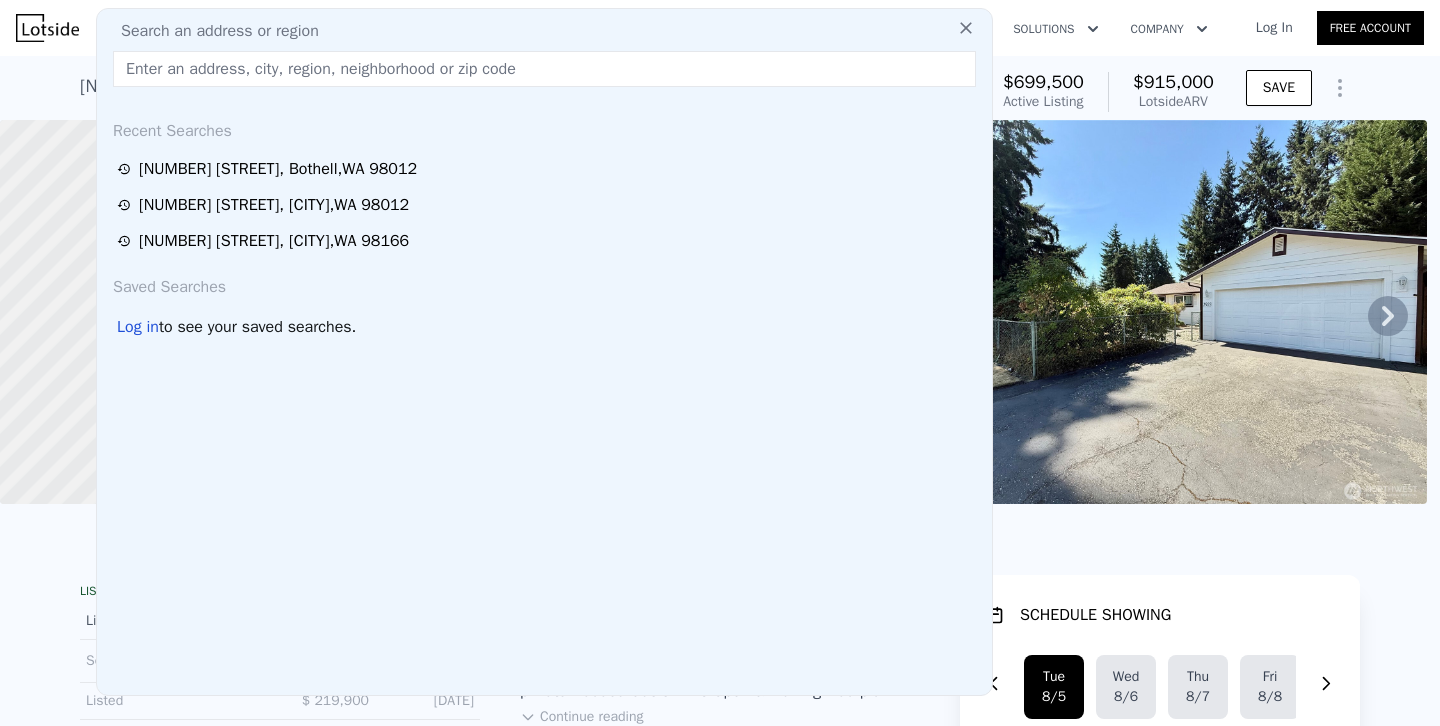 type on "2297" 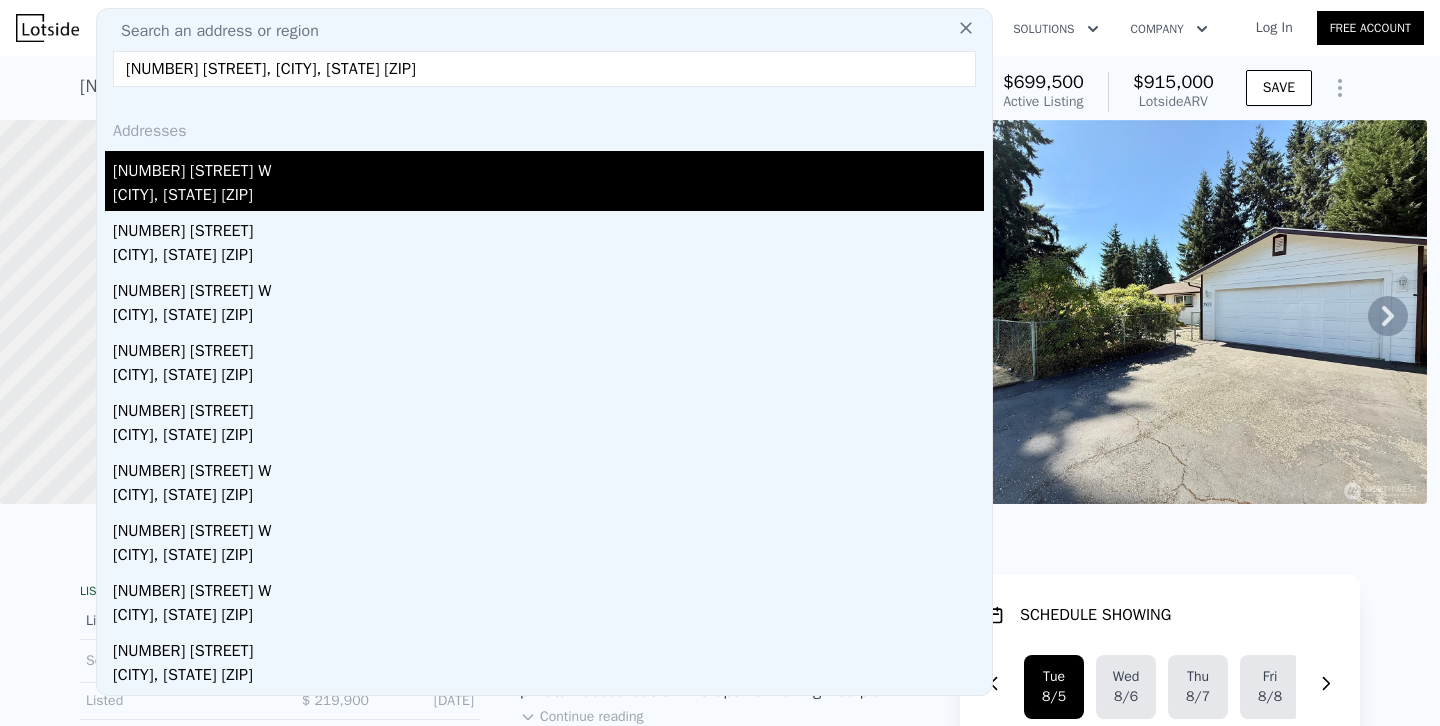 type on "[NUMBER] [STREET], [CITY], [STATE] [ZIP]" 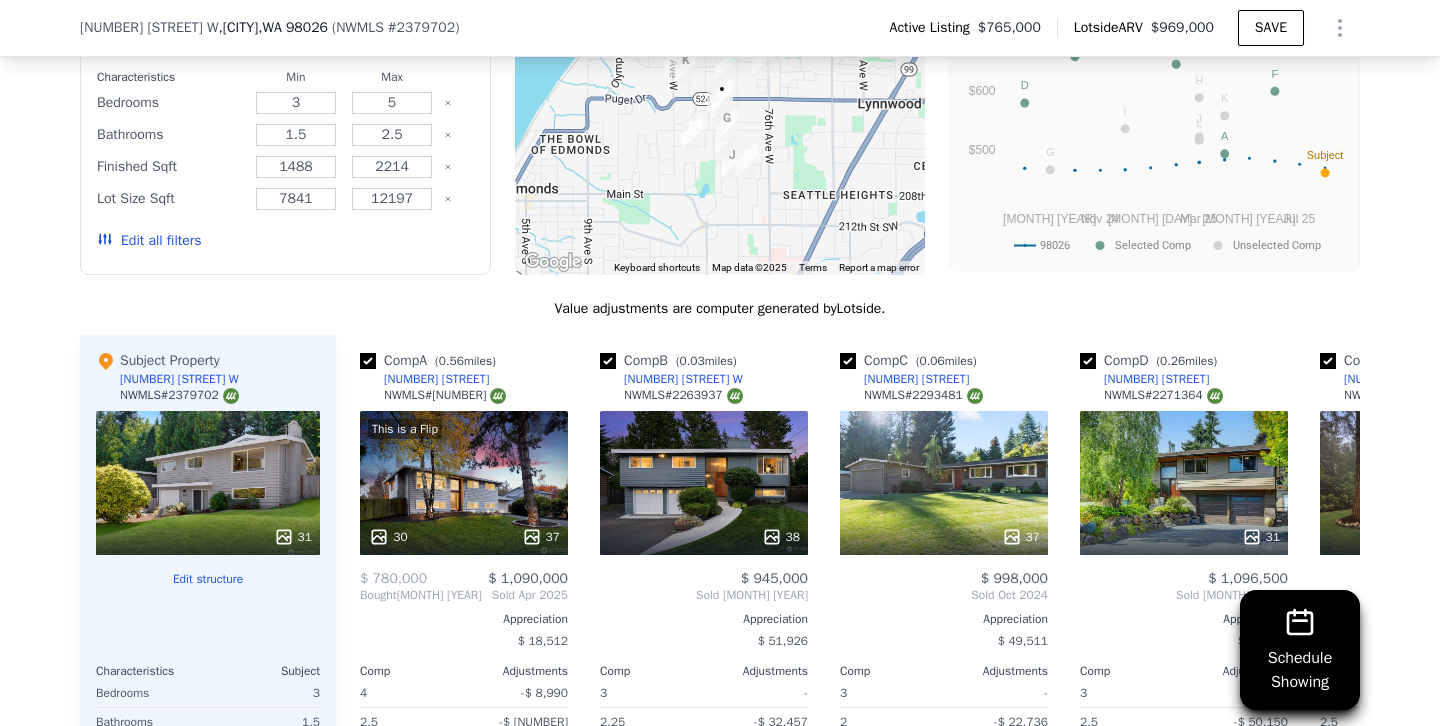 scroll, scrollTop: 1722, scrollLeft: 0, axis: vertical 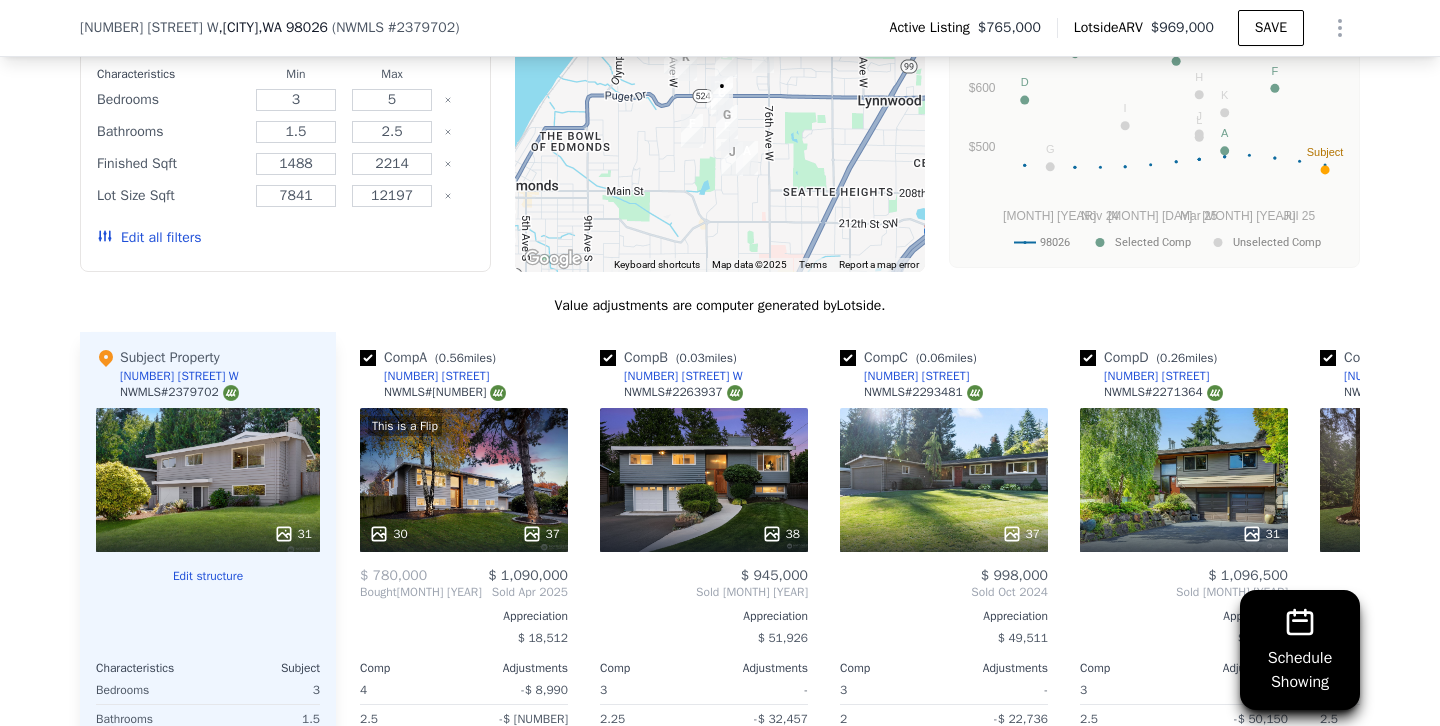 click on "Edit all filters" at bounding box center [149, 238] 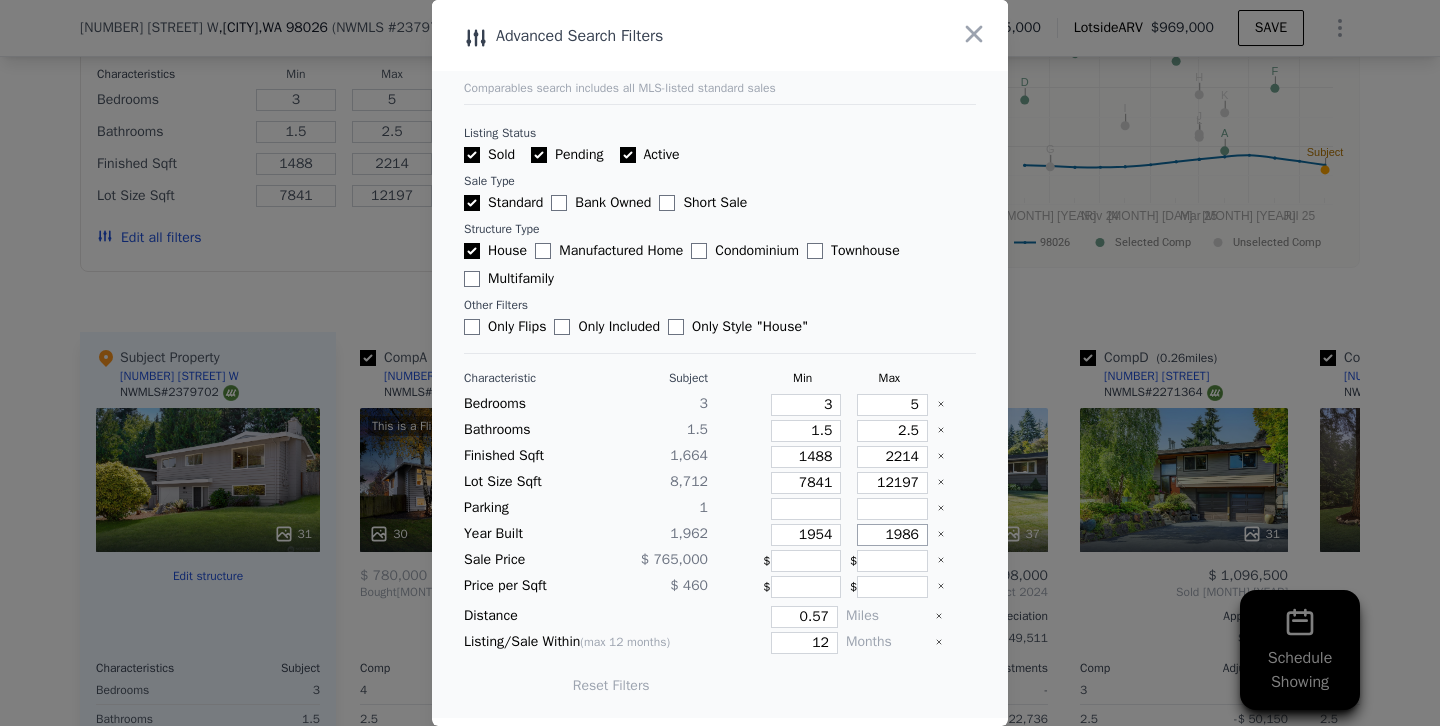 click on "1986" at bounding box center (892, 535) 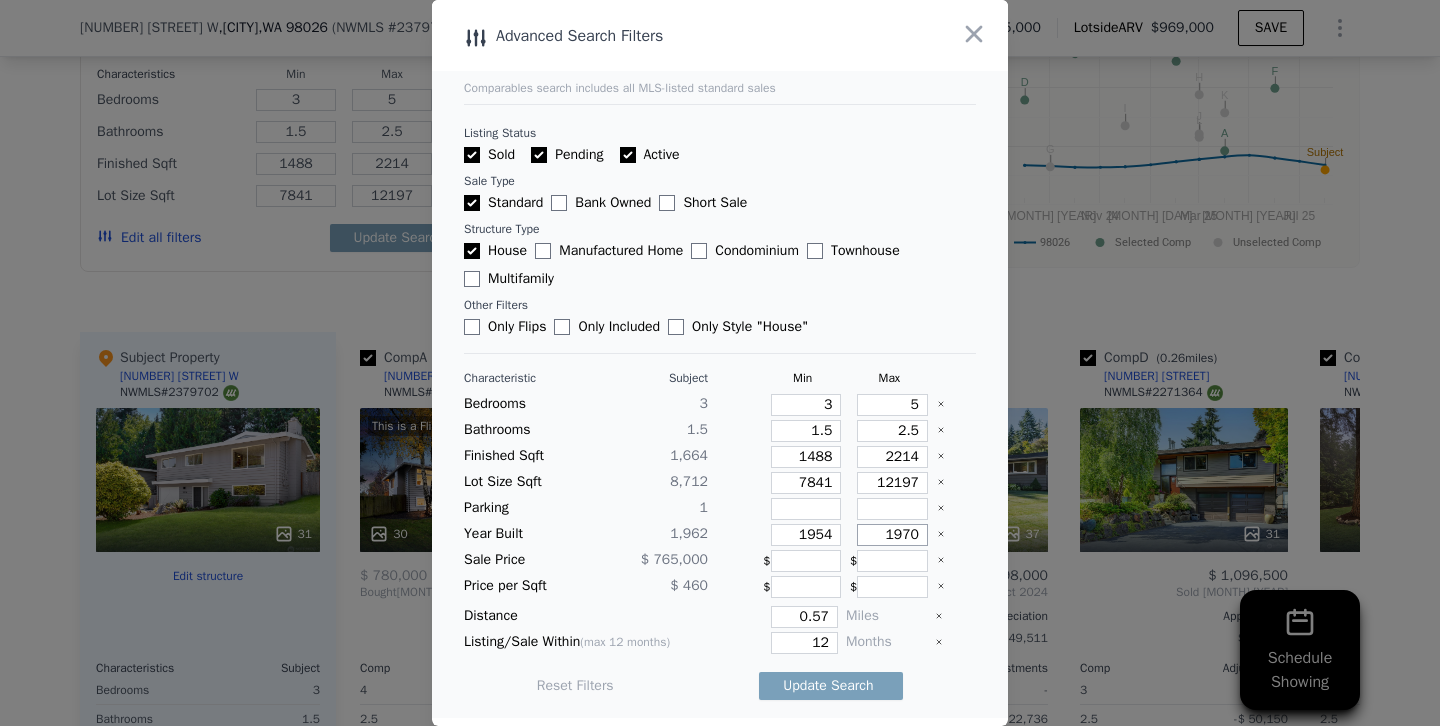 type on "1970" 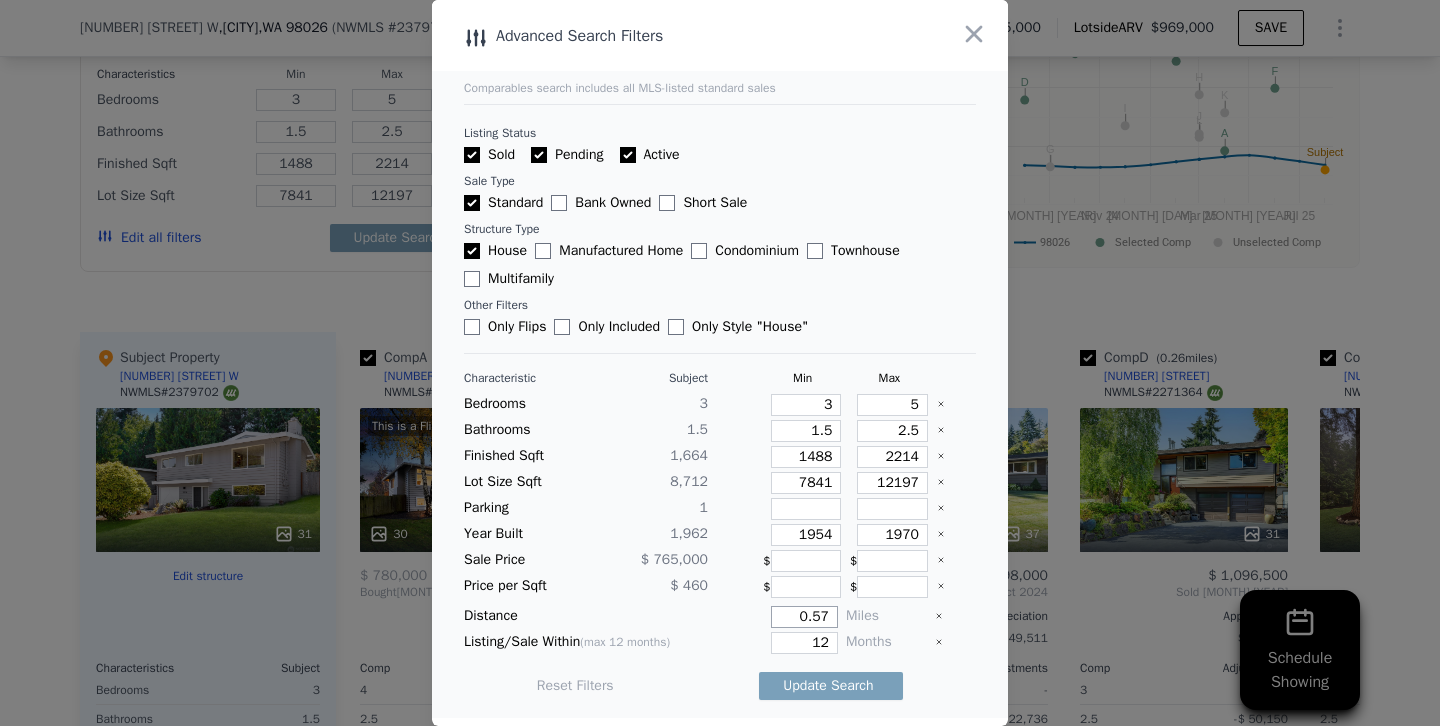 click on "0.57" at bounding box center [804, 617] 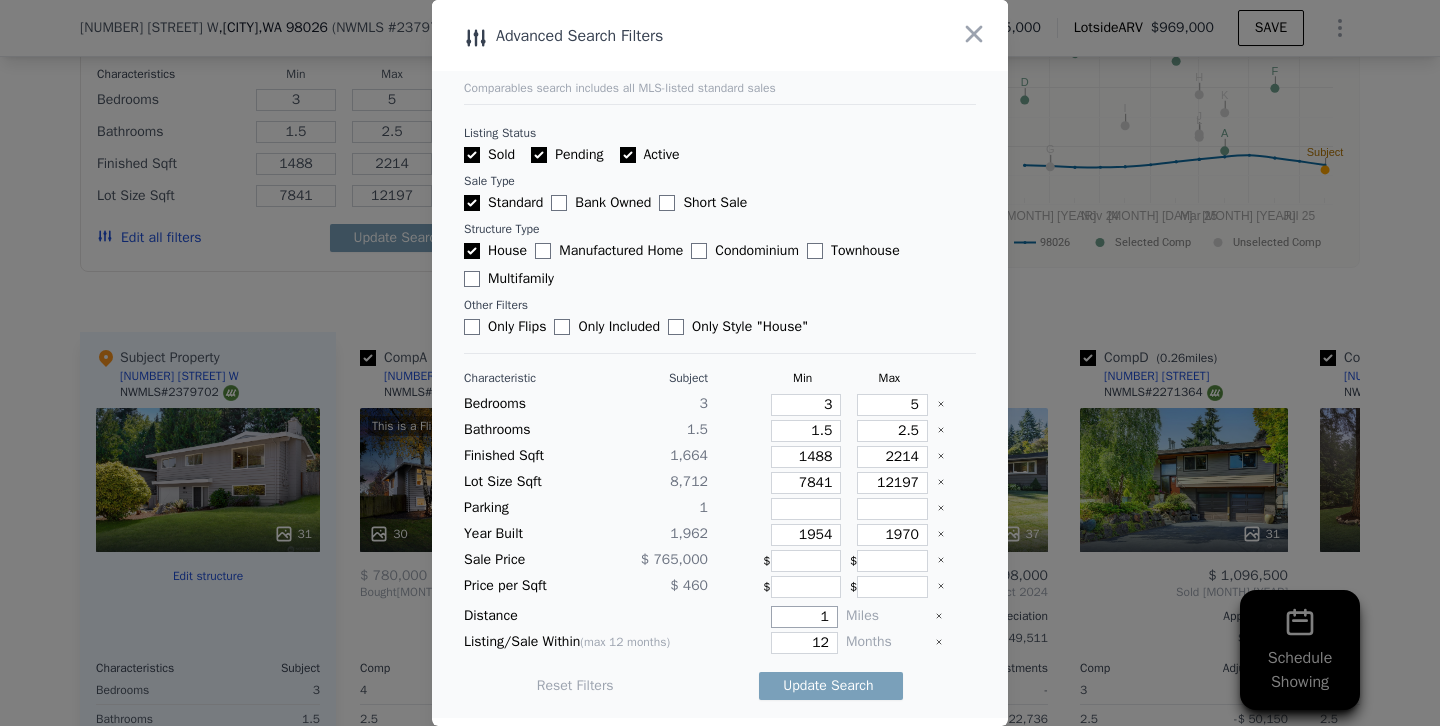 type on "1" 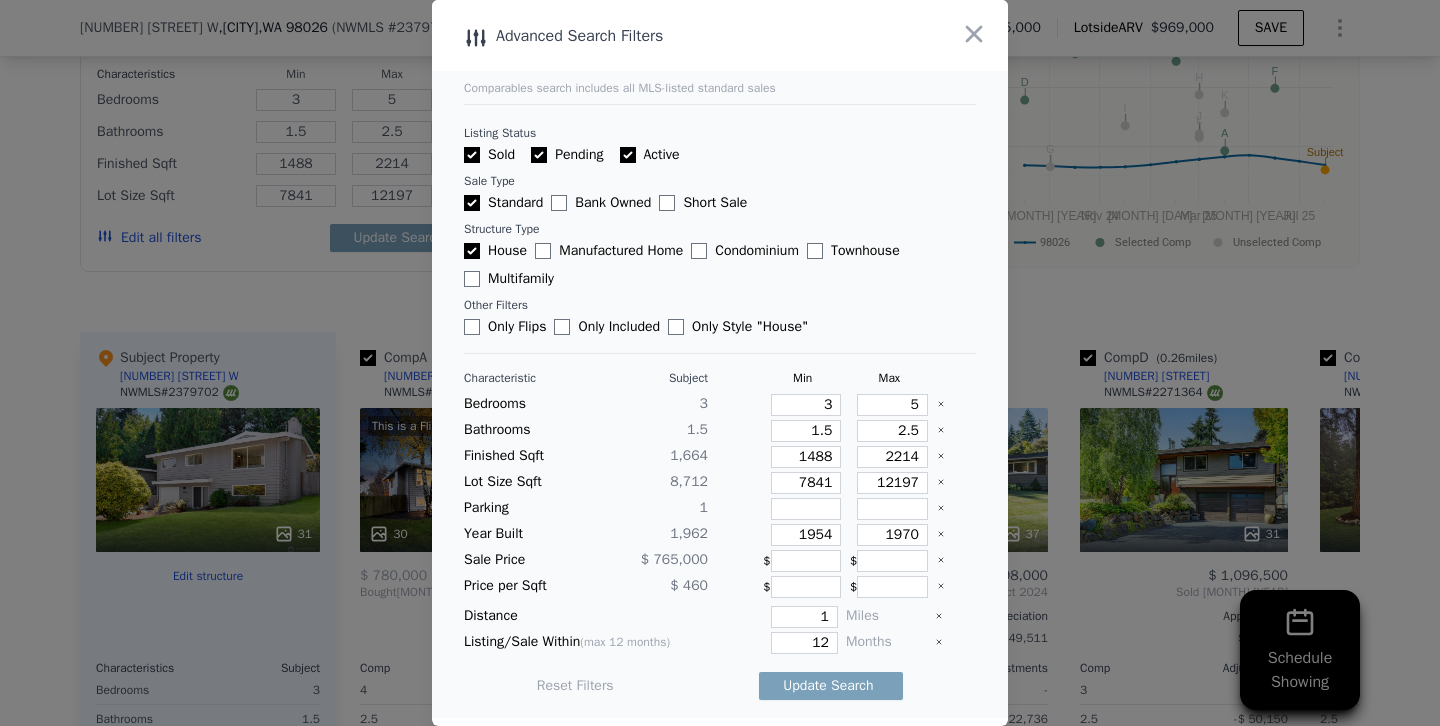 type 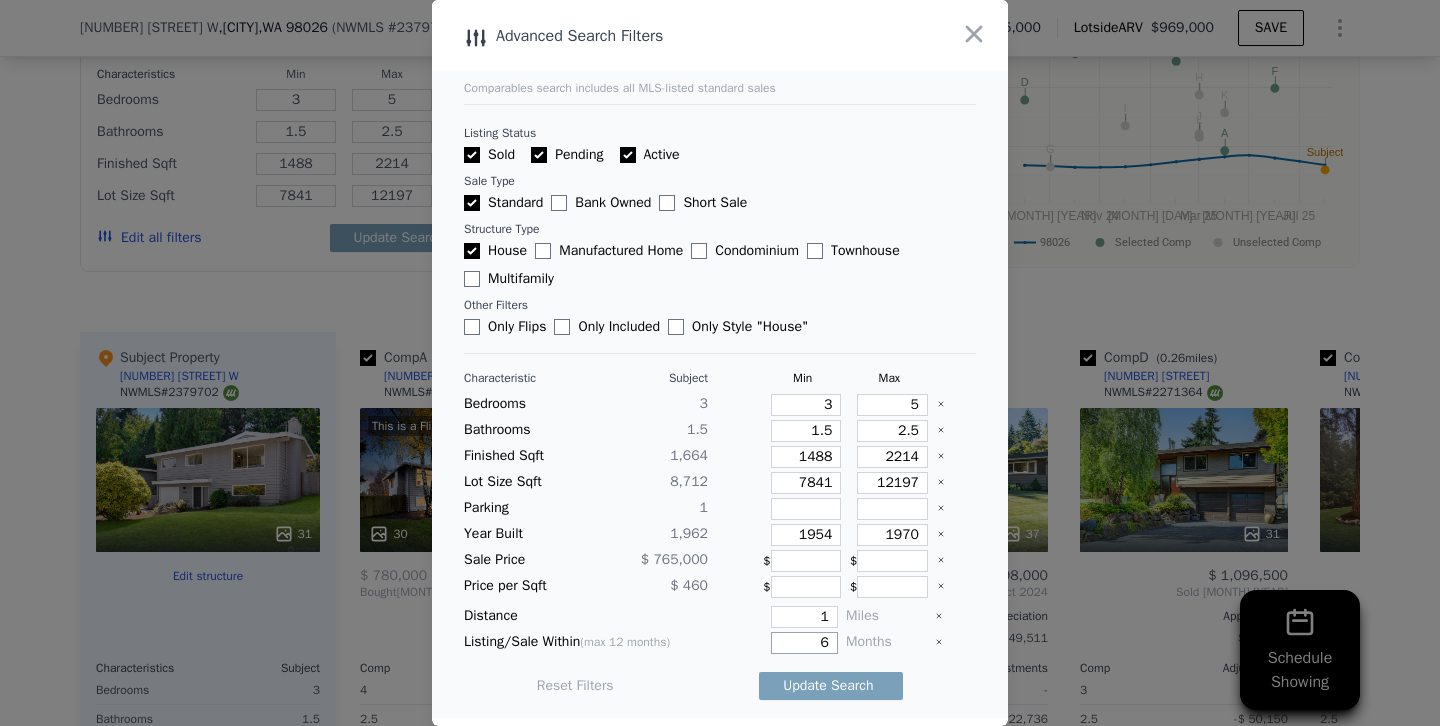 type on "6" 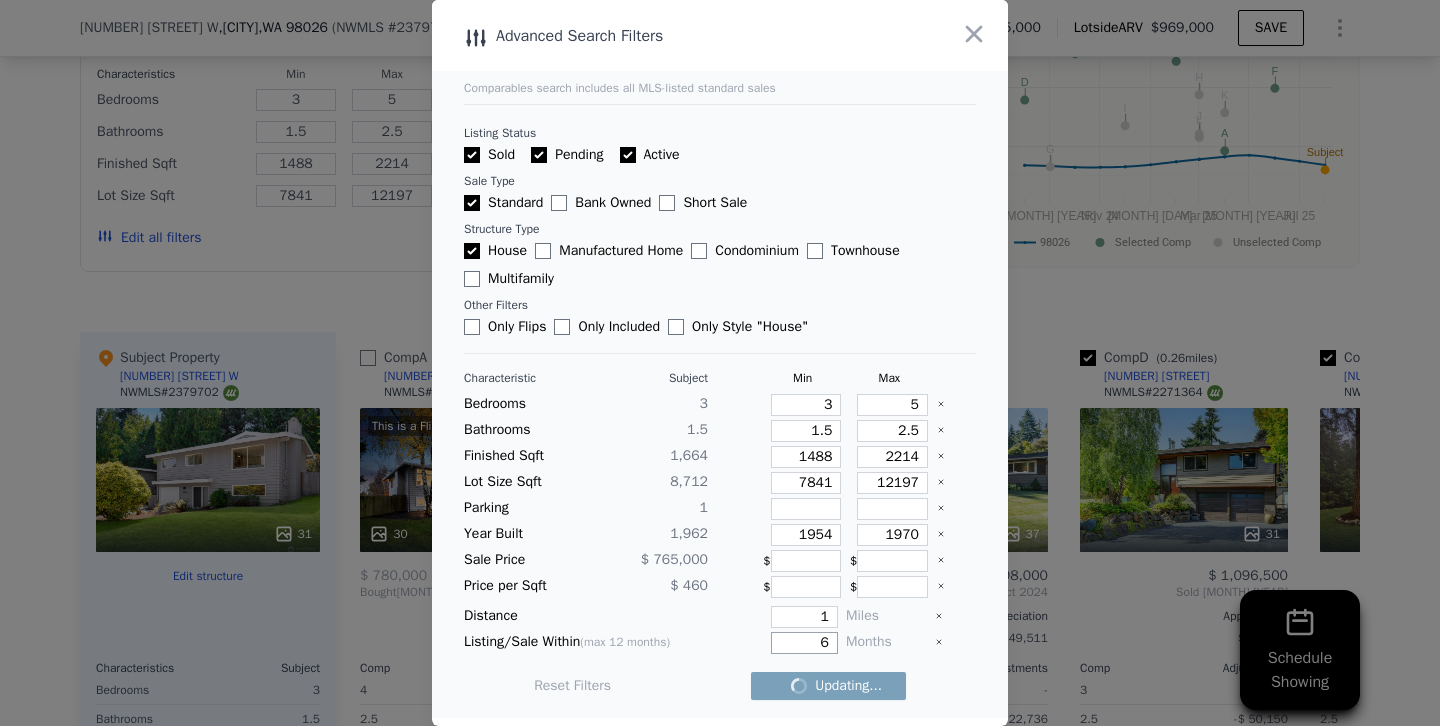 checkbox on "false" 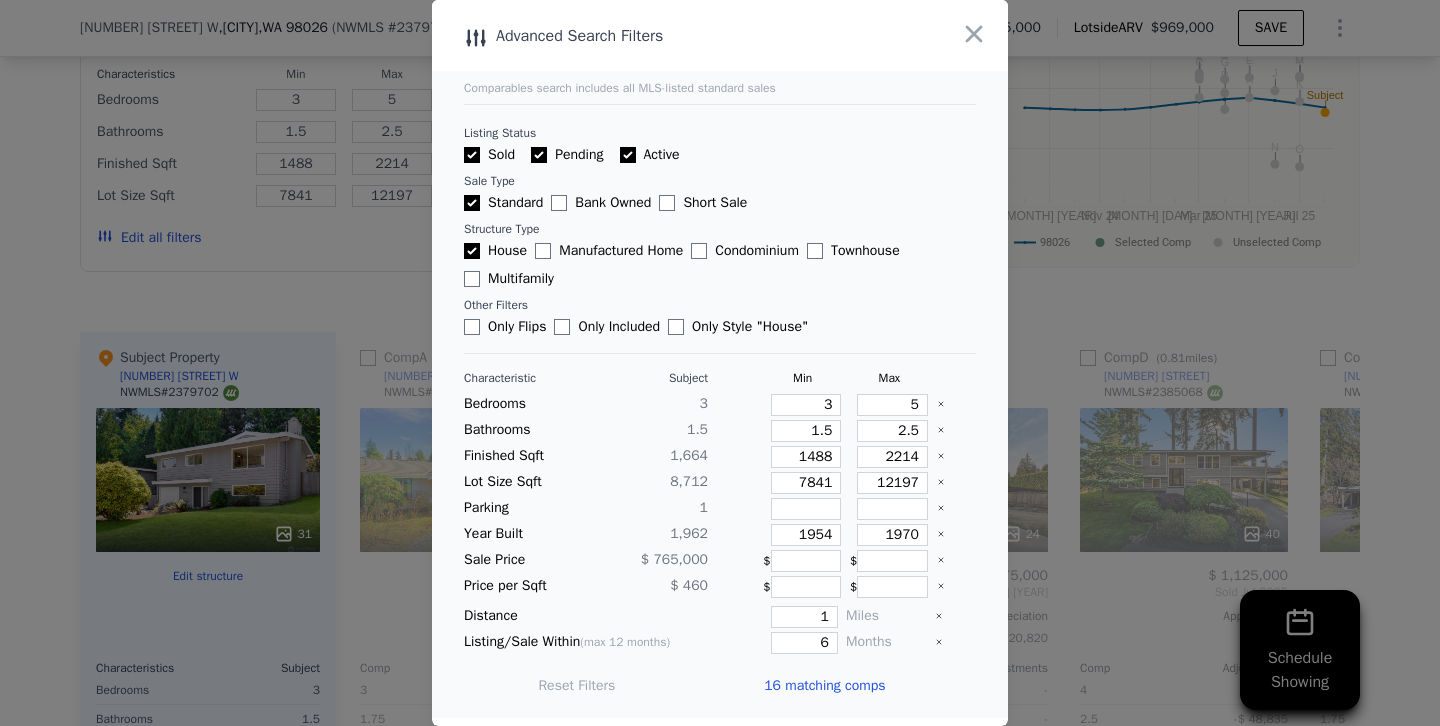click at bounding box center [720, 363] 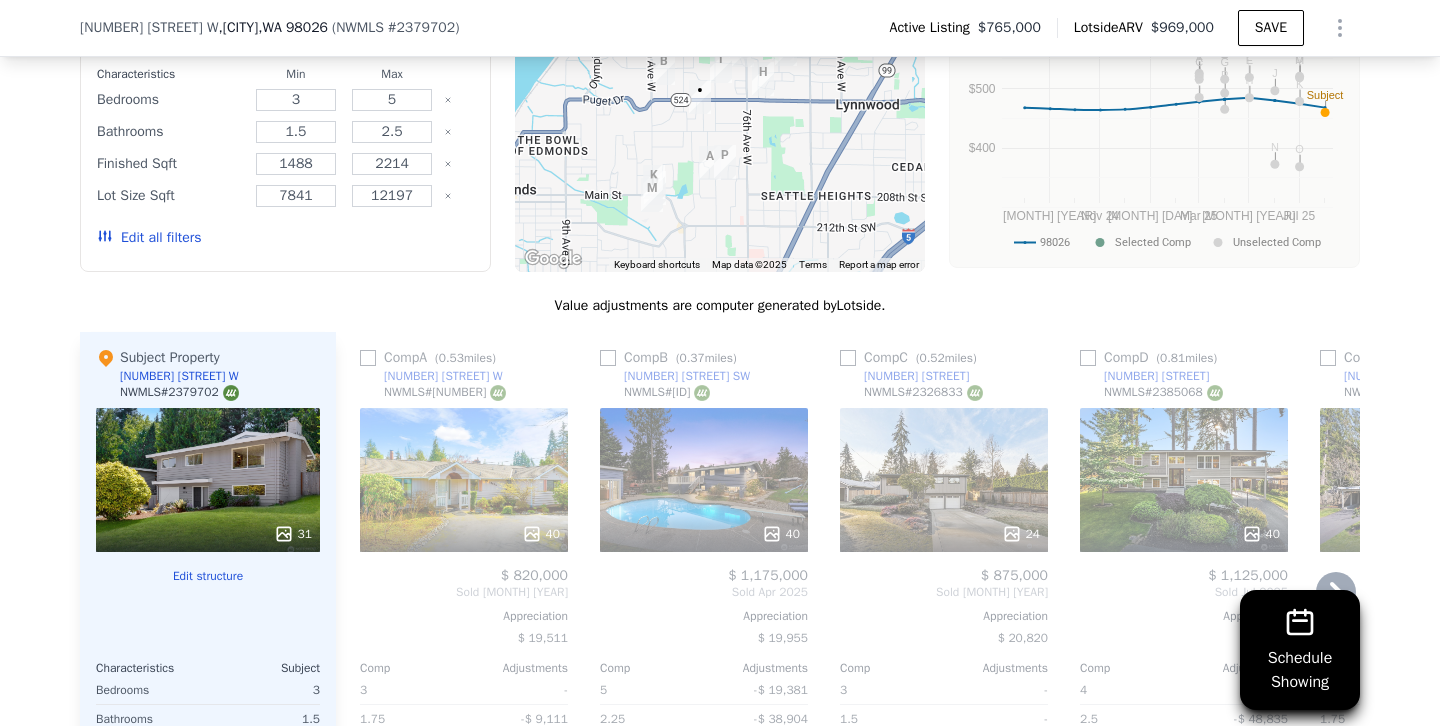 scroll, scrollTop: 1723, scrollLeft: 0, axis: vertical 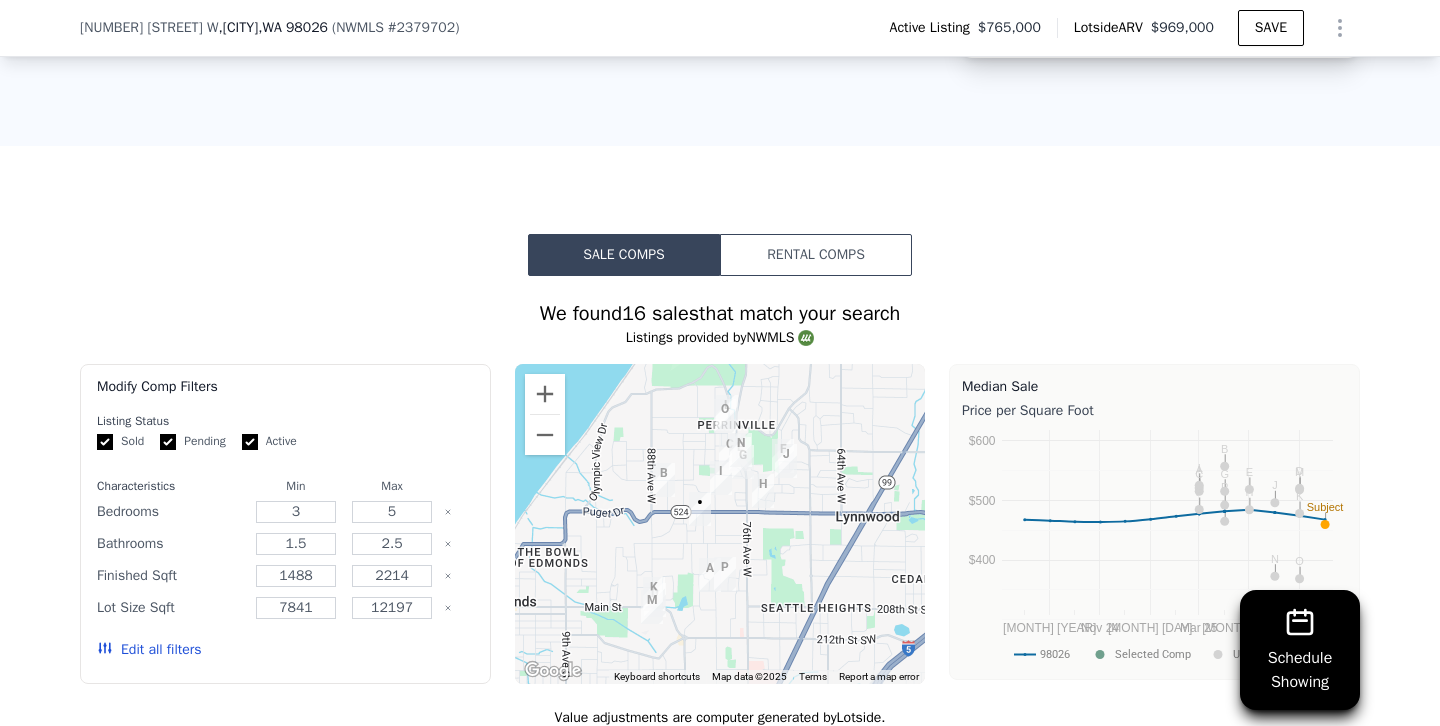 click on "Edit all filters" at bounding box center (149, 650) 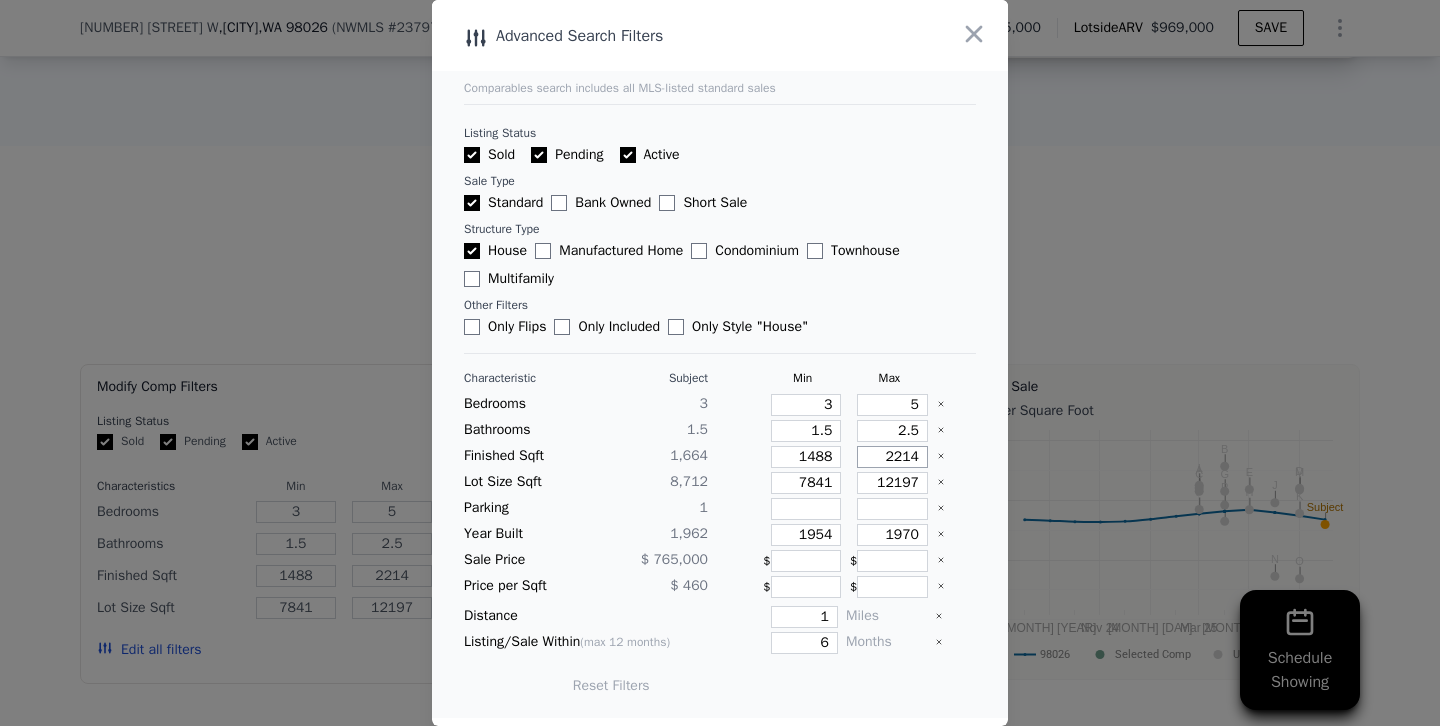 click on "2214" at bounding box center [892, 457] 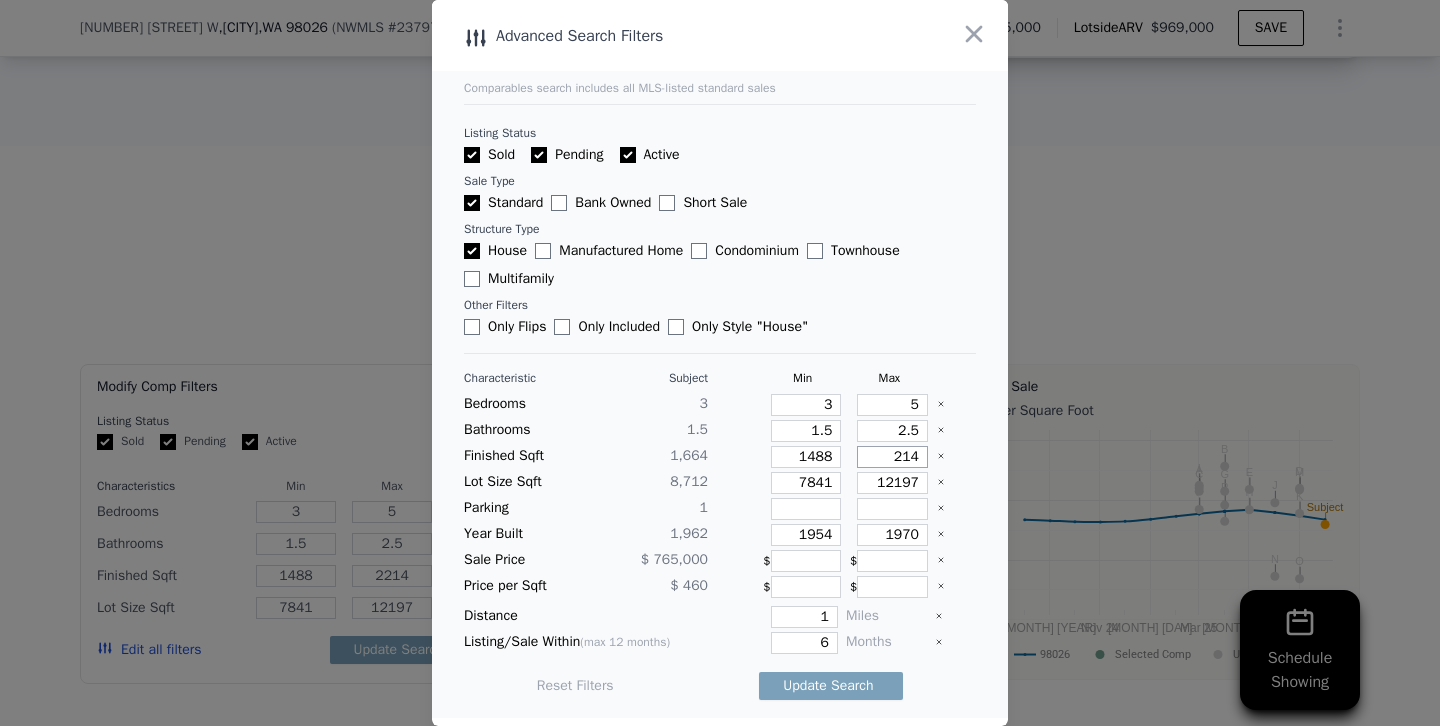 type on "214" 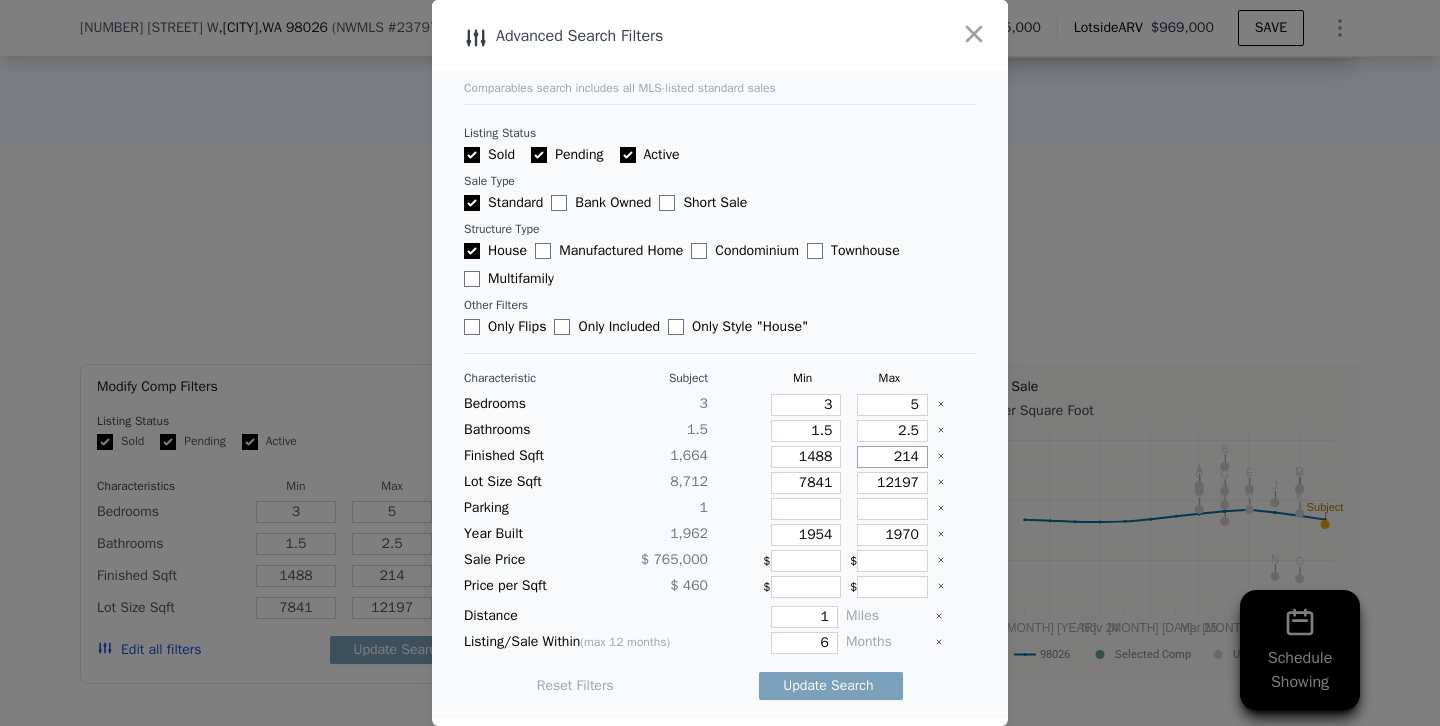 type on "2814" 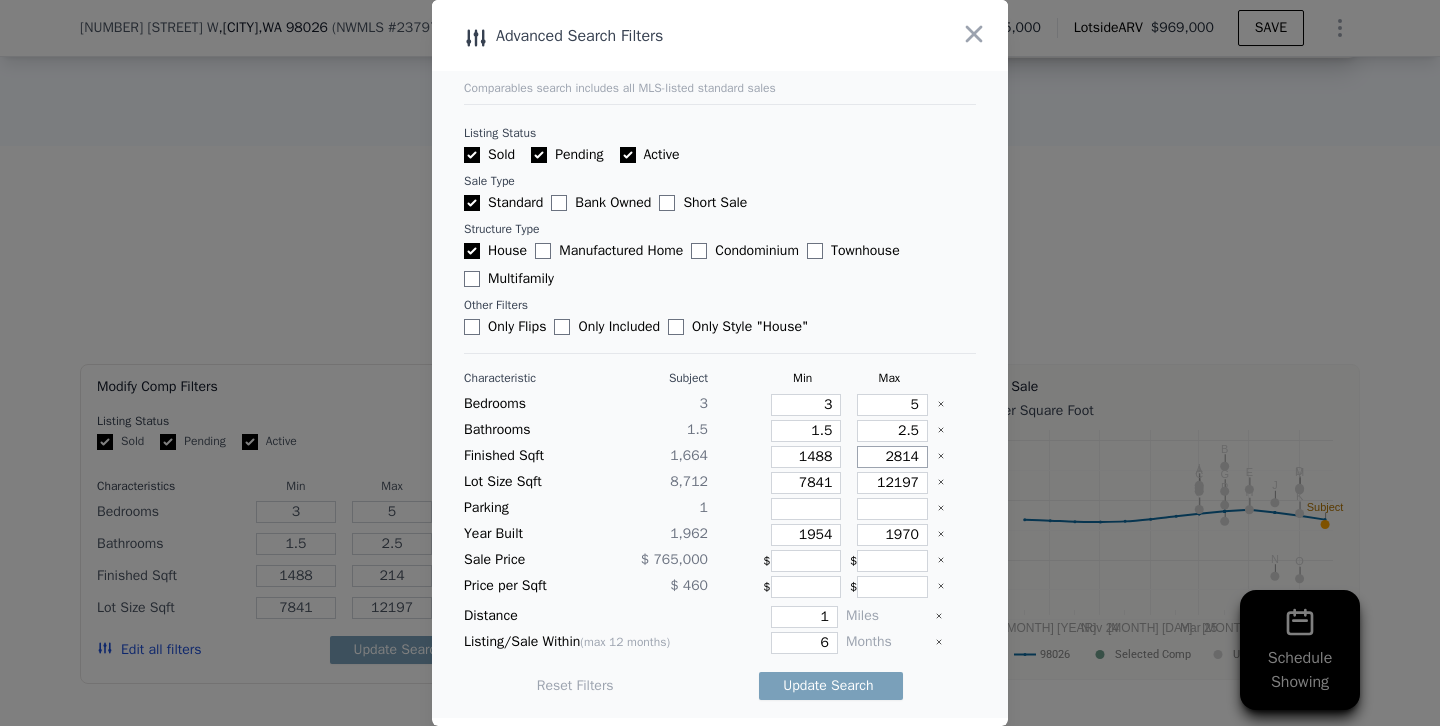type on "2814" 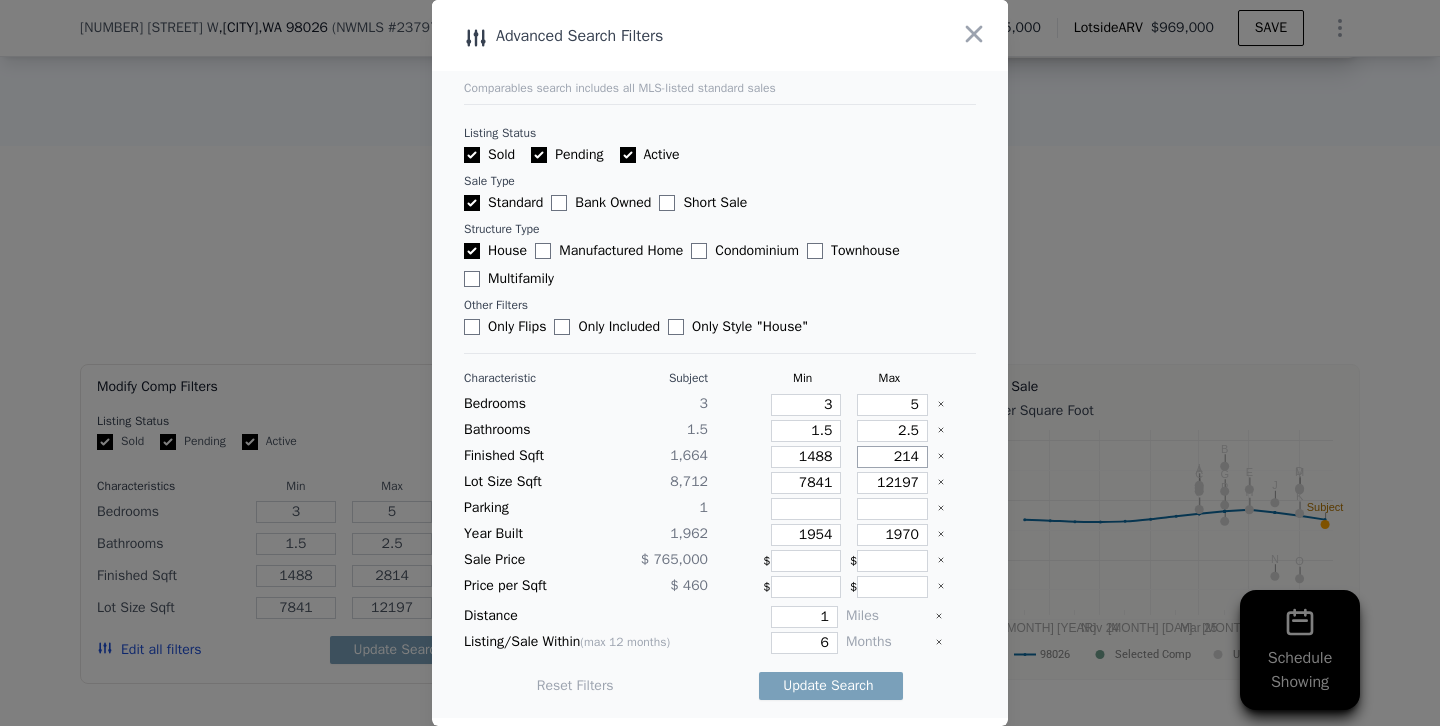 type on "14" 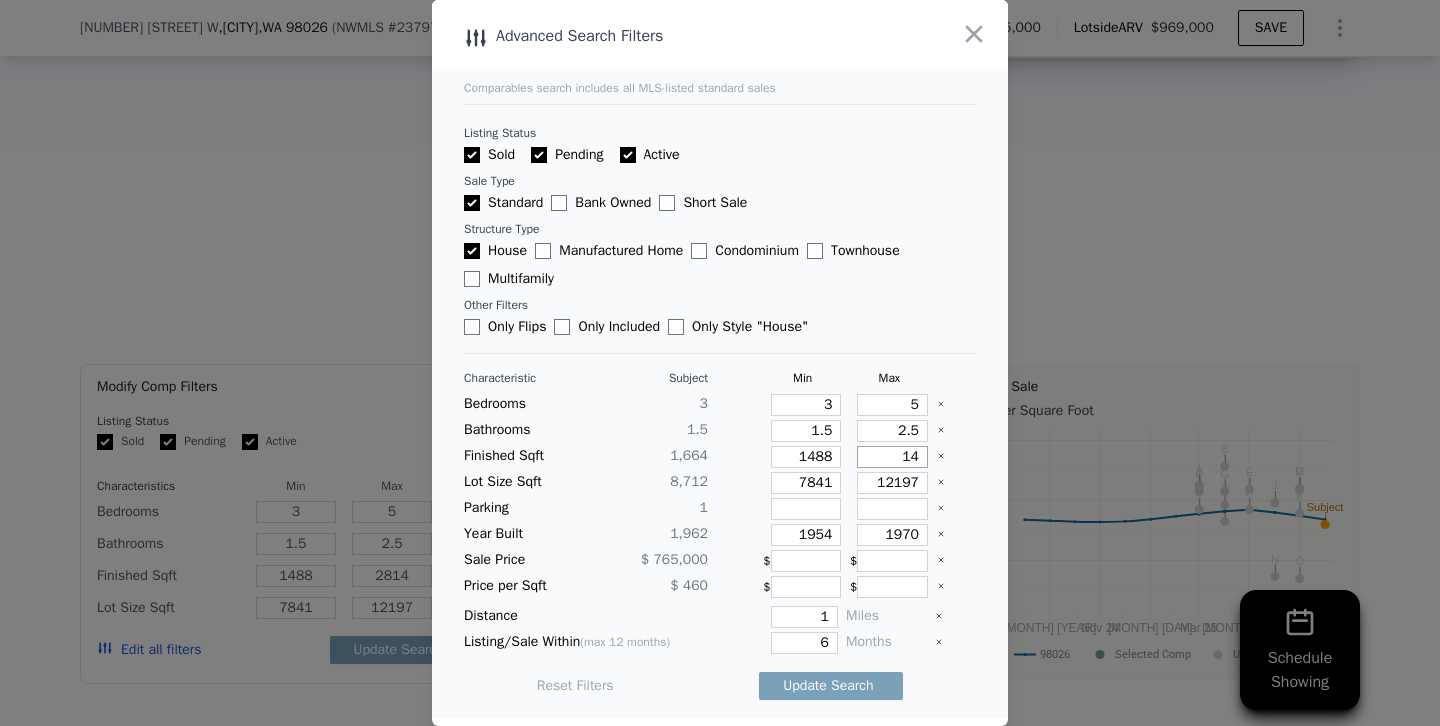 type on "214" 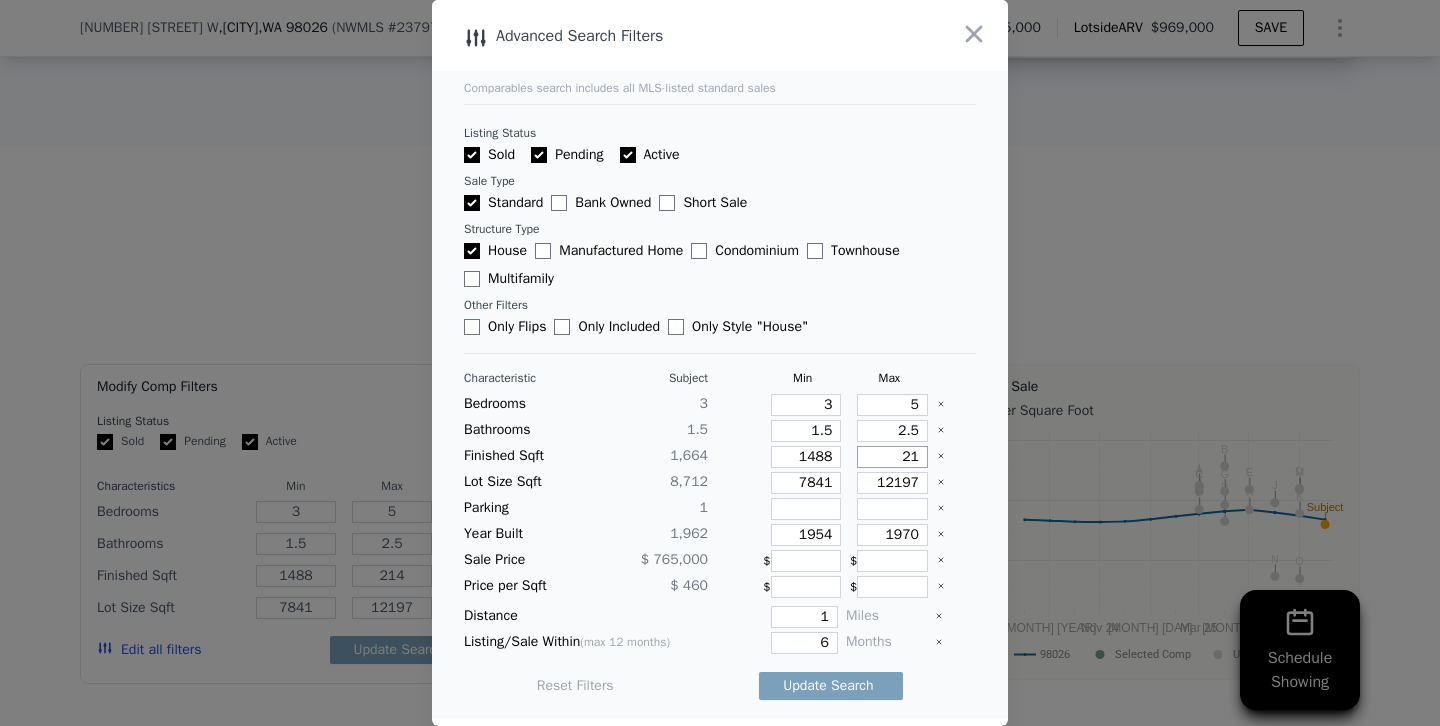 type on "2" 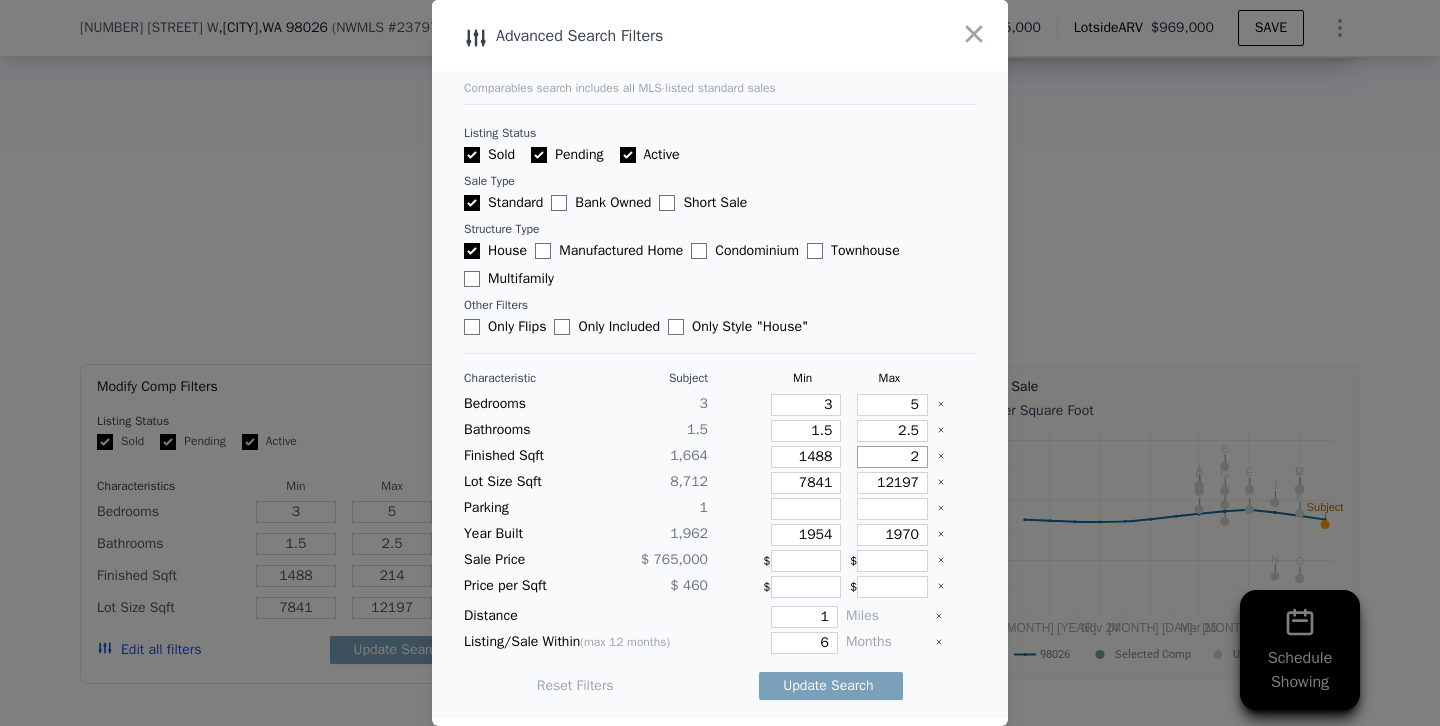 type on "21" 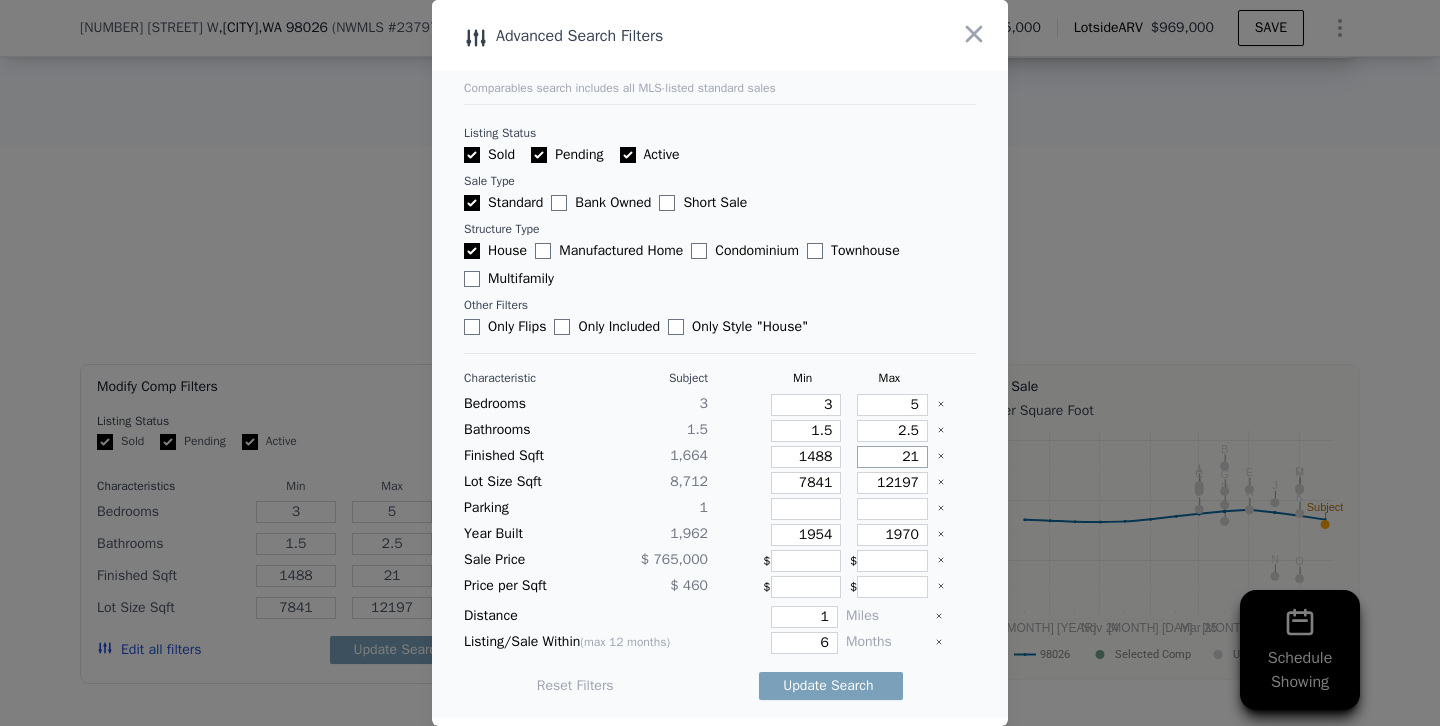 type on "2" 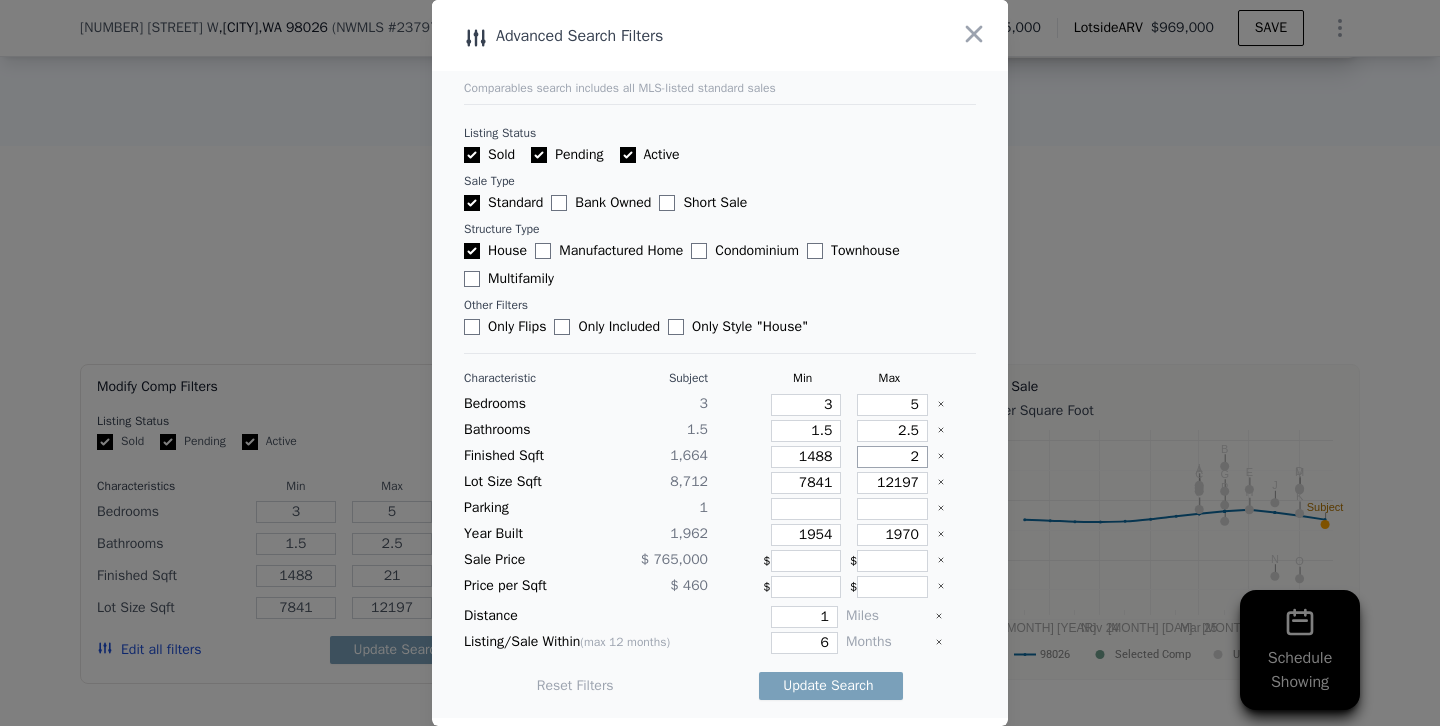 type on "2" 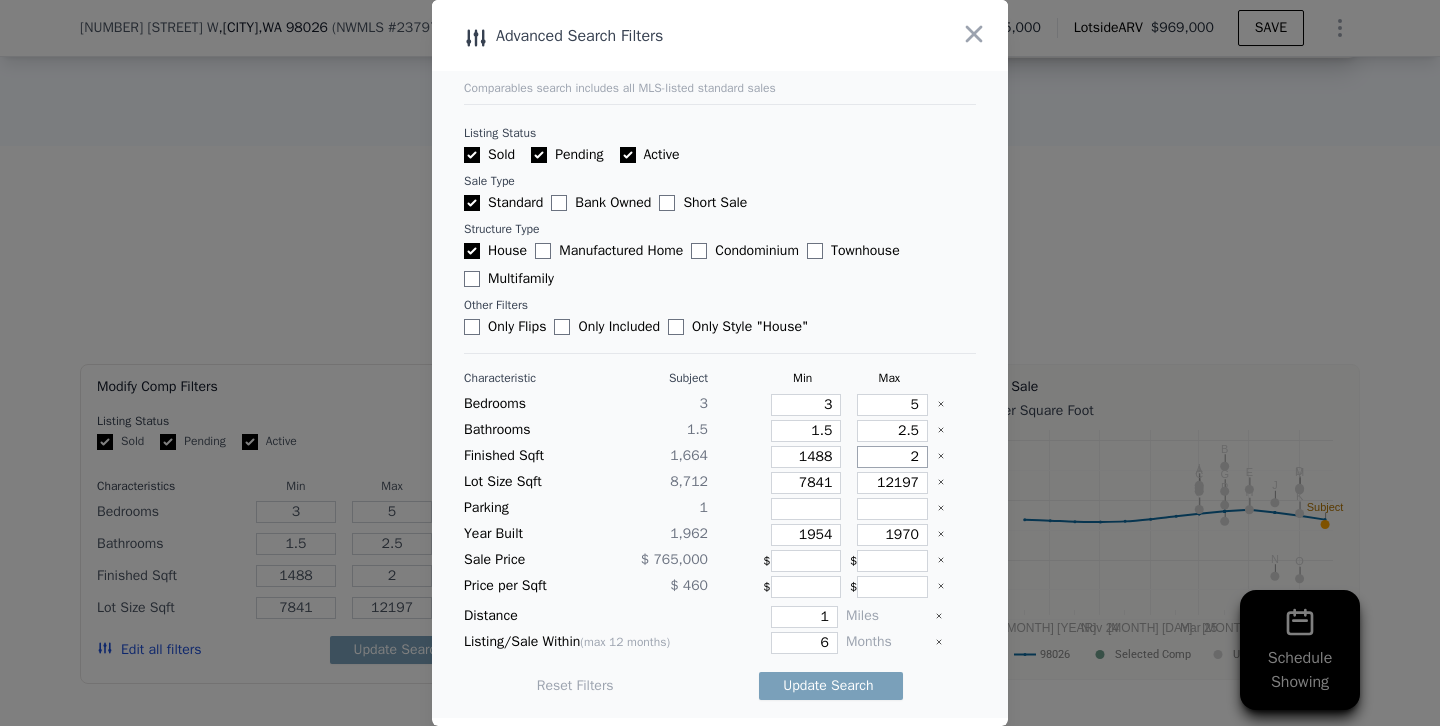type 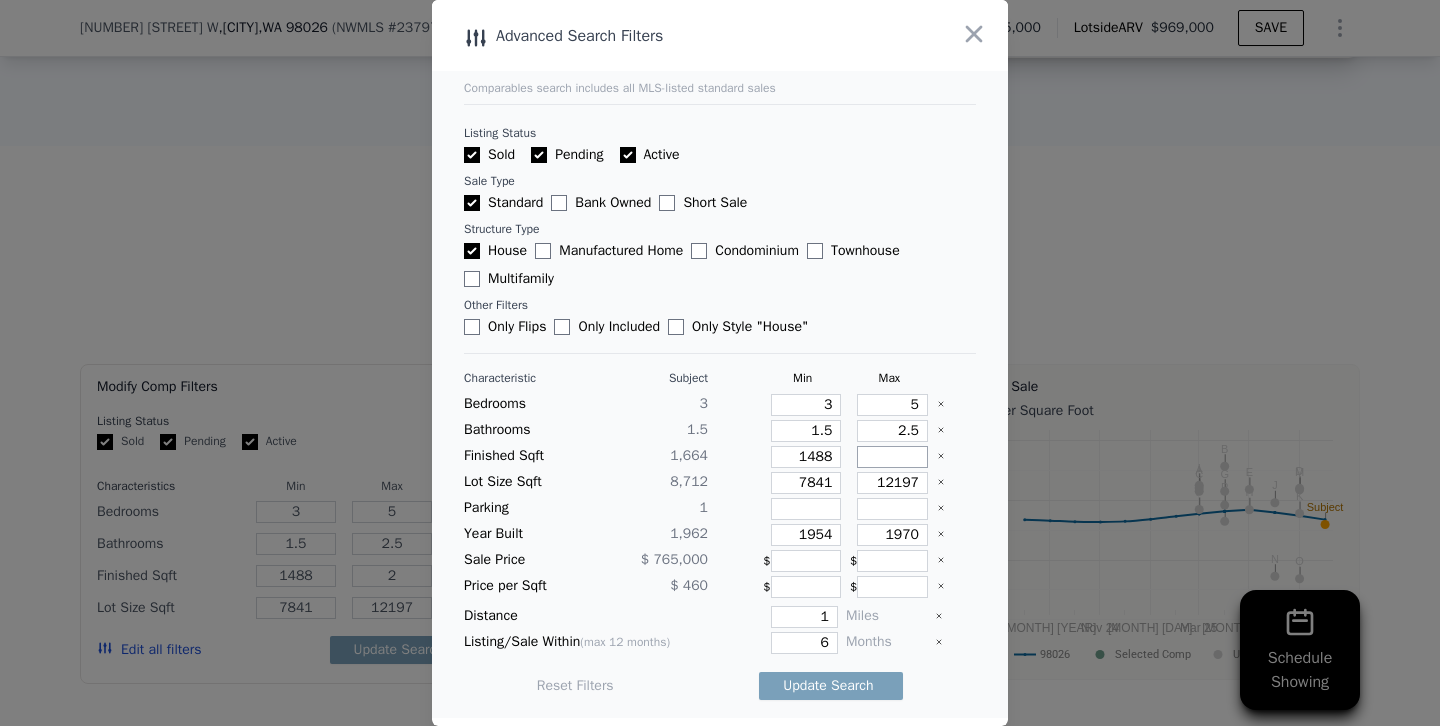 type 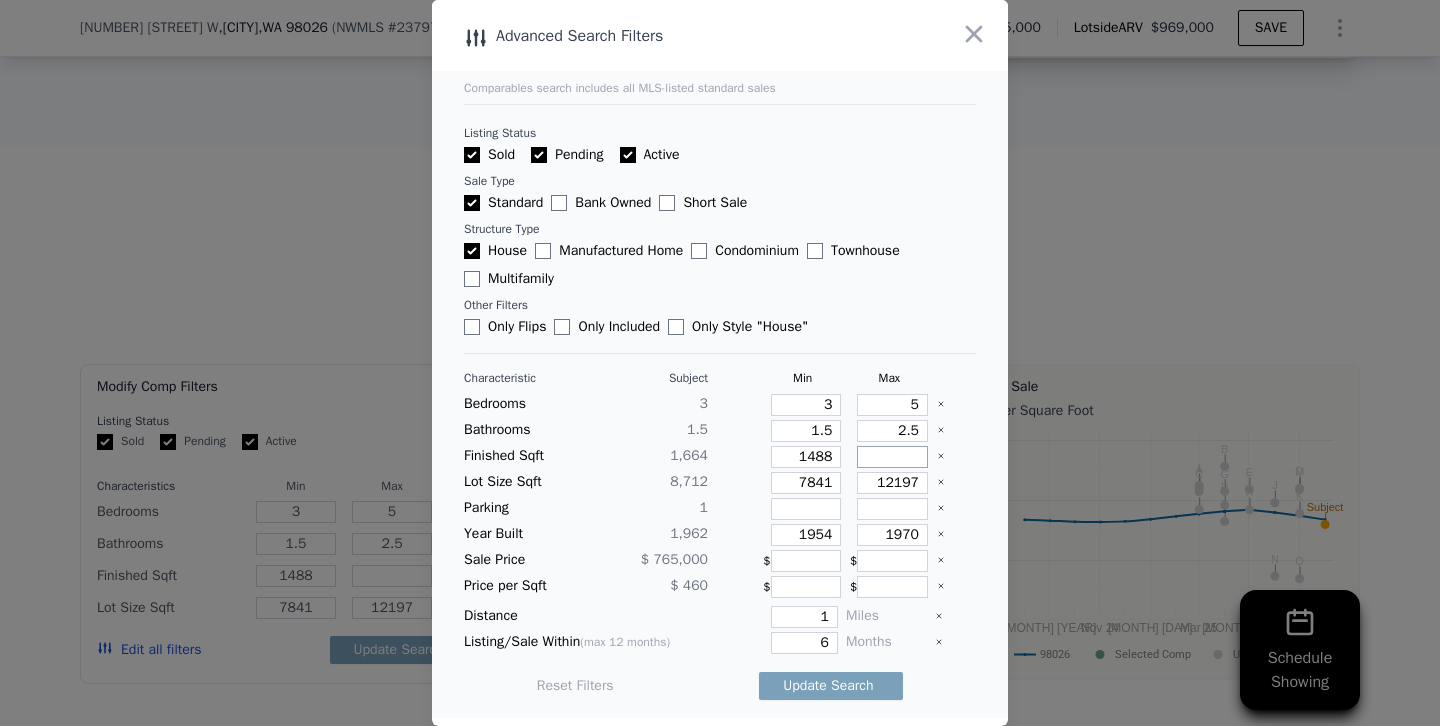type on "1" 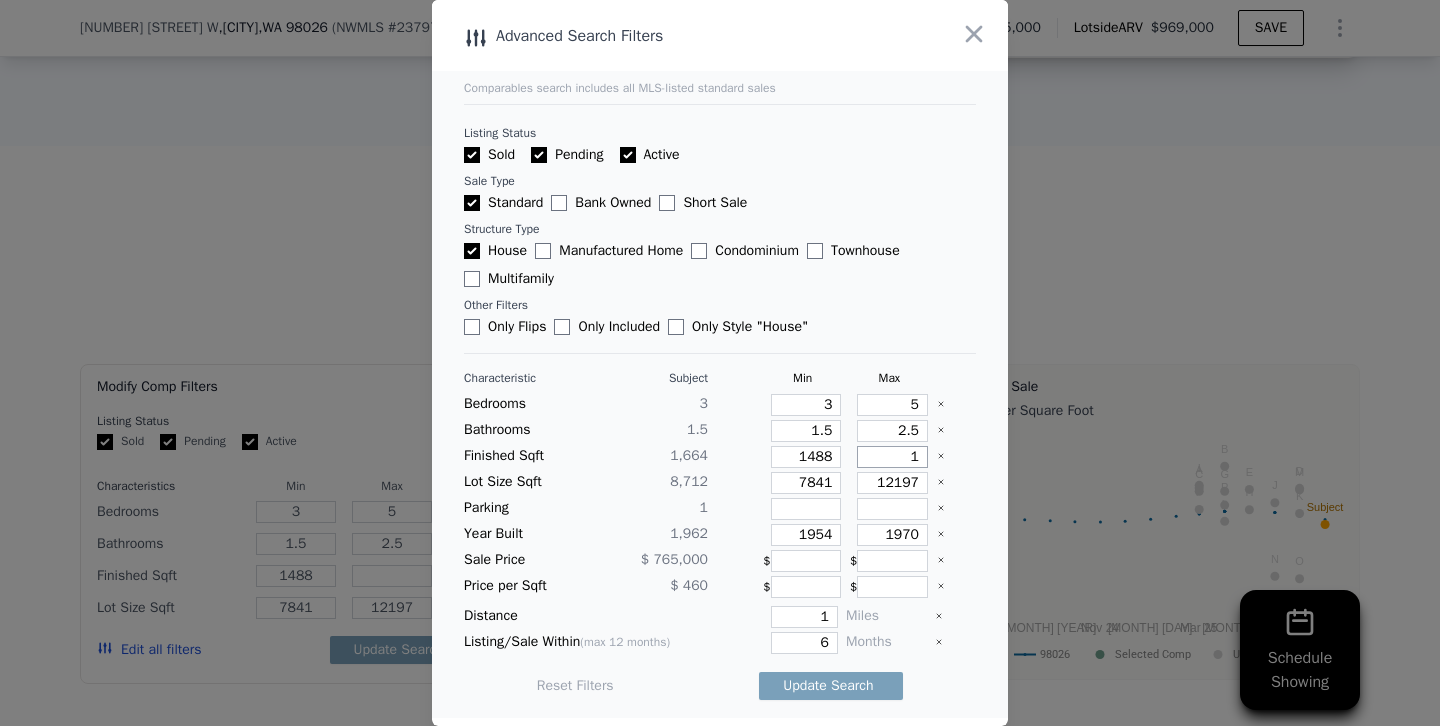 type on "1" 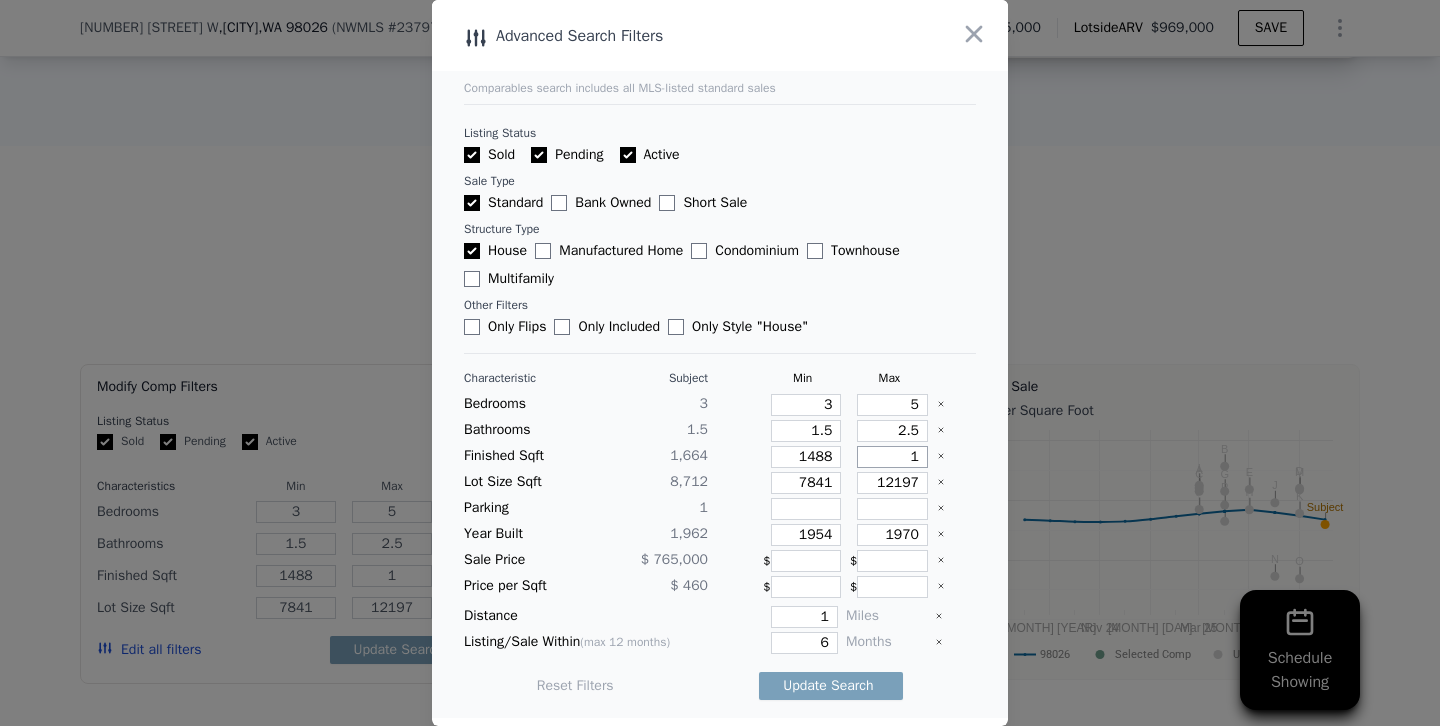 type on "19" 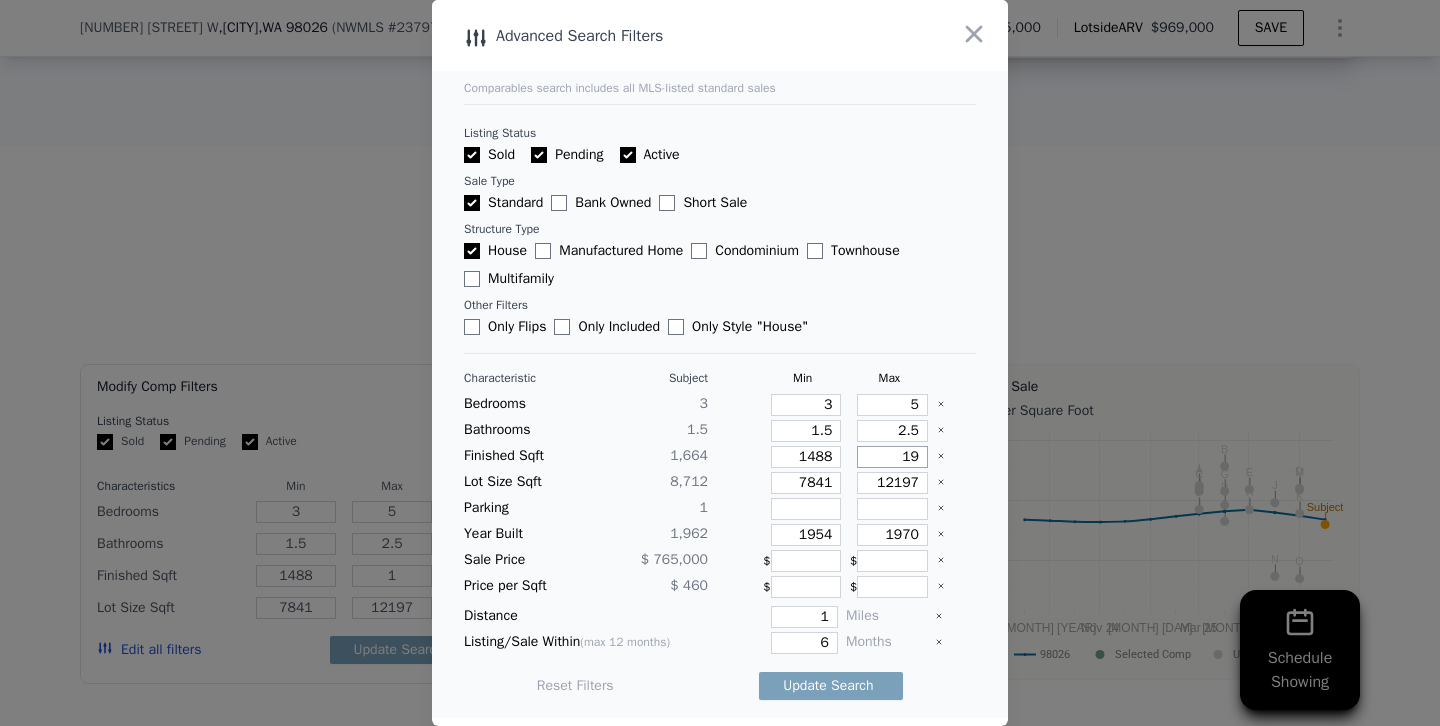 type on "19" 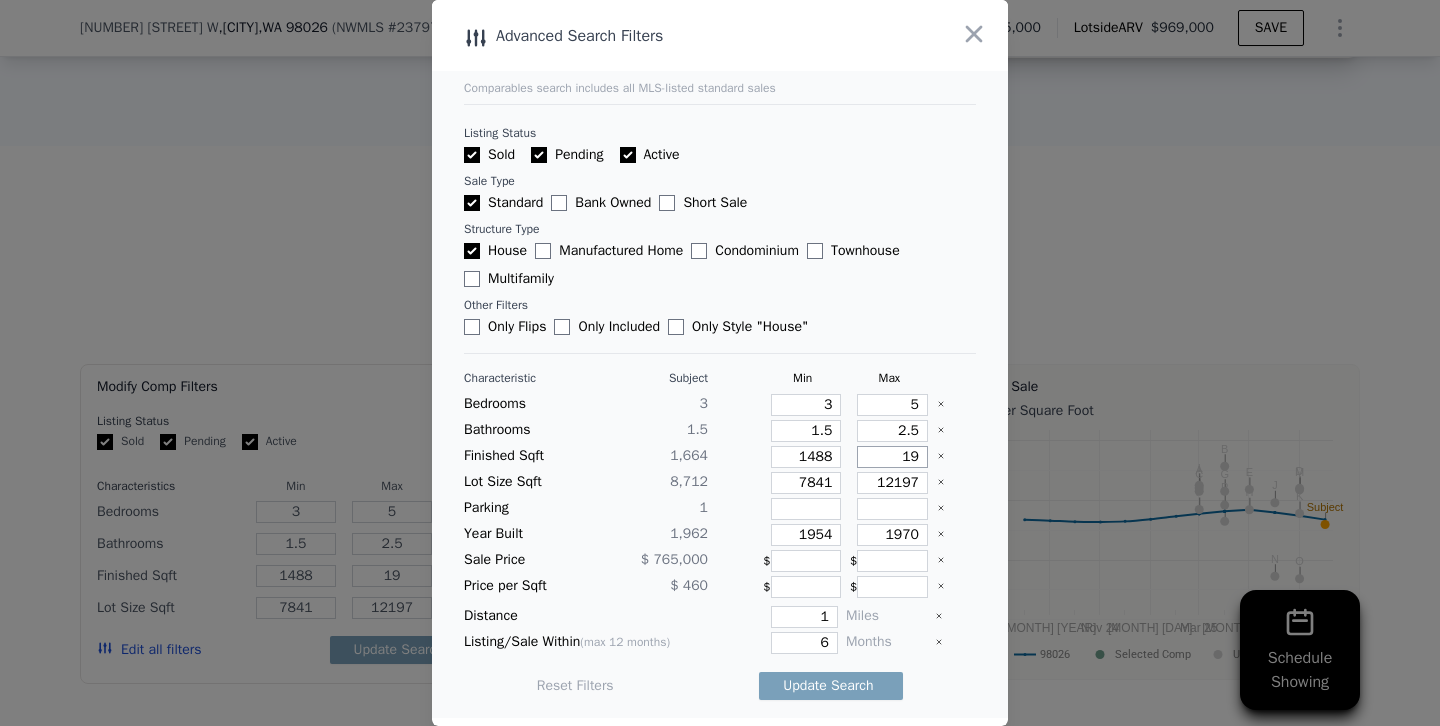 type on "190" 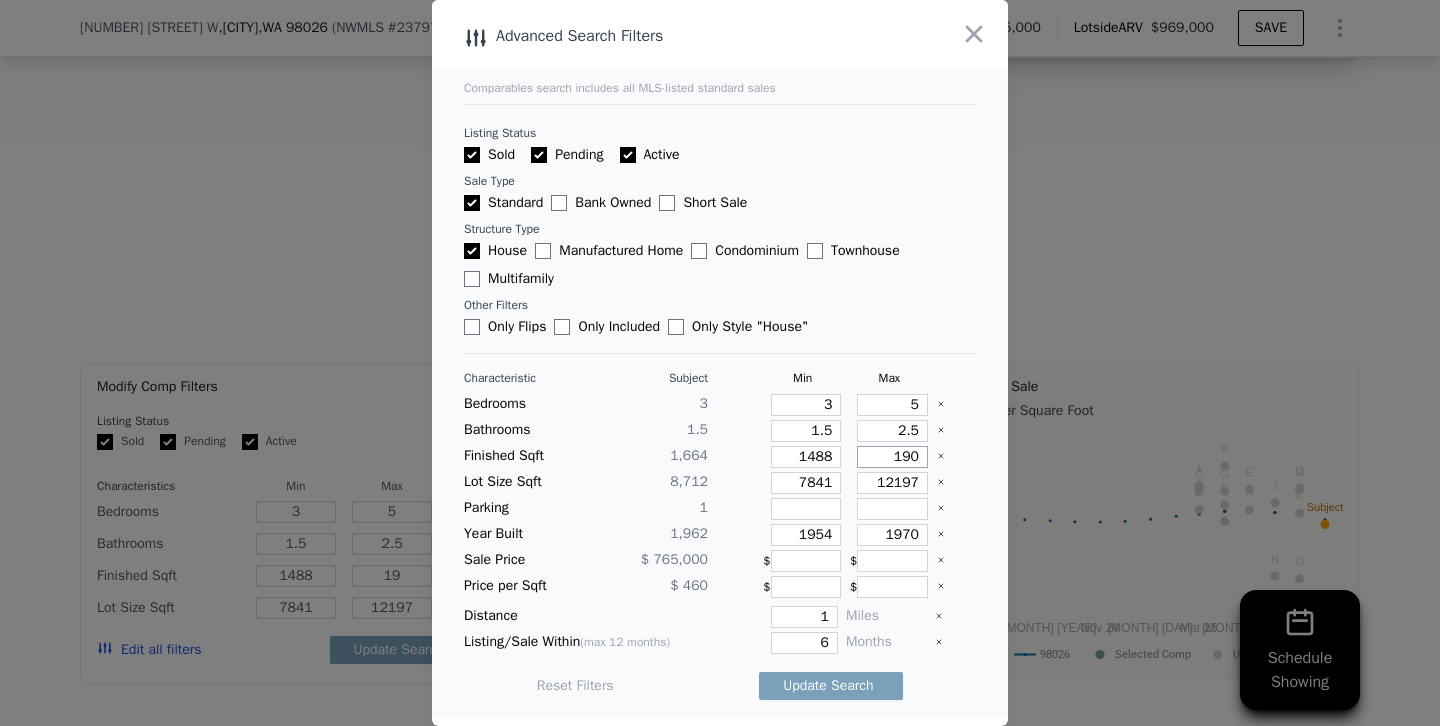 type on "190" 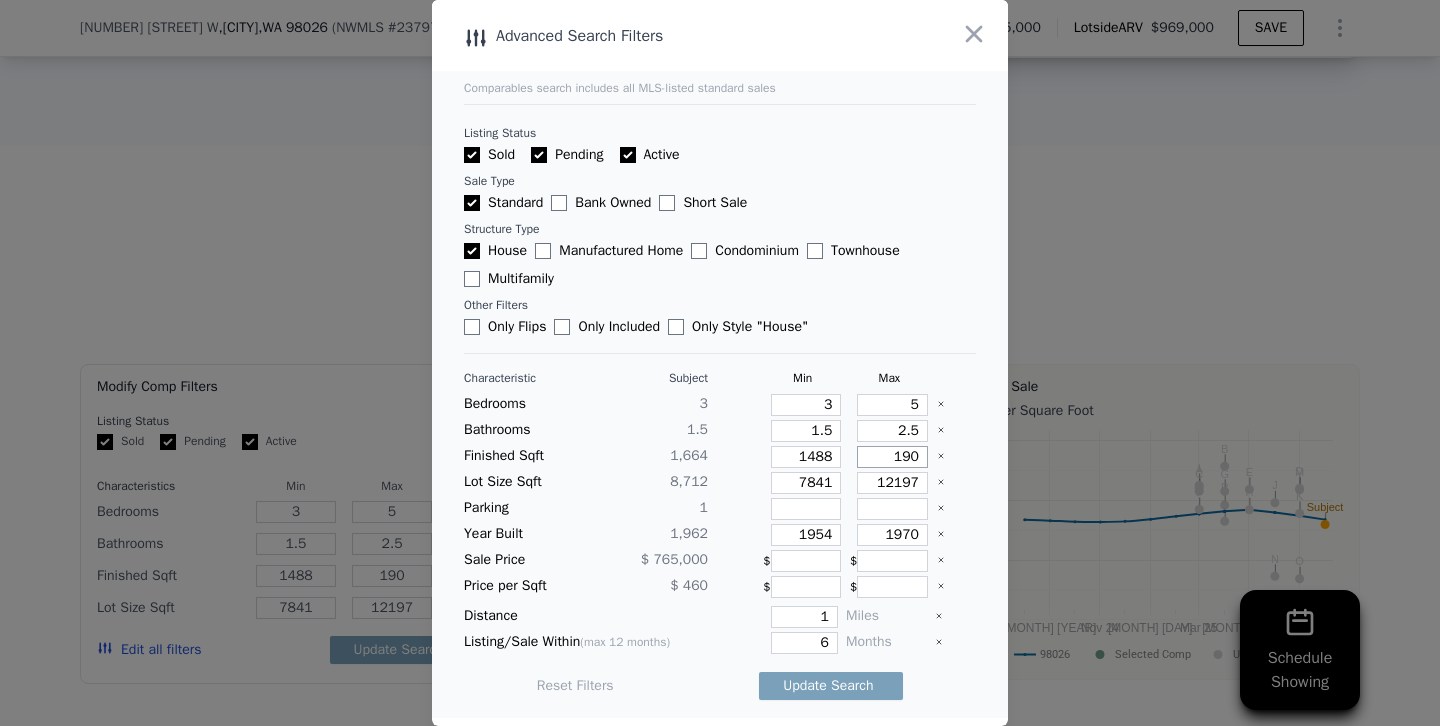 type on "1900" 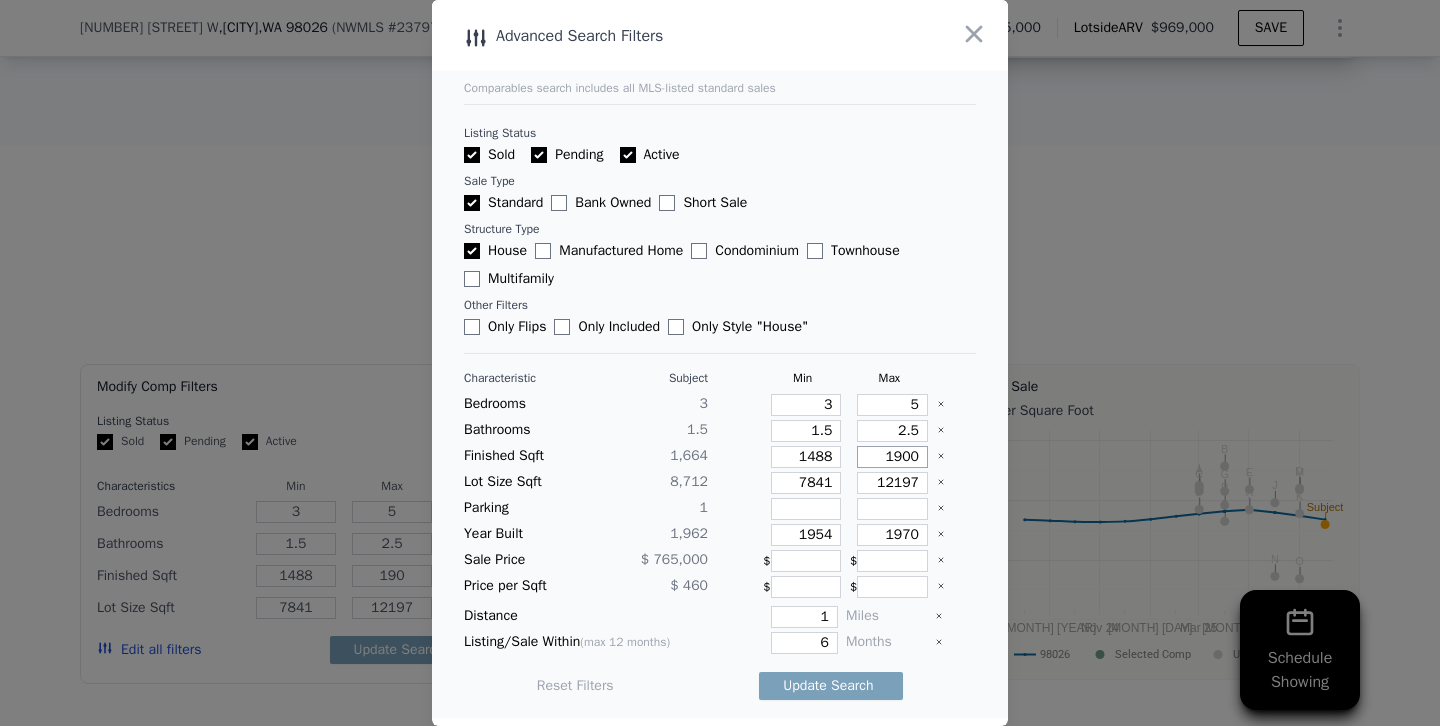 type on "1900" 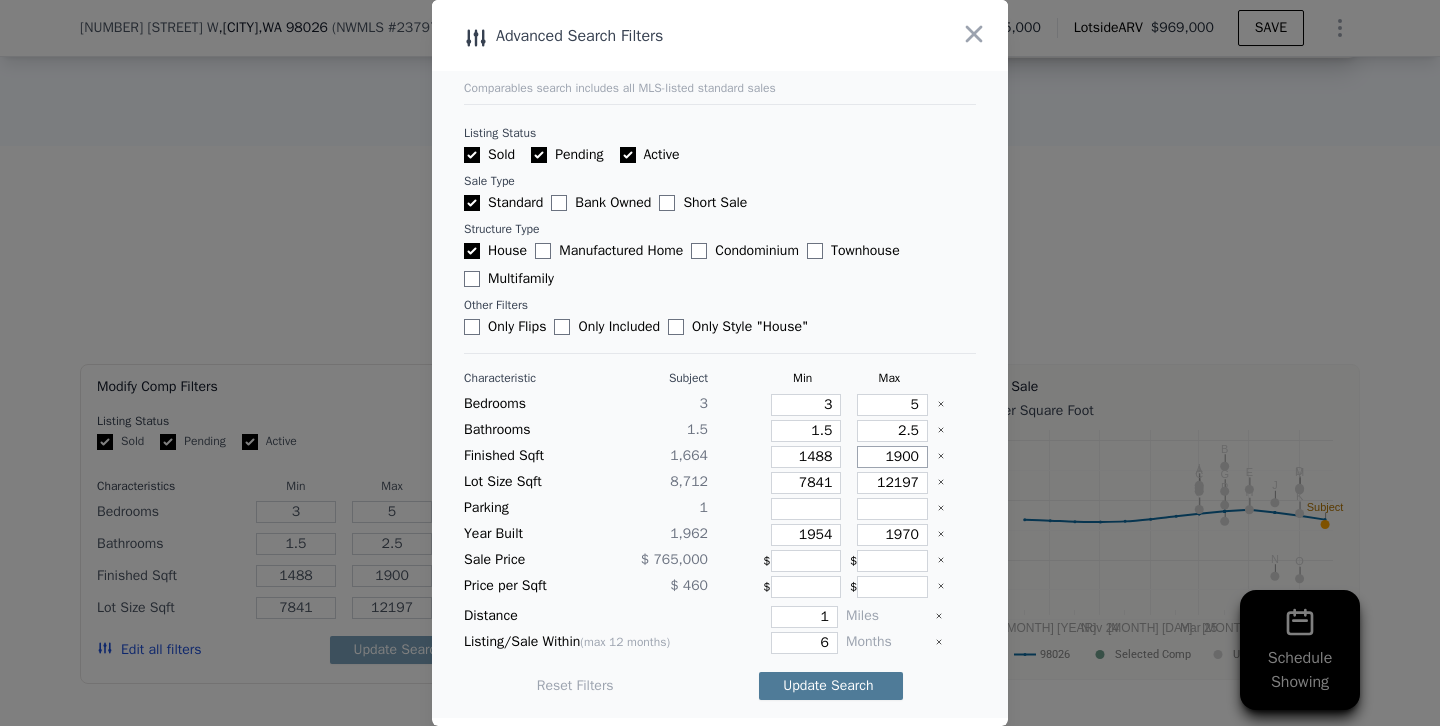 type on "1900" 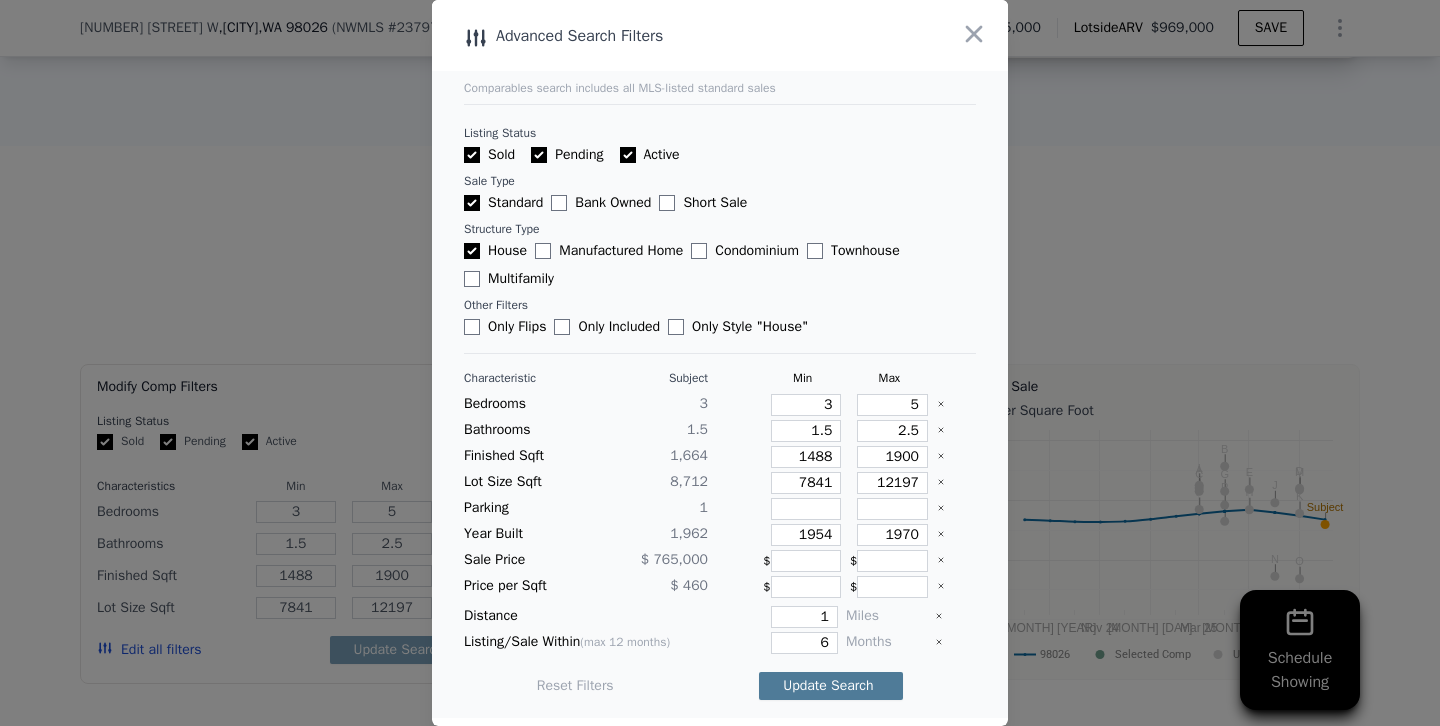 click on "Update Search" at bounding box center (831, 686) 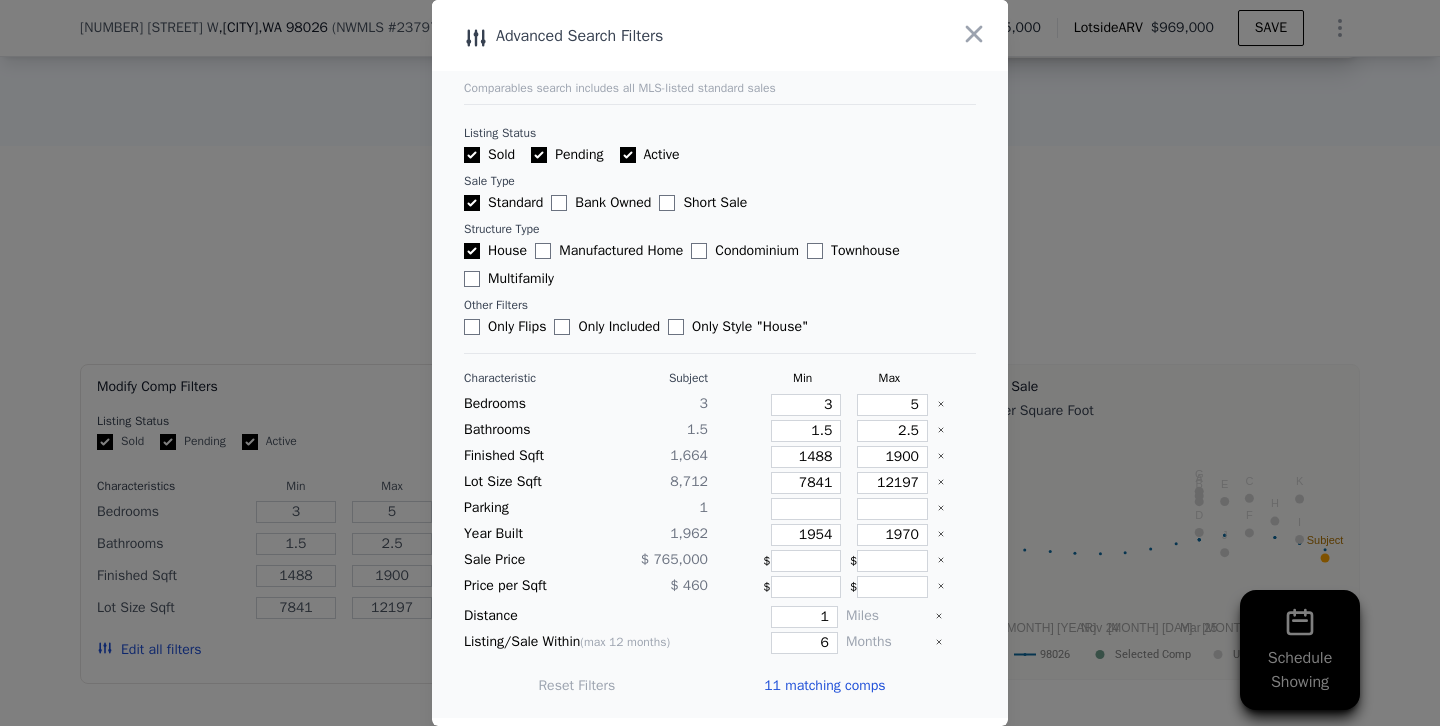 scroll, scrollTop: 0, scrollLeft: 1664, axis: horizontal 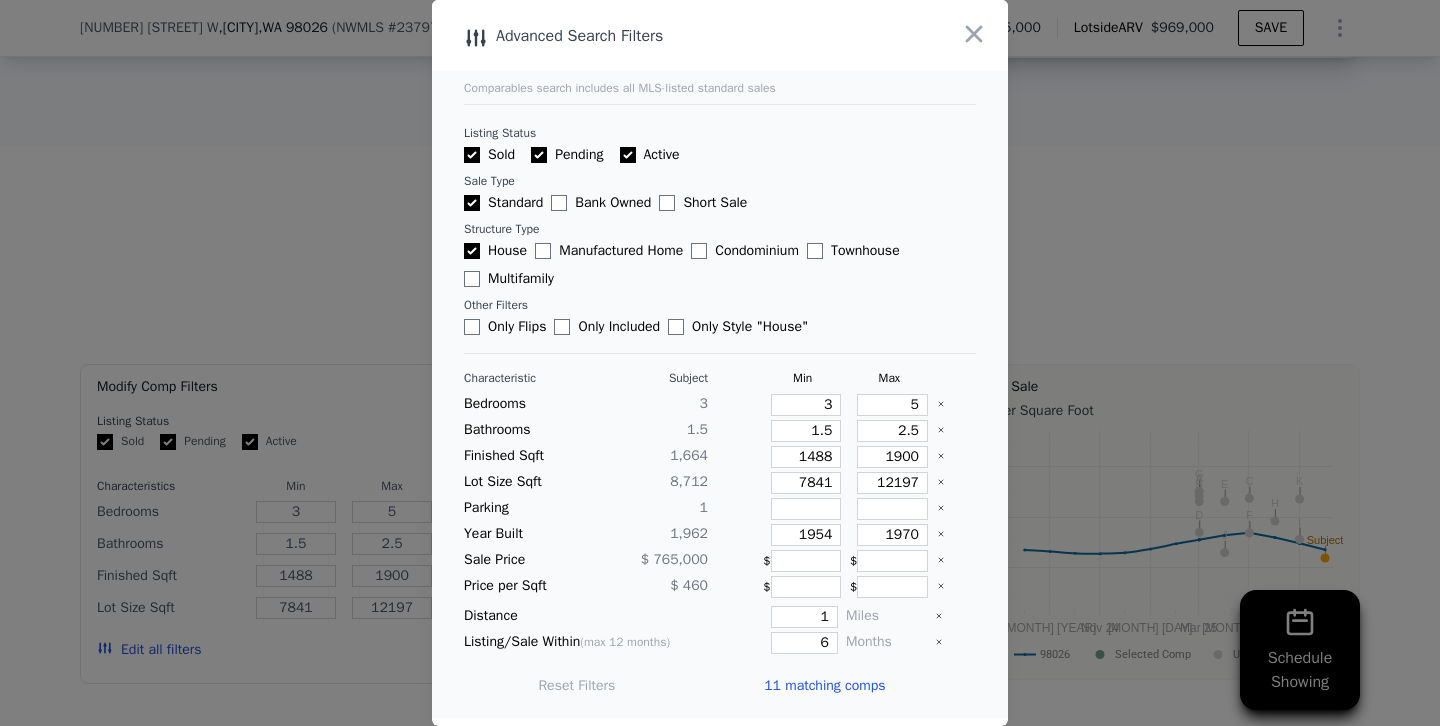 click at bounding box center [720, 363] 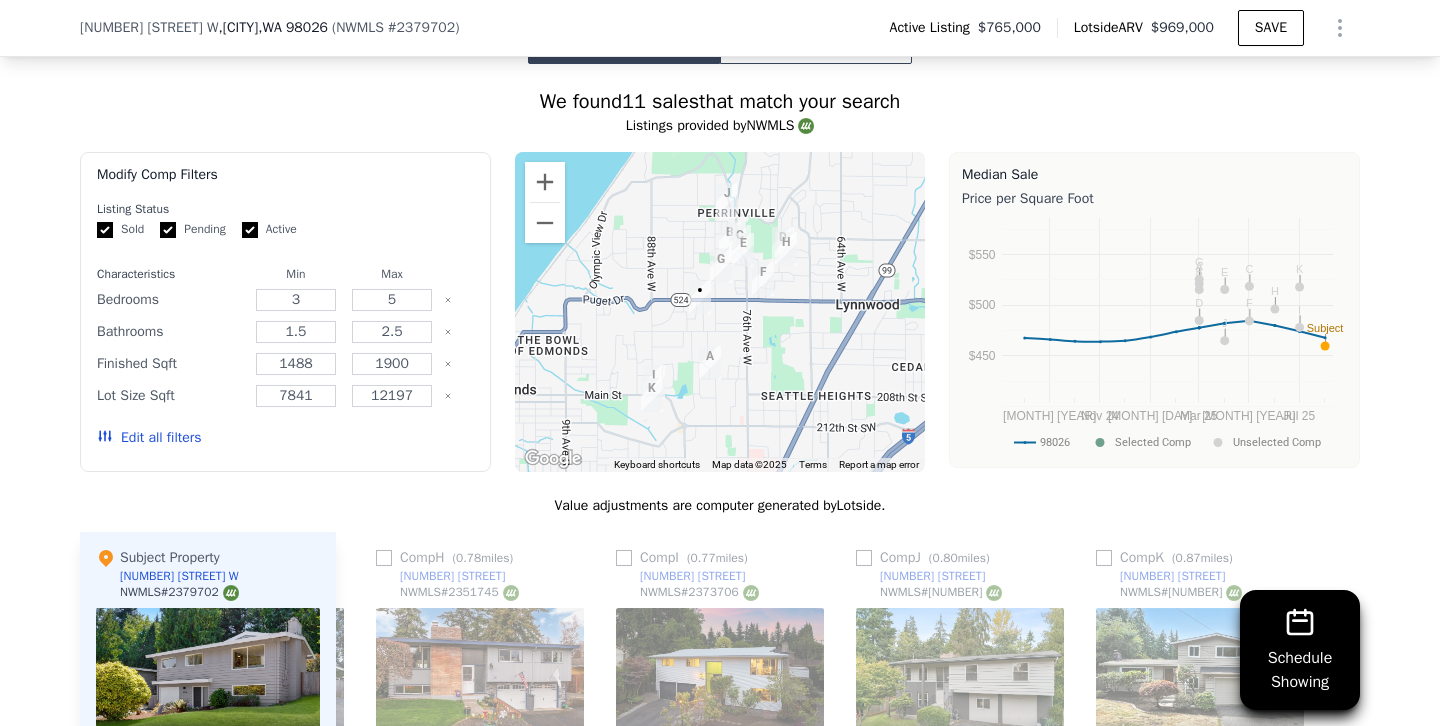 scroll, scrollTop: 1532, scrollLeft: 0, axis: vertical 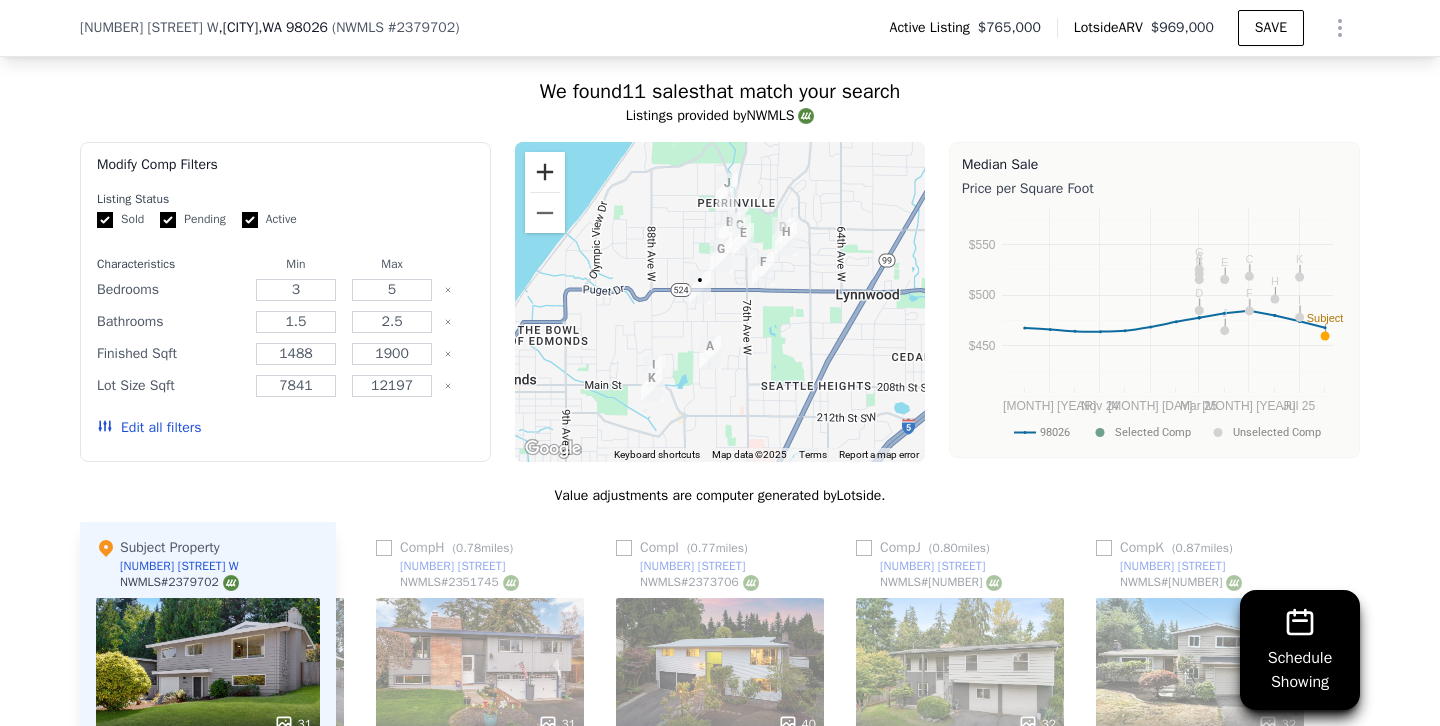 click at bounding box center (545, 172) 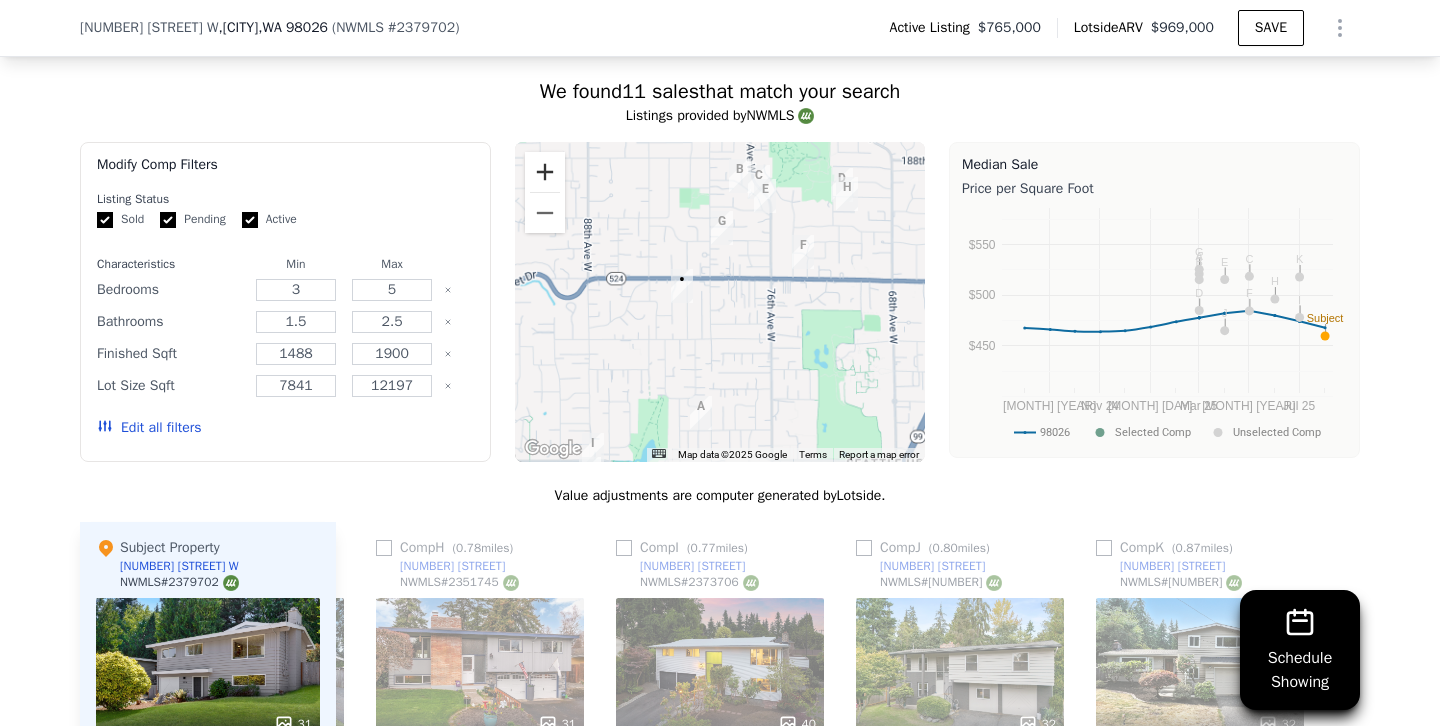 click at bounding box center [545, 172] 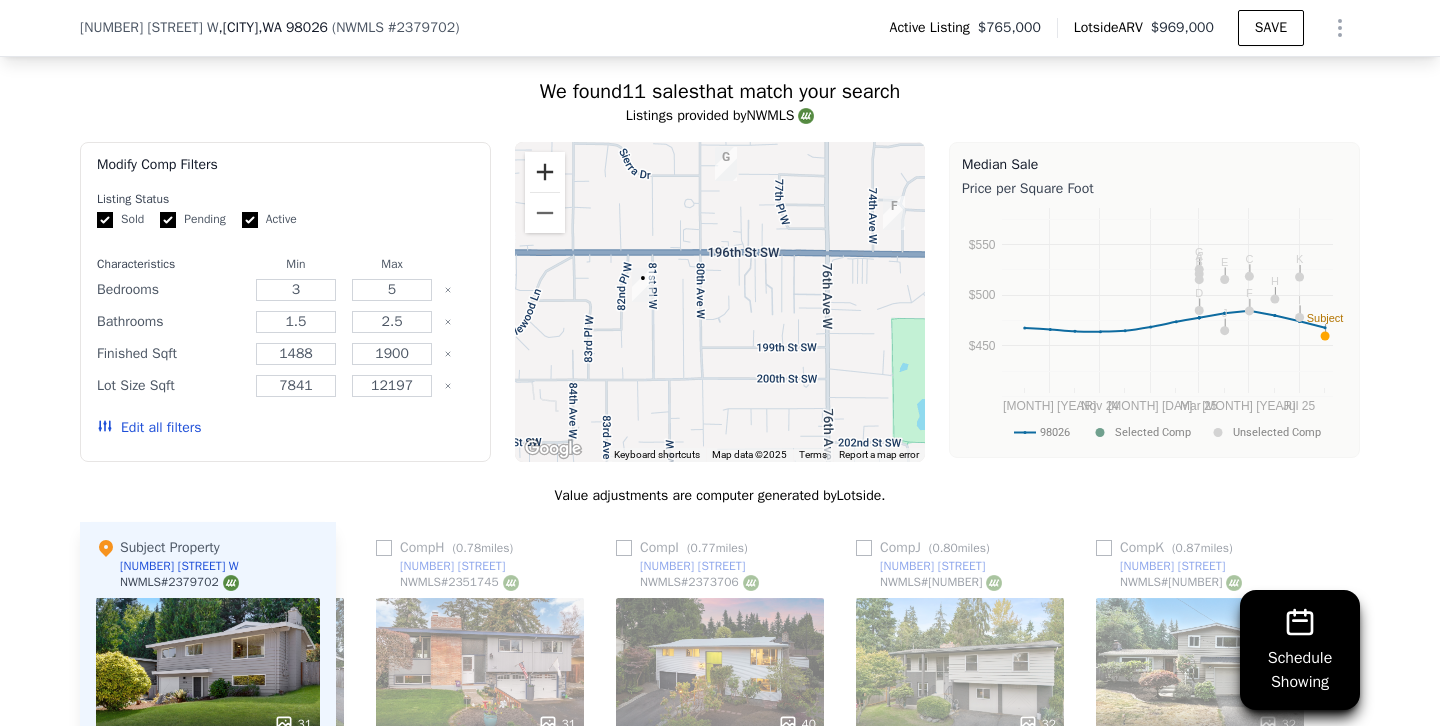 click at bounding box center (545, 172) 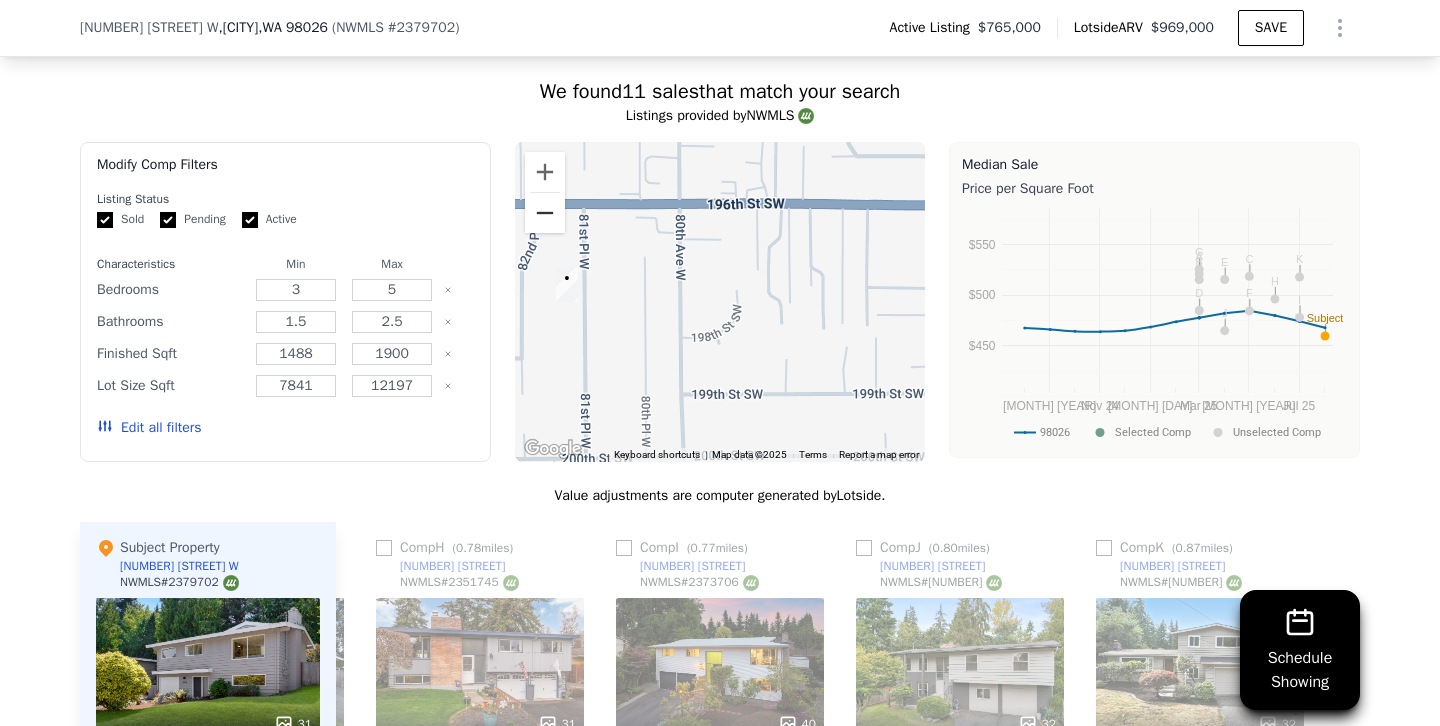 click at bounding box center [545, 213] 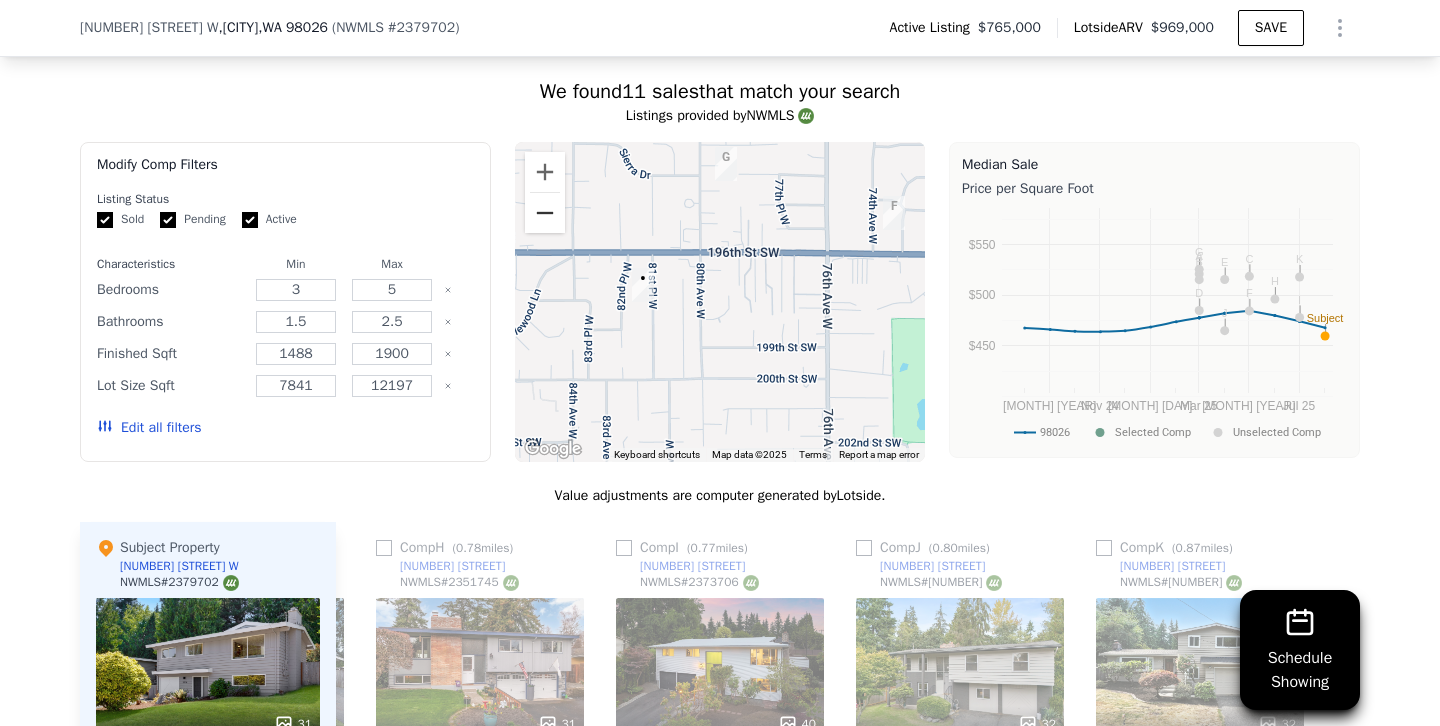 click at bounding box center (545, 213) 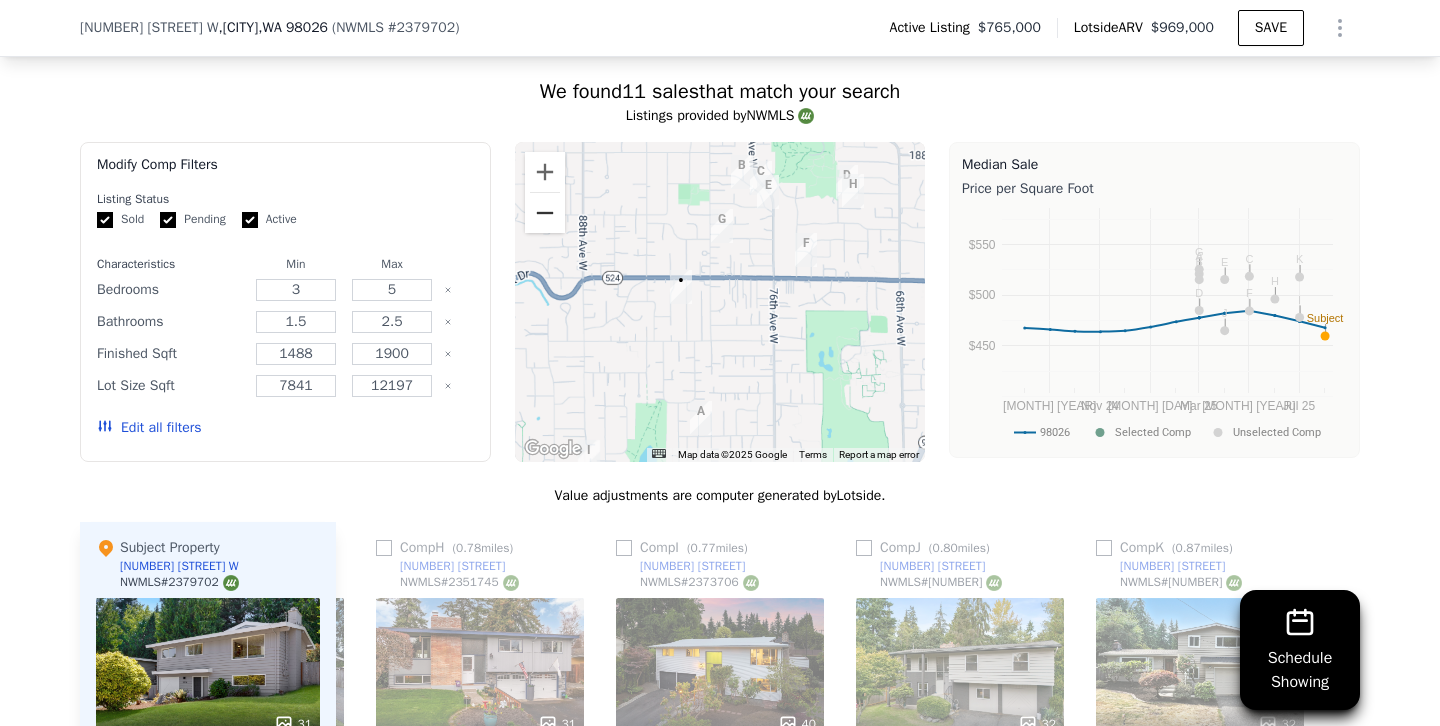 click at bounding box center (545, 213) 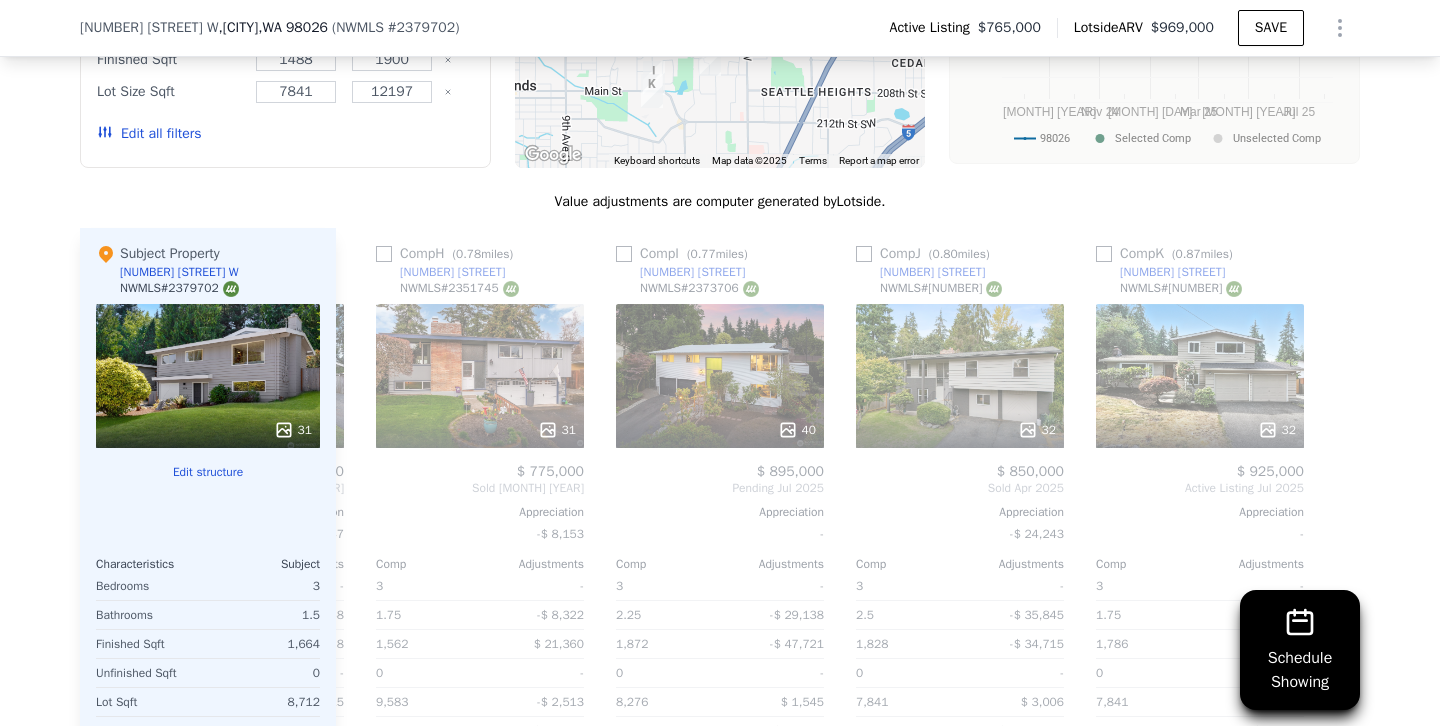 scroll, scrollTop: 1829, scrollLeft: 0, axis: vertical 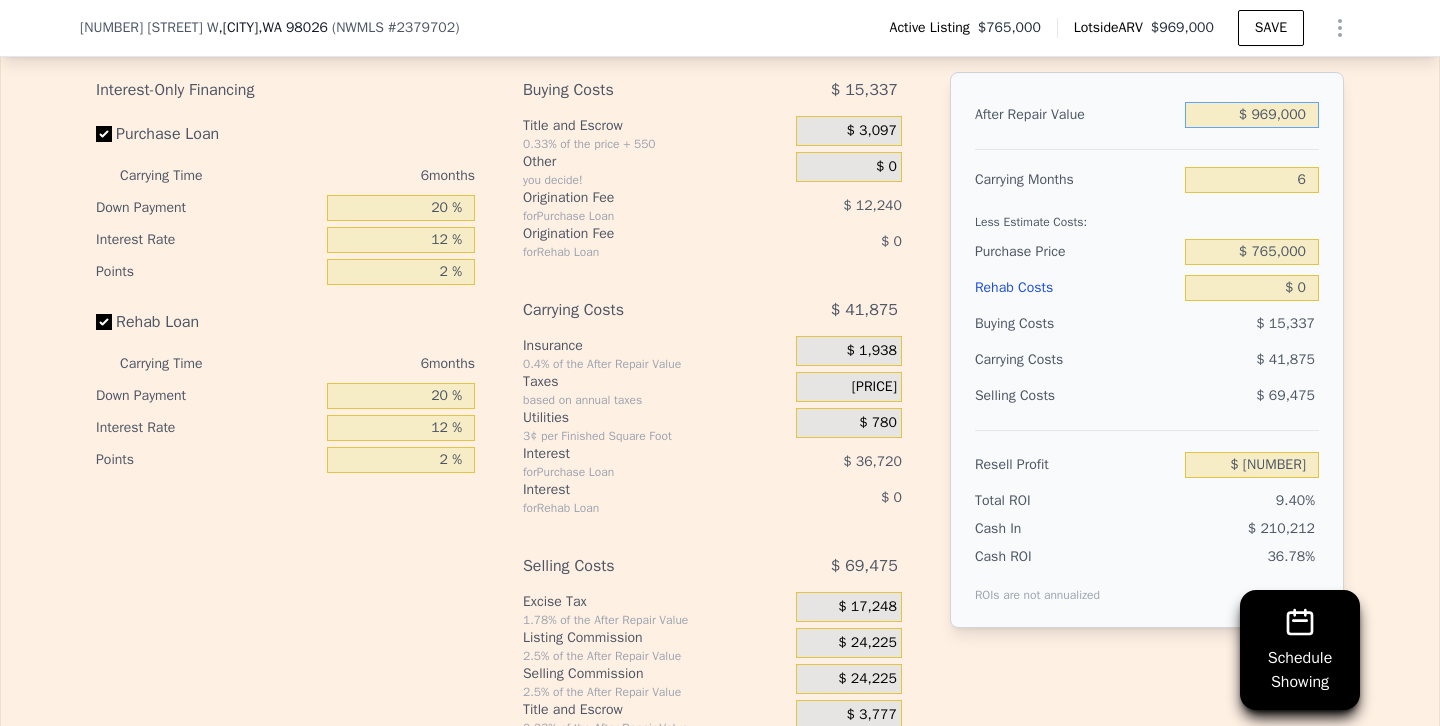 click on "$ 969,000" at bounding box center [1252, 115] 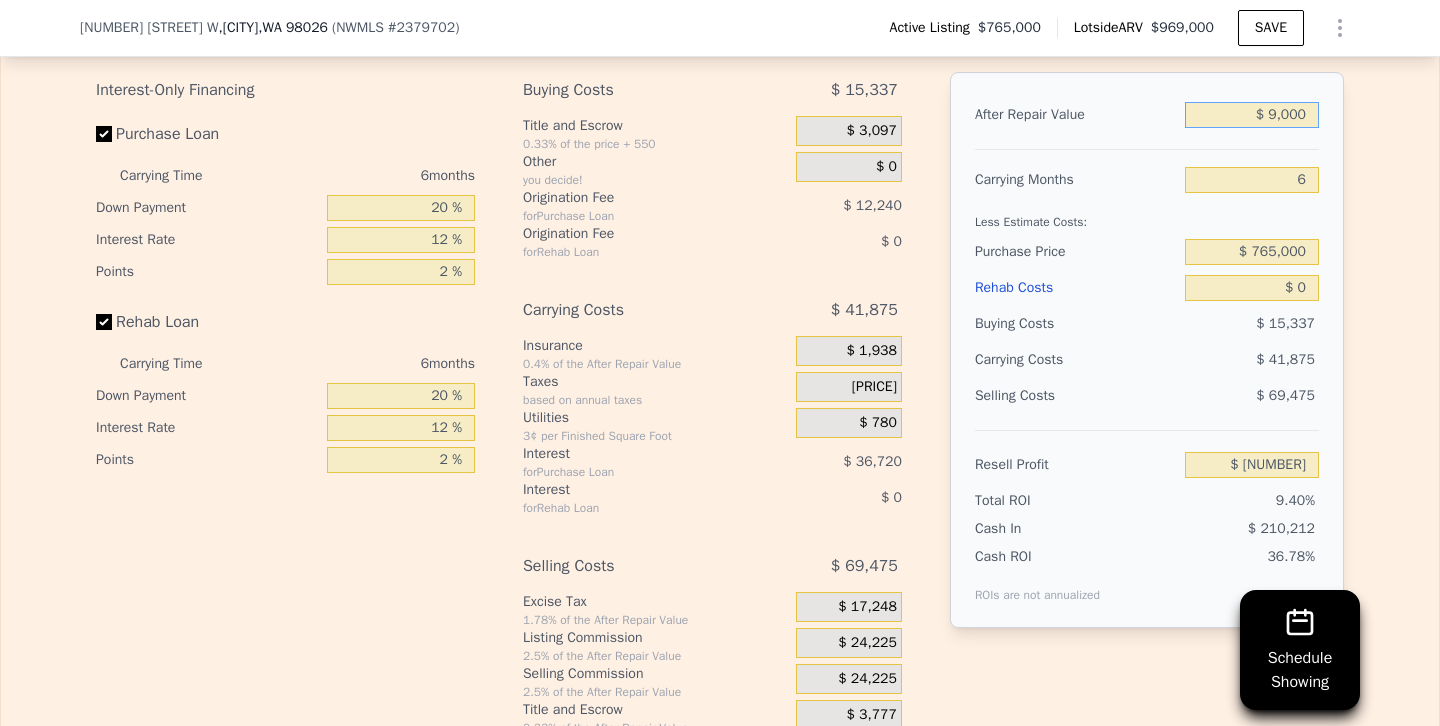 type on "$ 000" 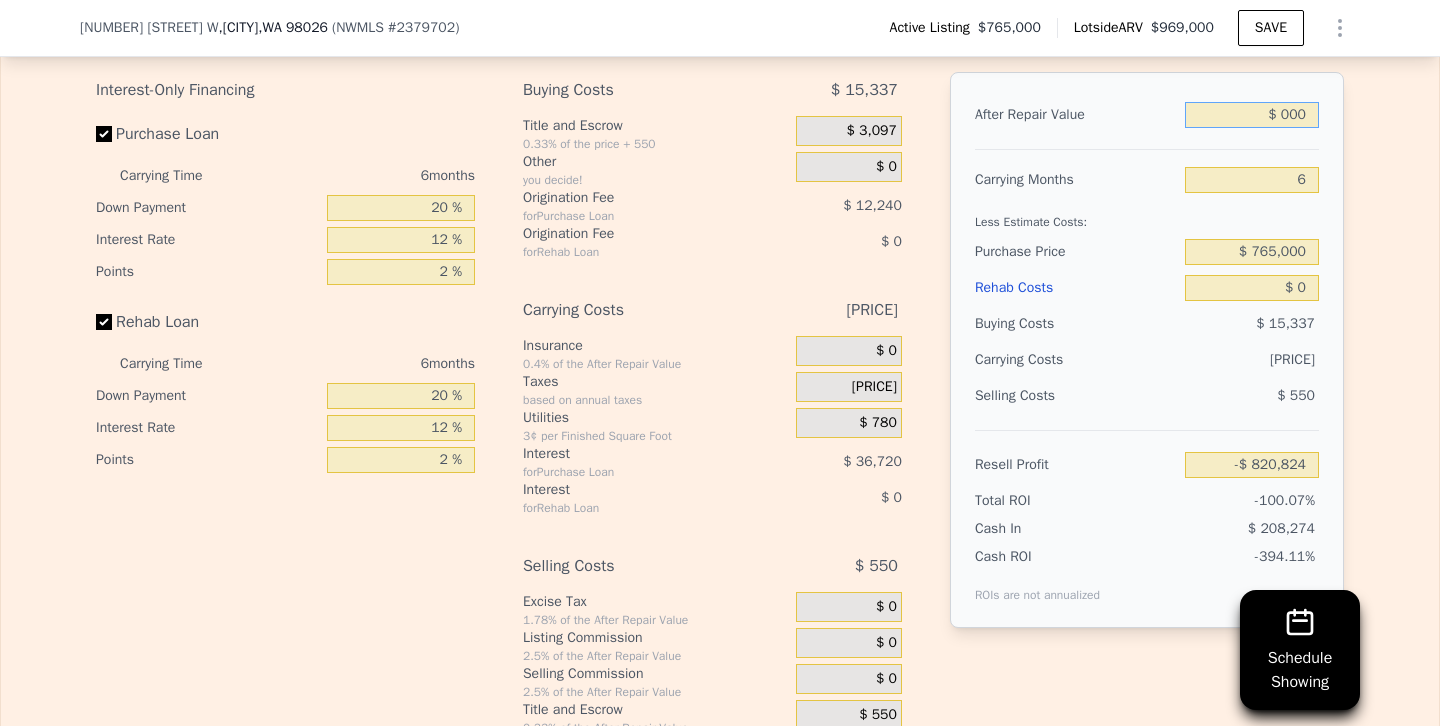 type on "-$ 820,824" 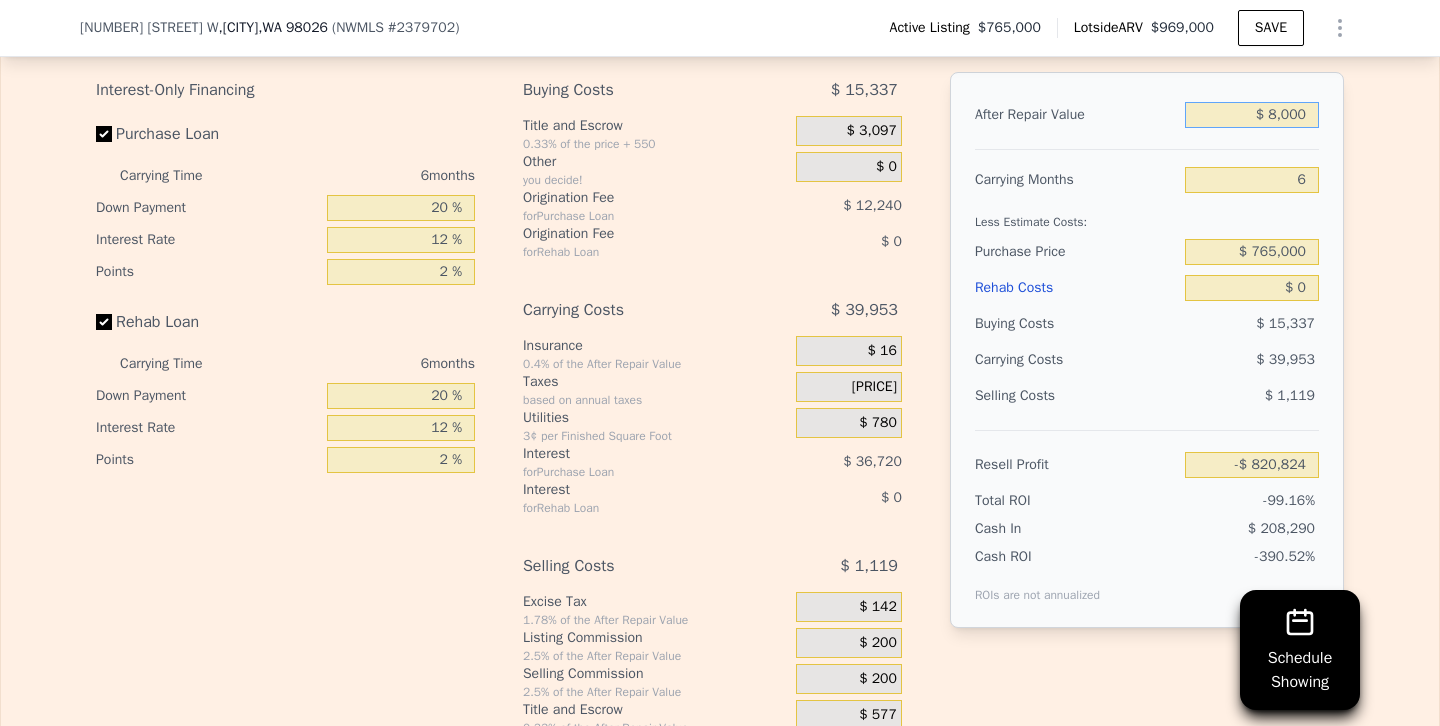 type on "-$ 813,409" 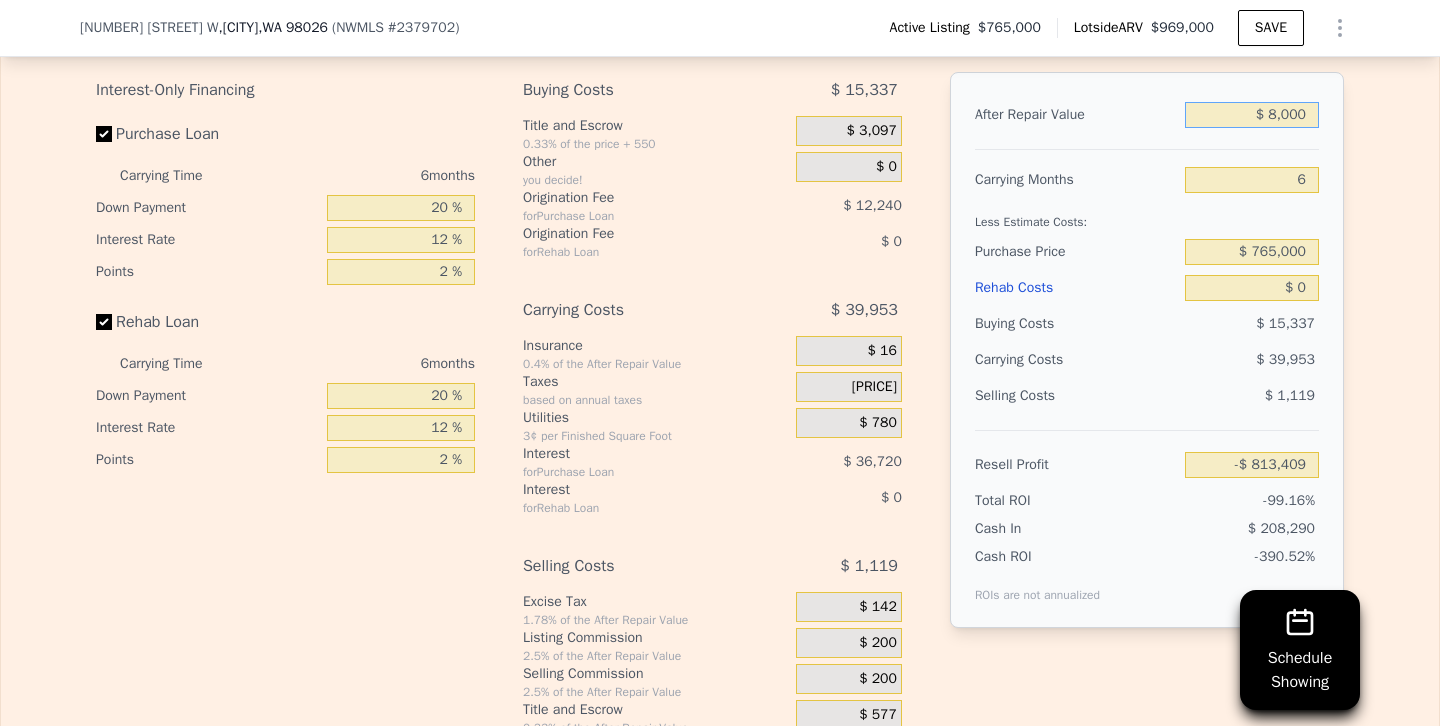 type on "$ 82,000" 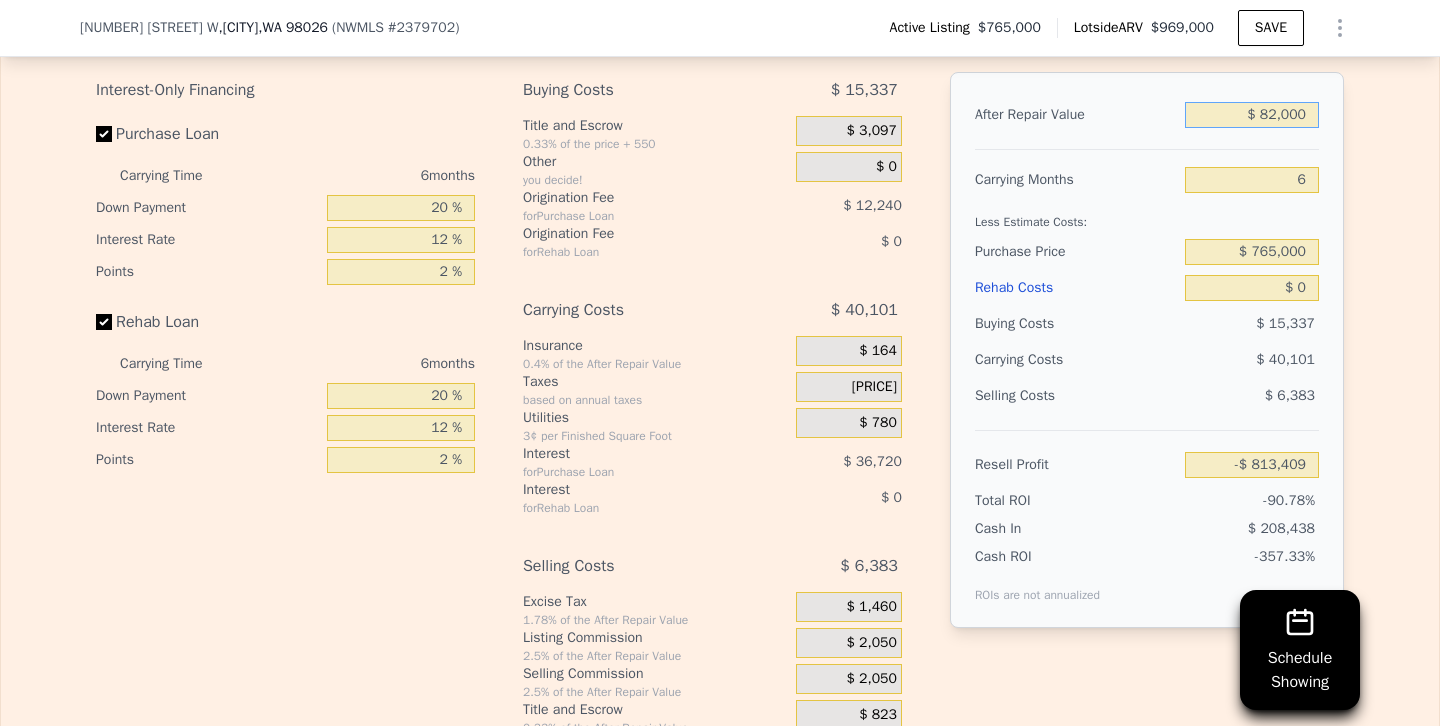 type on "-$ 744,821" 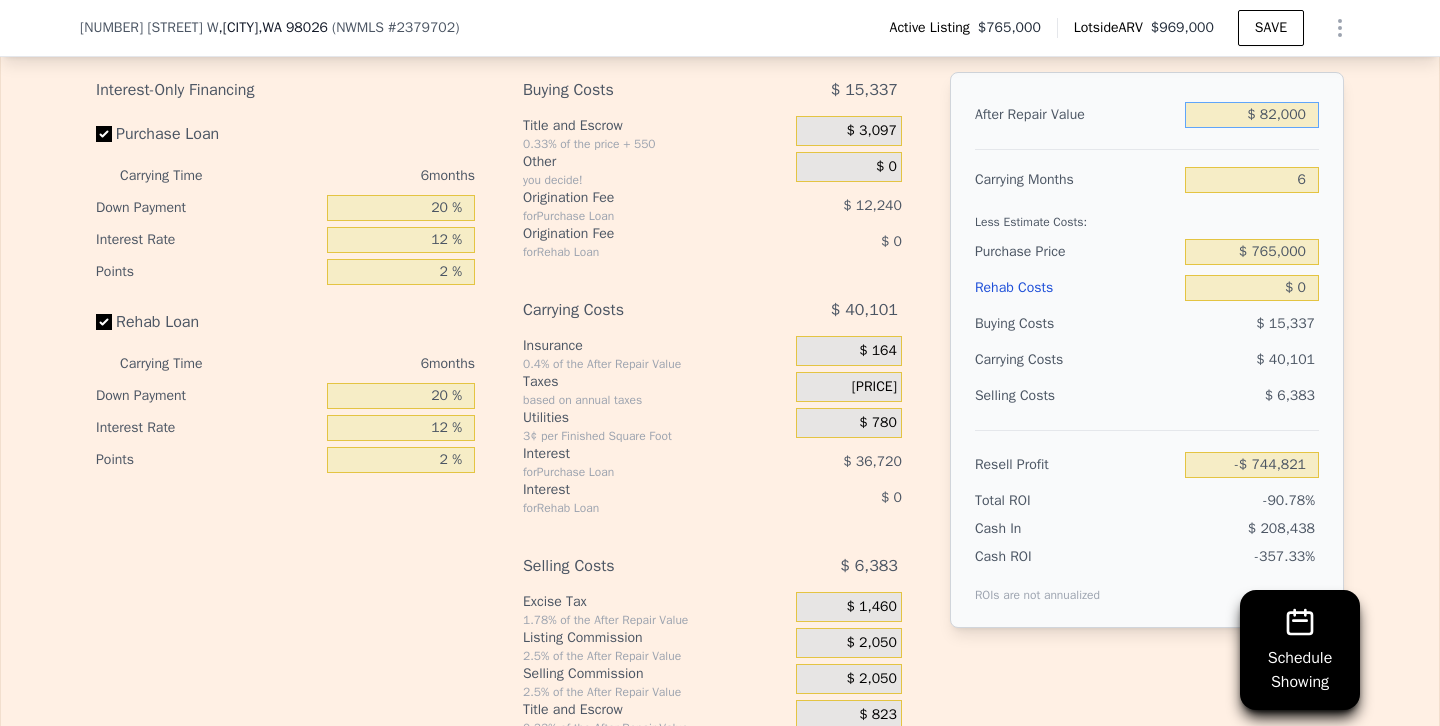 type on "$ 825,000" 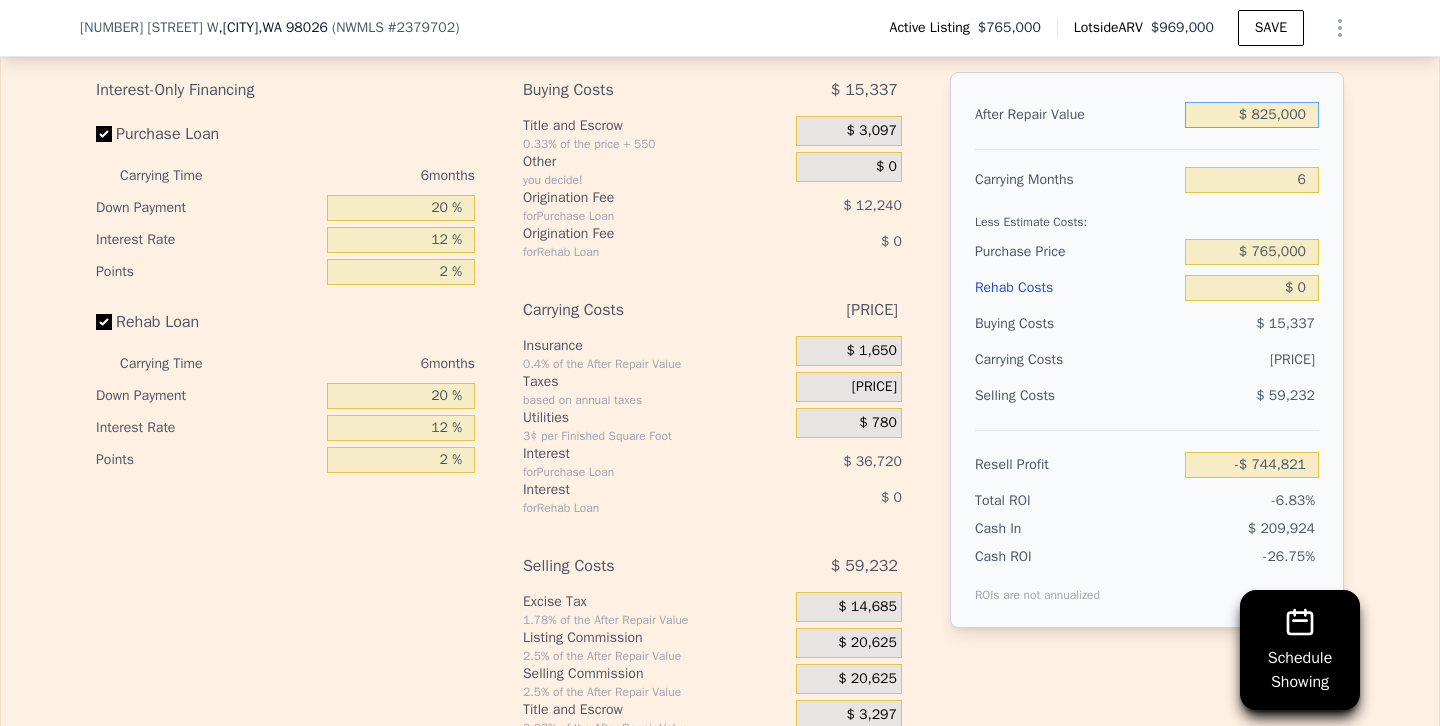 type on "-$ 56,156" 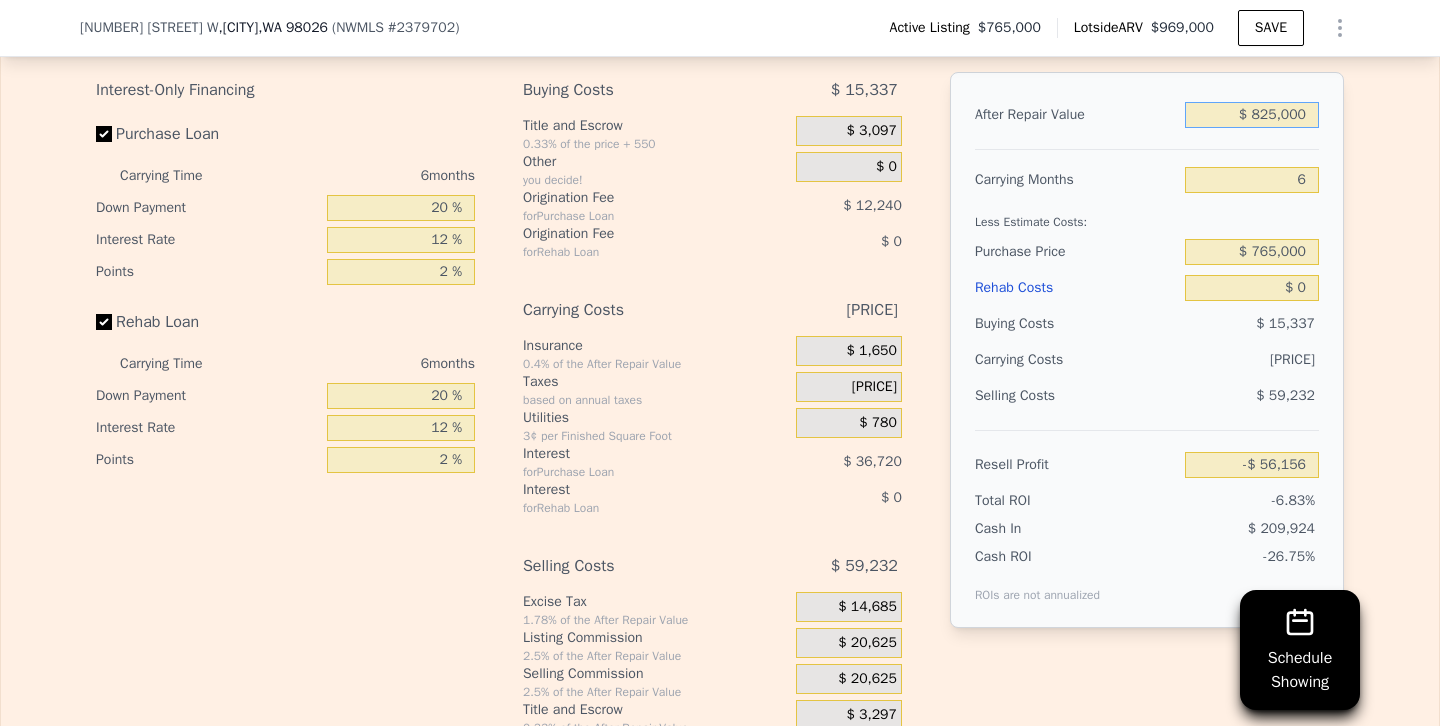 type on "$ 825,000" 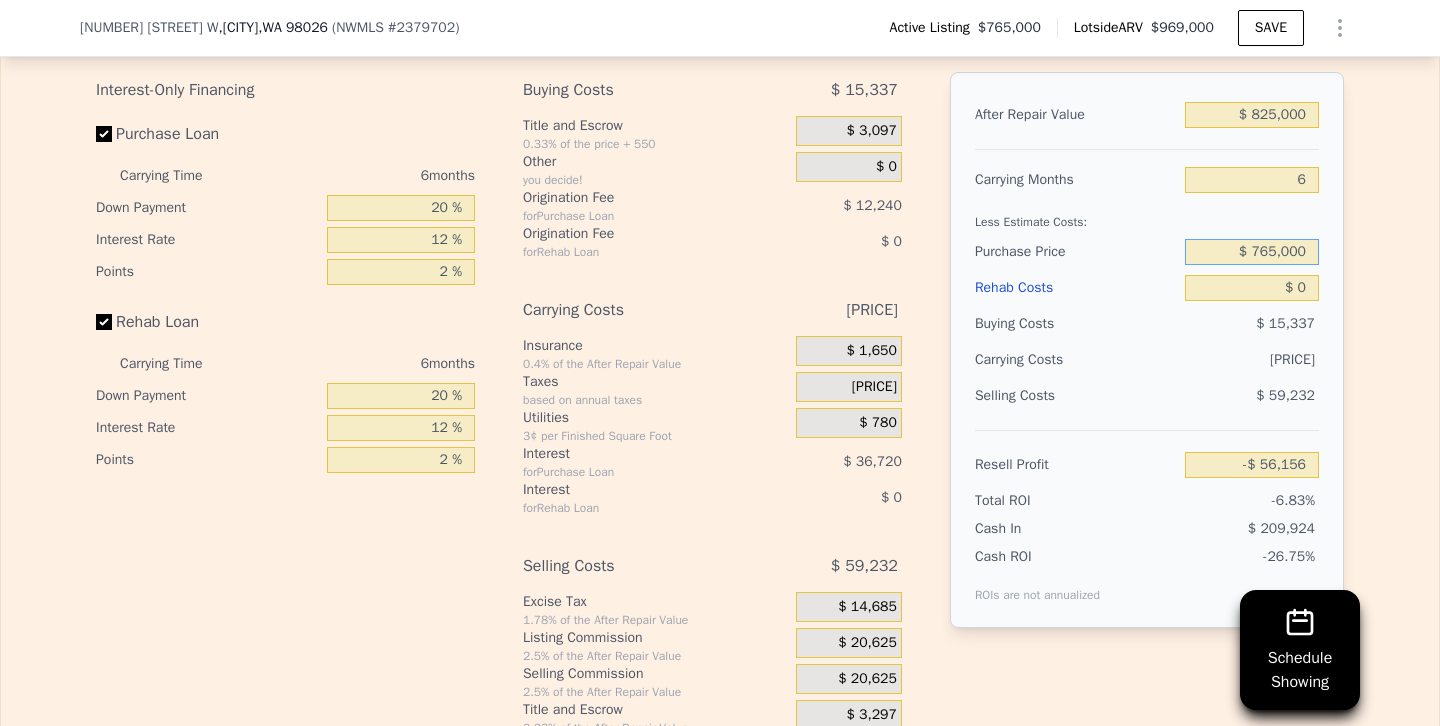 click on "$ 765,000" at bounding box center (1252, 252) 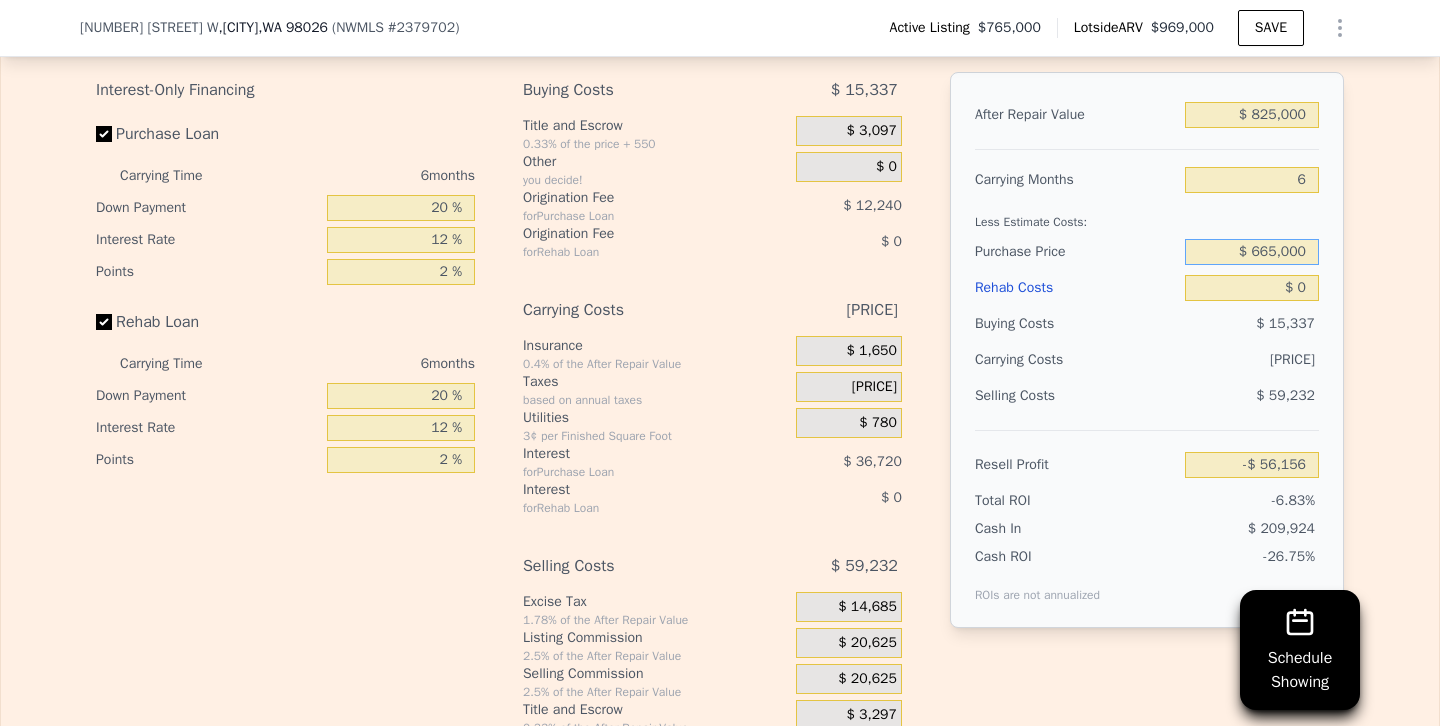 type on "$ 665,000" 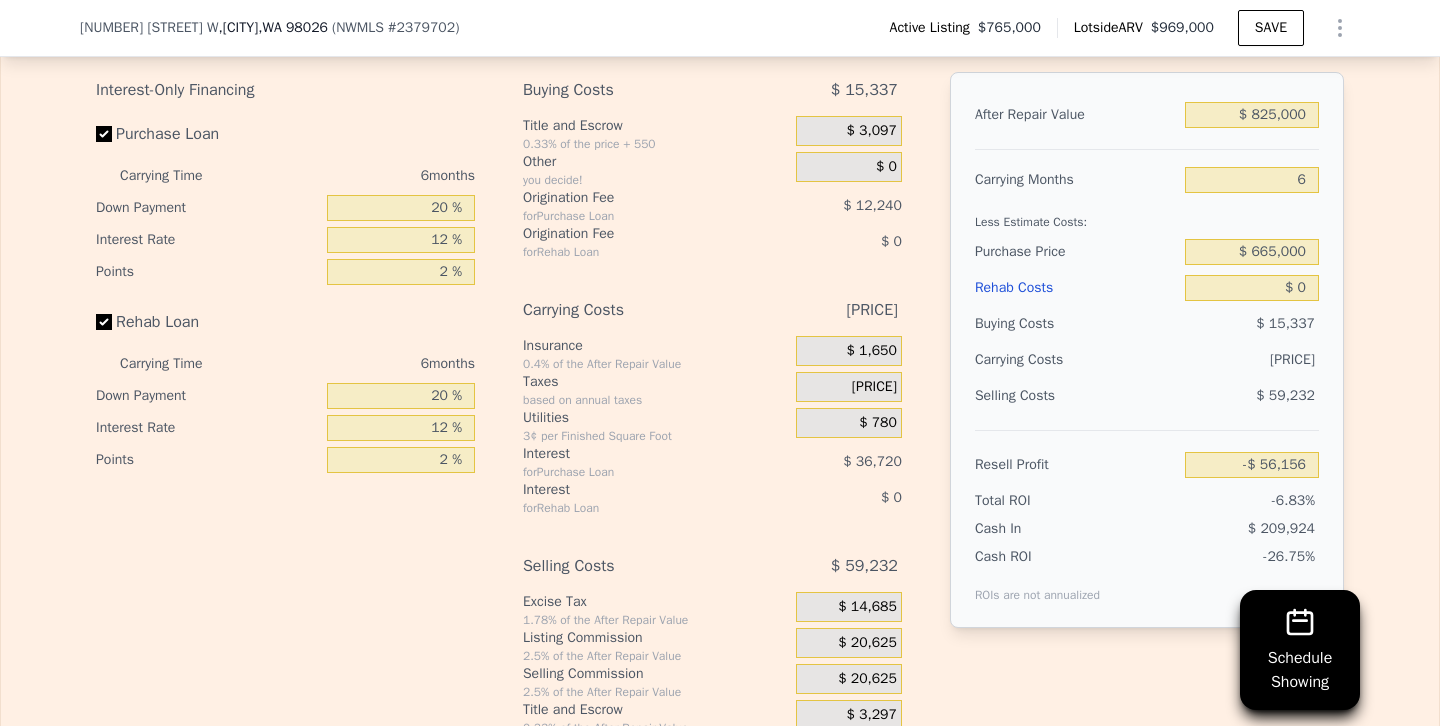 click on "[PRICE]" at bounding box center [1213, 360] 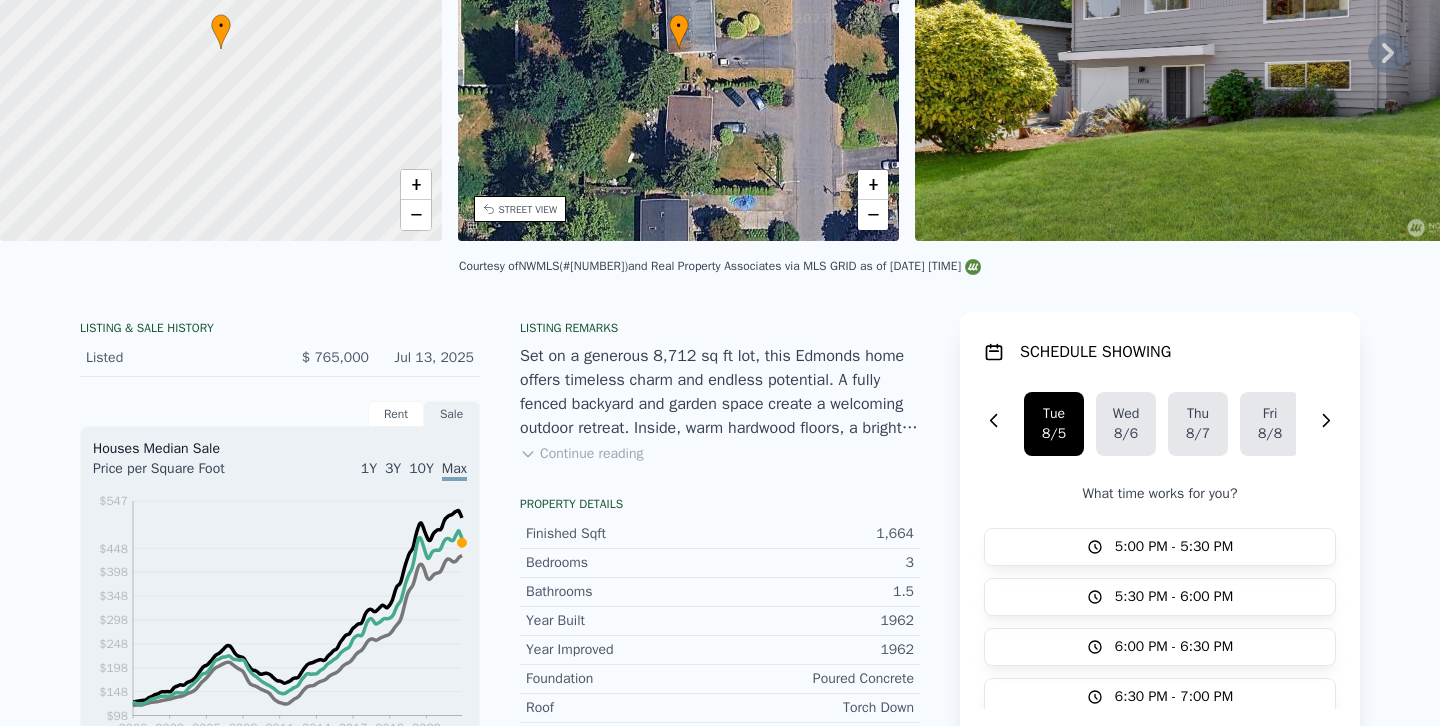 scroll, scrollTop: 7, scrollLeft: 0, axis: vertical 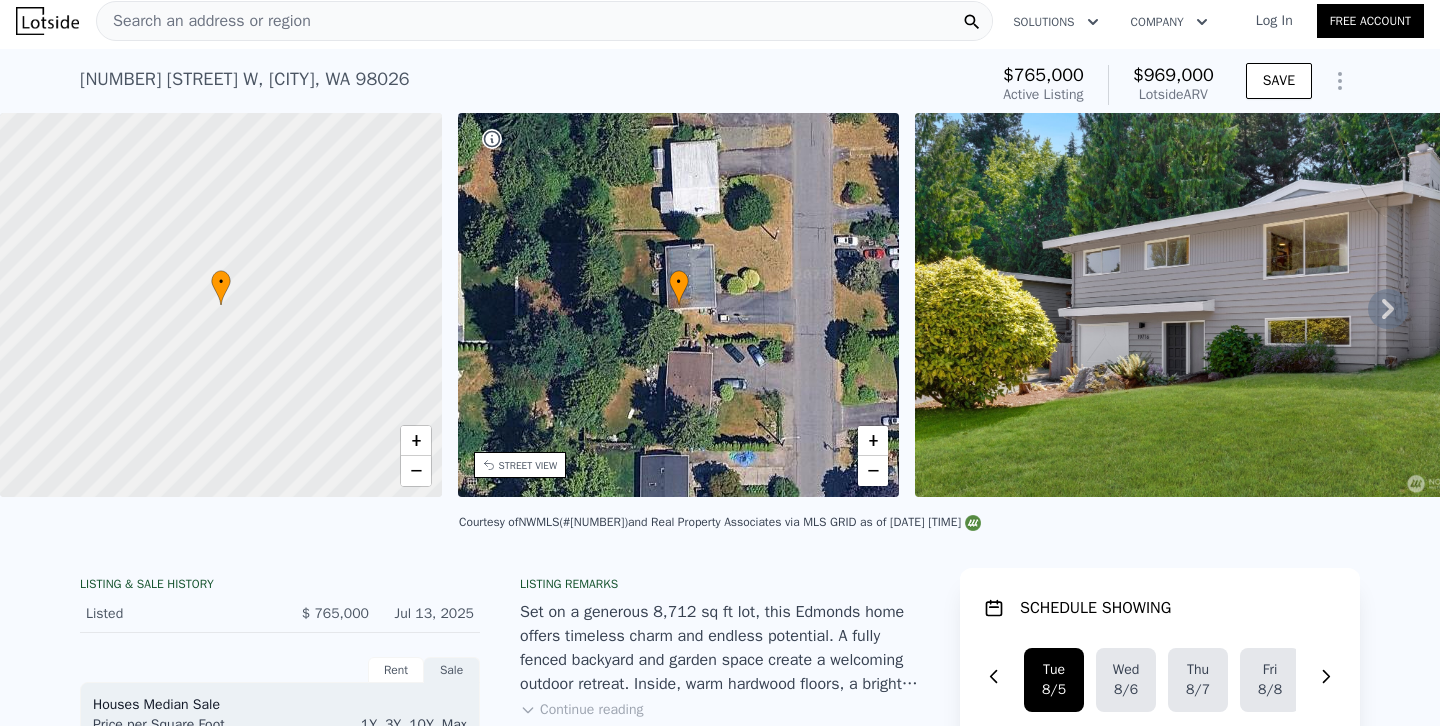 click on "Search an address or region" at bounding box center [544, 21] 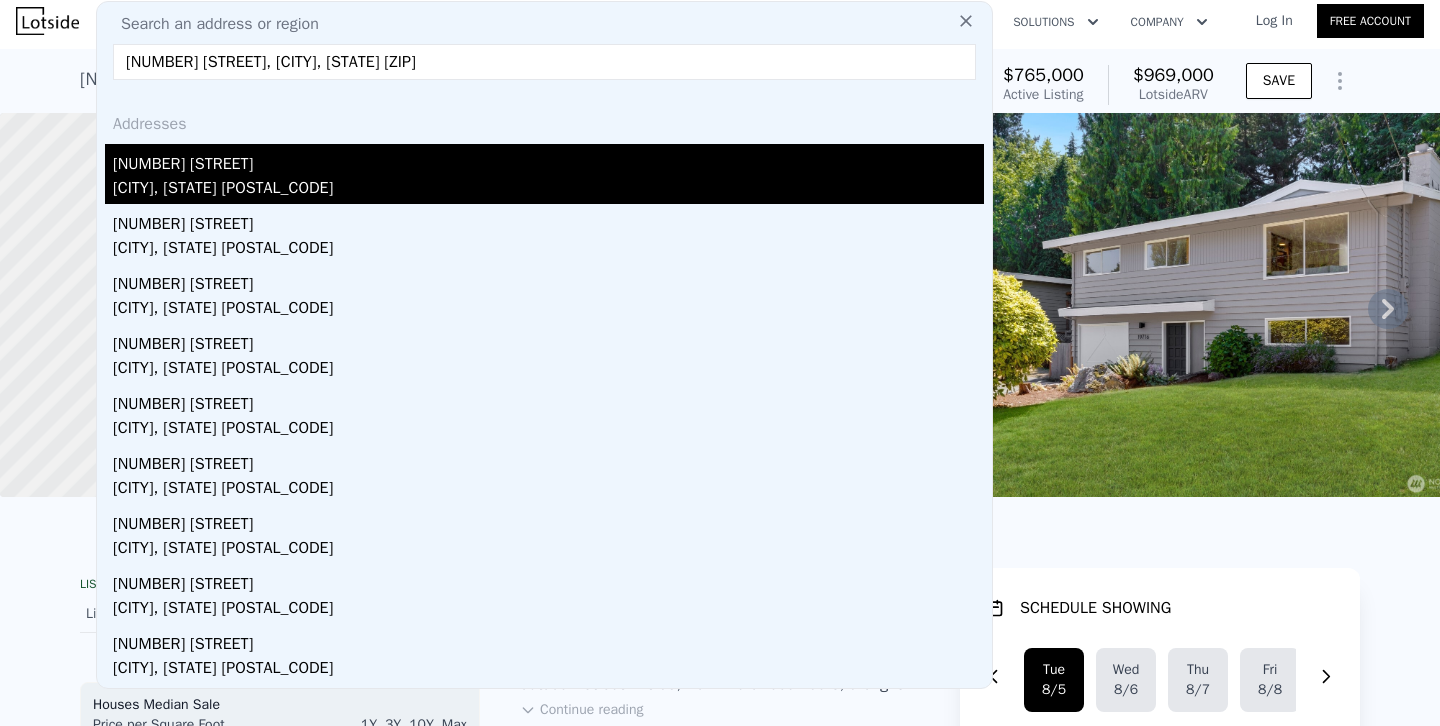 type on "[NUMBER] [STREET], [CITY], [STATE] [ZIP]" 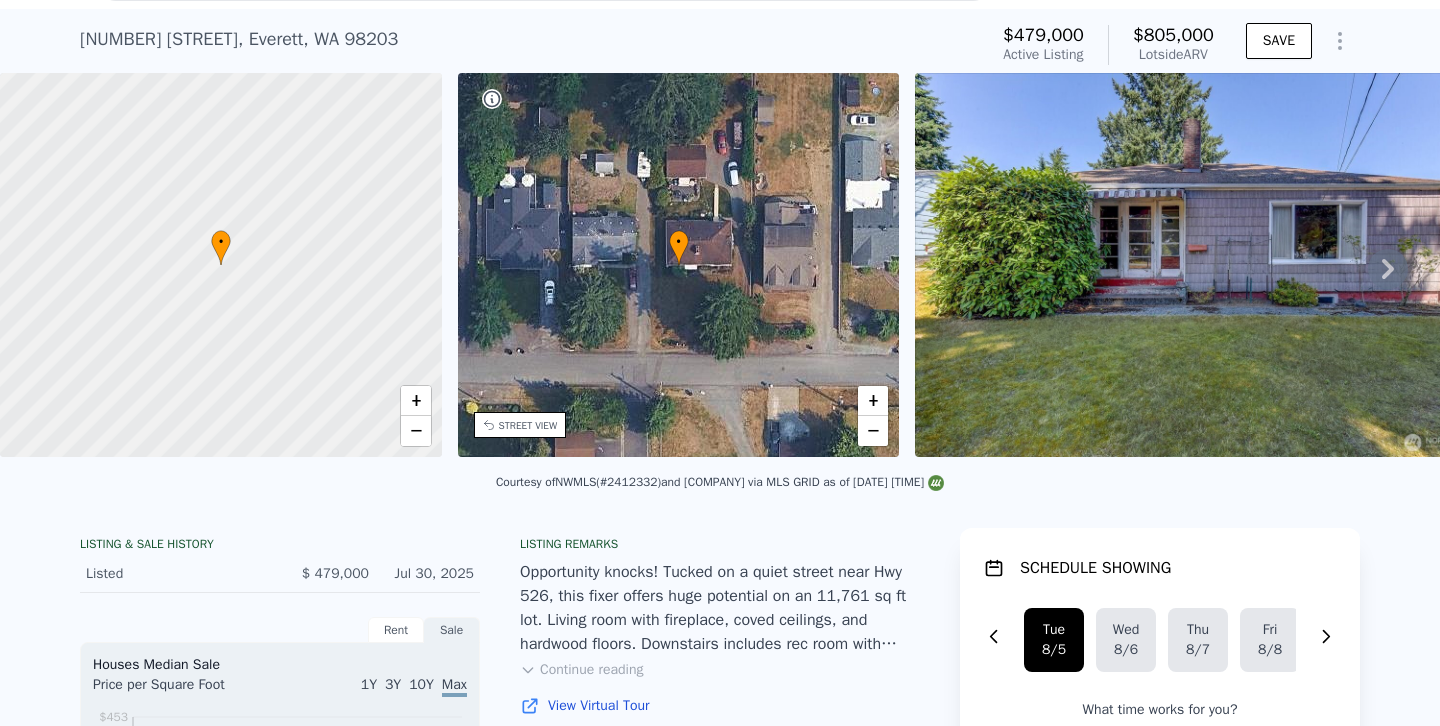 scroll, scrollTop: 24, scrollLeft: 0, axis: vertical 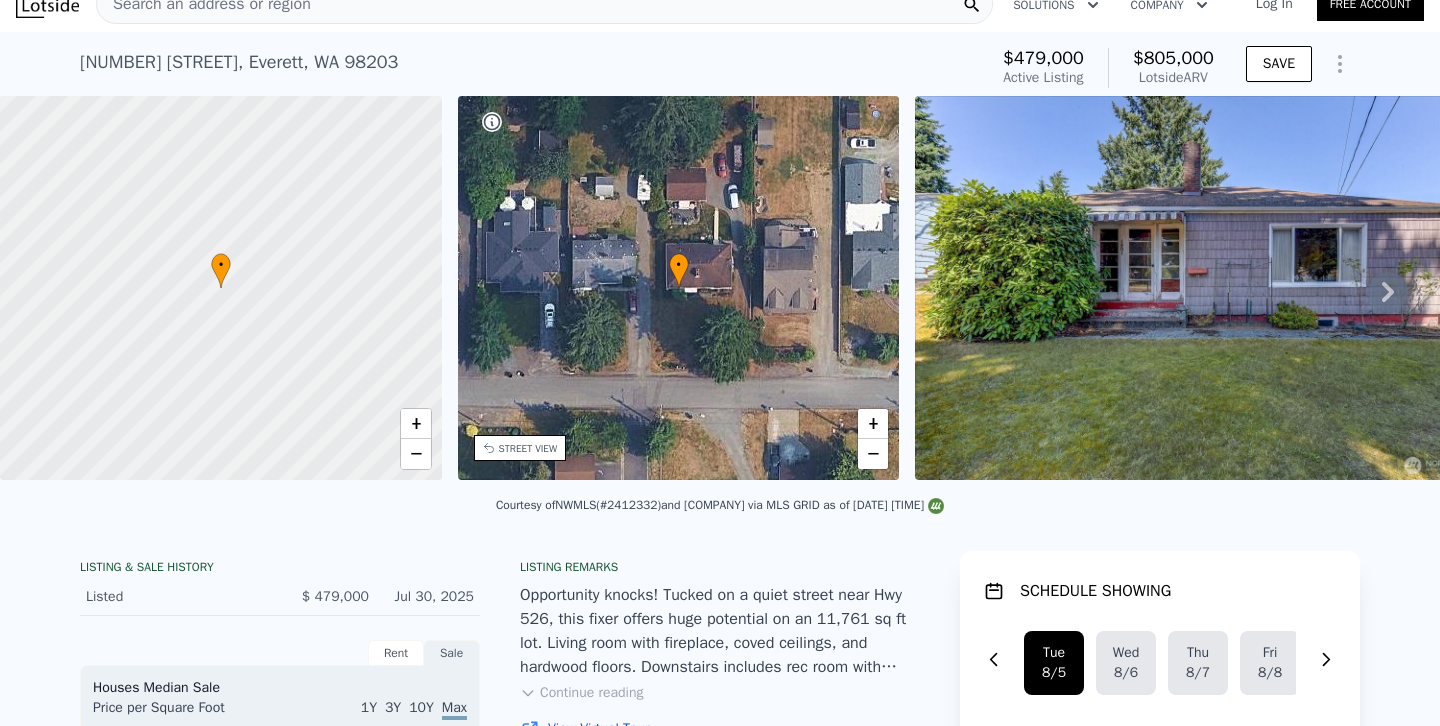 click at bounding box center [1203, 288] 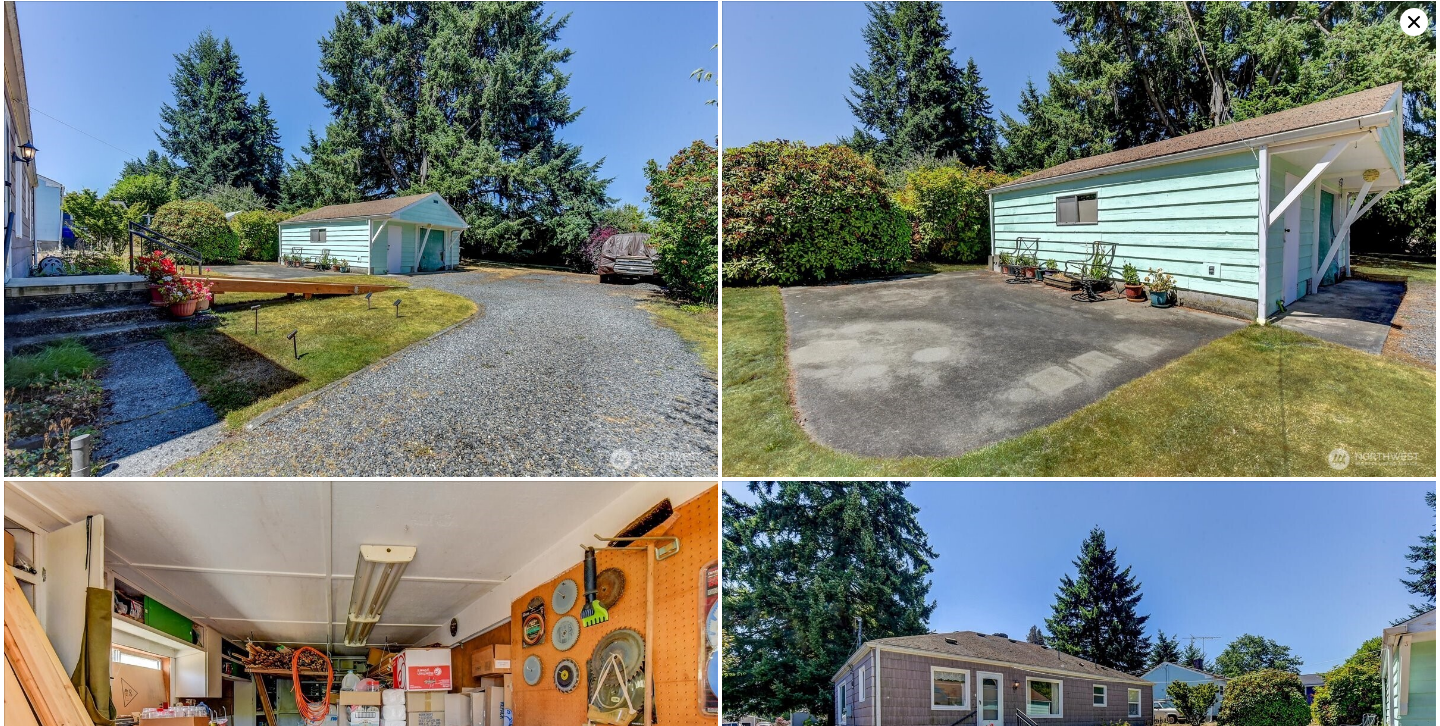 scroll, scrollTop: 6240, scrollLeft: 0, axis: vertical 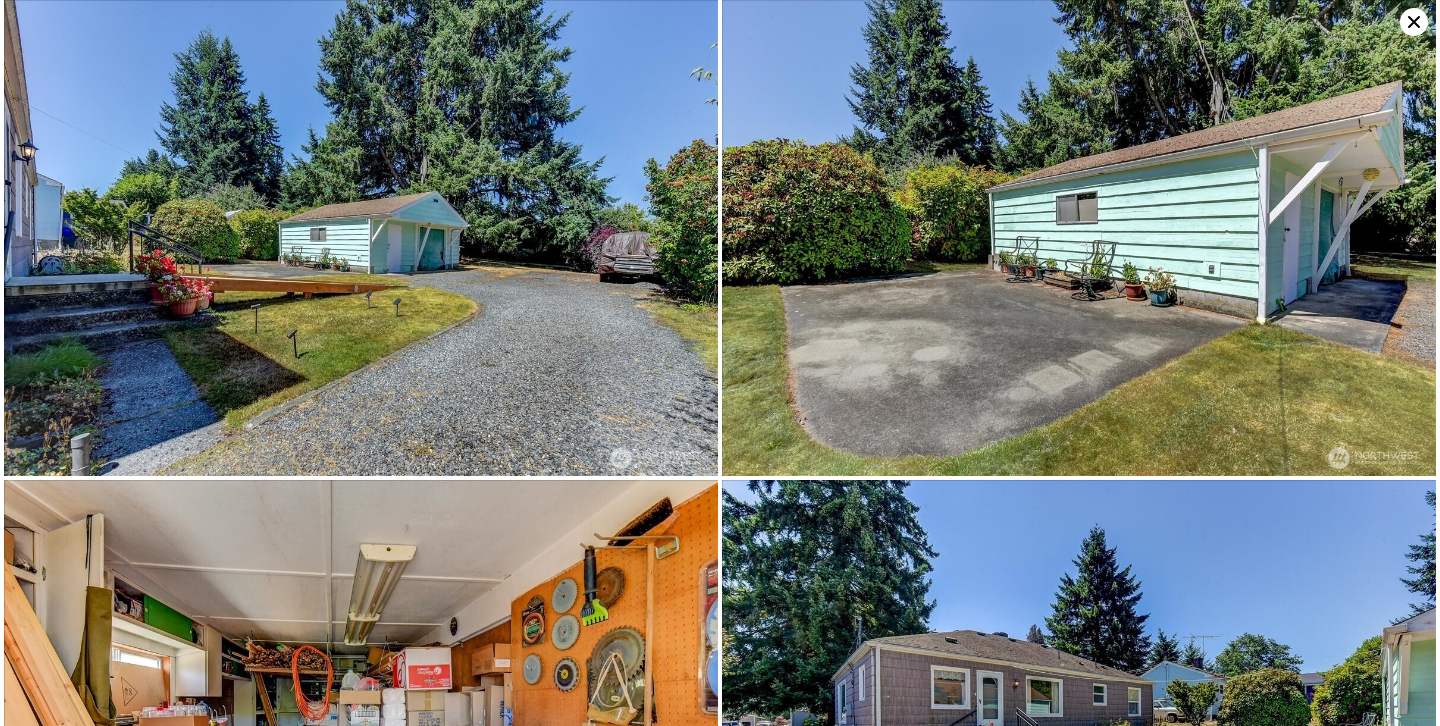 click at bounding box center [1079, 238] 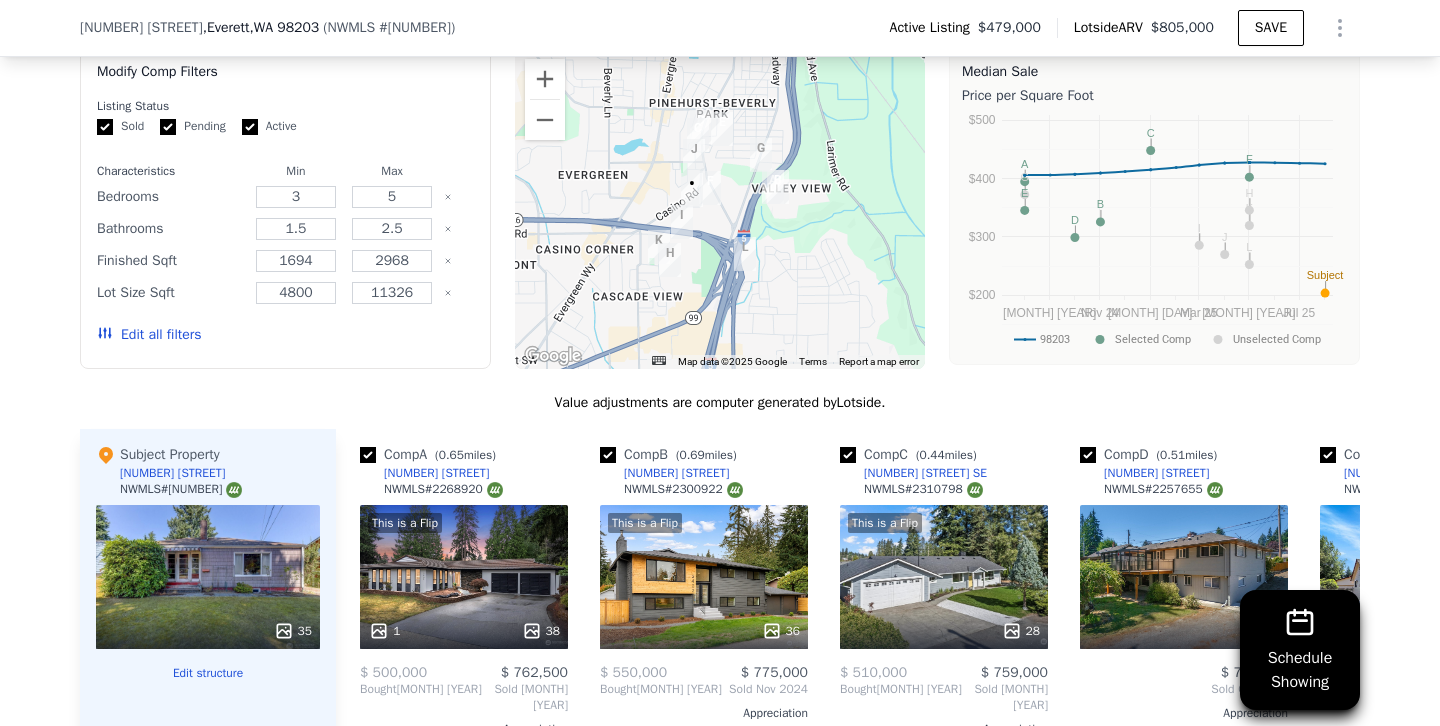scroll, scrollTop: 1807, scrollLeft: 0, axis: vertical 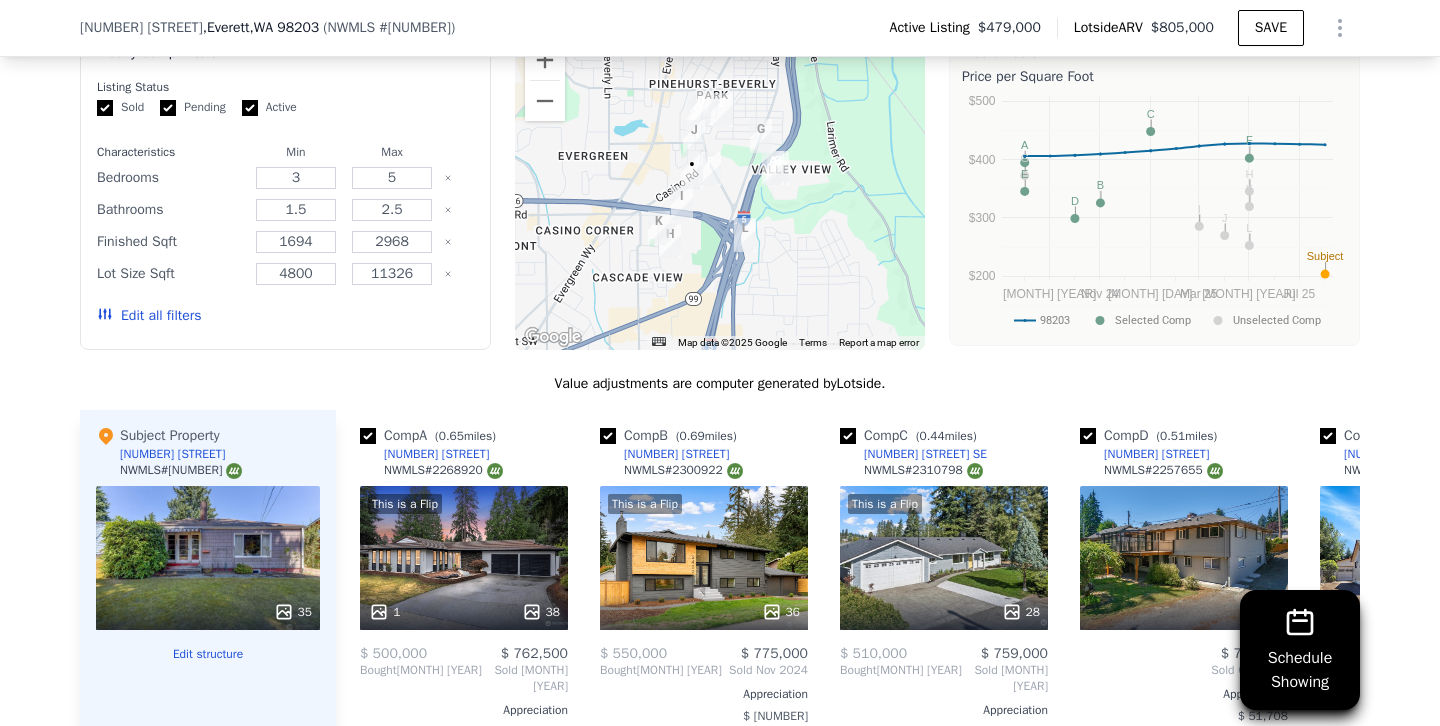 click on "Edit all filters" at bounding box center (149, 316) 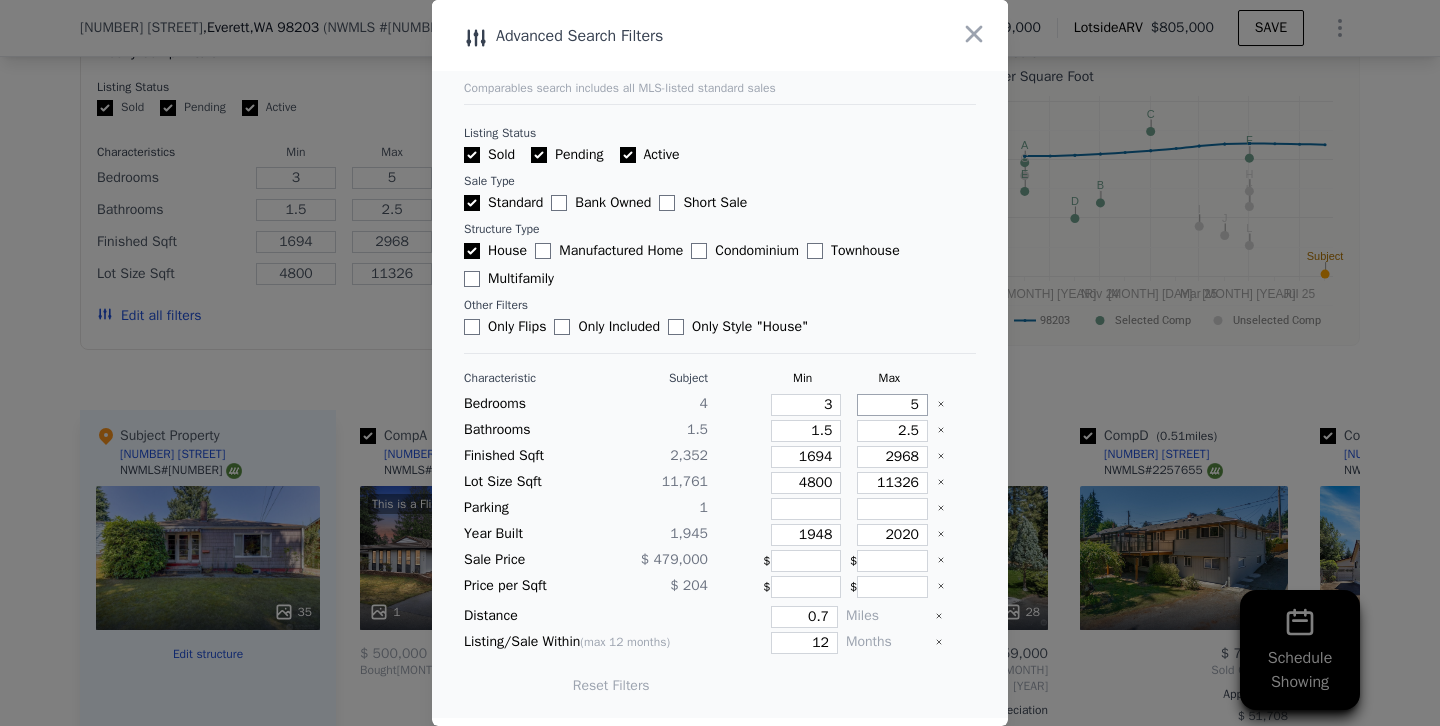 drag, startPoint x: 873, startPoint y: 411, endPoint x: 1036, endPoint y: 421, distance: 163.30646 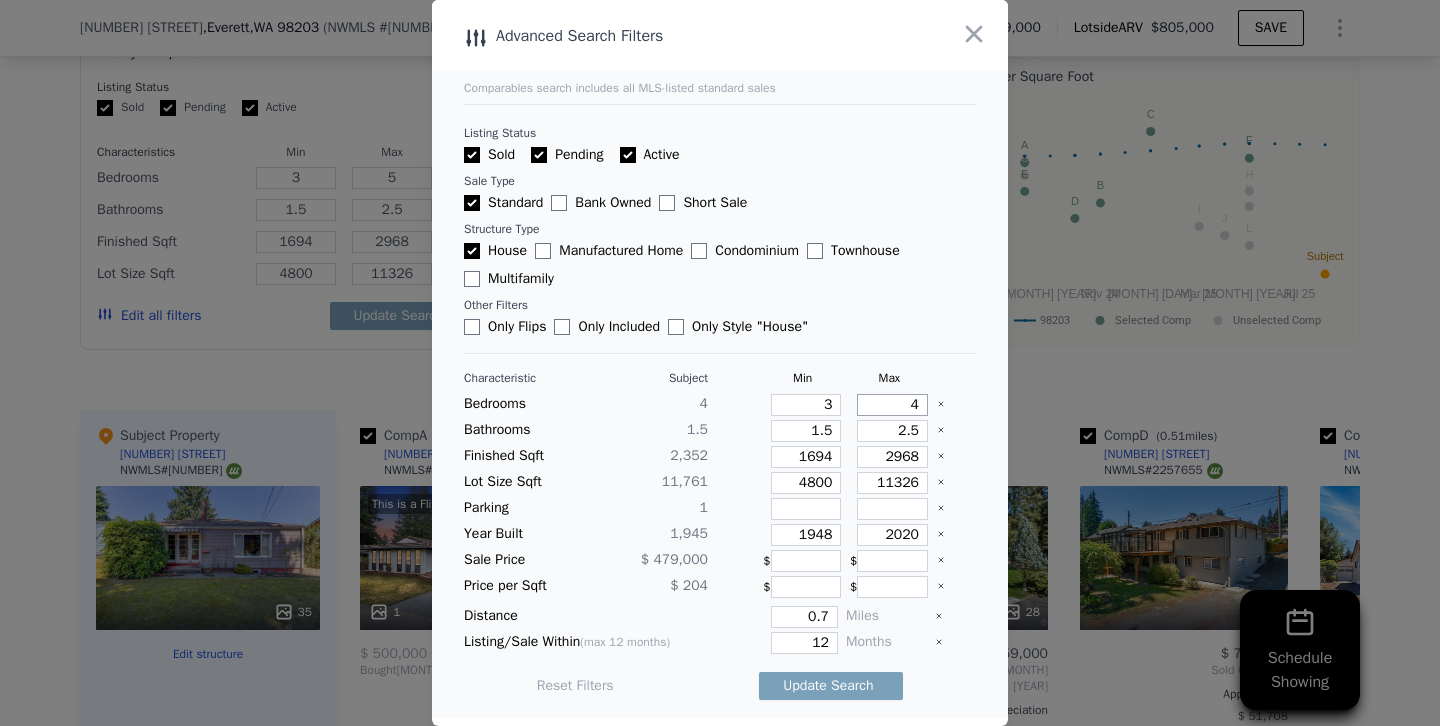 type on "4" 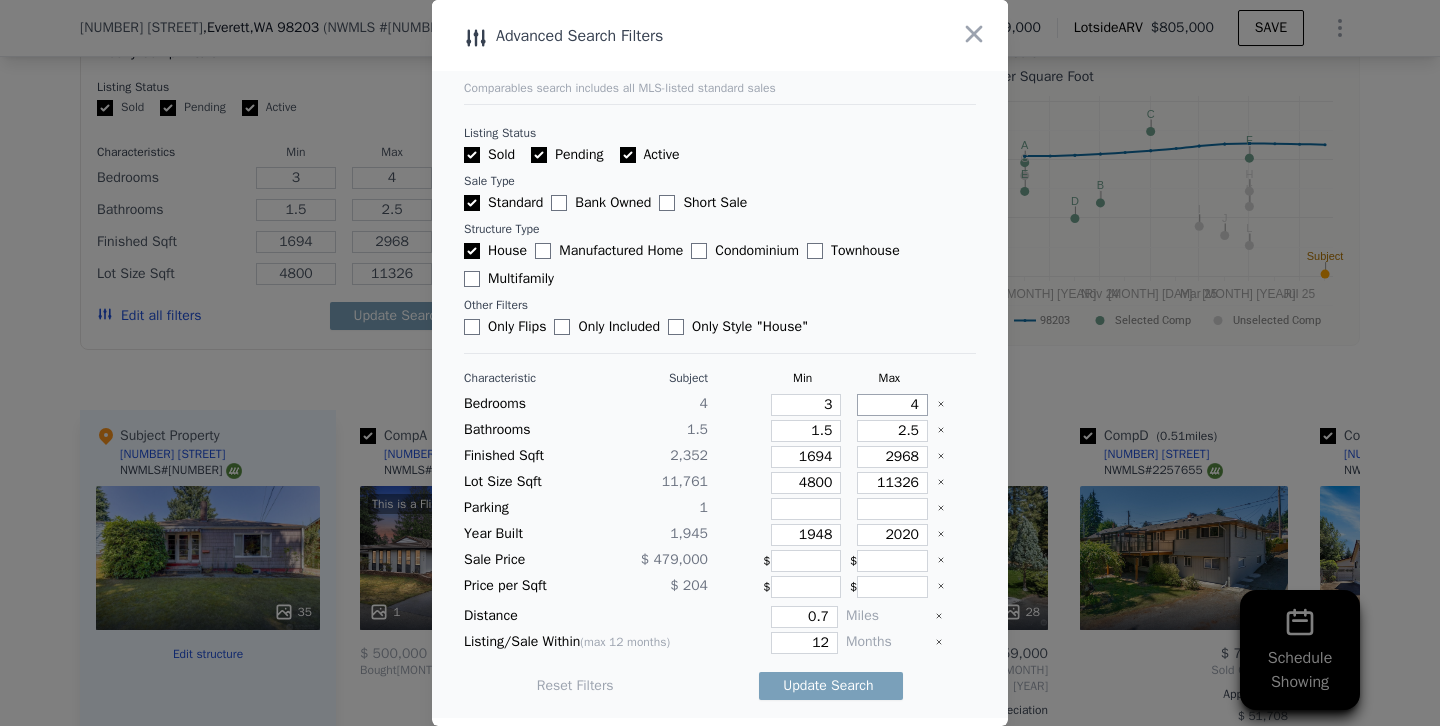 type on "4" 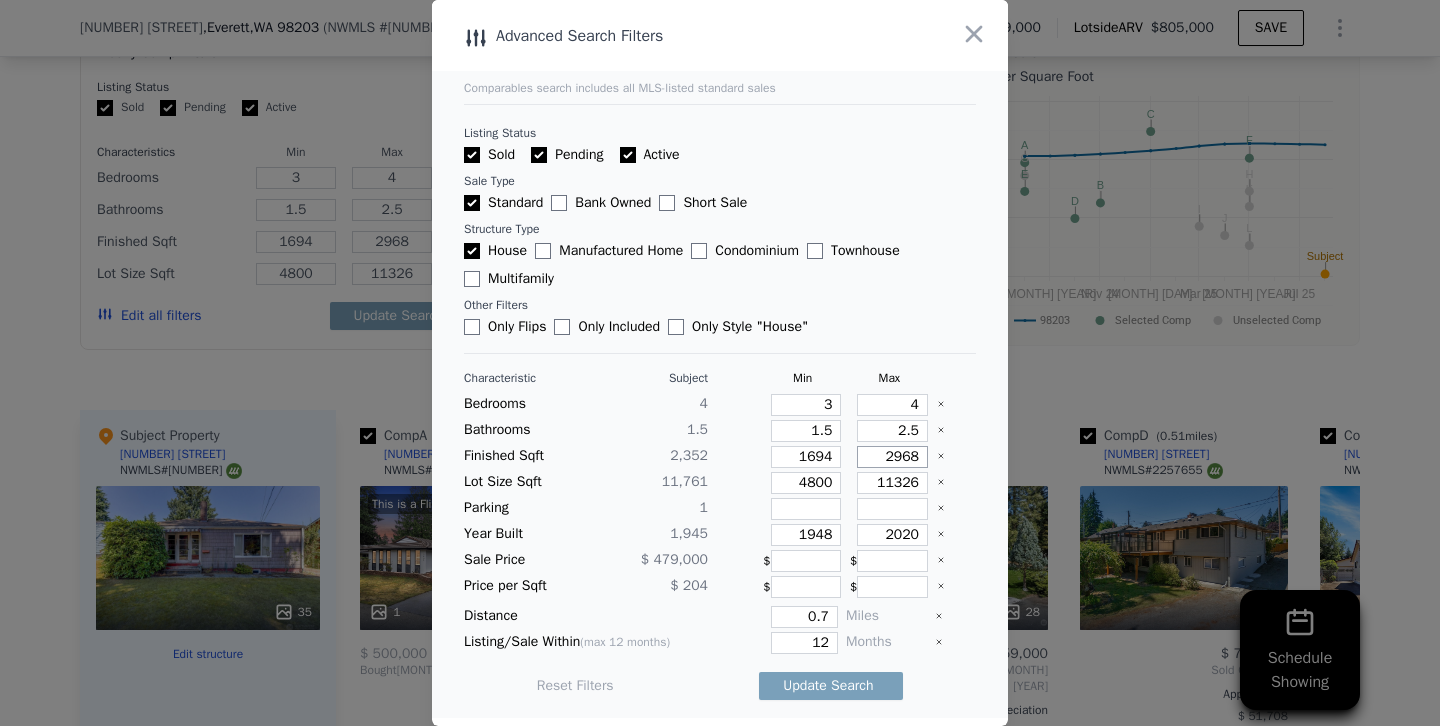 click on "2968" at bounding box center (892, 457) 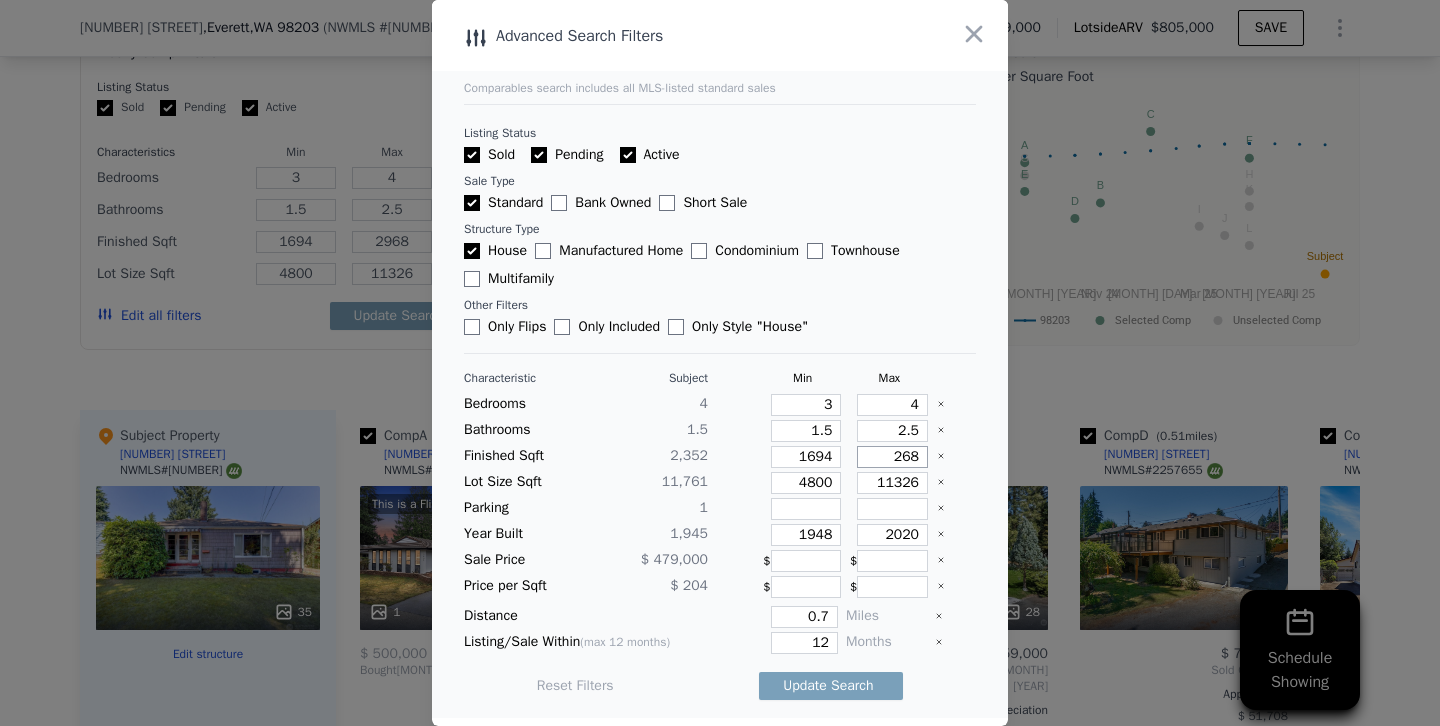 type on "268" 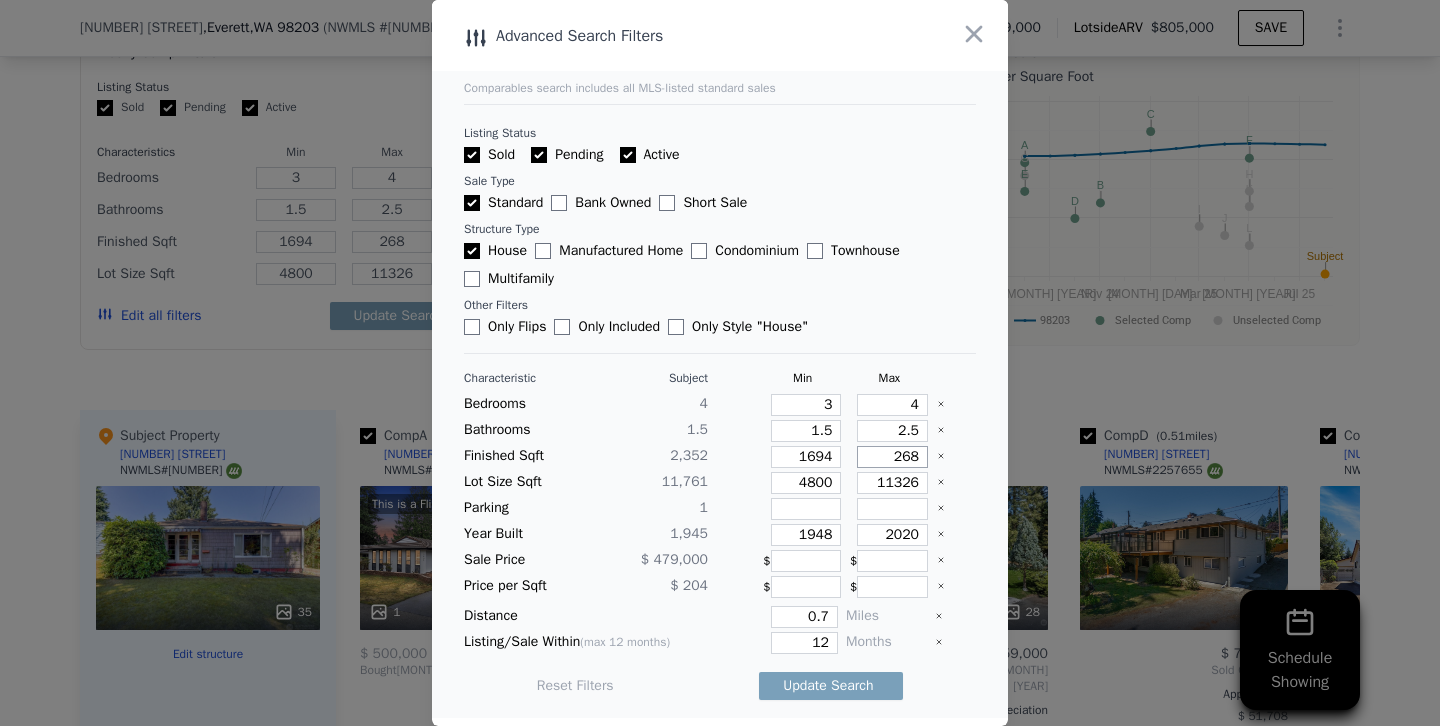 type on "2668" 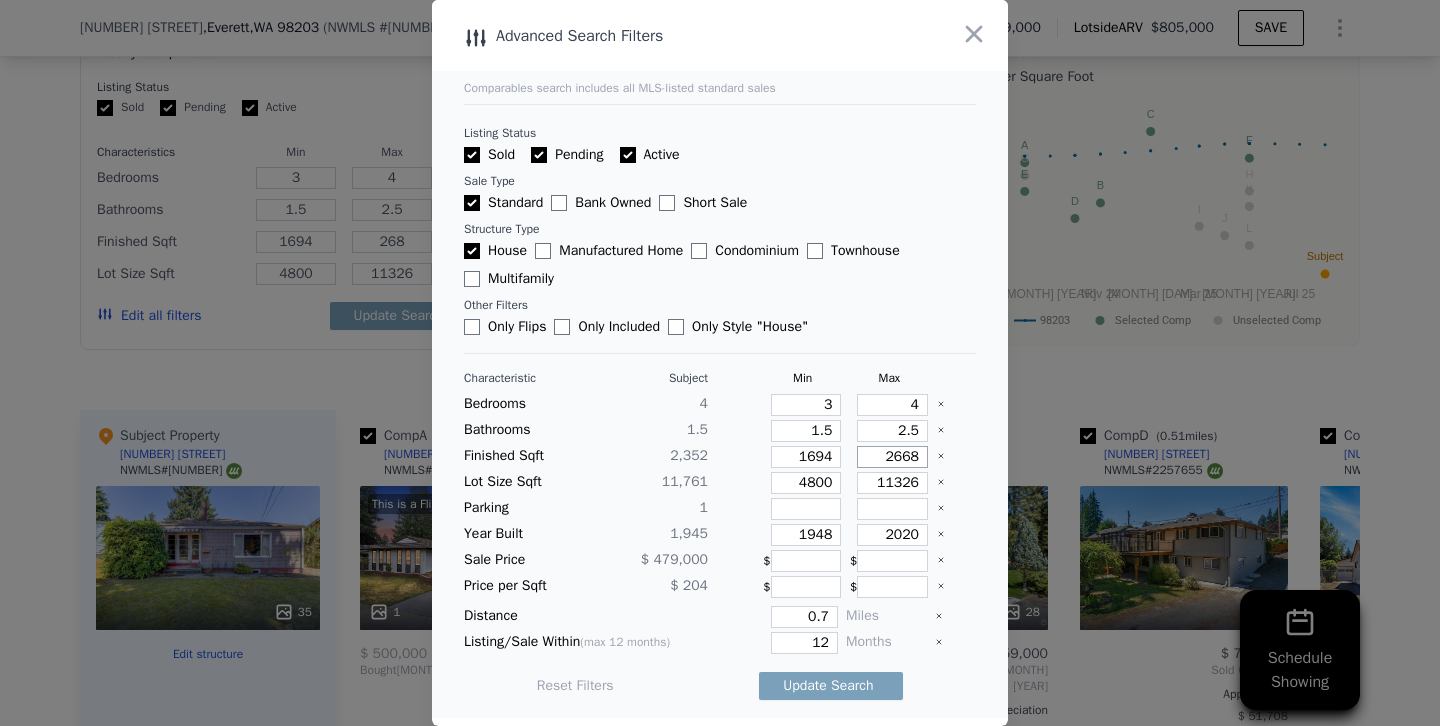 type on "2668" 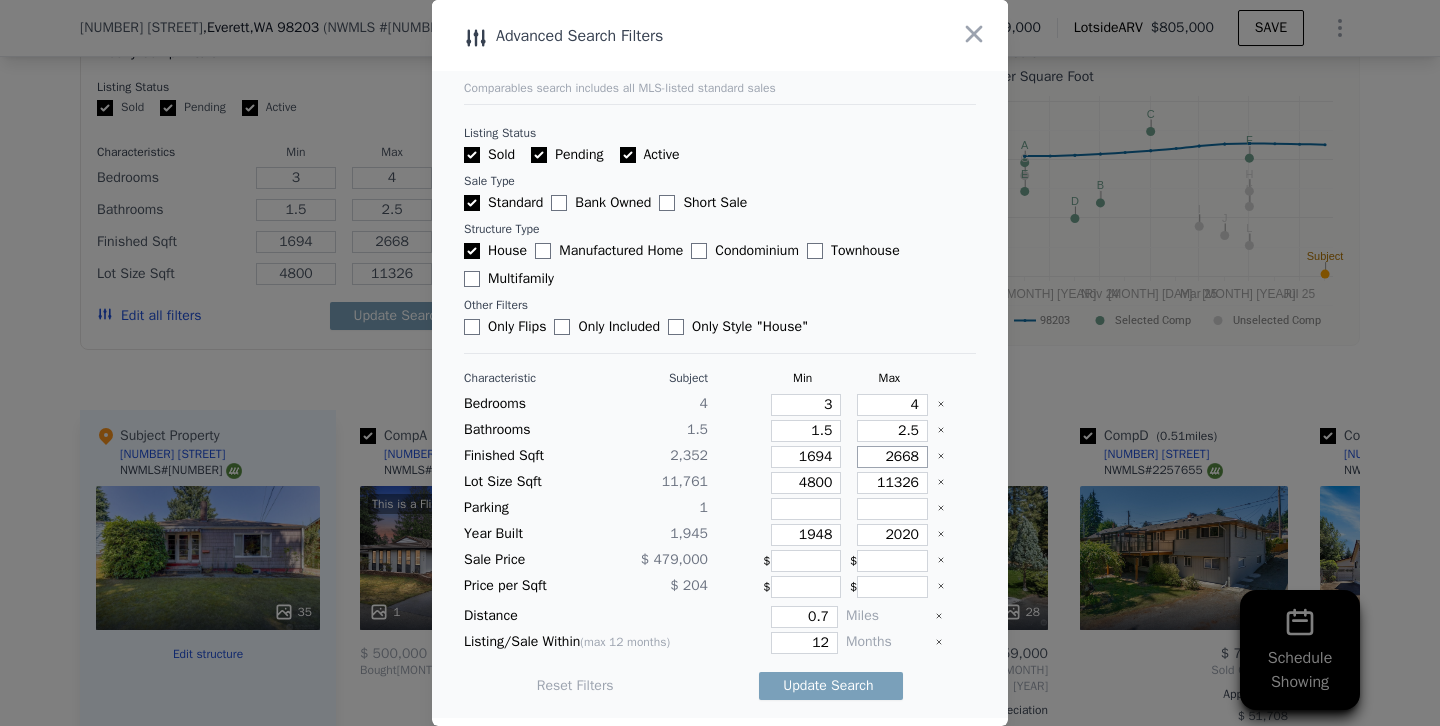 type on "2668" 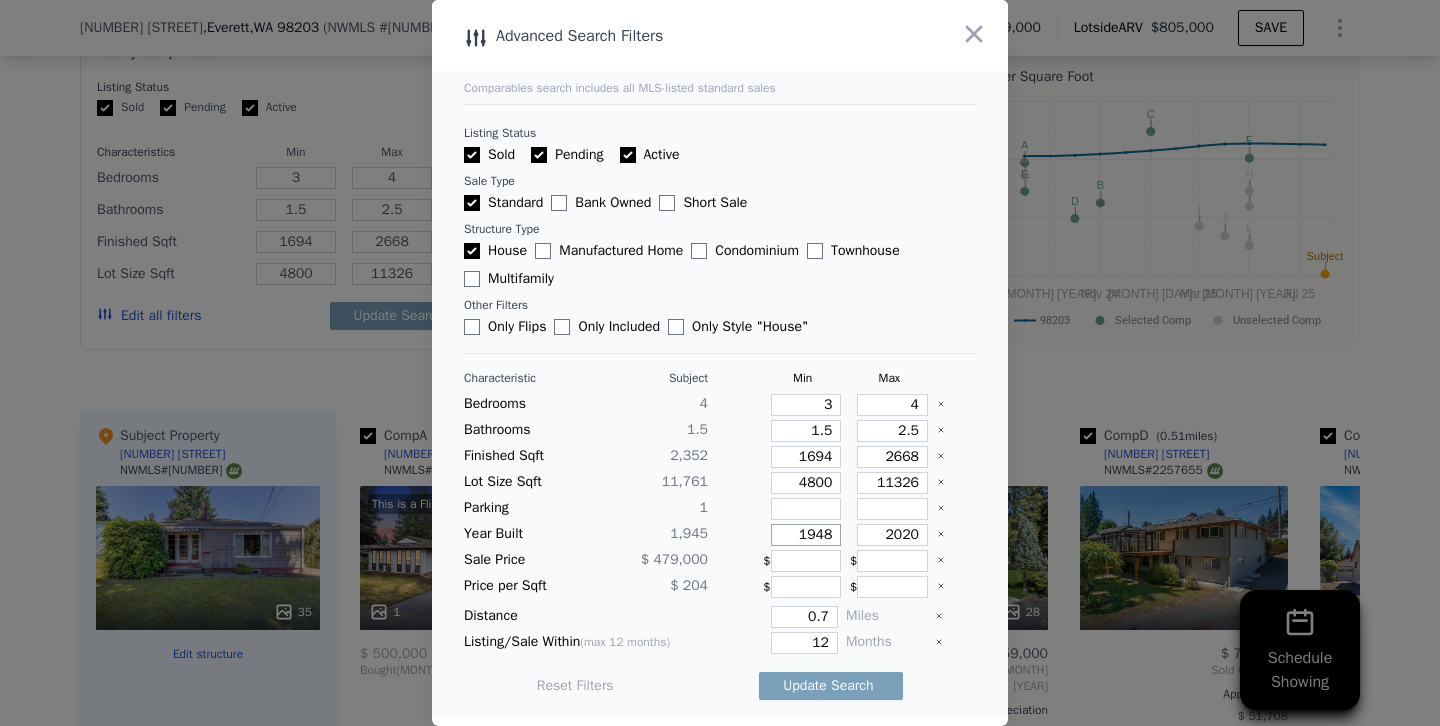 drag, startPoint x: 814, startPoint y: 538, endPoint x: 934, endPoint y: 529, distance: 120.33703 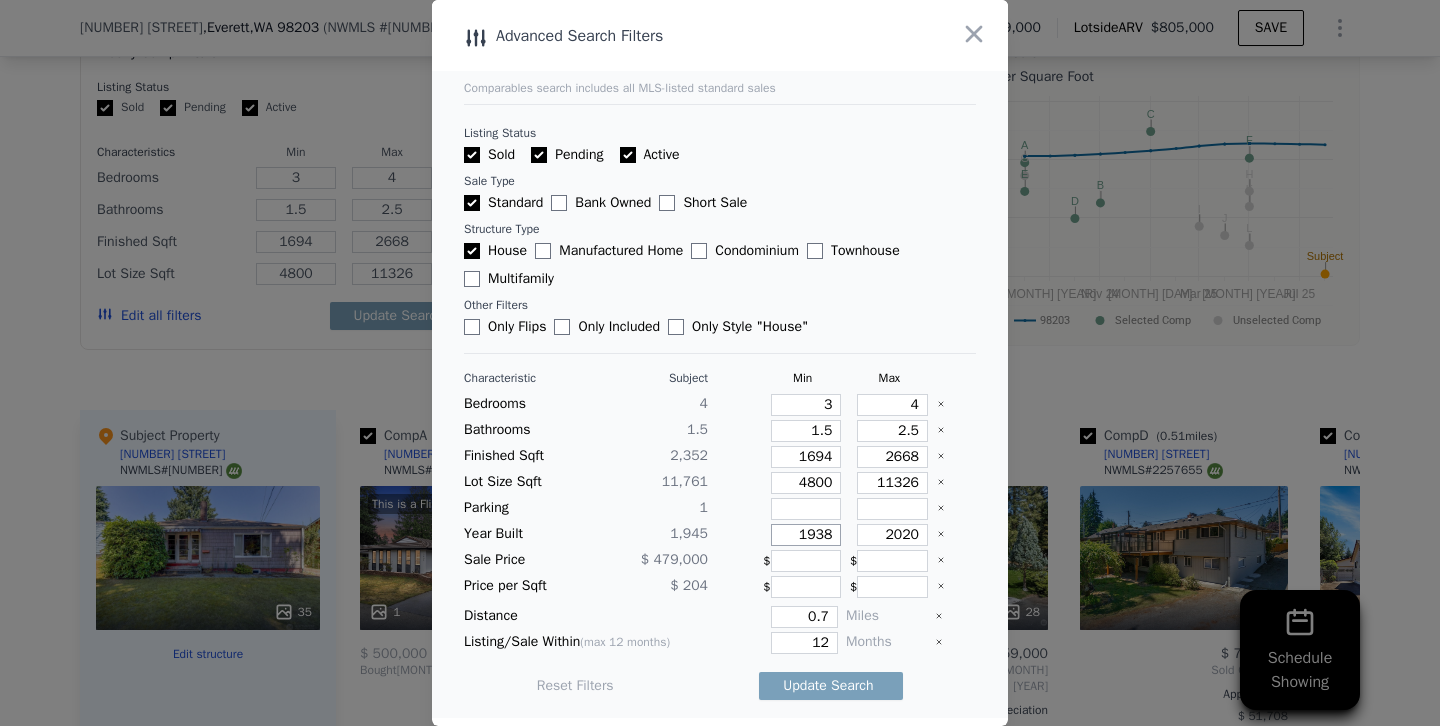 type on "1938" 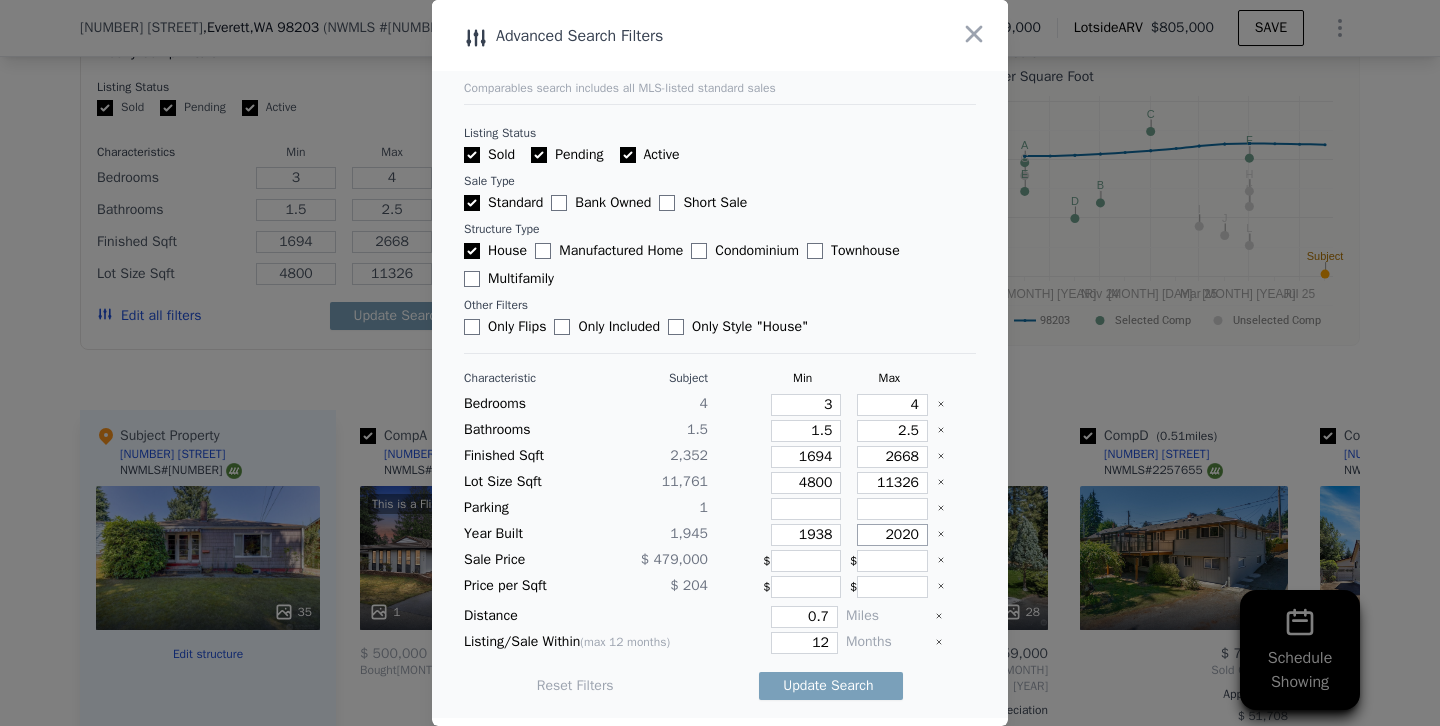 drag, startPoint x: 870, startPoint y: 534, endPoint x: 988, endPoint y: 529, distance: 118.10589 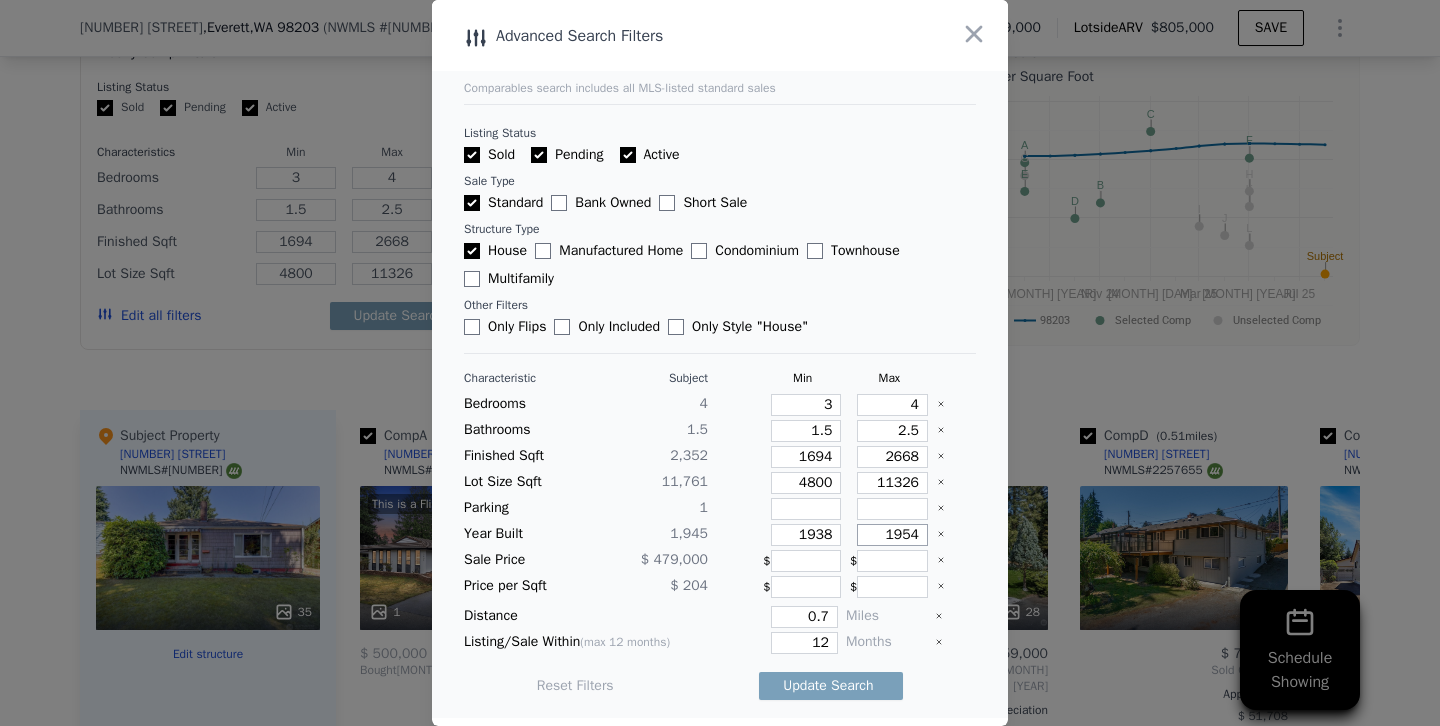 type on "1954" 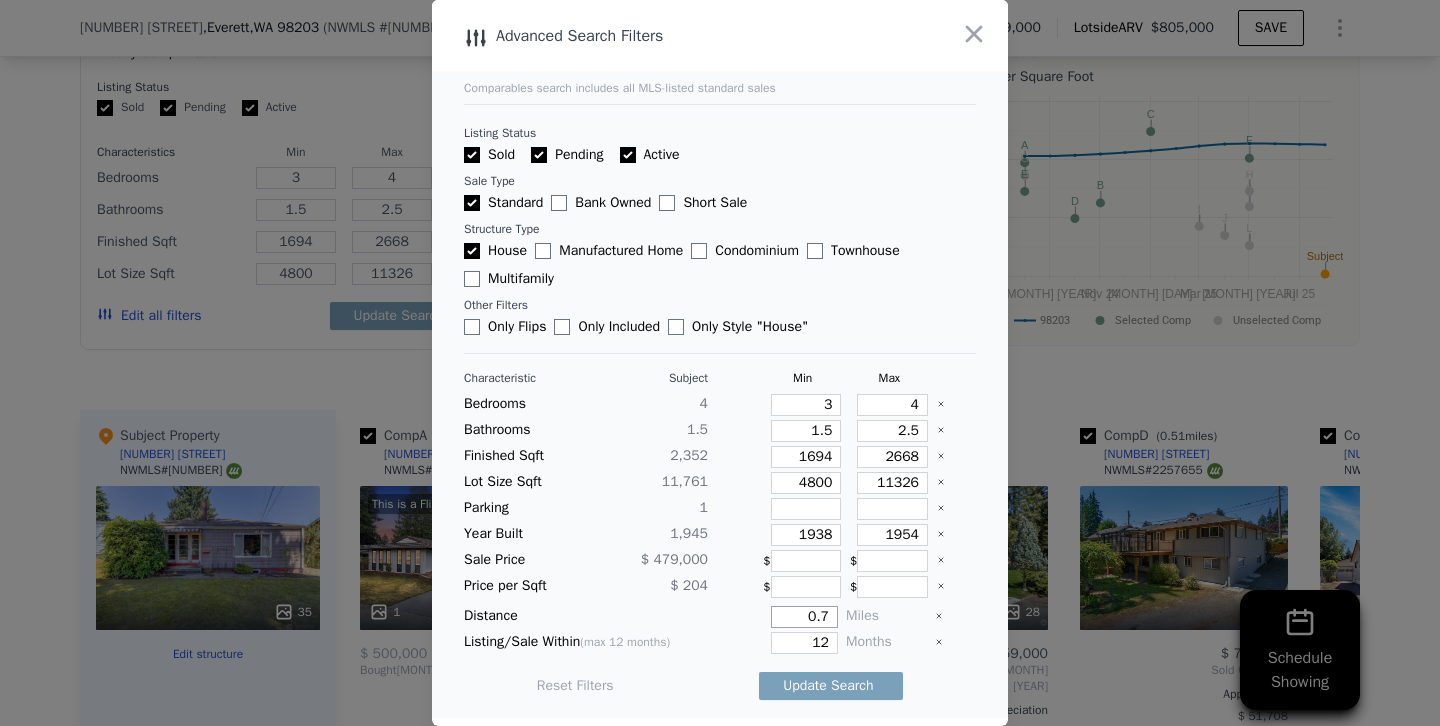 click on "0.7" at bounding box center [804, 617] 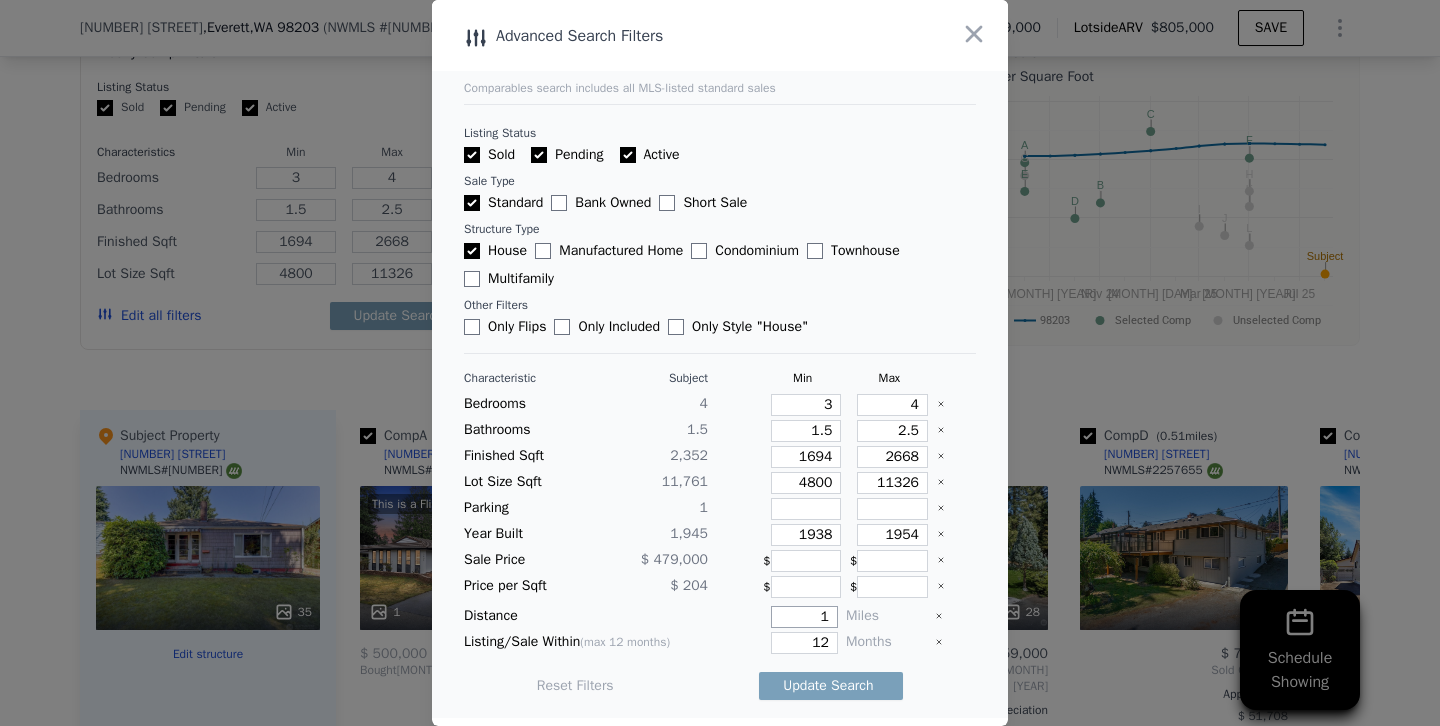 type on "1" 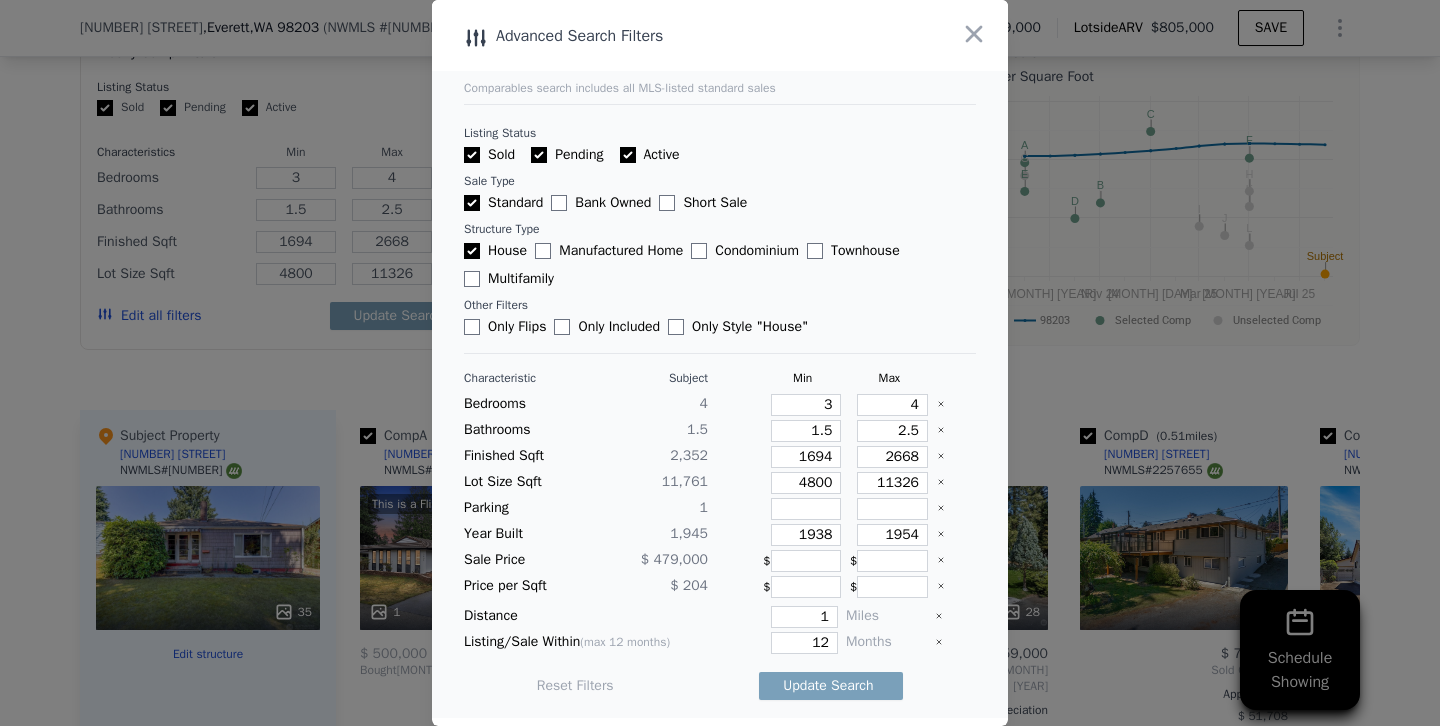 type 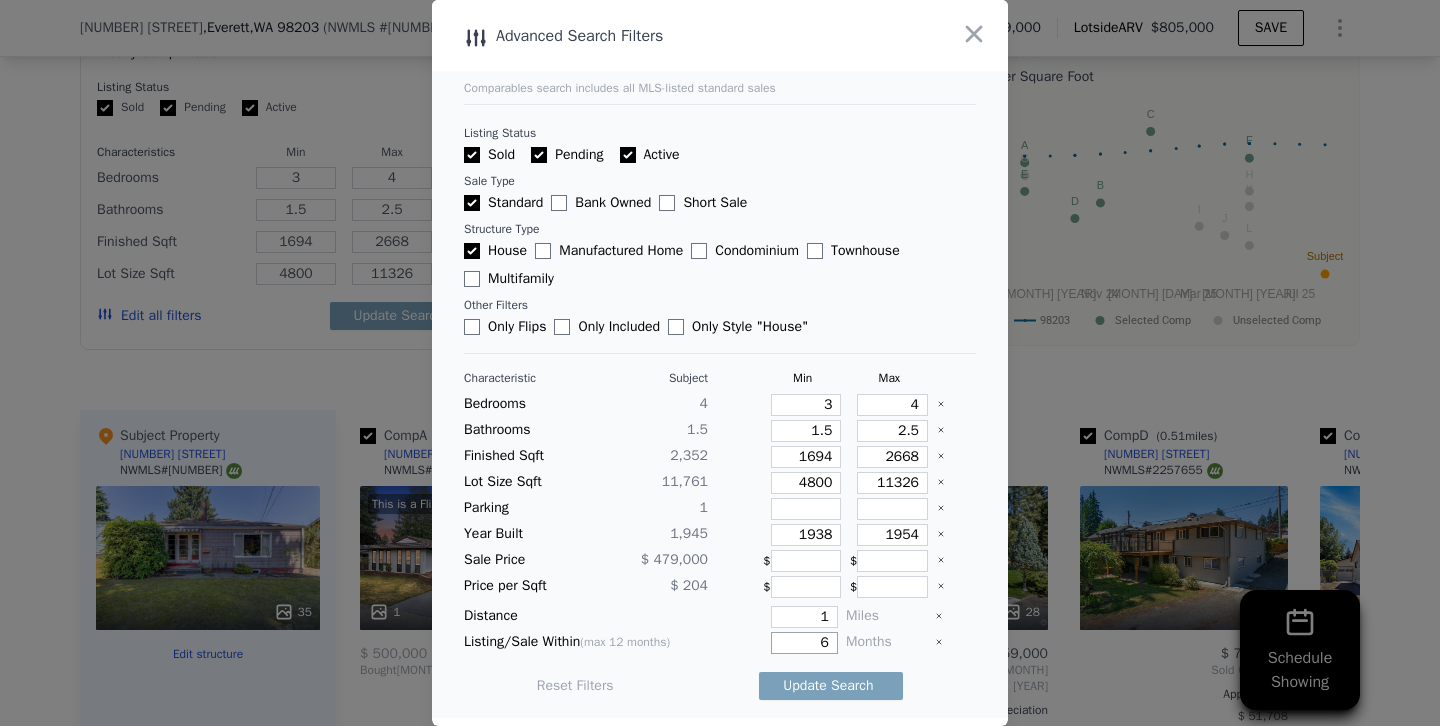 type on "6" 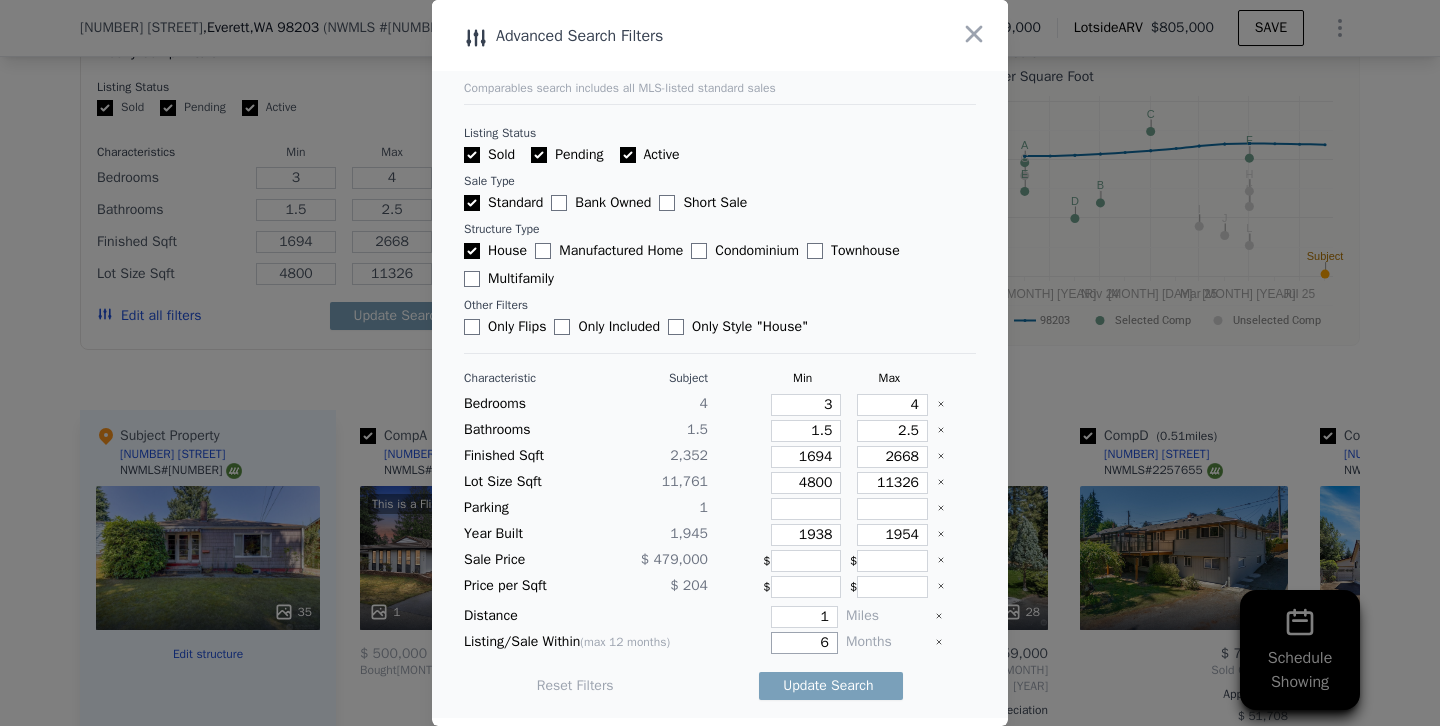 click on "Update Search" at bounding box center [831, 686] 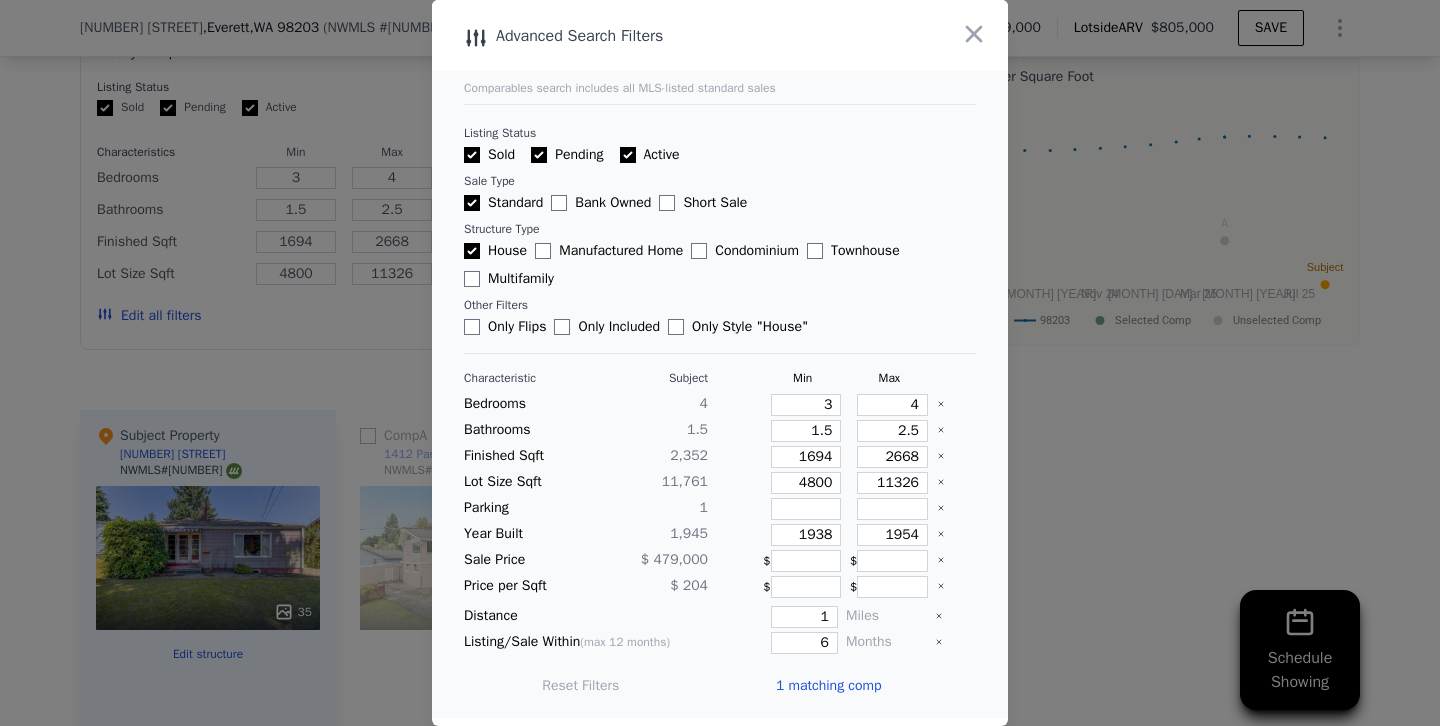 click at bounding box center (720, 363) 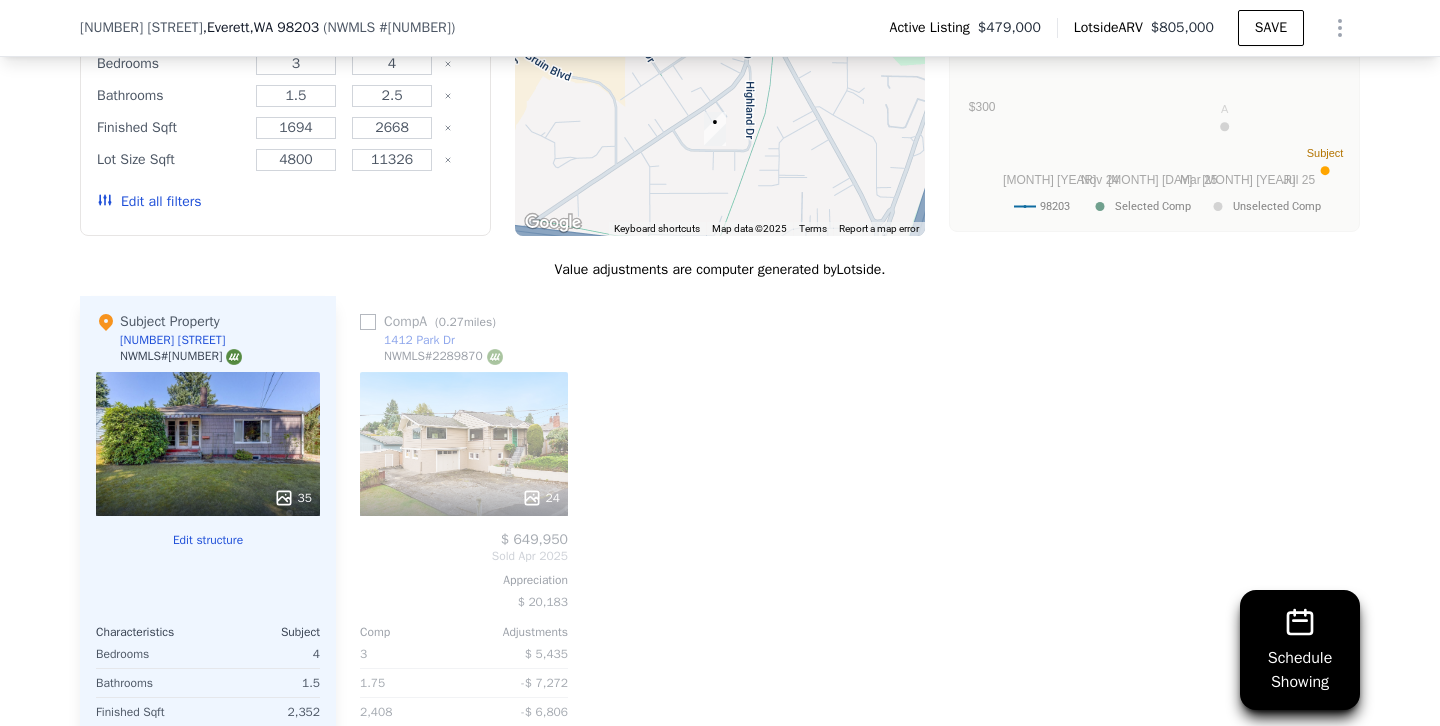 scroll, scrollTop: 1922, scrollLeft: 0, axis: vertical 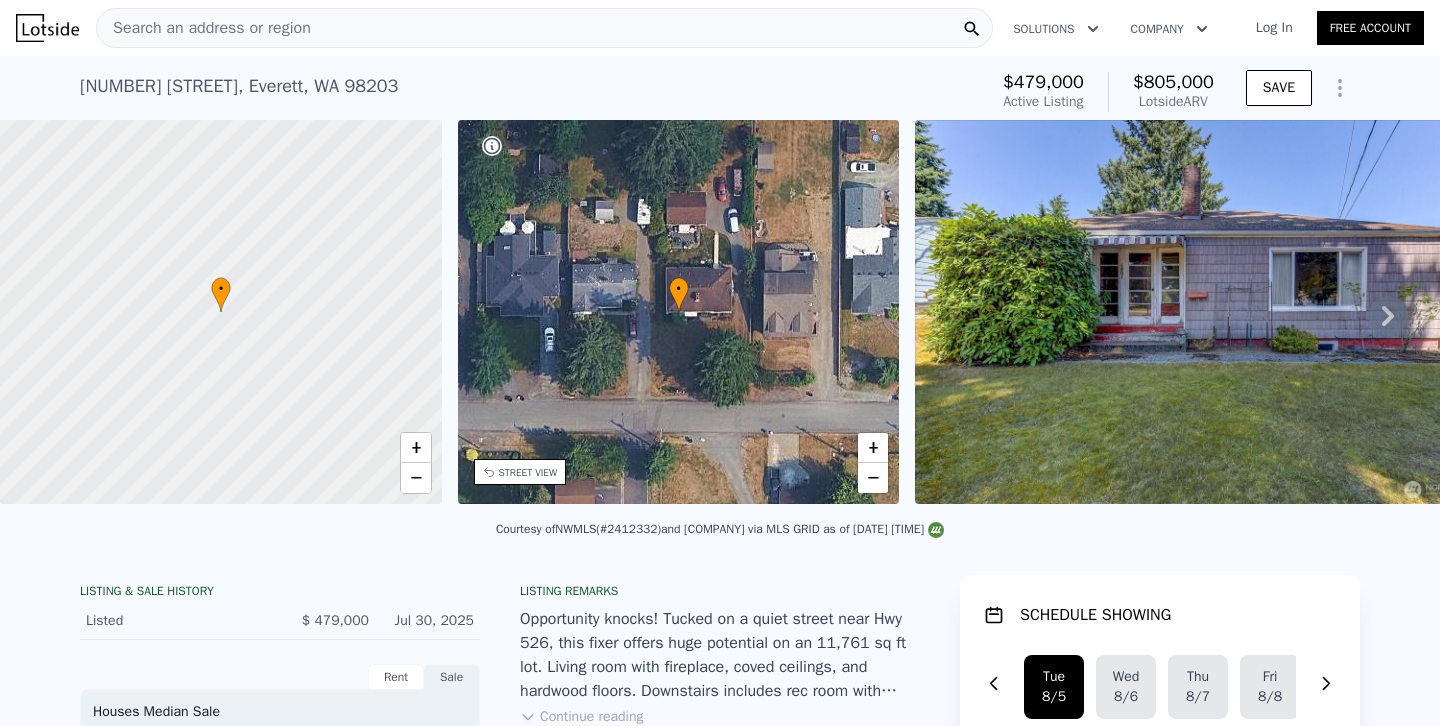 click on "Search an address or region" at bounding box center [544, 28] 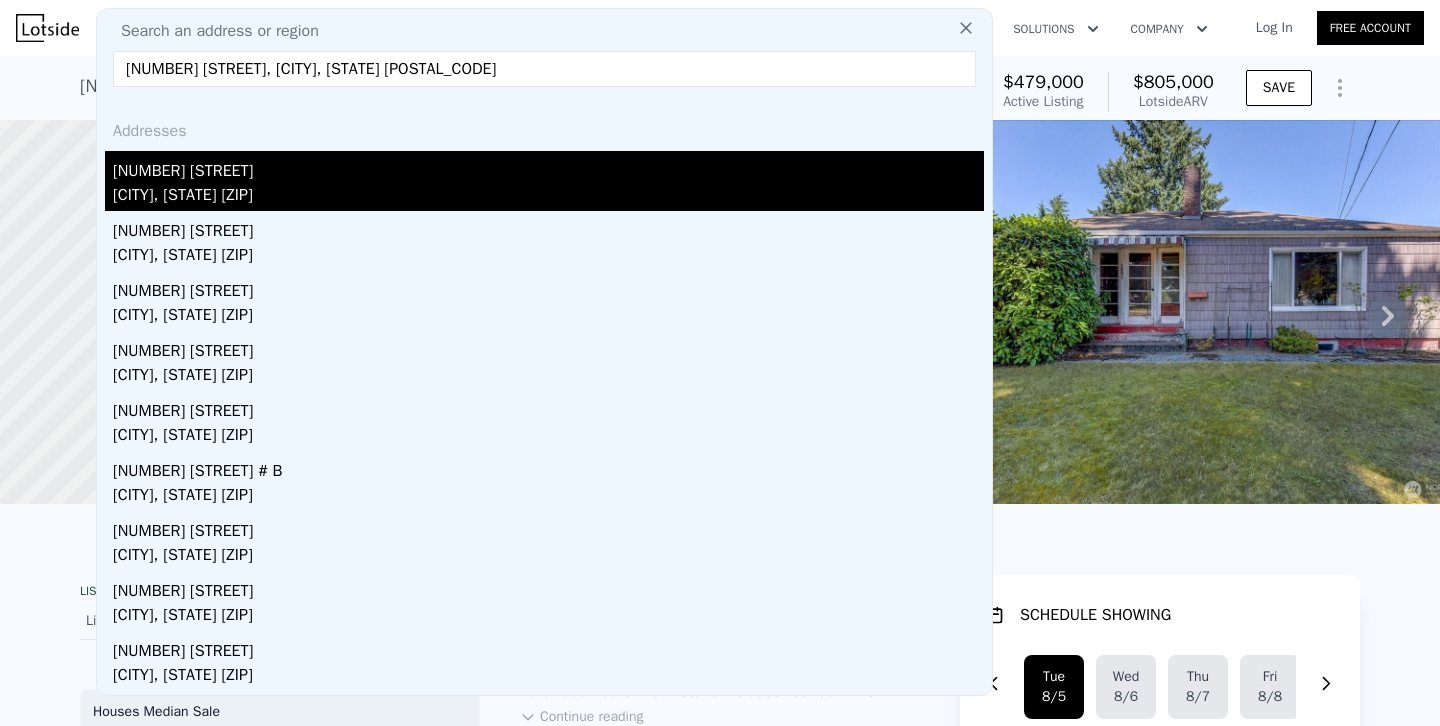 type on "[NUMBER] [STREET], [CITY], [STATE] [POSTAL_CODE]" 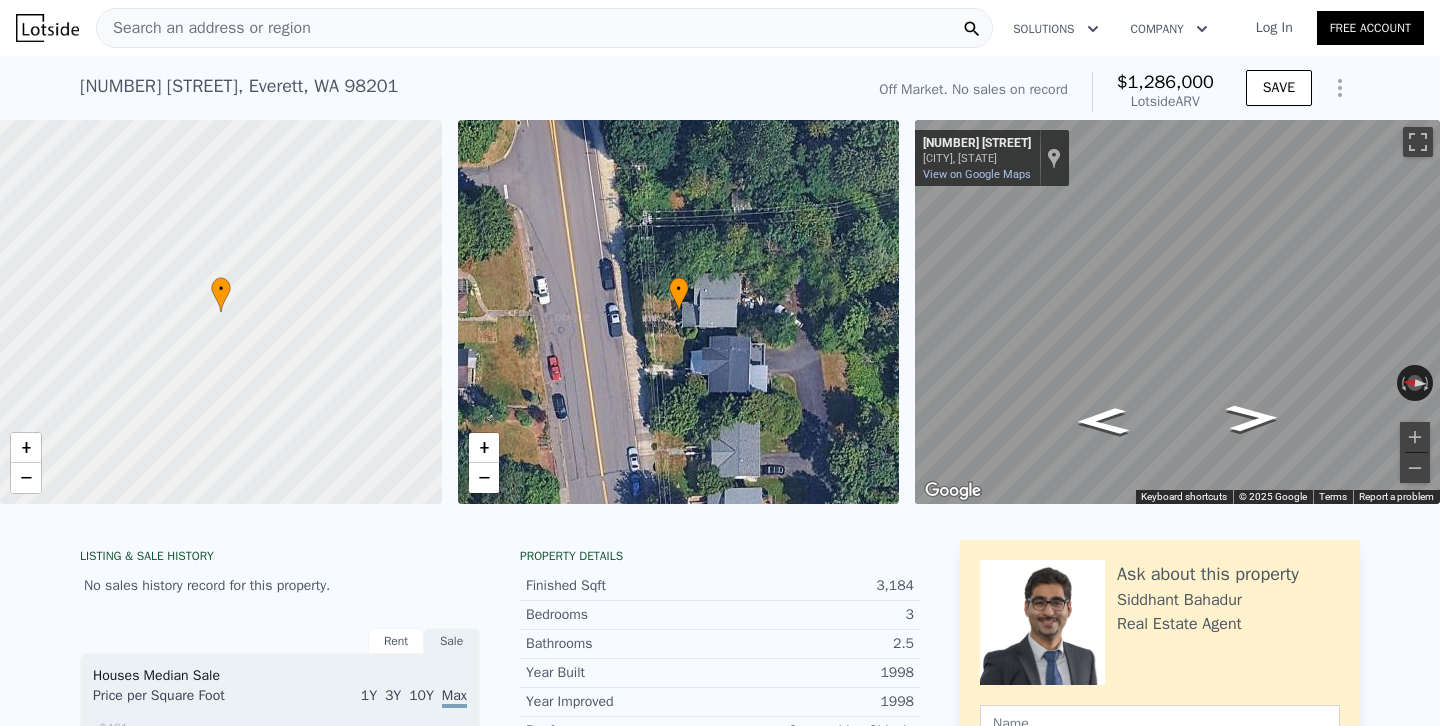click on "Search an address or region" at bounding box center [204, 28] 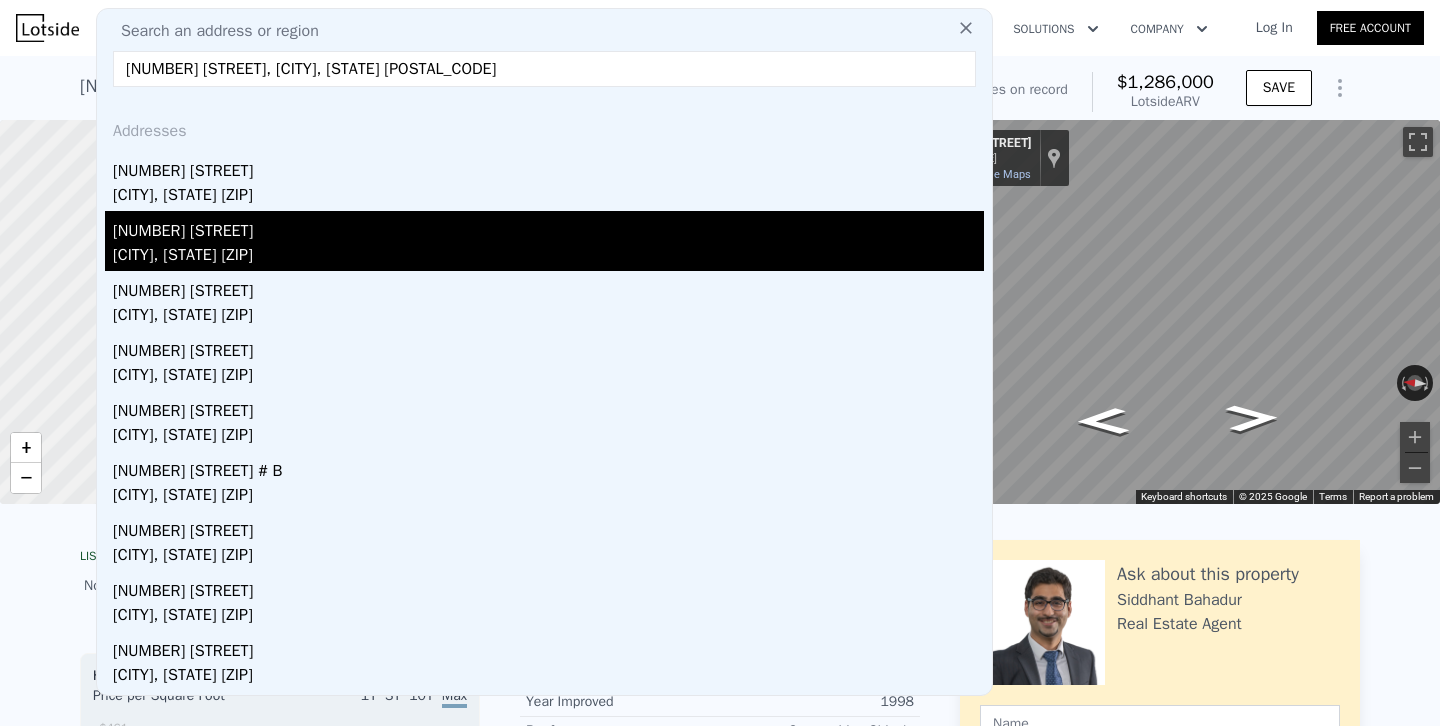 type on "[NUMBER] [STREET], [CITY], [STATE] [POSTAL_CODE]" 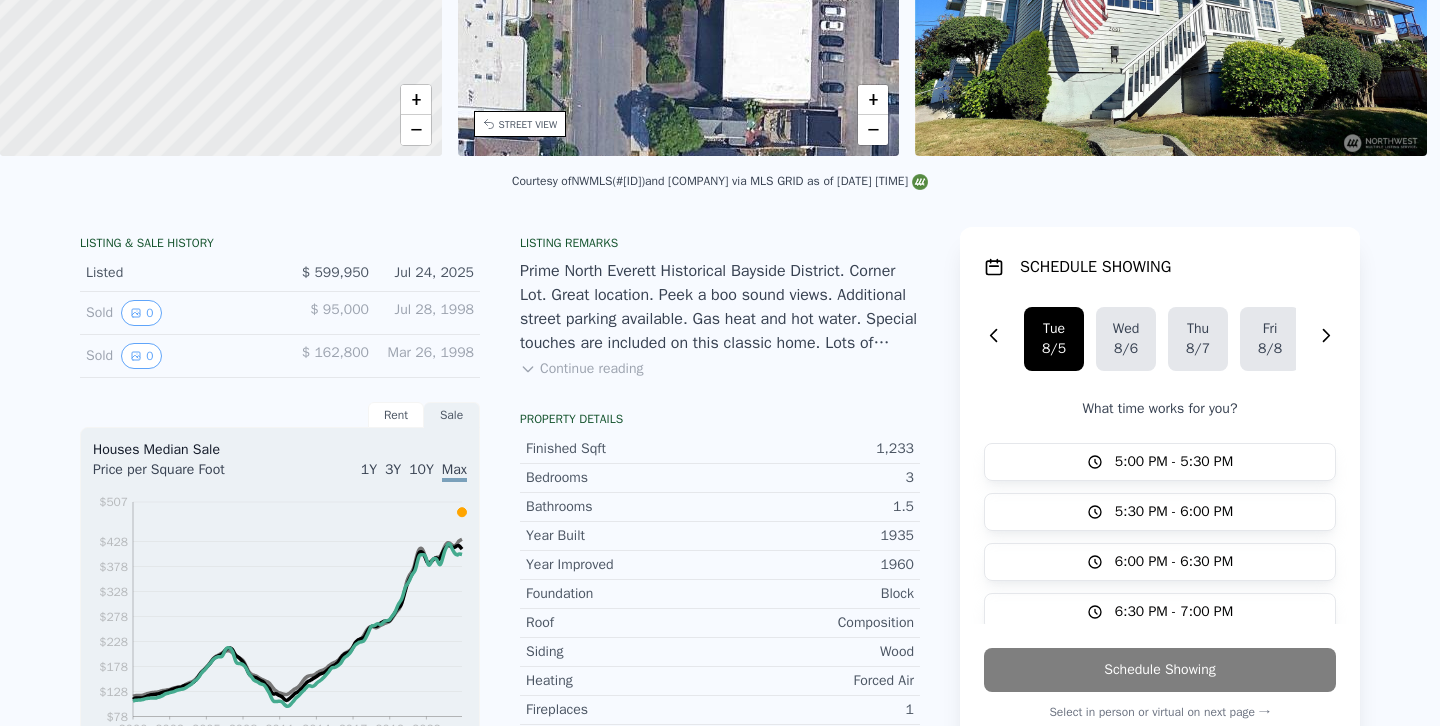 scroll, scrollTop: 0, scrollLeft: 0, axis: both 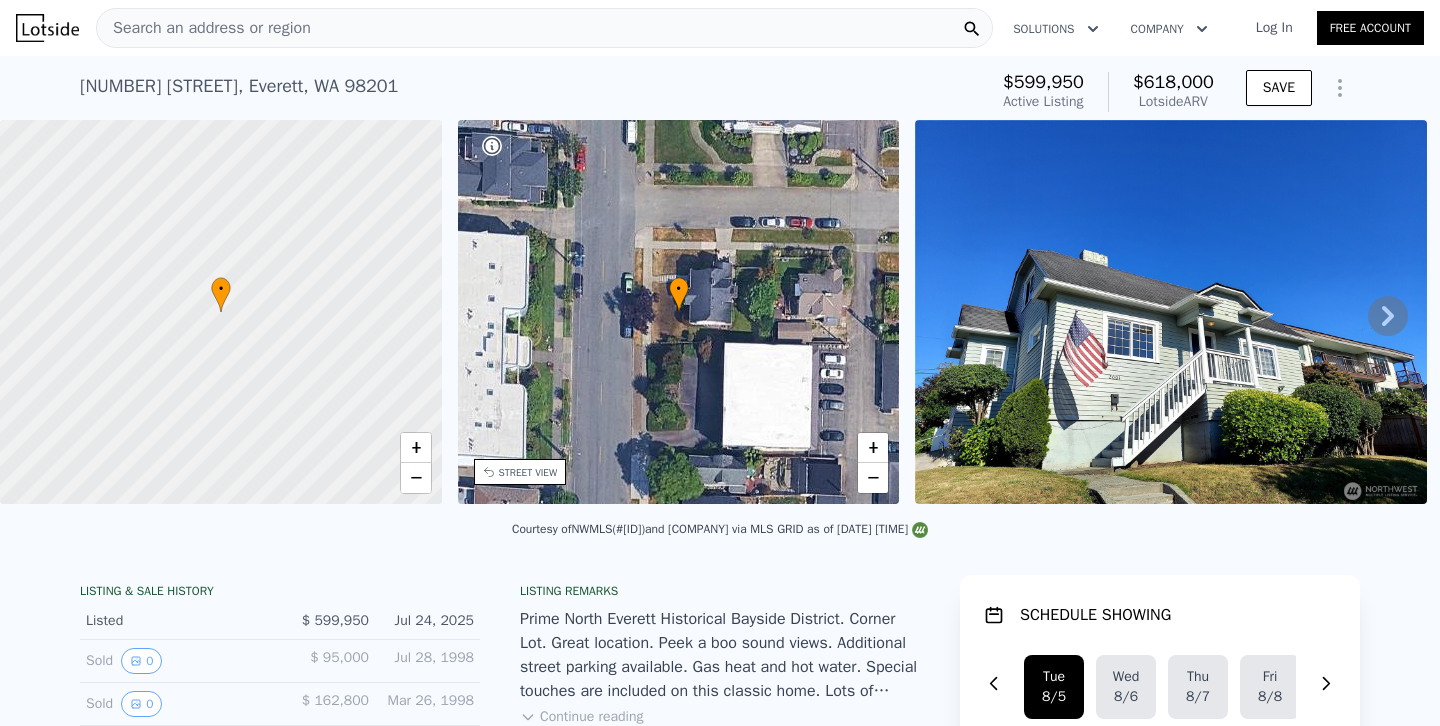 click on "Search an address or region" at bounding box center [544, 28] 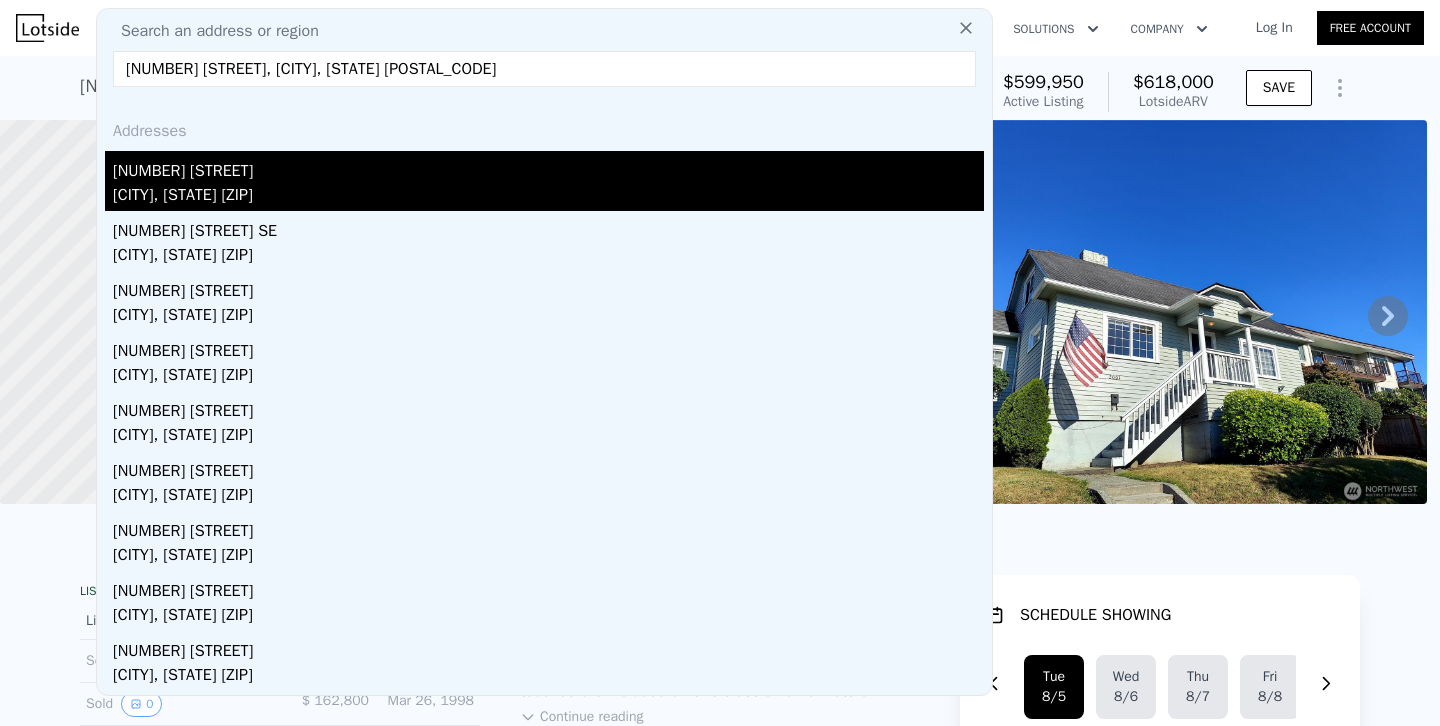 type on "[NUMBER] [STREET], [CITY], [STATE] [POSTAL_CODE]" 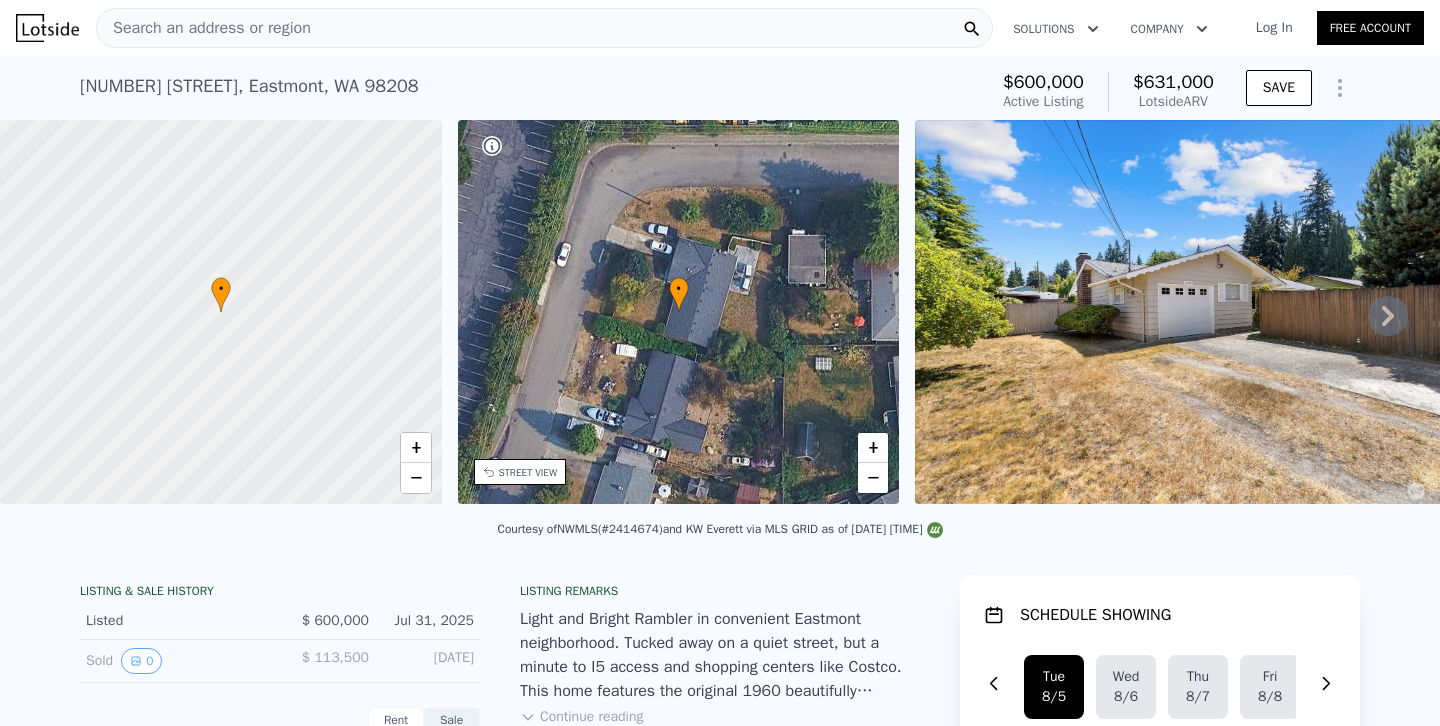 click on "Search an address or region" at bounding box center [544, 28] 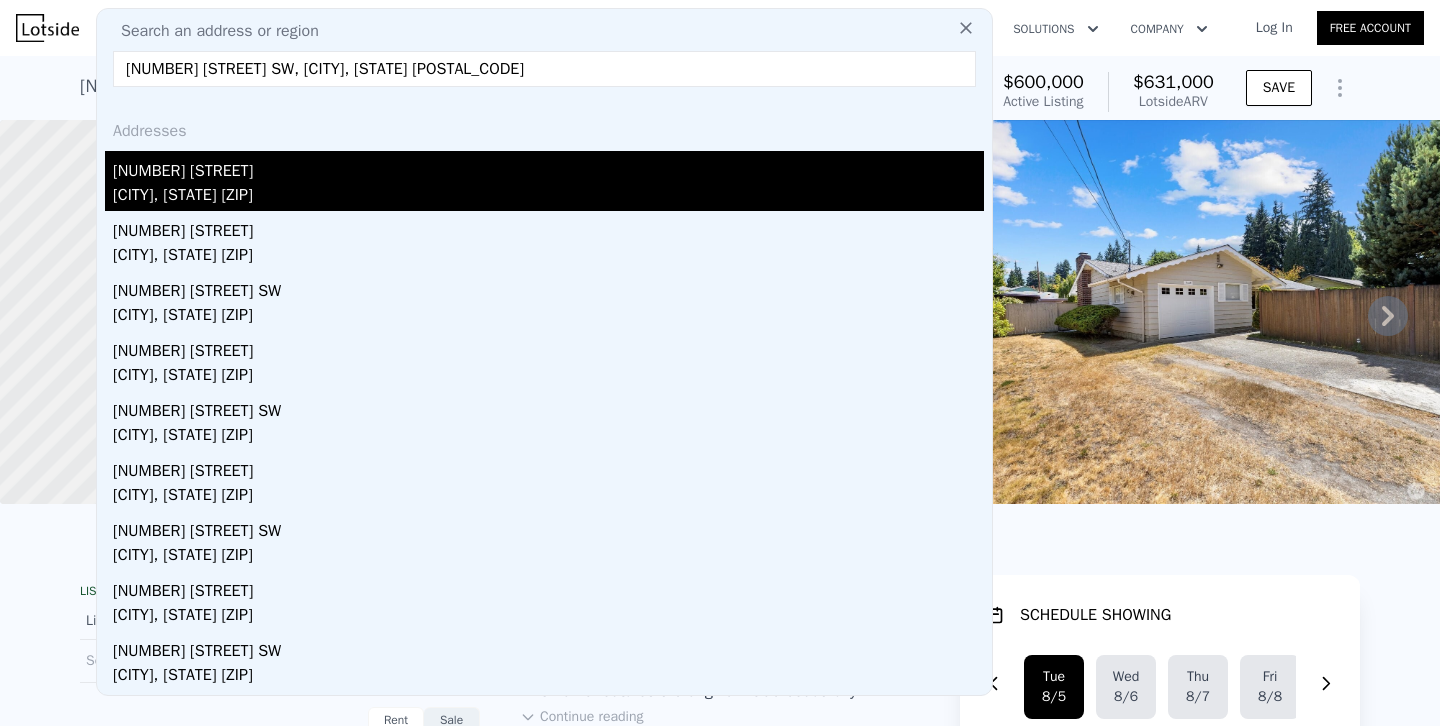 type on "[NUMBER] [STREET] SW, [CITY], [STATE] [POSTAL_CODE]" 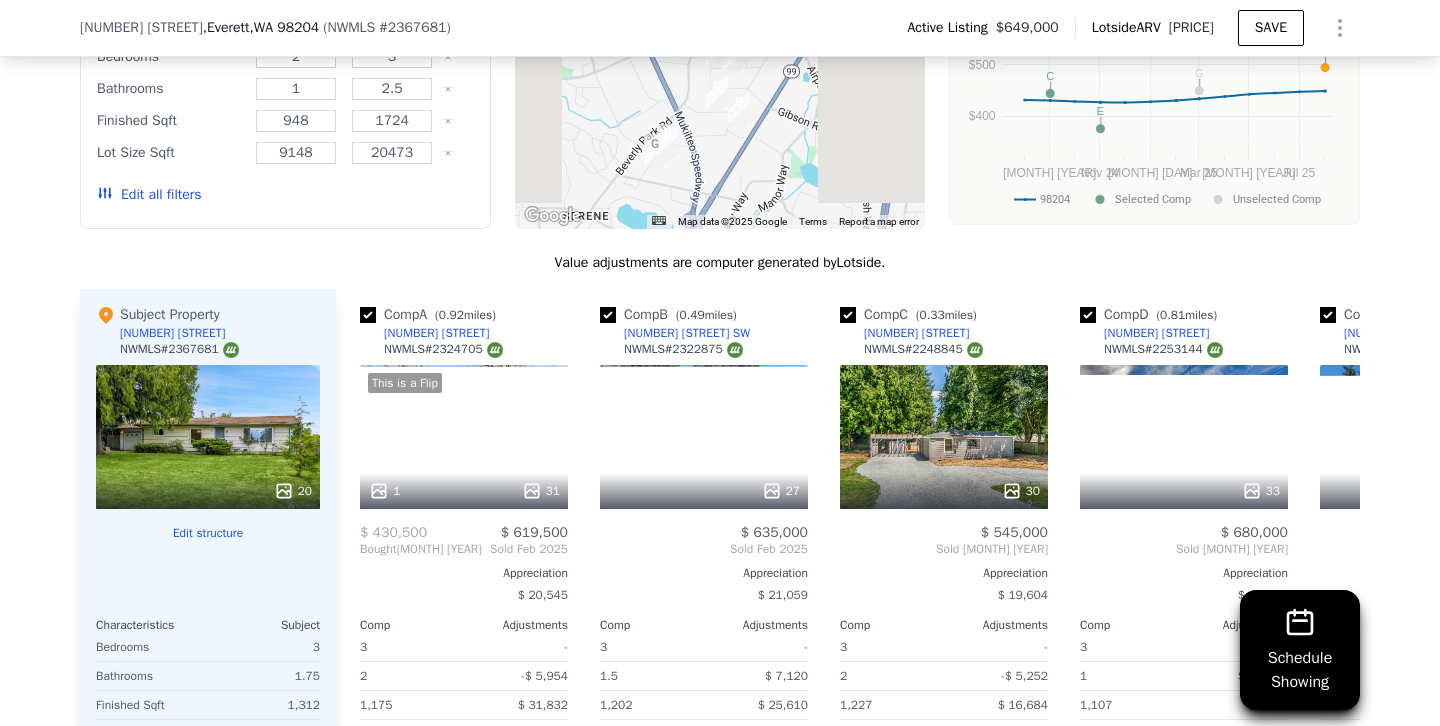scroll, scrollTop: 1739, scrollLeft: 0, axis: vertical 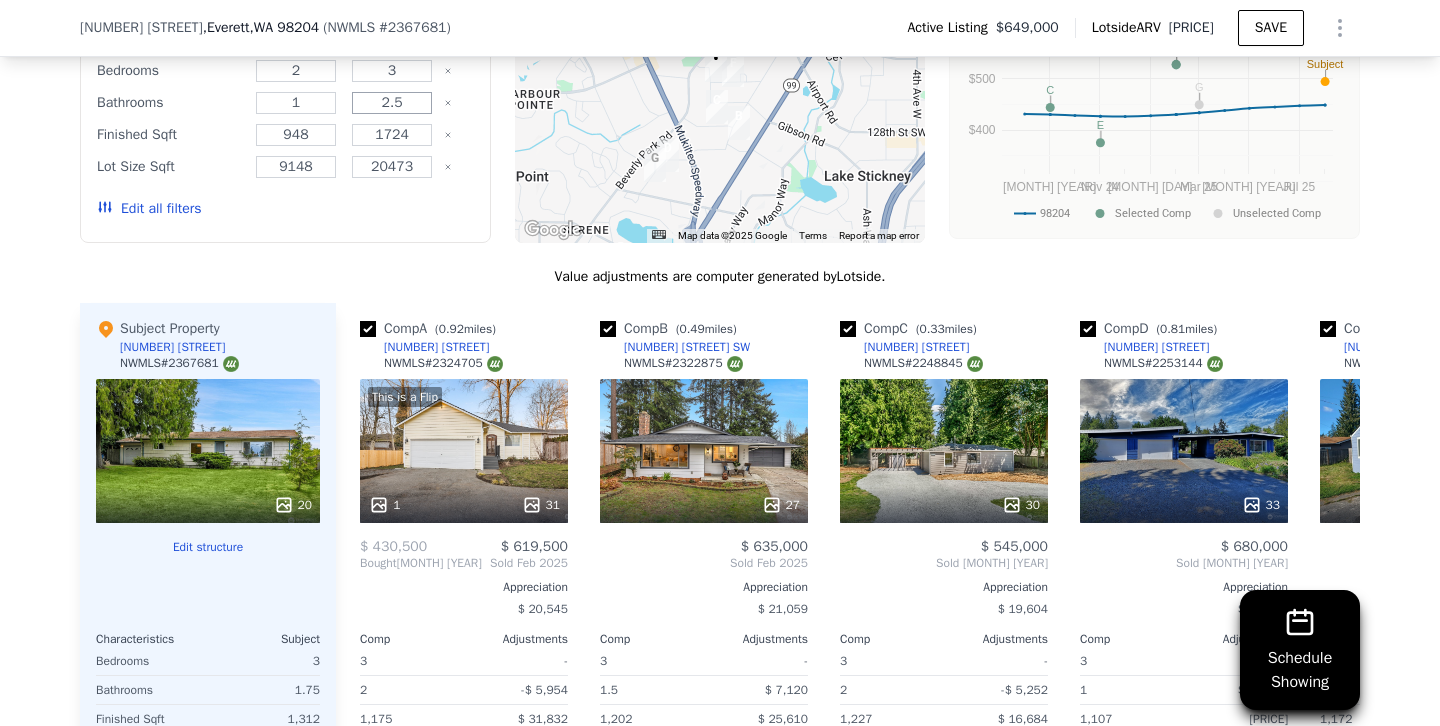 drag, startPoint x: 373, startPoint y: 81, endPoint x: 508, endPoint y: 81, distance: 135 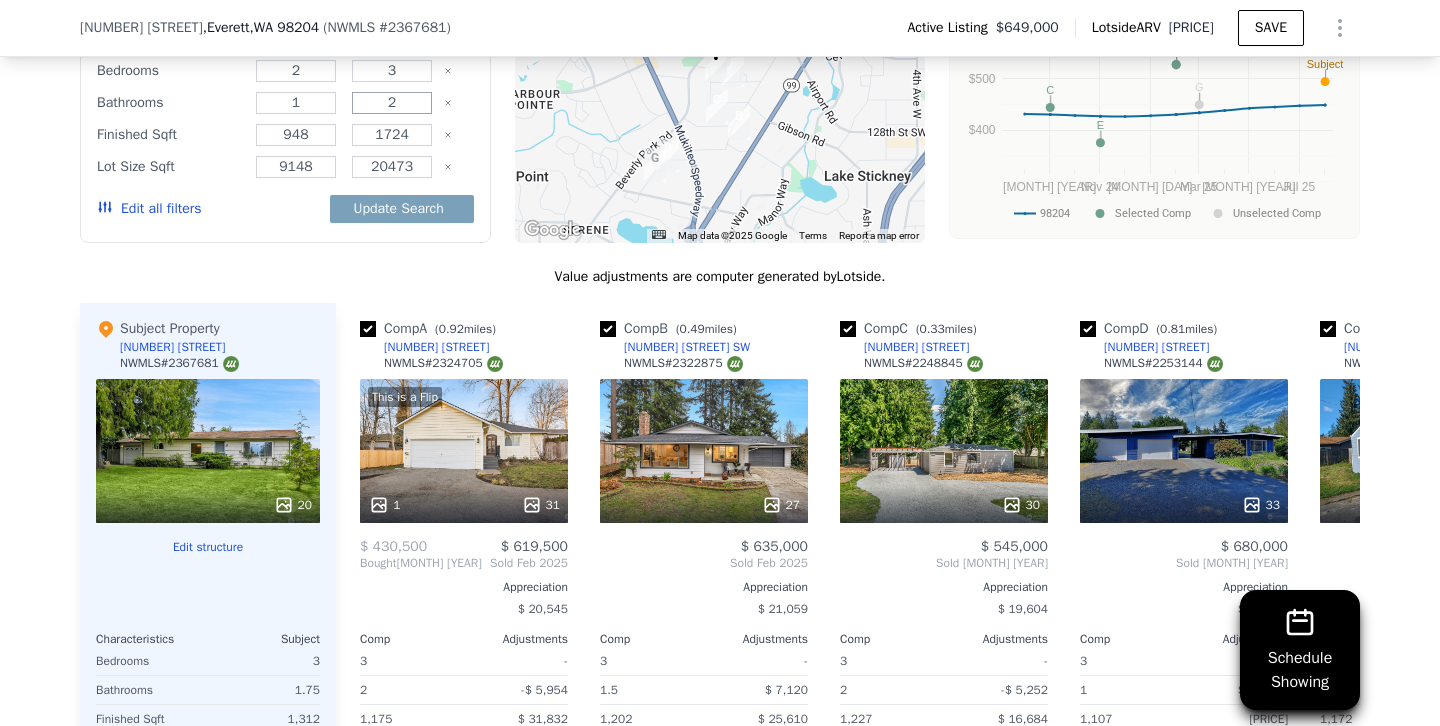 type on "2" 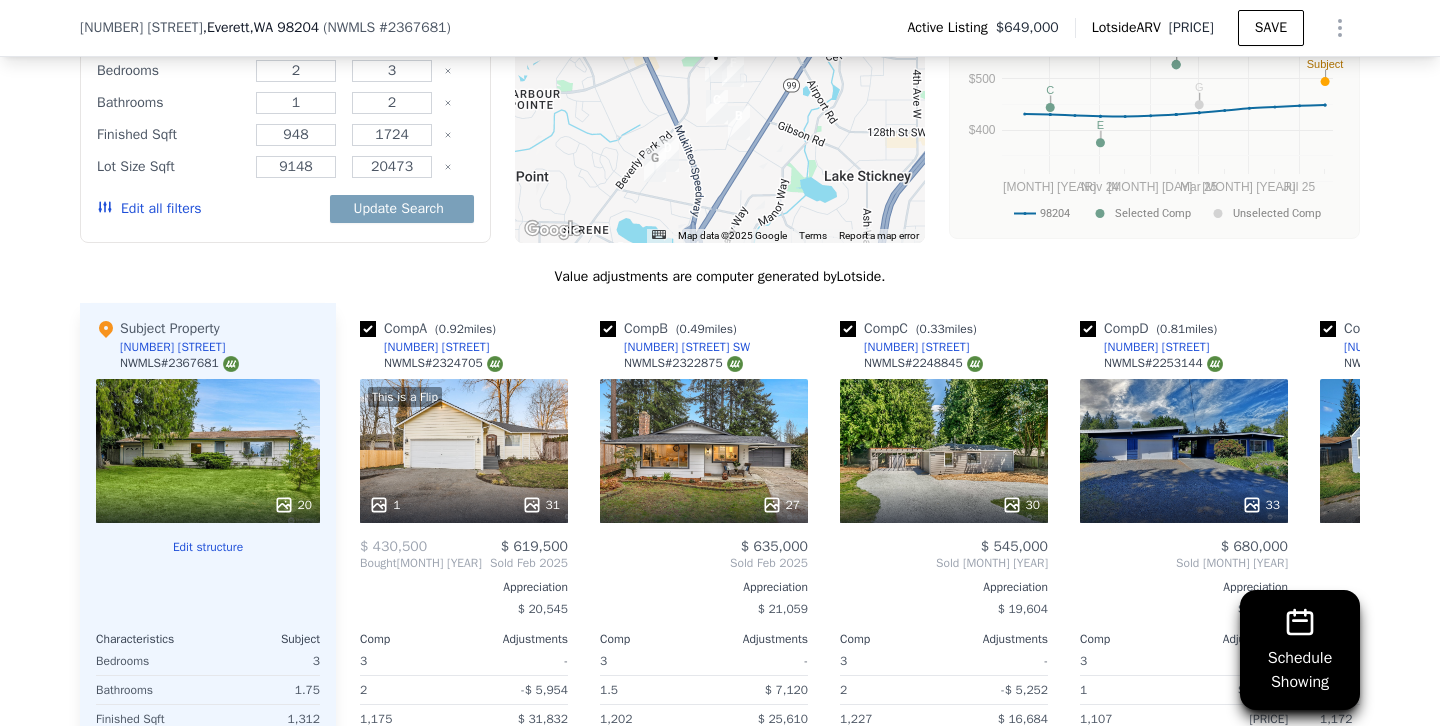 click on "Edit all filters" at bounding box center [149, 209] 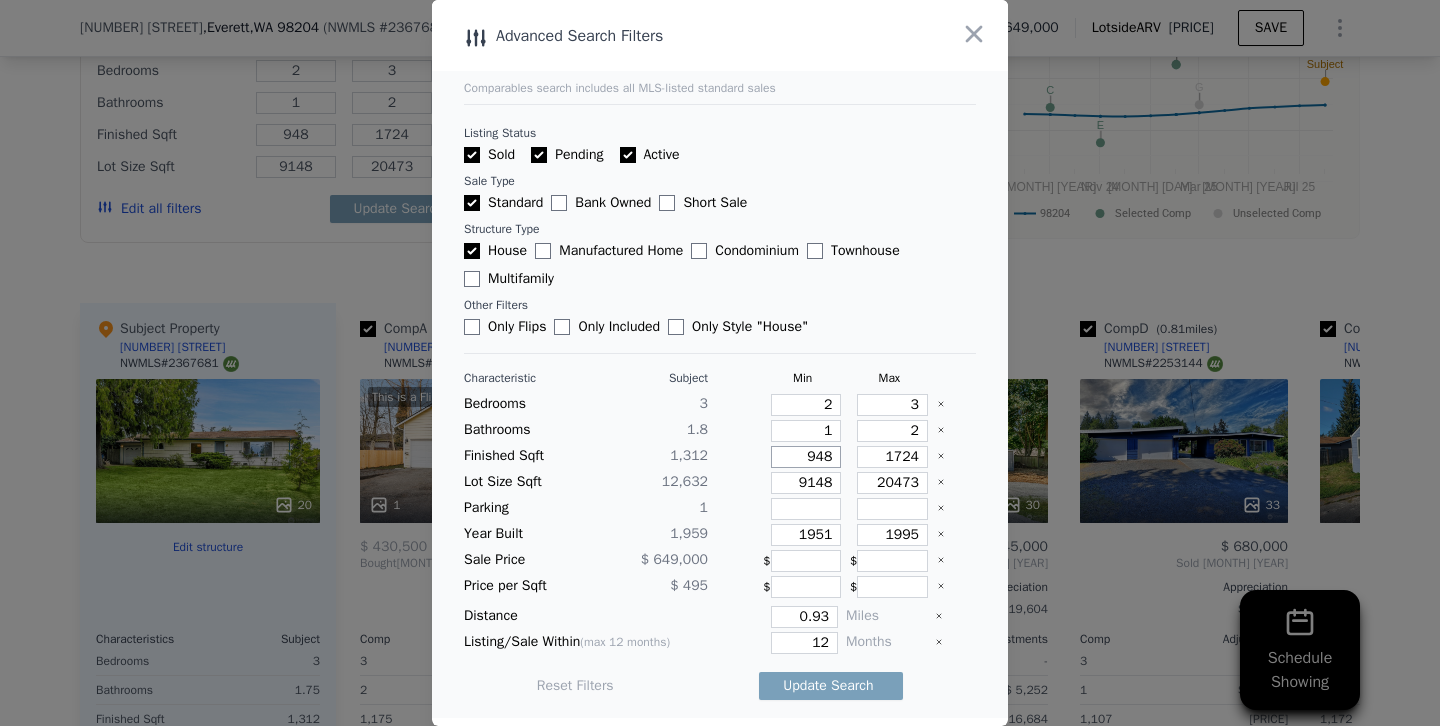 click on "948" at bounding box center [806, 457] 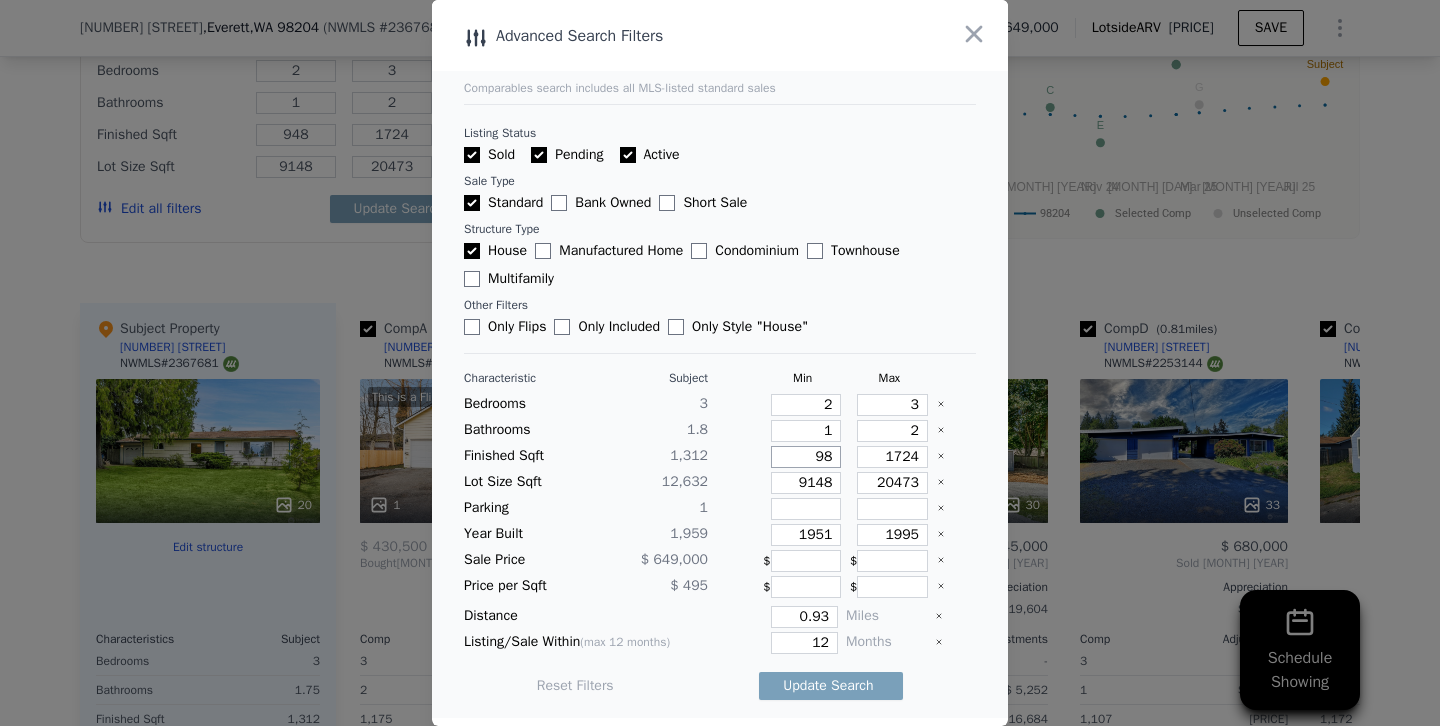 type on "98" 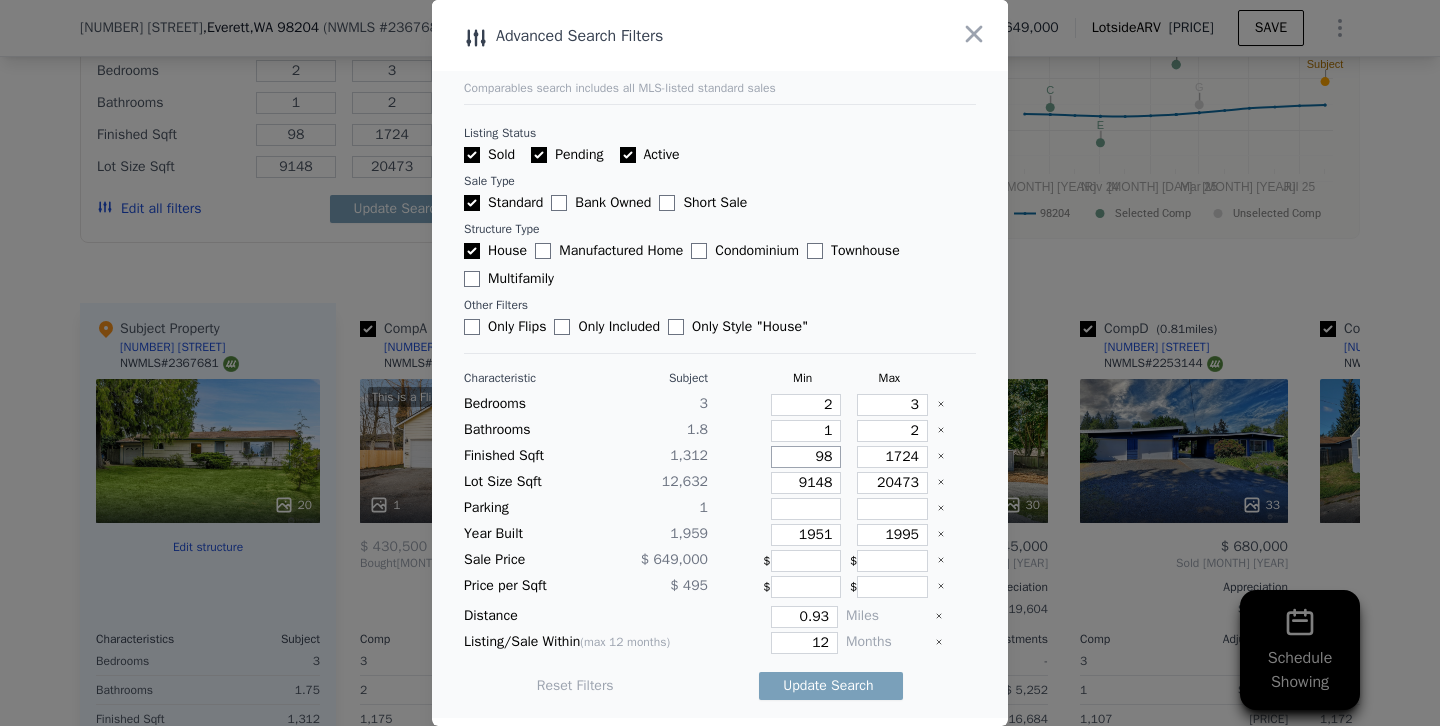 type on "8" 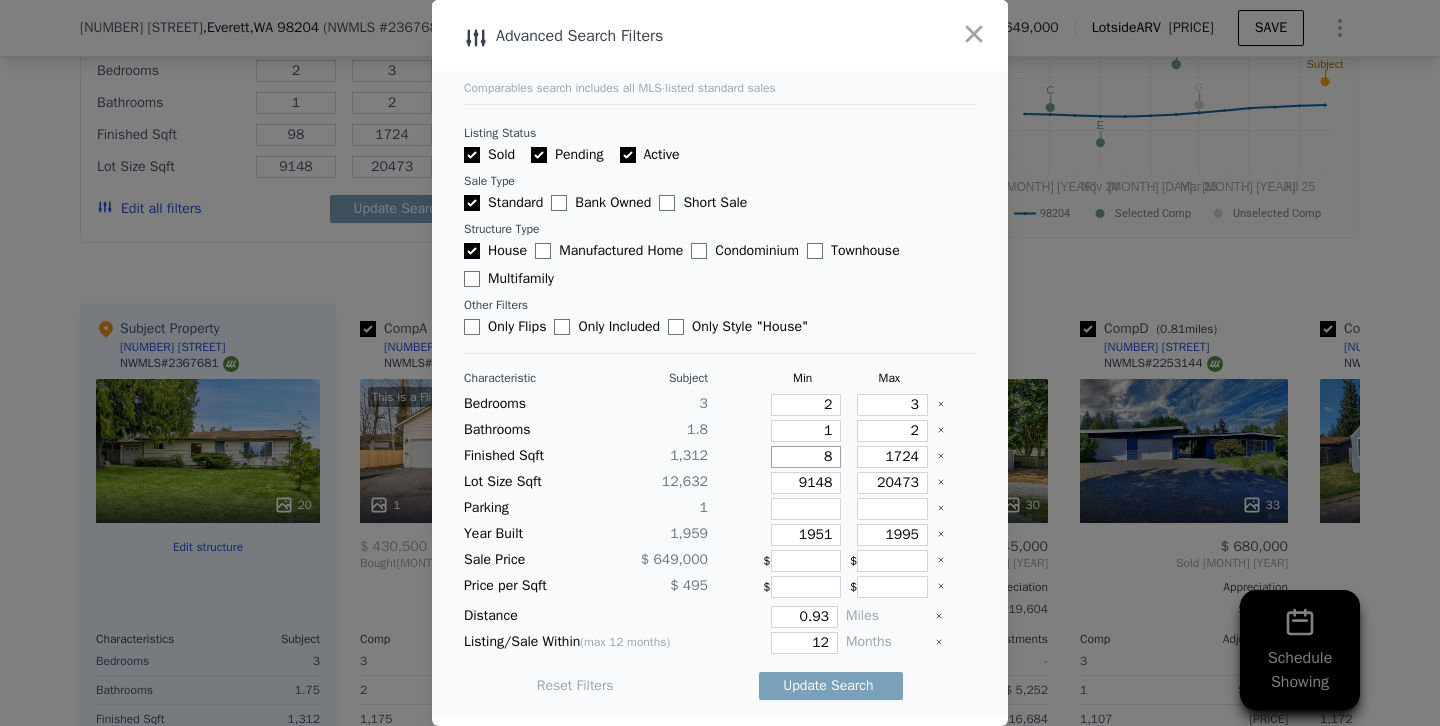 type on "8" 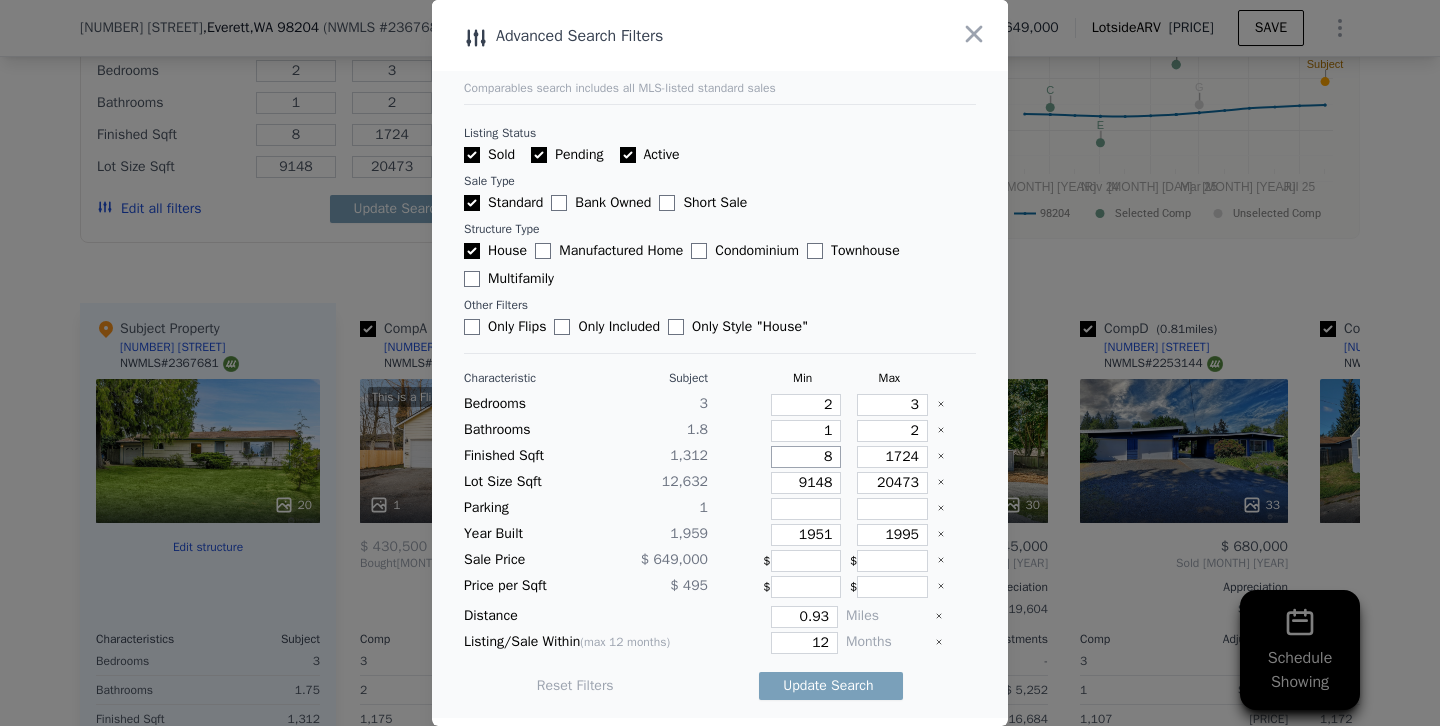 type on "18" 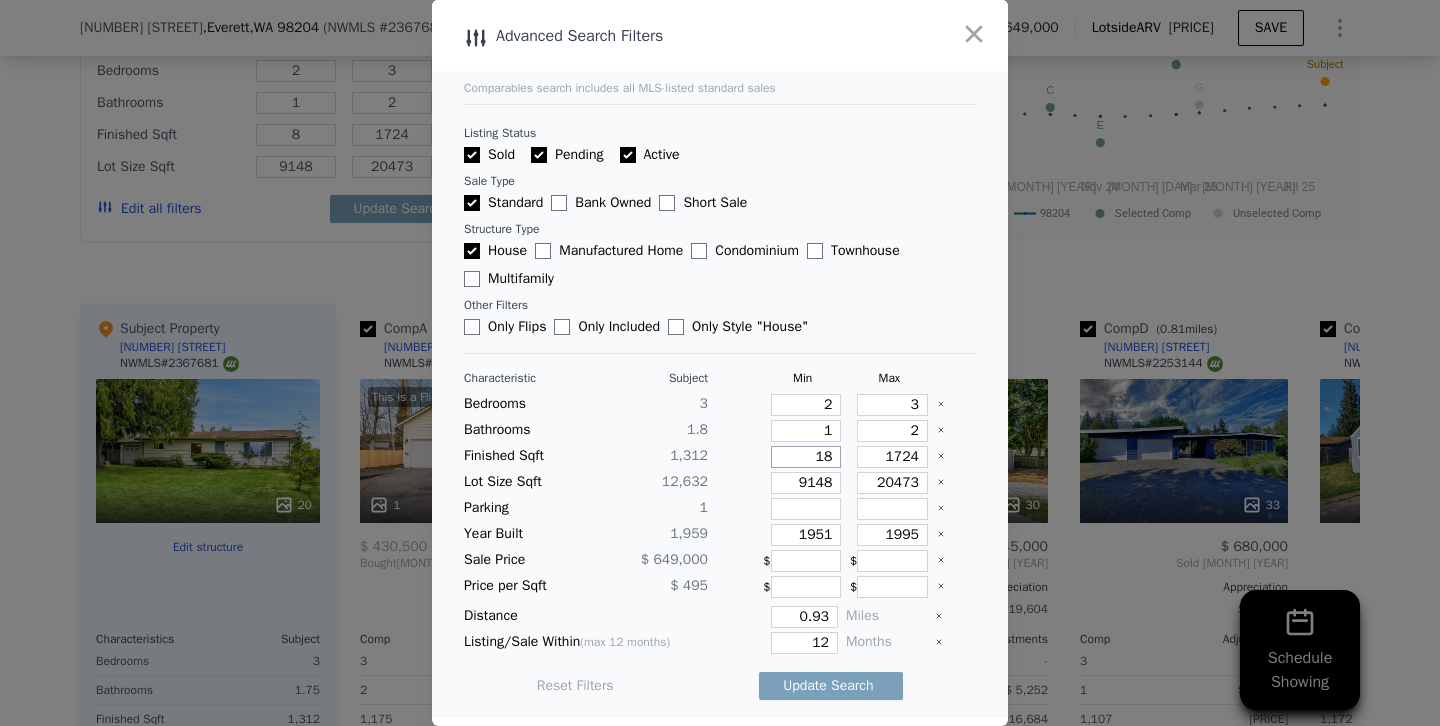 type on "18" 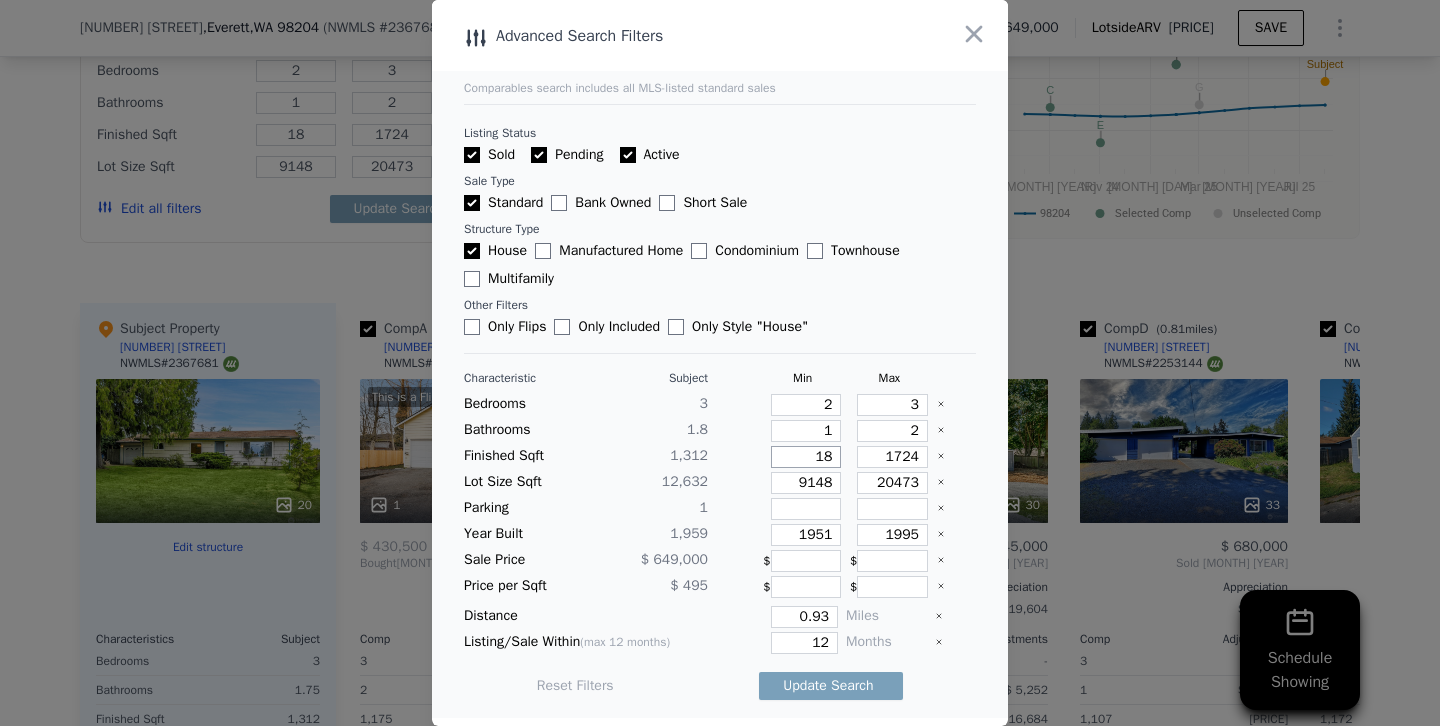 type on "118" 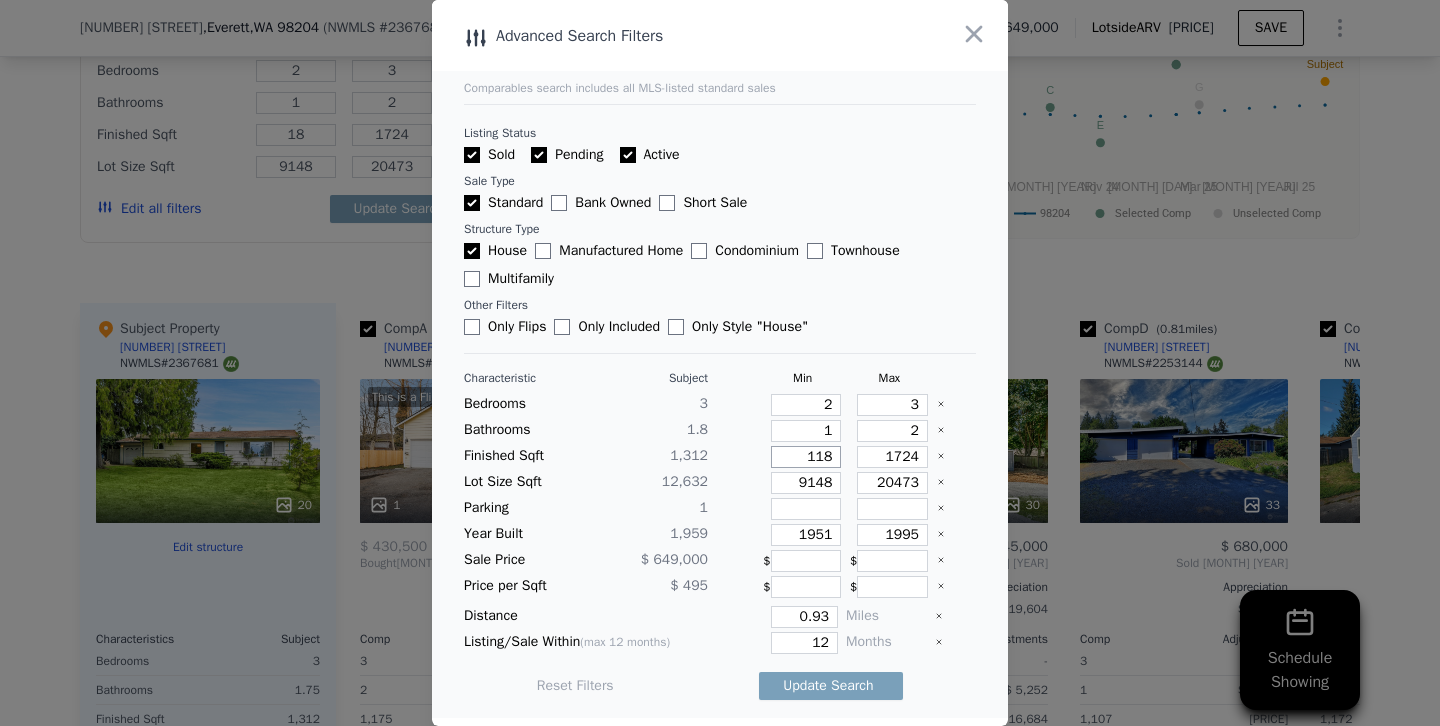type on "118" 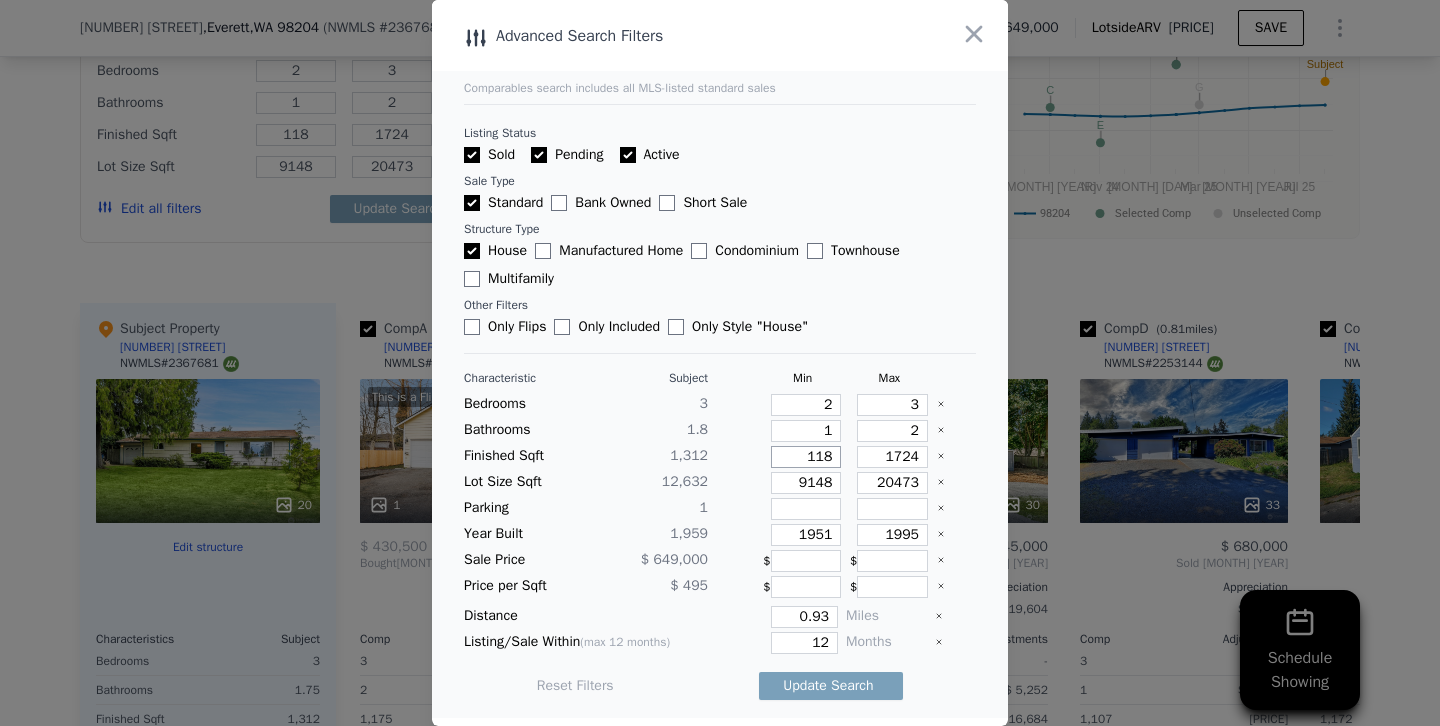type on "1108" 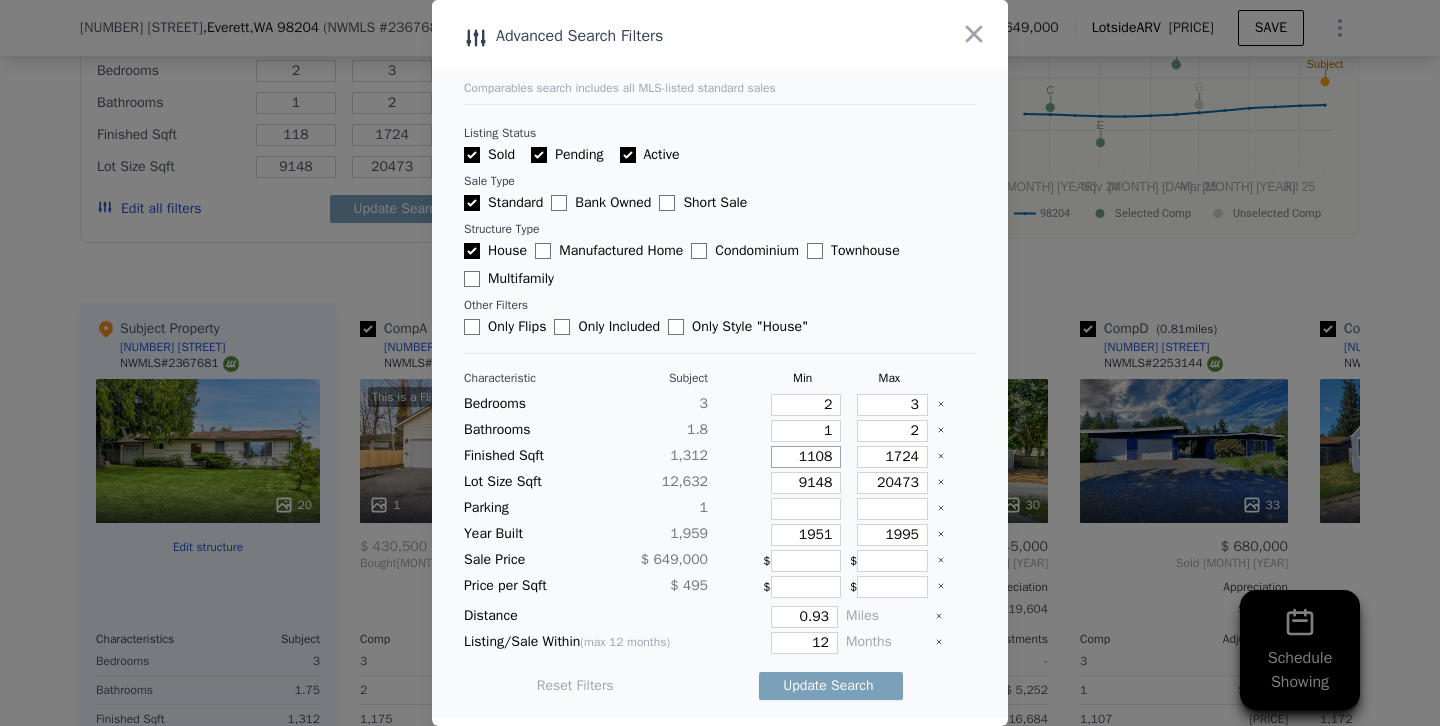 type on "1108" 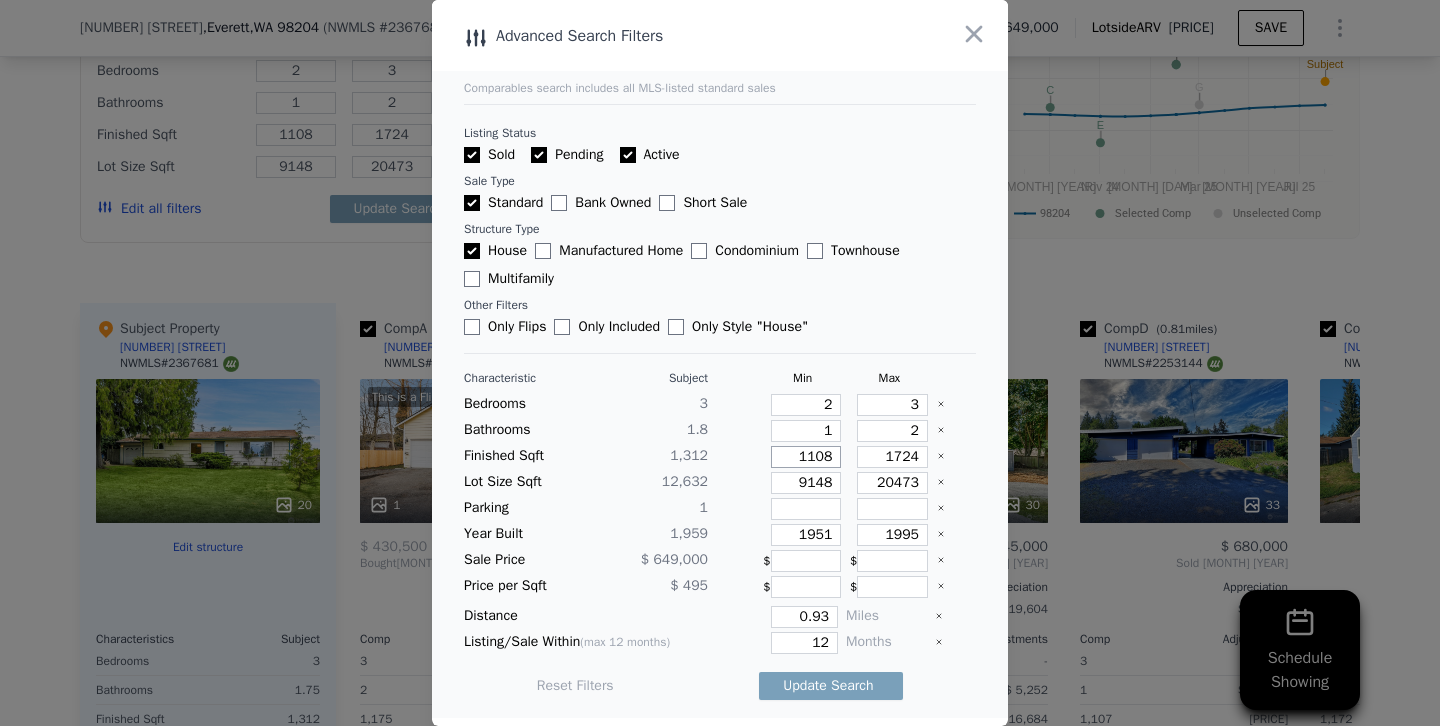 type on "1108" 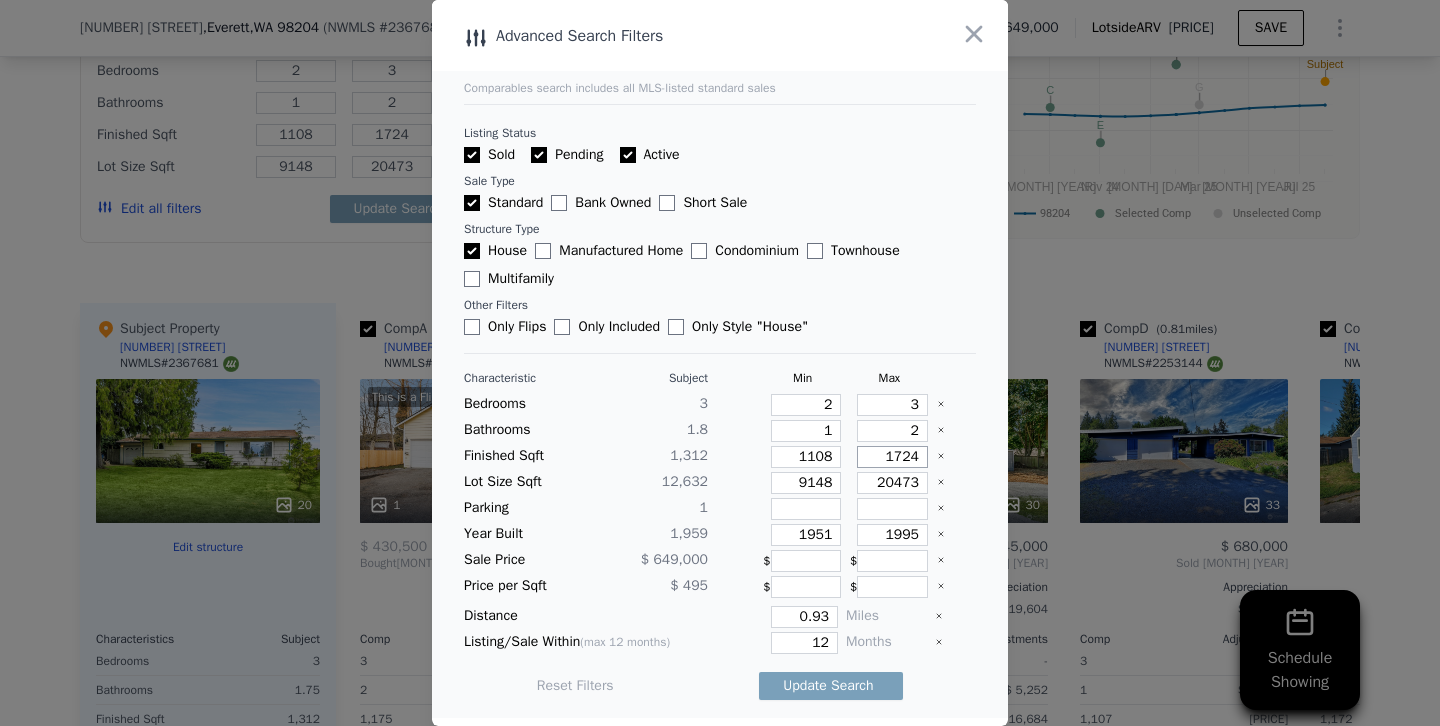click on "1724" at bounding box center [892, 457] 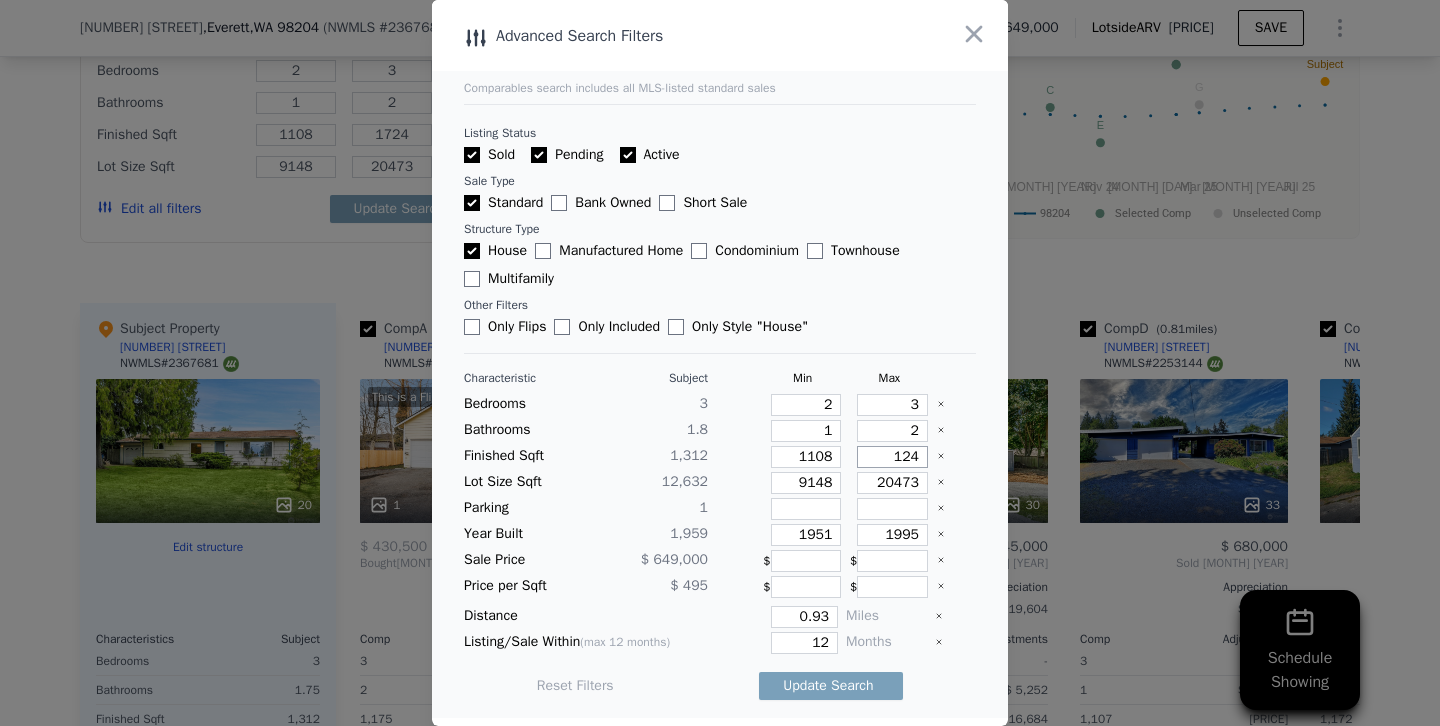 type on "124" 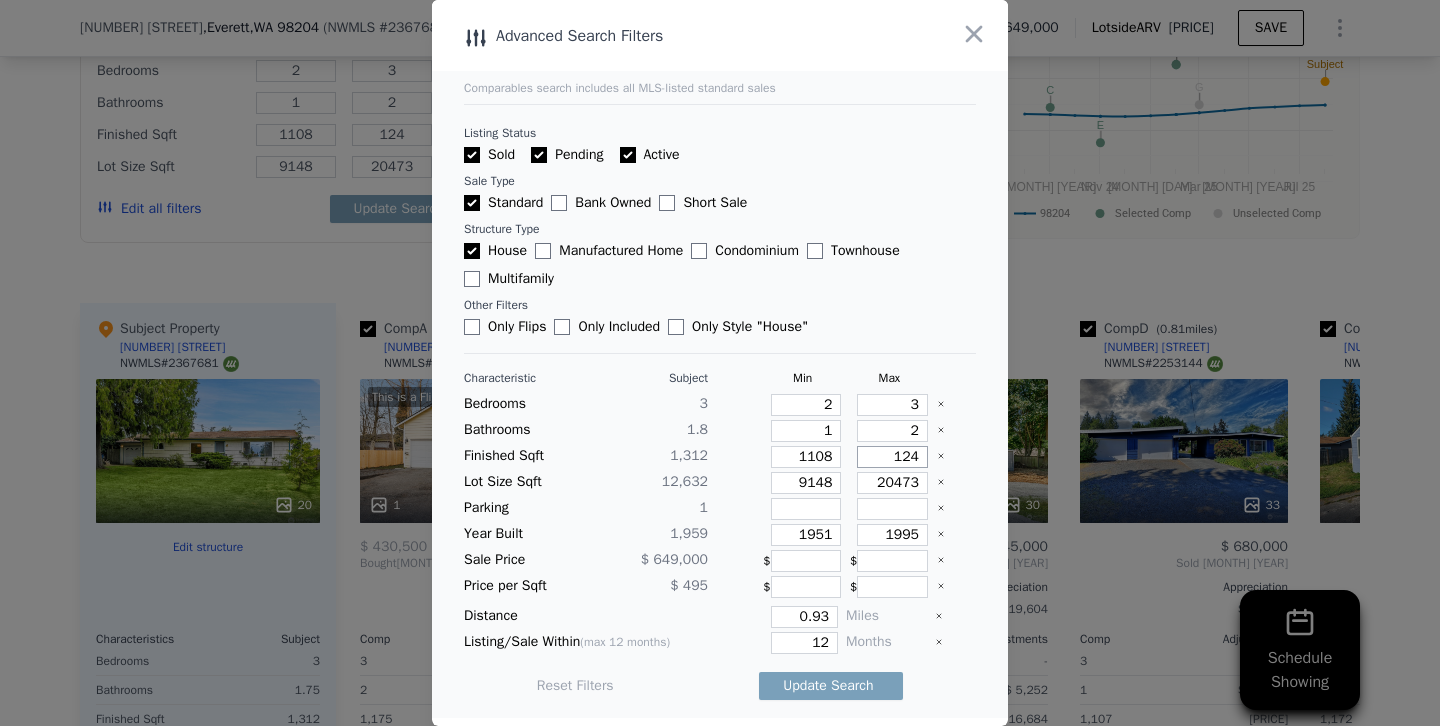 type on "1624" 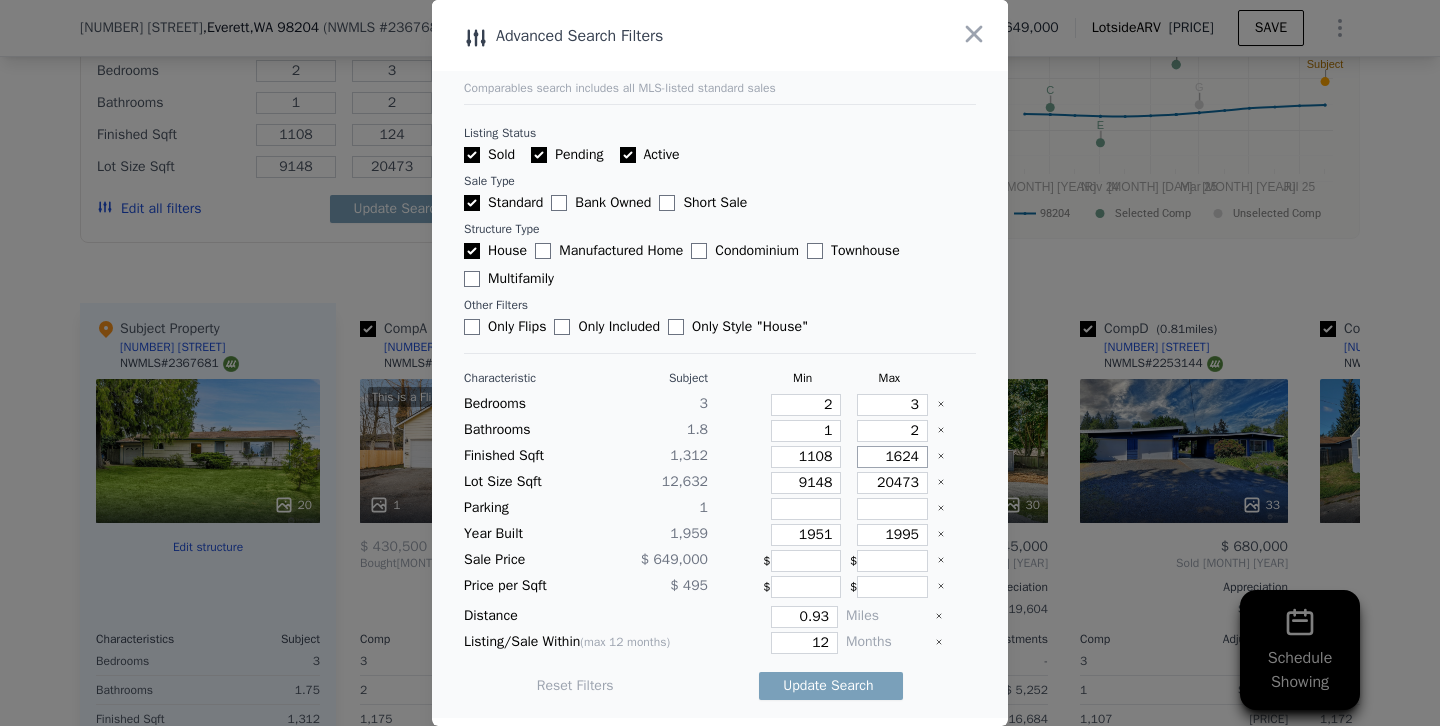 type on "1624" 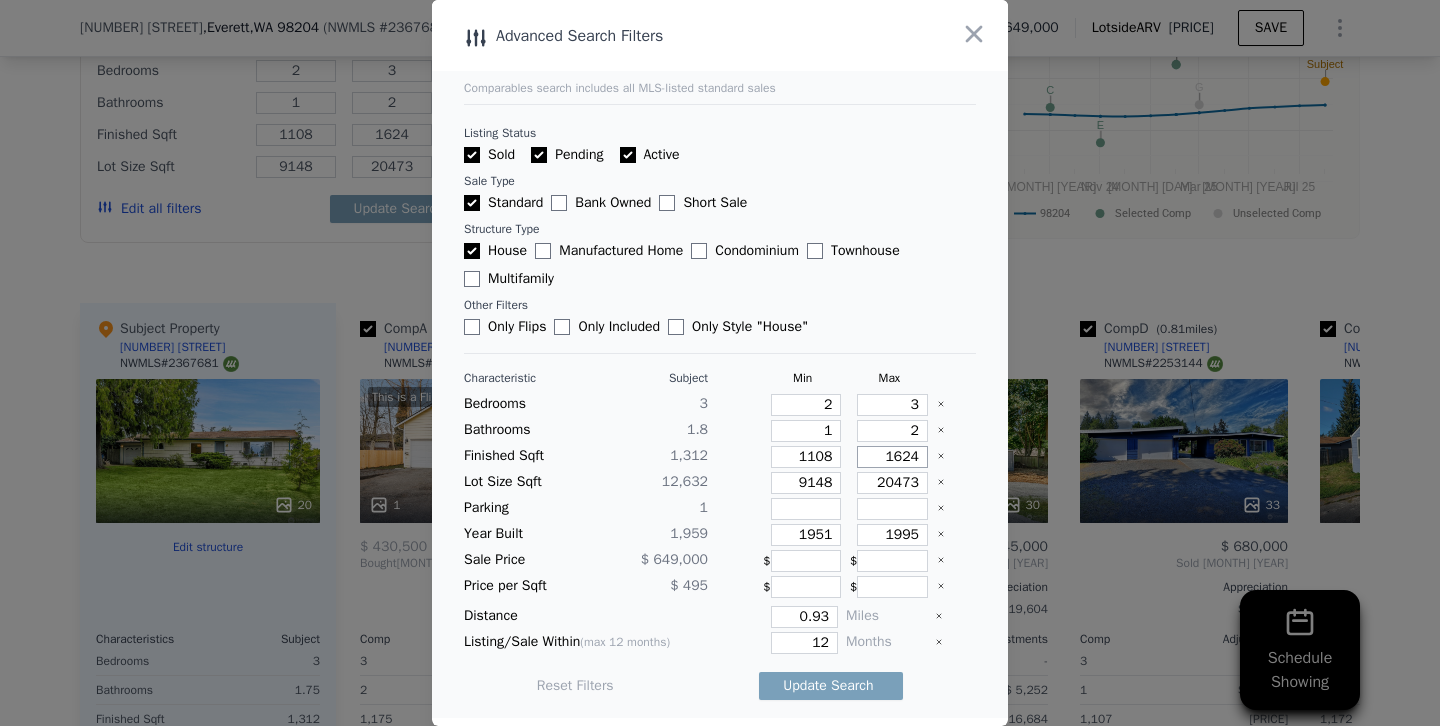 type on "1624" 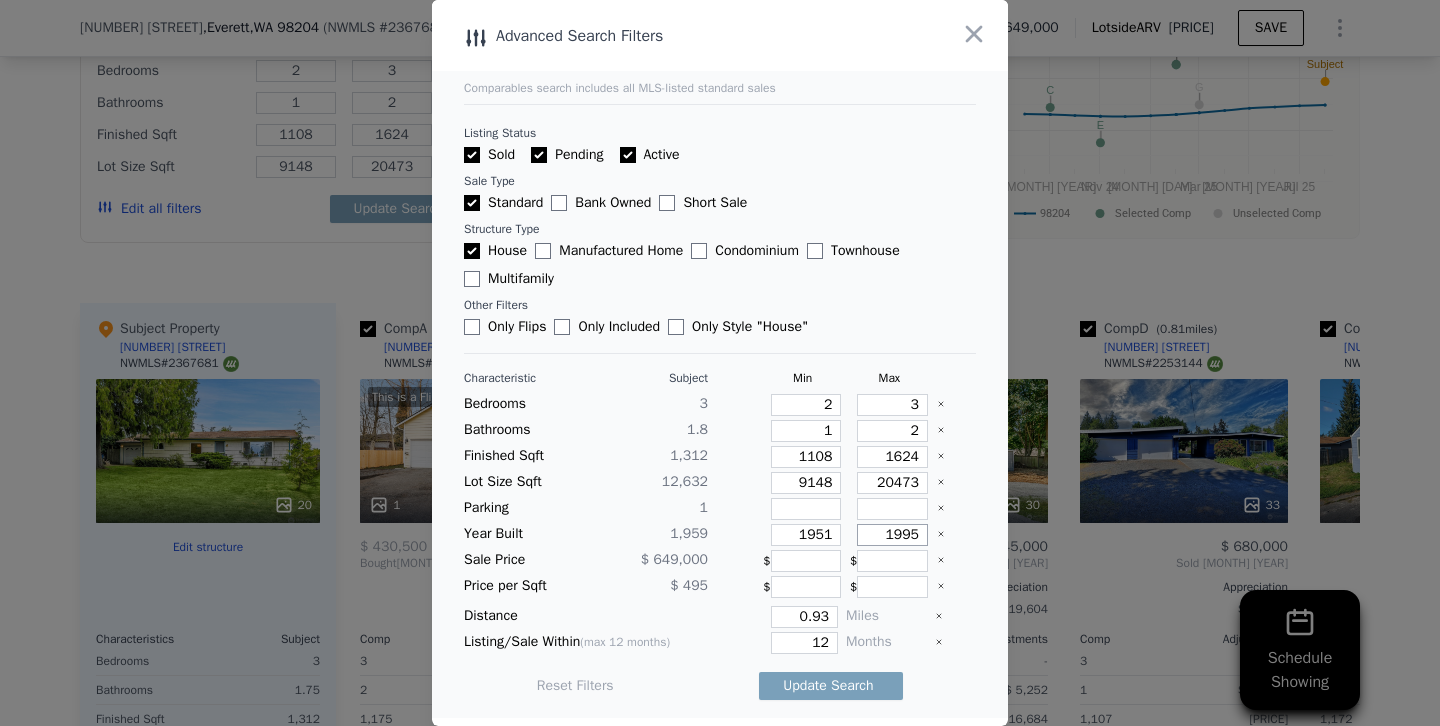 drag, startPoint x: 904, startPoint y: 532, endPoint x: 1016, endPoint y: 531, distance: 112.00446 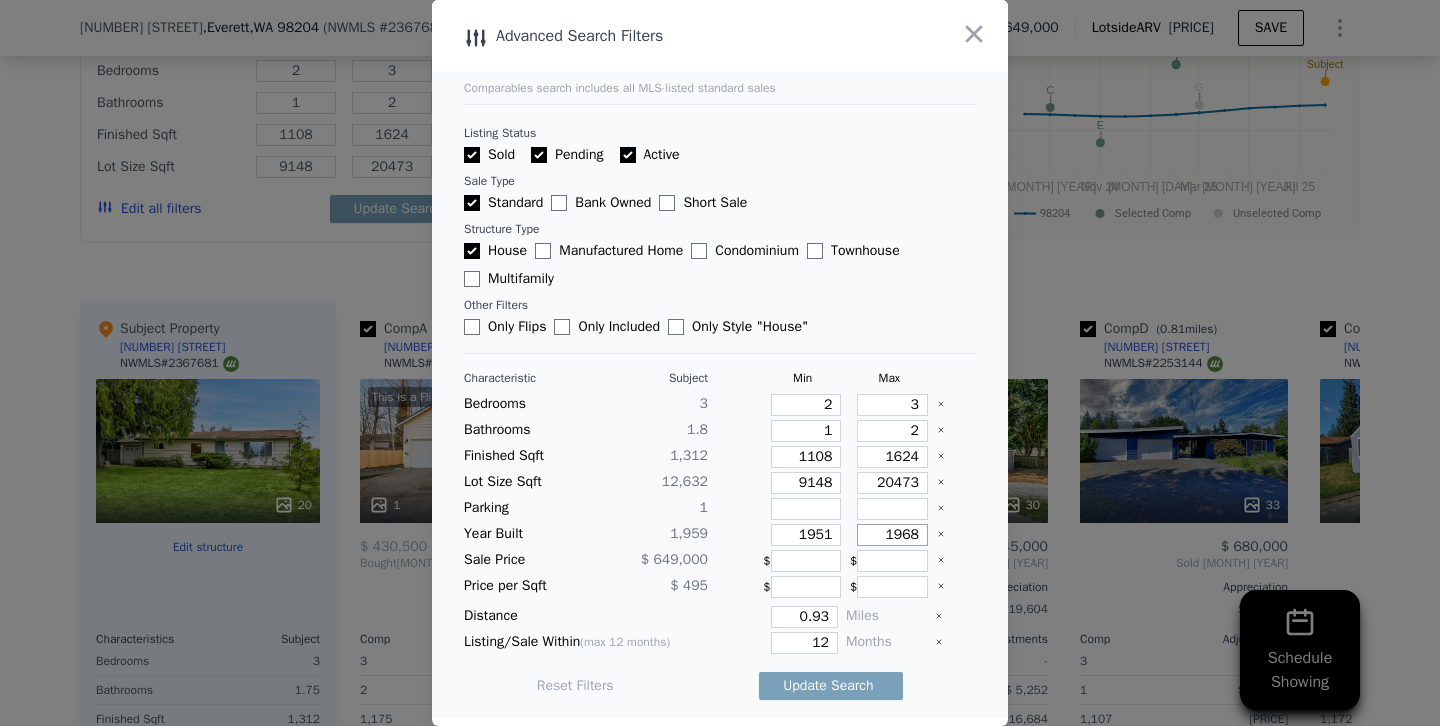 type on "1968" 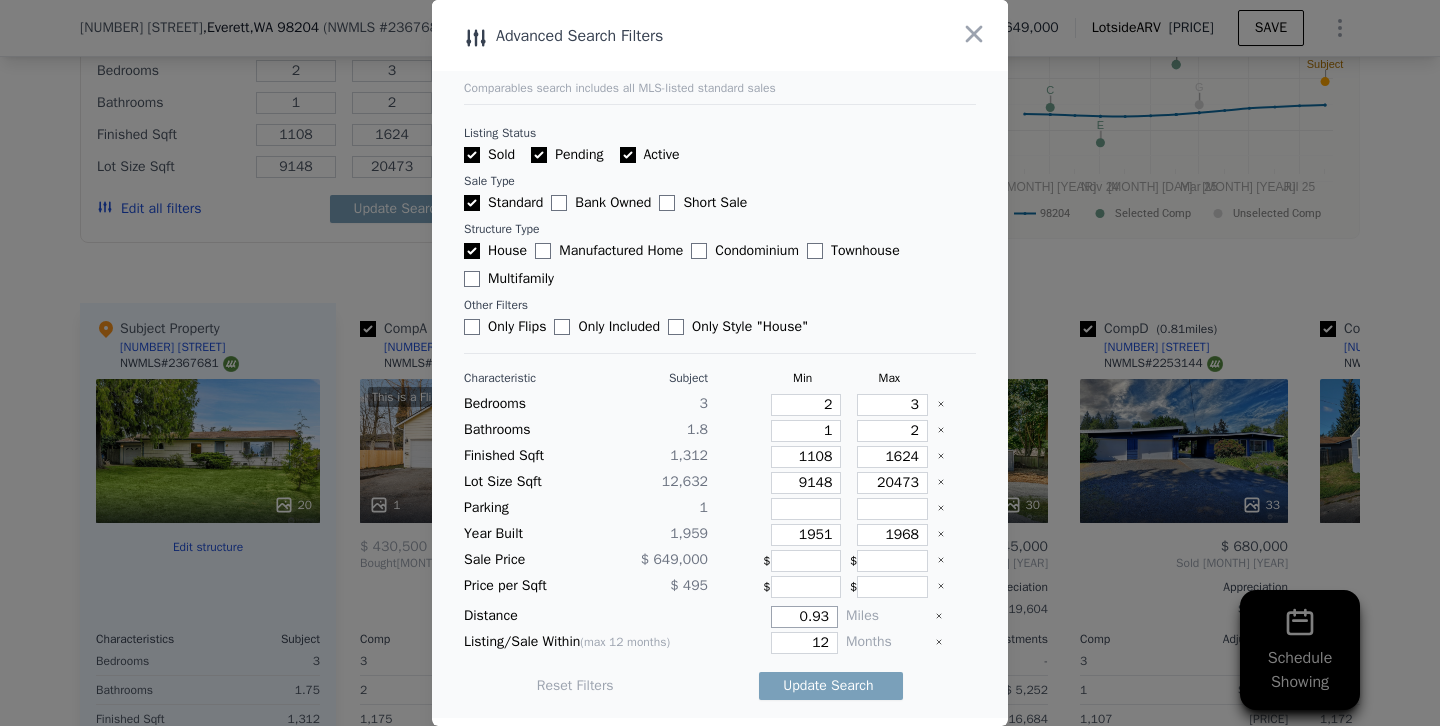 click on "0.93" at bounding box center (804, 617) 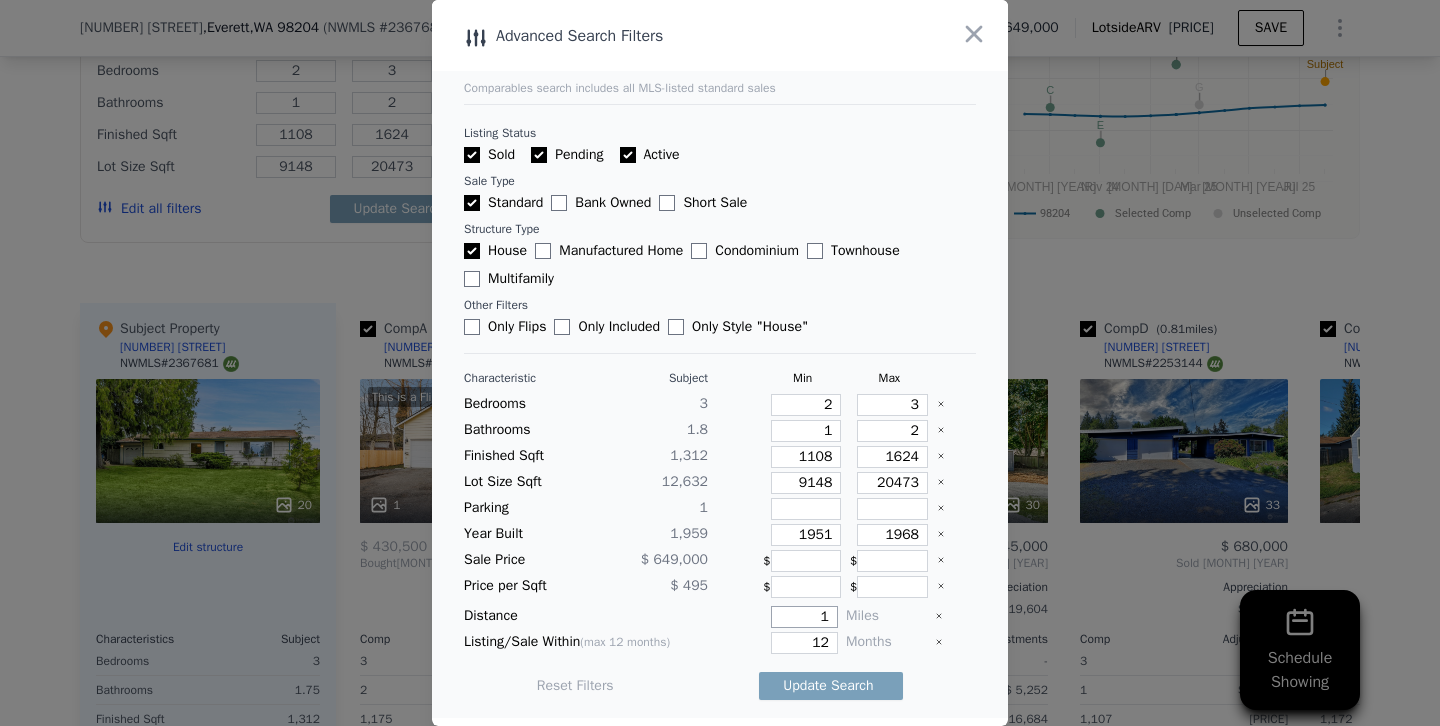 type on "1" 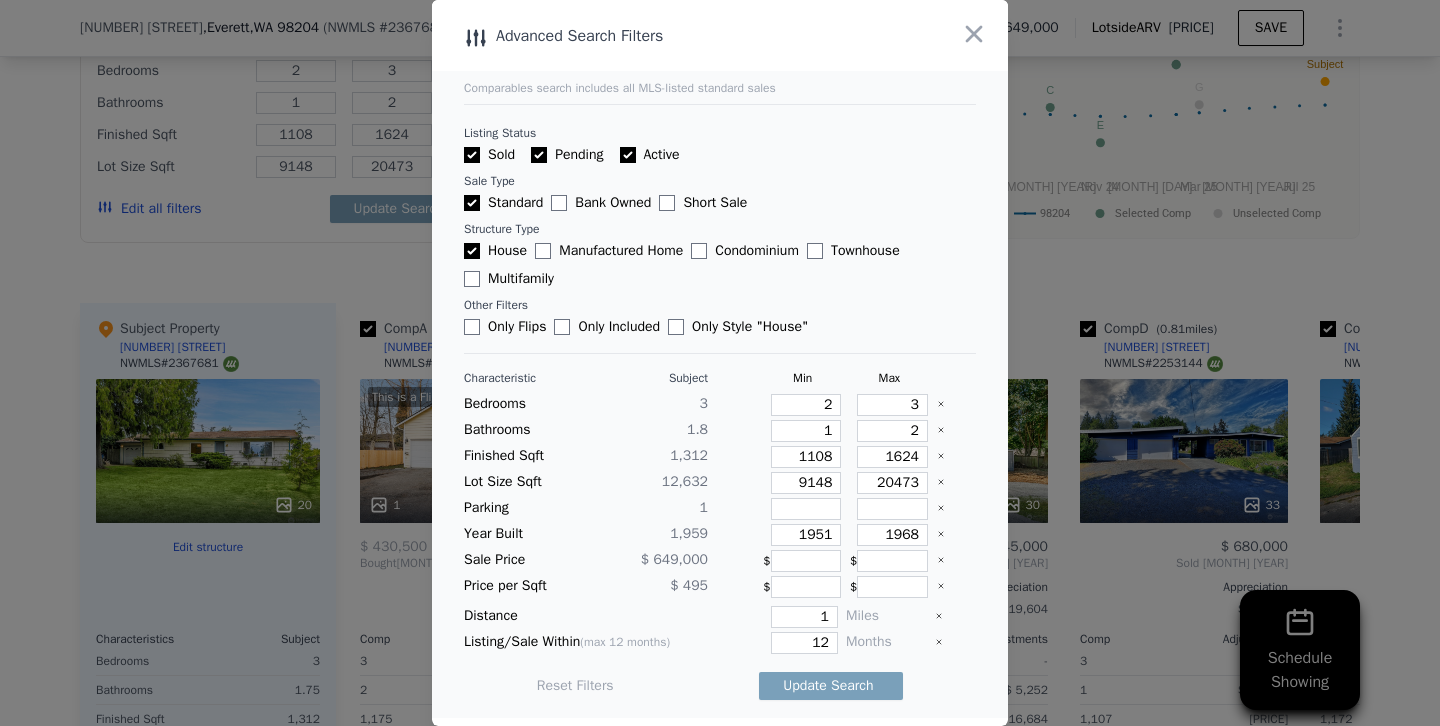 type 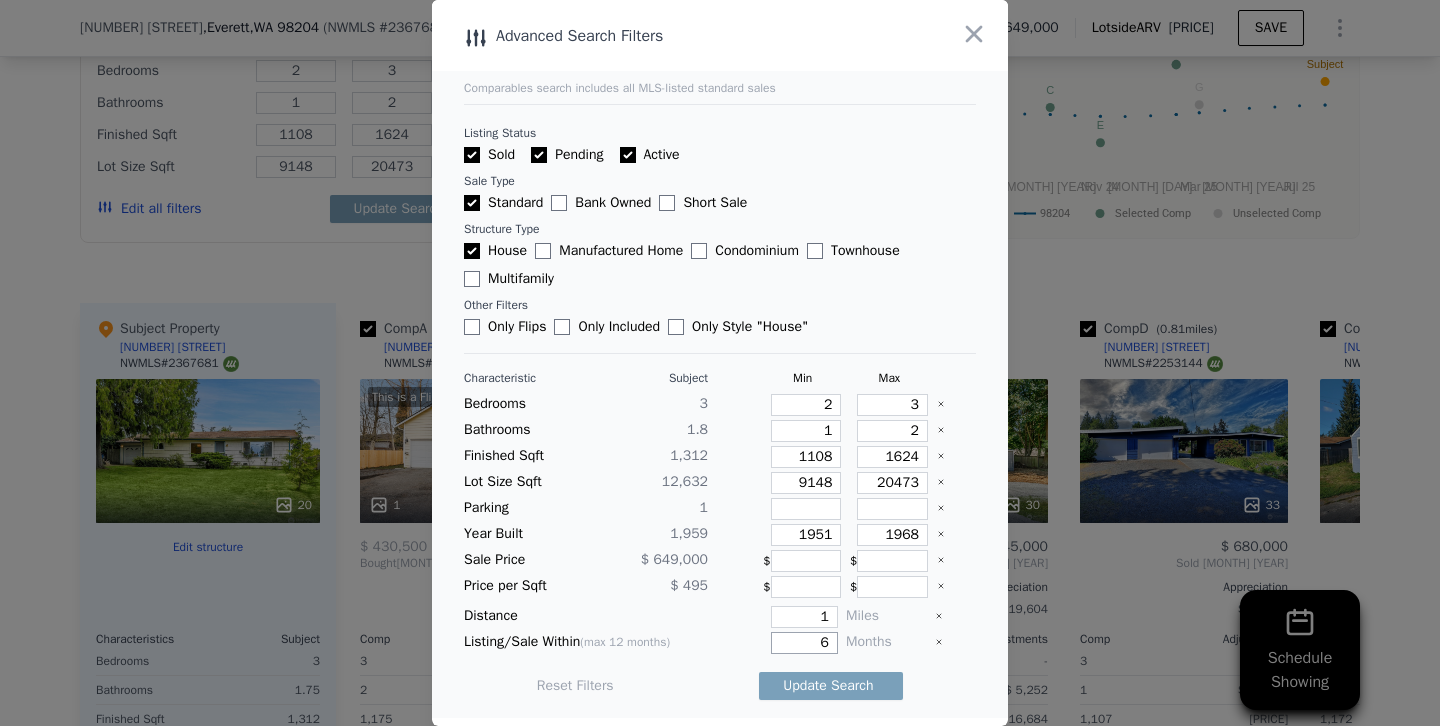 type on "6" 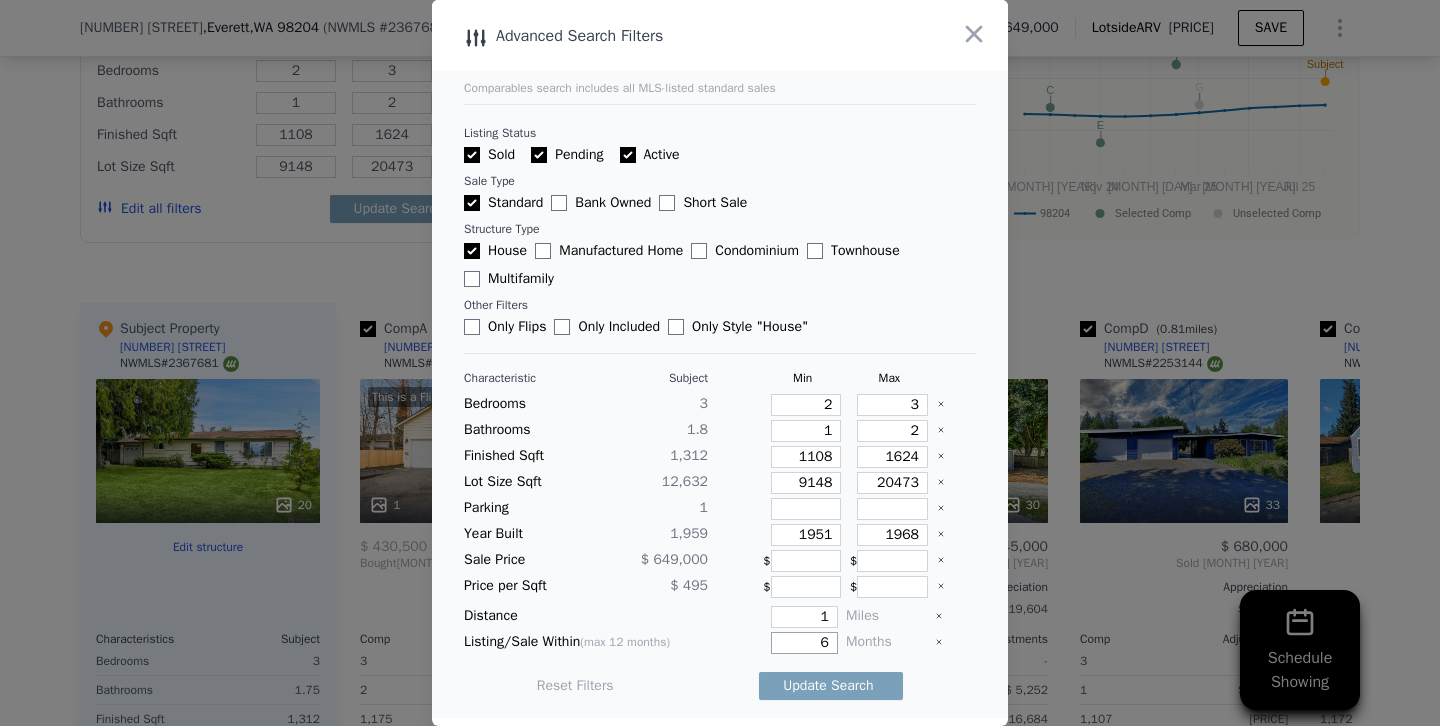 click on "Update Search" at bounding box center [831, 686] 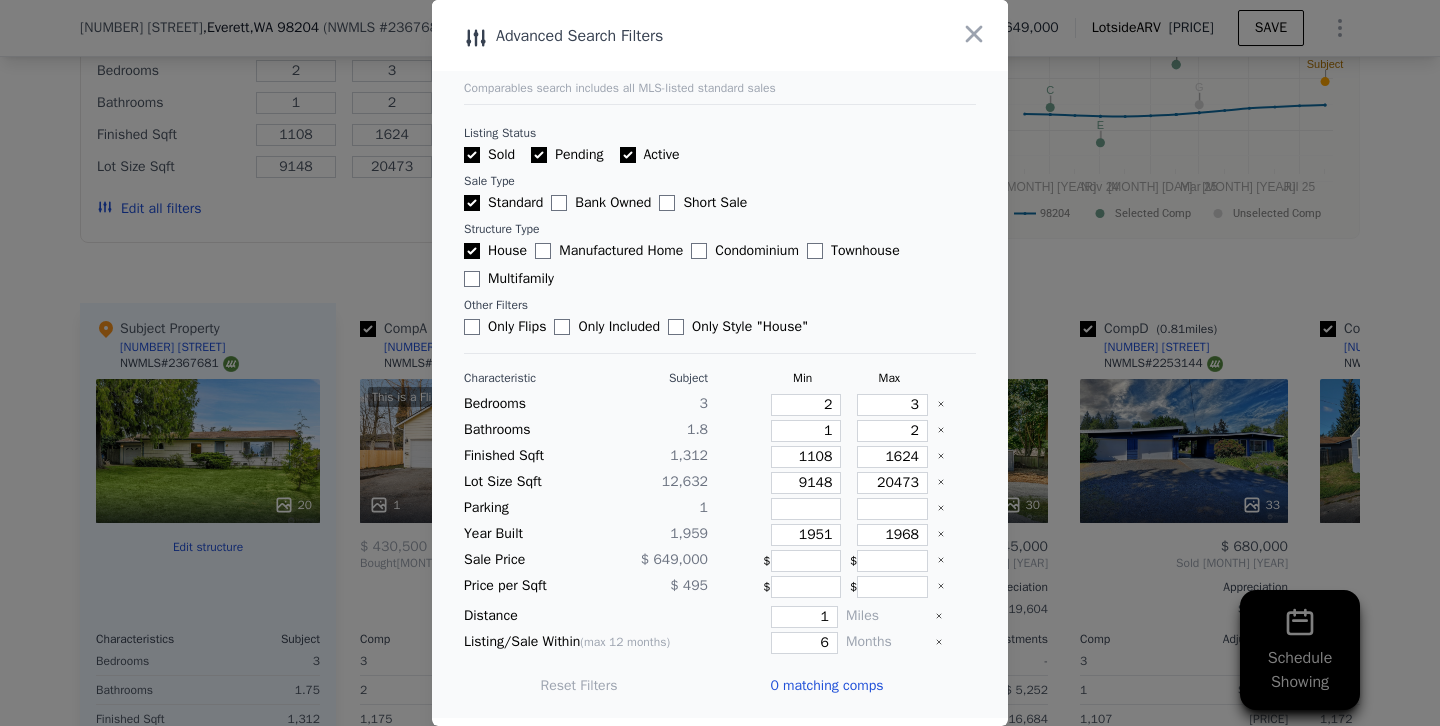 click at bounding box center [720, 363] 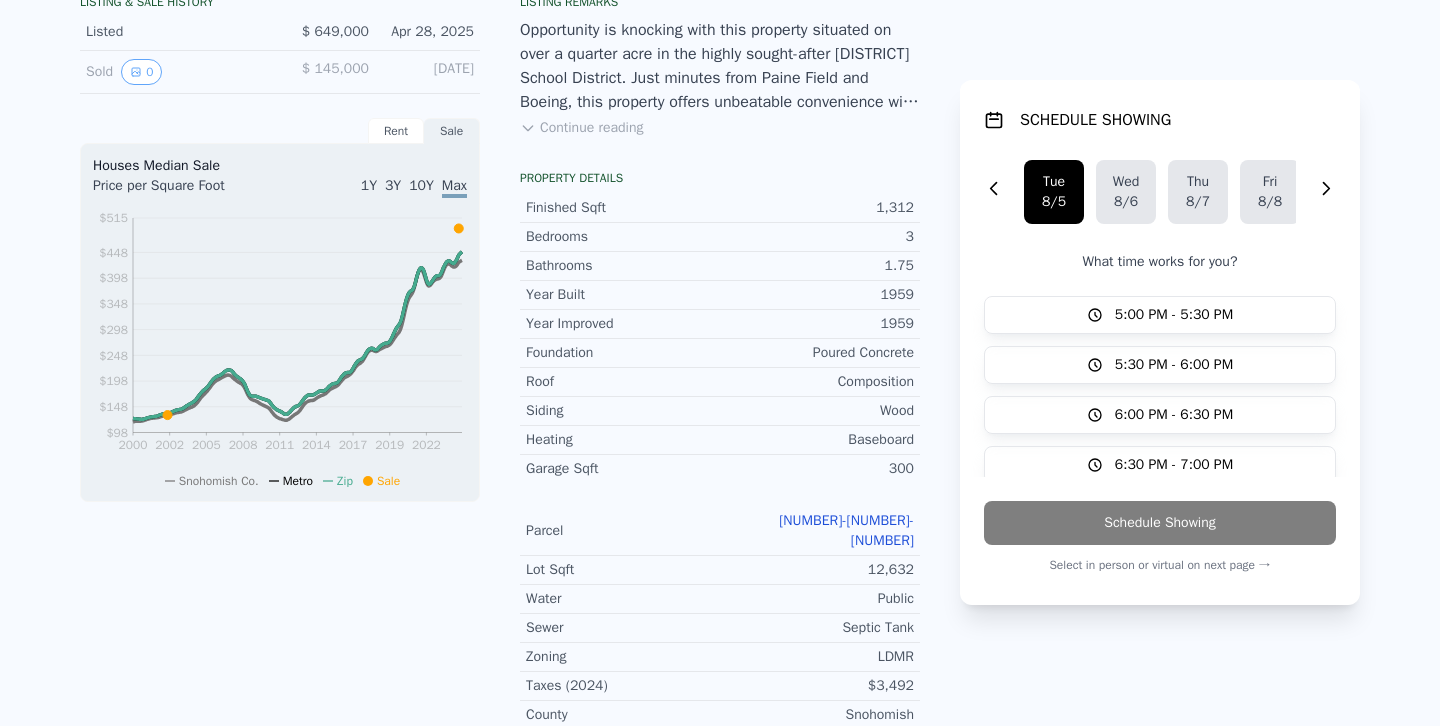 scroll, scrollTop: 0, scrollLeft: 0, axis: both 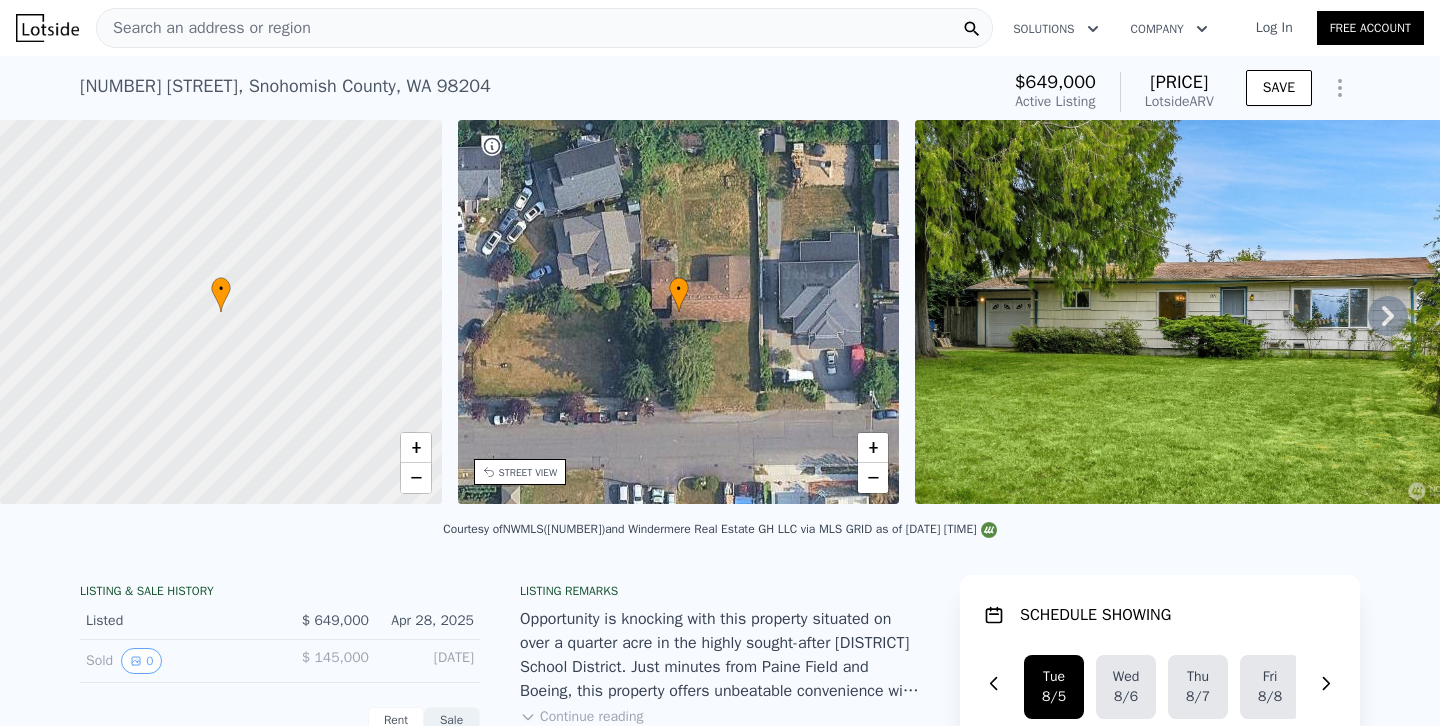 click on "Search an address or region" at bounding box center [544, 28] 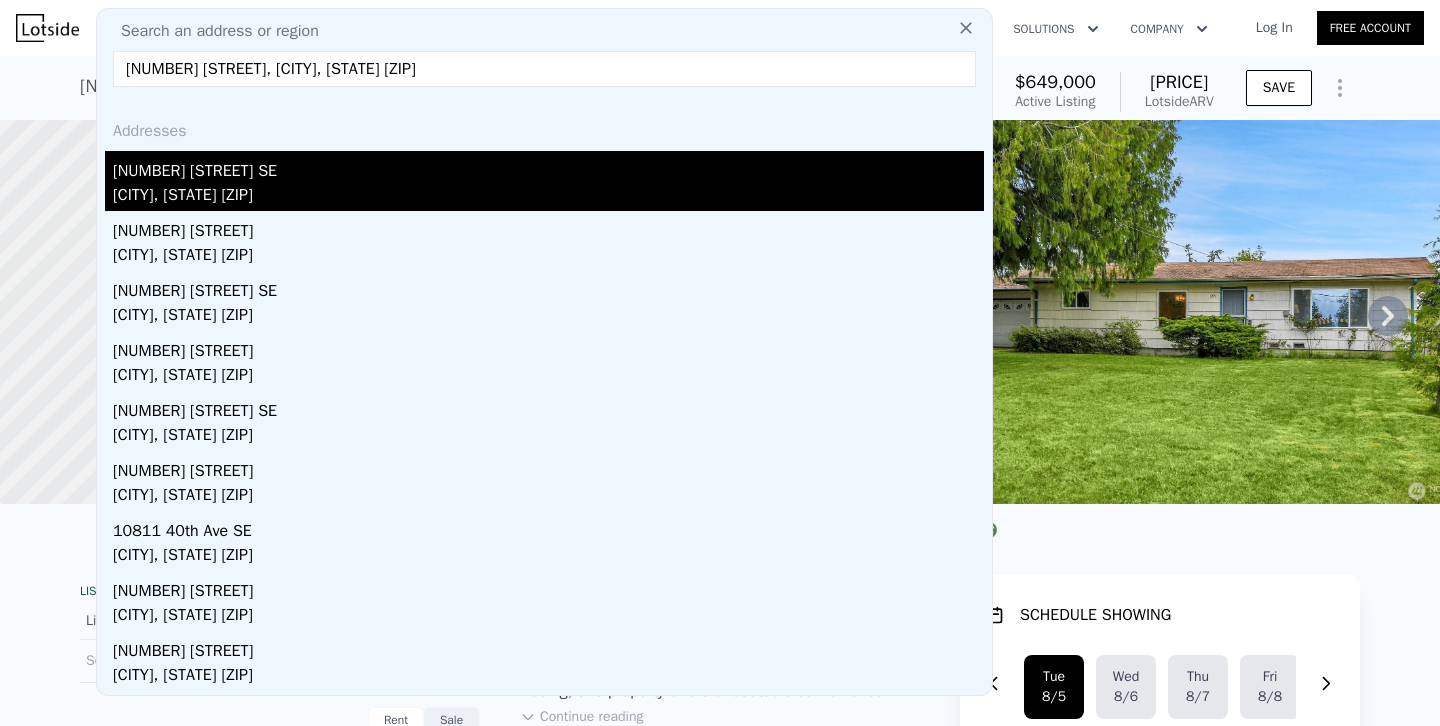 type on "[NUMBER] [STREET], [CITY], [STATE] [ZIP]" 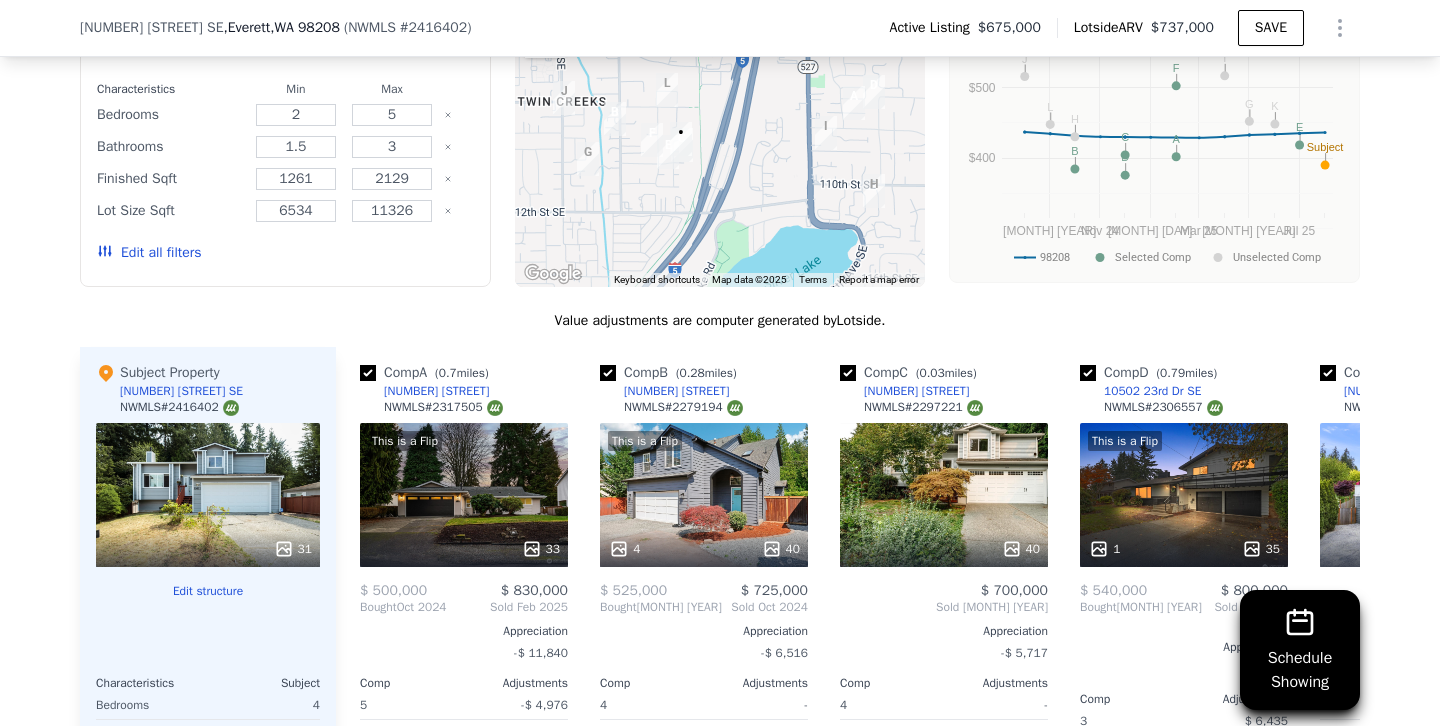 scroll, scrollTop: 1941, scrollLeft: 0, axis: vertical 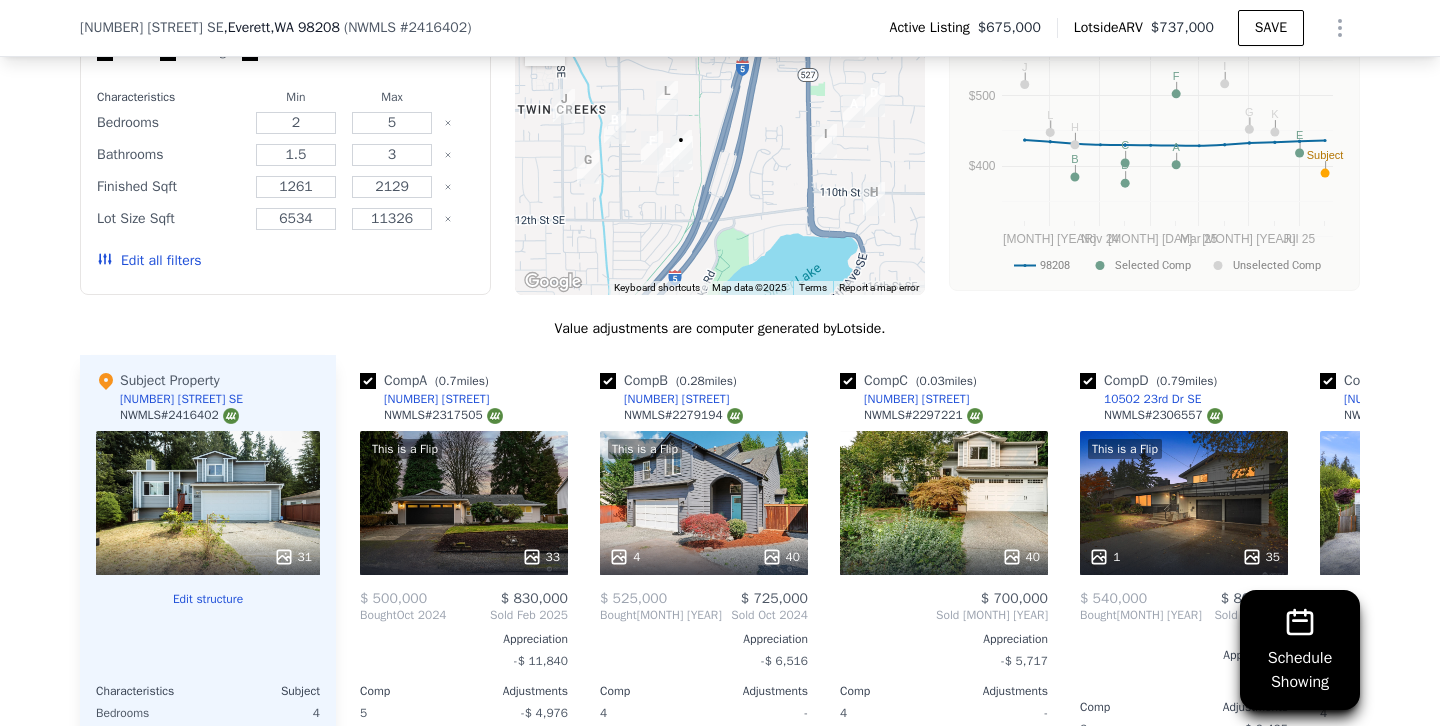 click on "Edit all filters" at bounding box center [149, 261] 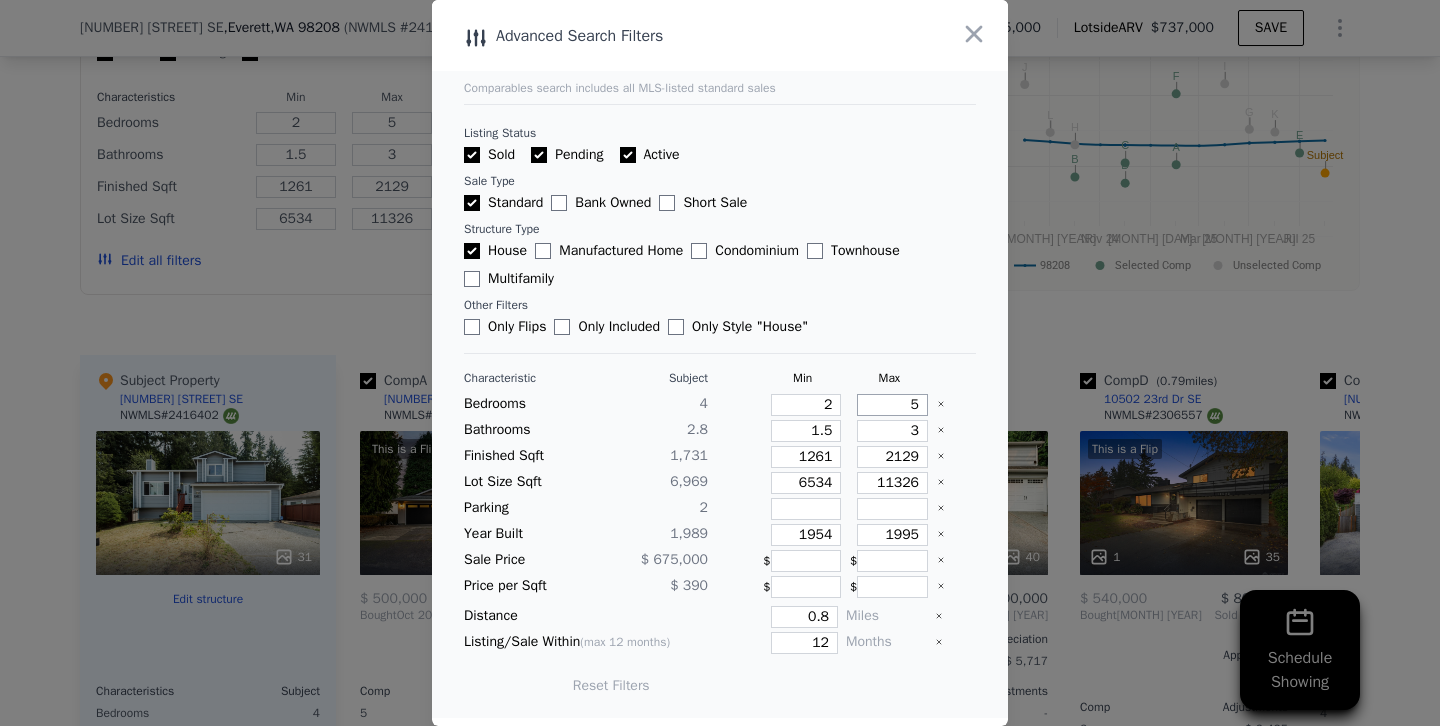 drag, startPoint x: 890, startPoint y: 405, endPoint x: 988, endPoint y: 405, distance: 98 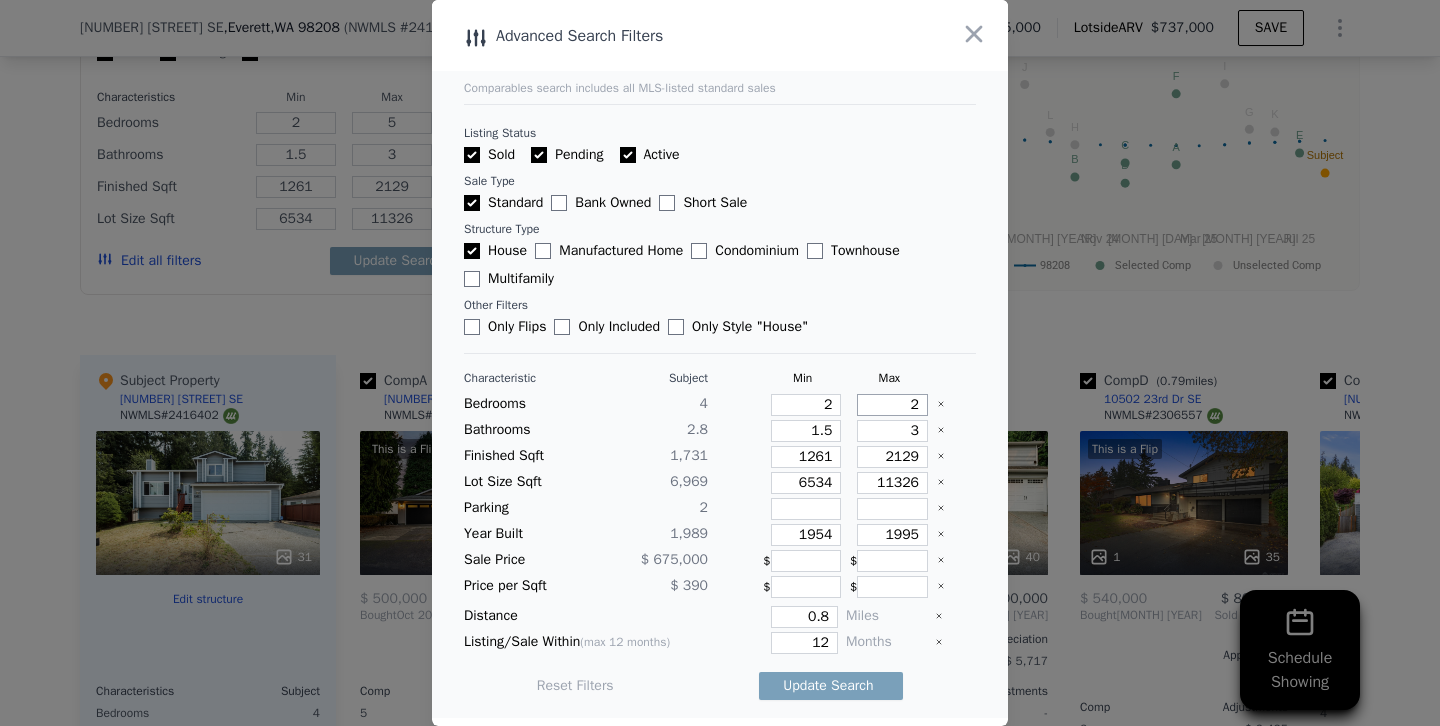 type on "2" 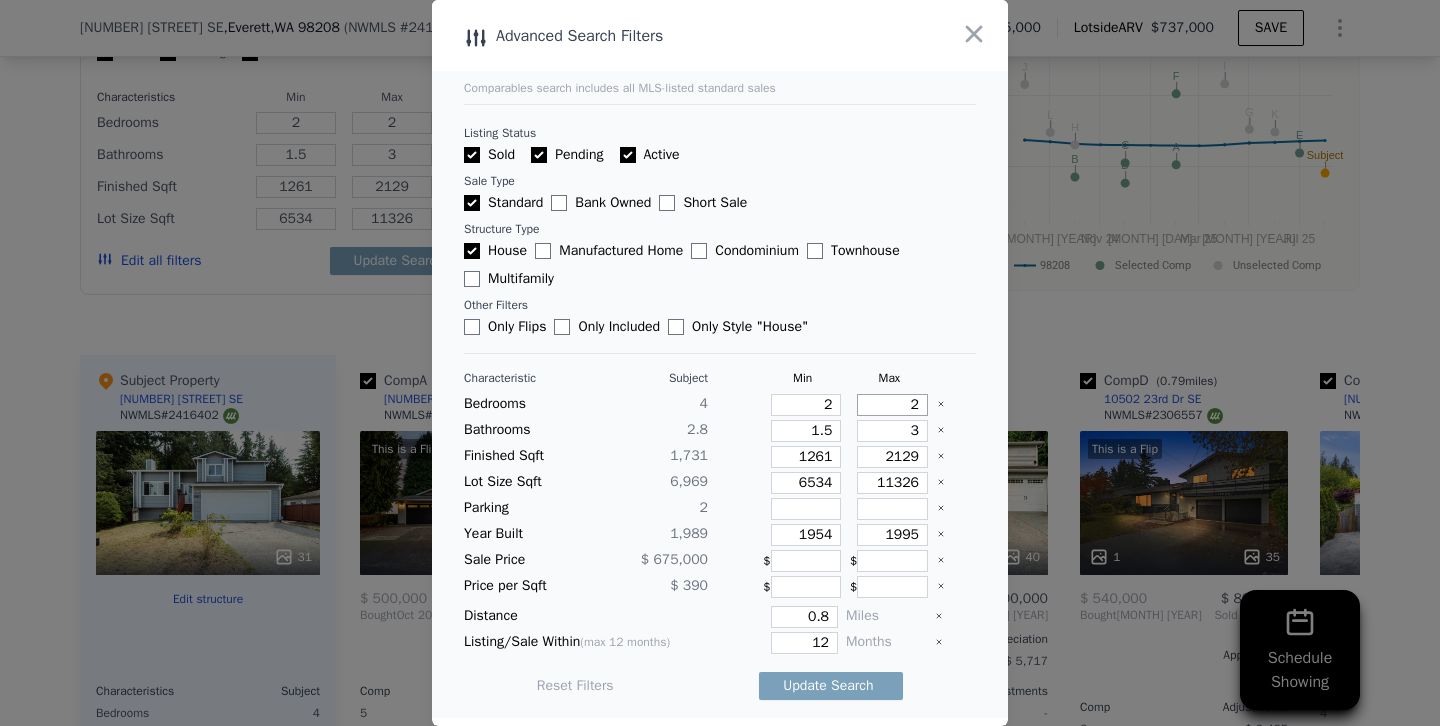type on "2" 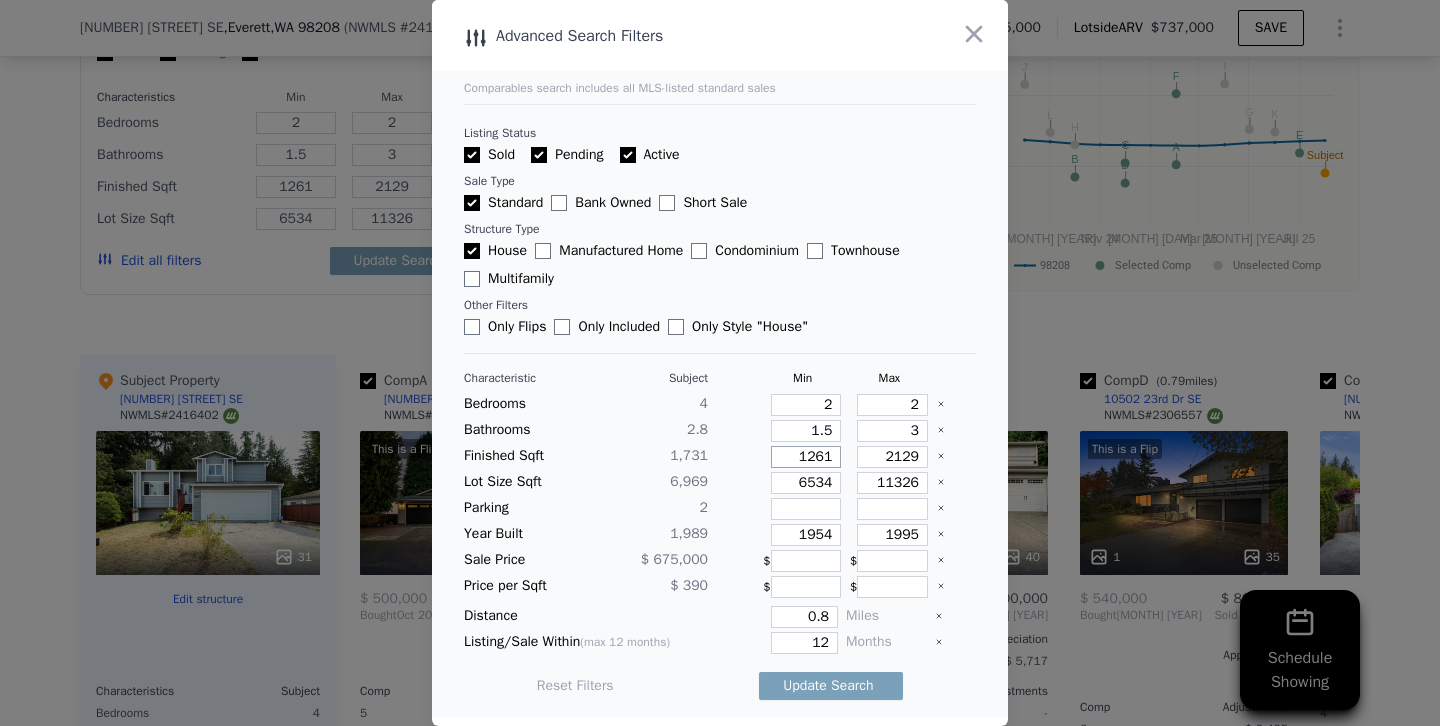 click on "1261" at bounding box center (806, 457) 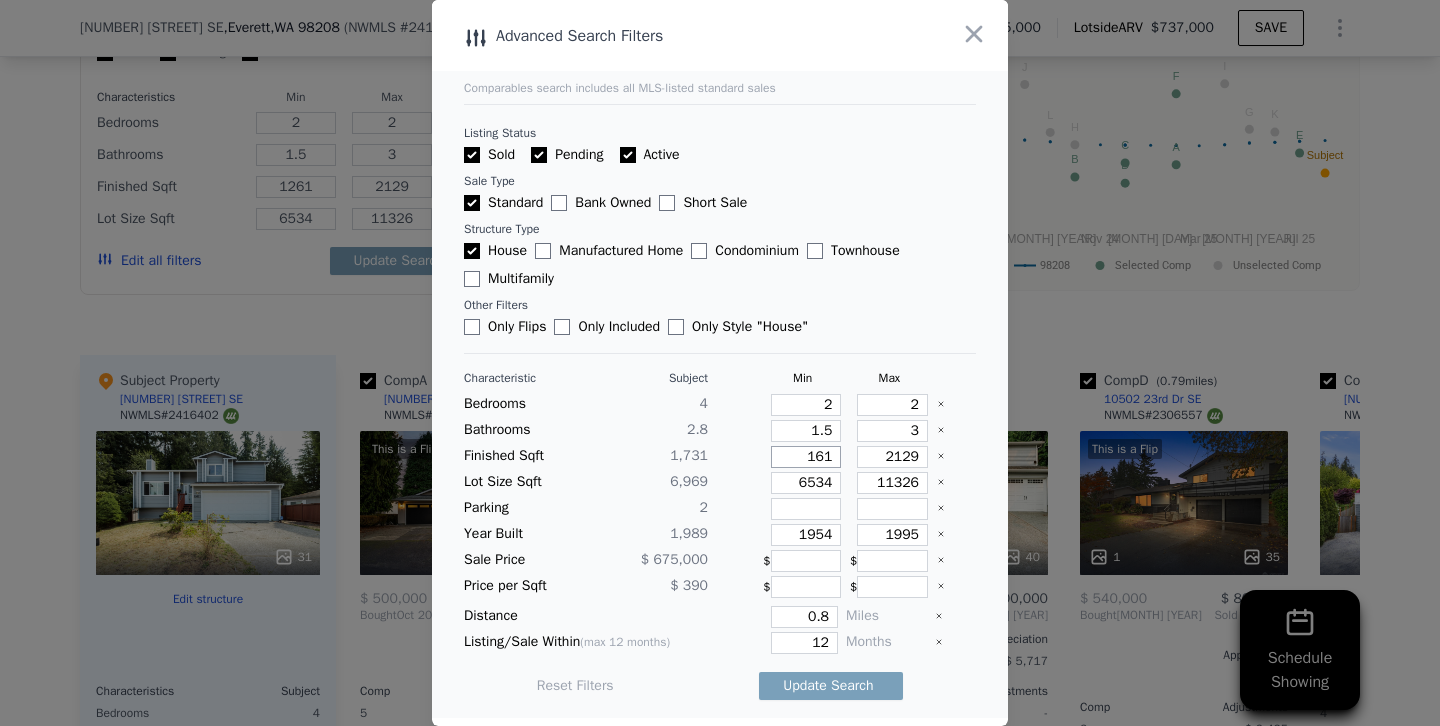 type on "161" 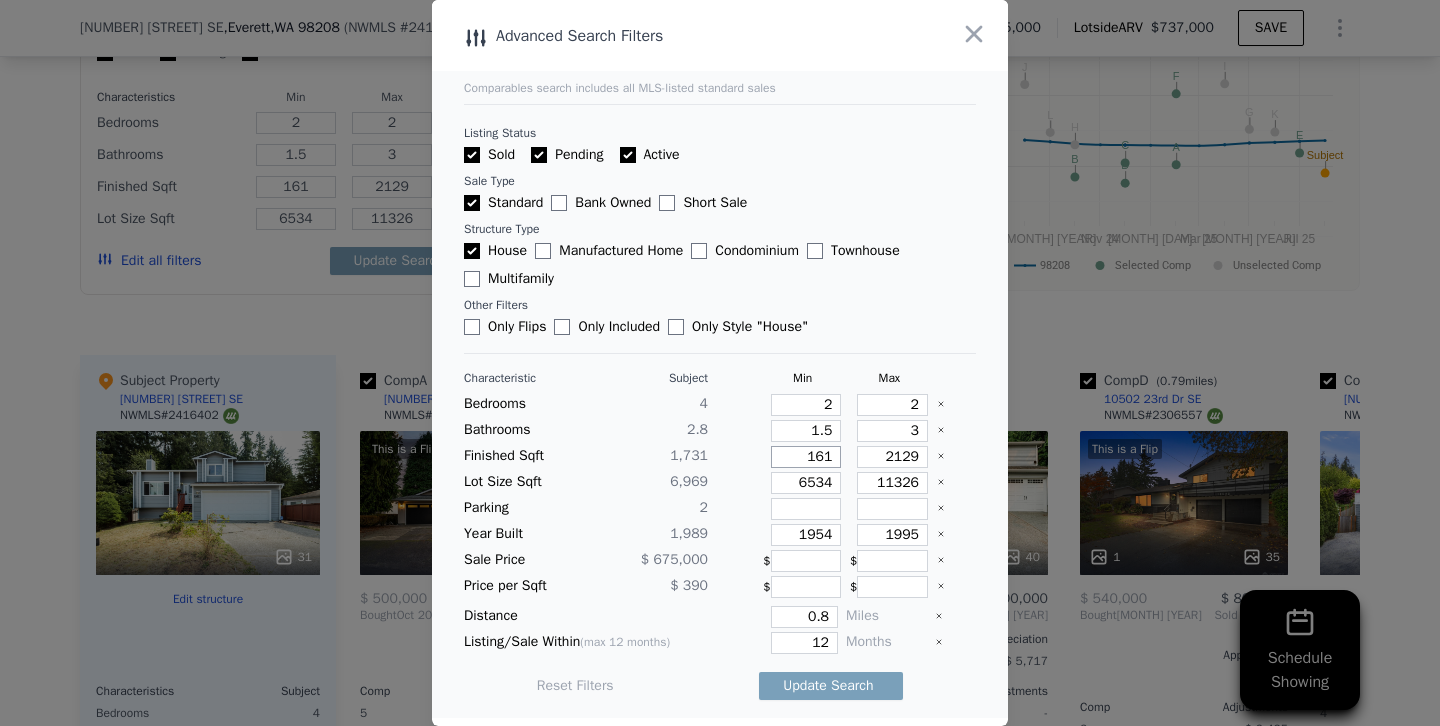 type on "161" 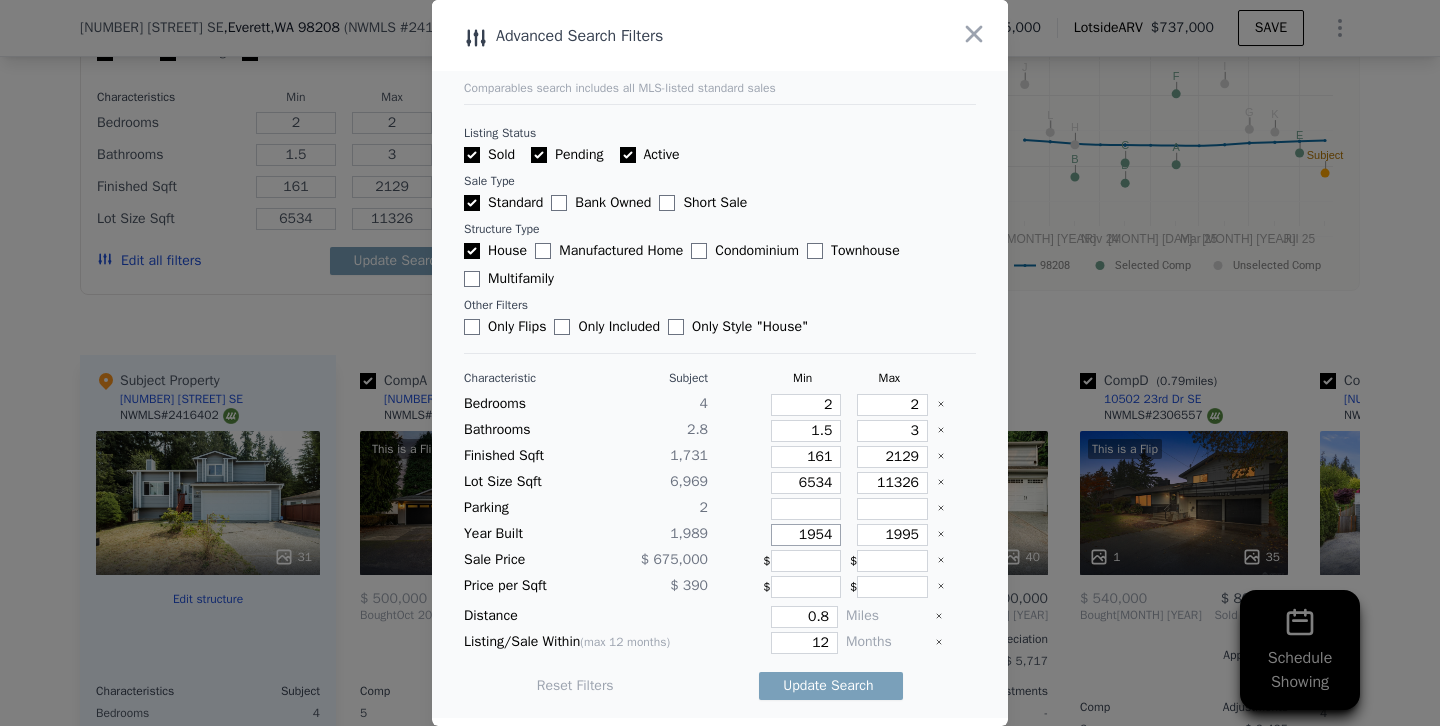drag, startPoint x: 816, startPoint y: 536, endPoint x: 935, endPoint y: 534, distance: 119.01681 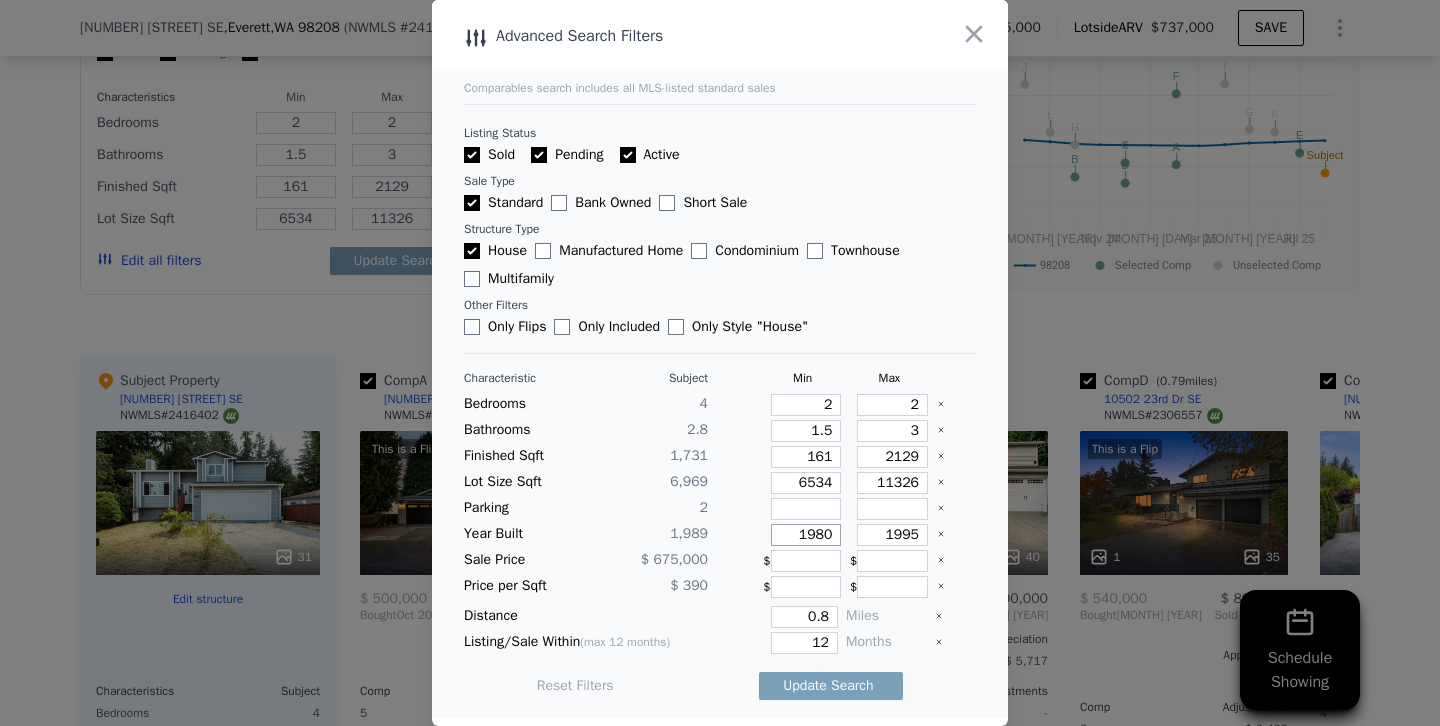 type on "1980" 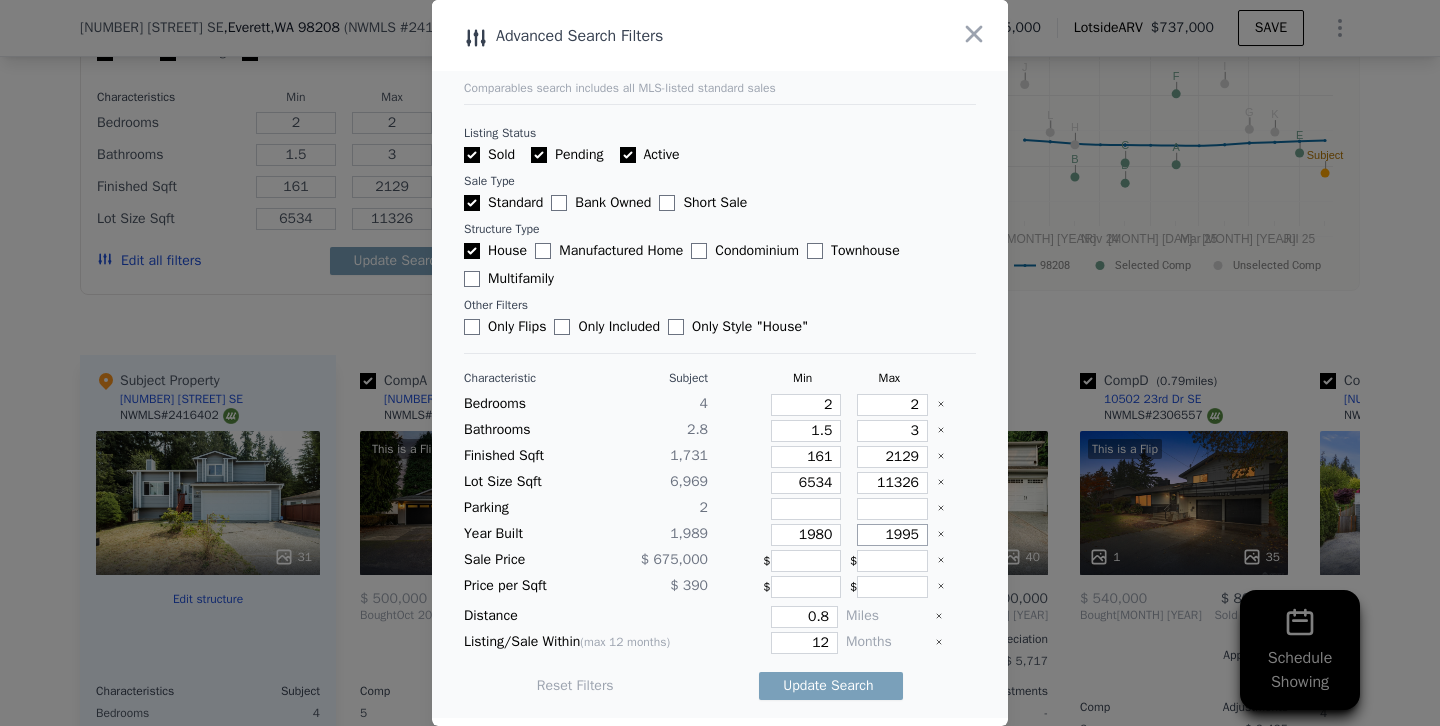 drag, startPoint x: 907, startPoint y: 536, endPoint x: 1019, endPoint y: 536, distance: 112 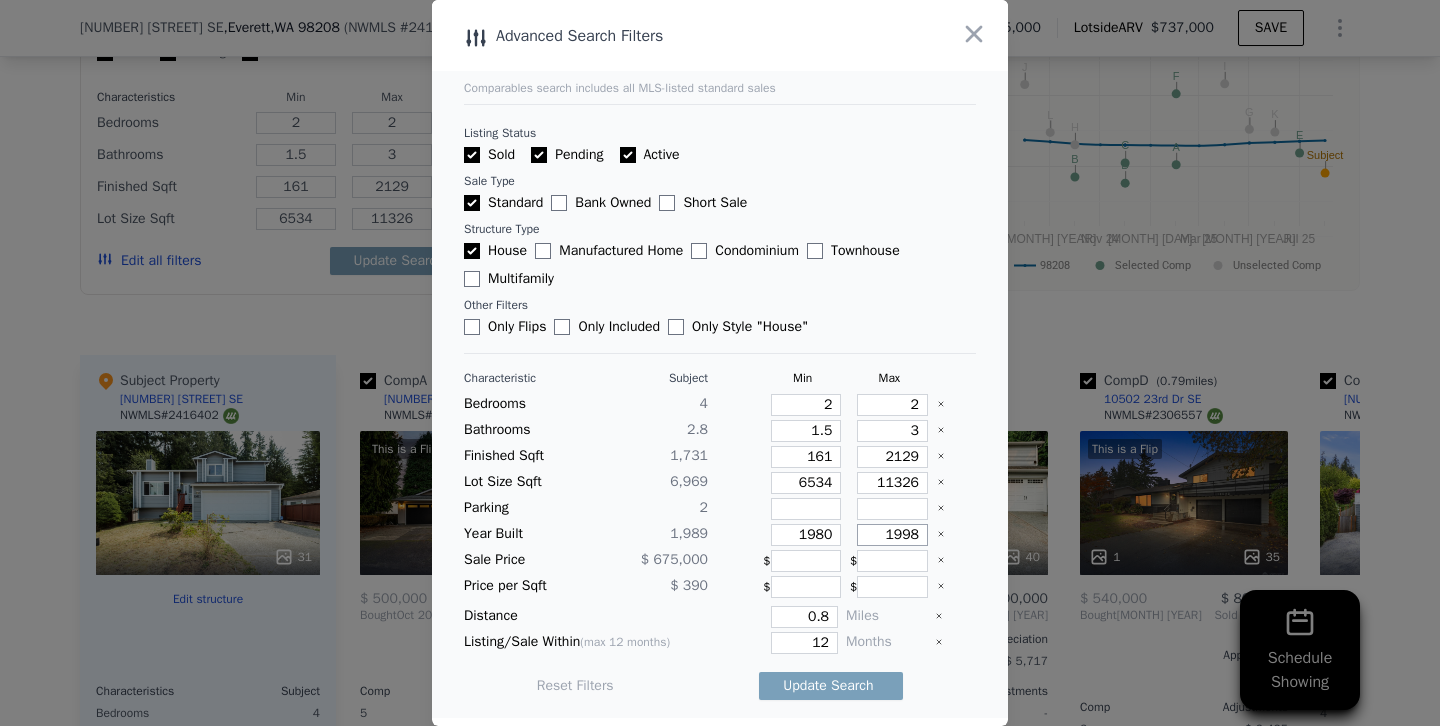 type on "1998" 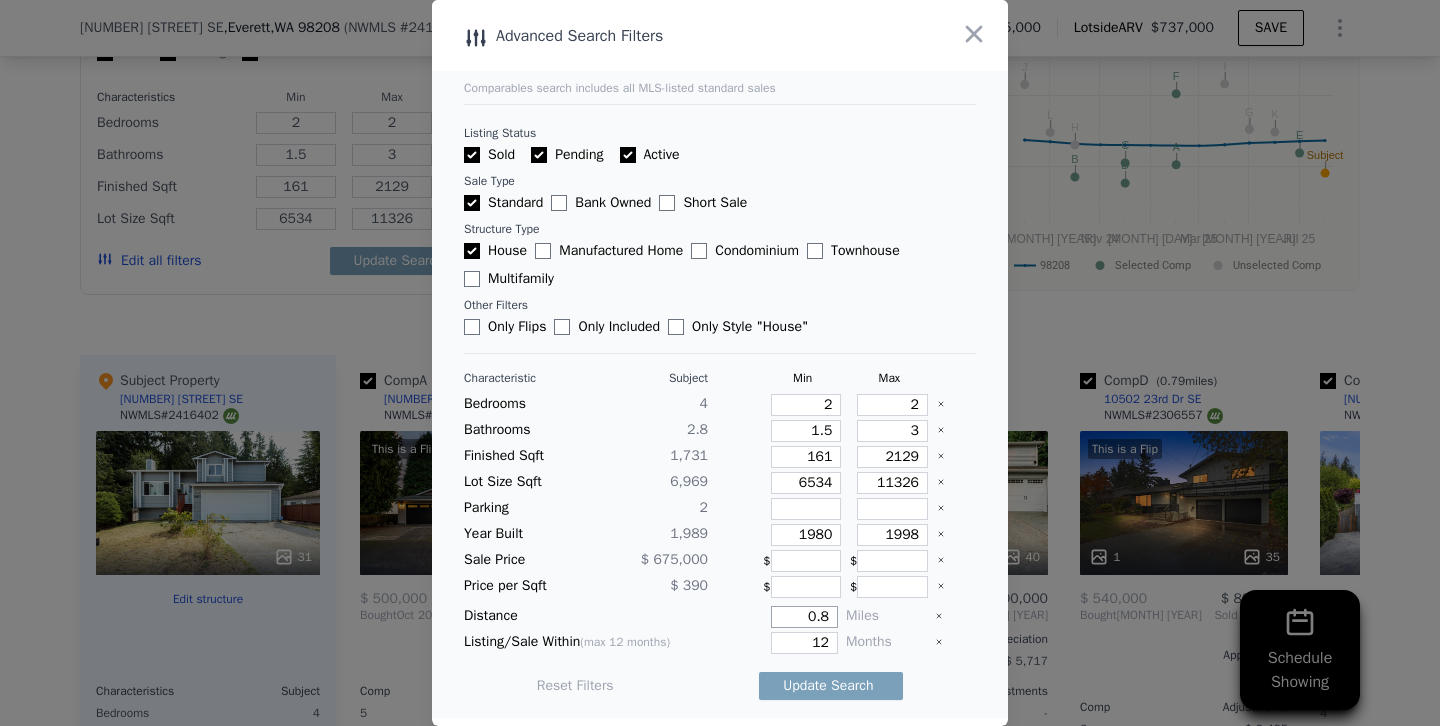 drag, startPoint x: 798, startPoint y: 620, endPoint x: 895, endPoint y: 620, distance: 97 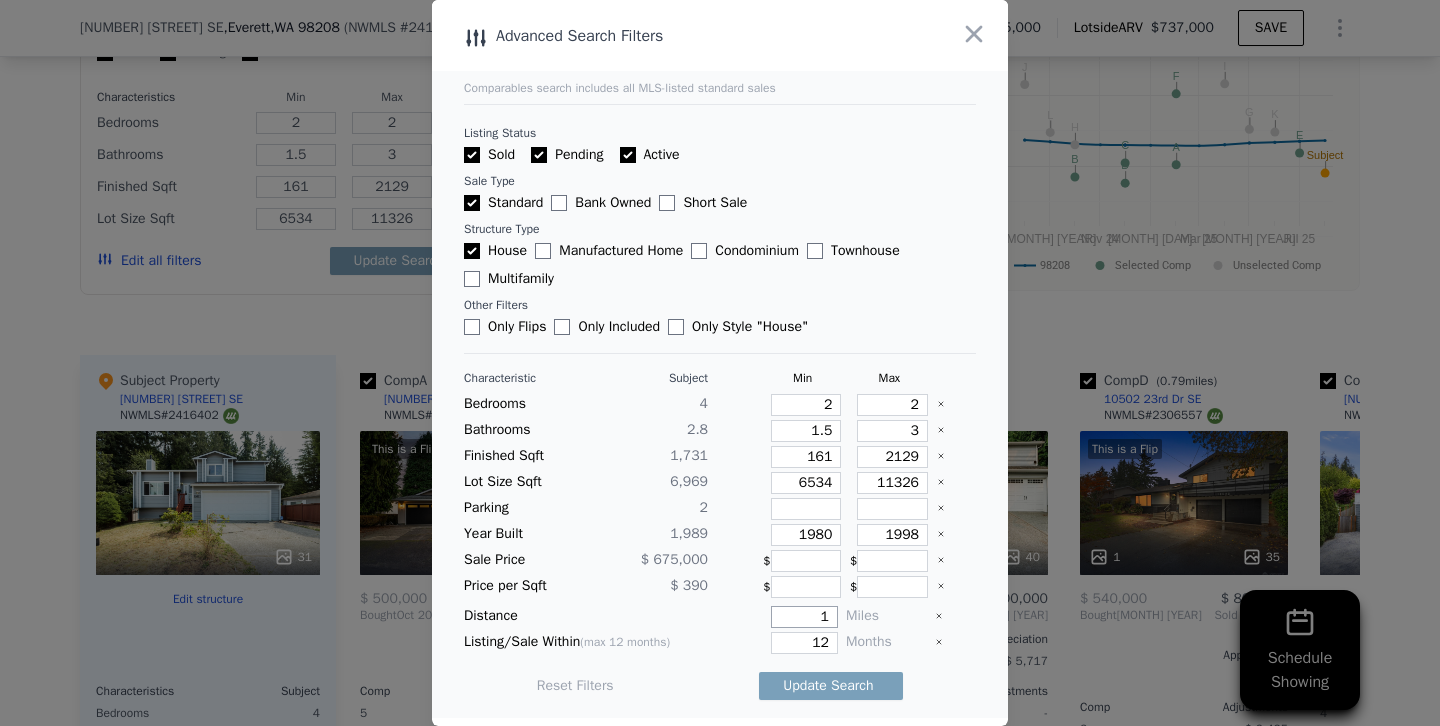 type on "1" 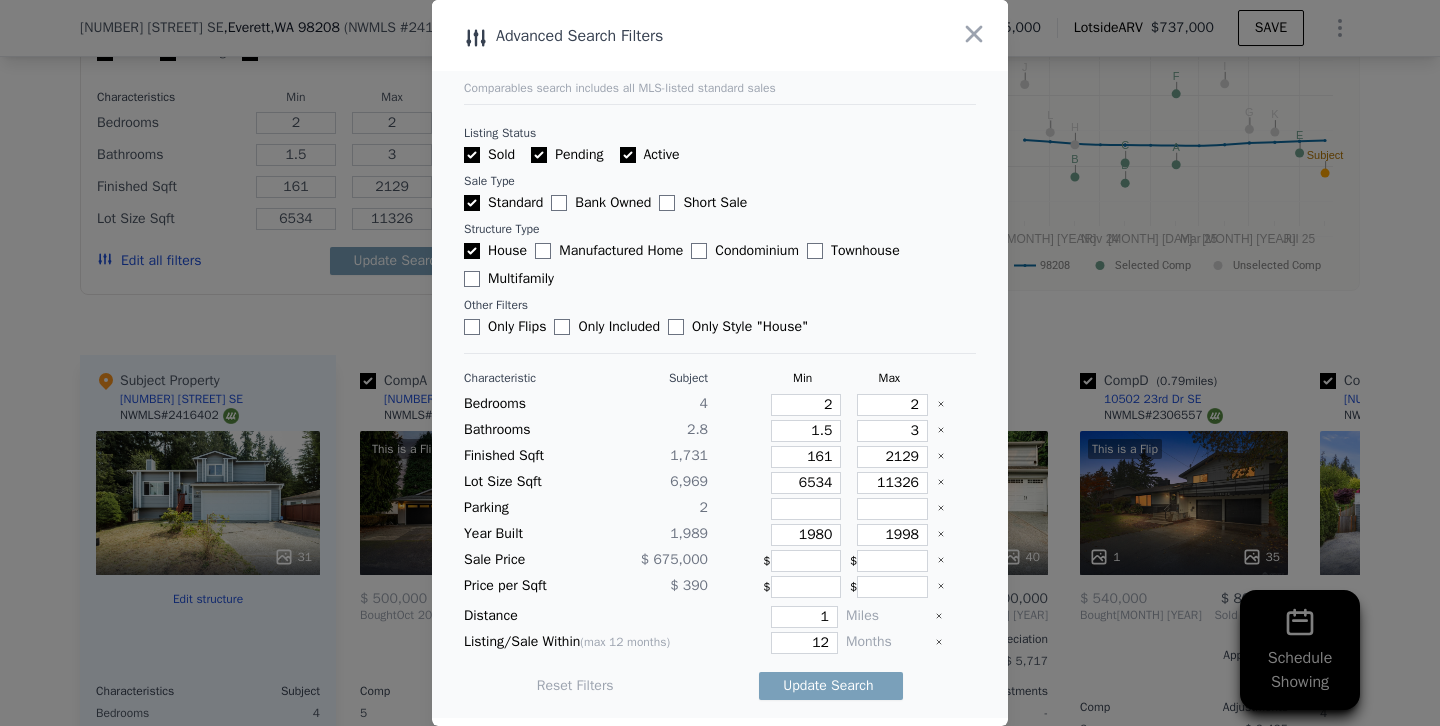 type 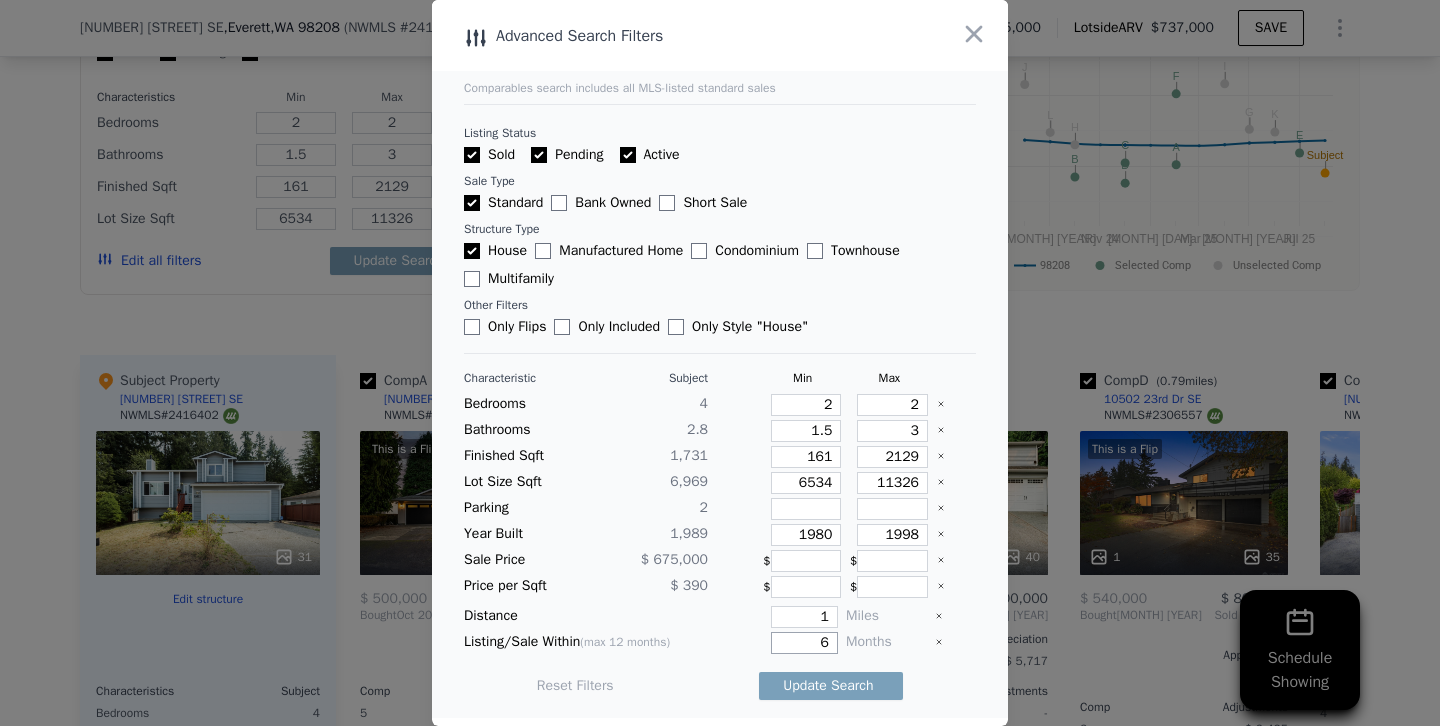 type on "6" 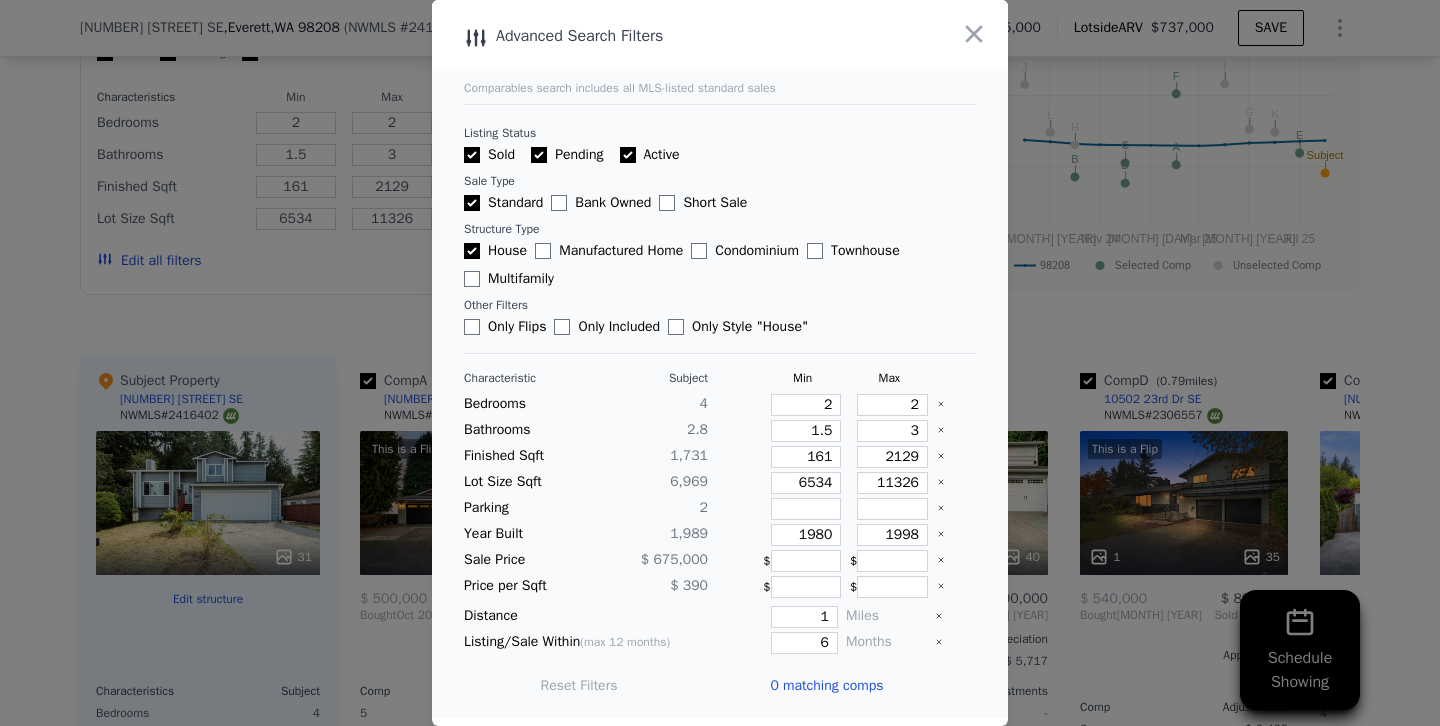 click at bounding box center [720, 363] 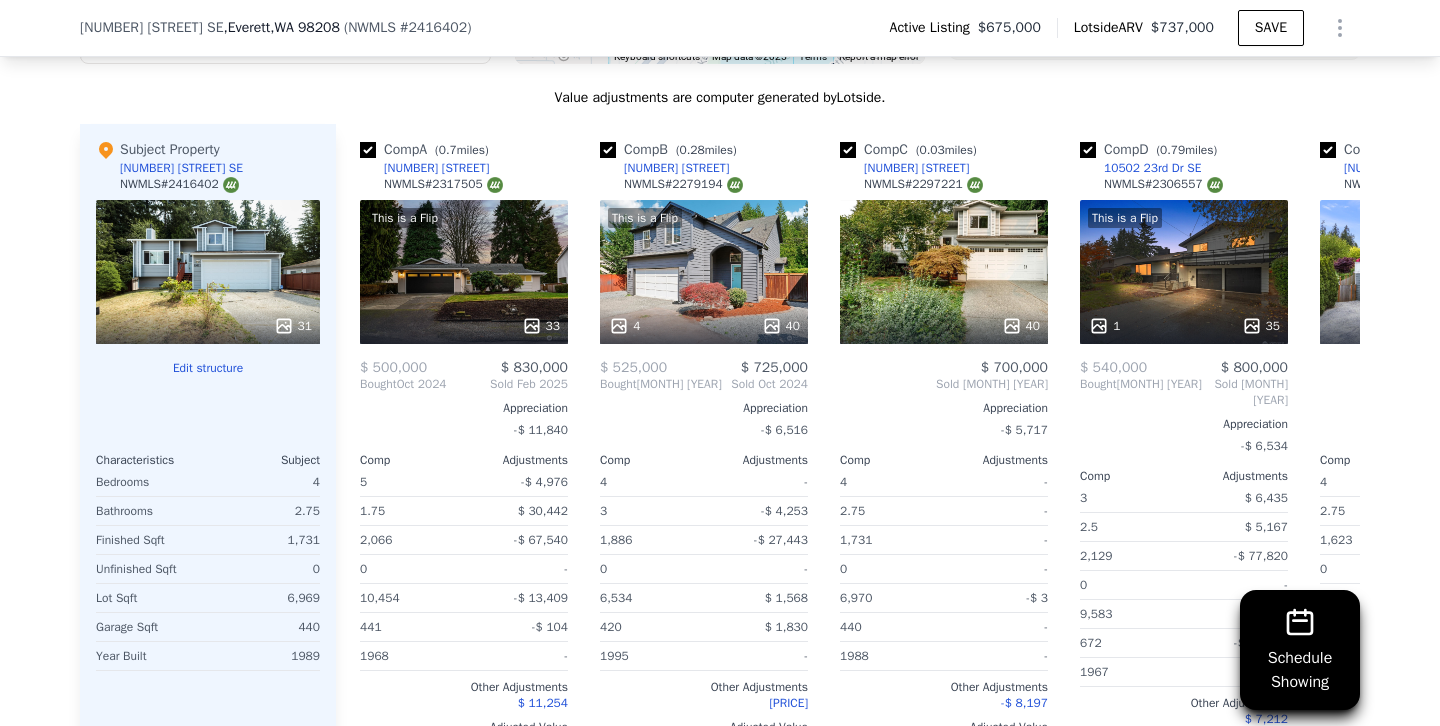 scroll, scrollTop: 2175, scrollLeft: 0, axis: vertical 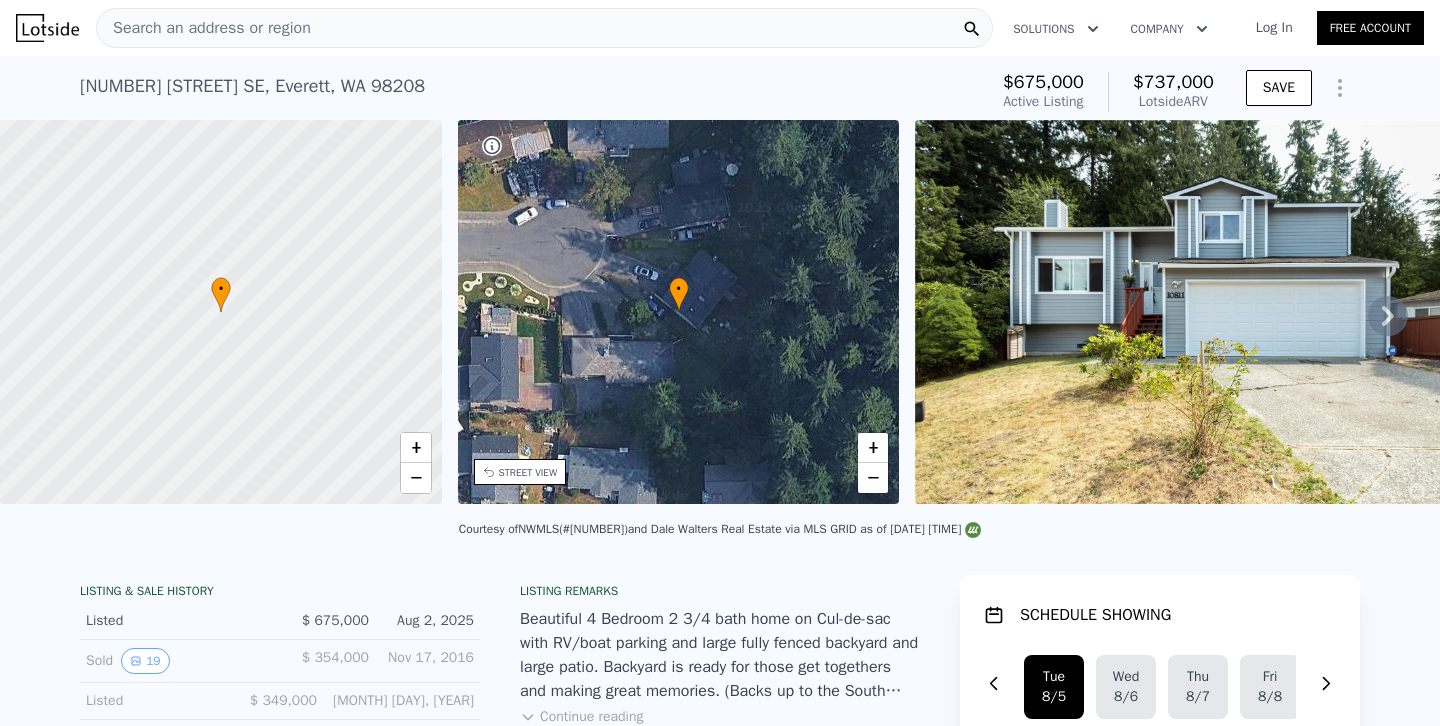 click on "Search an address or region" at bounding box center (204, 28) 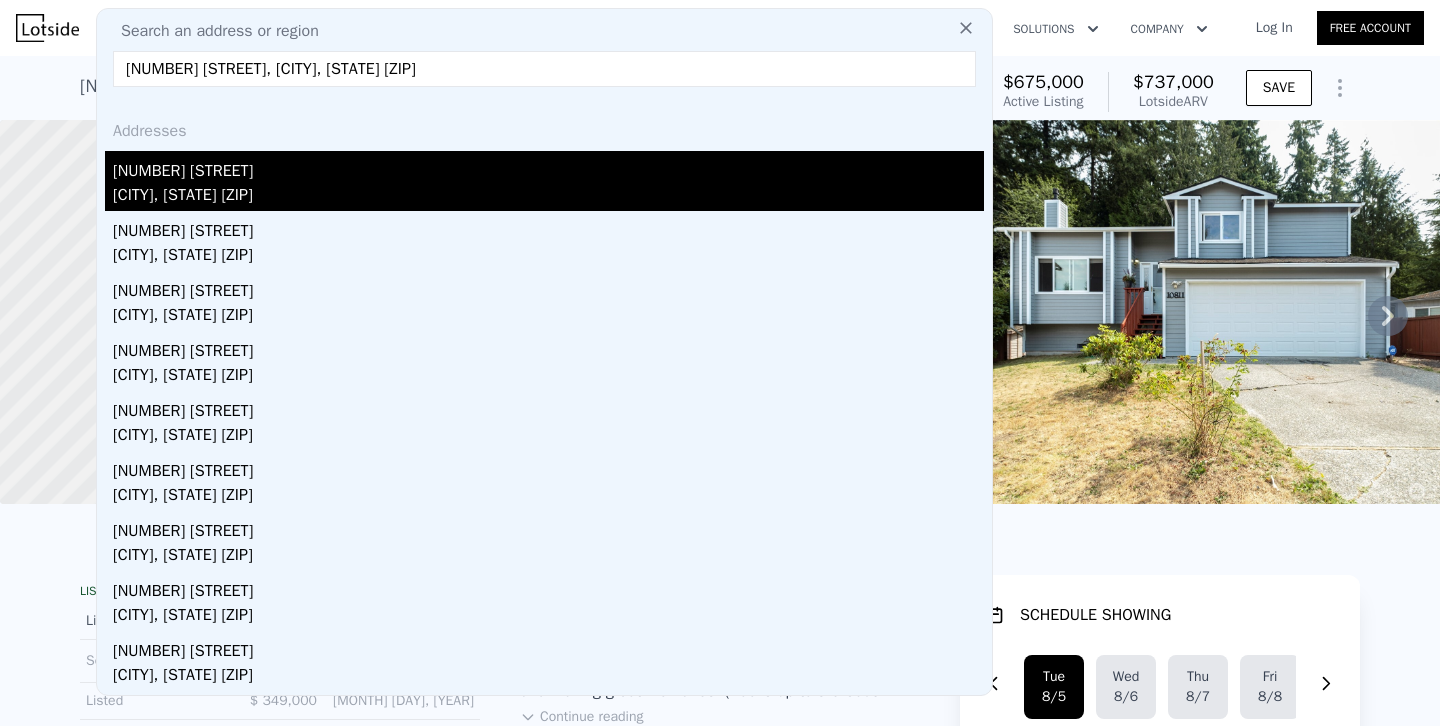 type on "[NUMBER] [STREET], [CITY], [STATE] [ZIP]" 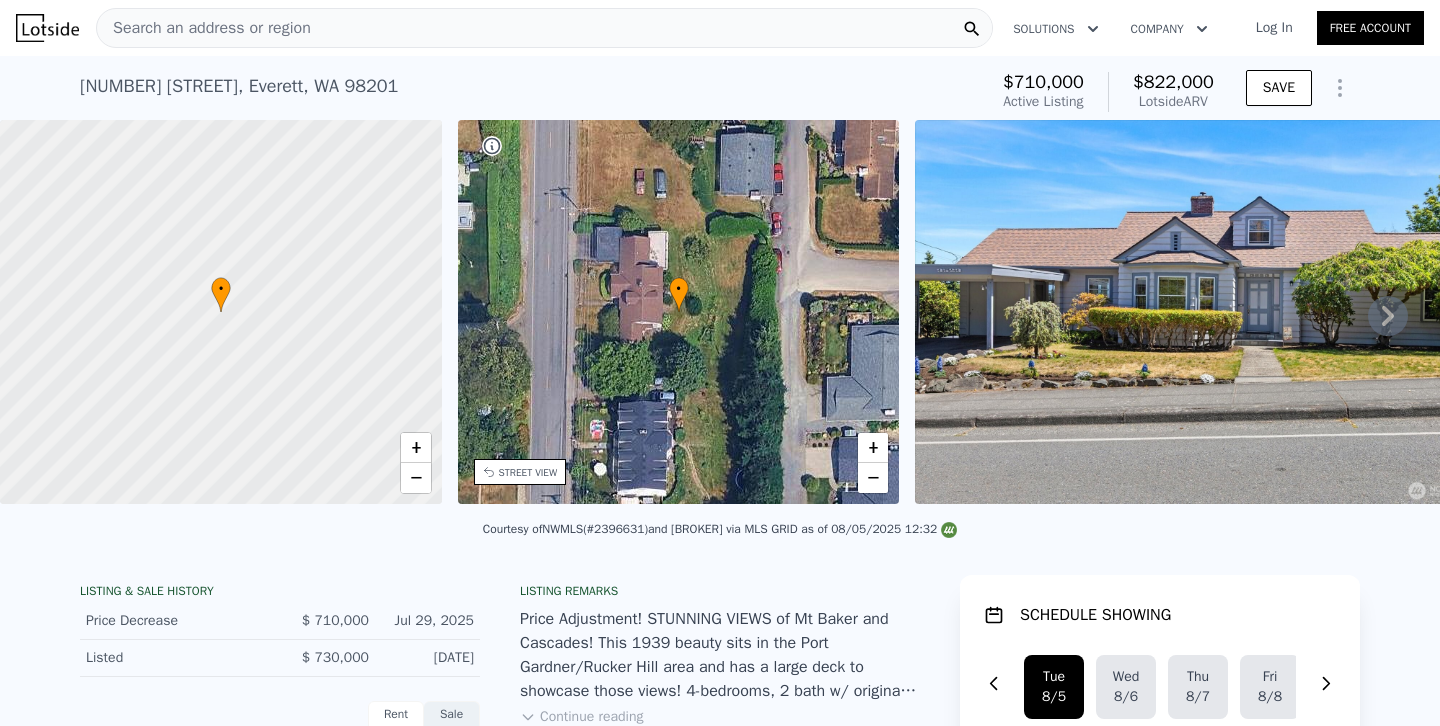 click on "Search an address or region" at bounding box center [544, 28] 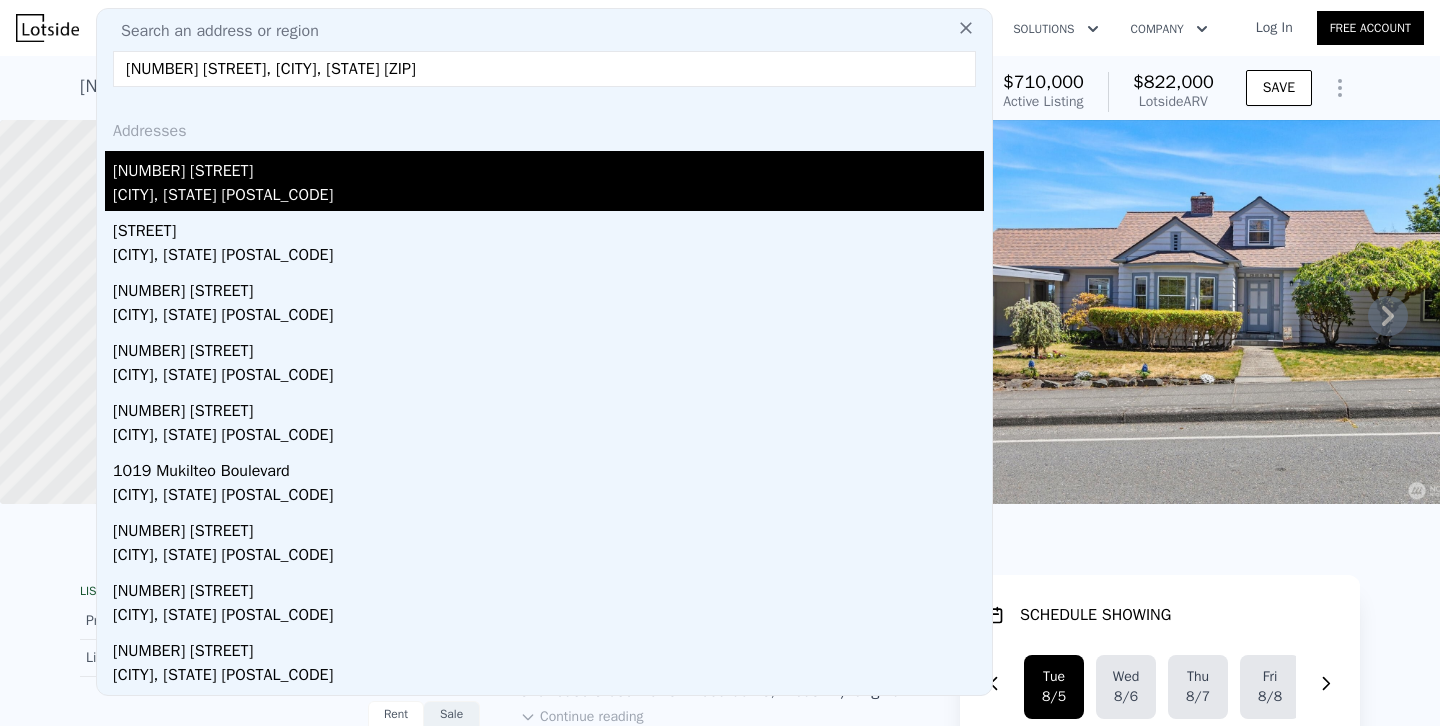type on "[NUMBER] [STREET], [CITY], [STATE] [ZIP]" 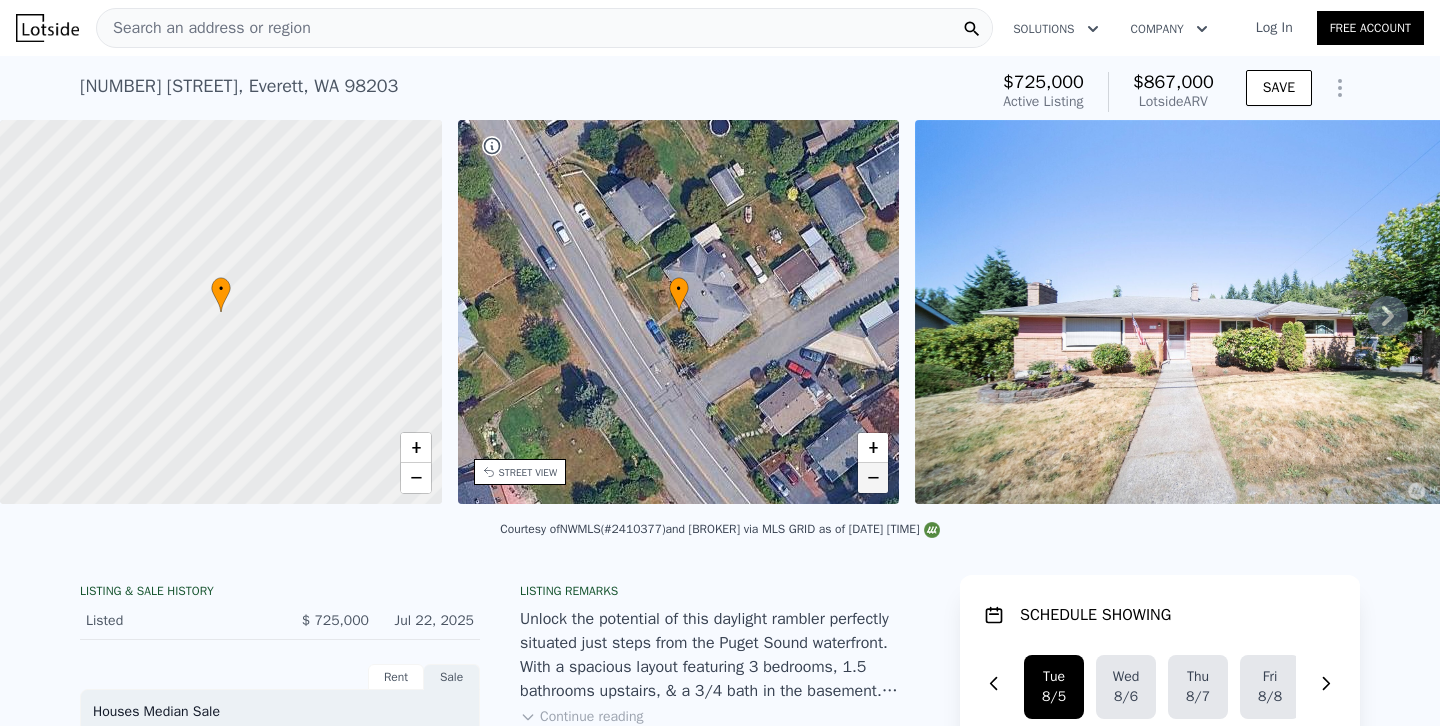 click on "−" at bounding box center (873, 478) 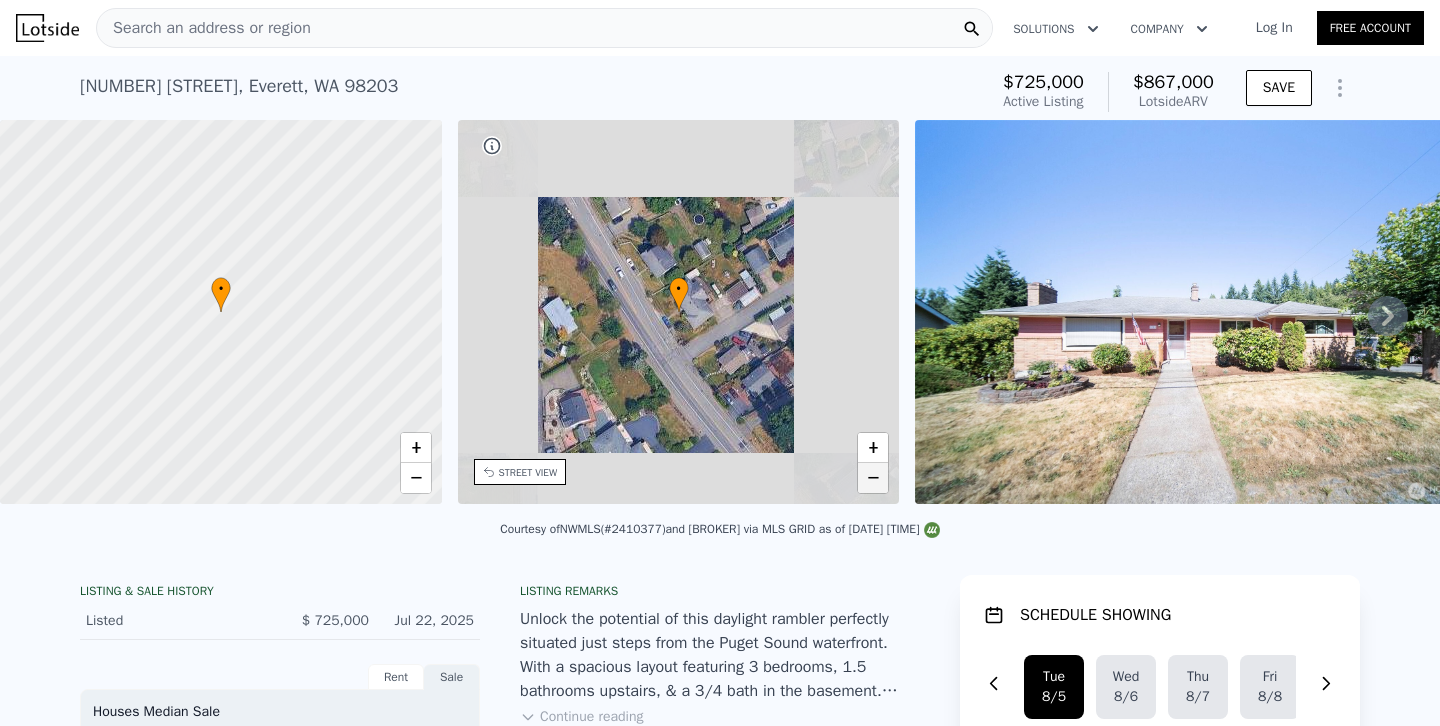 click on "−" at bounding box center (873, 478) 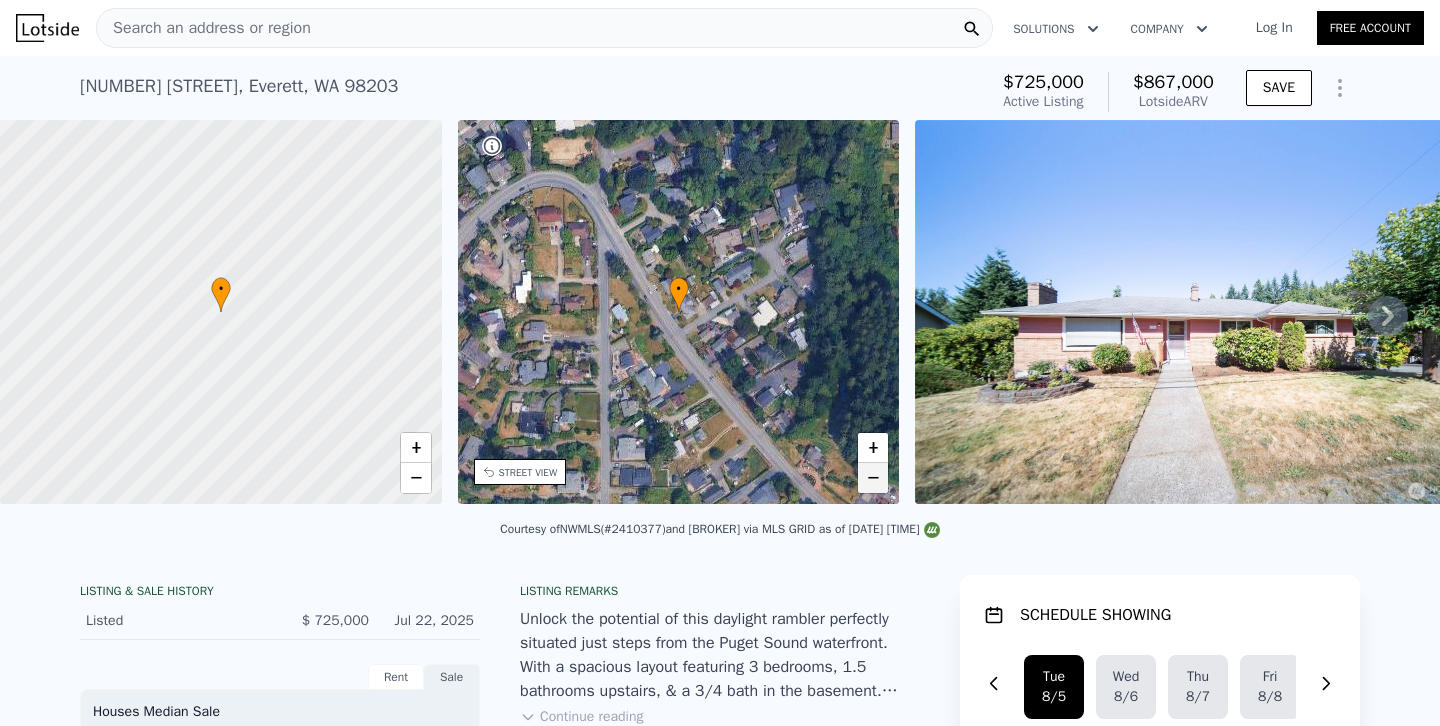 click on "−" at bounding box center (873, 478) 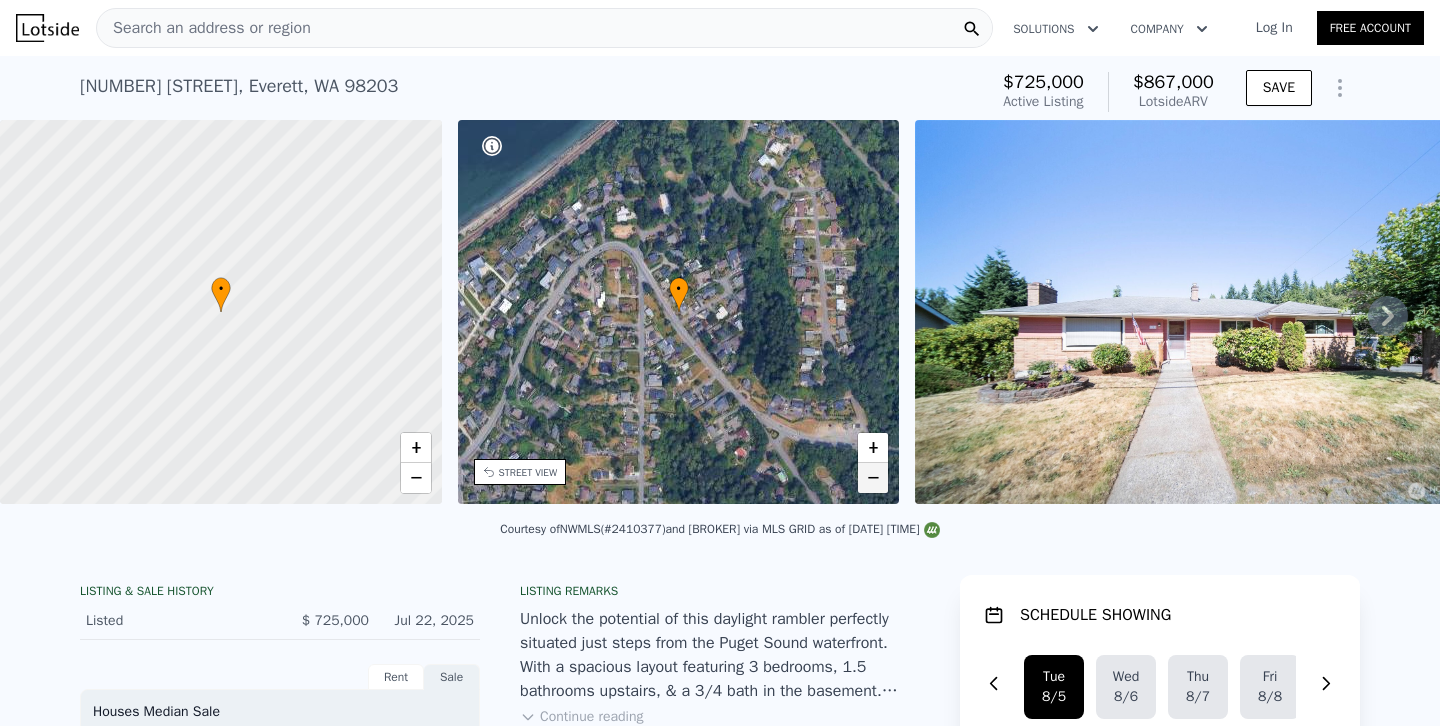 click on "−" at bounding box center [873, 478] 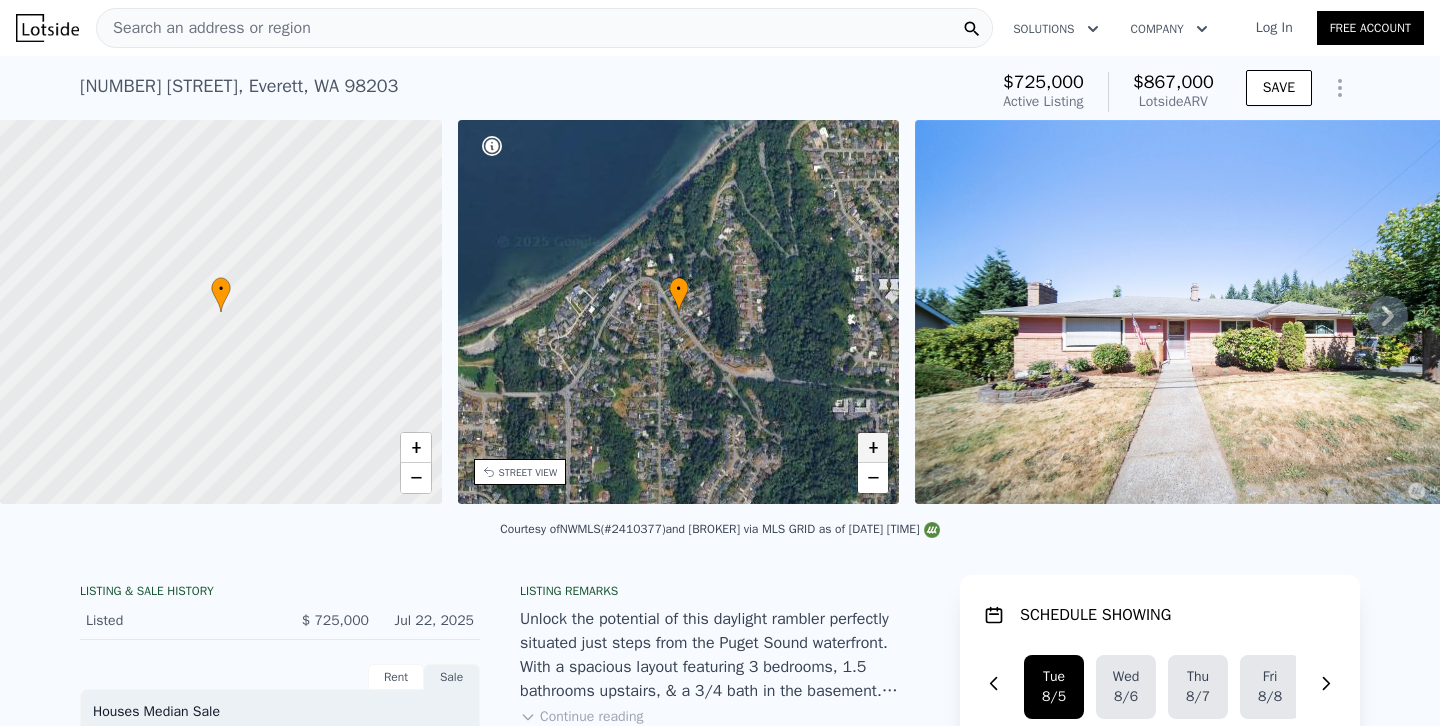 click on "+" at bounding box center [873, 448] 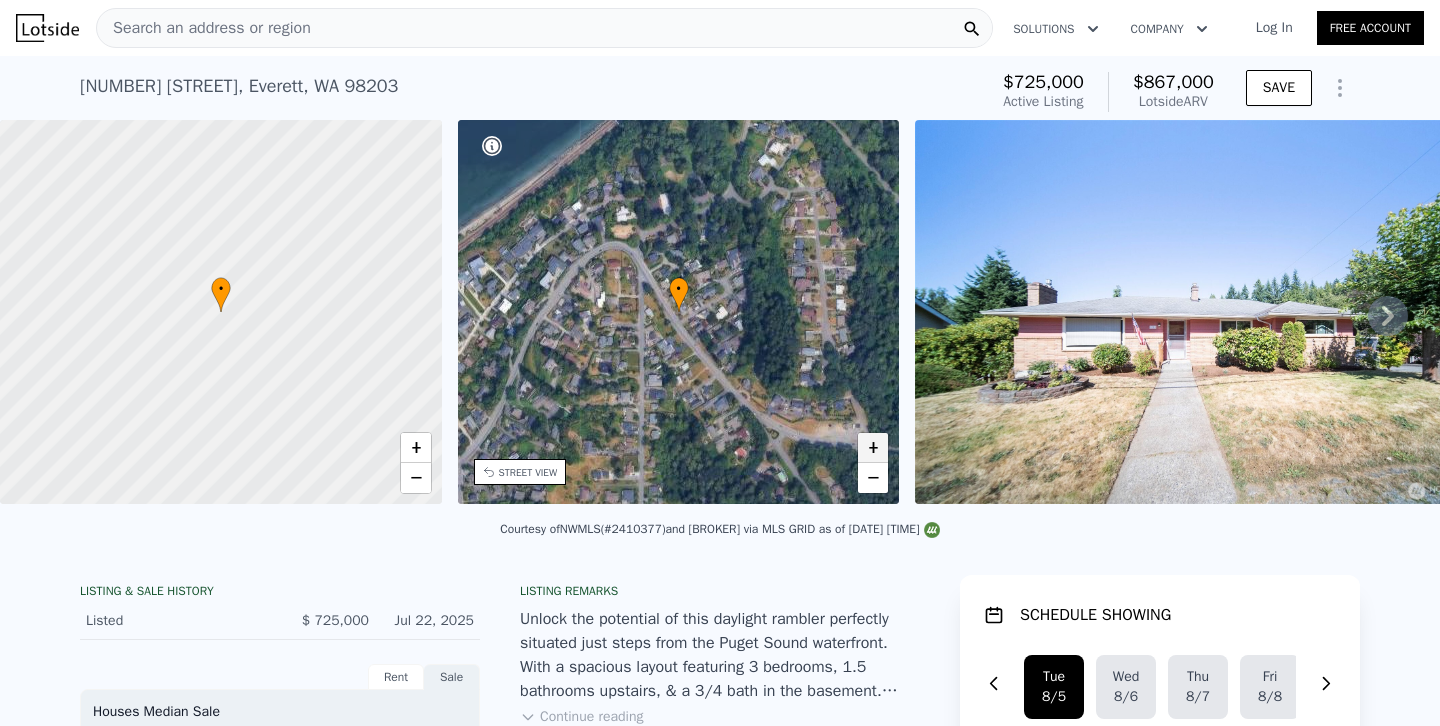 click on "+" at bounding box center (873, 448) 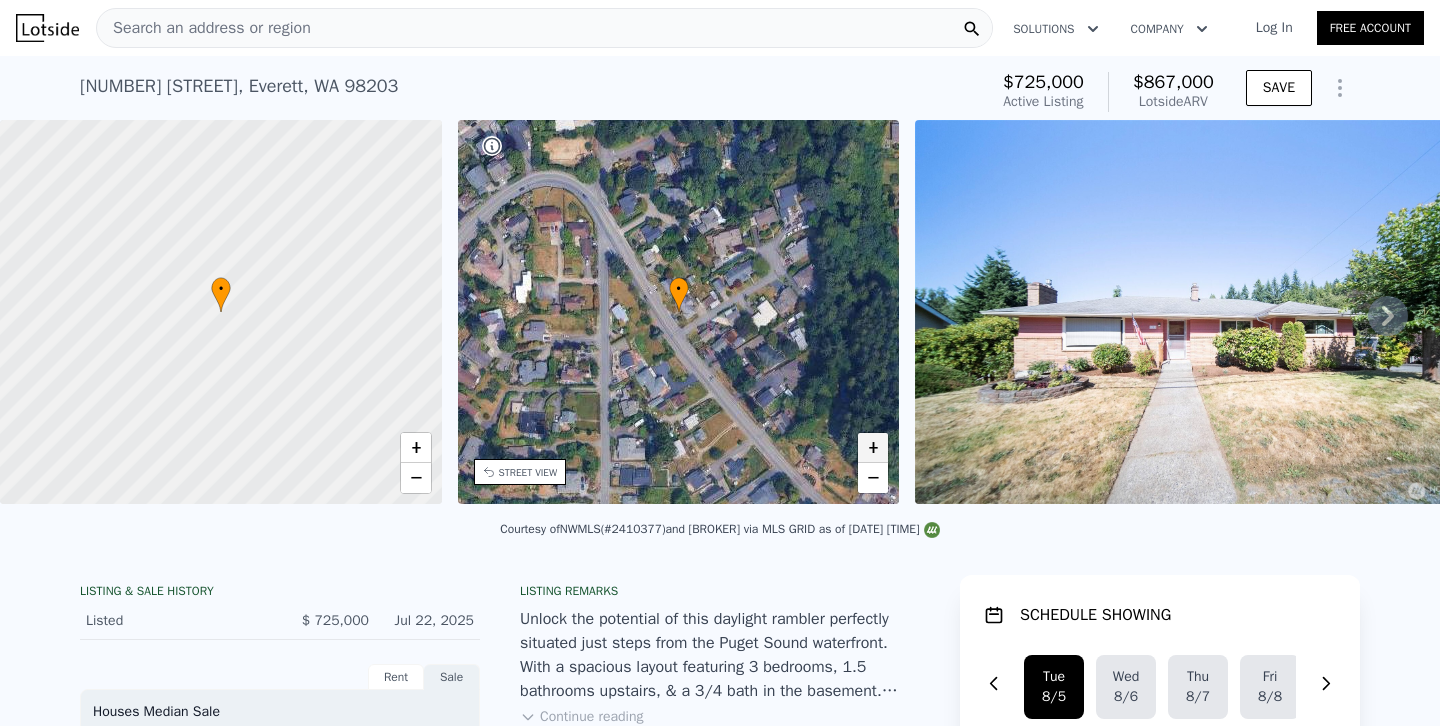 click on "+" at bounding box center (873, 448) 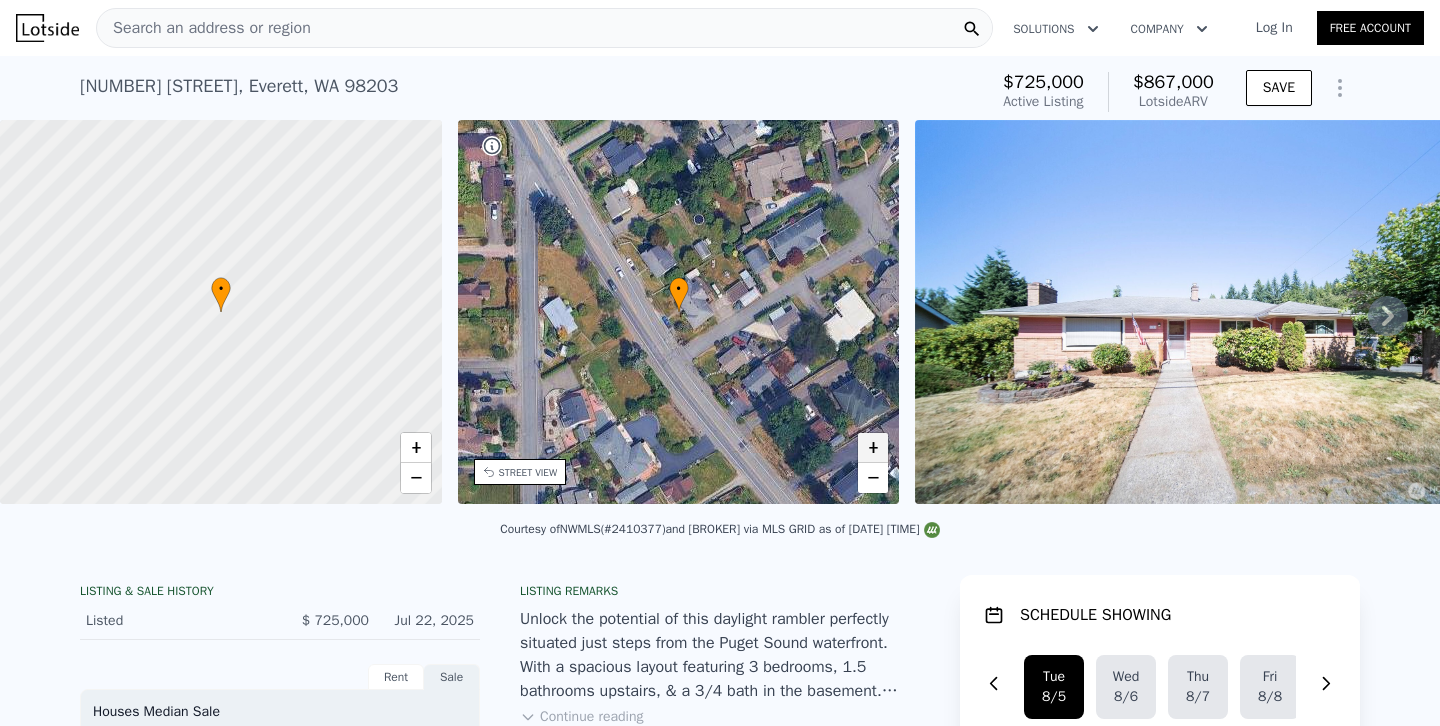 click on "+" at bounding box center [873, 448] 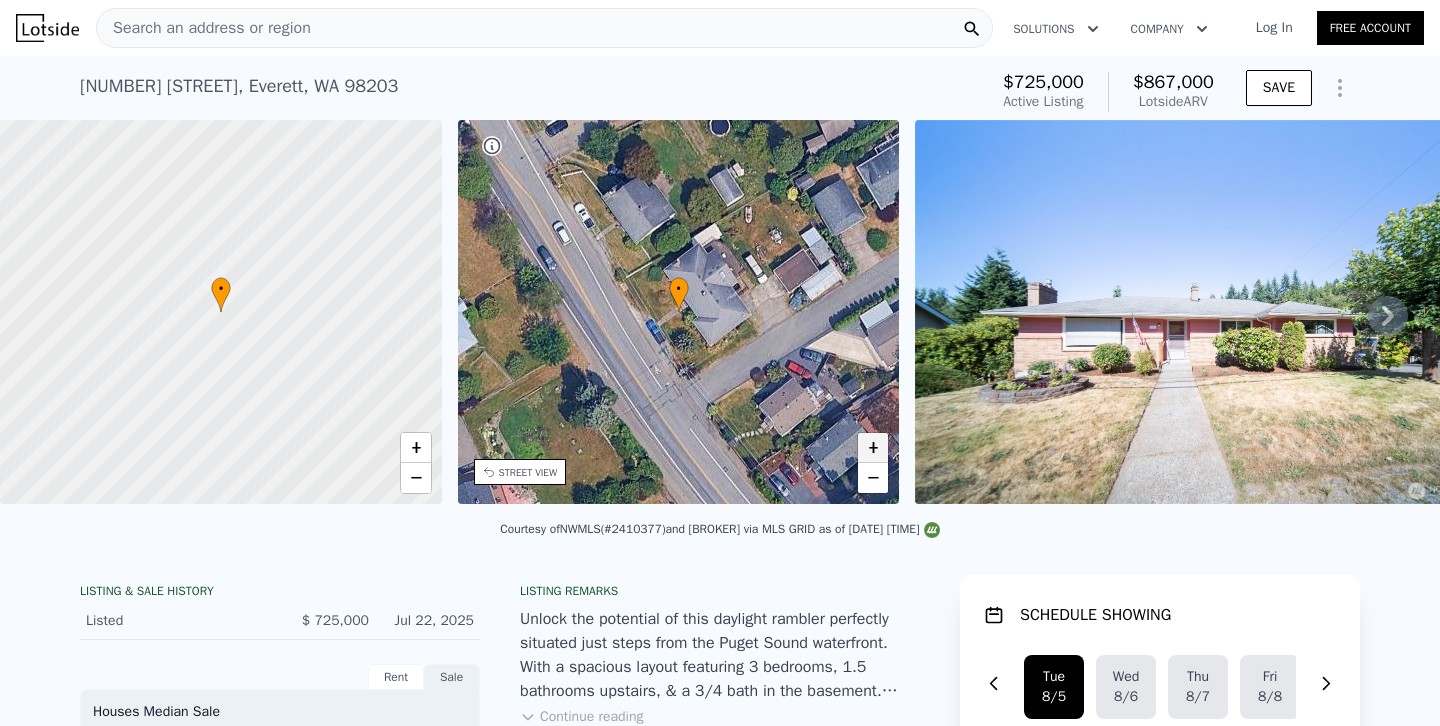 click on "+" at bounding box center [873, 448] 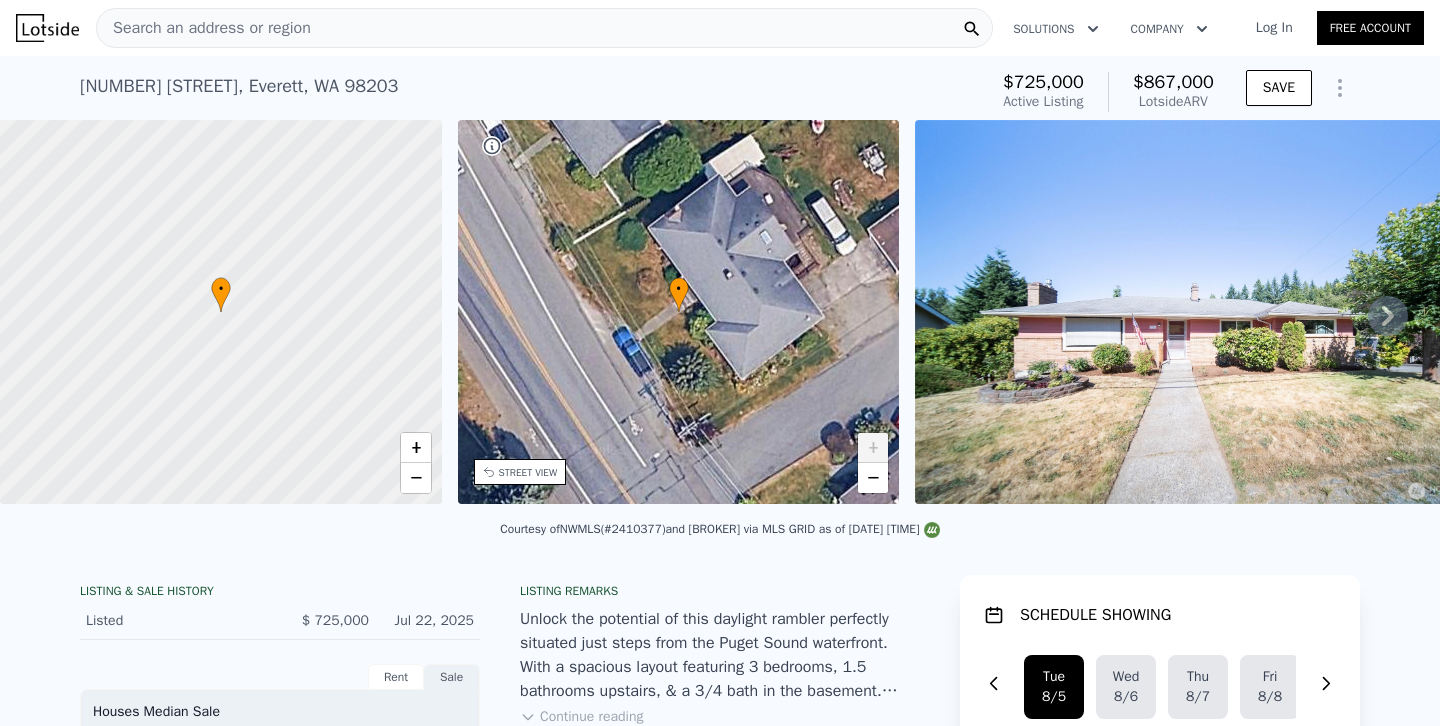 click on "+" at bounding box center (873, 448) 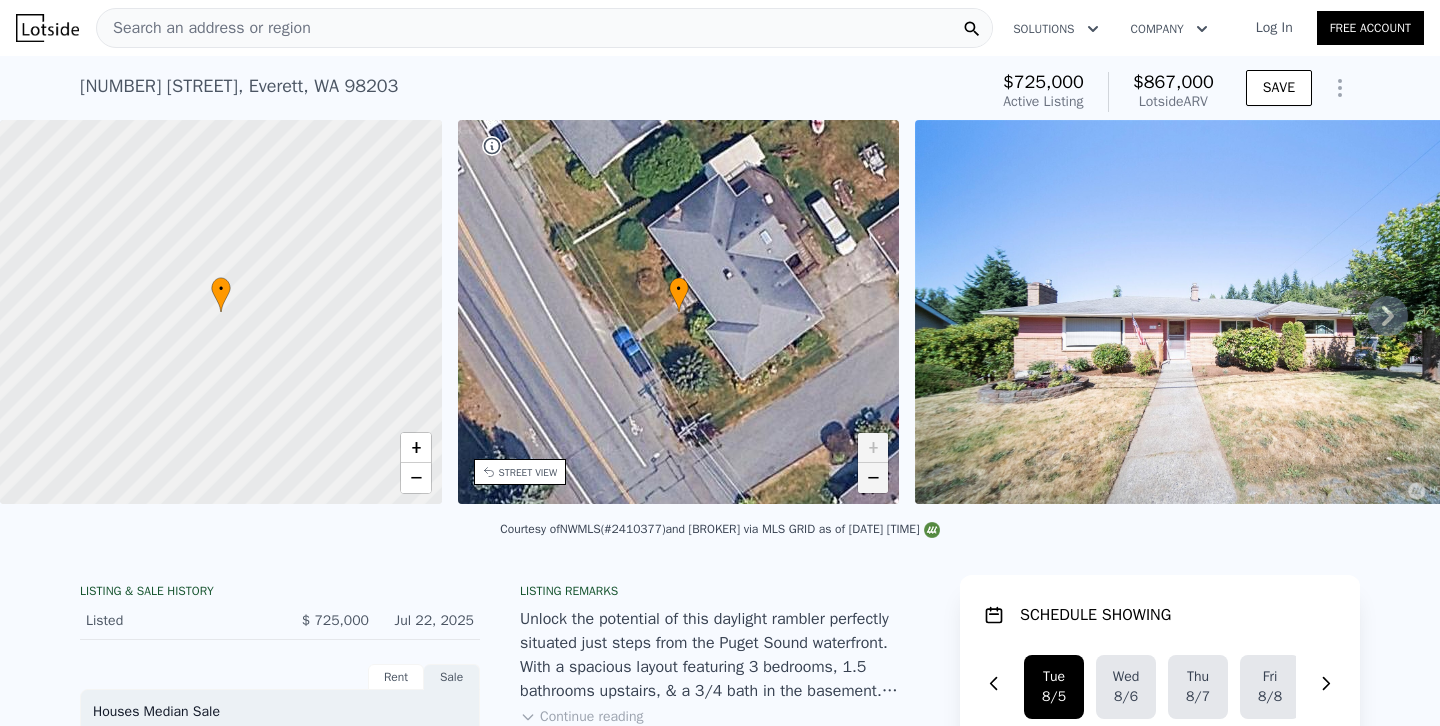 click on "−" at bounding box center (873, 478) 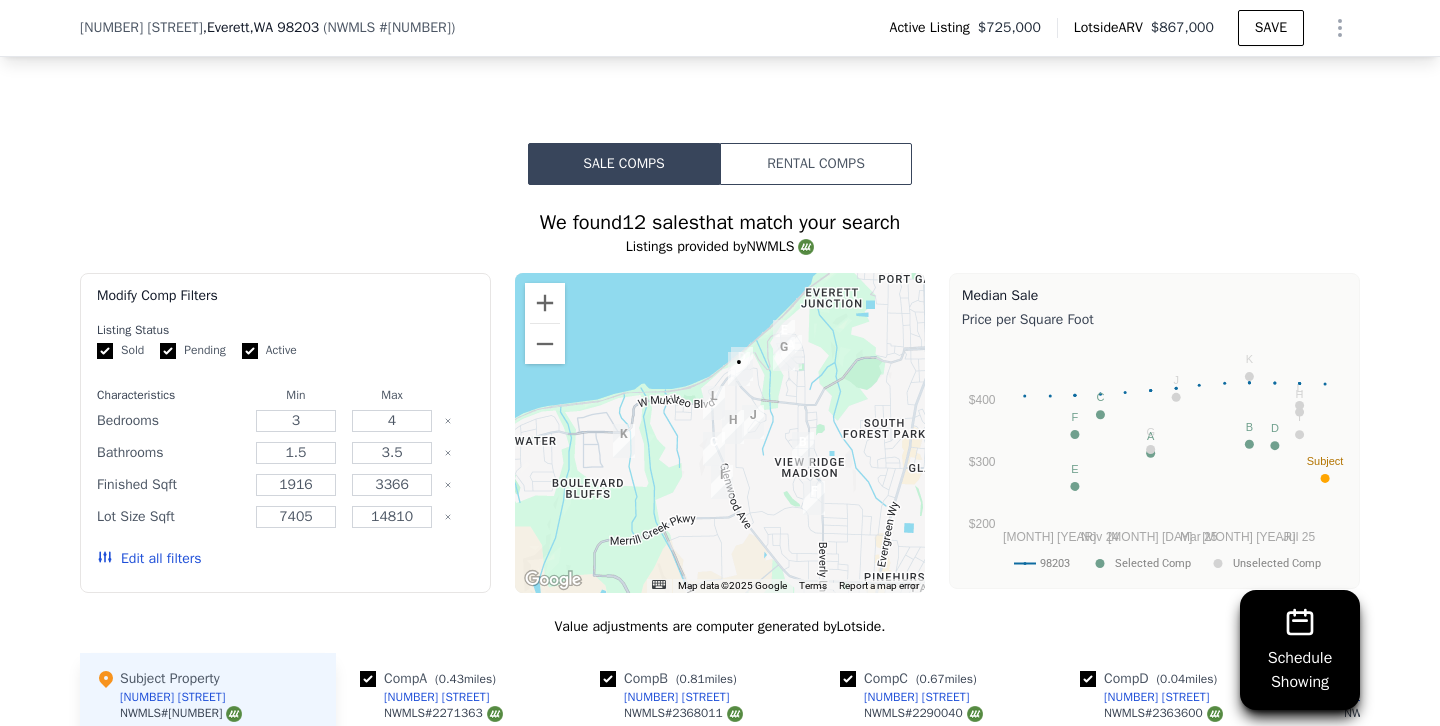 scroll, scrollTop: 1626, scrollLeft: 0, axis: vertical 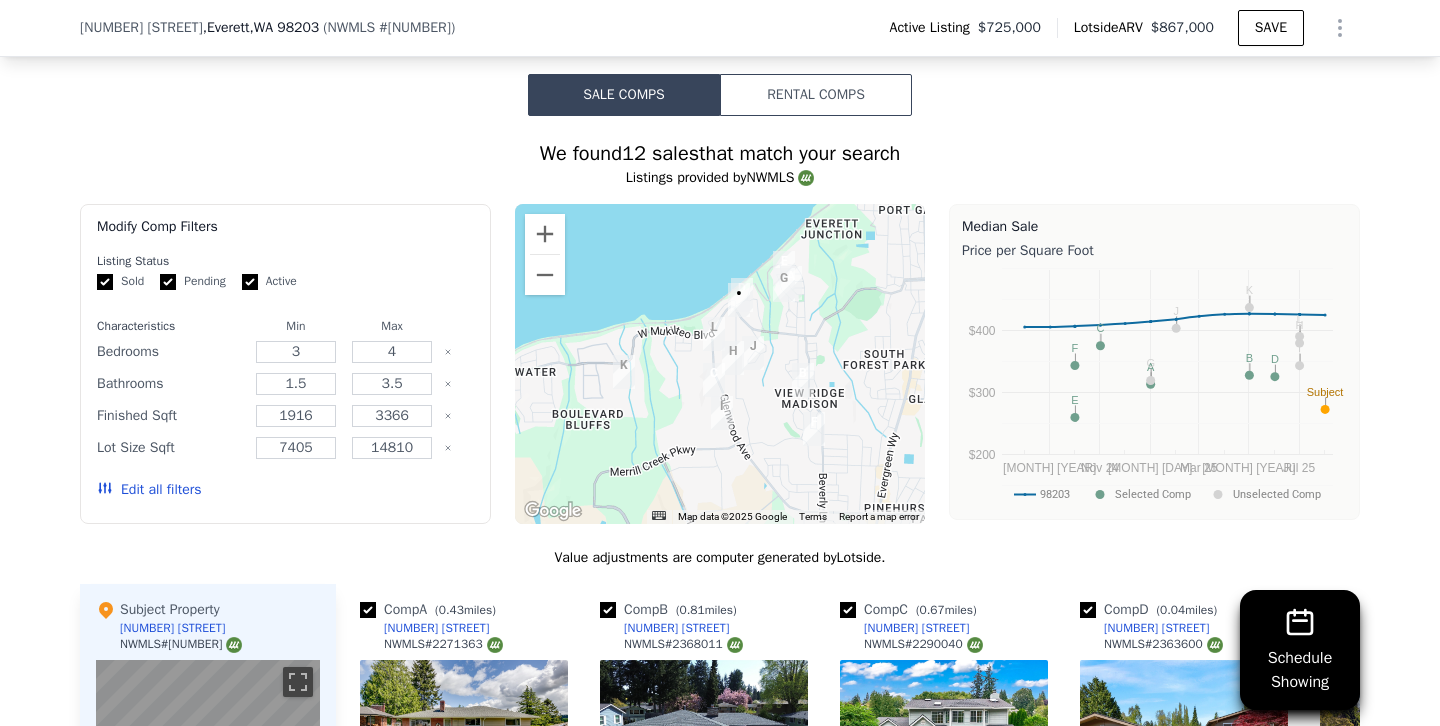 click on "Edit all filters" at bounding box center (149, 490) 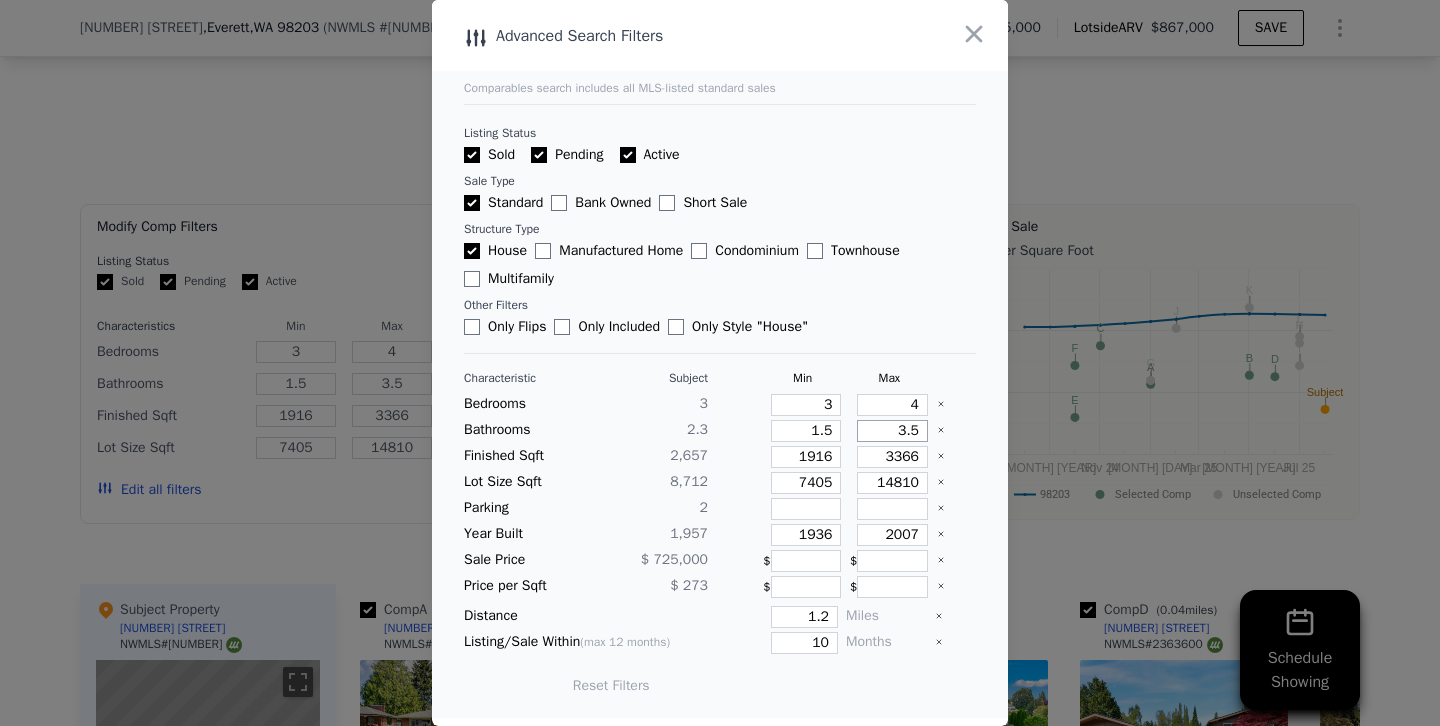 drag, startPoint x: 873, startPoint y: 433, endPoint x: 1009, endPoint y: 433, distance: 136 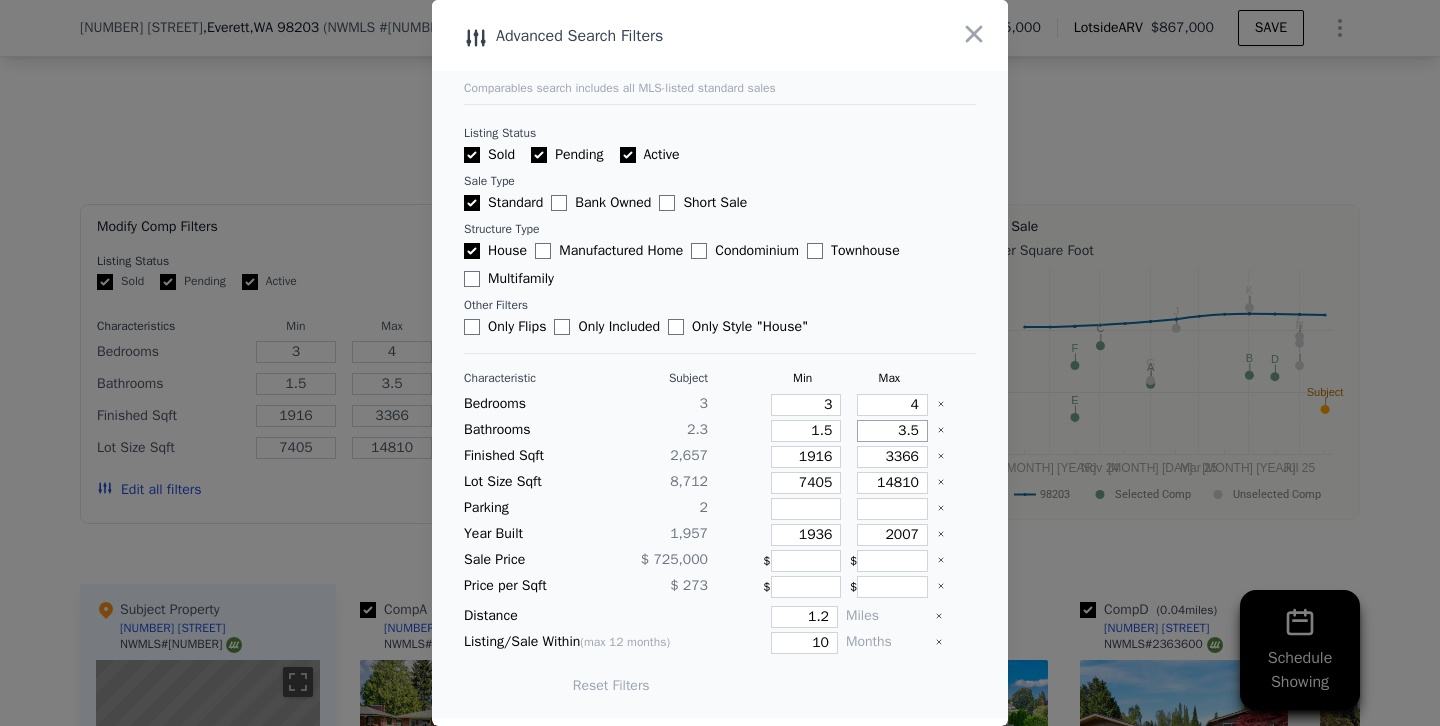 type on "2" 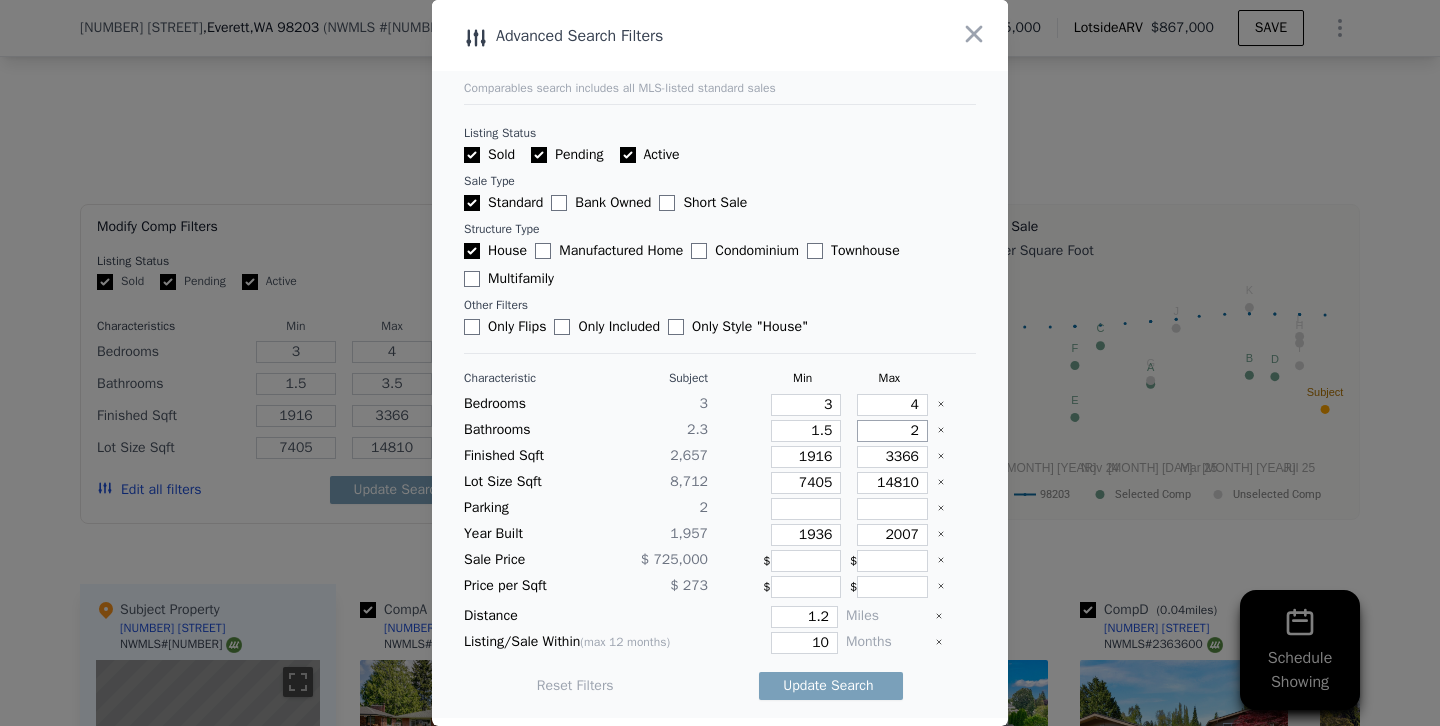 type on "2" 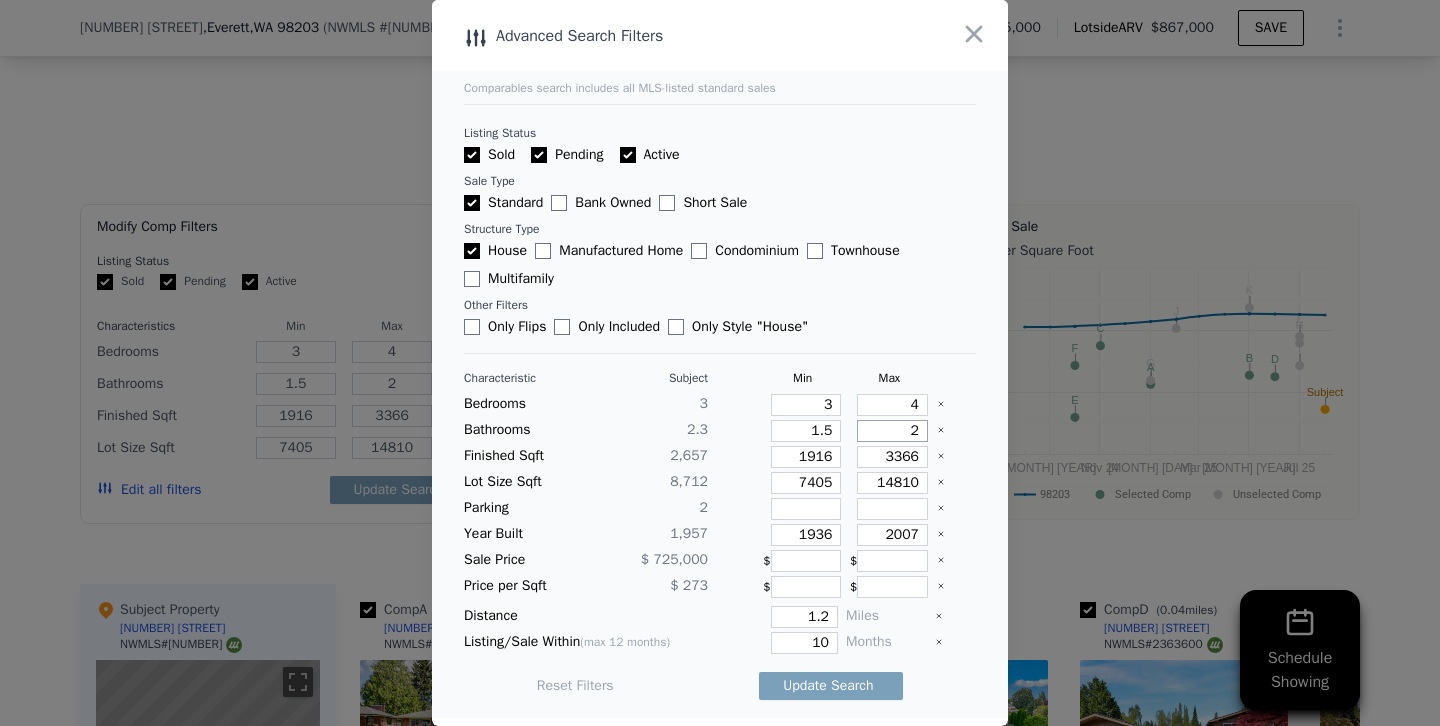type on "2.3" 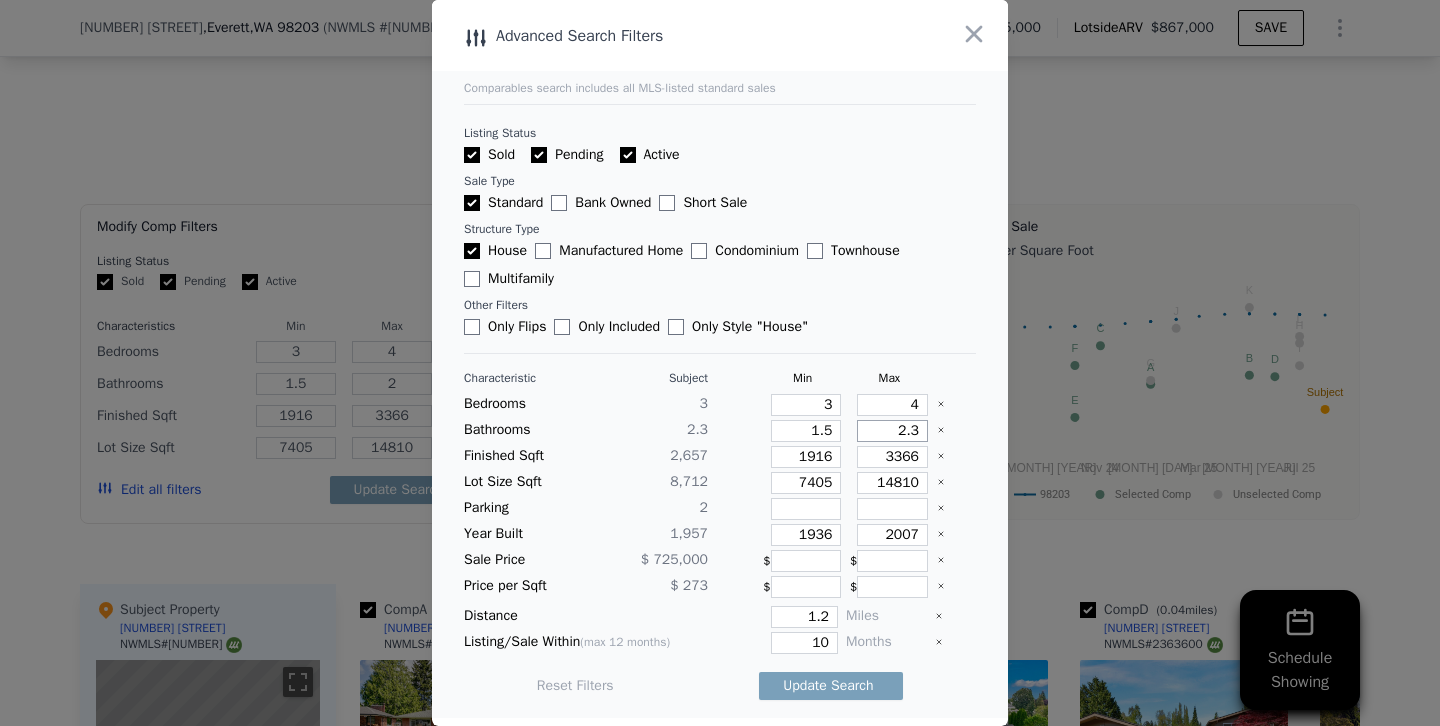 type on "2.3" 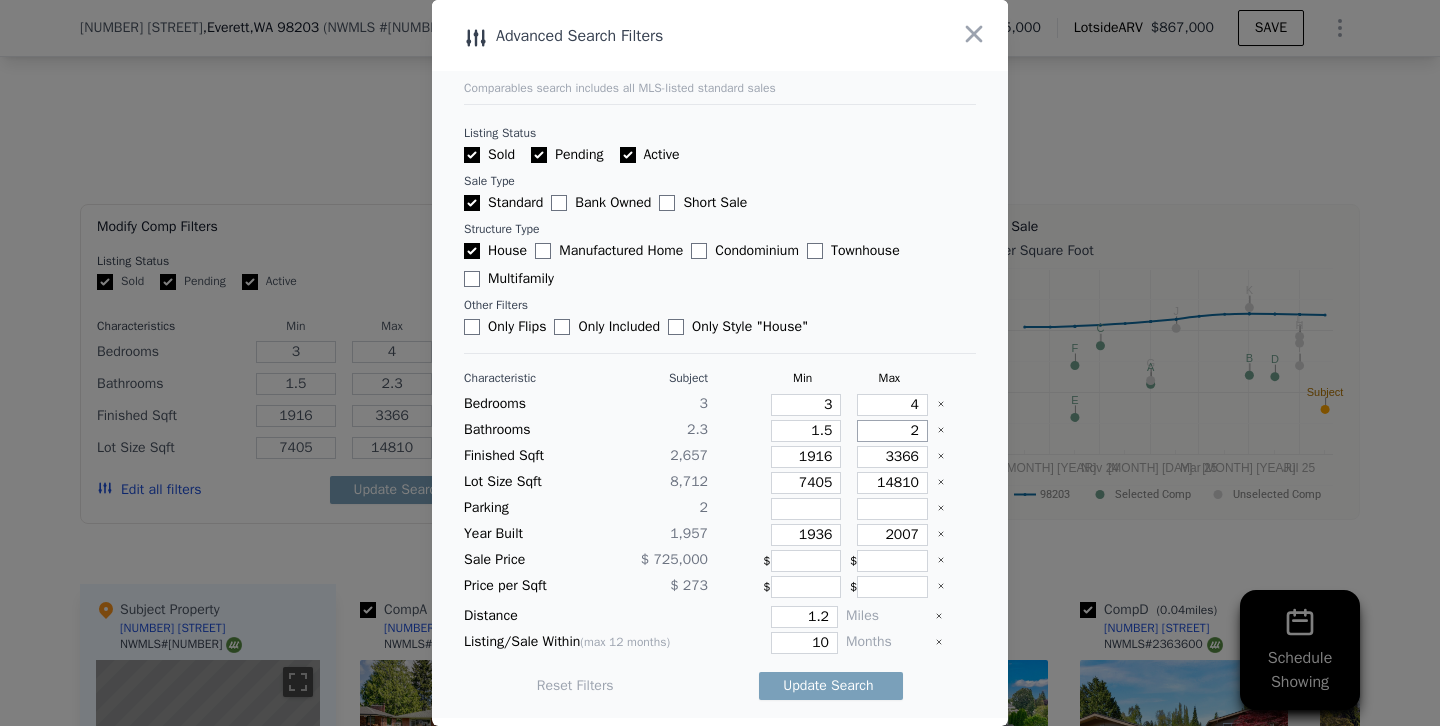 type on "2.5" 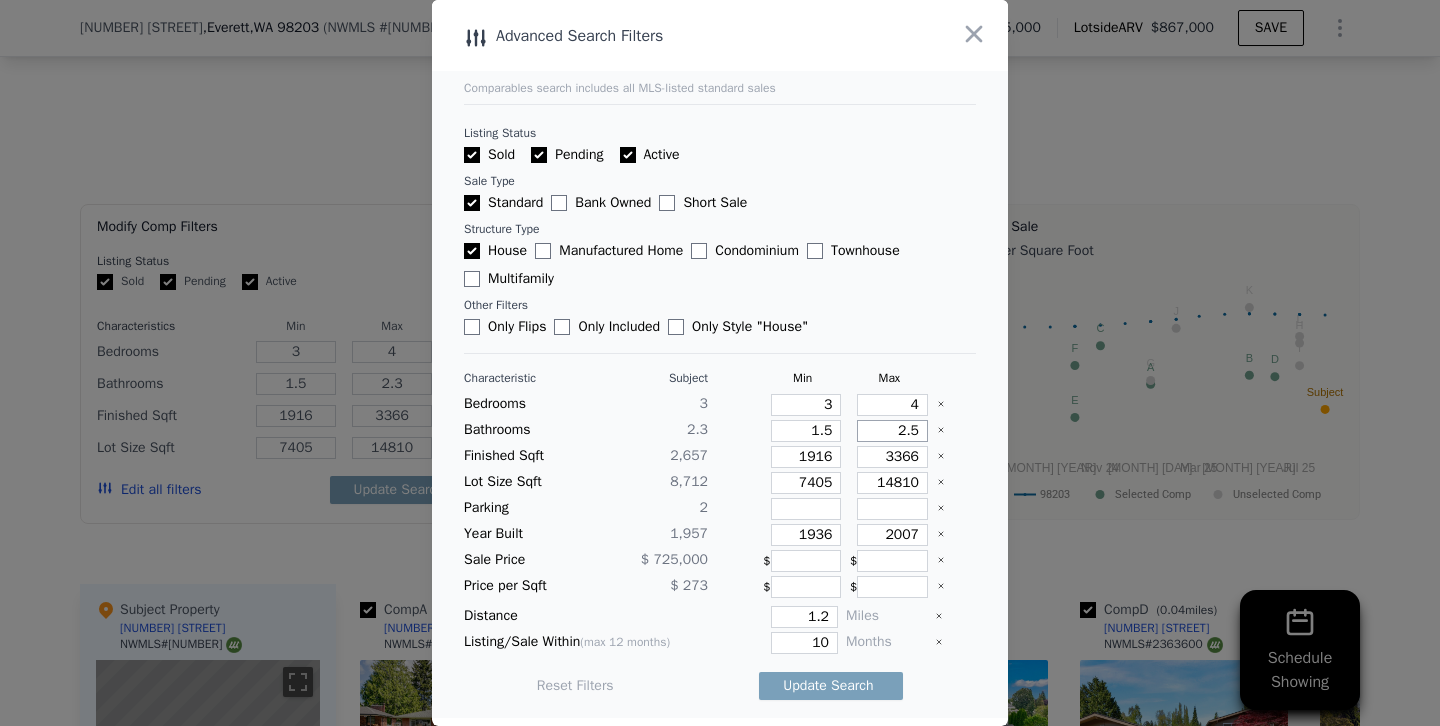 type on "2" 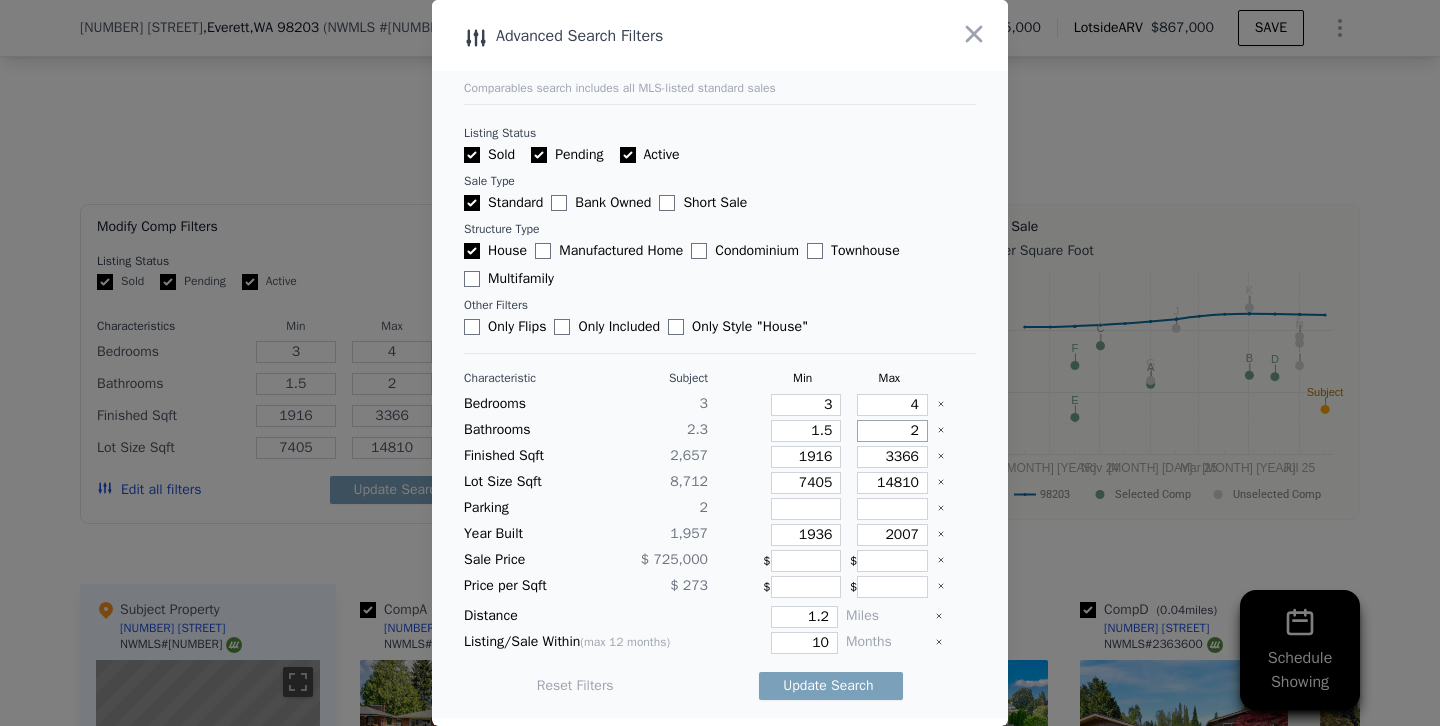type on "2.5" 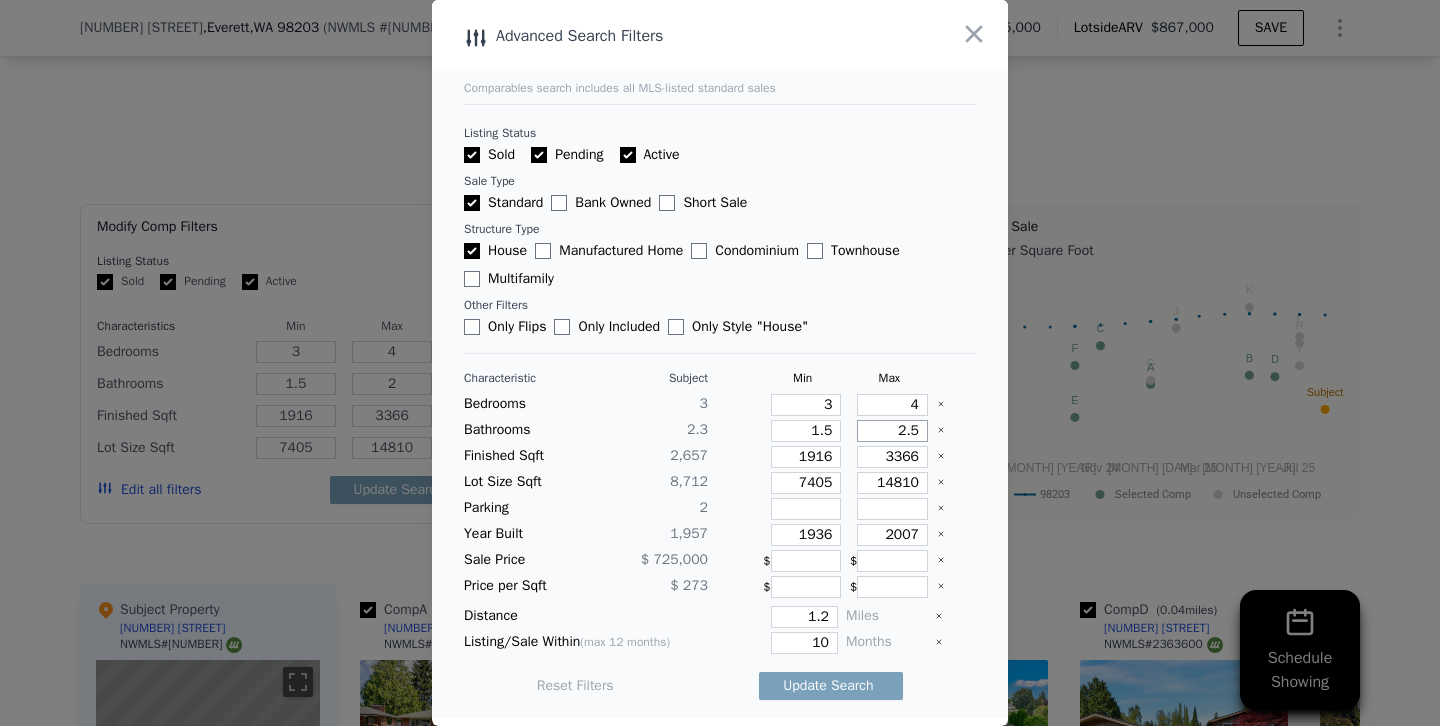 type on "2.5" 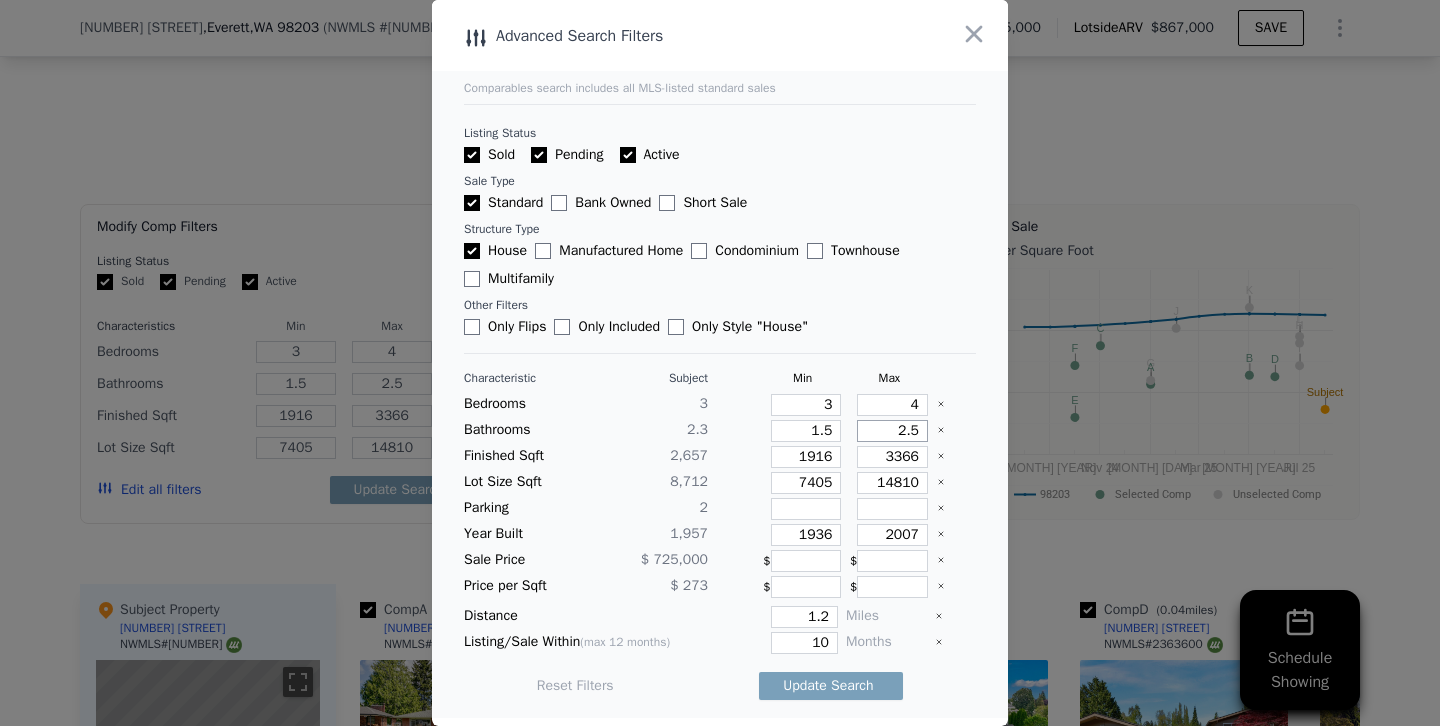 type on "2.5" 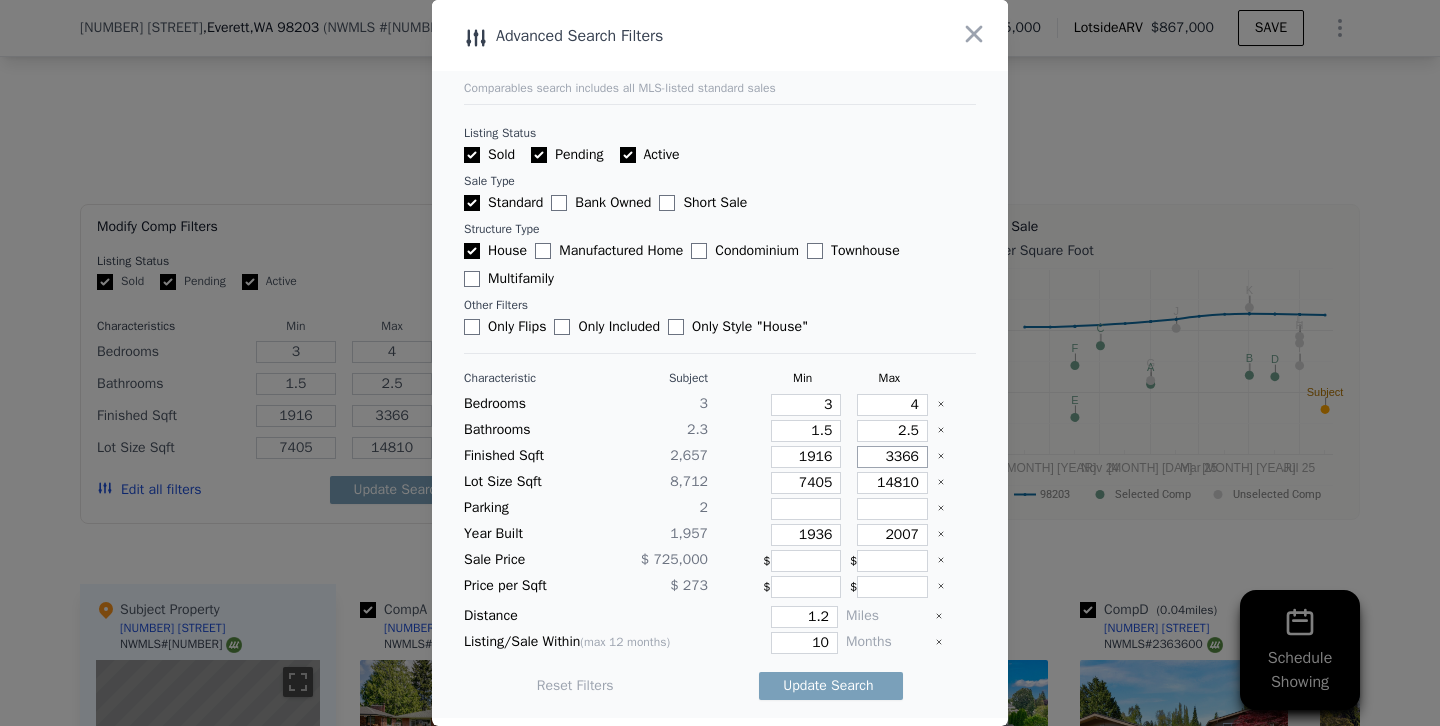 click on "3366" at bounding box center [892, 457] 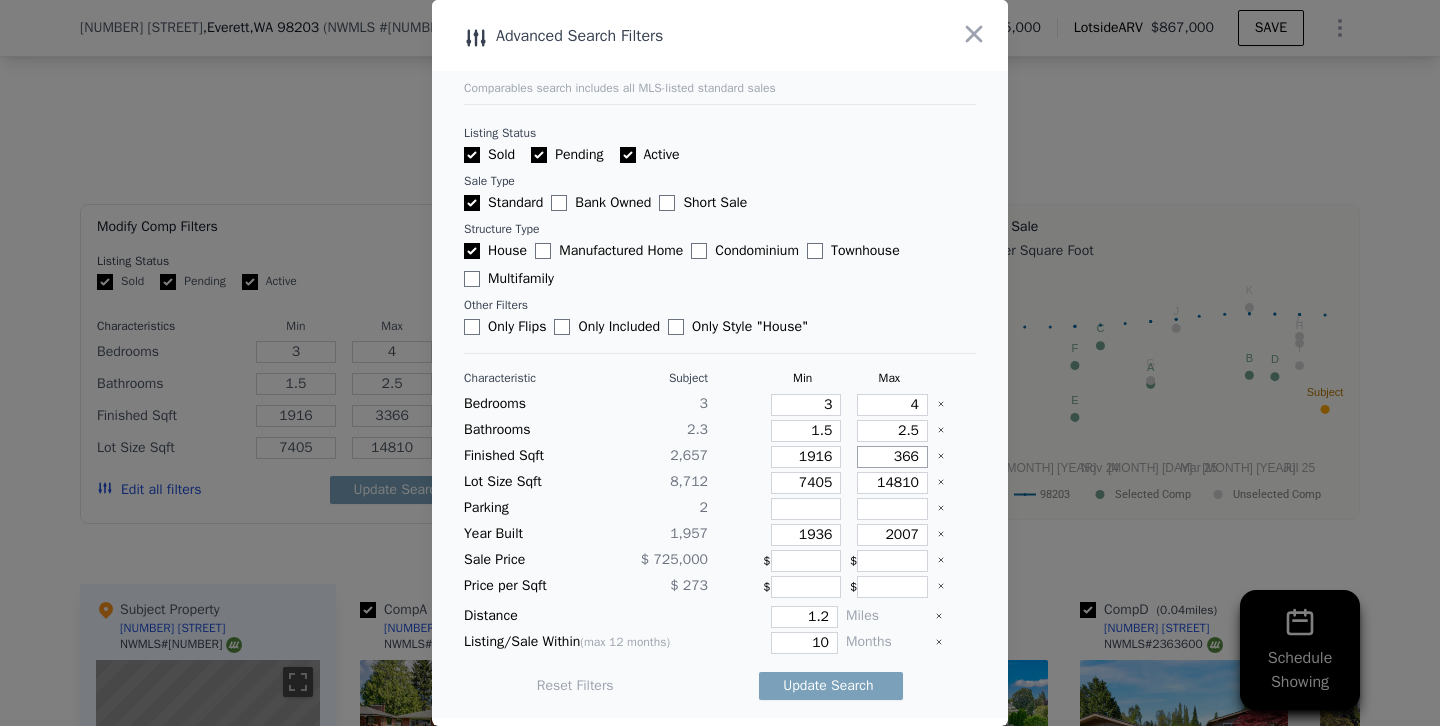 type on "366" 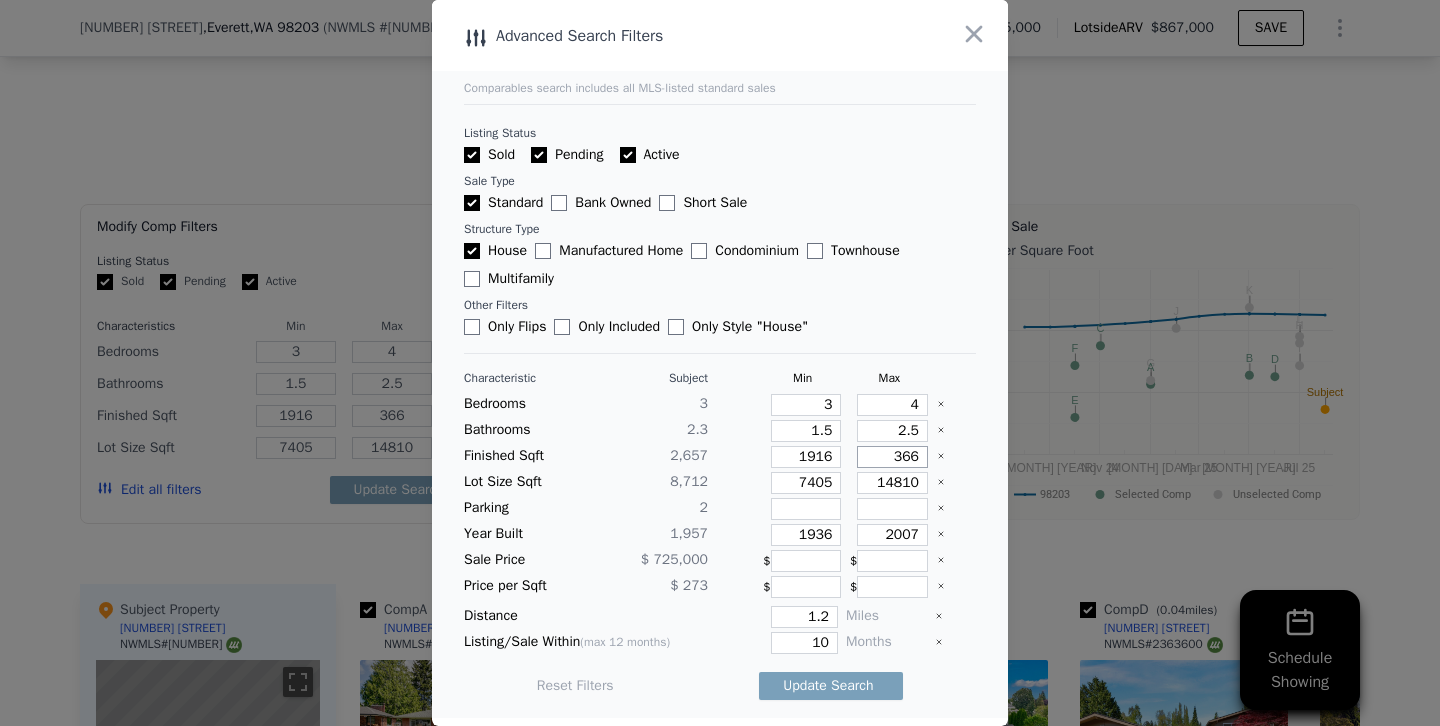 type on "66" 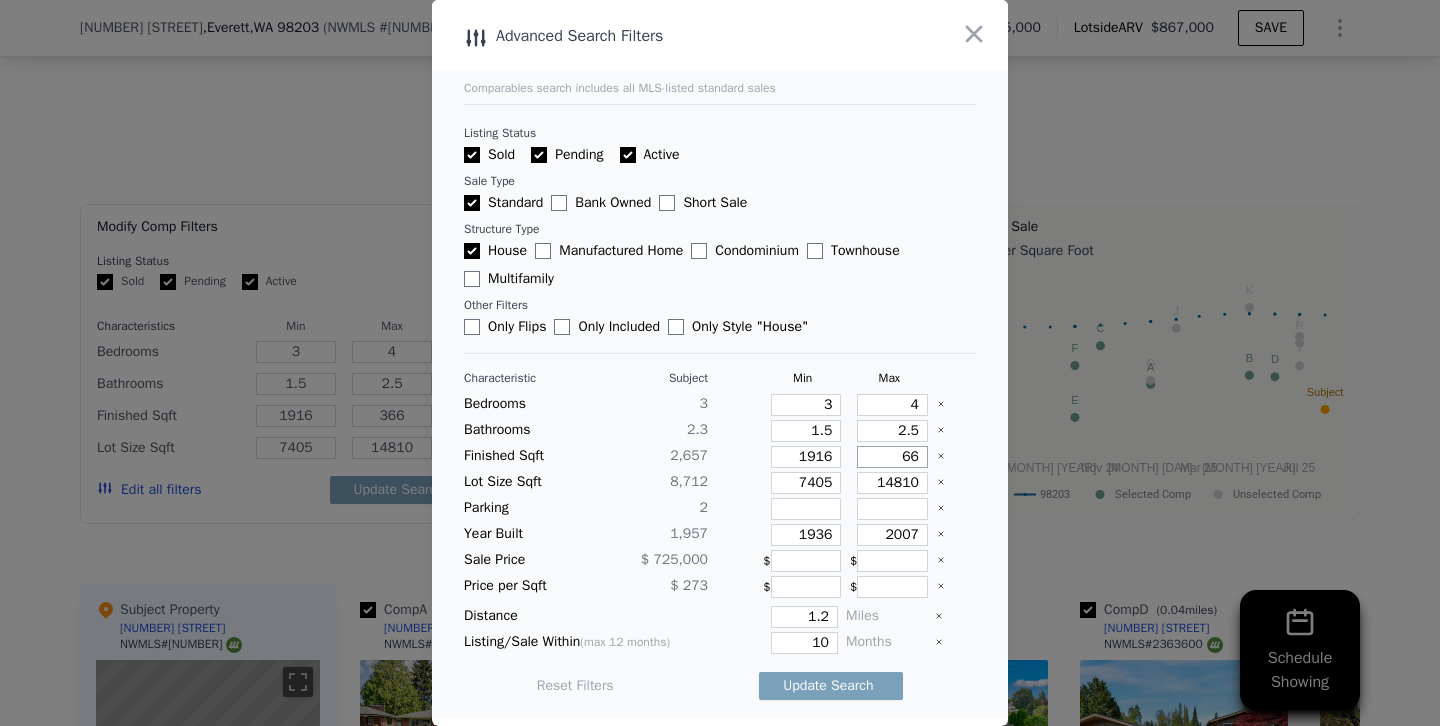 type on "66" 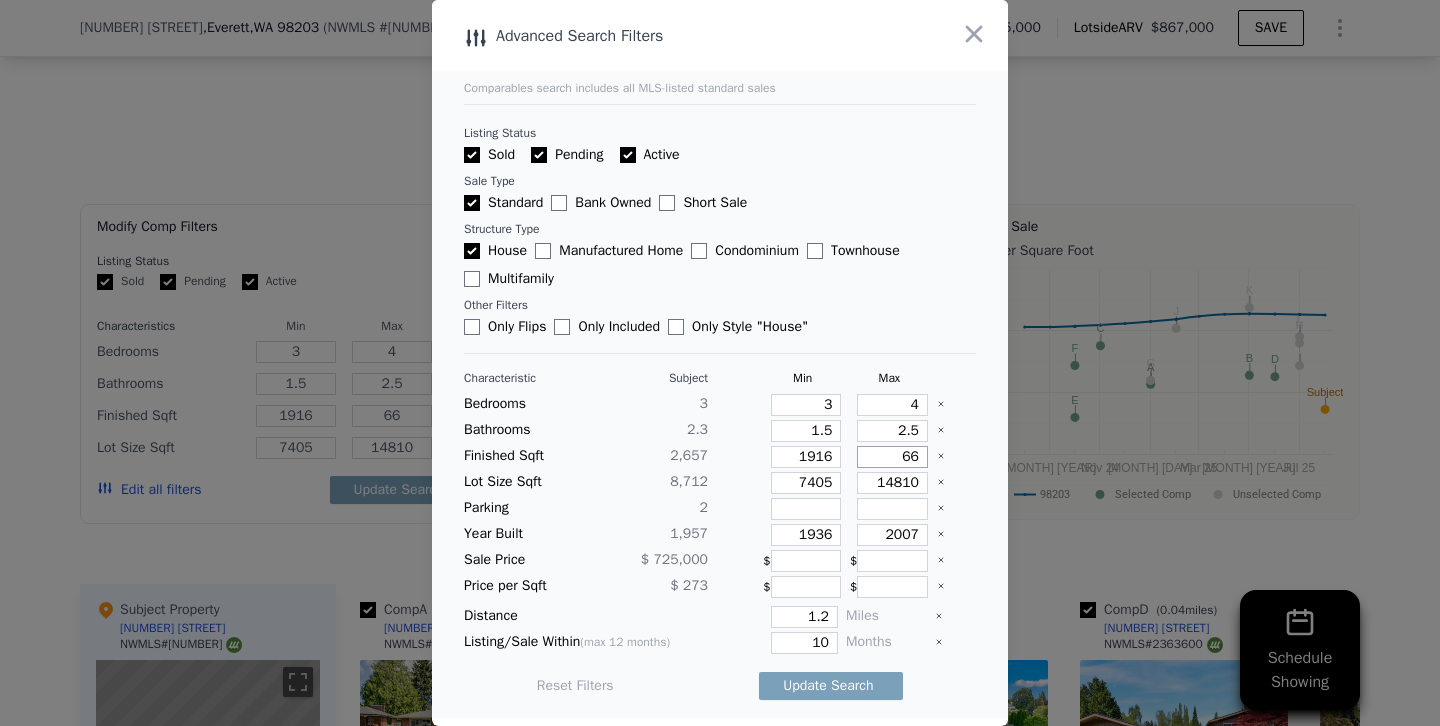 type on "266" 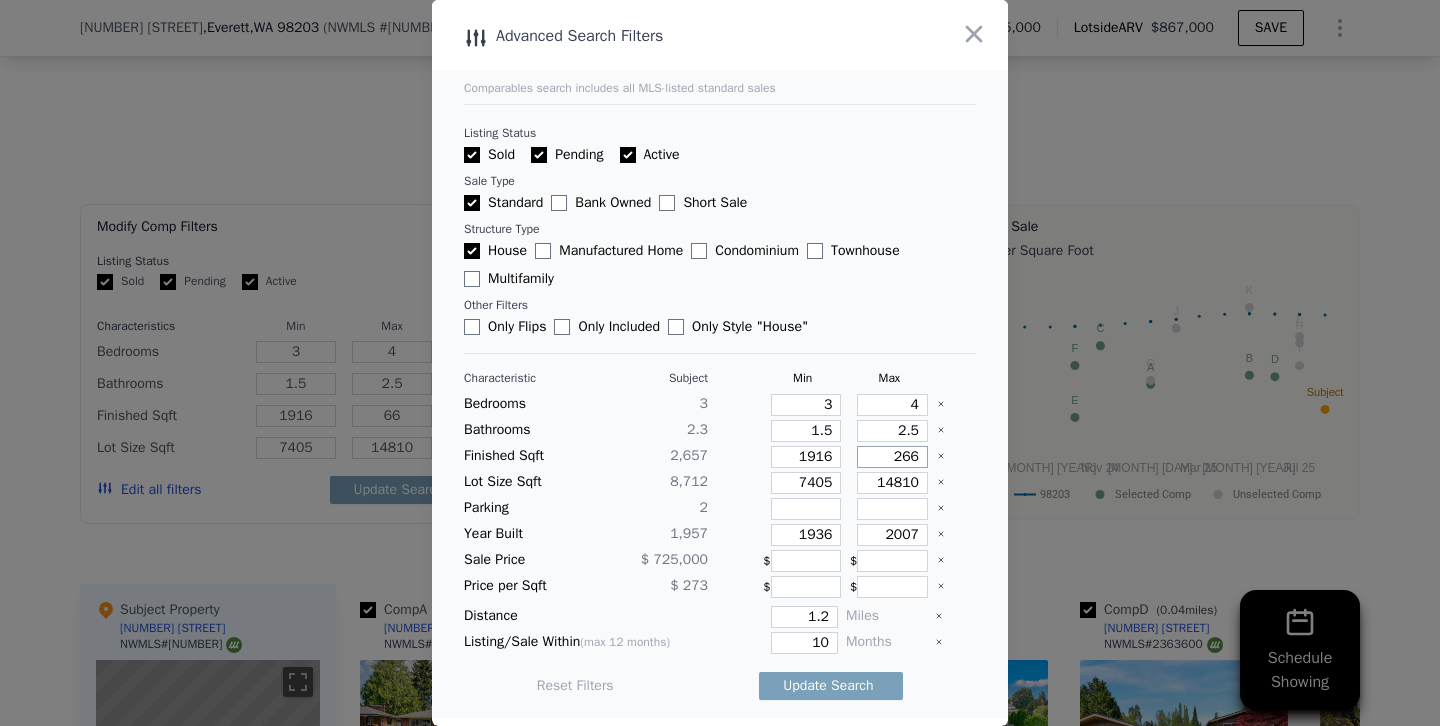 type on "266" 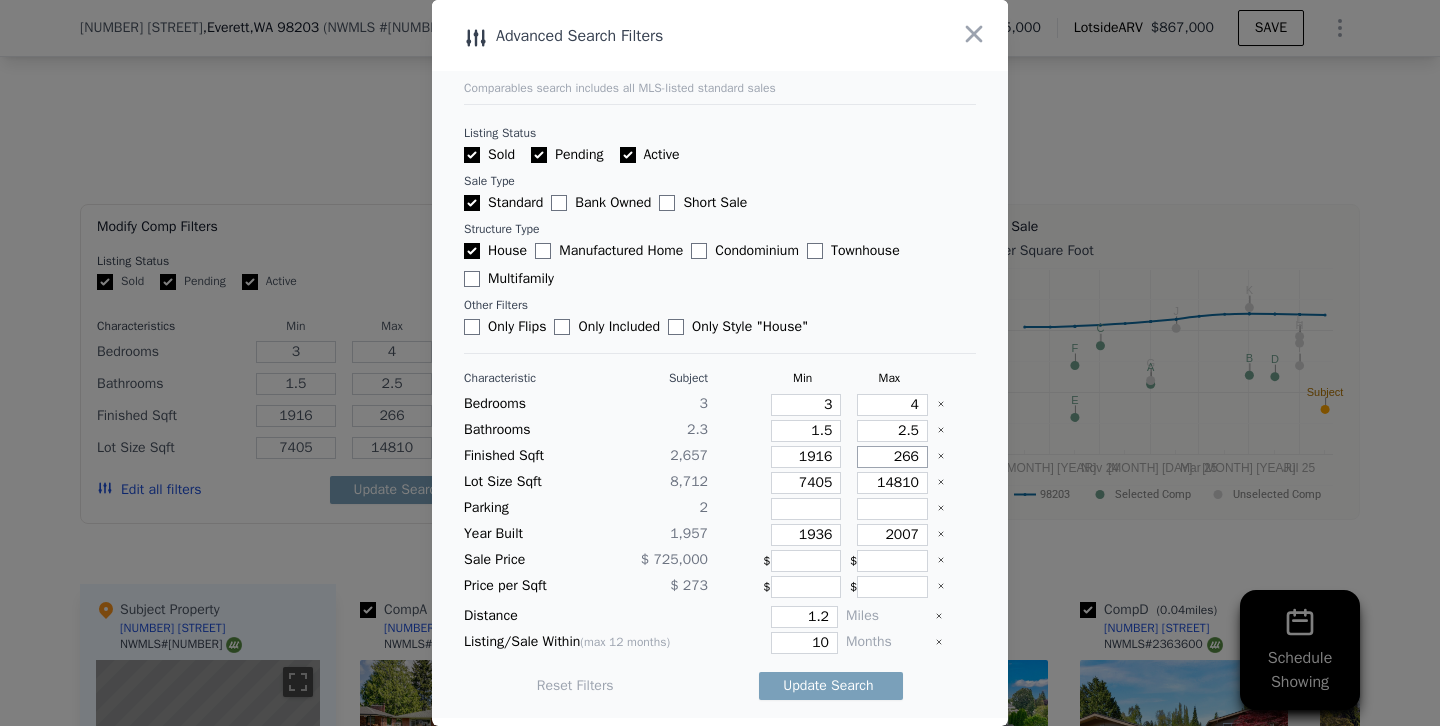 type on "2966" 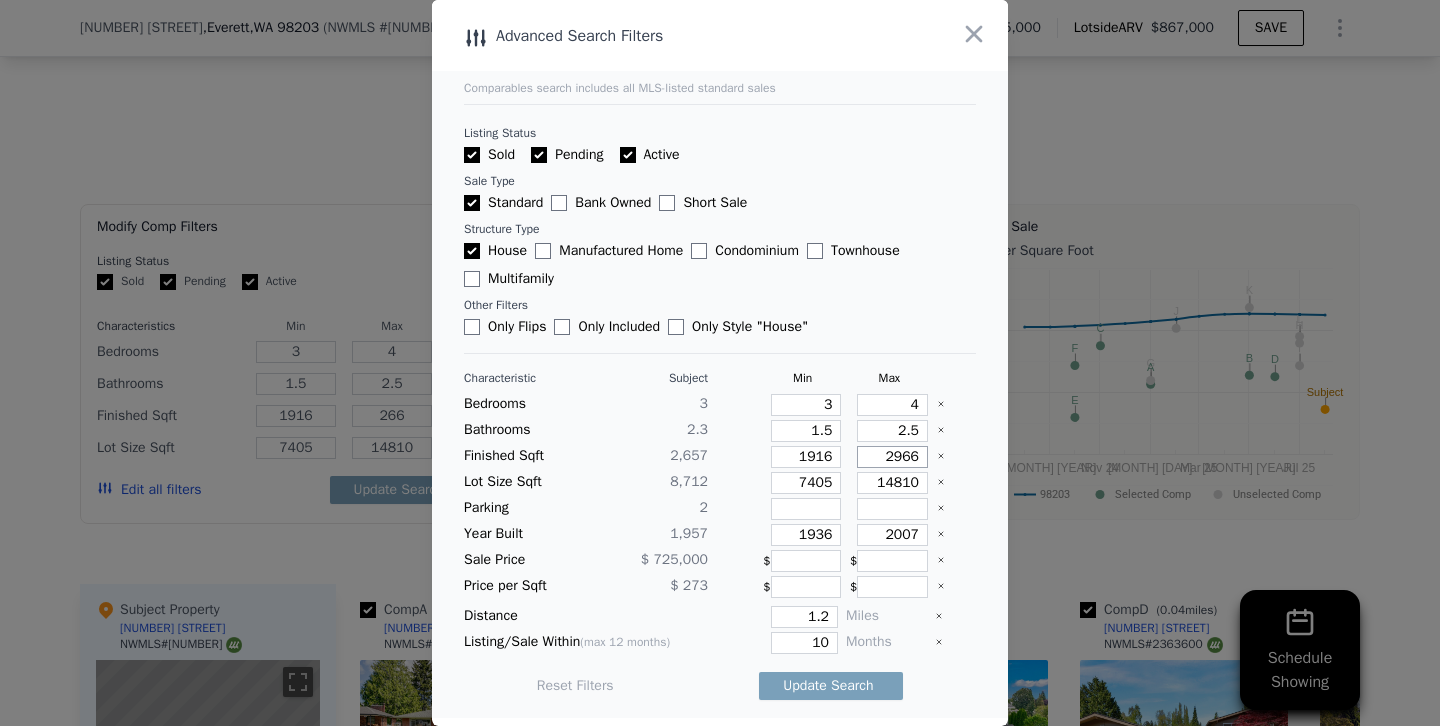 type on "2966" 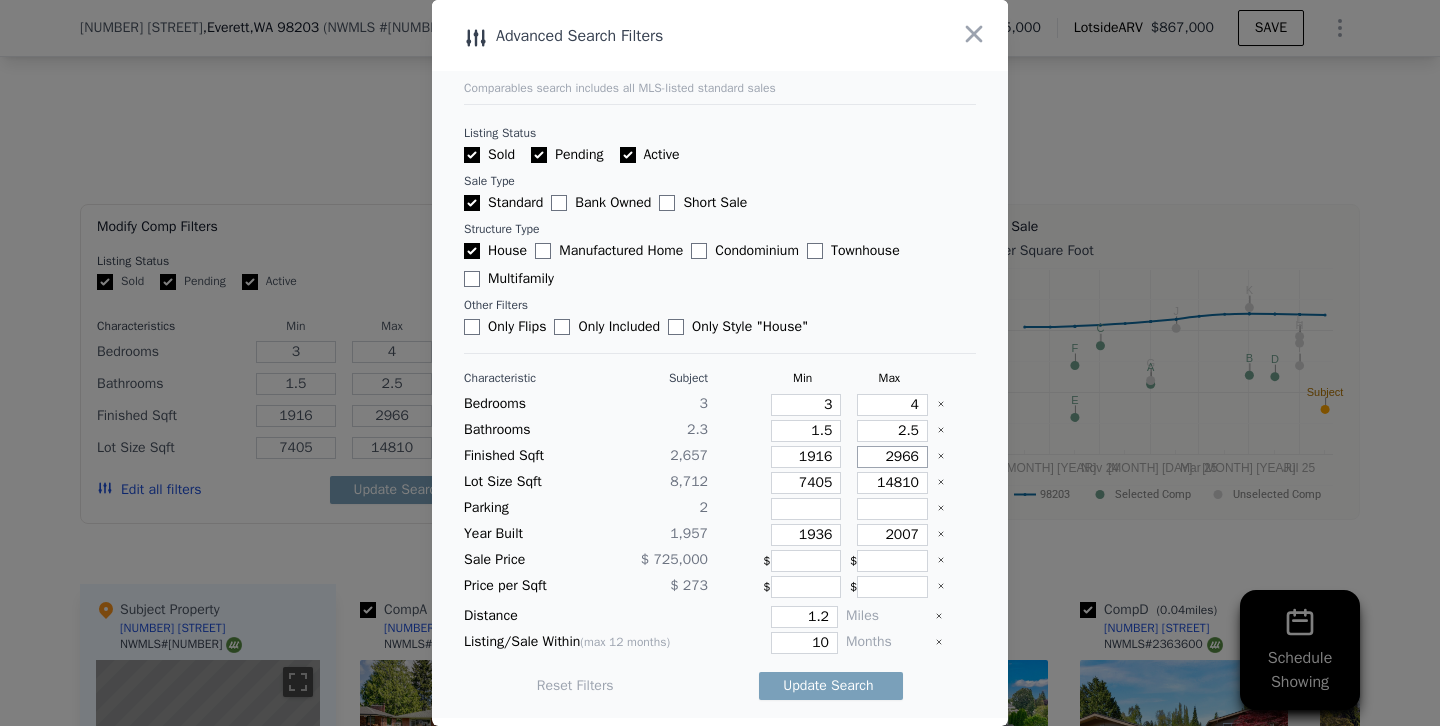 type on "2966" 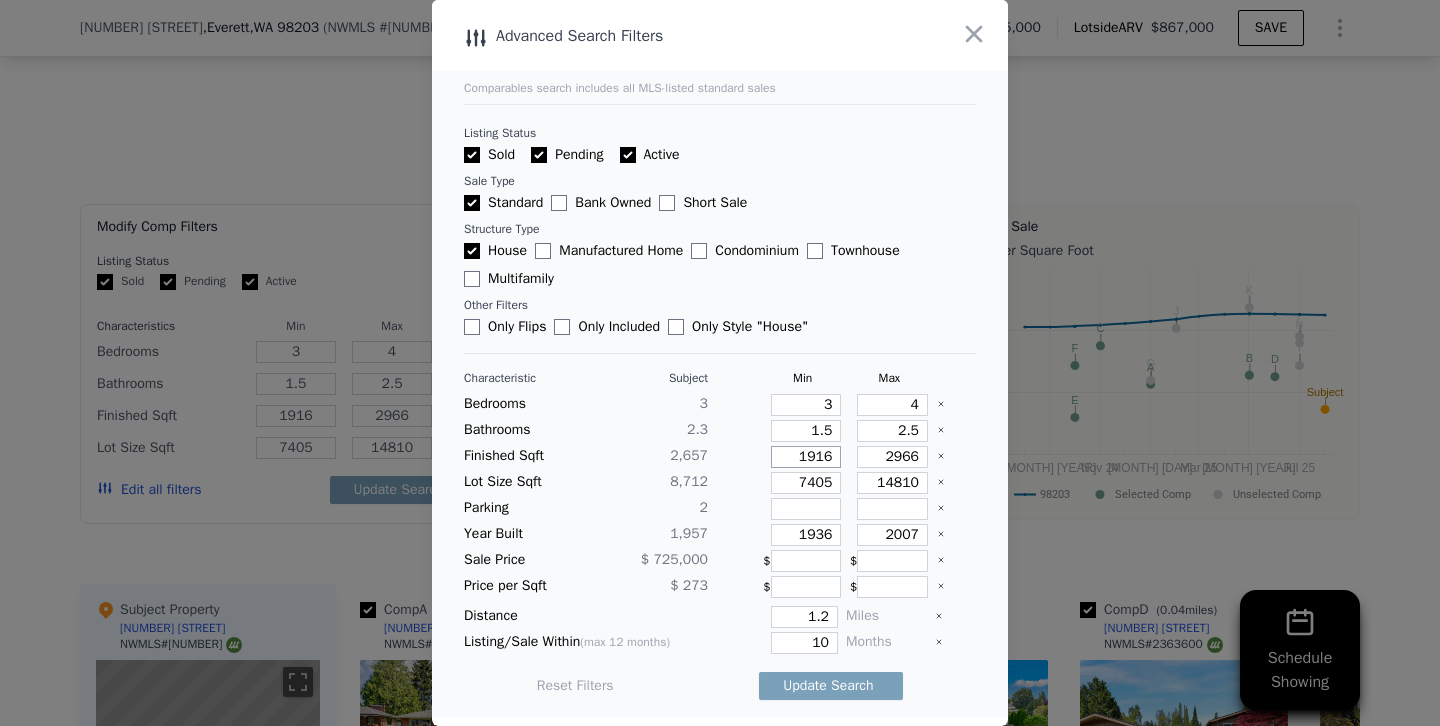click on "1916" at bounding box center (806, 457) 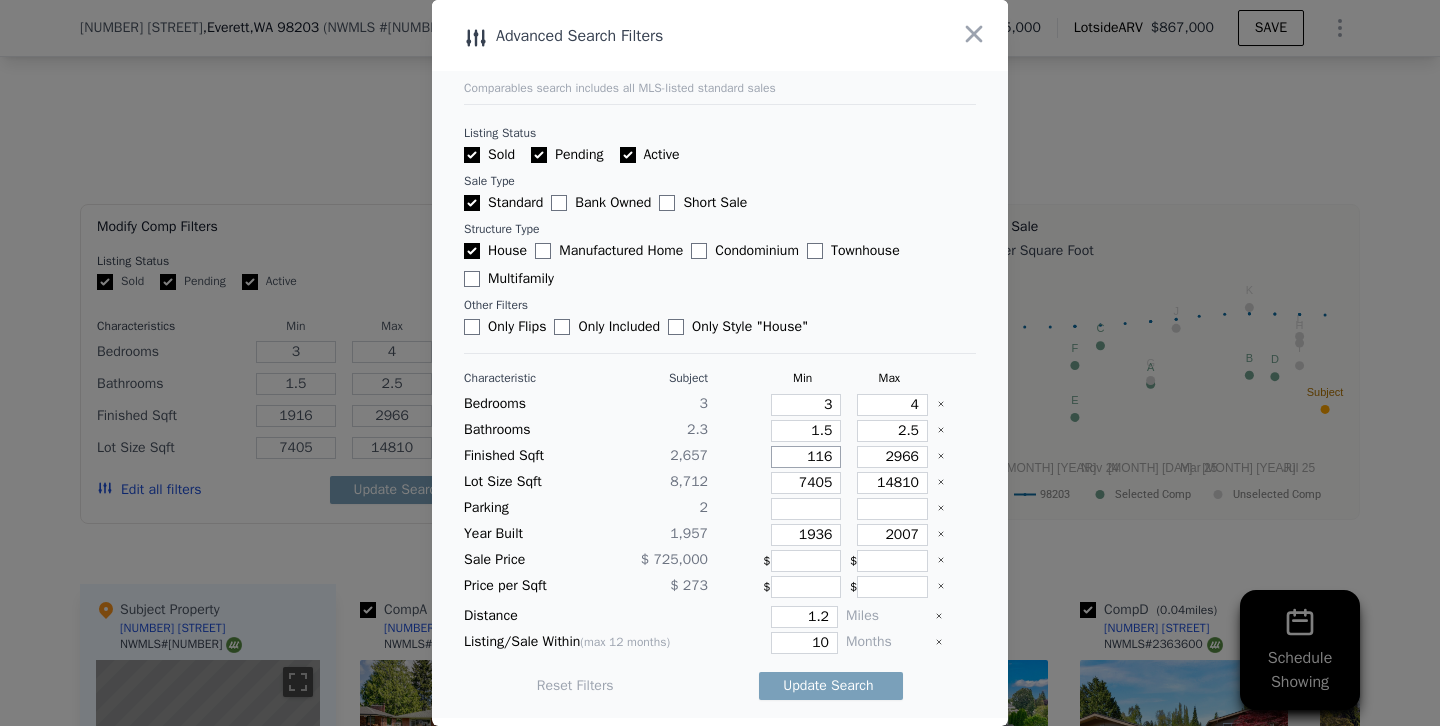 type on "116" 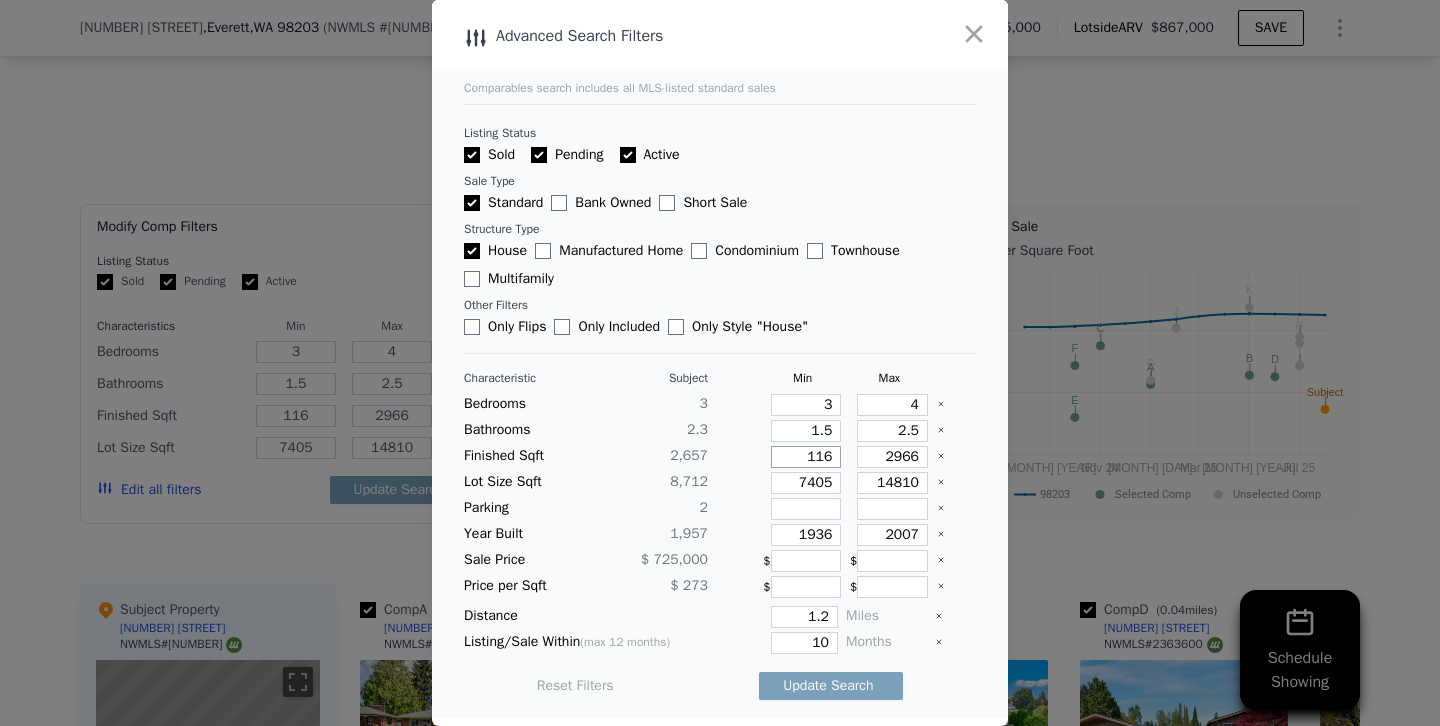 type 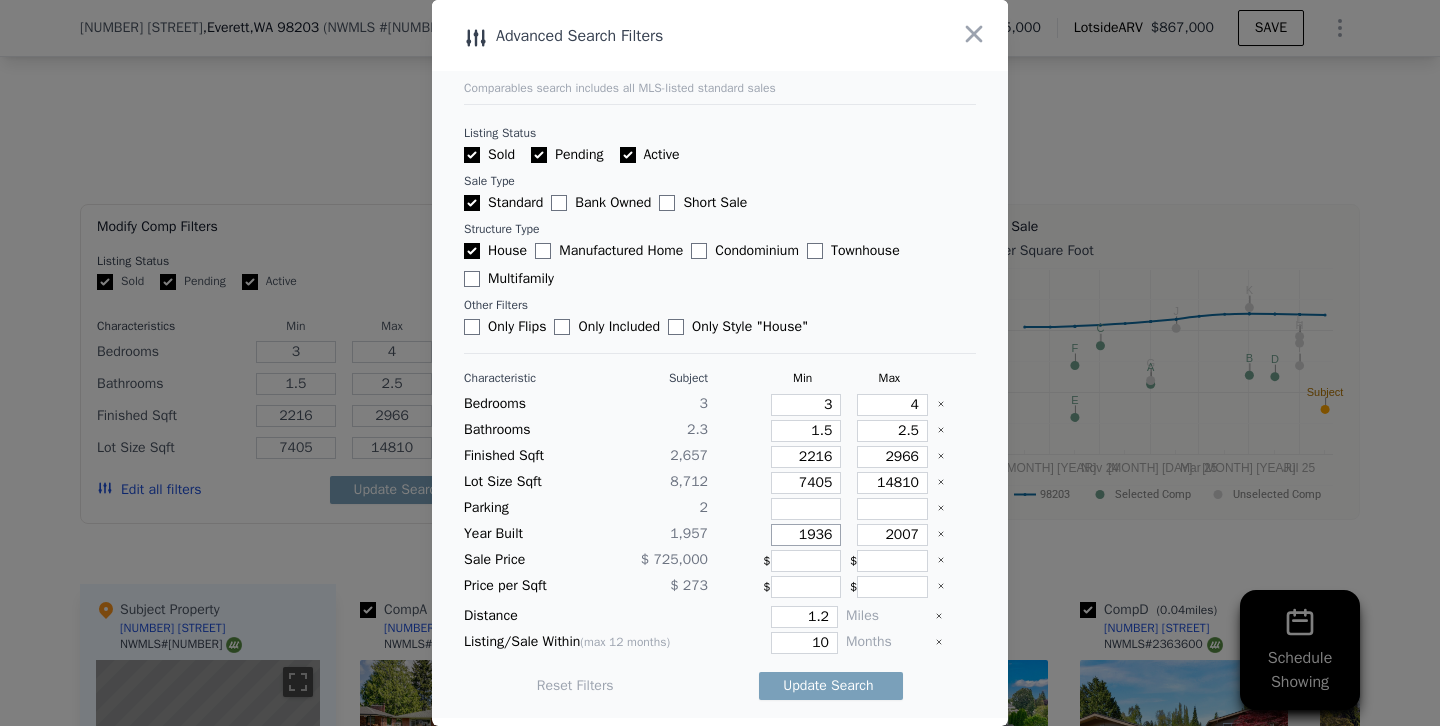 drag, startPoint x: 816, startPoint y: 535, endPoint x: 898, endPoint y: 535, distance: 82 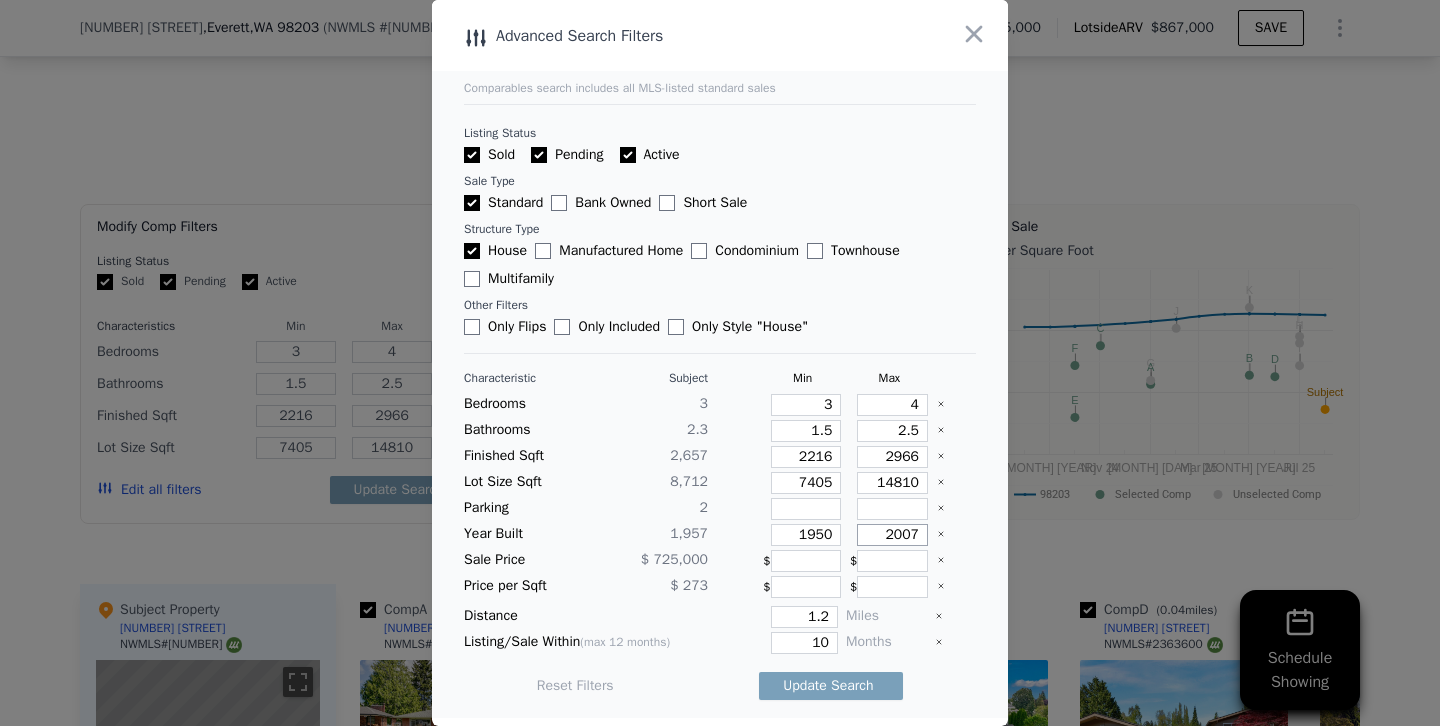drag, startPoint x: 882, startPoint y: 533, endPoint x: 991, endPoint y: 531, distance: 109.01835 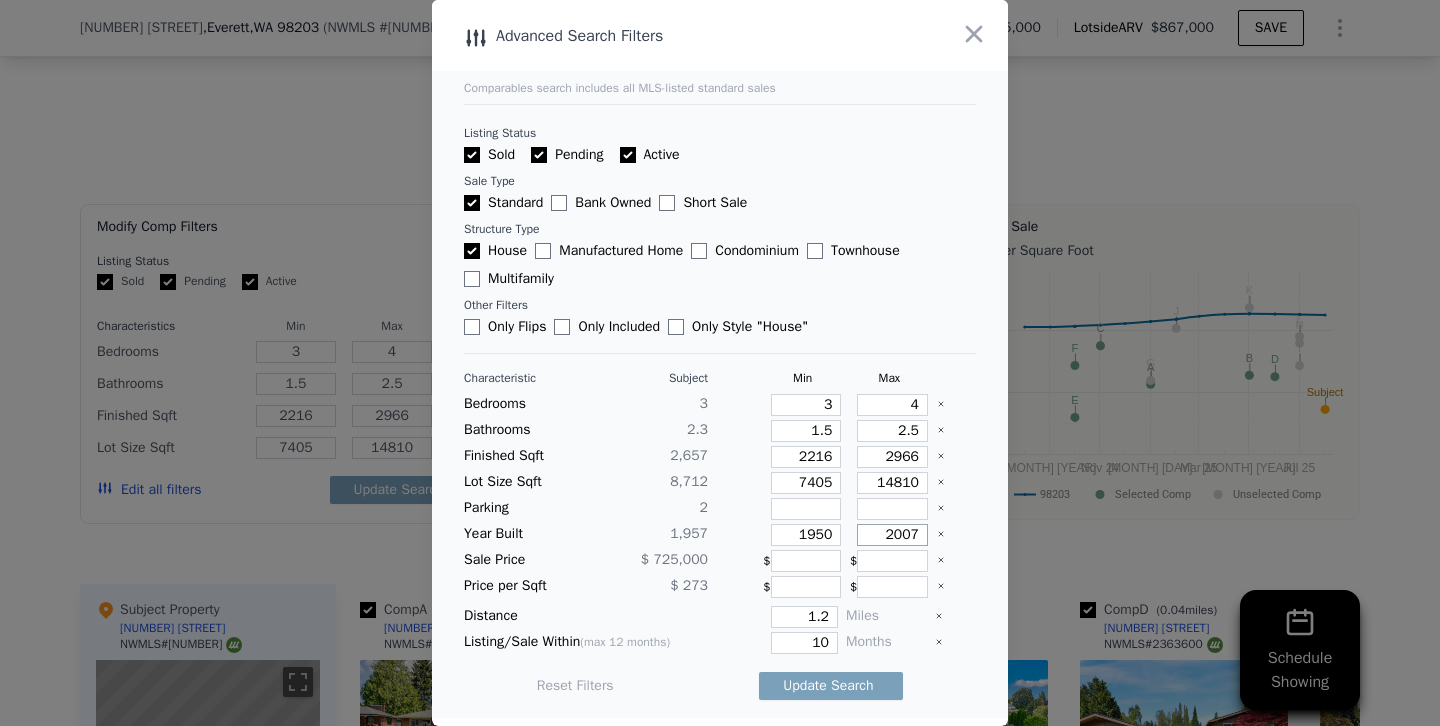 click on "Comparables search includes all MLS-listed standard sales Listing Status Sold Pending Active Sale Type Standard Bank Owned Short Sale Structure Type House Manufactured Home Condominium Townhouse Multifamily Other Filters Only Flips Only Included Only Style " House " Characteristic Subject Min Max Bedrooms 3    3    4 Bathrooms 2.3    1.5    2.5 Finished Sqft 2,657    2216    2966 Lot Size Sqft 8,712    7405    14810 Parking 2       Year Built 1,957    1950    2007 Sale Price $ 725,000 $ $ Price per Sqft $ 273 $ $ Distance 1.2 Miles Listing/Sale Within  (max 12 months) 10 Months Reset Filters Update Search" at bounding box center [720, 359] 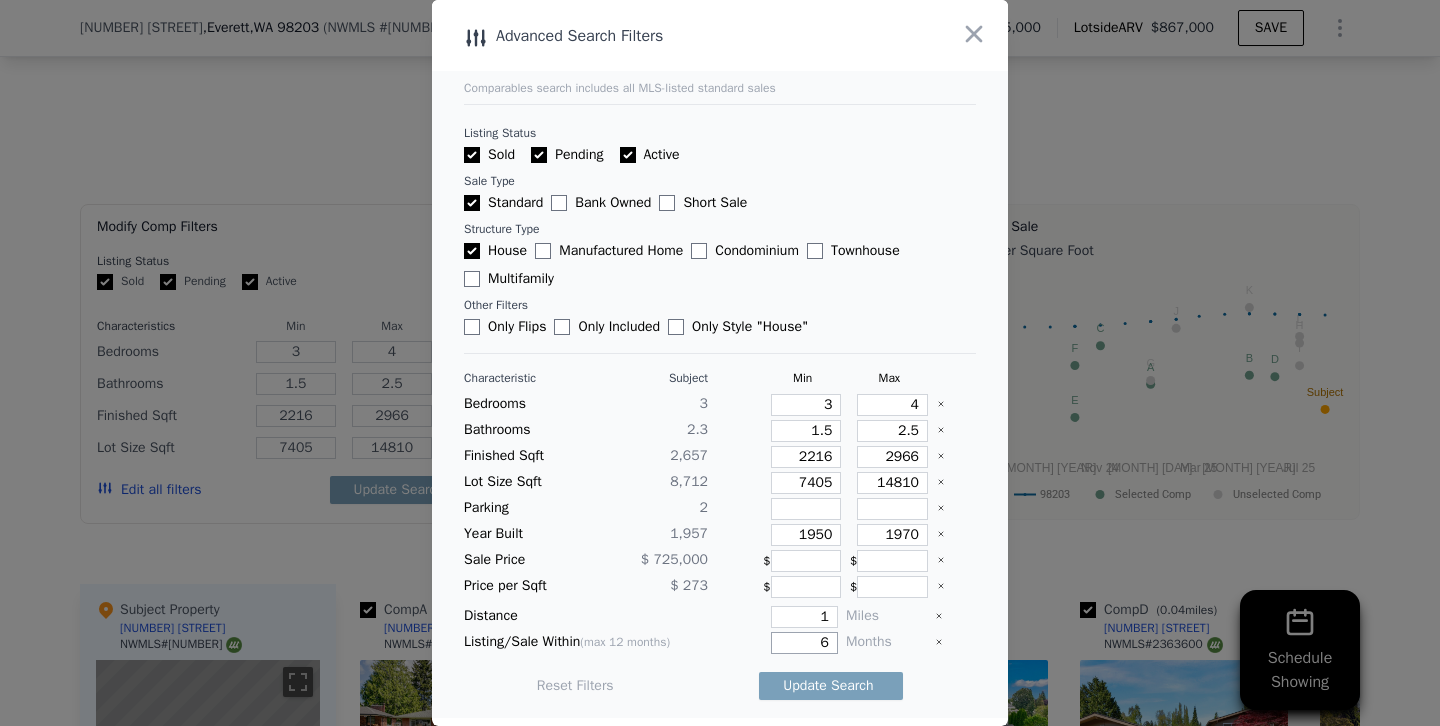 click on "Update Search" at bounding box center (831, 686) 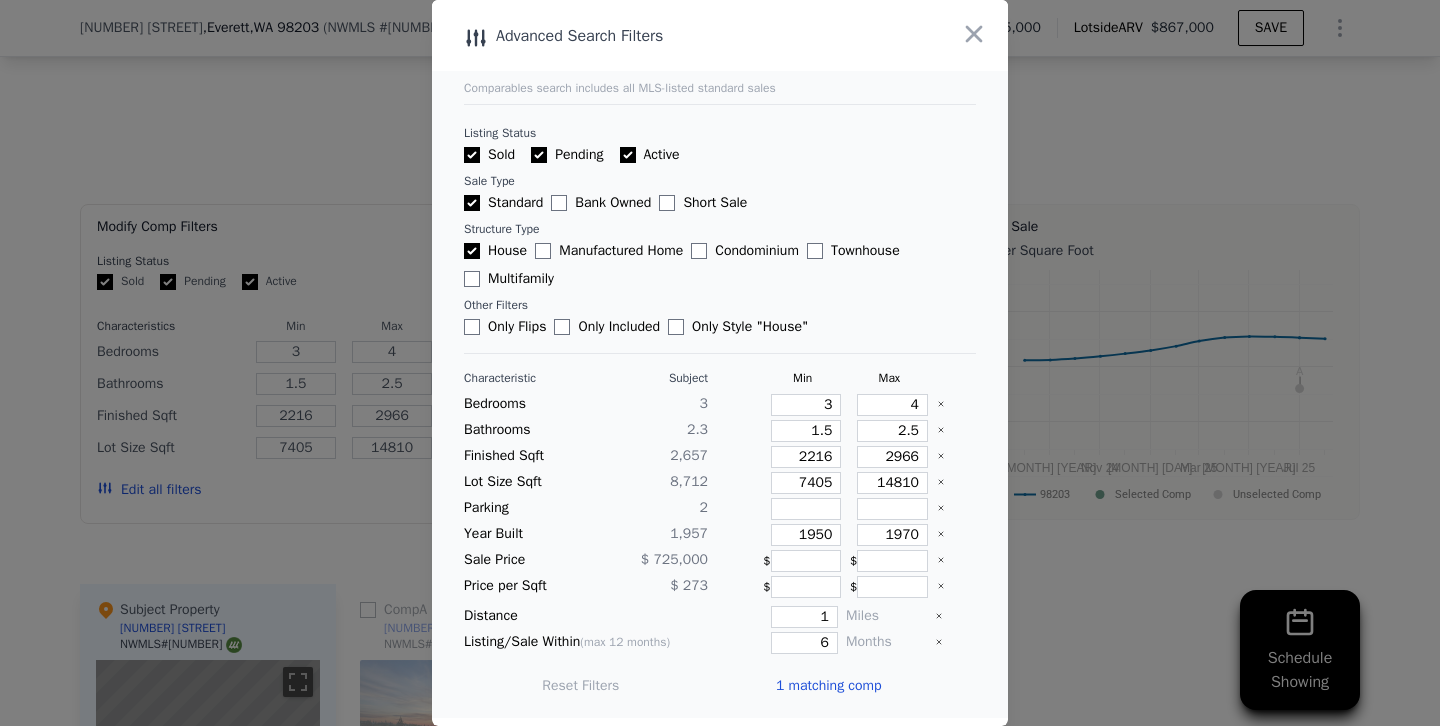 click at bounding box center [720, 363] 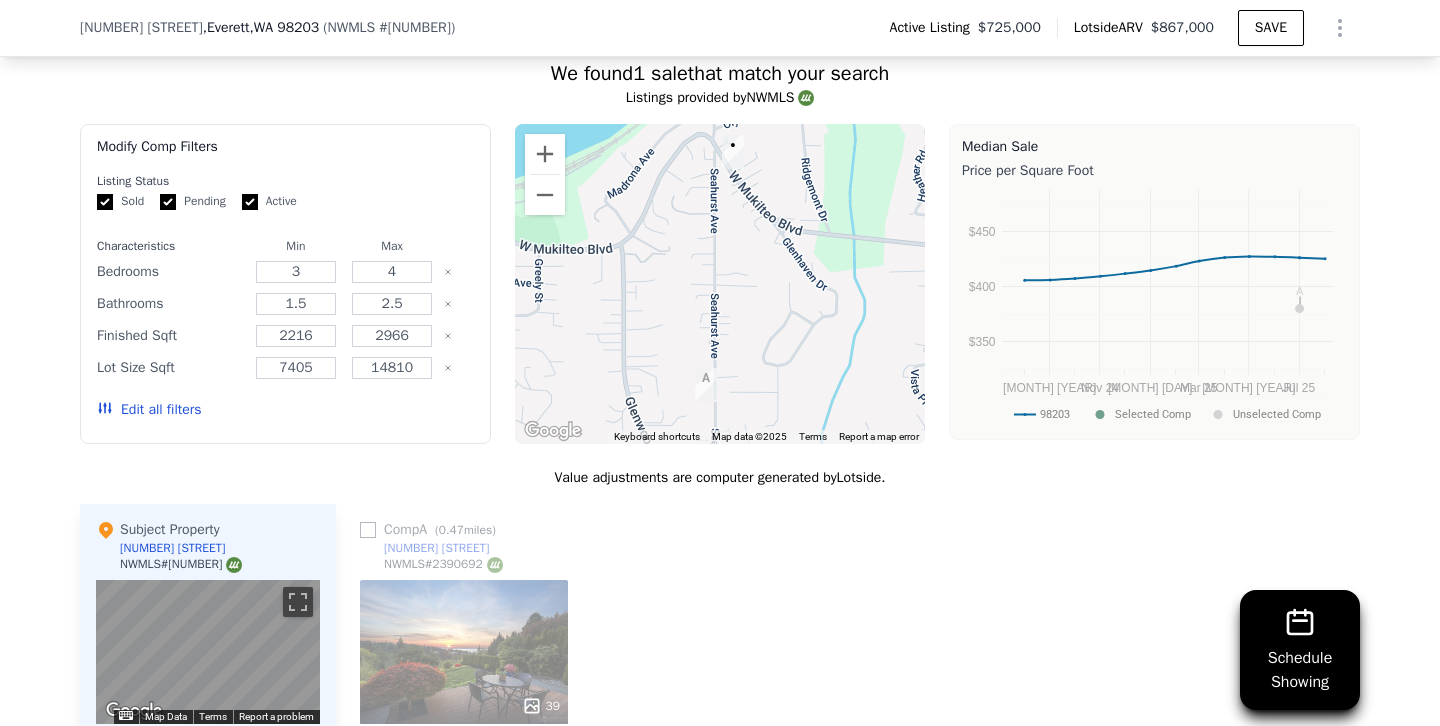 scroll, scrollTop: 1712, scrollLeft: 0, axis: vertical 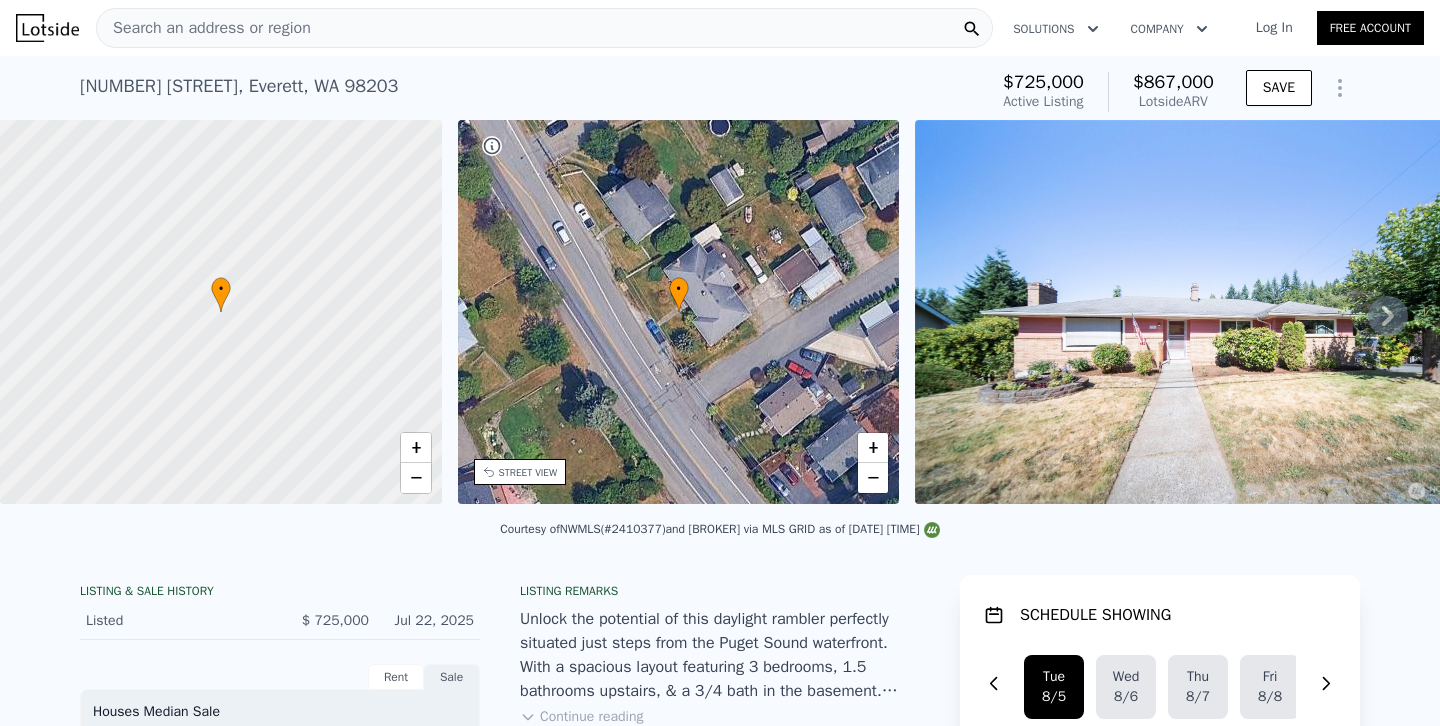click on "Search an address or region" at bounding box center (544, 28) 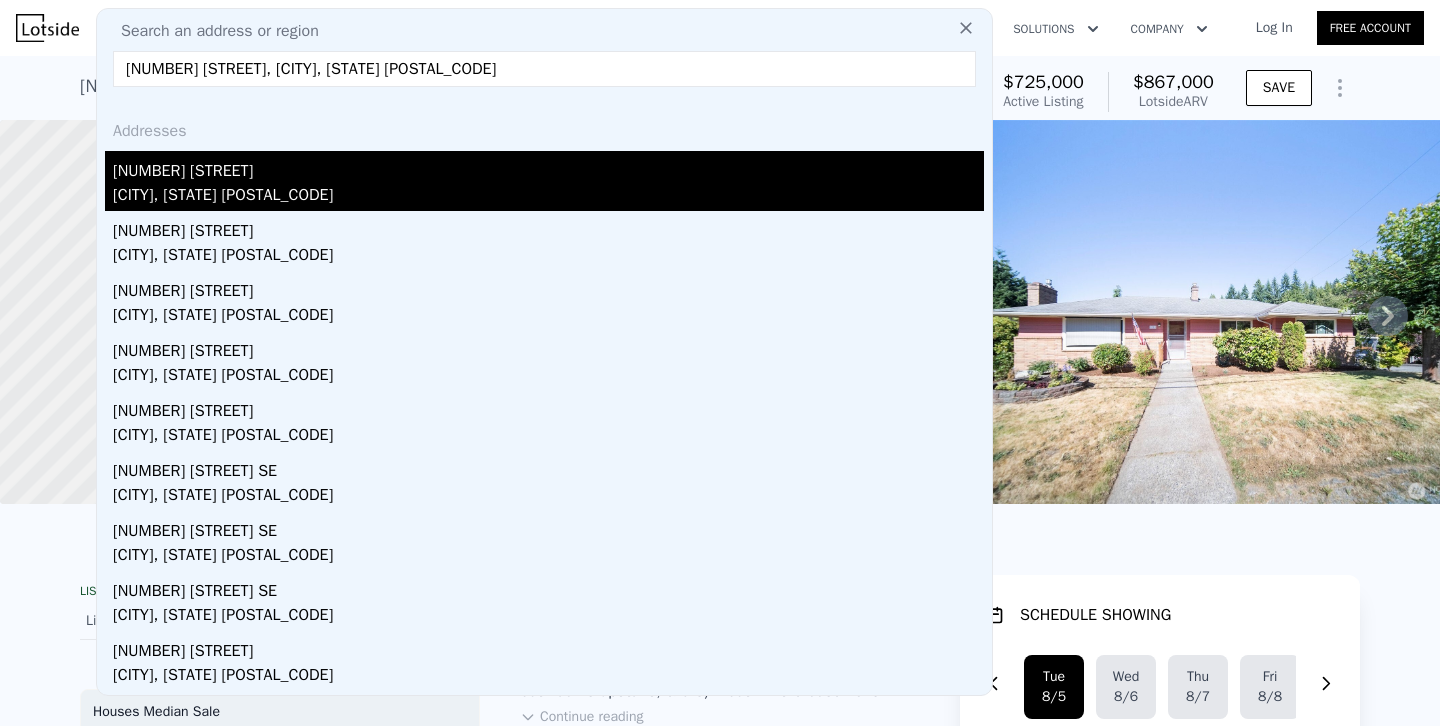 click on "[NUMBER] [STREET]" at bounding box center [548, 167] 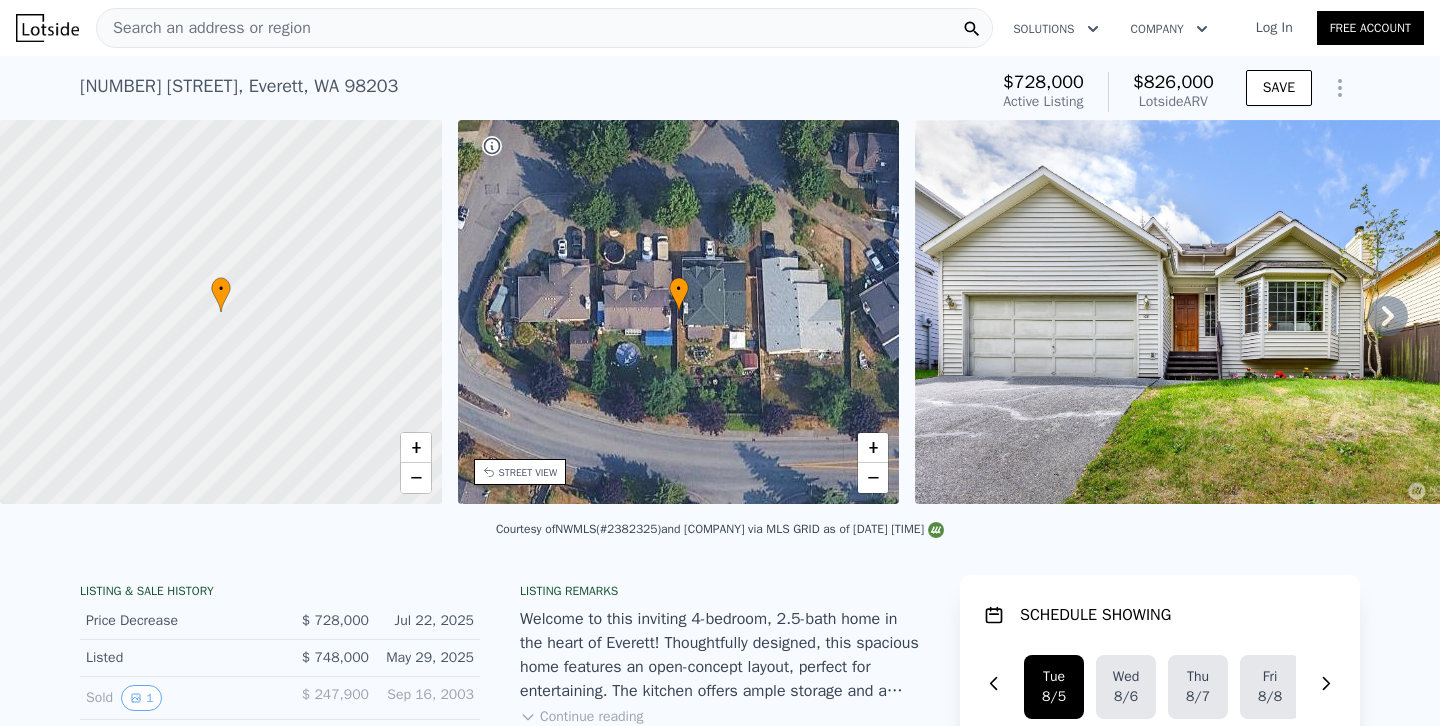click on "Search an address or region" at bounding box center [544, 28] 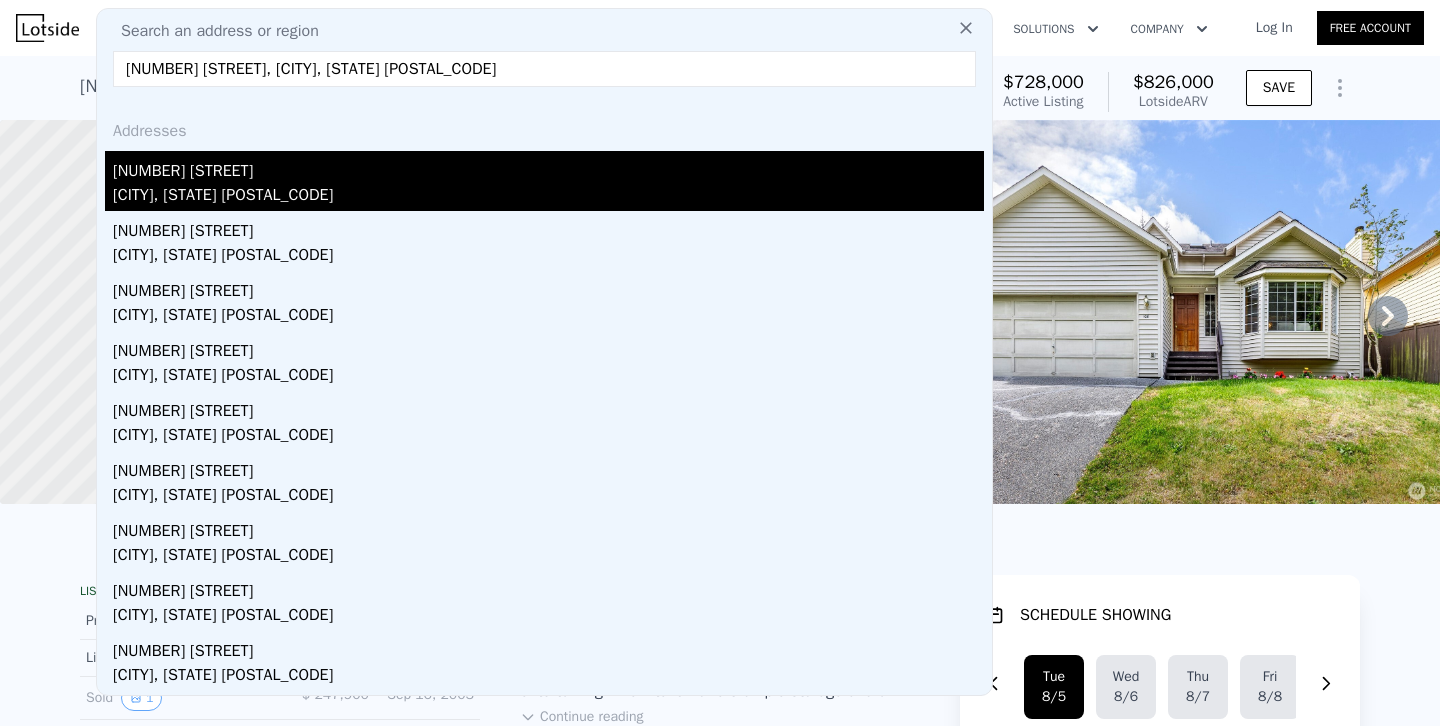 click on "[CITY], [STATE] [POSTAL_CODE]" at bounding box center (548, 197) 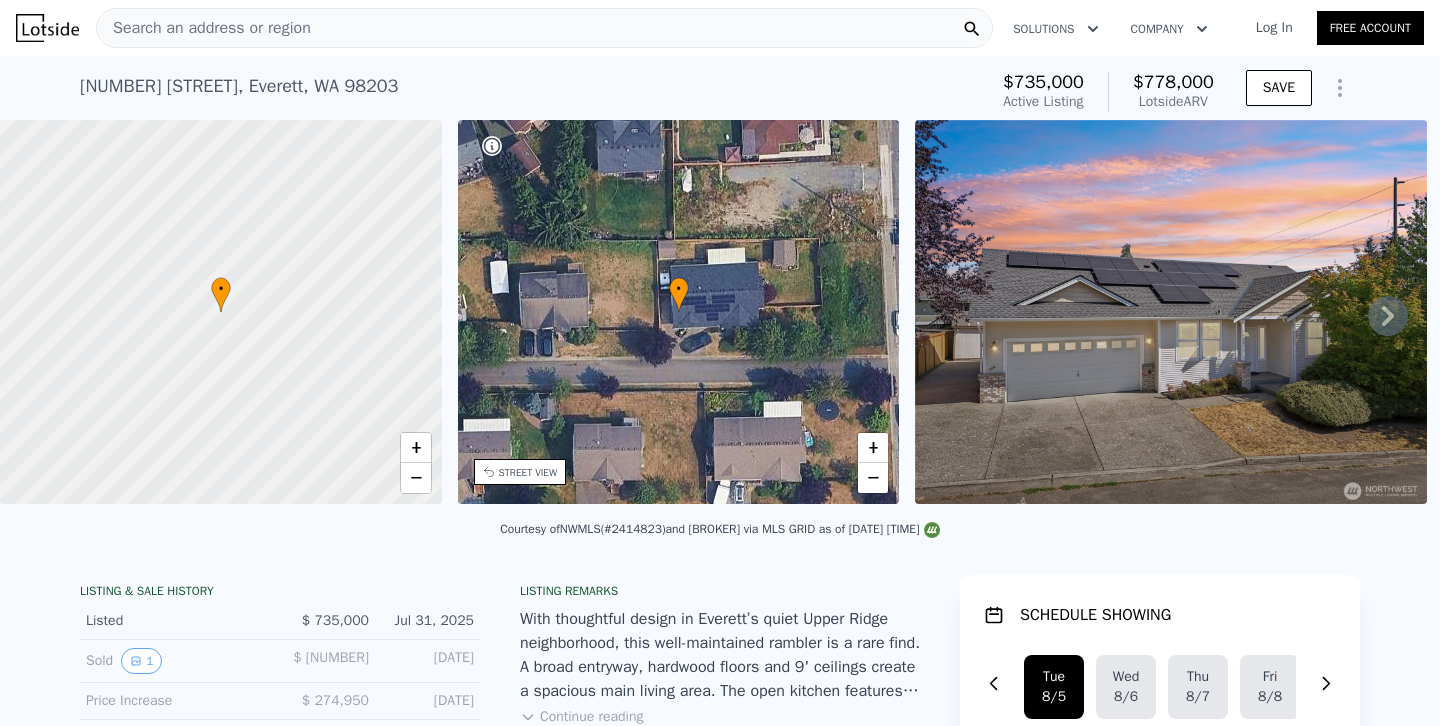 click on "Search an address or region" at bounding box center (204, 28) 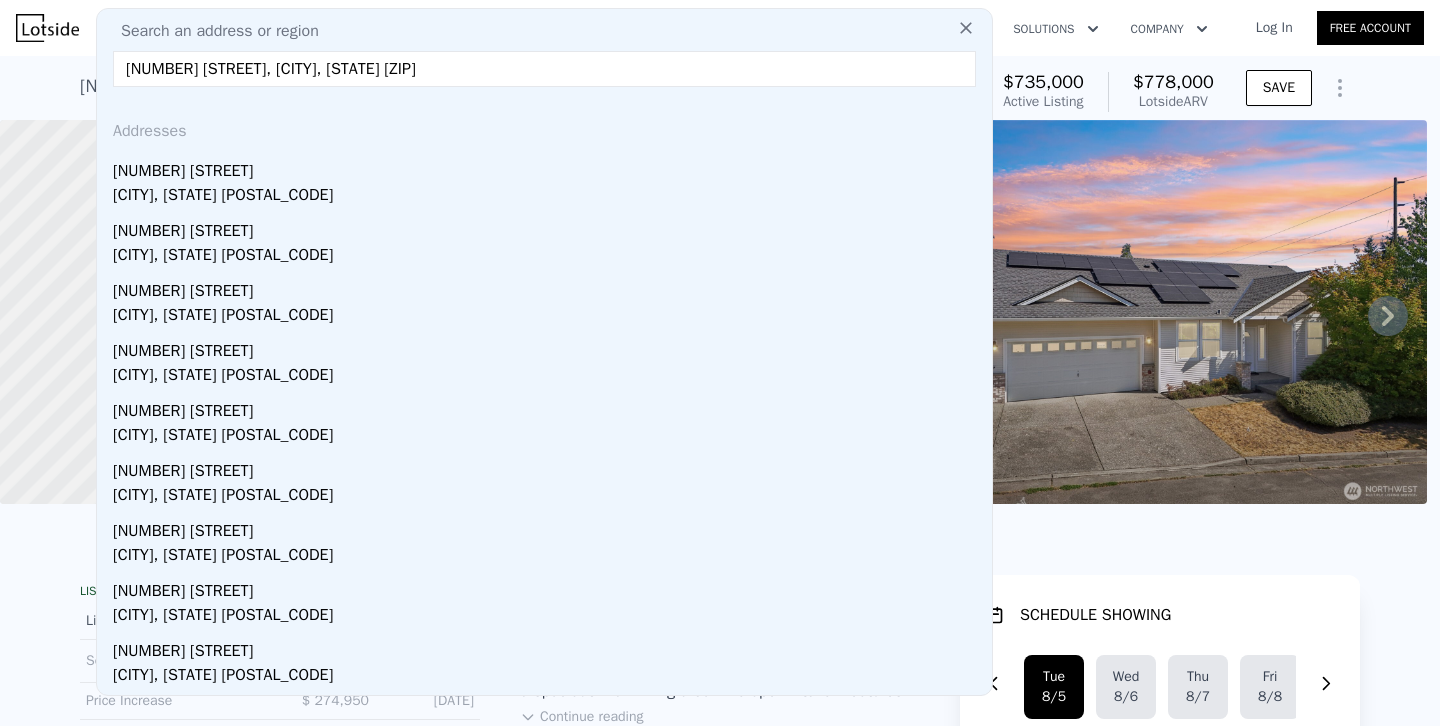 click on "Addresses" at bounding box center (544, 127) 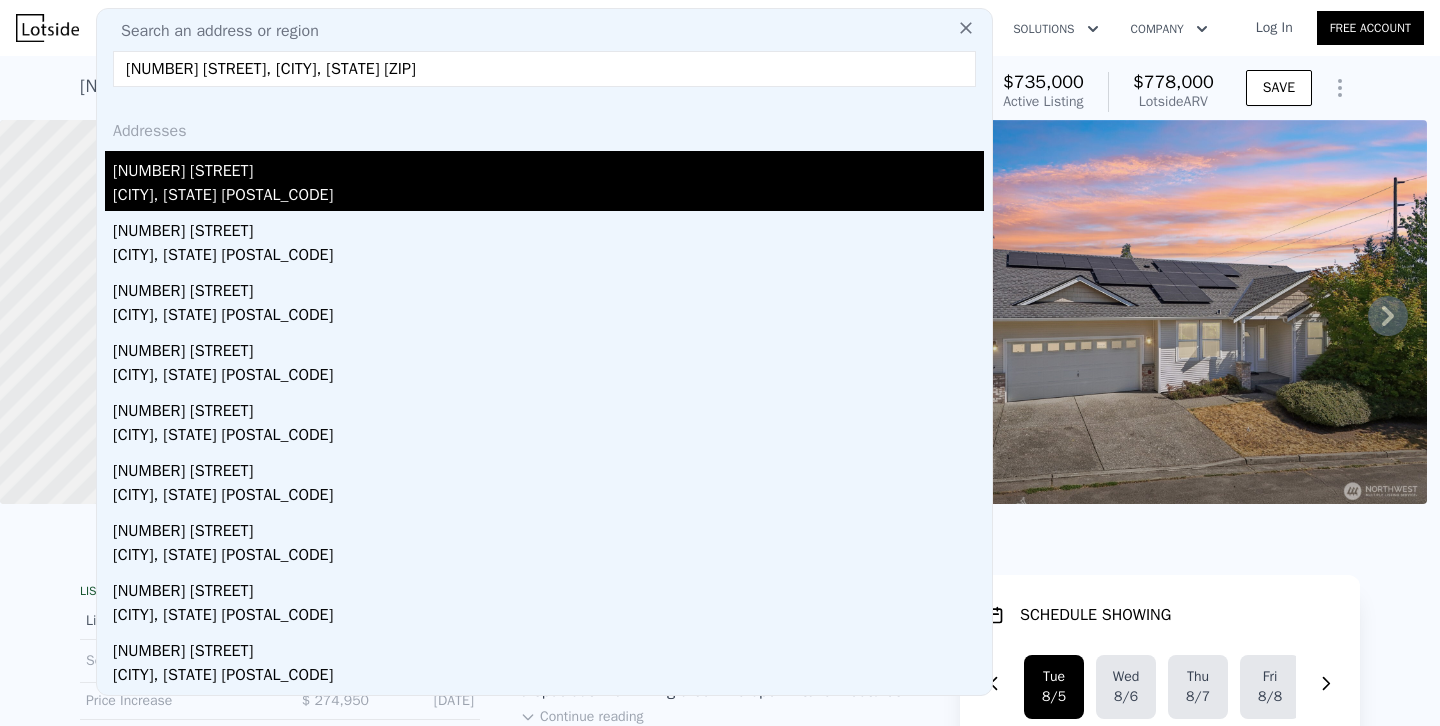 click on "[NUMBER] [STREET]" at bounding box center [548, 167] 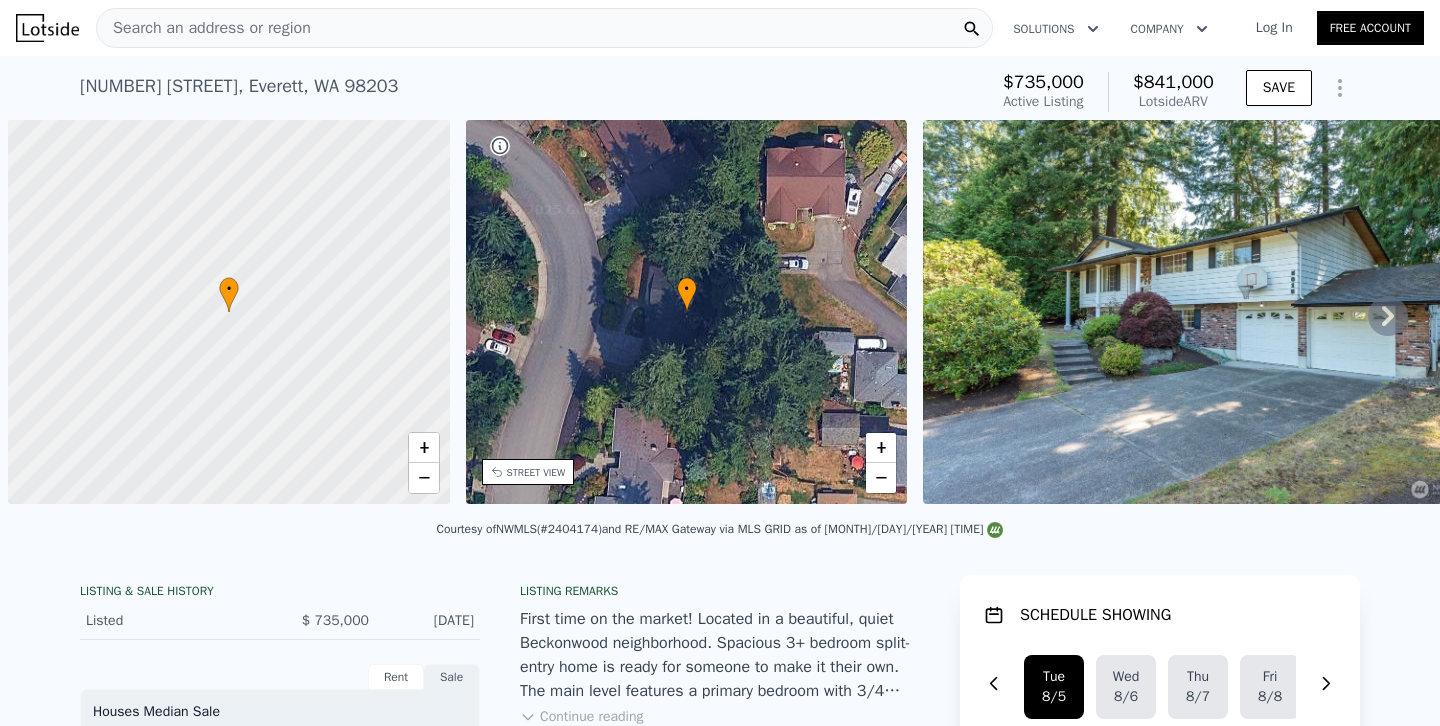 scroll, scrollTop: 0, scrollLeft: 0, axis: both 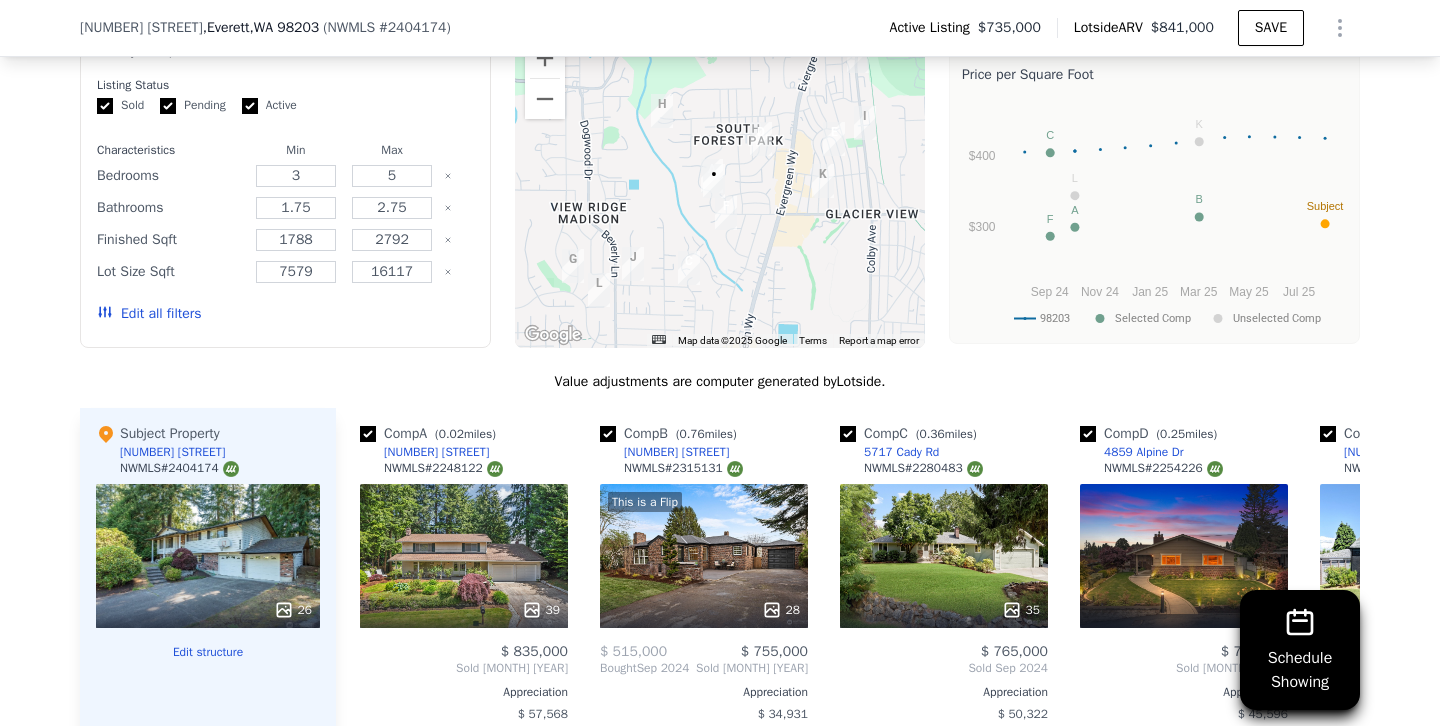 click on "Edit all filters" at bounding box center [149, 314] 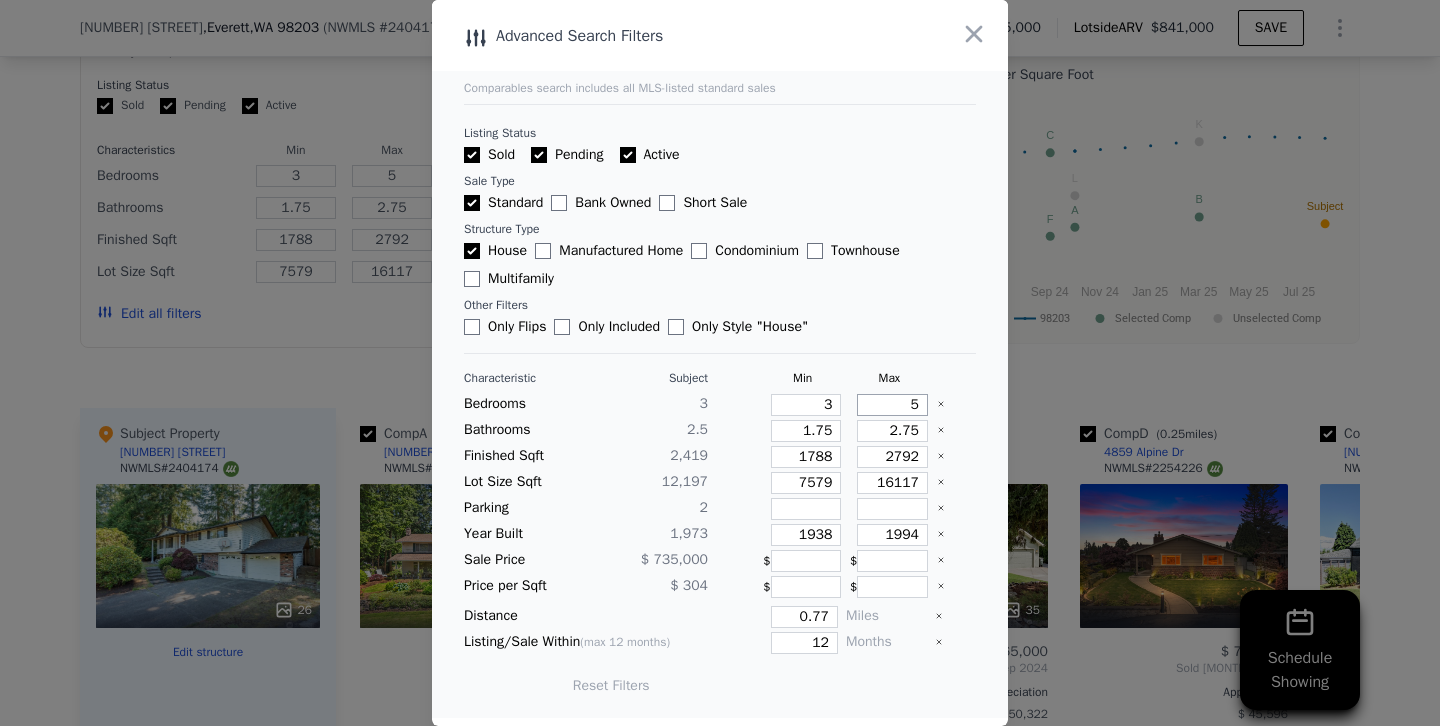 drag, startPoint x: 887, startPoint y: 406, endPoint x: 965, endPoint y: 407, distance: 78.00641 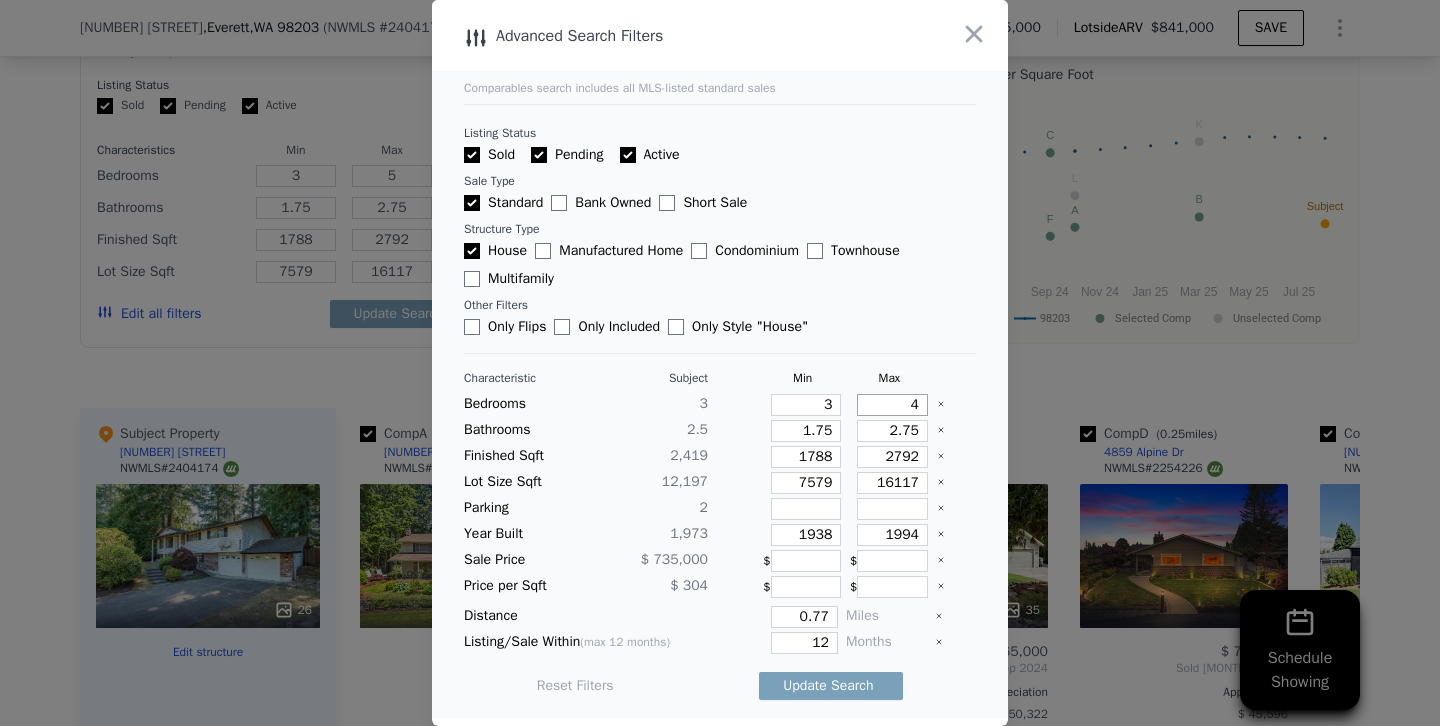 type on "4" 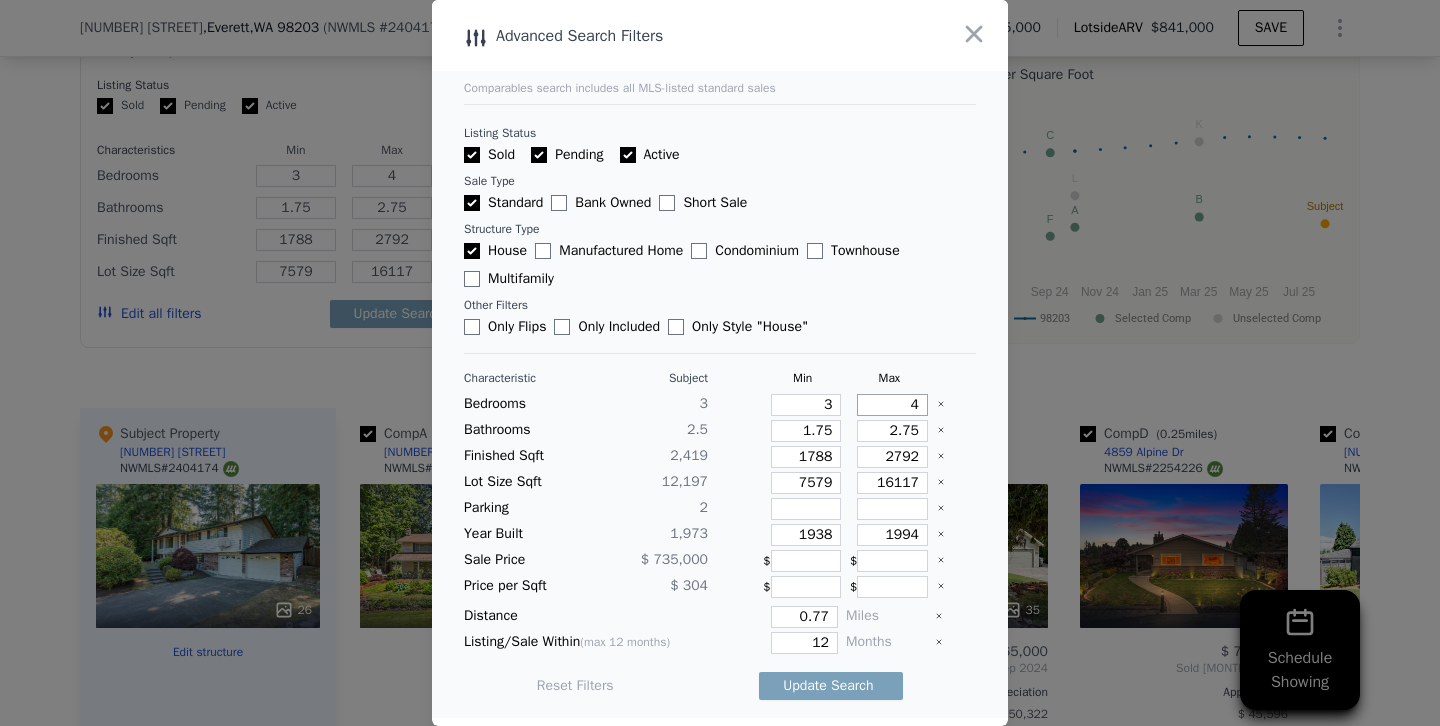 type on "4" 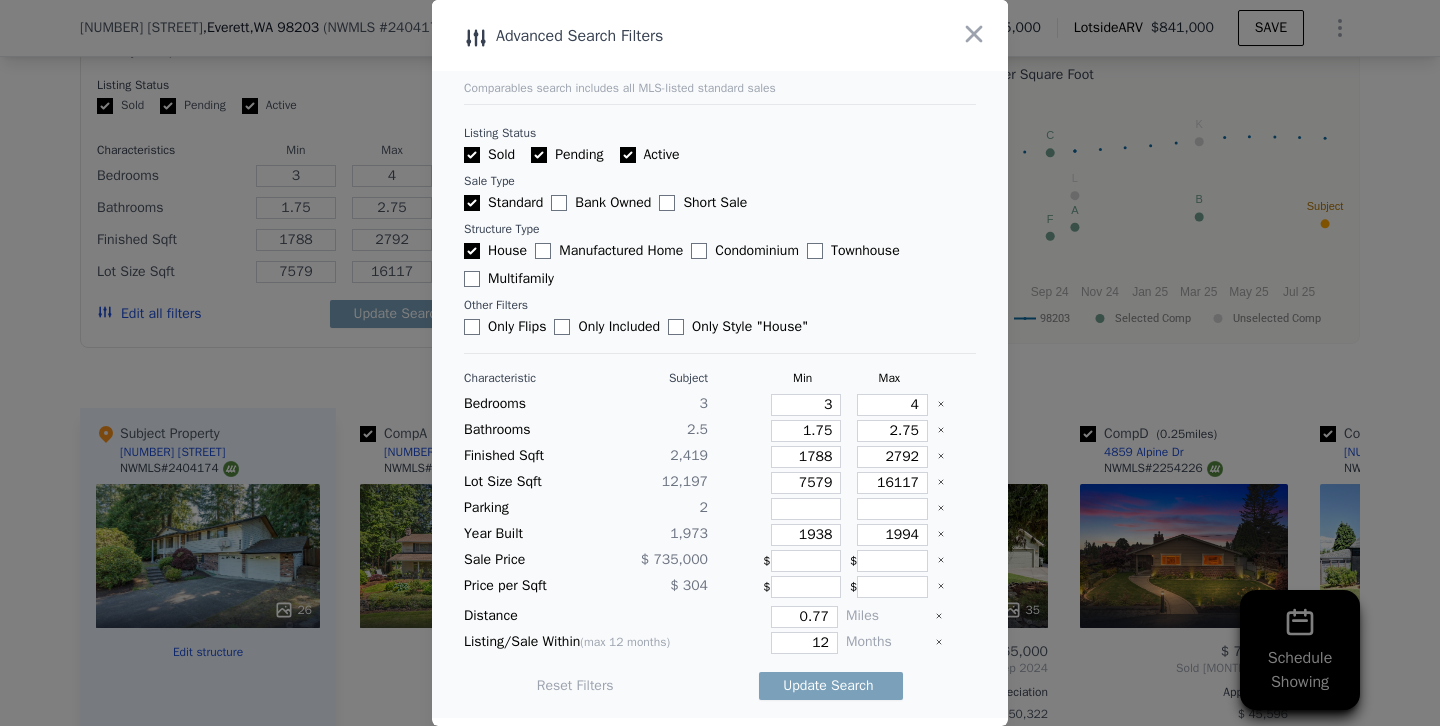 type 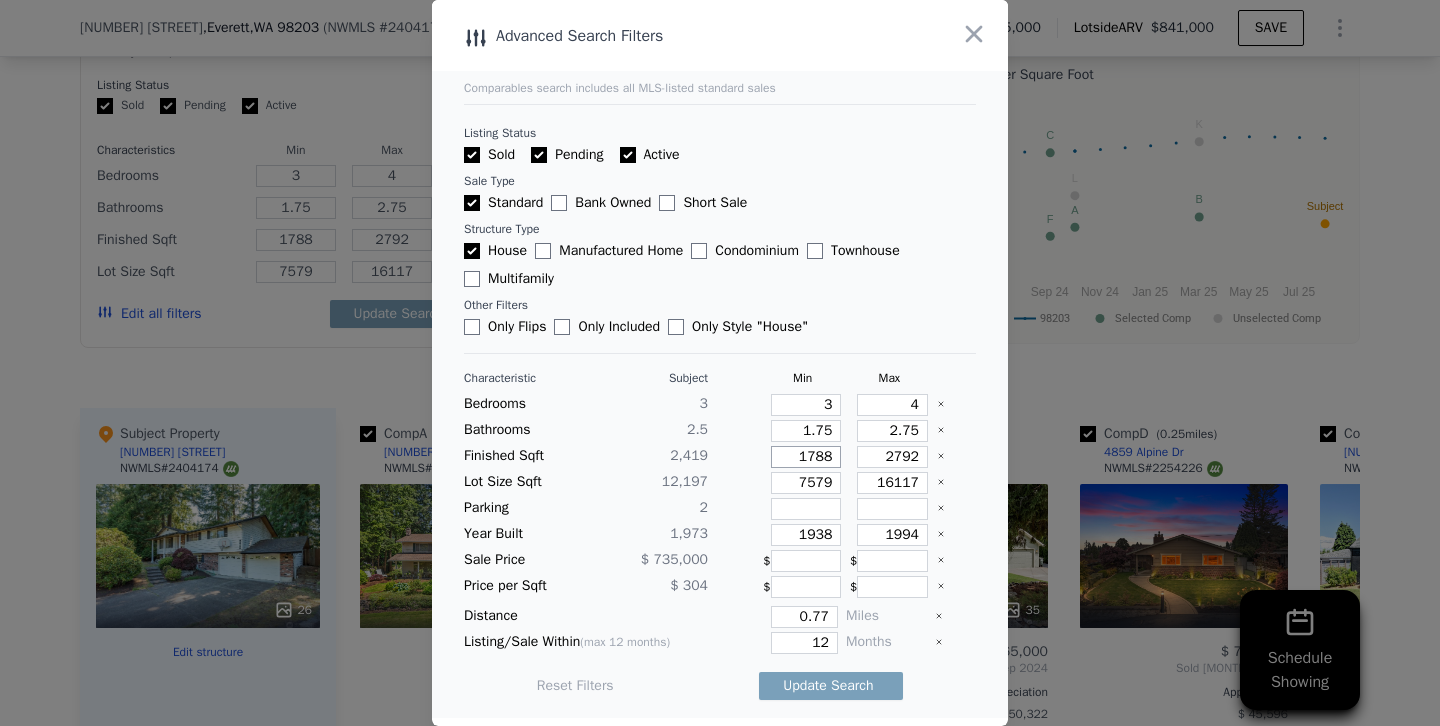type on "2" 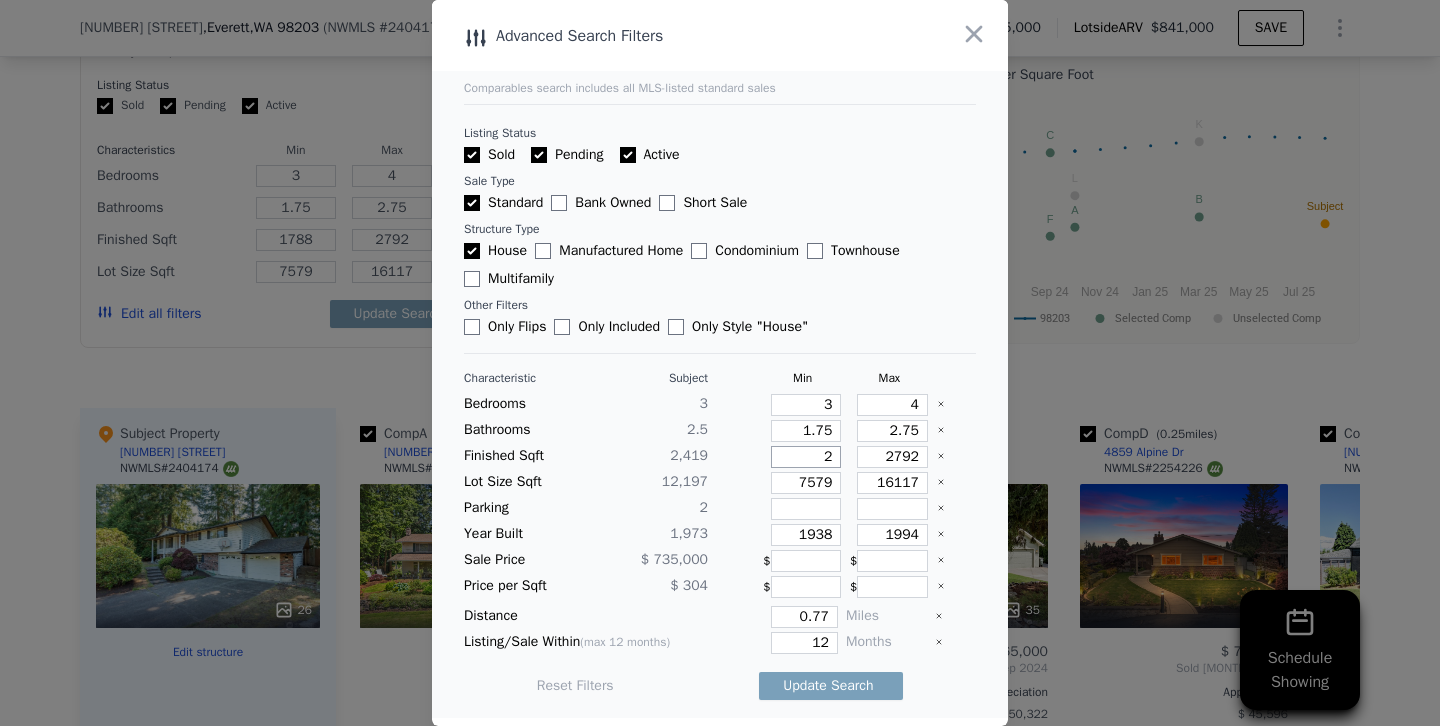 type on "2" 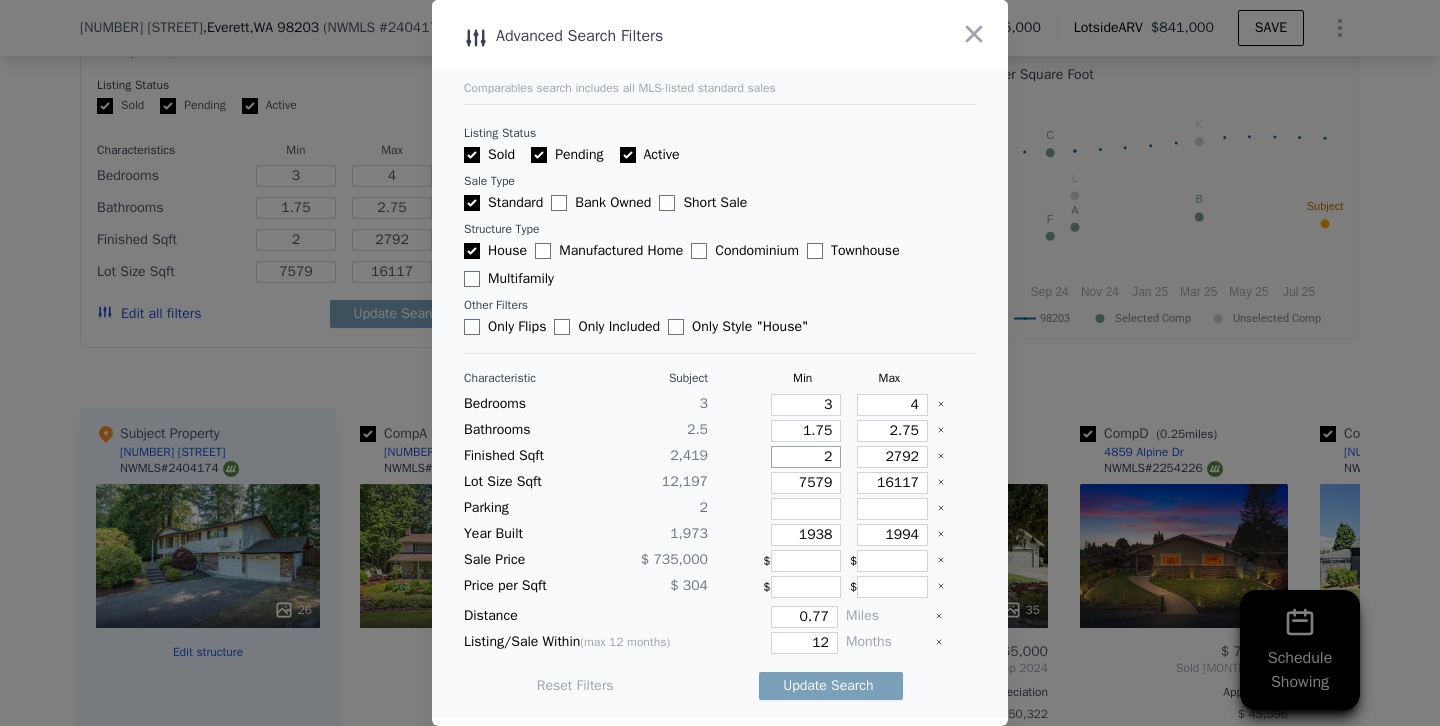 type on "22" 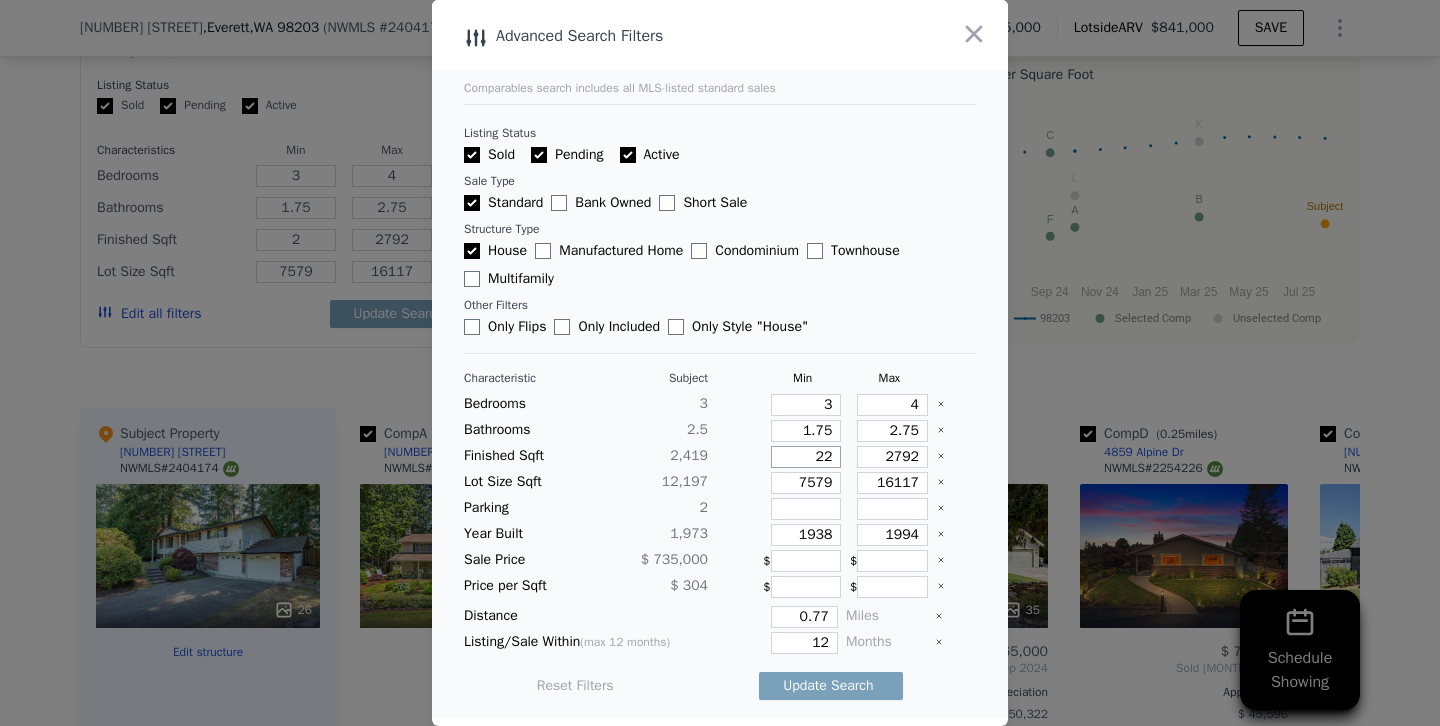 type on "22" 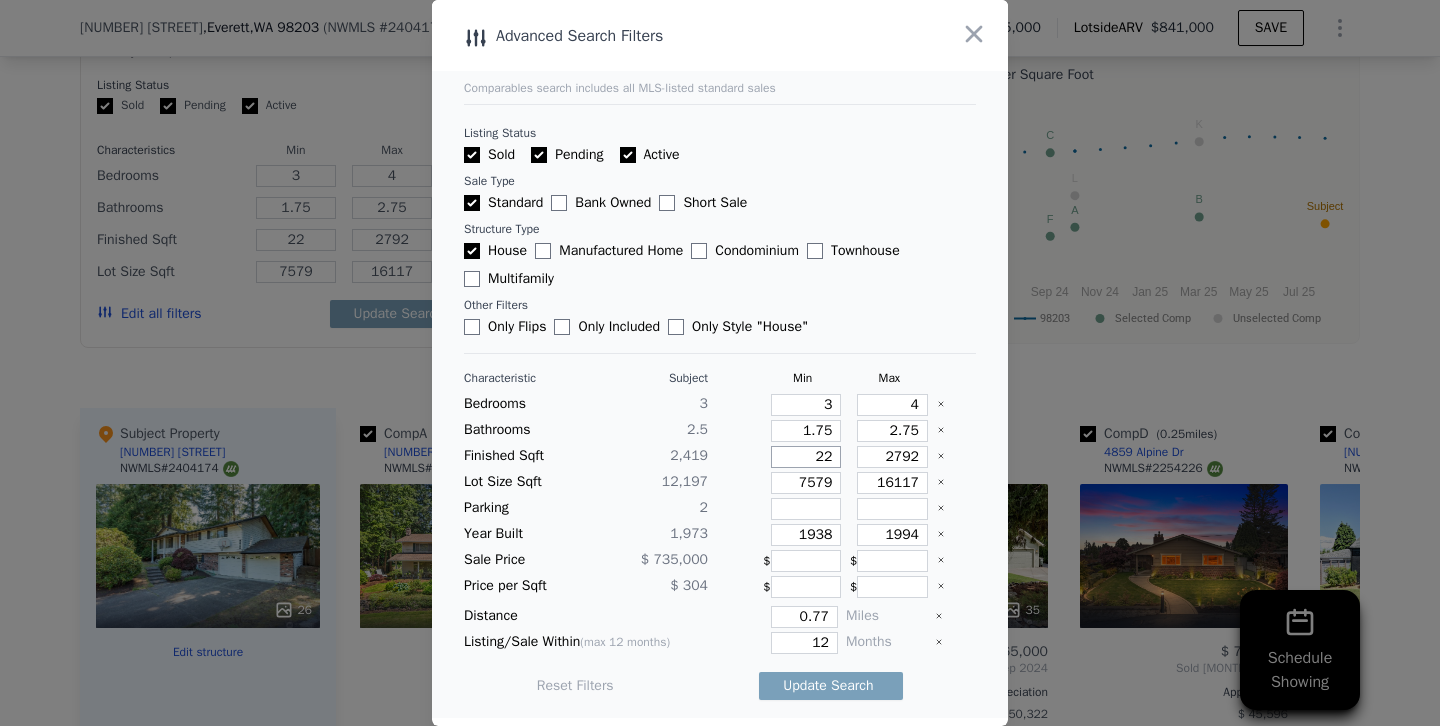type on "220" 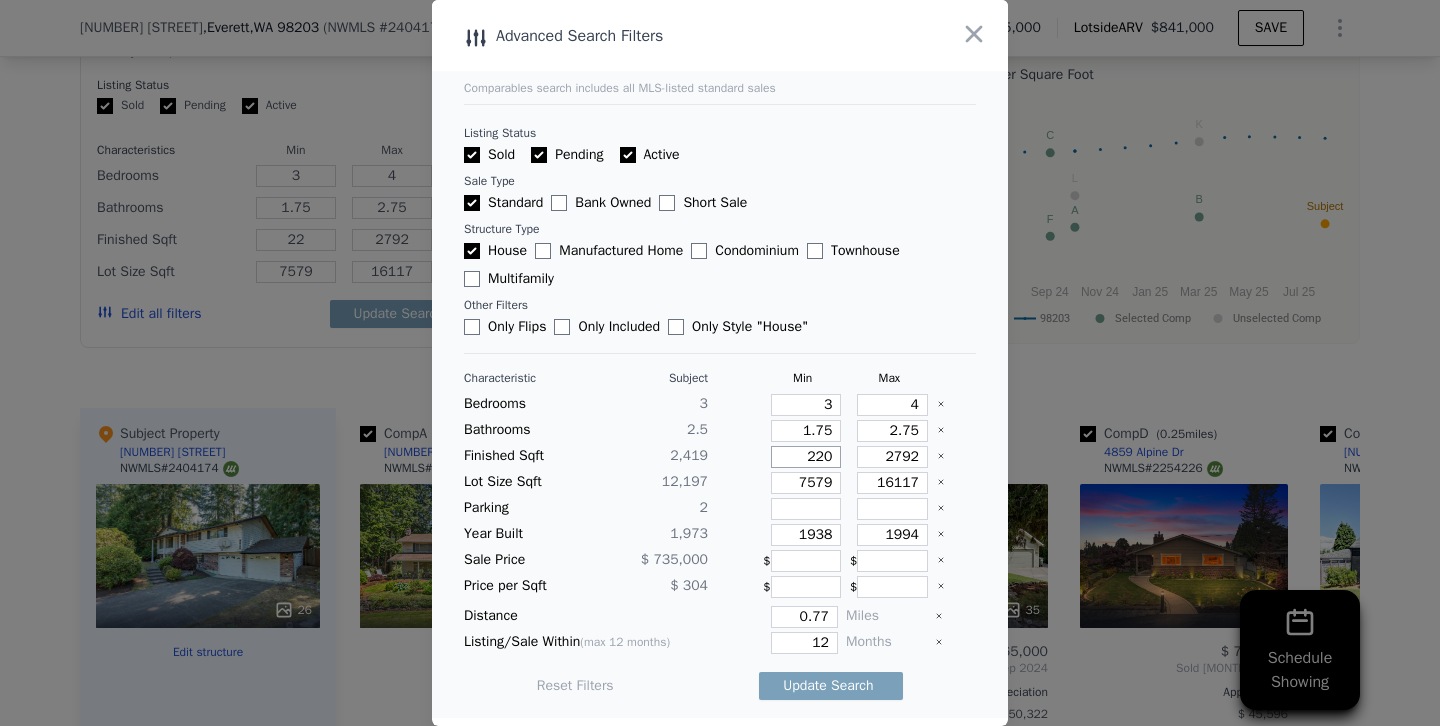 type on "220" 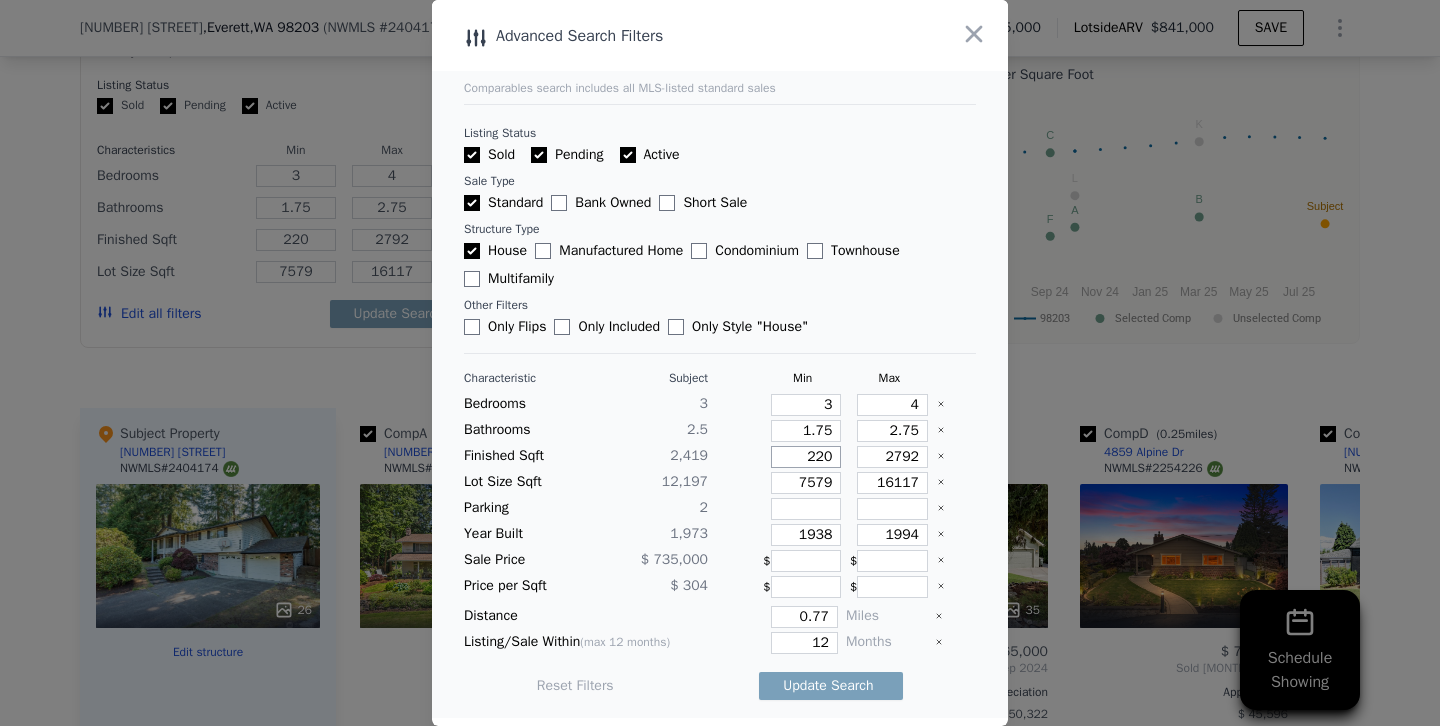 type on "2200" 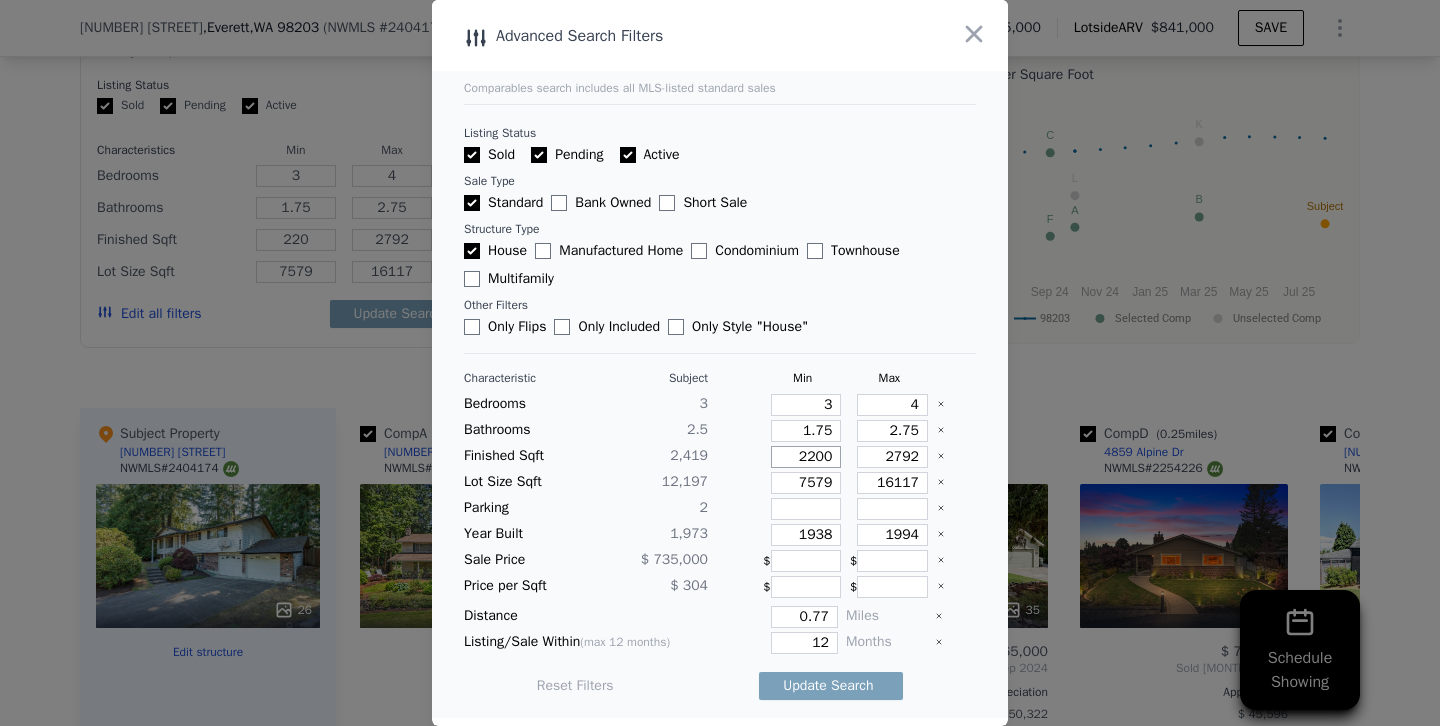 type on "2200" 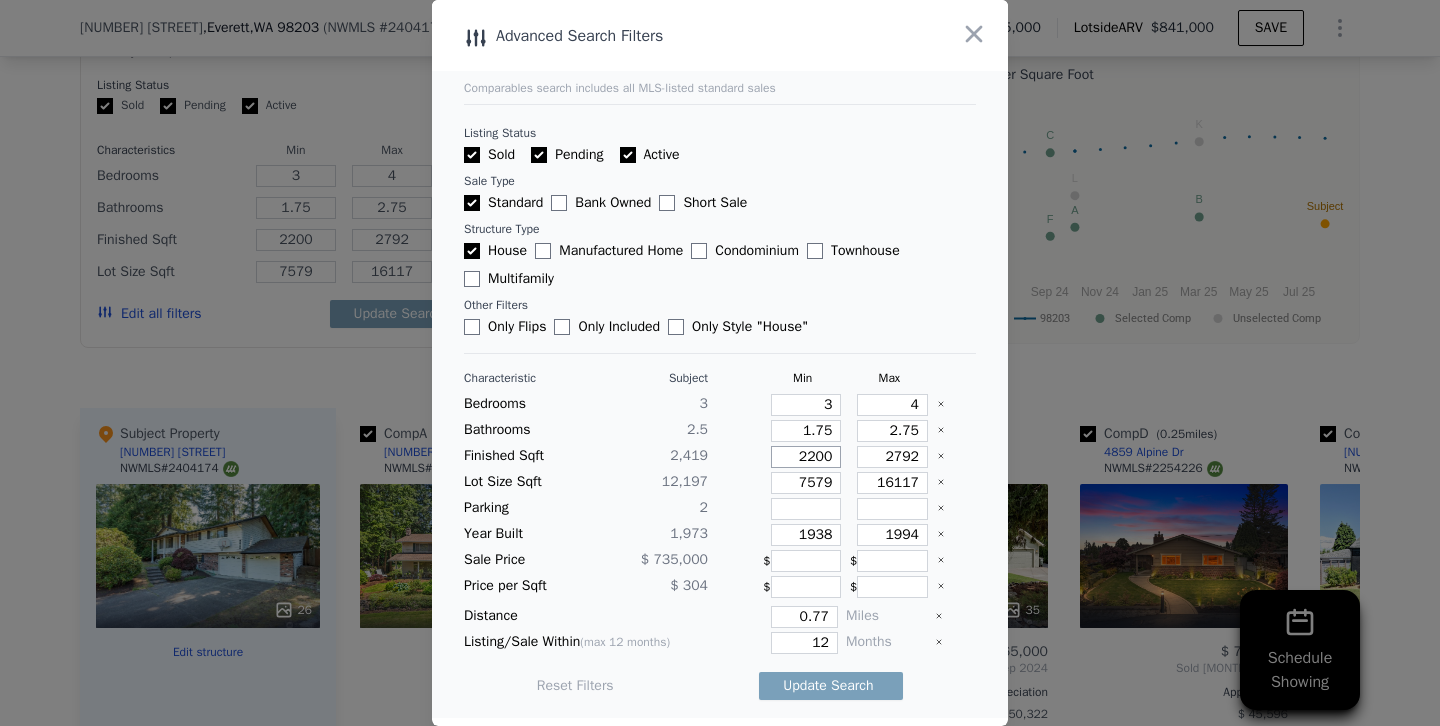 type on "2200" 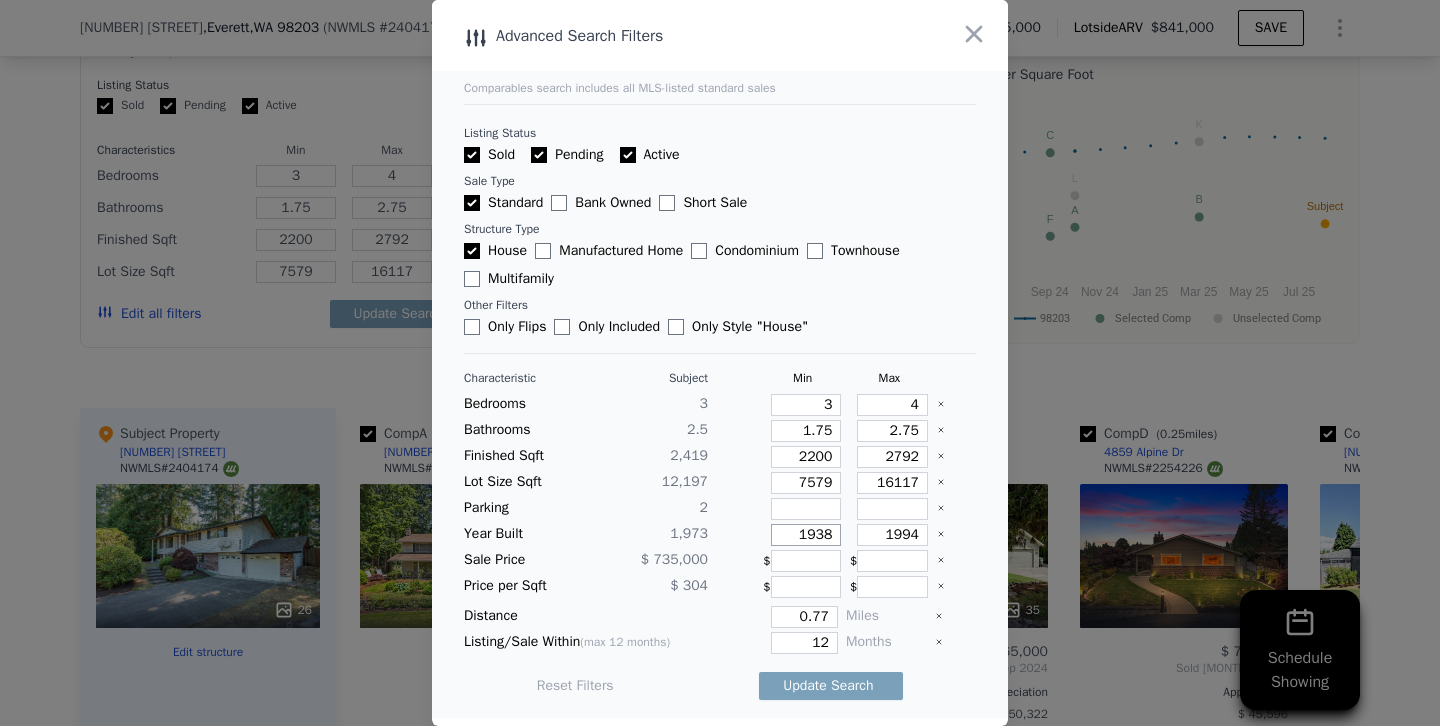 drag, startPoint x: 815, startPoint y: 534, endPoint x: 987, endPoint y: 518, distance: 172.74258 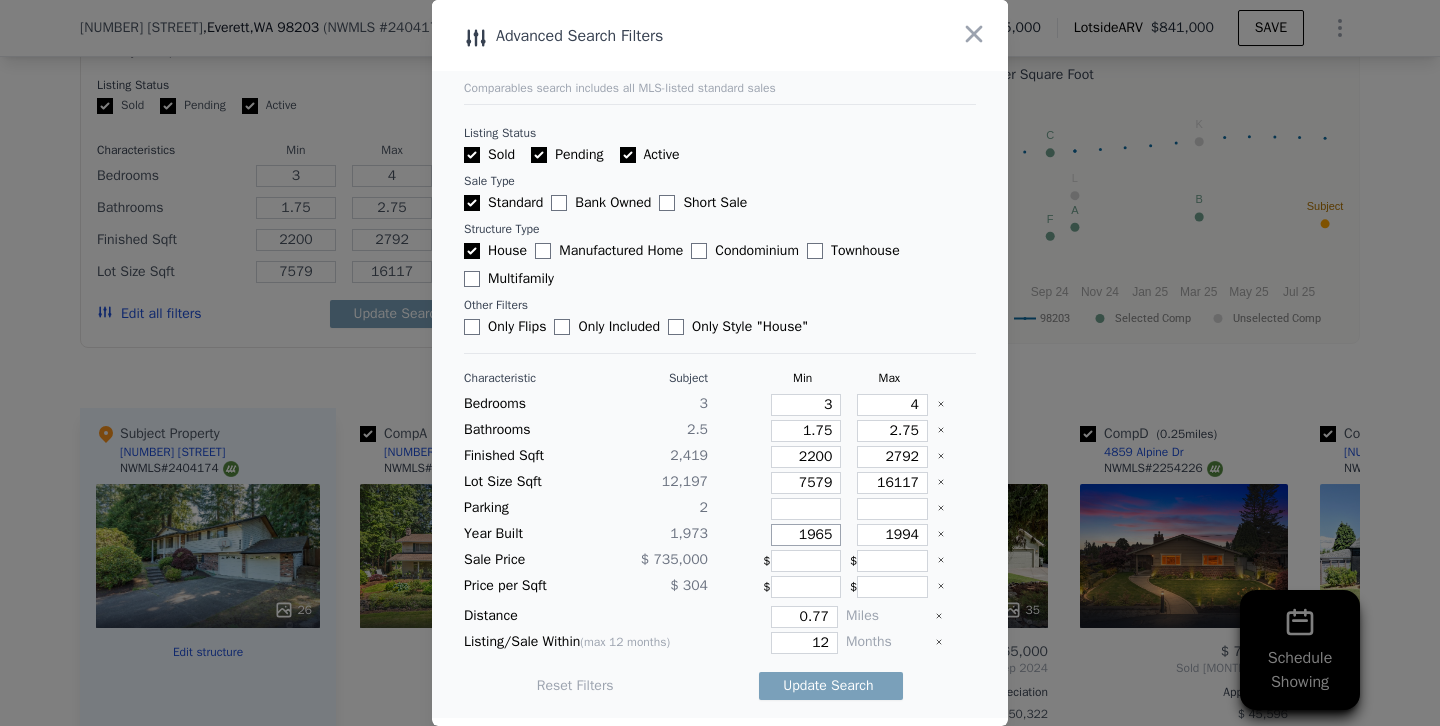 type on "1965" 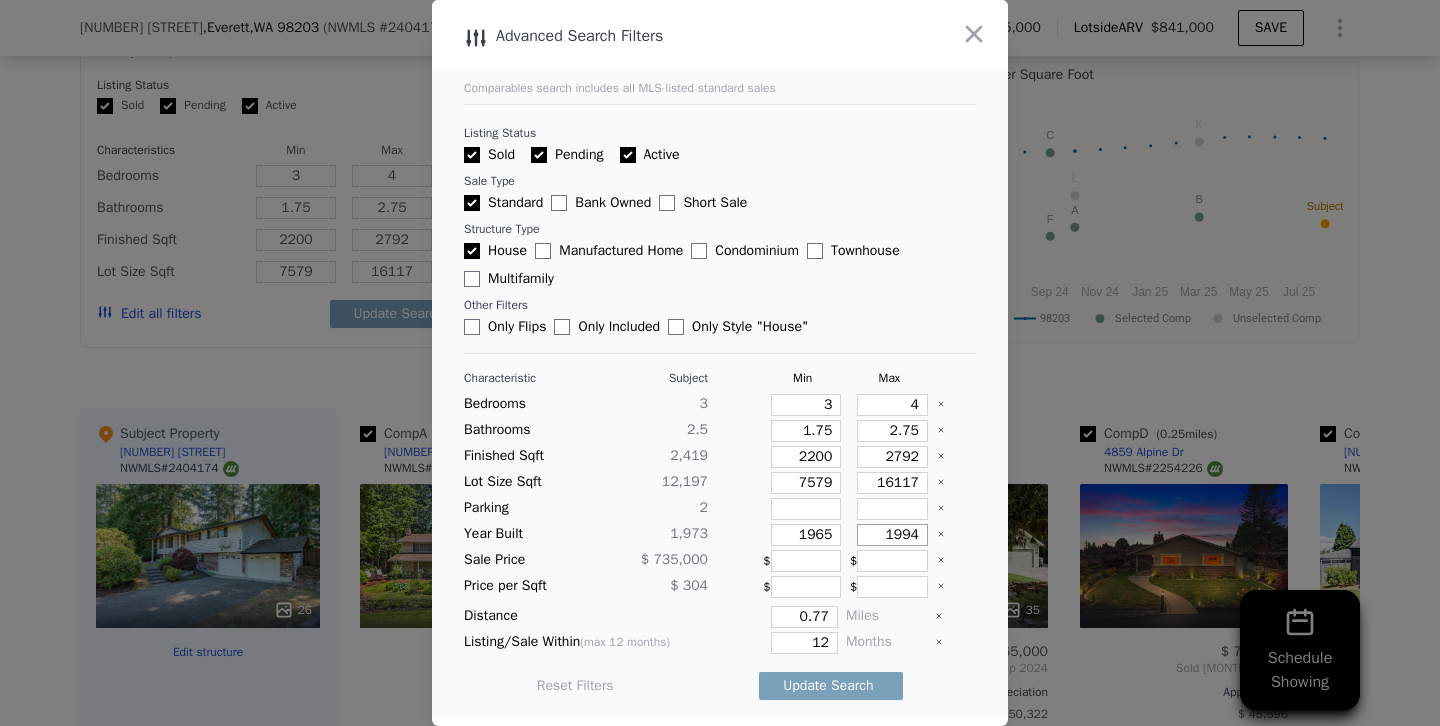 drag, startPoint x: 901, startPoint y: 532, endPoint x: 1030, endPoint y: 531, distance: 129.00388 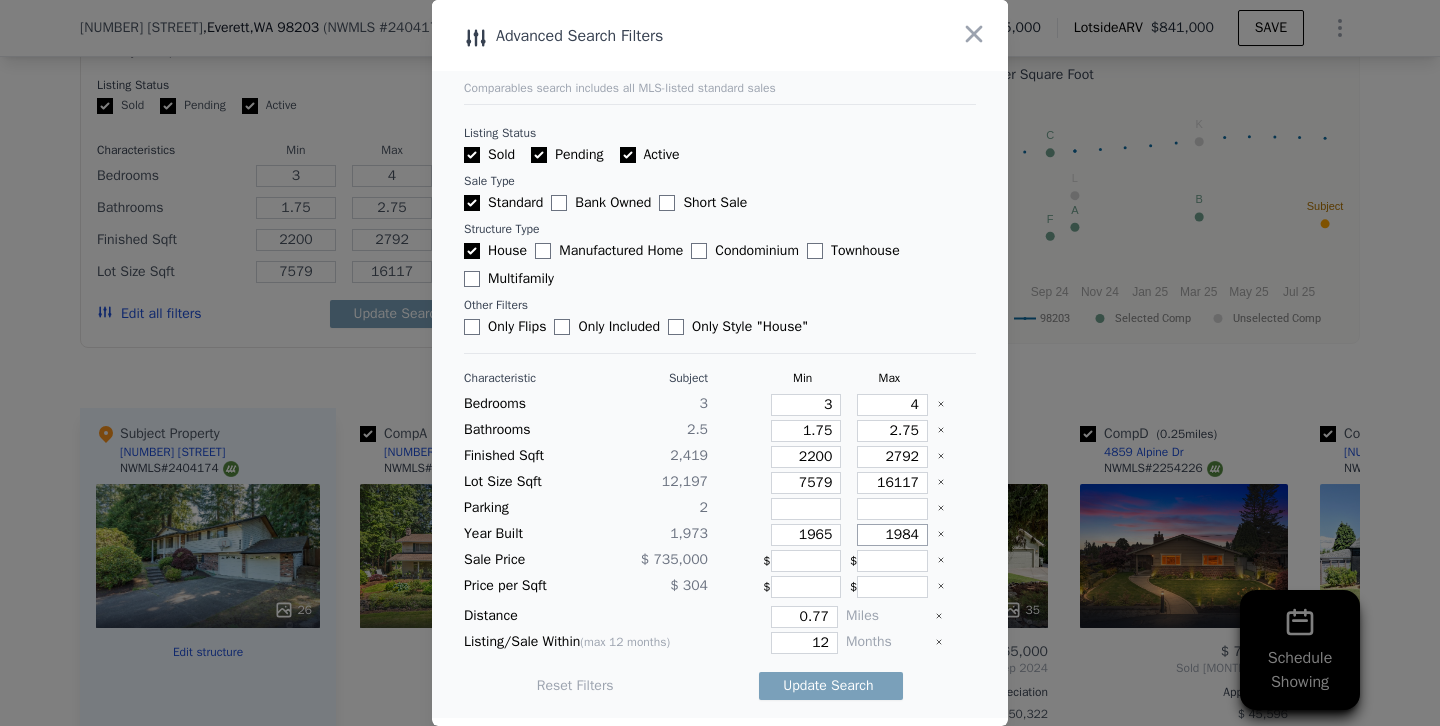 type on "1984" 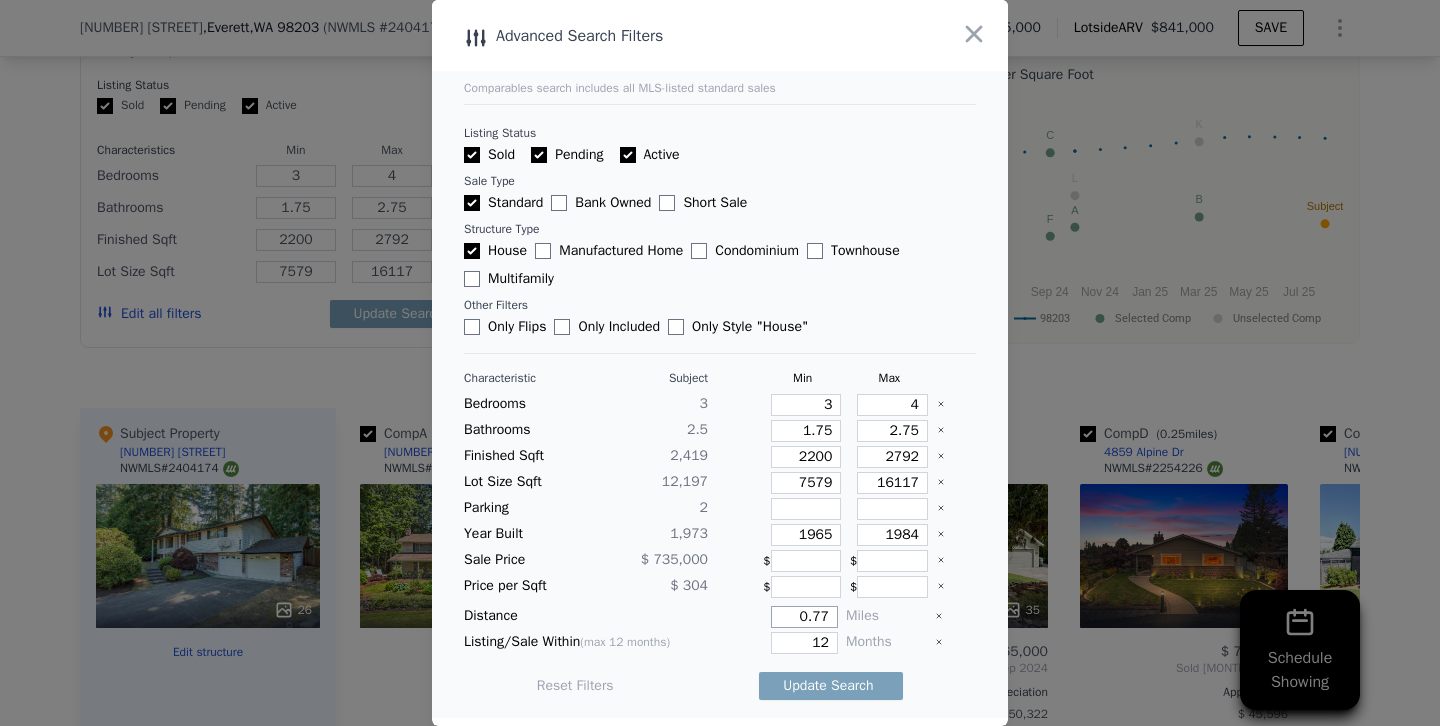 click on "0.77" at bounding box center (804, 617) 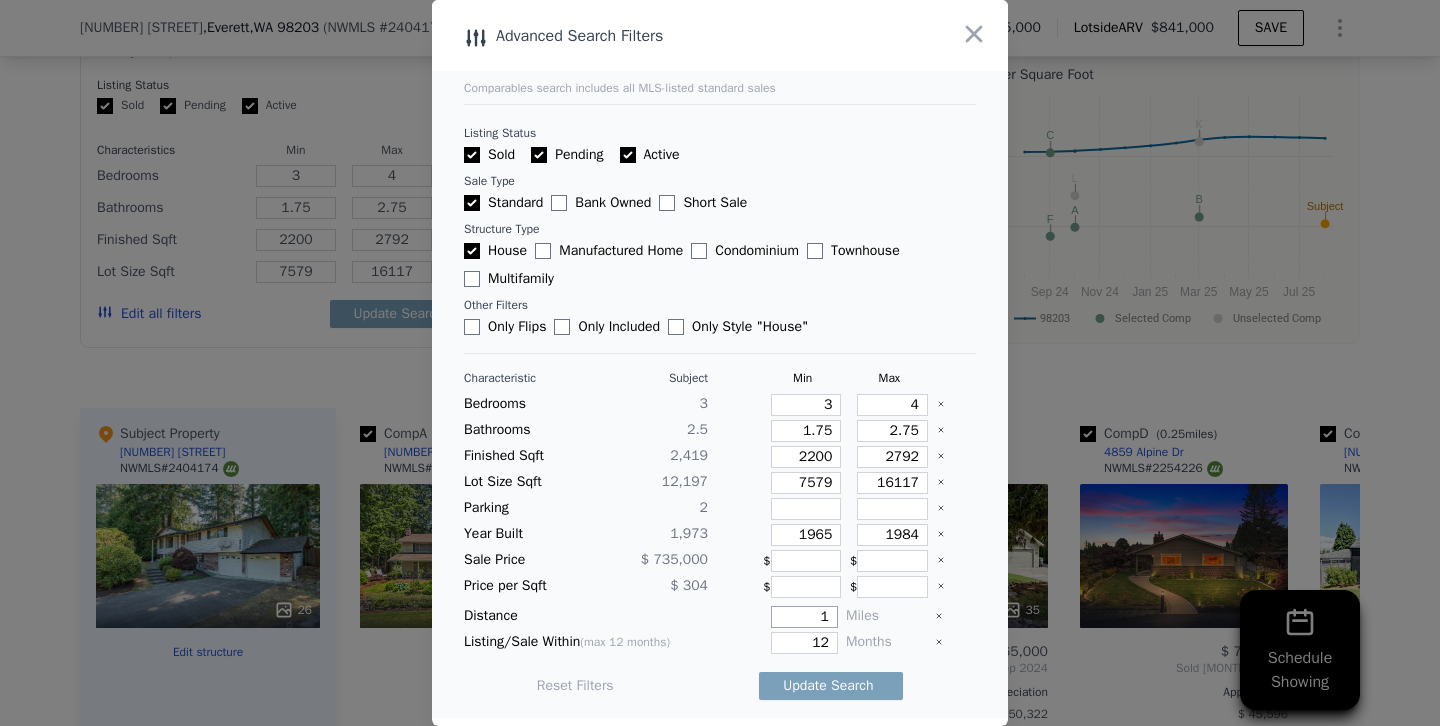 type on "1" 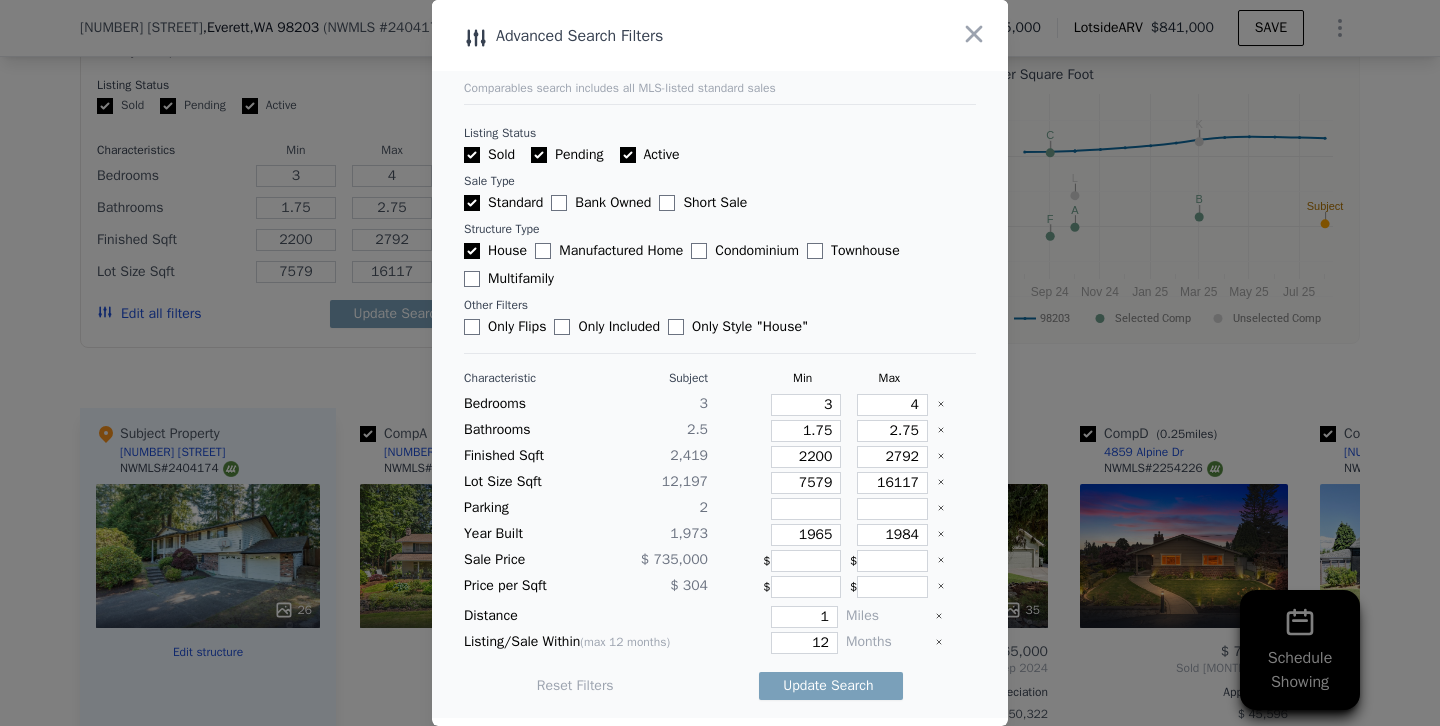 type 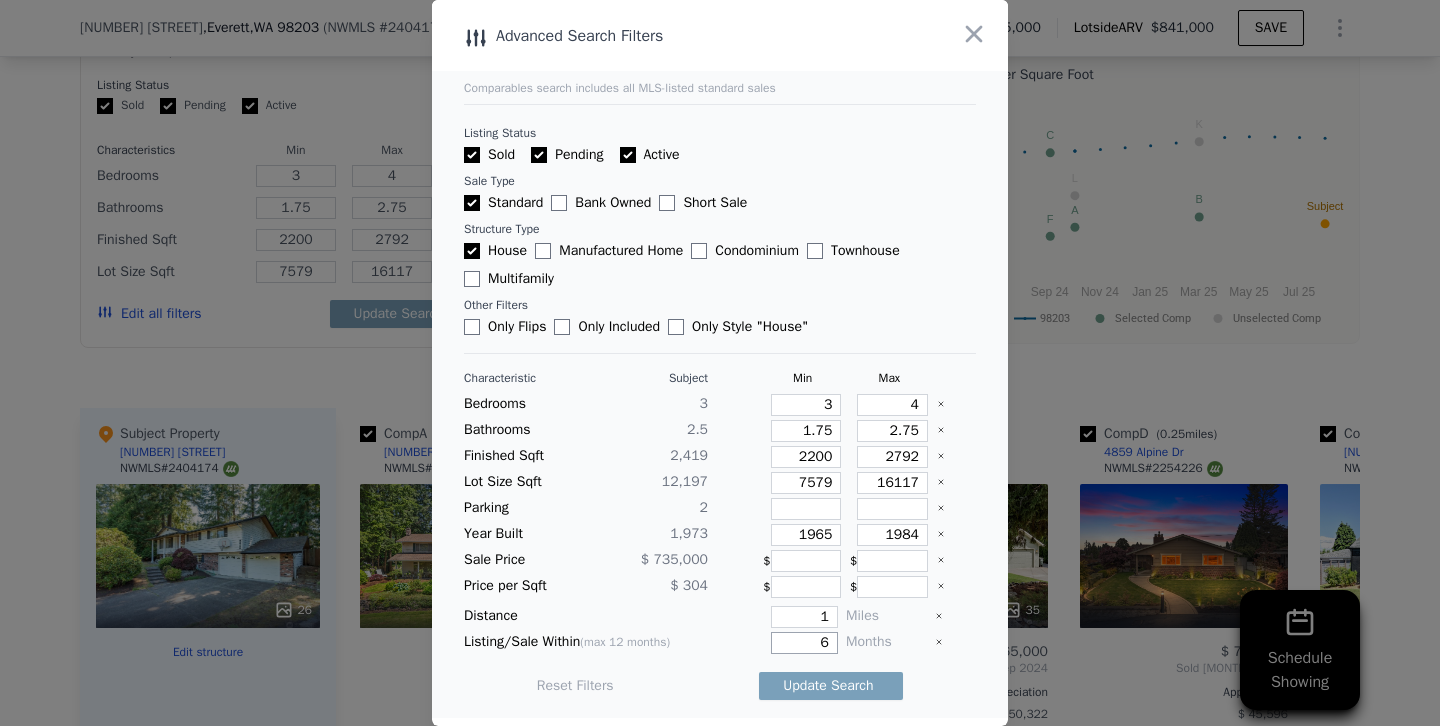 type on "6" 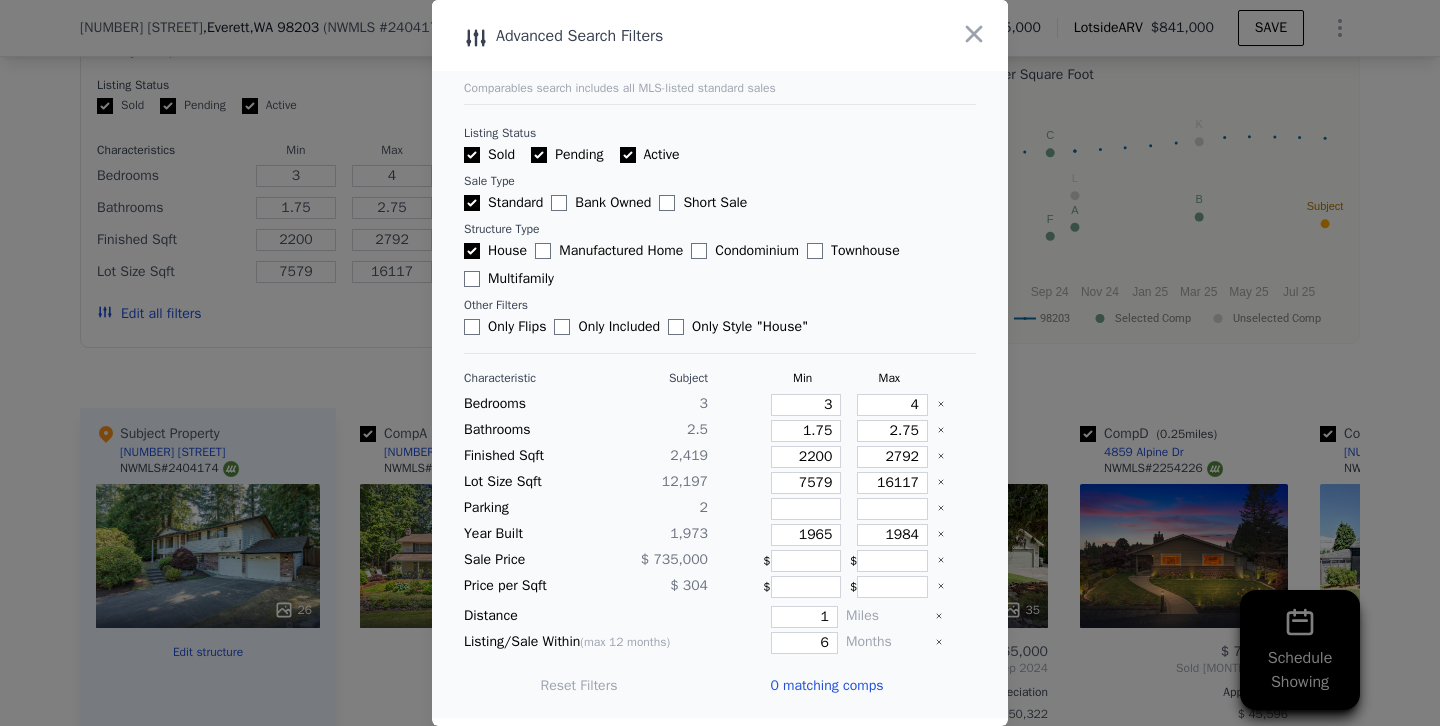 click at bounding box center [720, 363] 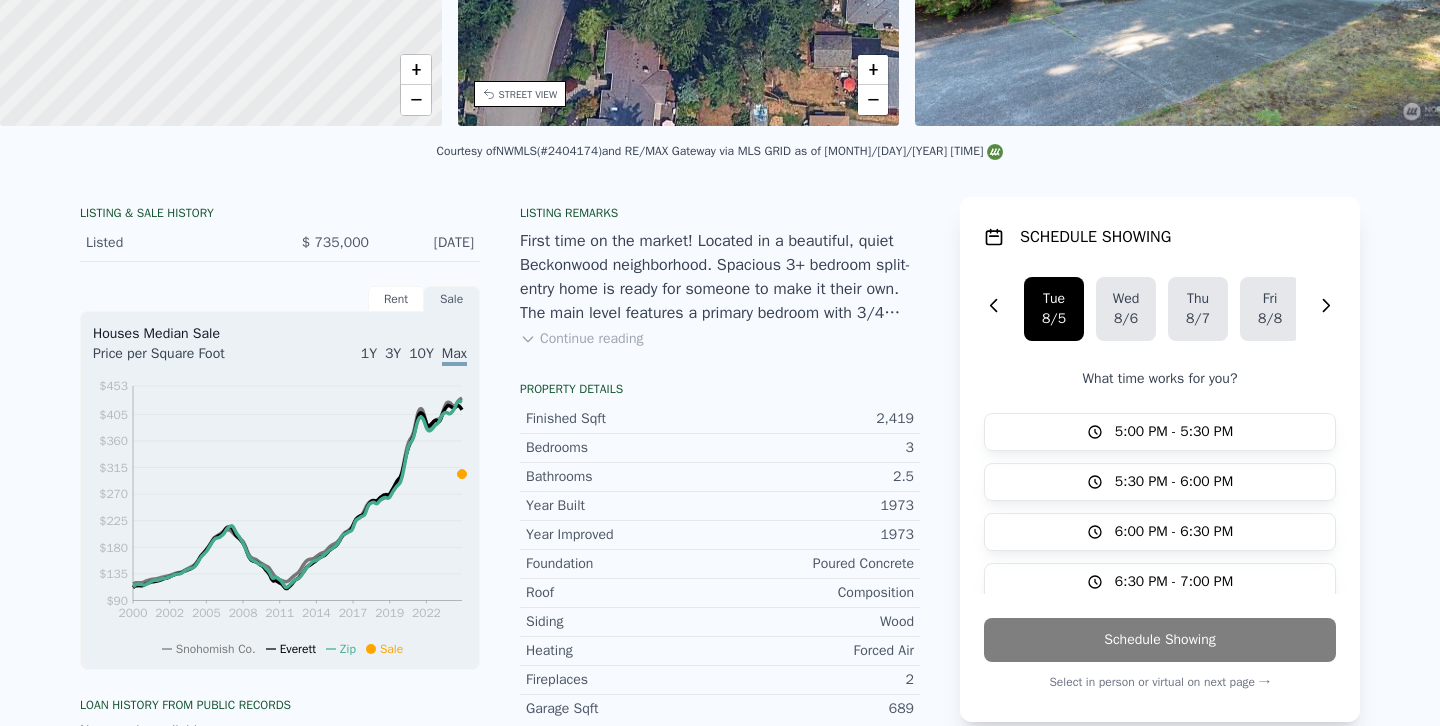 scroll, scrollTop: 0, scrollLeft: 0, axis: both 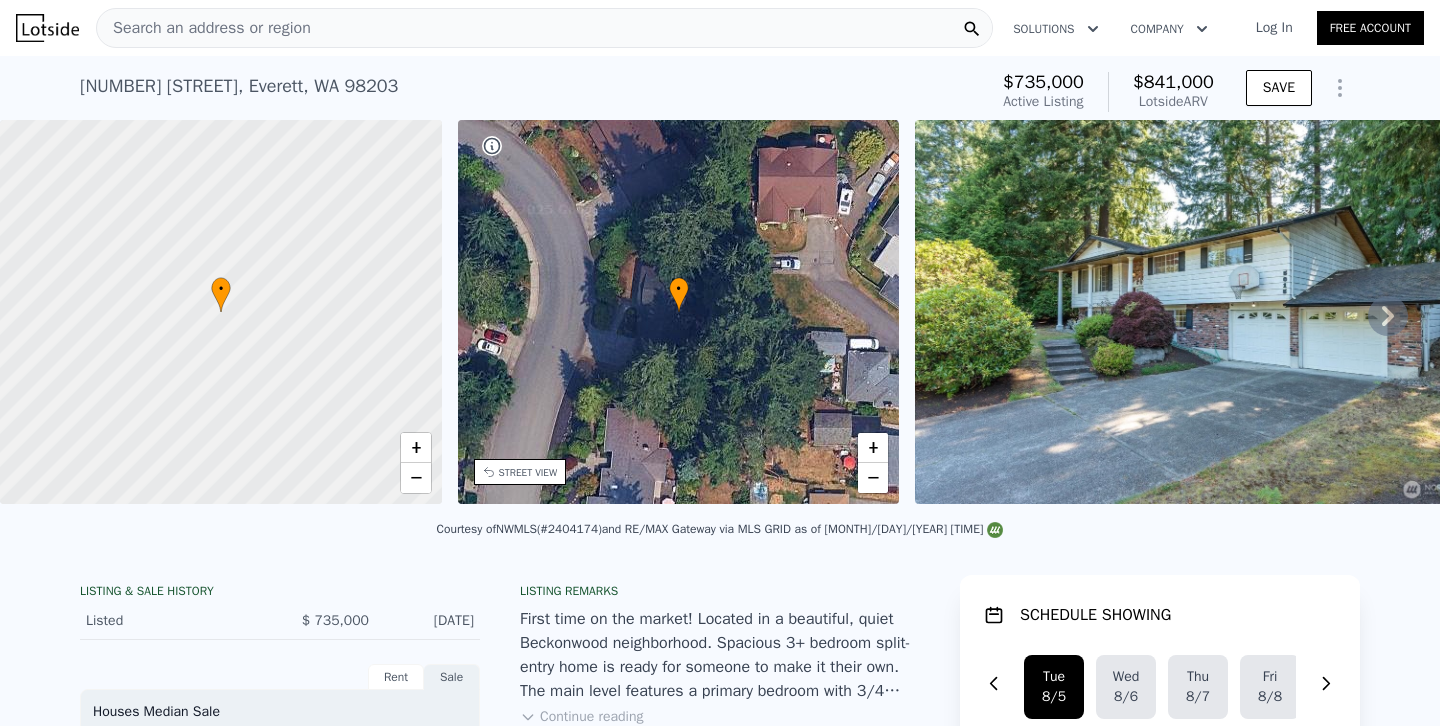 click on "Search an address or region" at bounding box center (544, 28) 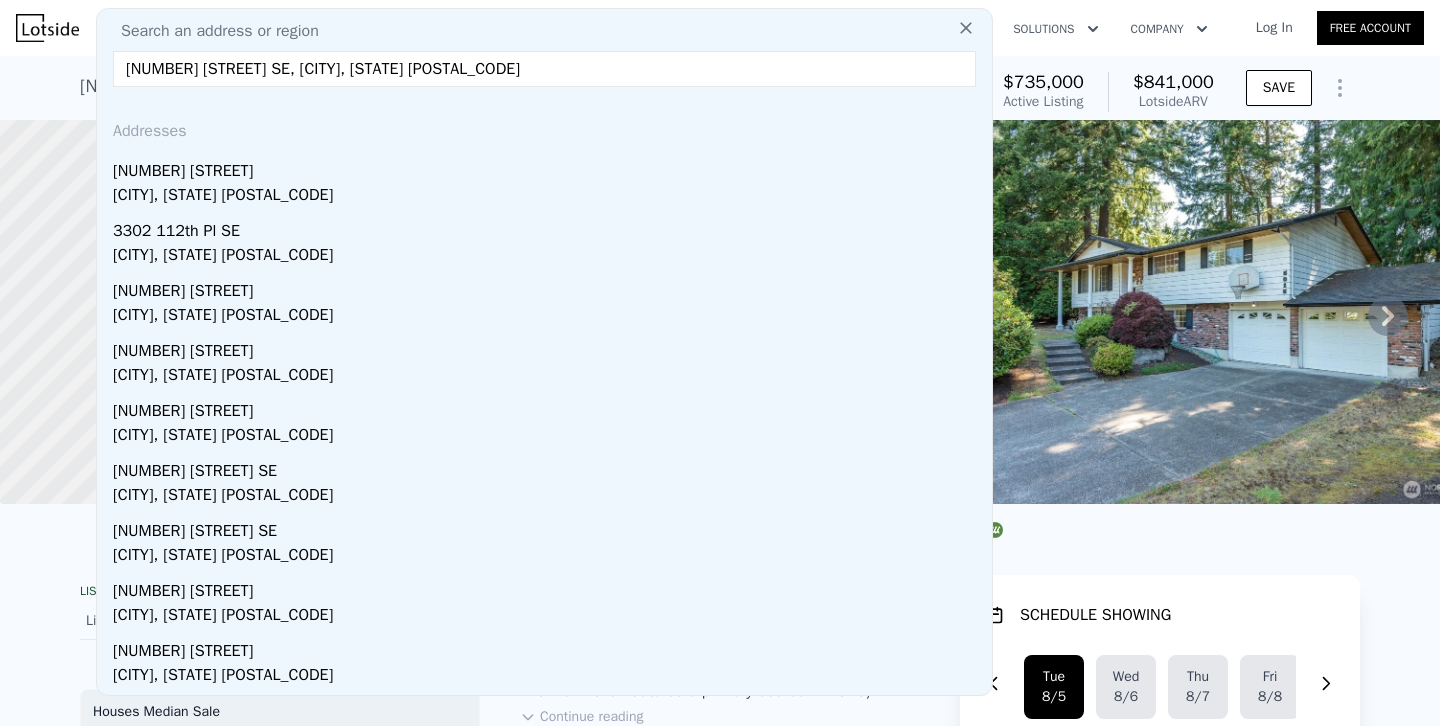 type on "2809 112th Place SE, Everett, WA 98208" 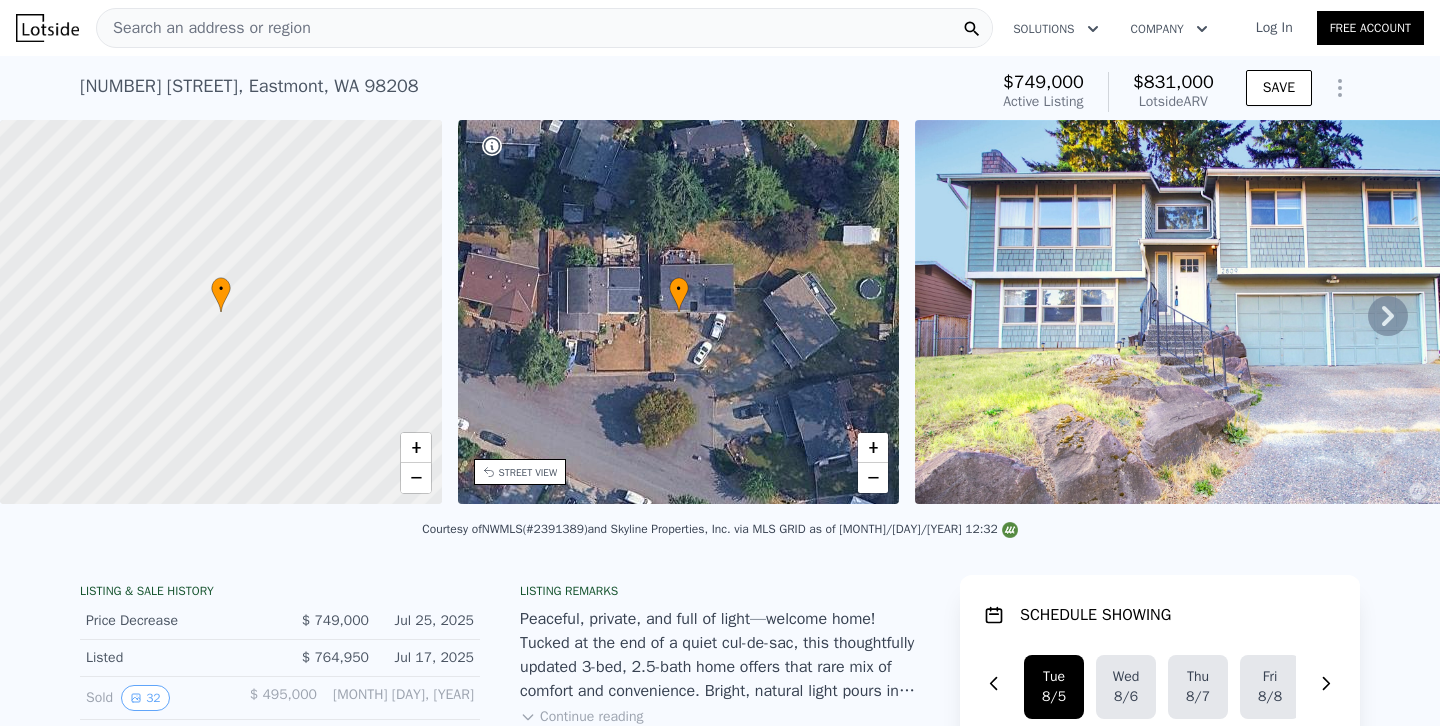 click on "Search an address or region" at bounding box center [544, 28] 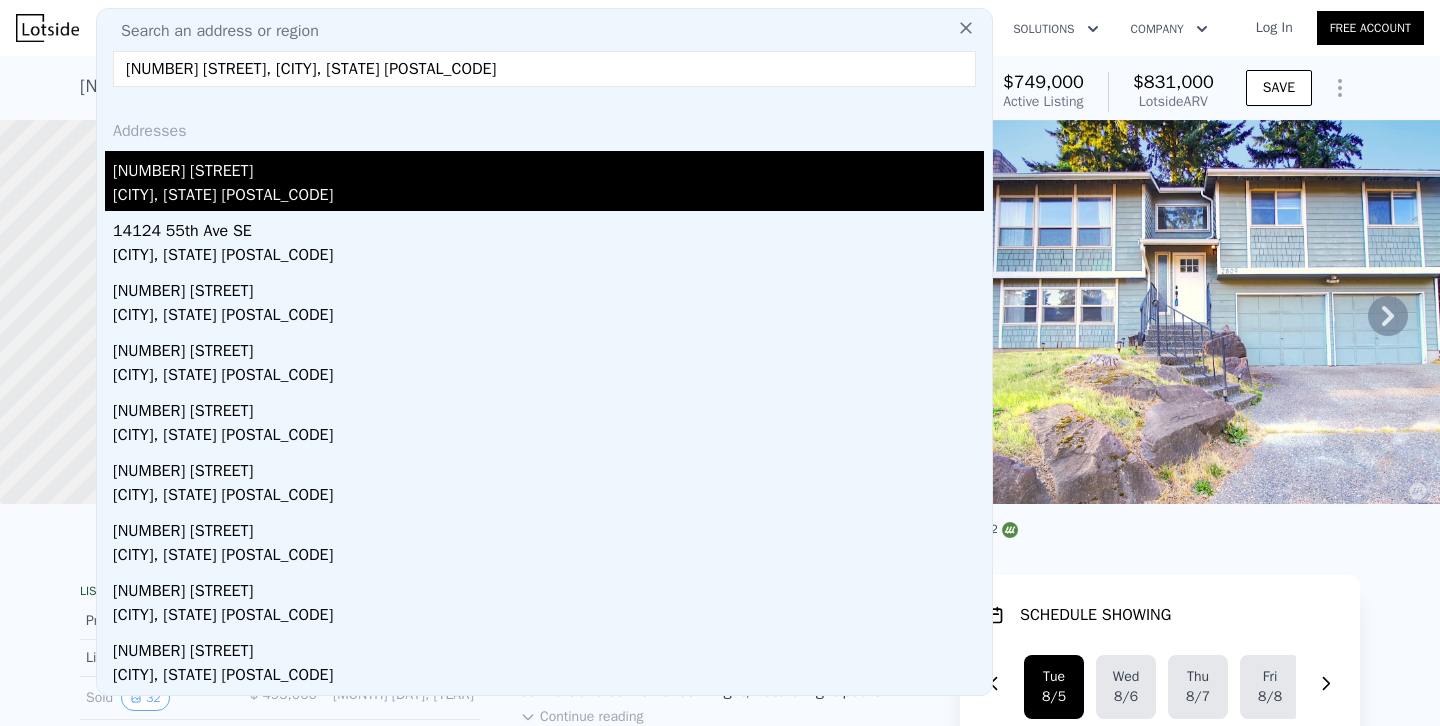 type on "14124 59th Ave SE, Everett, WA 98208" 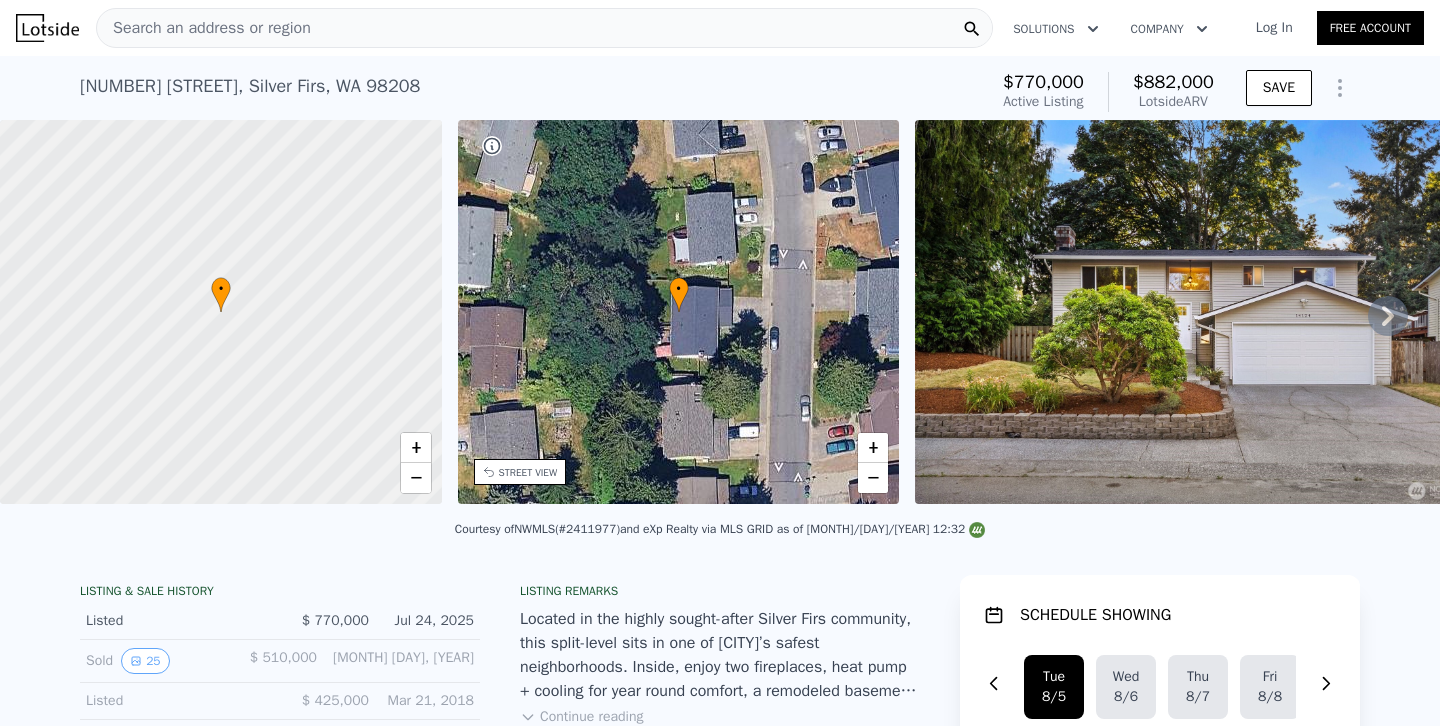 click at bounding box center [1203, 312] 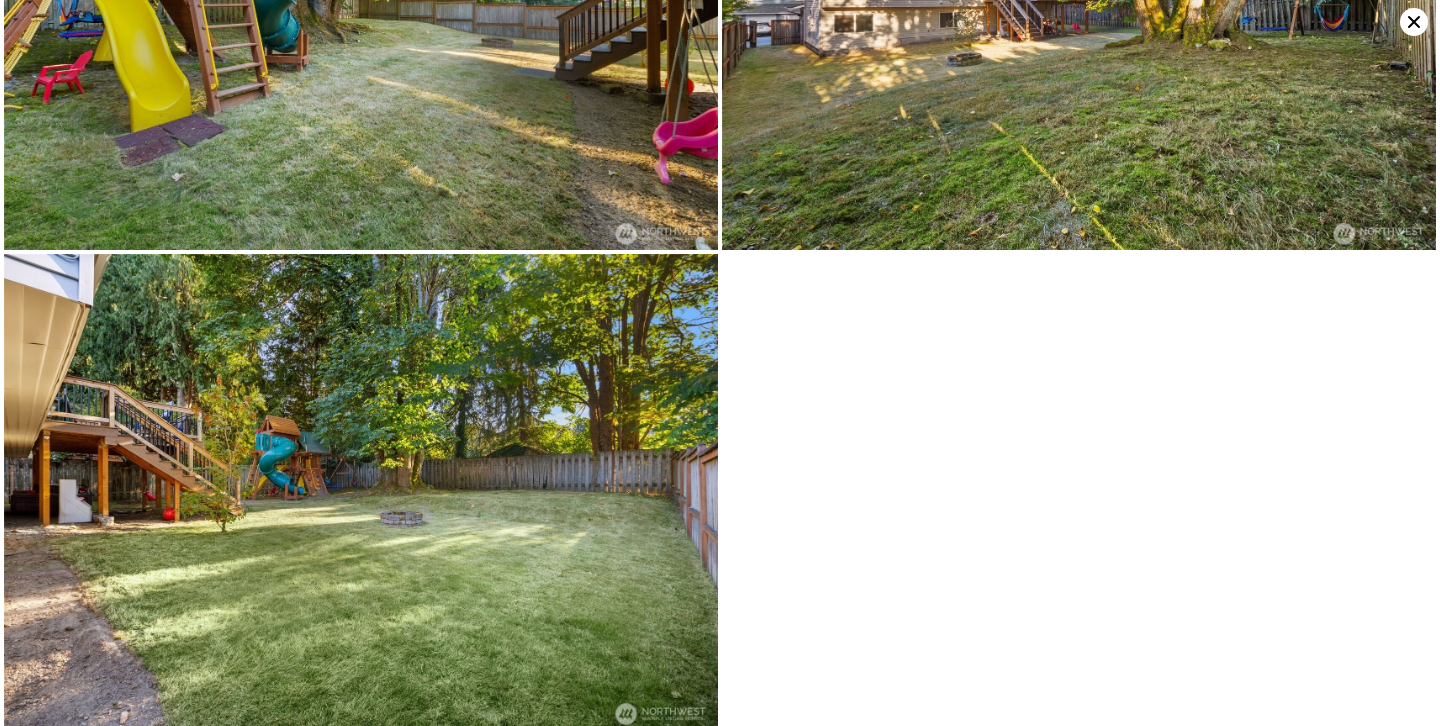 scroll, scrollTop: 6948, scrollLeft: 0, axis: vertical 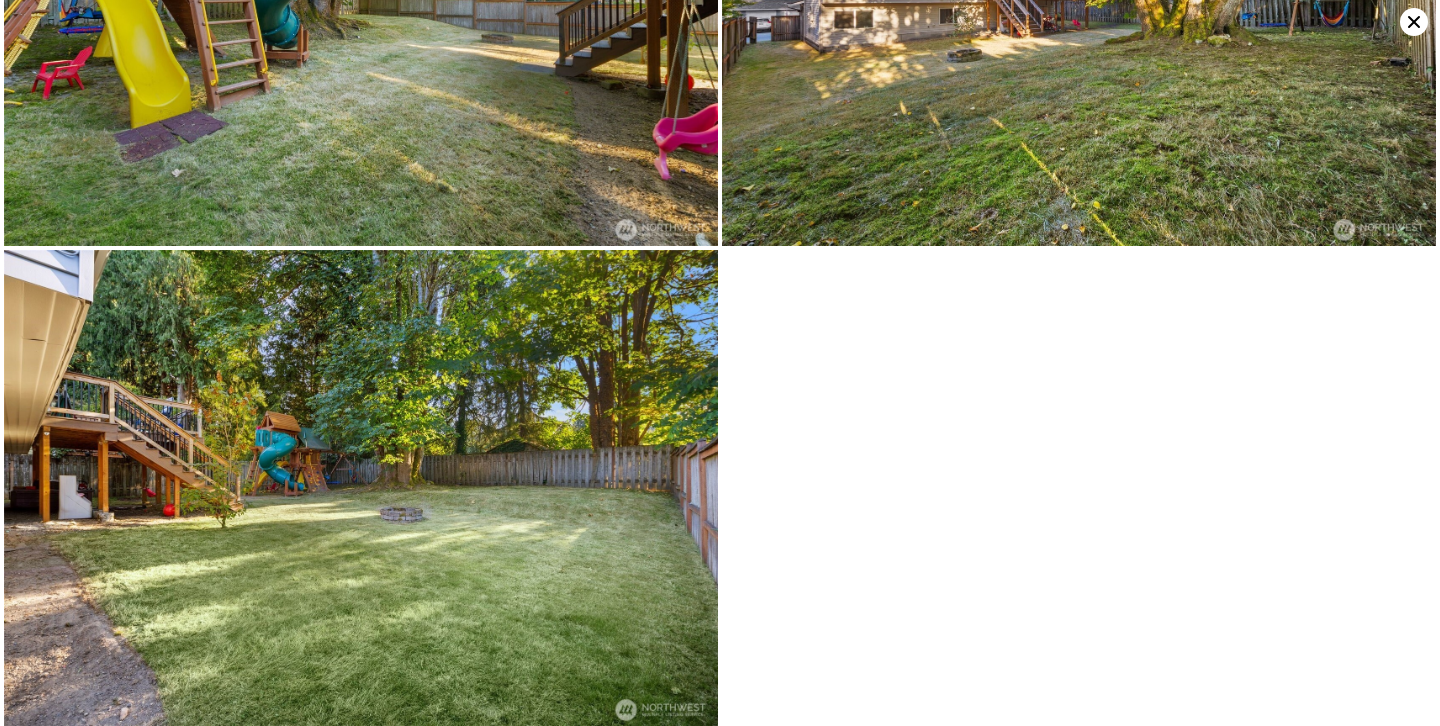 click 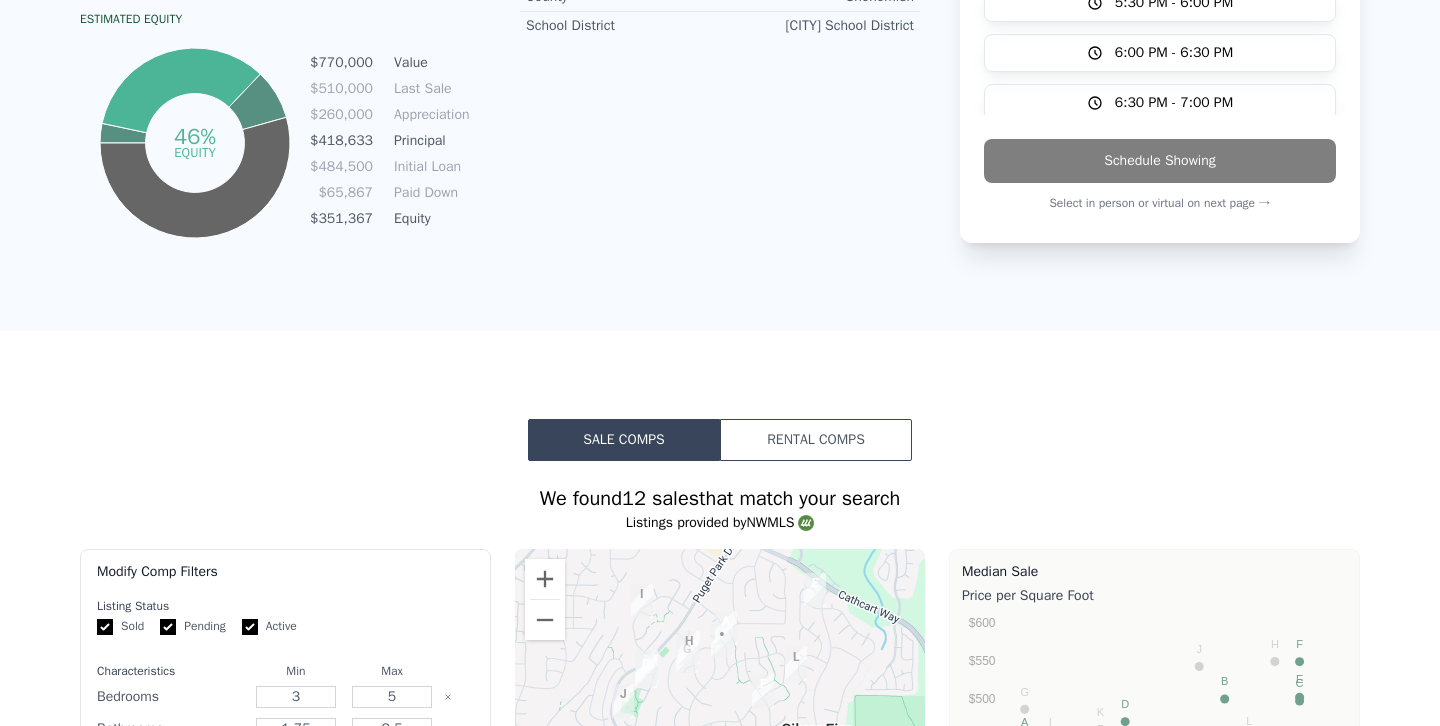 scroll, scrollTop: 0, scrollLeft: 0, axis: both 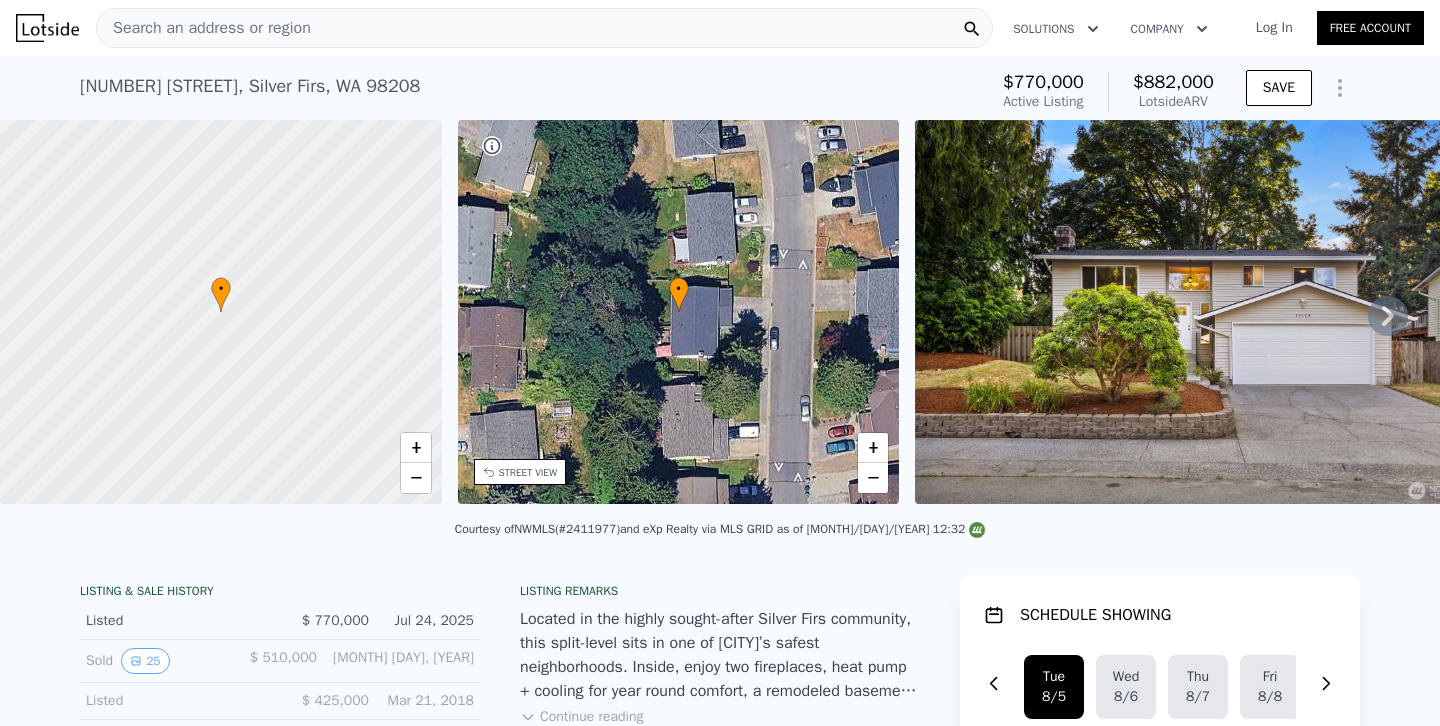 click on "Search an address or region" at bounding box center [544, 28] 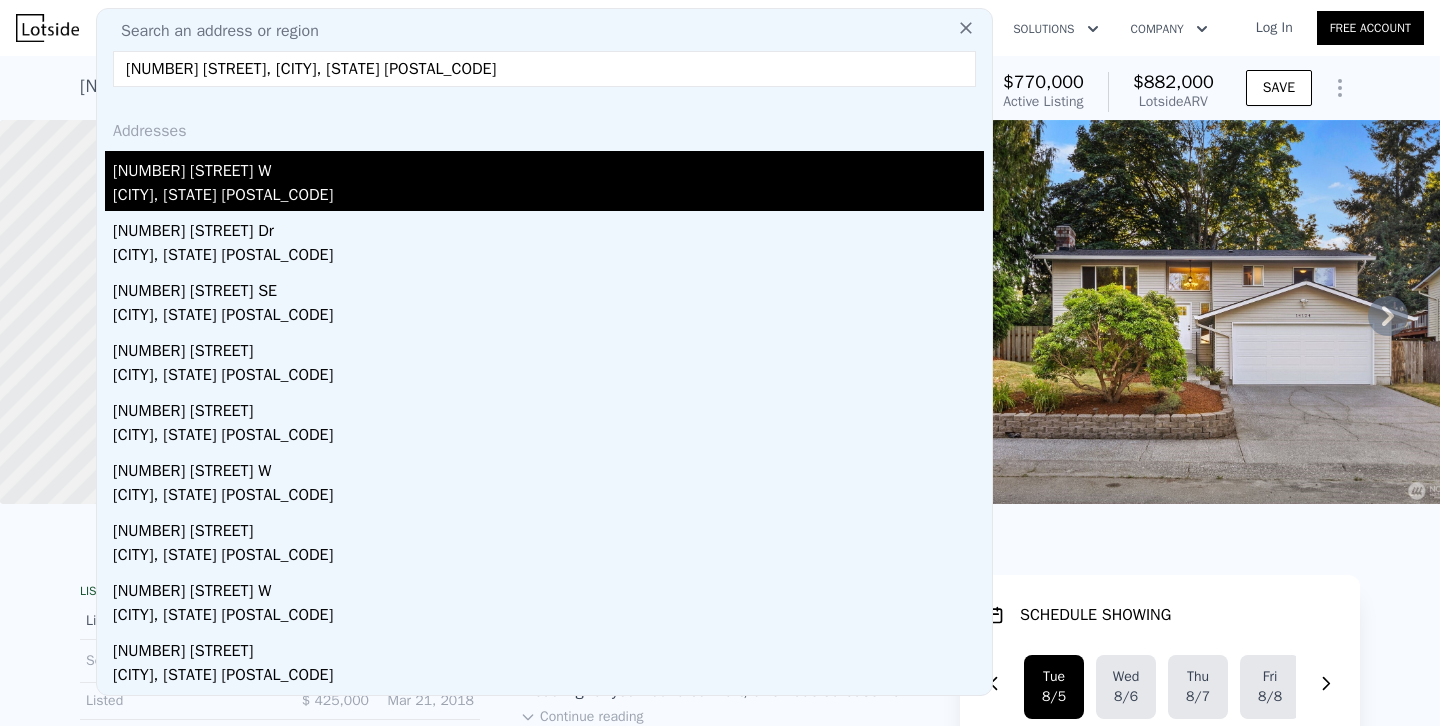 type on "7920 E Glen Dr, Everett, WA 98203" 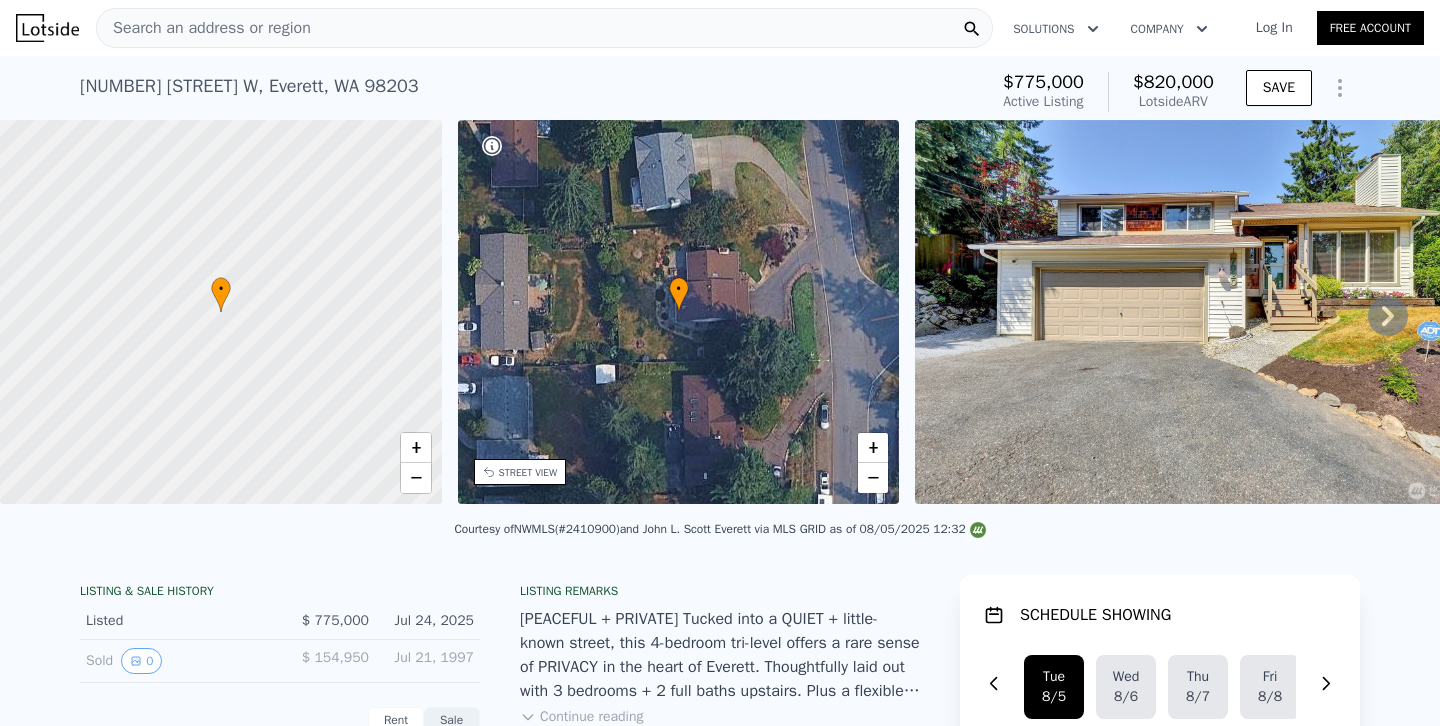 click on "Search an address or region" at bounding box center [544, 28] 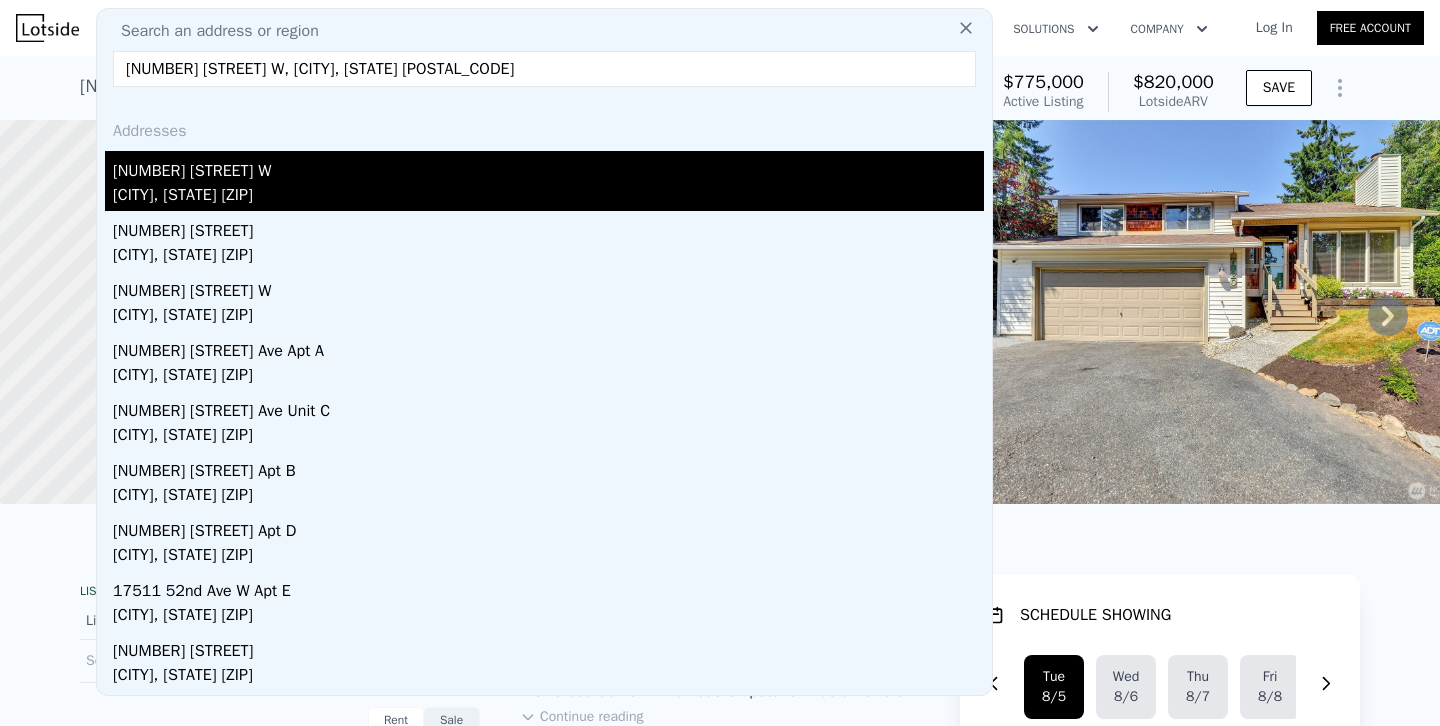 type on "17511 62nd Ave W, Lynnwood, WA 98037" 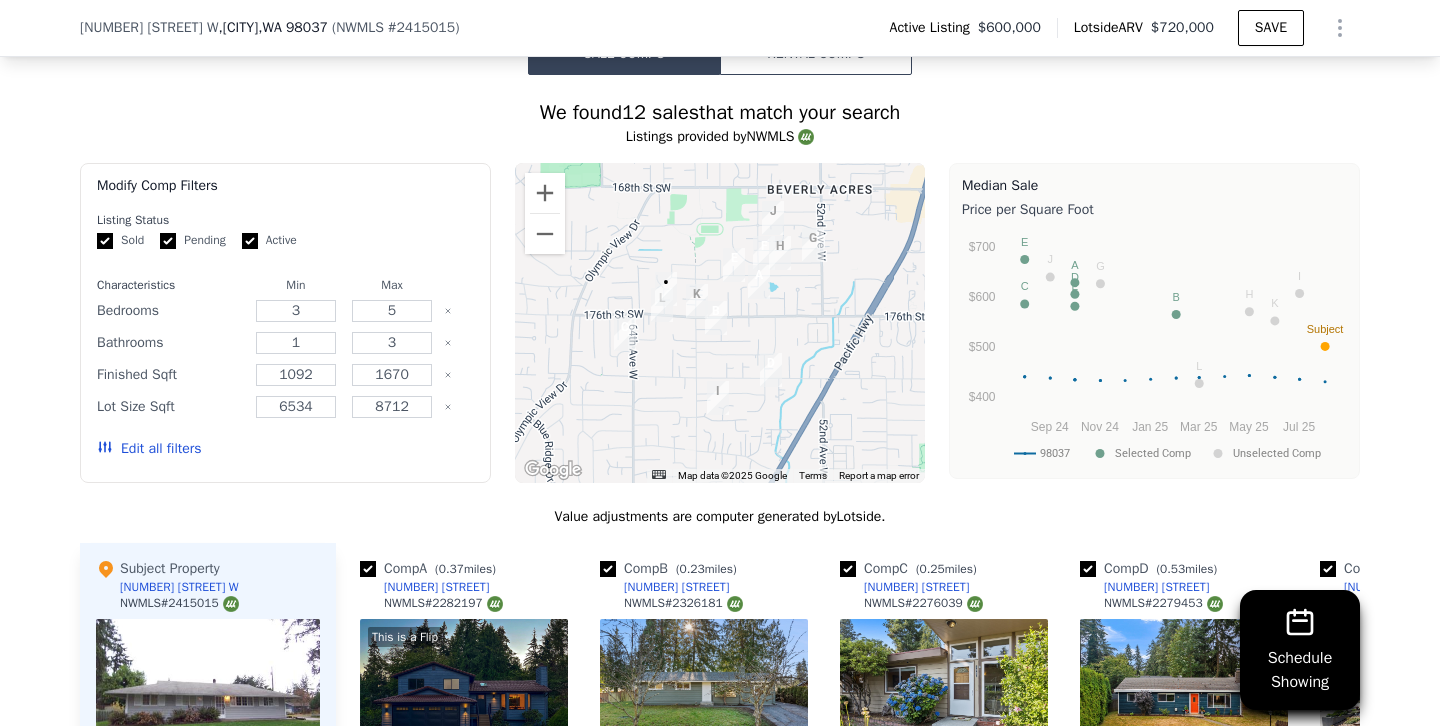 scroll, scrollTop: 1893, scrollLeft: 0, axis: vertical 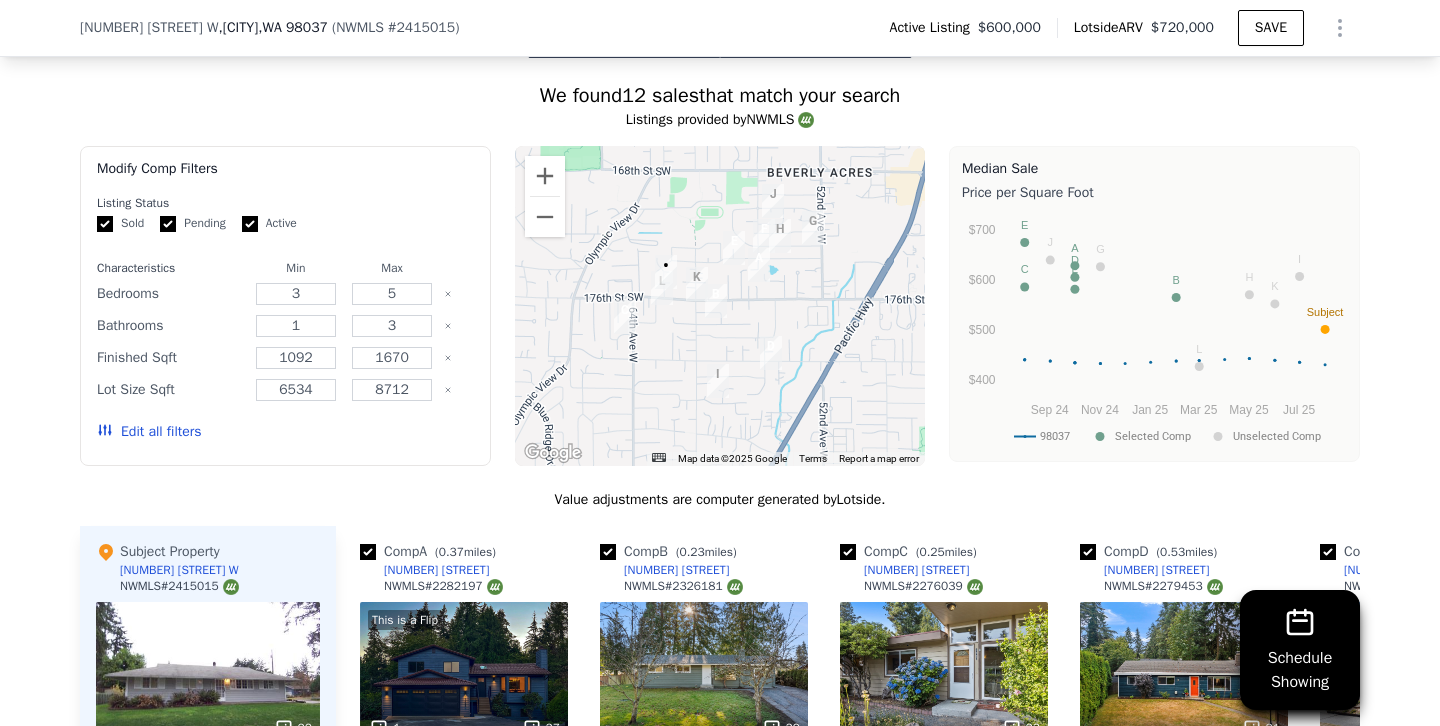 click on "Edit all filters" at bounding box center [149, 432] 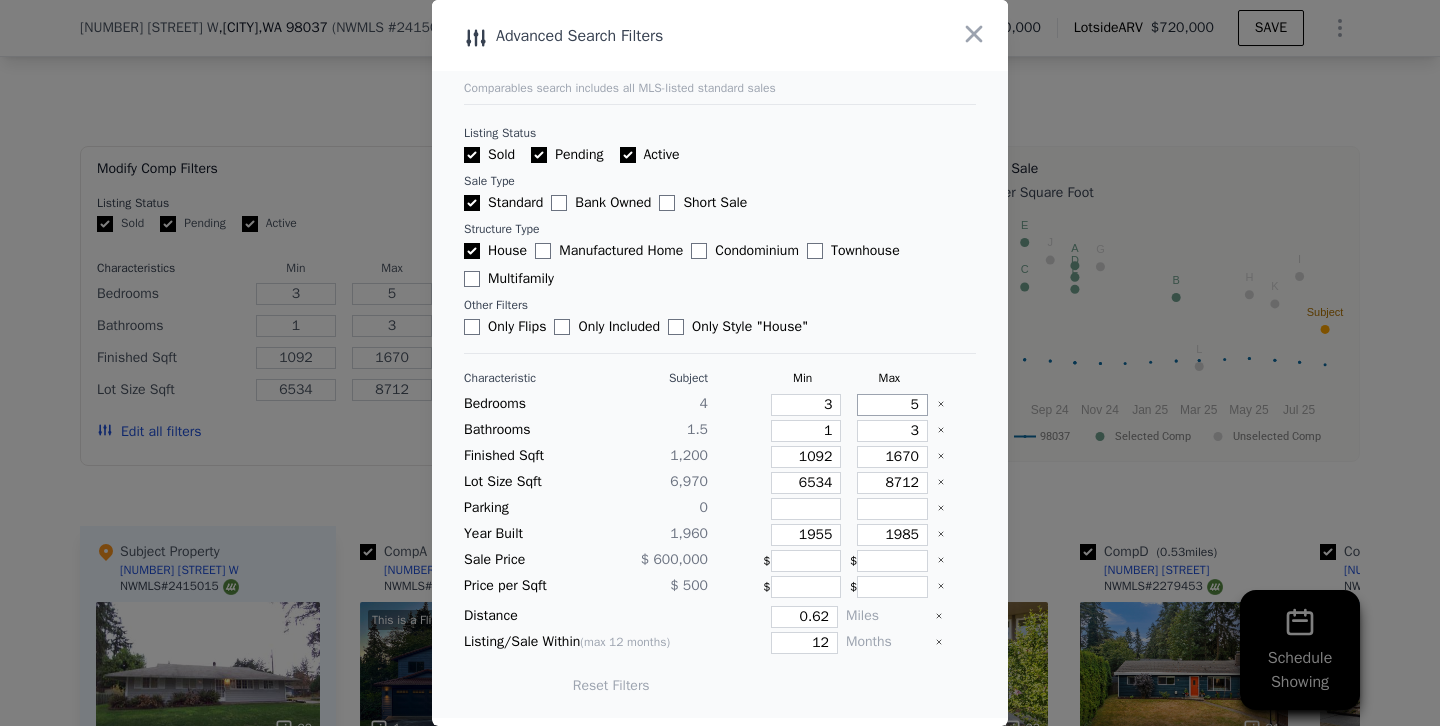 drag, startPoint x: 871, startPoint y: 401, endPoint x: 955, endPoint y: 404, distance: 84.05355 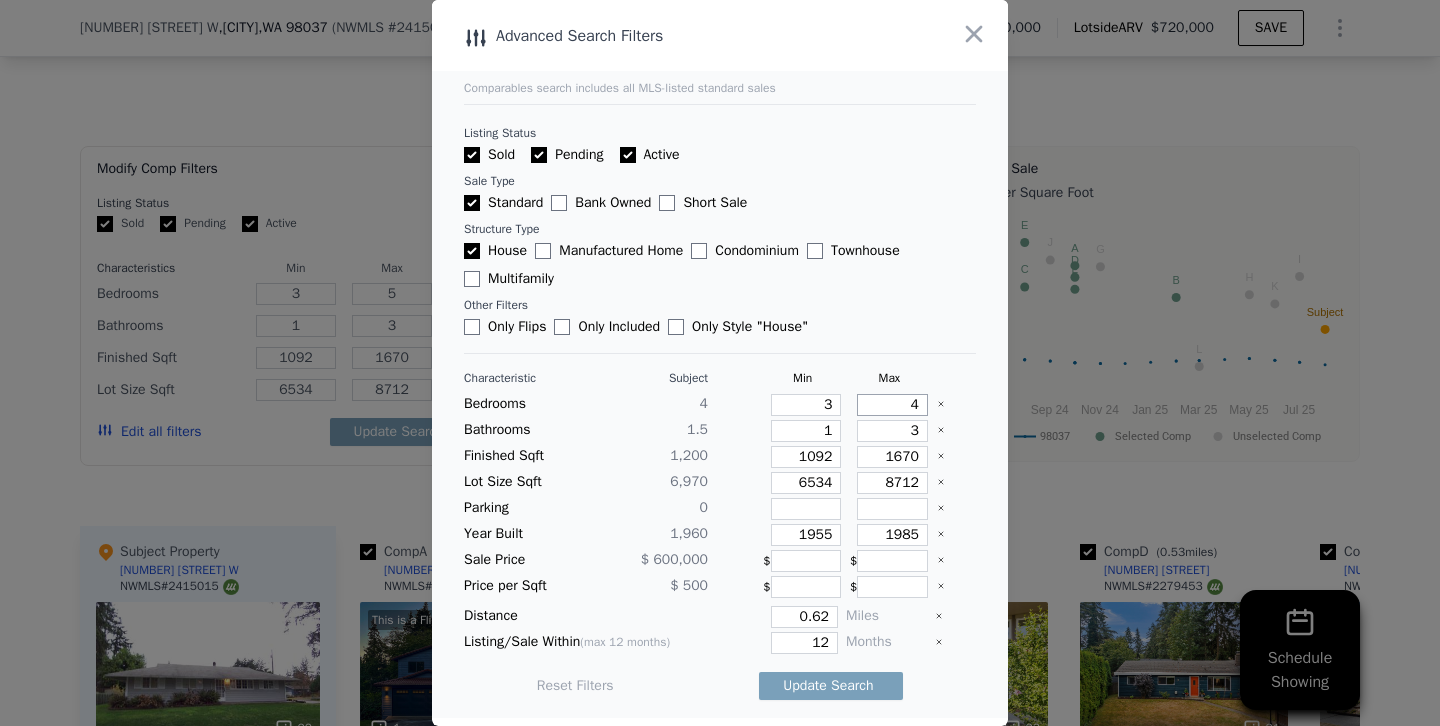 type on "4" 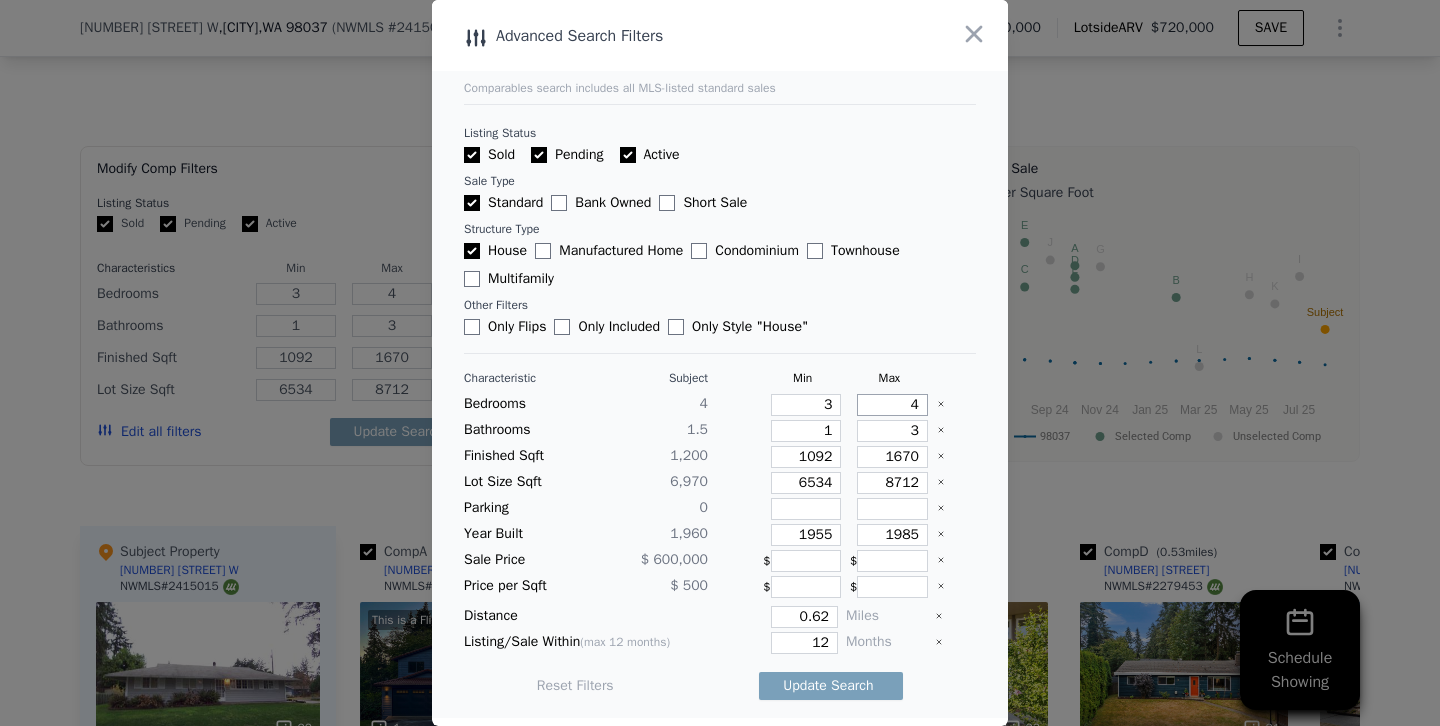 type on "4" 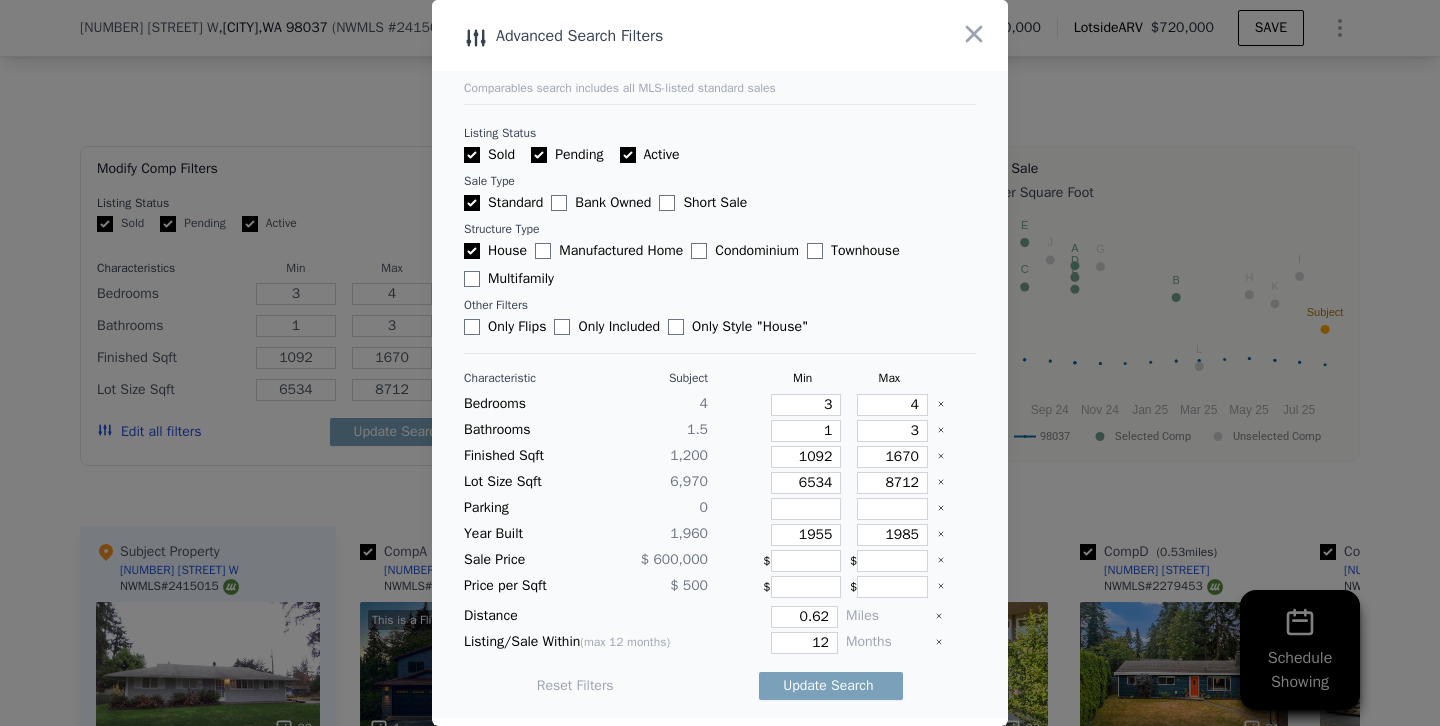 type 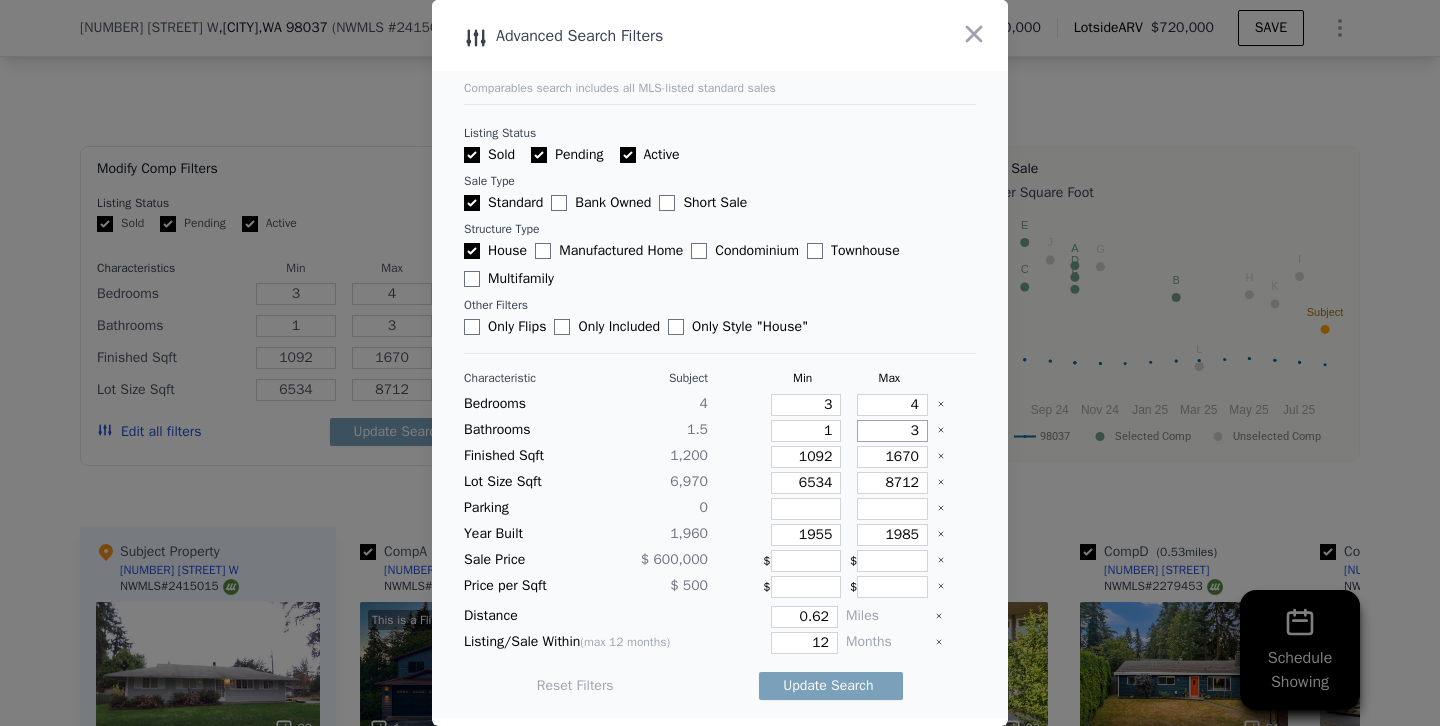 type on "2" 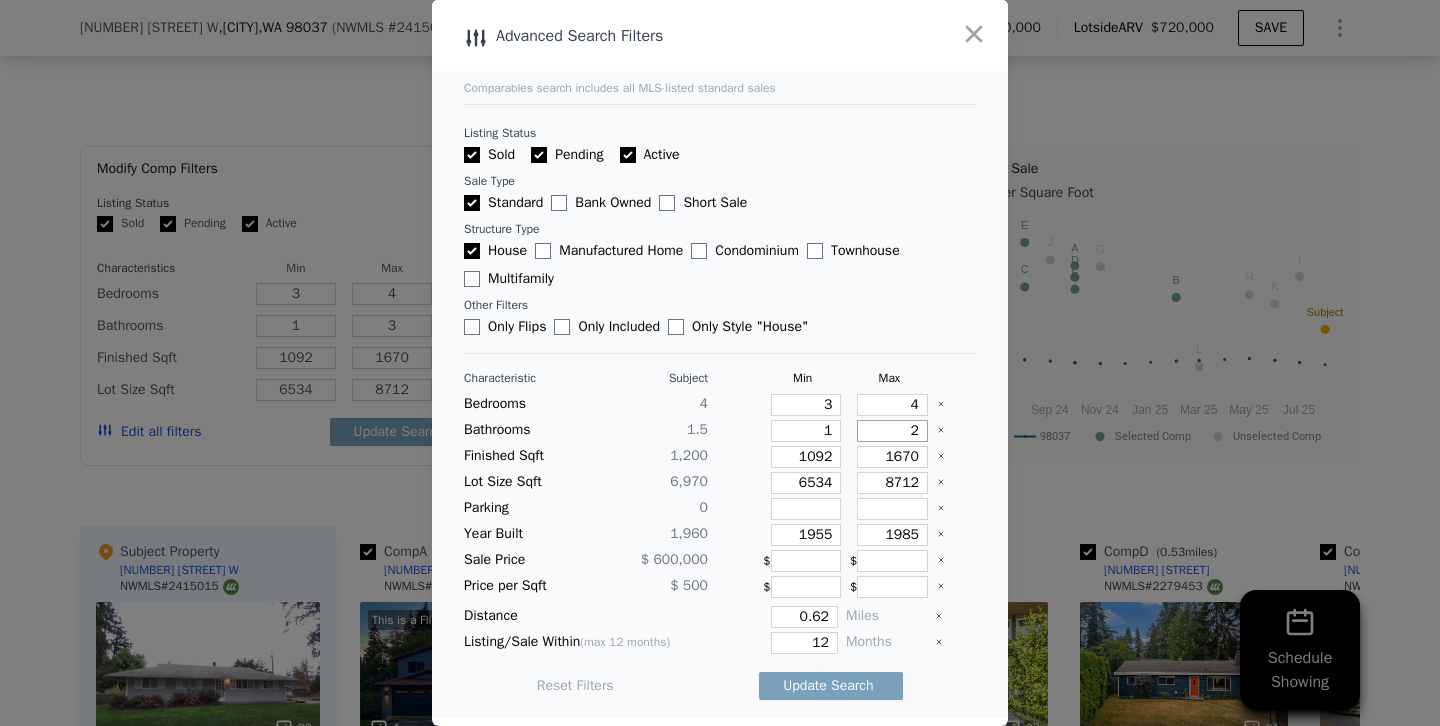 type on "2" 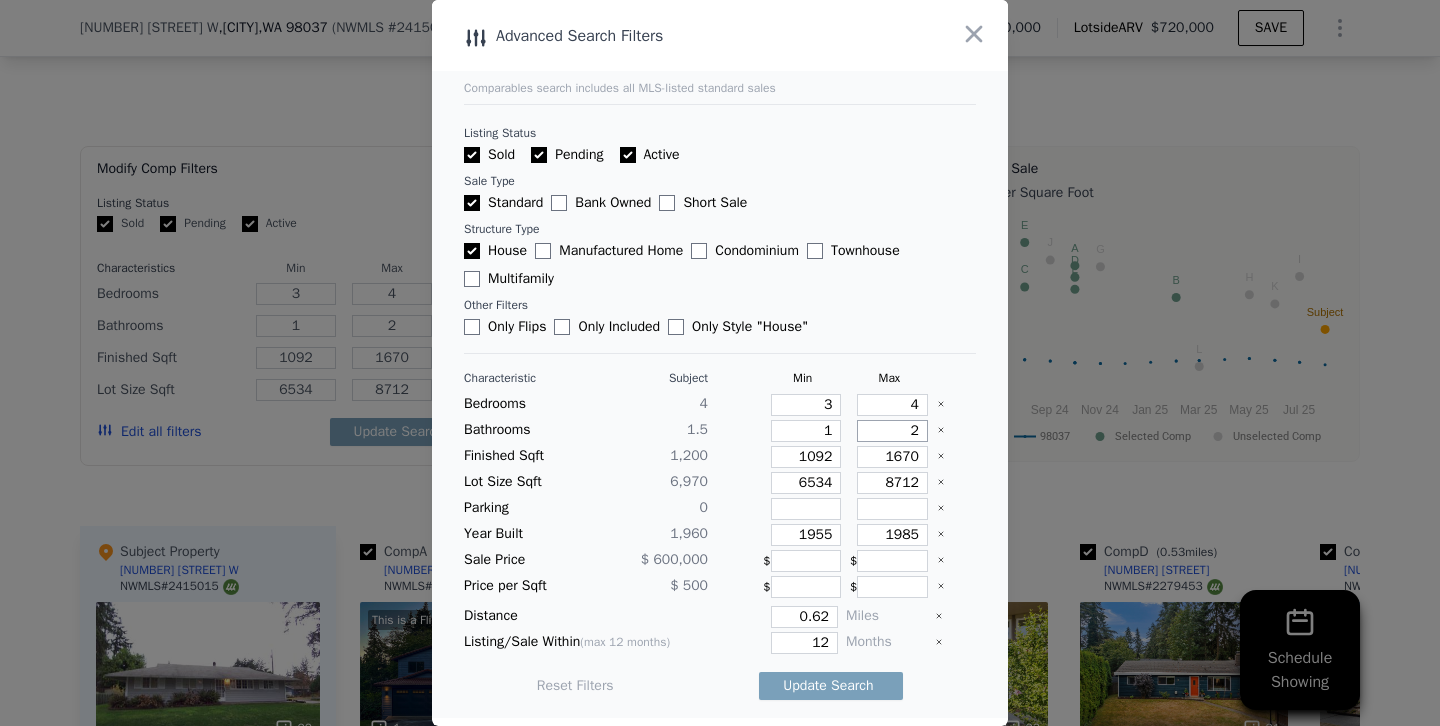 type on "2" 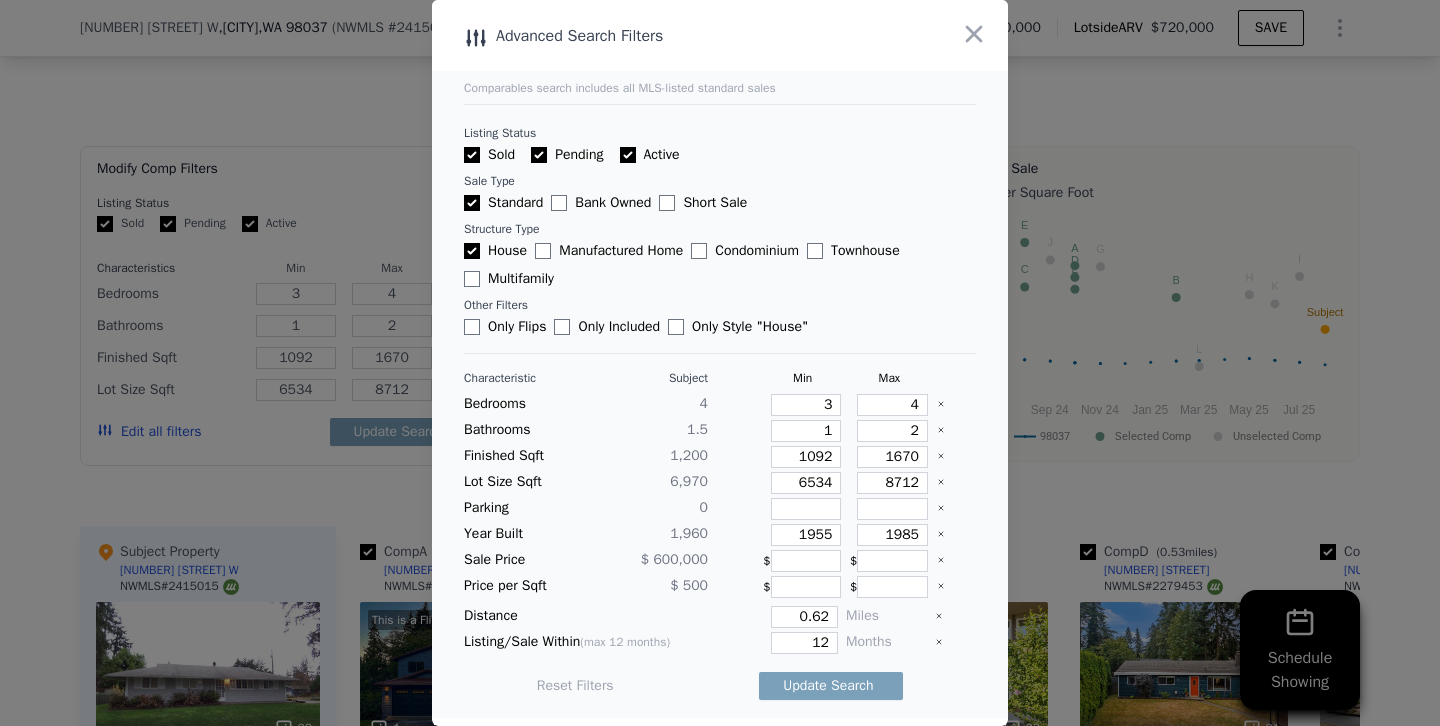 type 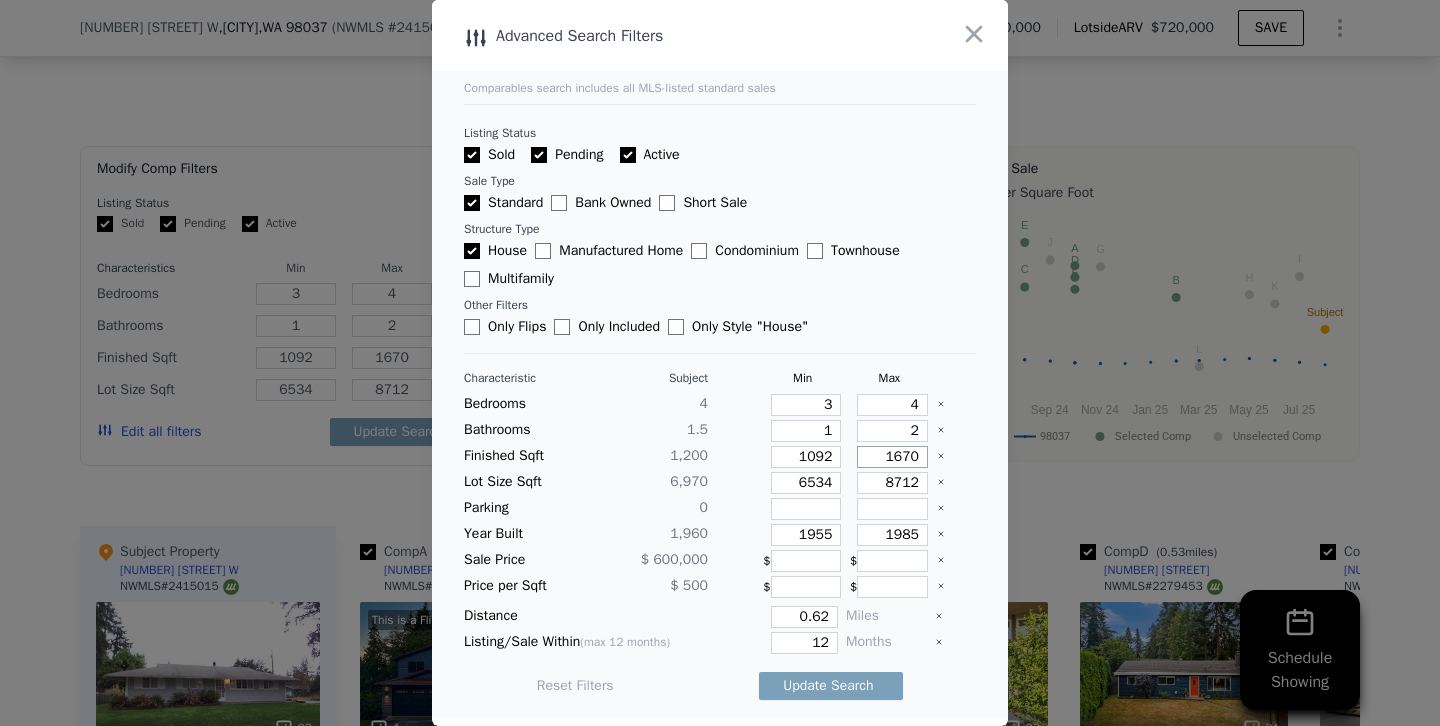 click on "1670" at bounding box center [892, 457] 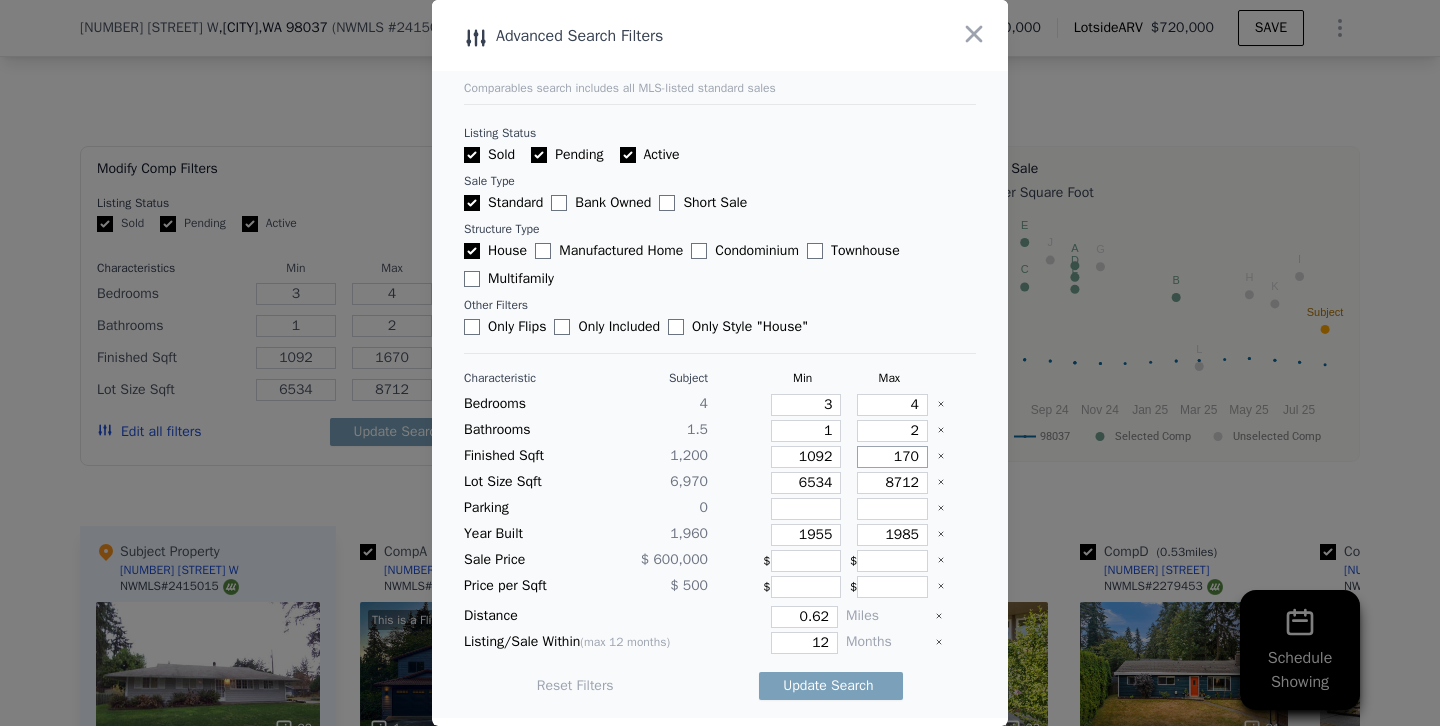 type on "170" 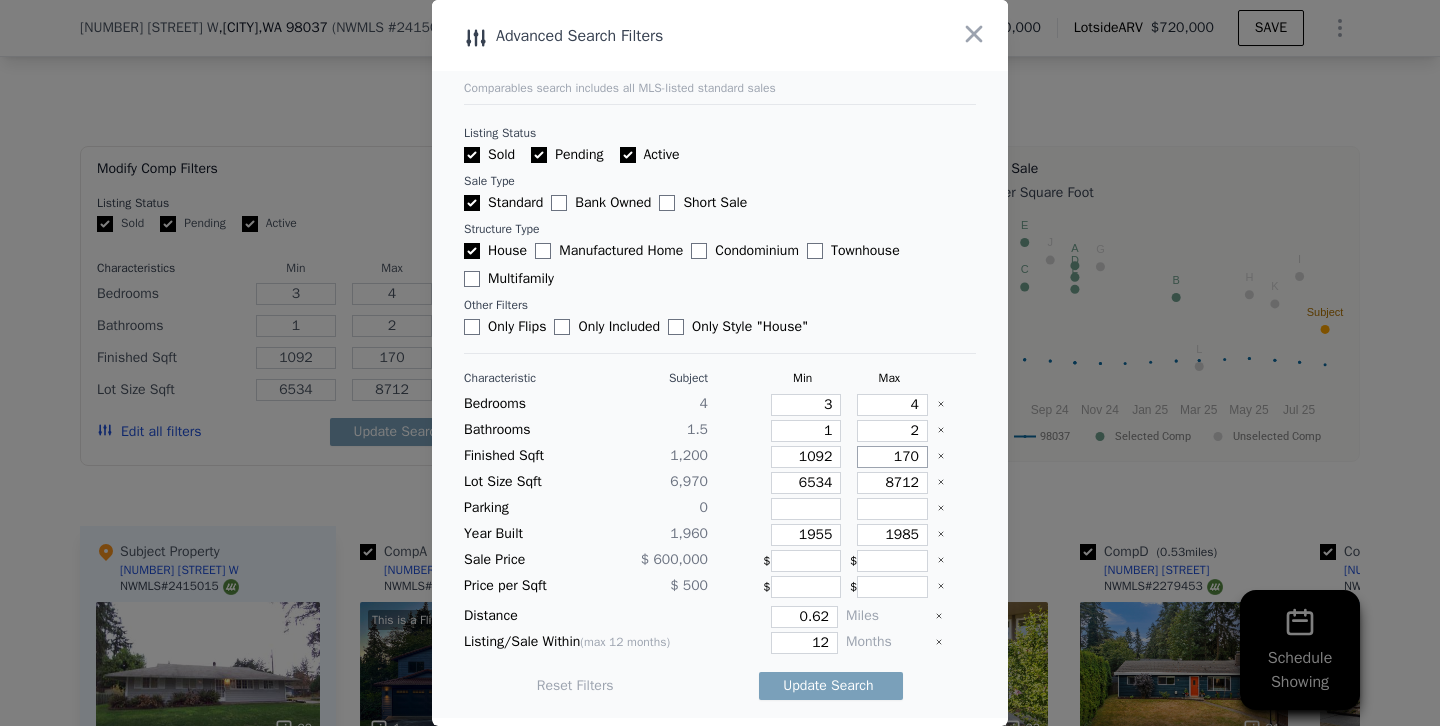 type on "1570" 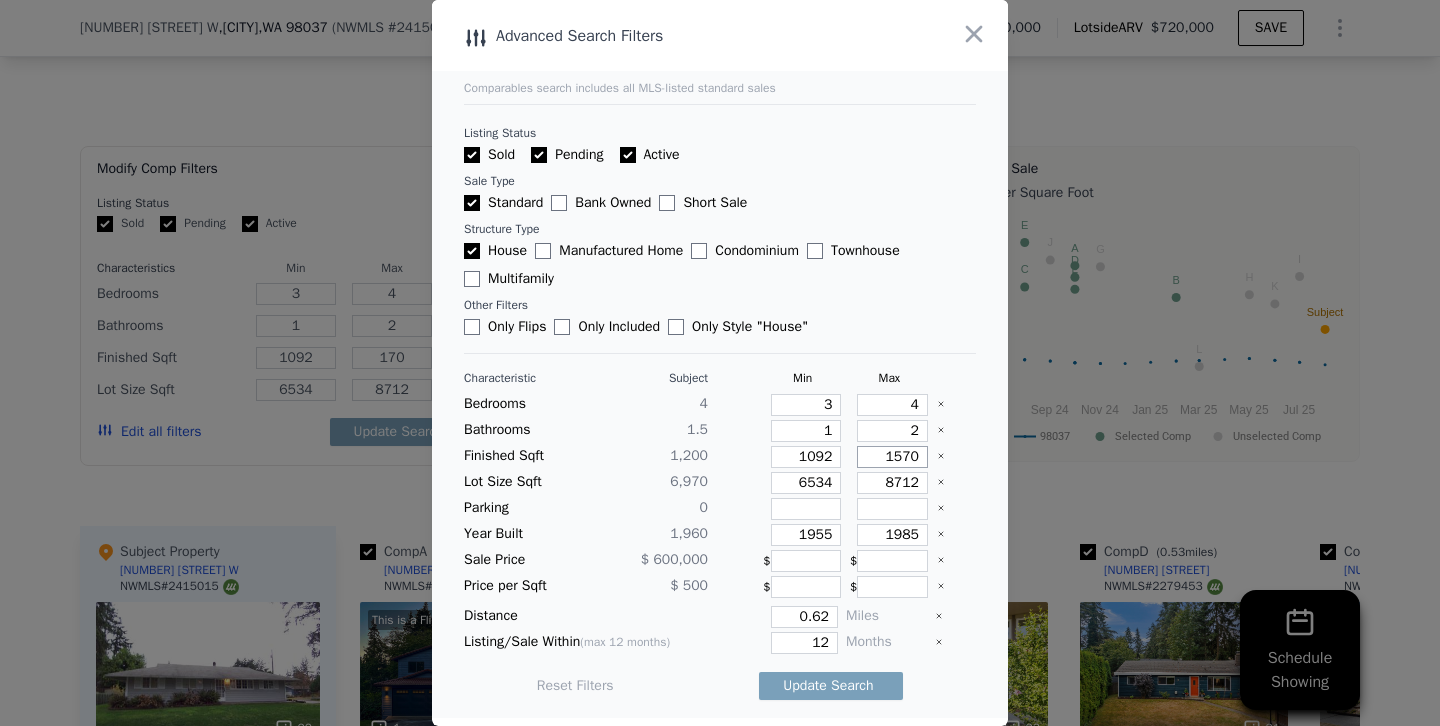 type on "1570" 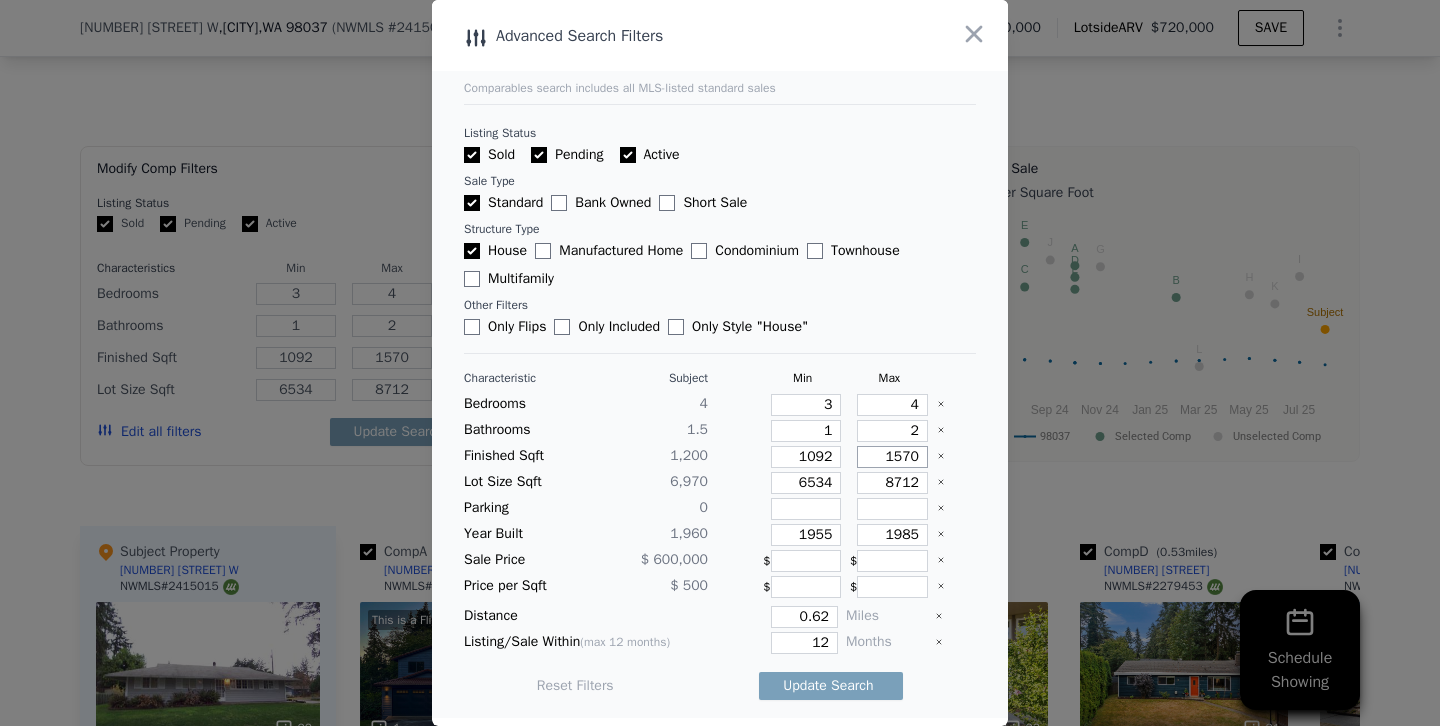 type on "1570" 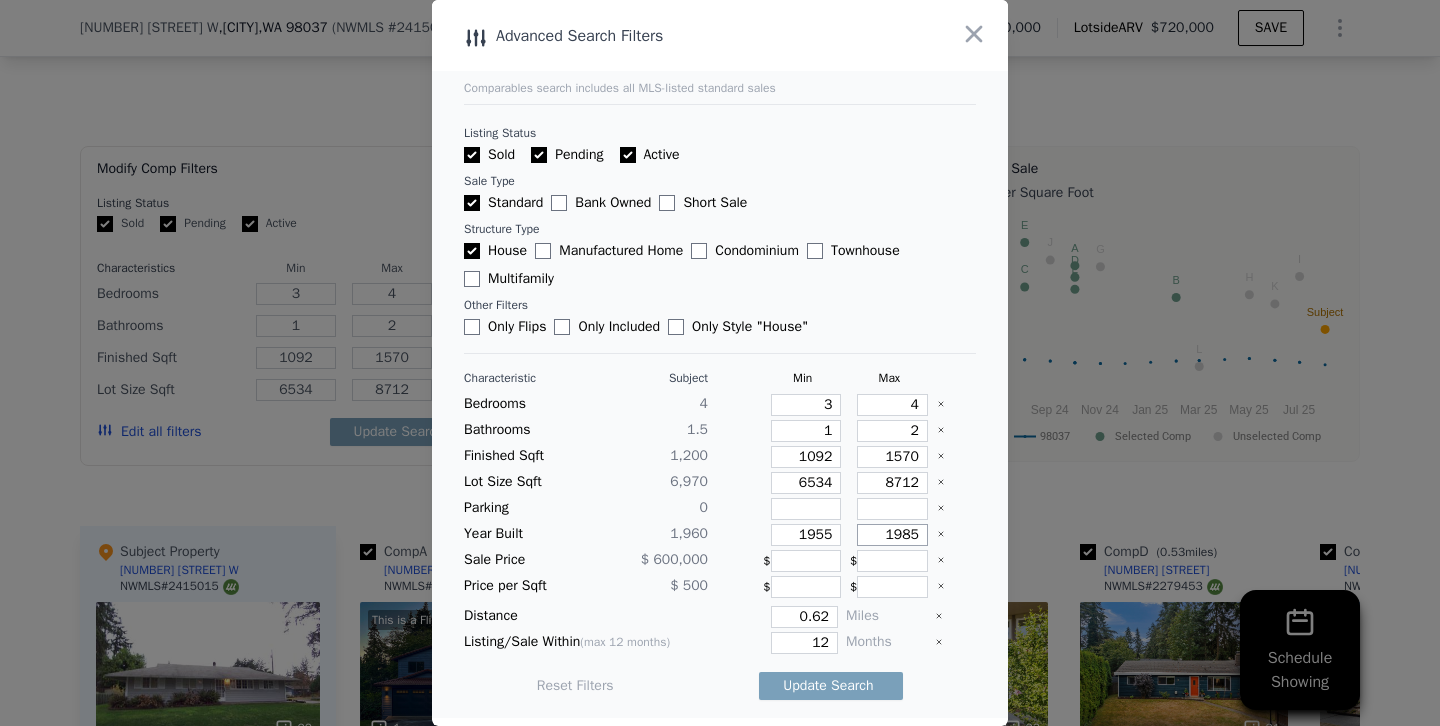 drag, startPoint x: 902, startPoint y: 531, endPoint x: 995, endPoint y: 532, distance: 93.00538 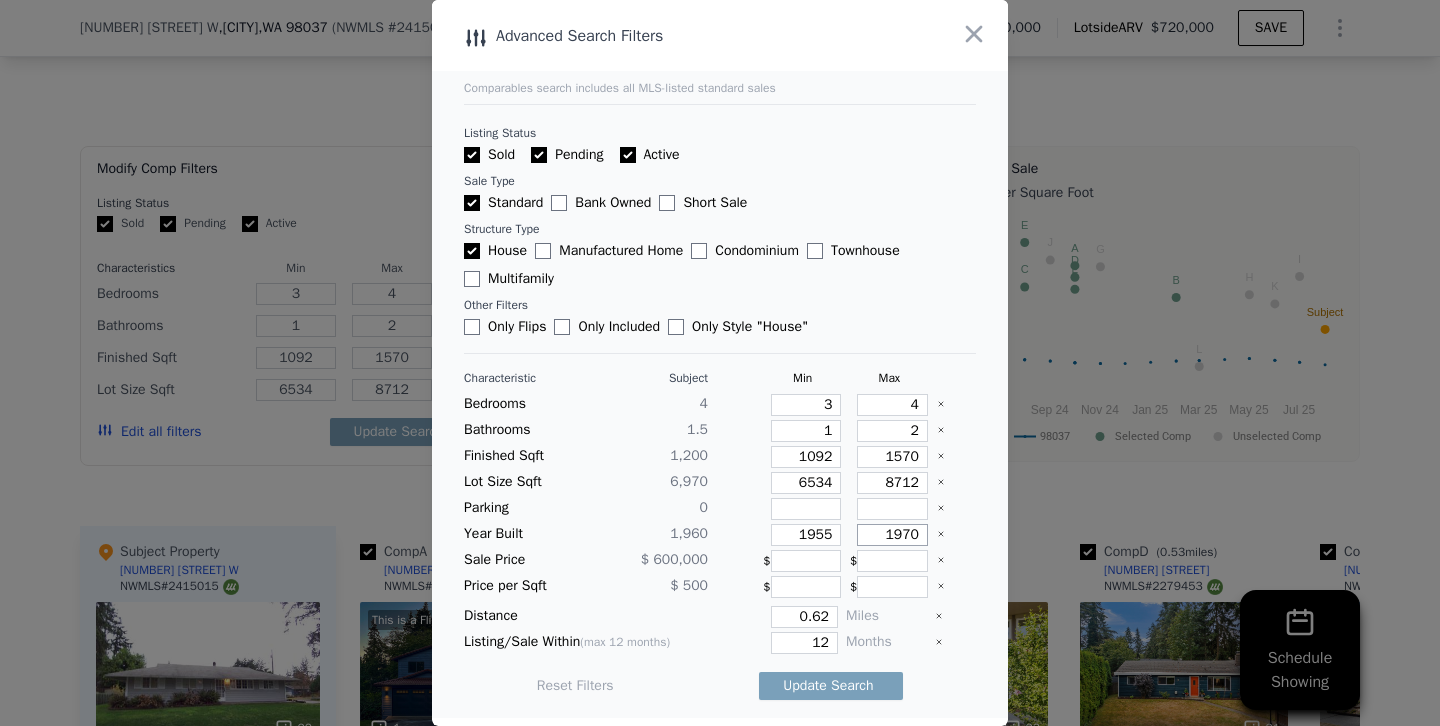 type on "1970" 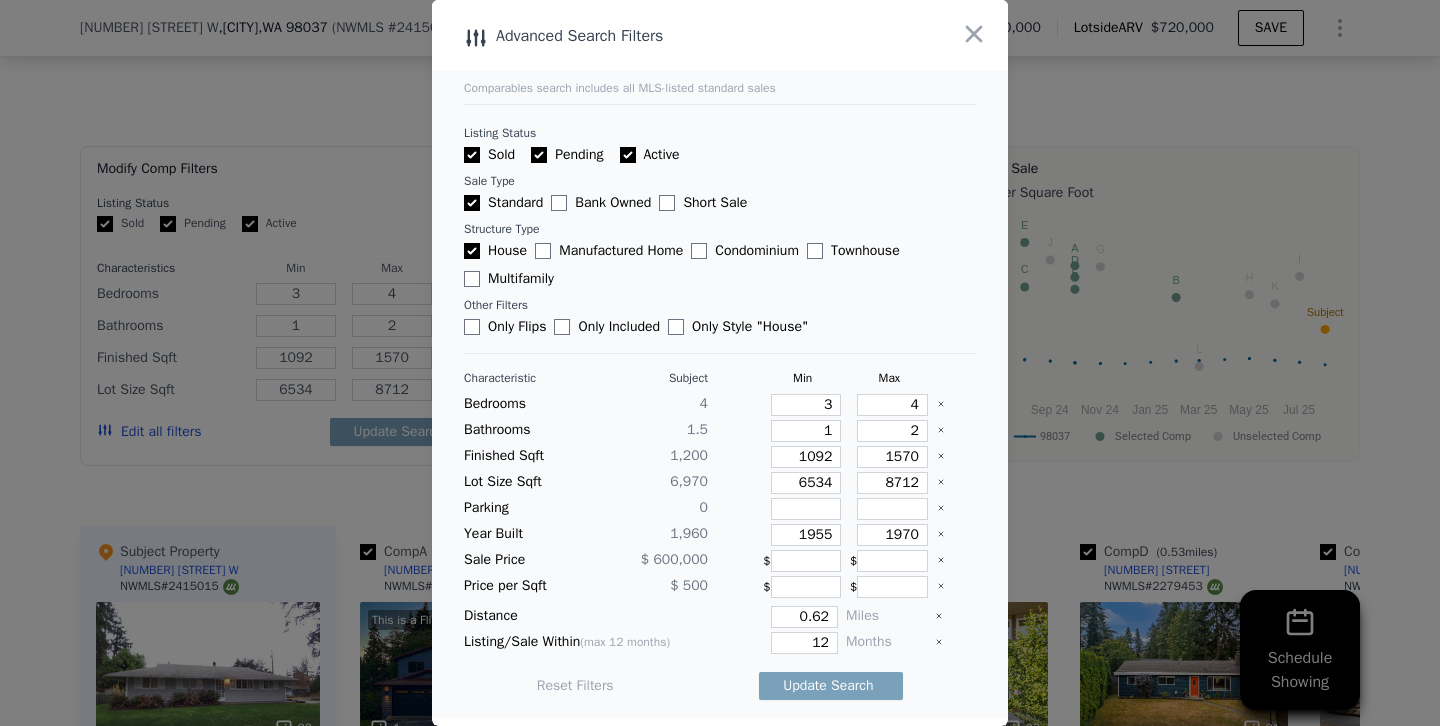 type 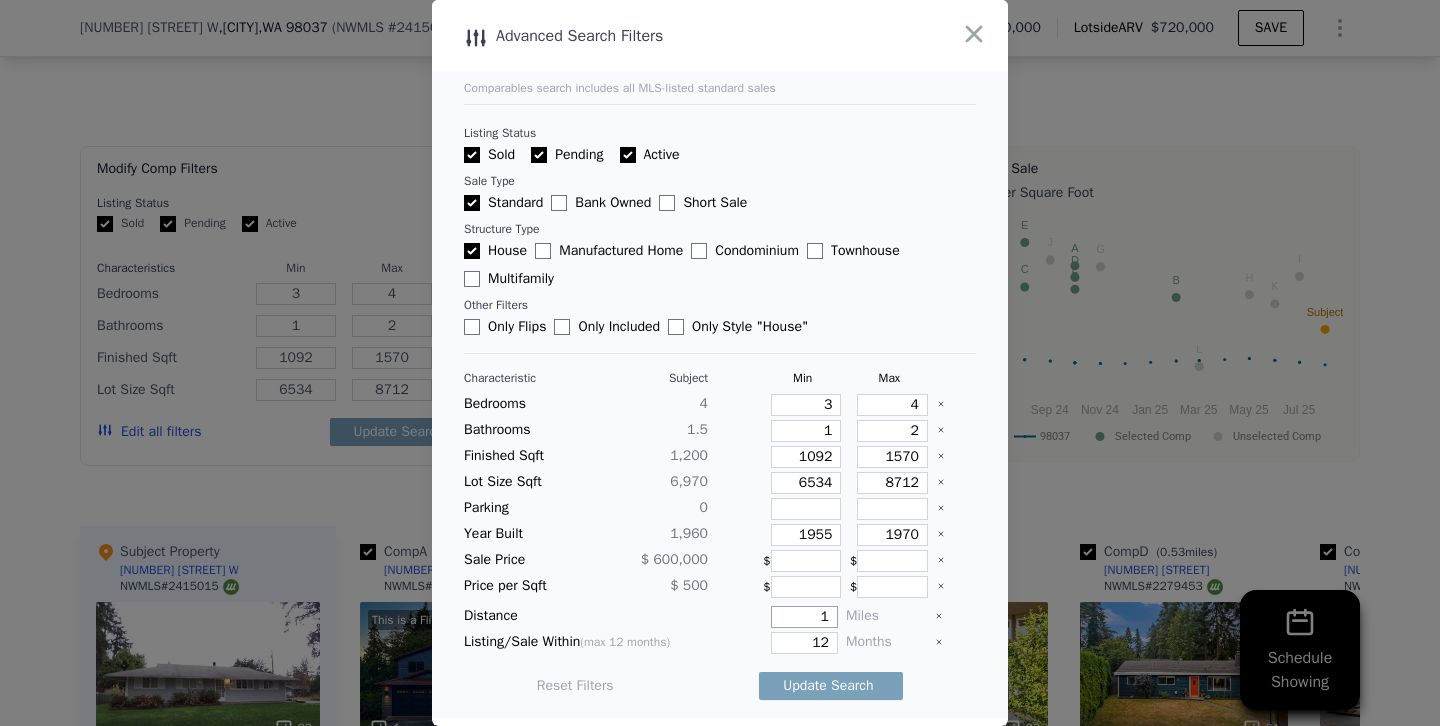 type on "1" 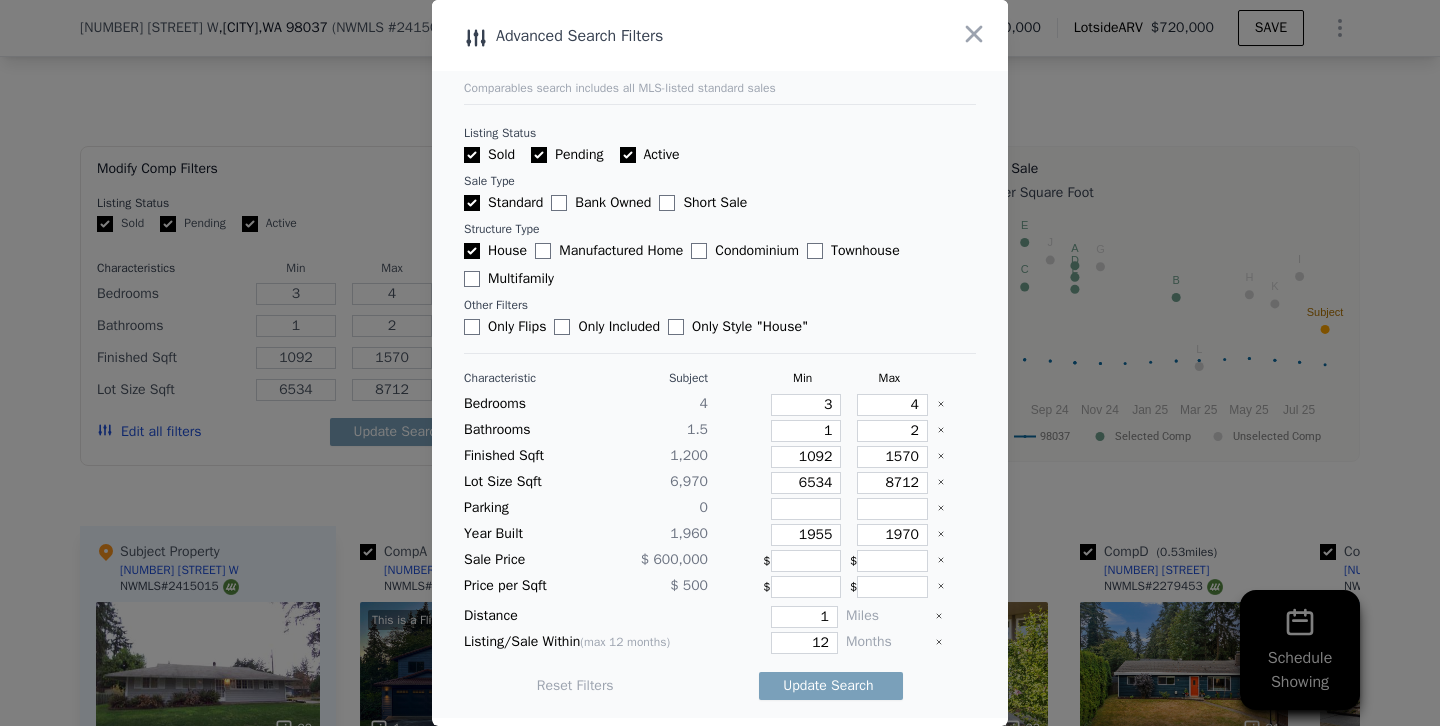 type 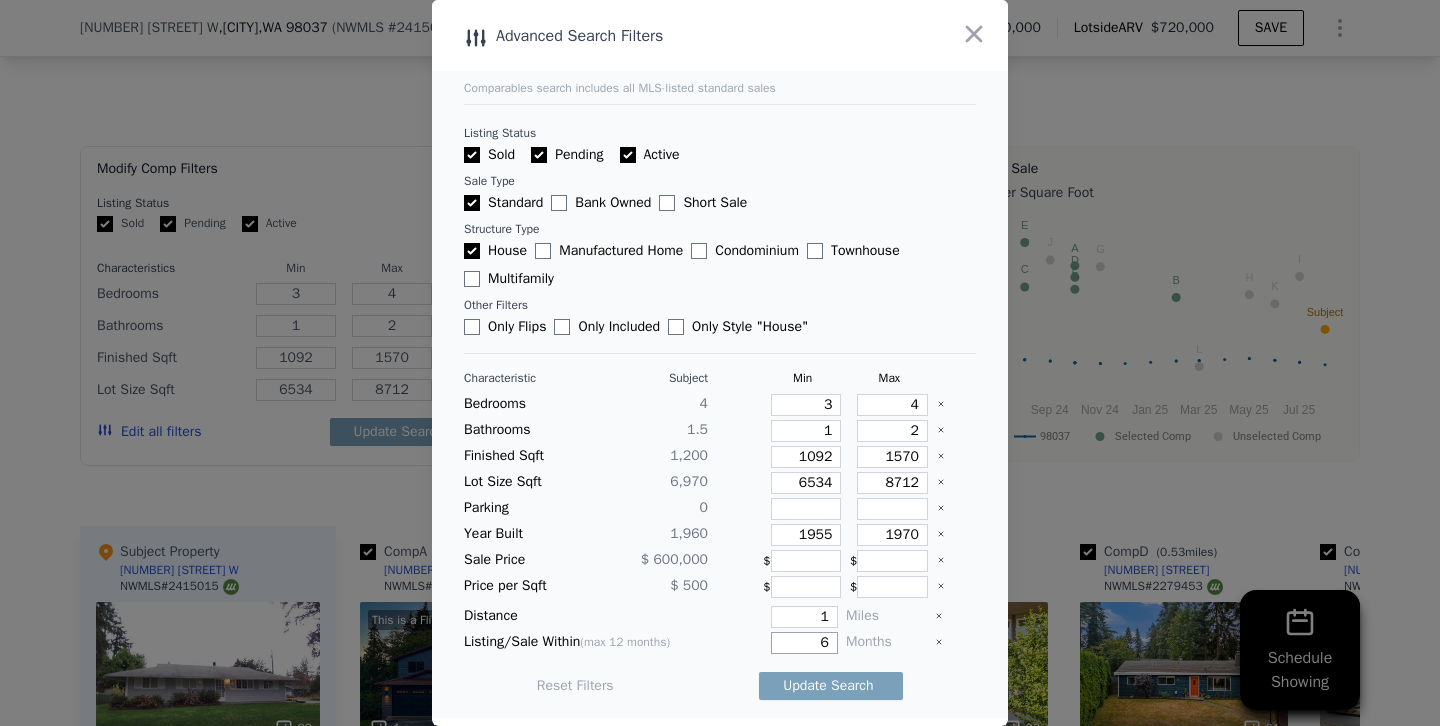 type on "6" 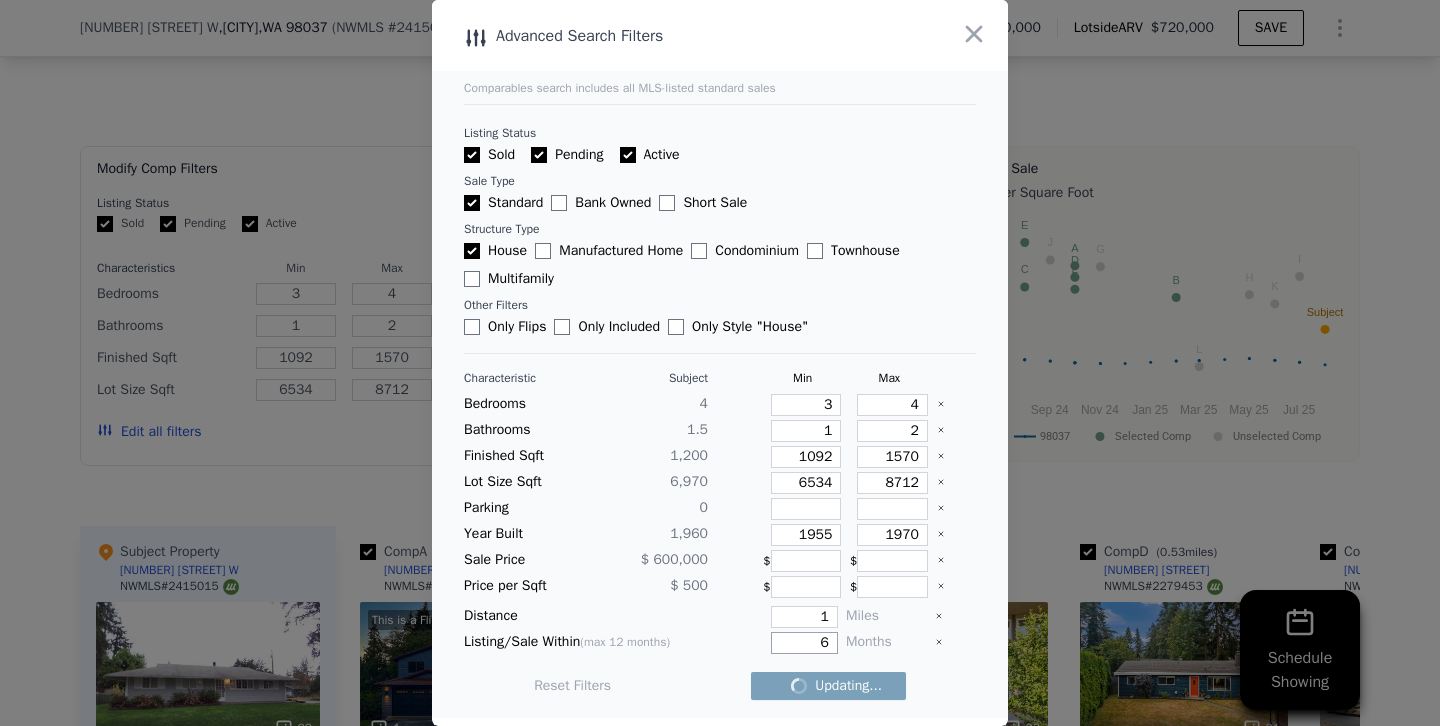 checkbox on "false" 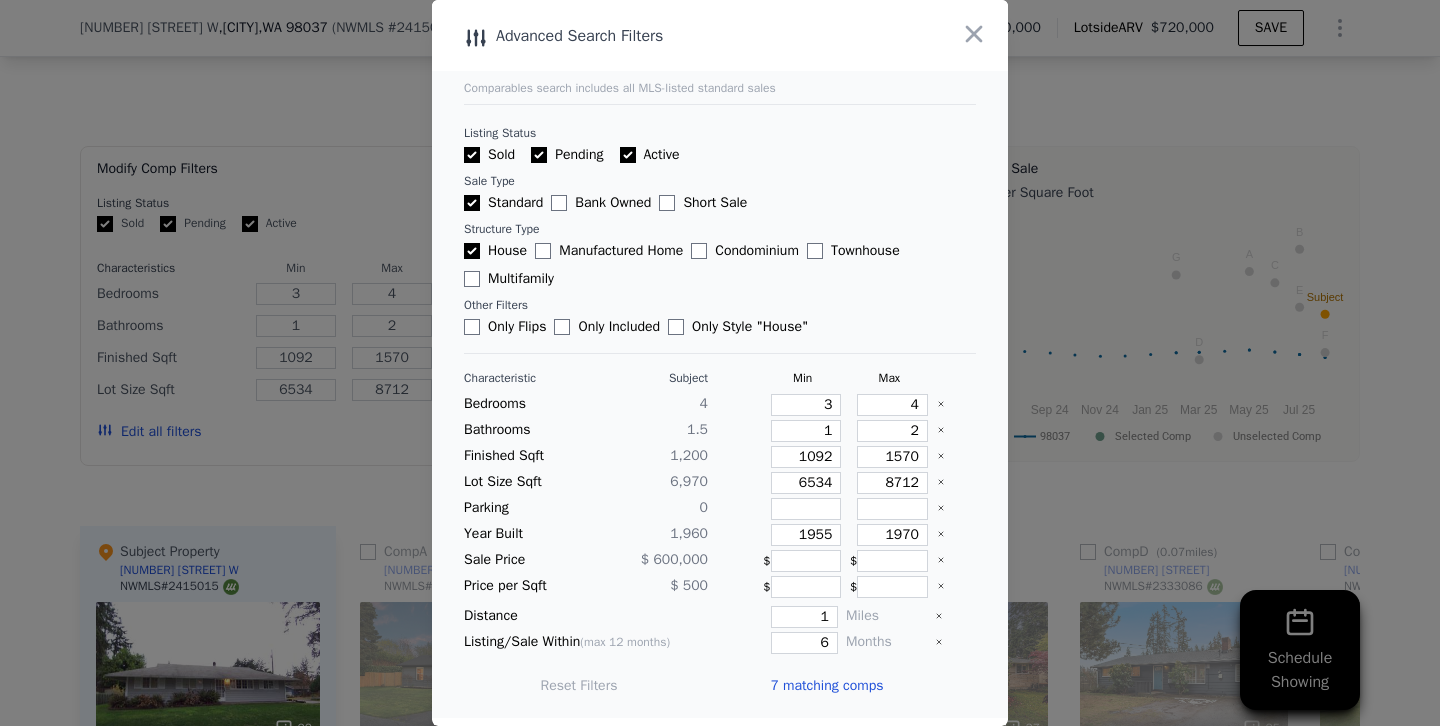 click at bounding box center (720, 363) 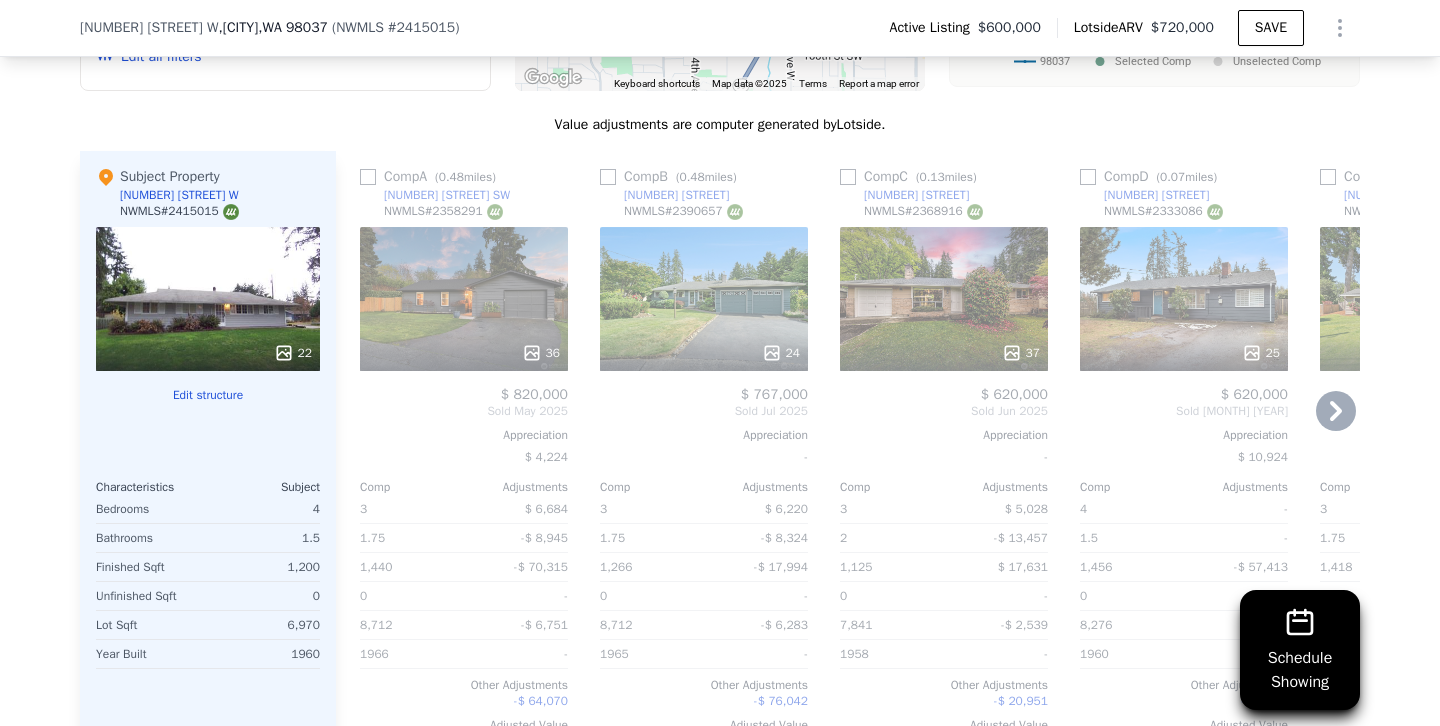 scroll, scrollTop: 2331, scrollLeft: 0, axis: vertical 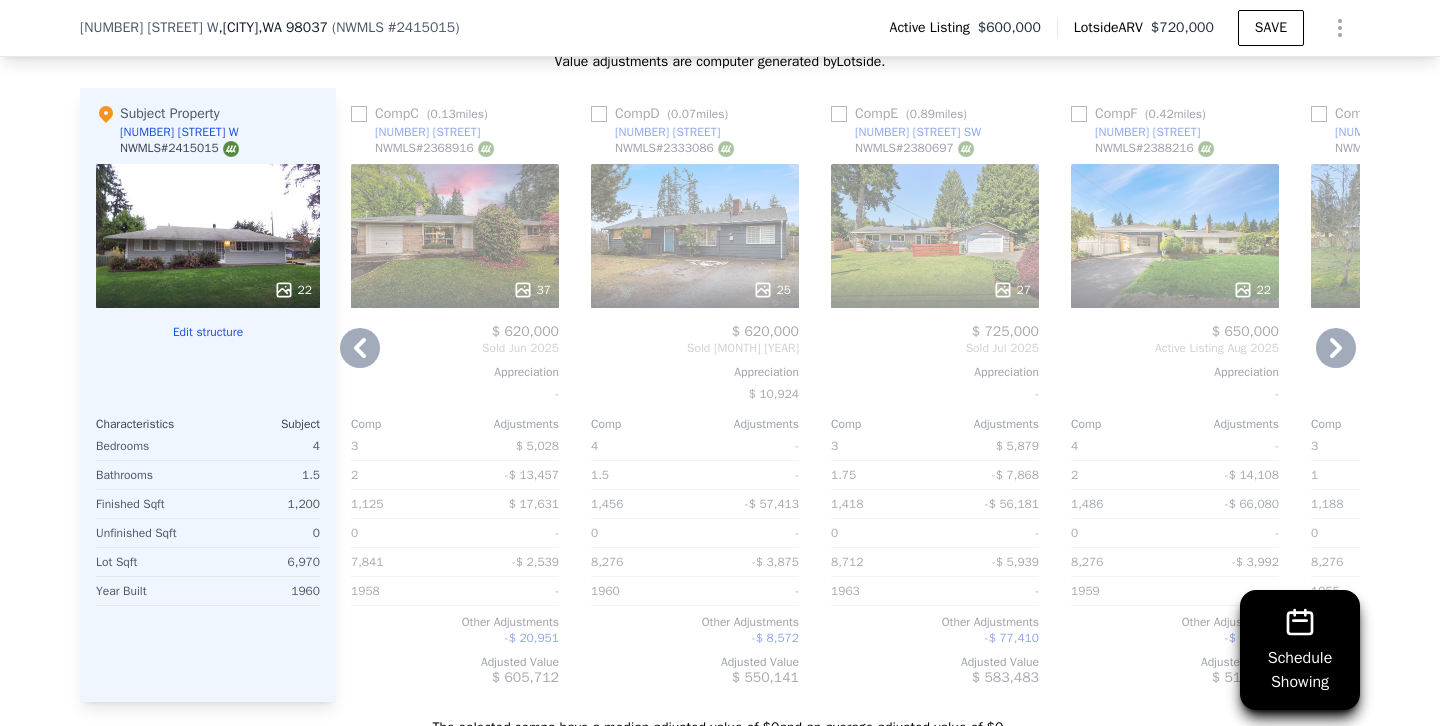 click at bounding box center (455, 290) 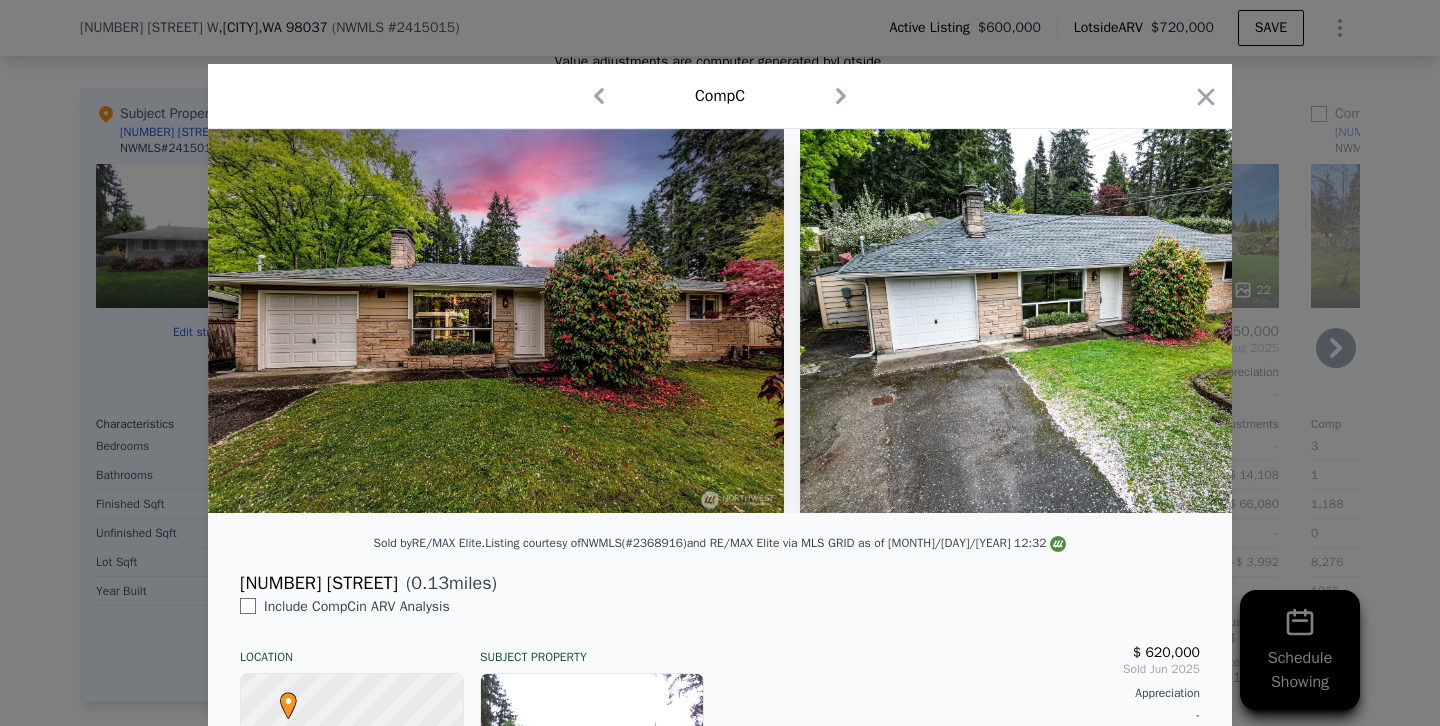 type 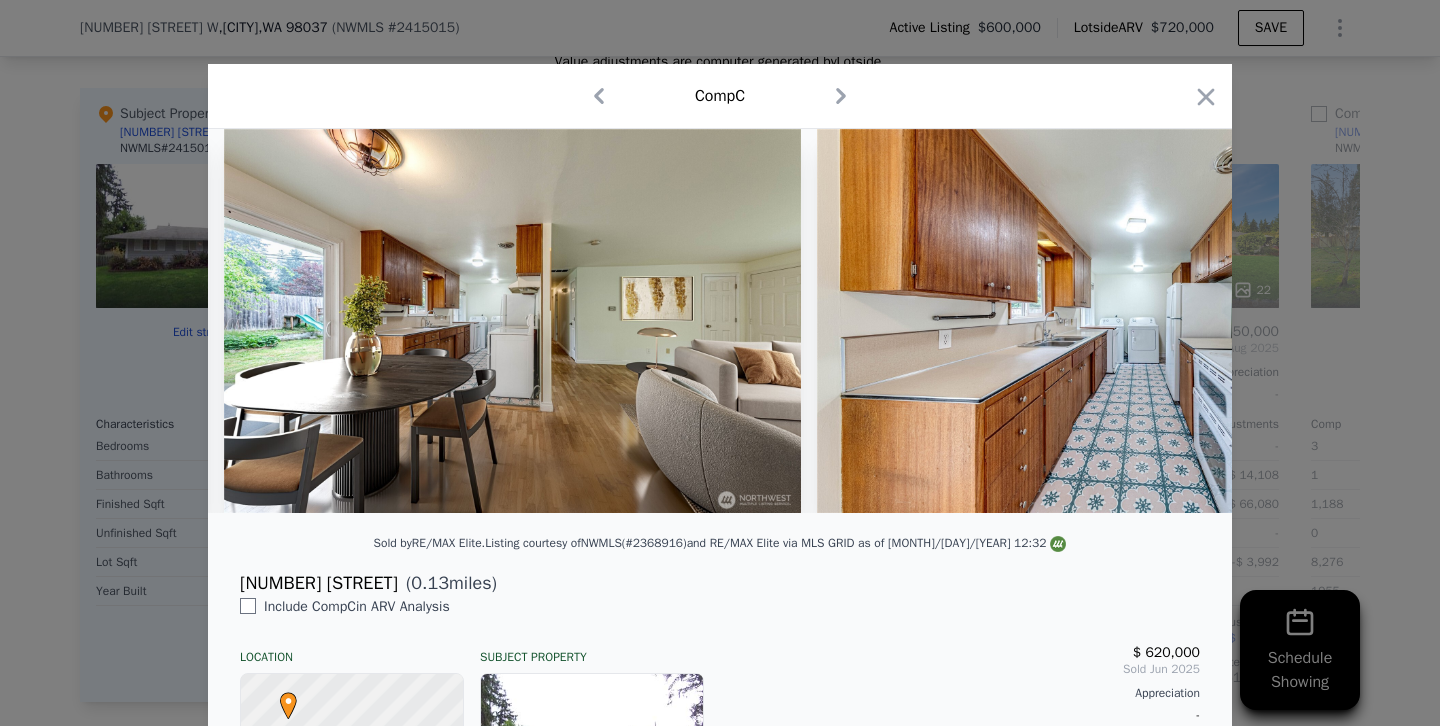 scroll, scrollTop: 0, scrollLeft: 3496, axis: horizontal 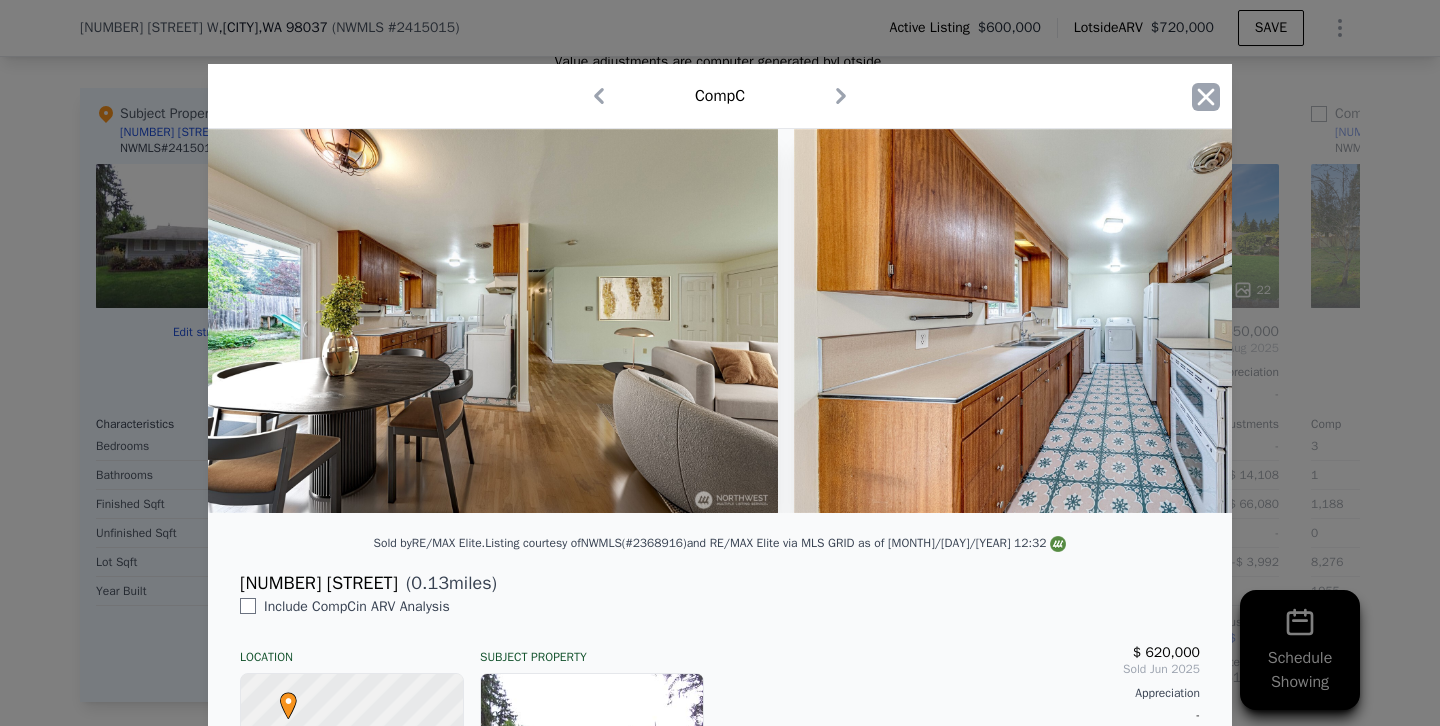 click 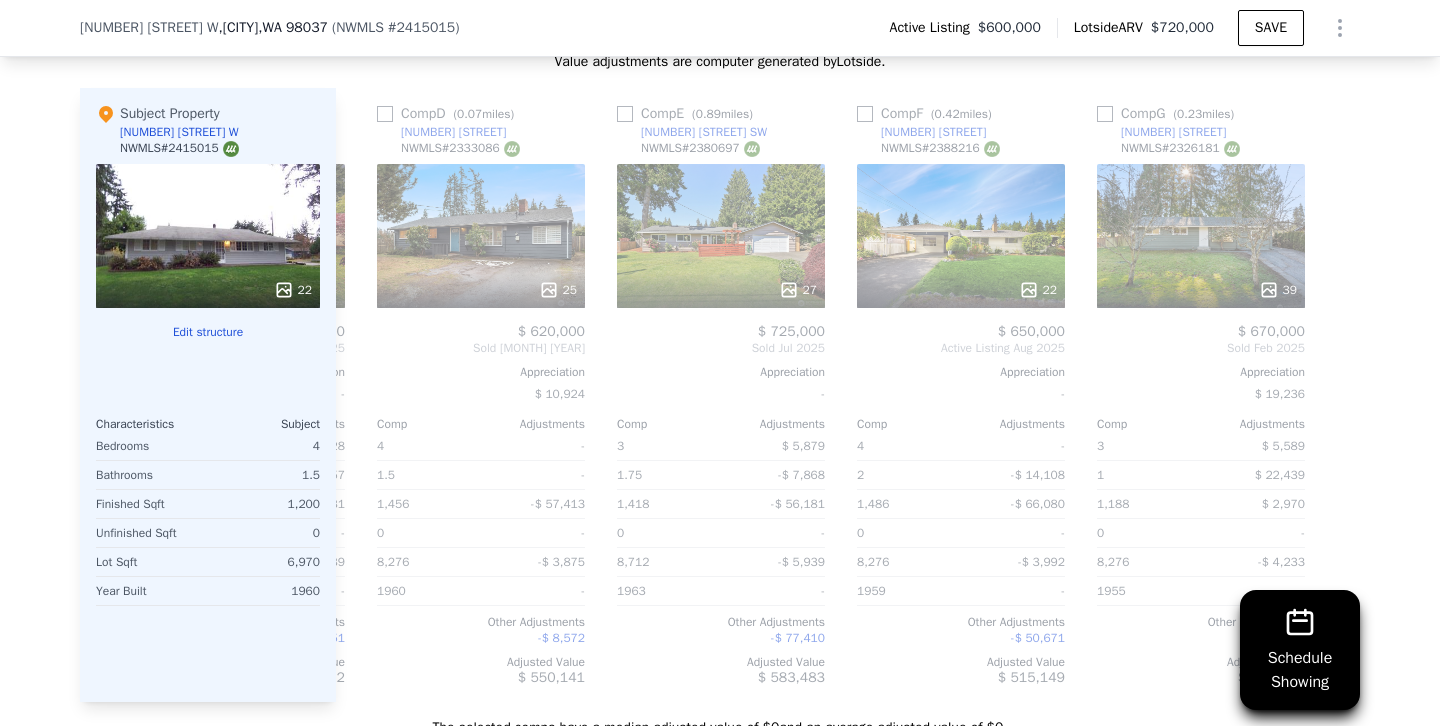 scroll, scrollTop: 0, scrollLeft: 704, axis: horizontal 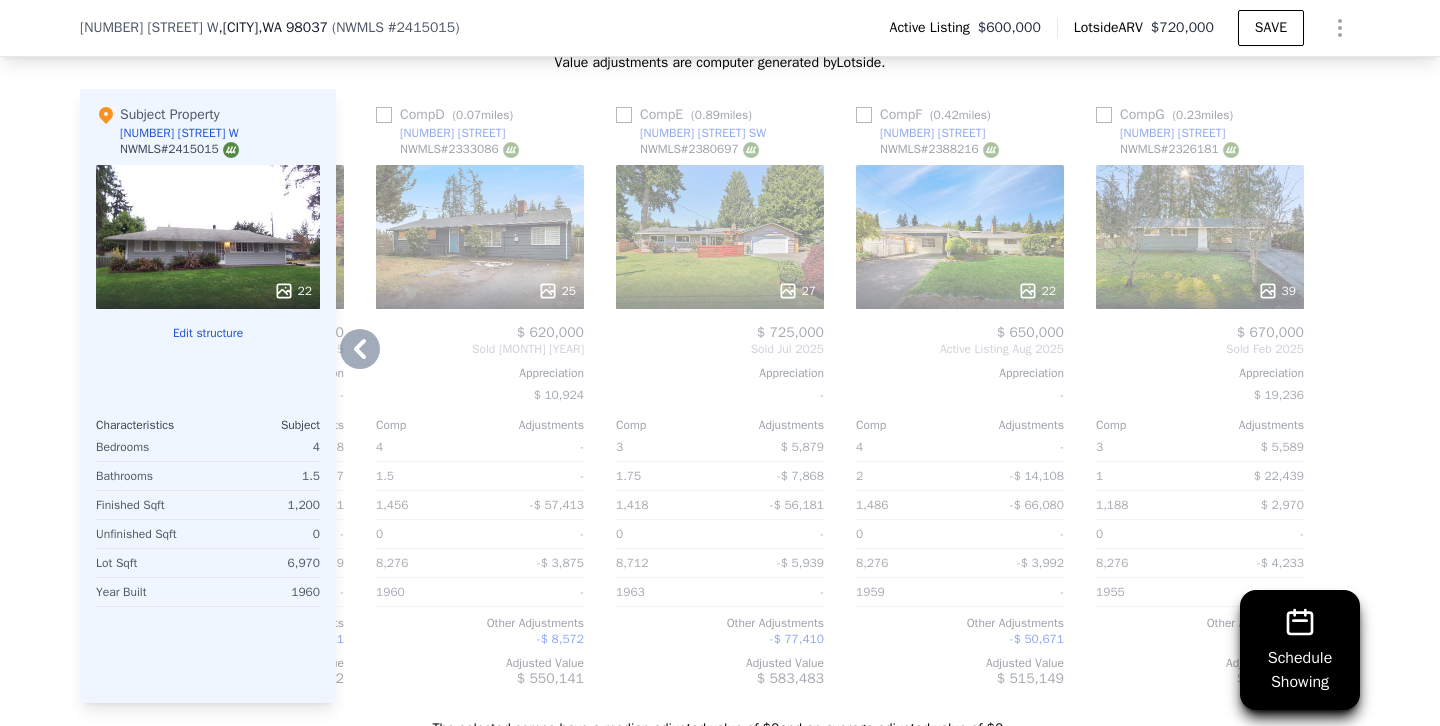 click on "39" at bounding box center [1200, 291] 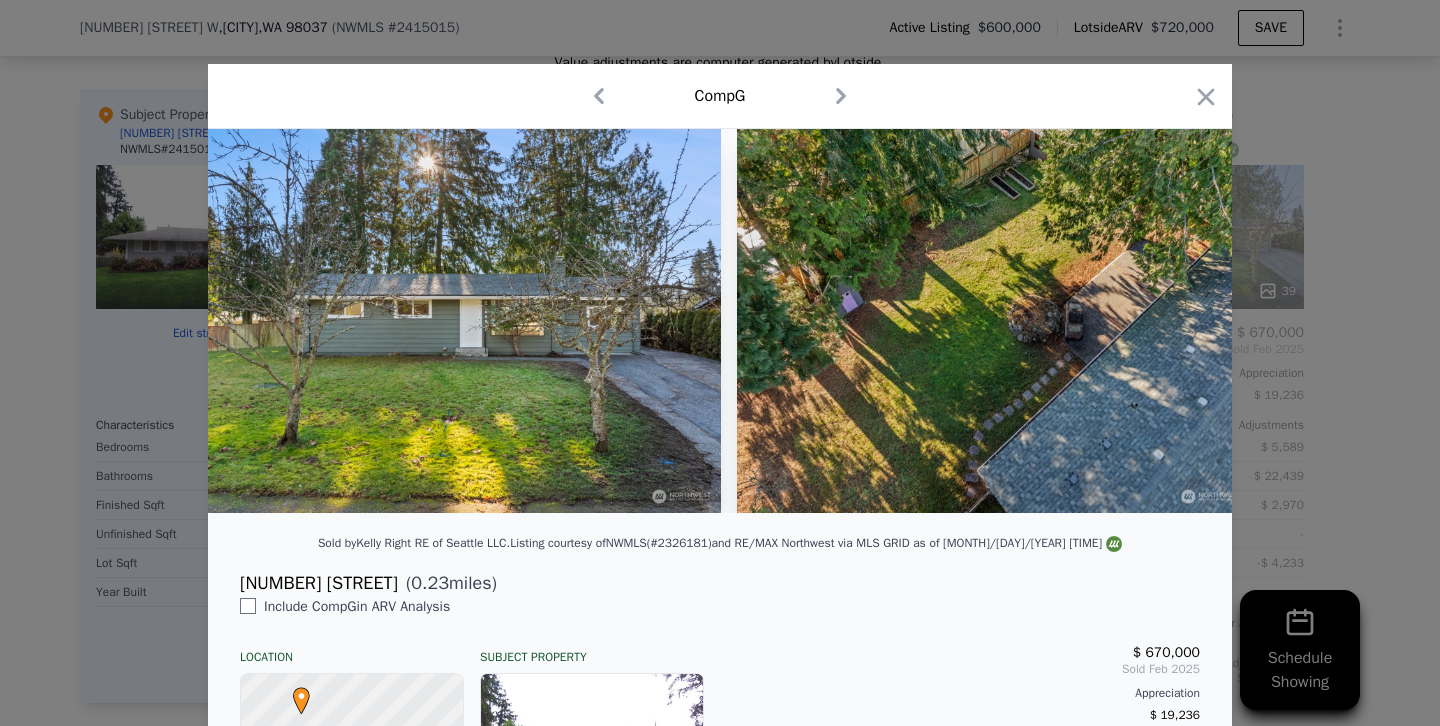 type 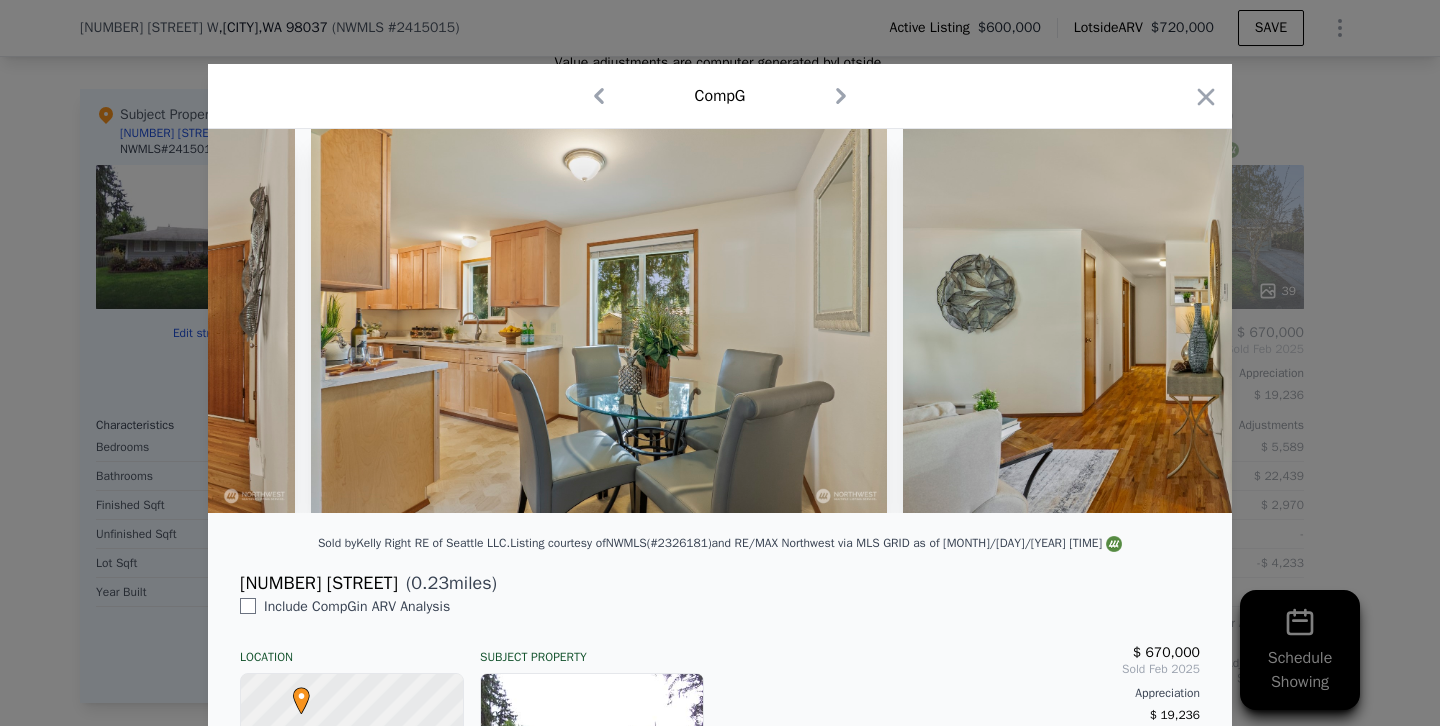 scroll, scrollTop: 0, scrollLeft: 3920, axis: horizontal 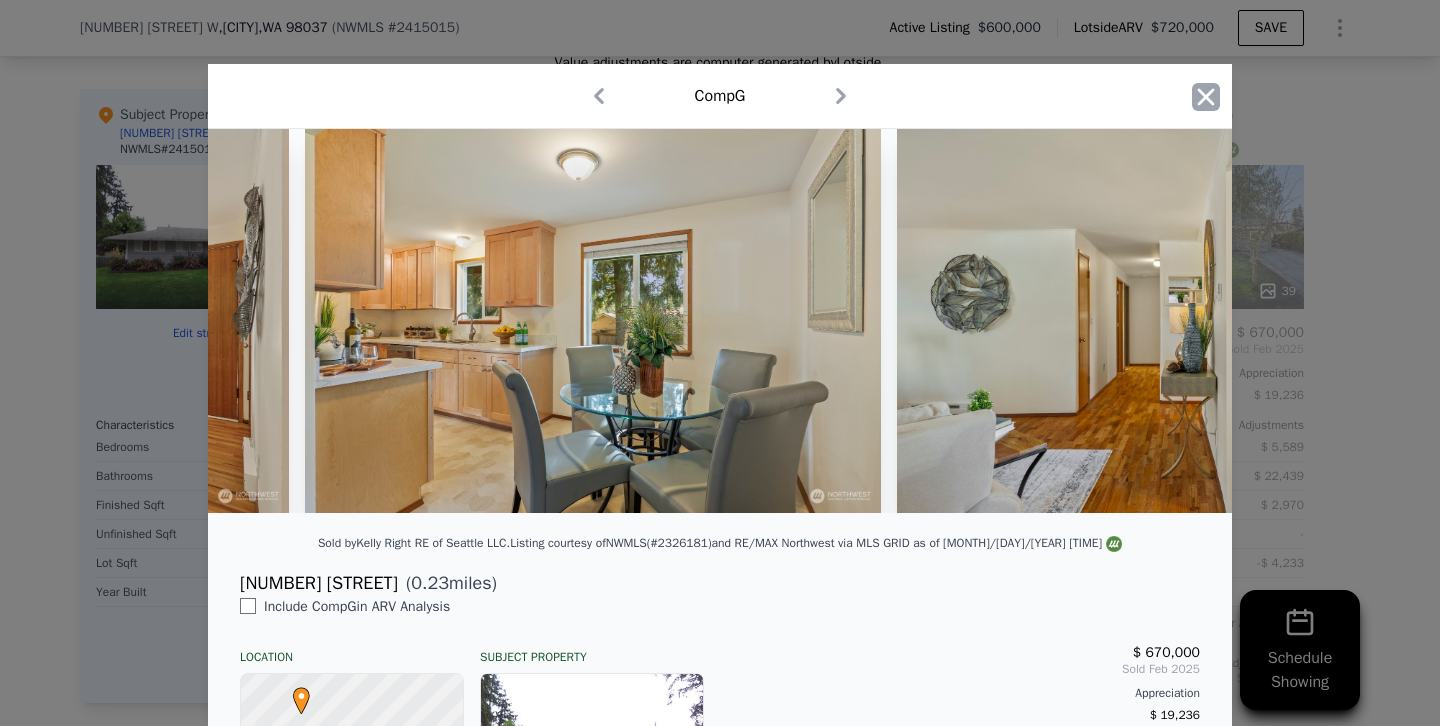 click 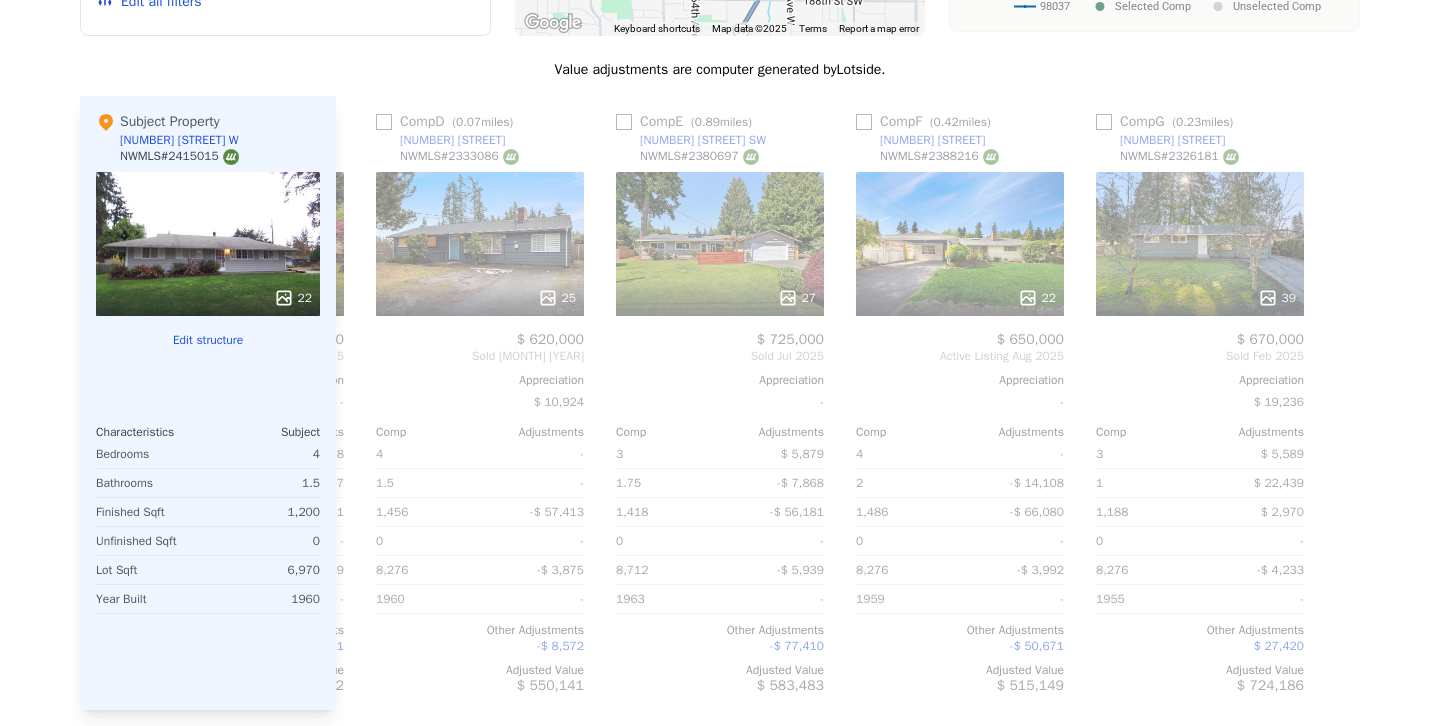 scroll, scrollTop: 0, scrollLeft: 0, axis: both 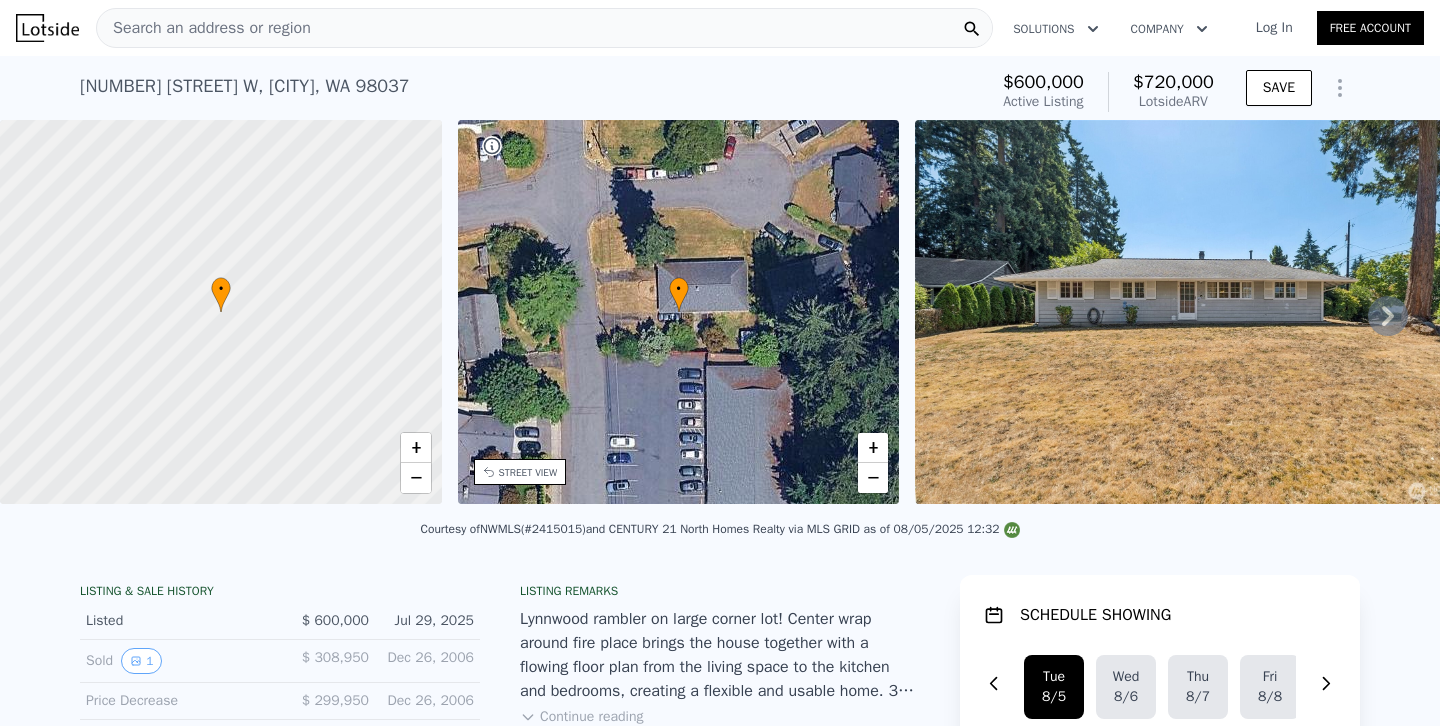 click on "Search an address or region" at bounding box center [544, 28] 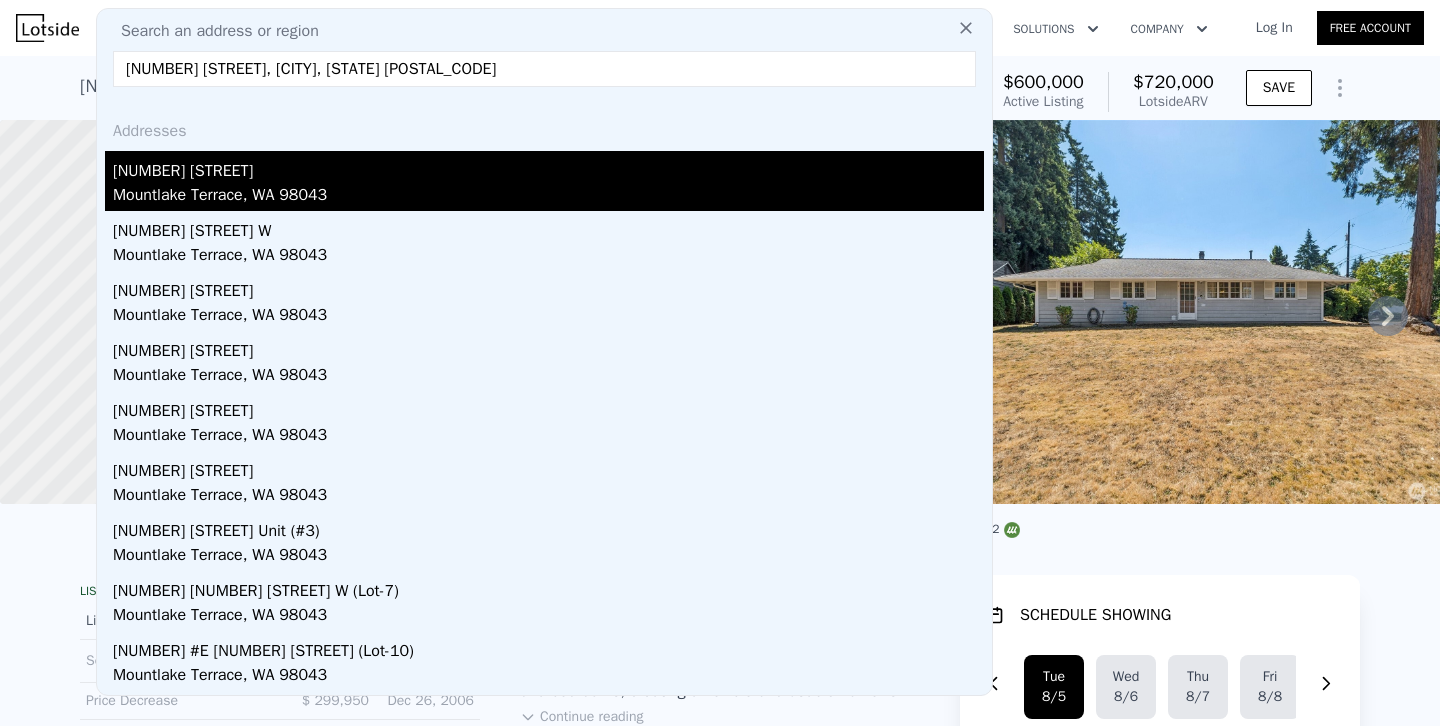 type on "21707 51st Ave W, Mountlake Terrace, WA 98043" 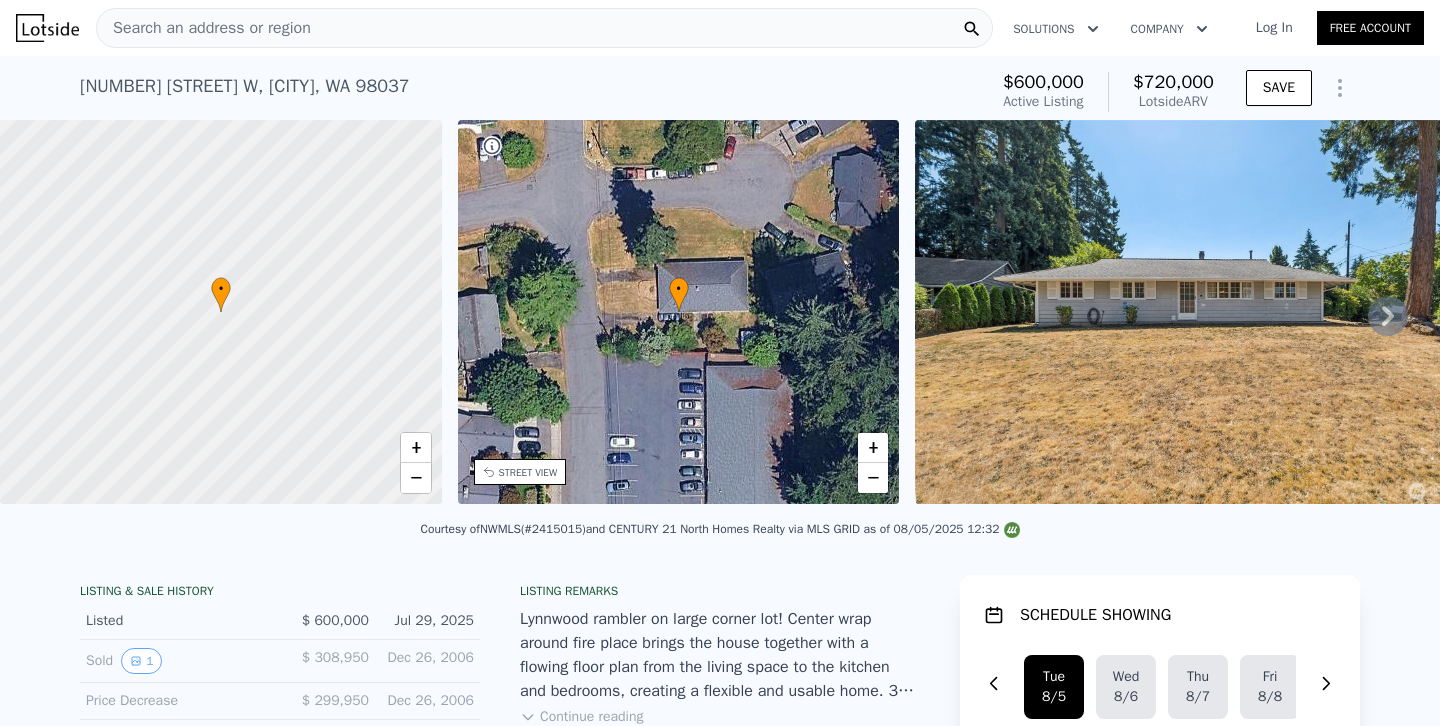 type on "2" 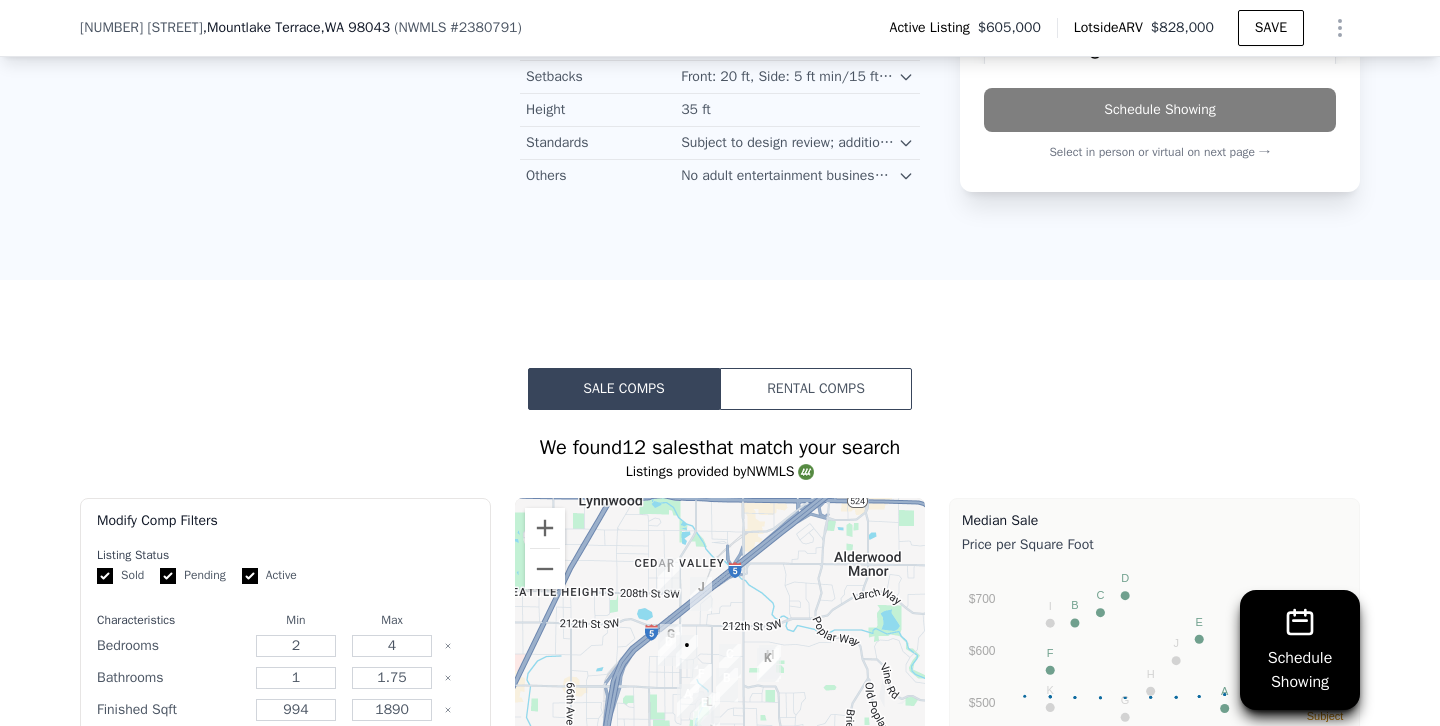 scroll, scrollTop: 1757, scrollLeft: 0, axis: vertical 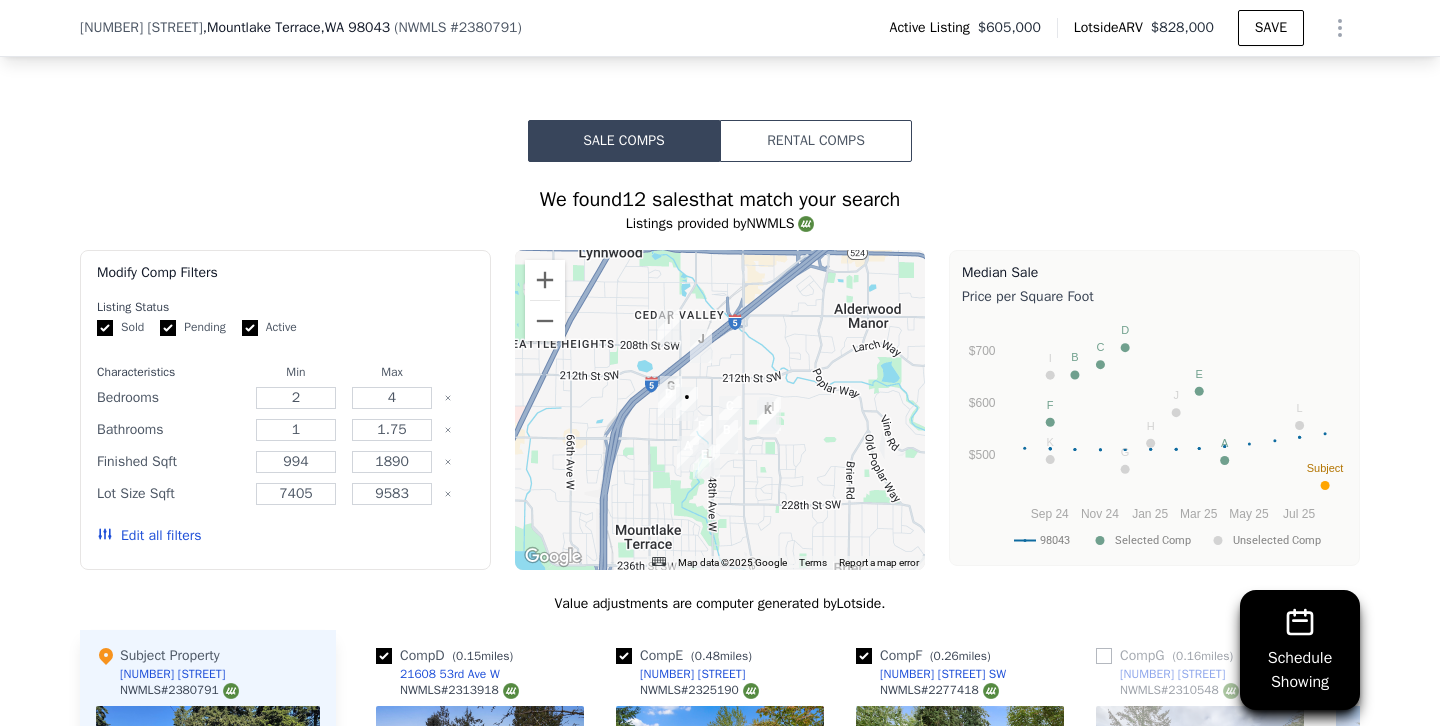 click on "Edit all filters" at bounding box center [149, 536] 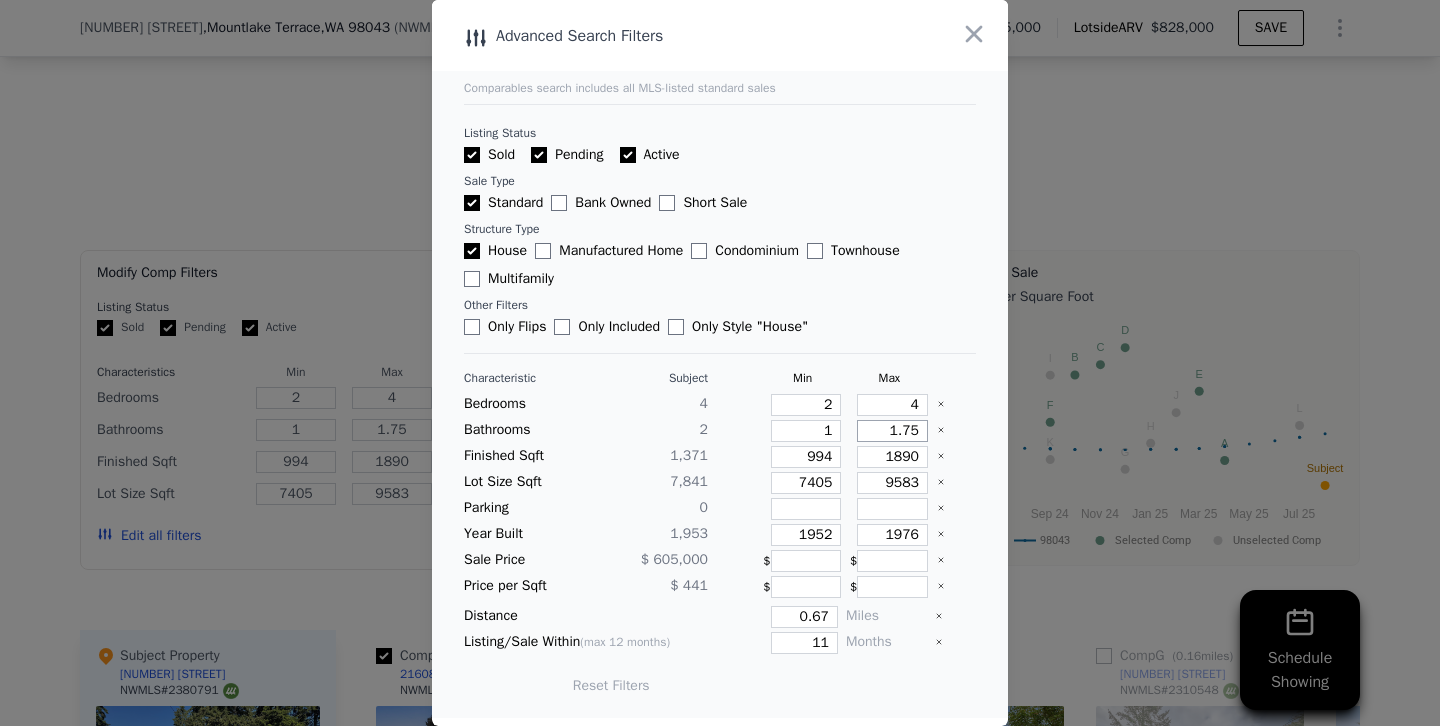 drag, startPoint x: 871, startPoint y: 436, endPoint x: 944, endPoint y: 436, distance: 73 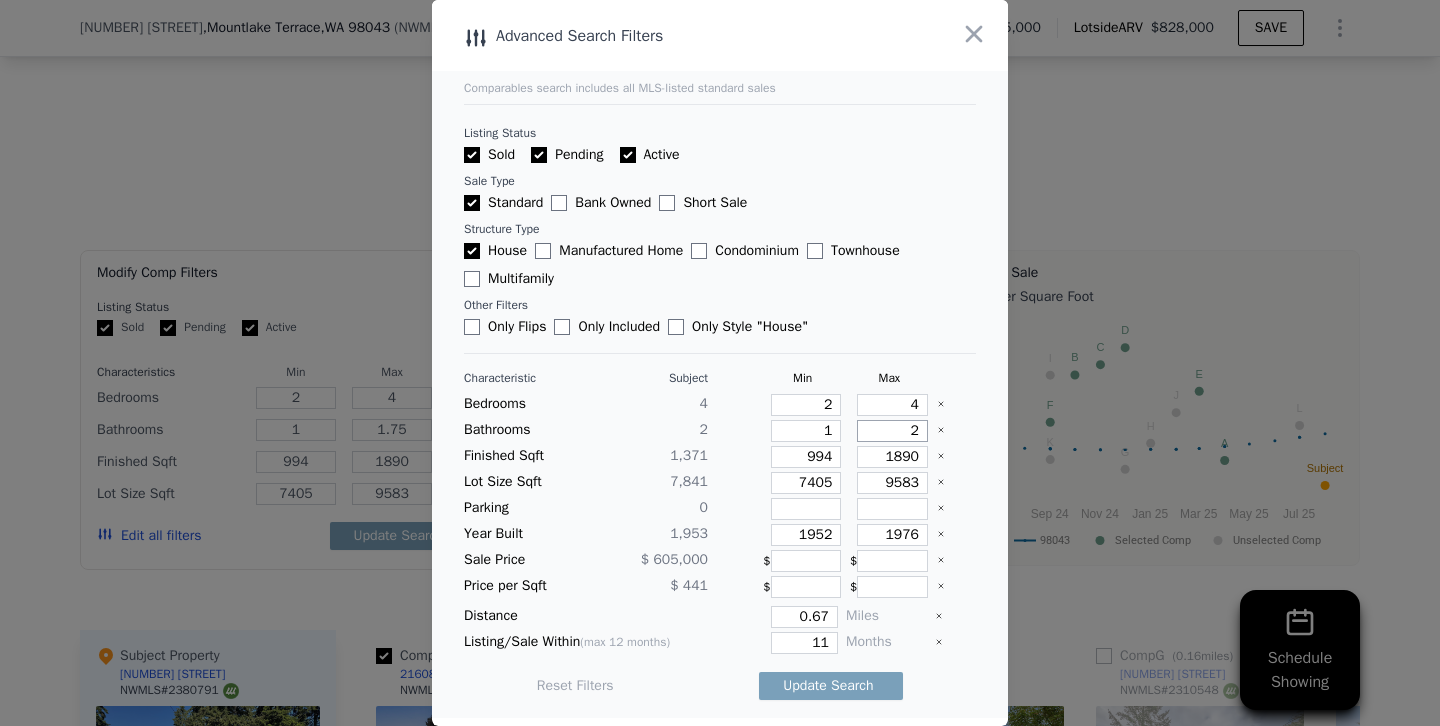 type on "2" 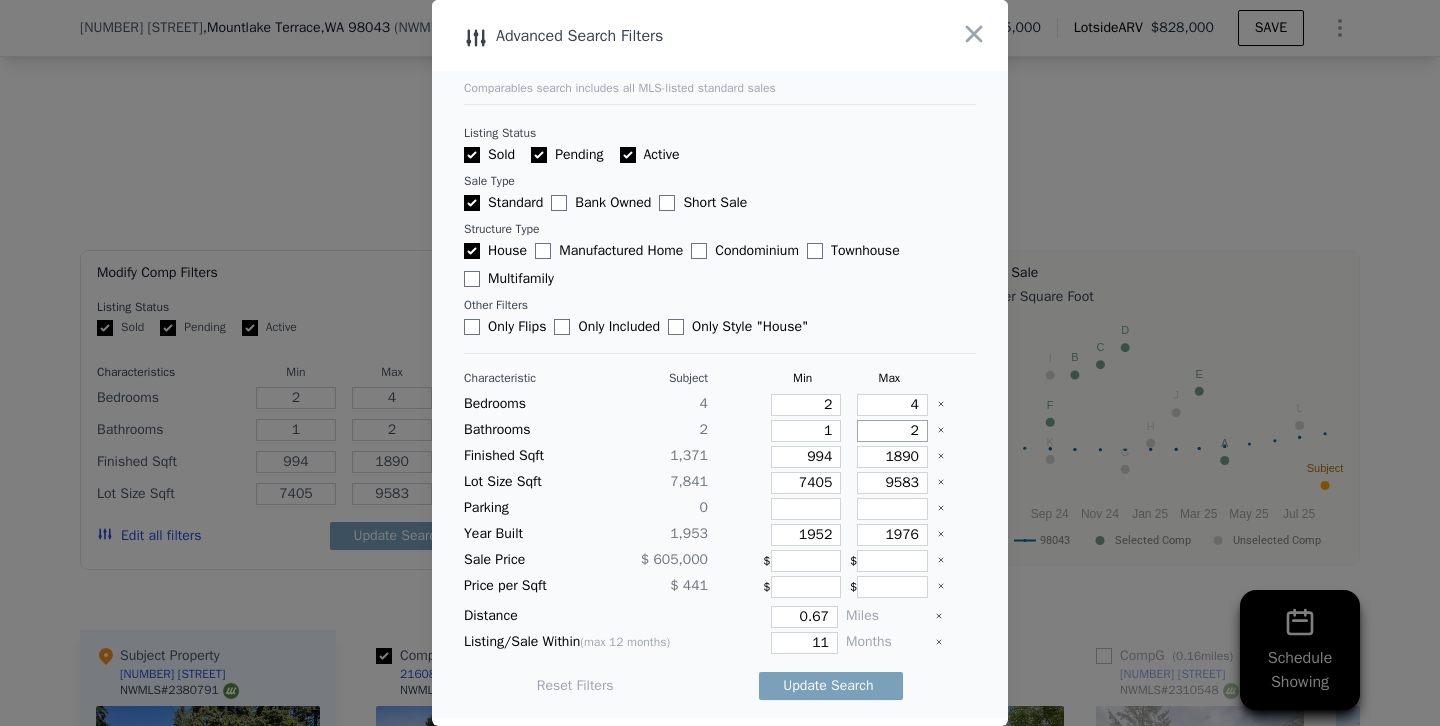 type on "2.5" 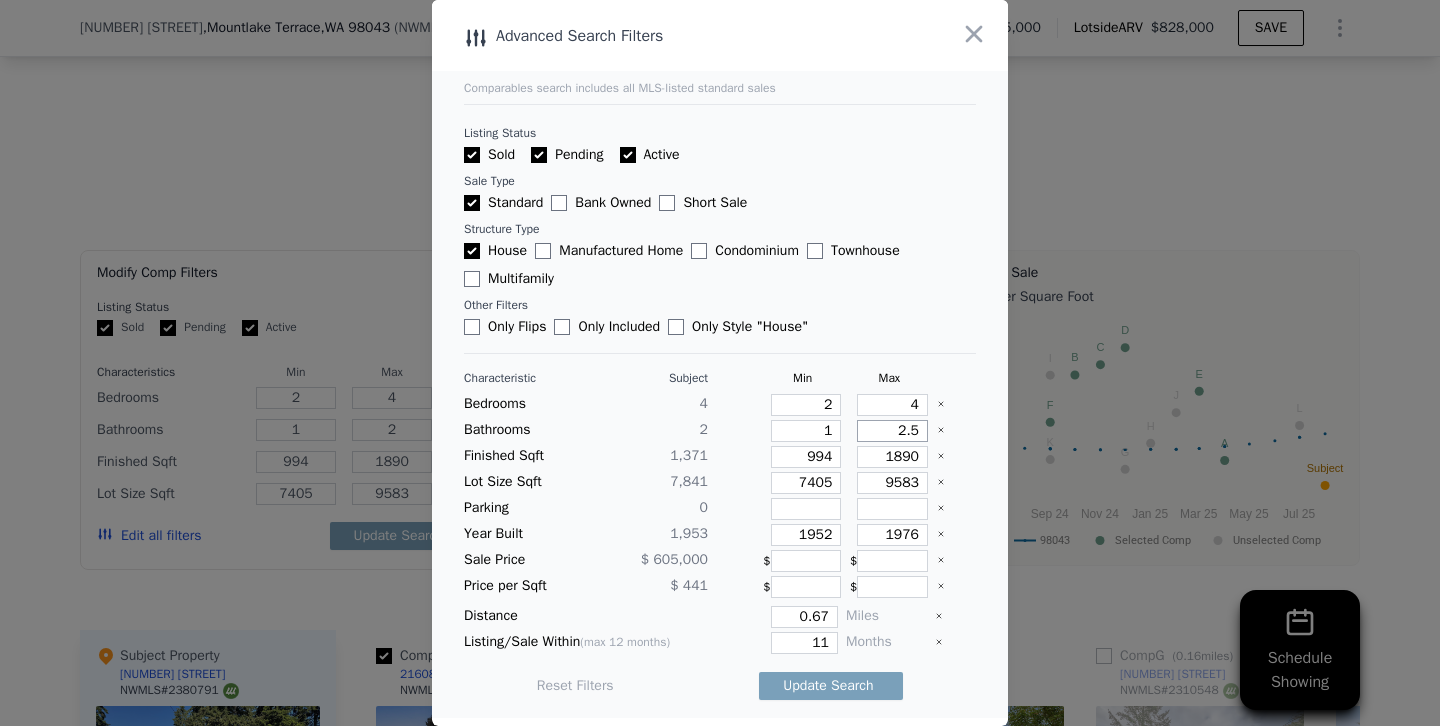 type on "2.5" 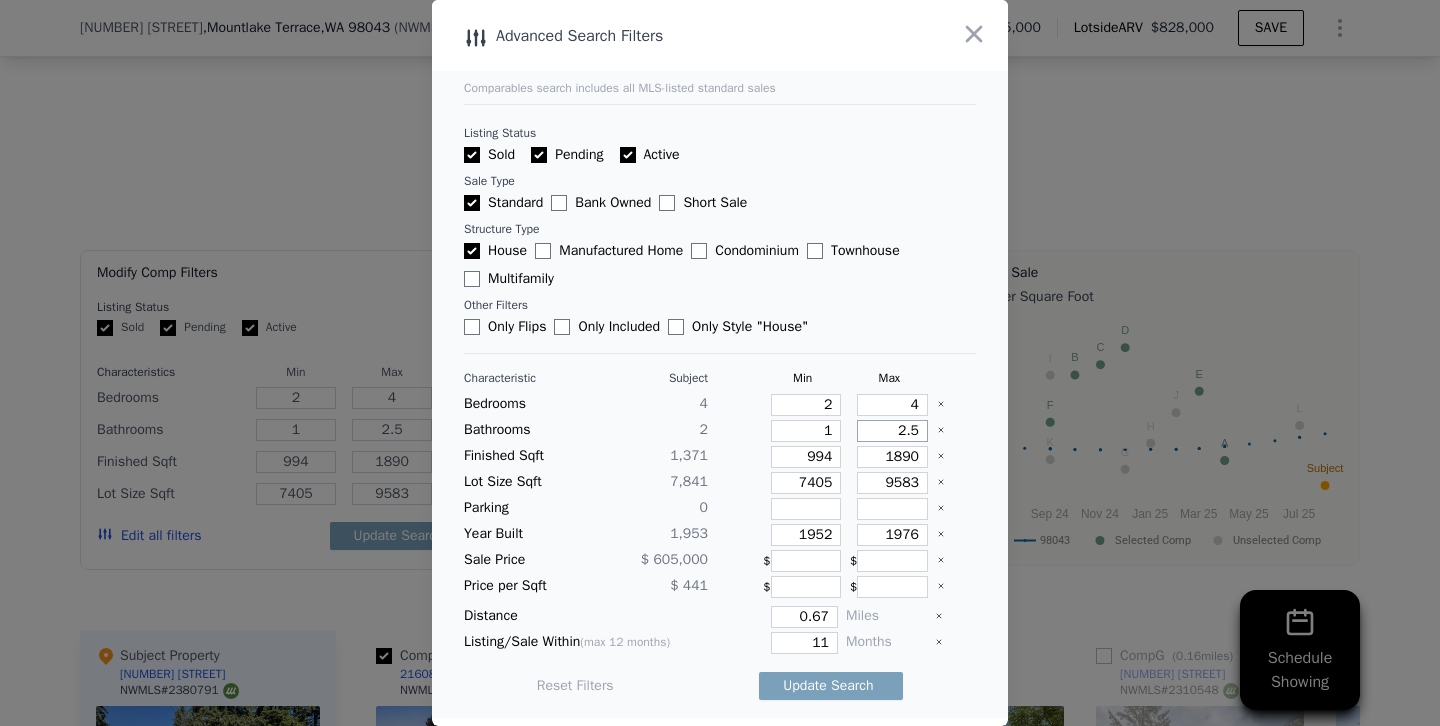 type on "2.5" 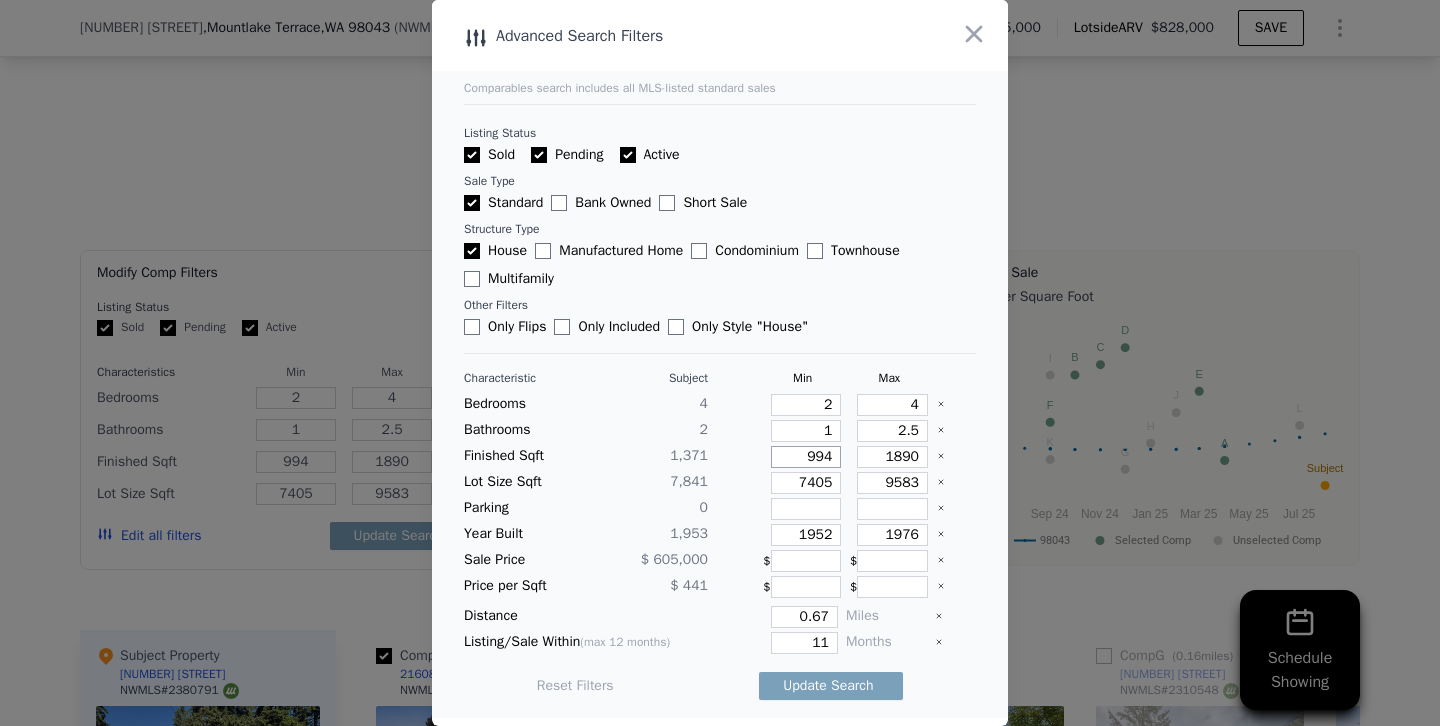 drag, startPoint x: 799, startPoint y: 455, endPoint x: 913, endPoint y: 455, distance: 114 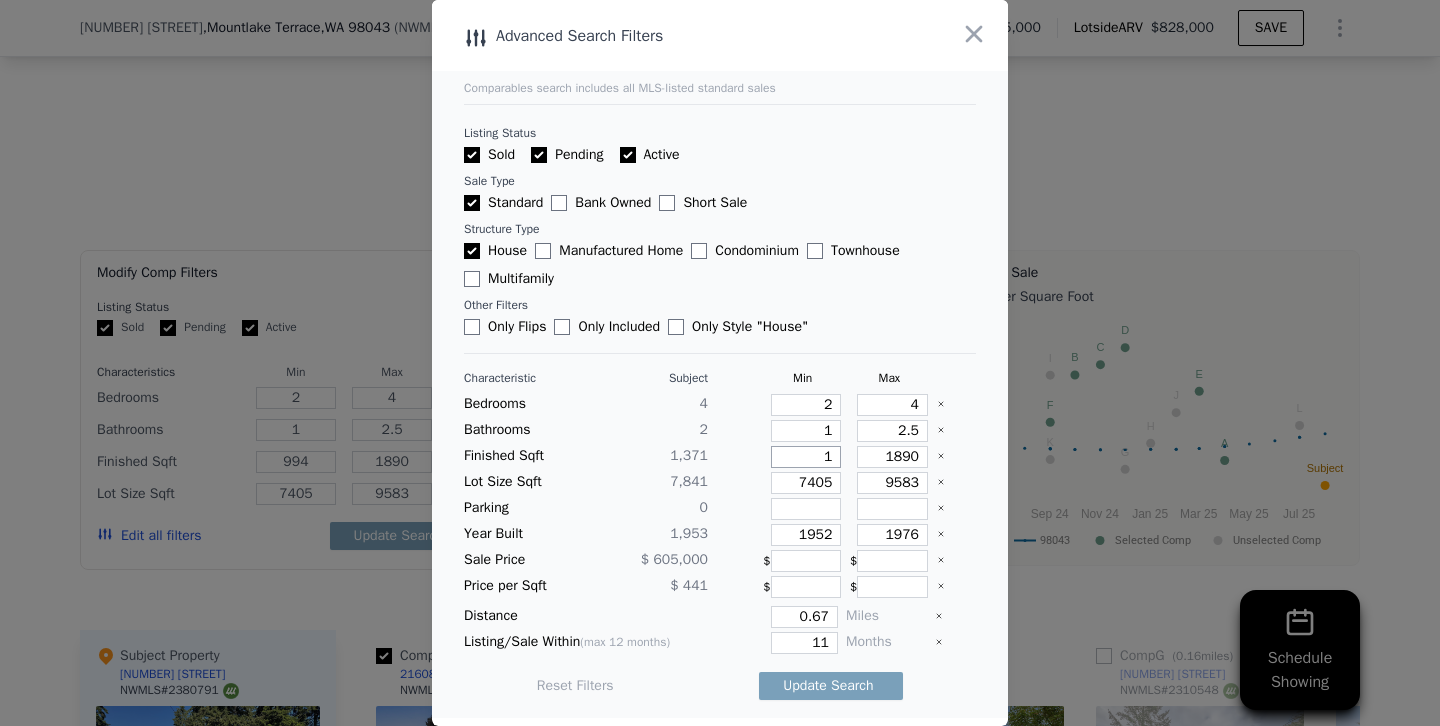 type on "1" 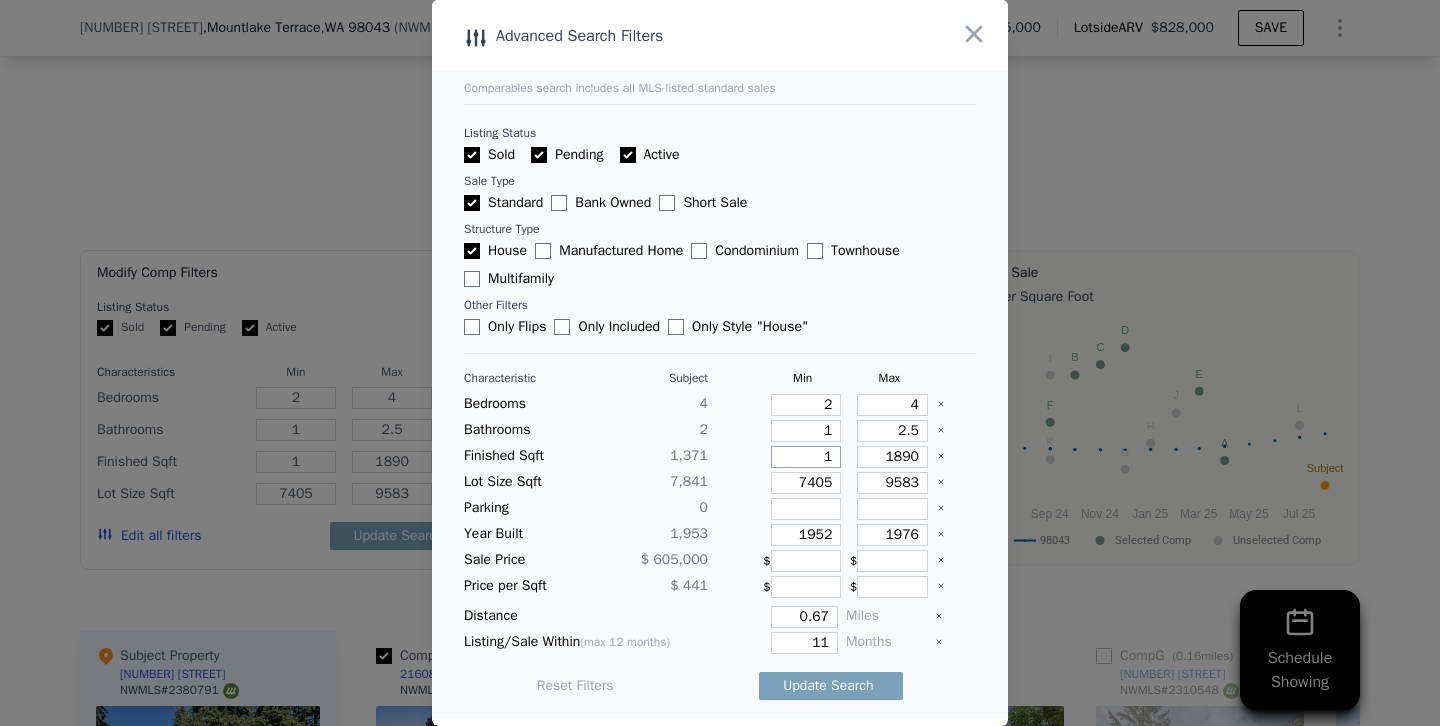 type on "11" 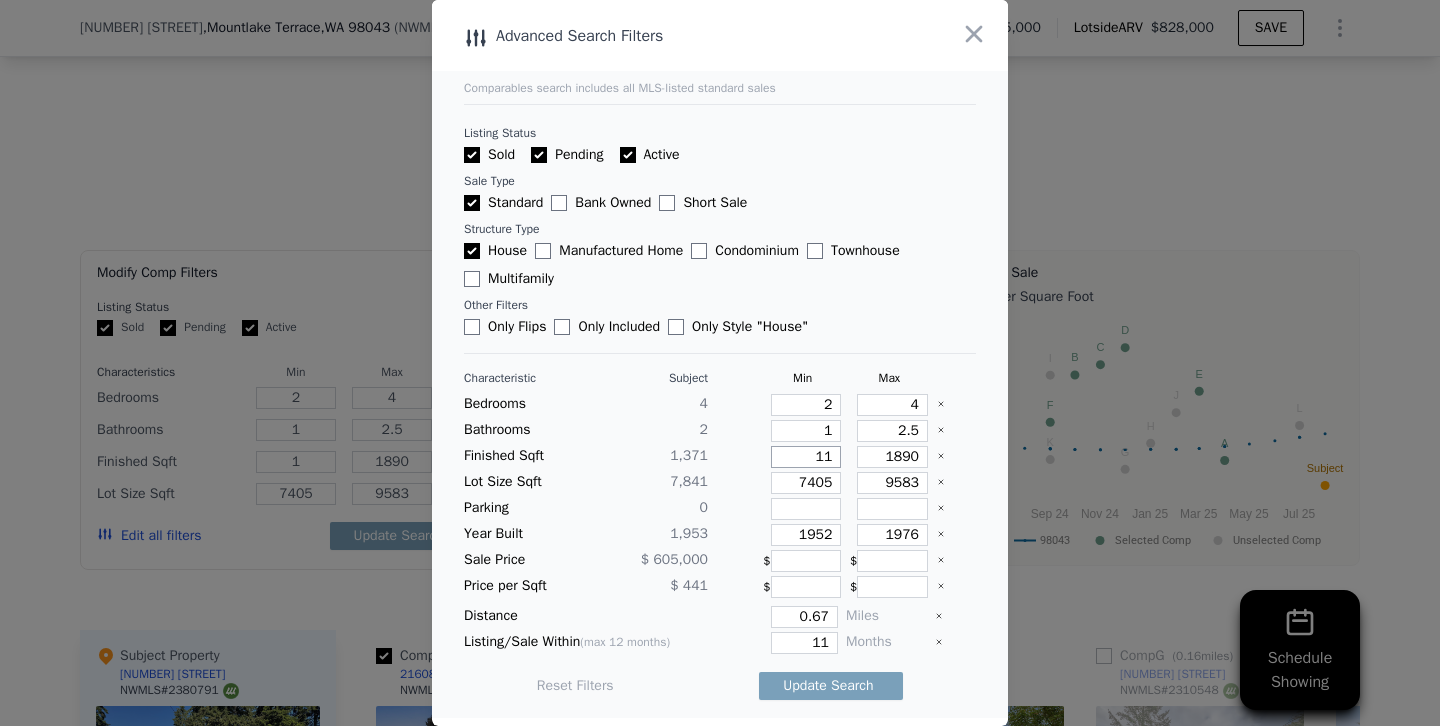 type on "11" 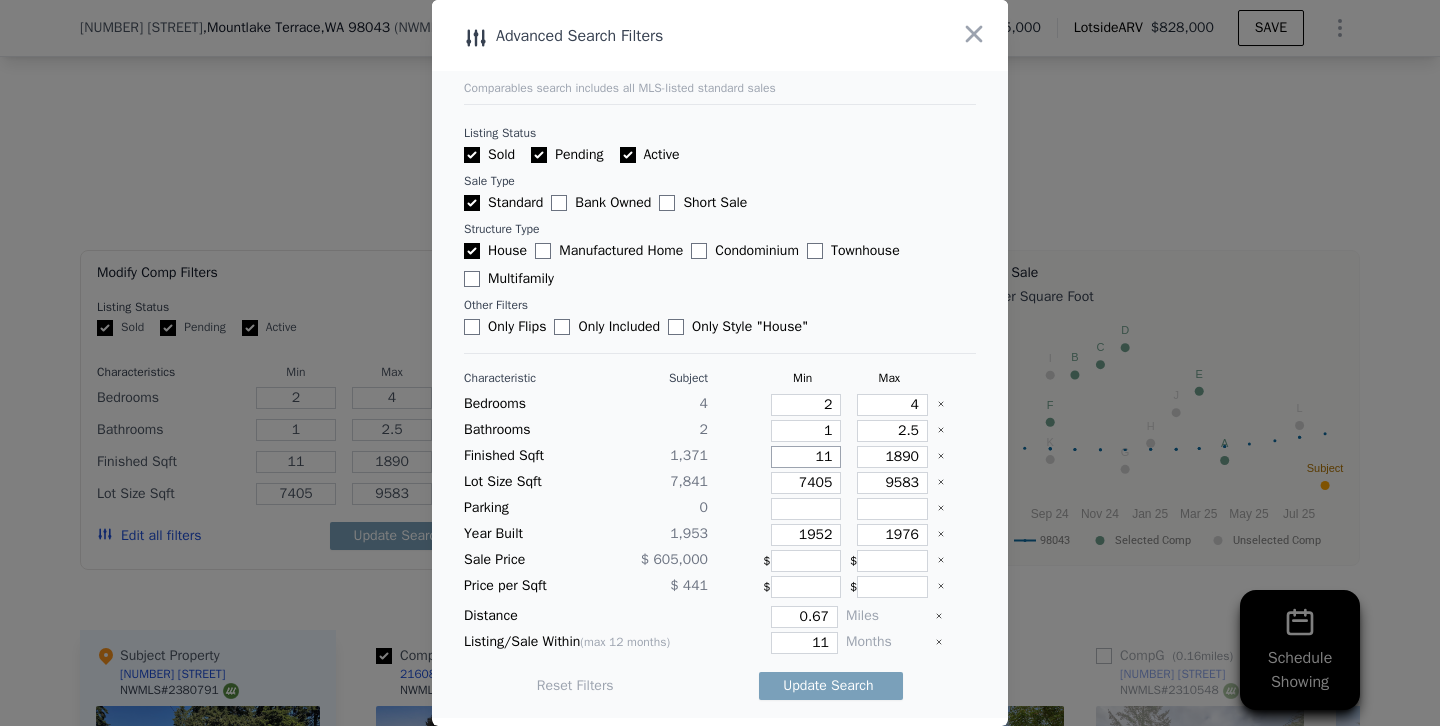 type on "110" 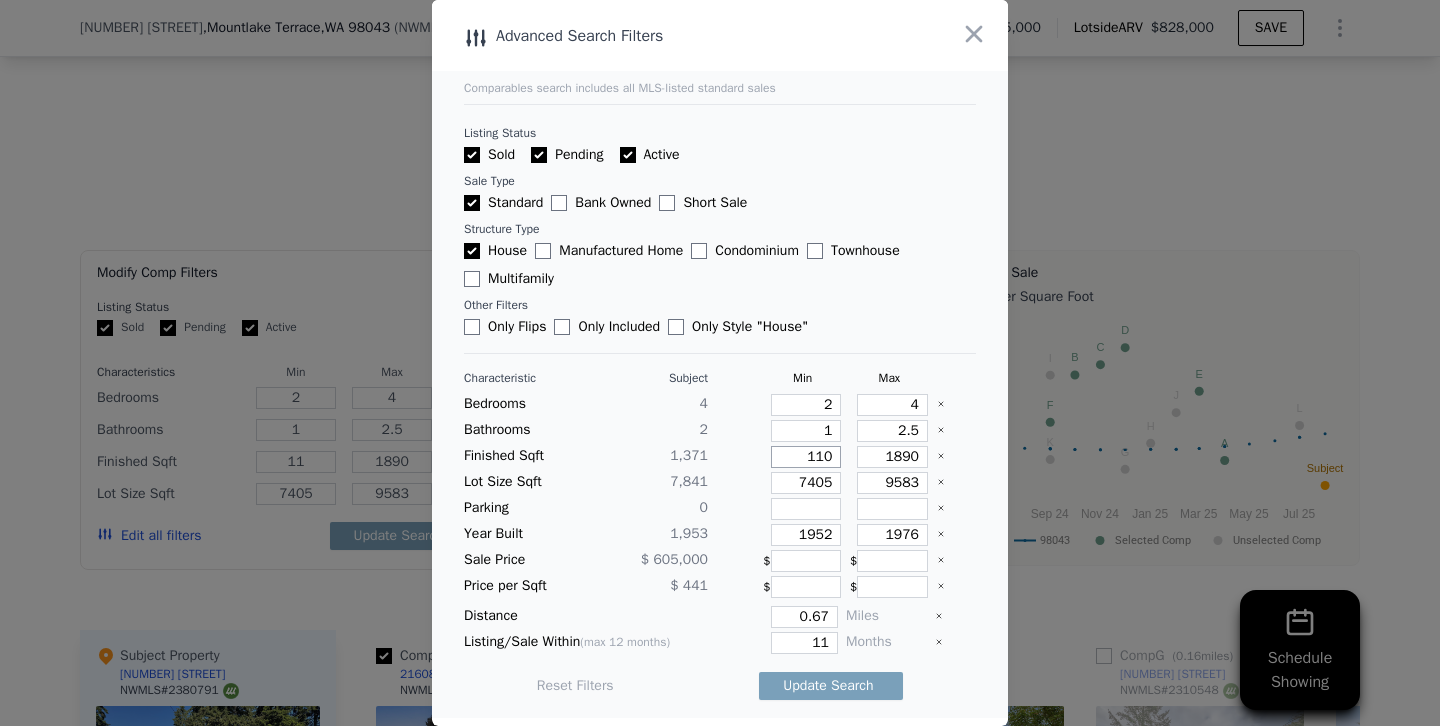 type on "110" 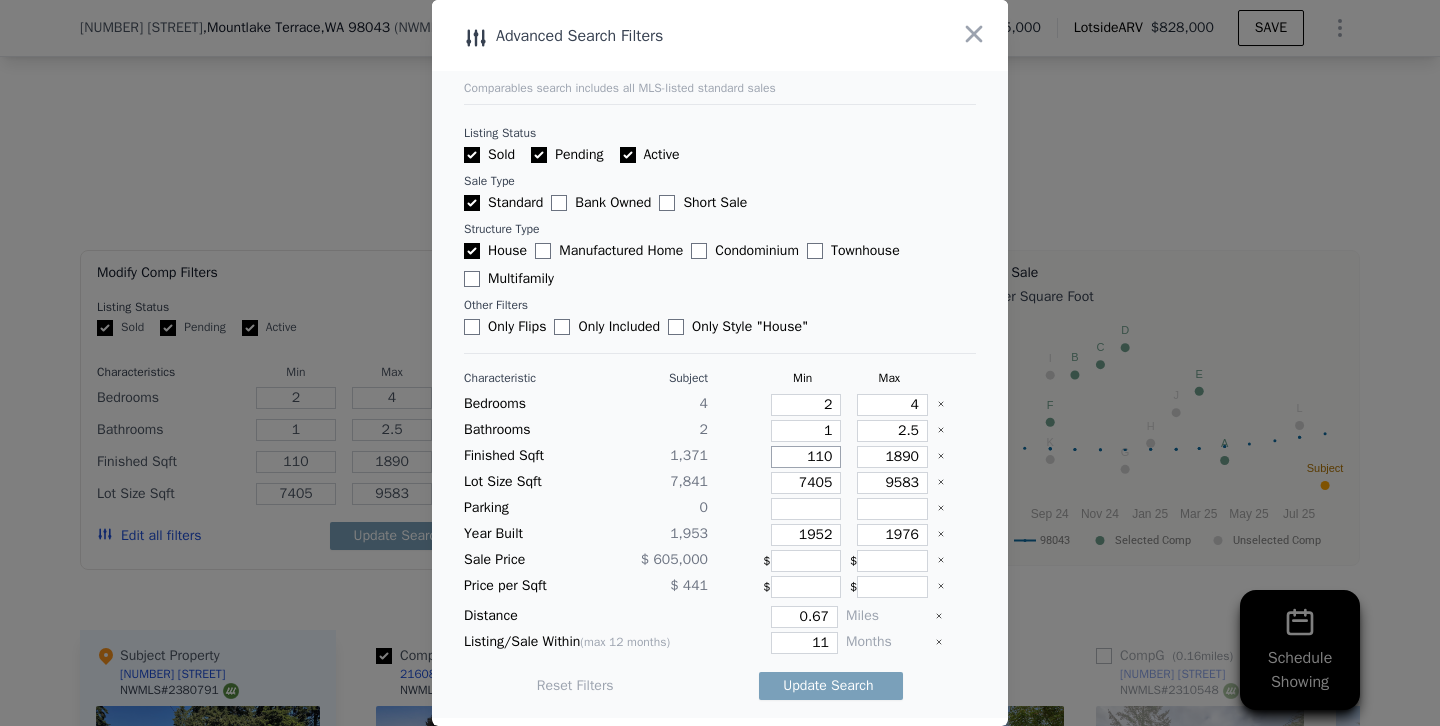 type on "1100" 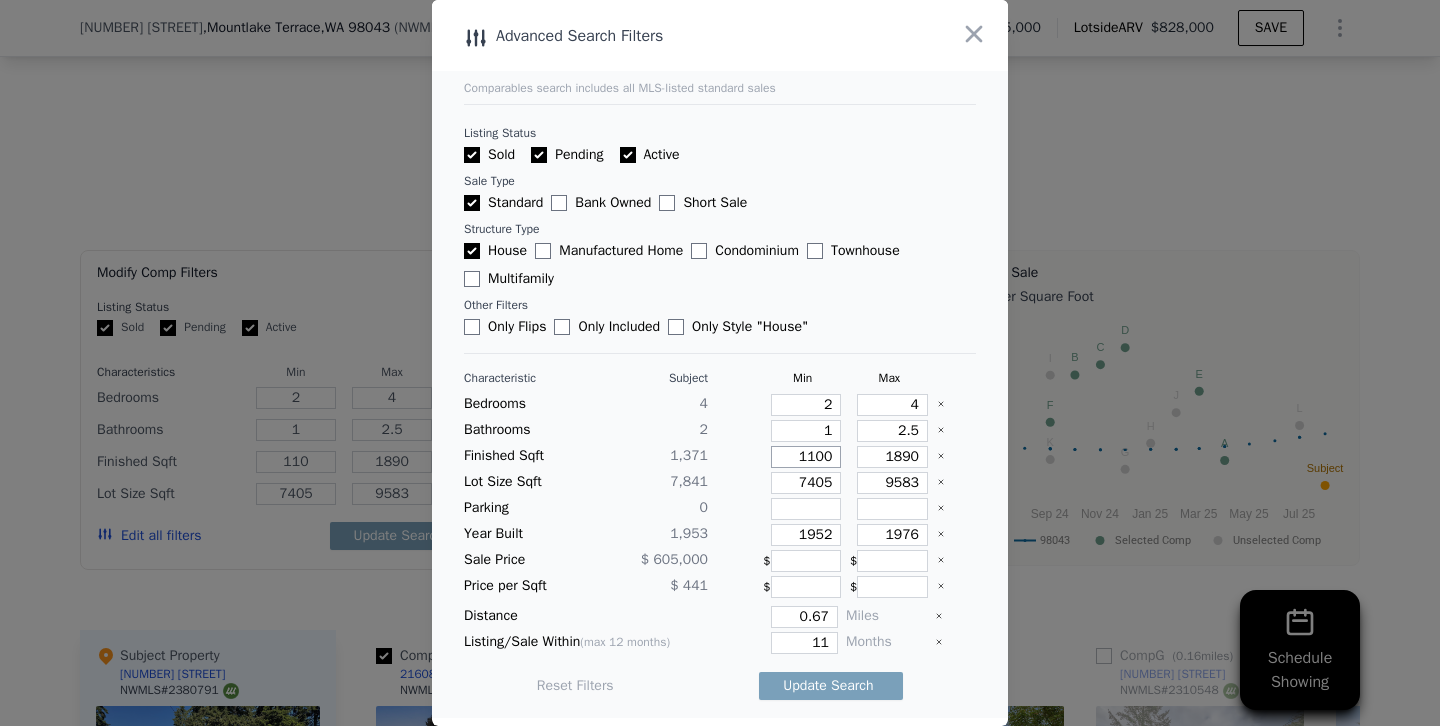 type on "1100" 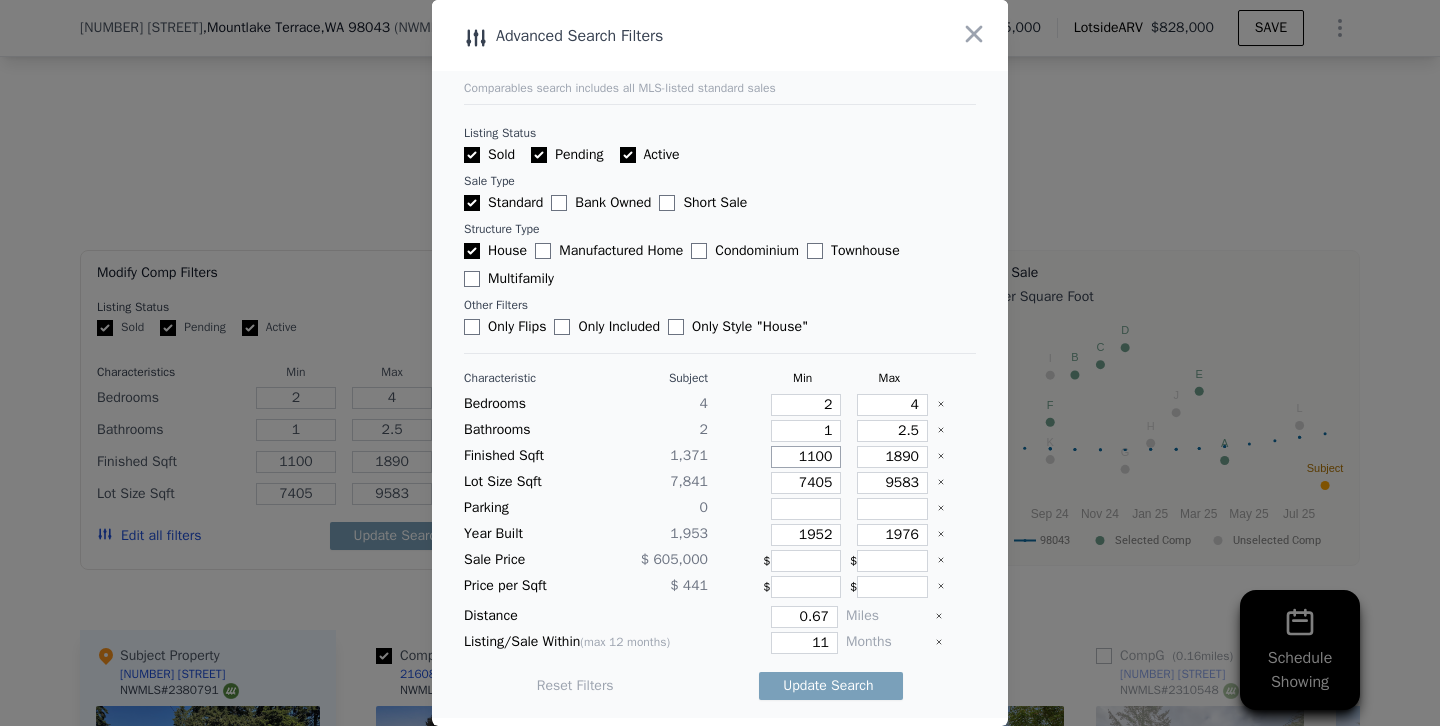 type on "1100" 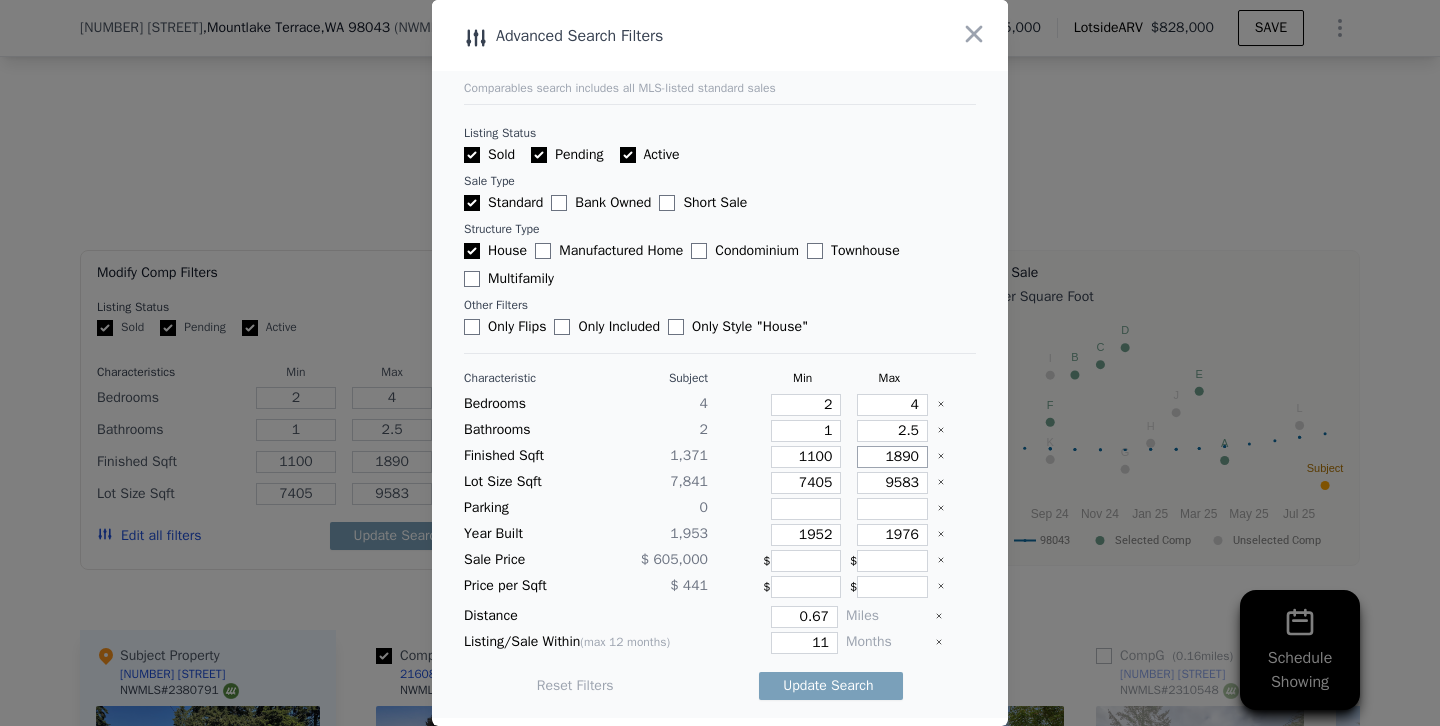 click on "1890" at bounding box center [892, 457] 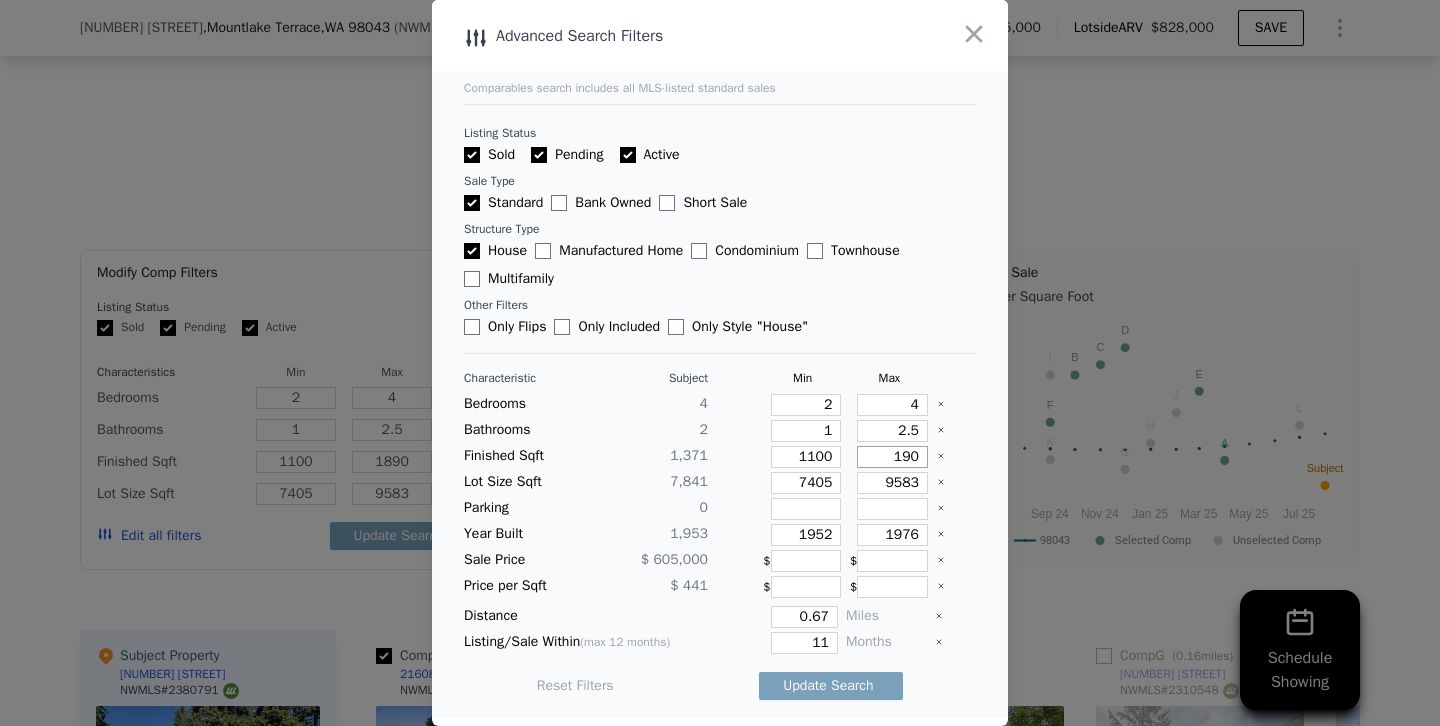 type on "190" 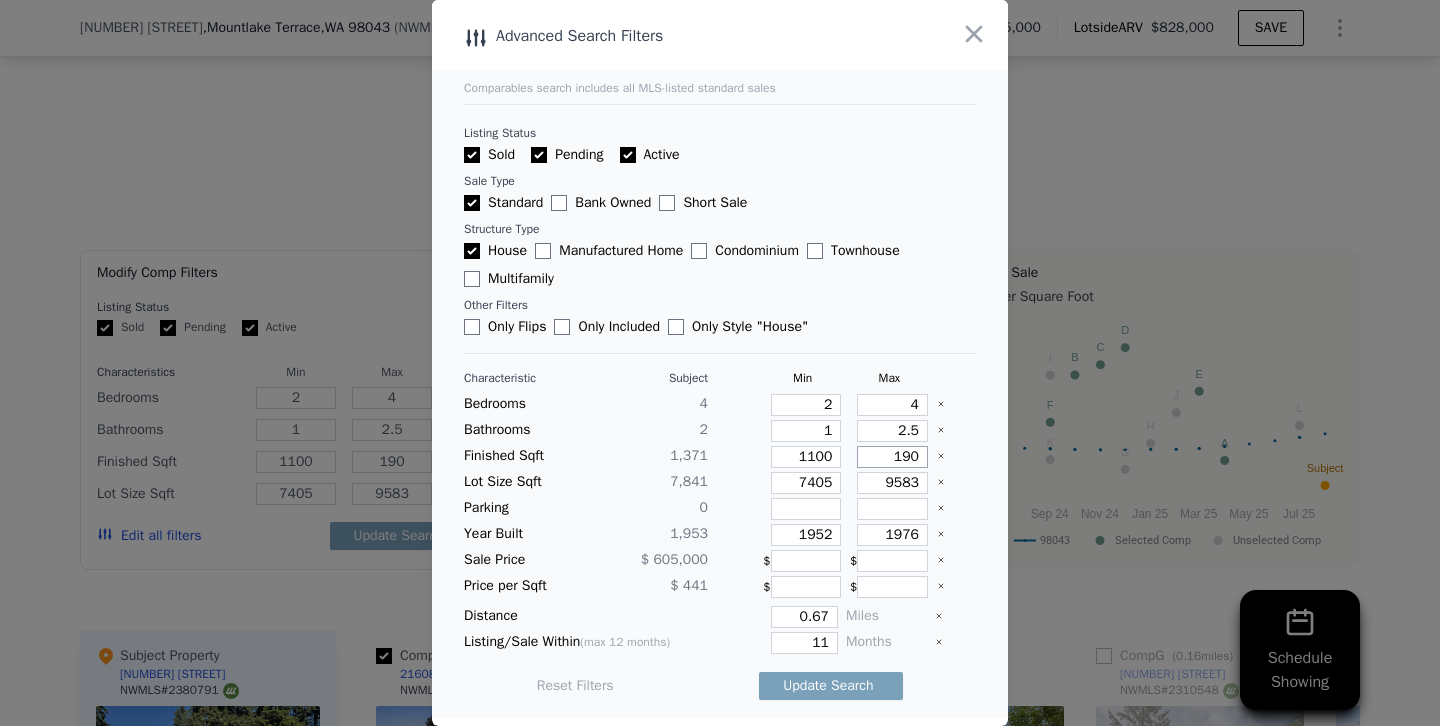 type on "1590" 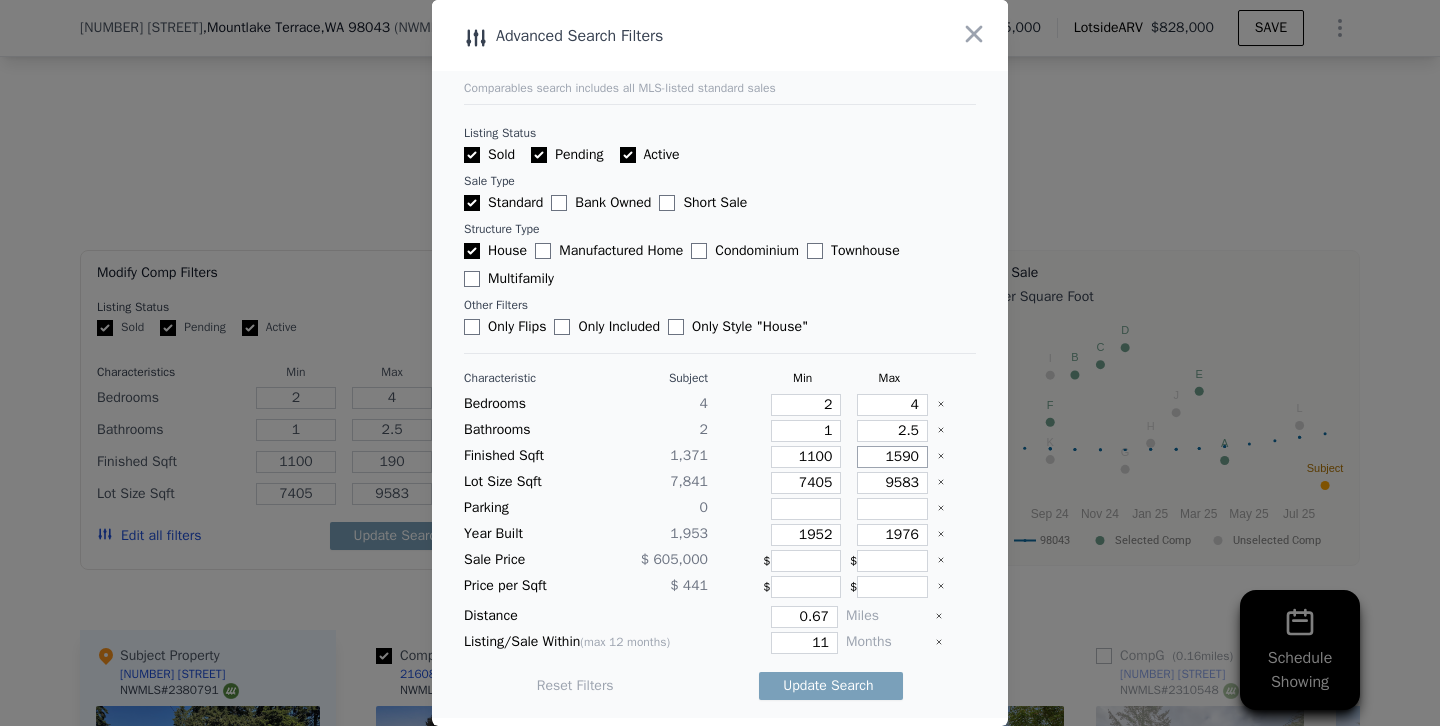 type on "1590" 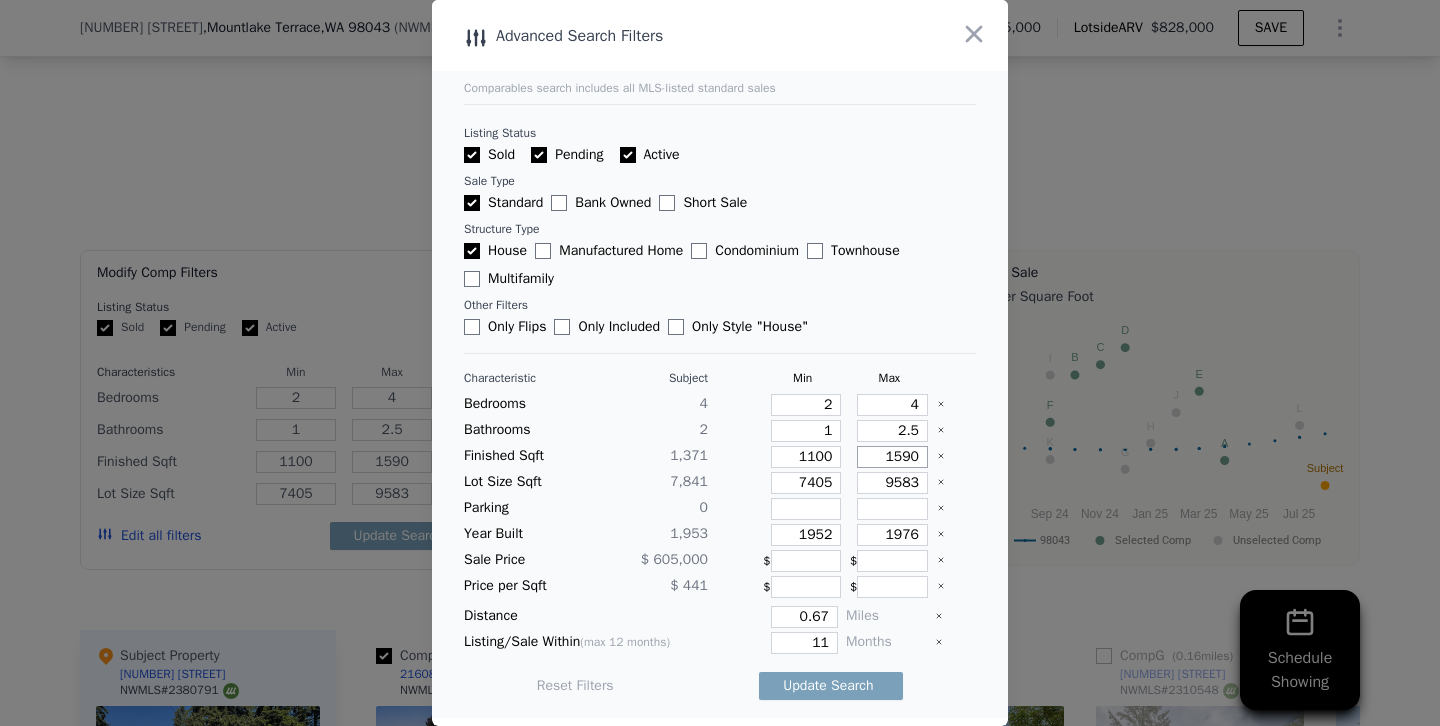 type on "1590" 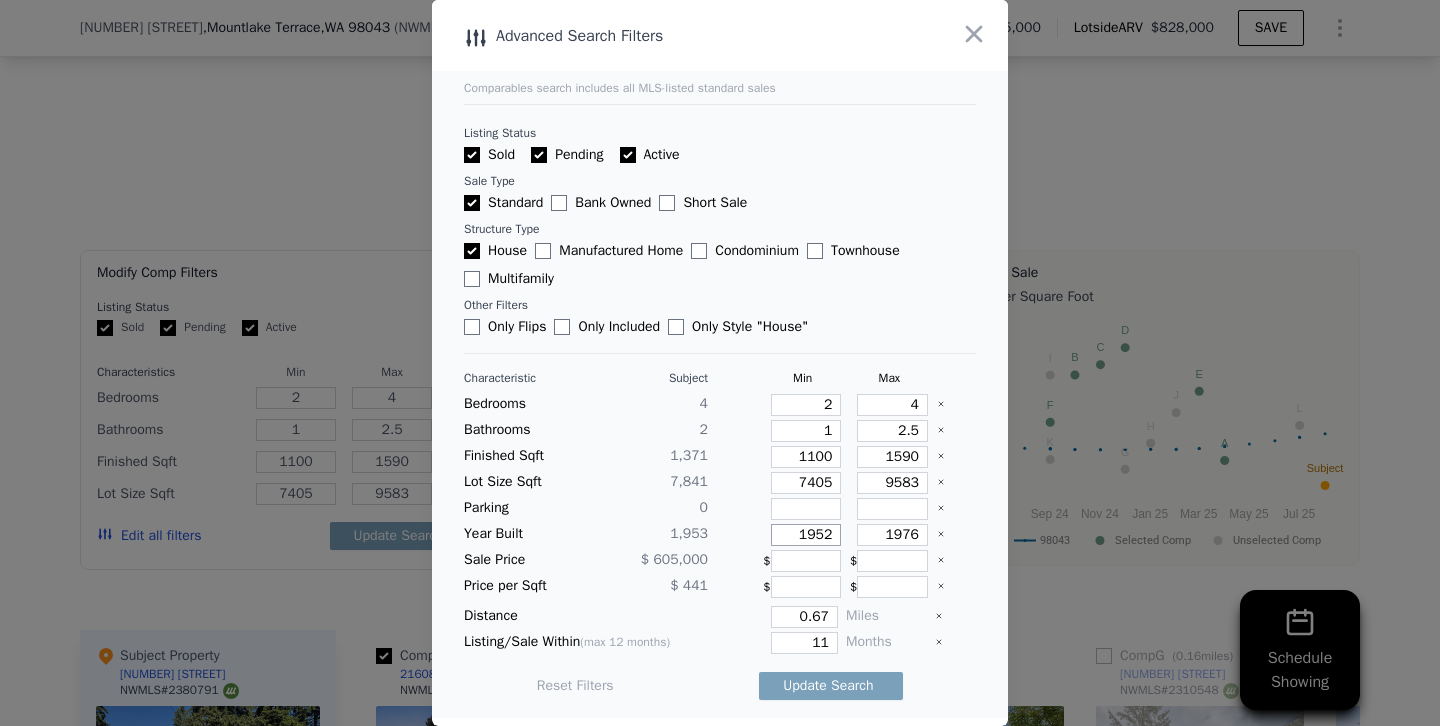 drag, startPoint x: 813, startPoint y: 533, endPoint x: 908, endPoint y: 533, distance: 95 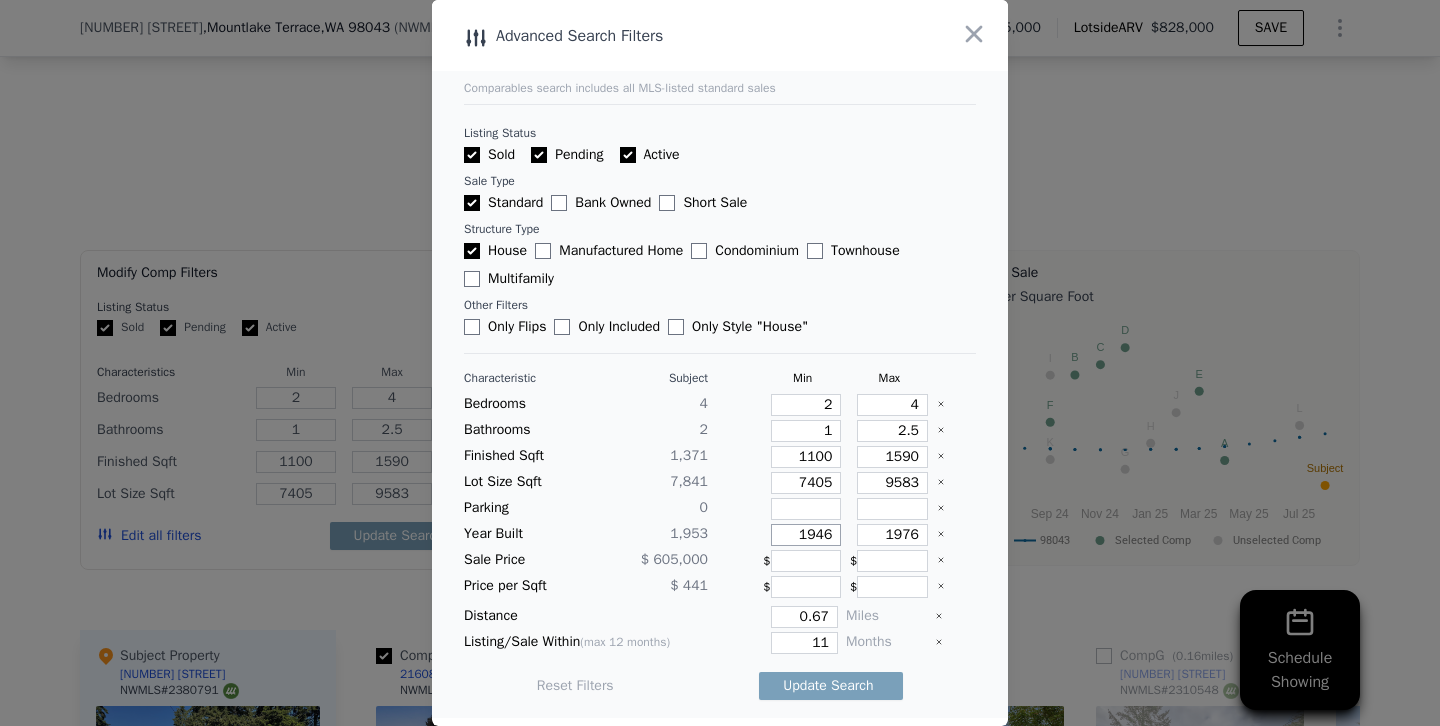 type on "1946" 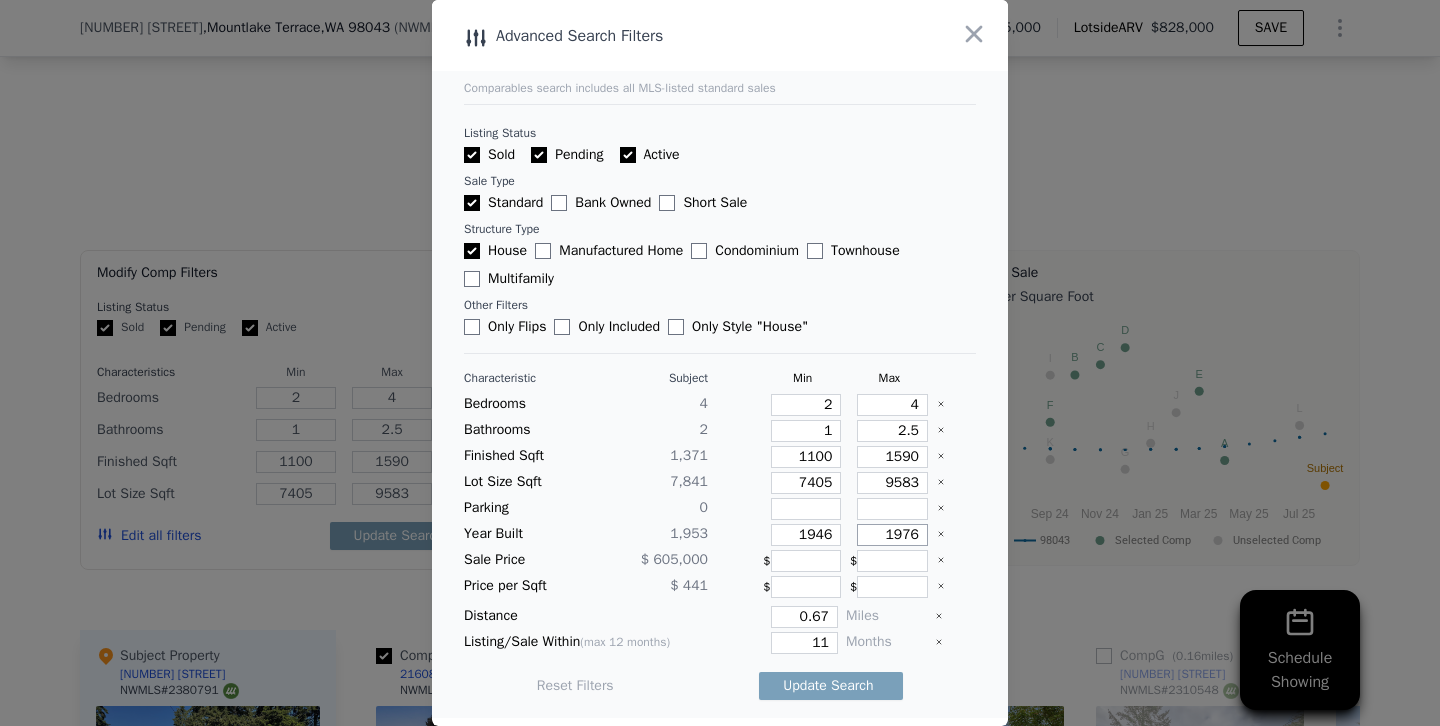 drag, startPoint x: 905, startPoint y: 531, endPoint x: 952, endPoint y: 534, distance: 47.095646 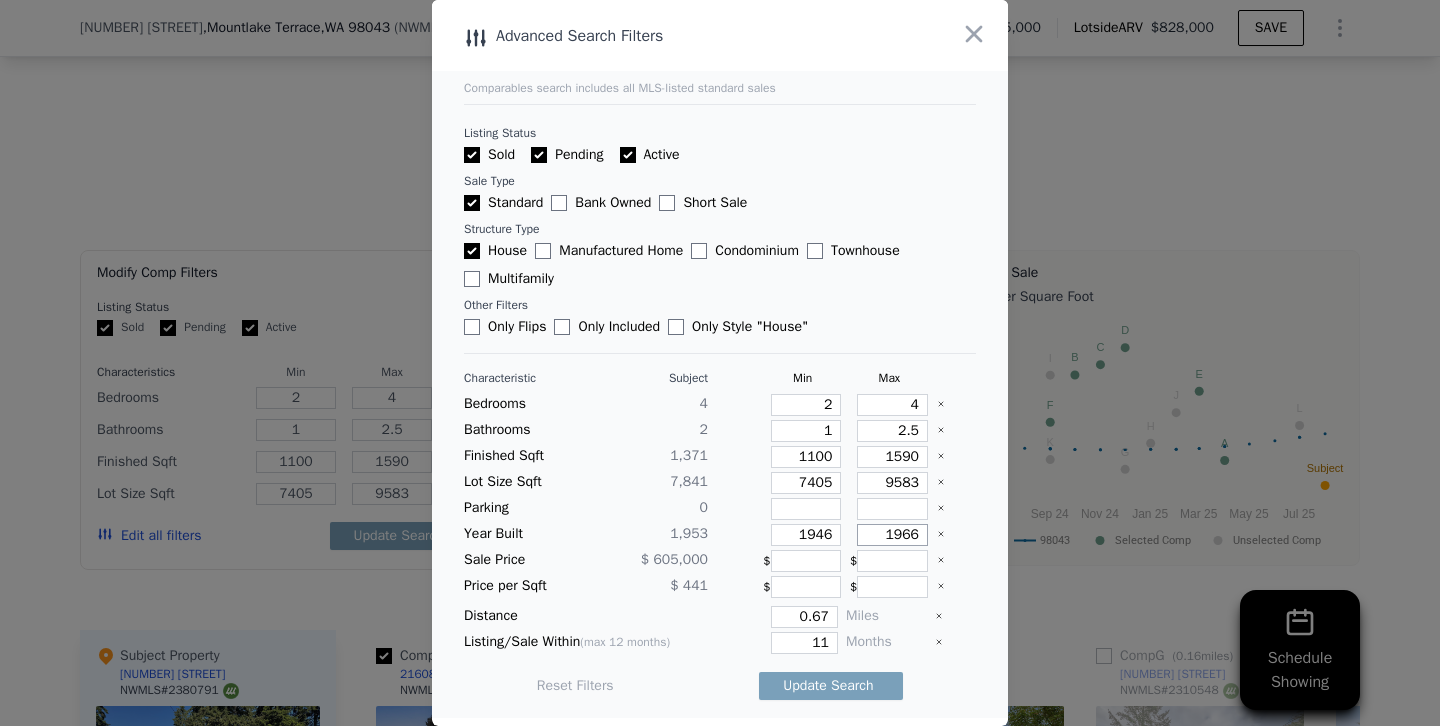 type on "1966" 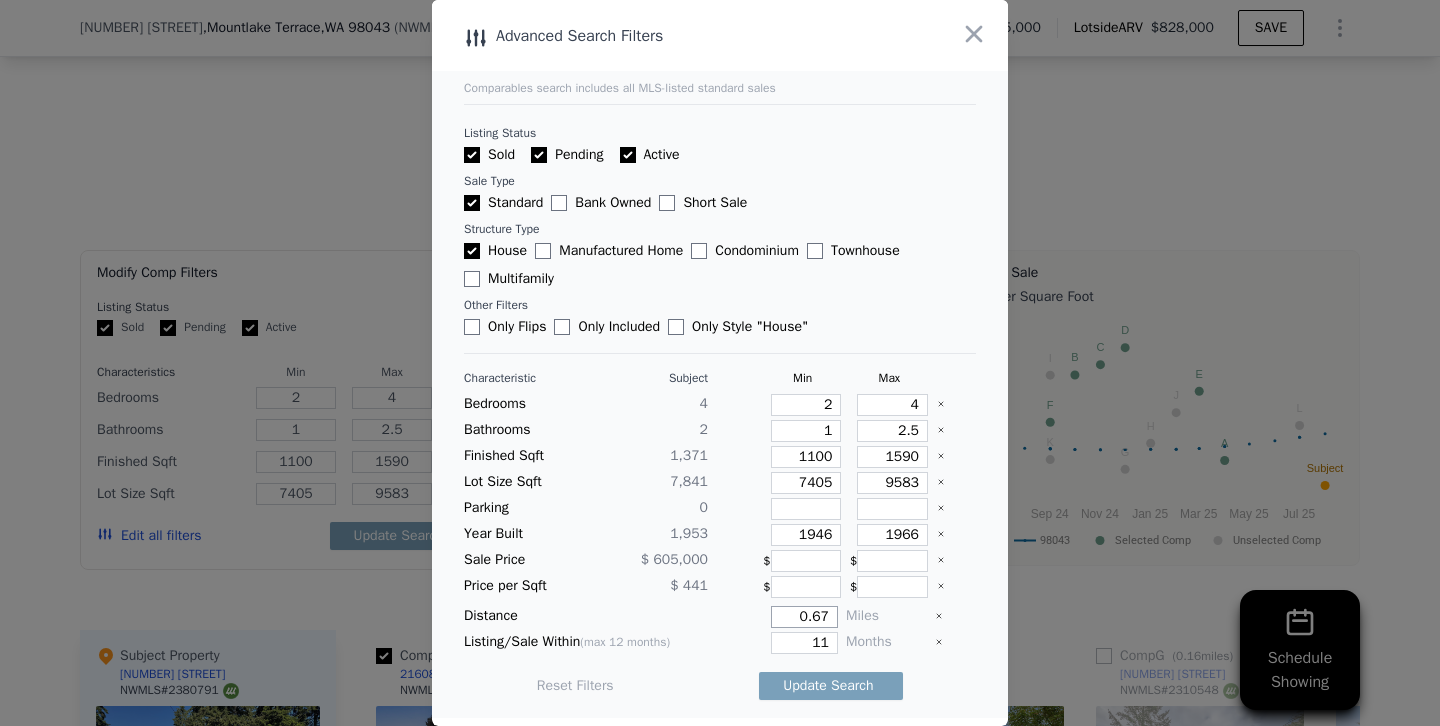 drag, startPoint x: 795, startPoint y: 611, endPoint x: 910, endPoint y: 611, distance: 115 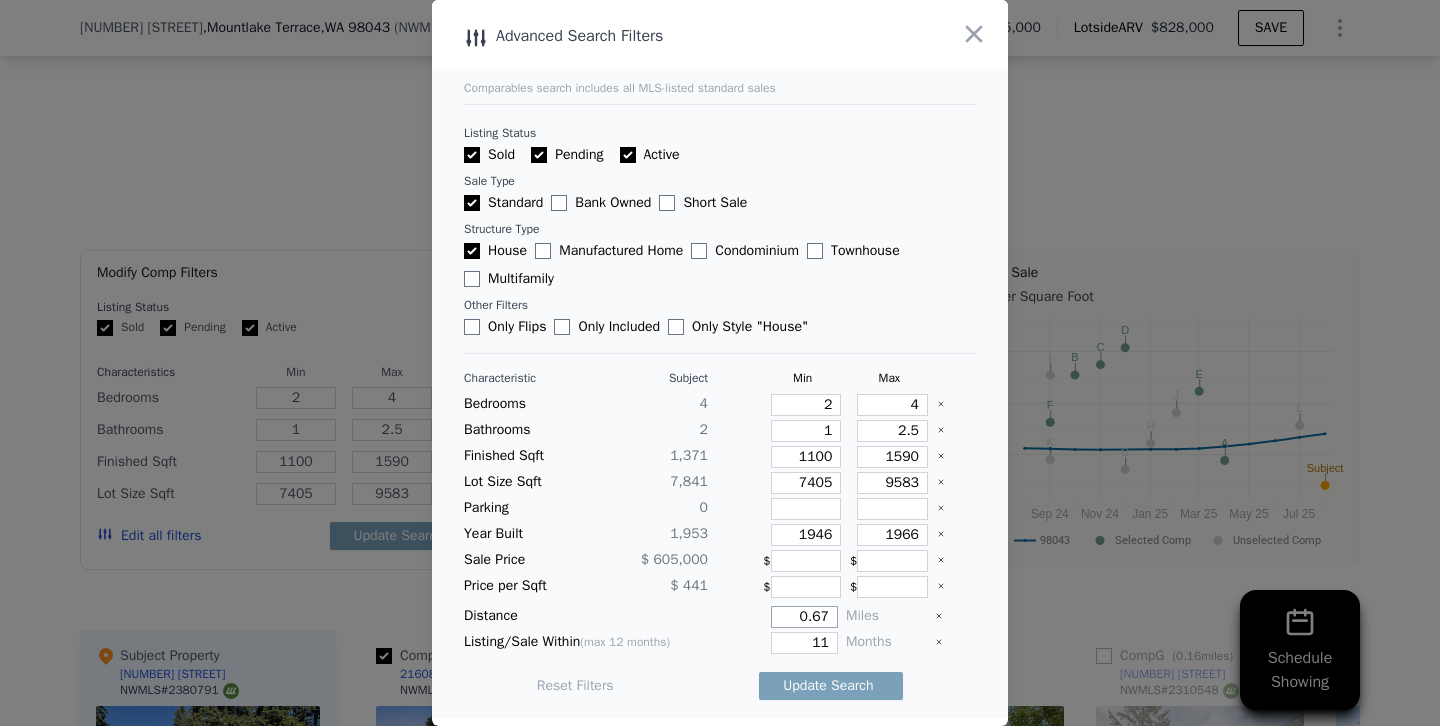 click on "Distance 0.67 Miles" at bounding box center (720, 617) 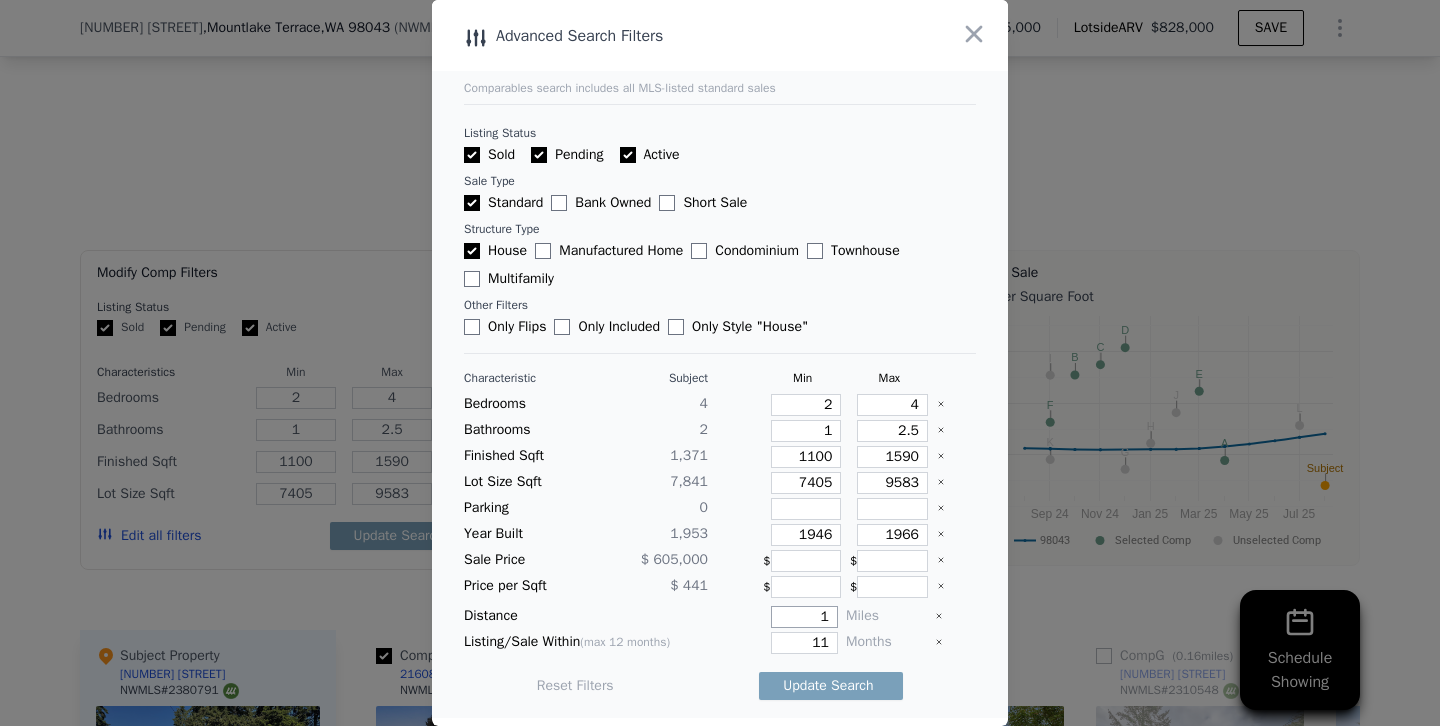type on "1" 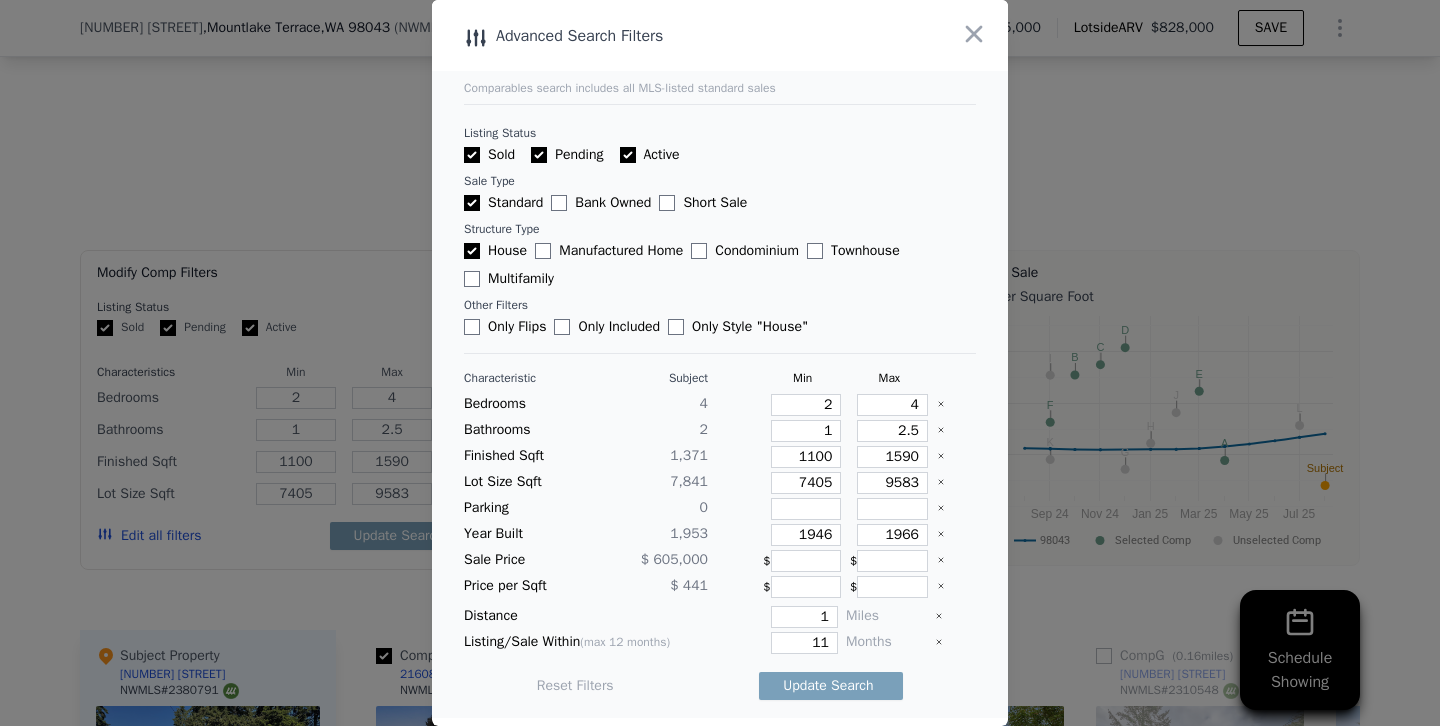 type 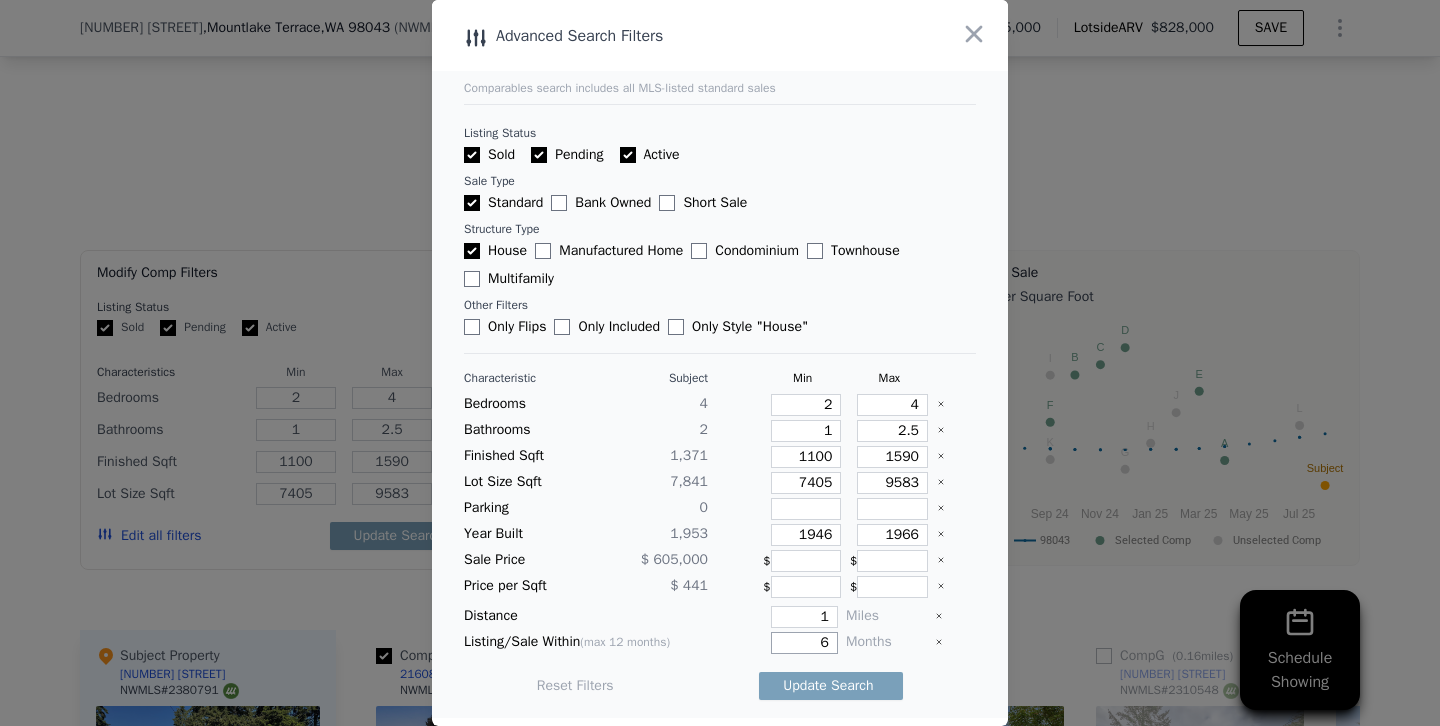 type on "6" 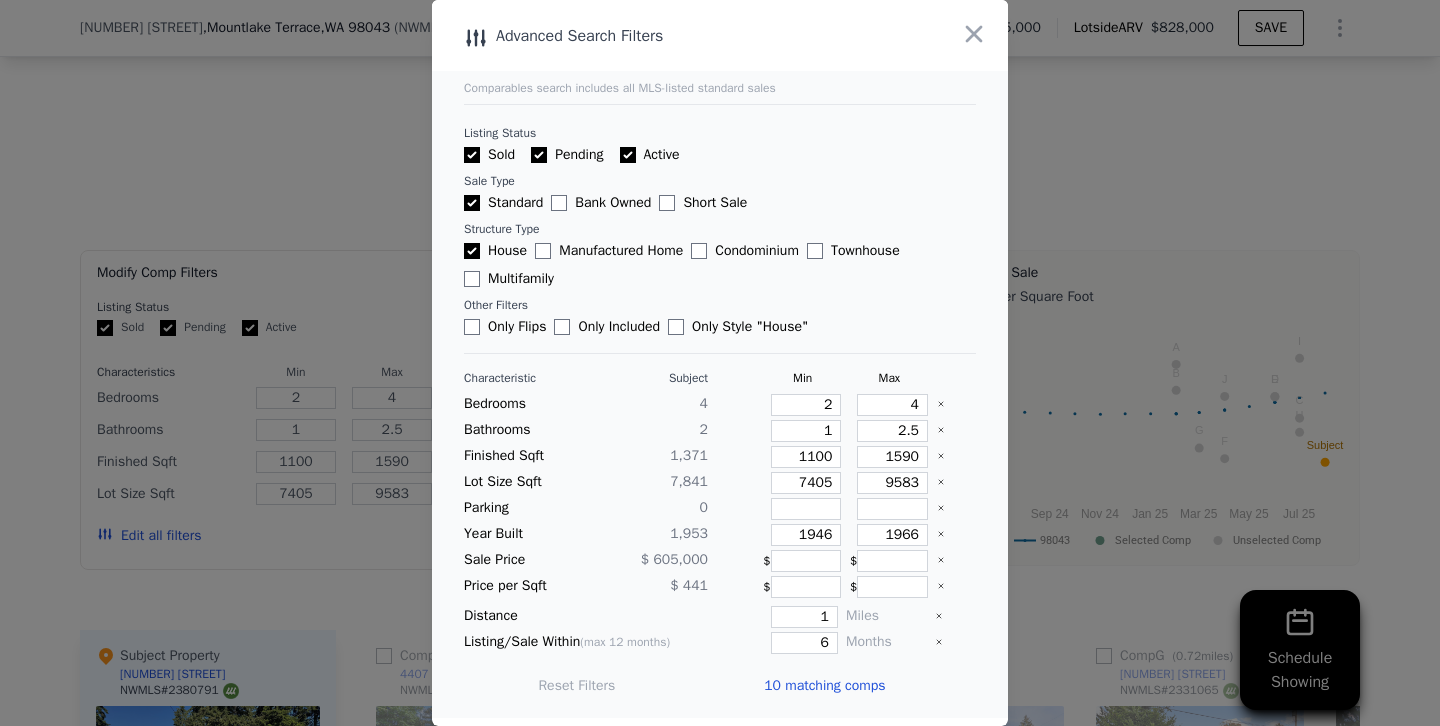 click at bounding box center [720, 363] 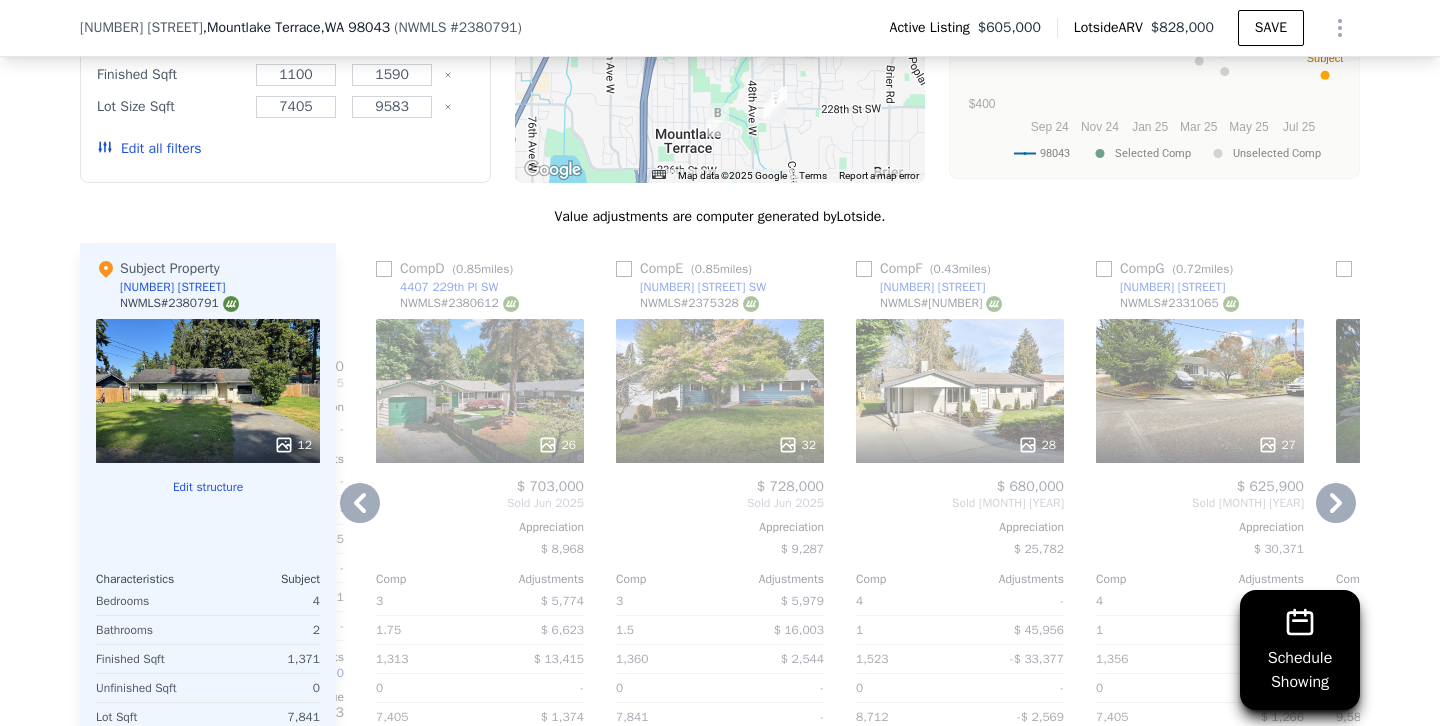 scroll, scrollTop: 2148, scrollLeft: 0, axis: vertical 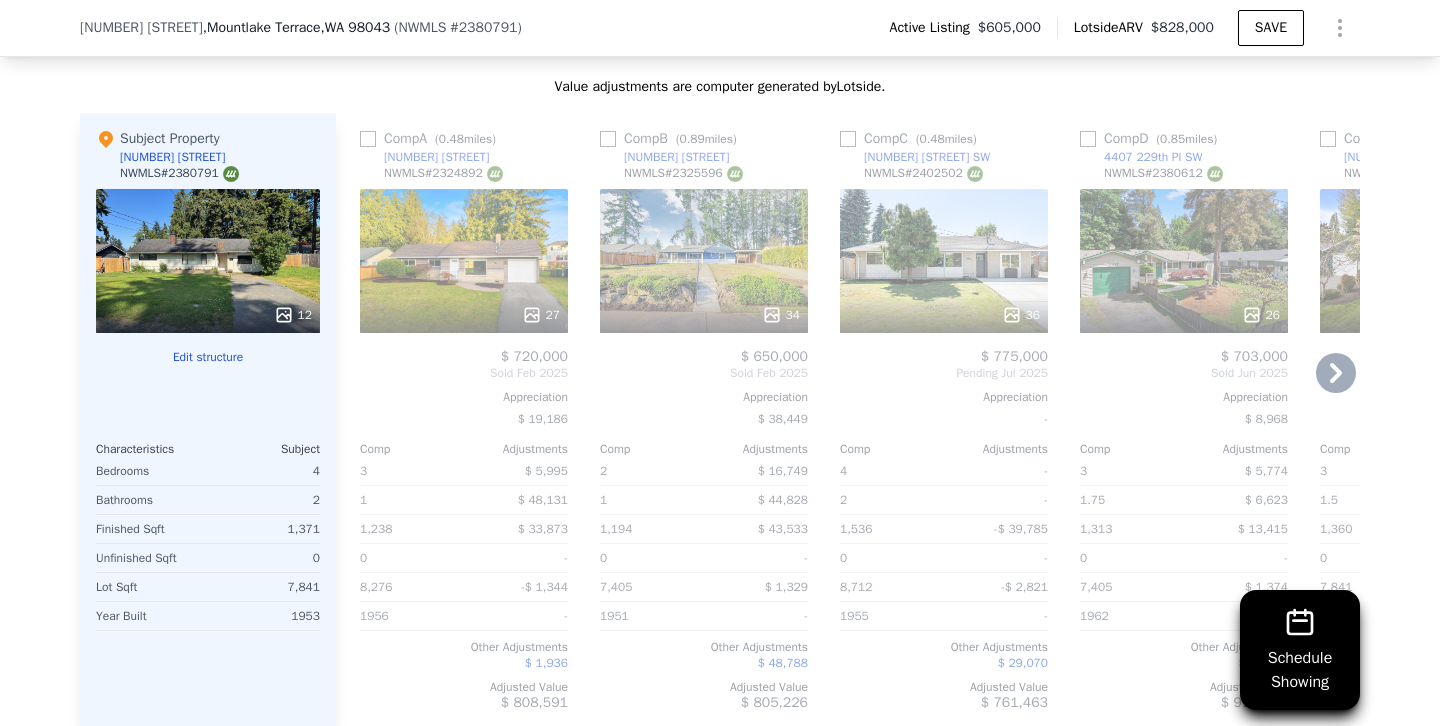 click on "27" at bounding box center (464, 261) 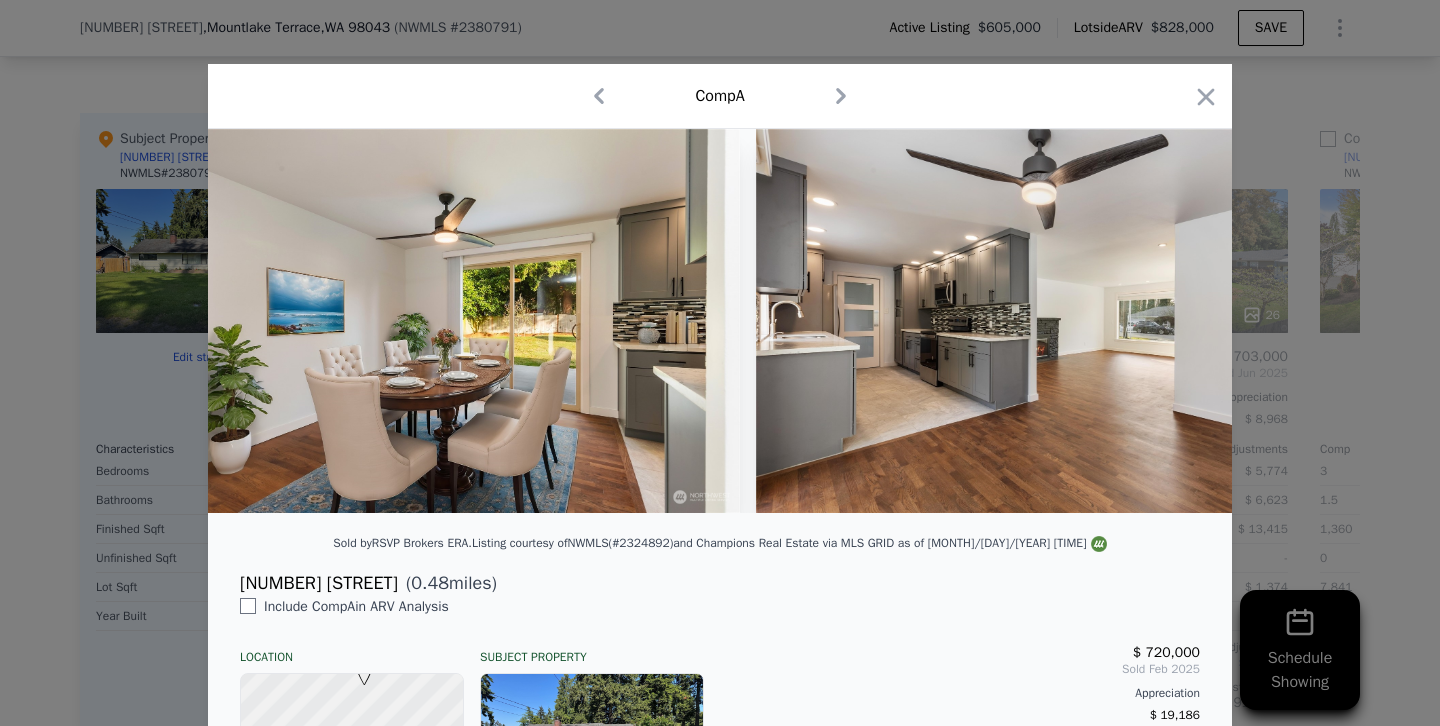 scroll, scrollTop: 0, scrollLeft: 5117, axis: horizontal 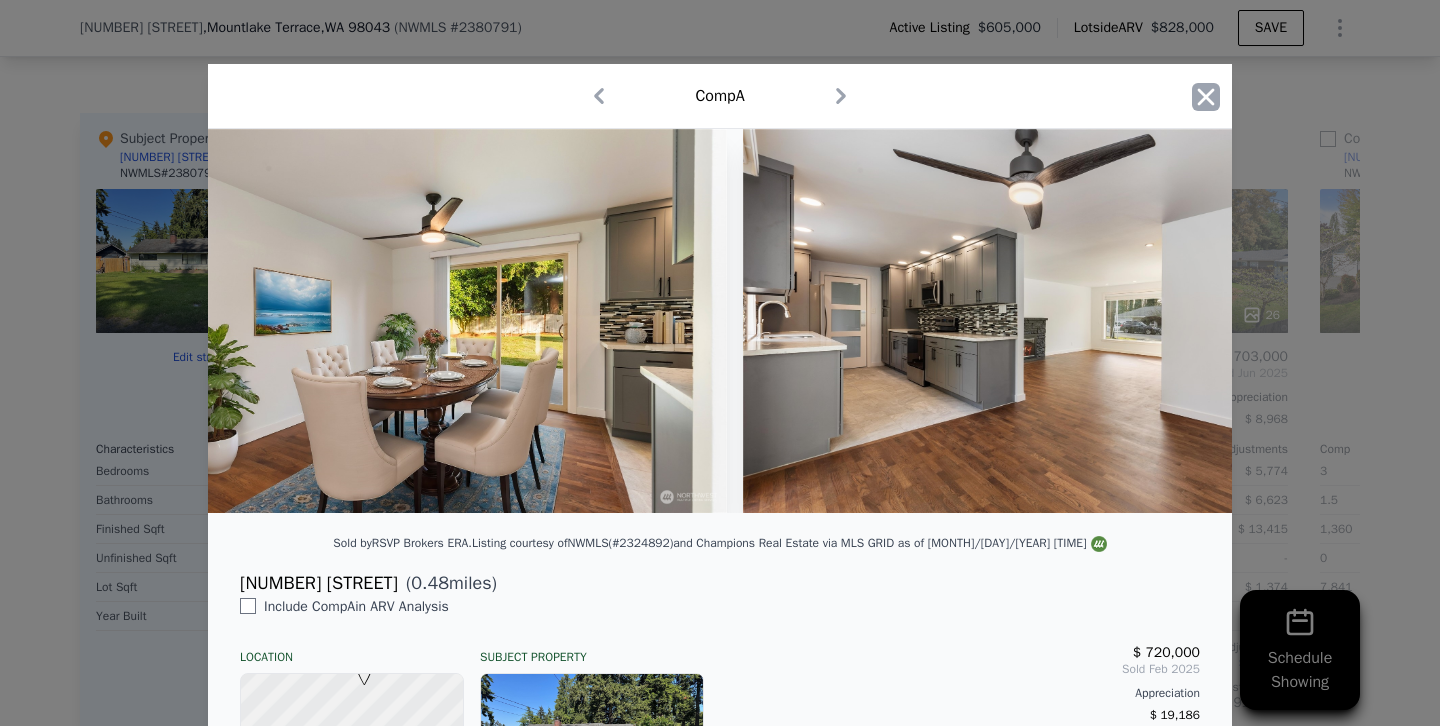 click 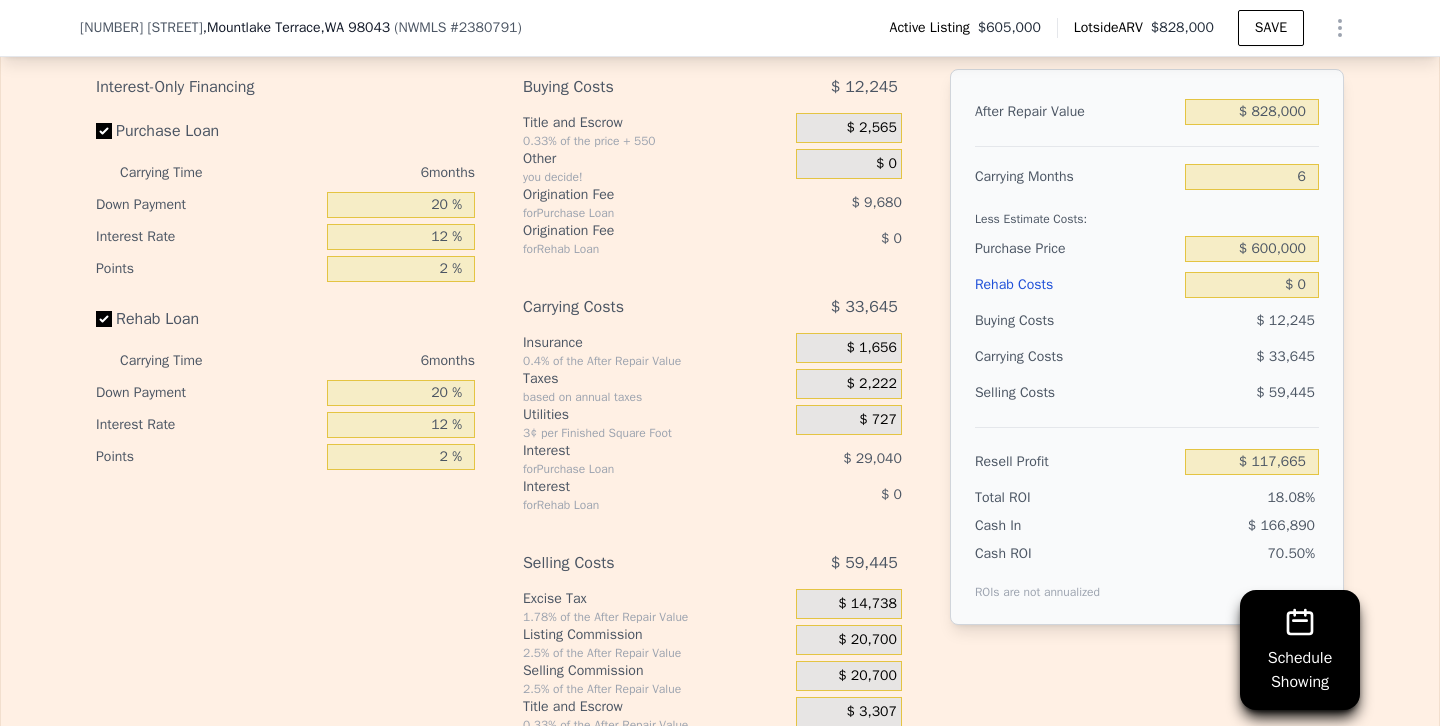 scroll, scrollTop: 3279, scrollLeft: 0, axis: vertical 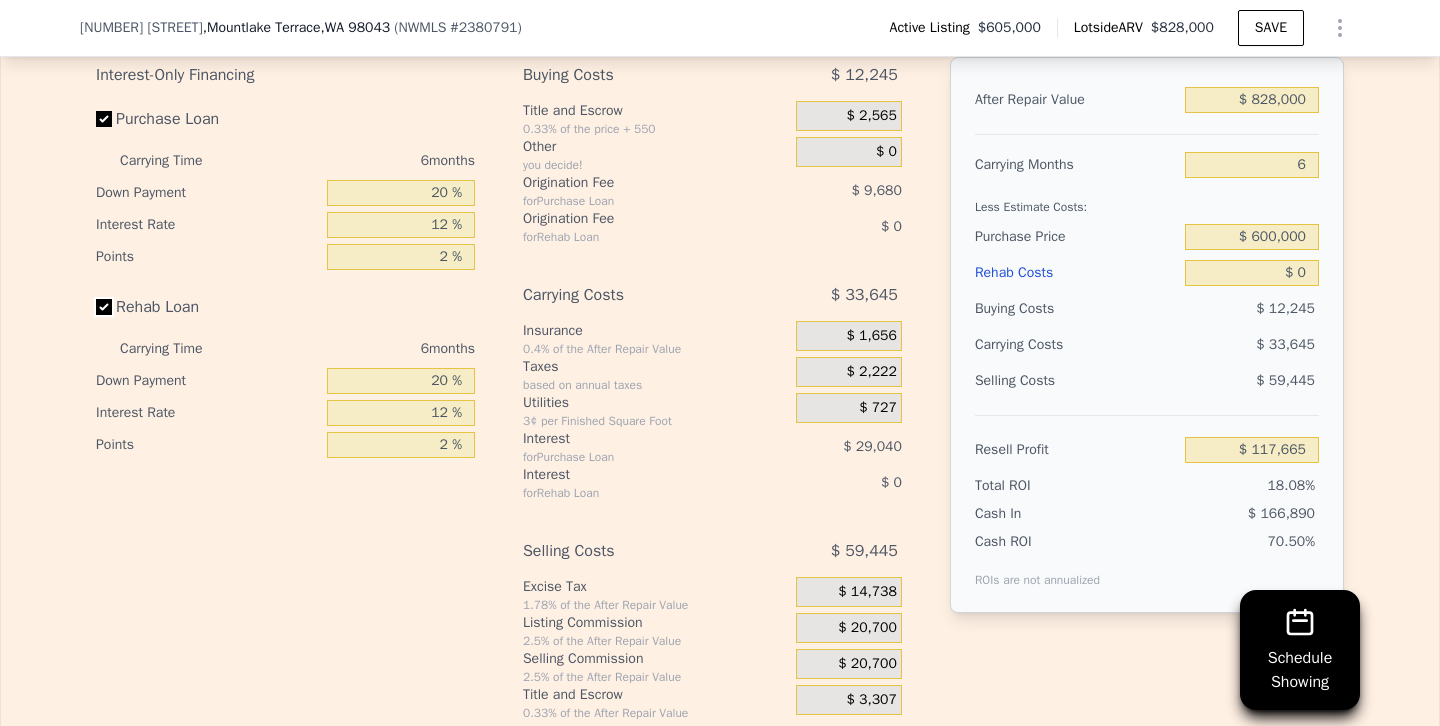 click on "Rehab Loan" at bounding box center (104, 307) 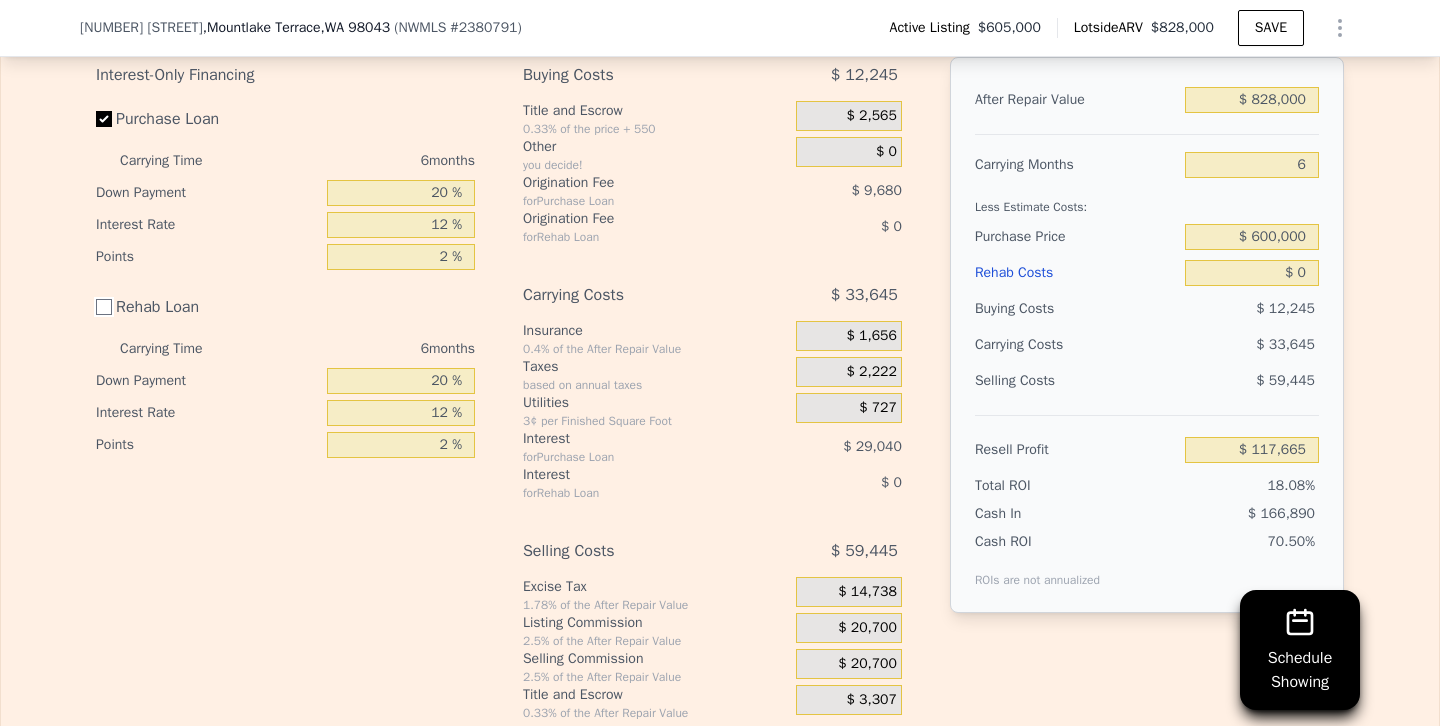 checkbox on "false" 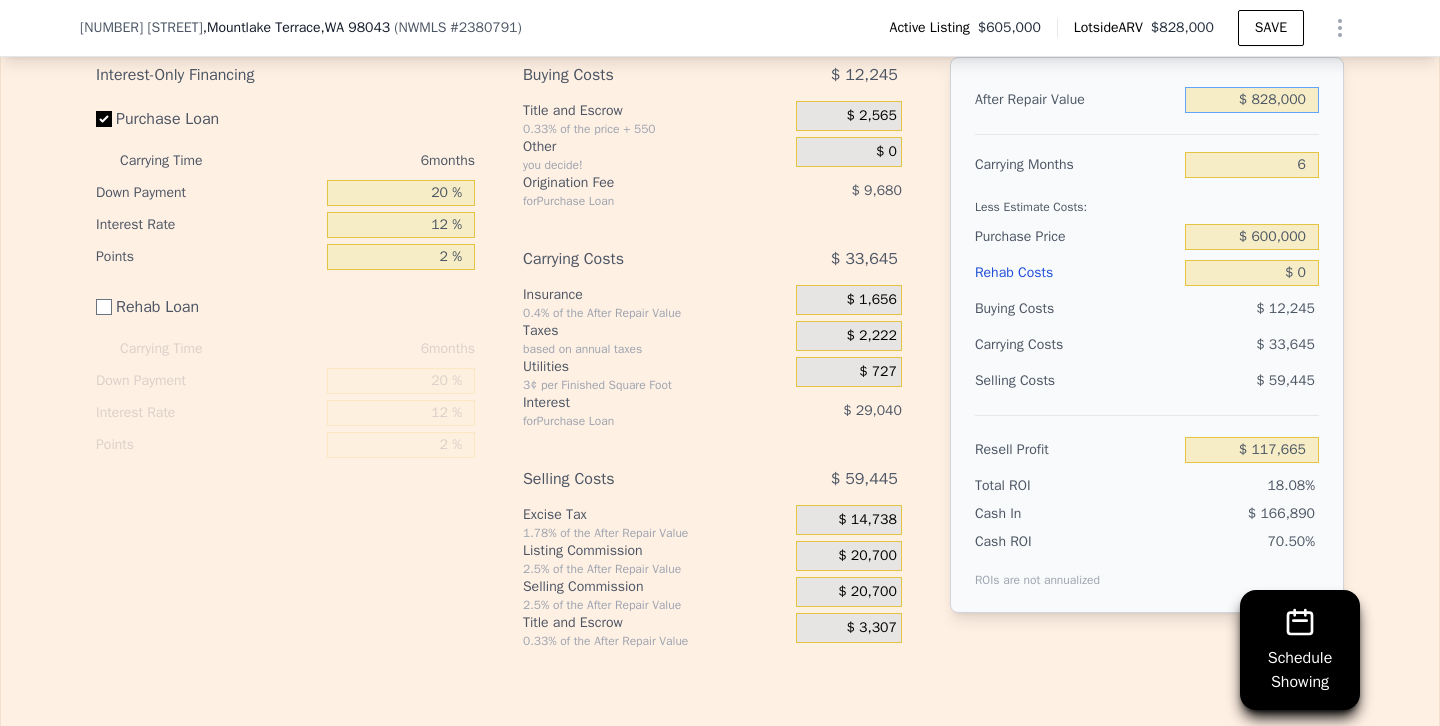 drag, startPoint x: 1248, startPoint y: 97, endPoint x: 1391, endPoint y: 112, distance: 143.78456 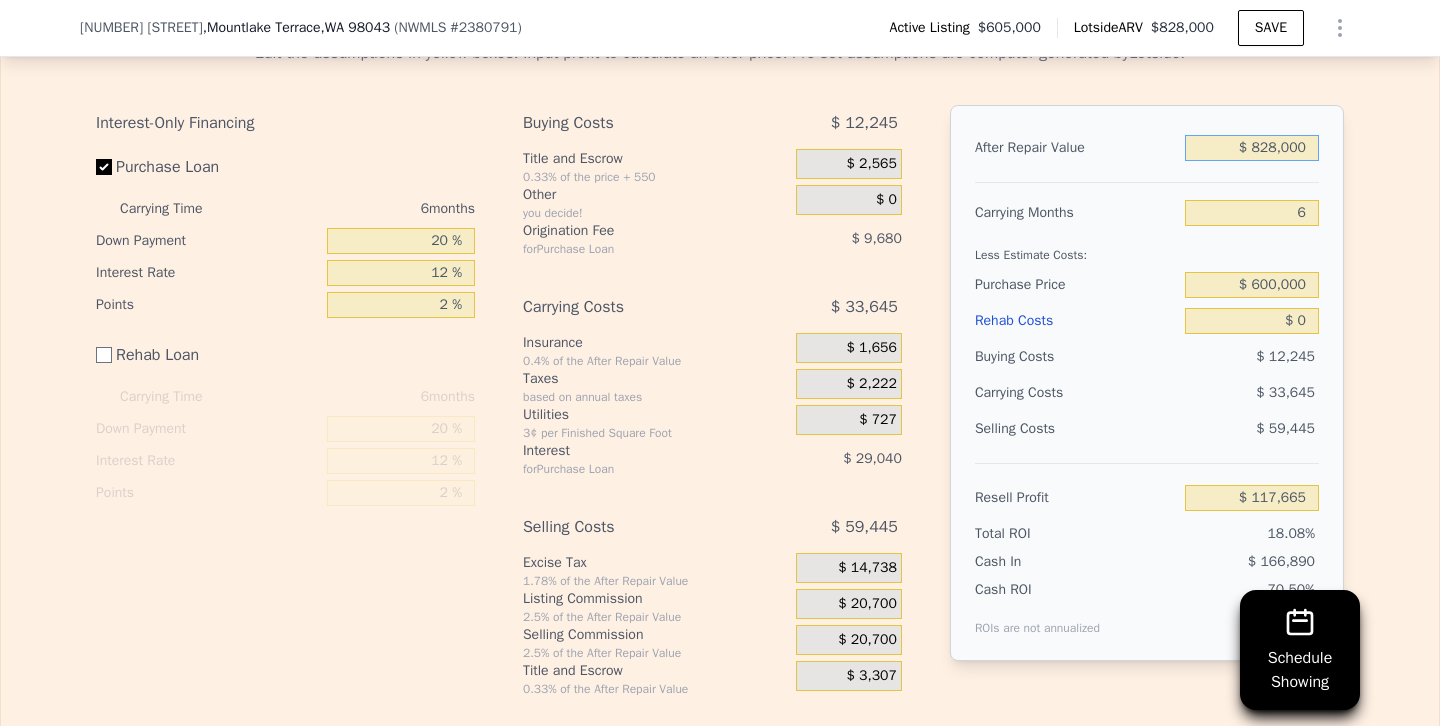 scroll, scrollTop: 3223, scrollLeft: 0, axis: vertical 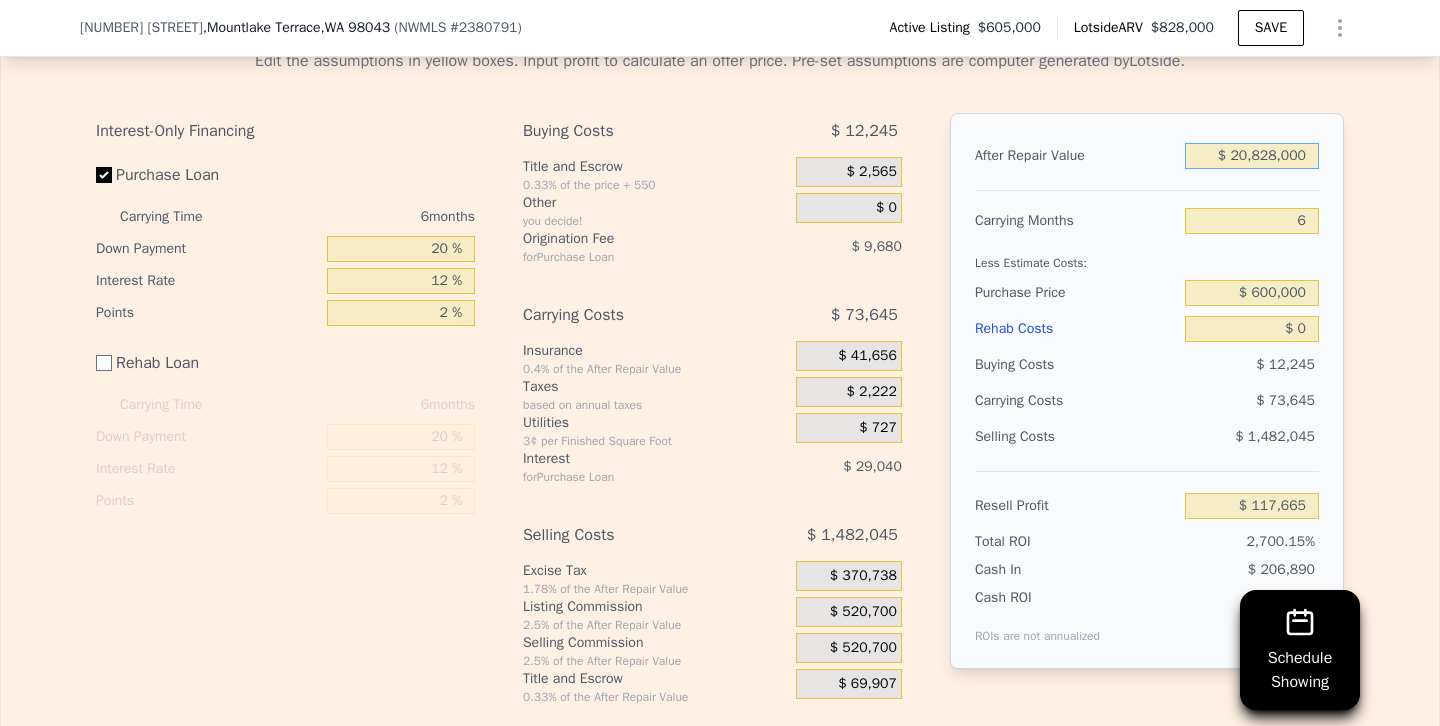 type on "$ 200,828,000" 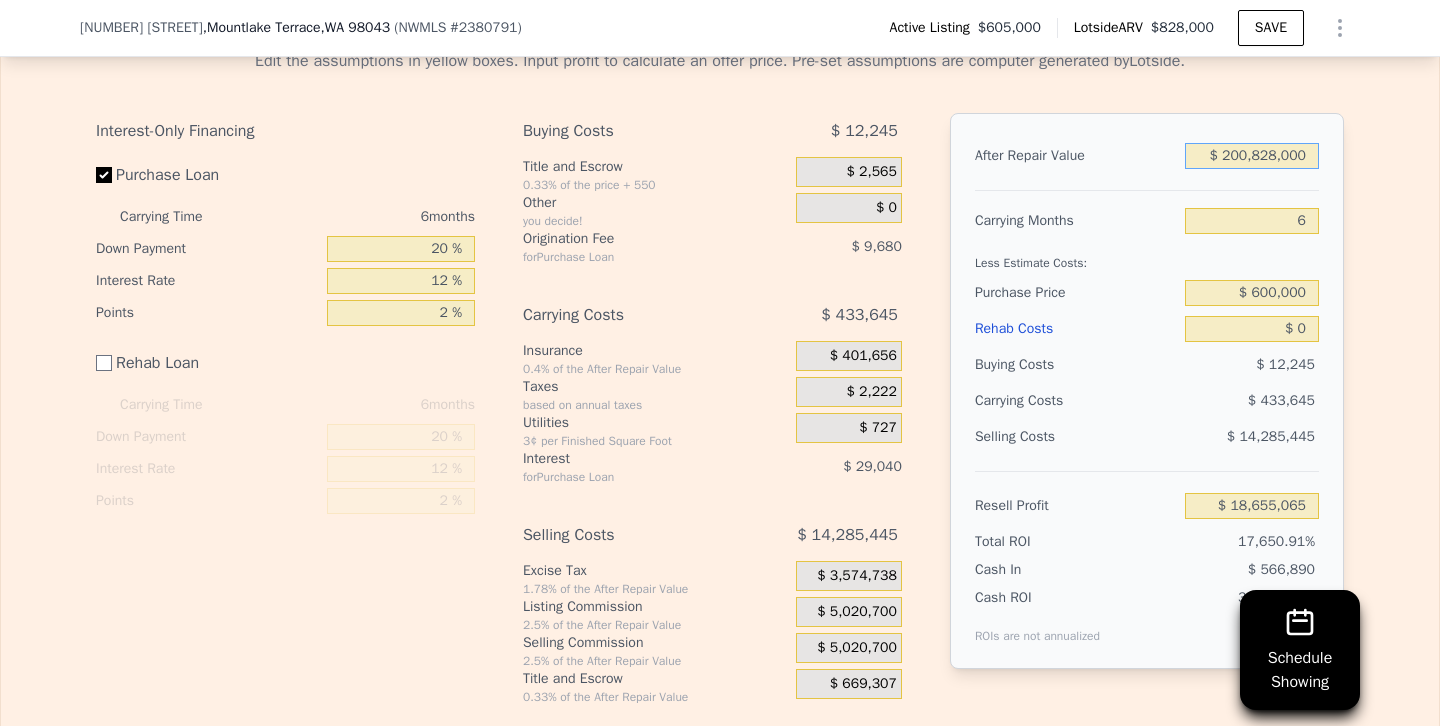 type on "$ 185,491,665" 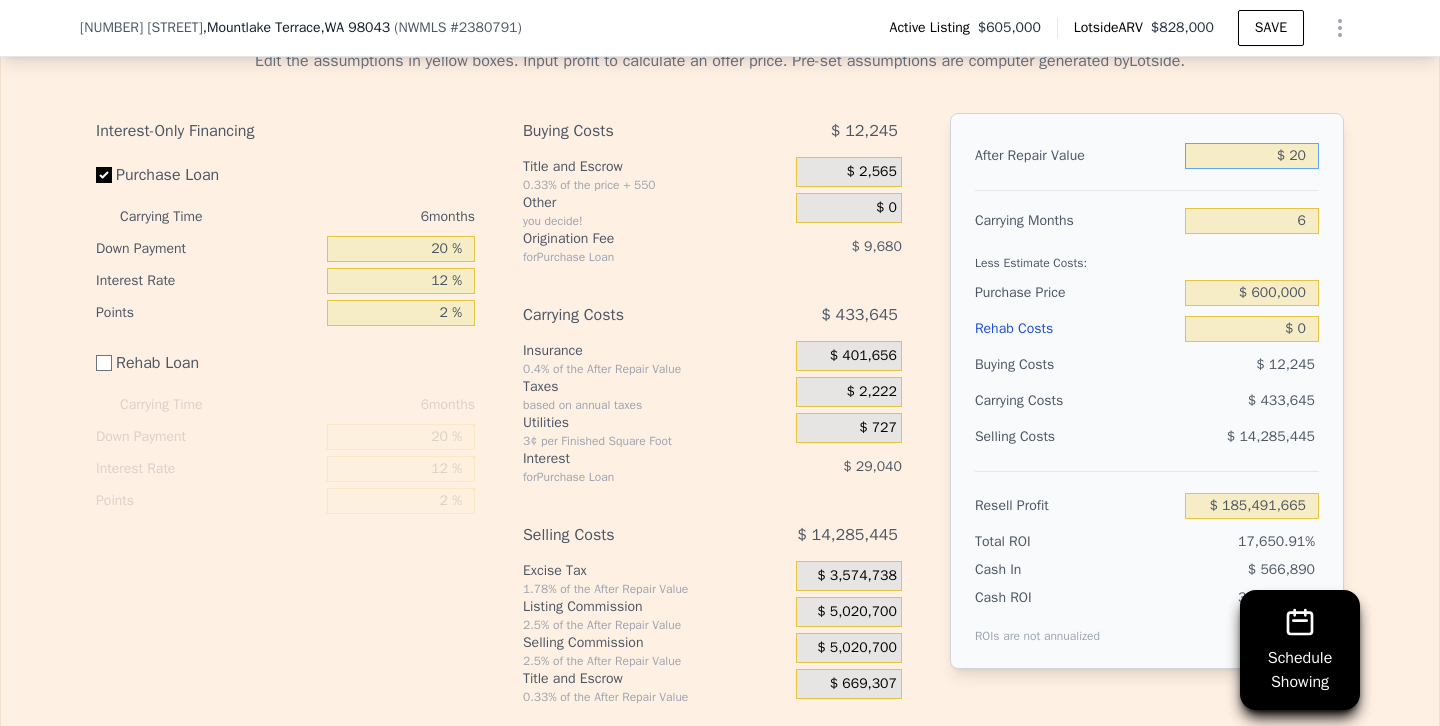 type on "$ 2" 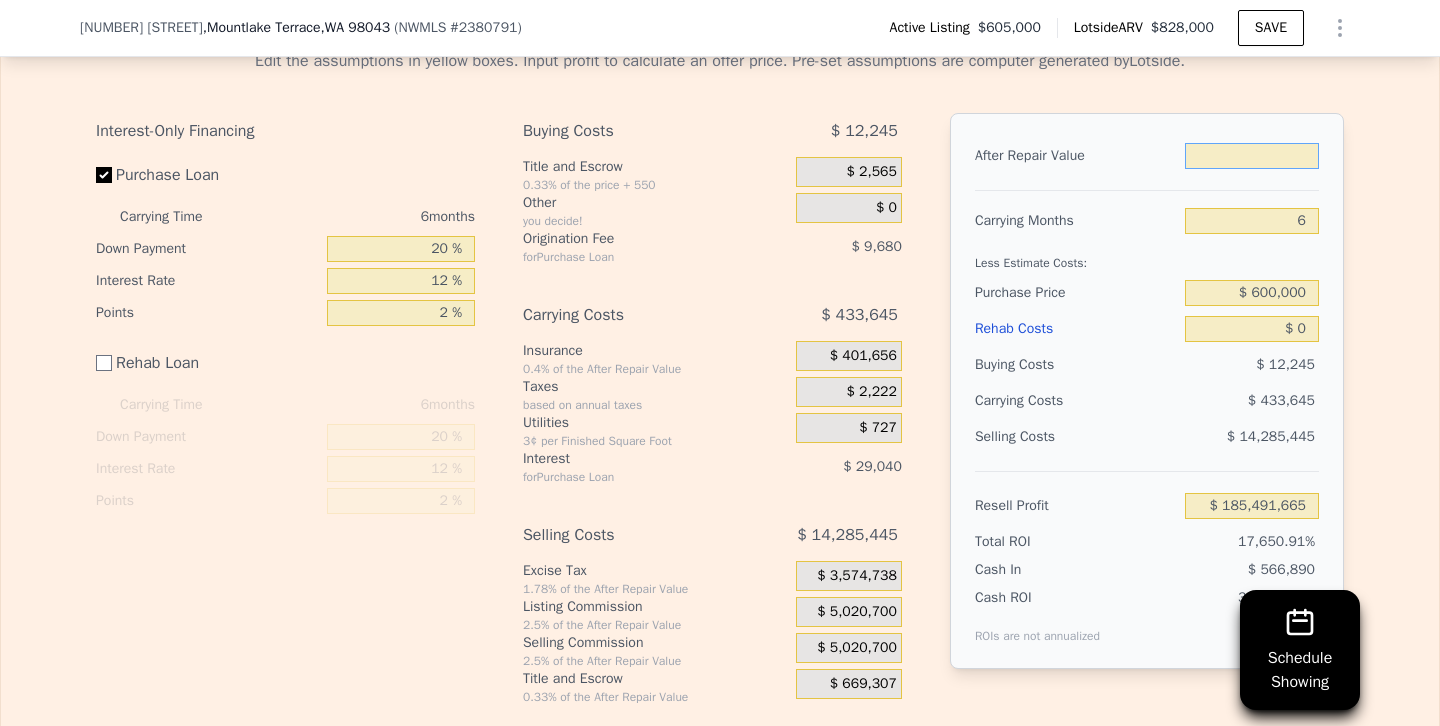 type on "$ 2" 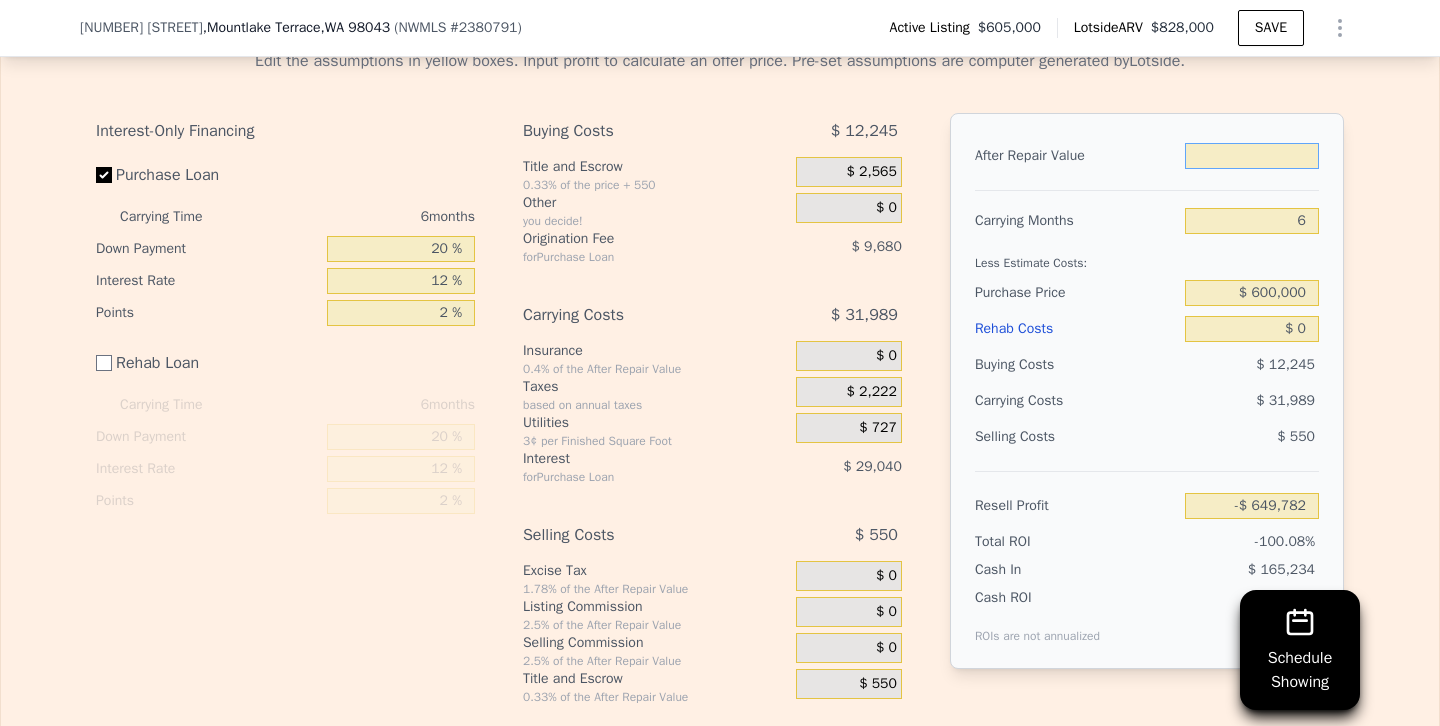 type on "$ 7" 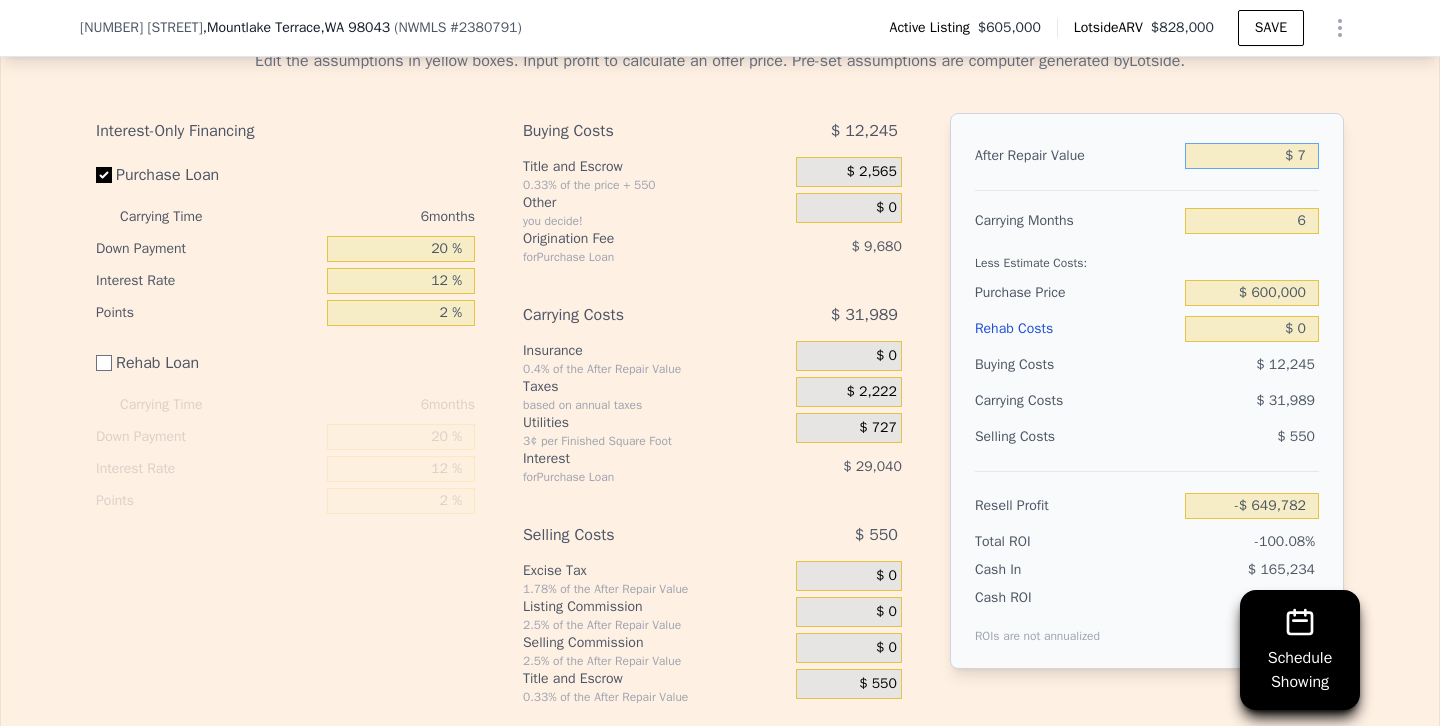 type on "-$ 649,777" 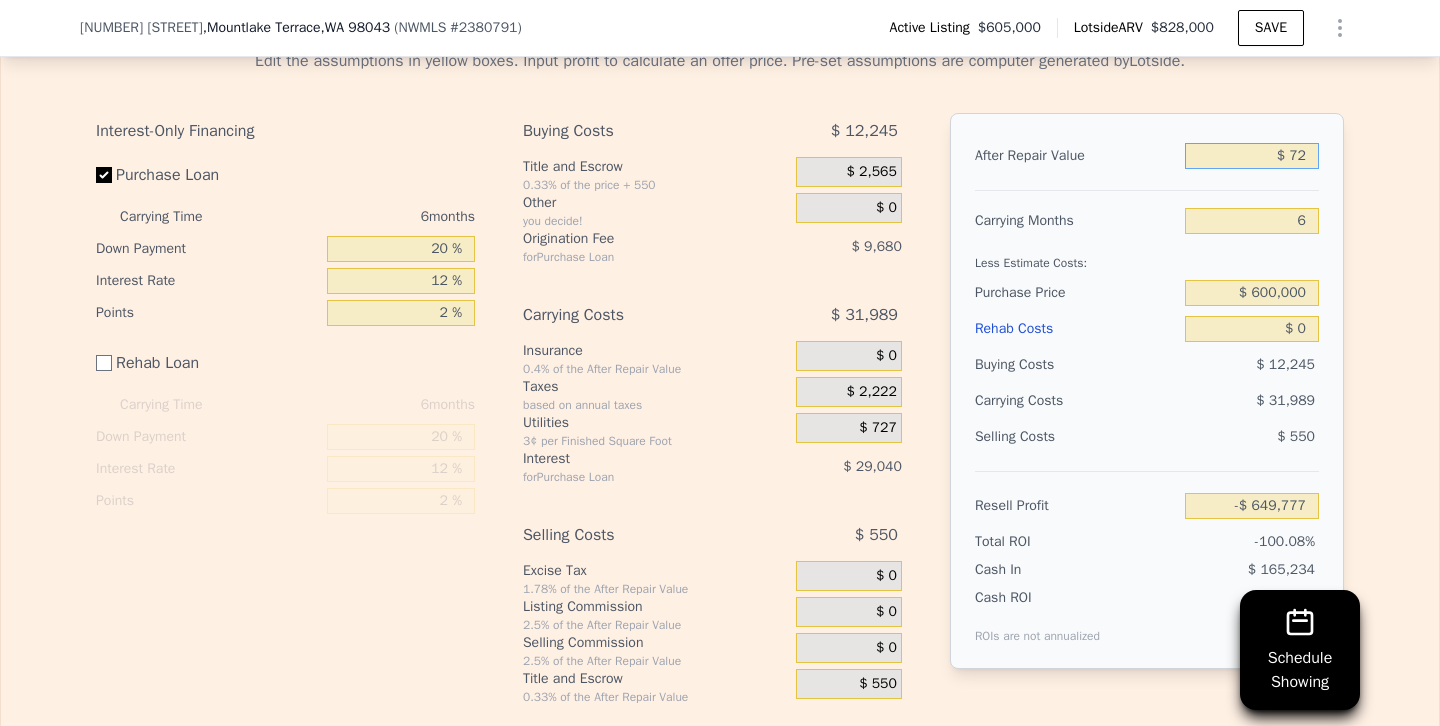 type on "$ 720" 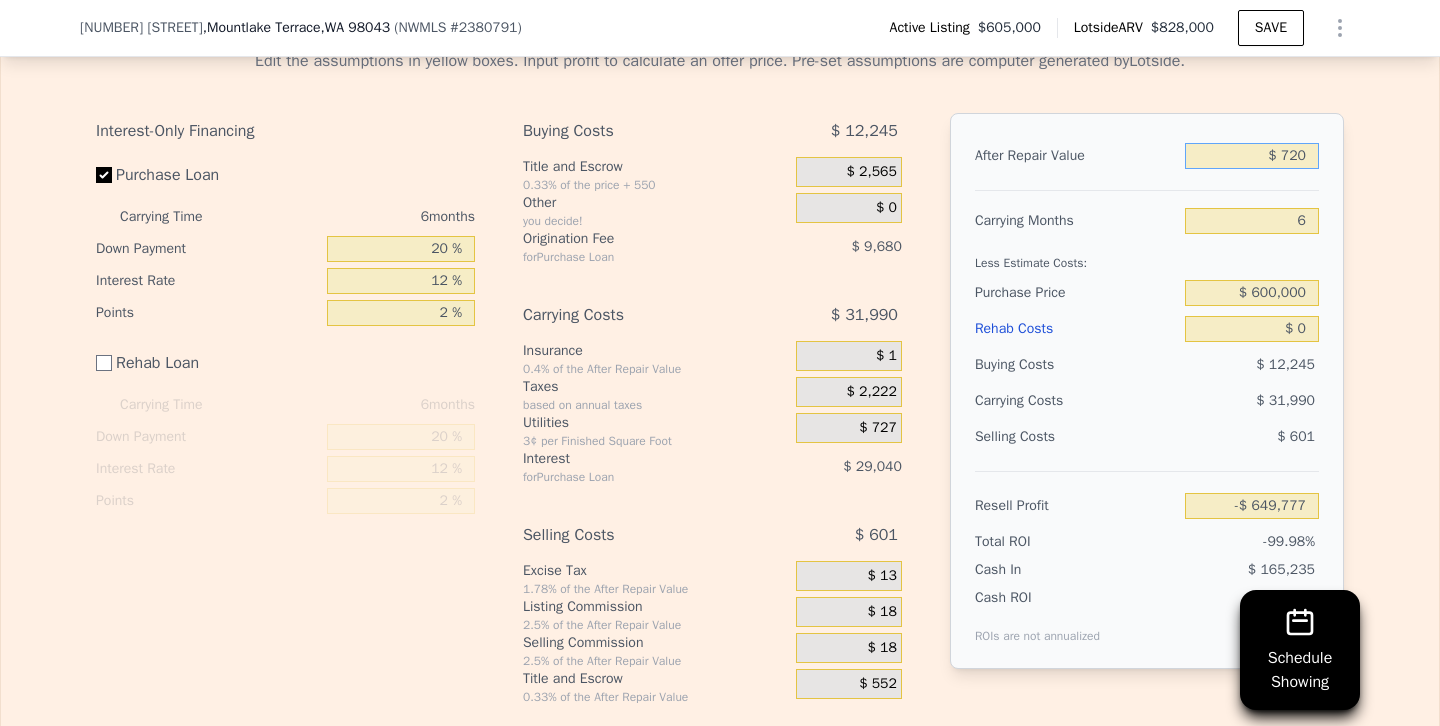 type on "-$ 649,116" 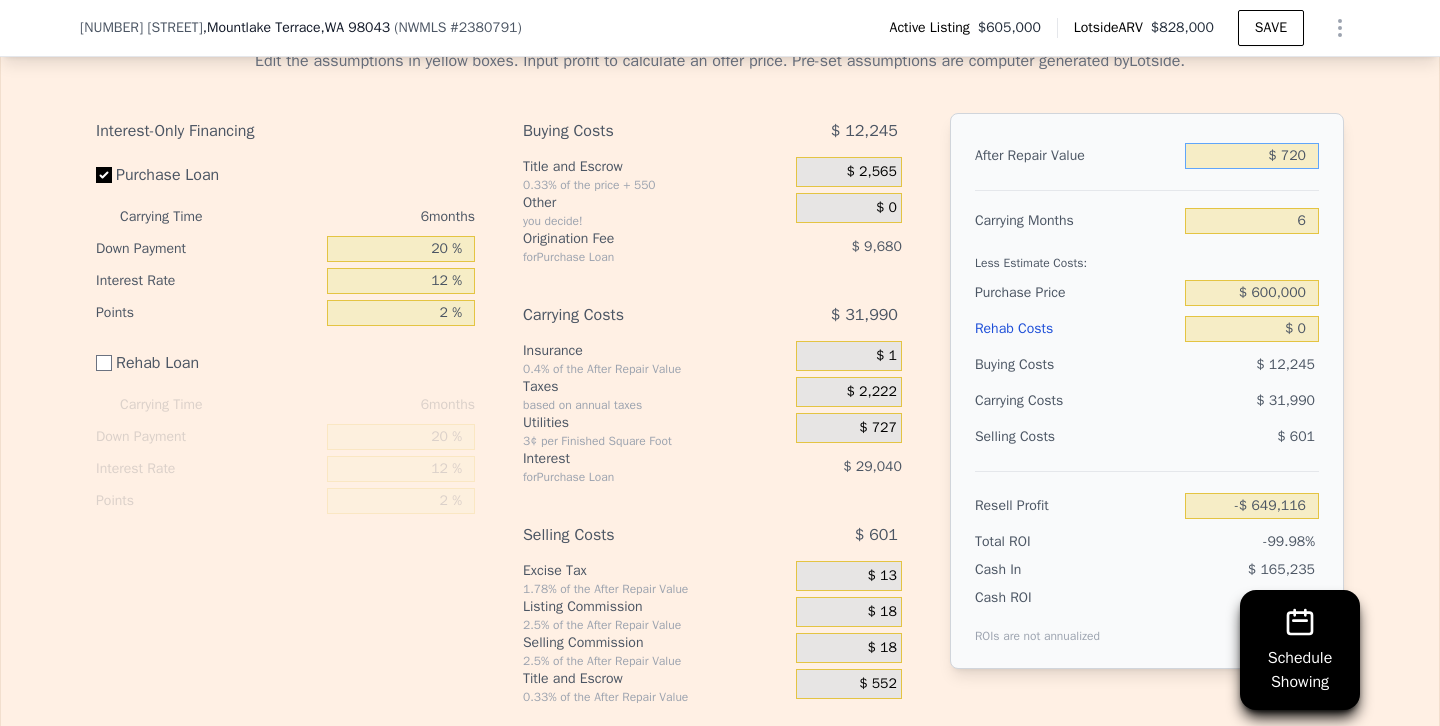 type on "$ 7,200" 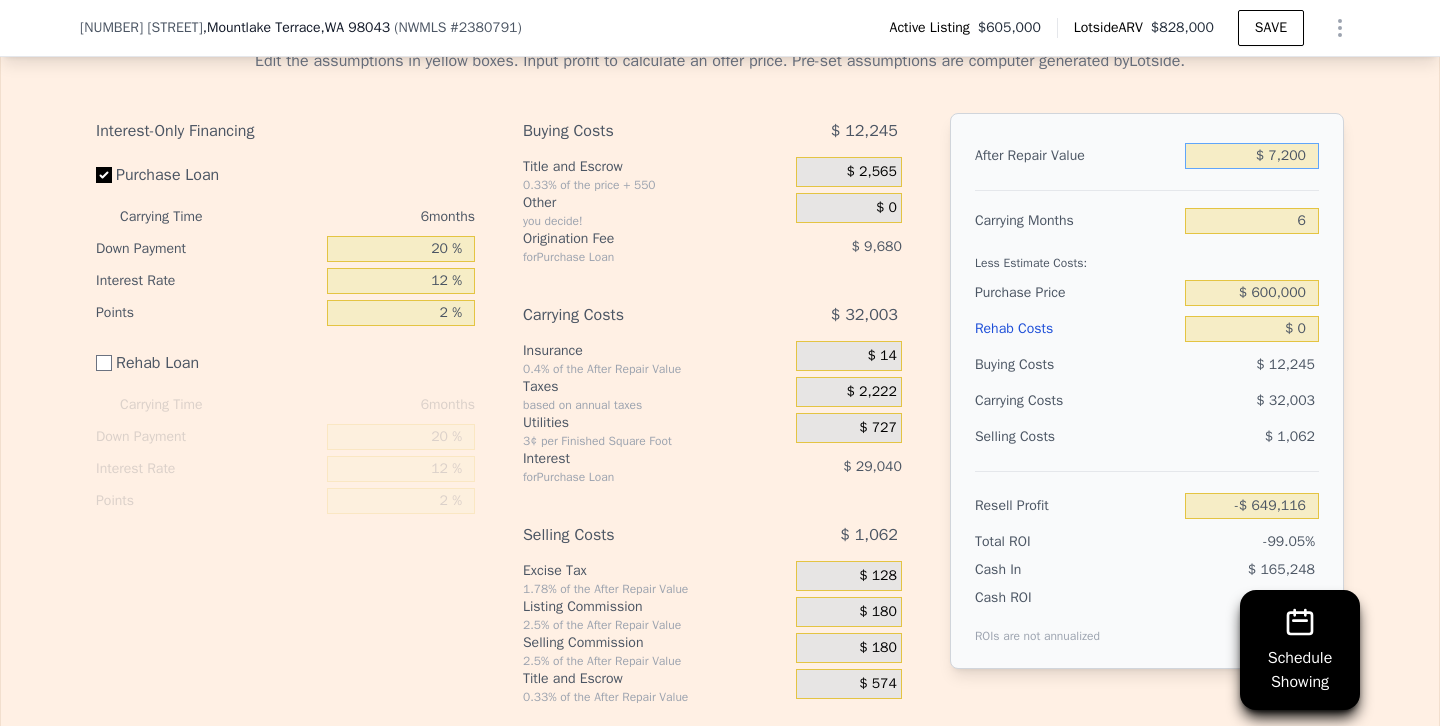 type on "-$ 643,110" 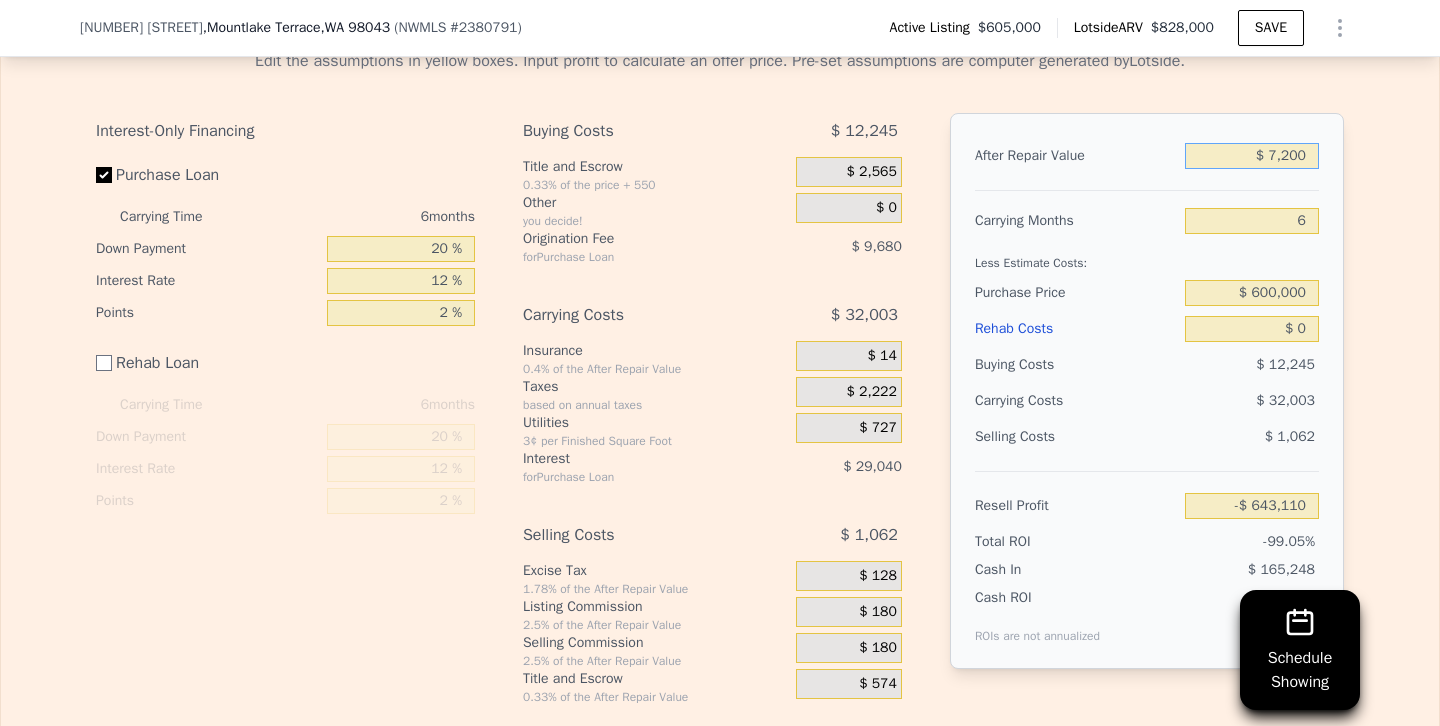 type on "$ 72,000" 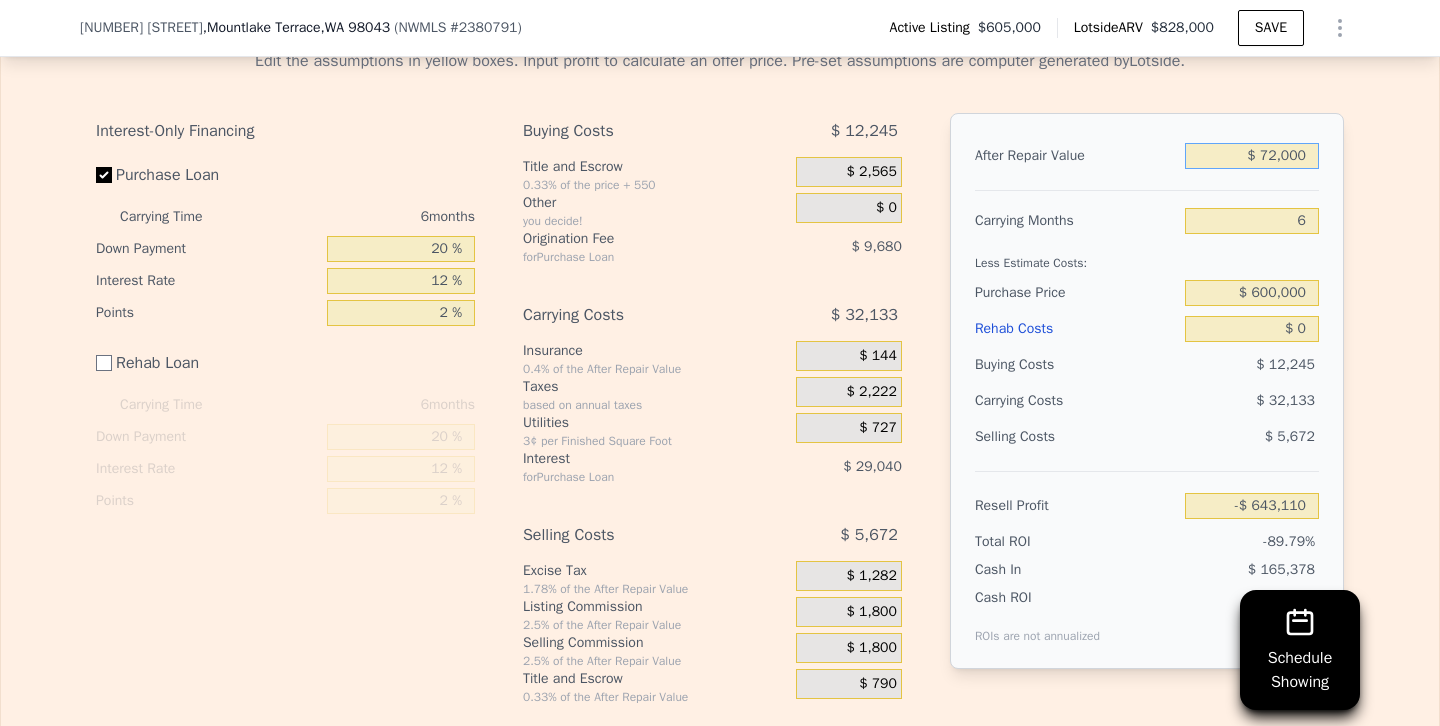 type on "-$ 583,050" 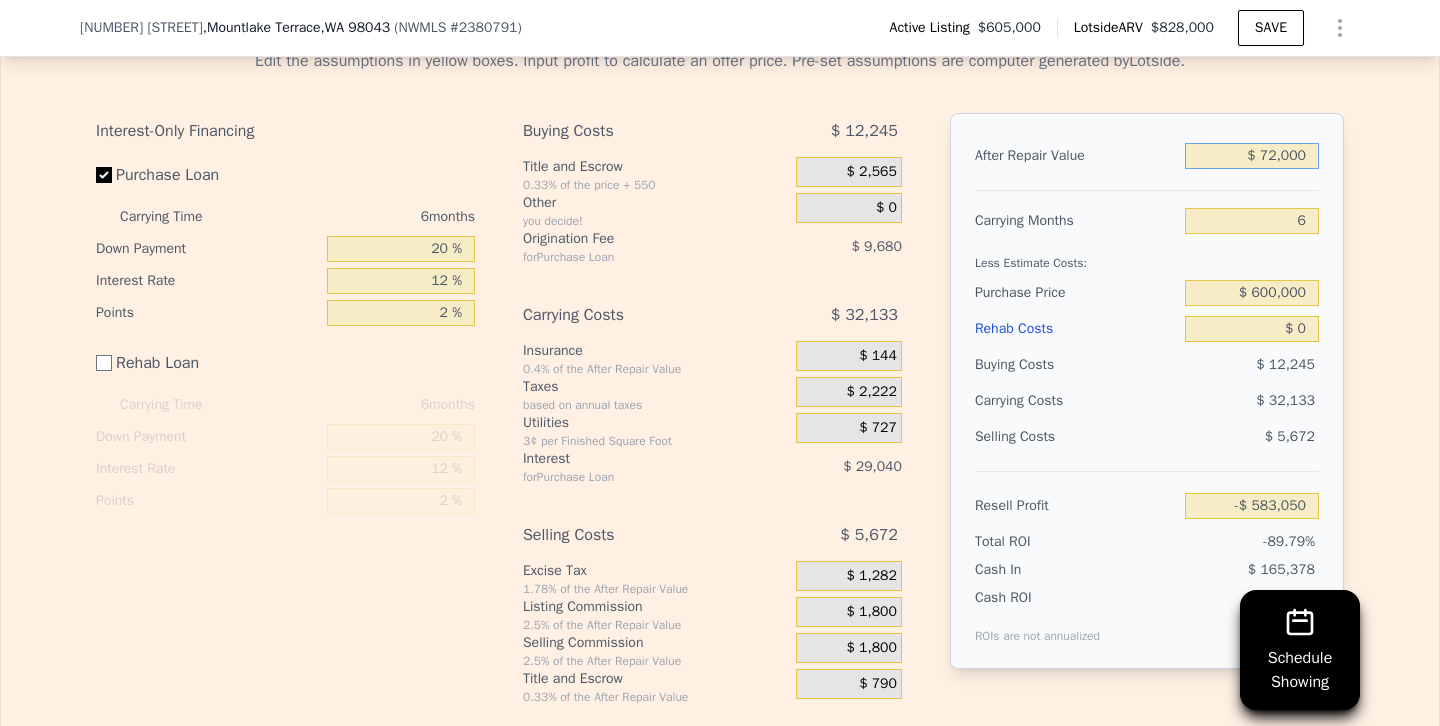 type on "$ 720,000" 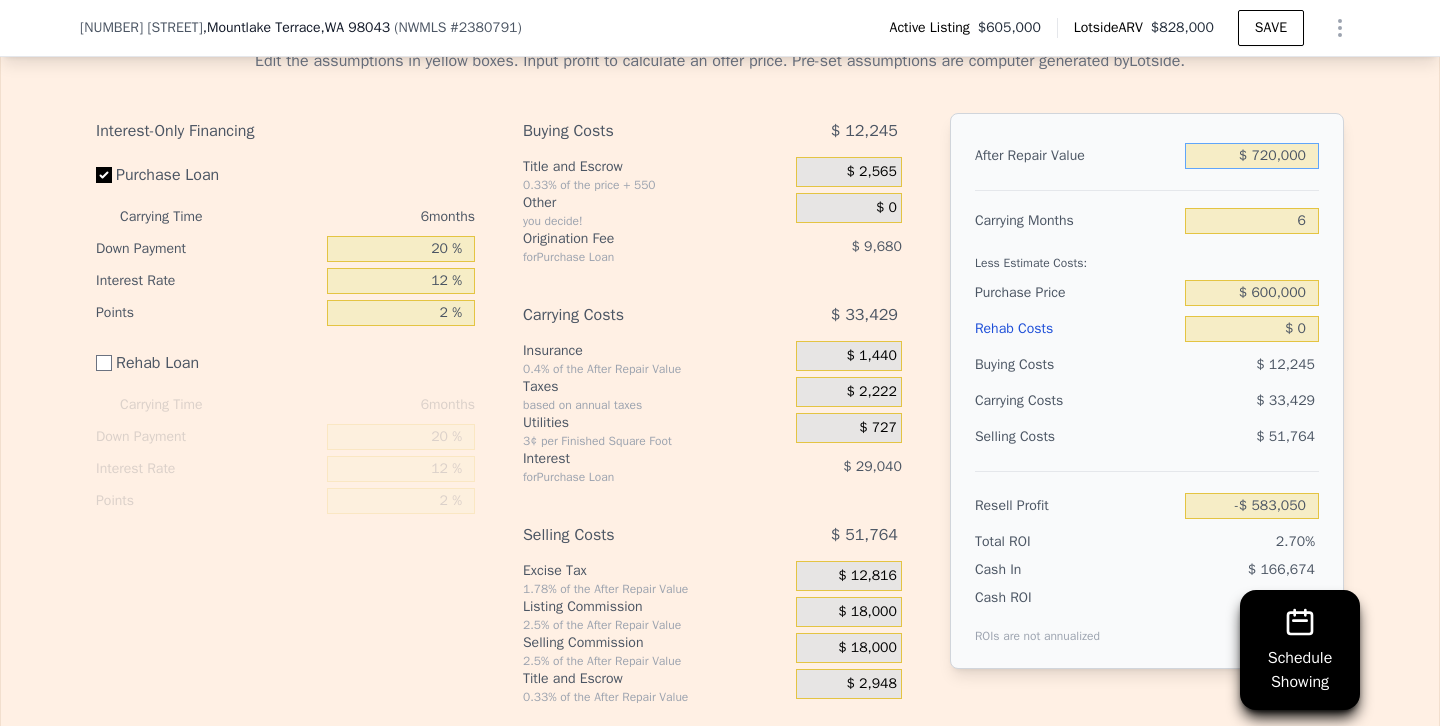 type on "$ 17,562" 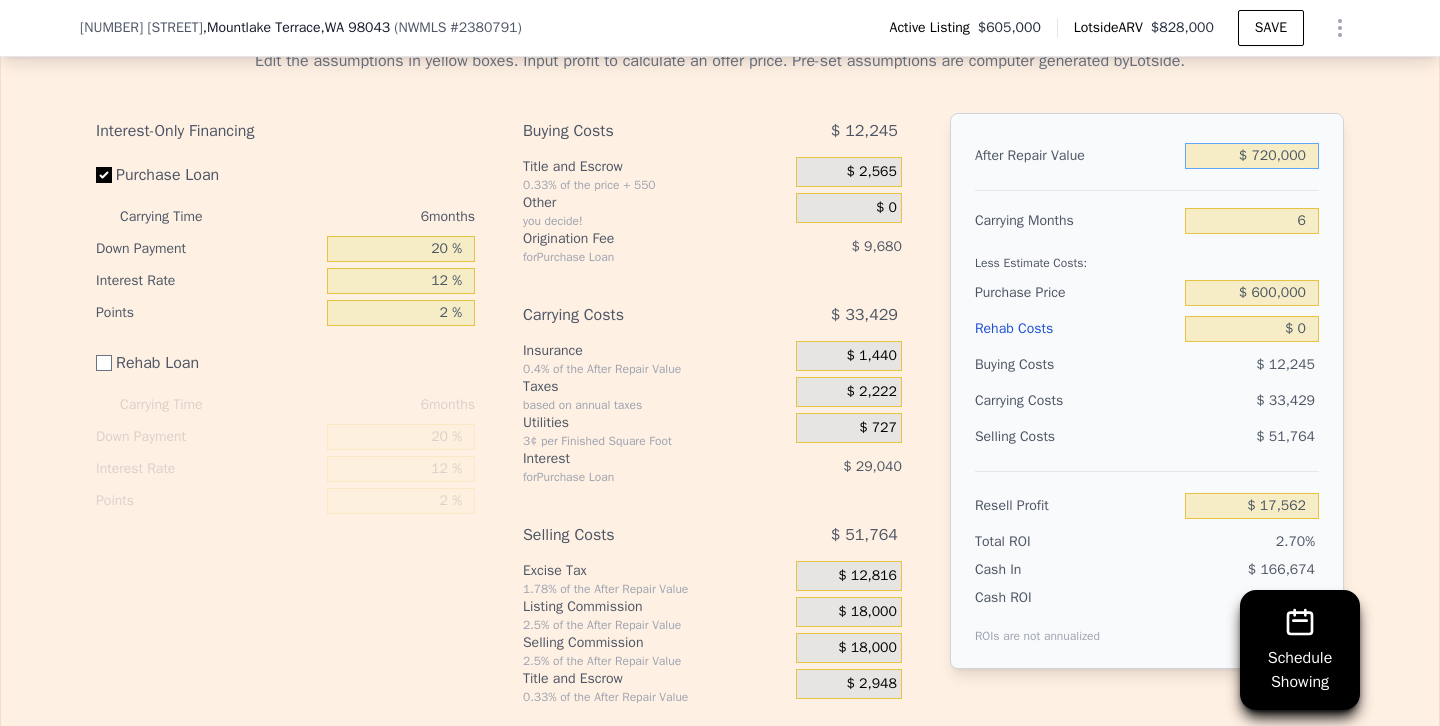 type on "$ 720,000" 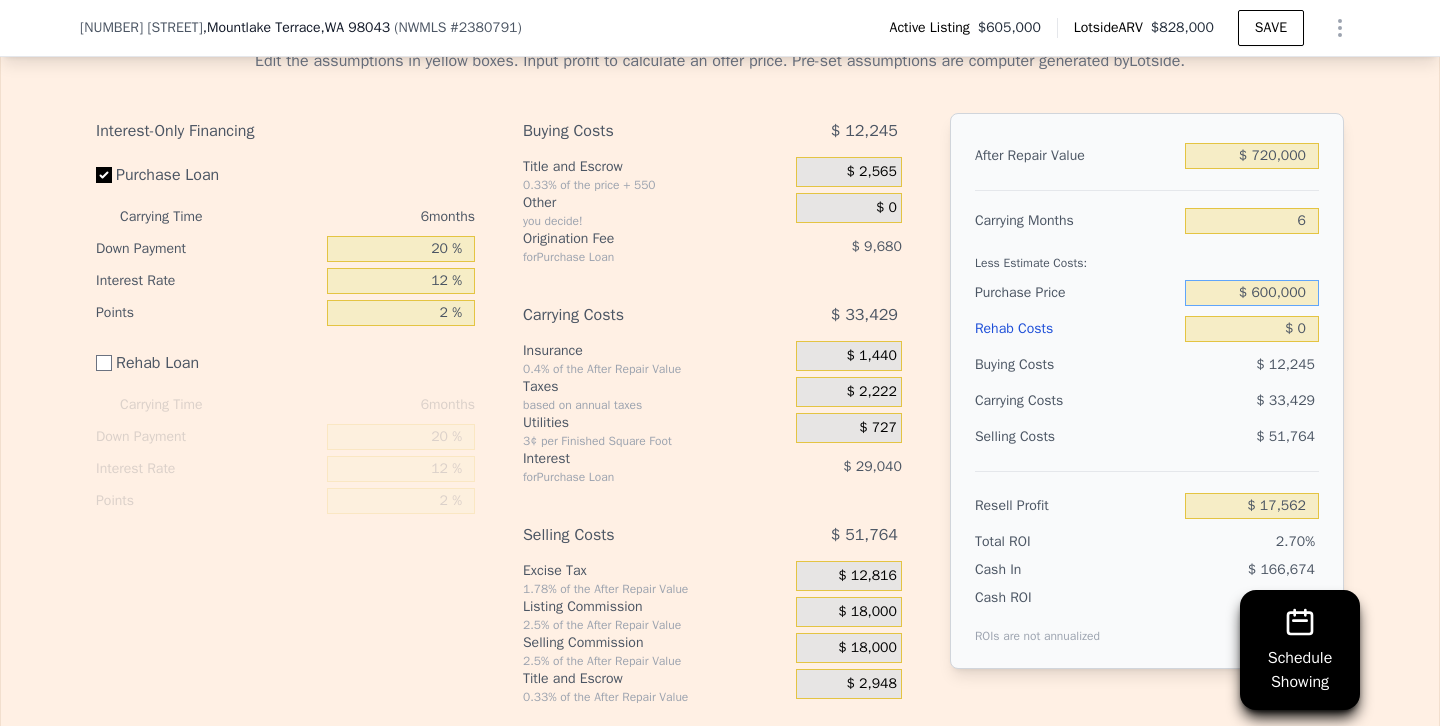 click on "$ 600,000" at bounding box center [1252, 293] 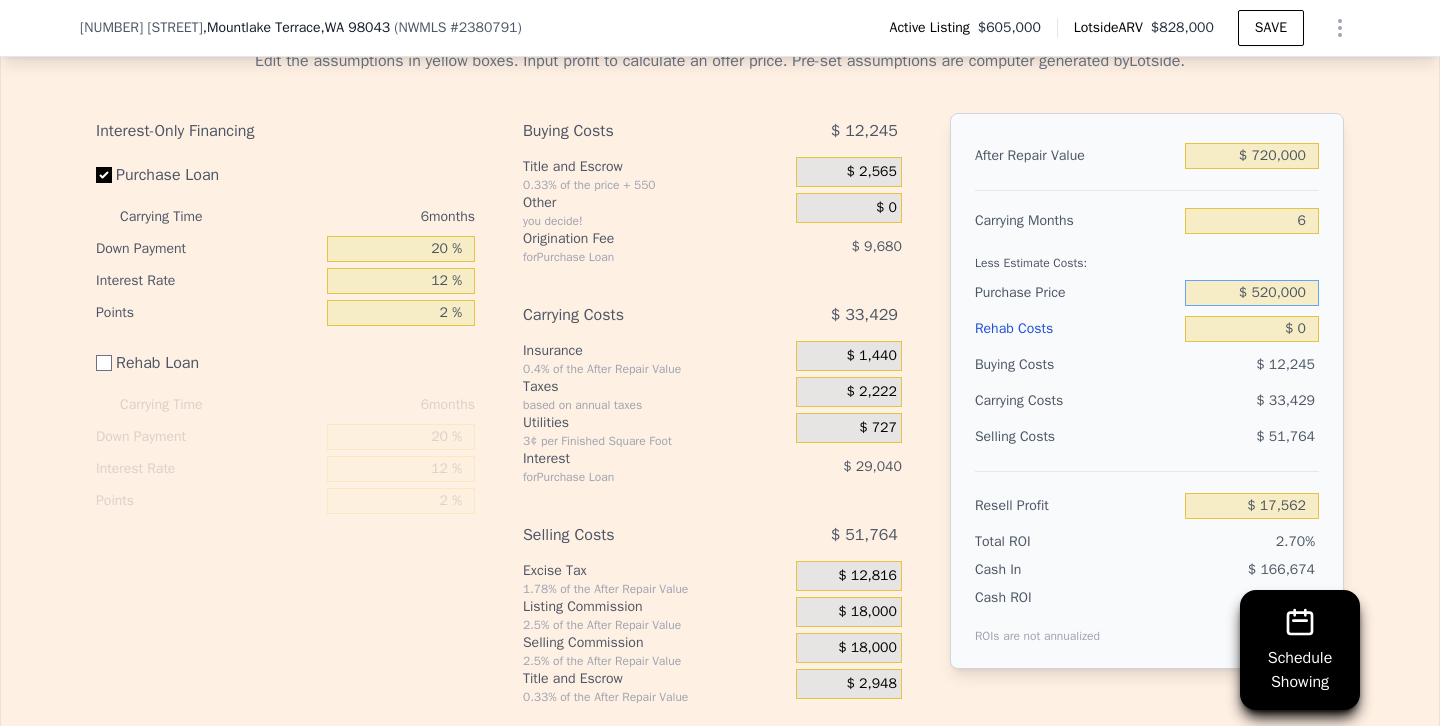 type on "$ 520,000" 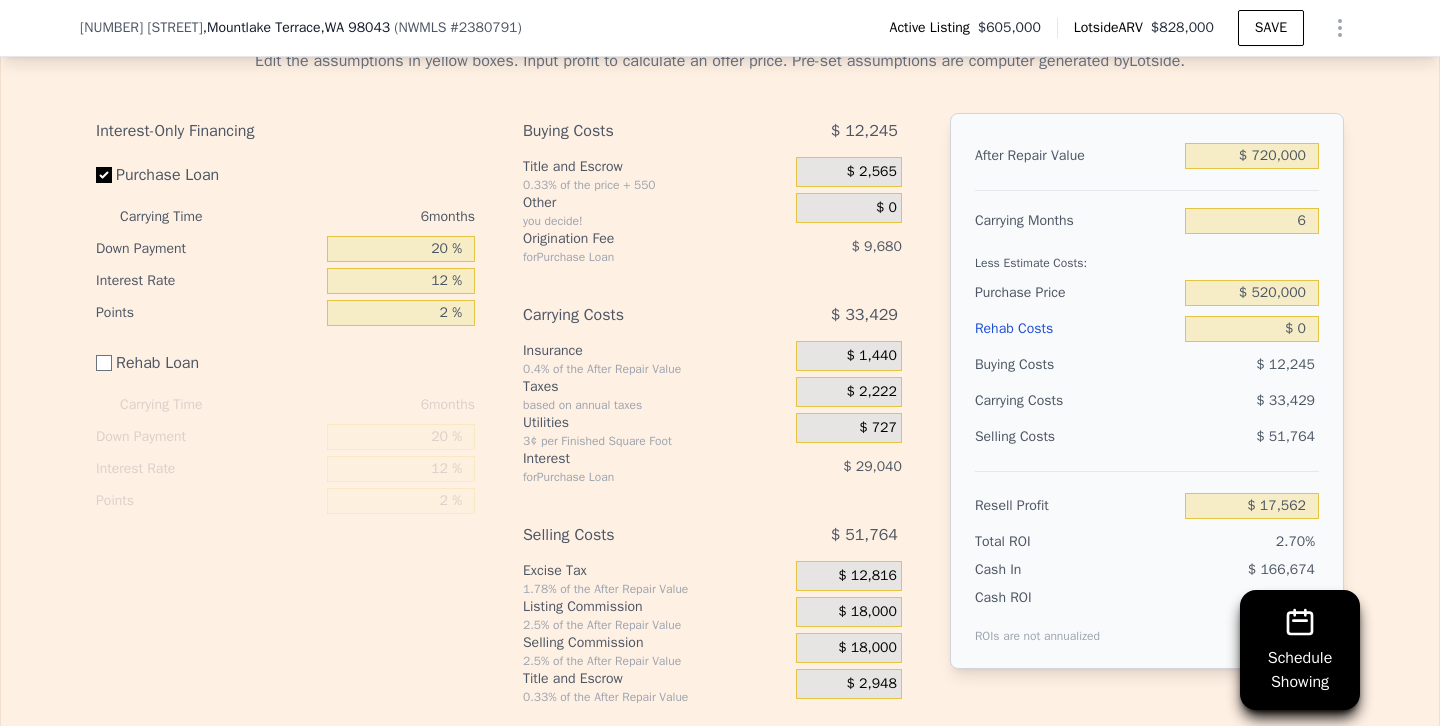 click on "Selling Costs" at bounding box center (1076, 437) 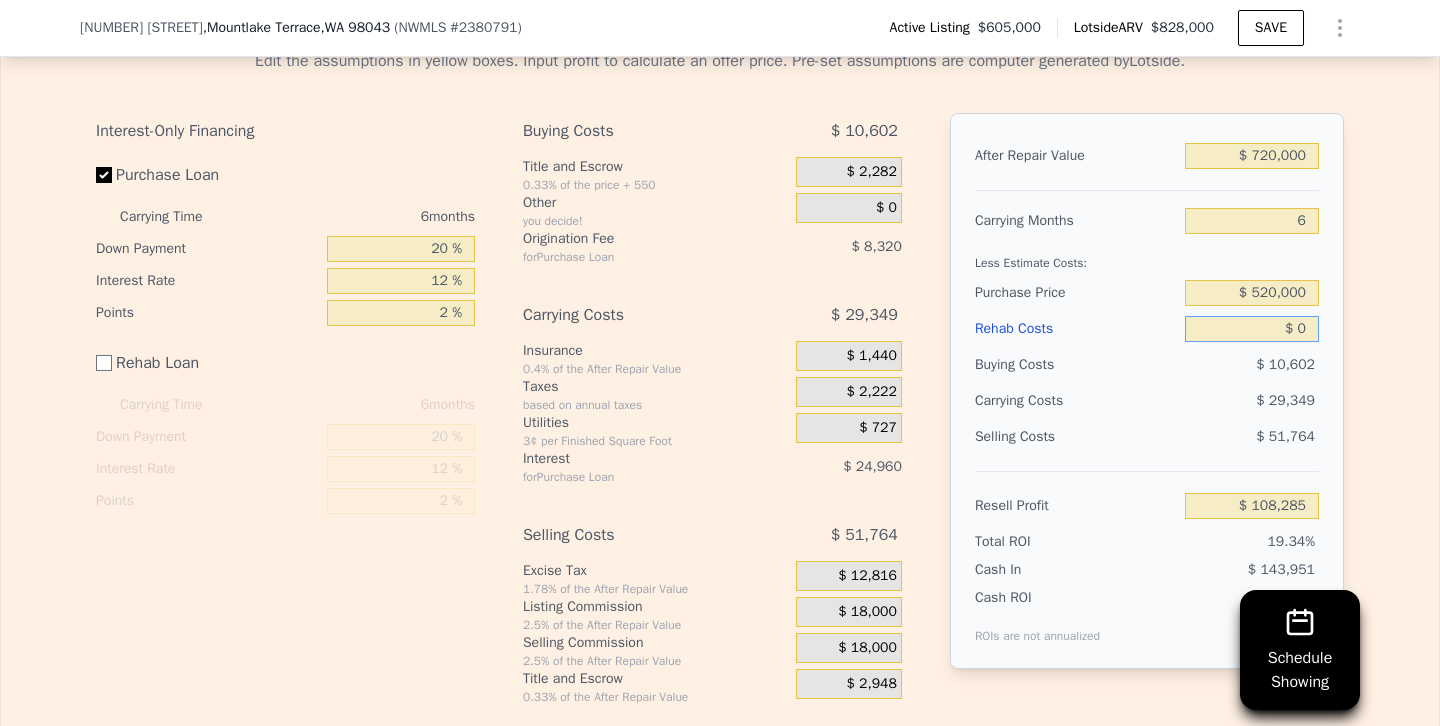 drag, startPoint x: 1254, startPoint y: 329, endPoint x: 1377, endPoint y: 329, distance: 123 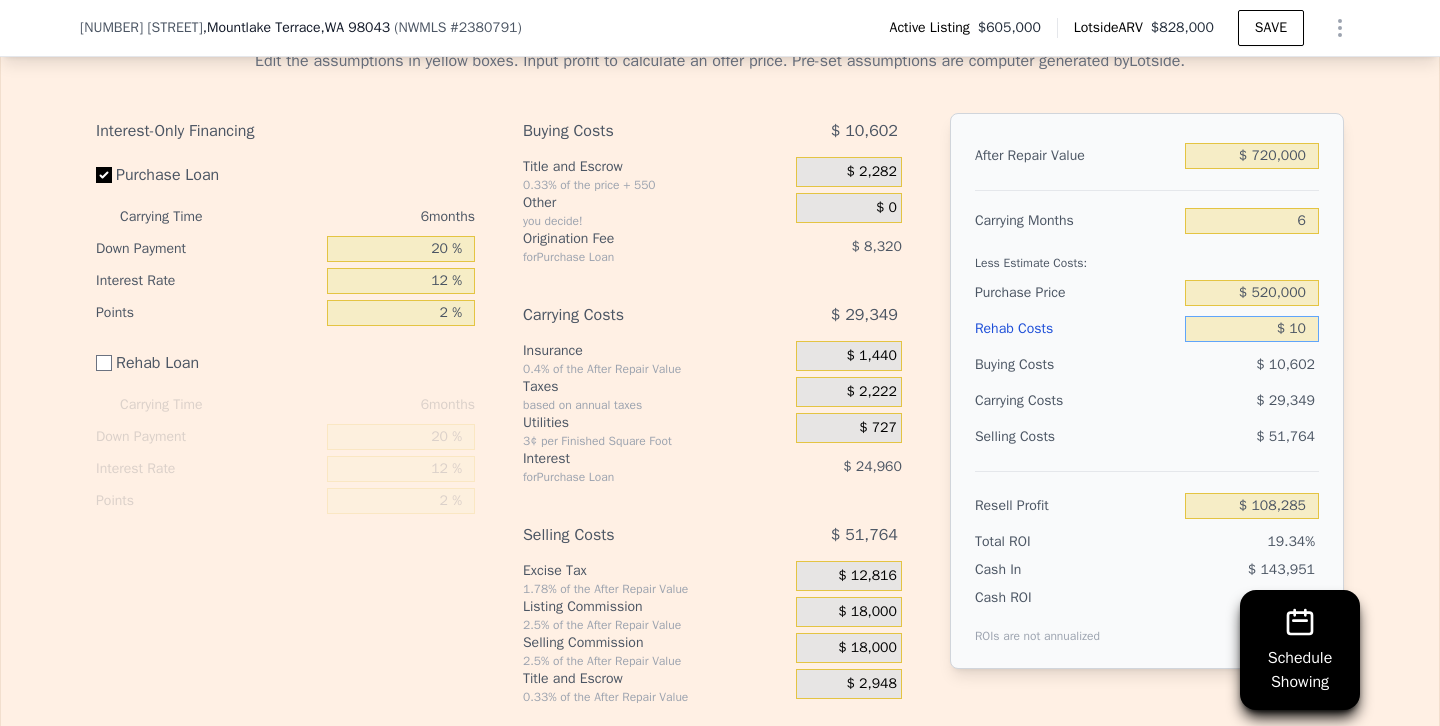type on "$ 100" 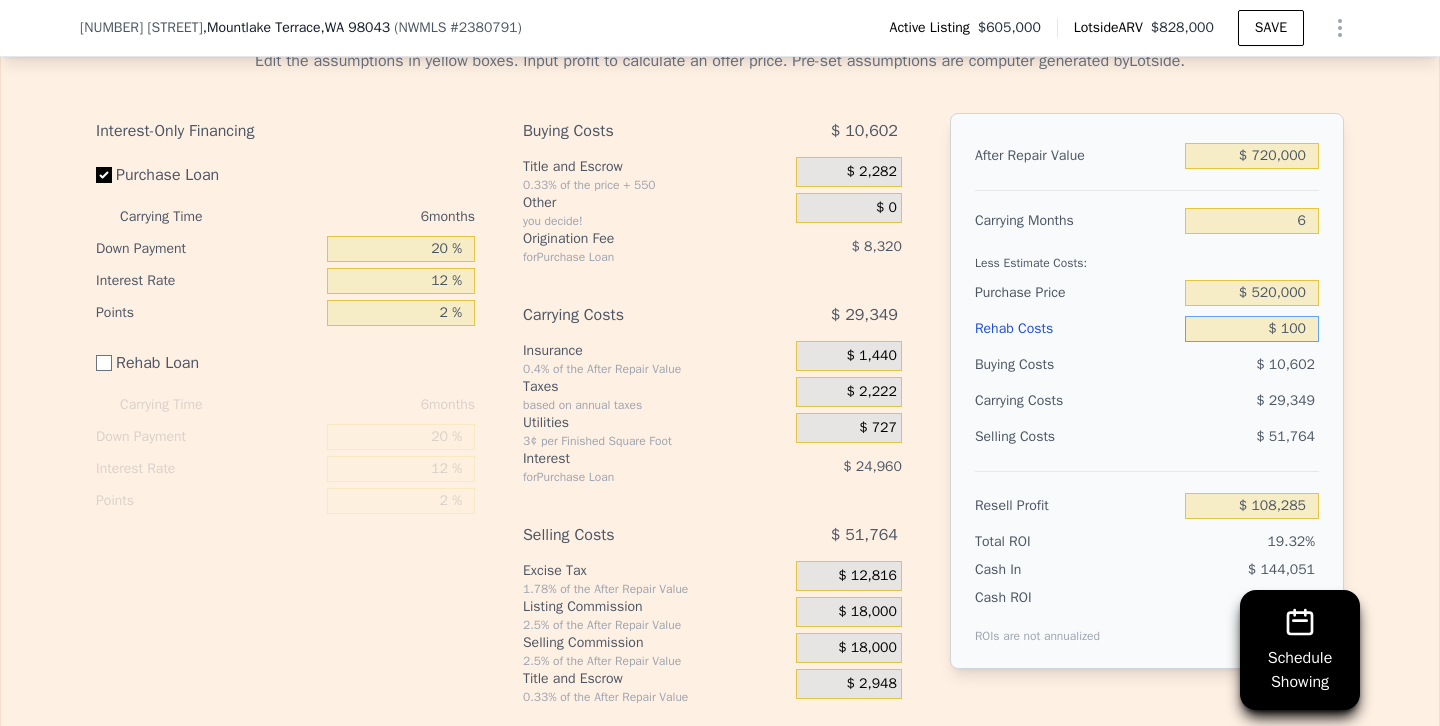 type on "$ 108,185" 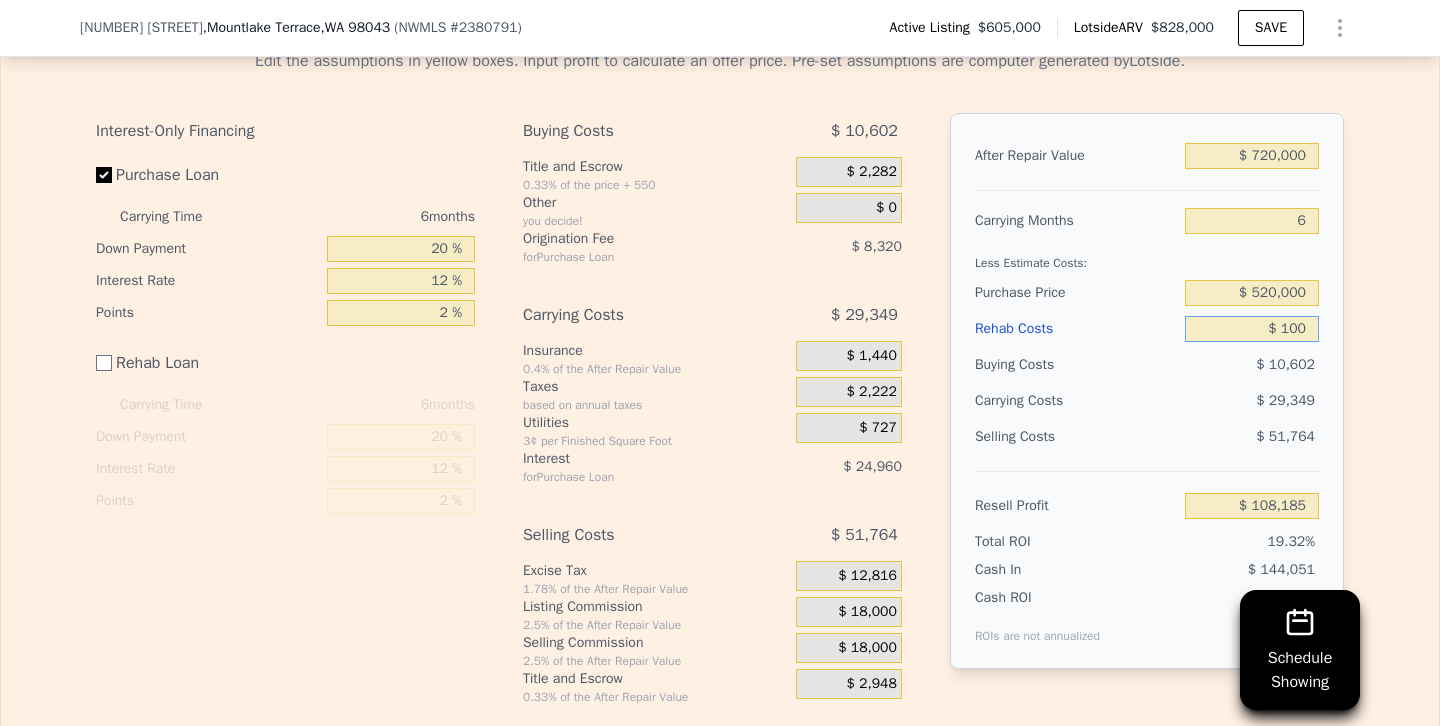 type on "$ 1,000" 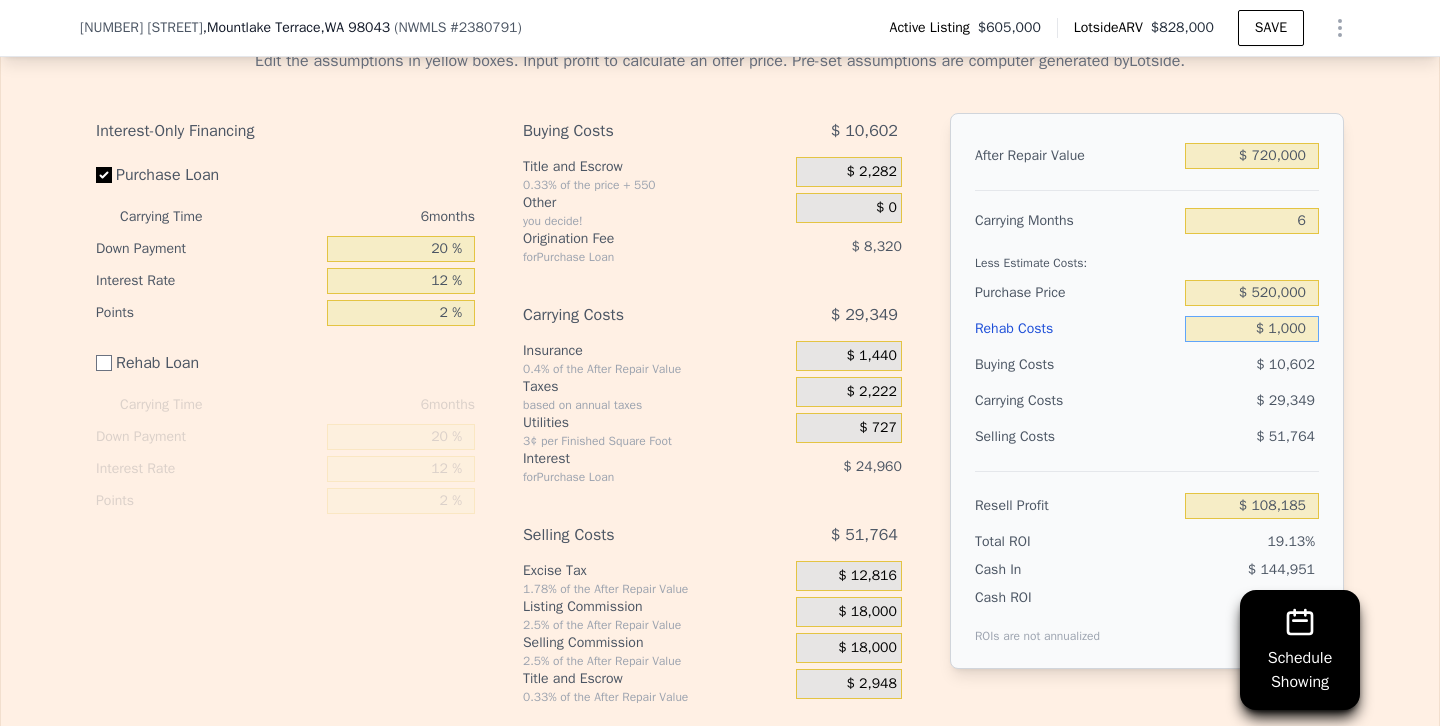 type on "$ 107,285" 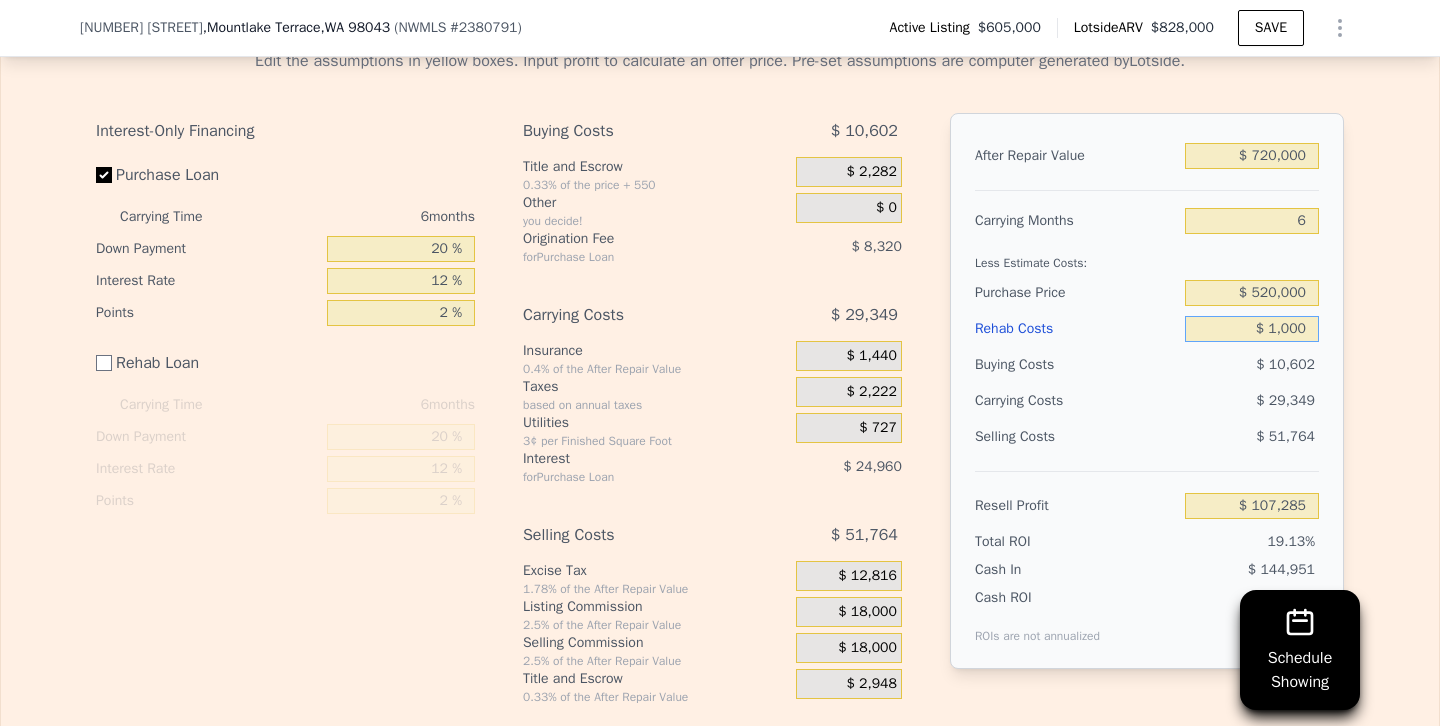 type on "$ 10,000" 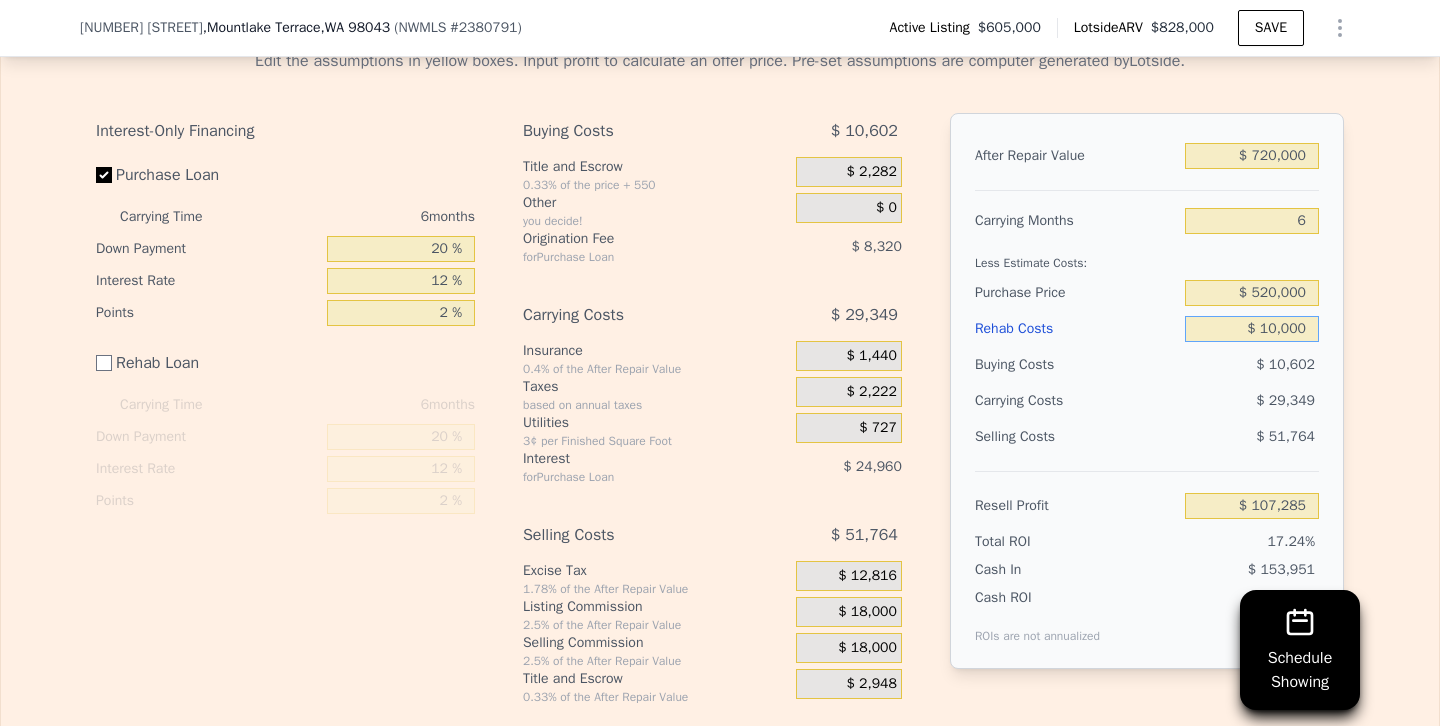 type on "$ 98,285" 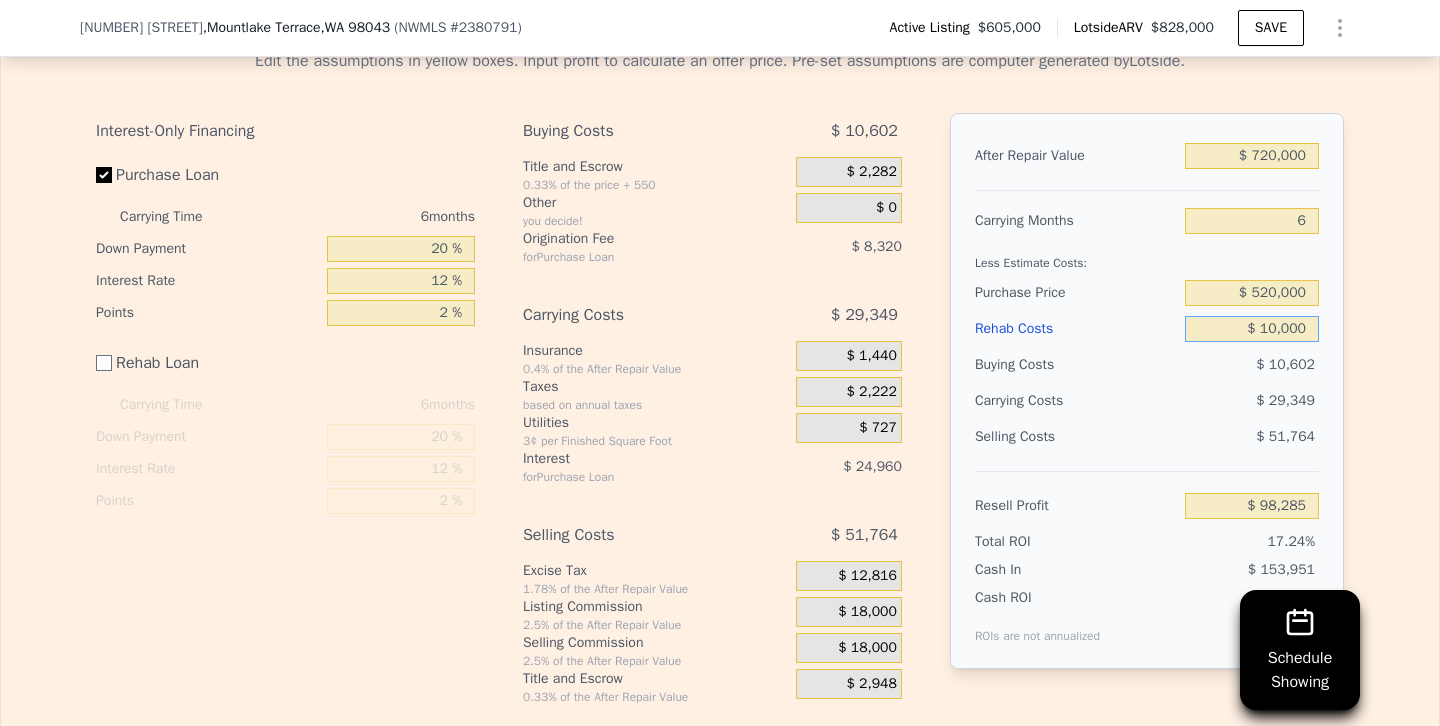 type on "$ 100,000" 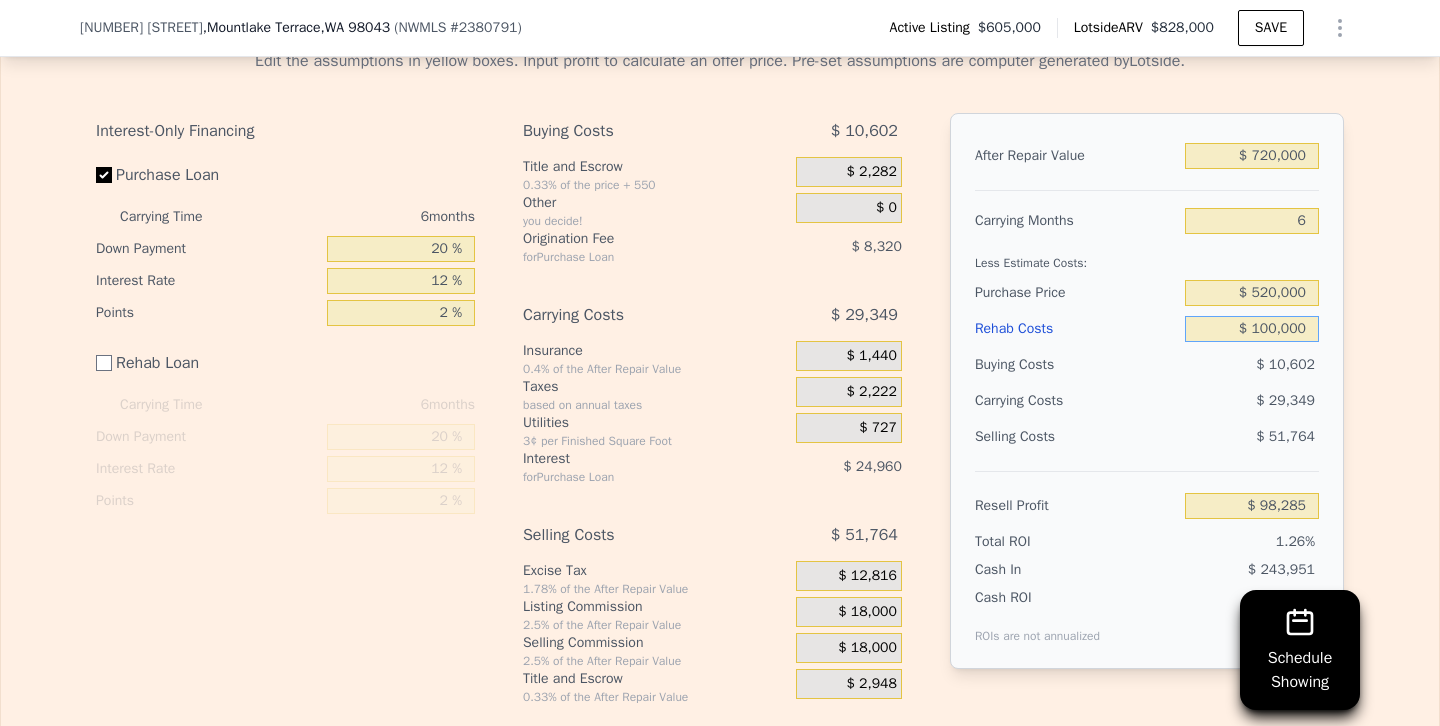 type on "$ 8,285" 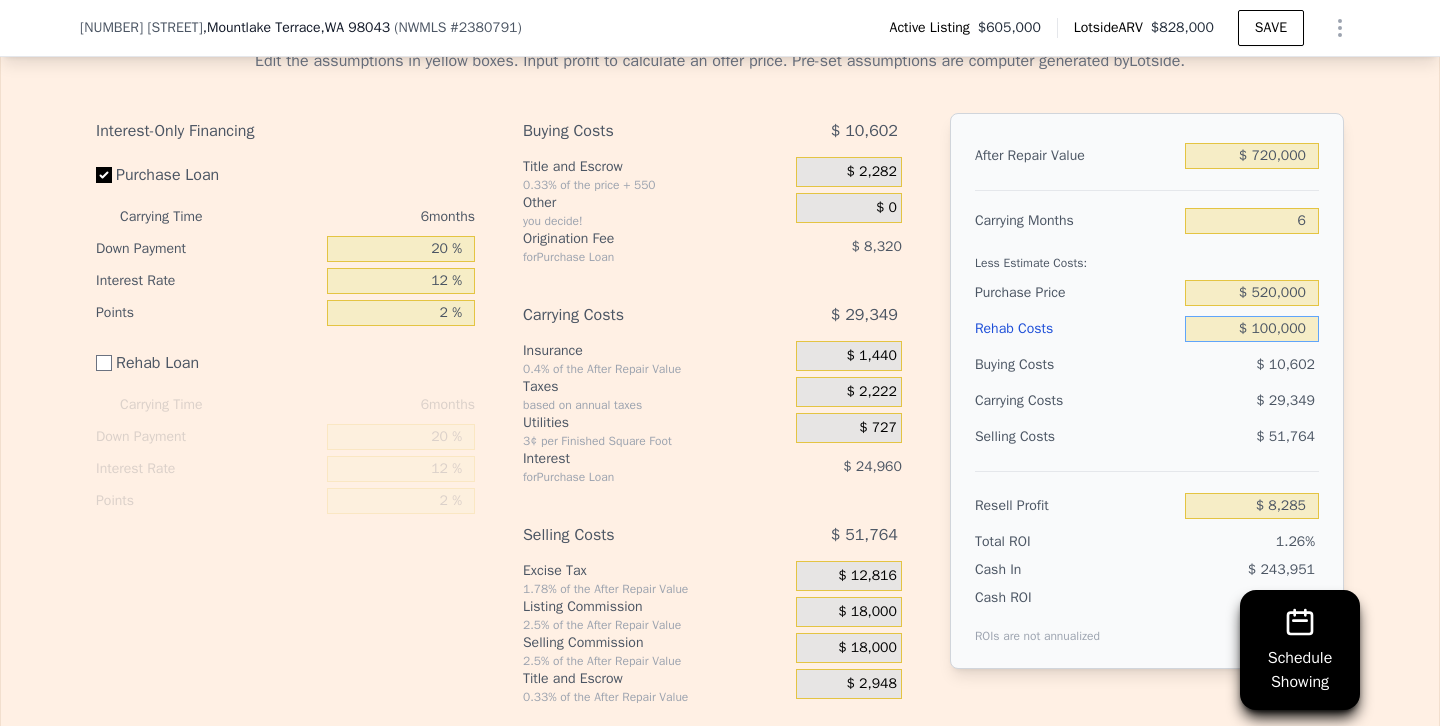 type on "$ 100,000" 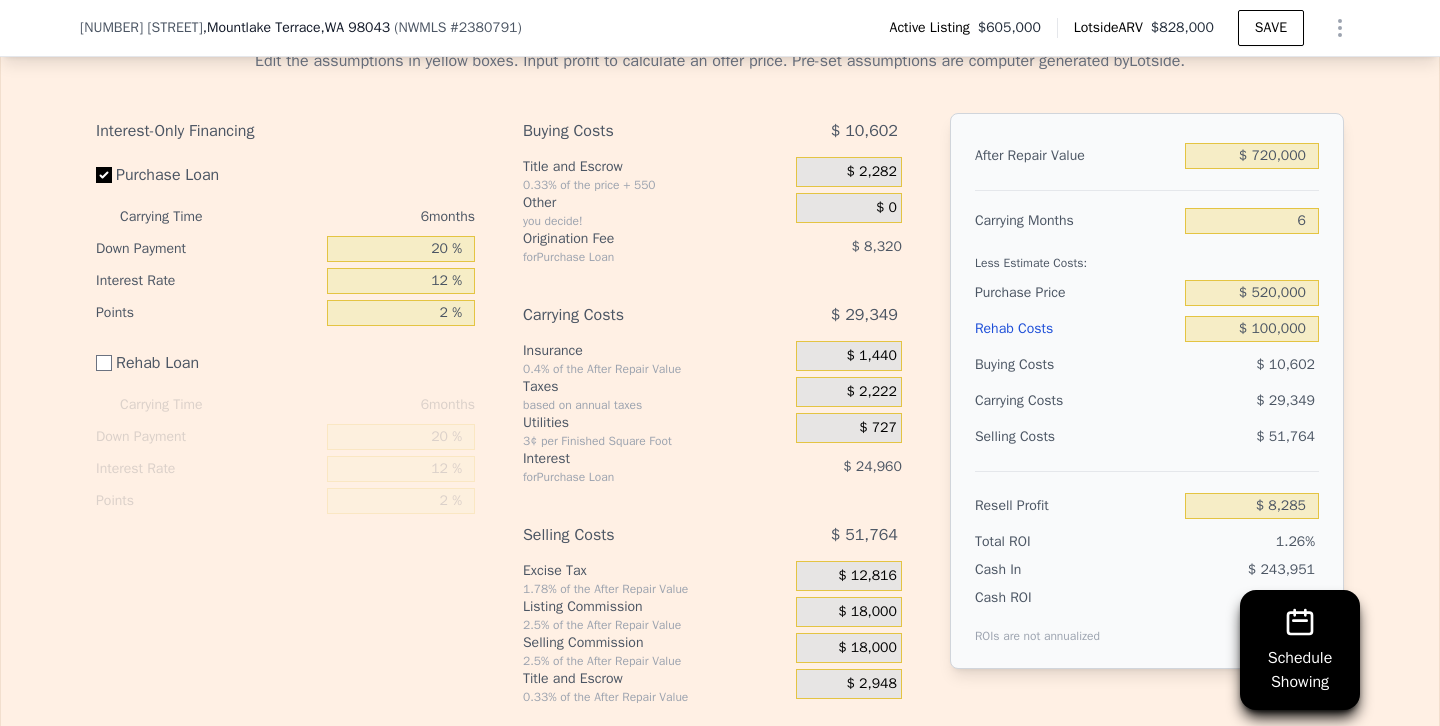 click on "$ 51,764" at bounding box center (1285, 436) 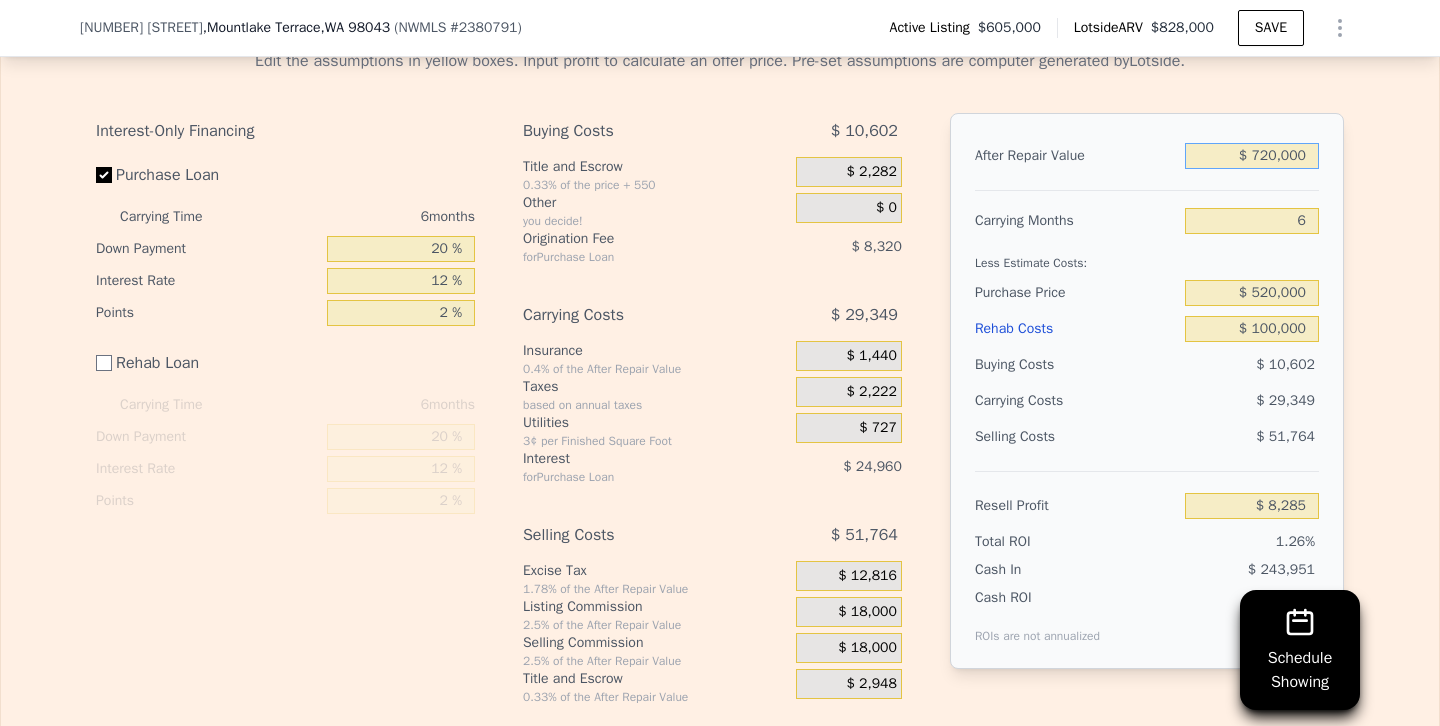 click on "$ 720,000" at bounding box center (1252, 156) 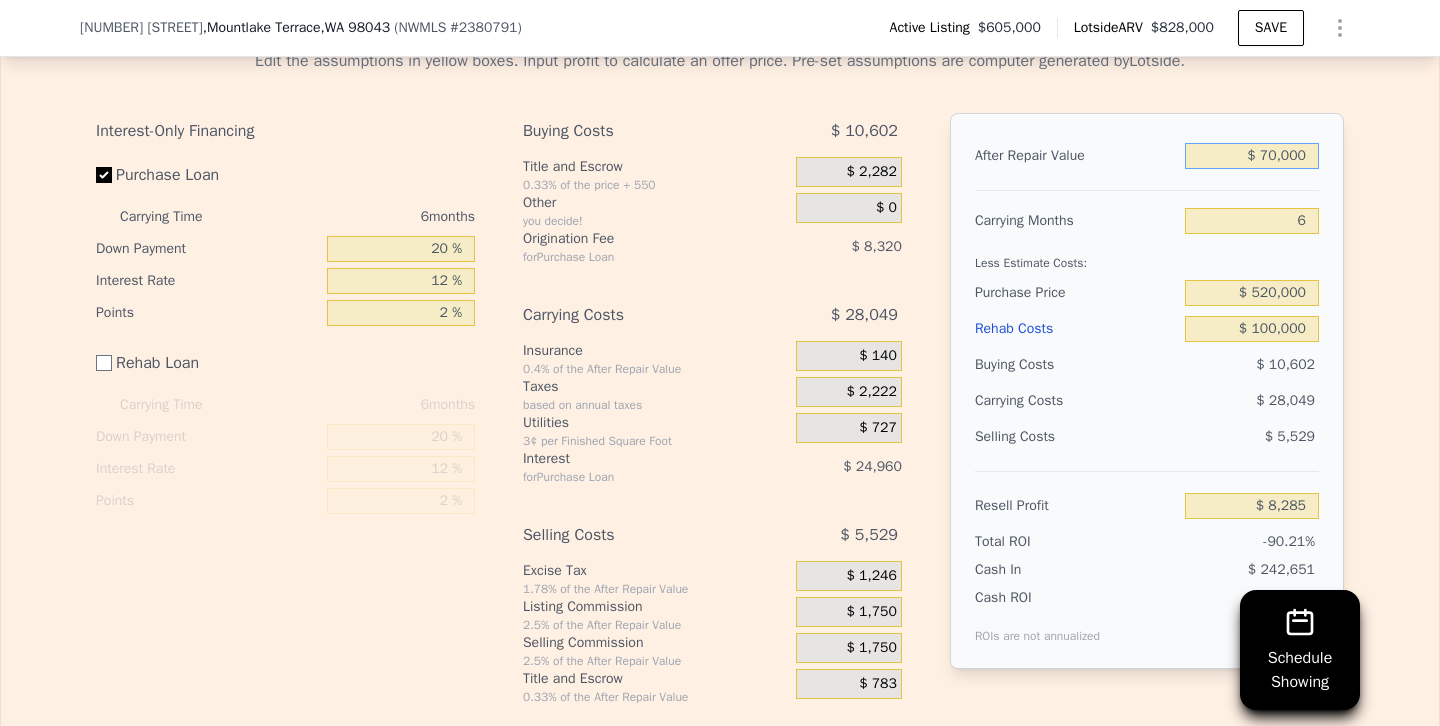 type on "$ 750,000" 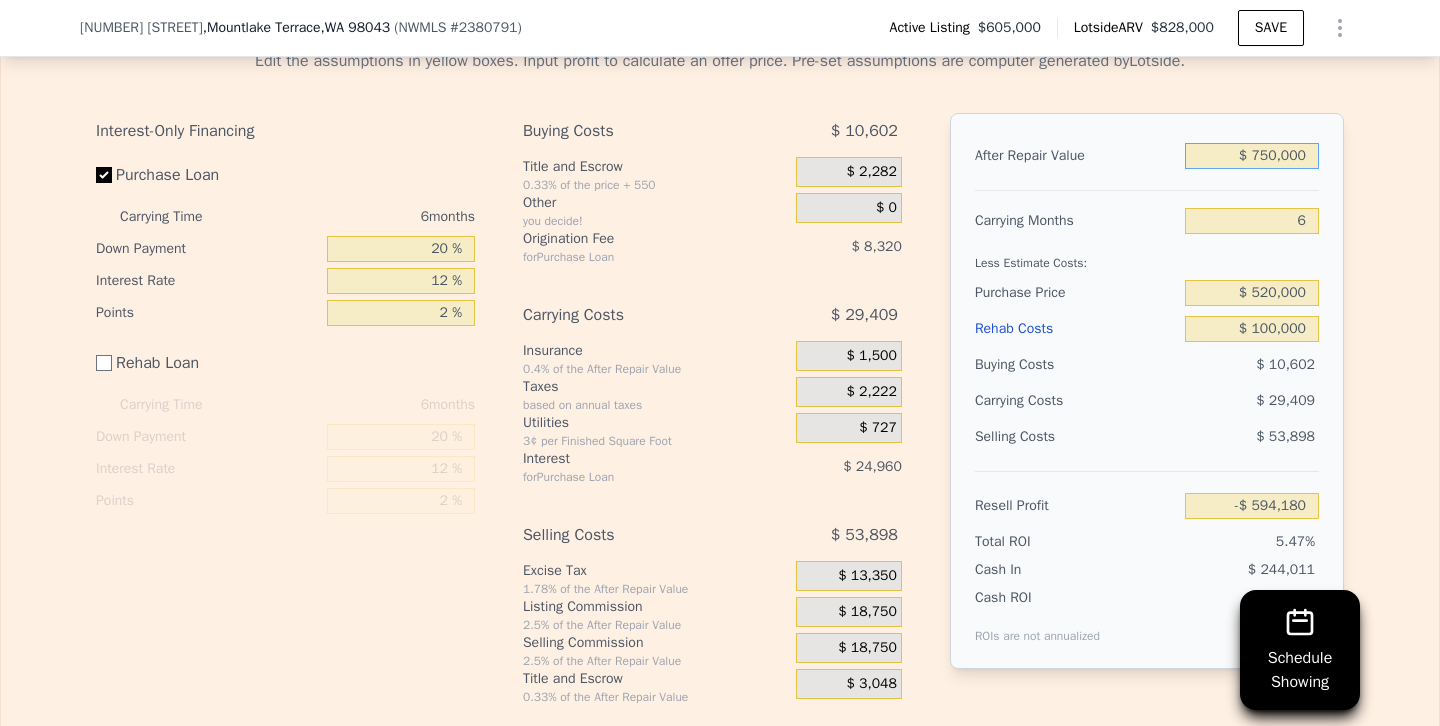type on "$ 36,091" 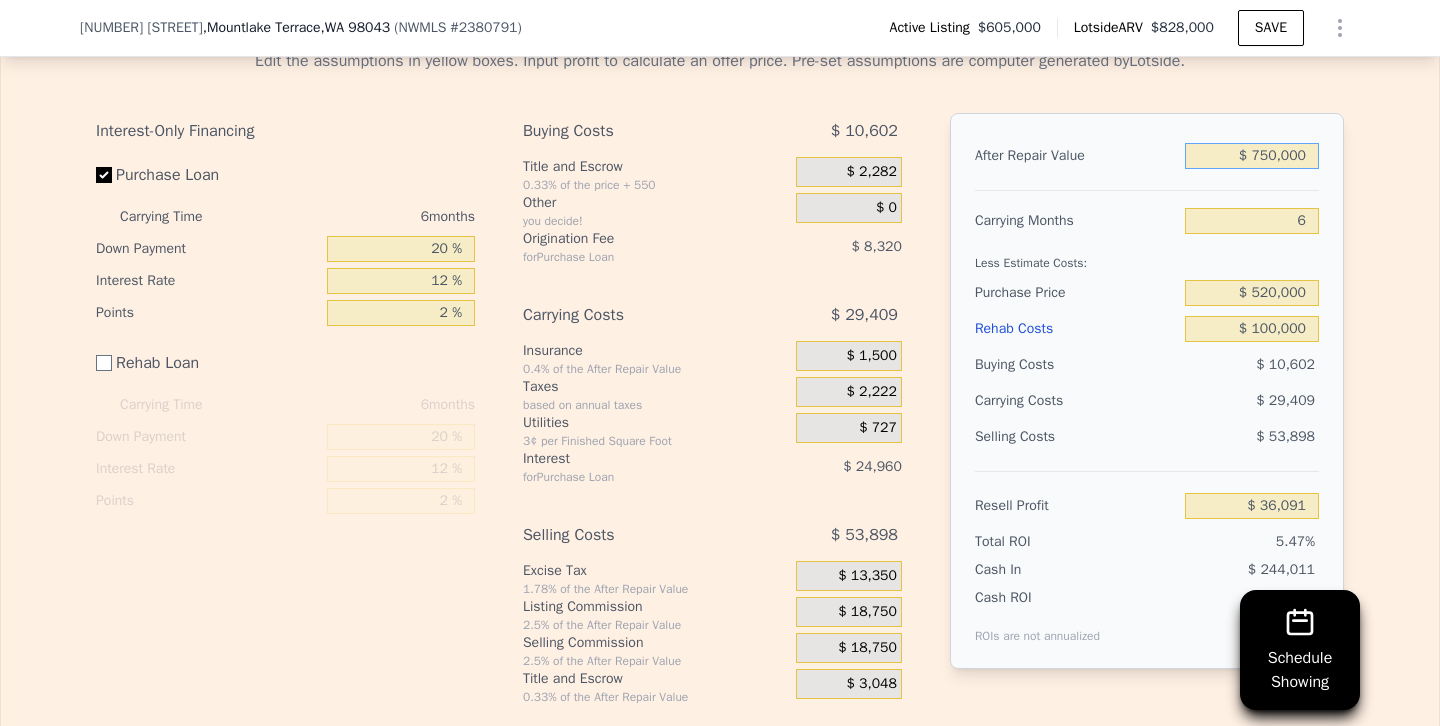 type on "$ 750,000" 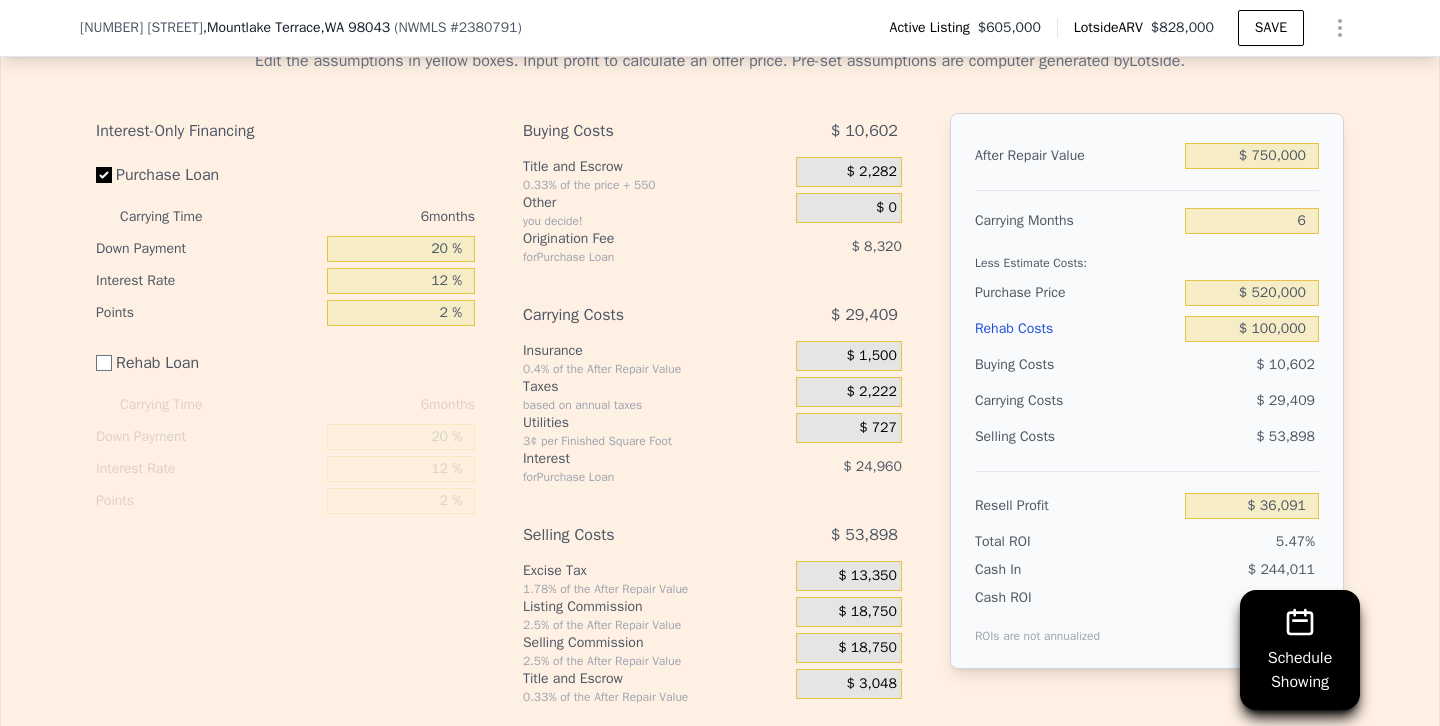 click on "$ 29,409" at bounding box center (1213, 401) 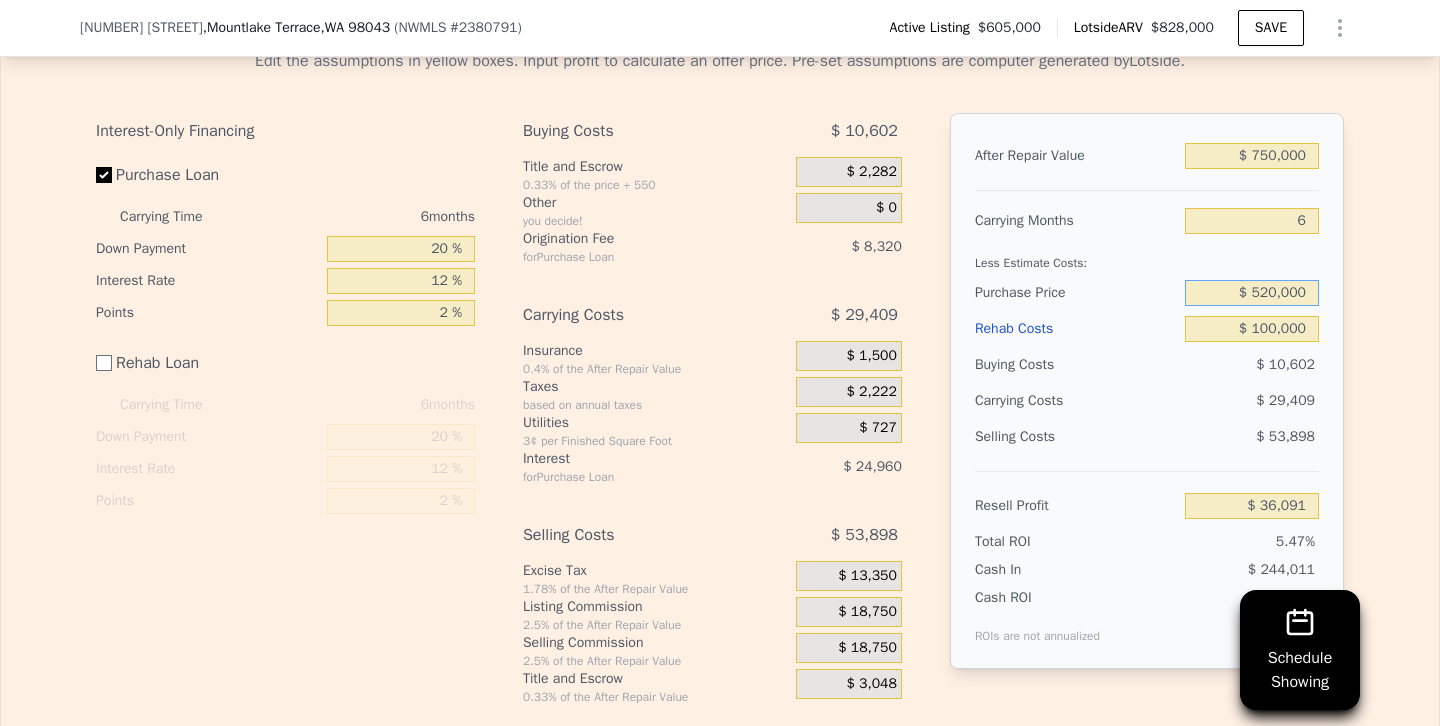 click on "$ 520,000" at bounding box center (1252, 293) 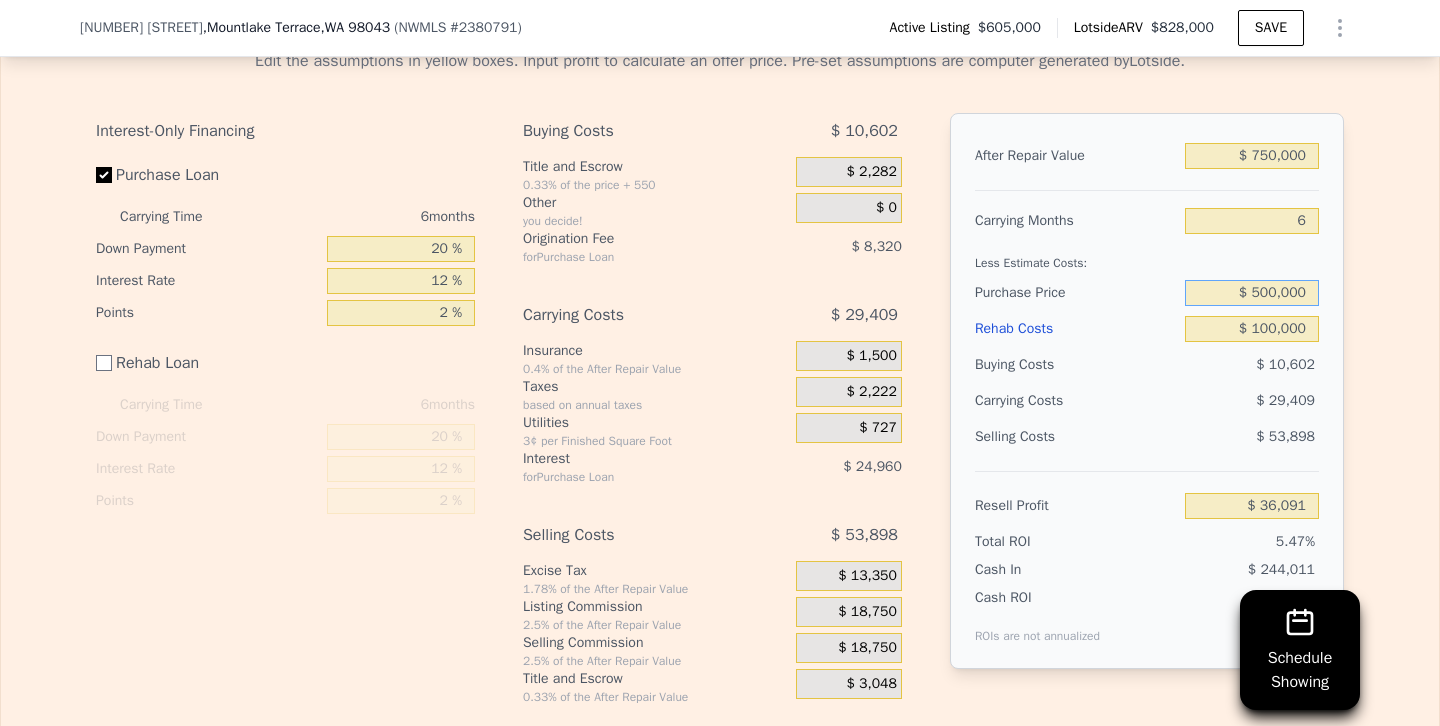 type on "$ 500,000" 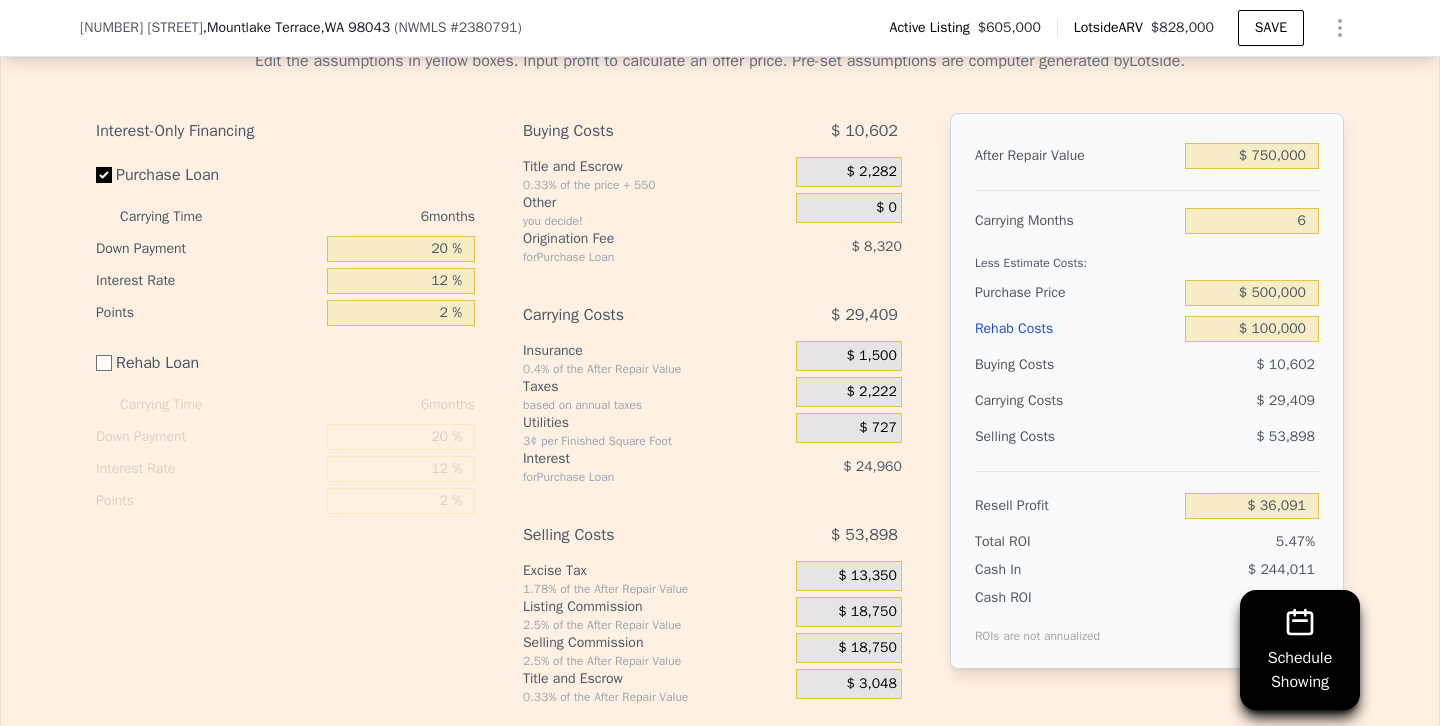 click on "$ 29,409" at bounding box center [1213, 401] 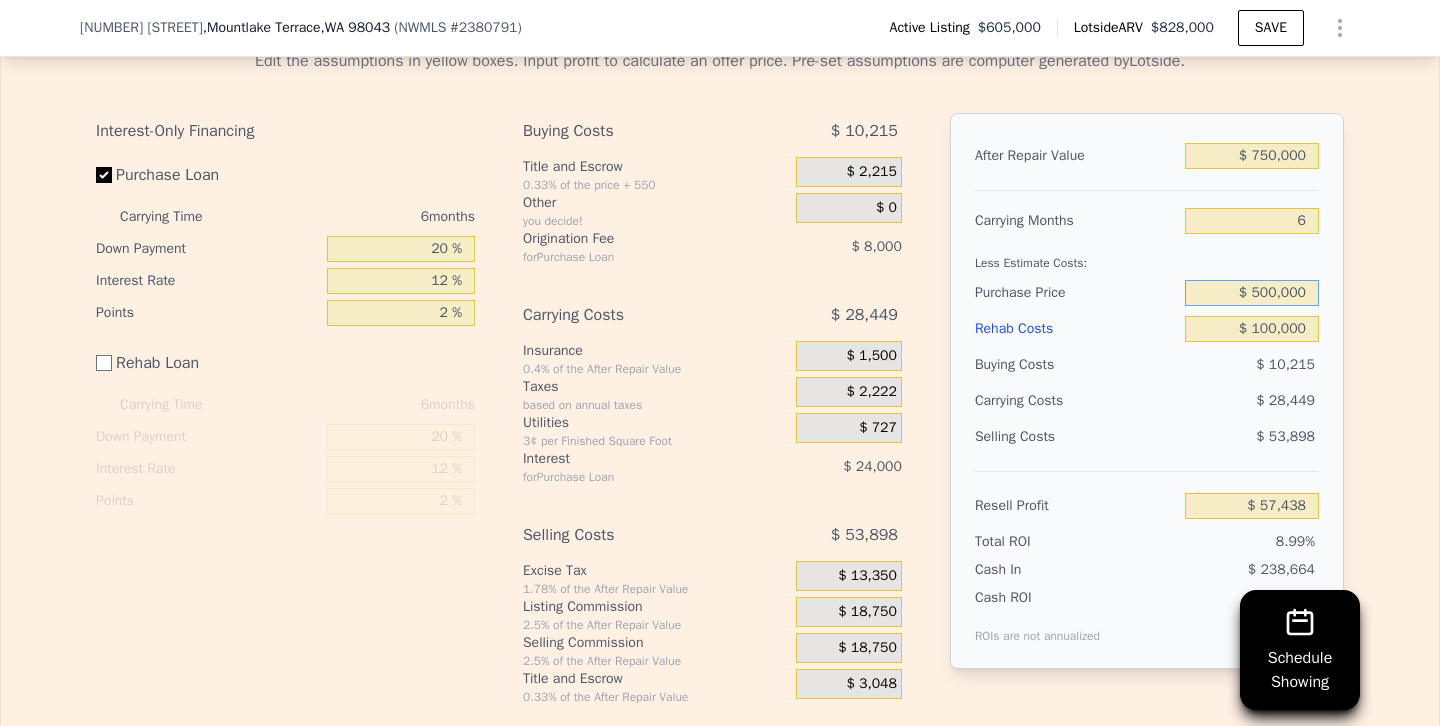 click on "$ 500,000" at bounding box center [1252, 293] 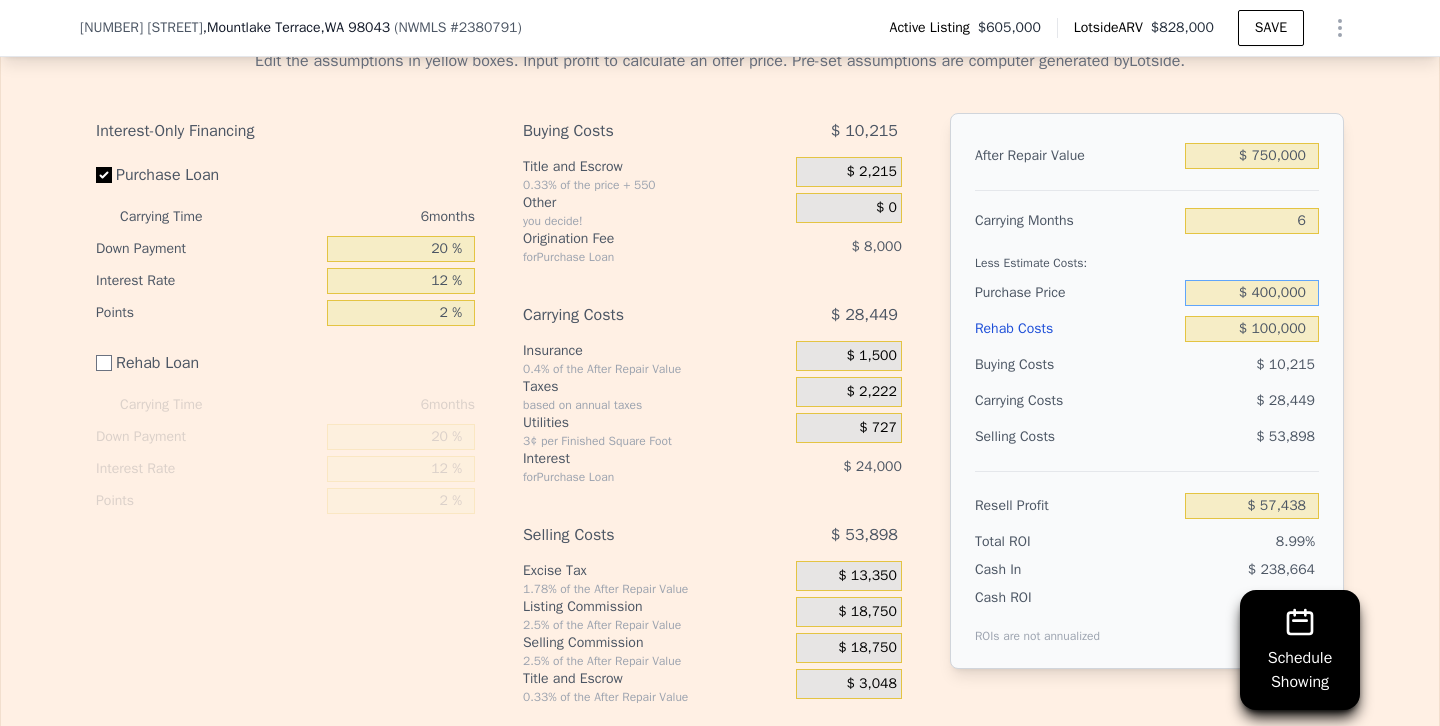 click on "$ 400,000" at bounding box center (1252, 293) 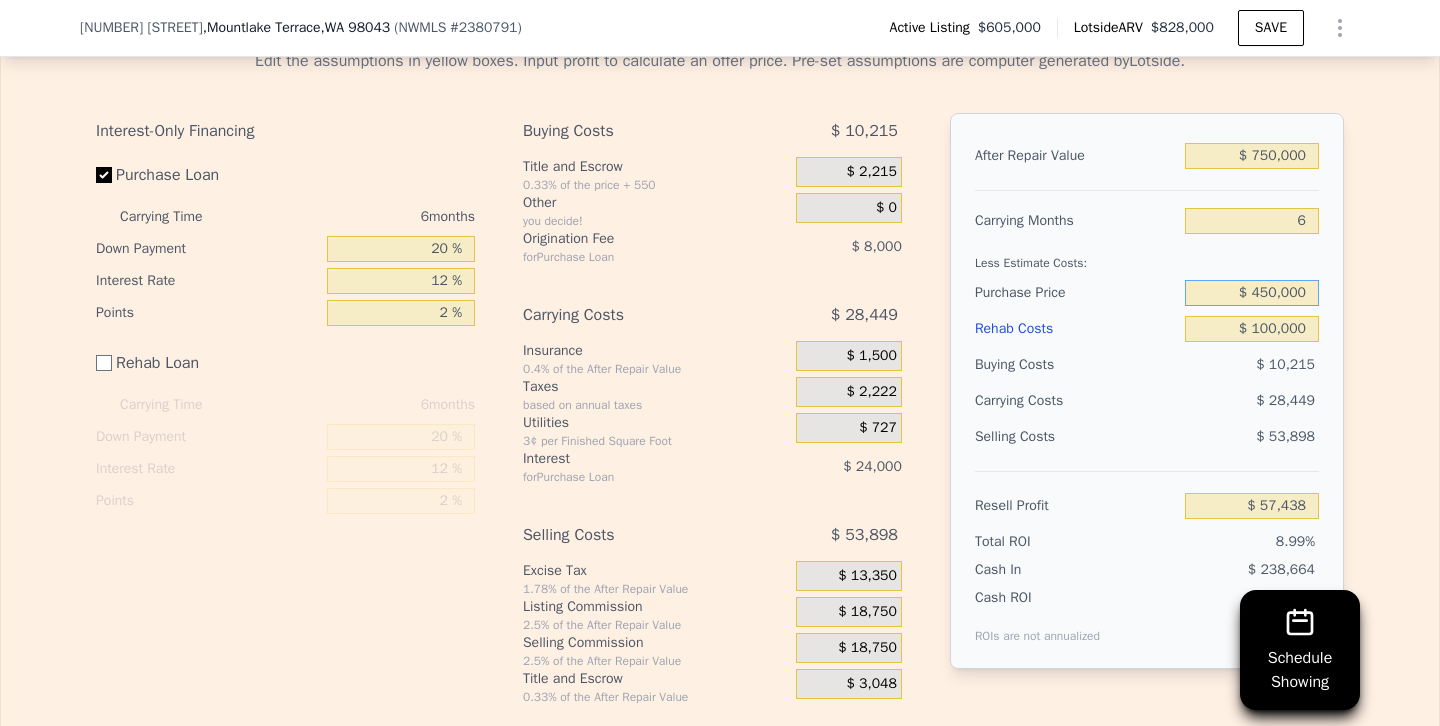 type on "$ 450,000" 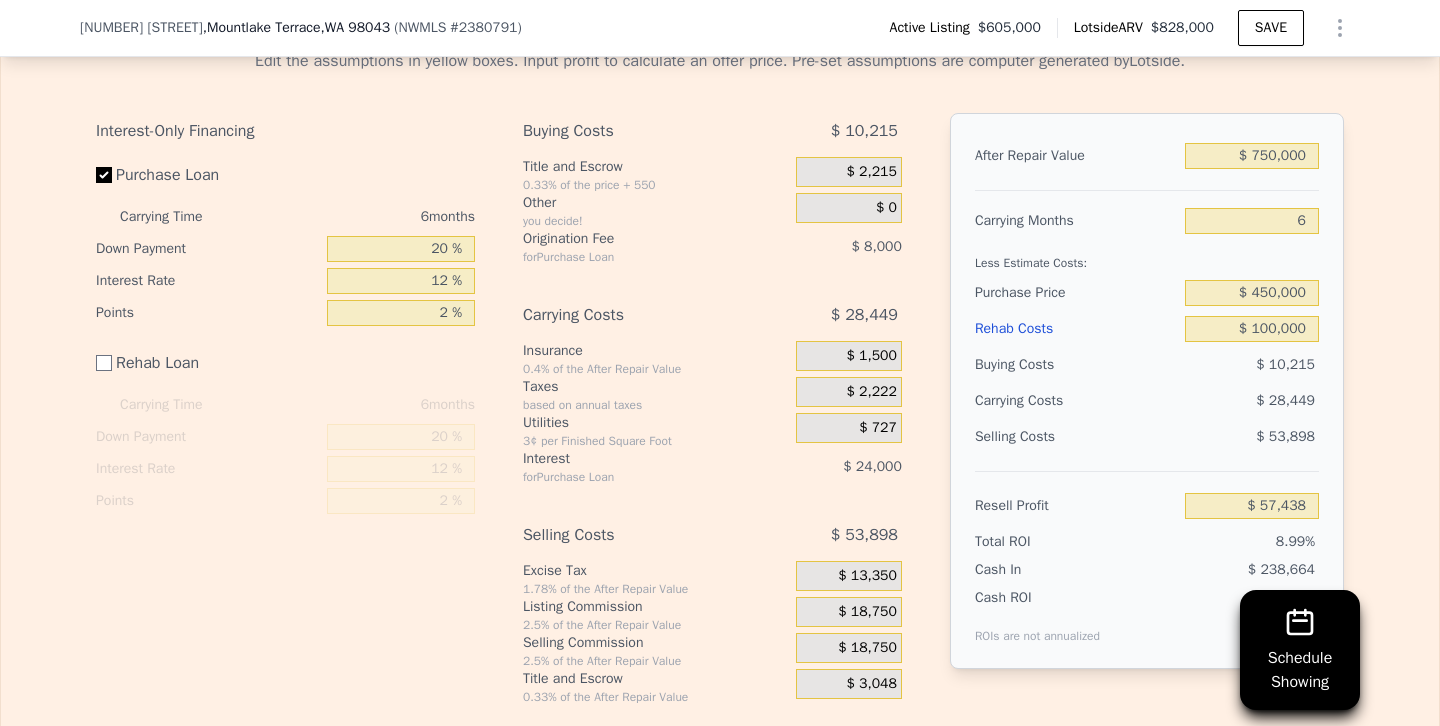 click on "$ 28,449" at bounding box center (1213, 401) 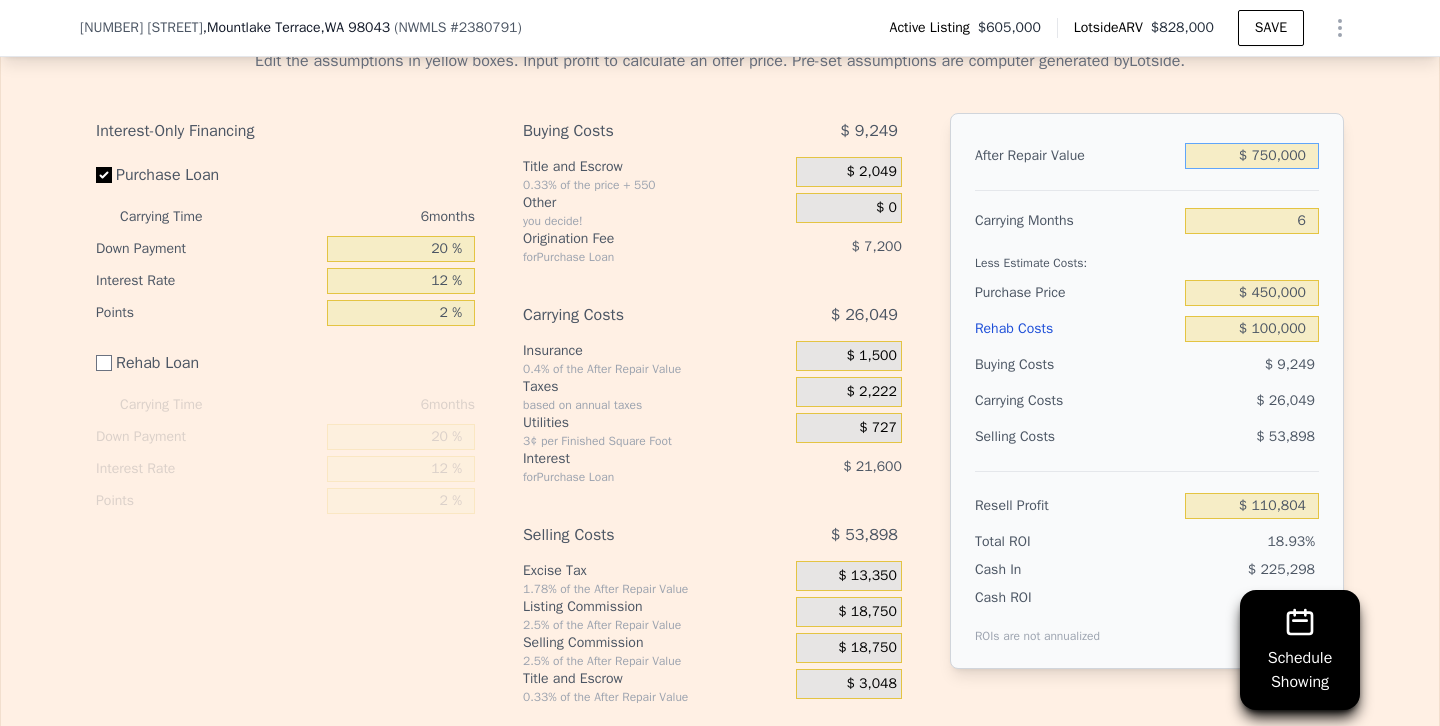 click on "$ 750,000" at bounding box center [1252, 156] 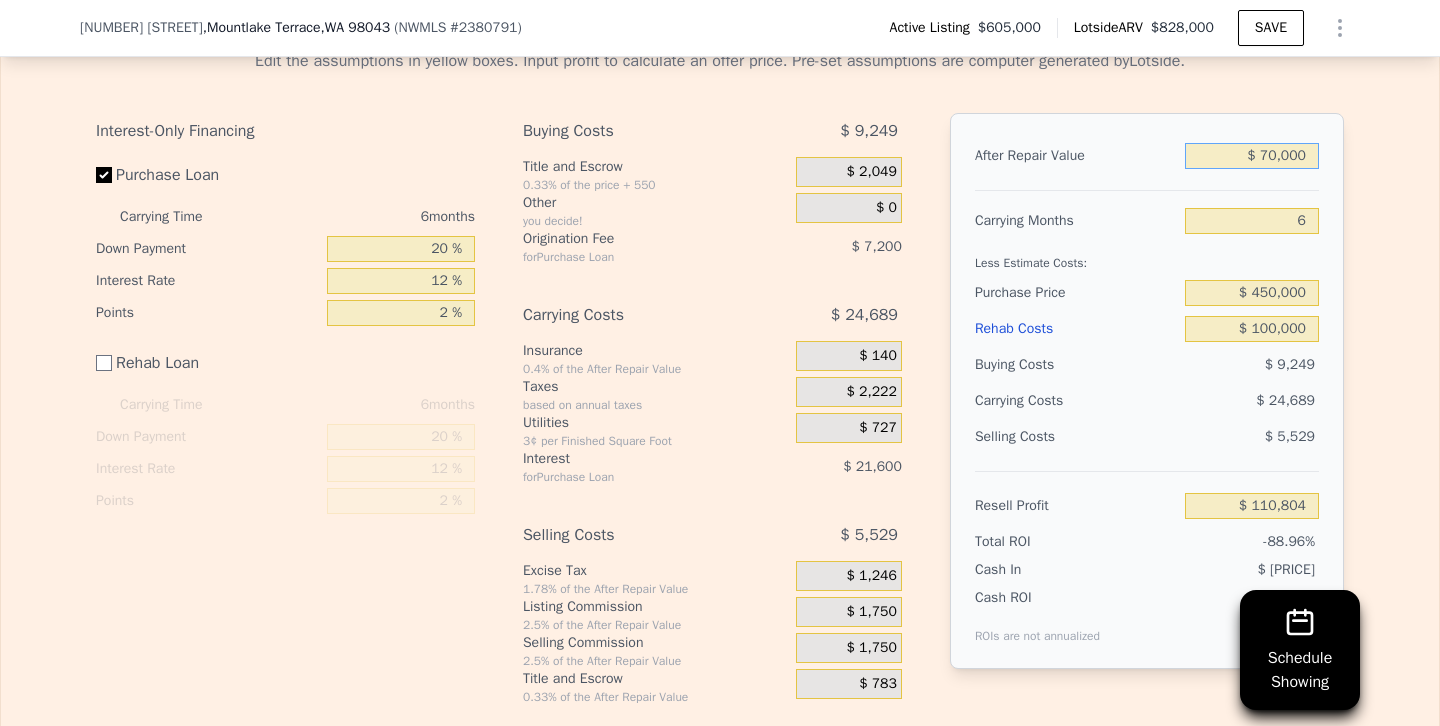 type on "-$ 519,467" 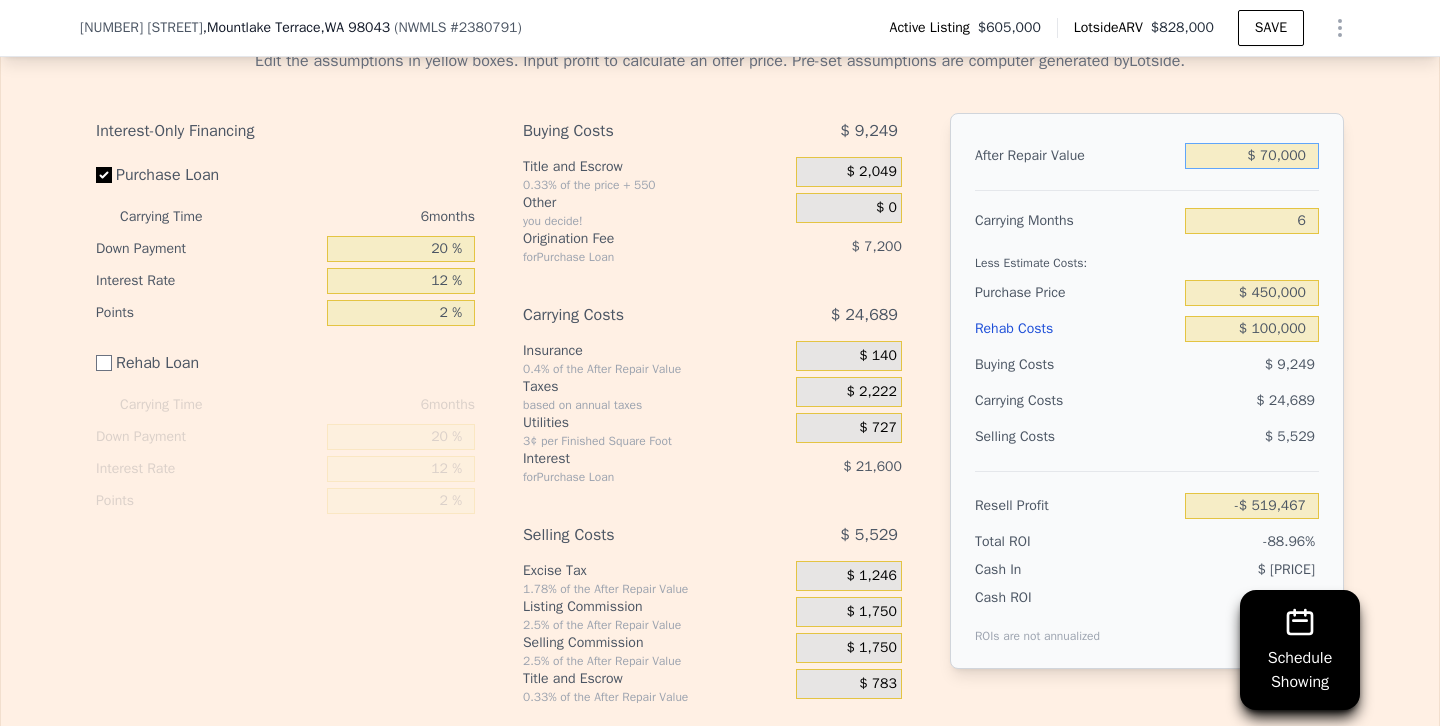 type on "$ 720,000" 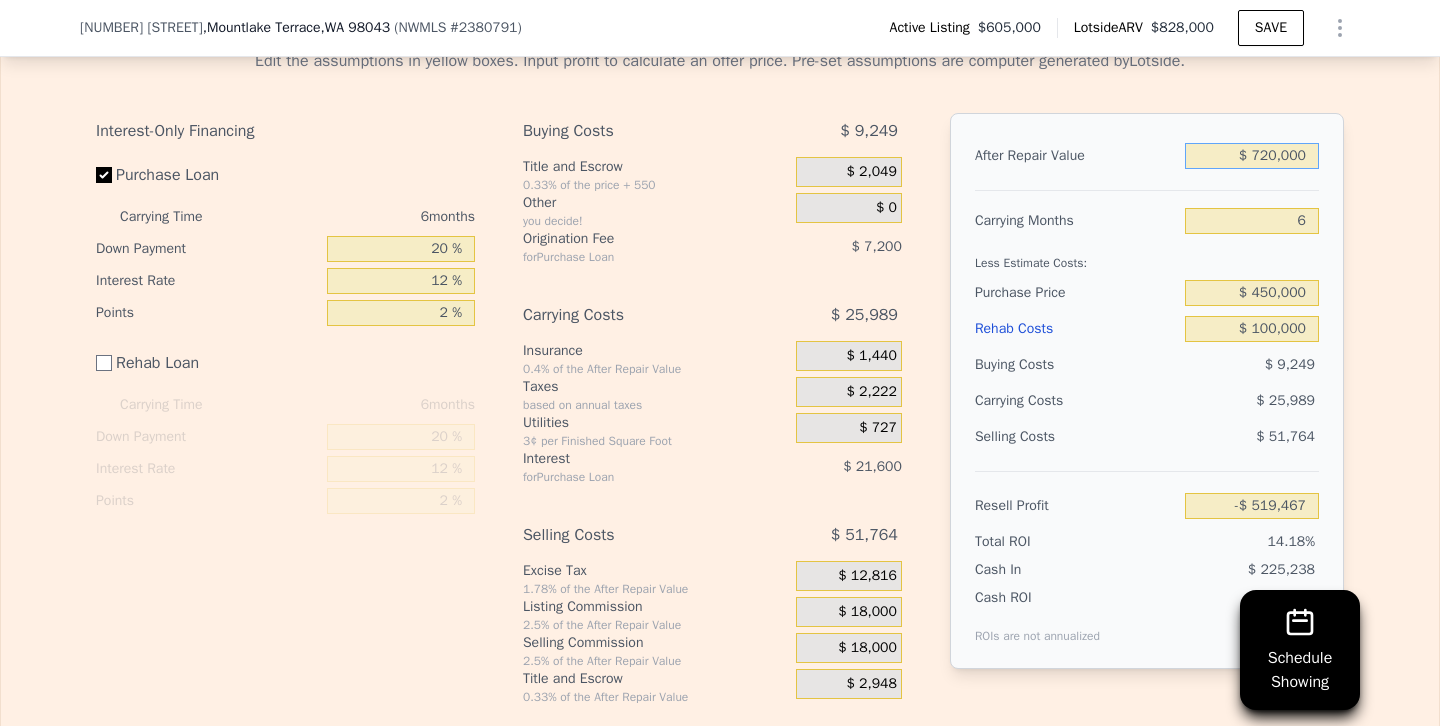 type on "$ 82,998" 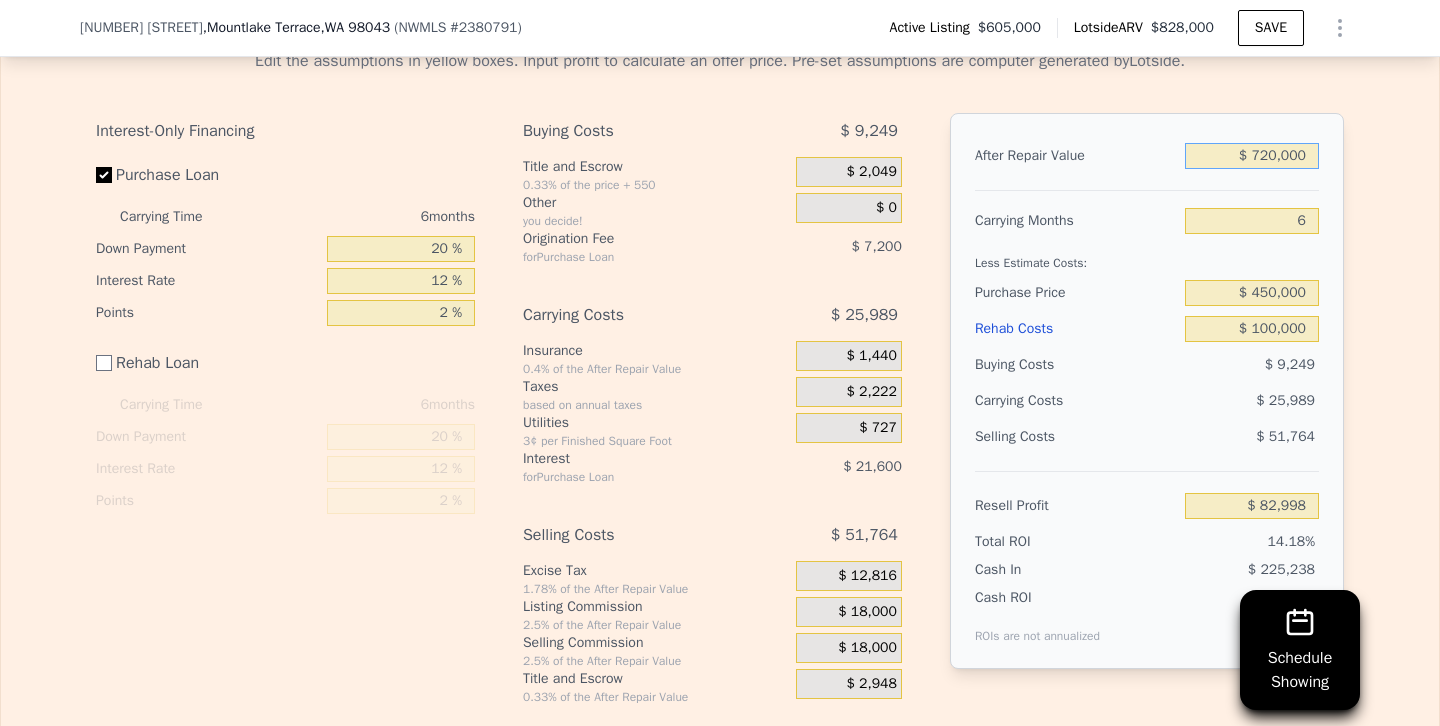 type on "$ 720,000" 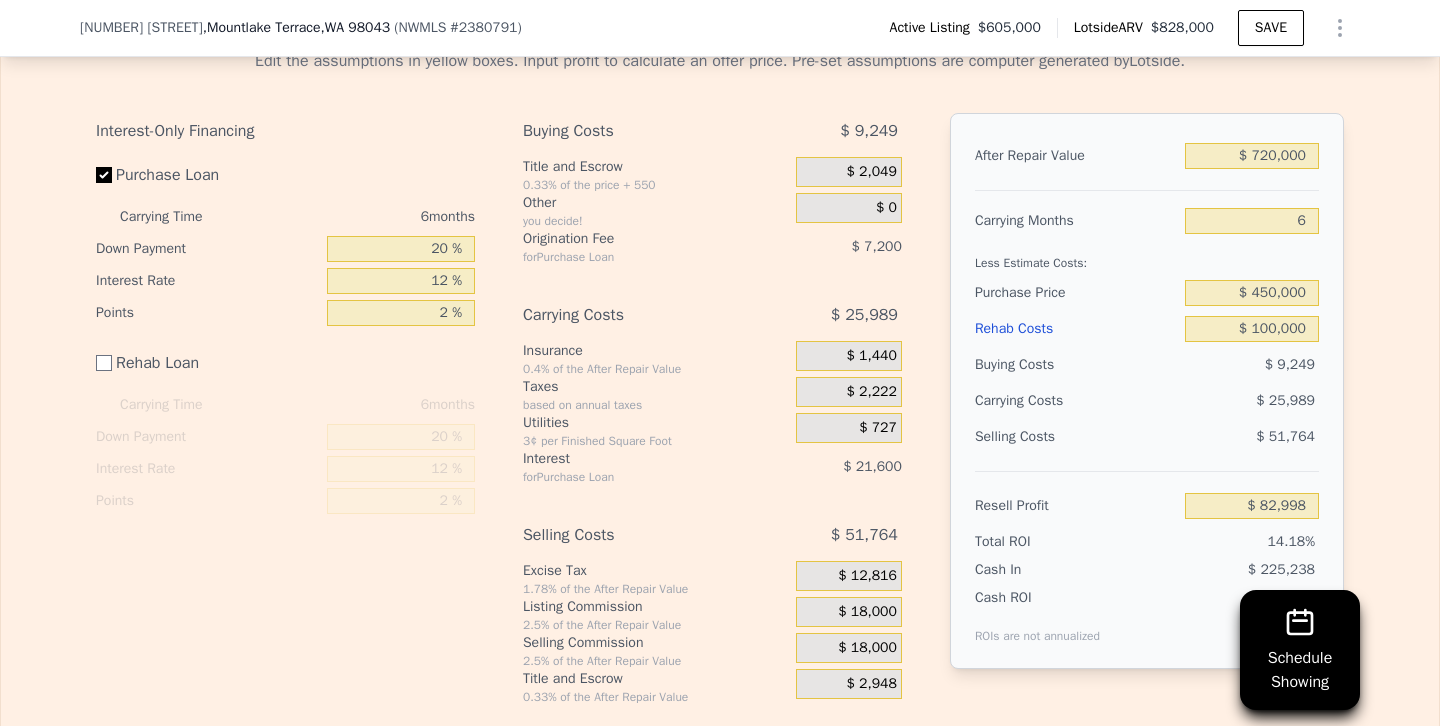 click on "$ 25,989" at bounding box center [1213, 401] 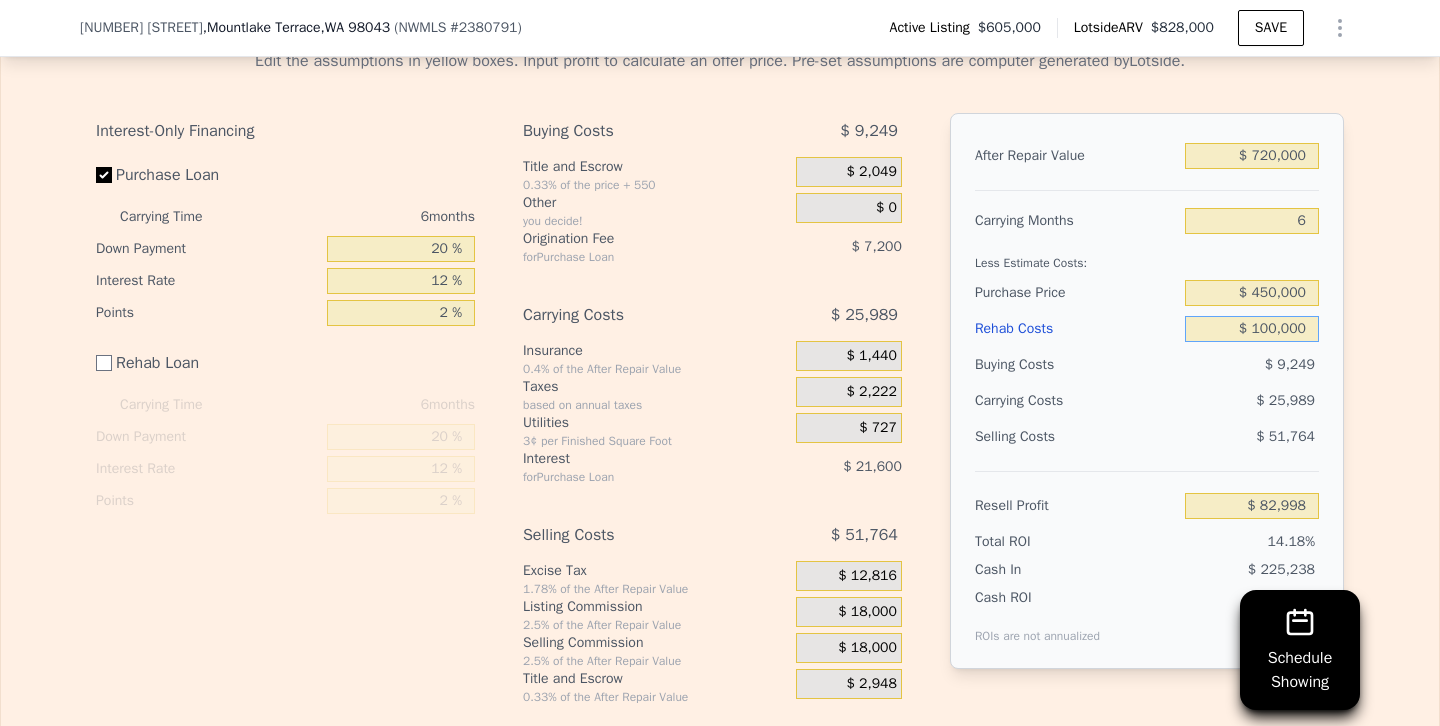 click on "$ 100,000" at bounding box center (1252, 329) 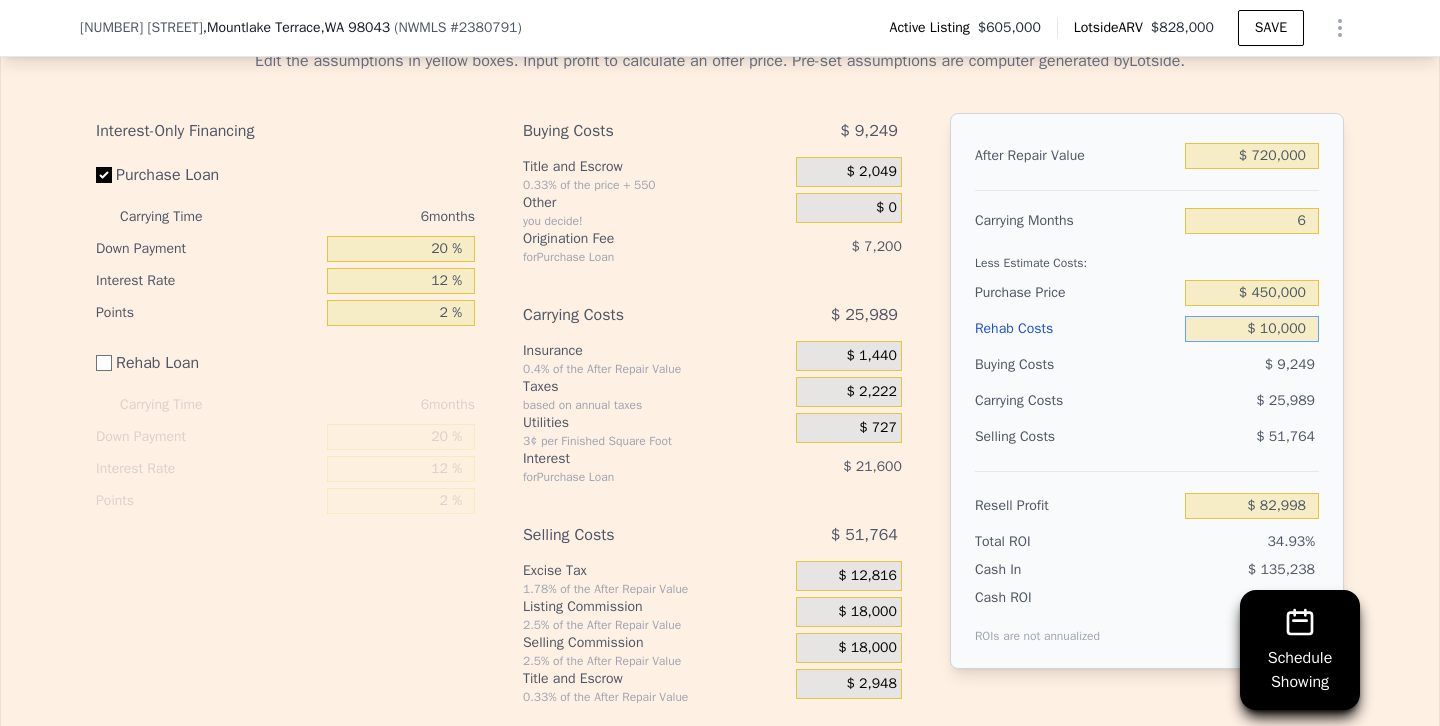 type on "$ 172,998" 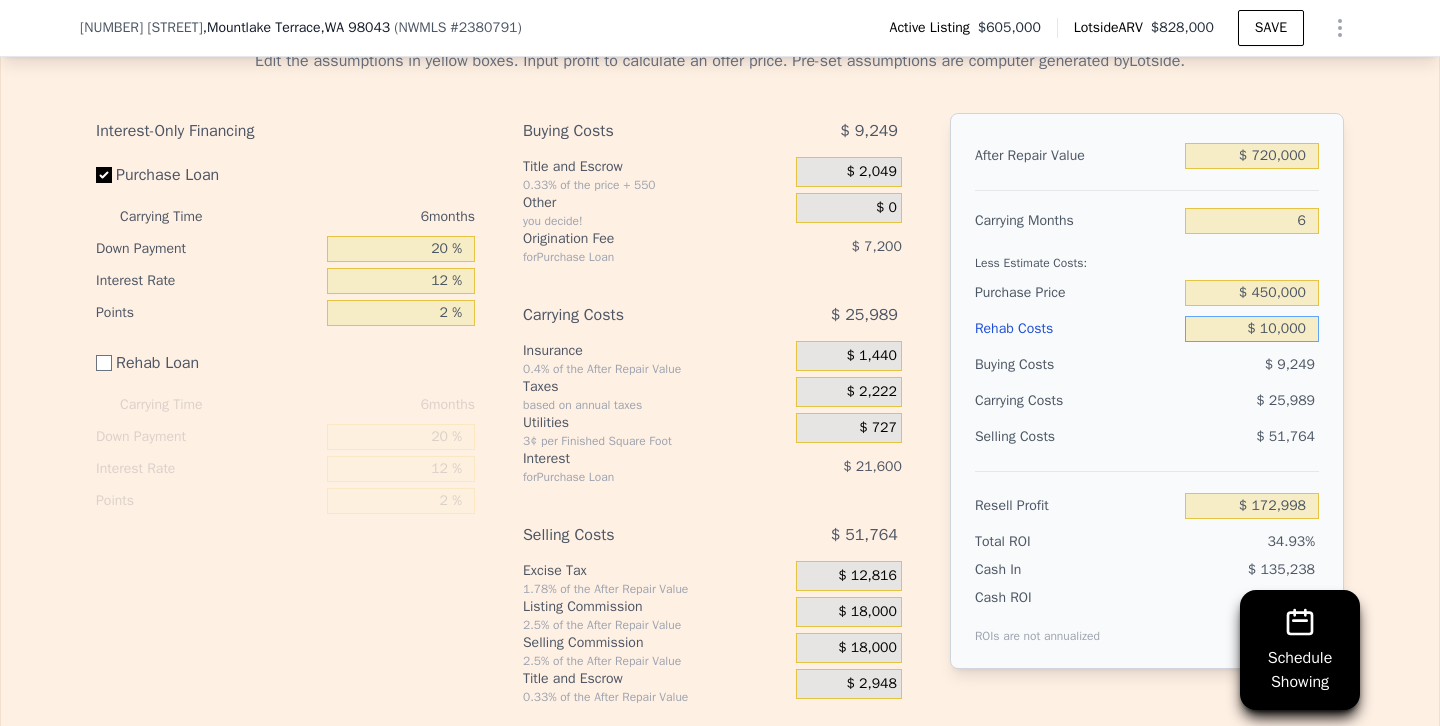 type on "$ 120,000" 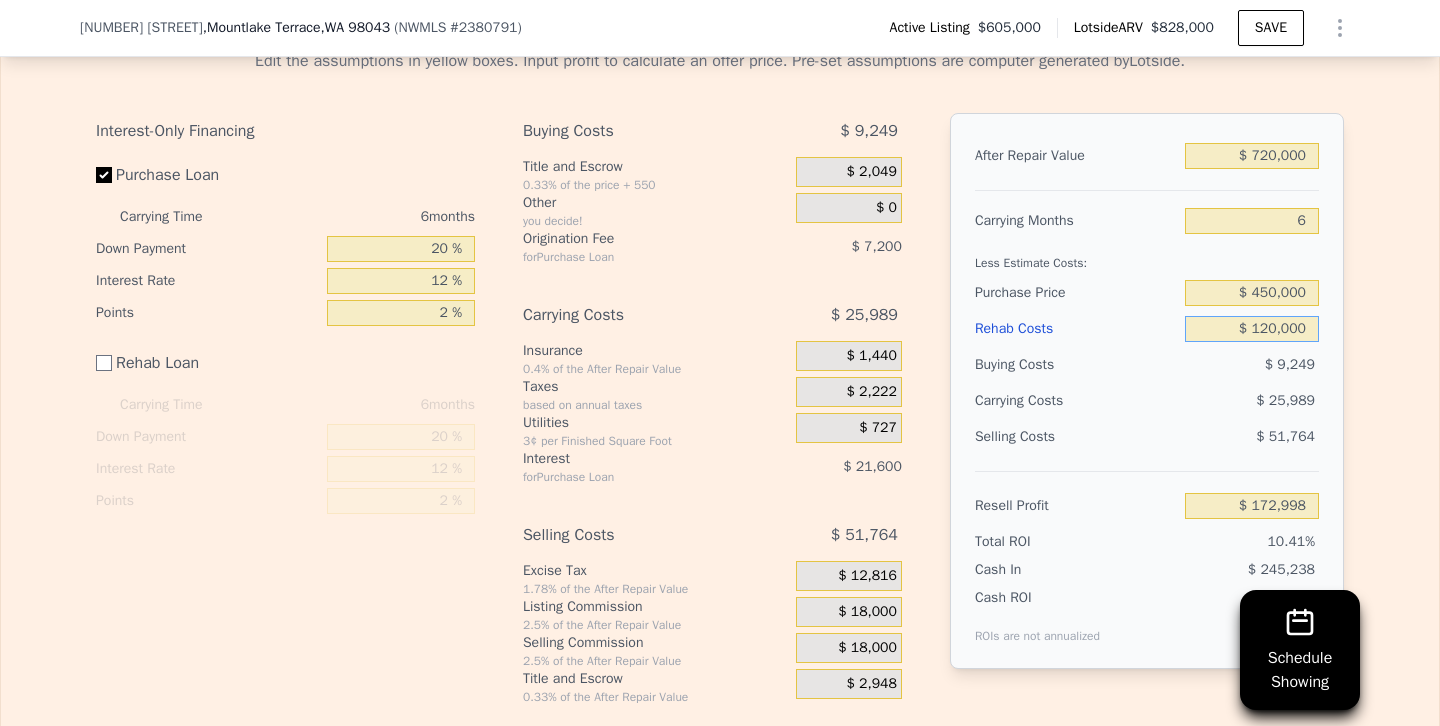 type on "$ 62,998" 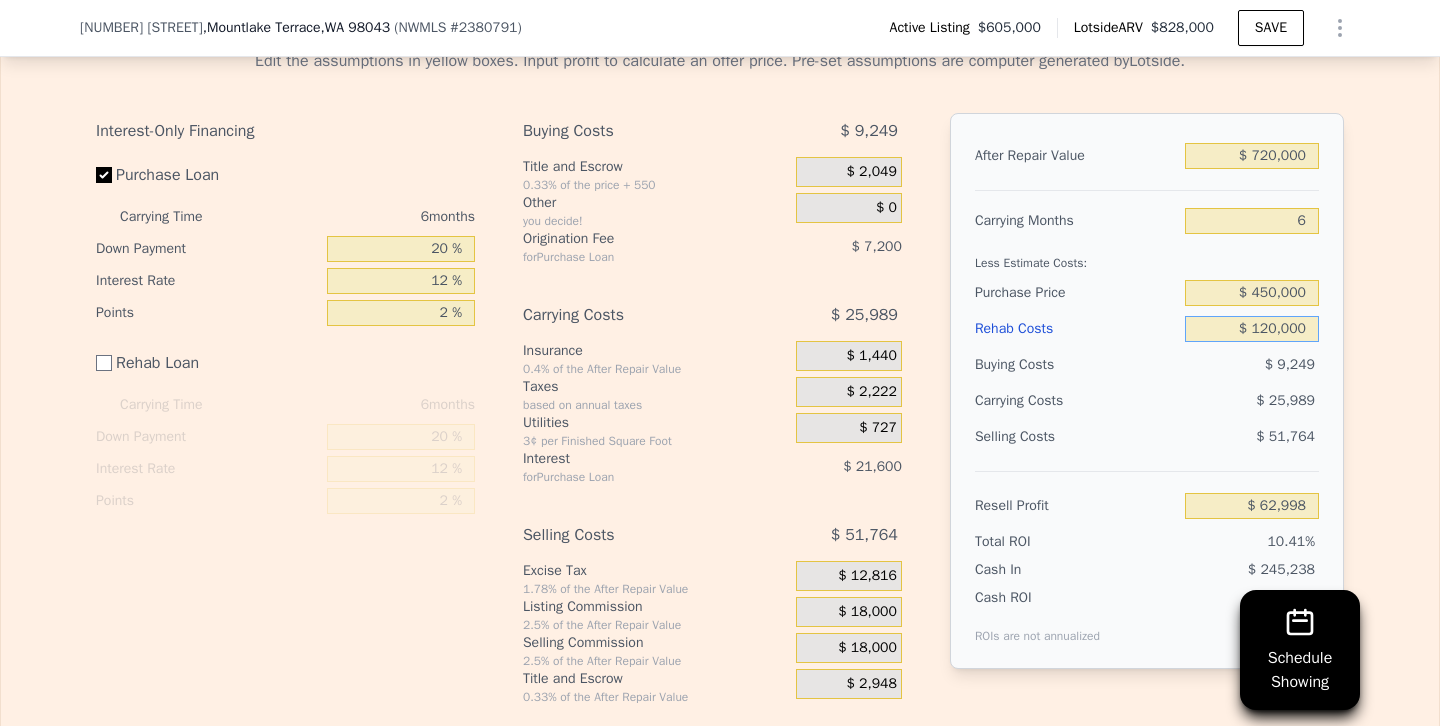 type on "$ 120,000" 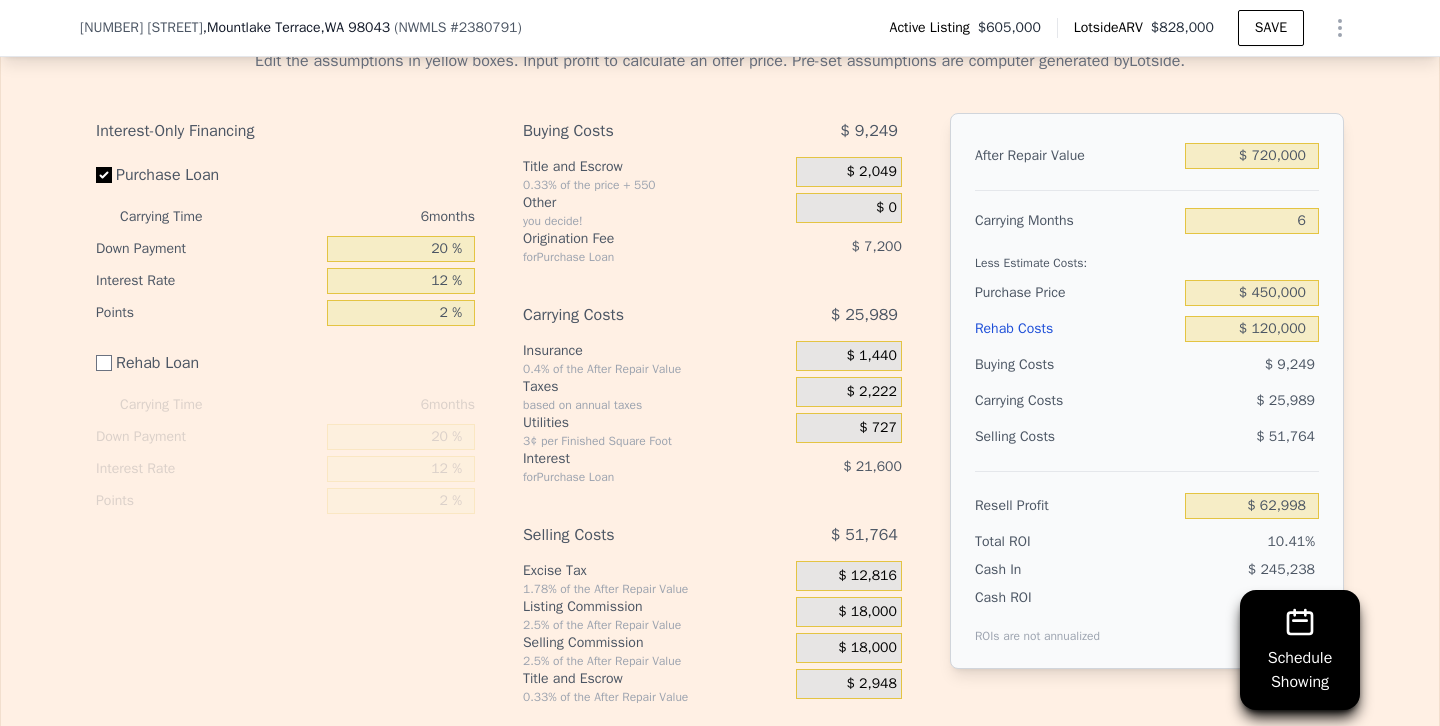 click on "$ 51,764" at bounding box center (1252, 437) 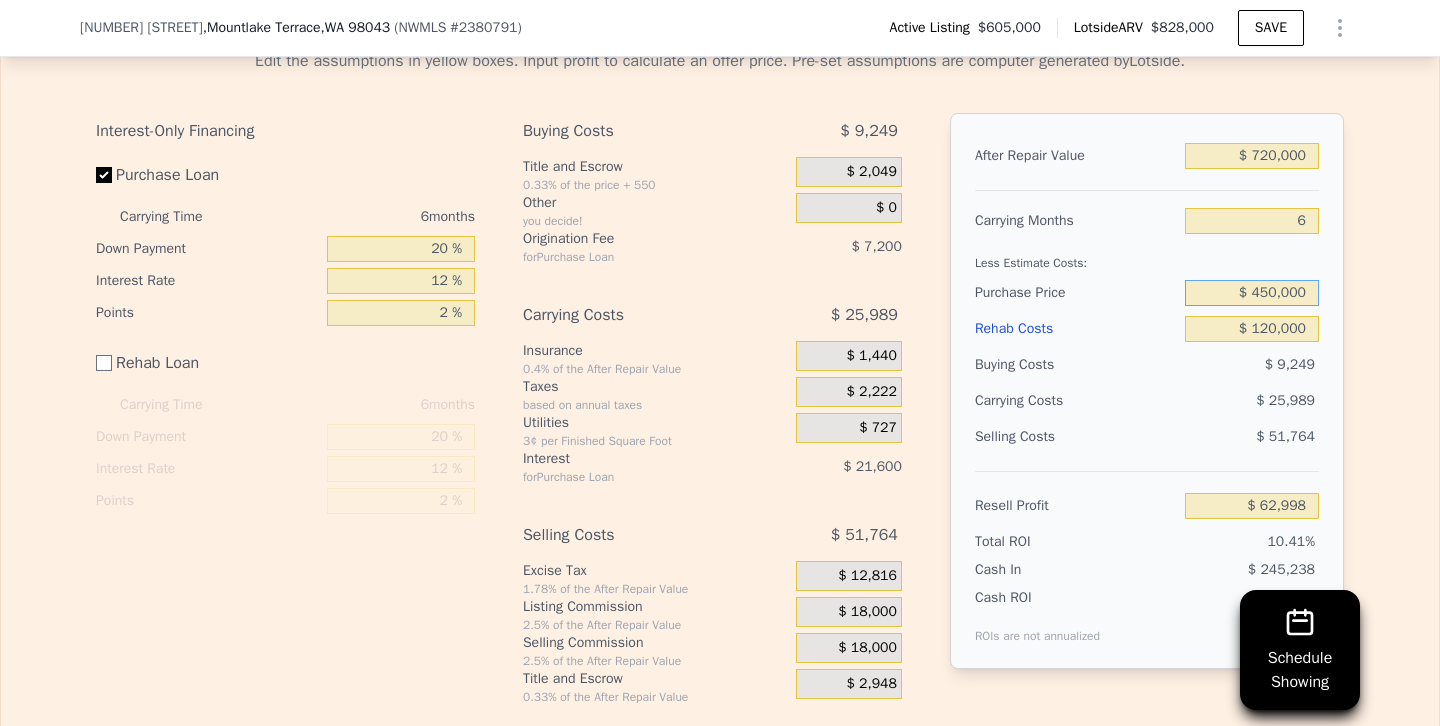 click on "$ 450,000" at bounding box center [1252, 293] 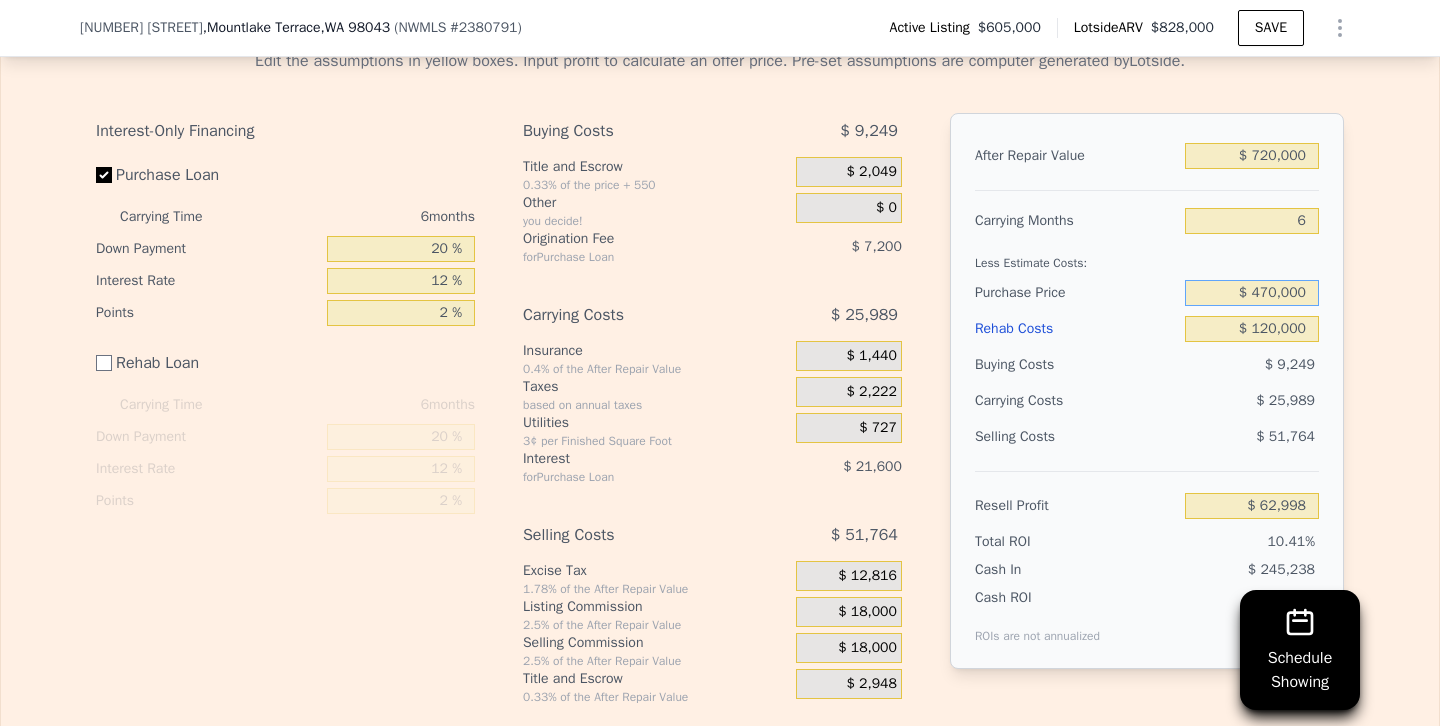 type on "$ 470,000" 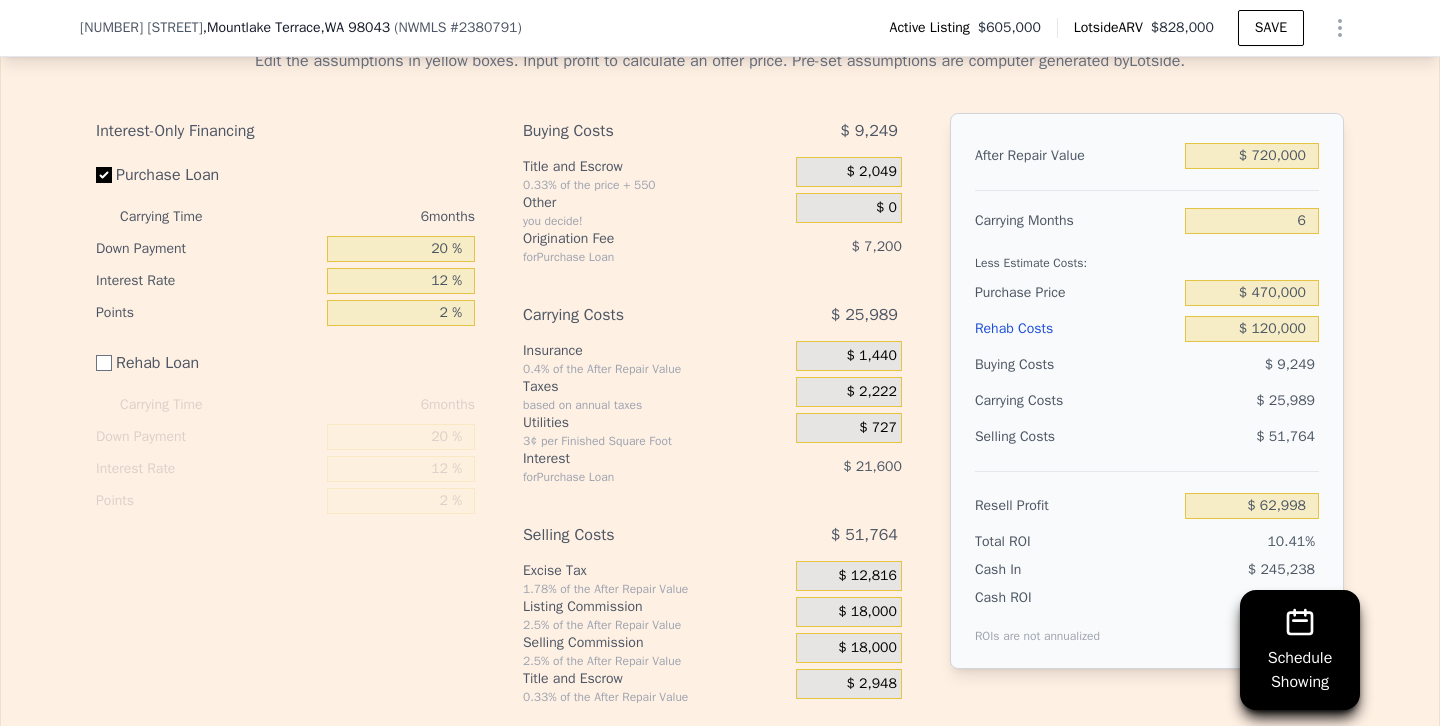 click on "Selling Costs" at bounding box center [1076, 437] 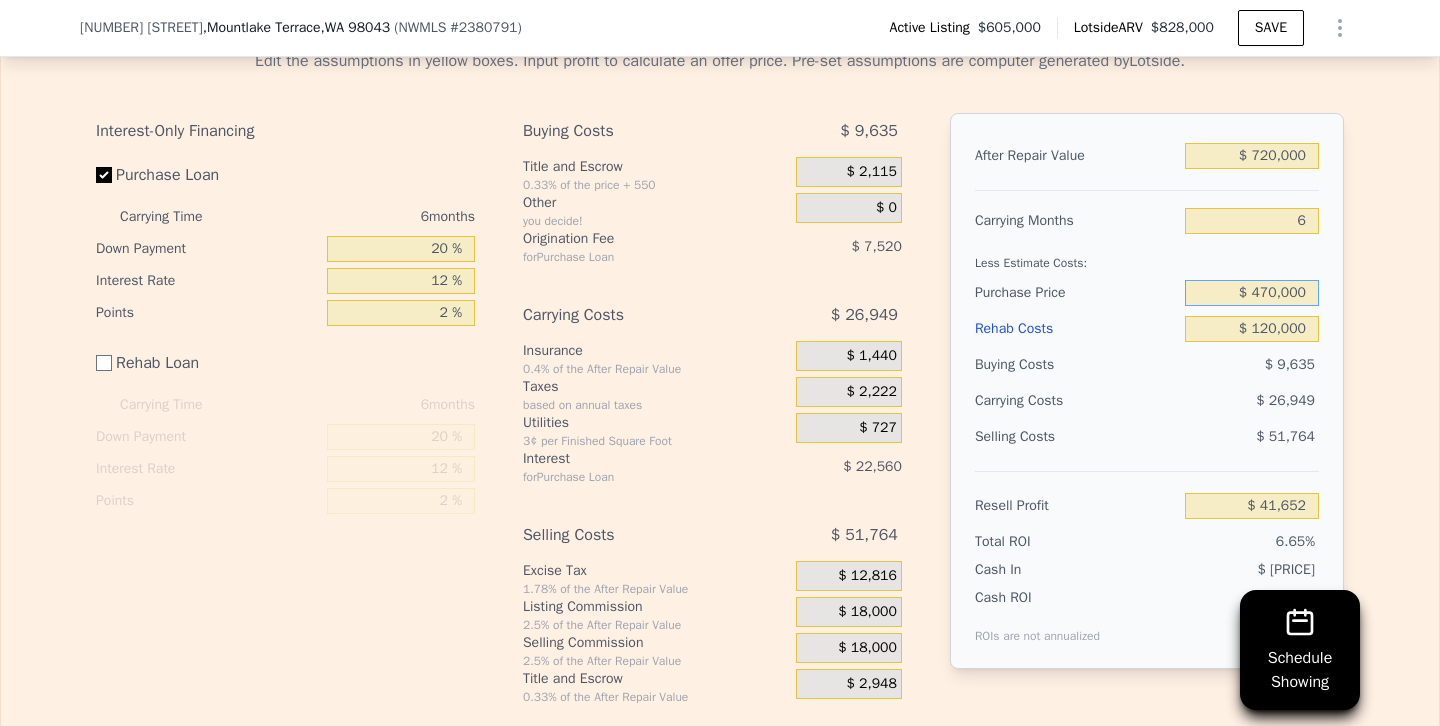 click on "$ 470,000" at bounding box center (1252, 293) 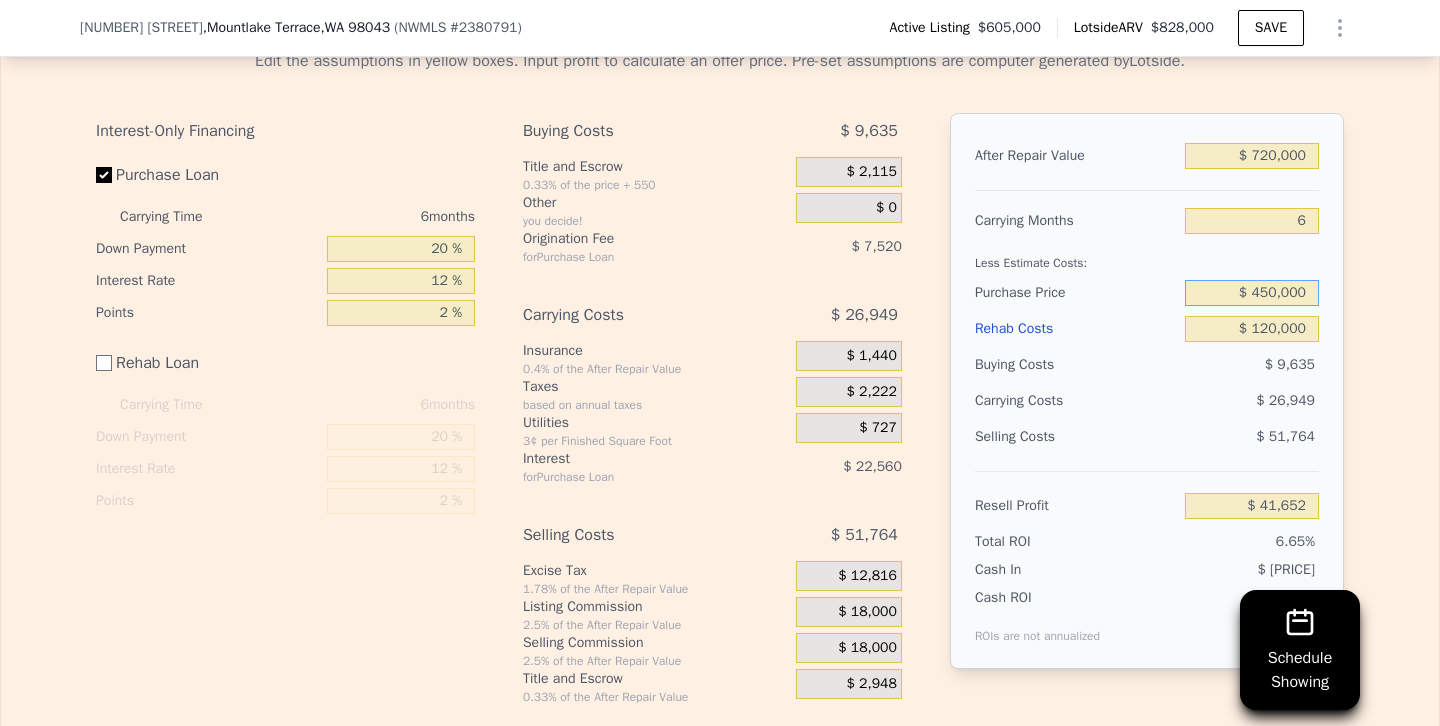 type on "$ 450,000" 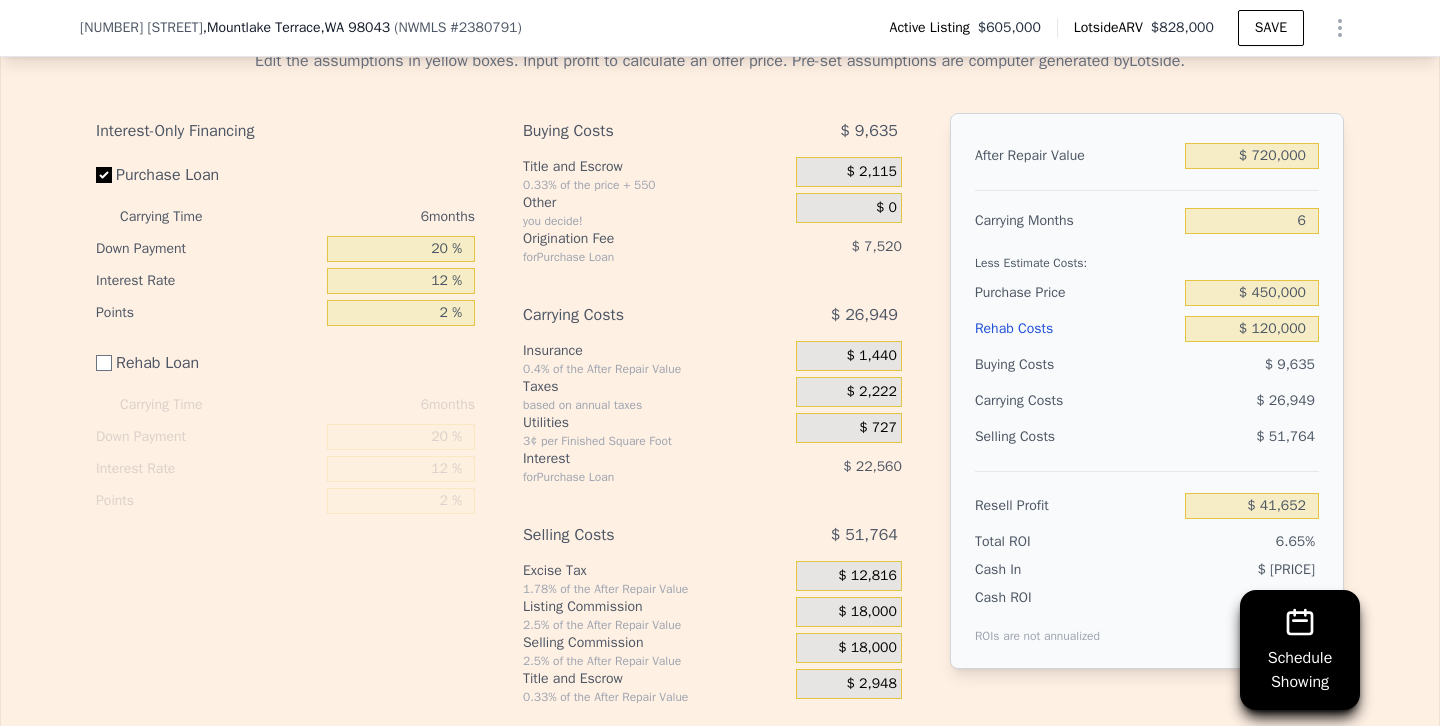 click on "Selling Costs $ 51,764" at bounding box center [1147, 445] 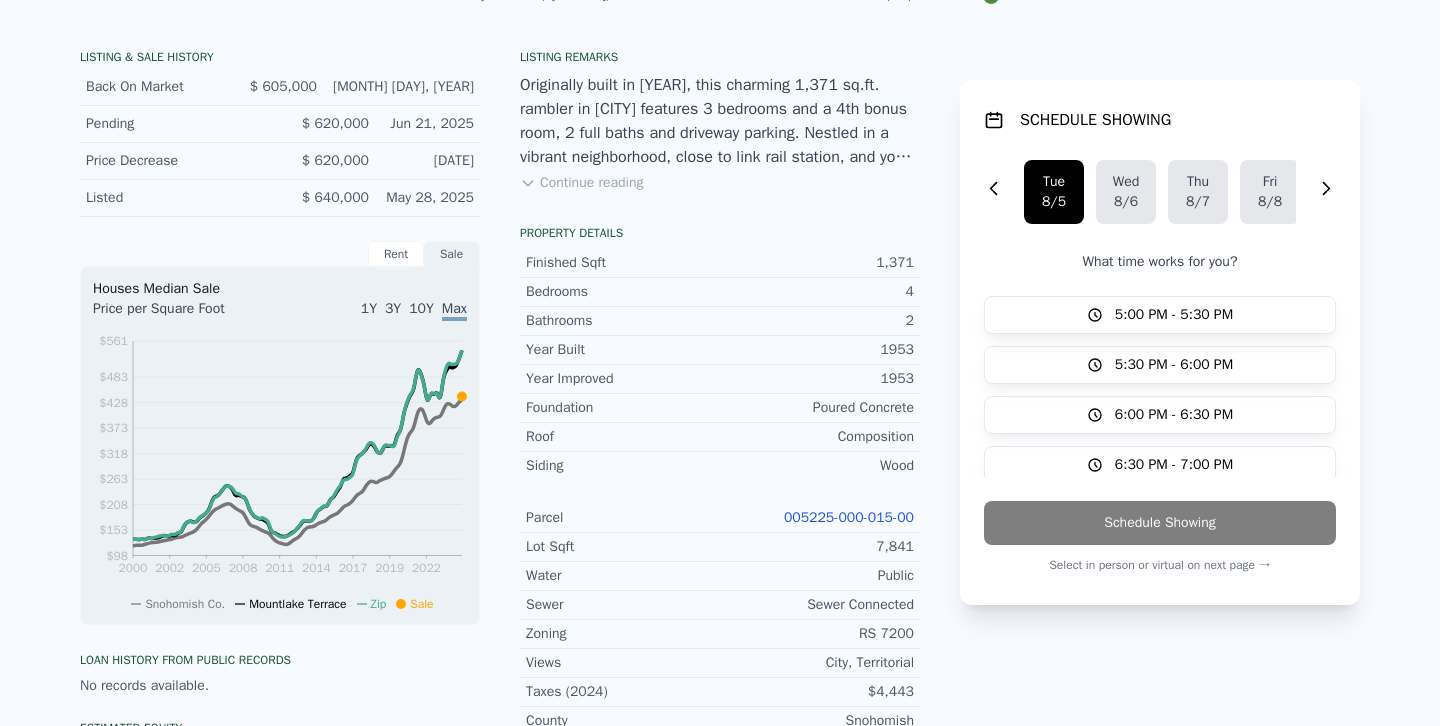 scroll, scrollTop: 0, scrollLeft: 0, axis: both 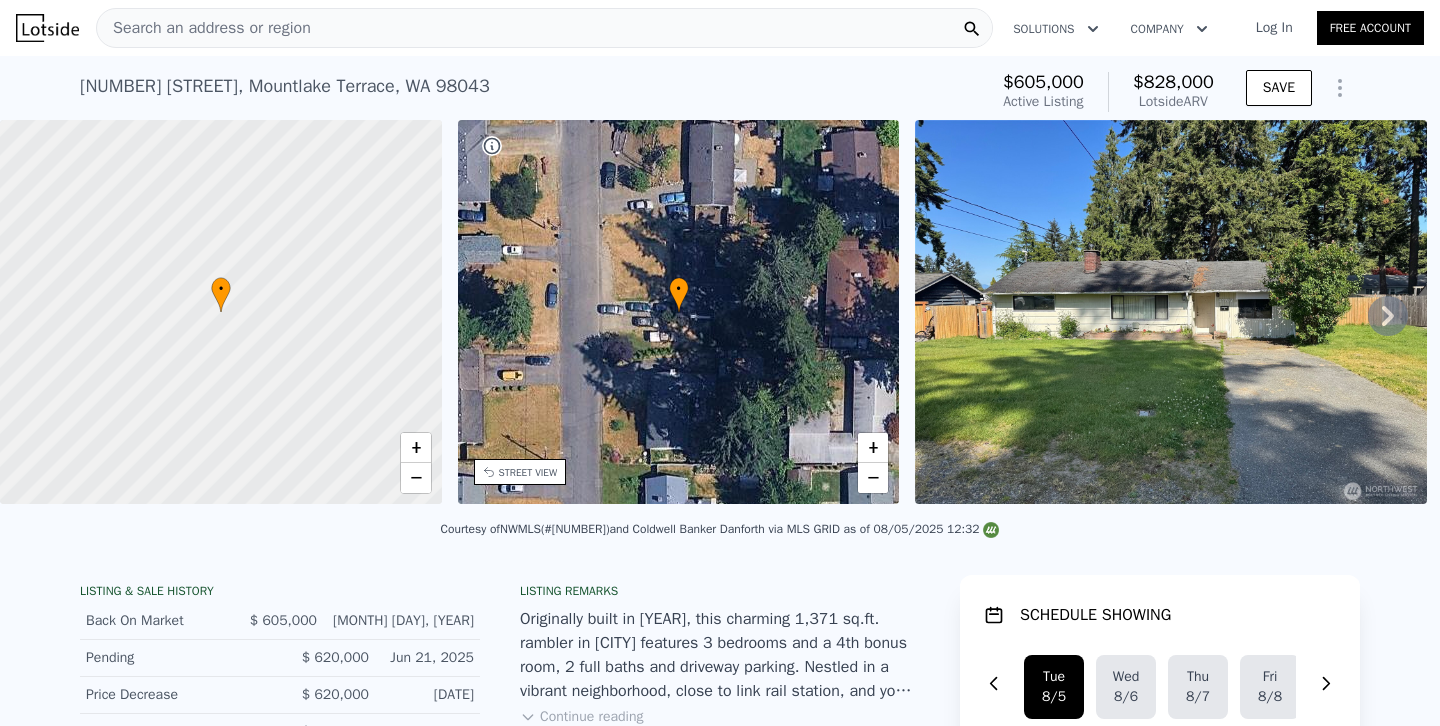 click at bounding box center (1171, 312) 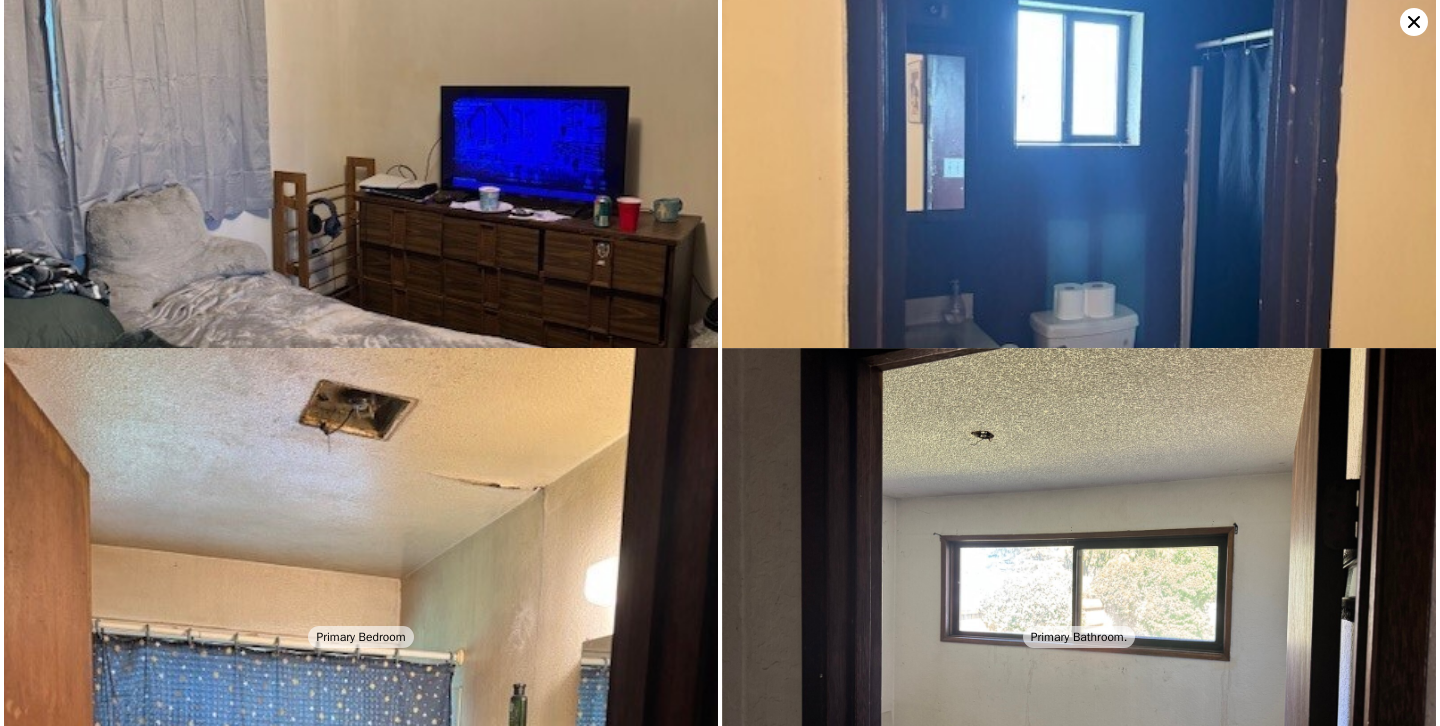 scroll, scrollTop: 0, scrollLeft: 0, axis: both 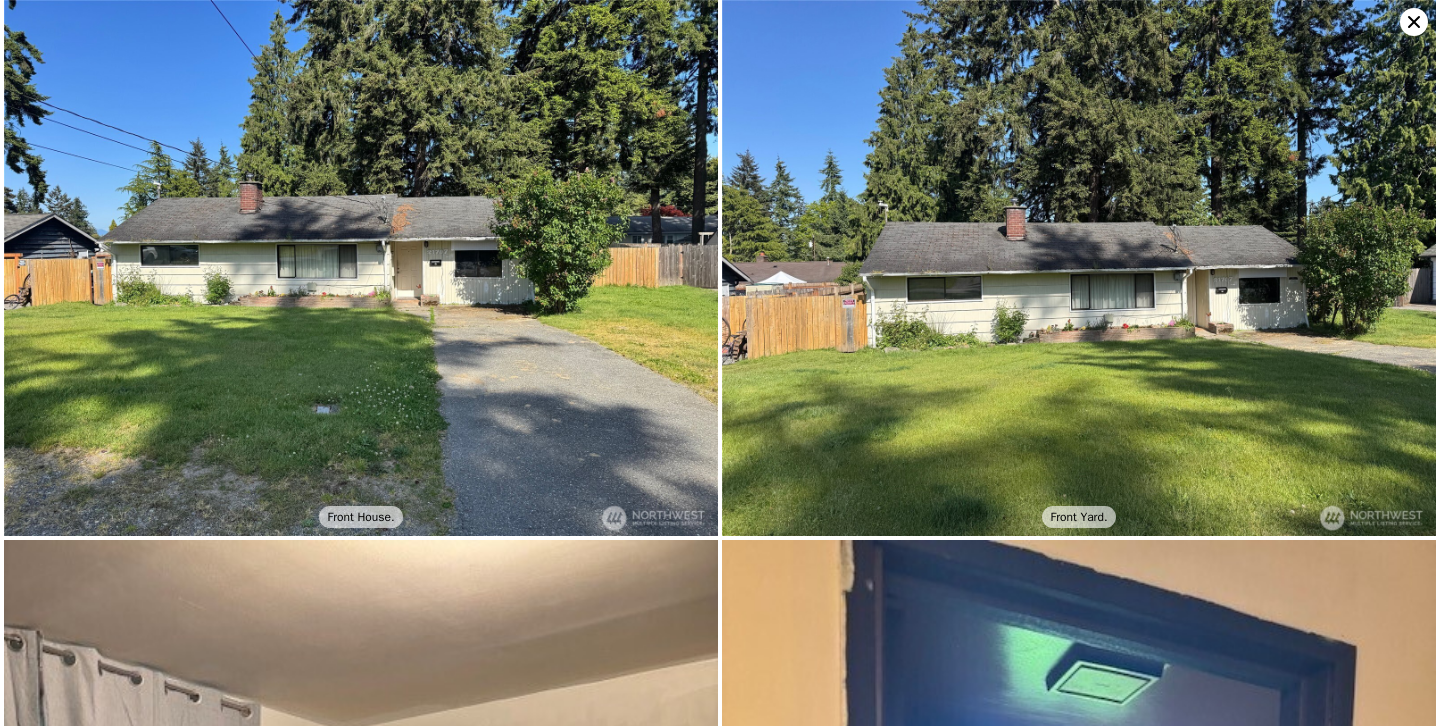 click 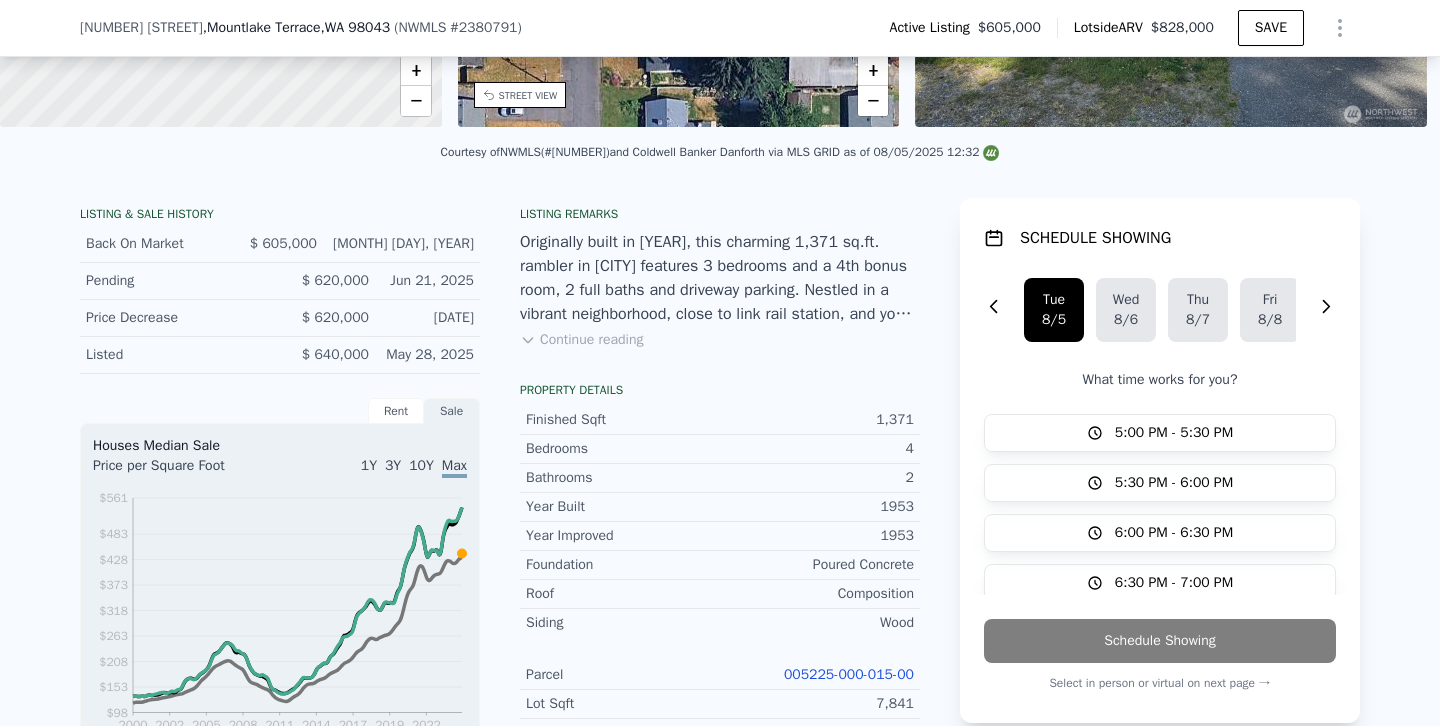 scroll, scrollTop: 0, scrollLeft: 0, axis: both 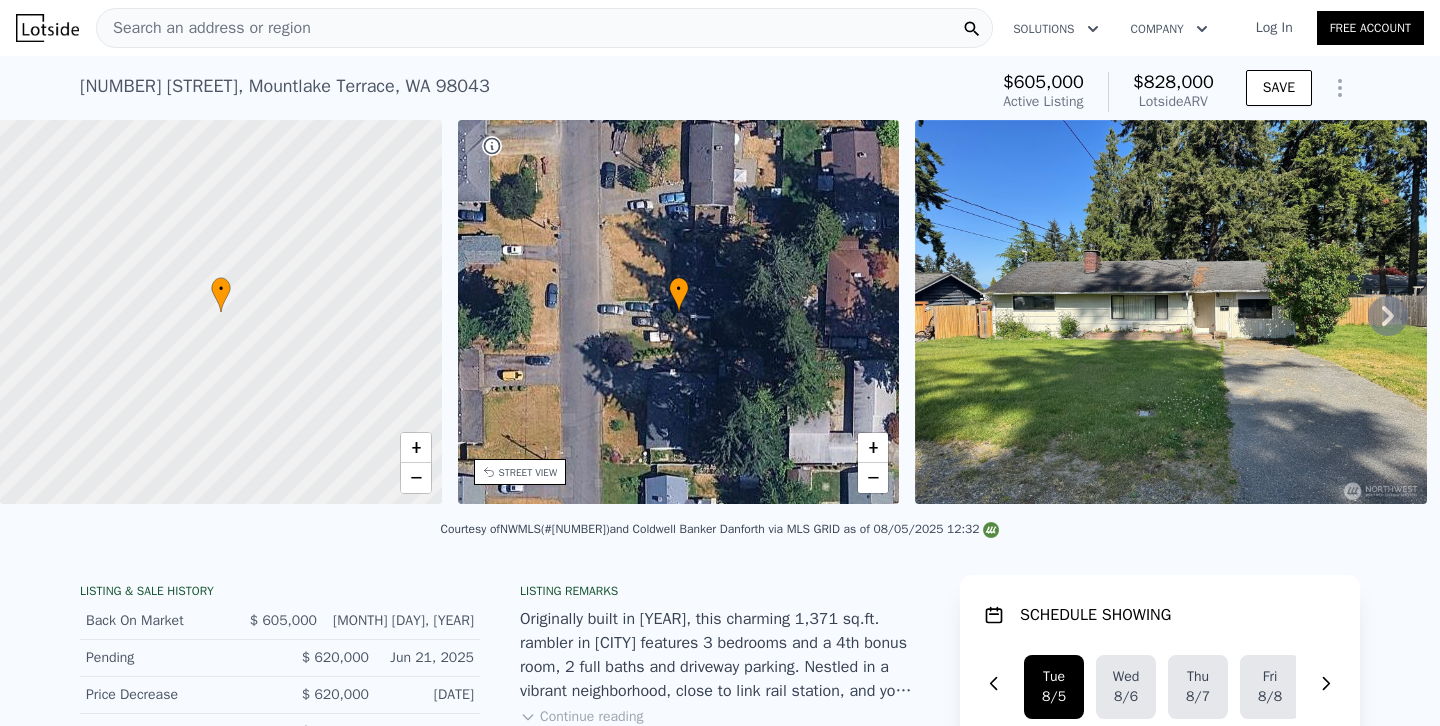 click on "Search an address or region" at bounding box center (544, 28) 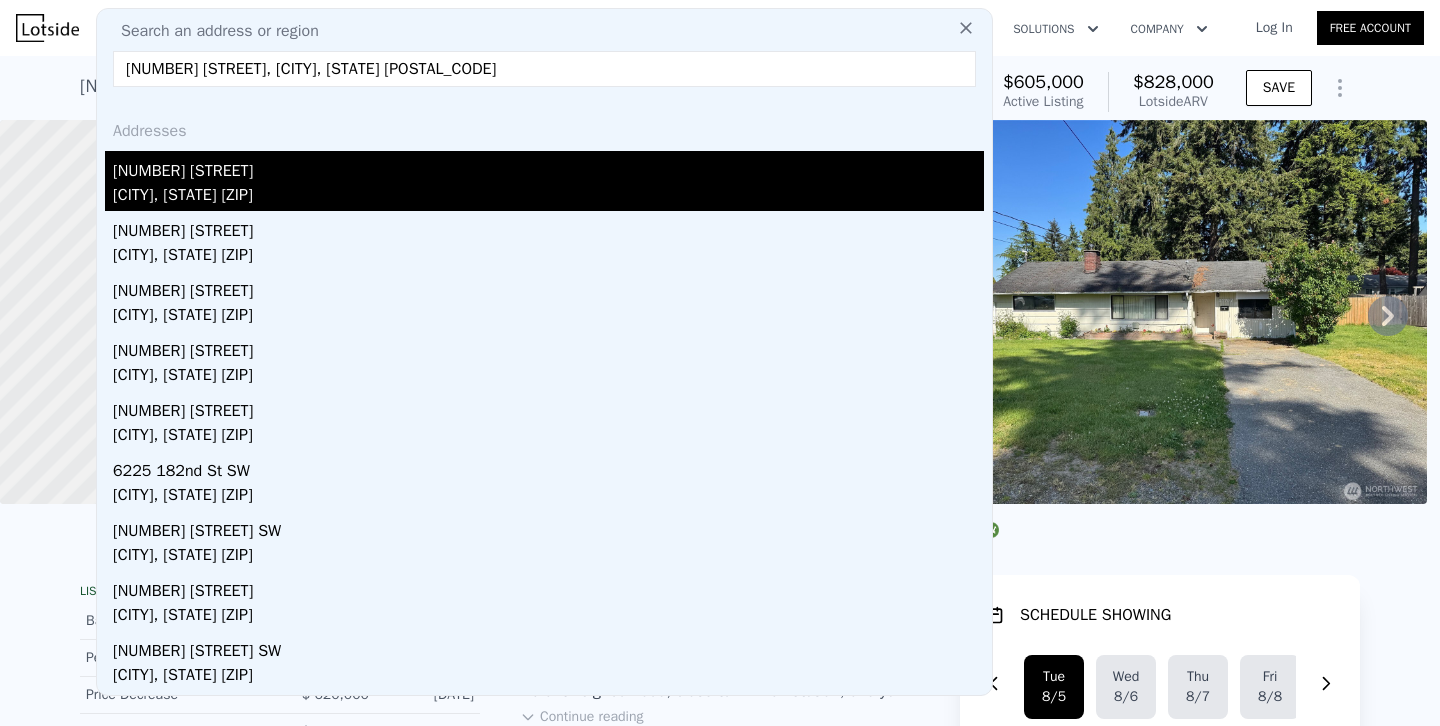 type on "6207 182nd St SW, Lynnwood, WA 98037" 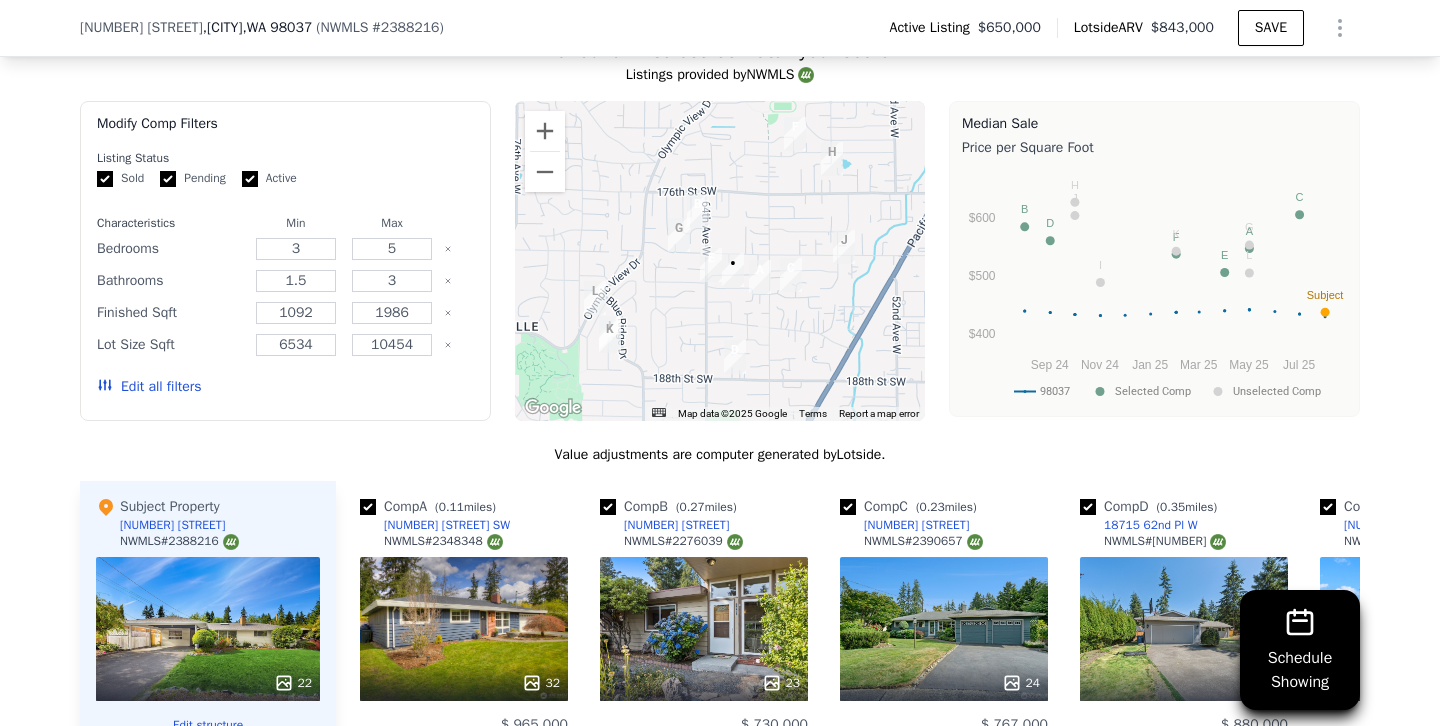 scroll, scrollTop: 1963, scrollLeft: 0, axis: vertical 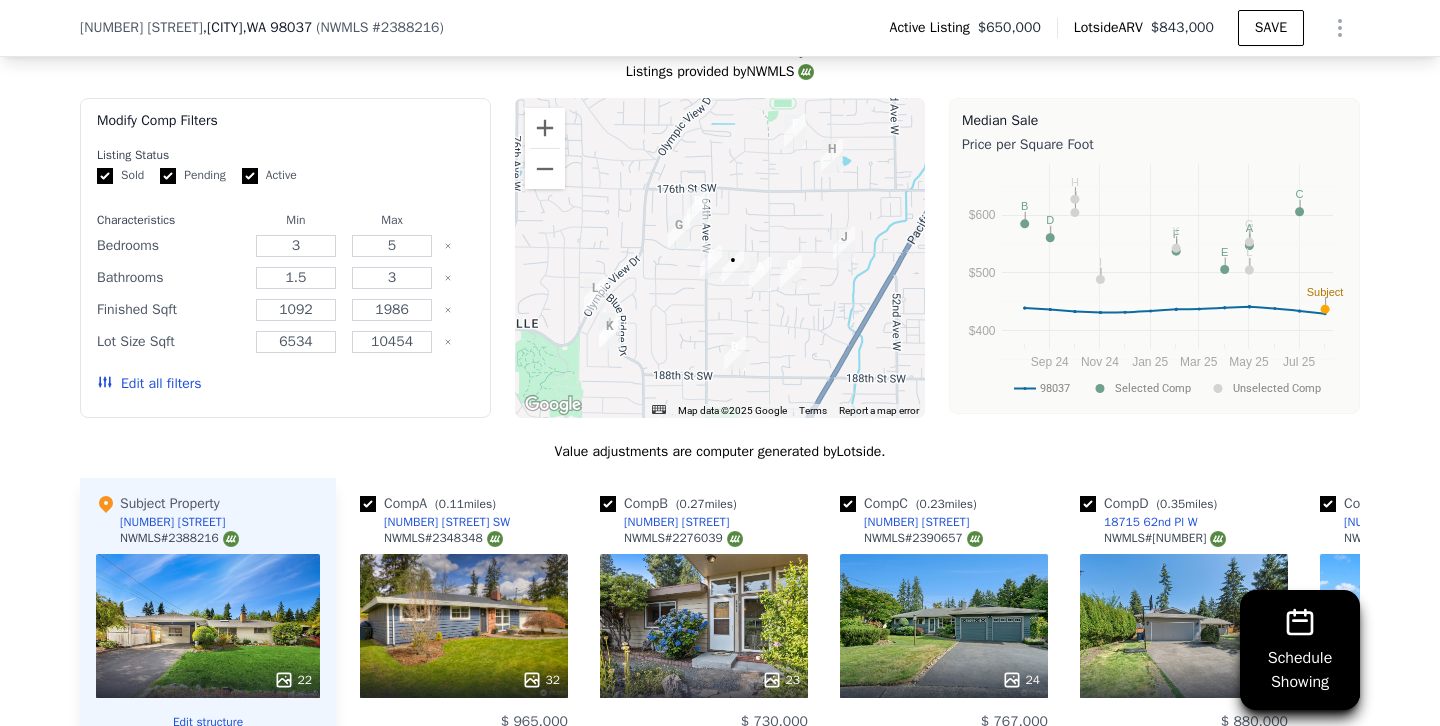 click on "Edit all filters" at bounding box center [149, 384] 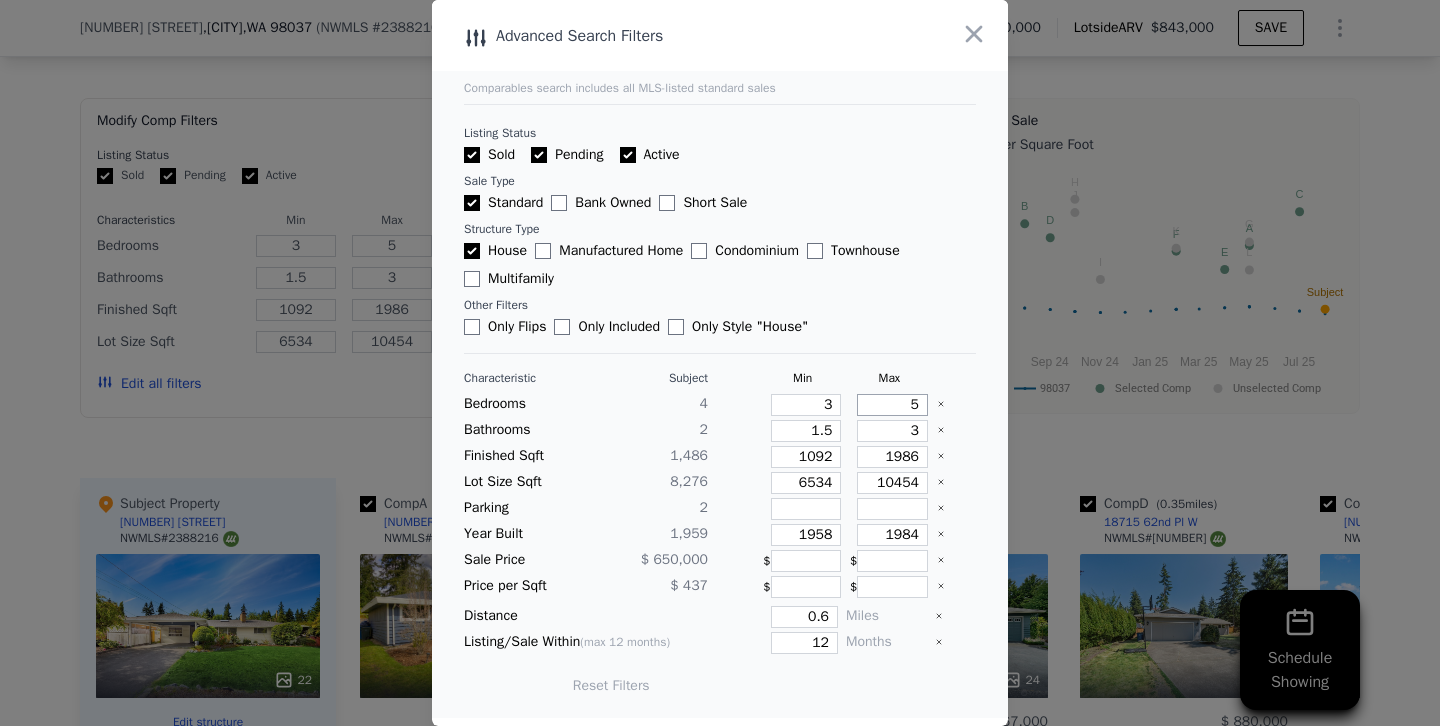 drag, startPoint x: 901, startPoint y: 400, endPoint x: 962, endPoint y: 400, distance: 61 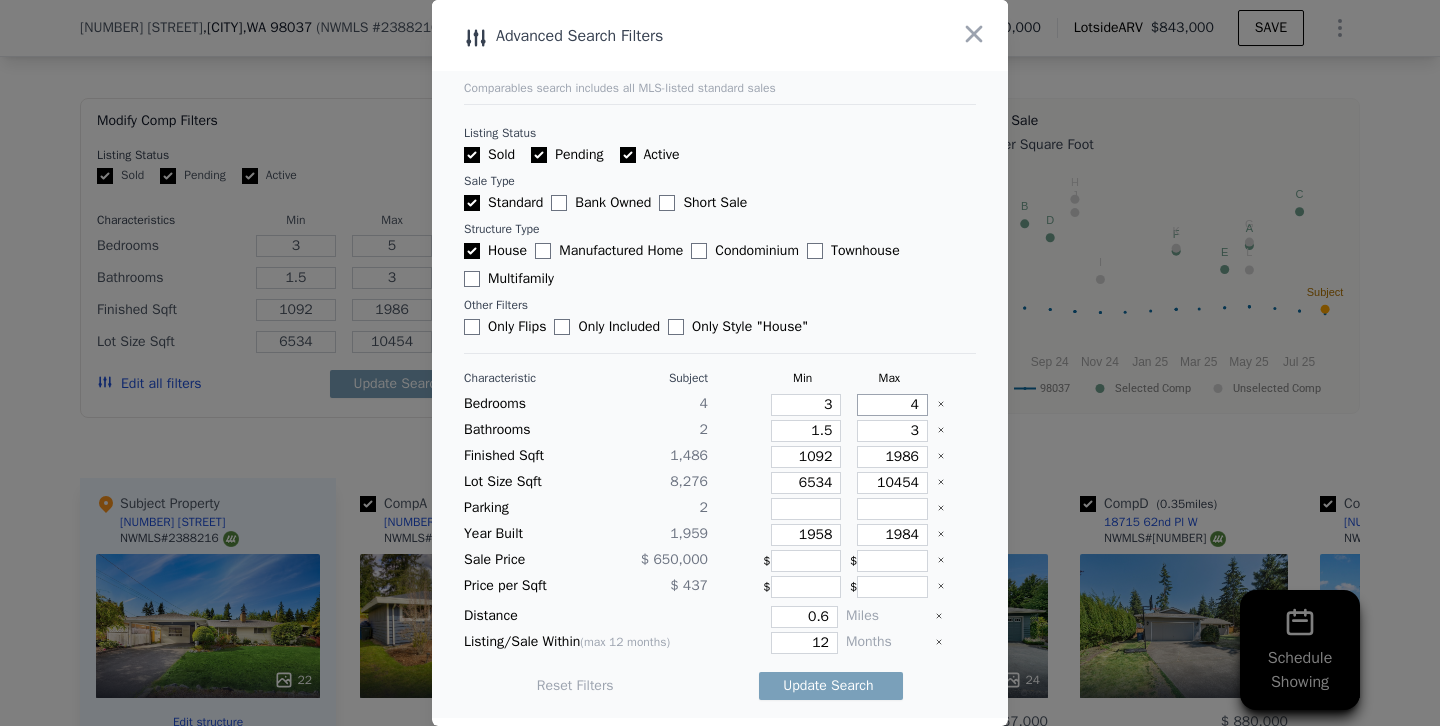 type on "4" 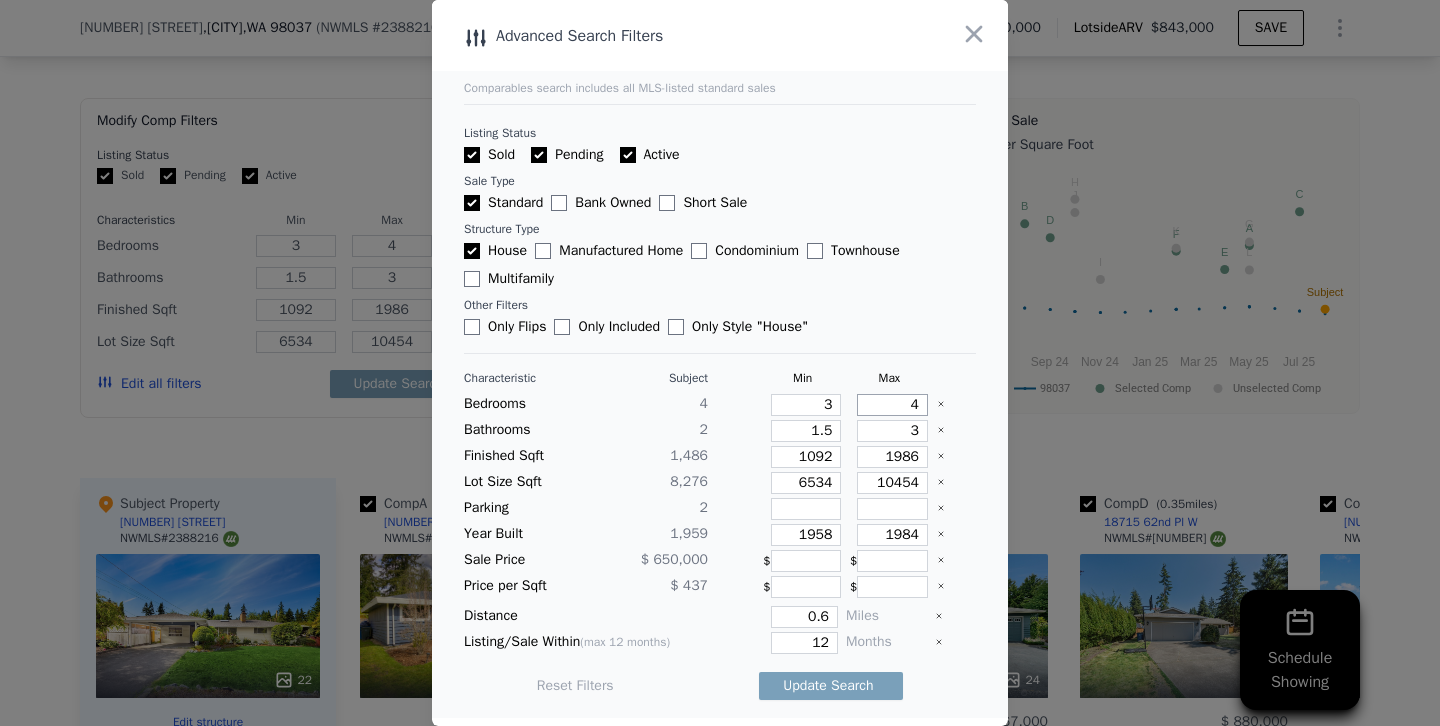 type on "4" 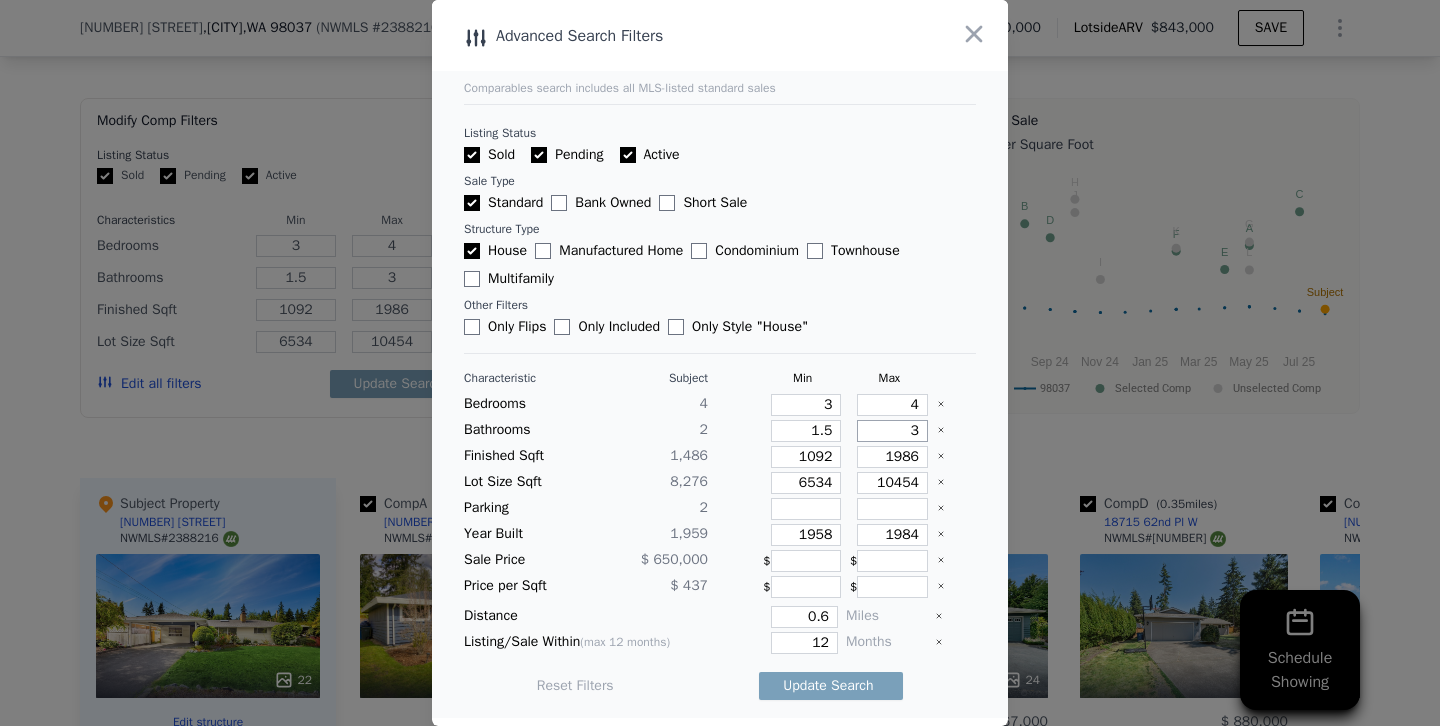 drag, startPoint x: 896, startPoint y: 434, endPoint x: 948, endPoint y: 434, distance: 52 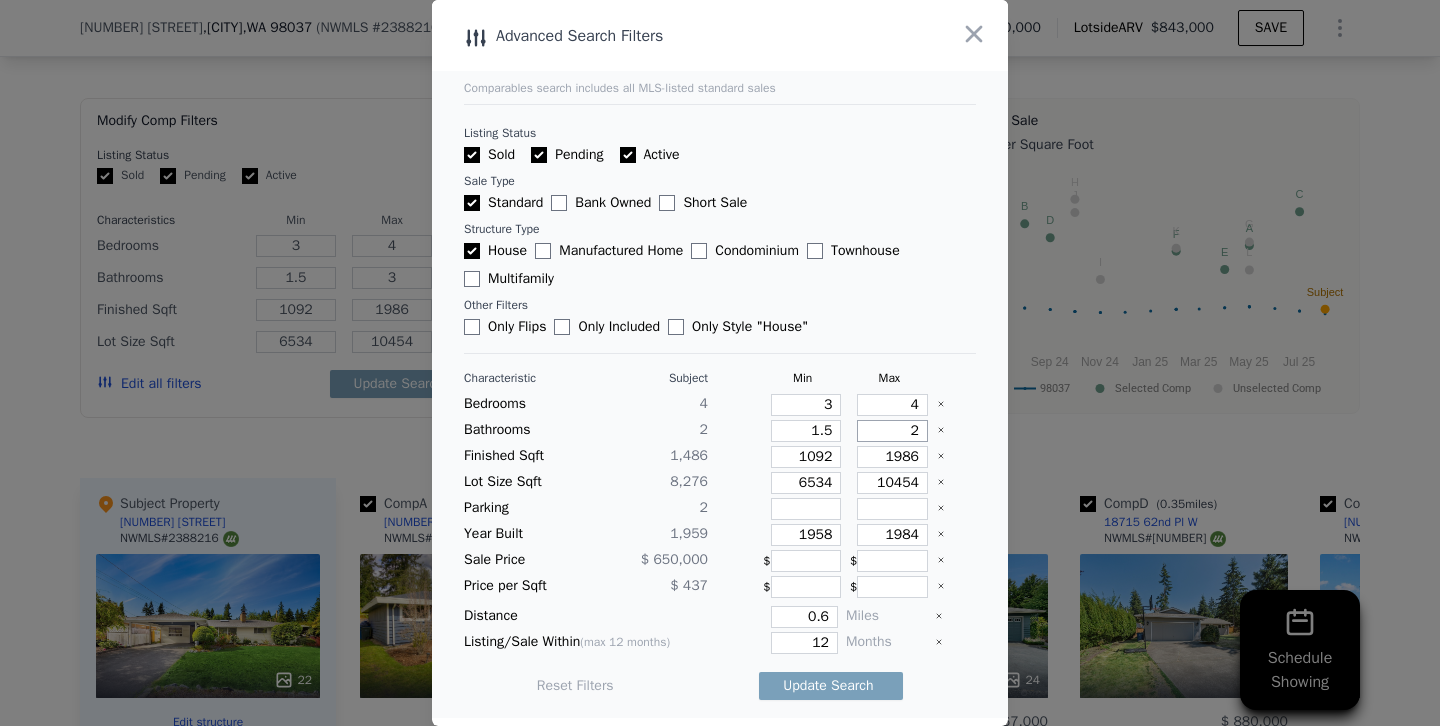 type on "2" 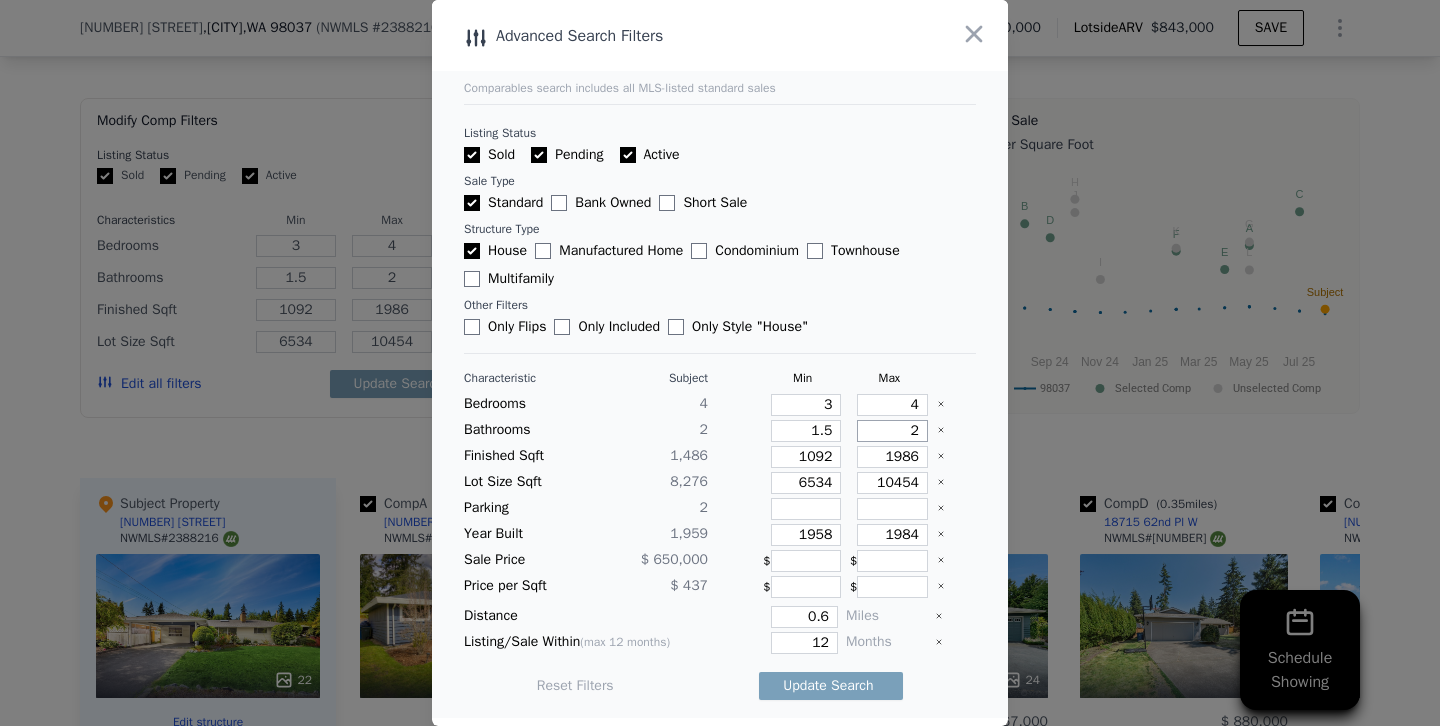 type on "2.5" 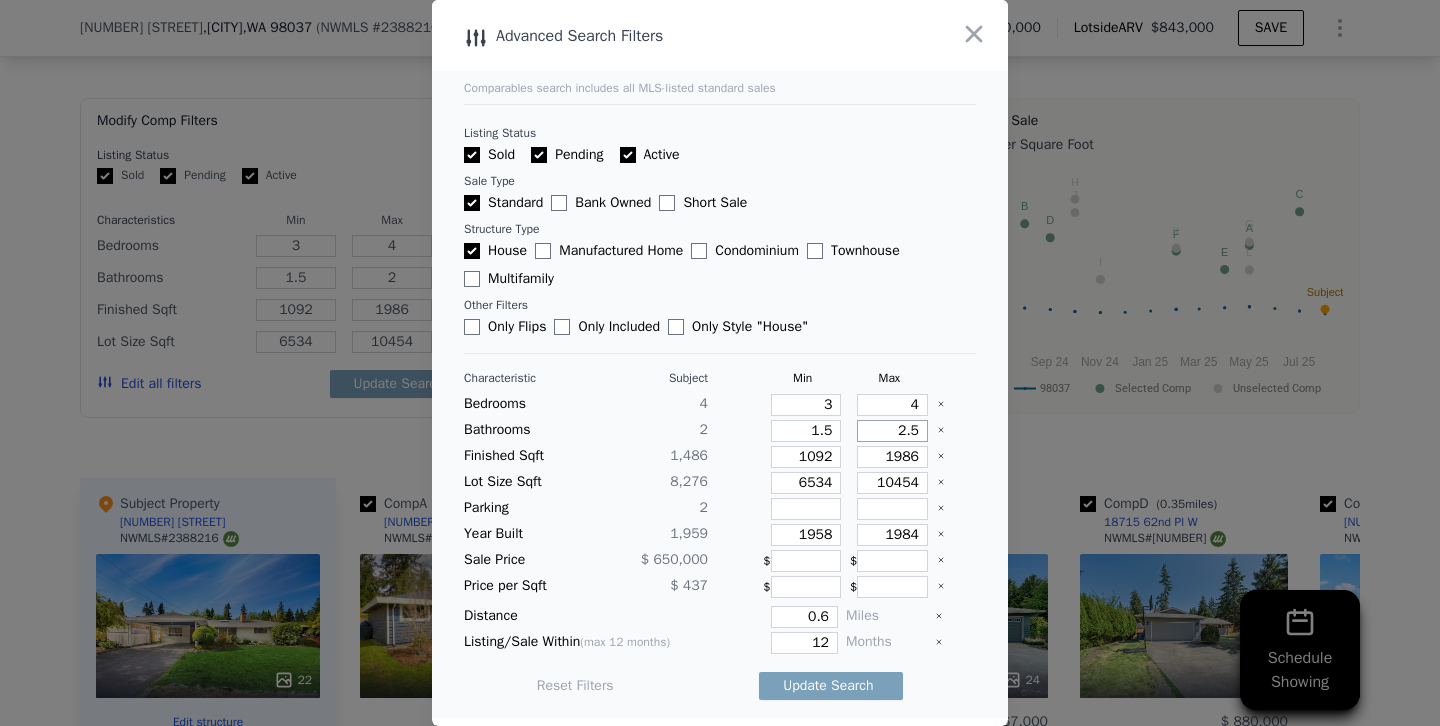 type on "2.5" 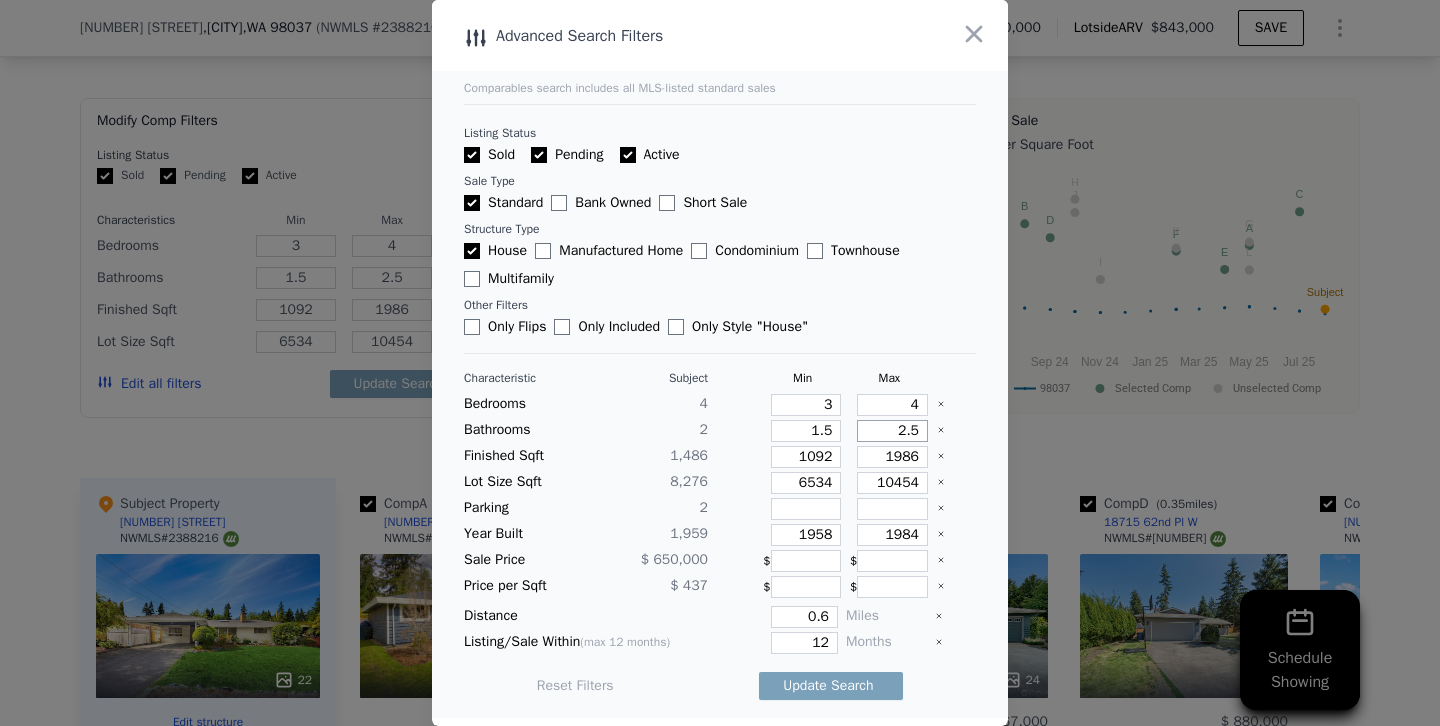 type on "2.5" 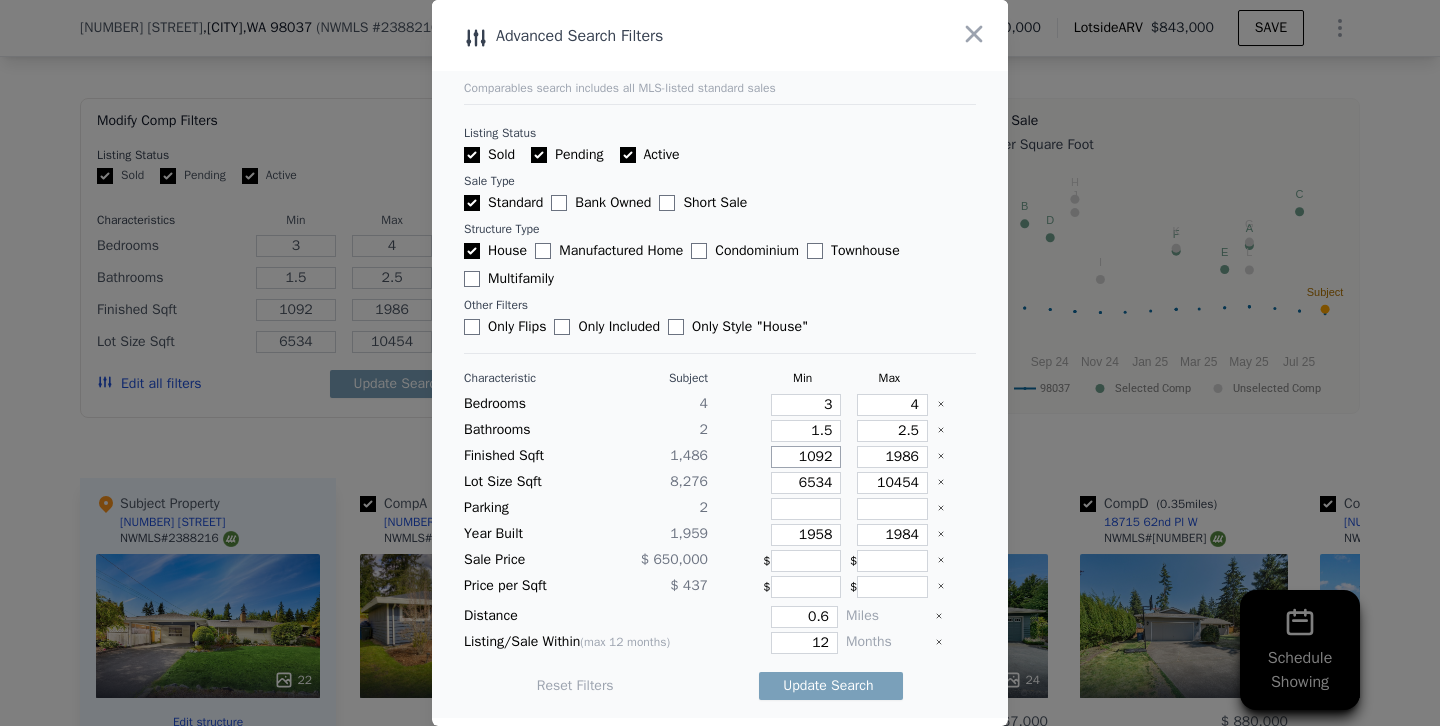 click on "1092" at bounding box center [806, 457] 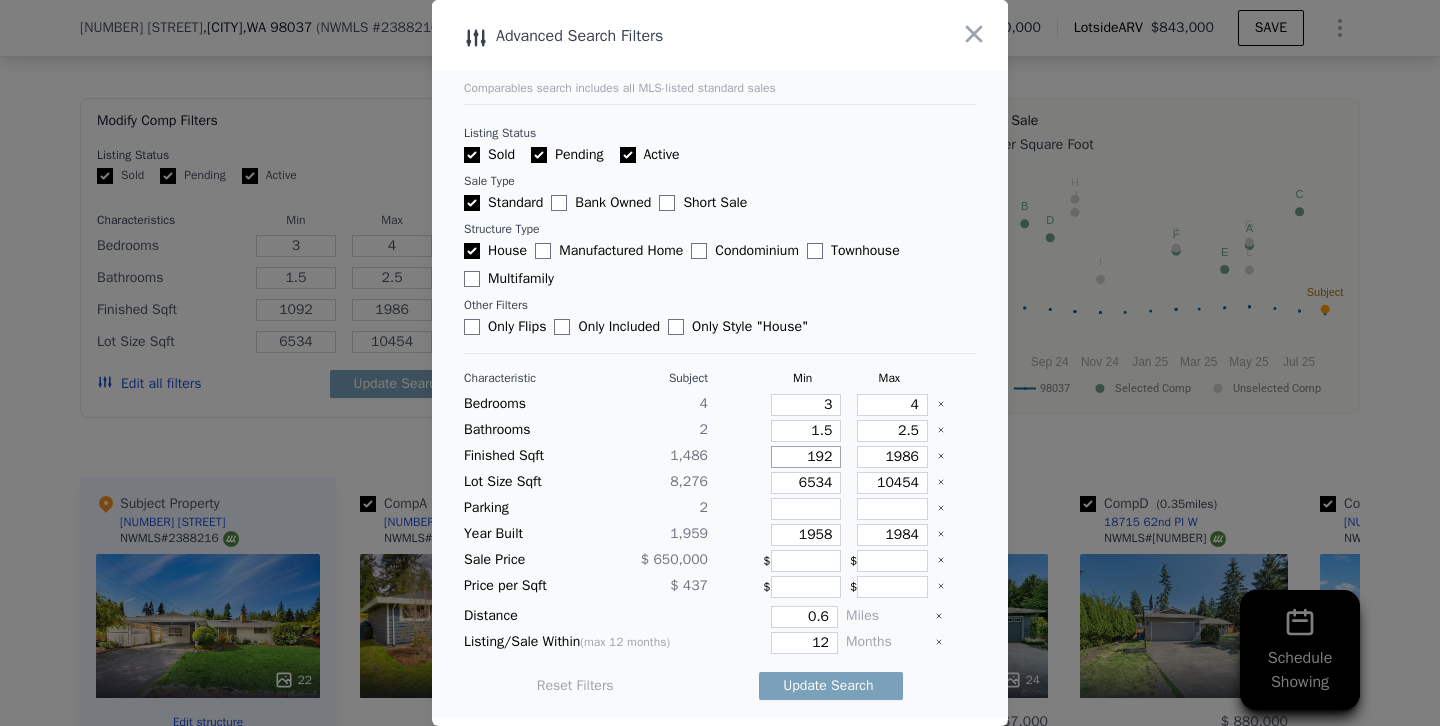 type on "192" 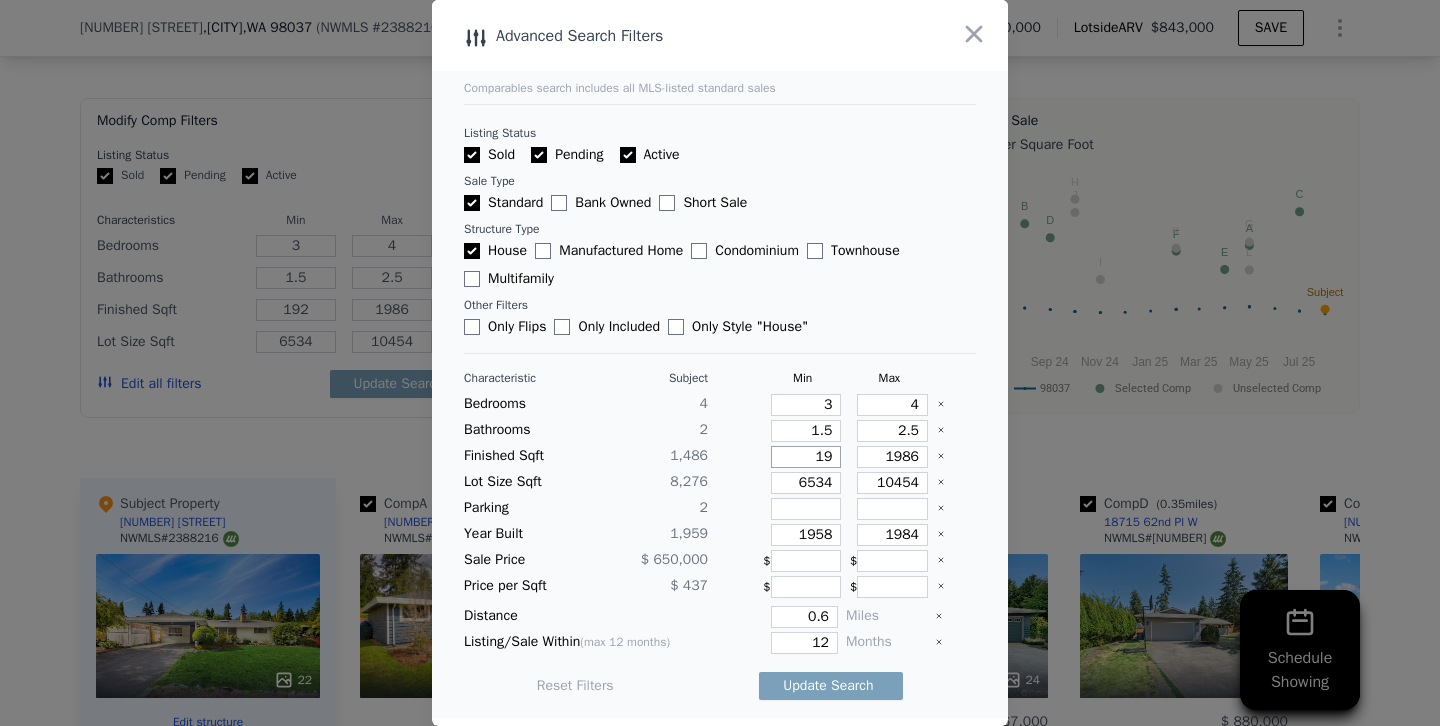 type on "1" 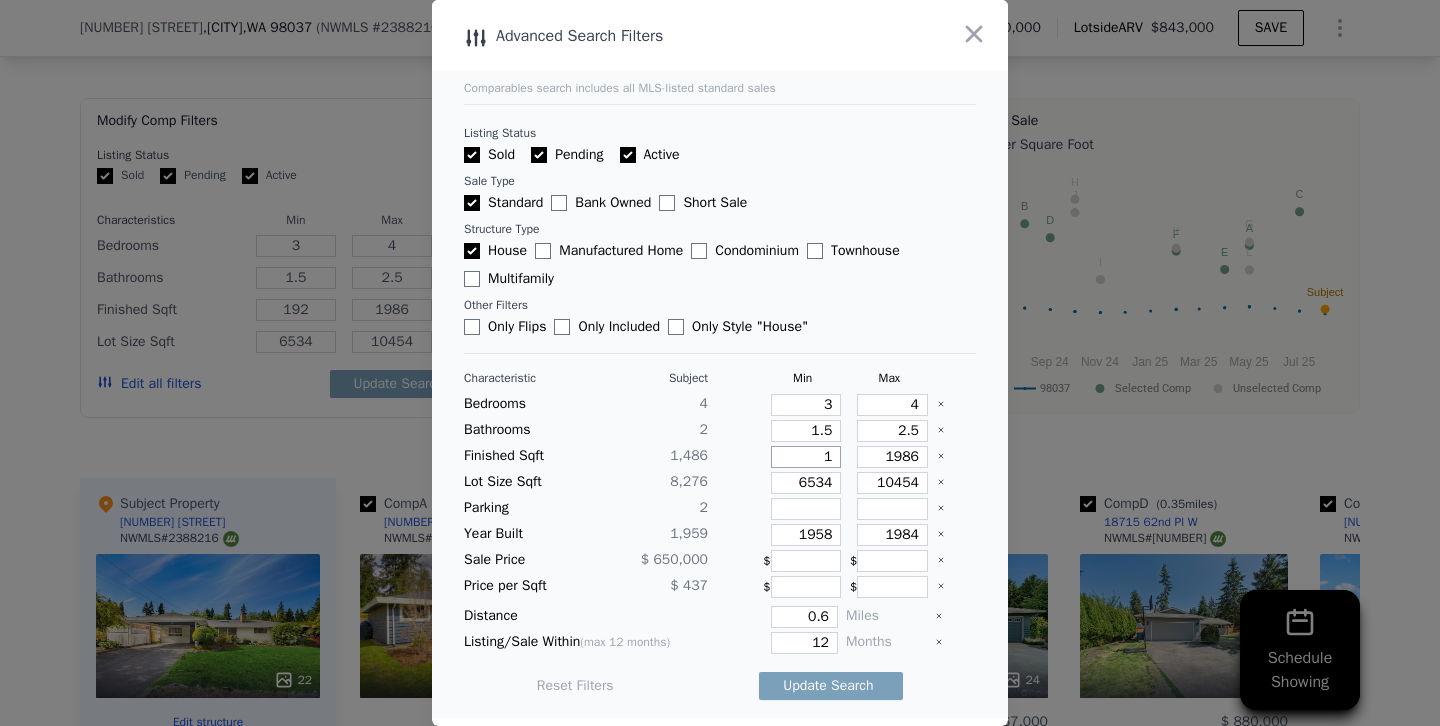 type on "19" 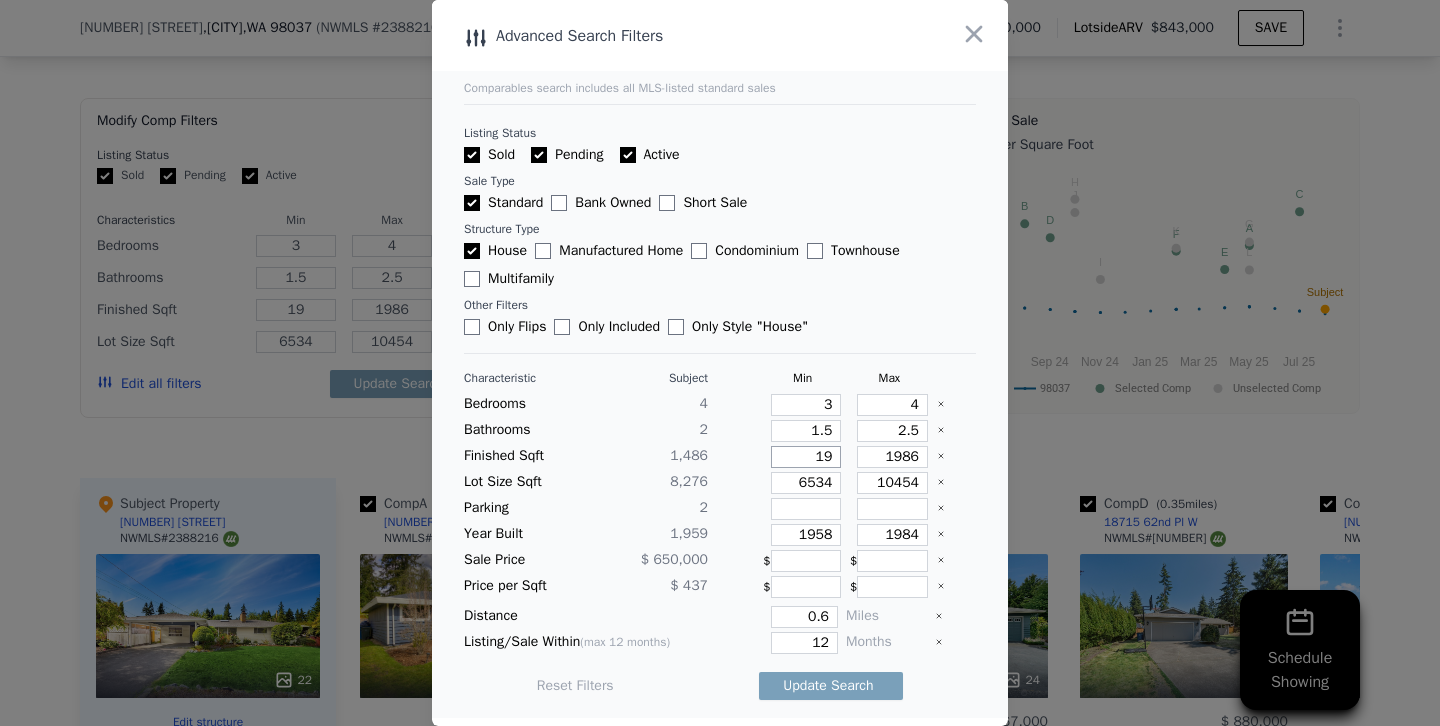 type on "1" 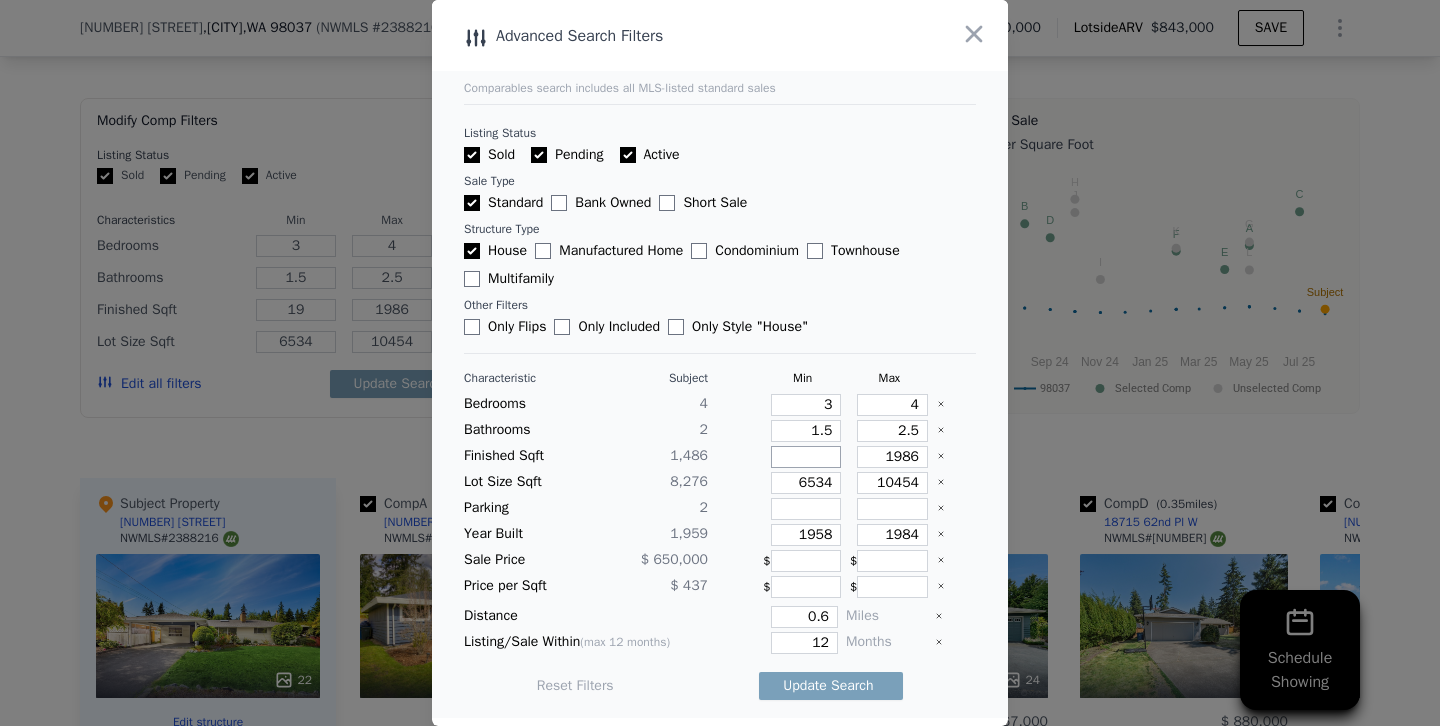 type on "1" 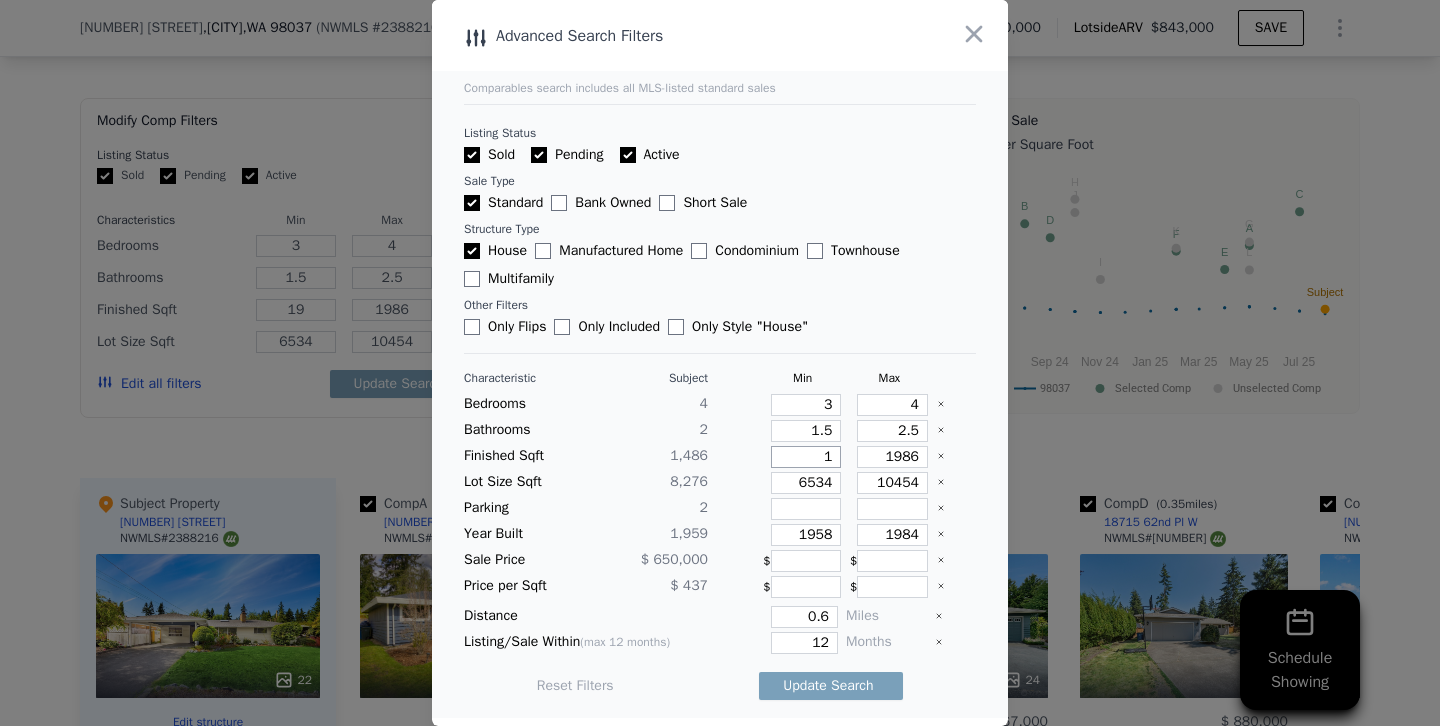 type on "1" 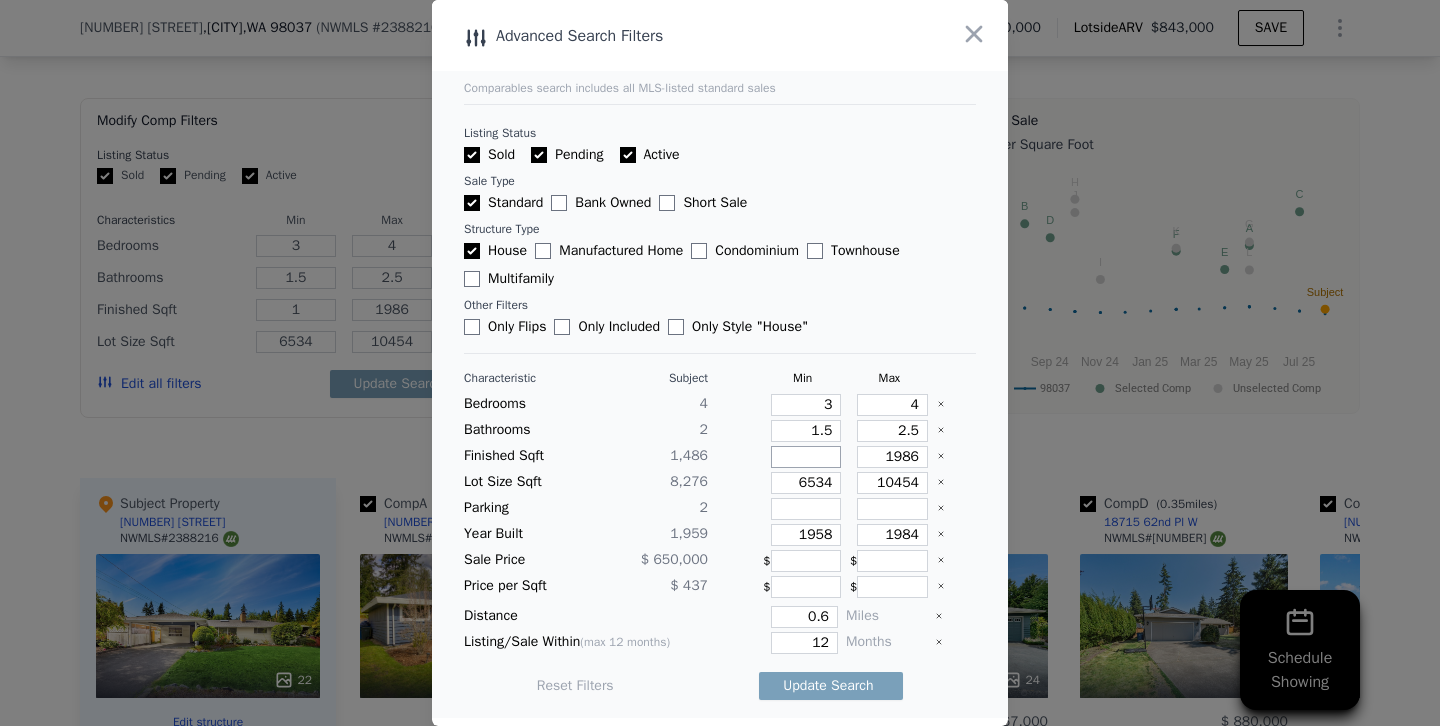 type 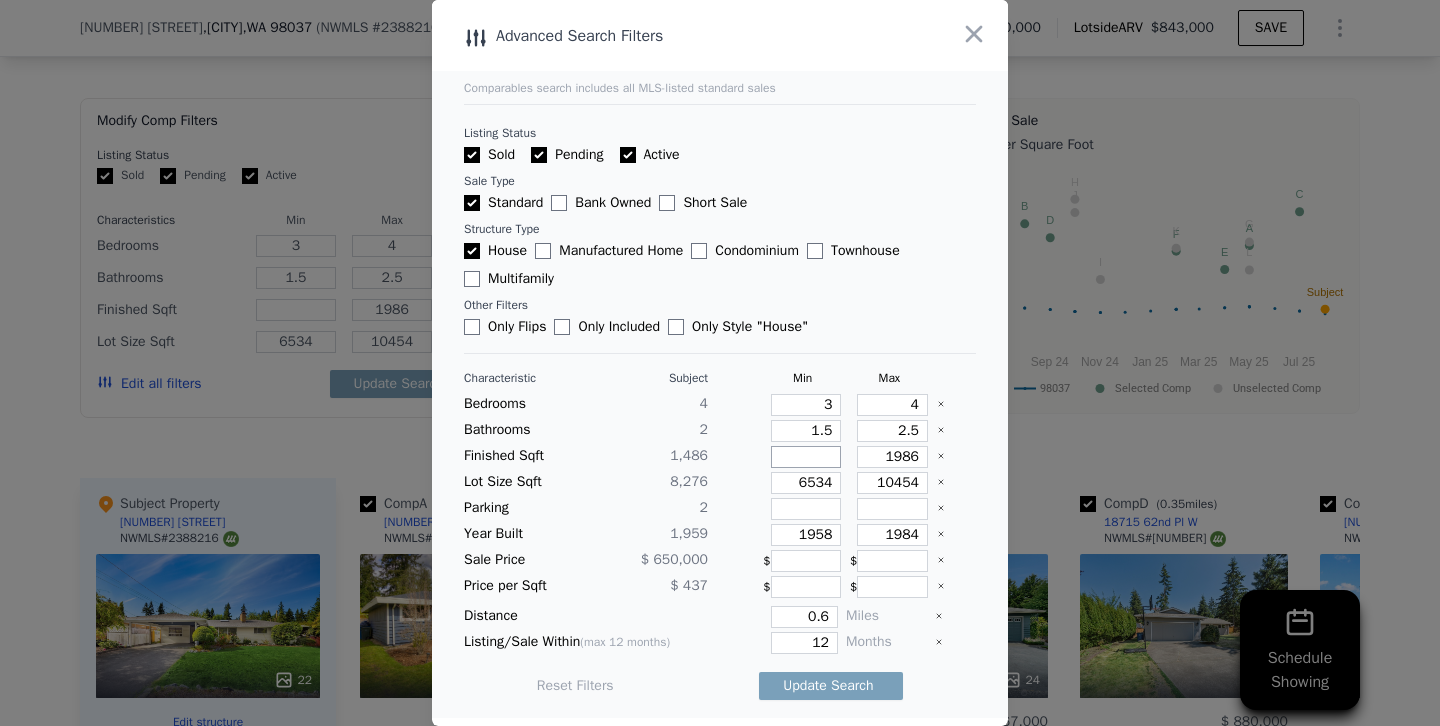 type on "1" 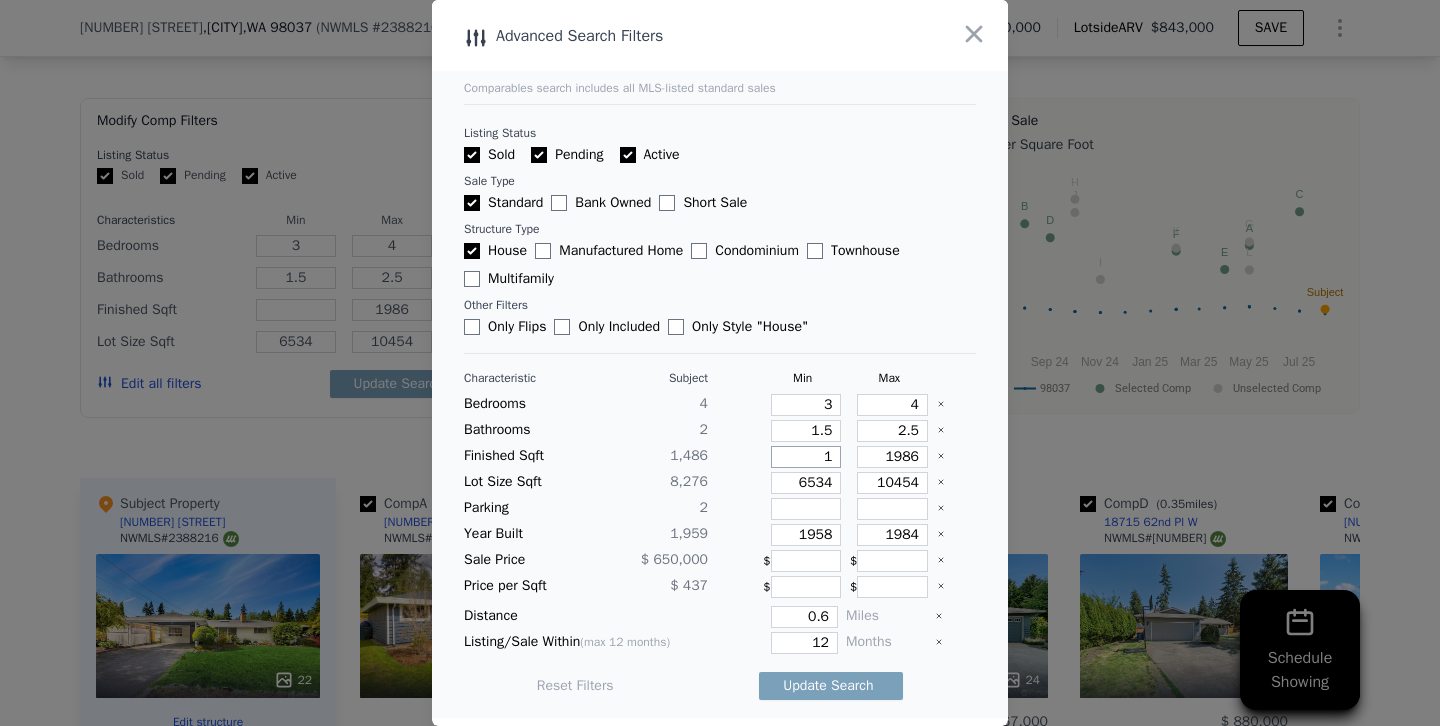type on "1" 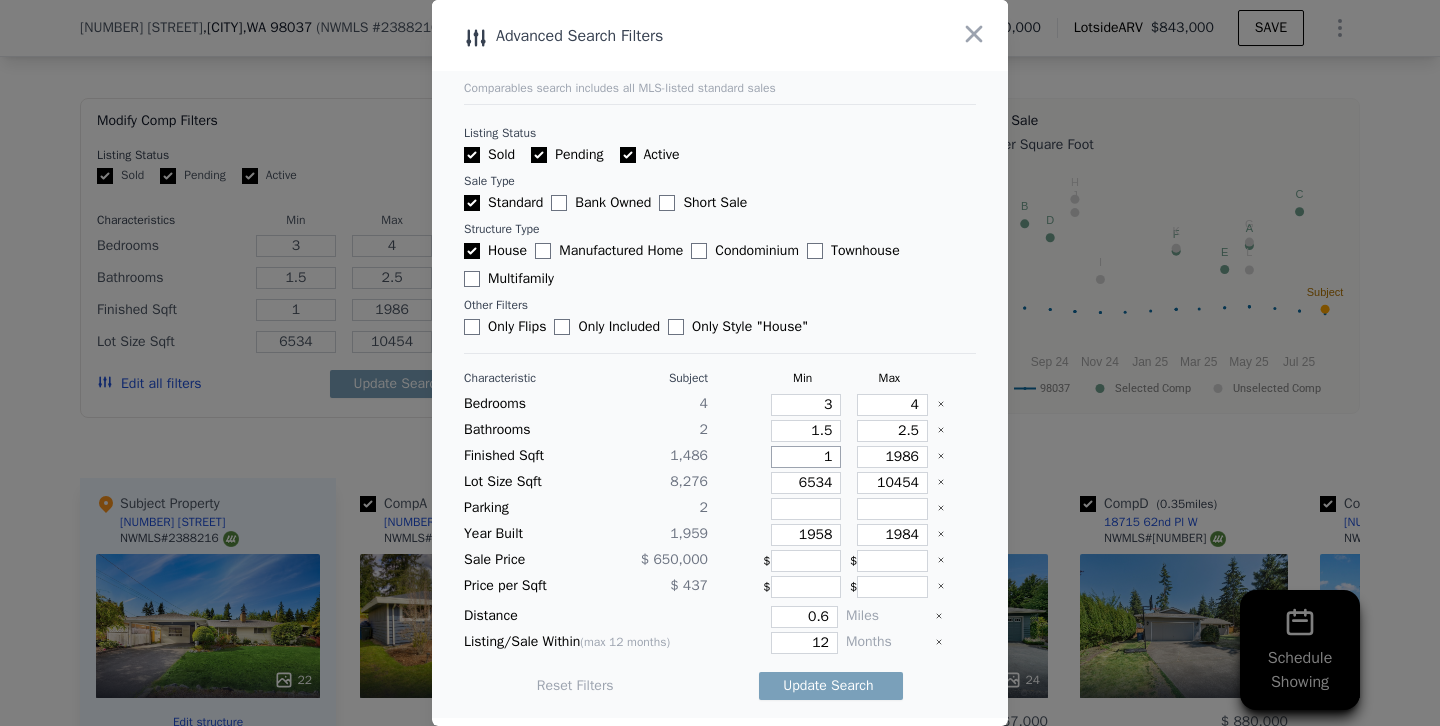 type on "12" 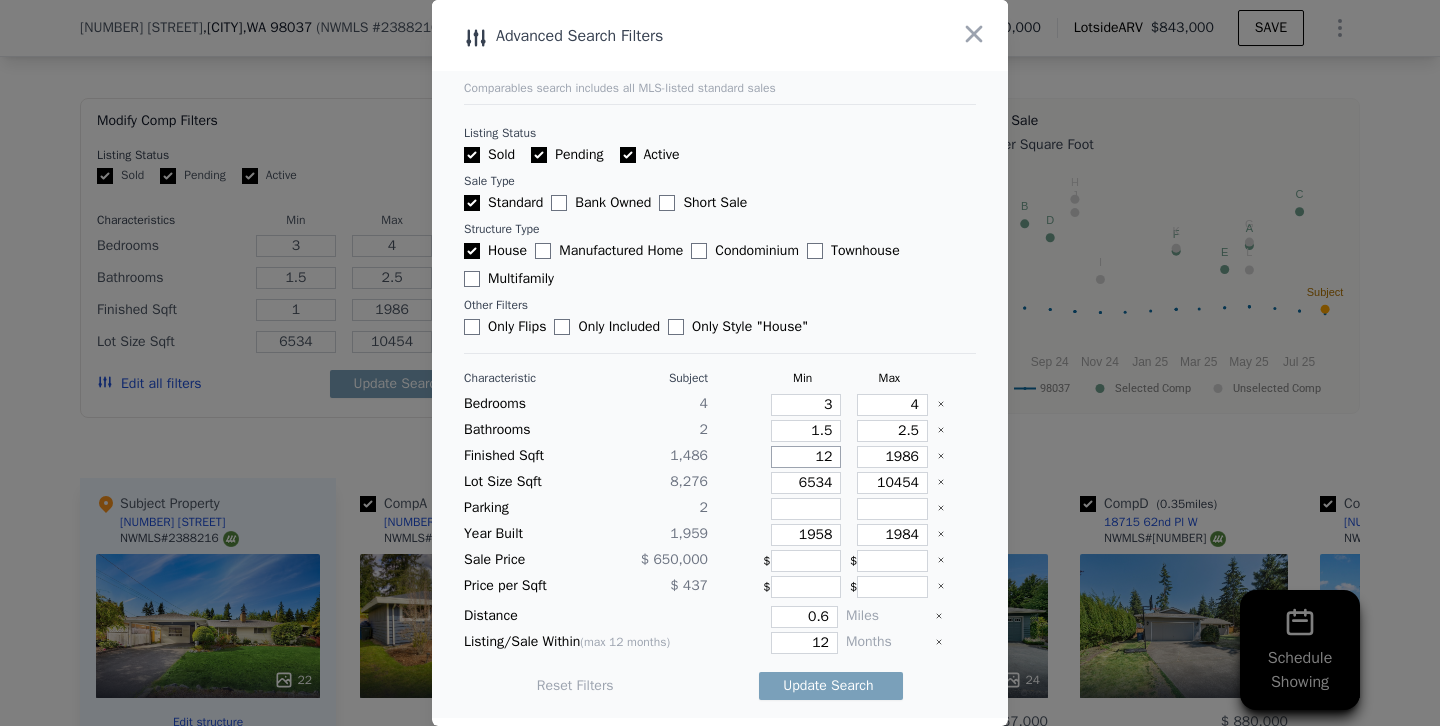 type on "12" 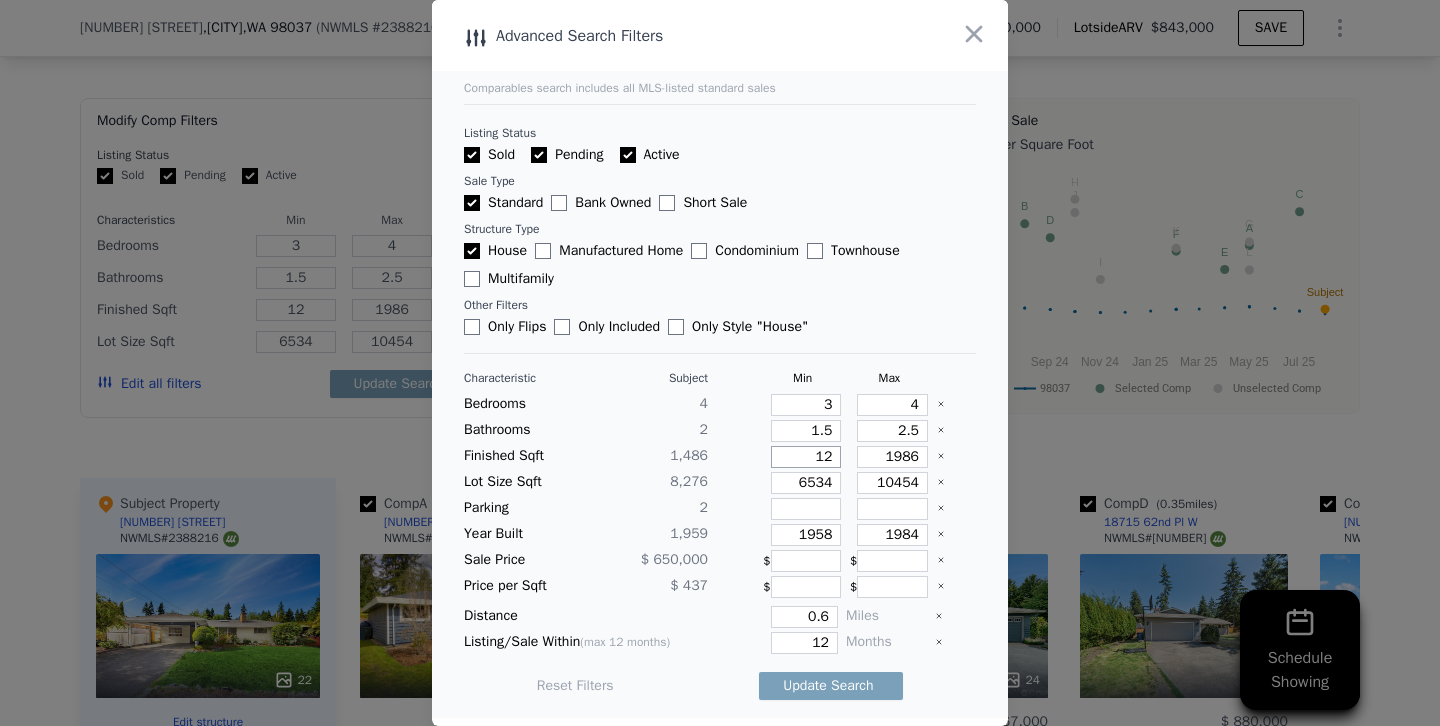type on "120" 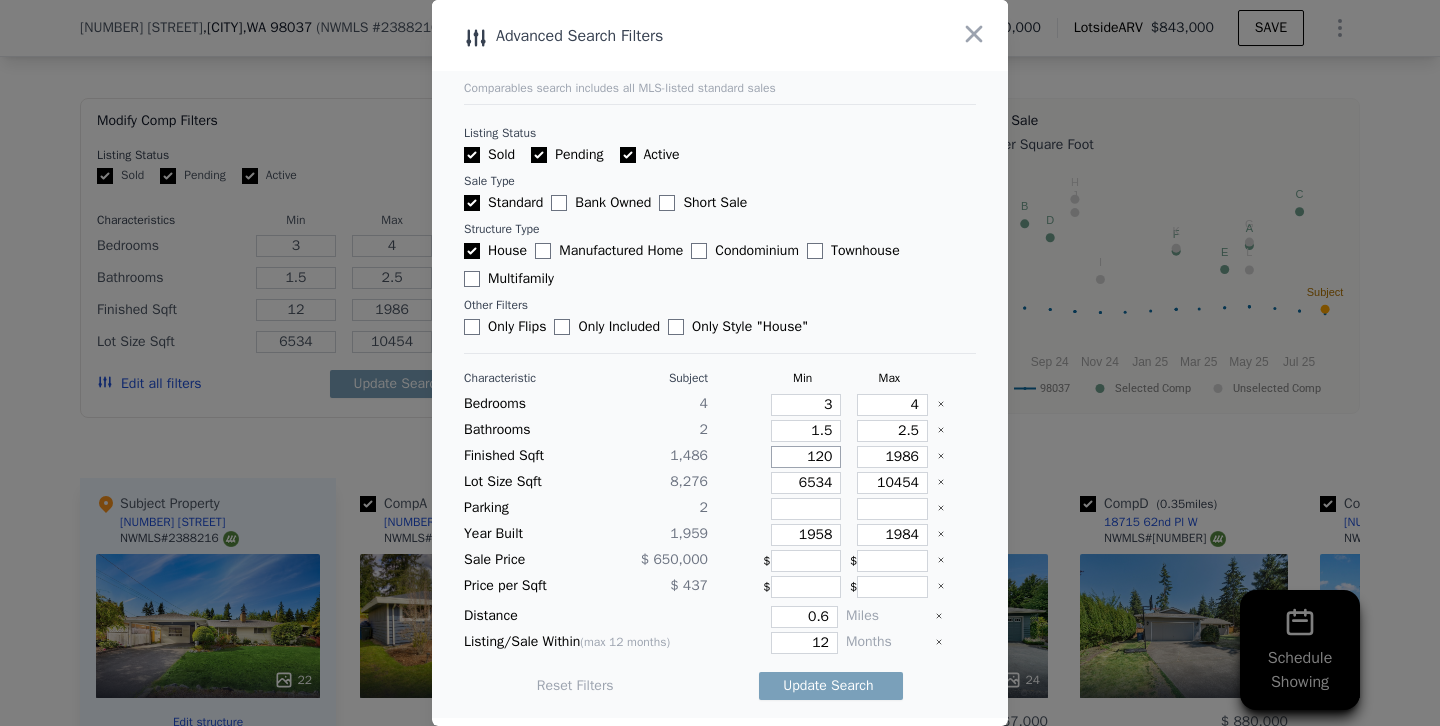 type on "120" 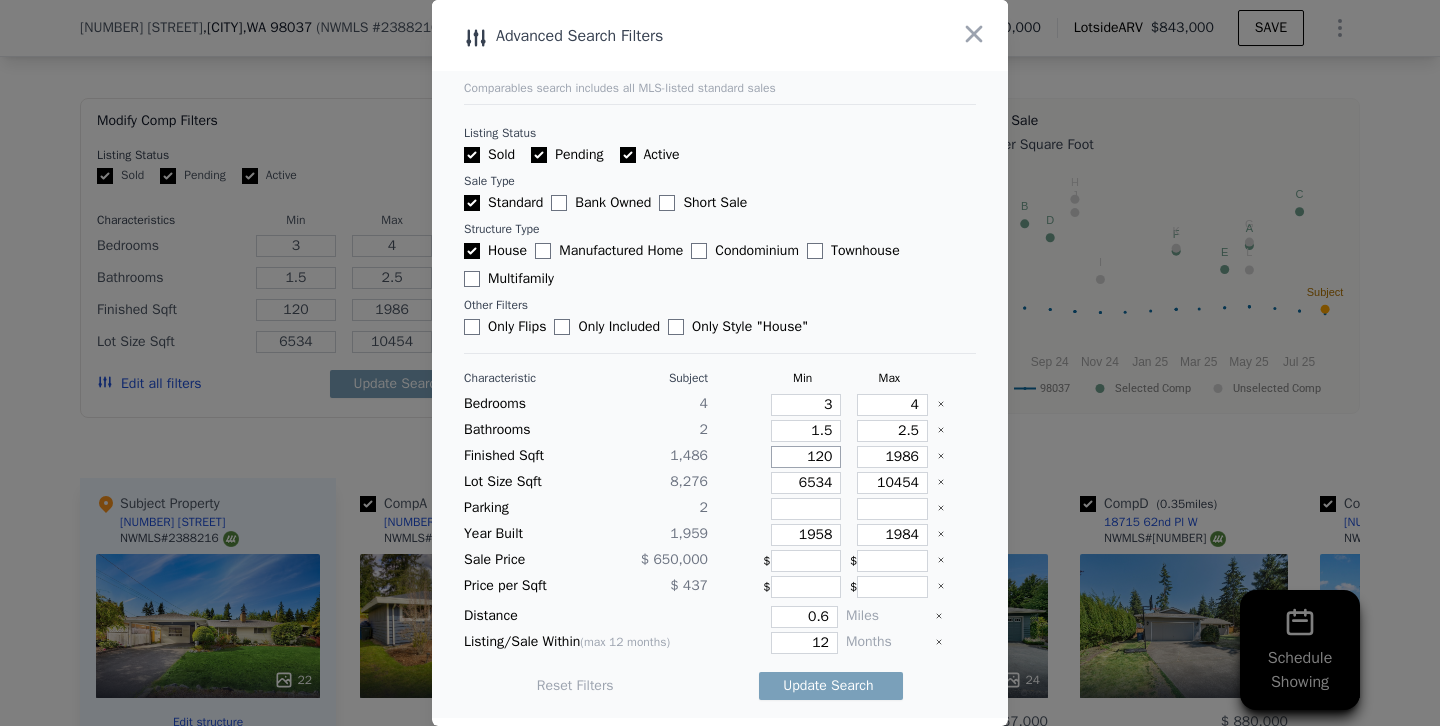 type on "1200" 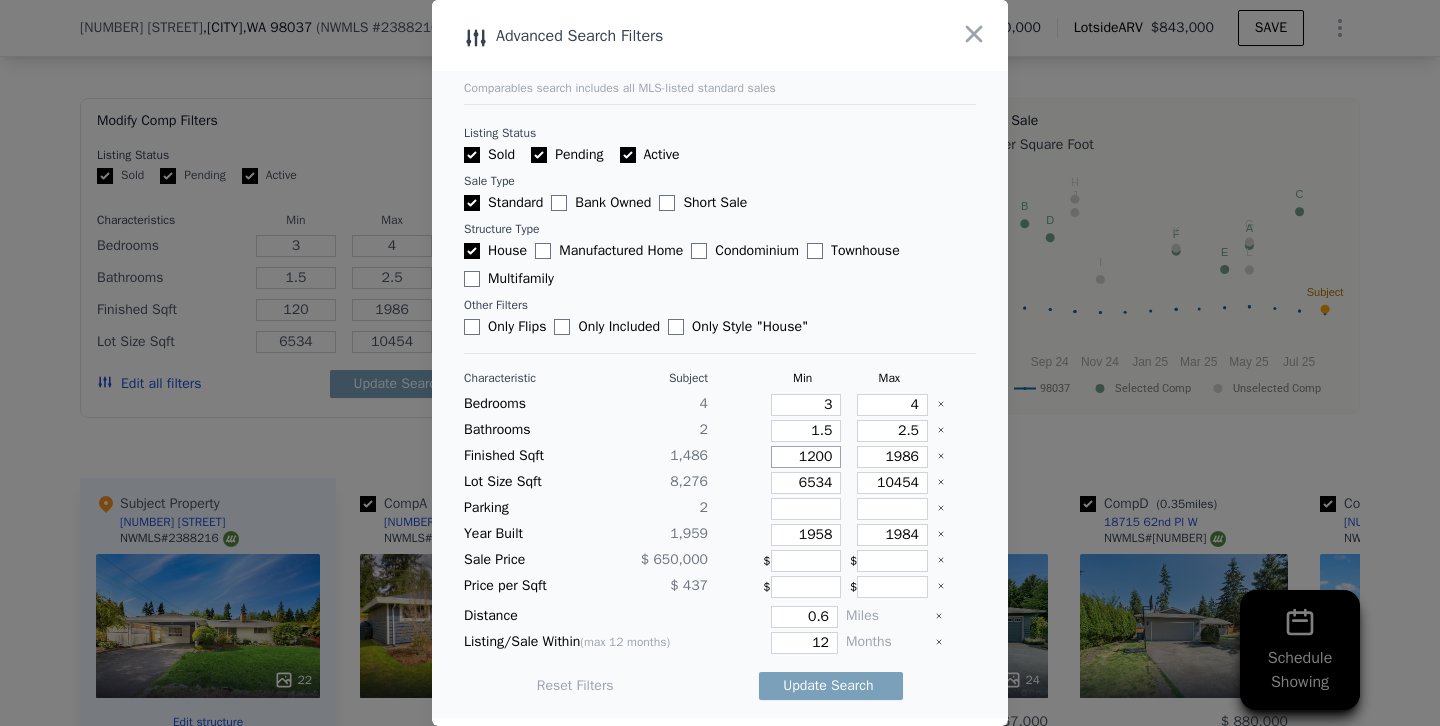 type on "1200" 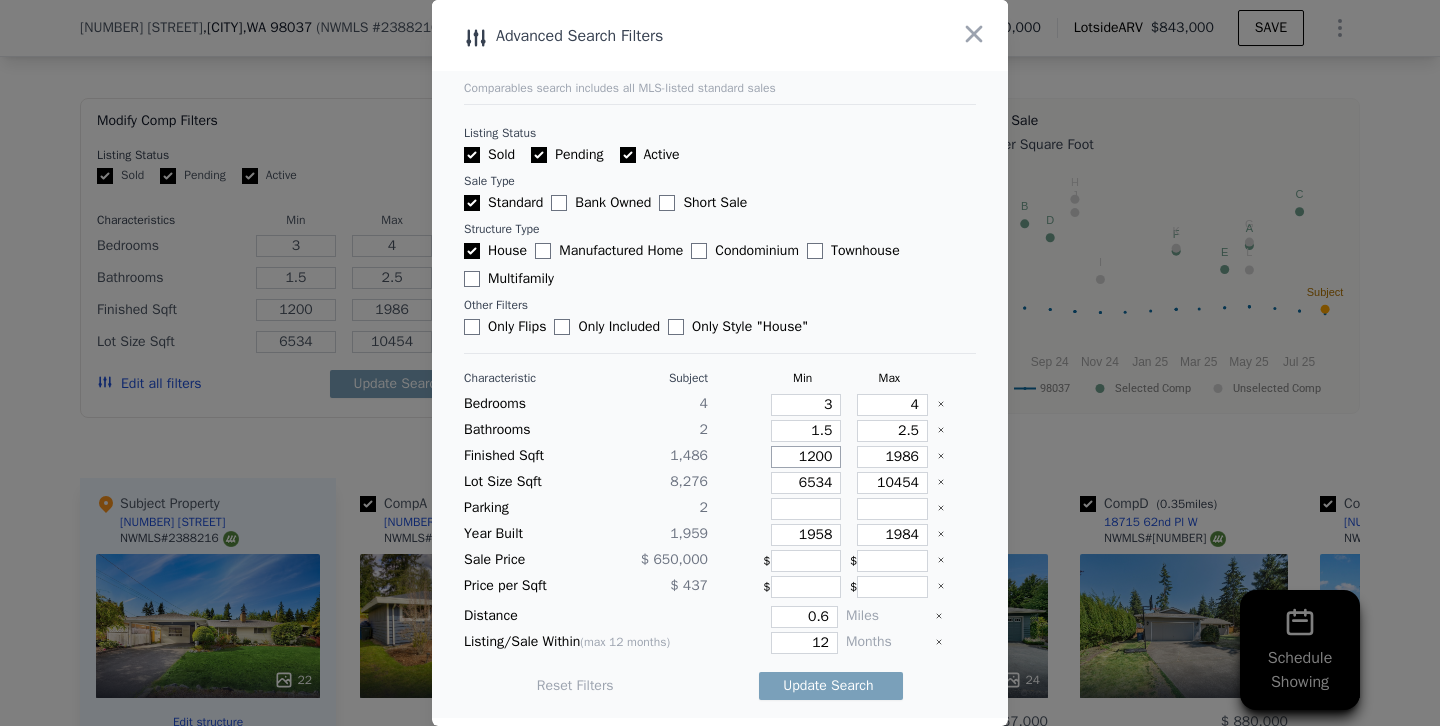 type on "1200" 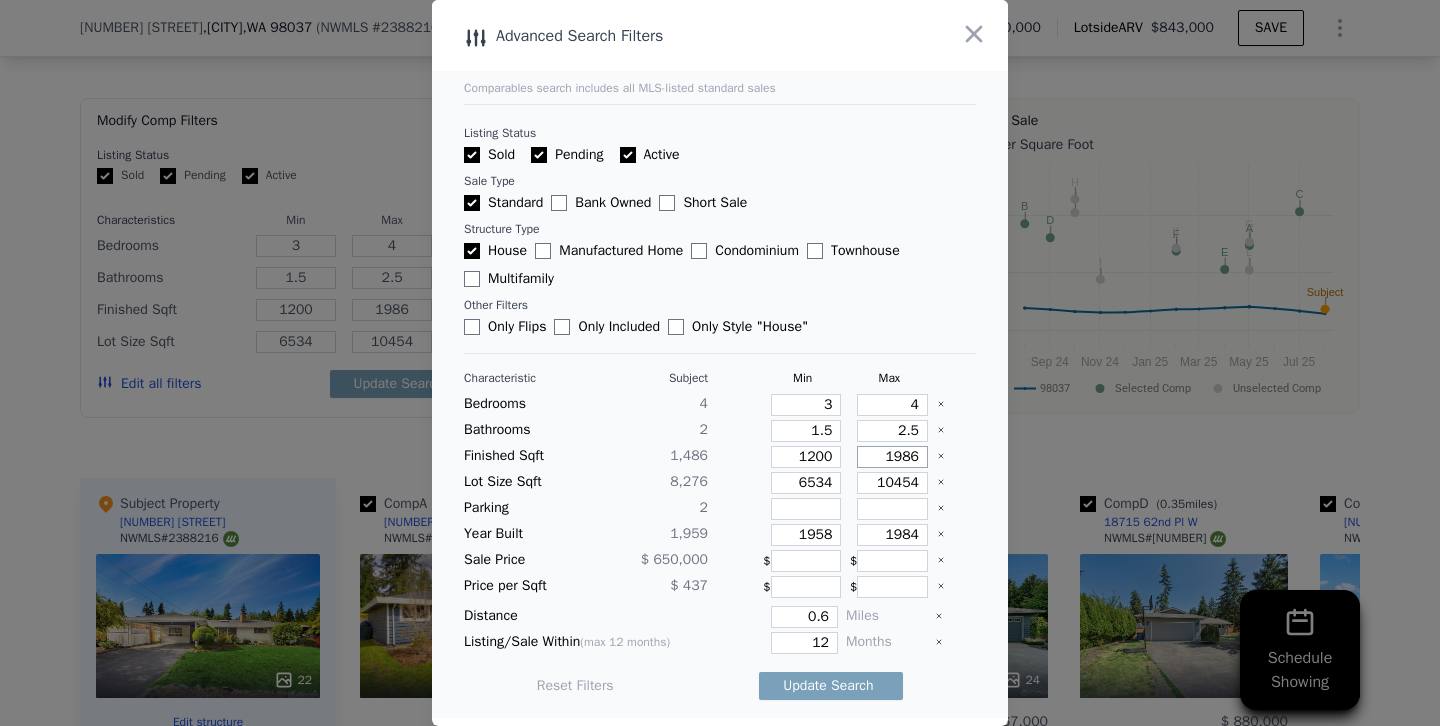 click on "1986" at bounding box center [892, 457] 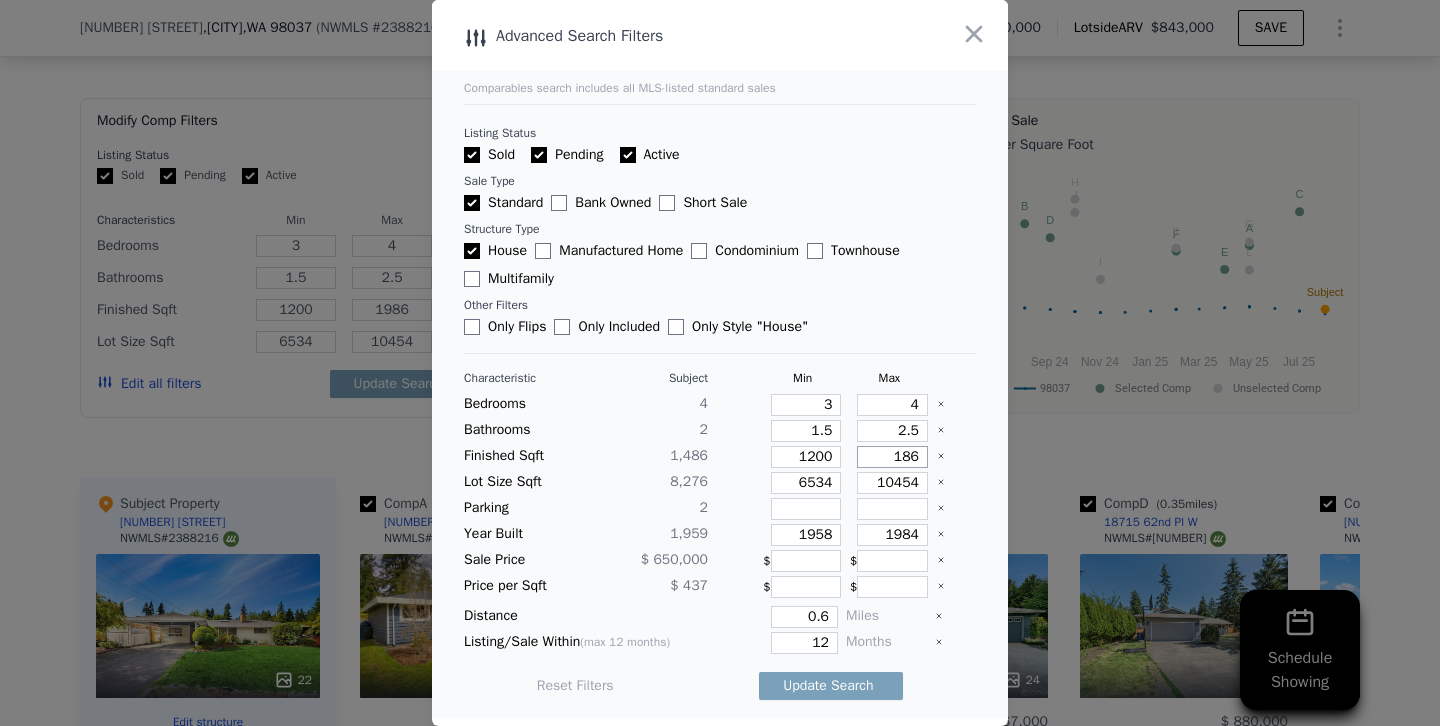 type on "186" 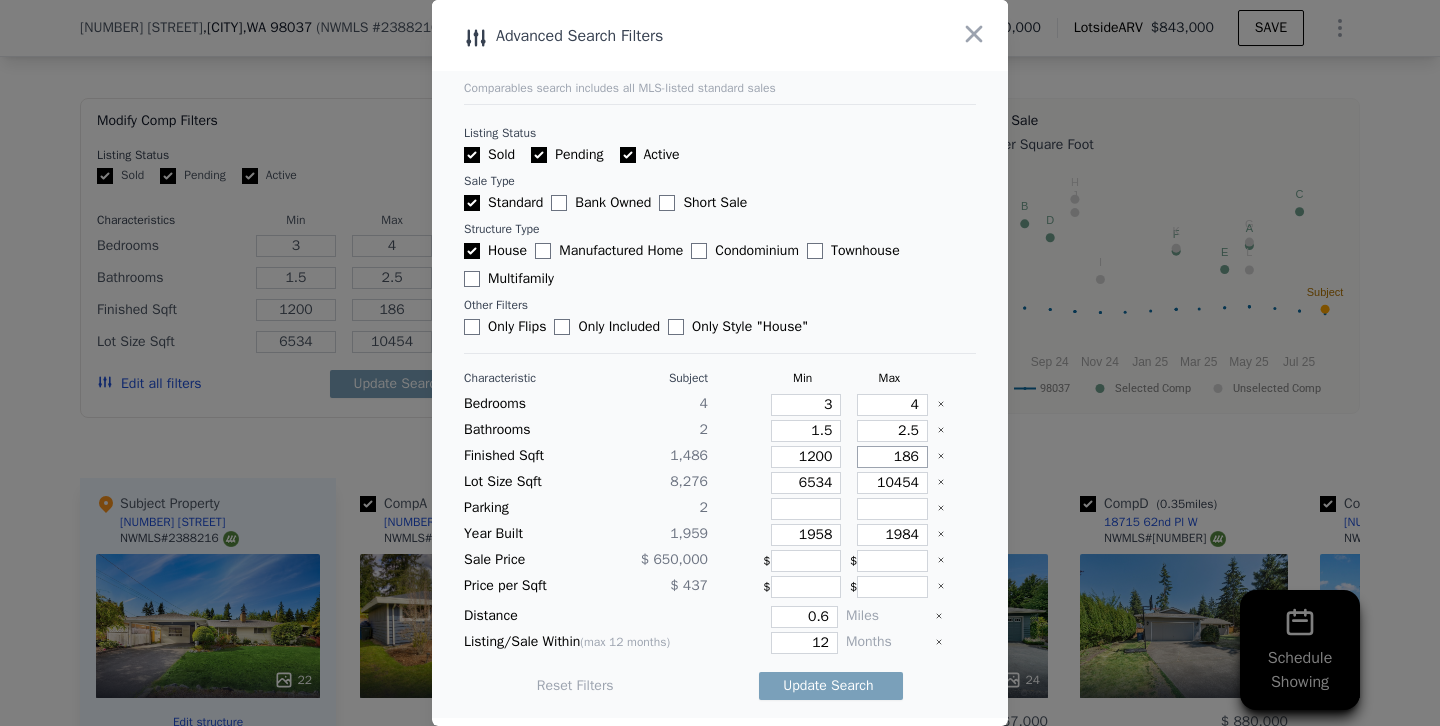 type on "1686" 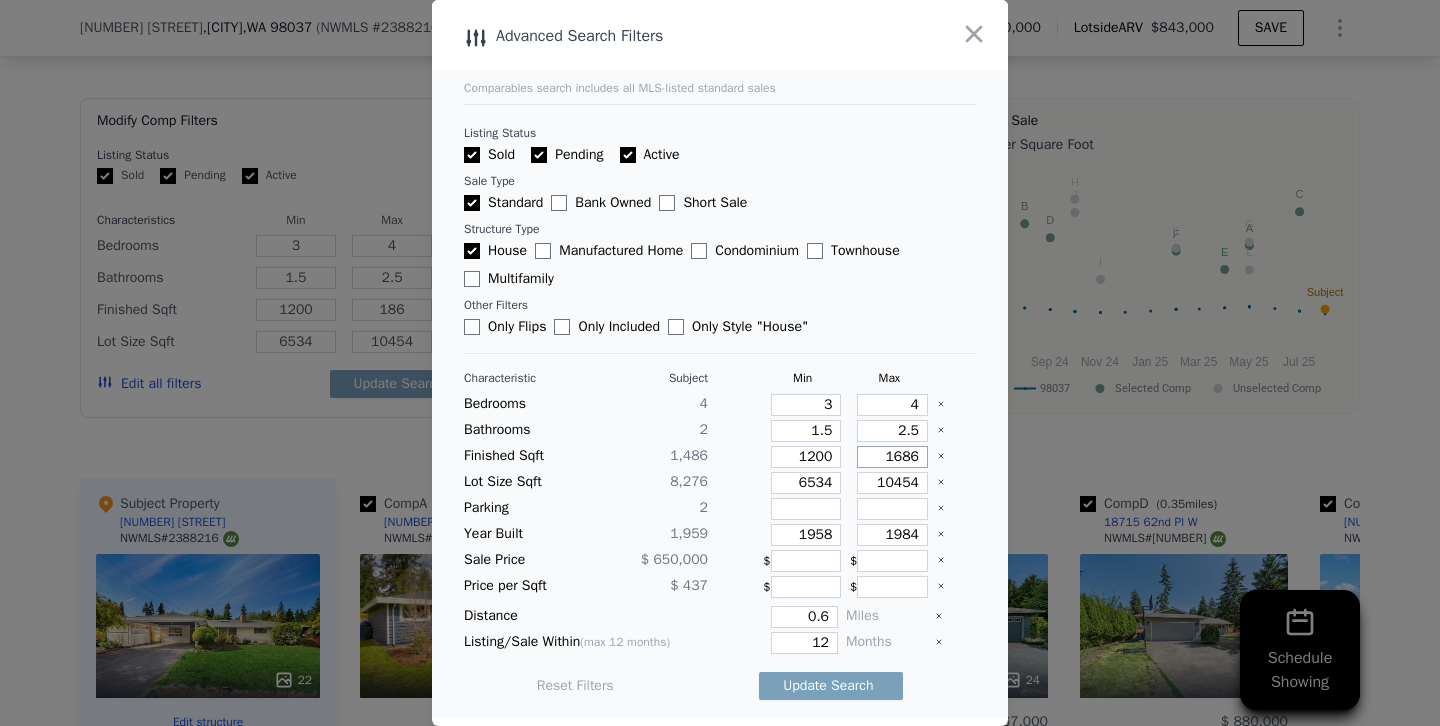 type on "1686" 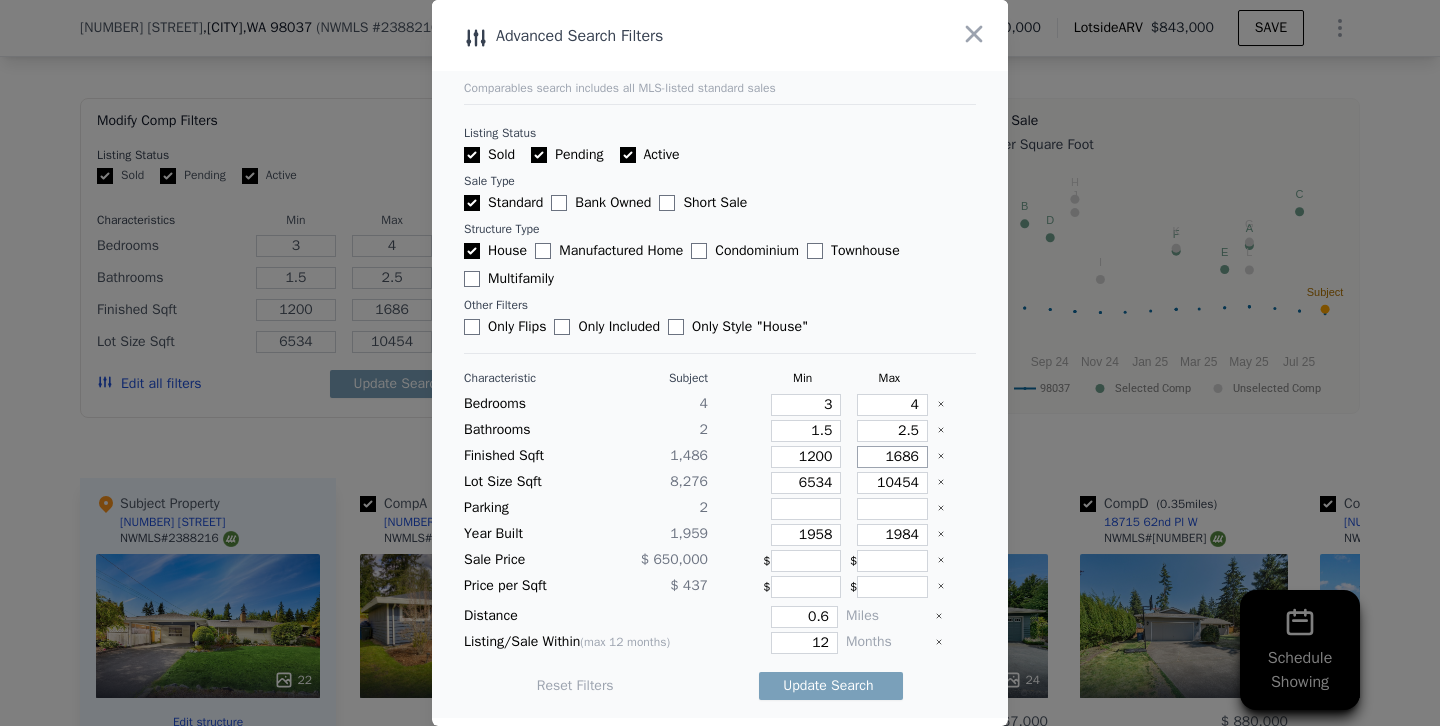 type on "186" 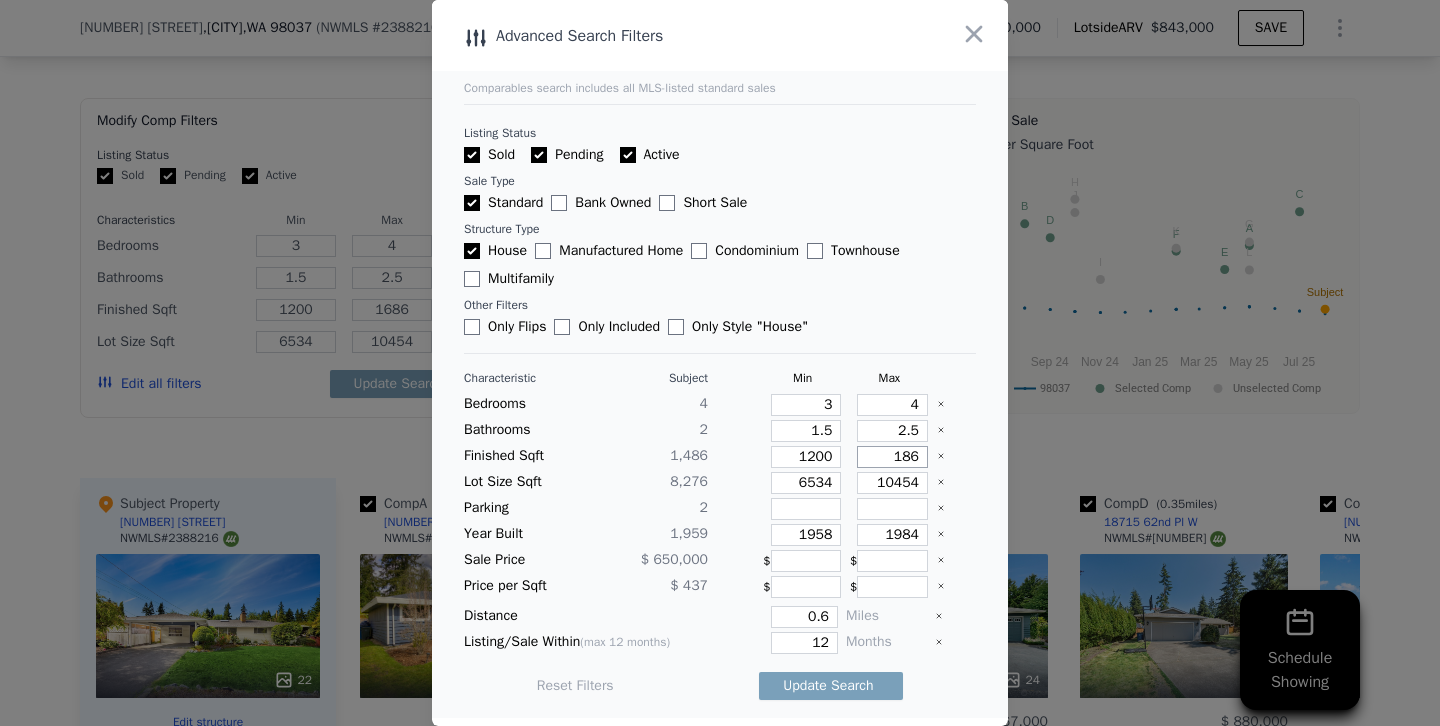 type on "186" 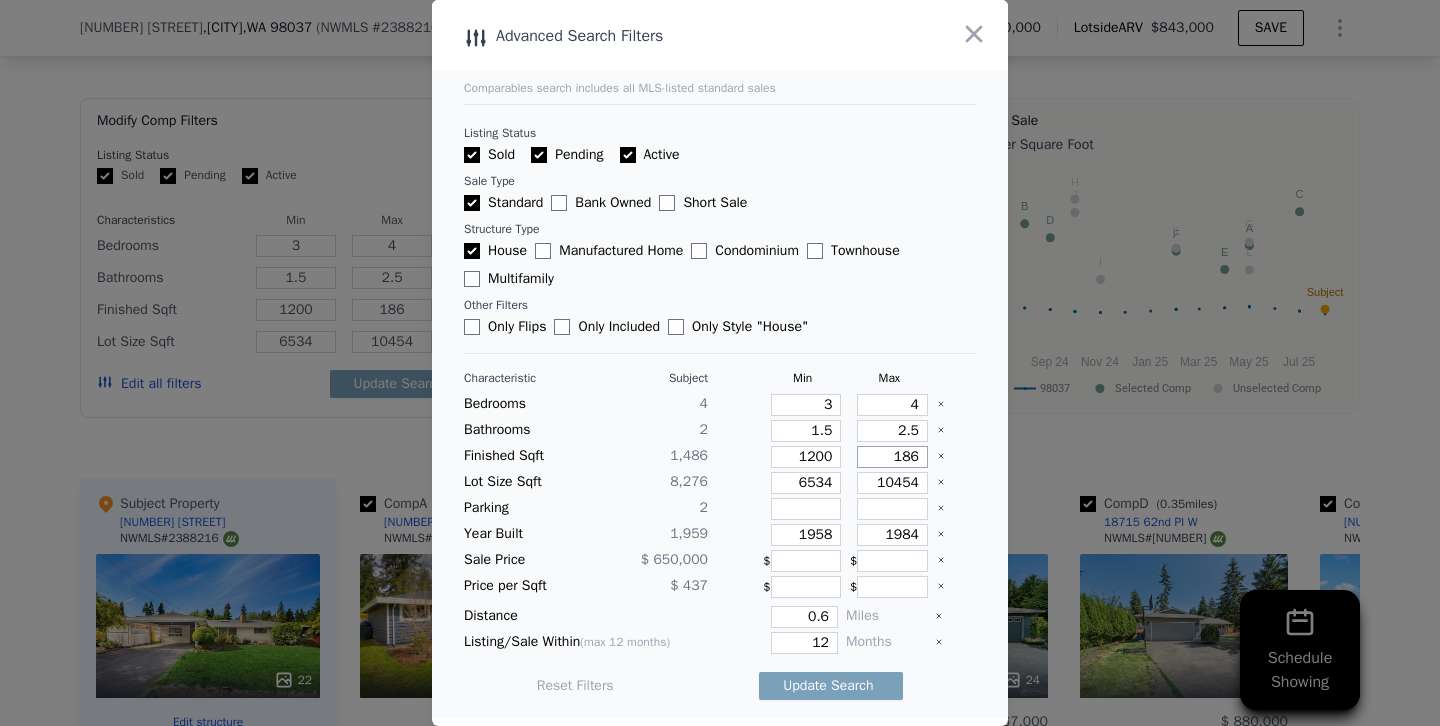 type on "1786" 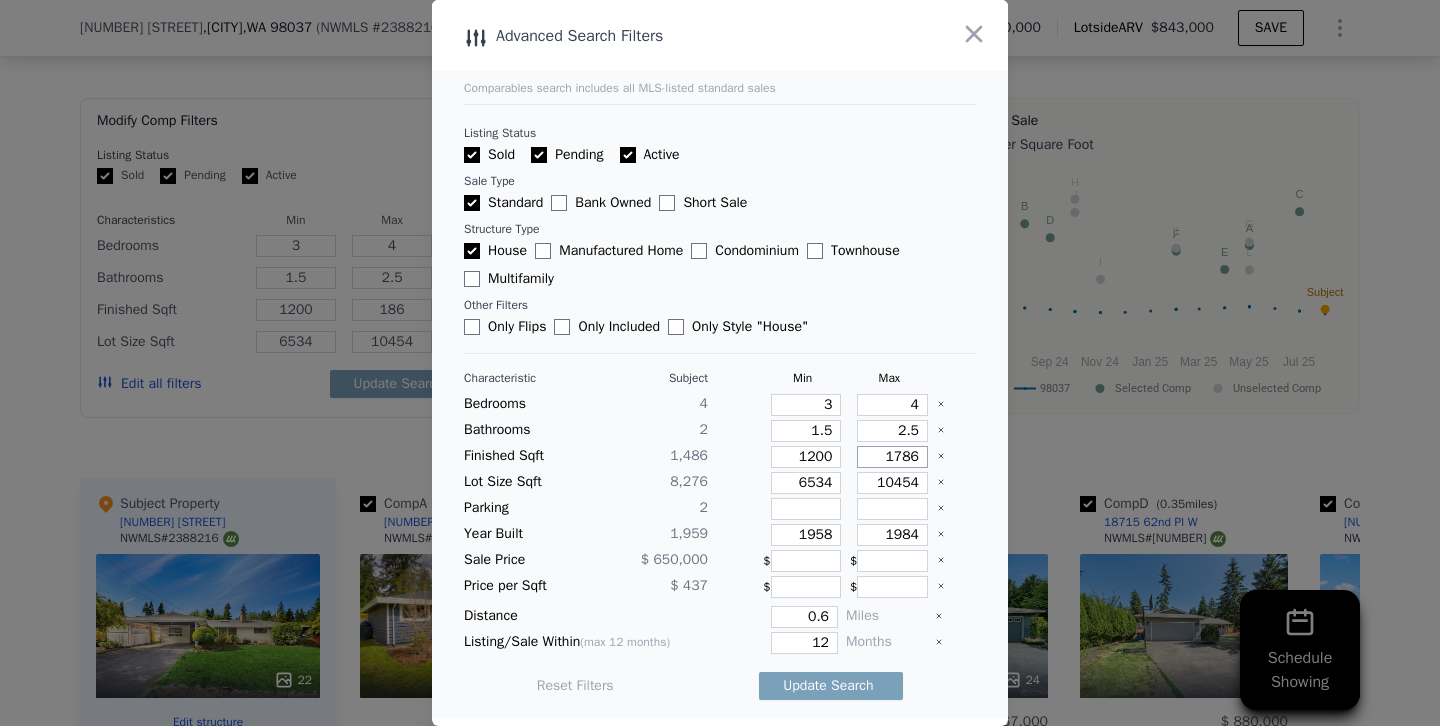 type on "1786" 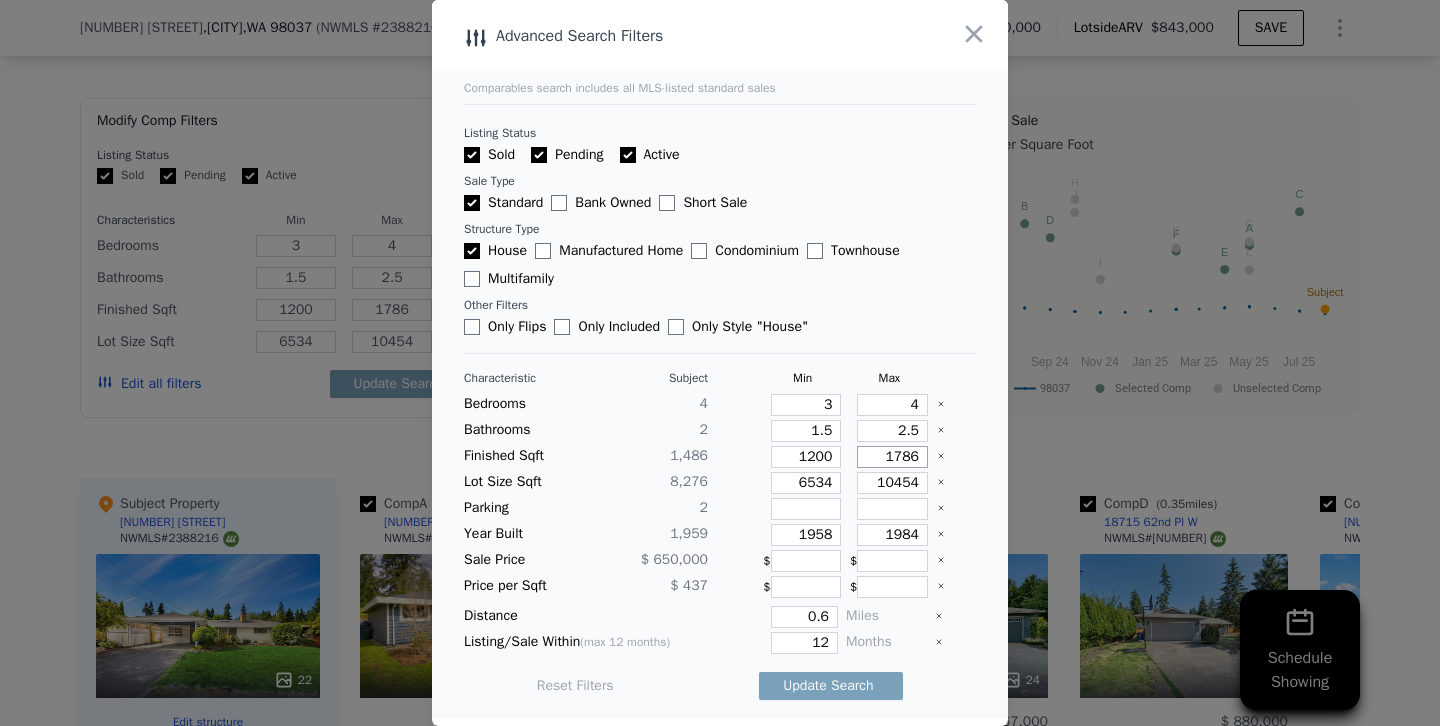 type on "186" 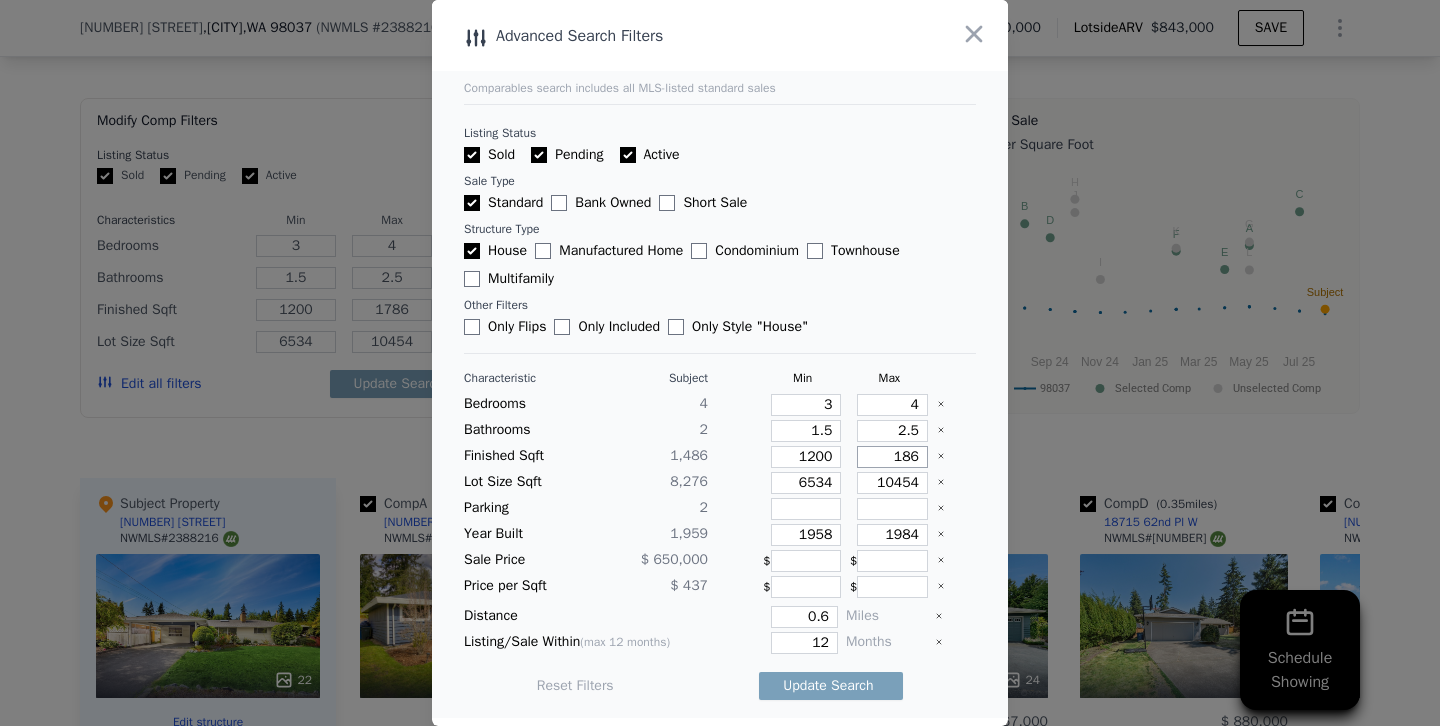 type on "186" 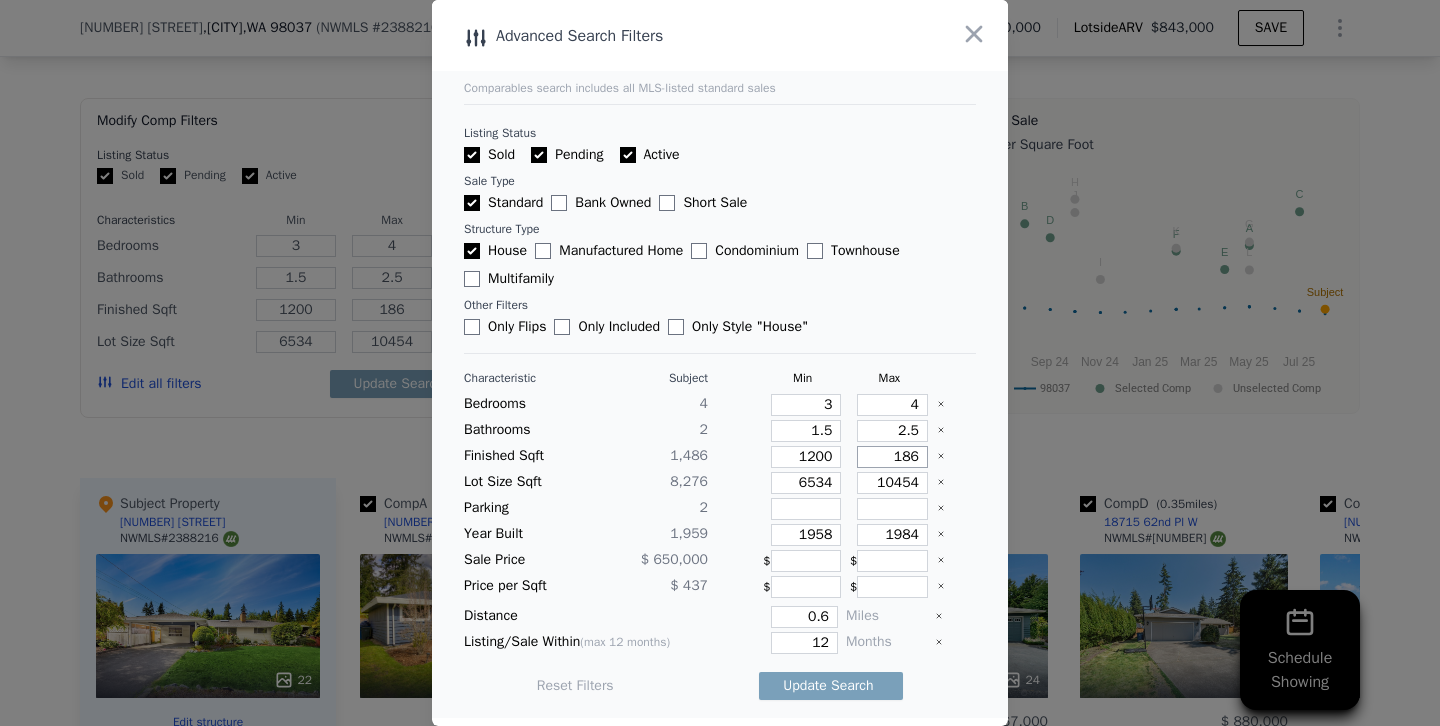 type on "1686" 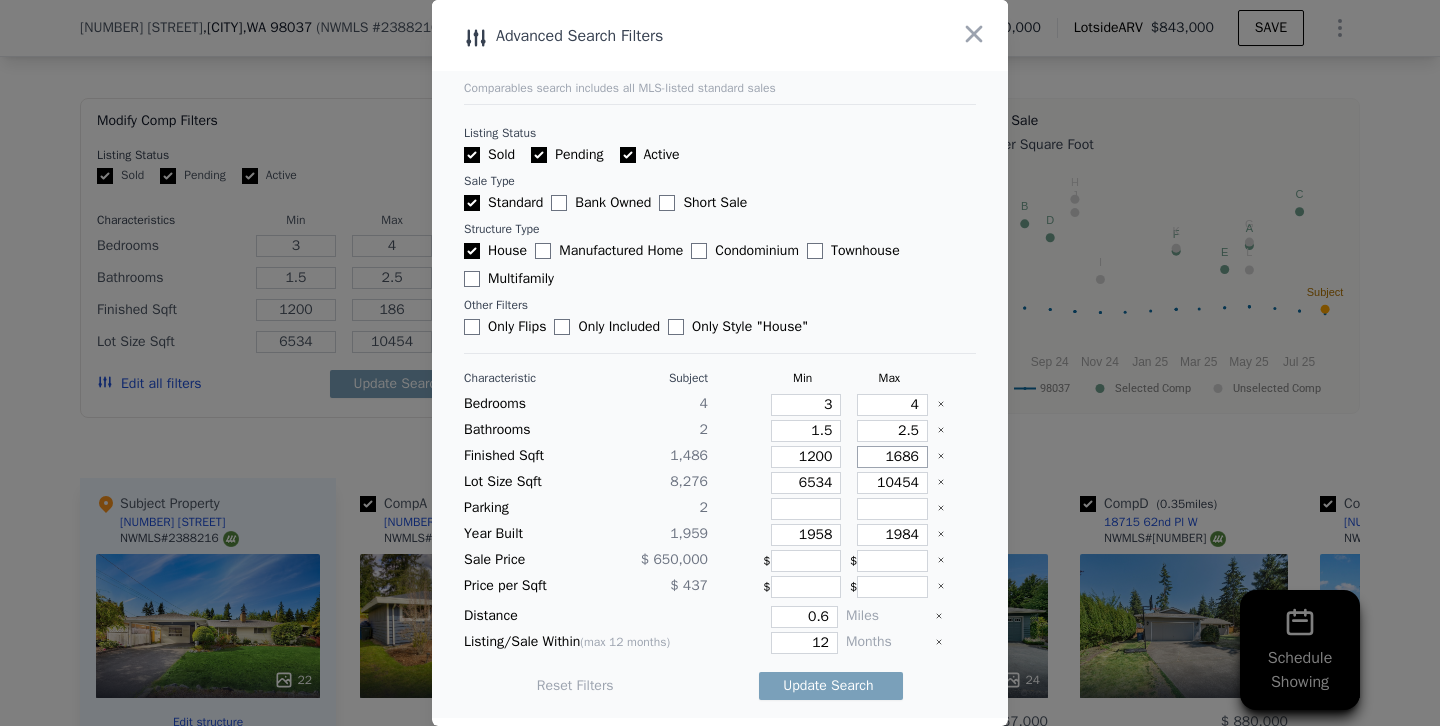 type on "1686" 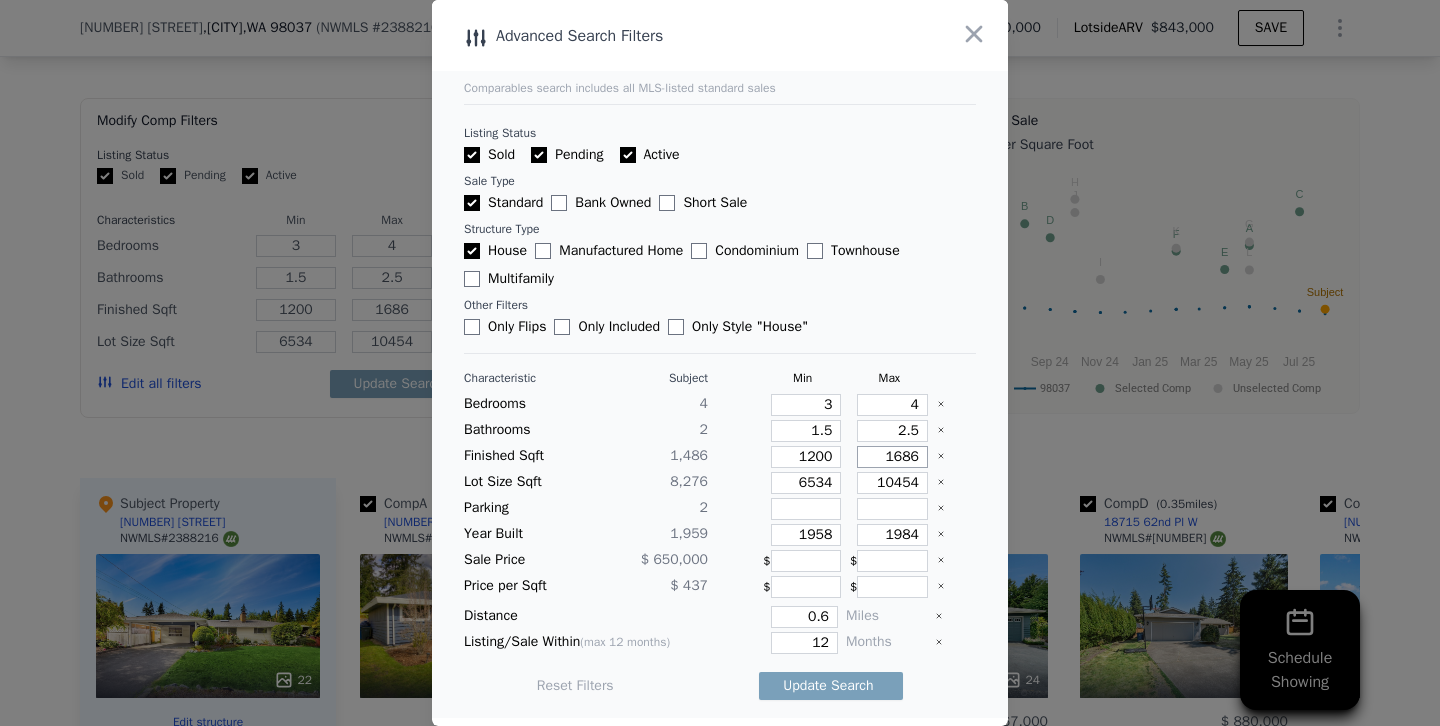 type on "1686" 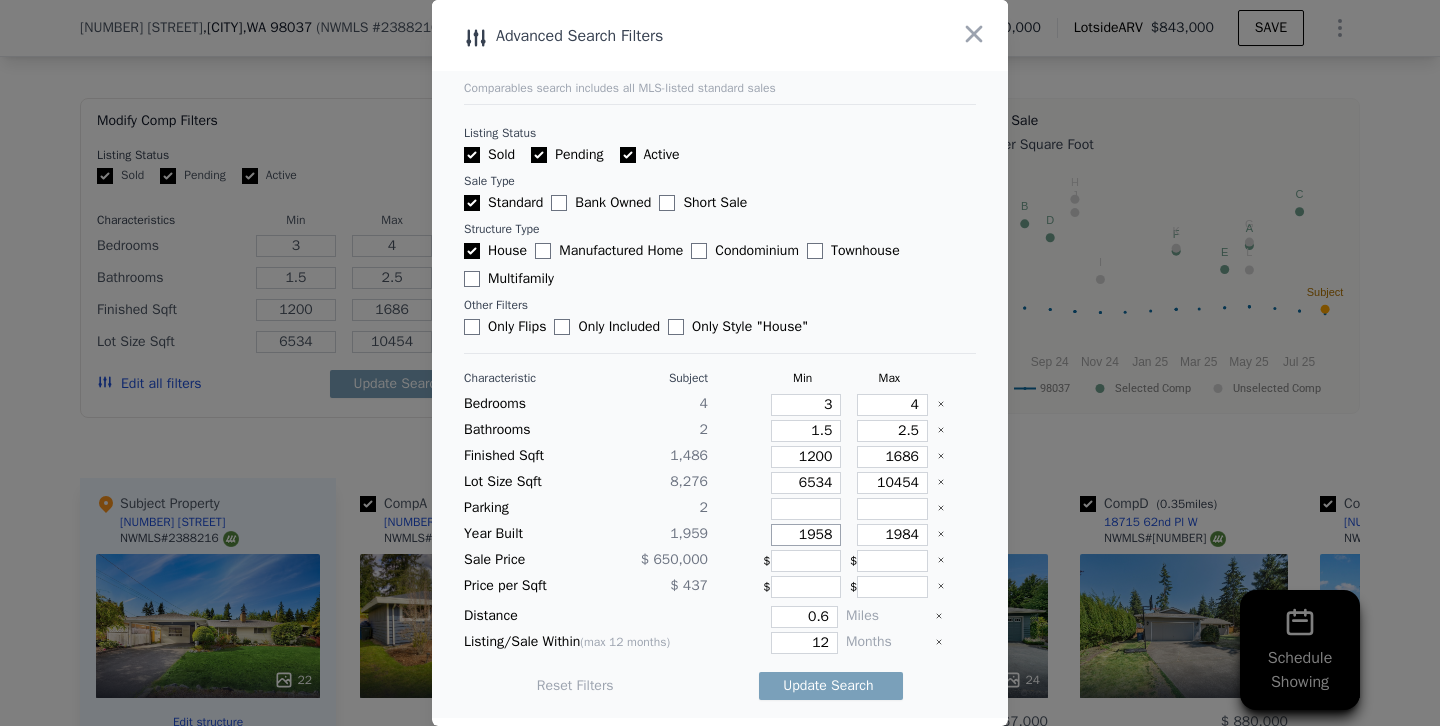 drag, startPoint x: 822, startPoint y: 533, endPoint x: 876, endPoint y: 533, distance: 54 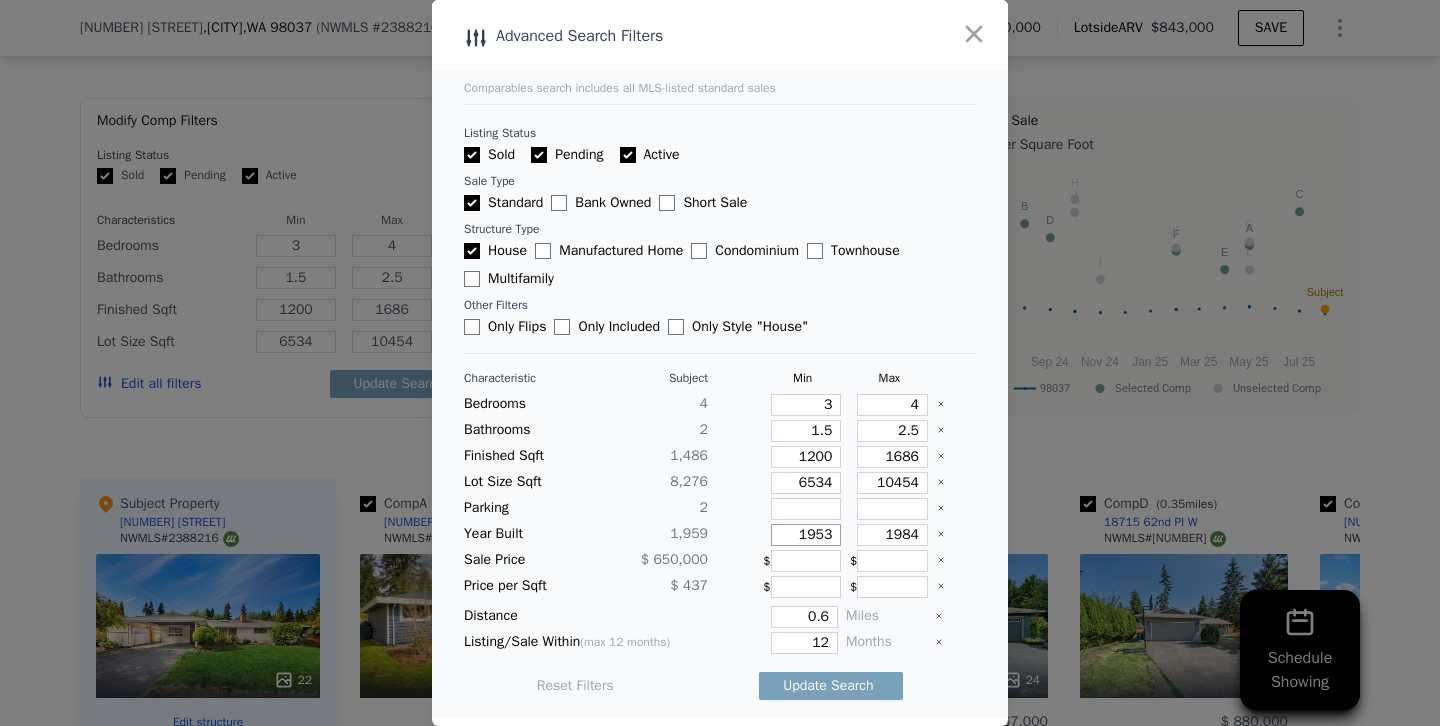type on "1953" 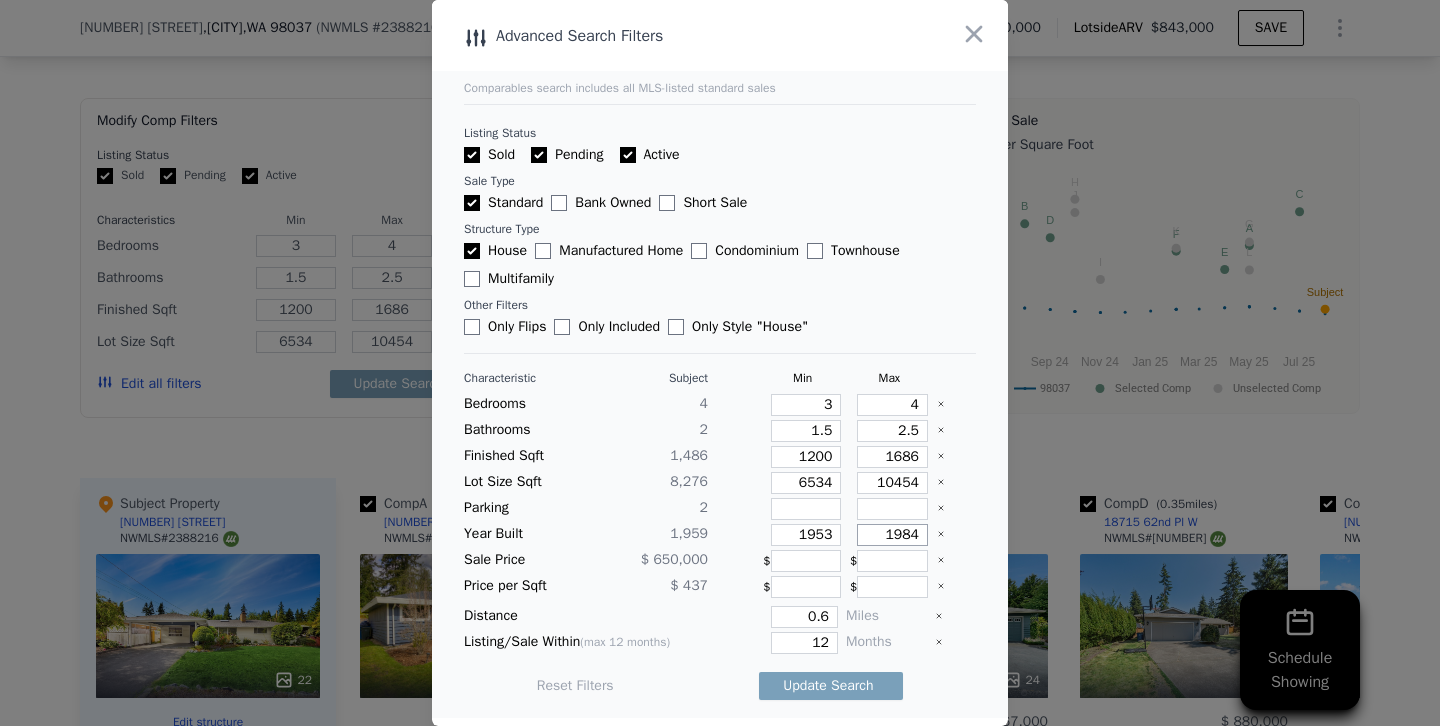 drag, startPoint x: 899, startPoint y: 531, endPoint x: 968, endPoint y: 534, distance: 69.065186 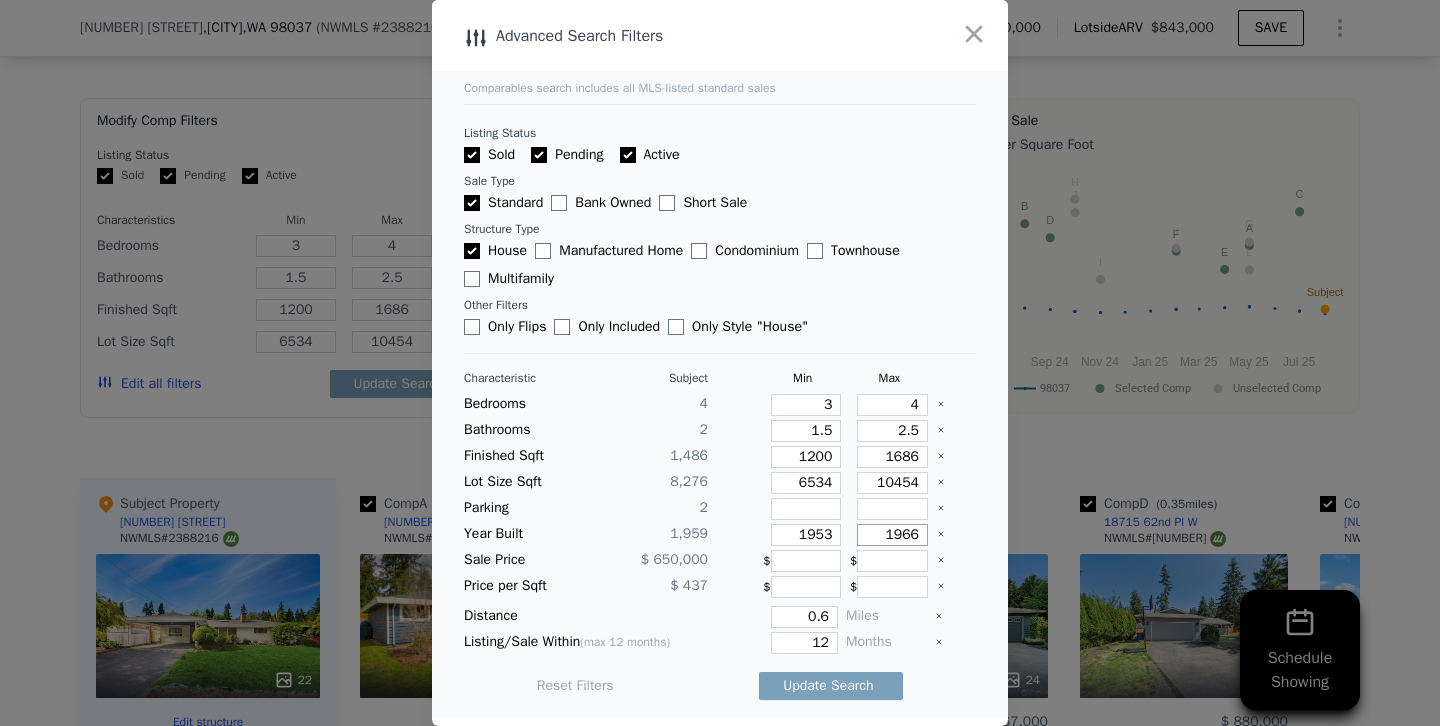 type on "1966" 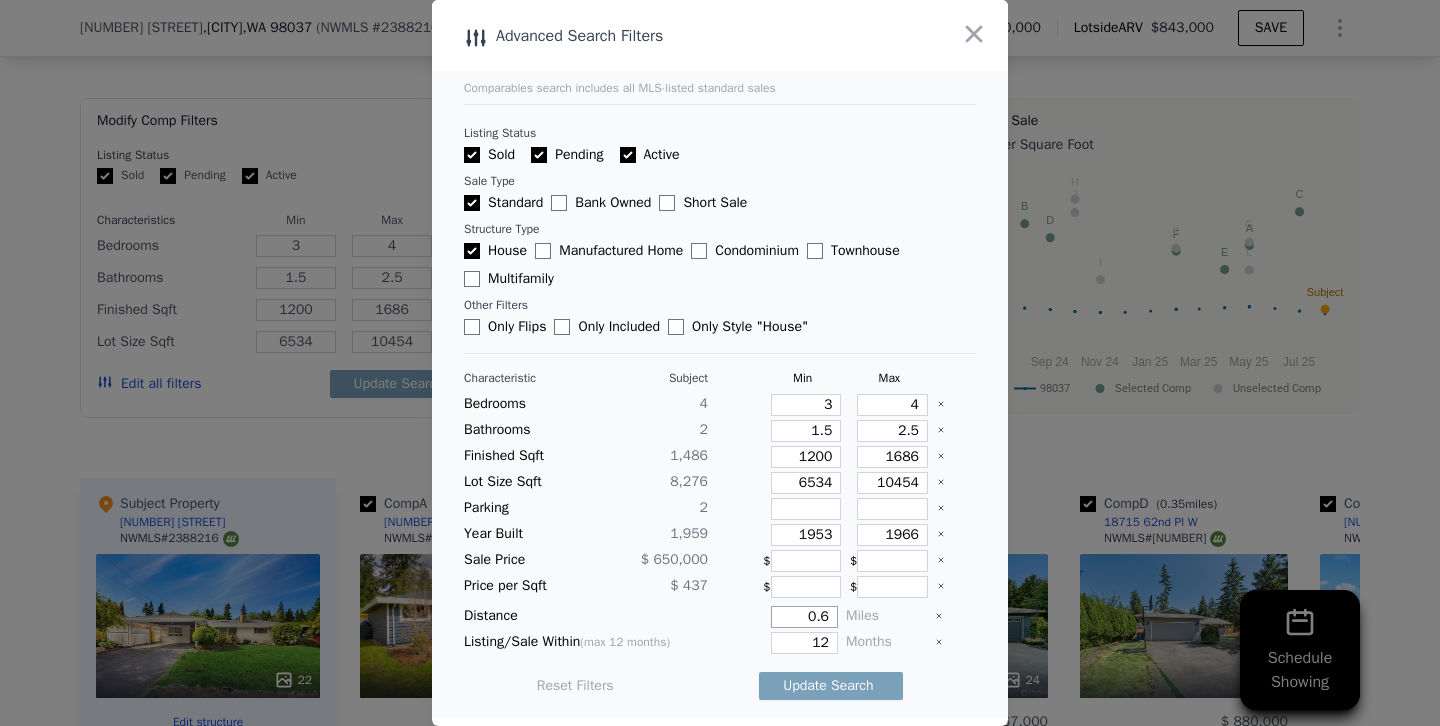 drag, startPoint x: 801, startPoint y: 615, endPoint x: 891, endPoint y: 614, distance: 90.005554 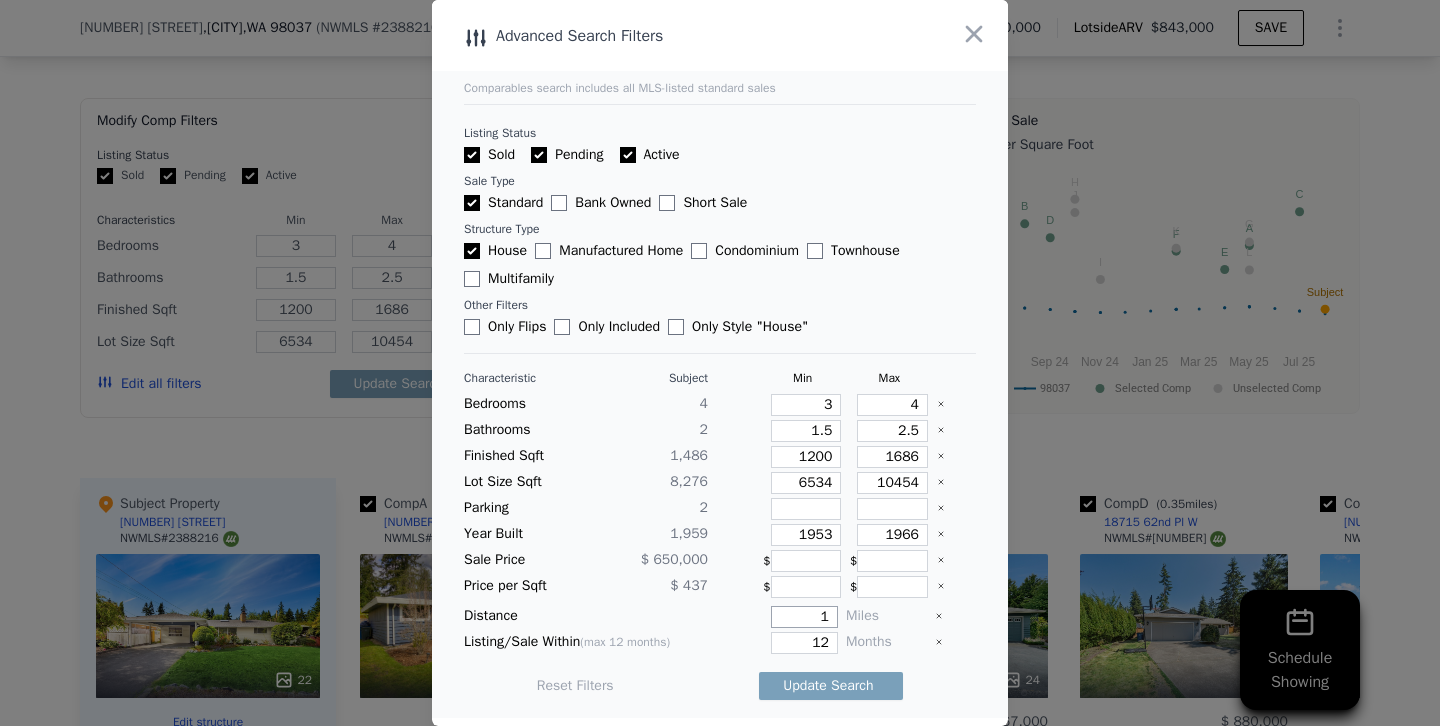 type on "1" 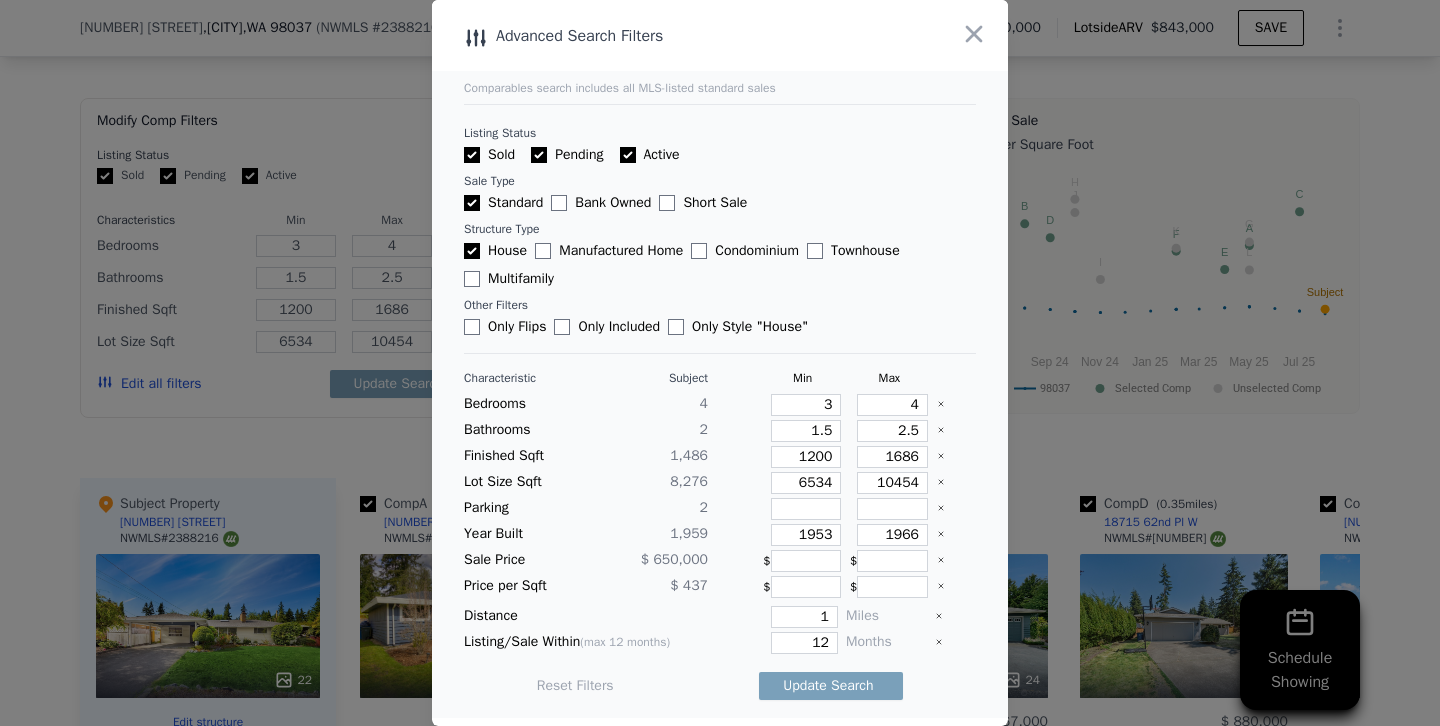 type 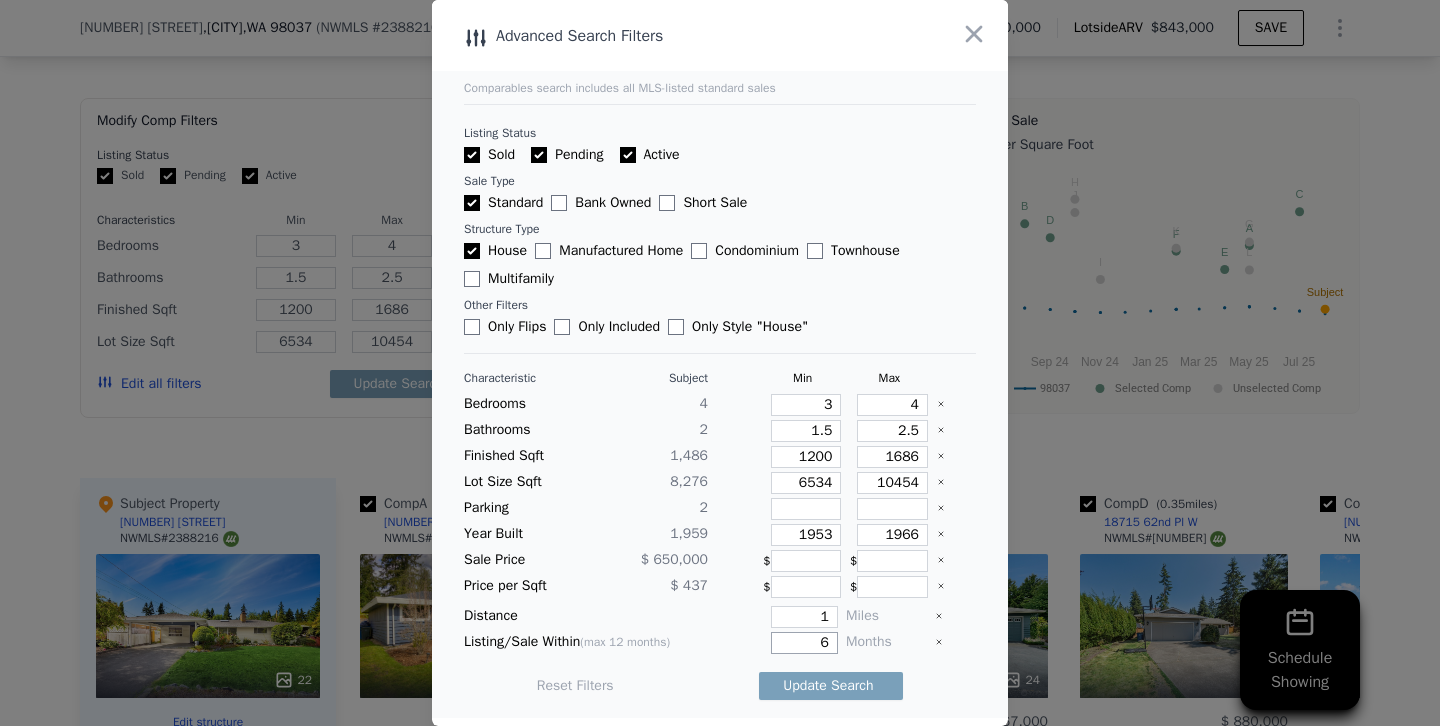 type on "6" 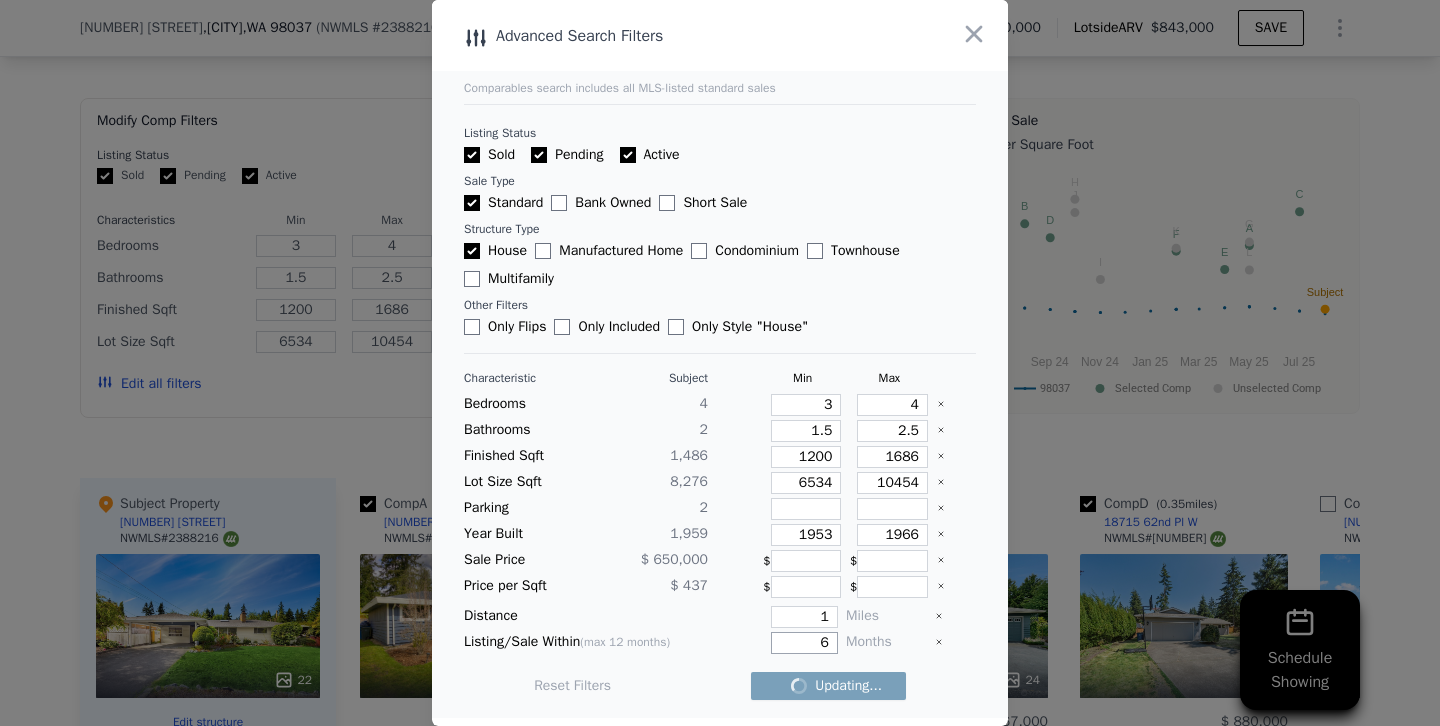 checkbox on "false" 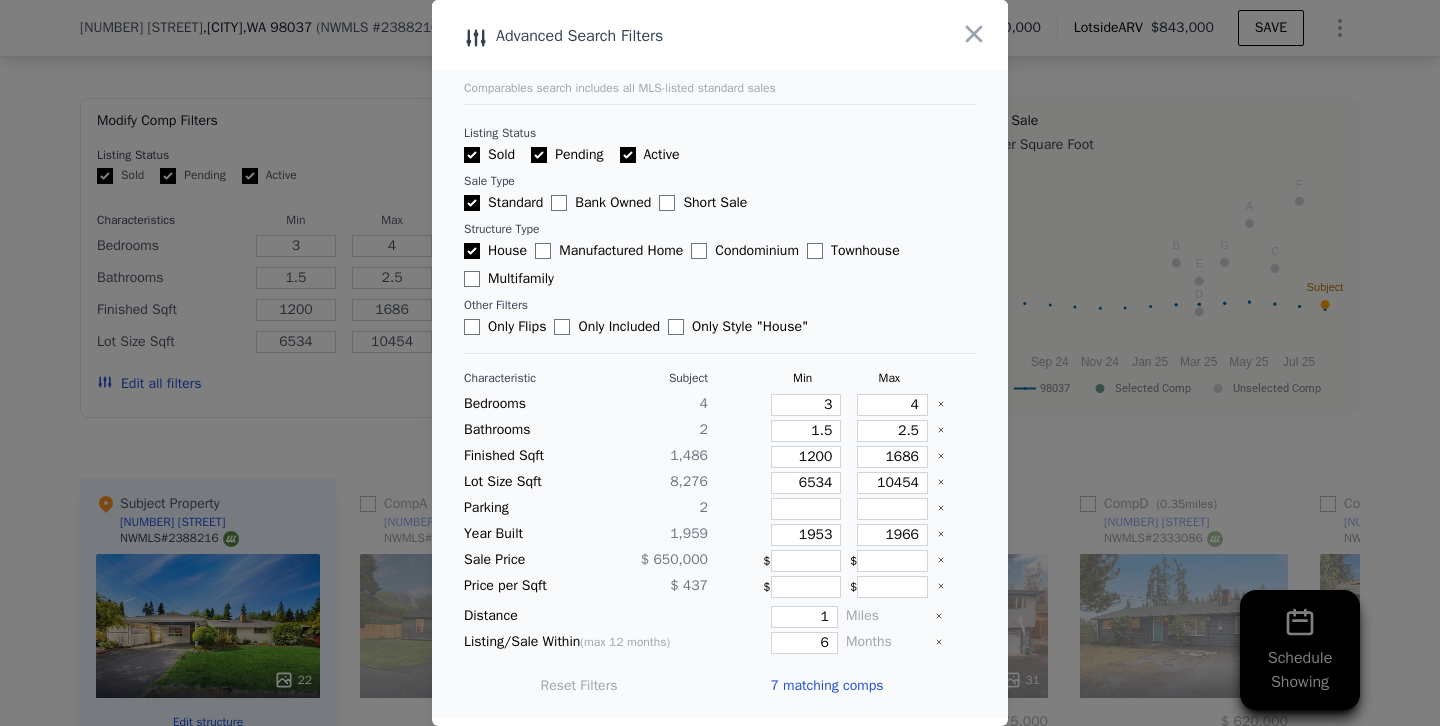 click at bounding box center (720, 363) 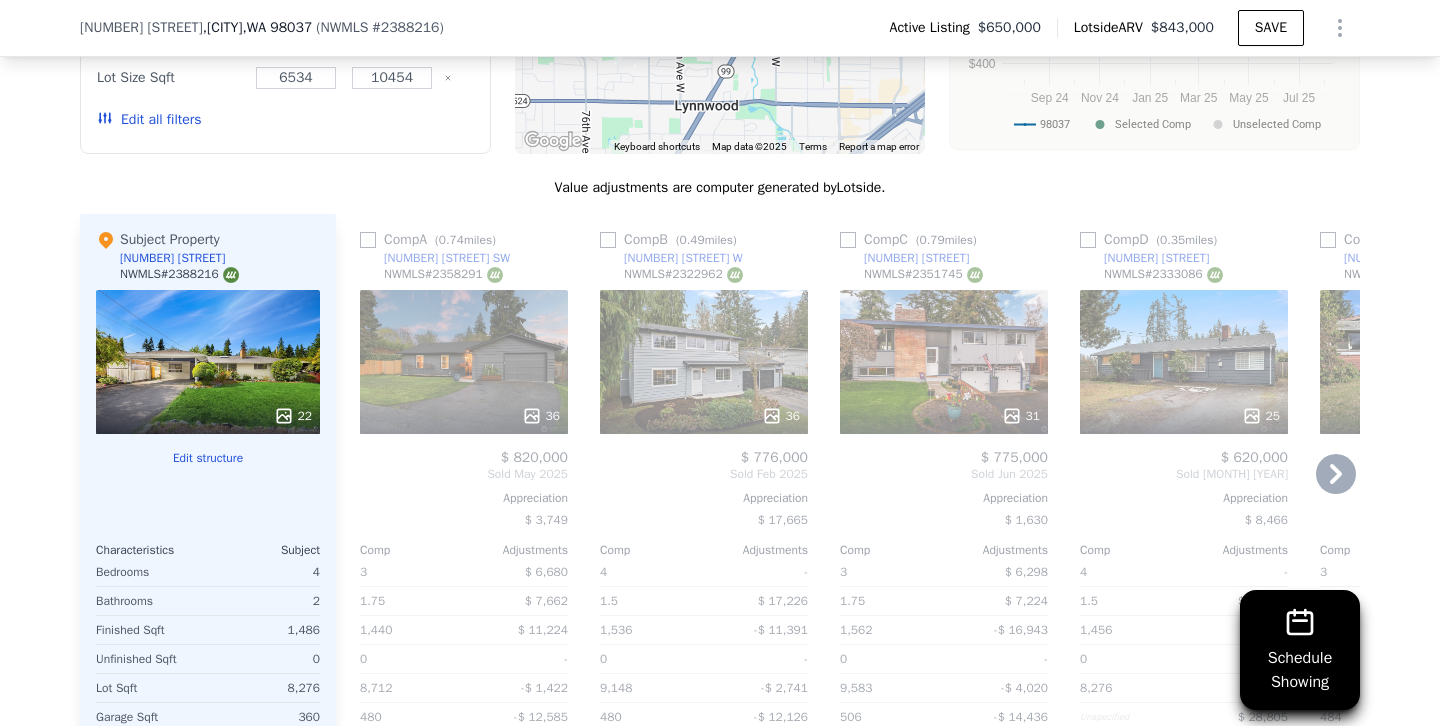 scroll, scrollTop: 2260, scrollLeft: 0, axis: vertical 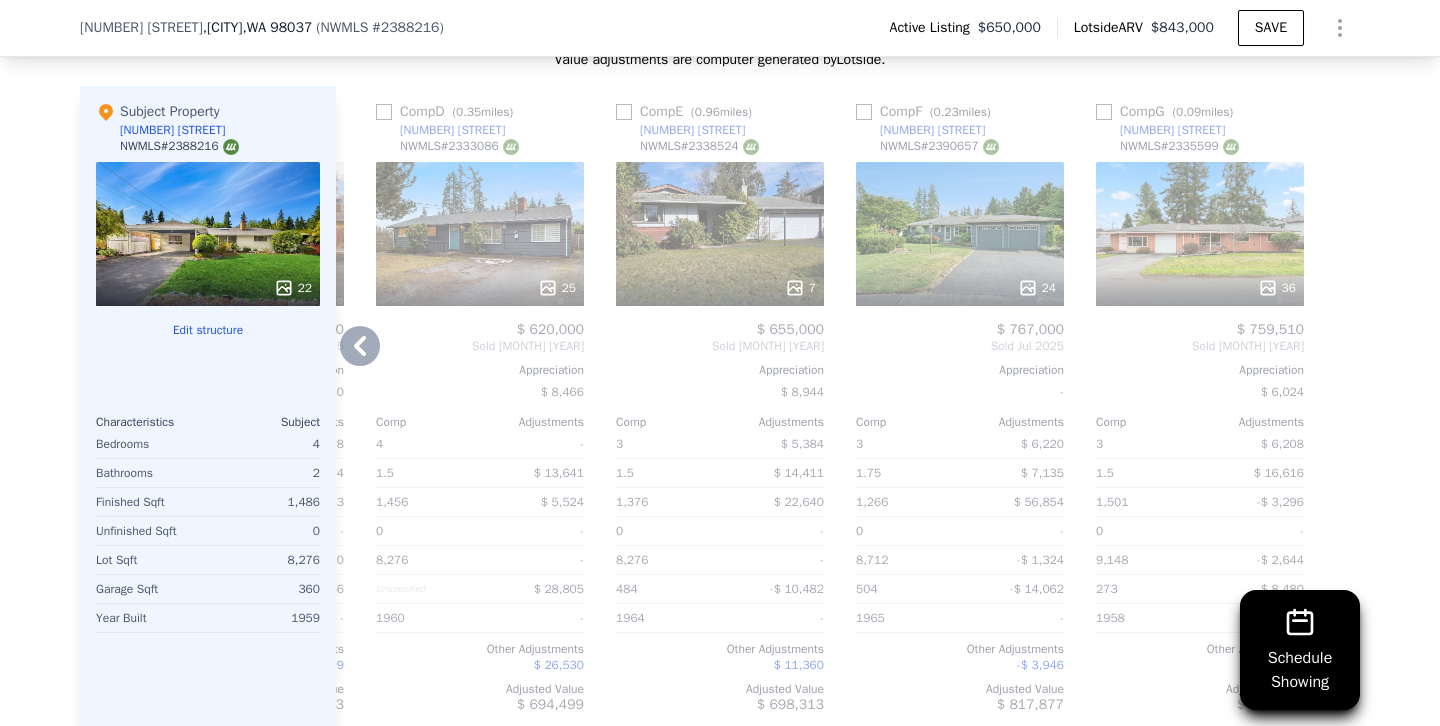click on "24" at bounding box center (960, 234) 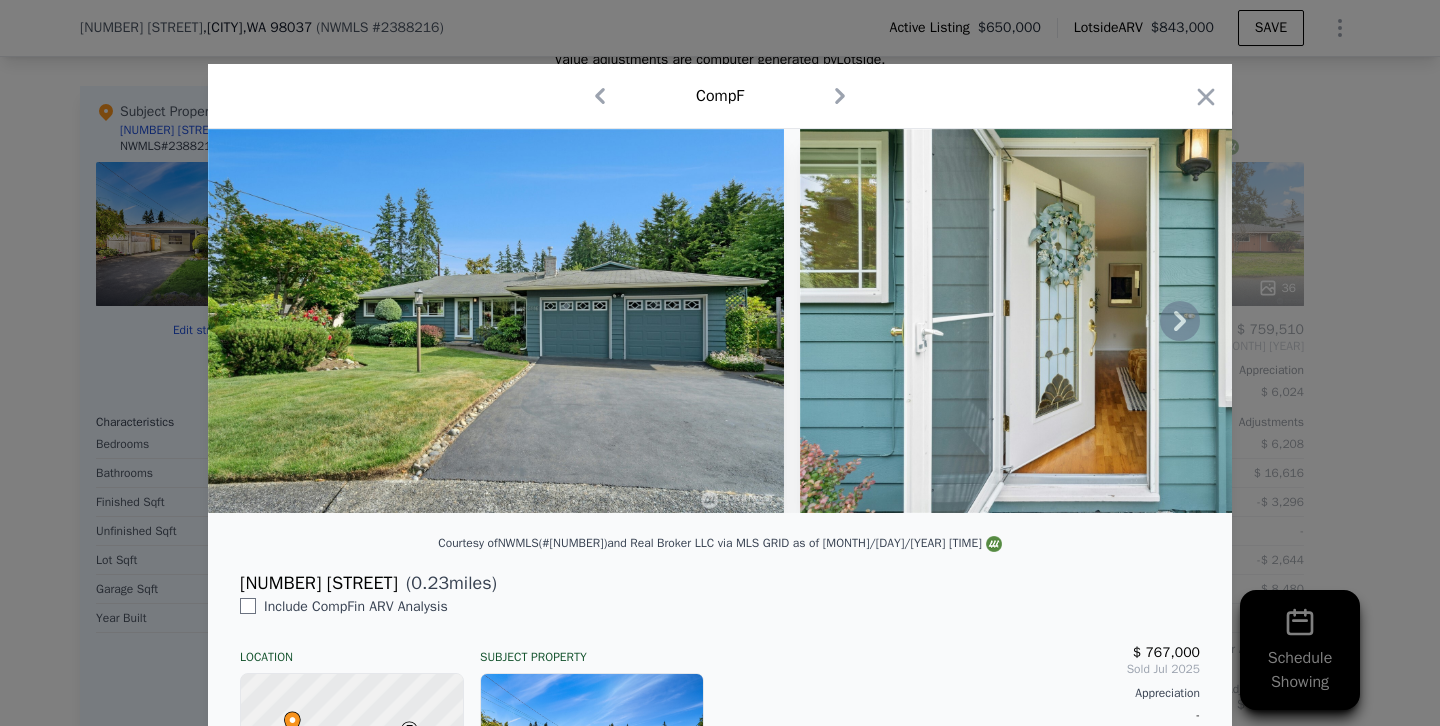 type 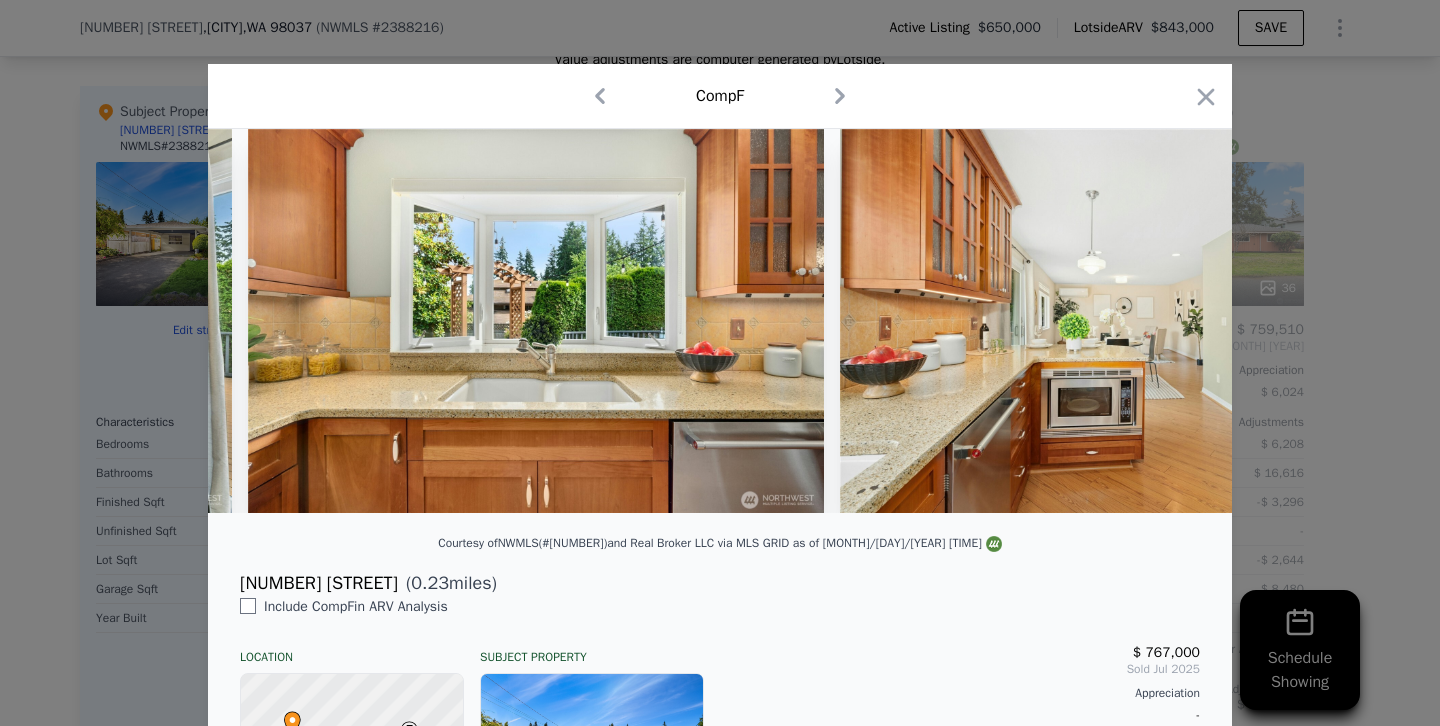 scroll, scrollTop: 0, scrollLeft: 3515, axis: horizontal 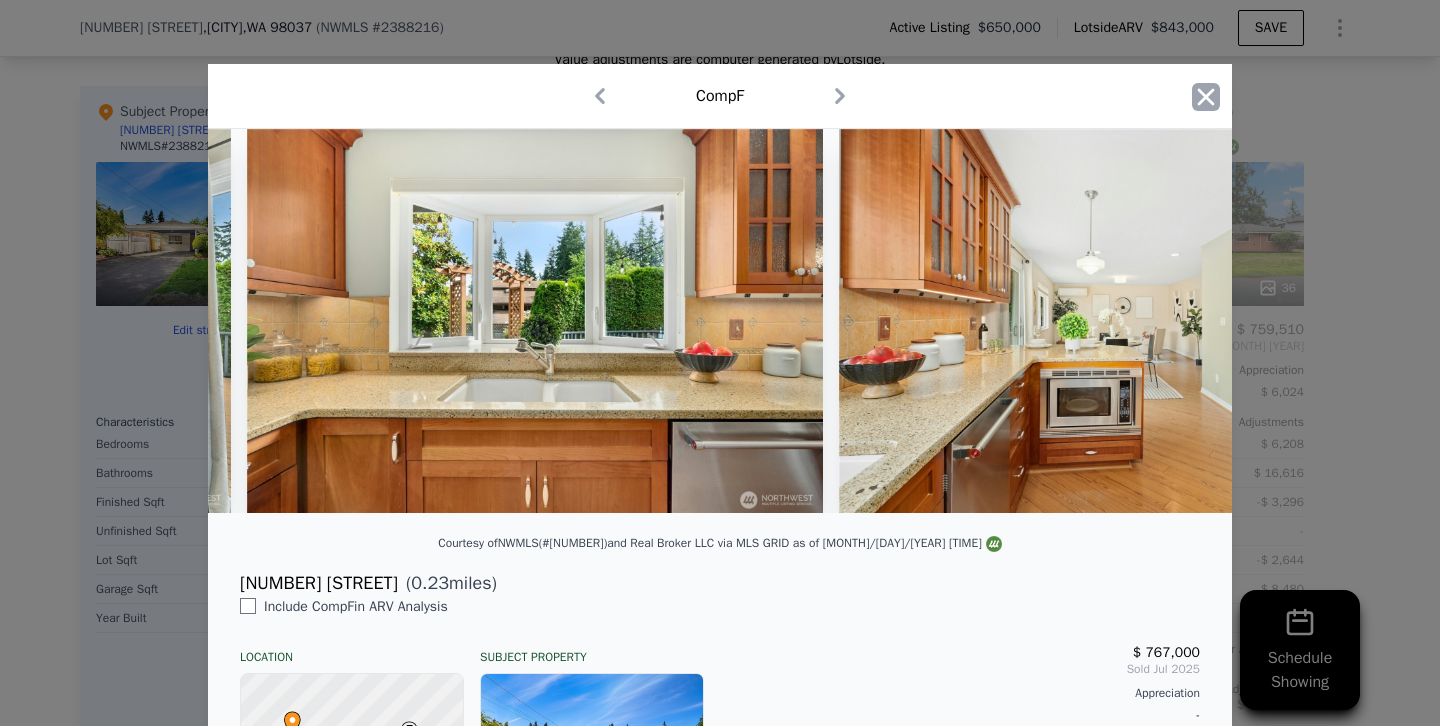 click 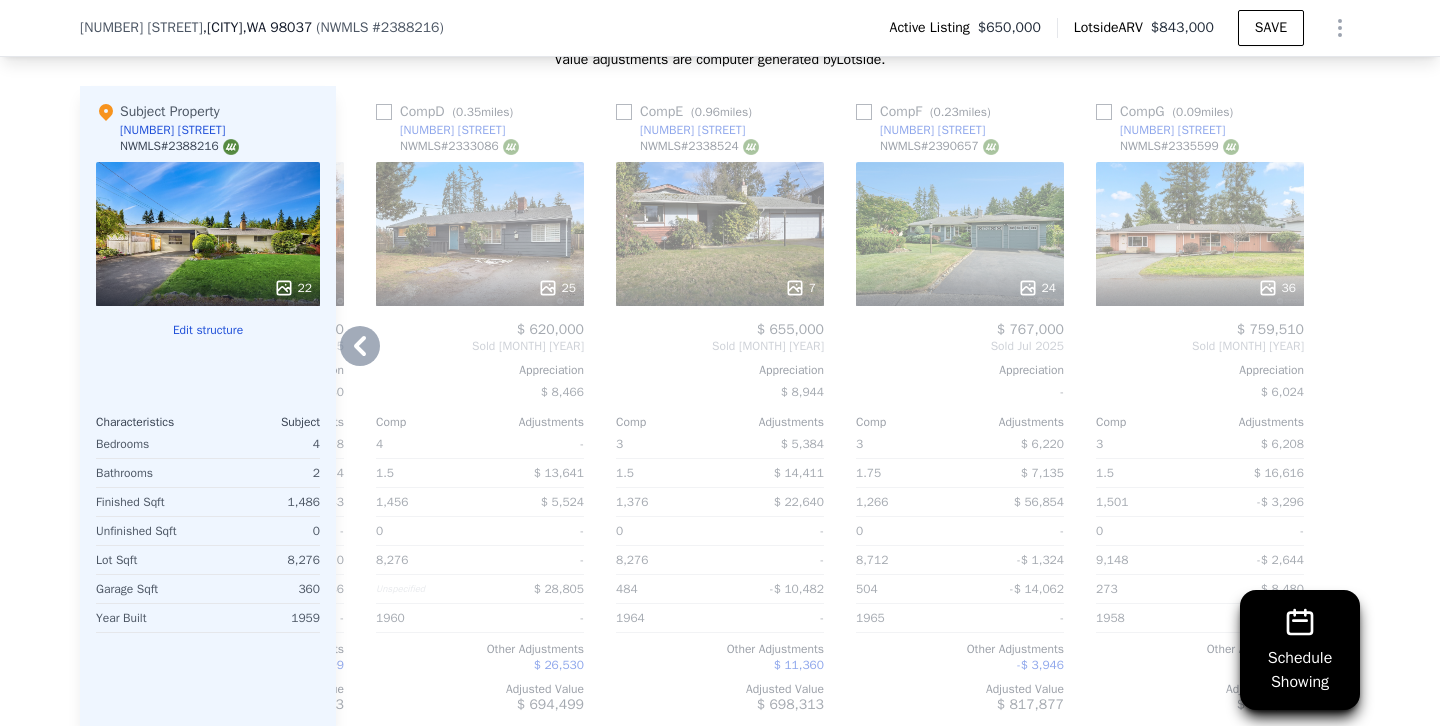 click on "36" at bounding box center [1200, 234] 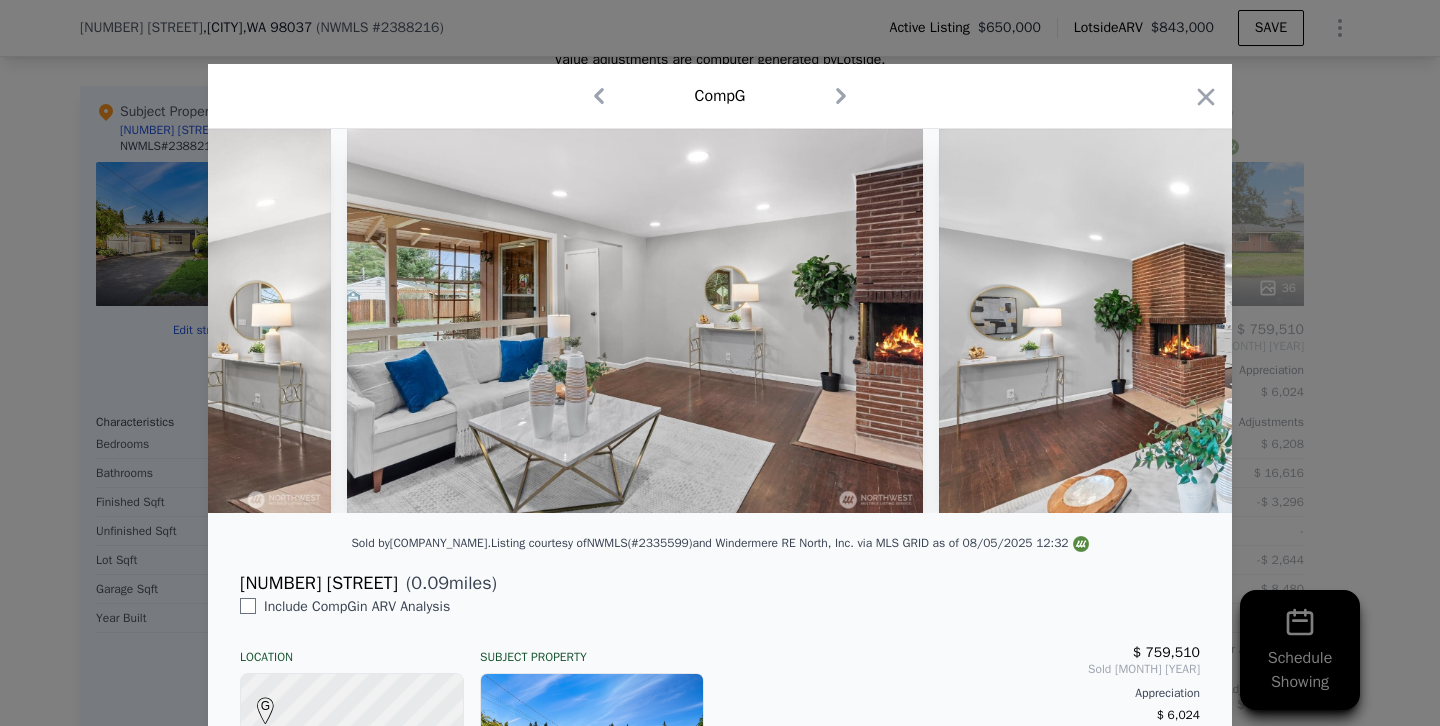 scroll, scrollTop: 0, scrollLeft: 4009, axis: horizontal 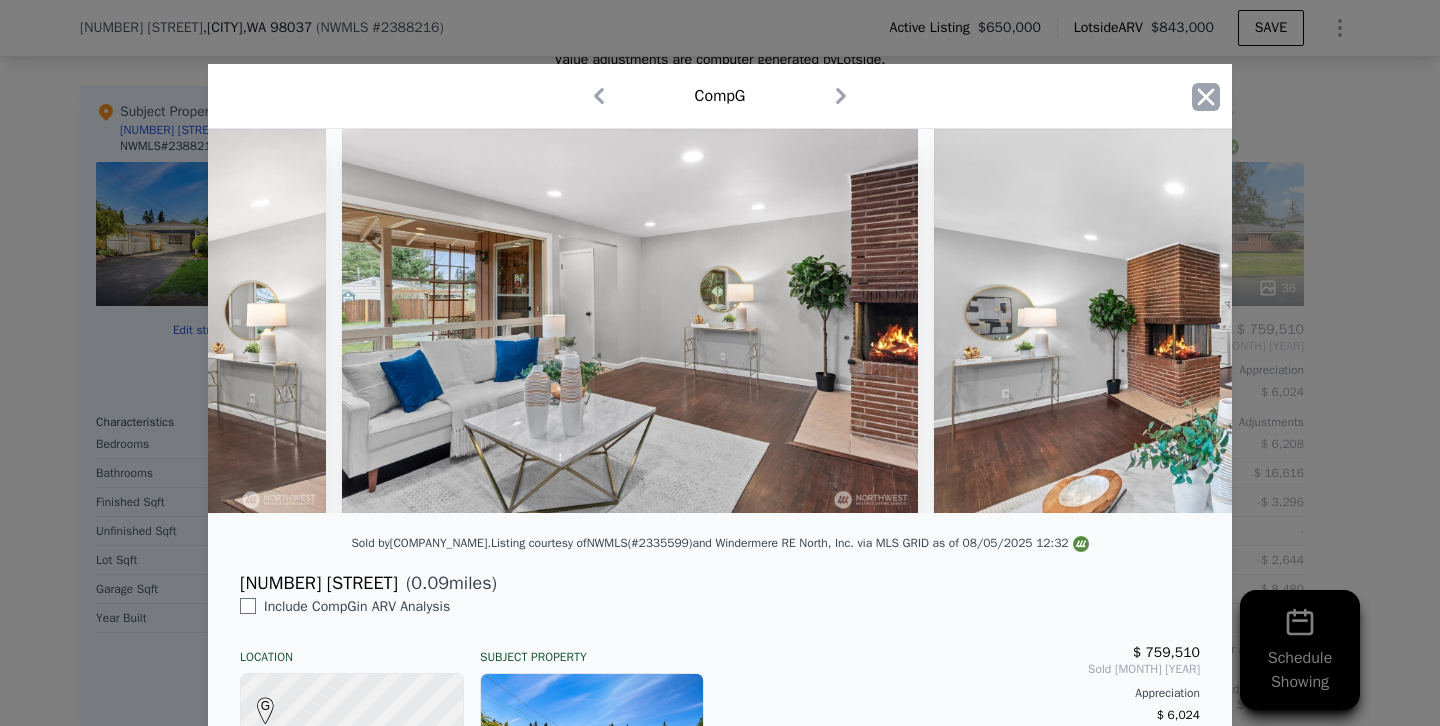 click 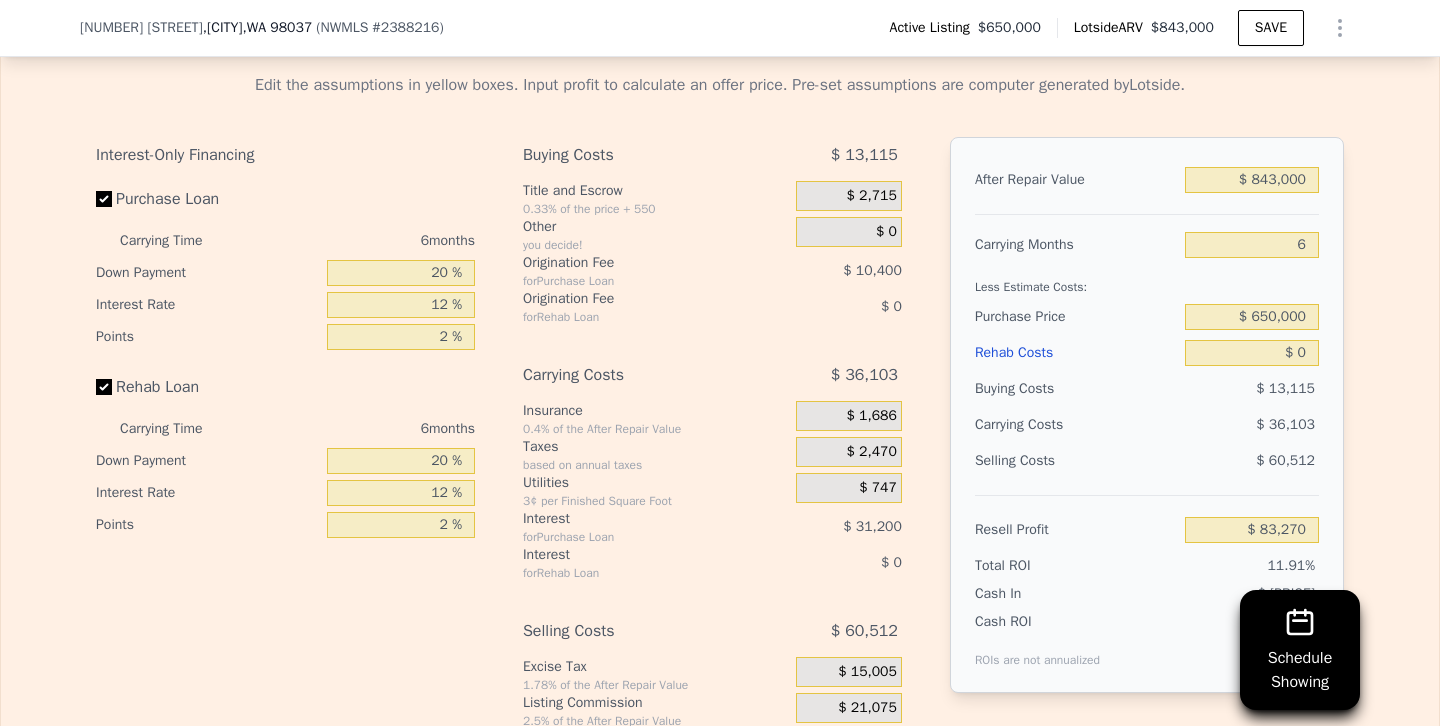 scroll, scrollTop: 3298, scrollLeft: 0, axis: vertical 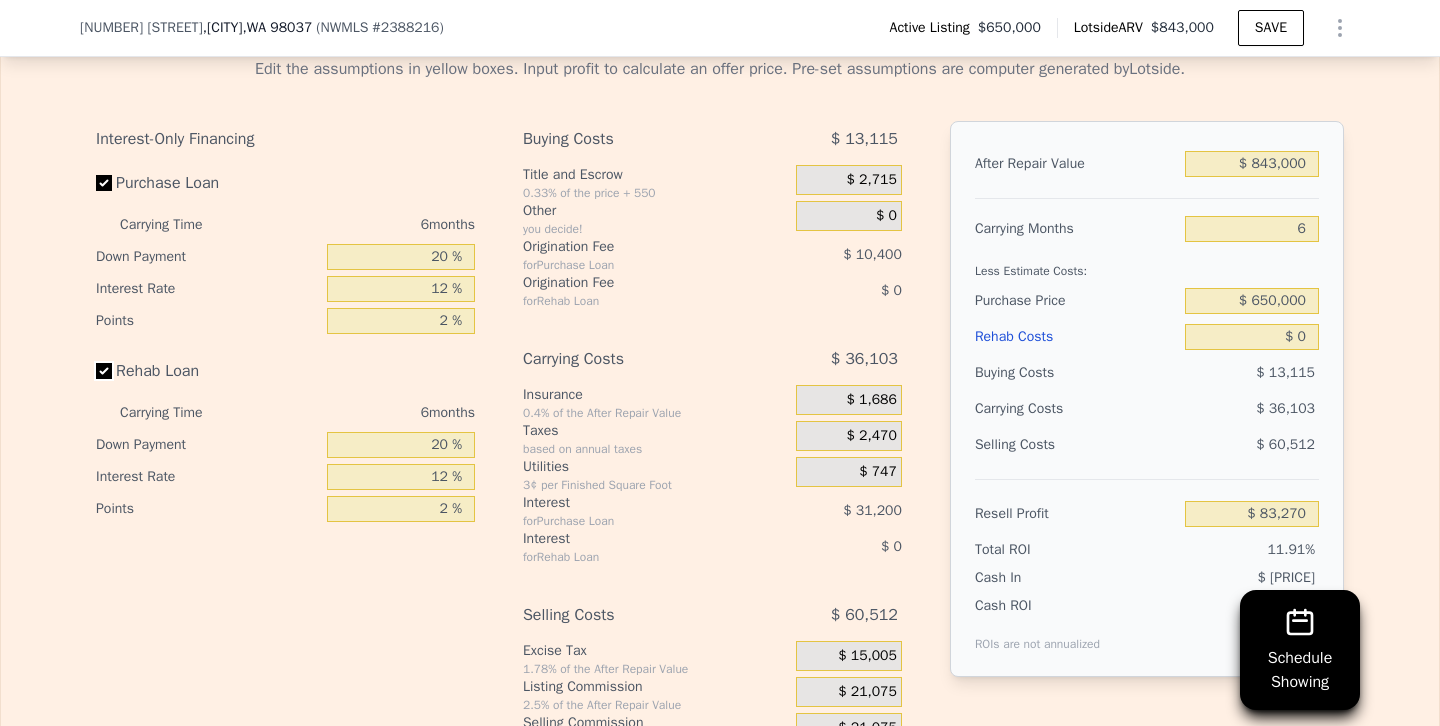 click on "Rehab Loan" at bounding box center (104, 371) 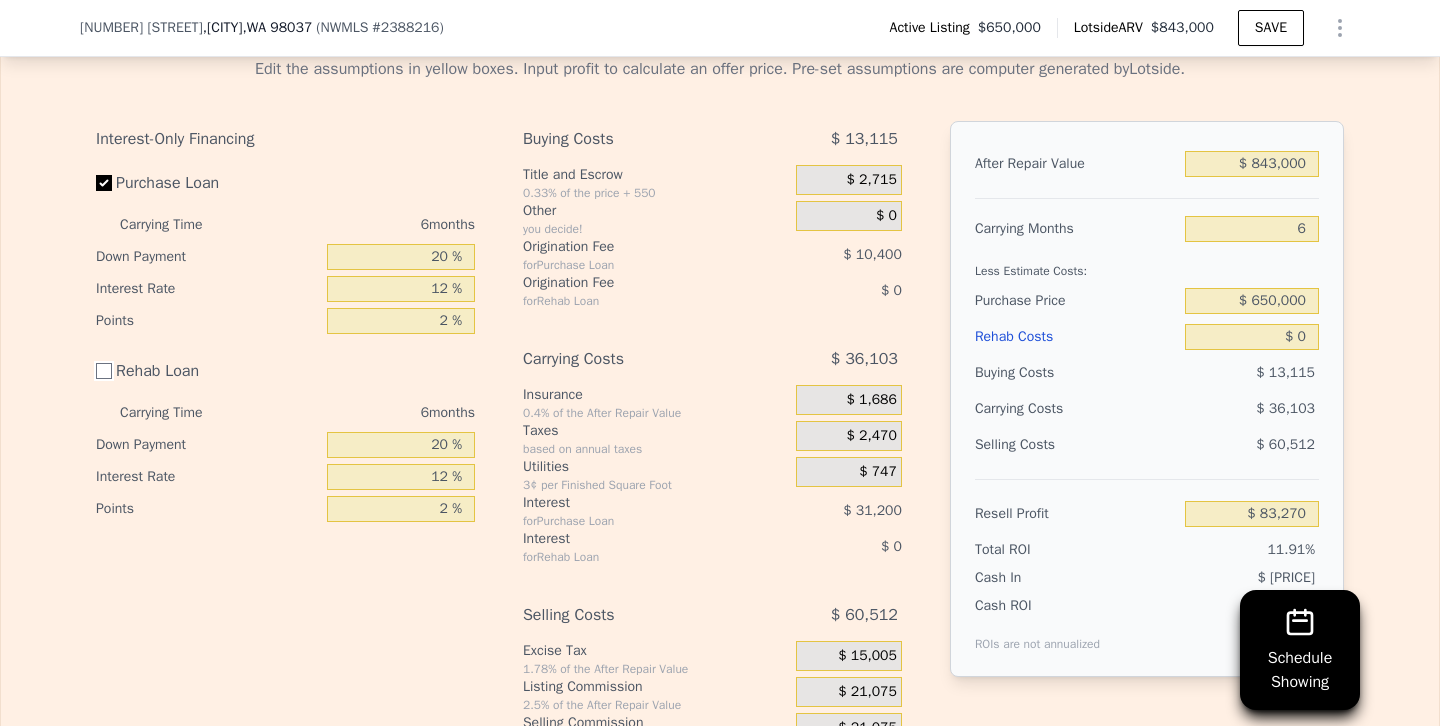 checkbox on "false" 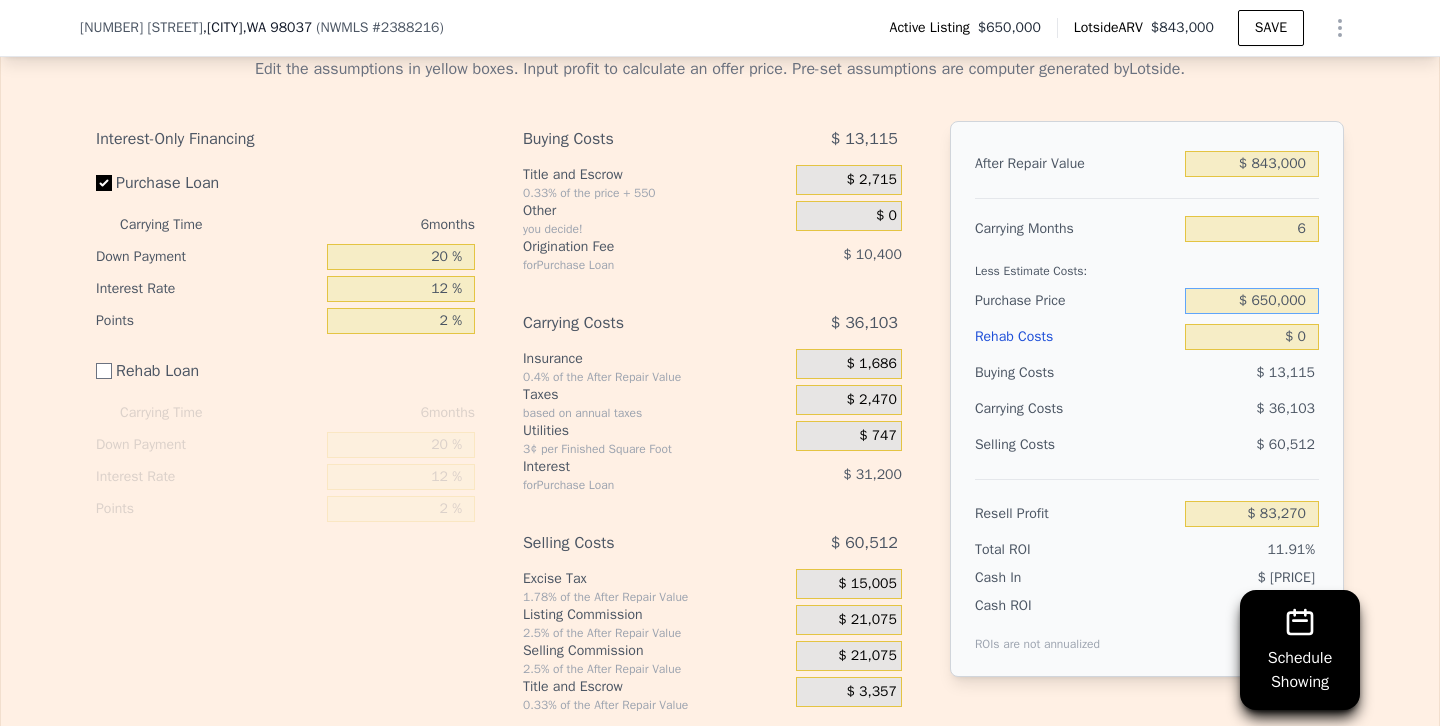click on "$ 650,000" at bounding box center [1252, 301] 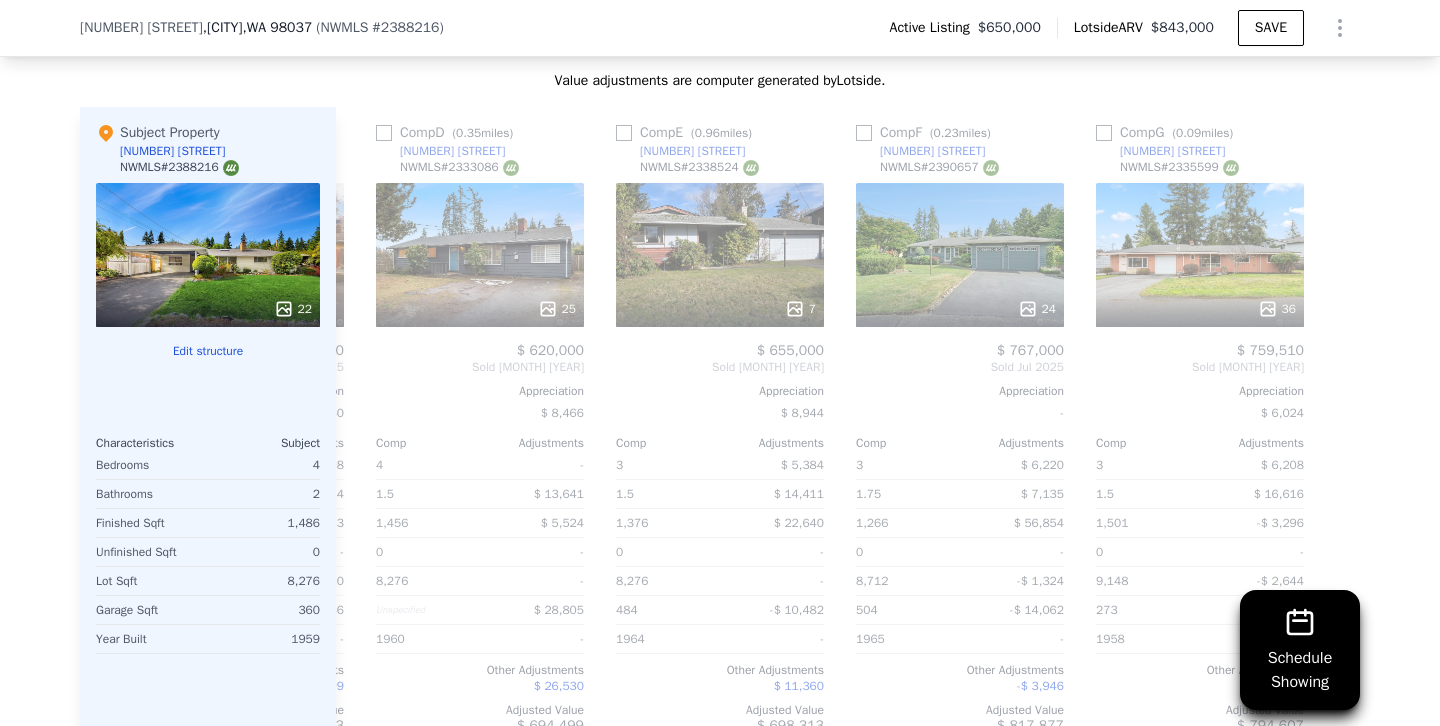 scroll, scrollTop: 2349, scrollLeft: 0, axis: vertical 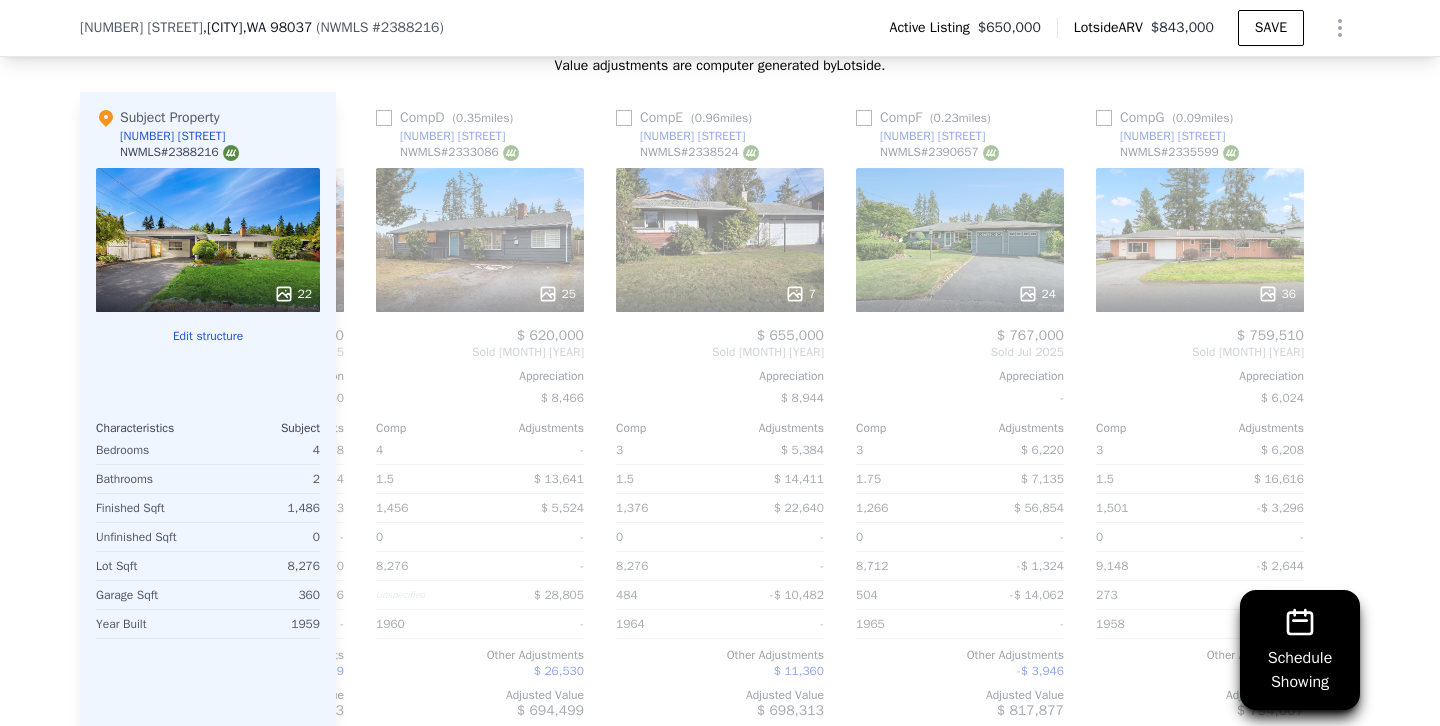 type on "$ 600,000" 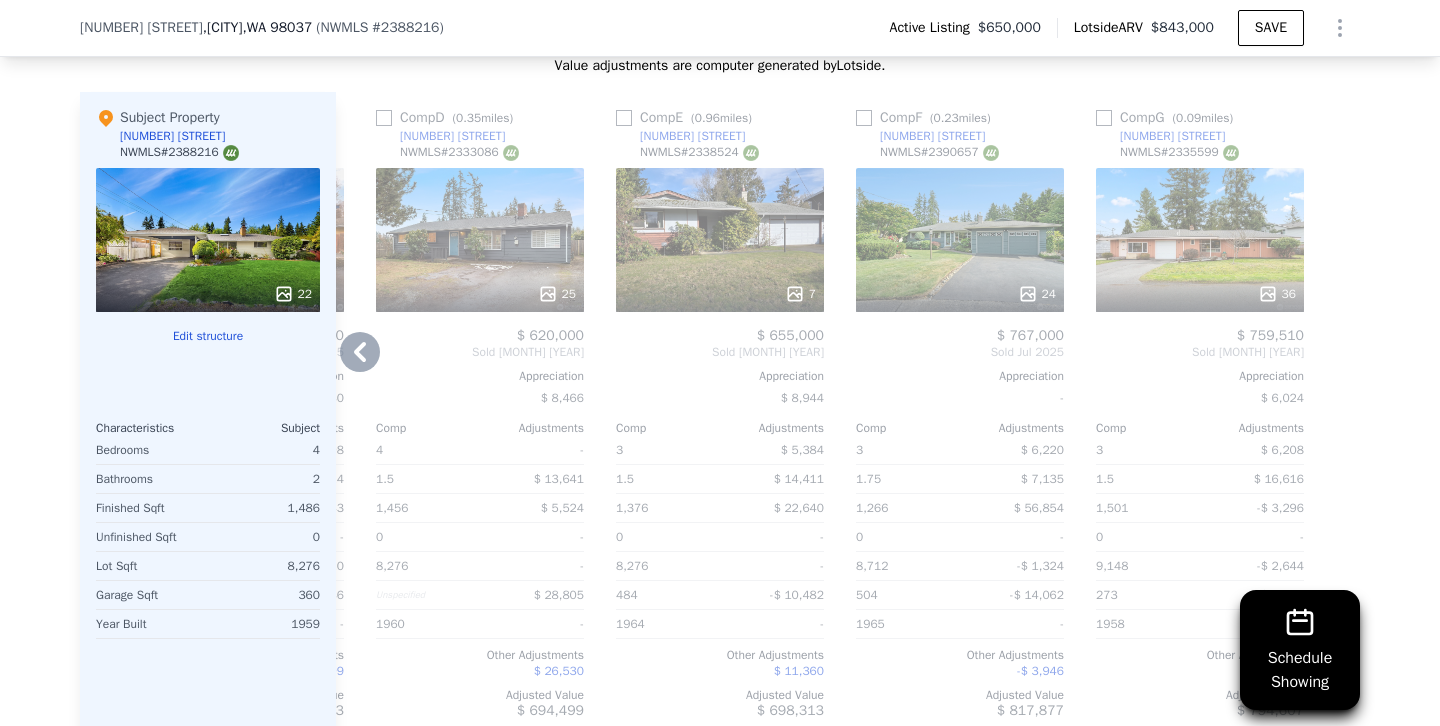 click on "24" at bounding box center (960, 240) 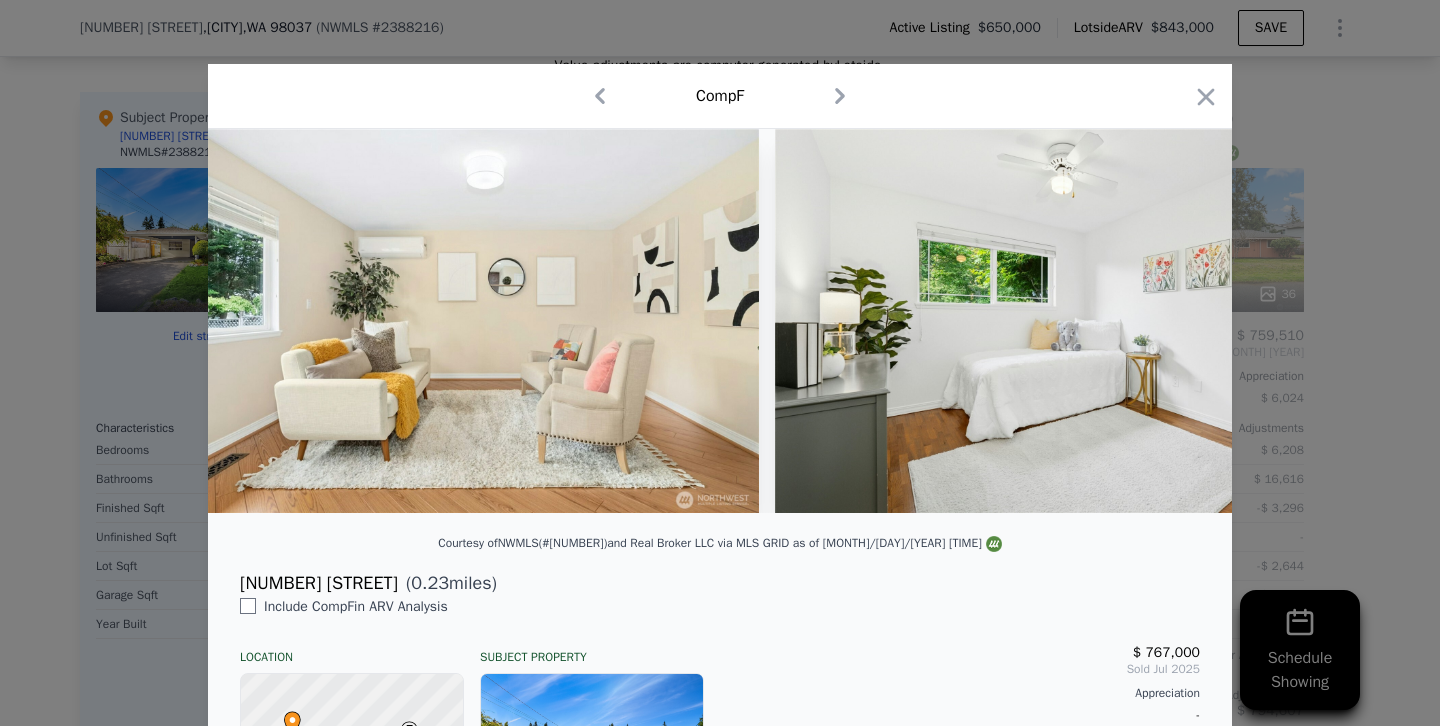 scroll, scrollTop: 0, scrollLeft: 5963, axis: horizontal 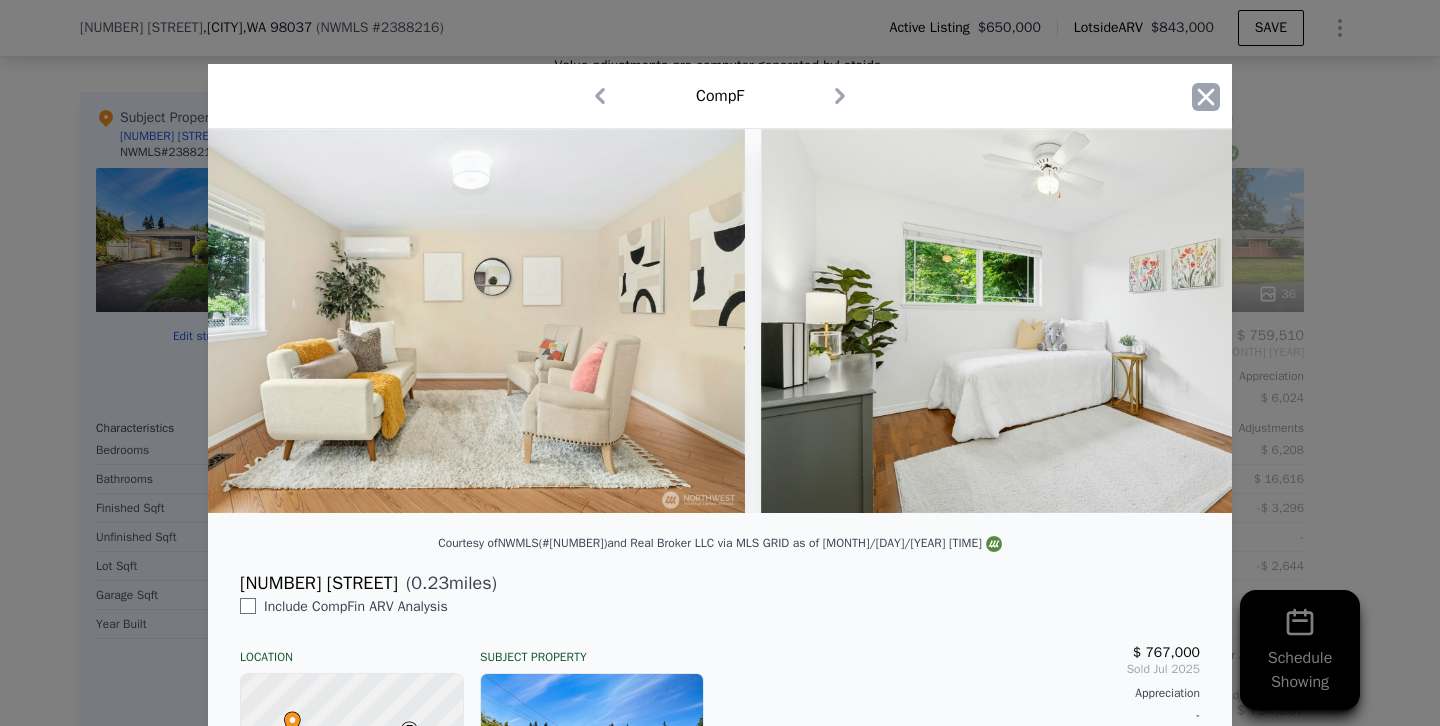 click 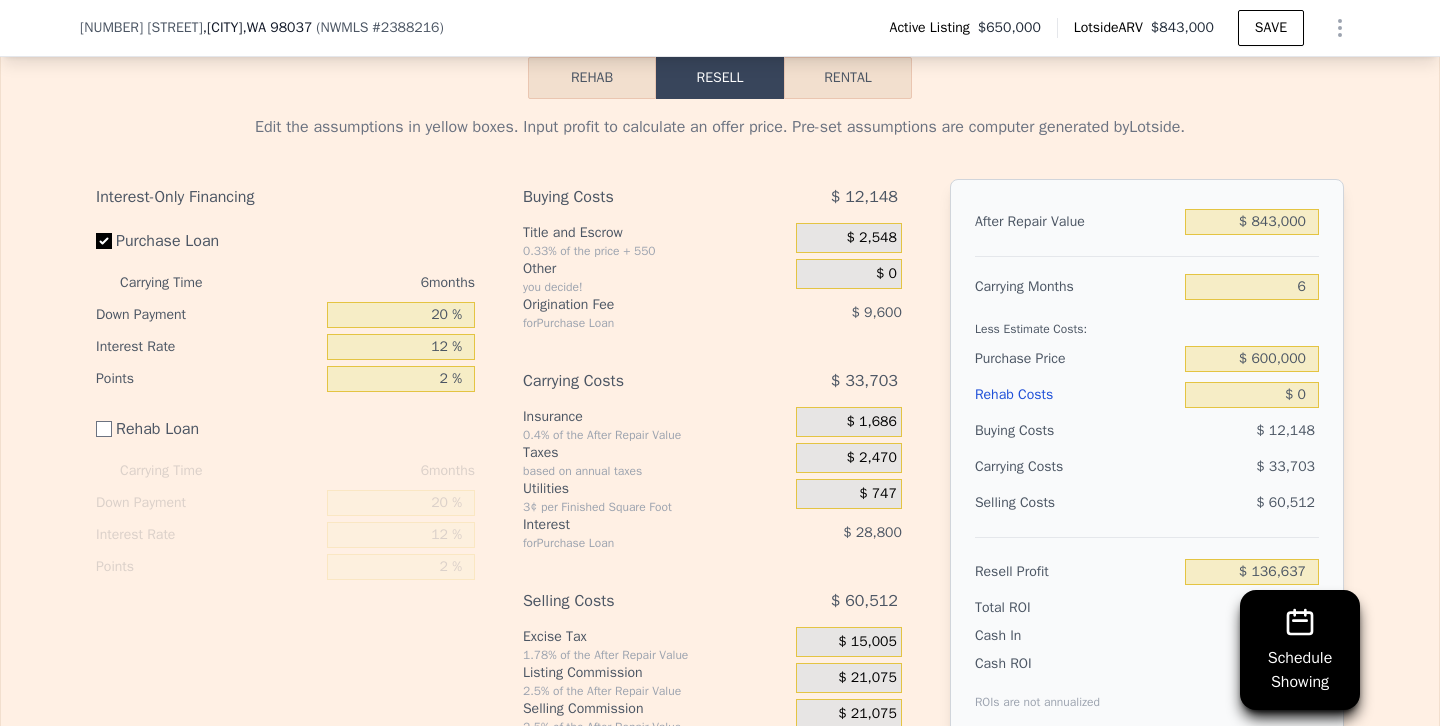 scroll, scrollTop: 3238, scrollLeft: 0, axis: vertical 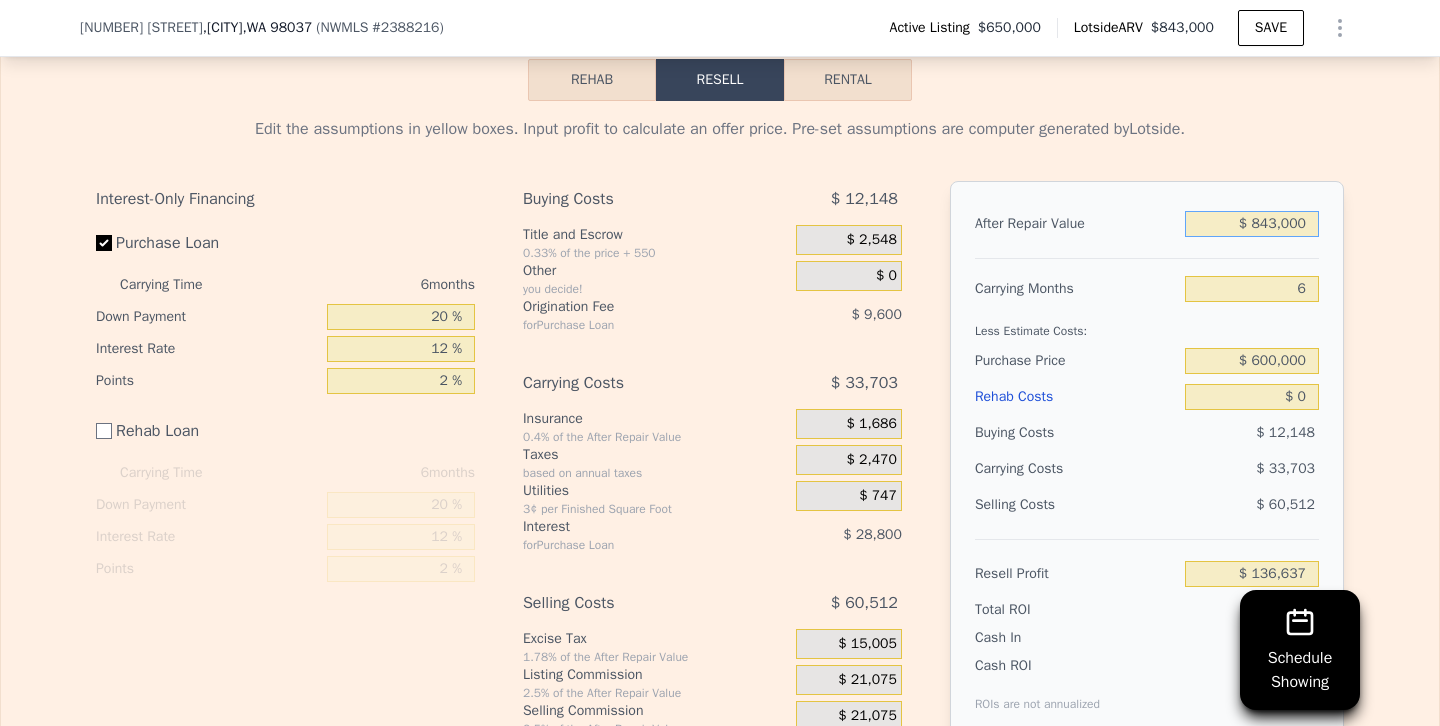 drag, startPoint x: 1249, startPoint y: 221, endPoint x: 1366, endPoint y: 222, distance: 117.00427 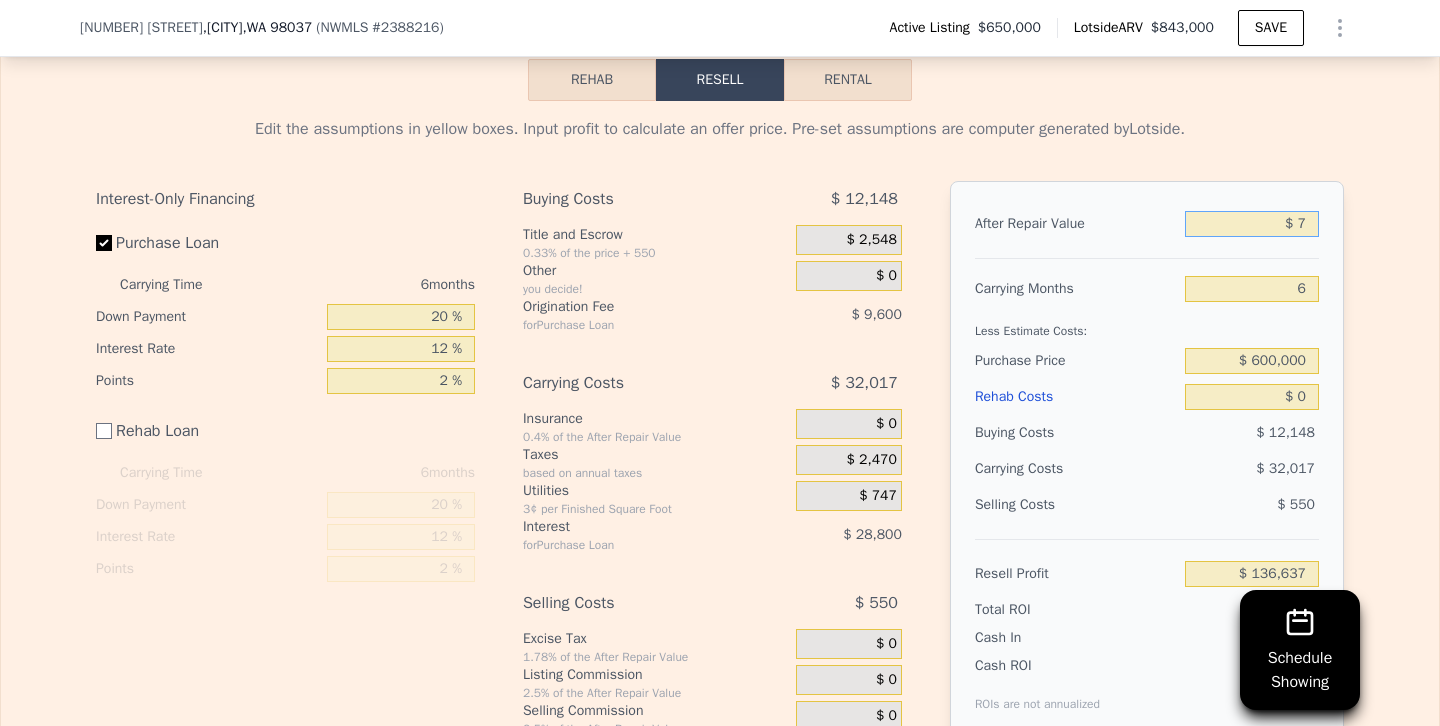 type on "-$ 644,708" 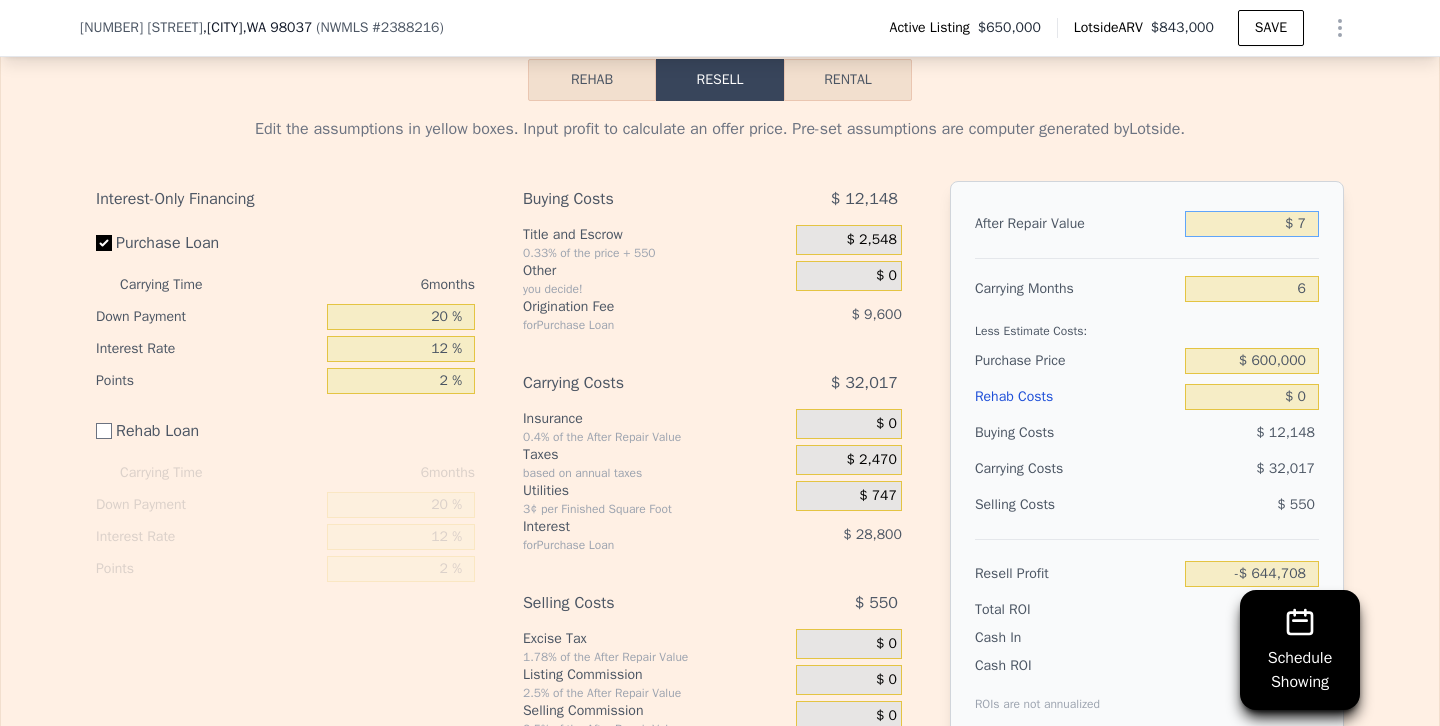 type on "$ 77" 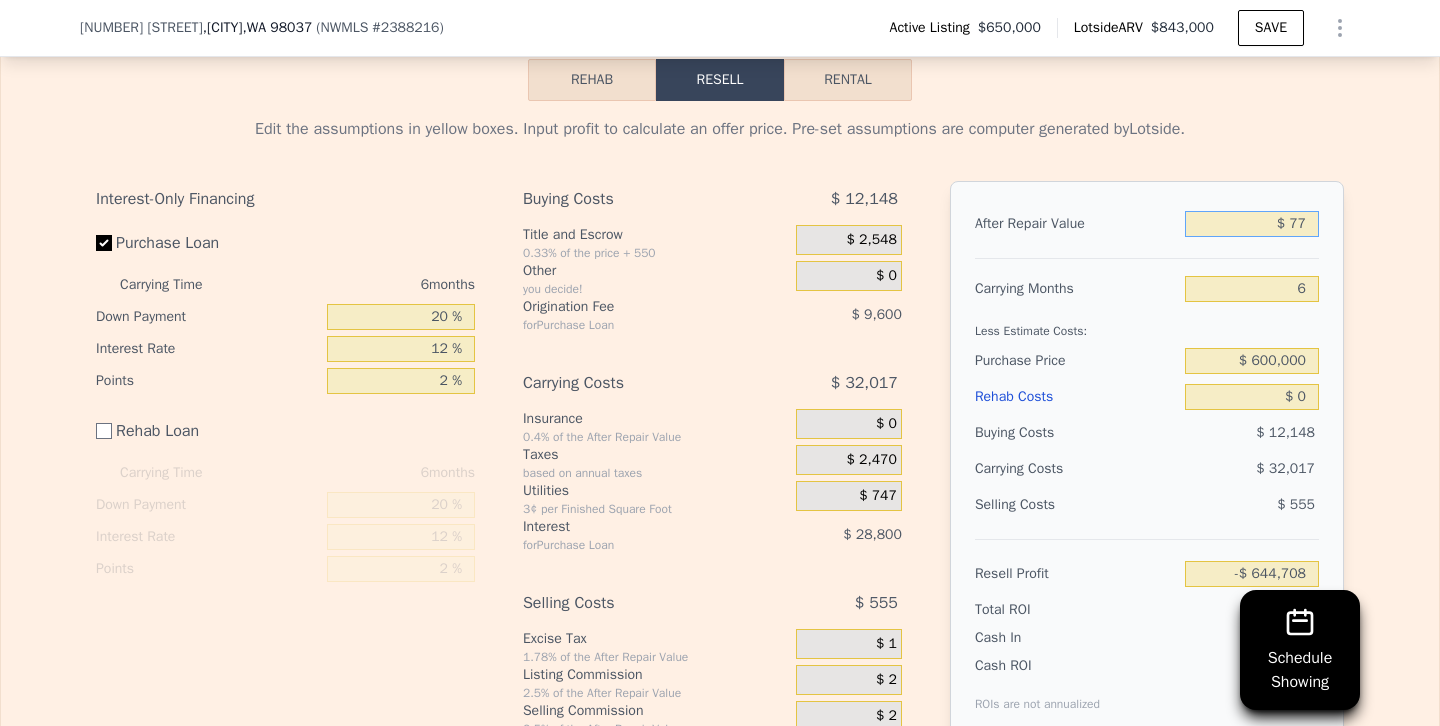 type on "-$ 644,643" 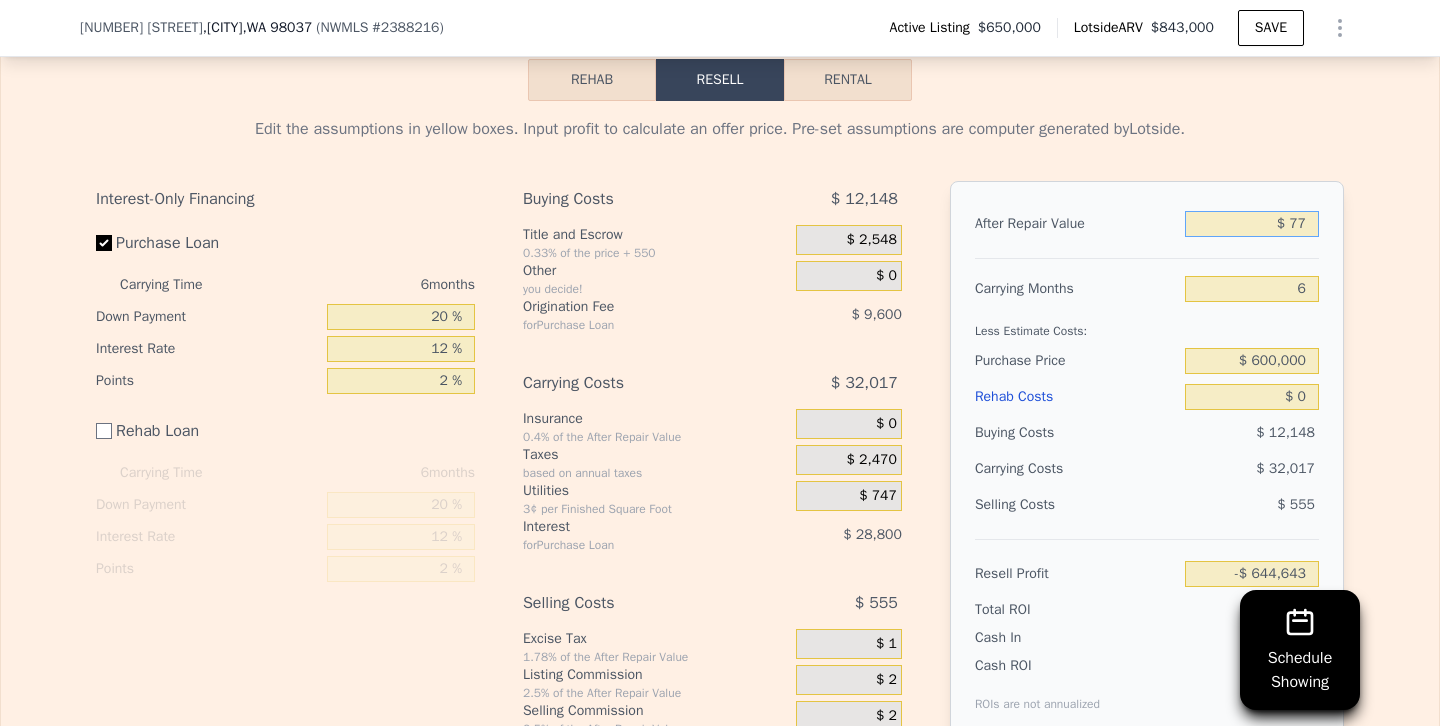 type on "$ 770" 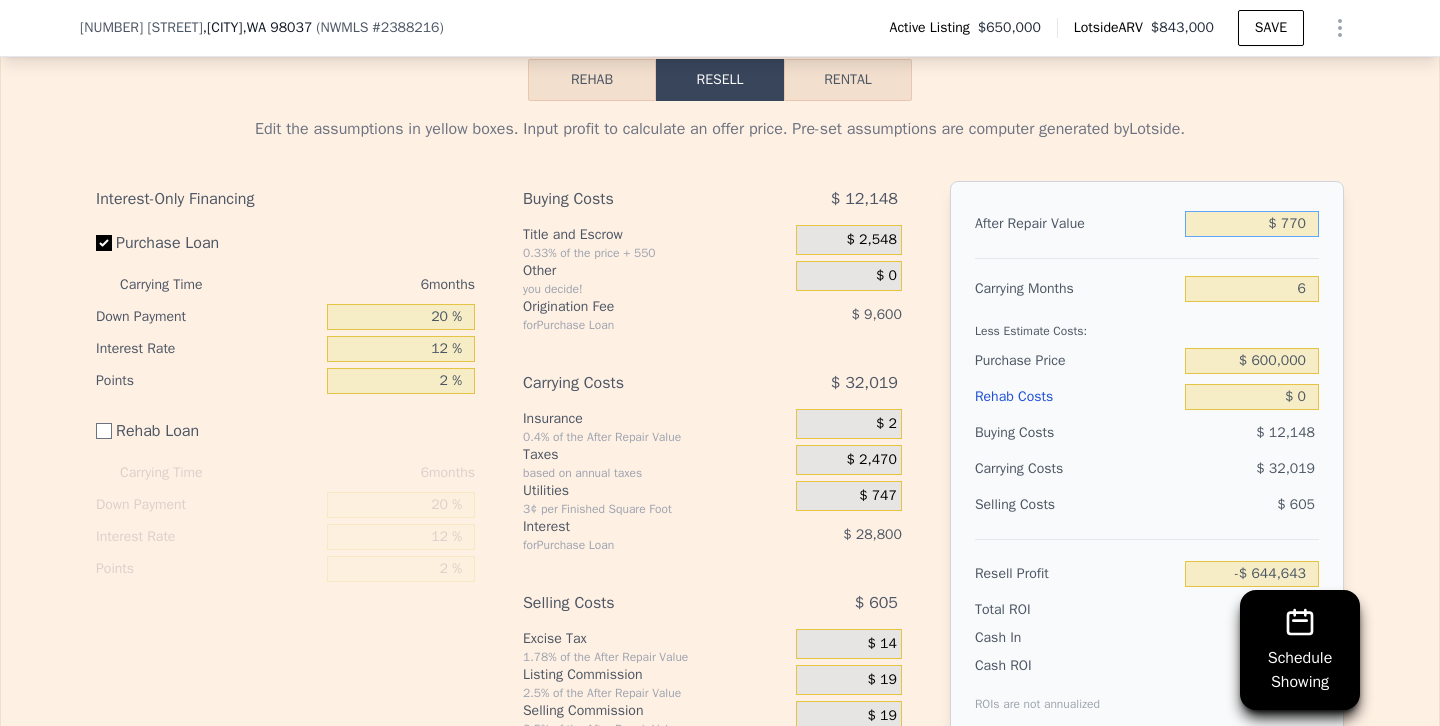 type on "-$ 644,002" 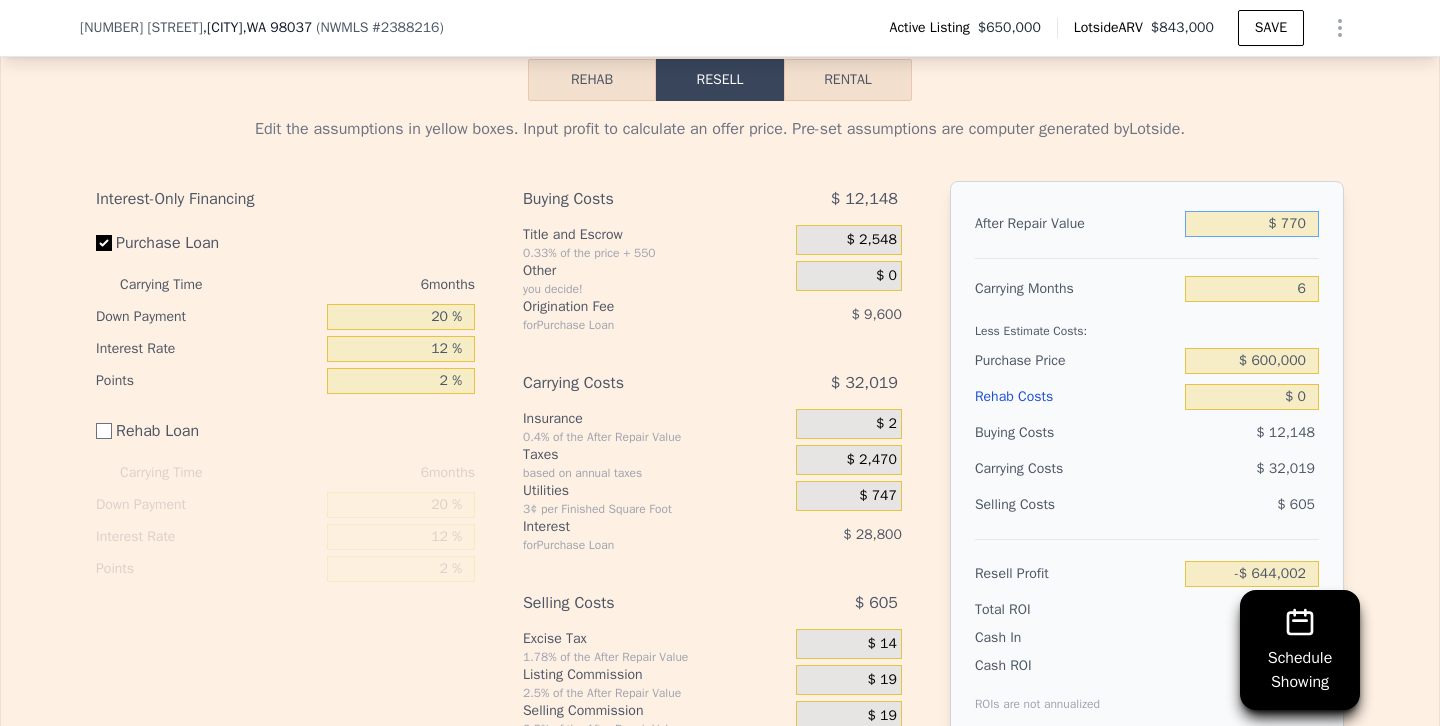type on "$ 7,700" 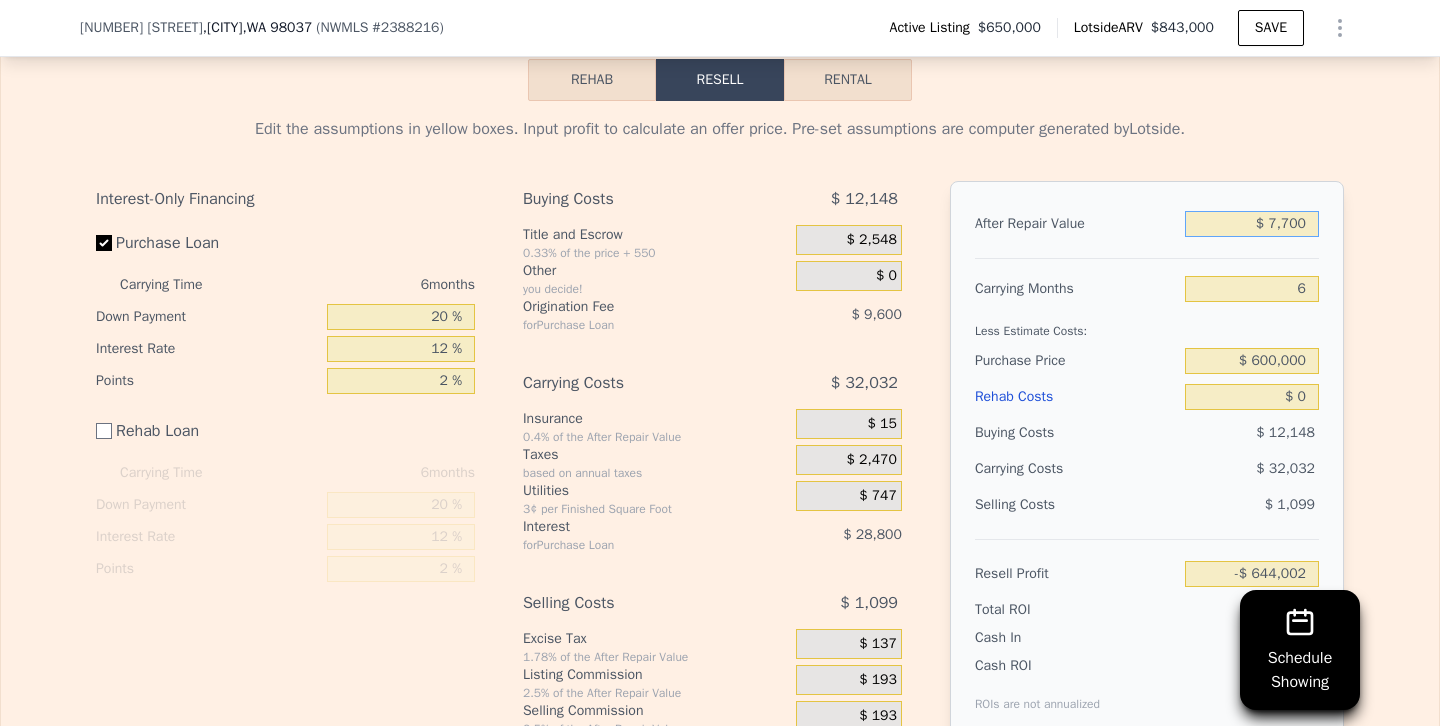 type on "-$ 637,579" 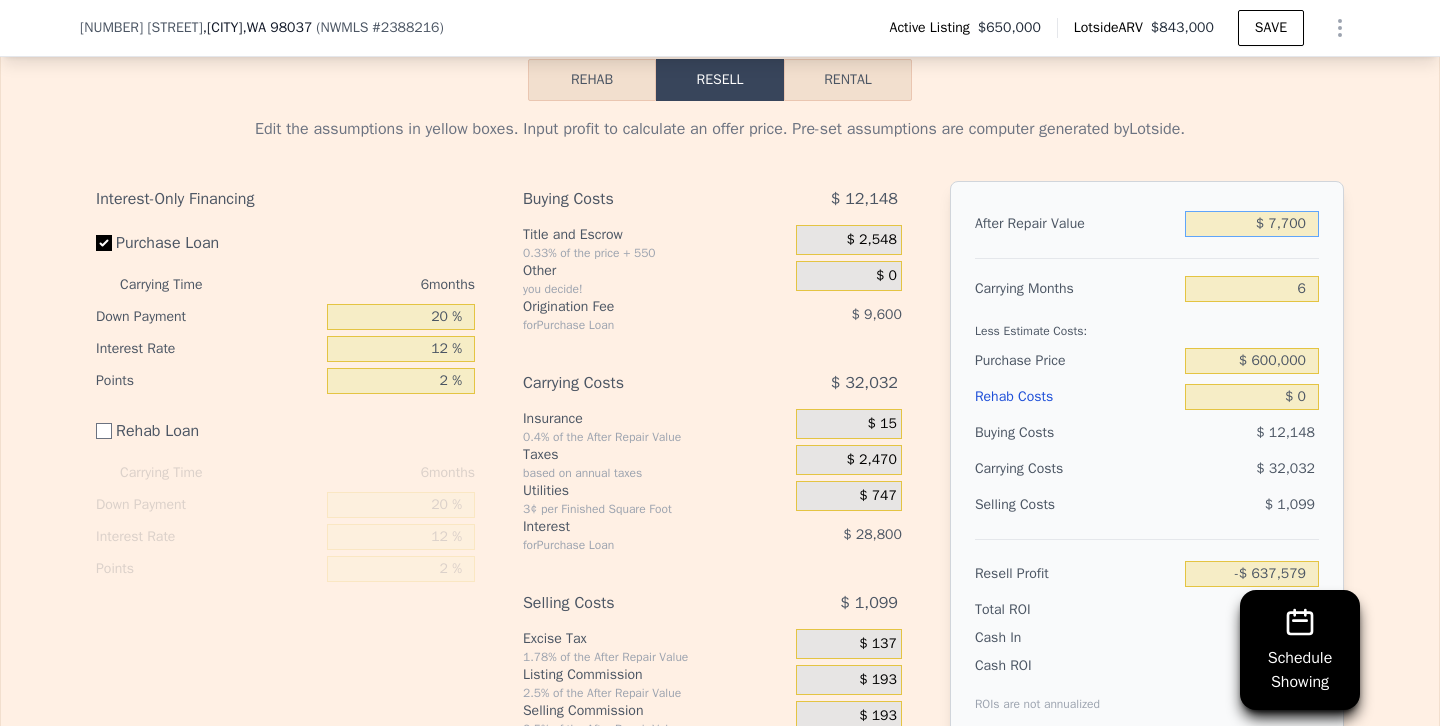 type on "$ 77,000" 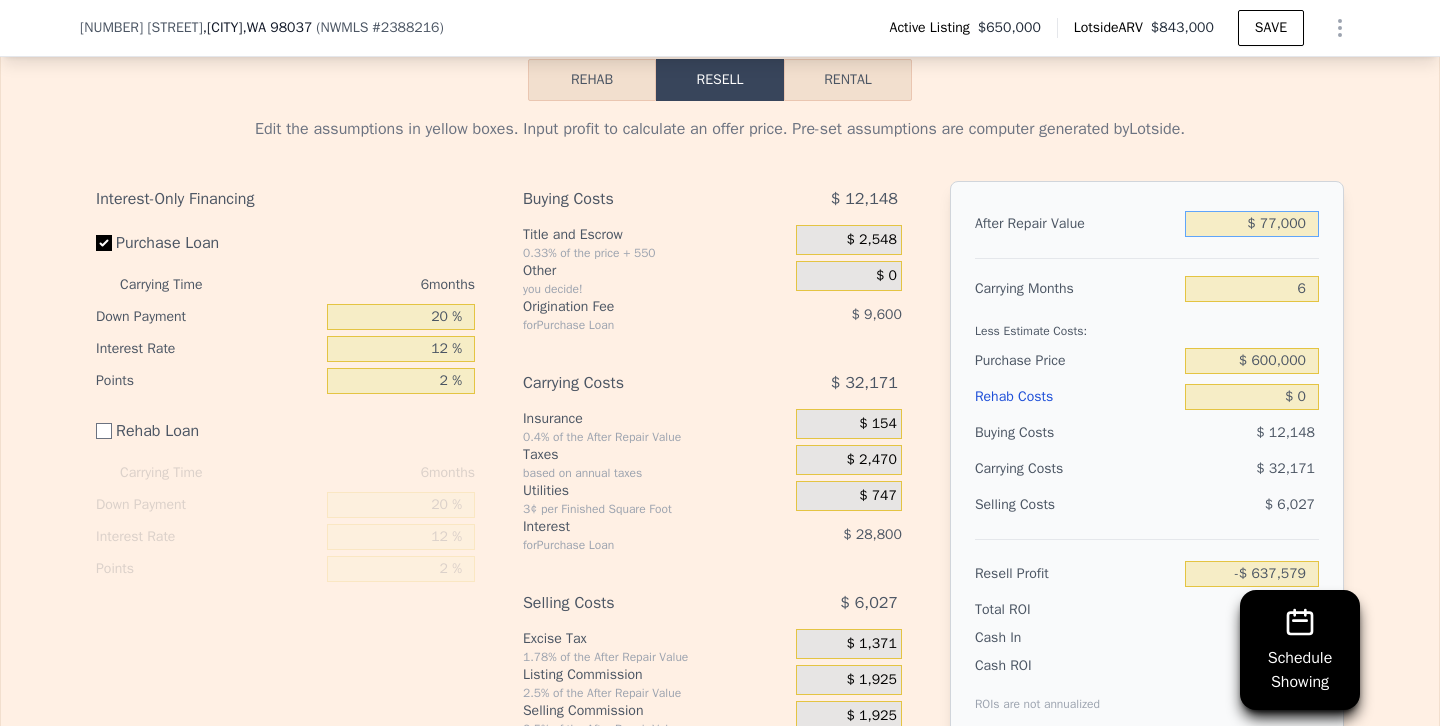type on "-$ 573,346" 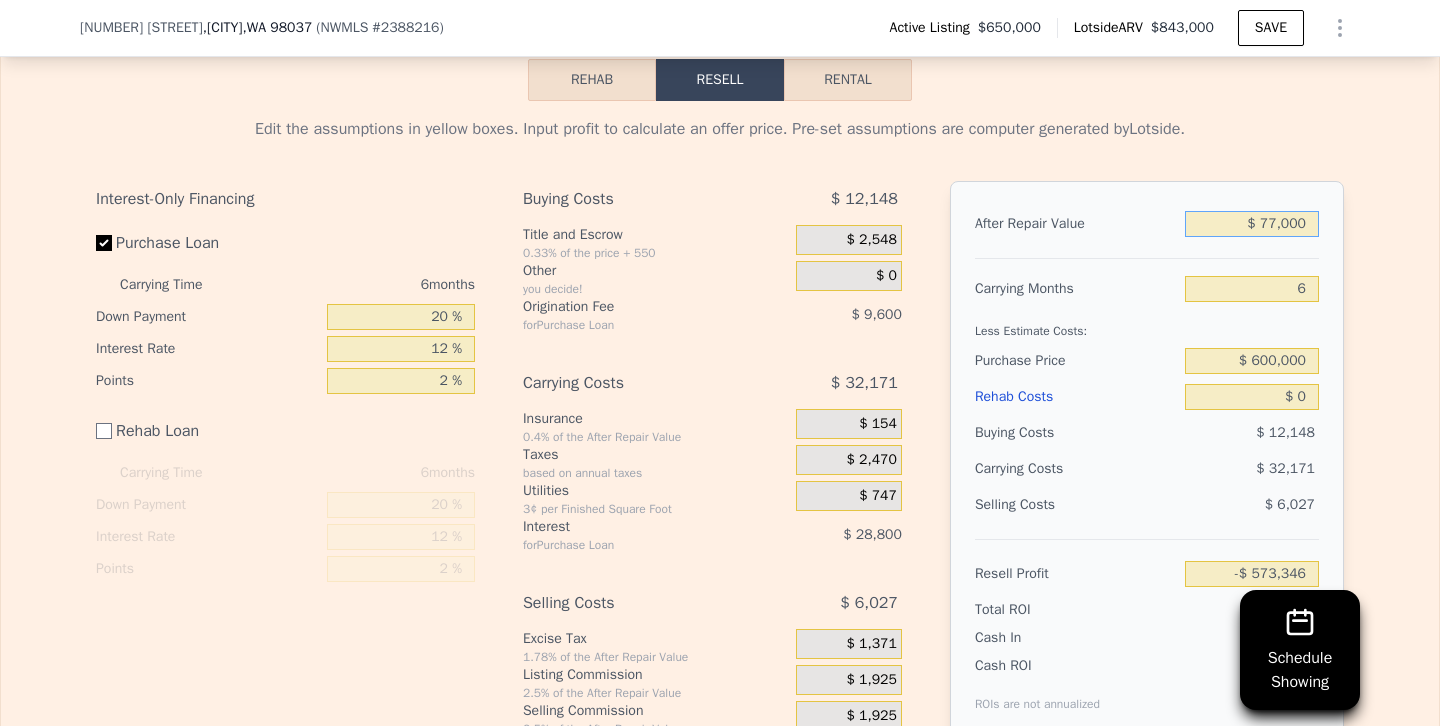 type on "$ 770,000" 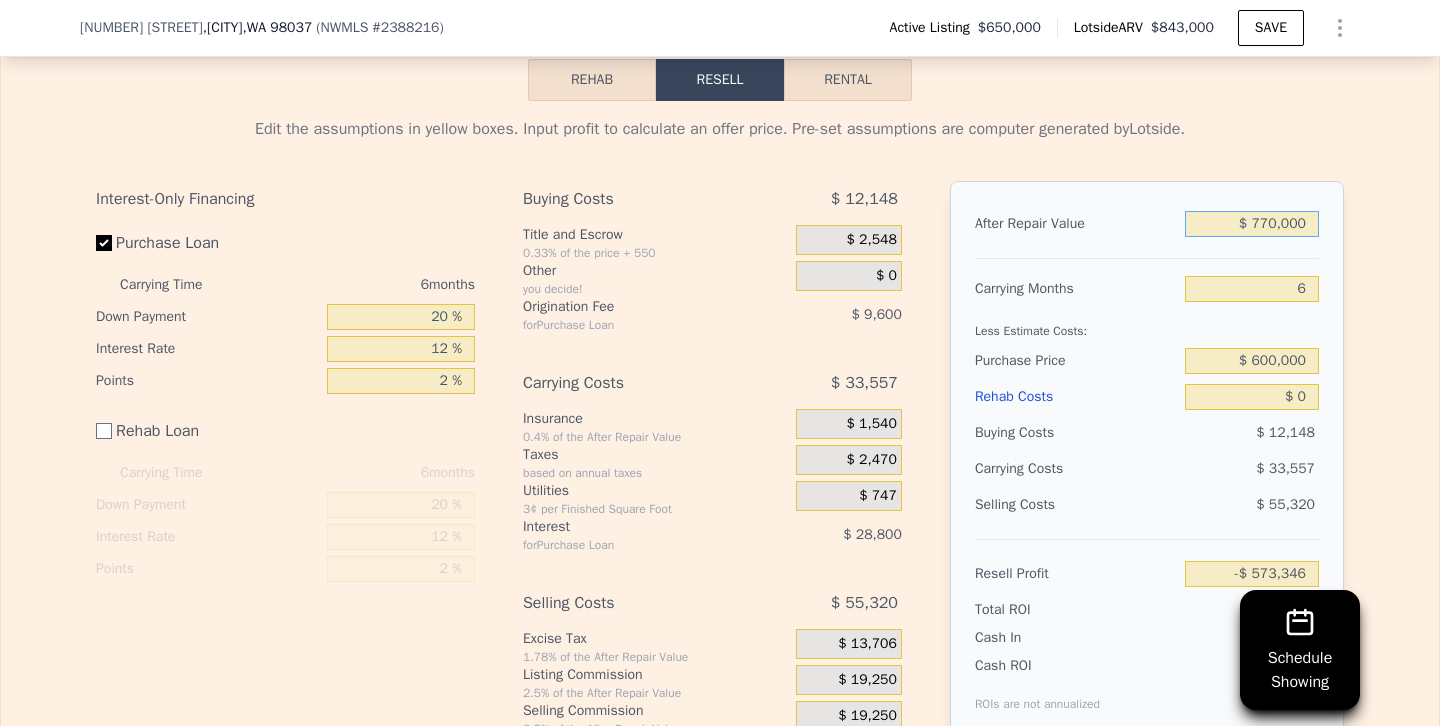 type on "$ 68,975" 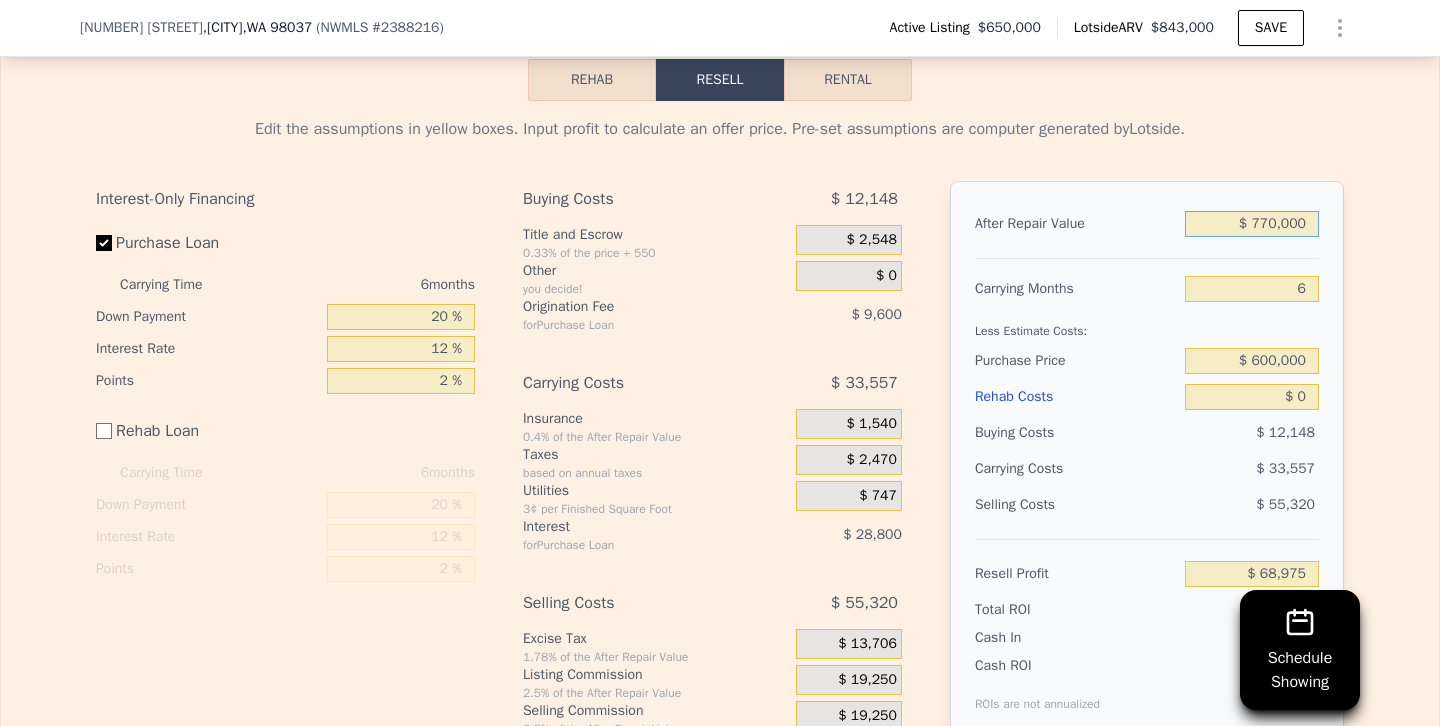 type on "$ 770,000" 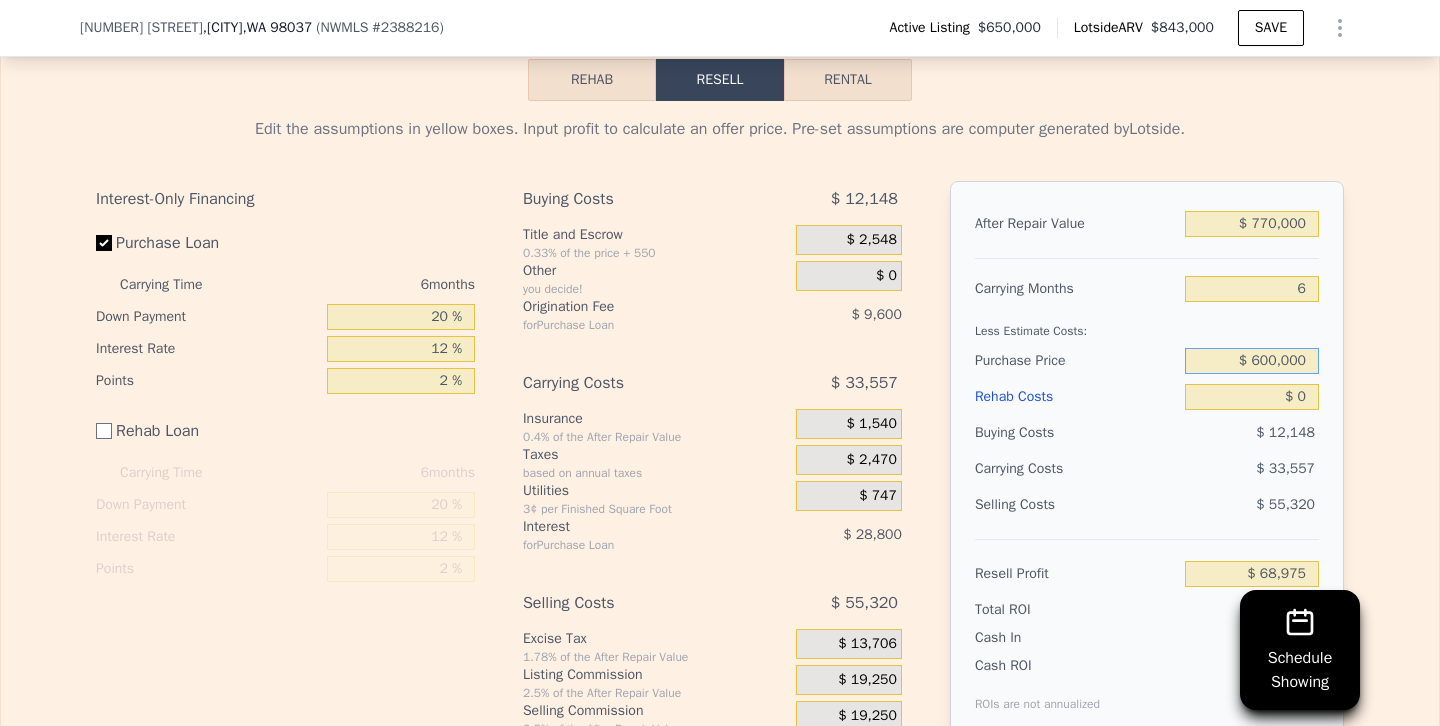 click on "$ 600,000" at bounding box center (1252, 361) 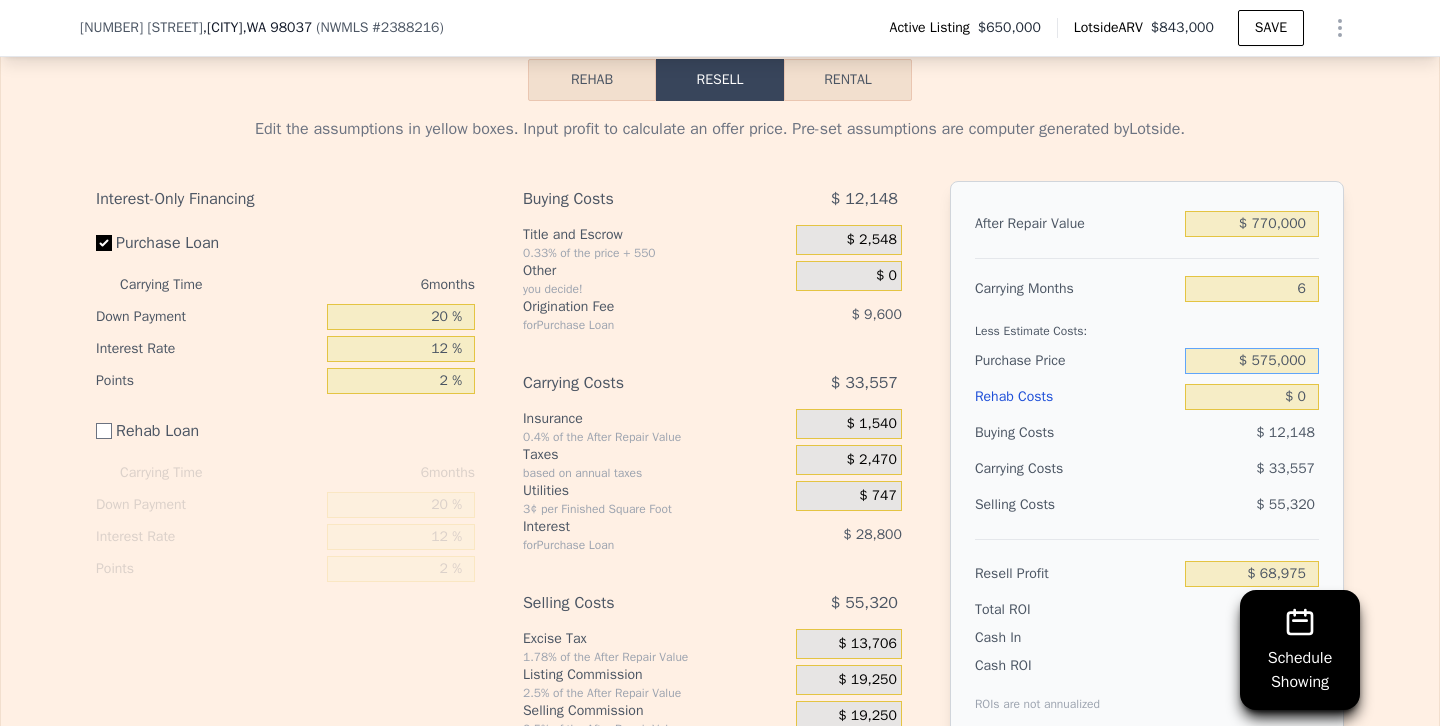 type on "$ 575,000" 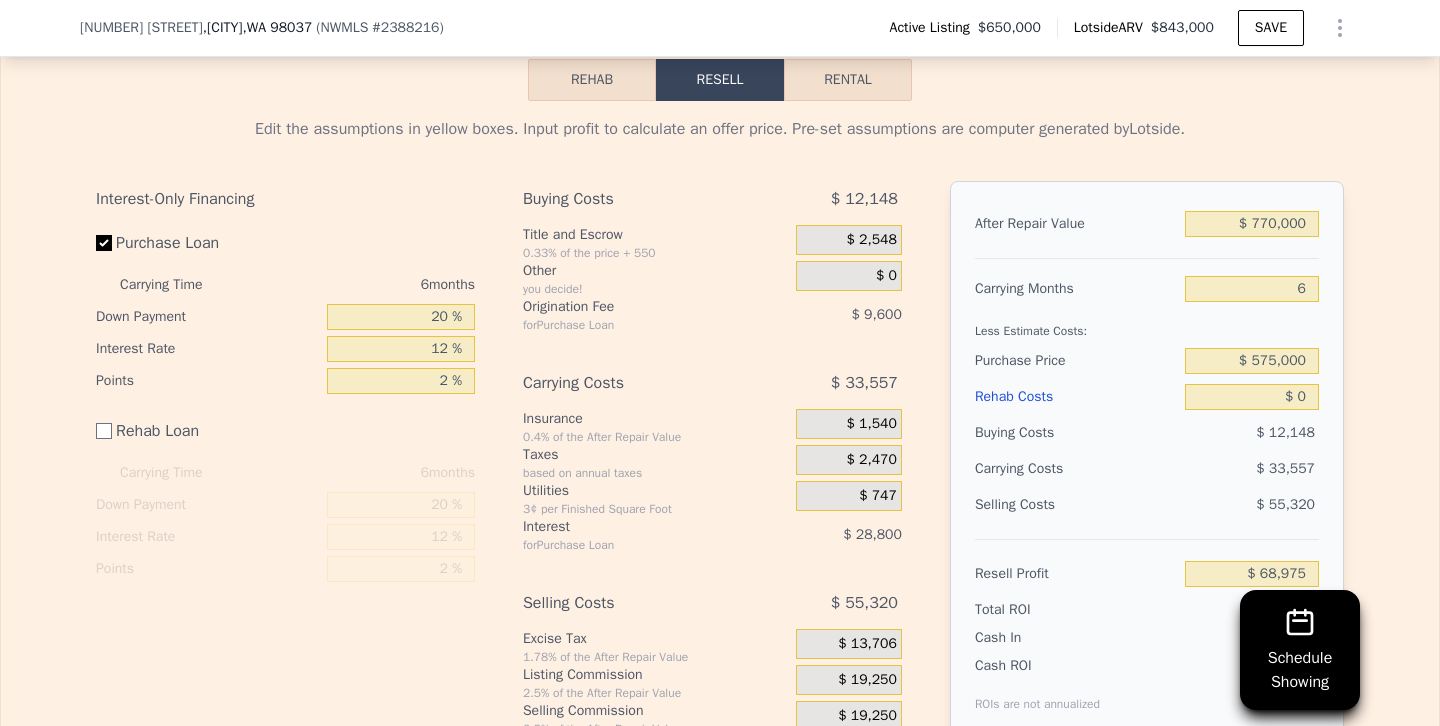 click on "$ 33,557" at bounding box center (1213, 469) 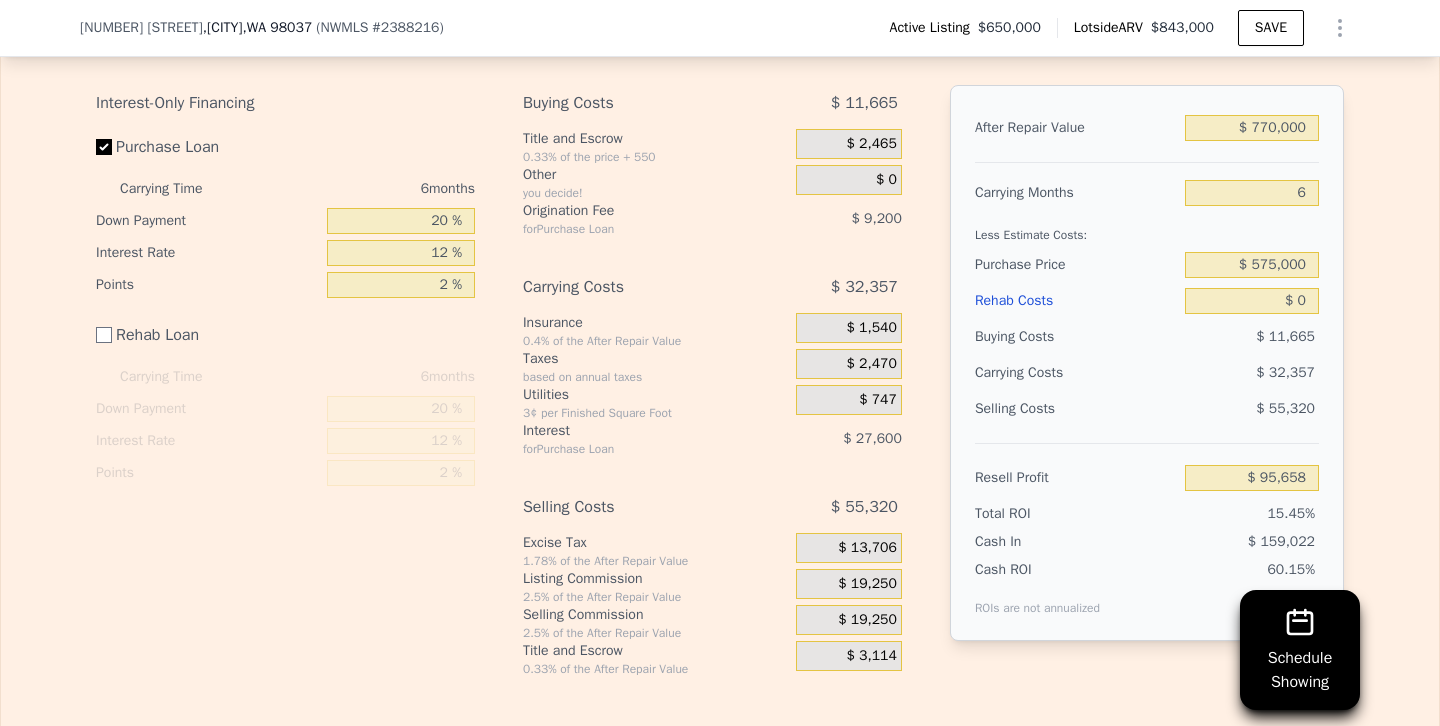 scroll, scrollTop: 3349, scrollLeft: 0, axis: vertical 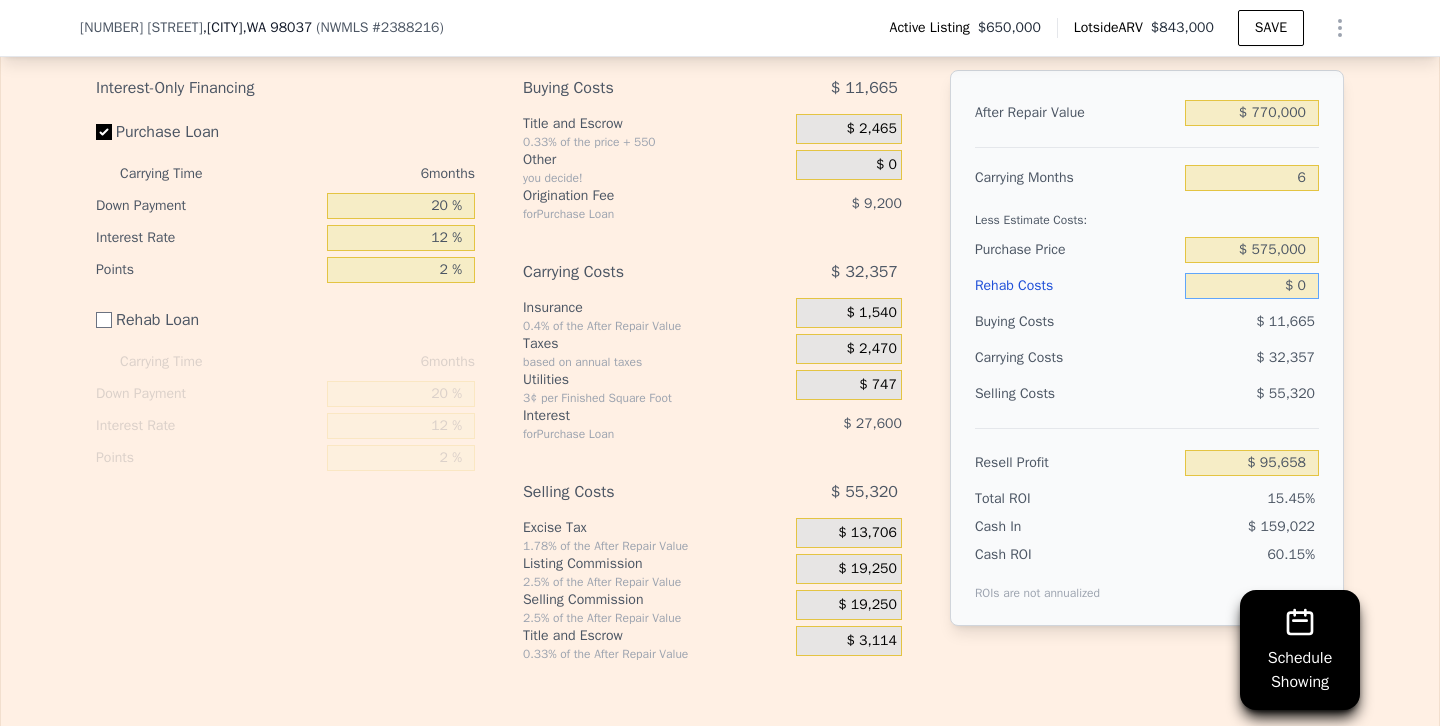 drag, startPoint x: 1246, startPoint y: 284, endPoint x: 1424, endPoint y: 284, distance: 178 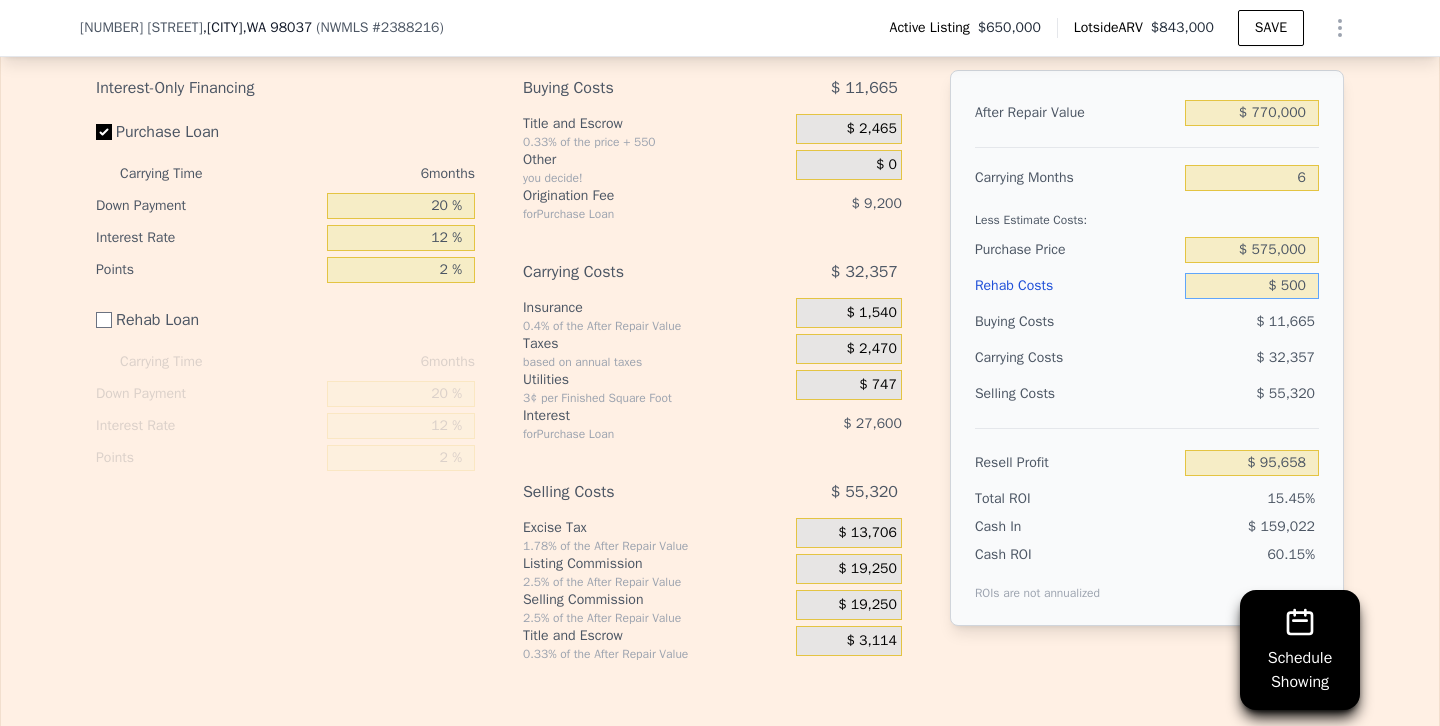 type on "$ 5,000" 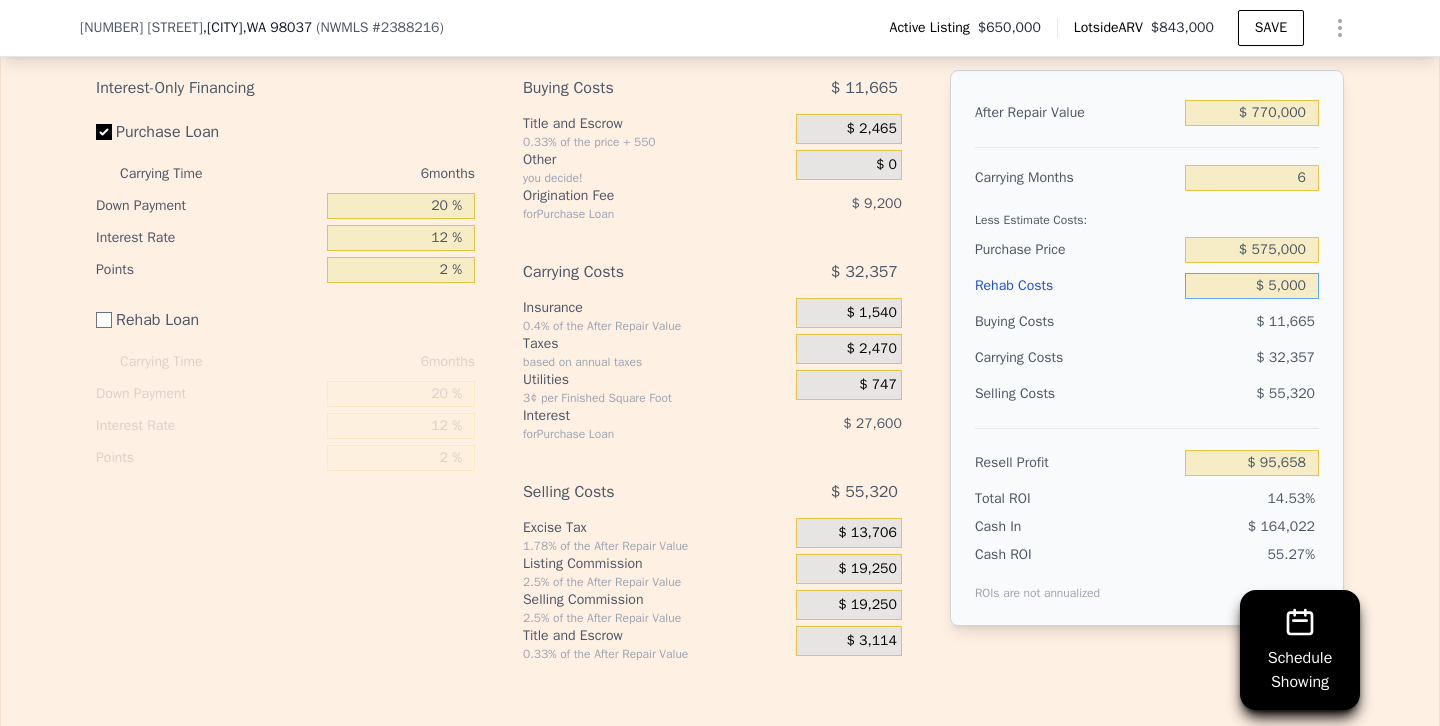 type on "$ 90,658" 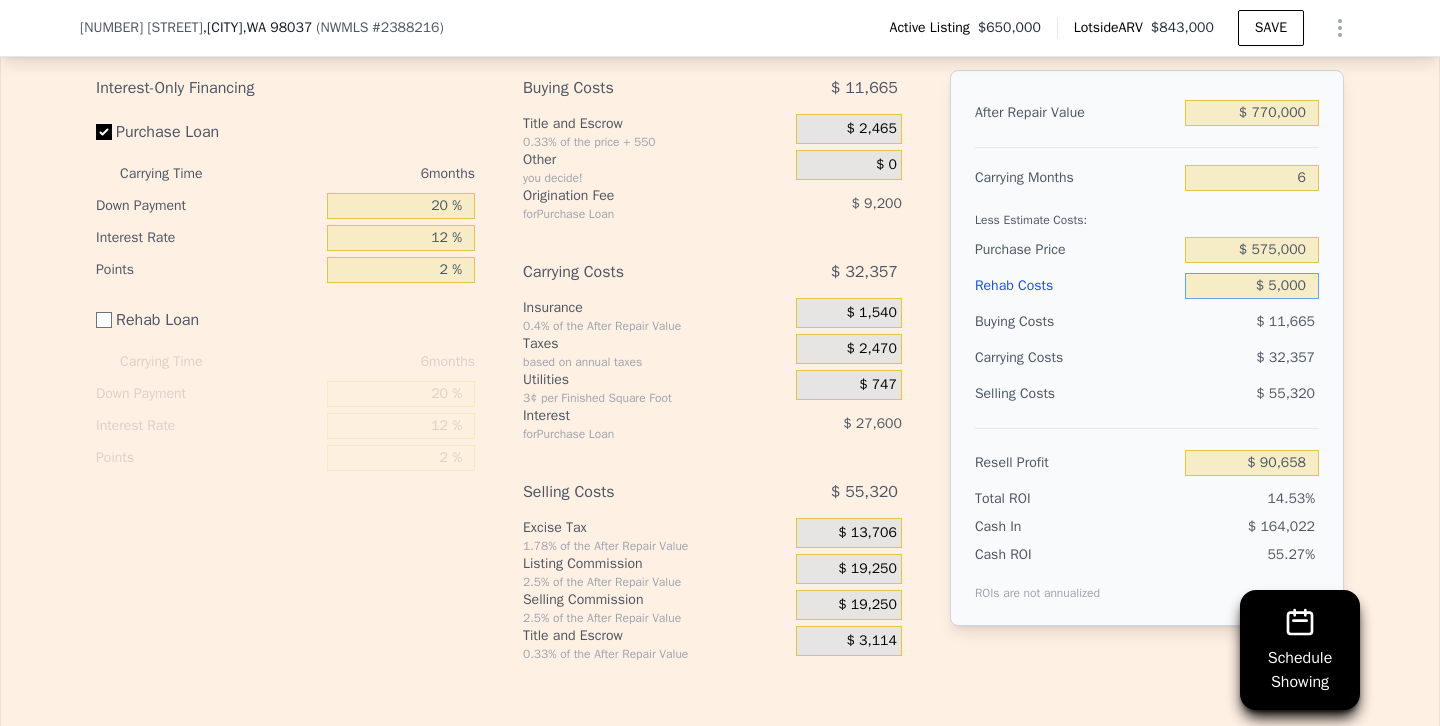 type on "$ 50,000" 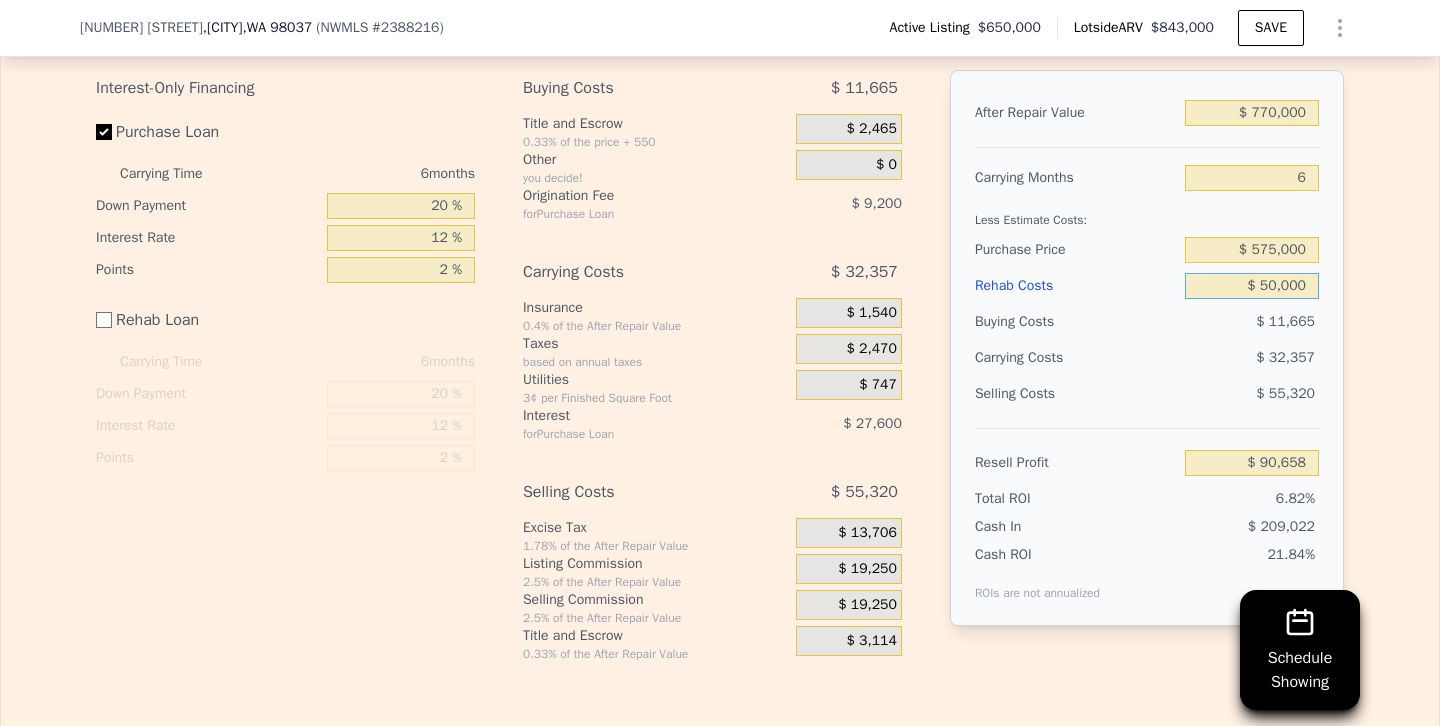 type on "$ 45,658" 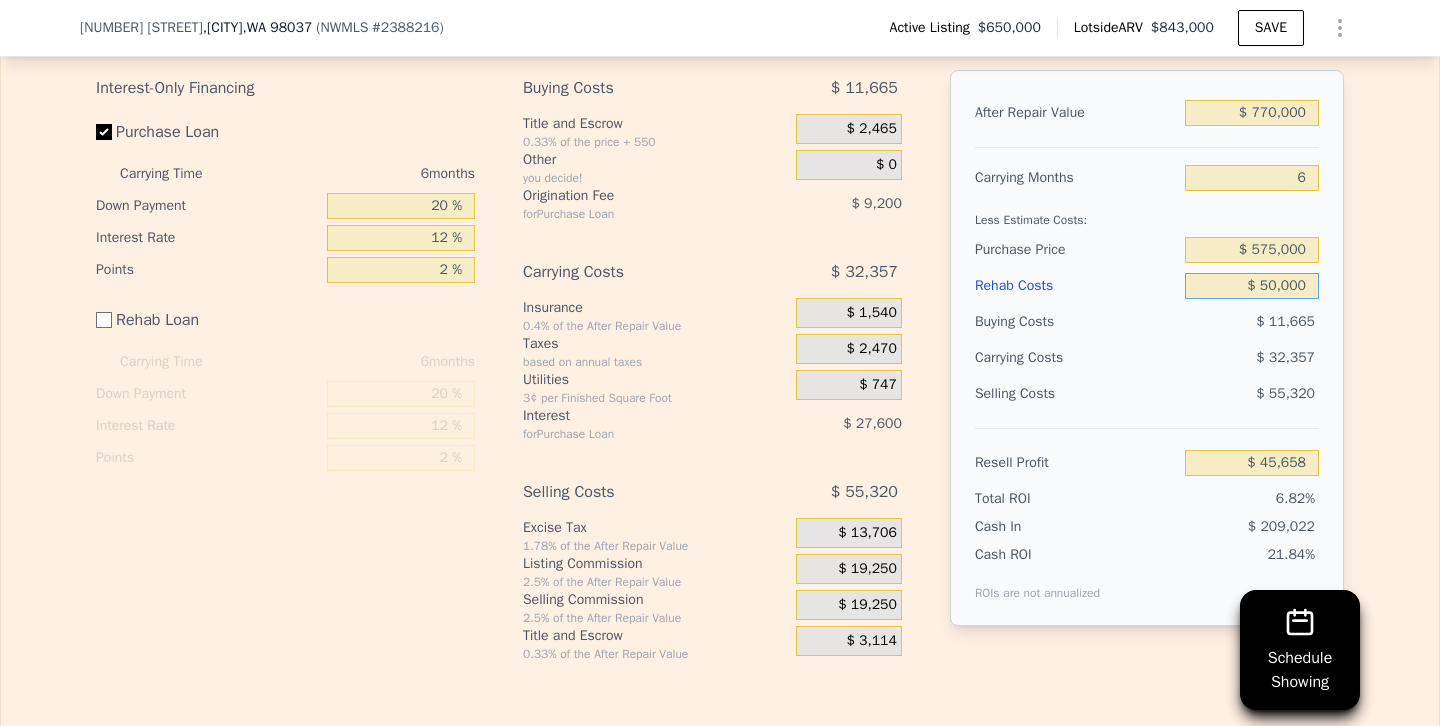 type on "$ 50,000" 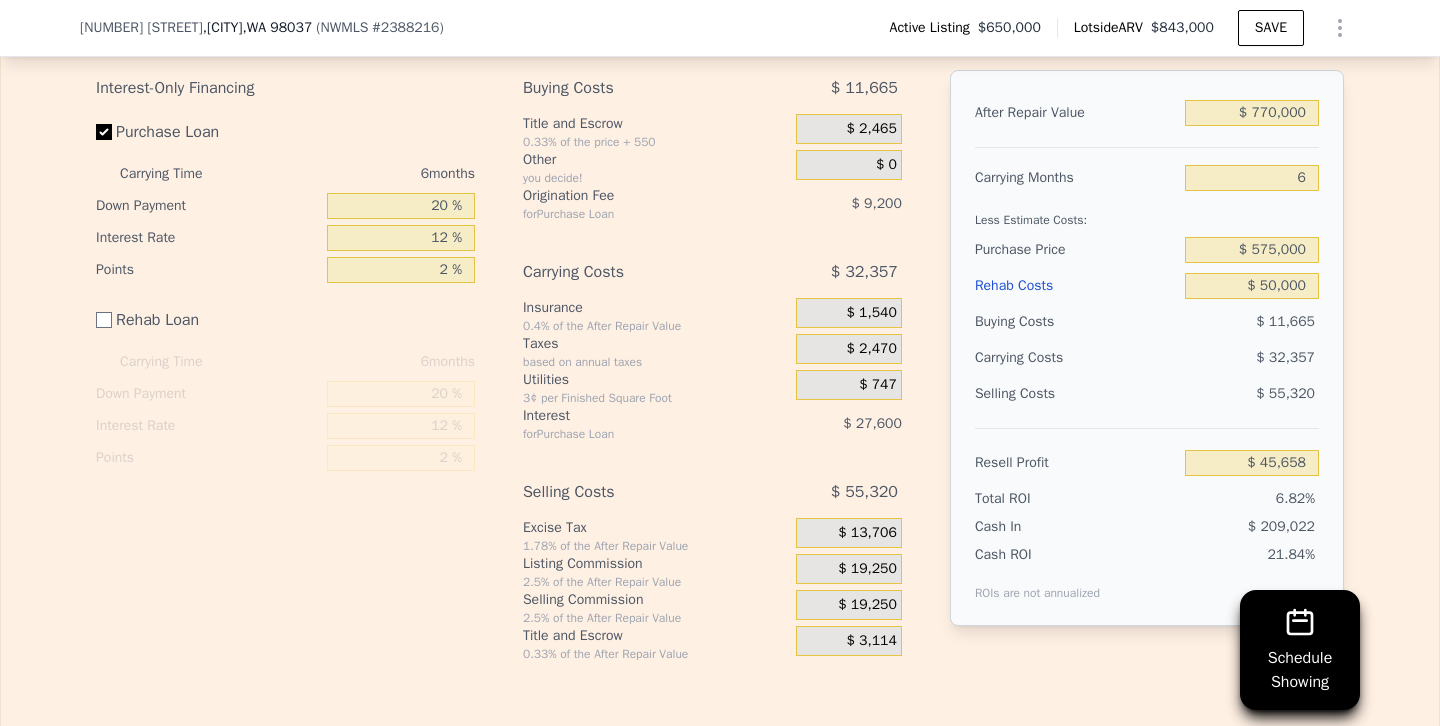 click on "$ 55,320" at bounding box center (1252, 394) 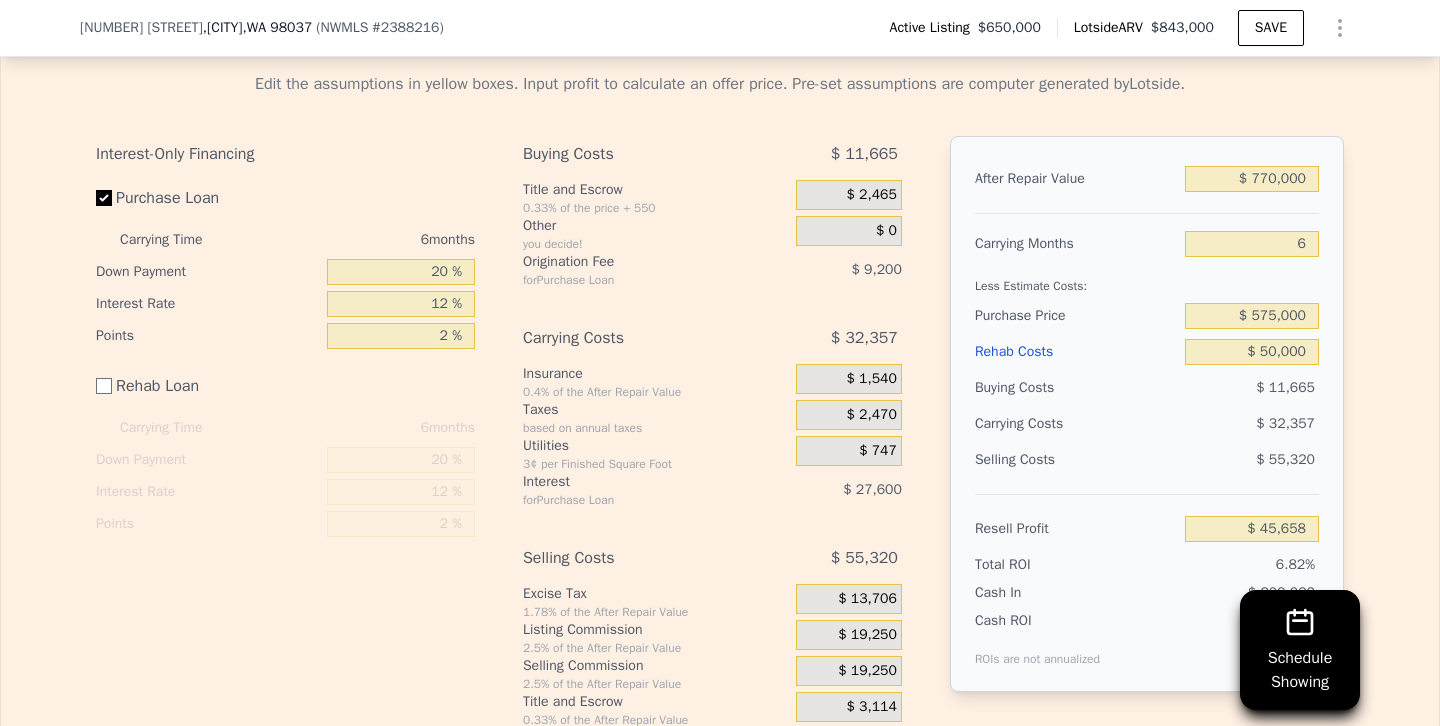 scroll, scrollTop: 3281, scrollLeft: 0, axis: vertical 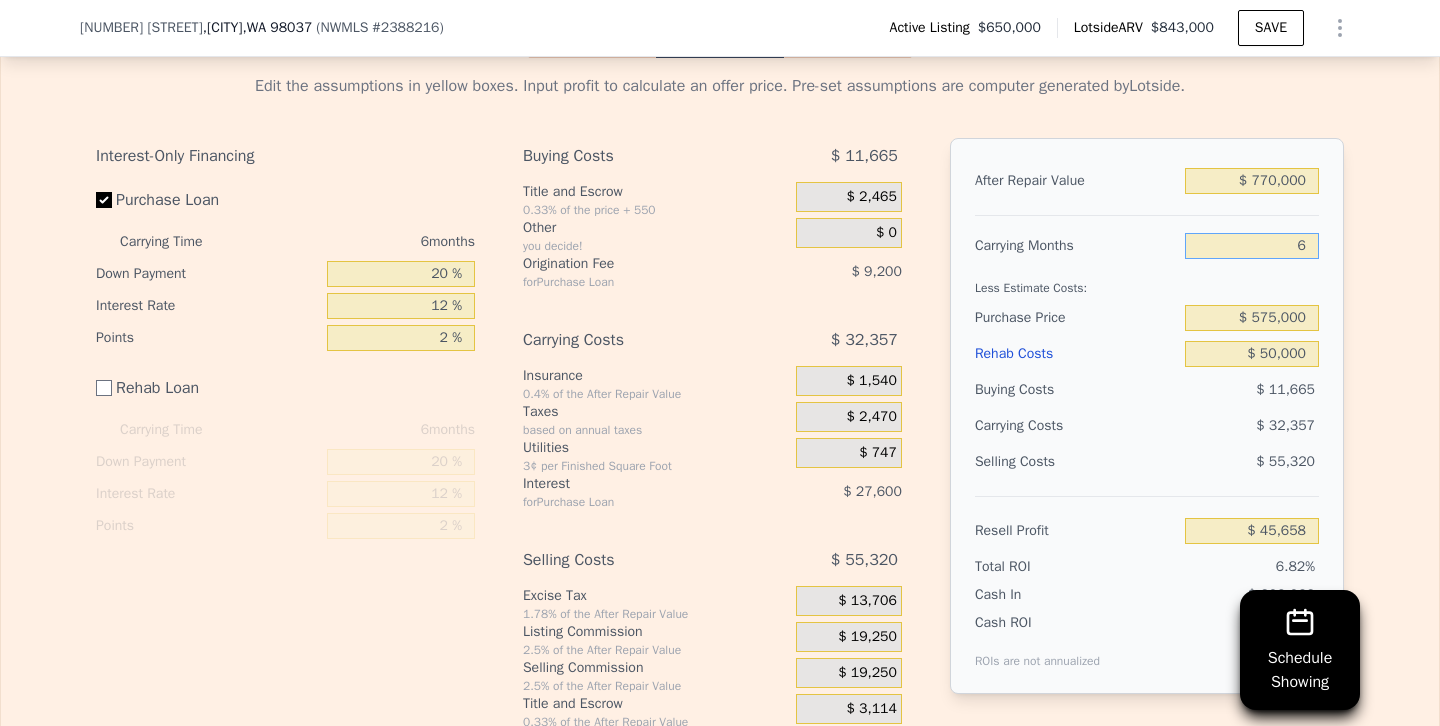 drag, startPoint x: 1265, startPoint y: 240, endPoint x: 1330, endPoint y: 240, distance: 65 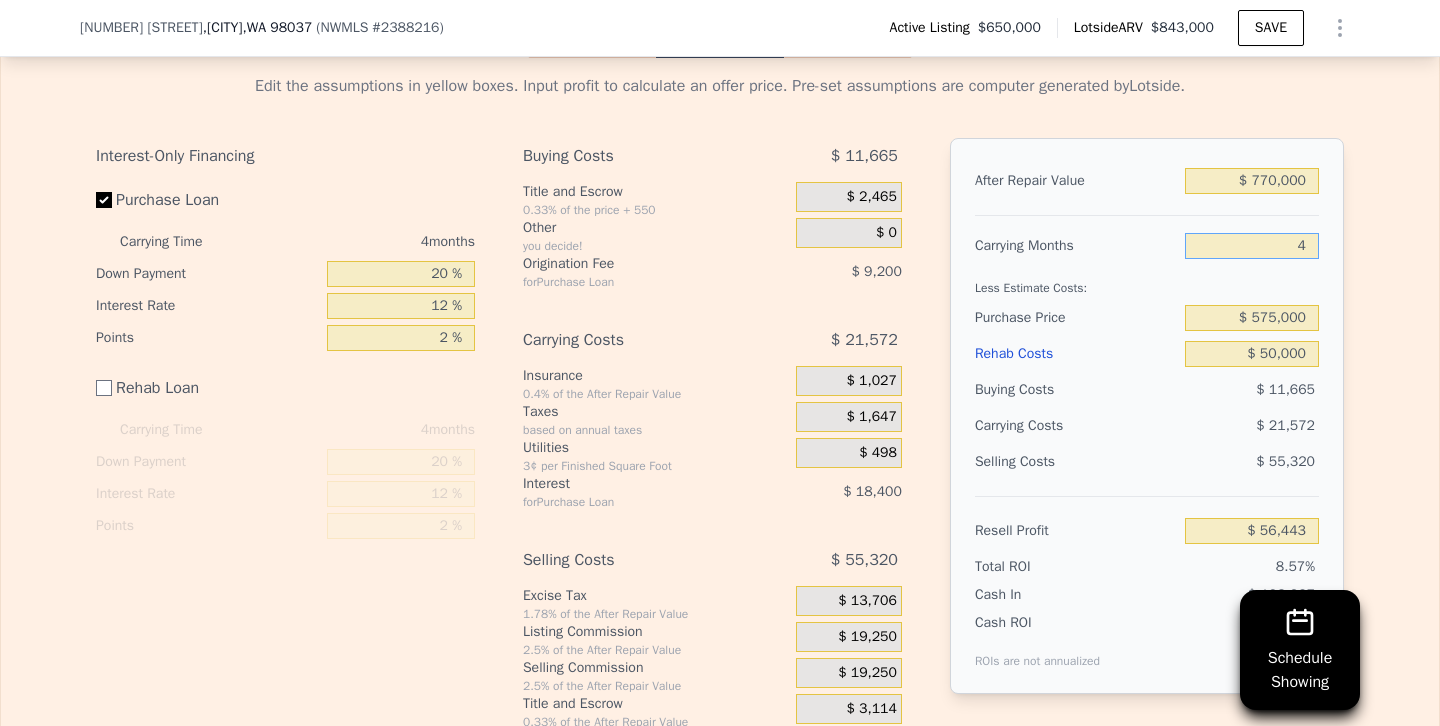 drag, startPoint x: 1267, startPoint y: 246, endPoint x: 1371, endPoint y: 246, distance: 104 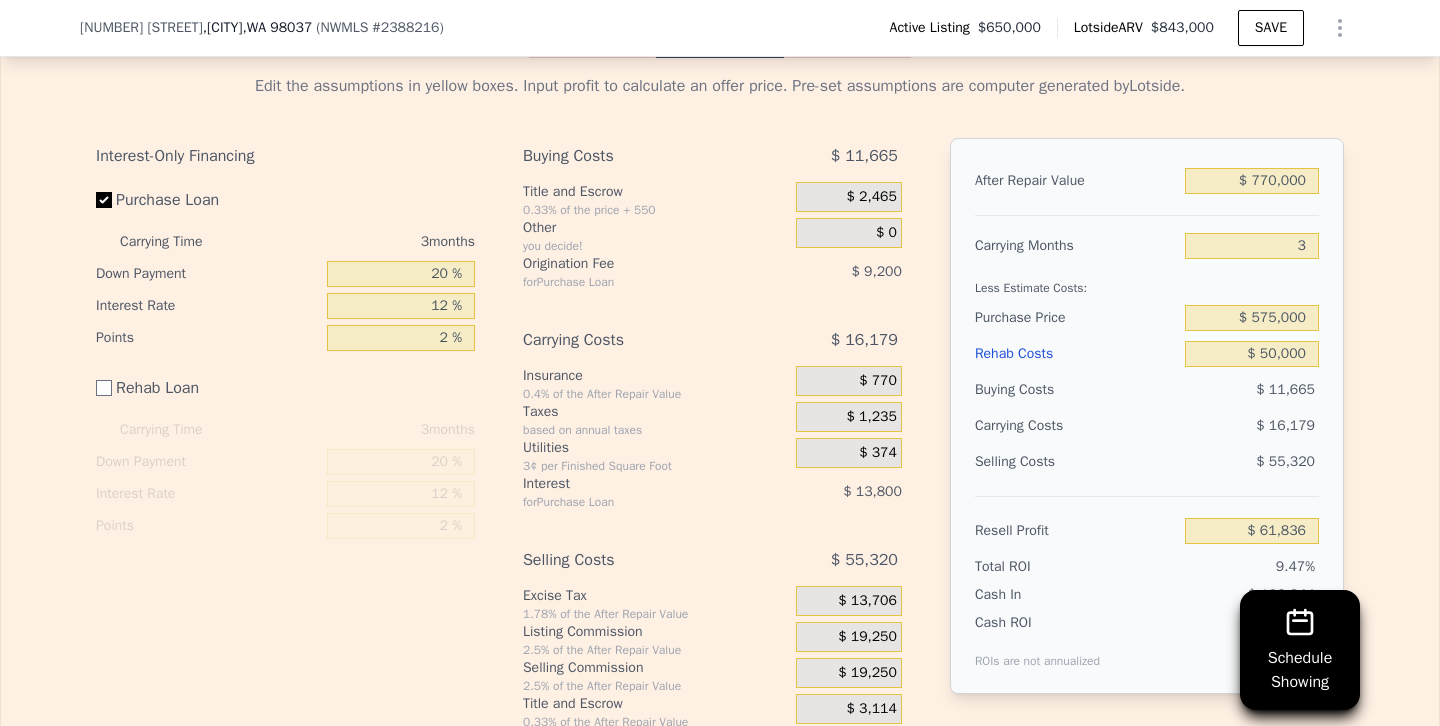 click on "$ 16,179" at bounding box center [1213, 426] 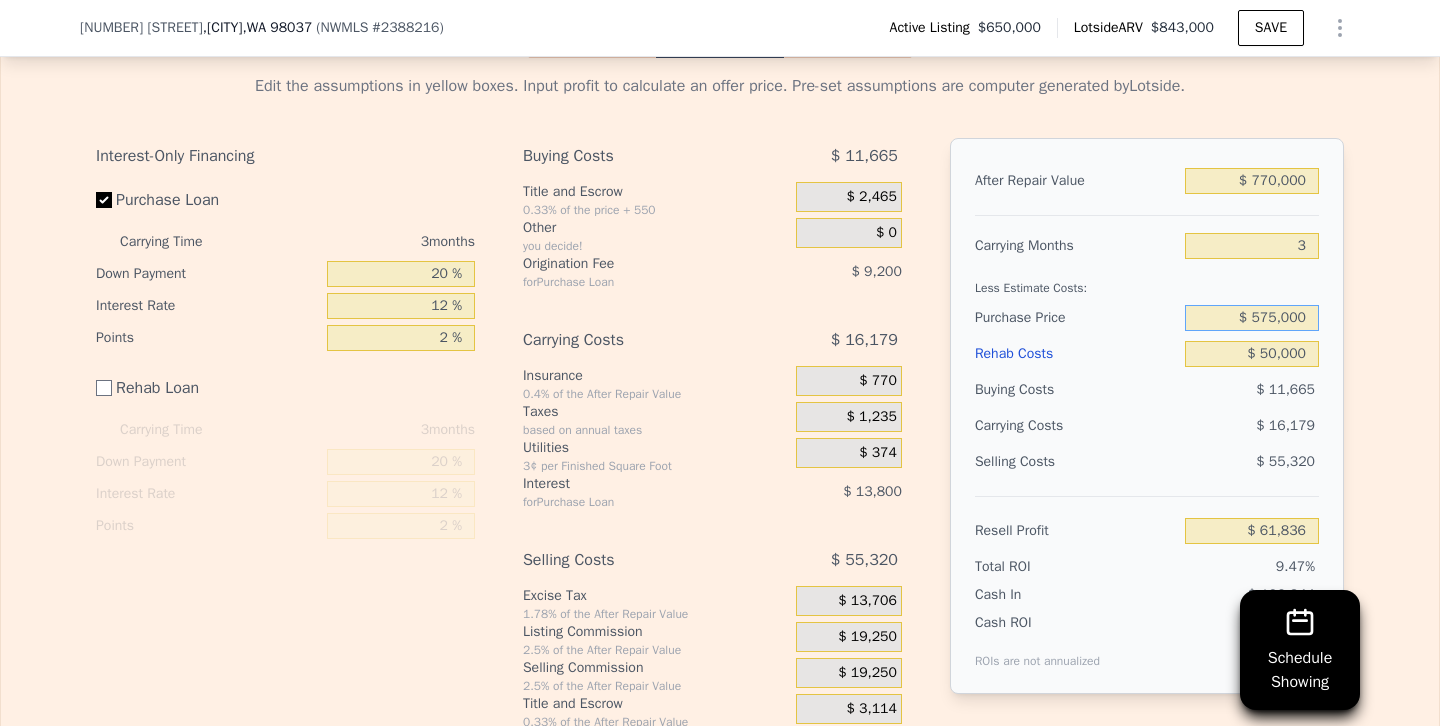 click on "$ 575,000" at bounding box center (1252, 318) 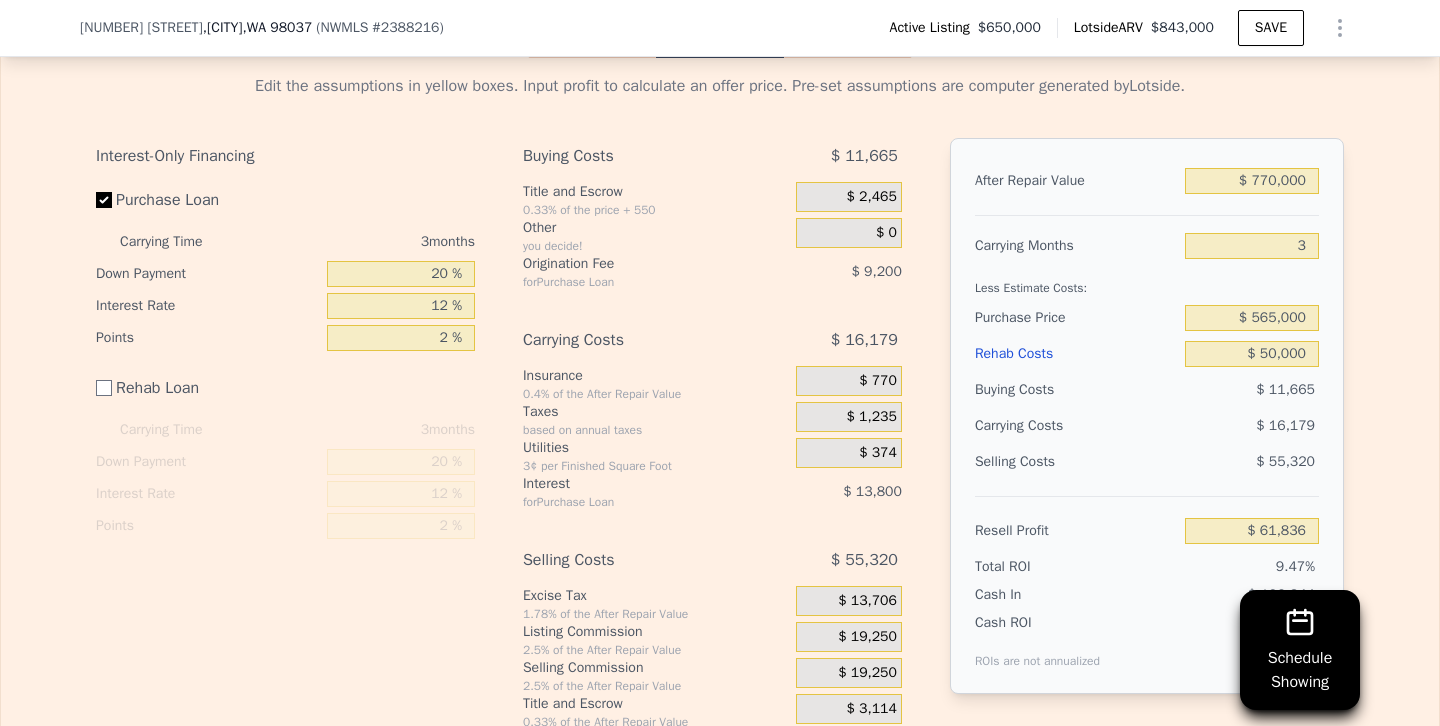 click on "$ 55,320" at bounding box center (1252, 462) 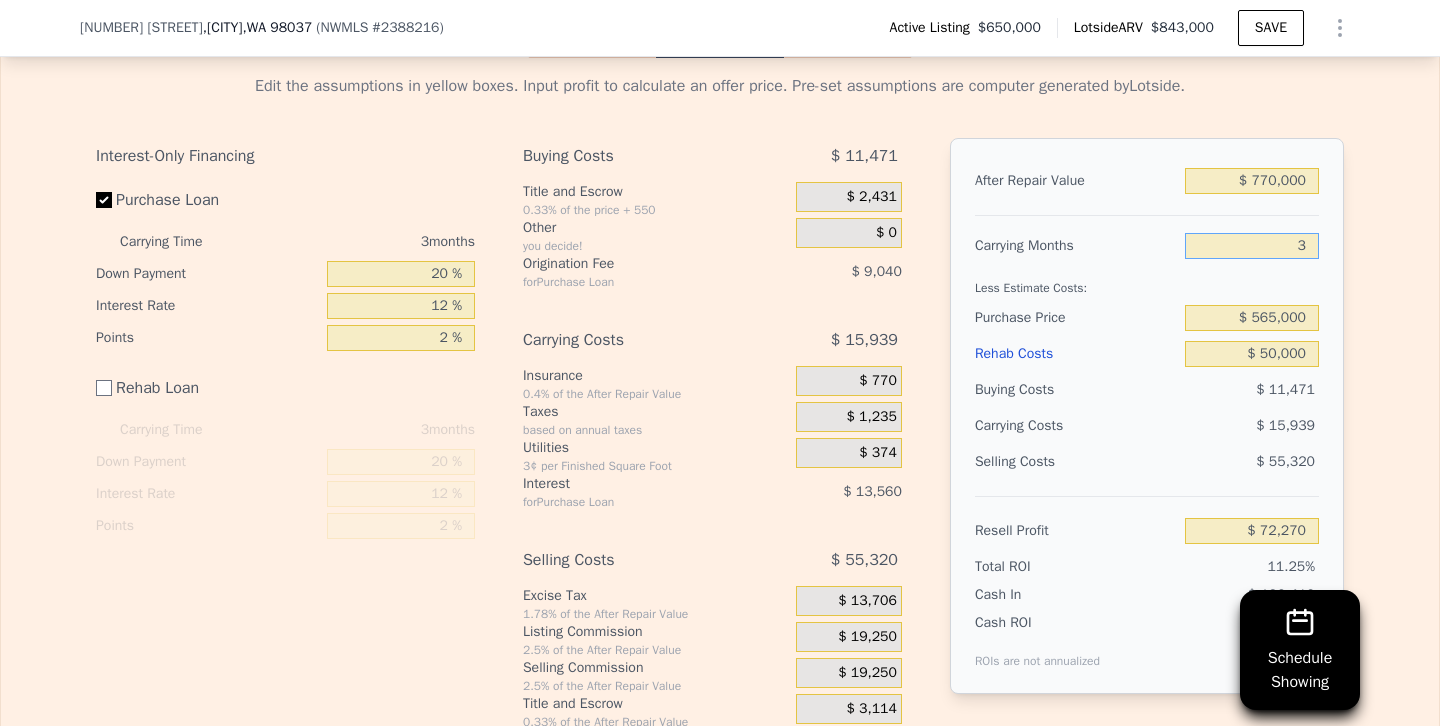 drag, startPoint x: 1266, startPoint y: 248, endPoint x: 1414, endPoint y: 247, distance: 148.00337 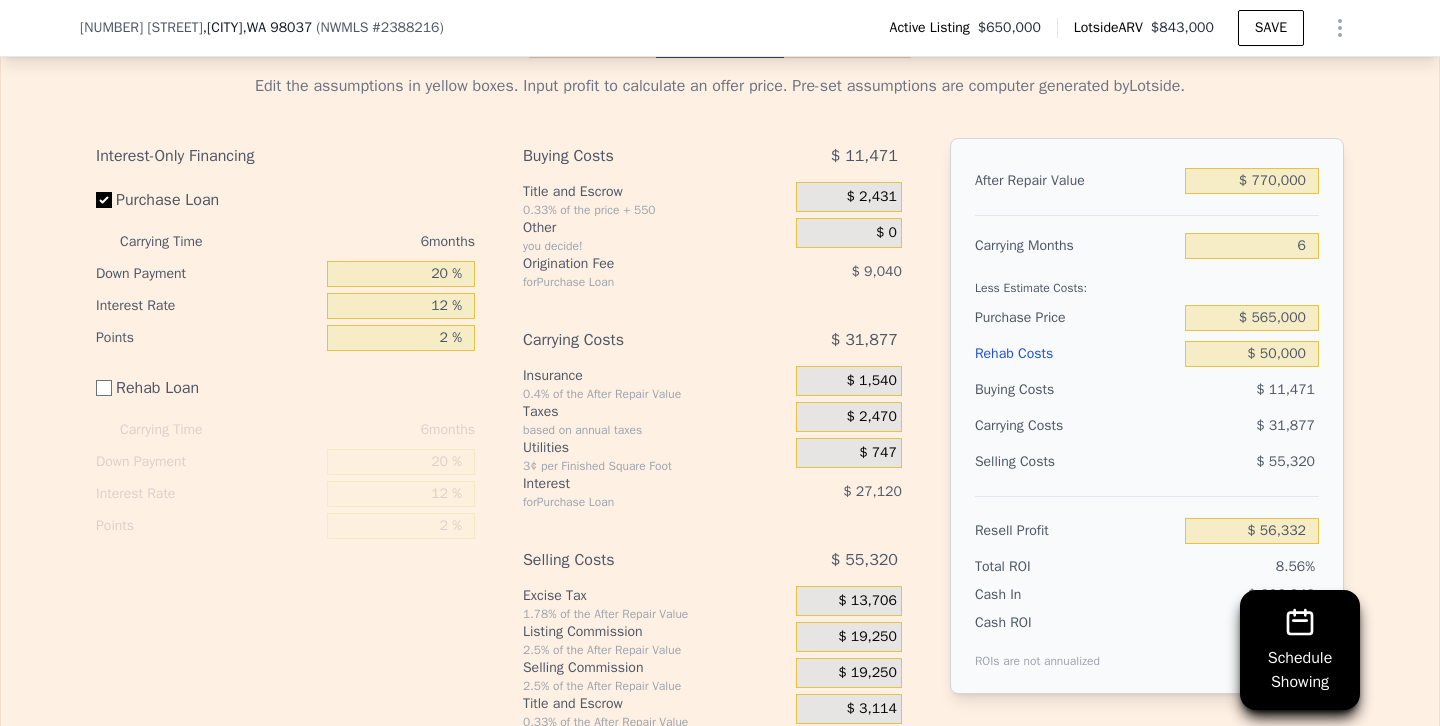 click on "$ 31,877" at bounding box center (1213, 426) 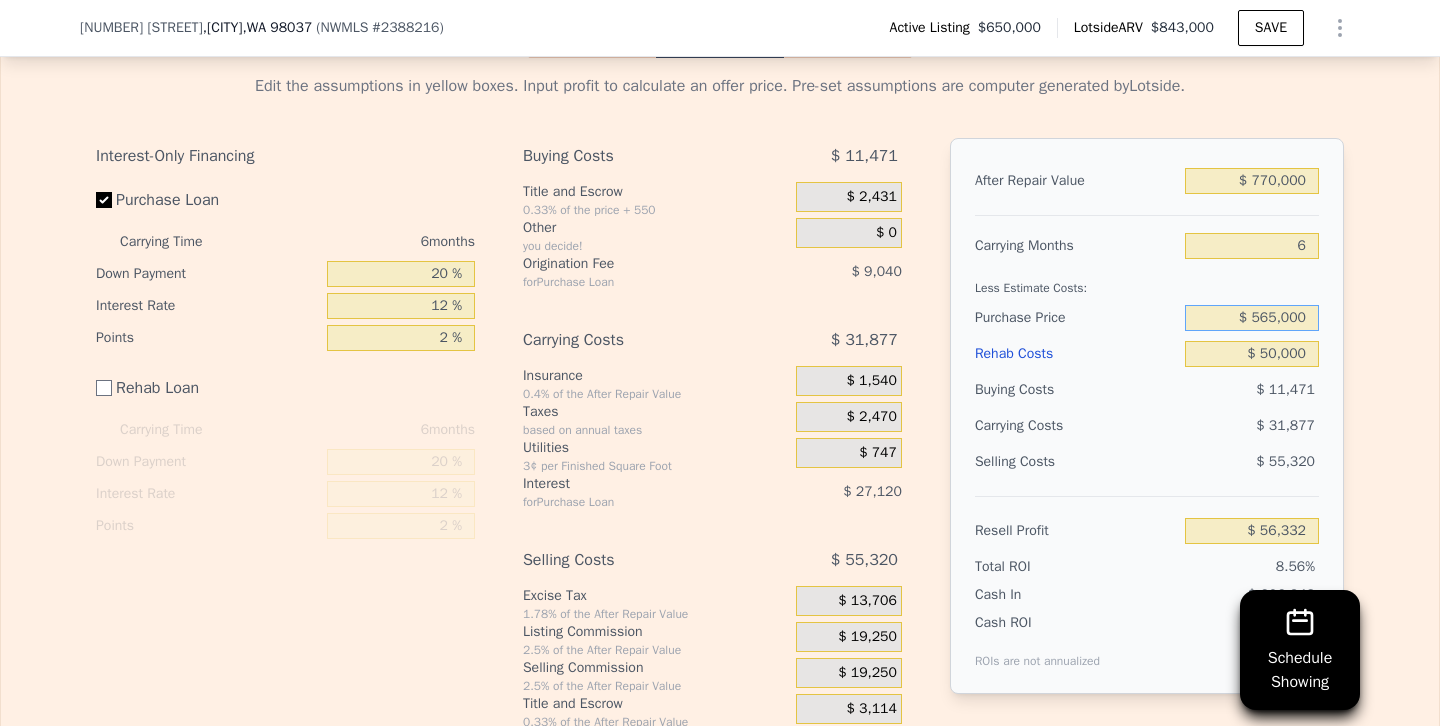 click on "$ 565,000" at bounding box center (1252, 318) 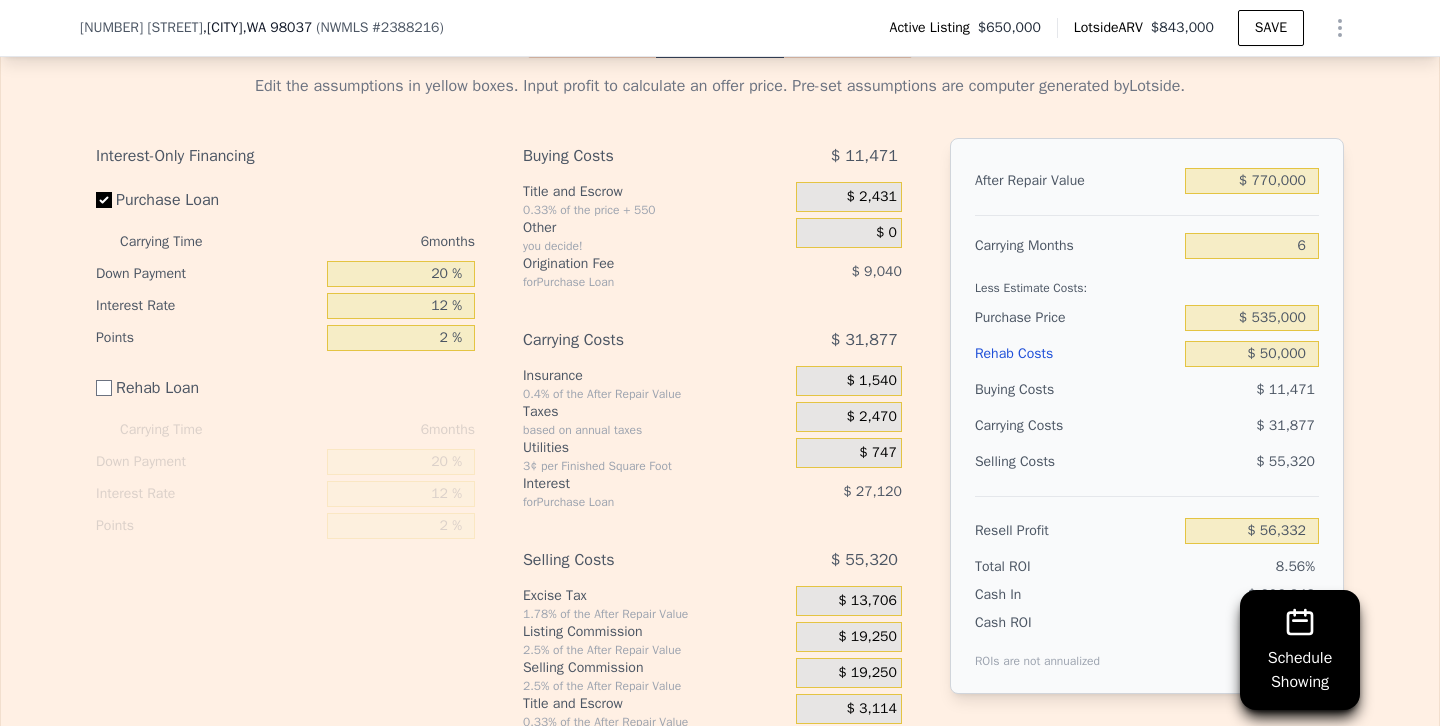 click on "$ 31,877" at bounding box center (1213, 426) 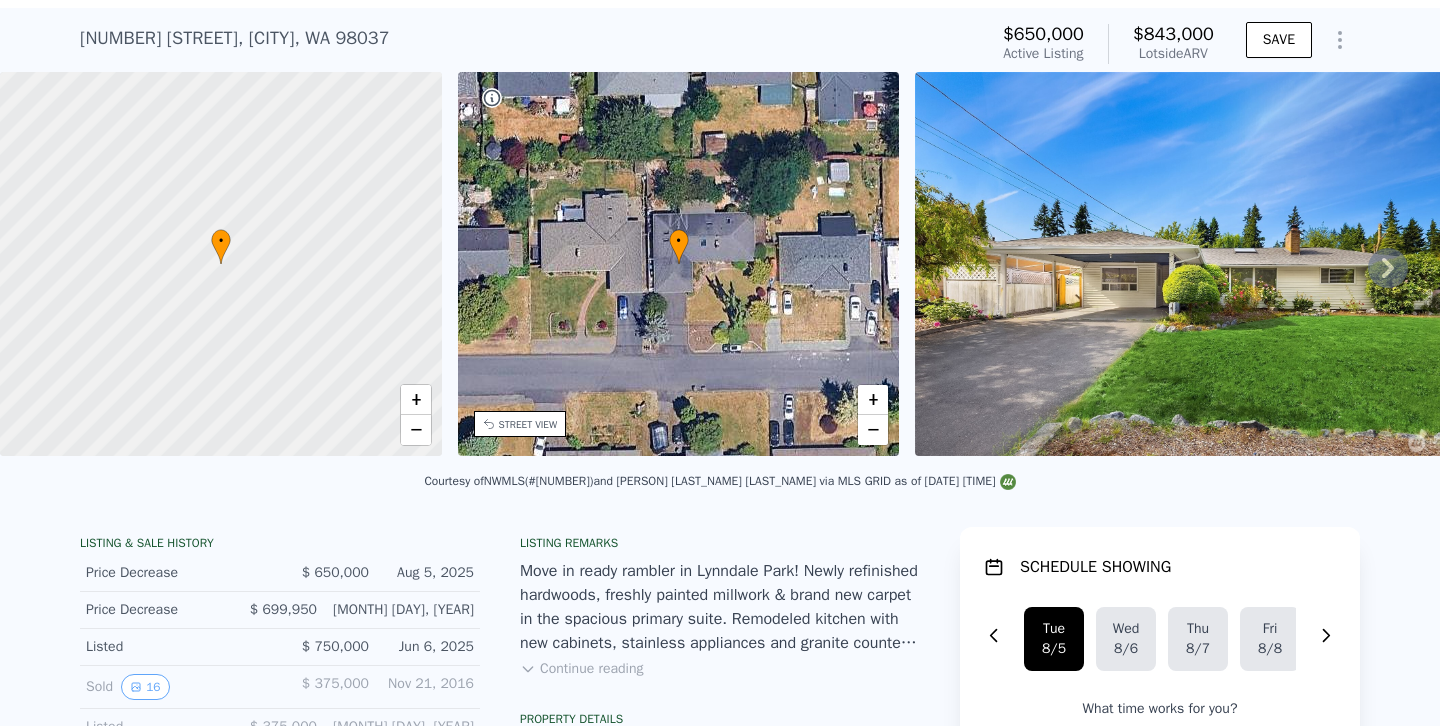 scroll, scrollTop: 0, scrollLeft: 0, axis: both 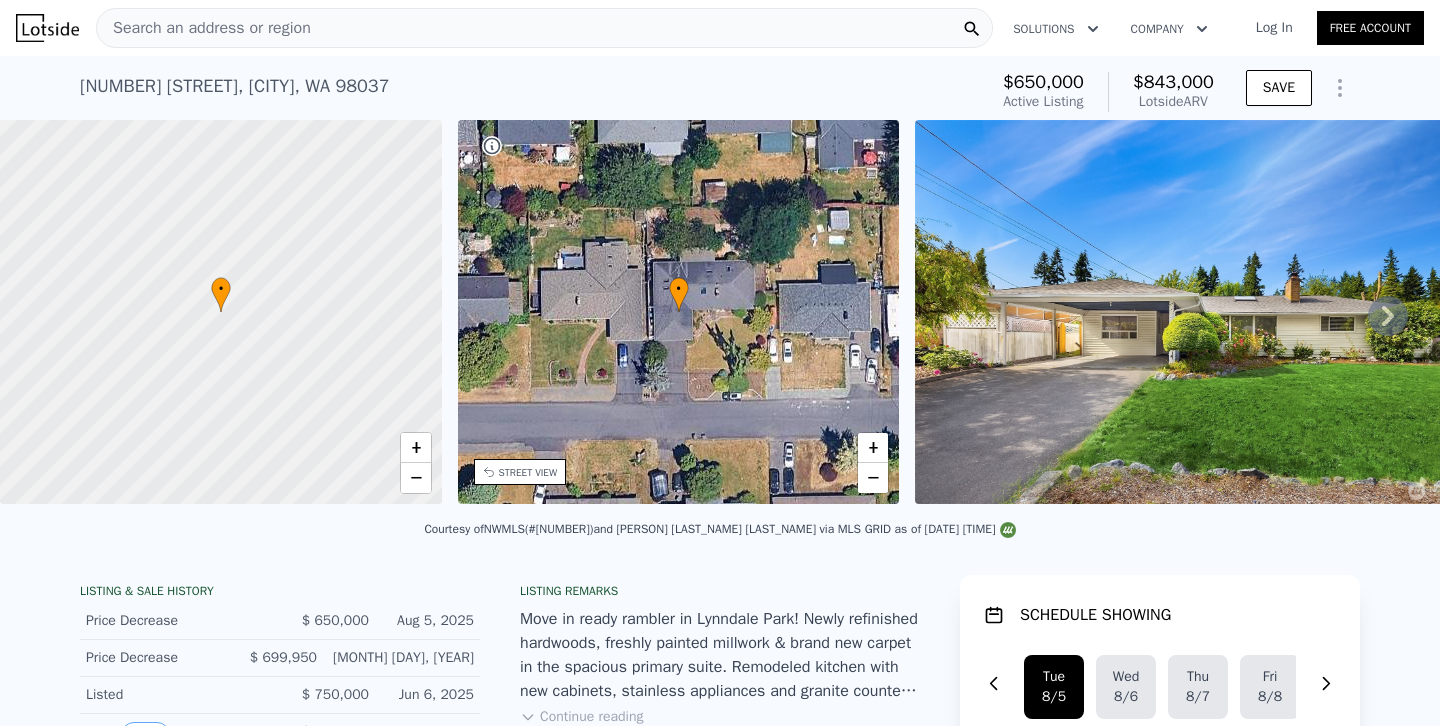click on "Search an address or region" at bounding box center (544, 28) 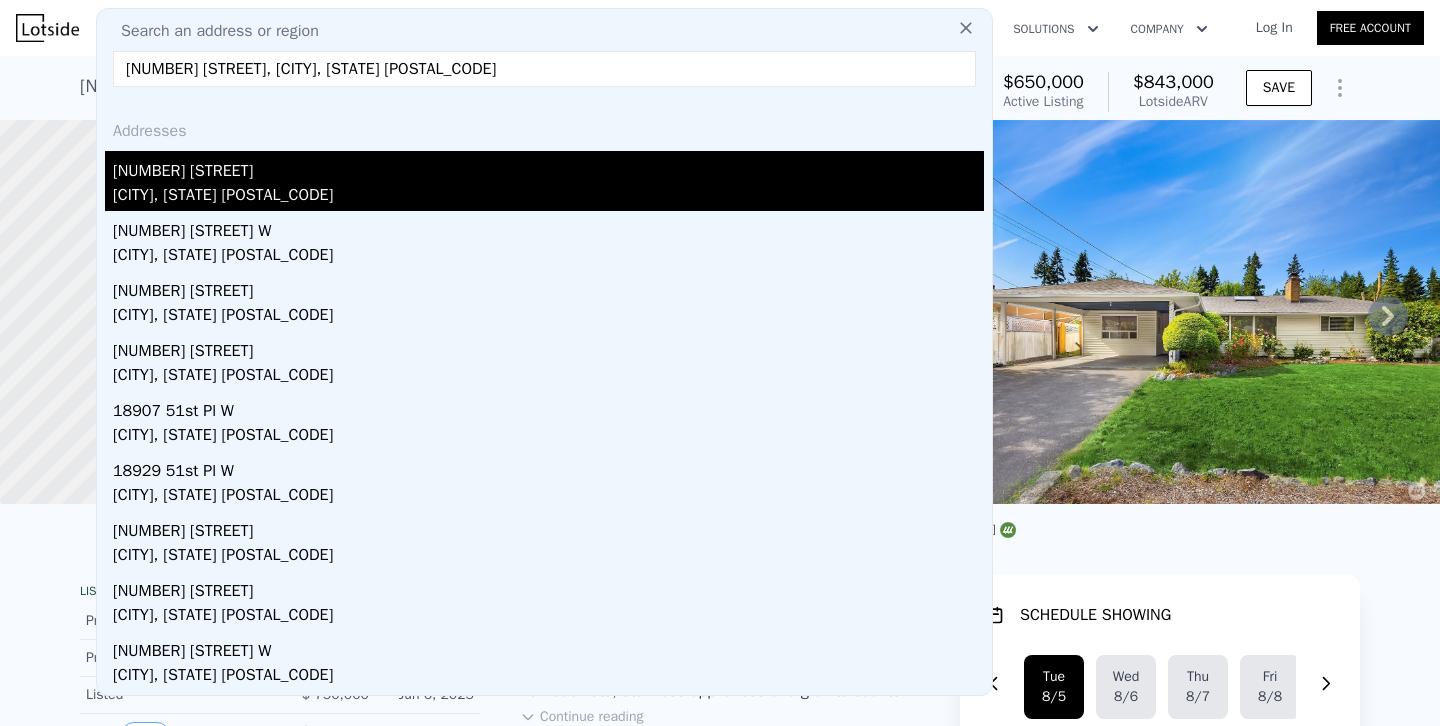 click on "18820 51st Pl W" at bounding box center [548, 167] 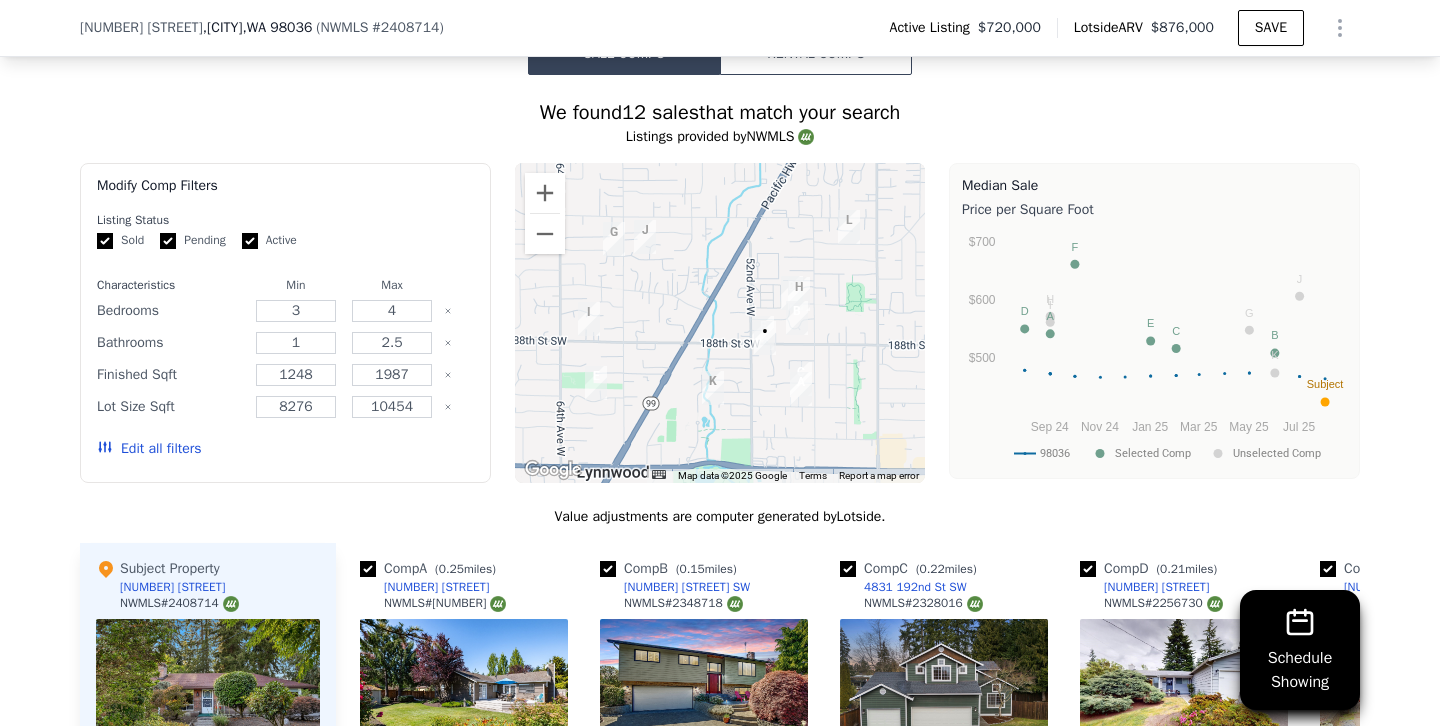 scroll, scrollTop: 1876, scrollLeft: 0, axis: vertical 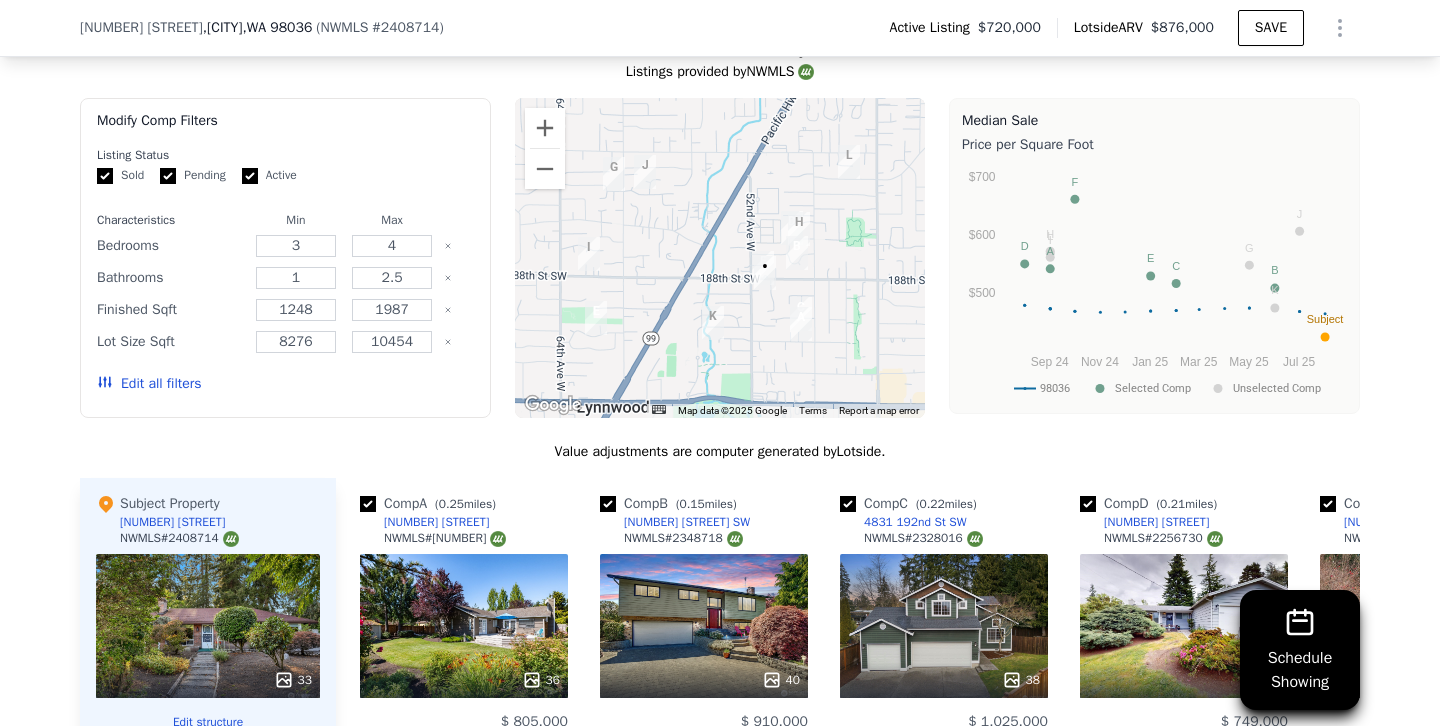 click on "Edit all filters" at bounding box center (149, 384) 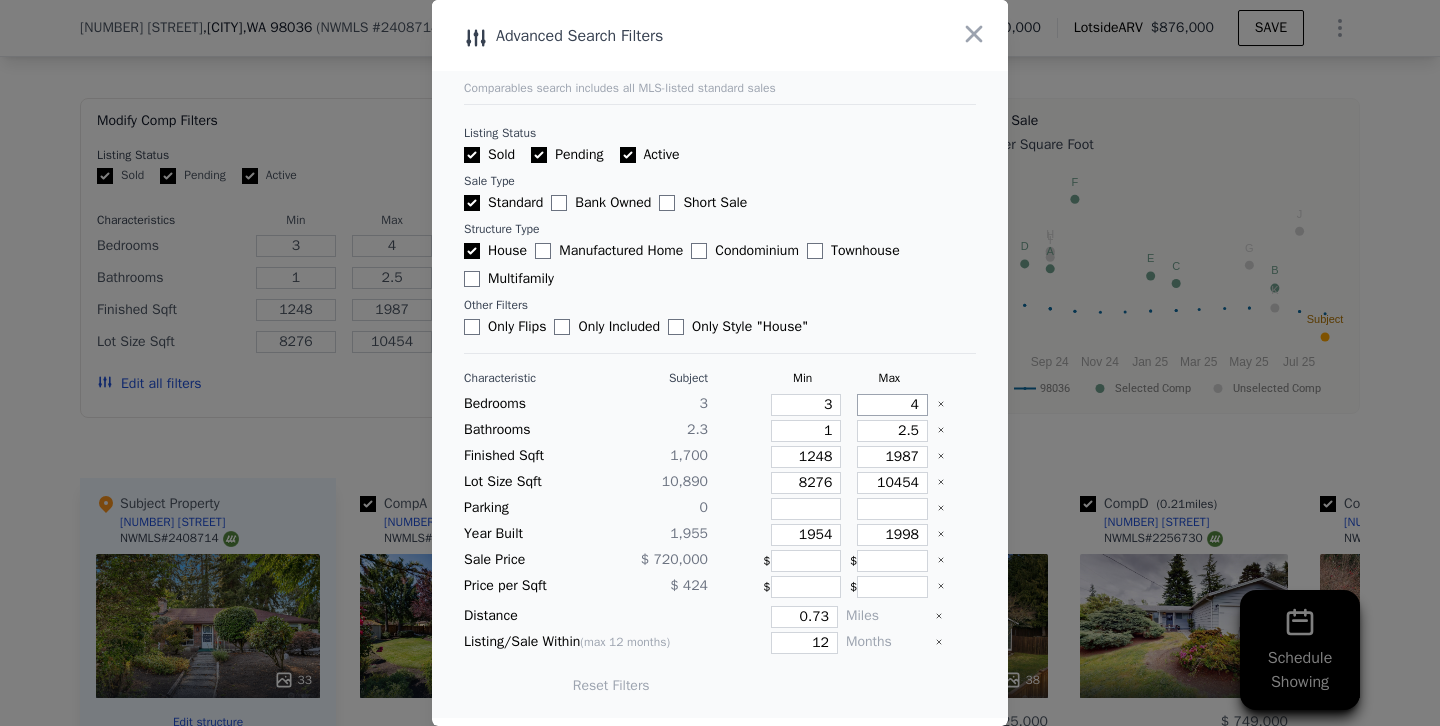 drag, startPoint x: 891, startPoint y: 403, endPoint x: 999, endPoint y: 403, distance: 108 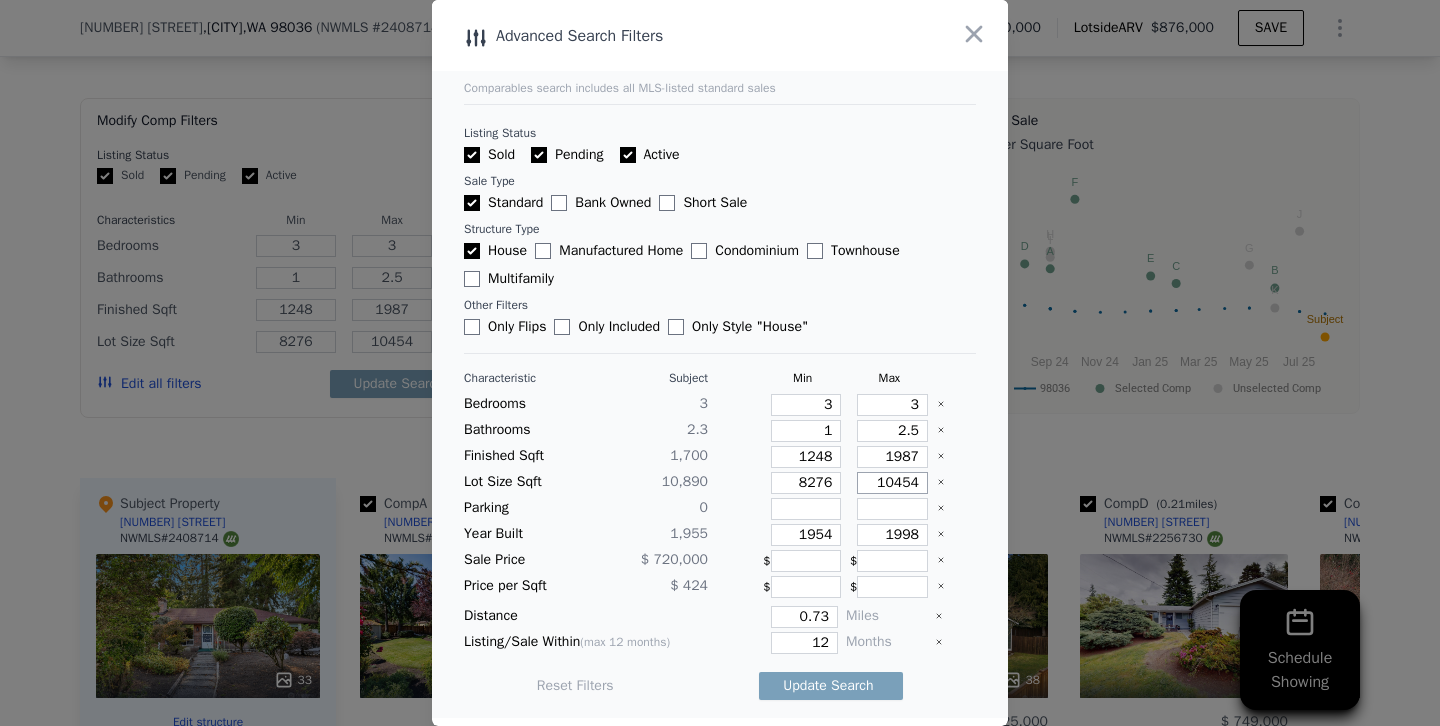 click on "10454" at bounding box center (892, 483) 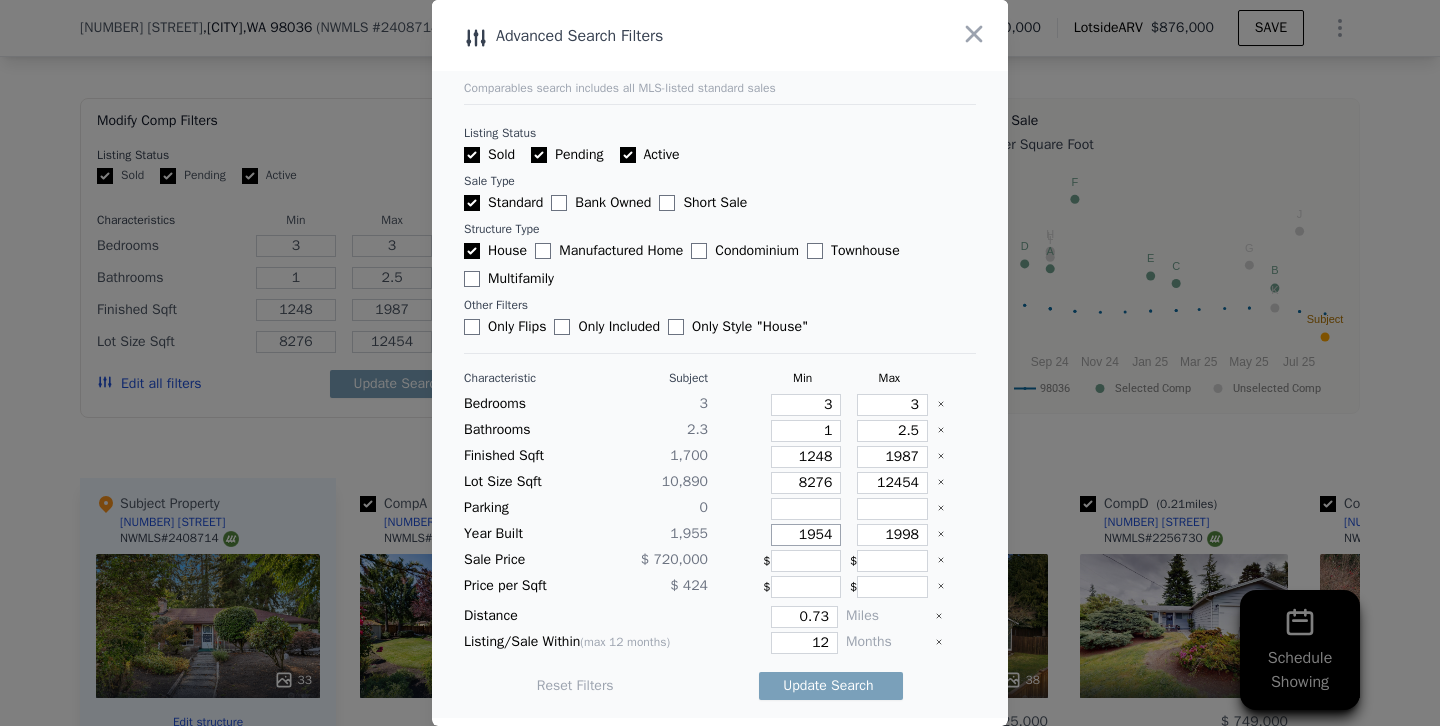 drag, startPoint x: 813, startPoint y: 534, endPoint x: 886, endPoint y: 534, distance: 73 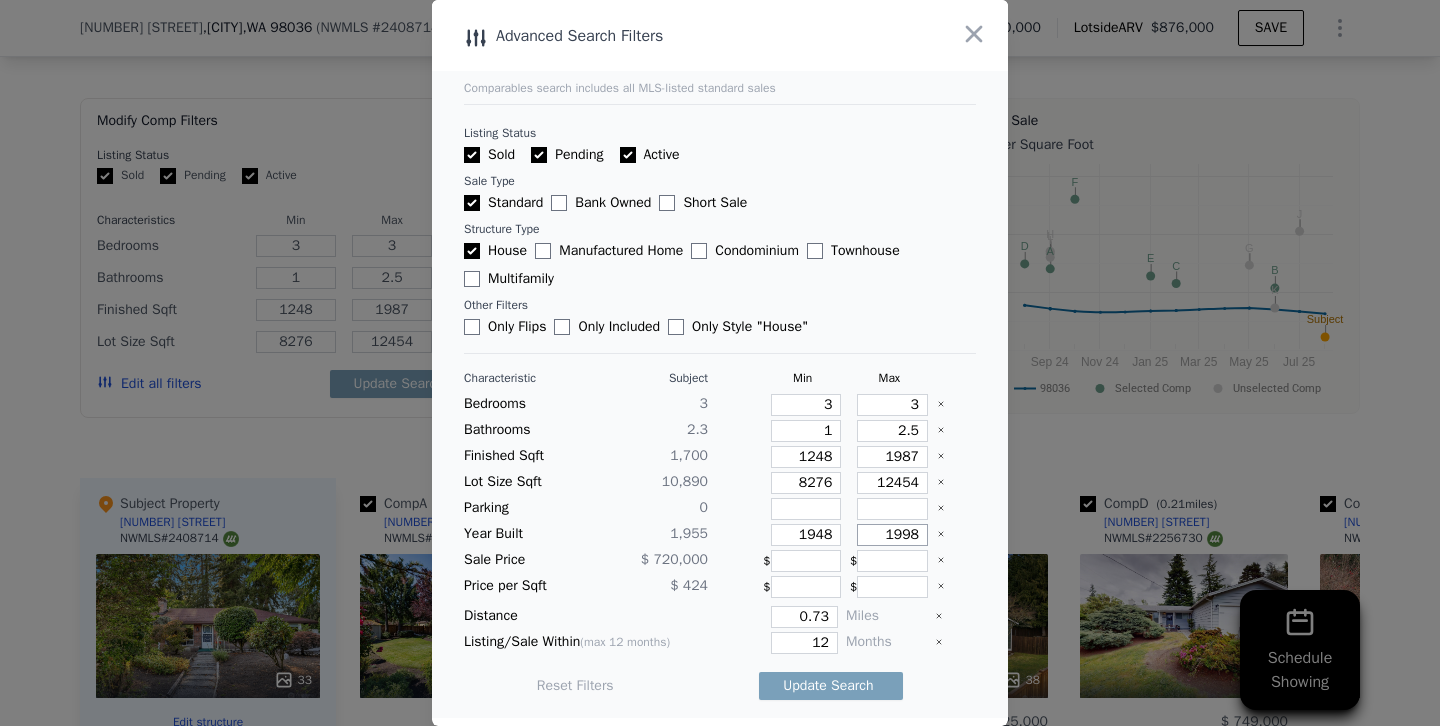 drag, startPoint x: 901, startPoint y: 531, endPoint x: 943, endPoint y: 531, distance: 42 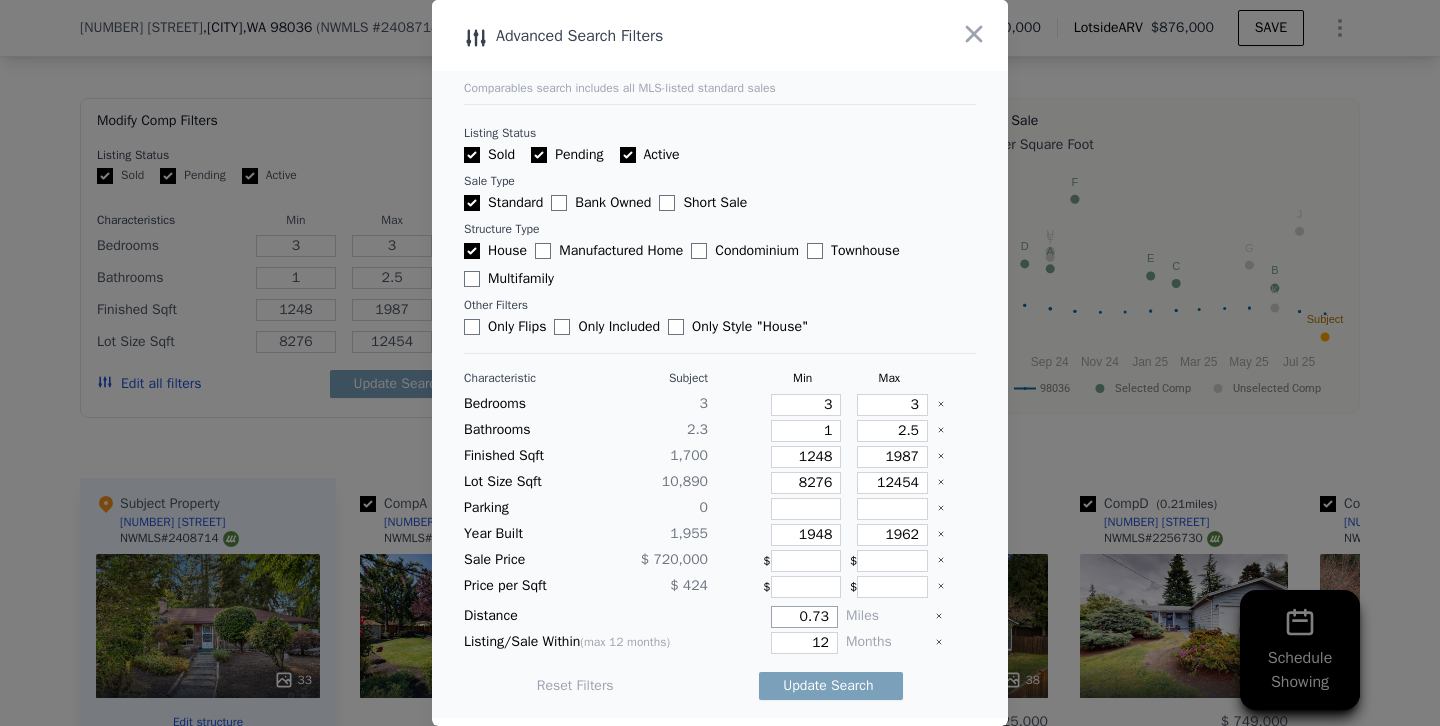 click on "0.73" at bounding box center [804, 617] 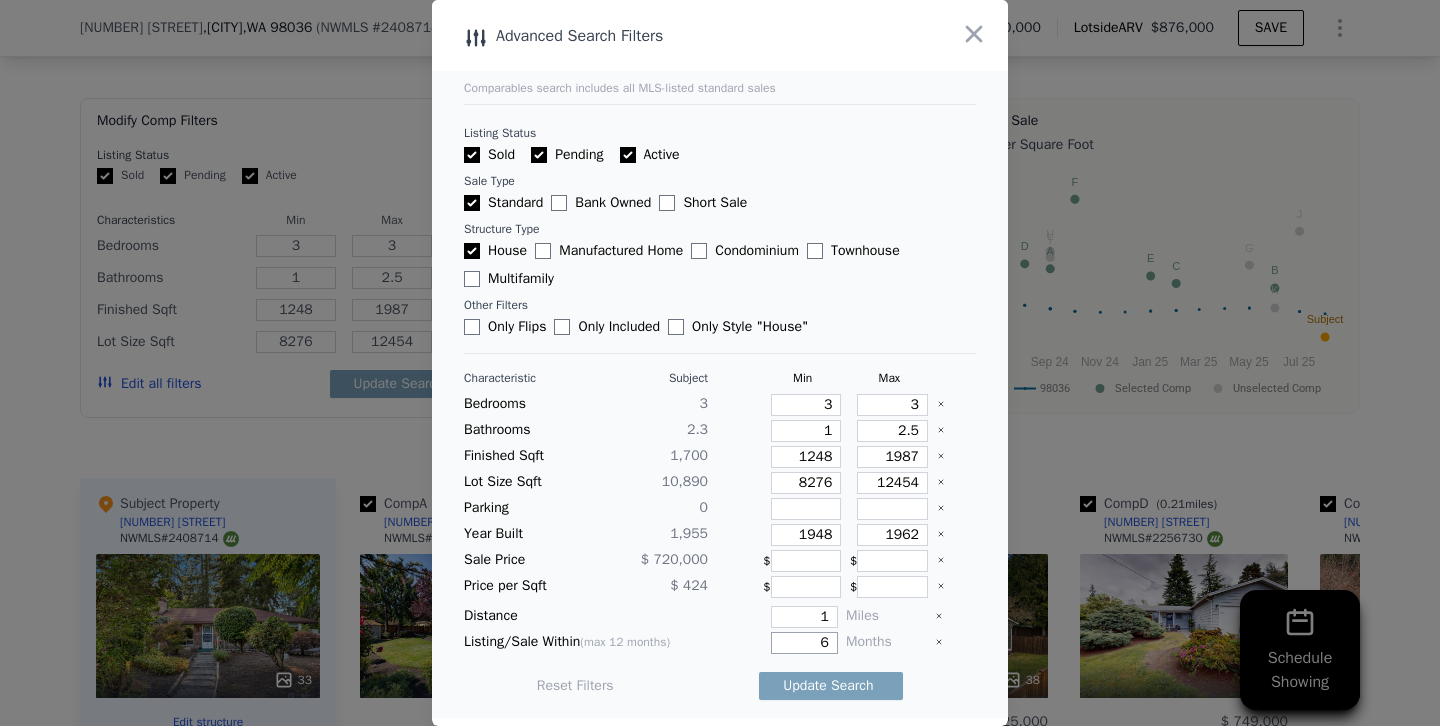 click on "Update Search" at bounding box center [831, 686] 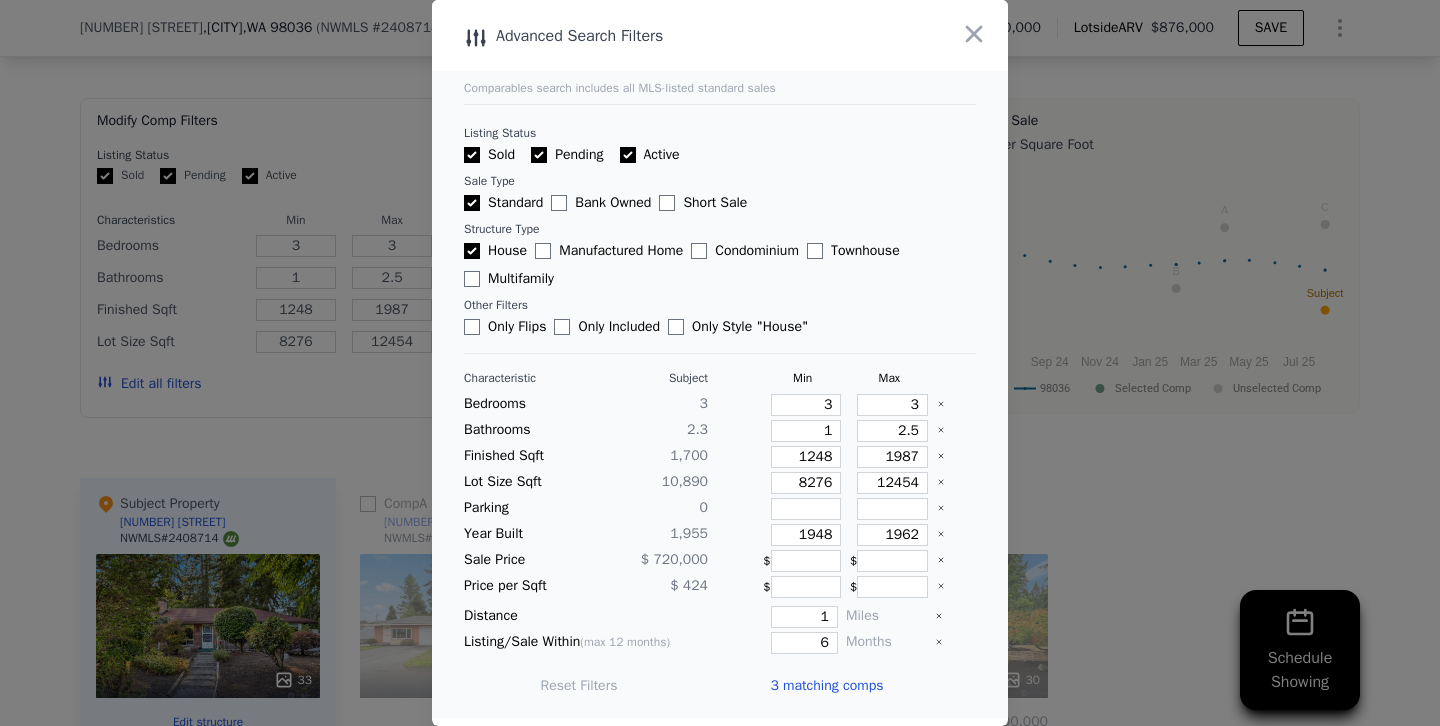 click at bounding box center (720, 363) 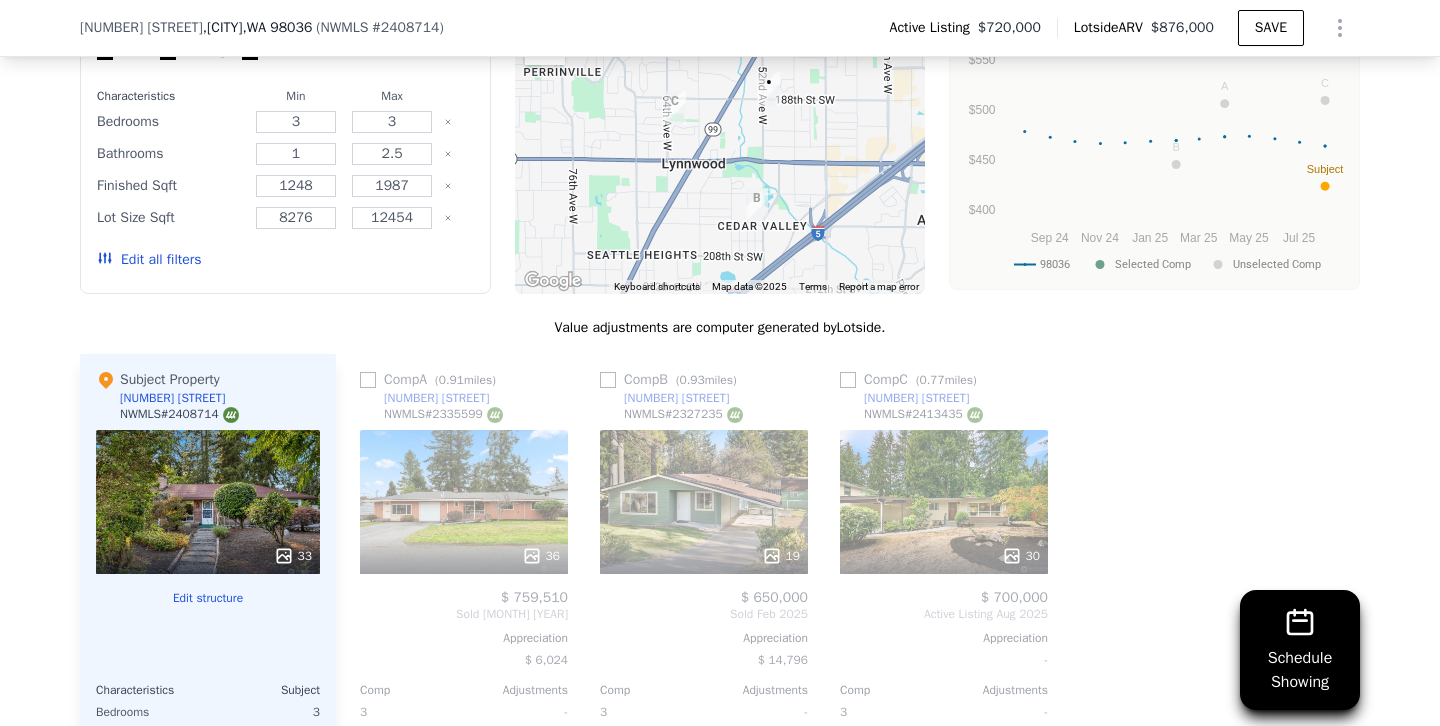 scroll, scrollTop: 2006, scrollLeft: 0, axis: vertical 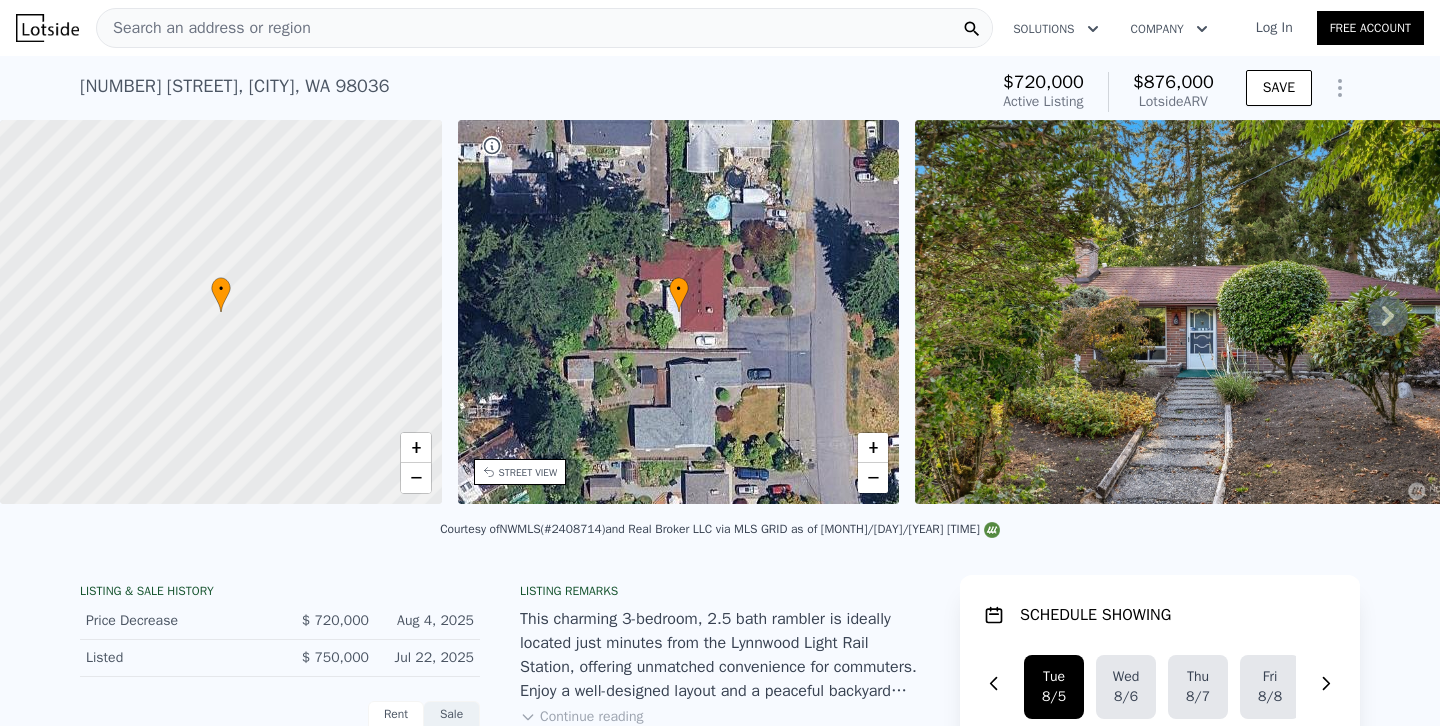 click on "Search an address or region" at bounding box center (544, 28) 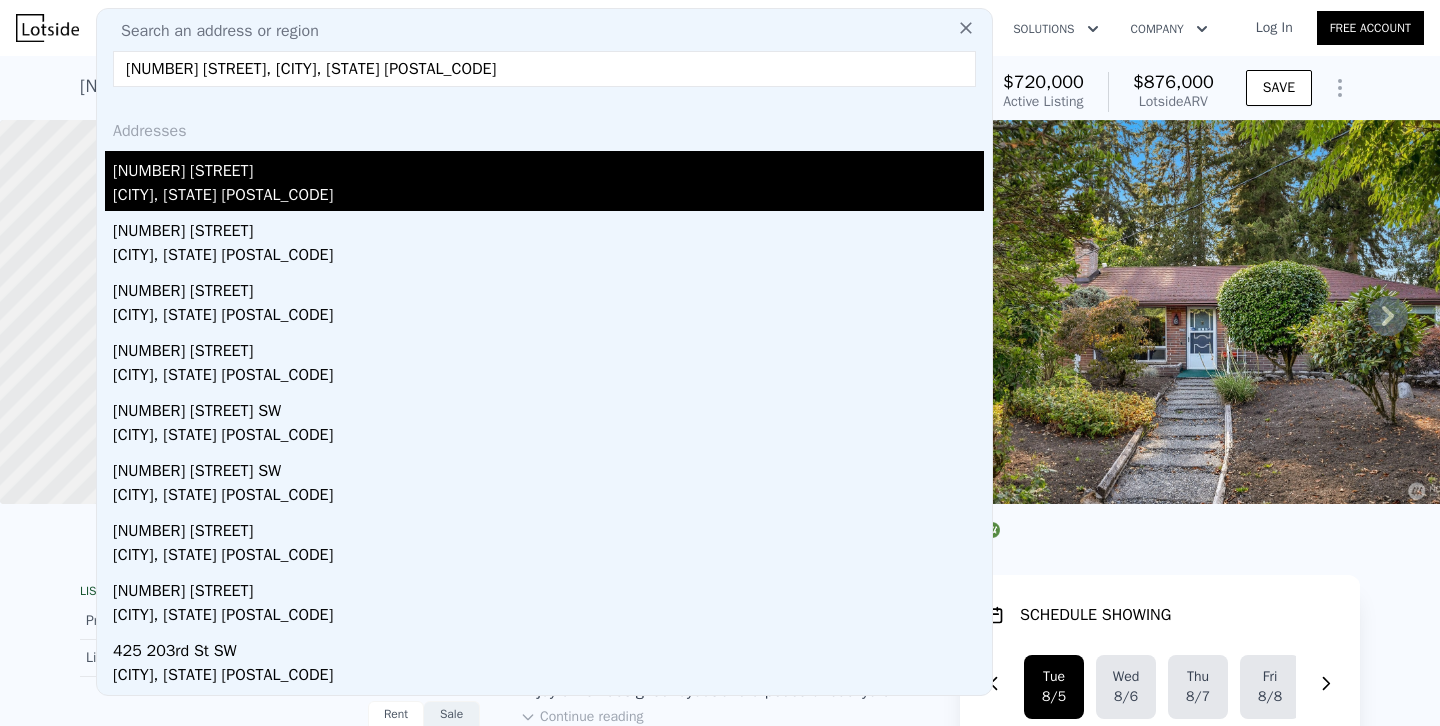click on "Lynnwood, WA 98036" at bounding box center [548, 197] 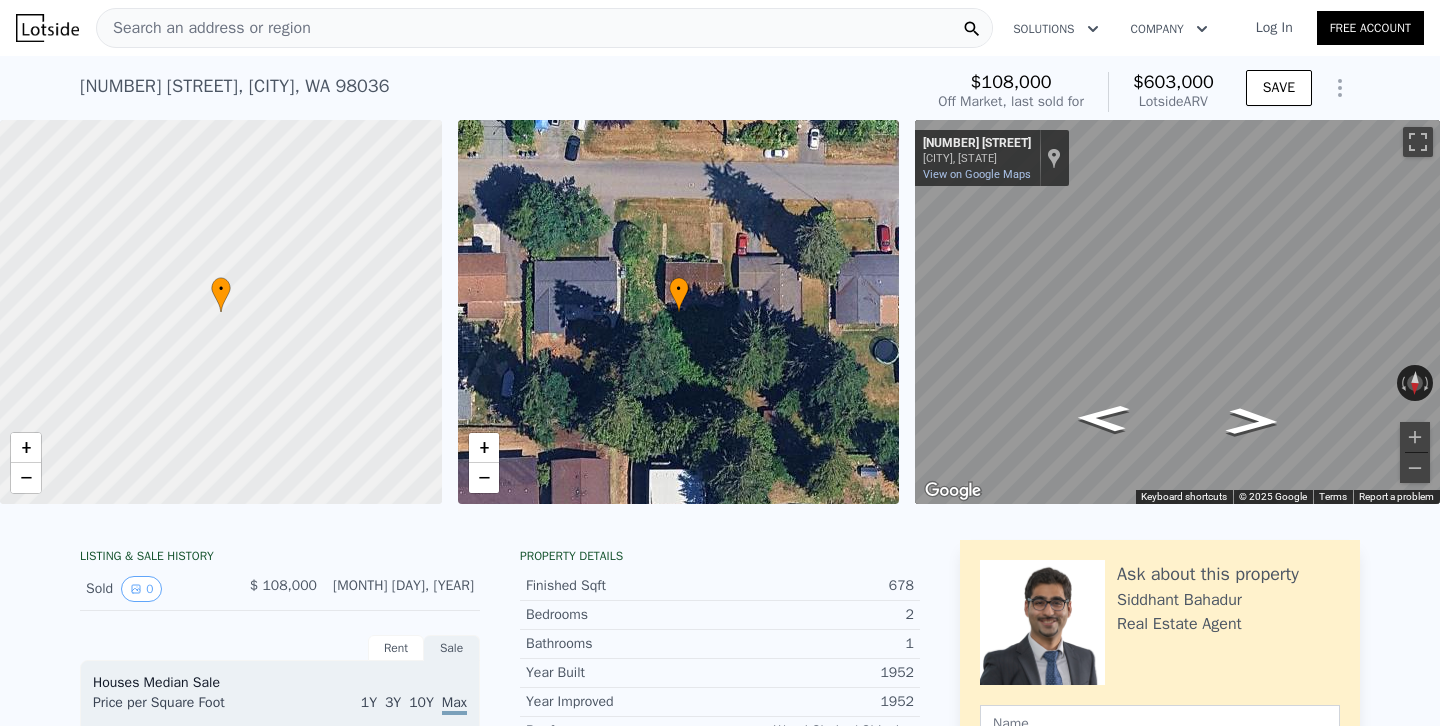 click on "Search an address or region" at bounding box center (544, 28) 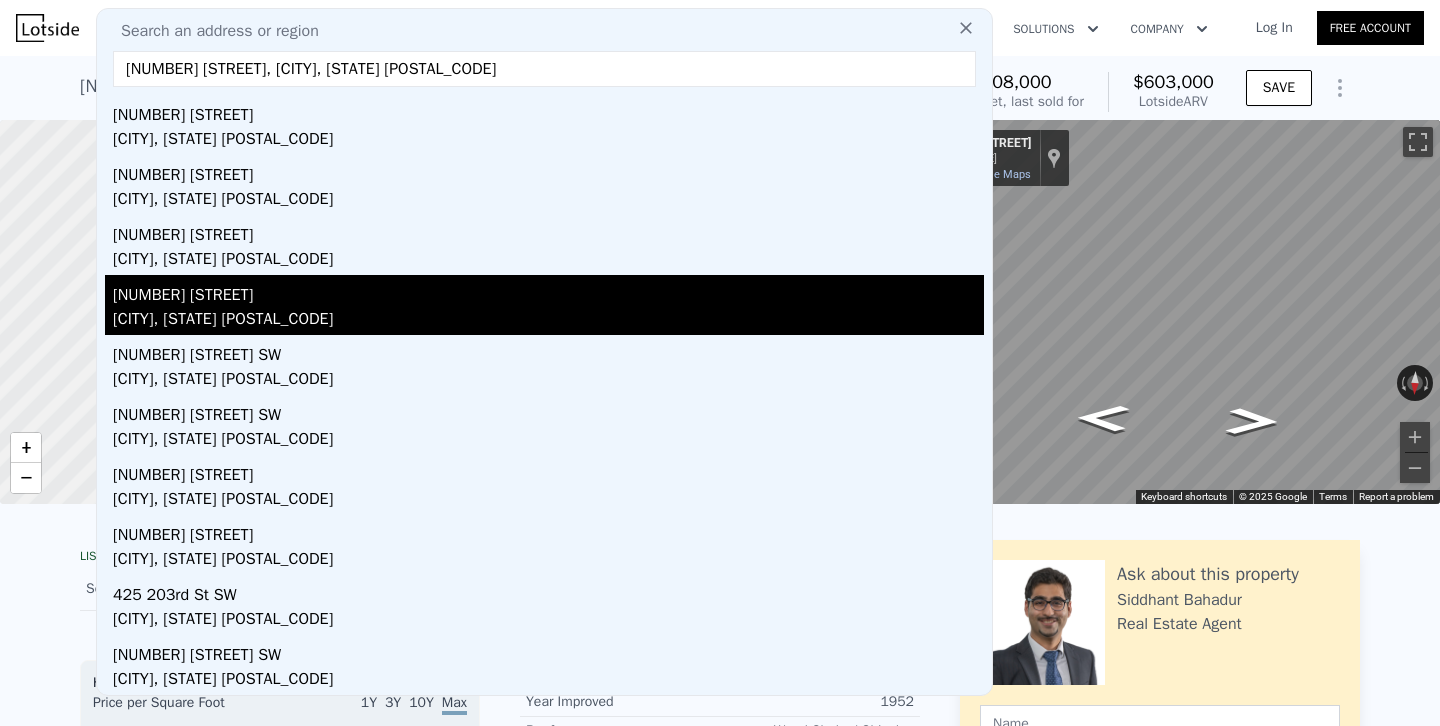 scroll, scrollTop: 0, scrollLeft: 0, axis: both 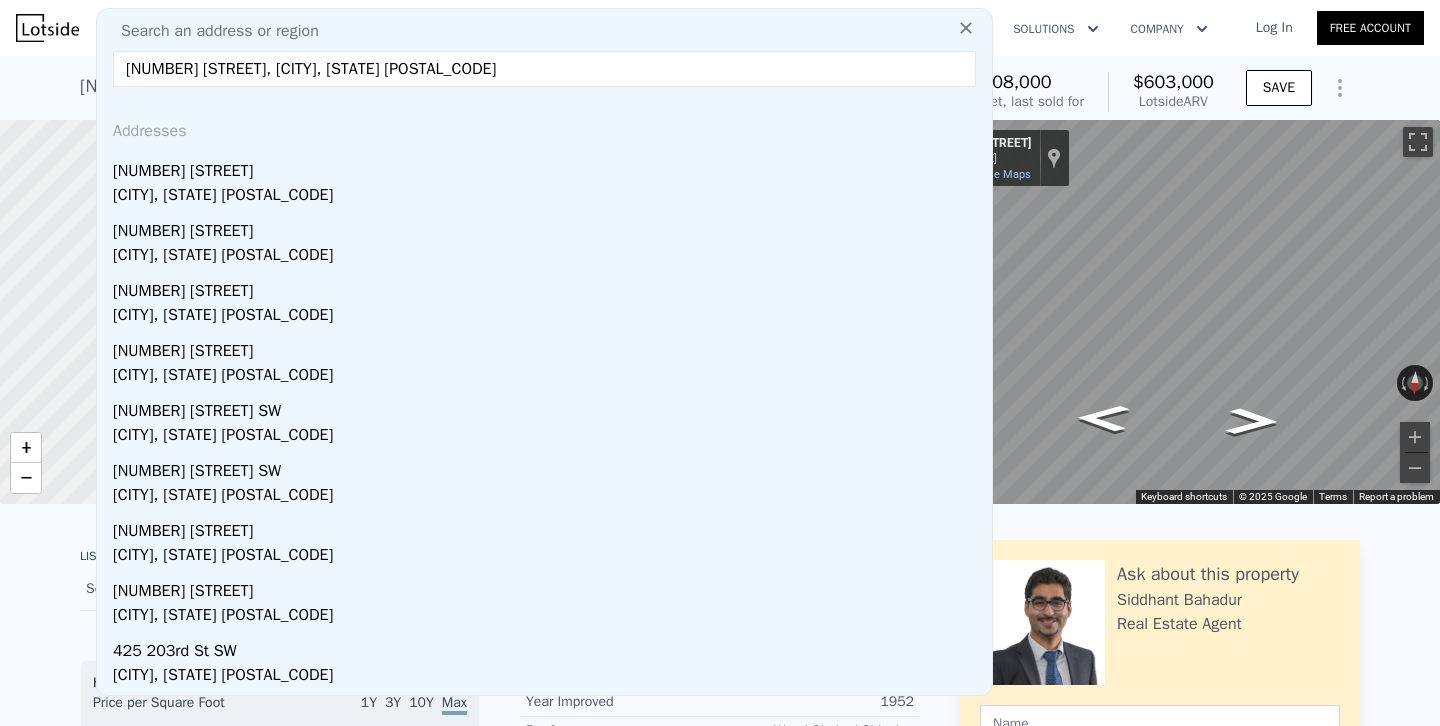 click at bounding box center [221, 312] 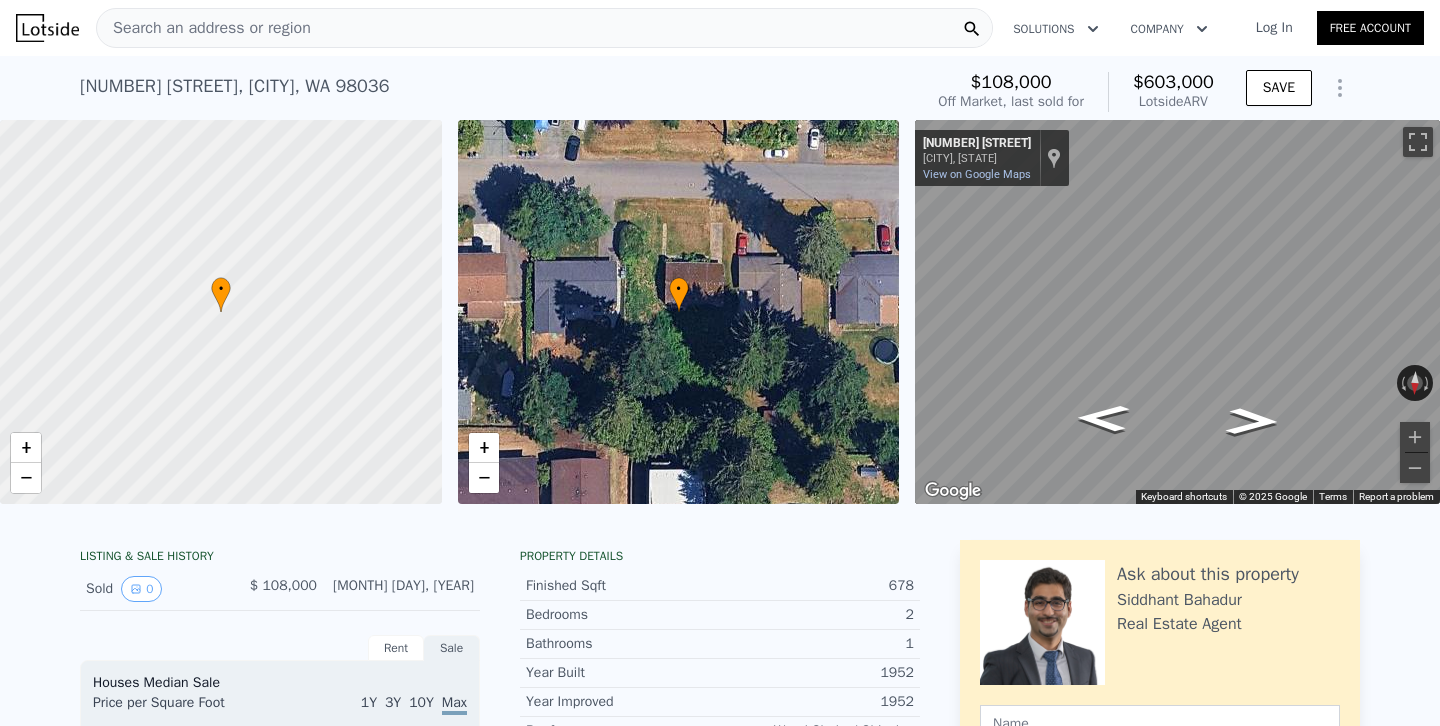 click on "Search an address or region" at bounding box center (204, 28) 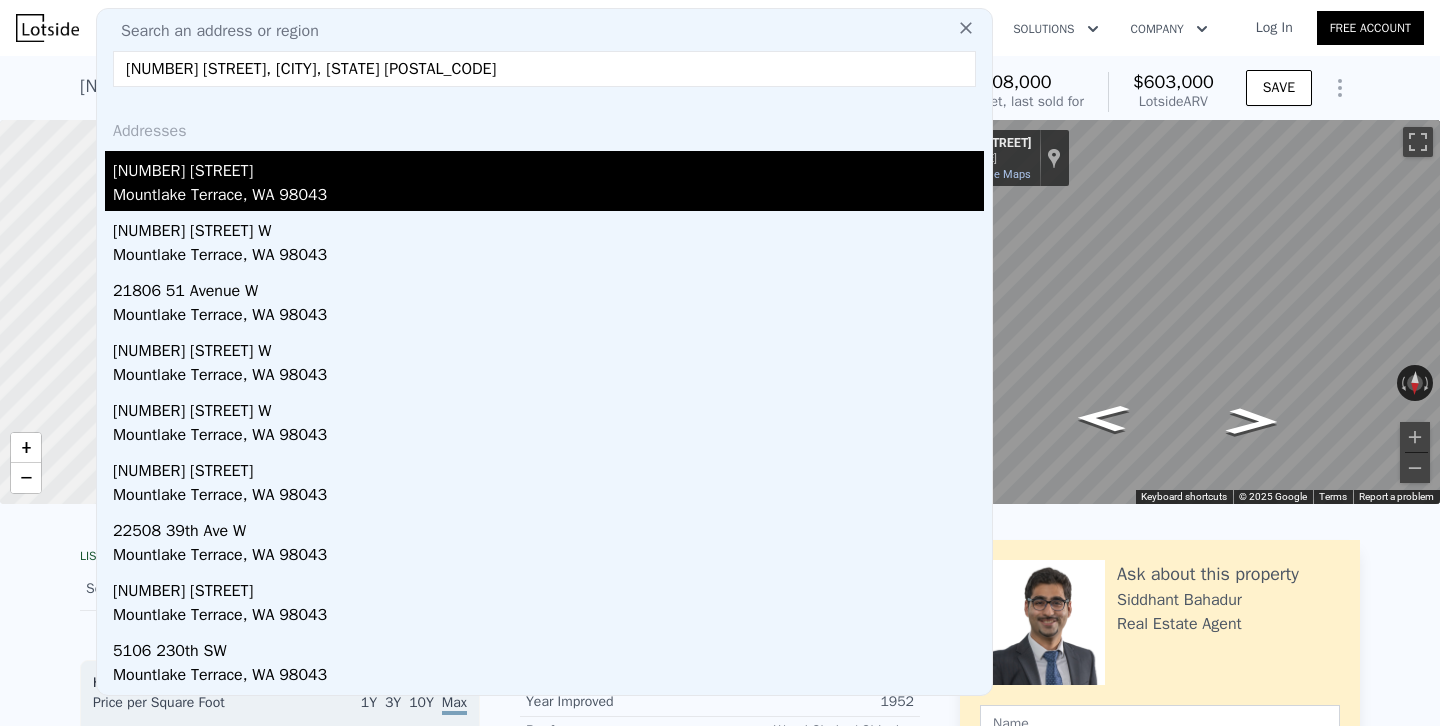 click on "Mountlake Terrace, WA 98043" at bounding box center [548, 197] 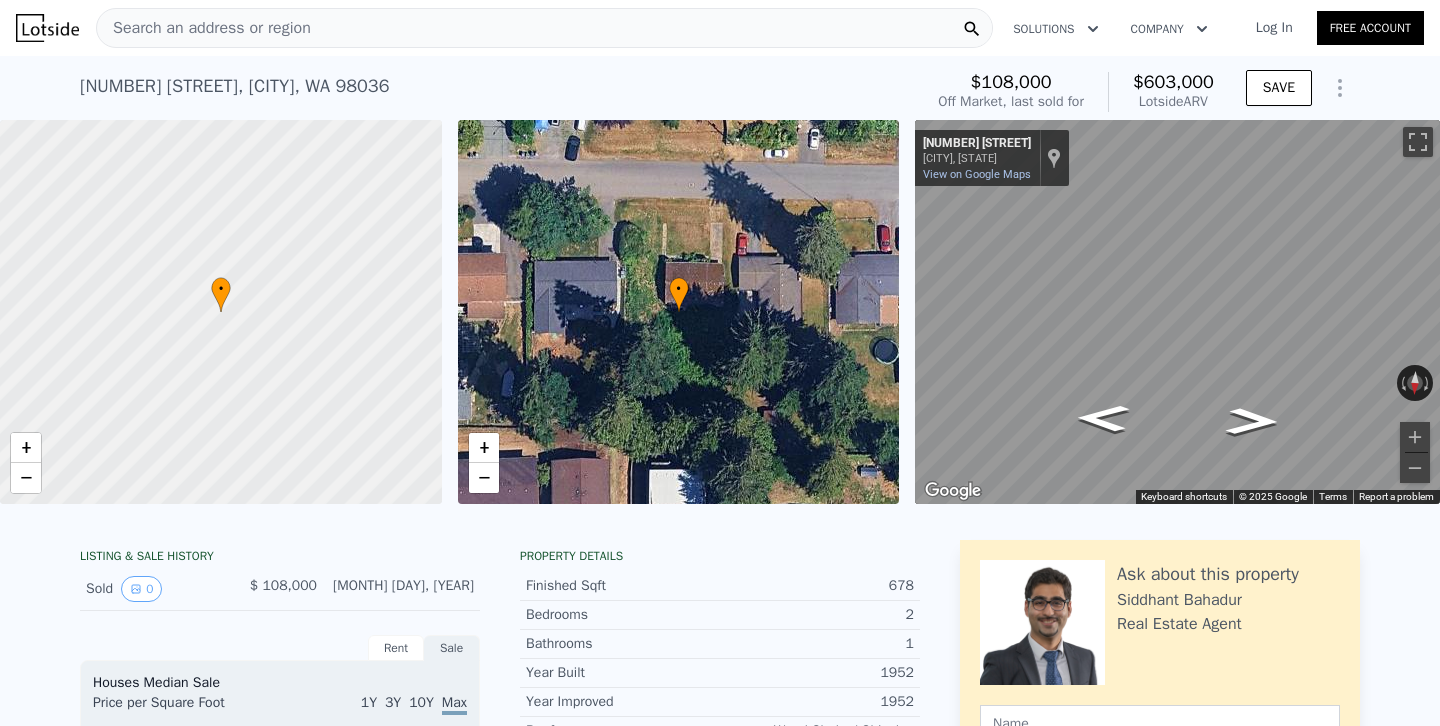 click on "Search an address or region" at bounding box center [544, 28] 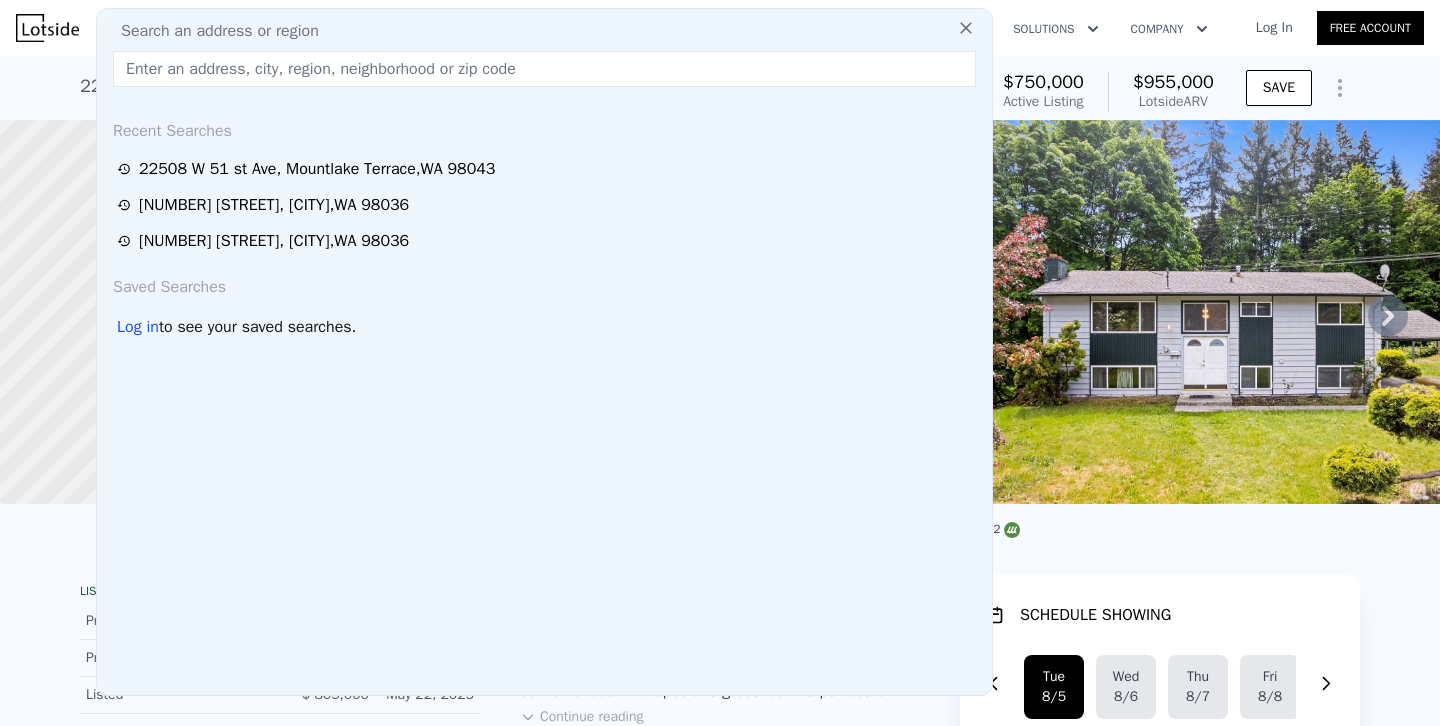 click at bounding box center [221, 312] 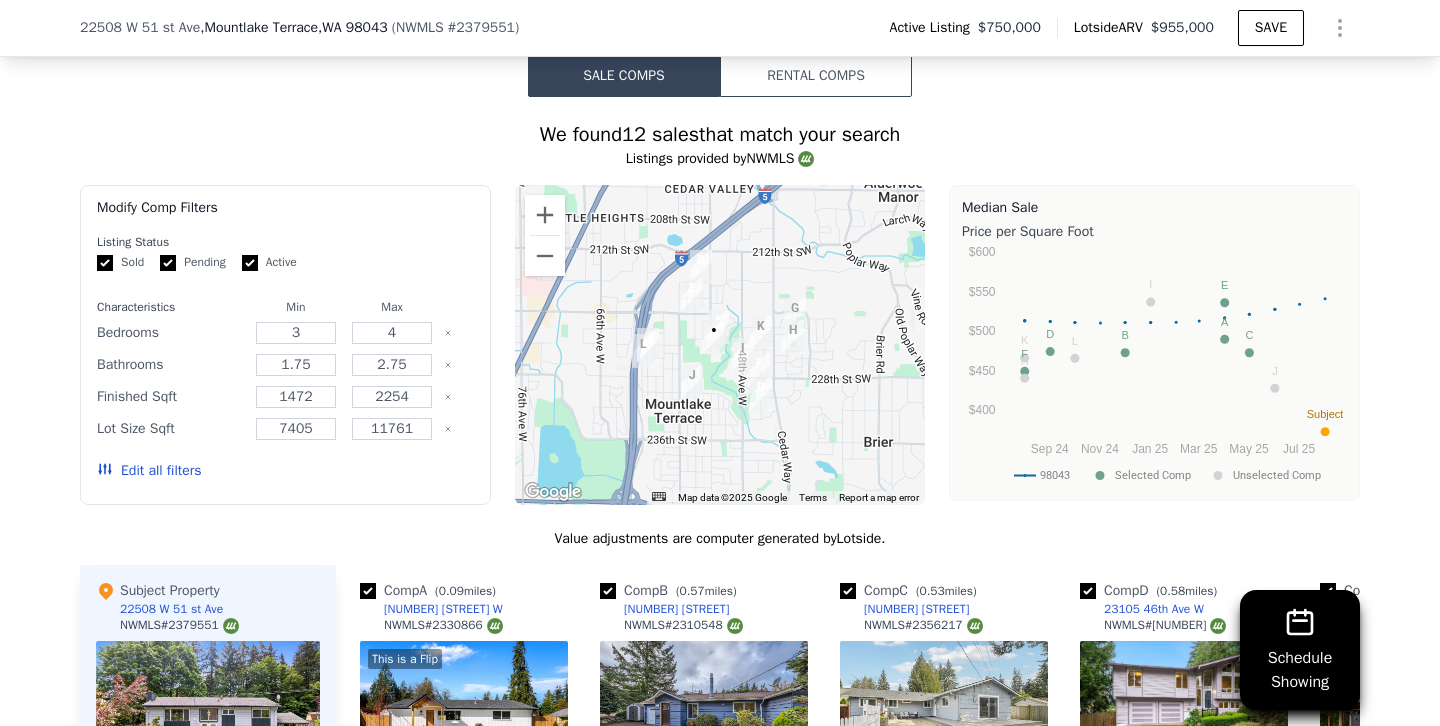scroll, scrollTop: 1403, scrollLeft: 0, axis: vertical 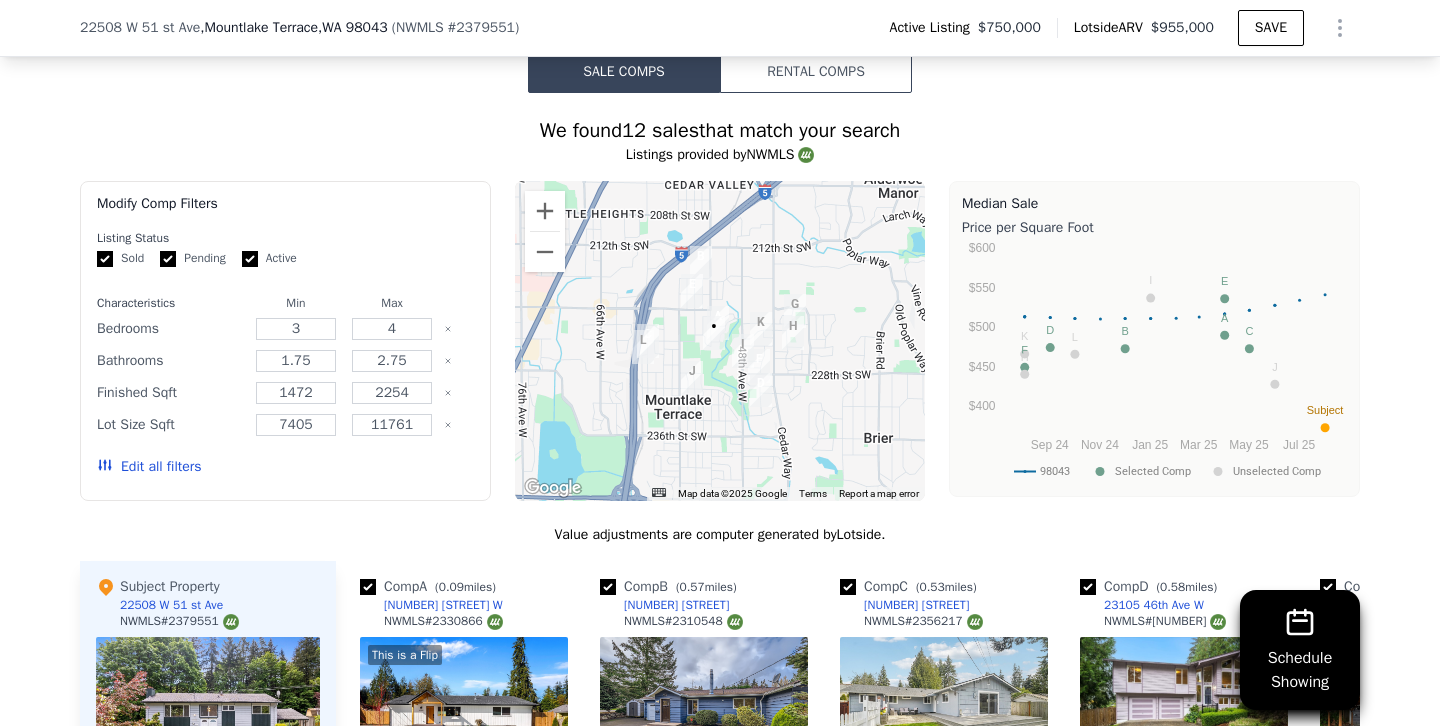 click on "Edit all filters" at bounding box center (149, 467) 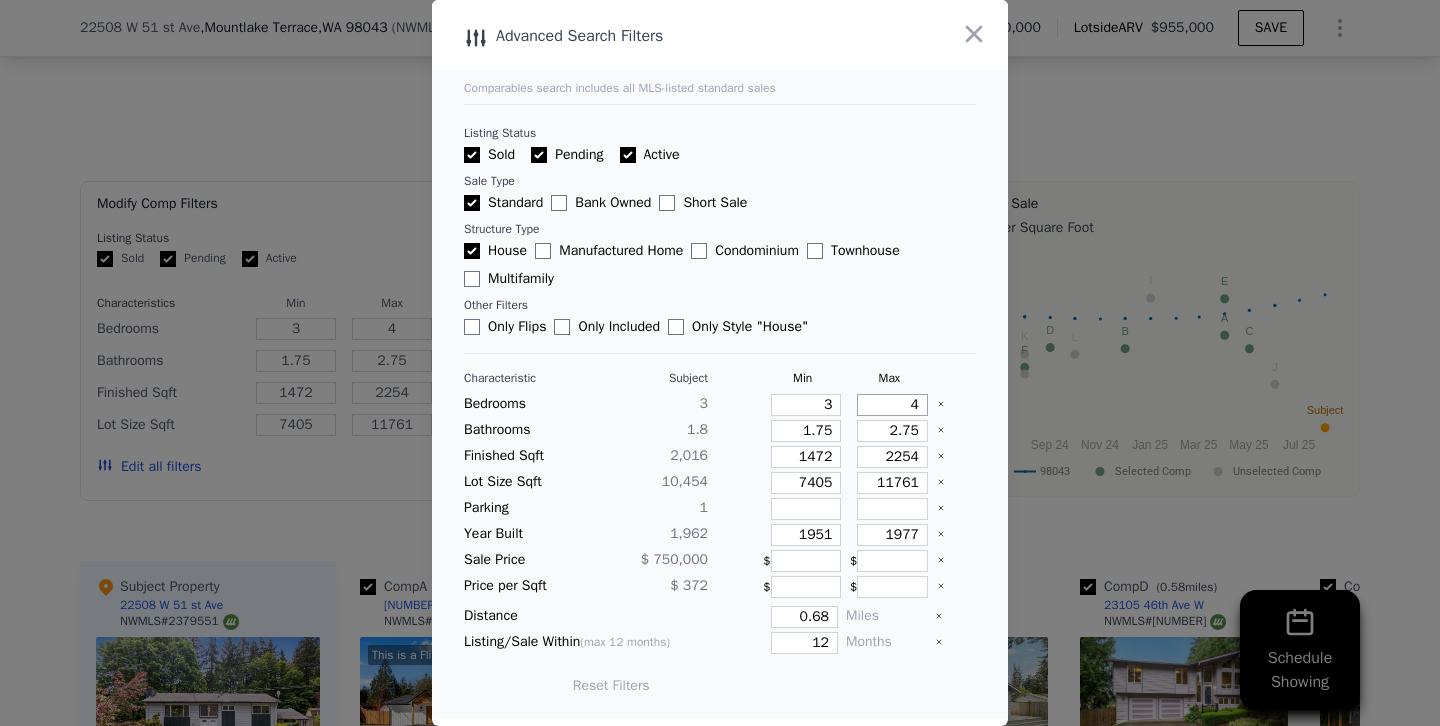 drag, startPoint x: 886, startPoint y: 403, endPoint x: 999, endPoint y: 403, distance: 113 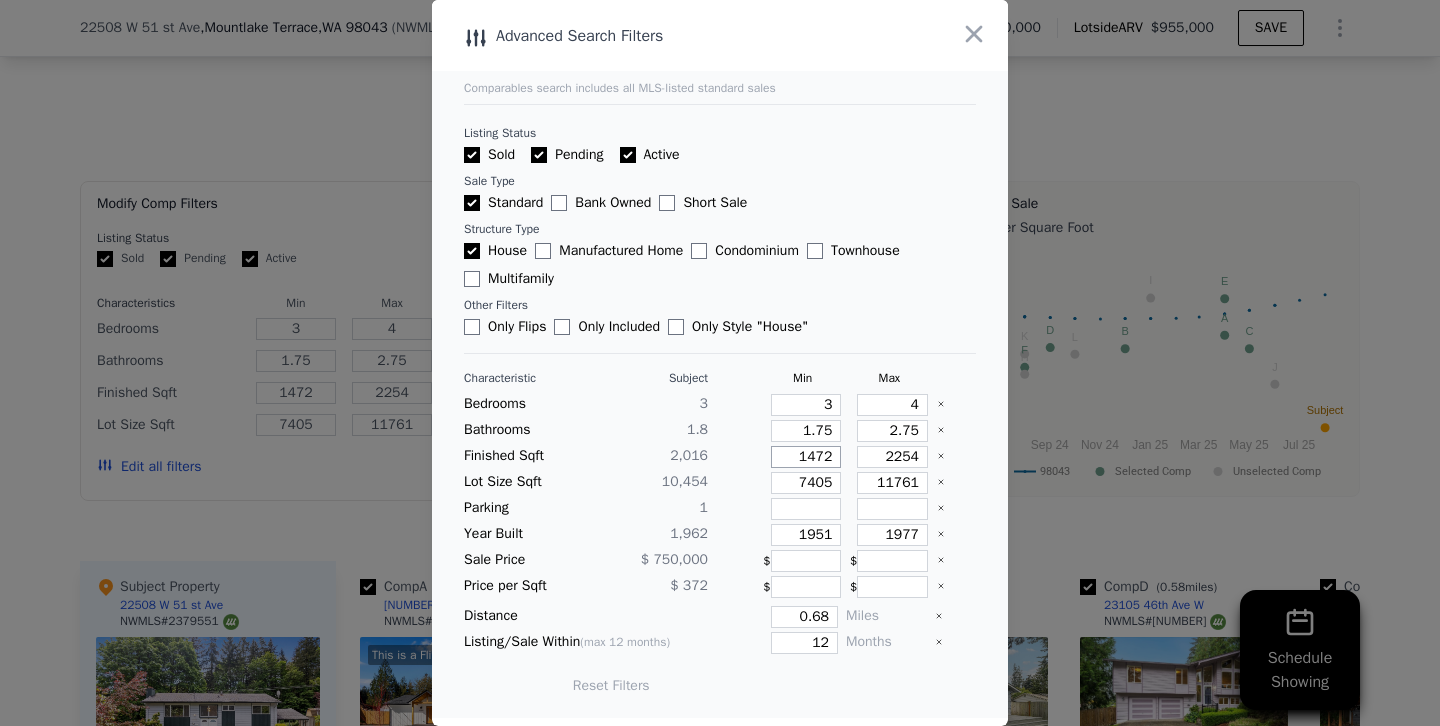 click on "1472" at bounding box center [806, 457] 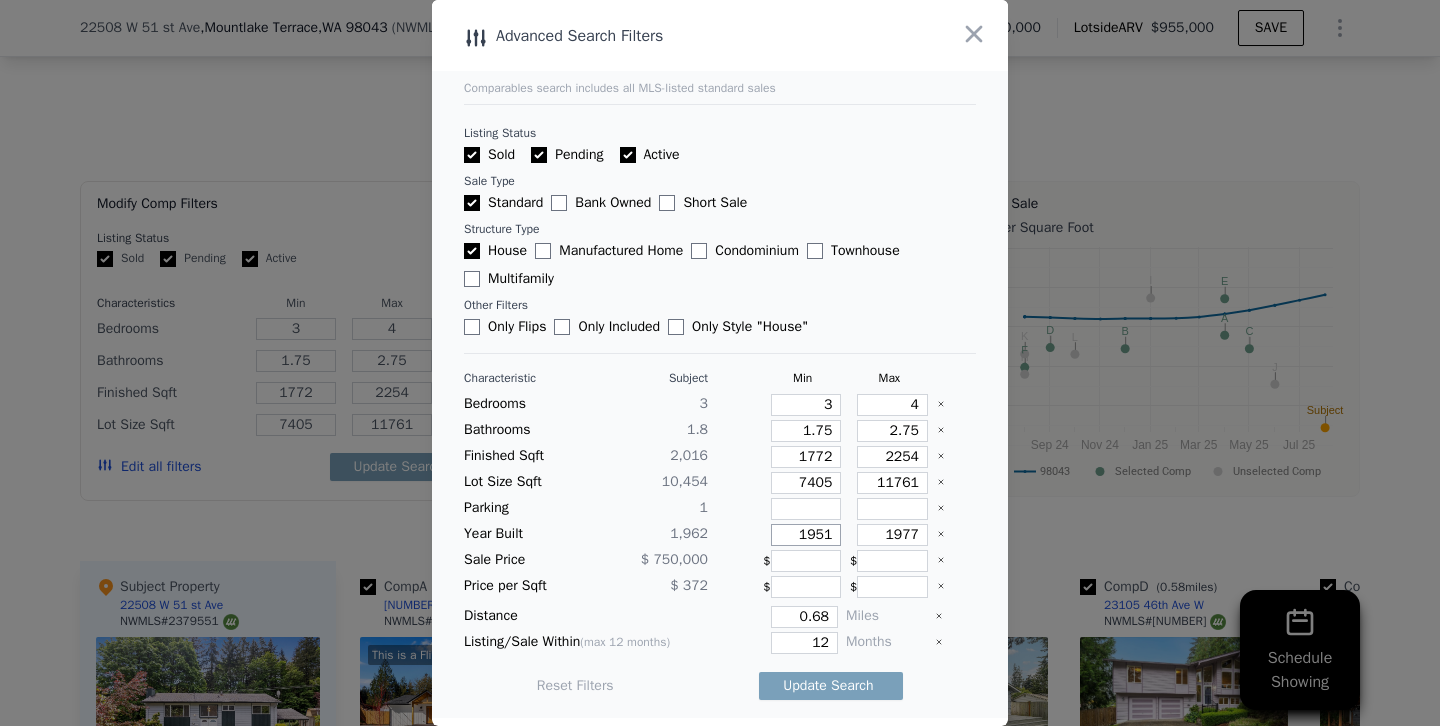 drag, startPoint x: 816, startPoint y: 532, endPoint x: 883, endPoint y: 532, distance: 67 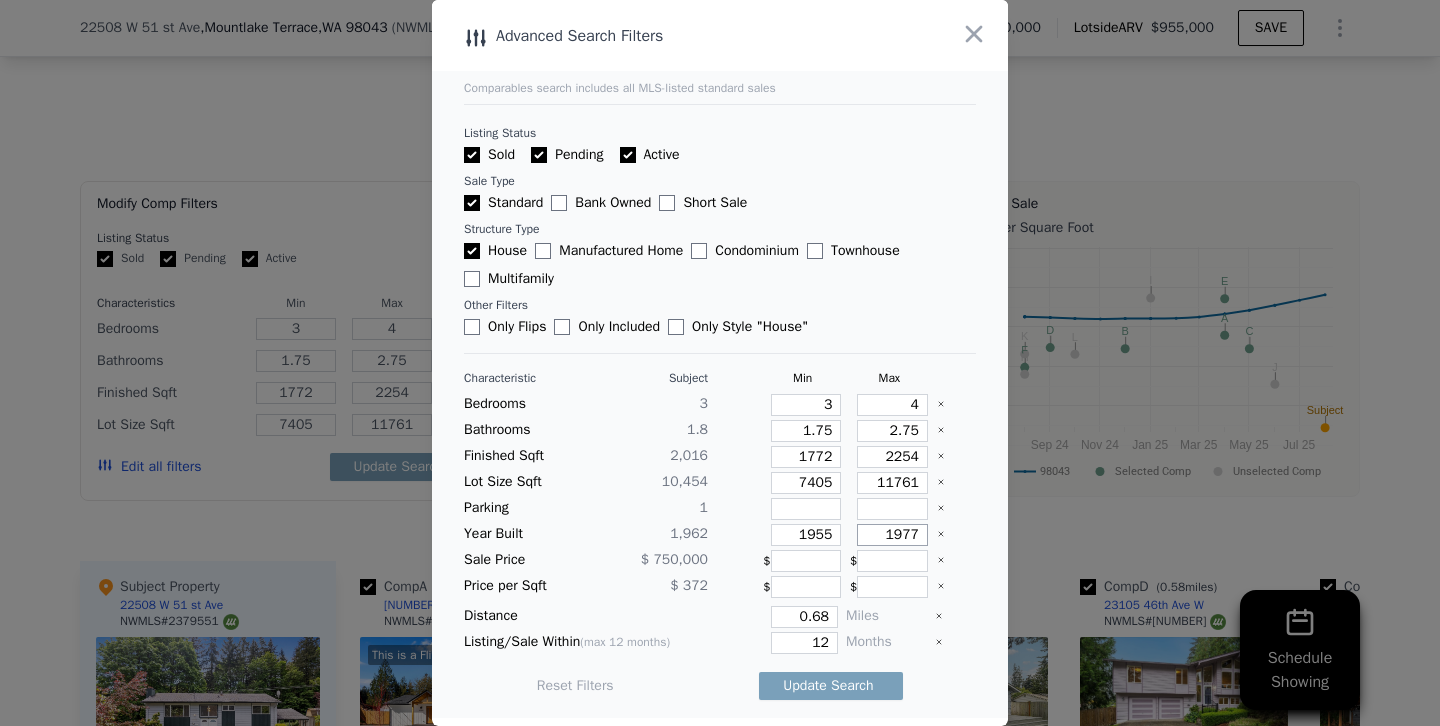 drag, startPoint x: 904, startPoint y: 535, endPoint x: 966, endPoint y: 535, distance: 62 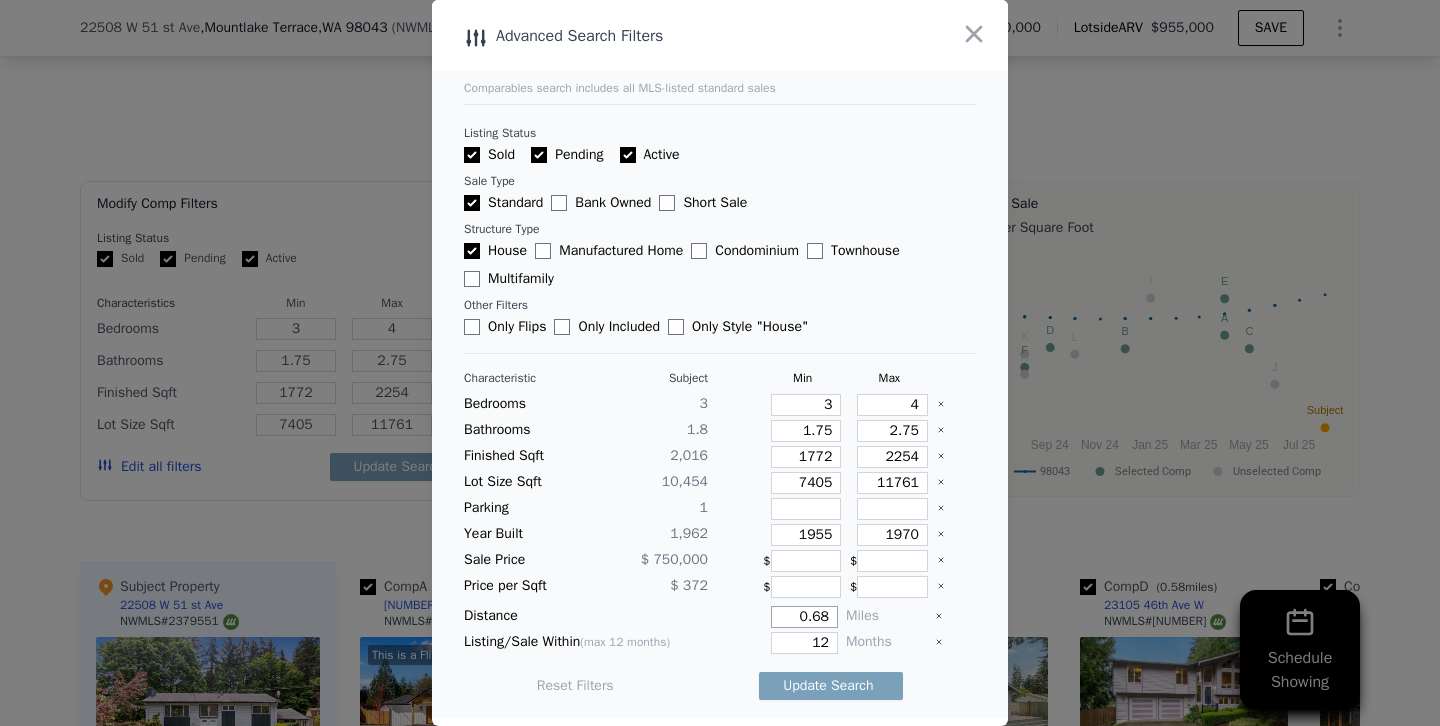click on "0.68" at bounding box center [804, 617] 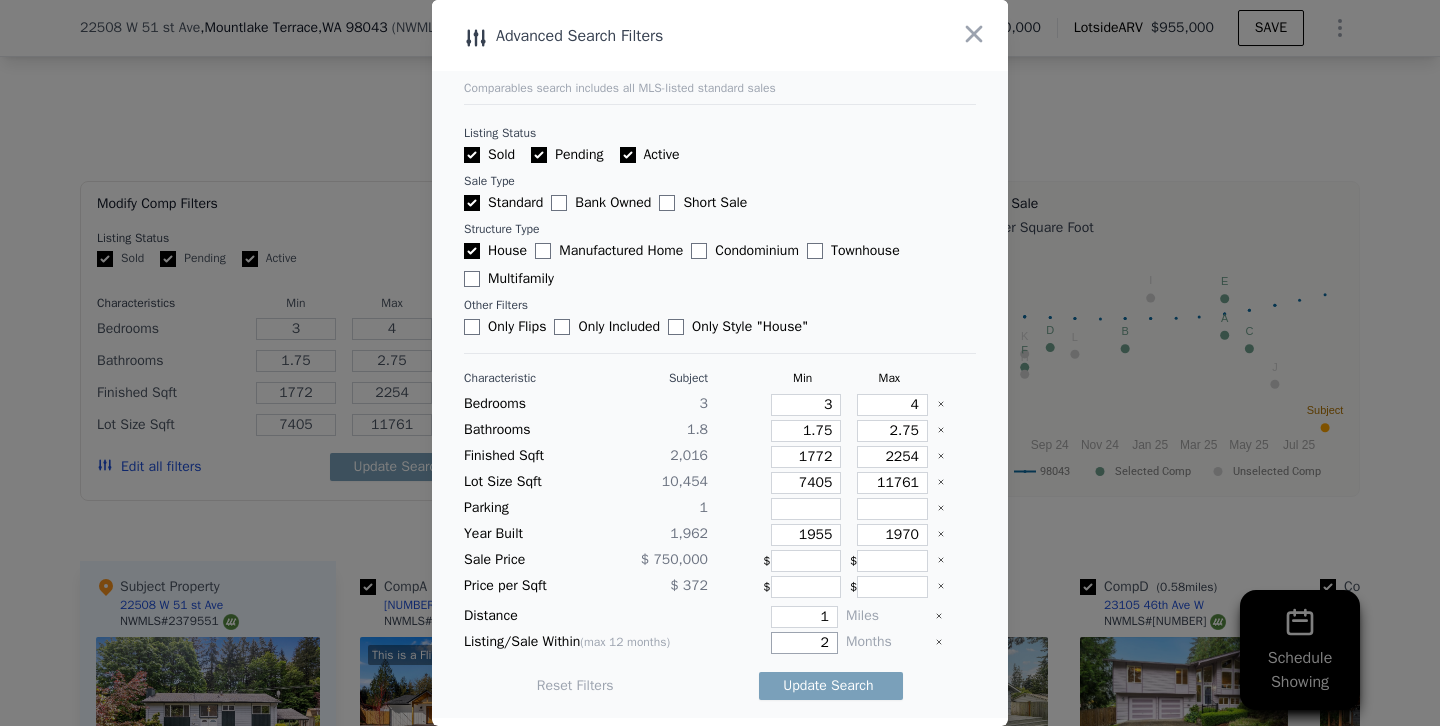 click on "Update Search" at bounding box center [831, 686] 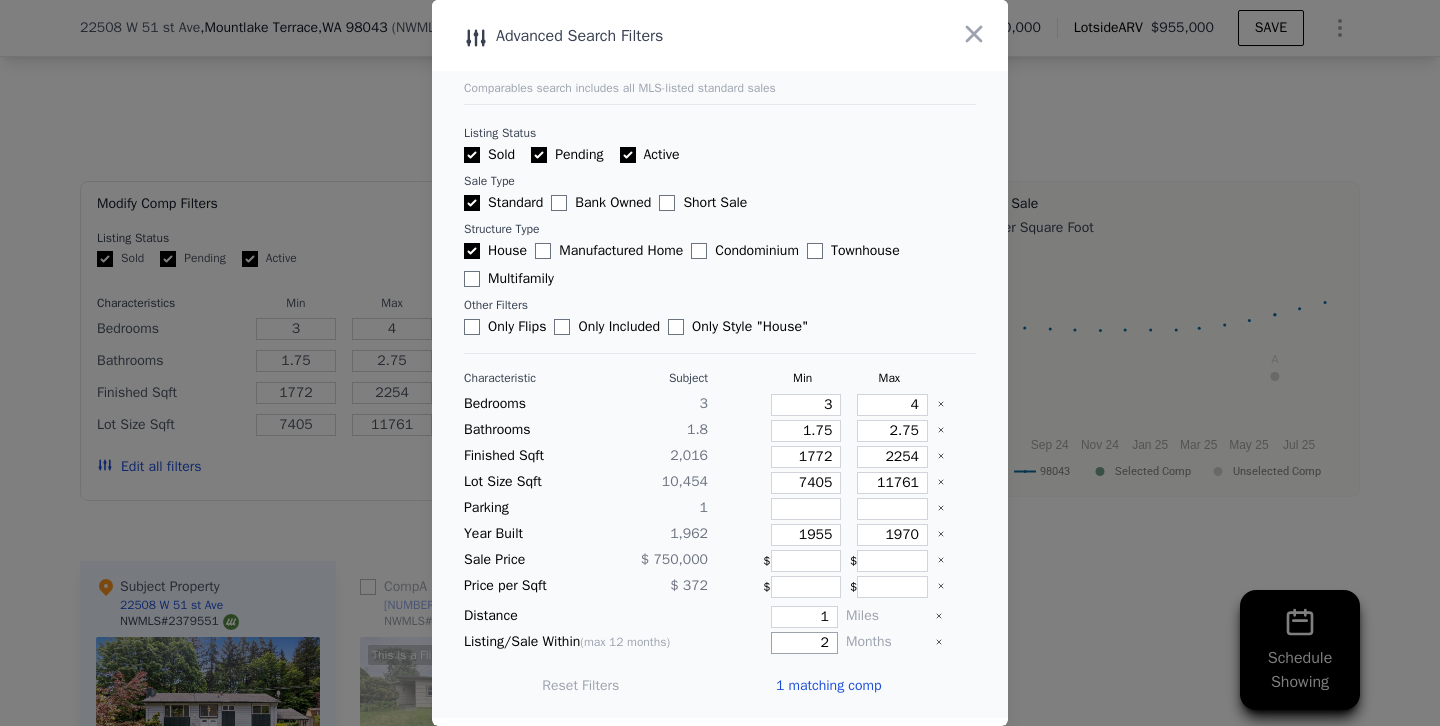 drag, startPoint x: 803, startPoint y: 648, endPoint x: 927, endPoint y: 648, distance: 124 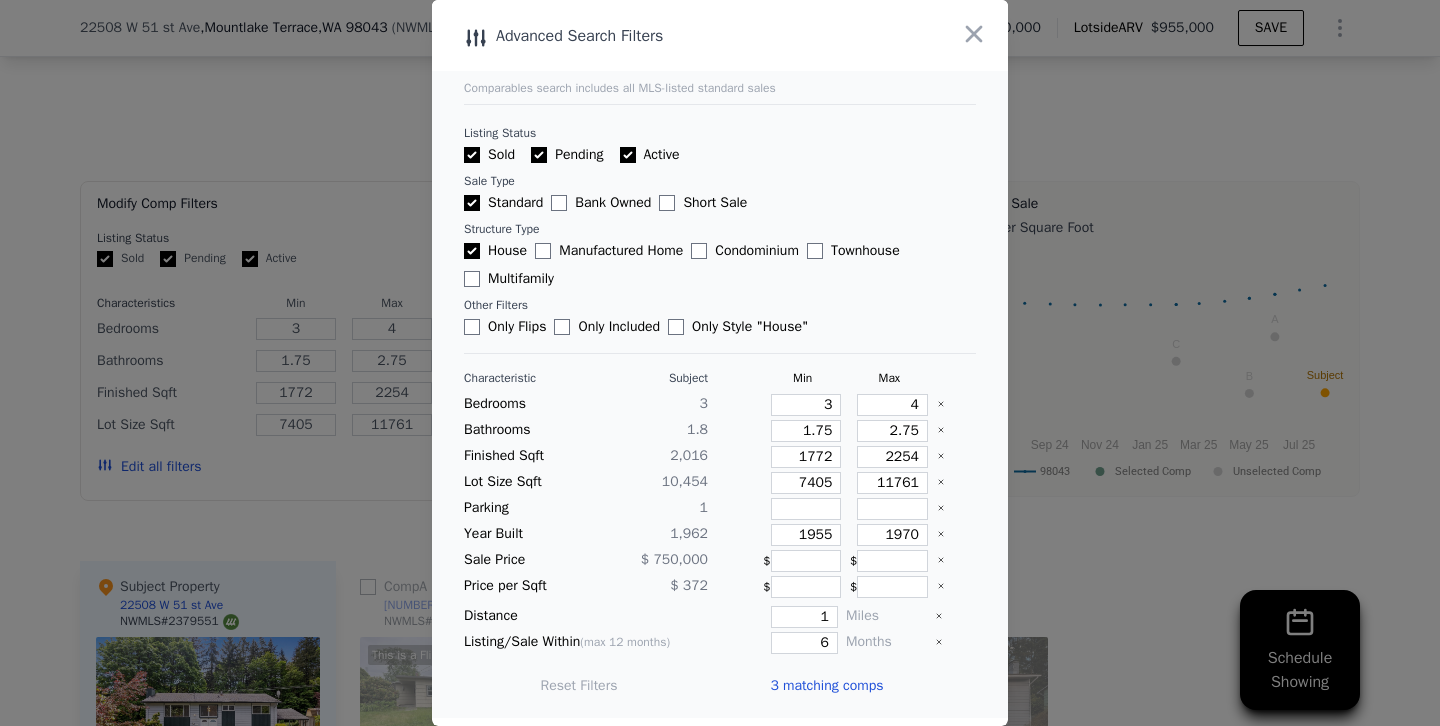 click at bounding box center (720, 363) 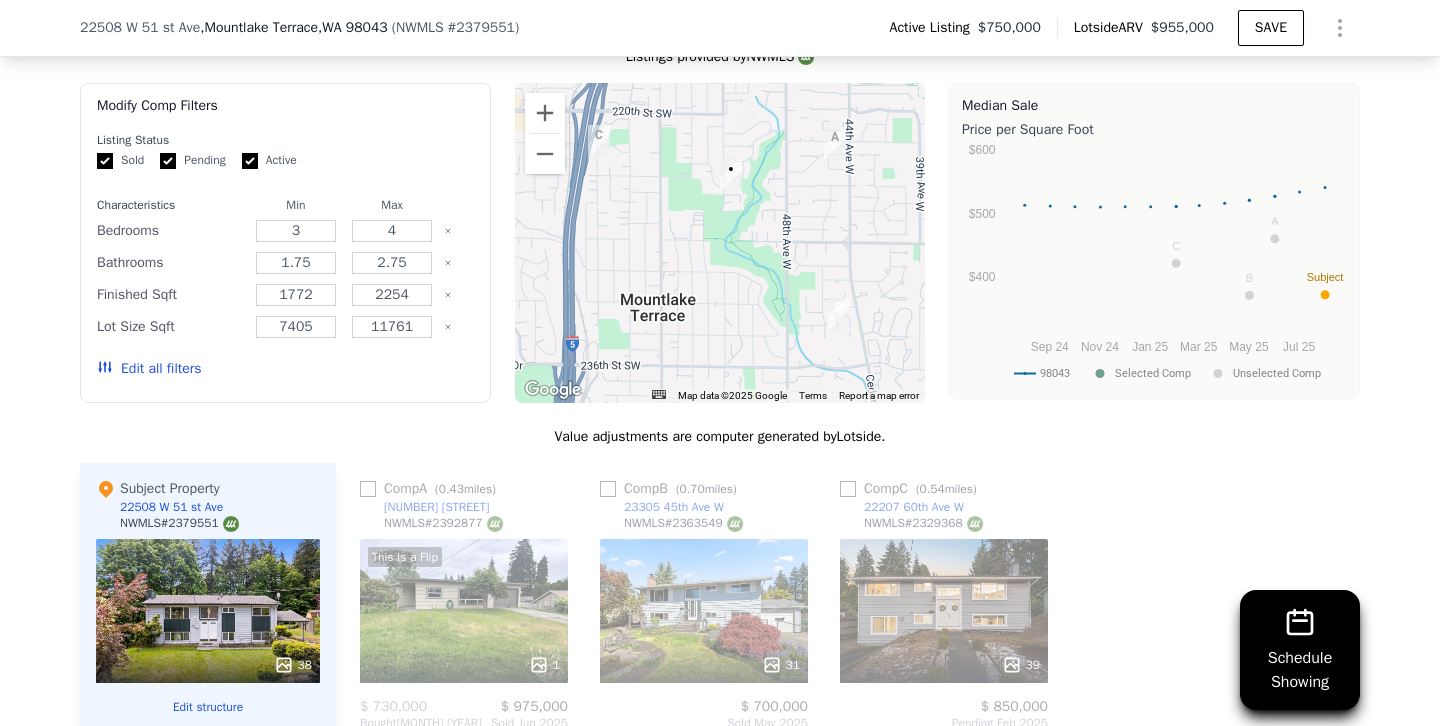 scroll, scrollTop: 1487, scrollLeft: 0, axis: vertical 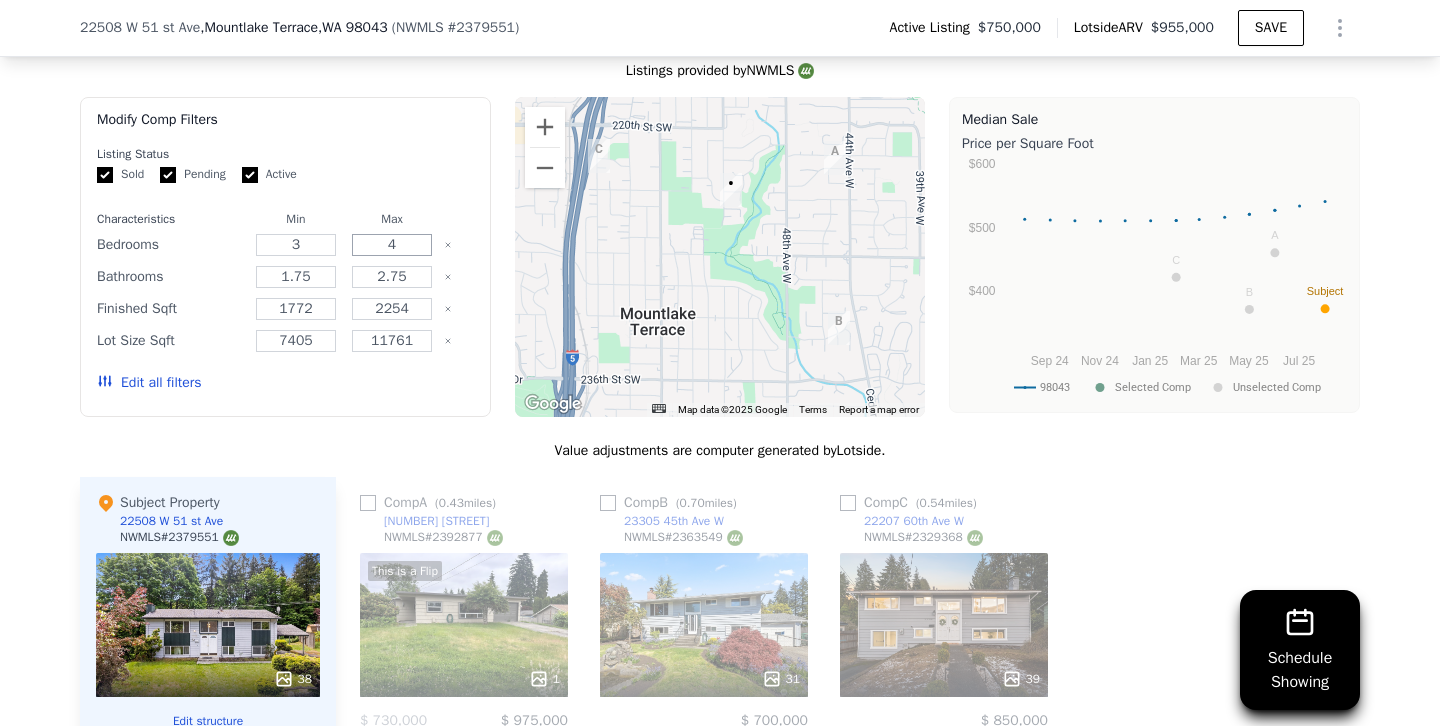 drag, startPoint x: 381, startPoint y: 244, endPoint x: 630, endPoint y: 255, distance: 249.24286 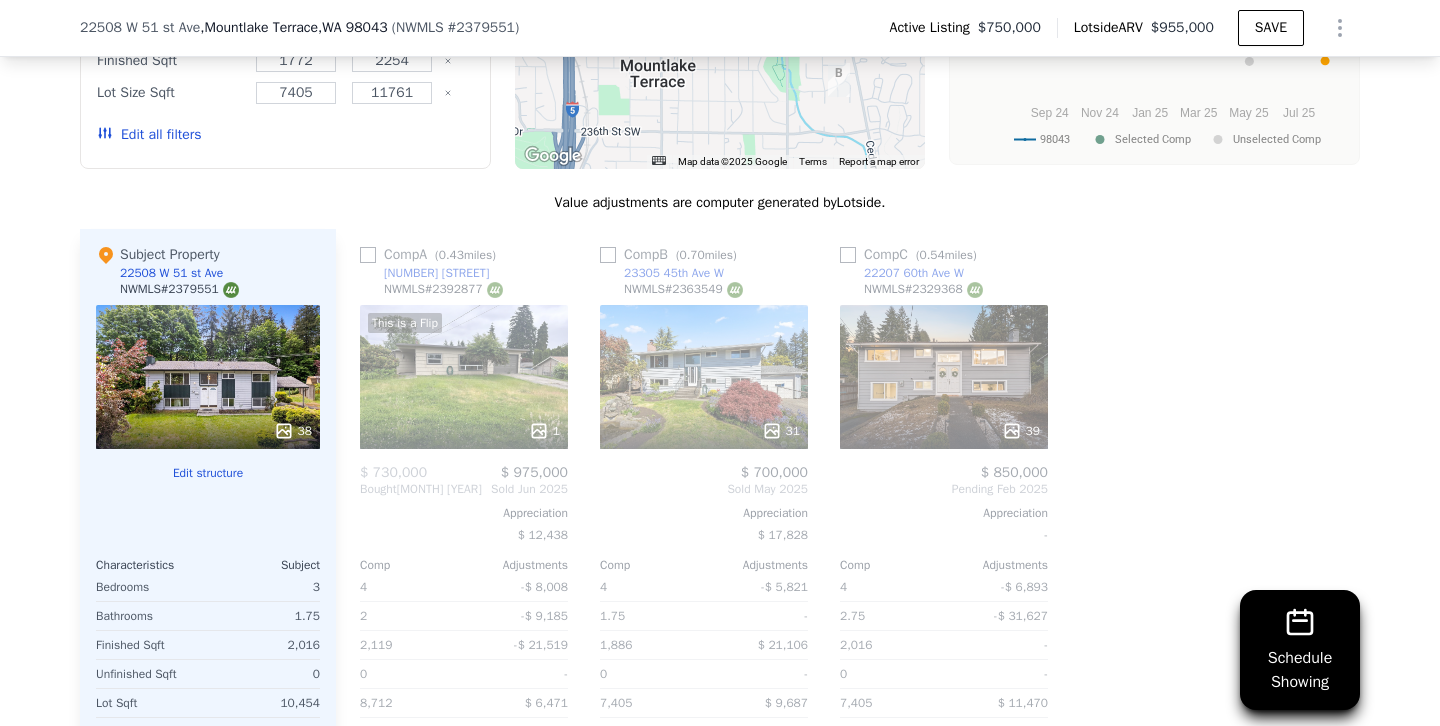 scroll, scrollTop: 1737, scrollLeft: 0, axis: vertical 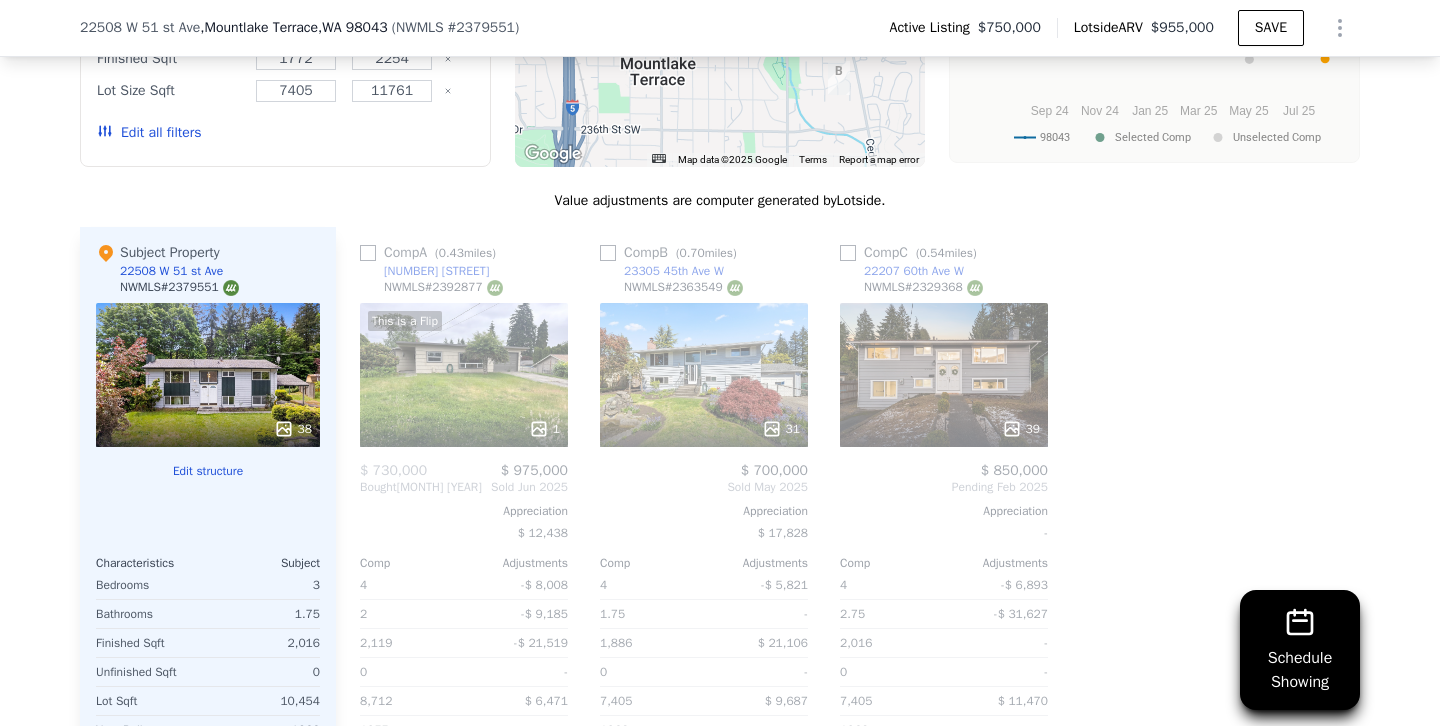 click on "Edit all filters" at bounding box center [149, 133] 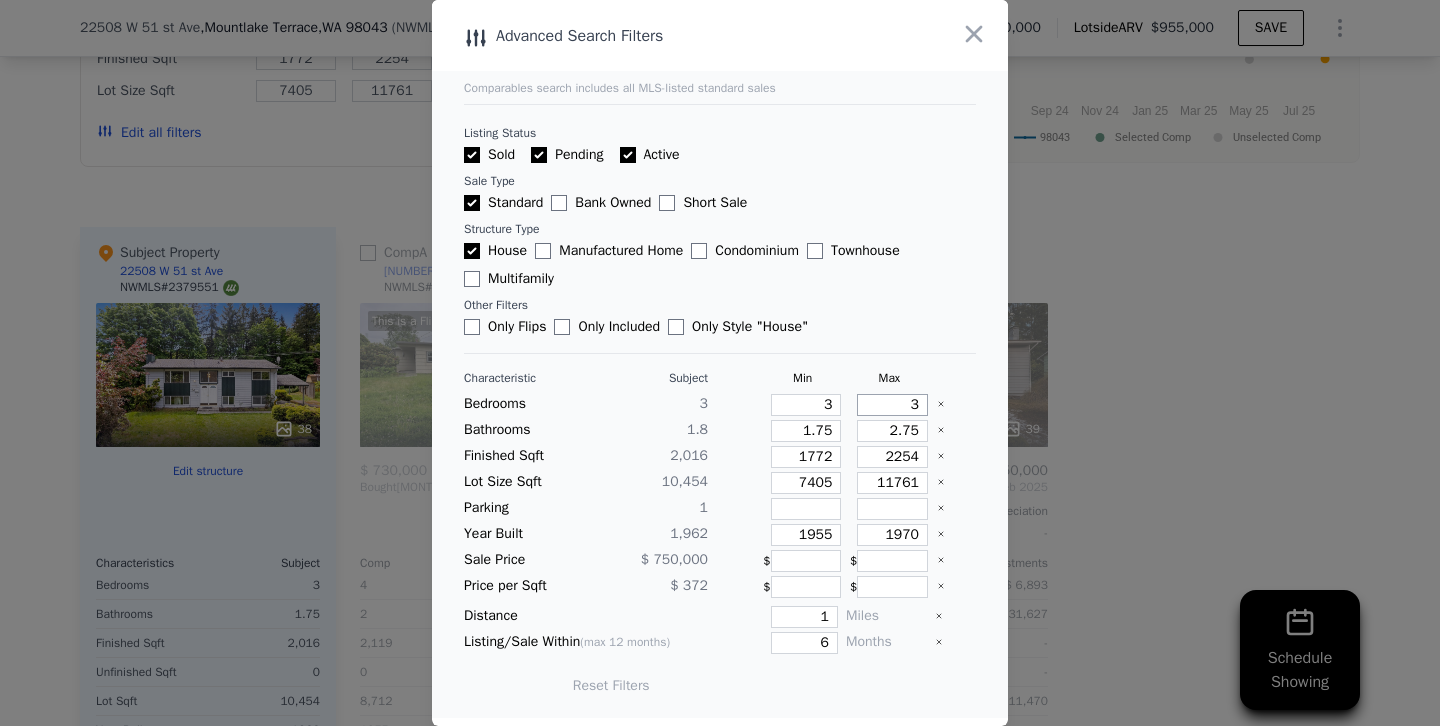 drag, startPoint x: 897, startPoint y: 406, endPoint x: 976, endPoint y: 393, distance: 80.06248 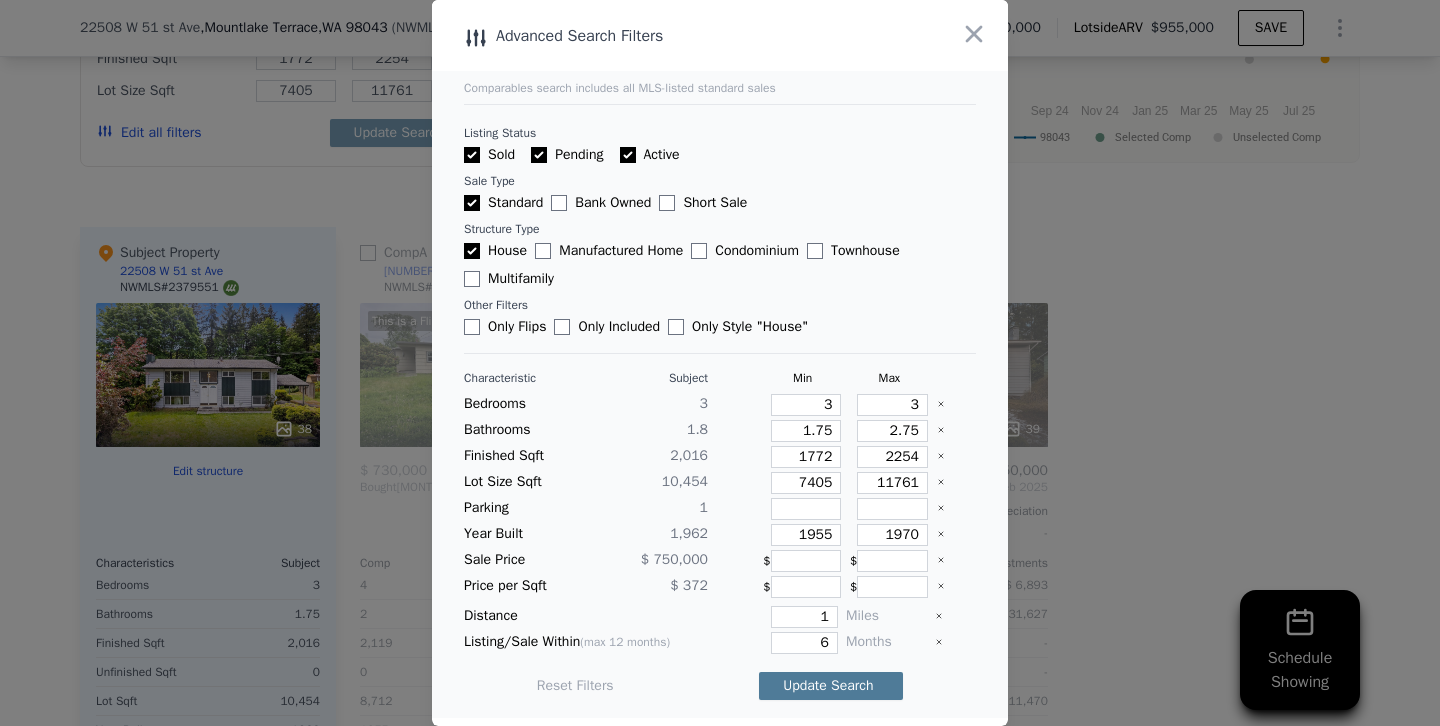 click on "Update Search" at bounding box center (831, 686) 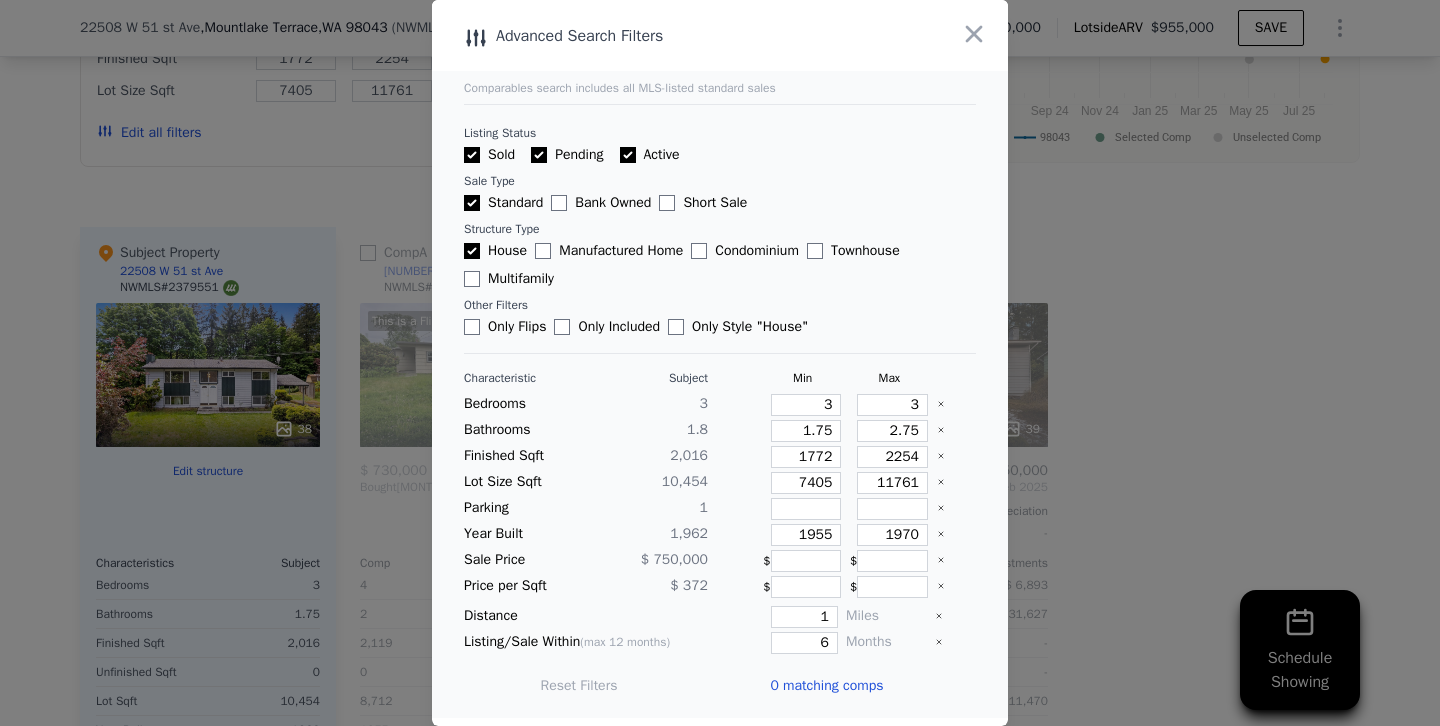 click at bounding box center [720, 363] 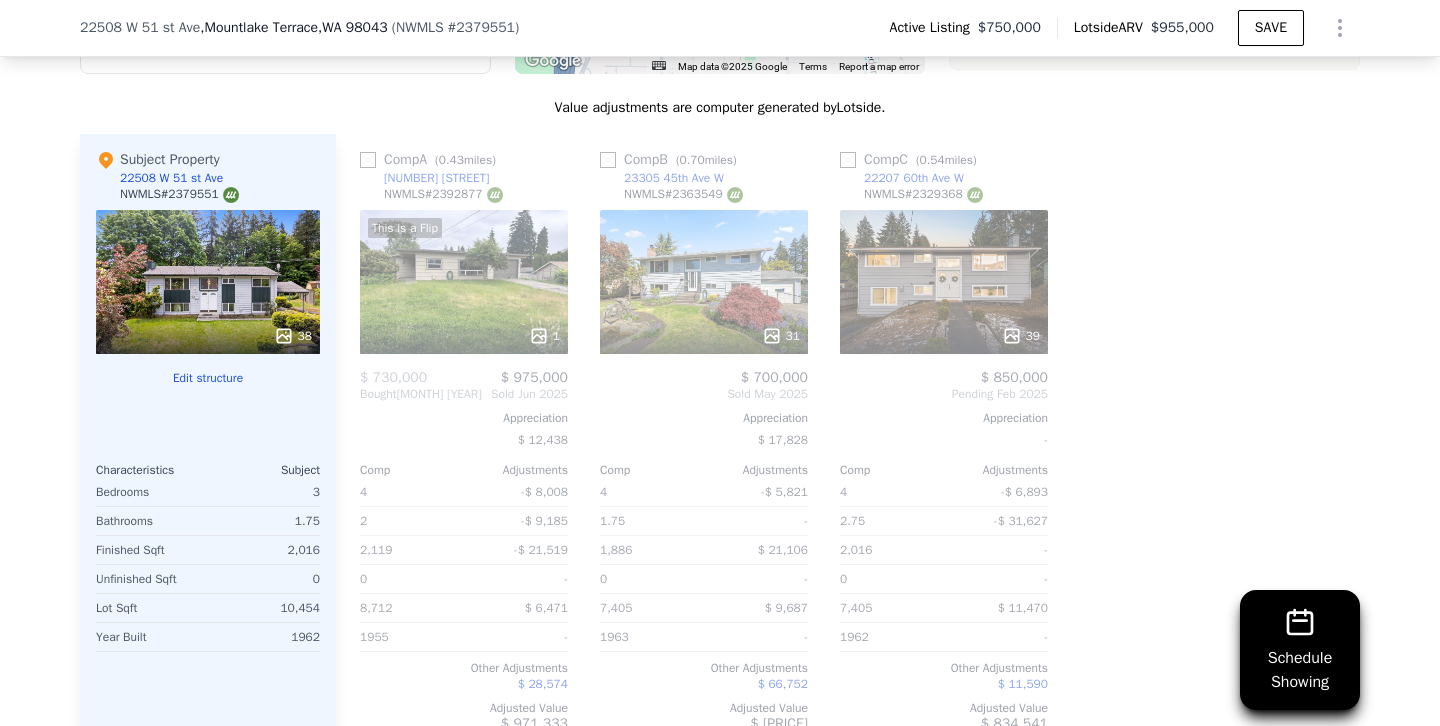 scroll, scrollTop: 1866, scrollLeft: 0, axis: vertical 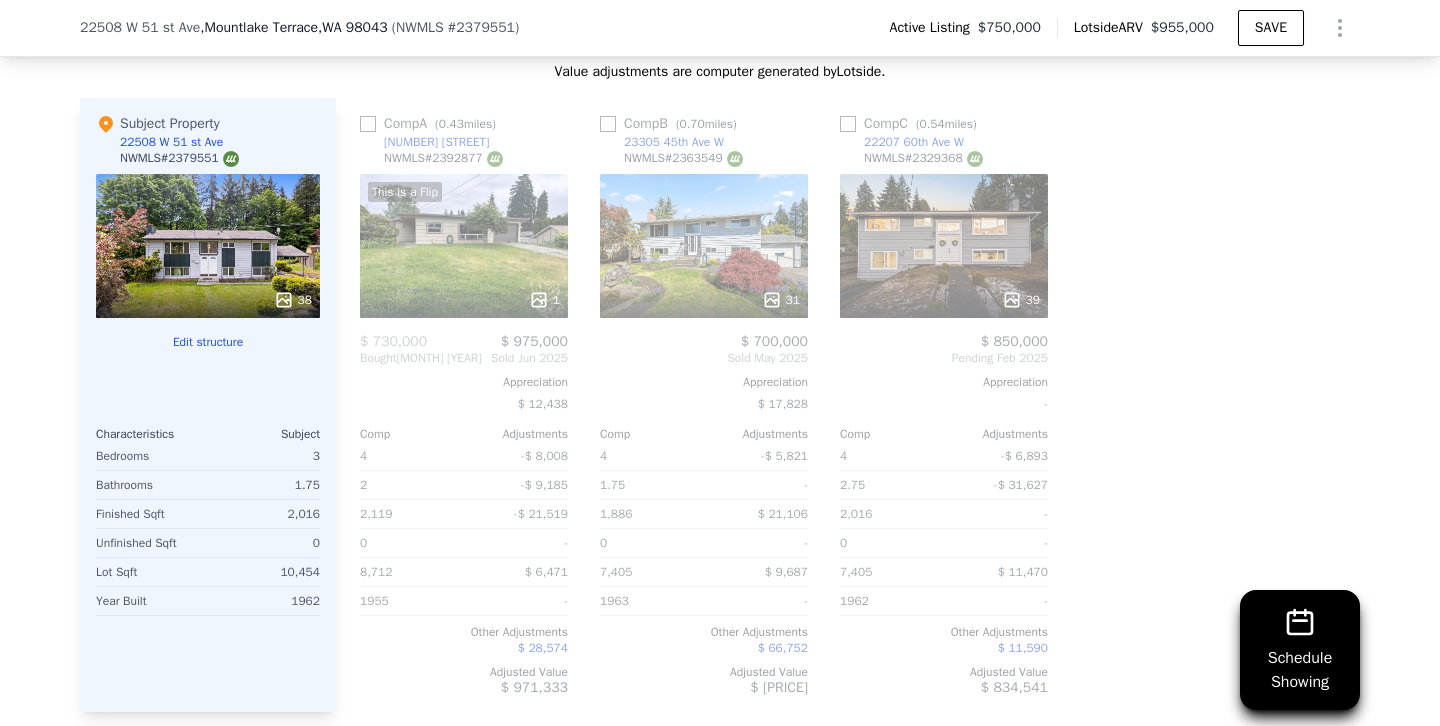 click on "31" at bounding box center [704, 246] 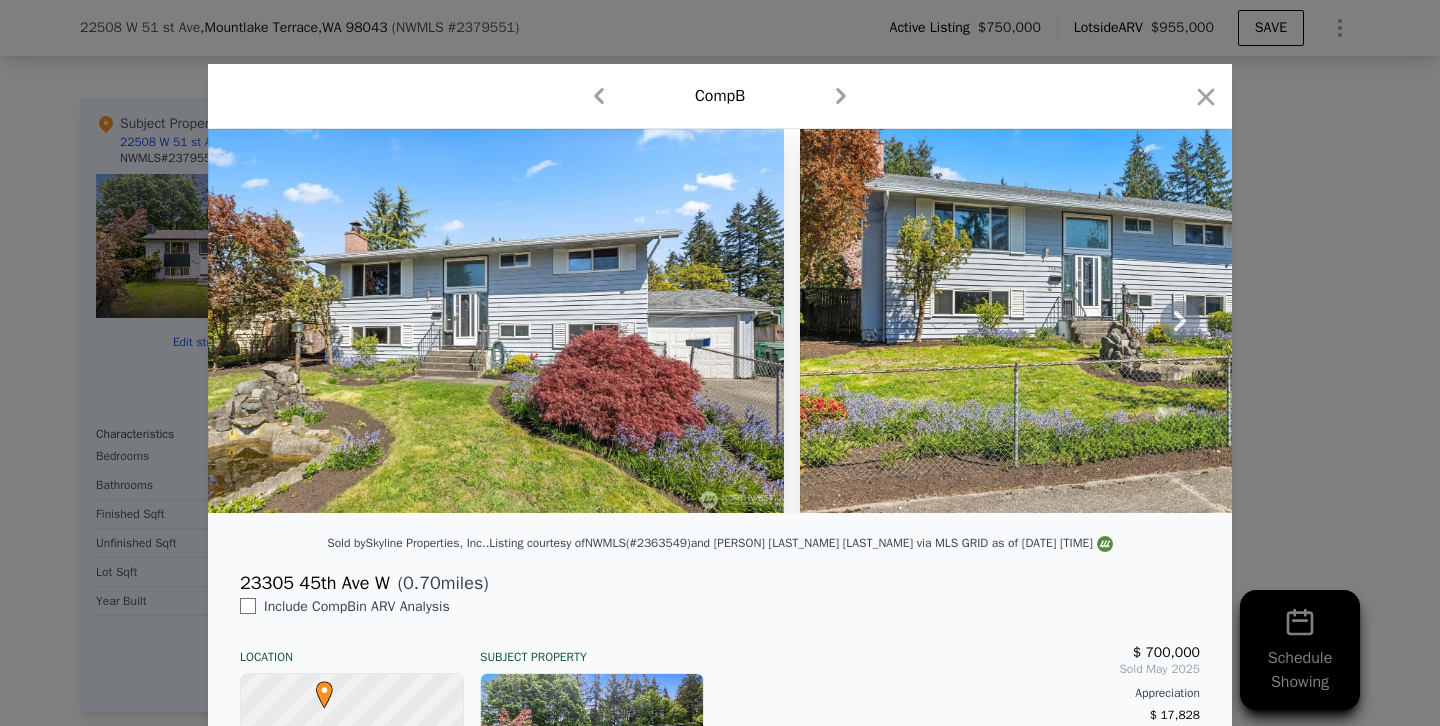 click 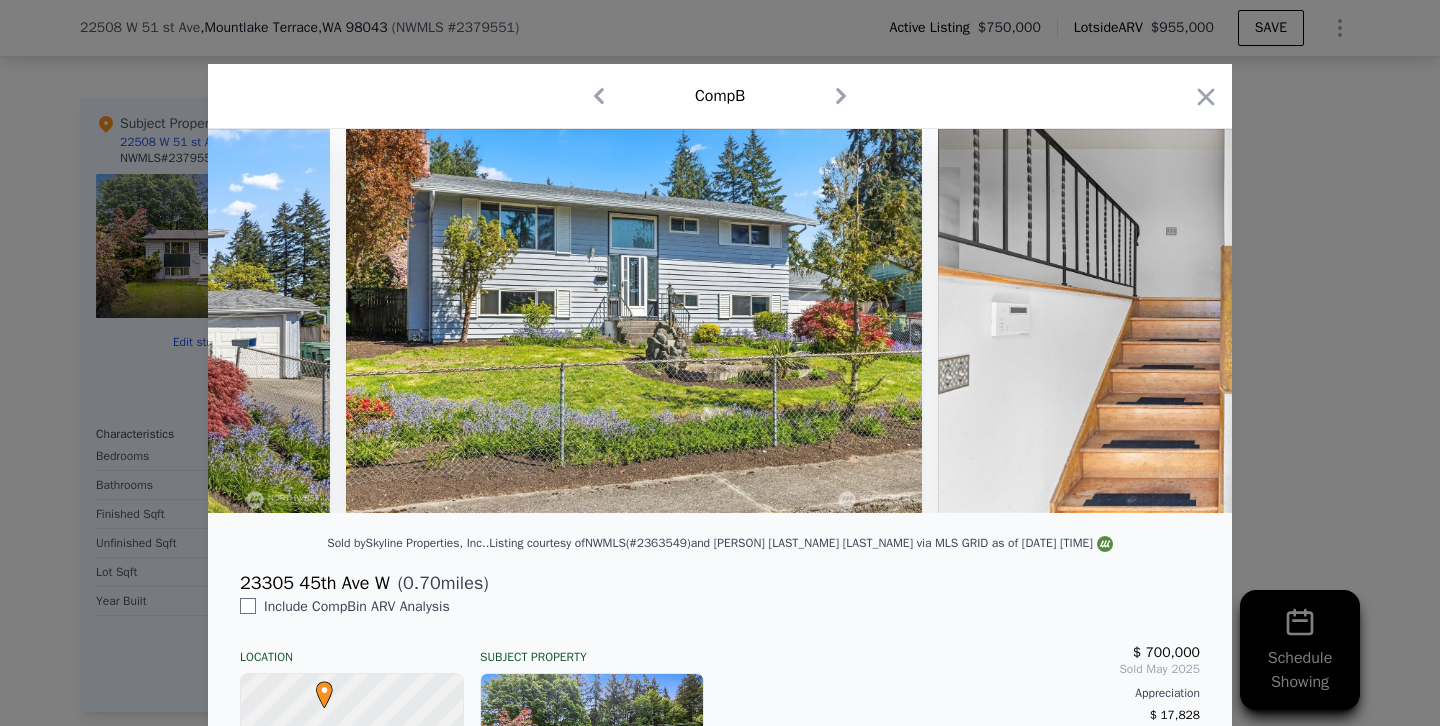 scroll, scrollTop: 0, scrollLeft: 480, axis: horizontal 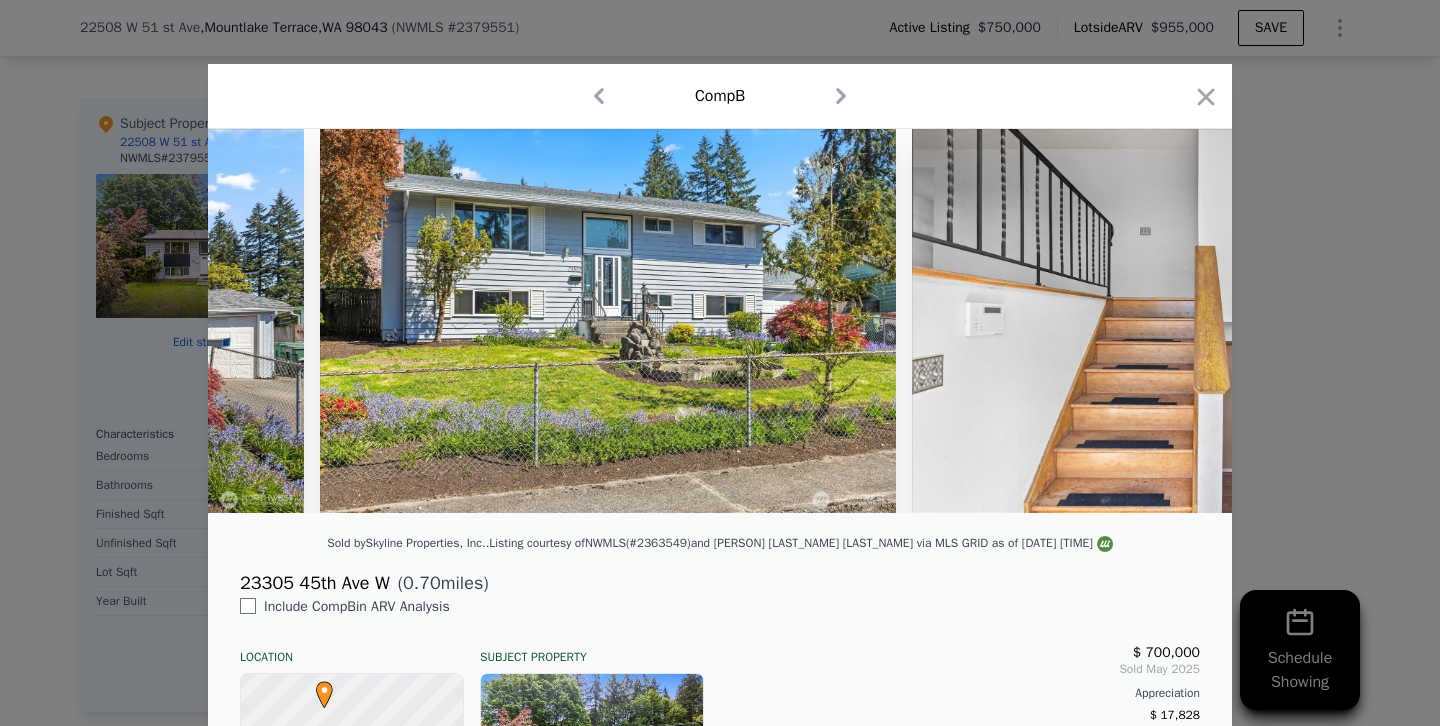 click at bounding box center [1200, 321] 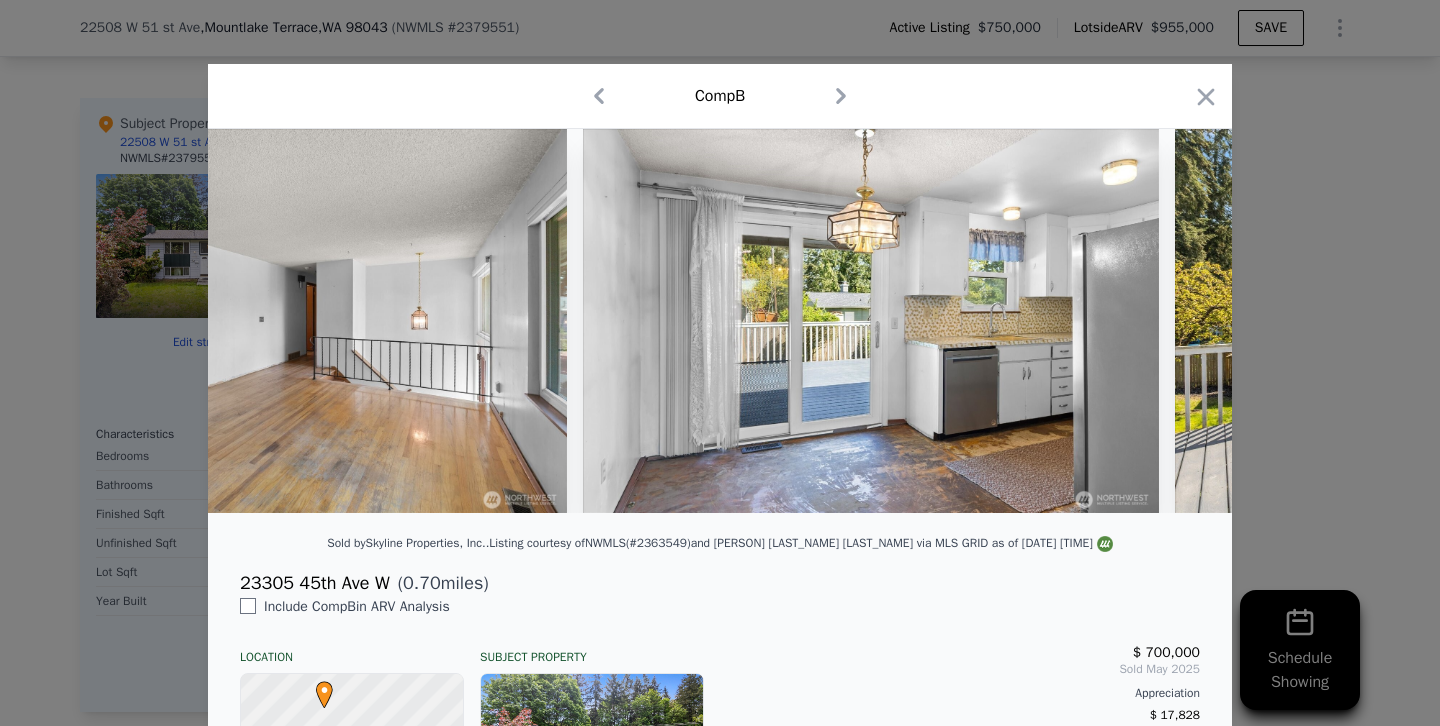 scroll, scrollTop: 0, scrollLeft: 3769, axis: horizontal 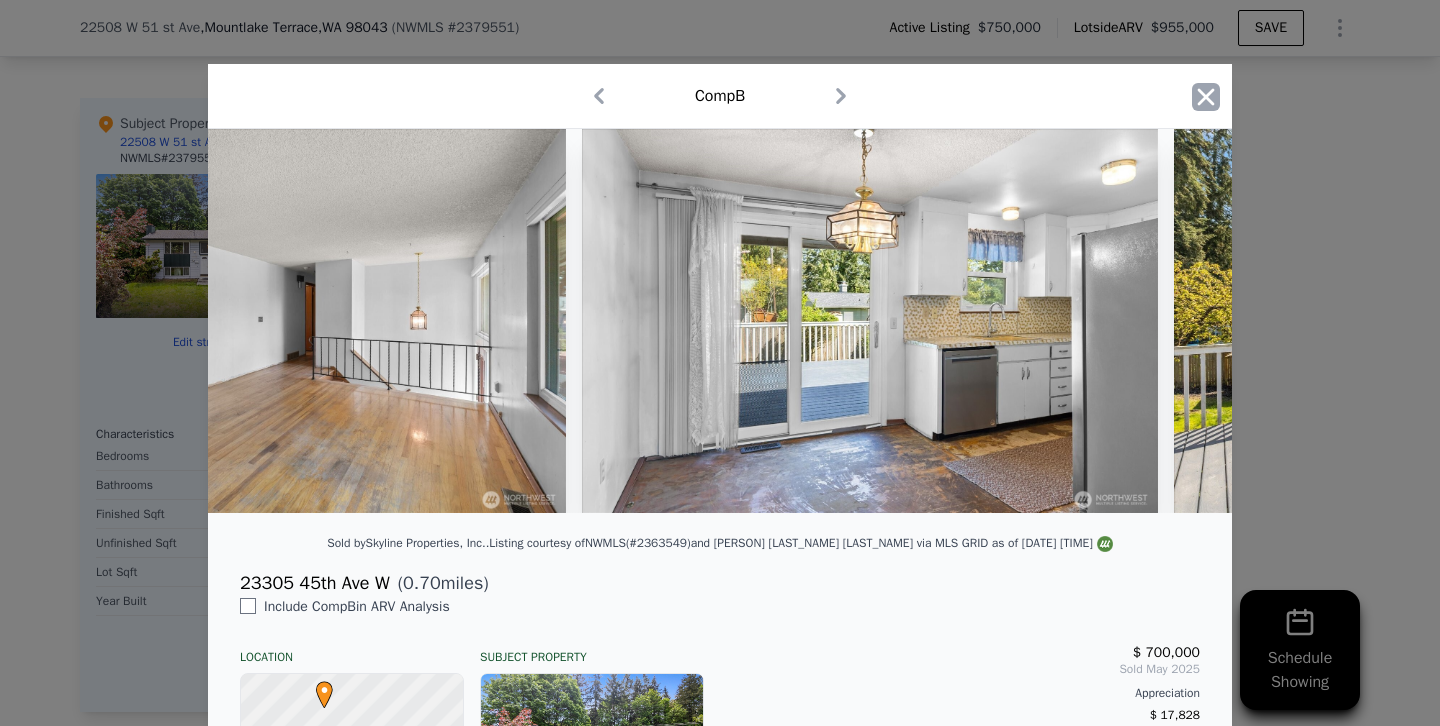 click 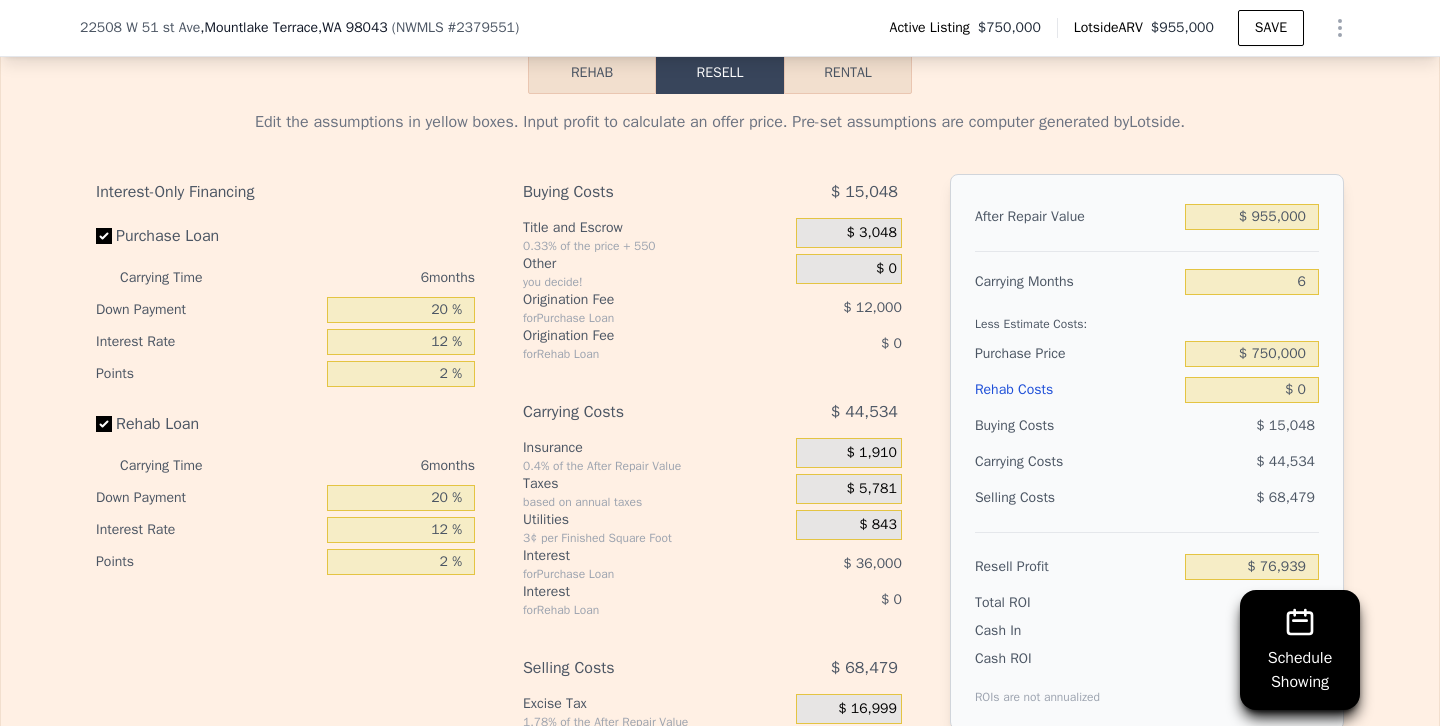 scroll, scrollTop: 2778, scrollLeft: 0, axis: vertical 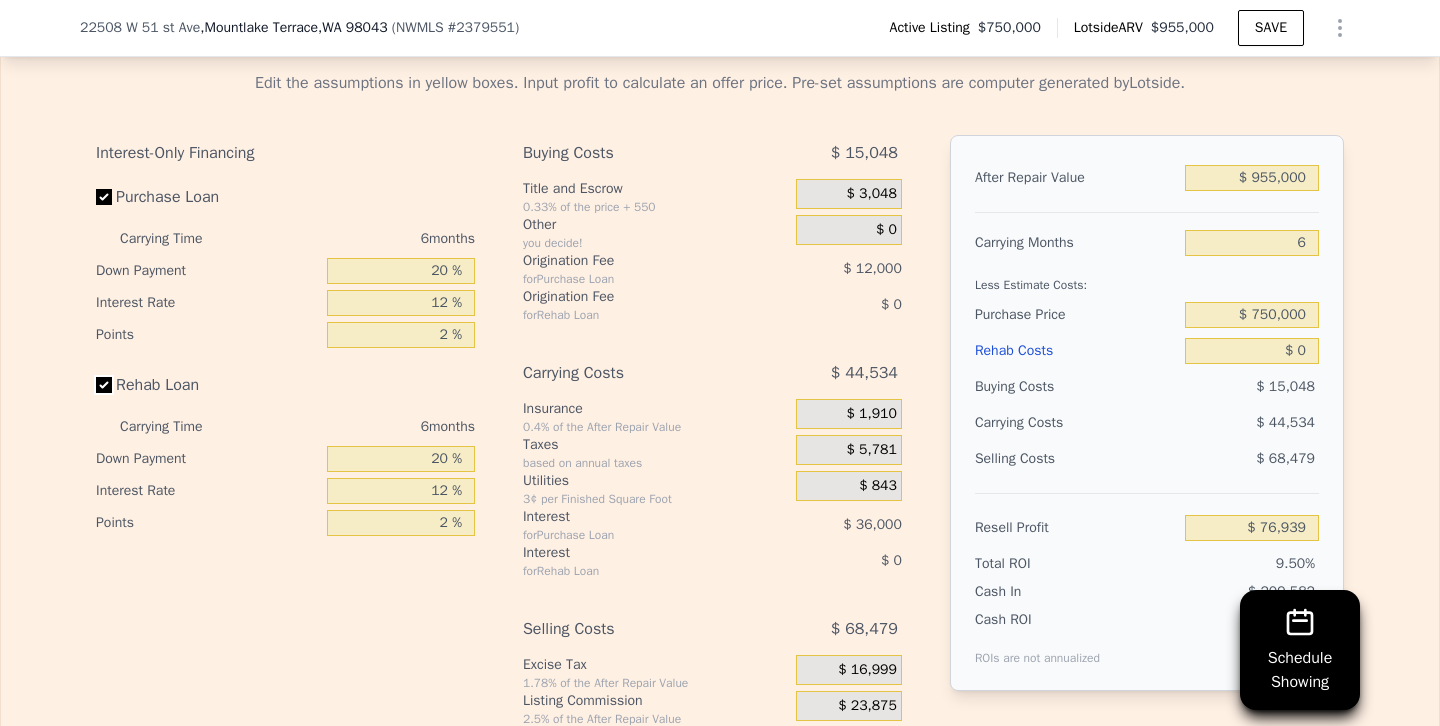 click on "Rehab Loan" at bounding box center (104, 385) 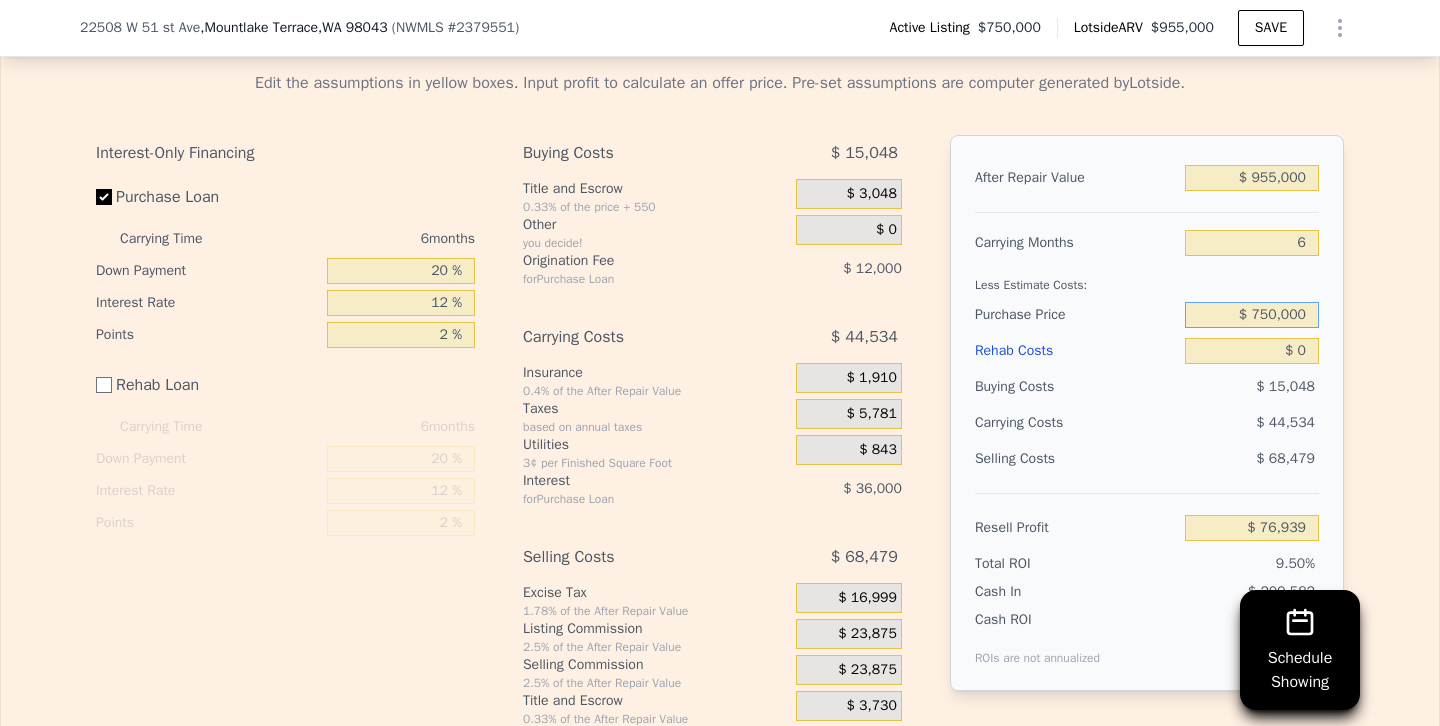 click on "$ 750,000" at bounding box center [1252, 315] 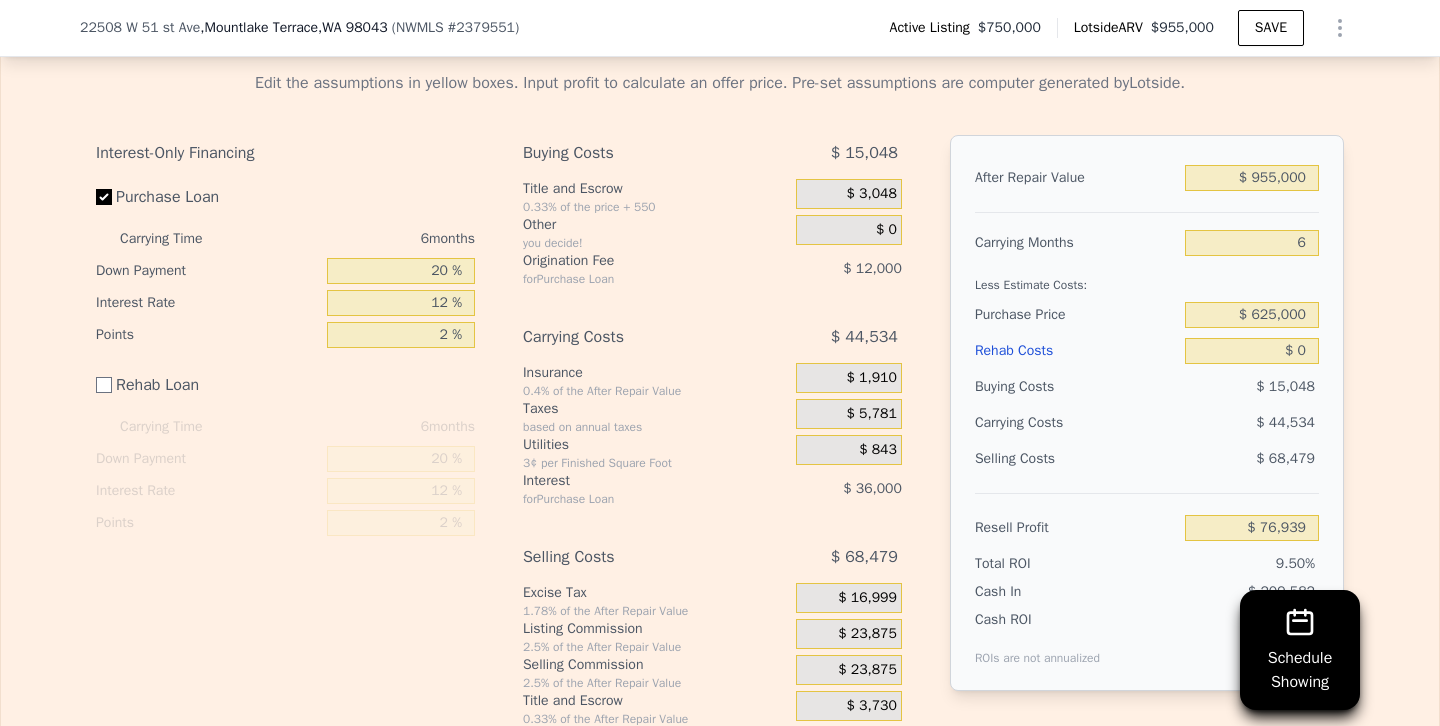 click on "$ 44,534" at bounding box center [1213, 423] 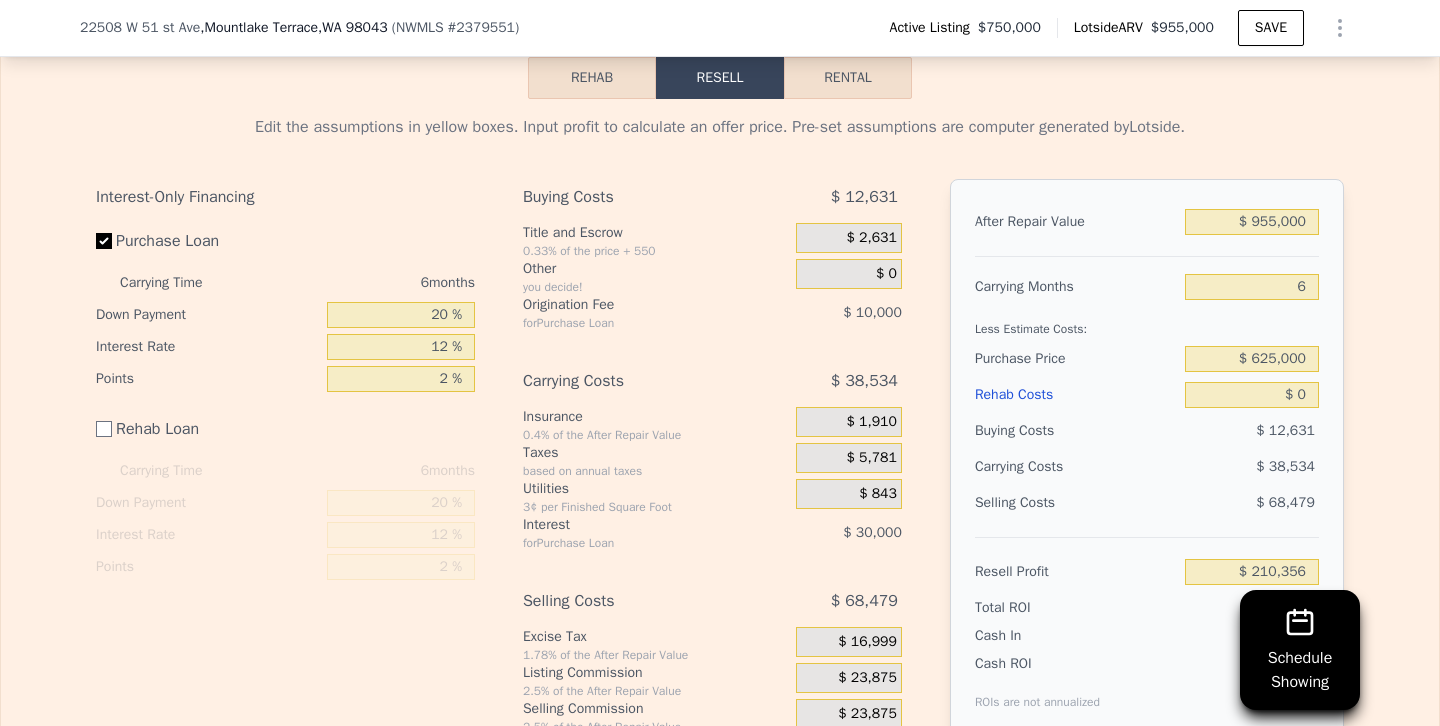 scroll, scrollTop: 2739, scrollLeft: 0, axis: vertical 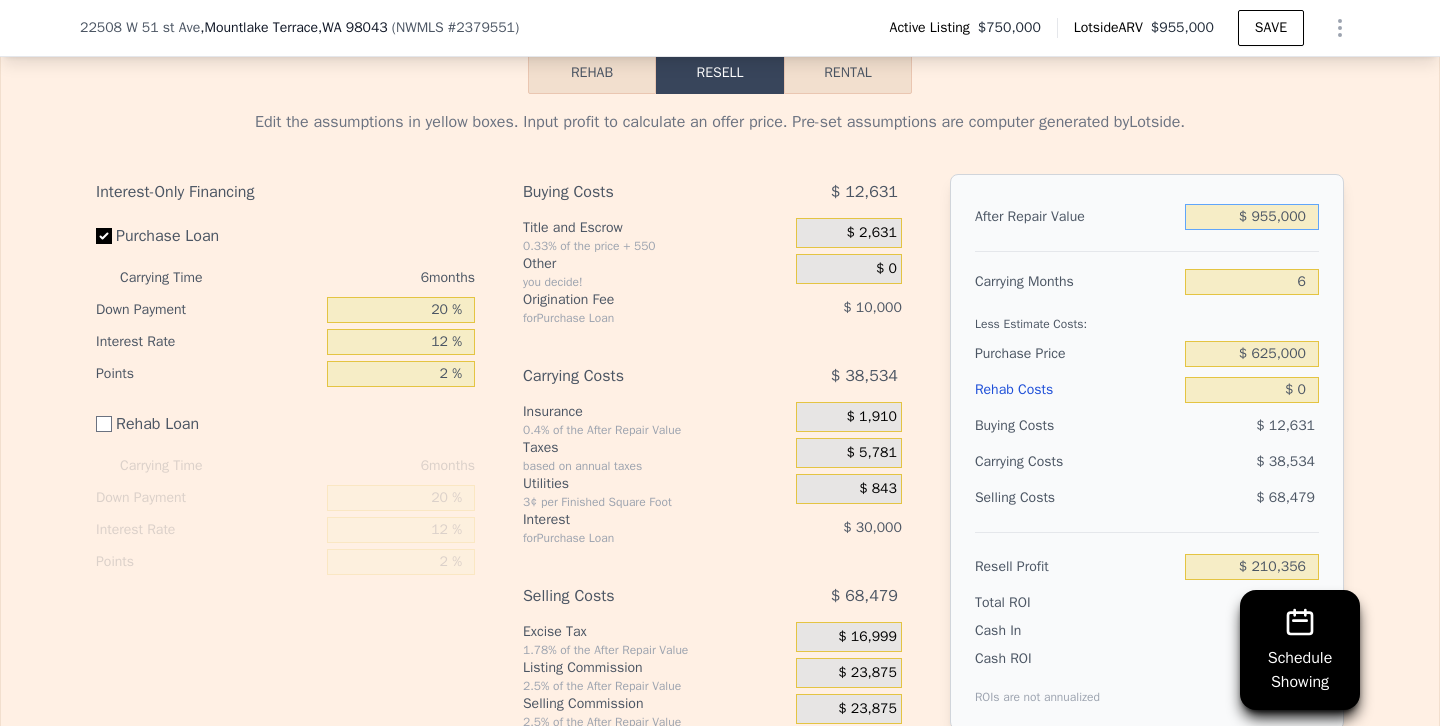 click on "$ 955,000" at bounding box center (1252, 217) 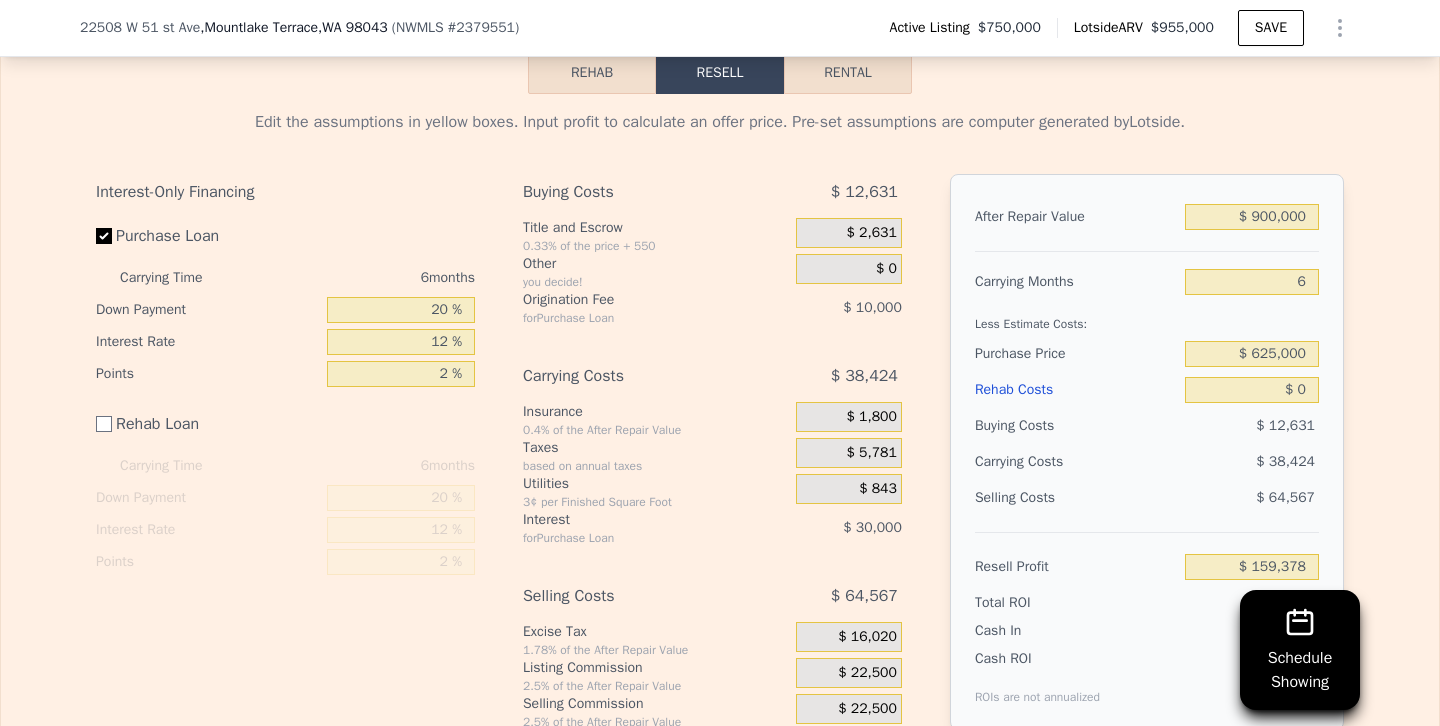 click on "Purchase Price" at bounding box center [1076, 354] 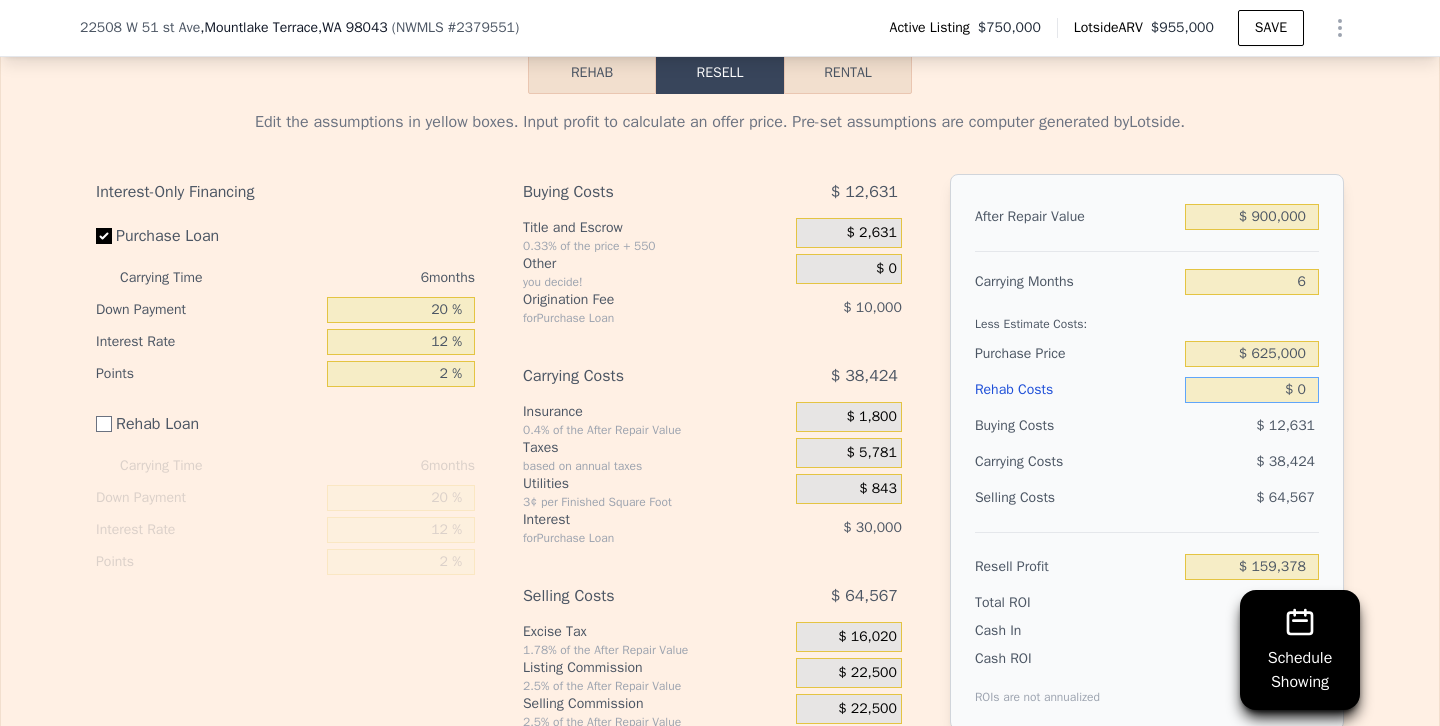 drag, startPoint x: 1248, startPoint y: 394, endPoint x: 1377, endPoint y: 411, distance: 130.11533 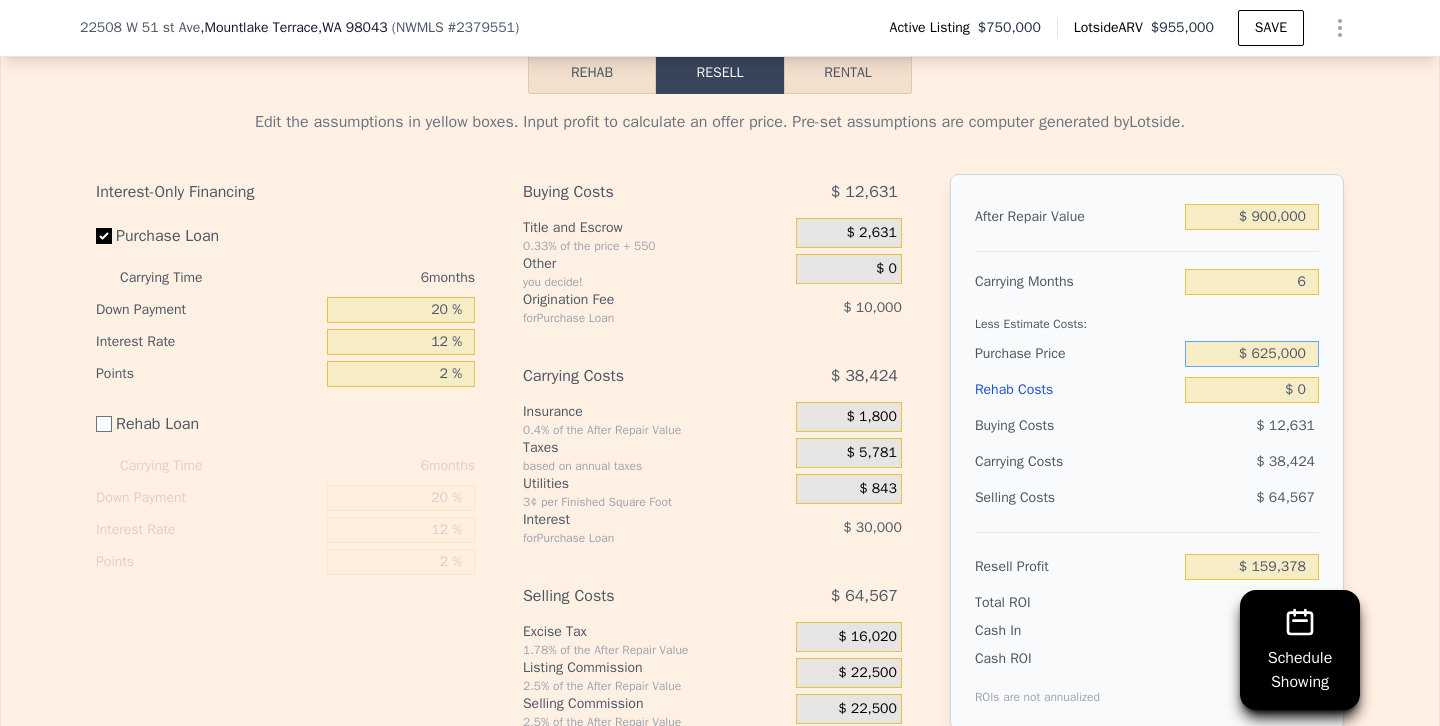 click on "$ 625,000" at bounding box center [1252, 354] 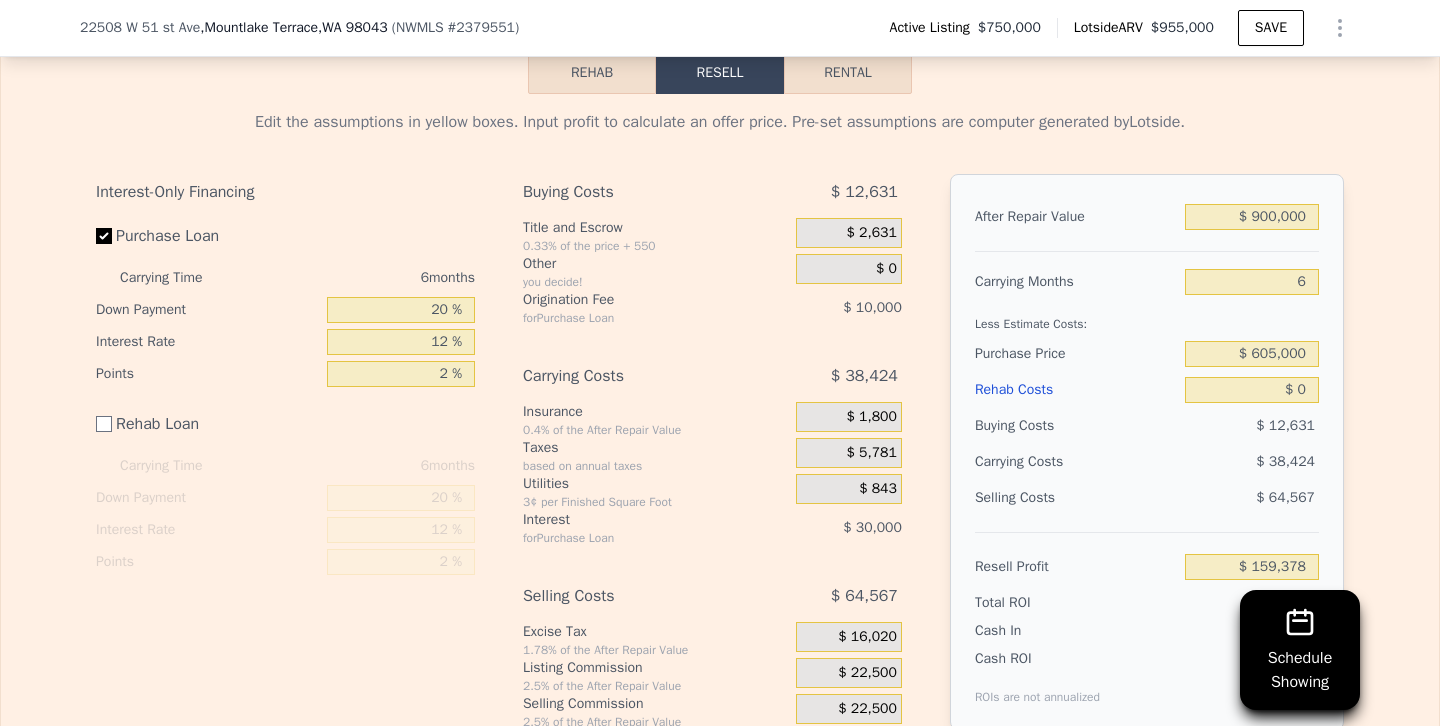 click on "Selling Costs" at bounding box center (1076, 498) 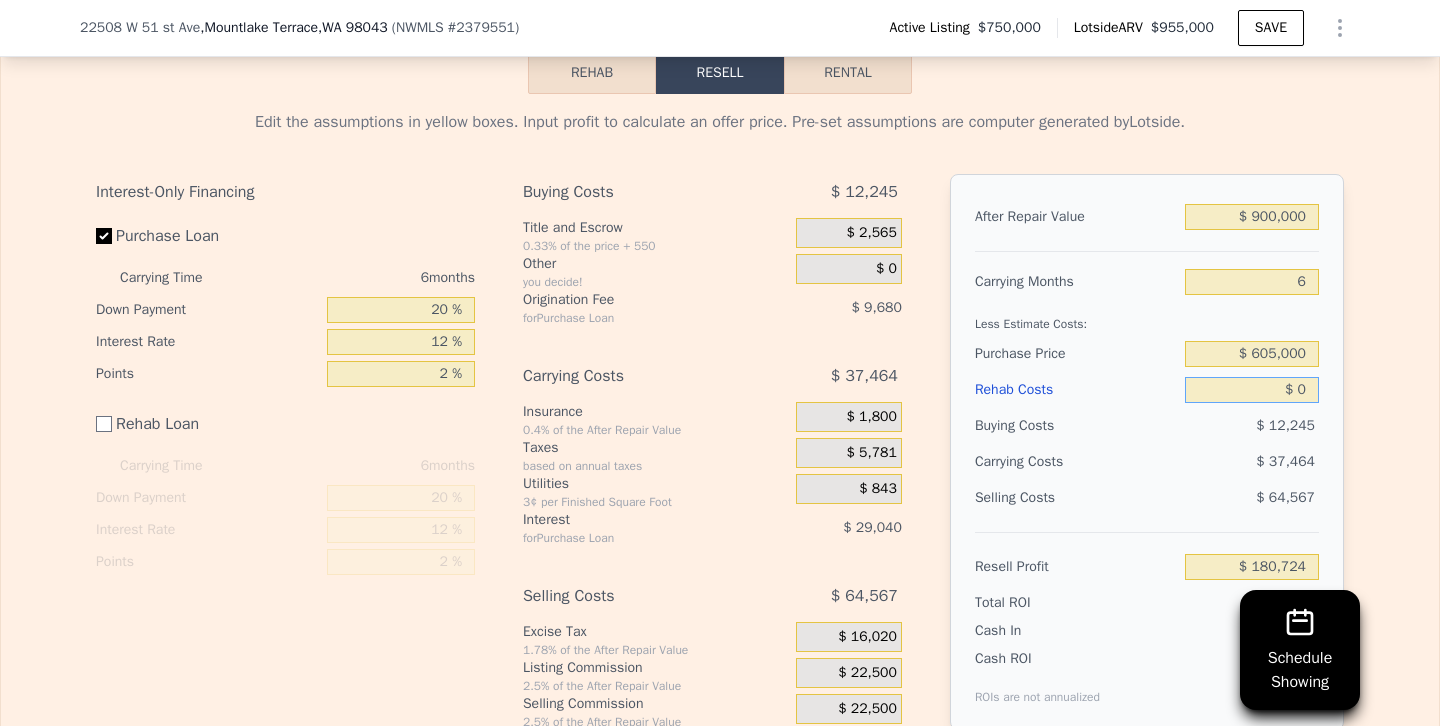 drag, startPoint x: 1253, startPoint y: 390, endPoint x: 1439, endPoint y: 391, distance: 186.00269 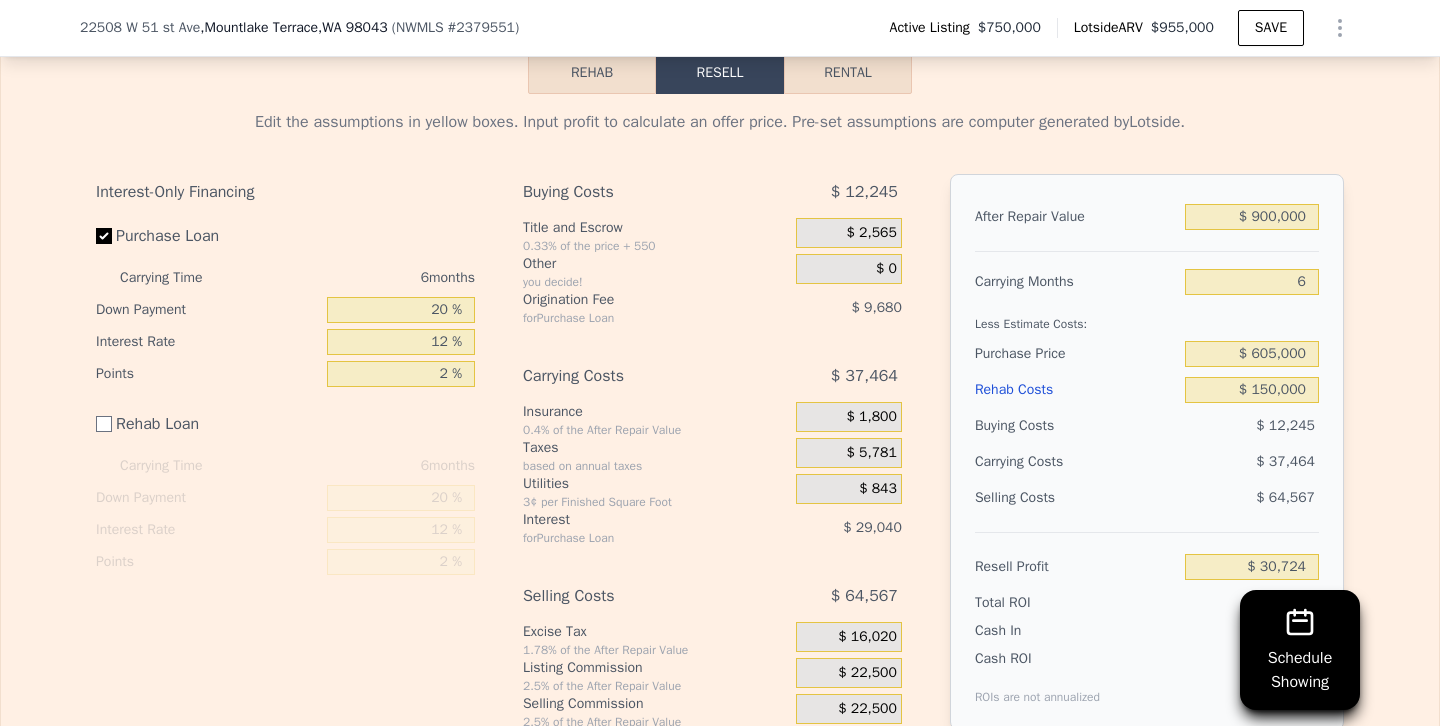 click on "$ 37,464" at bounding box center [1213, 462] 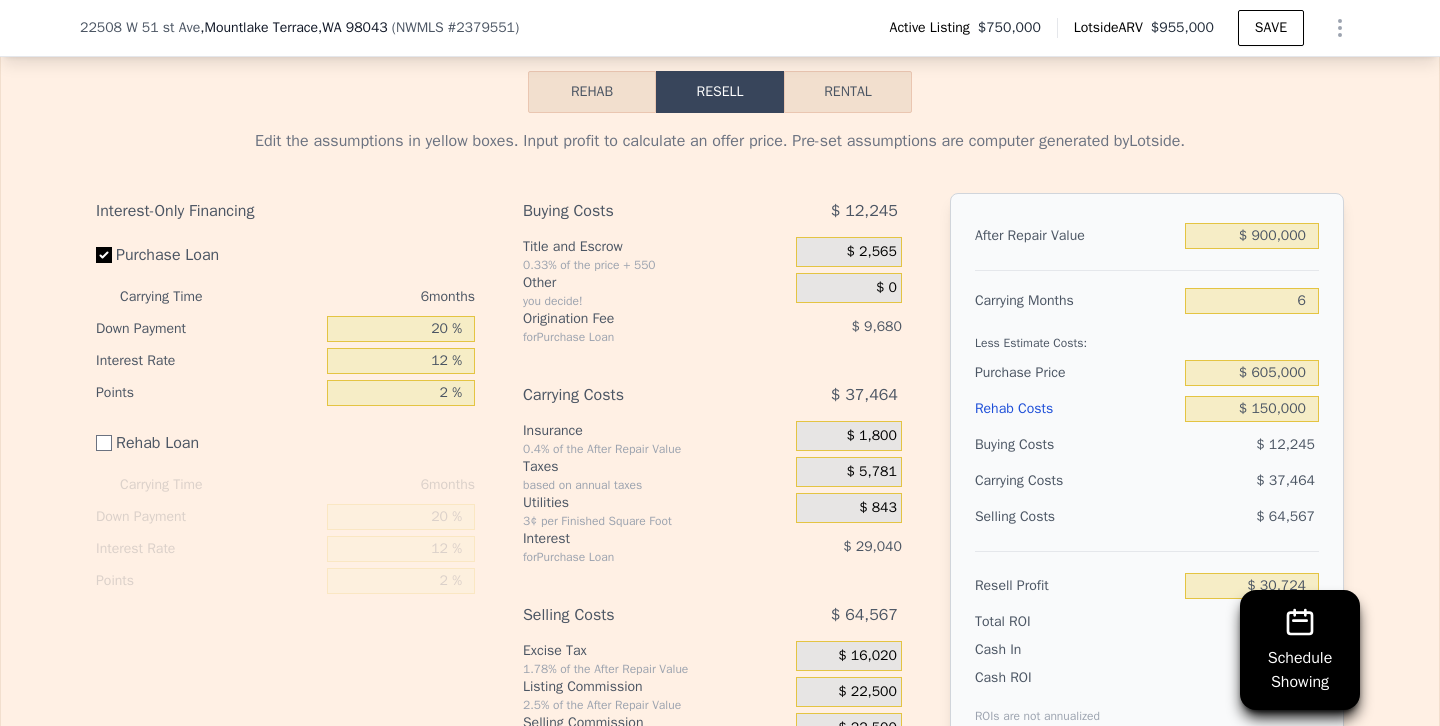 scroll, scrollTop: 2706, scrollLeft: 0, axis: vertical 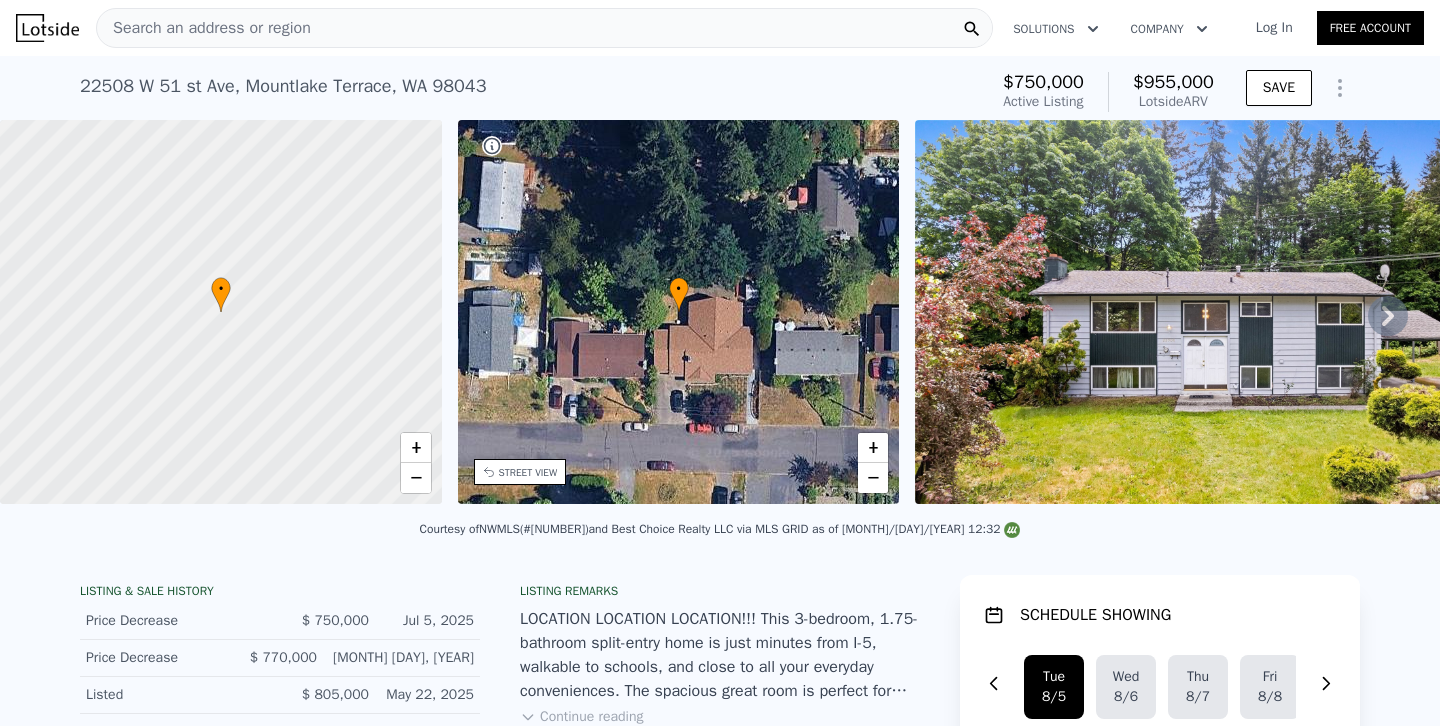 click on "Search an address or region" at bounding box center (544, 28) 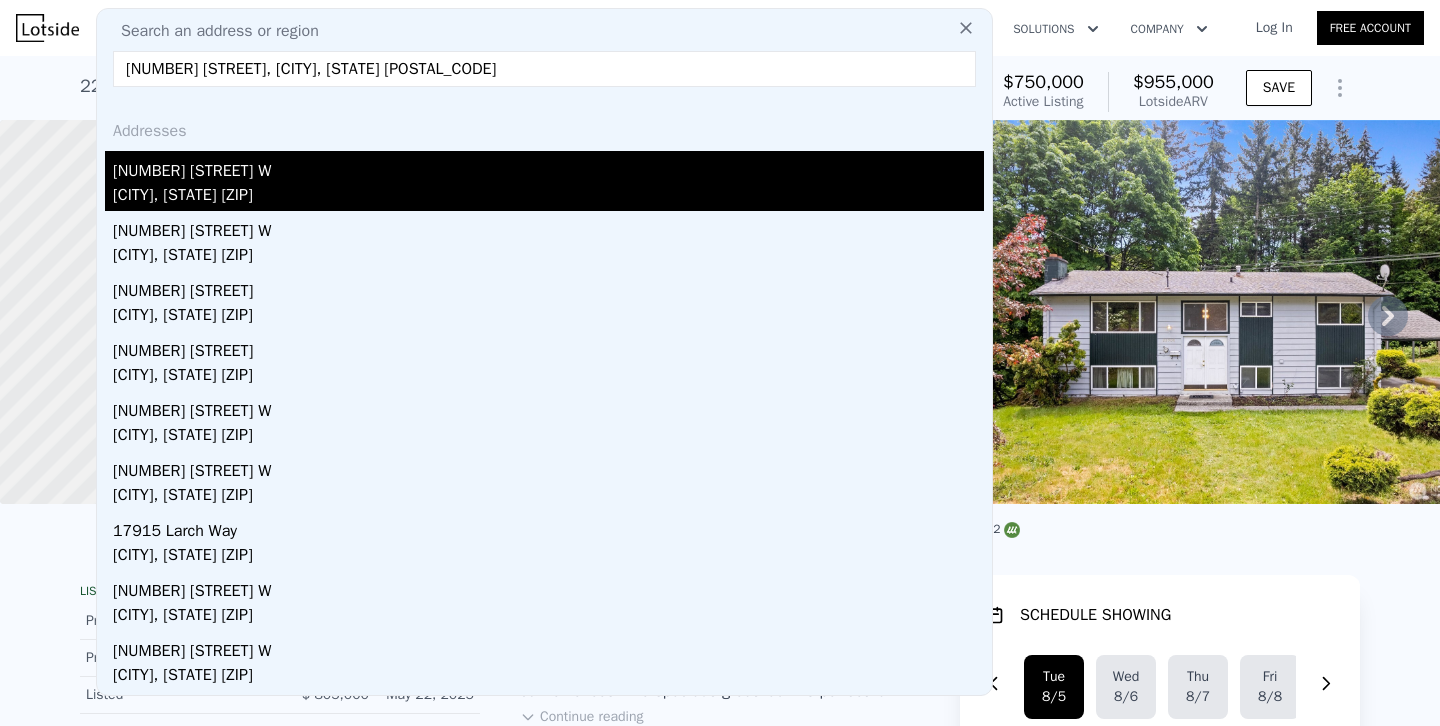 click on "18421 Larch Way" at bounding box center (548, 167) 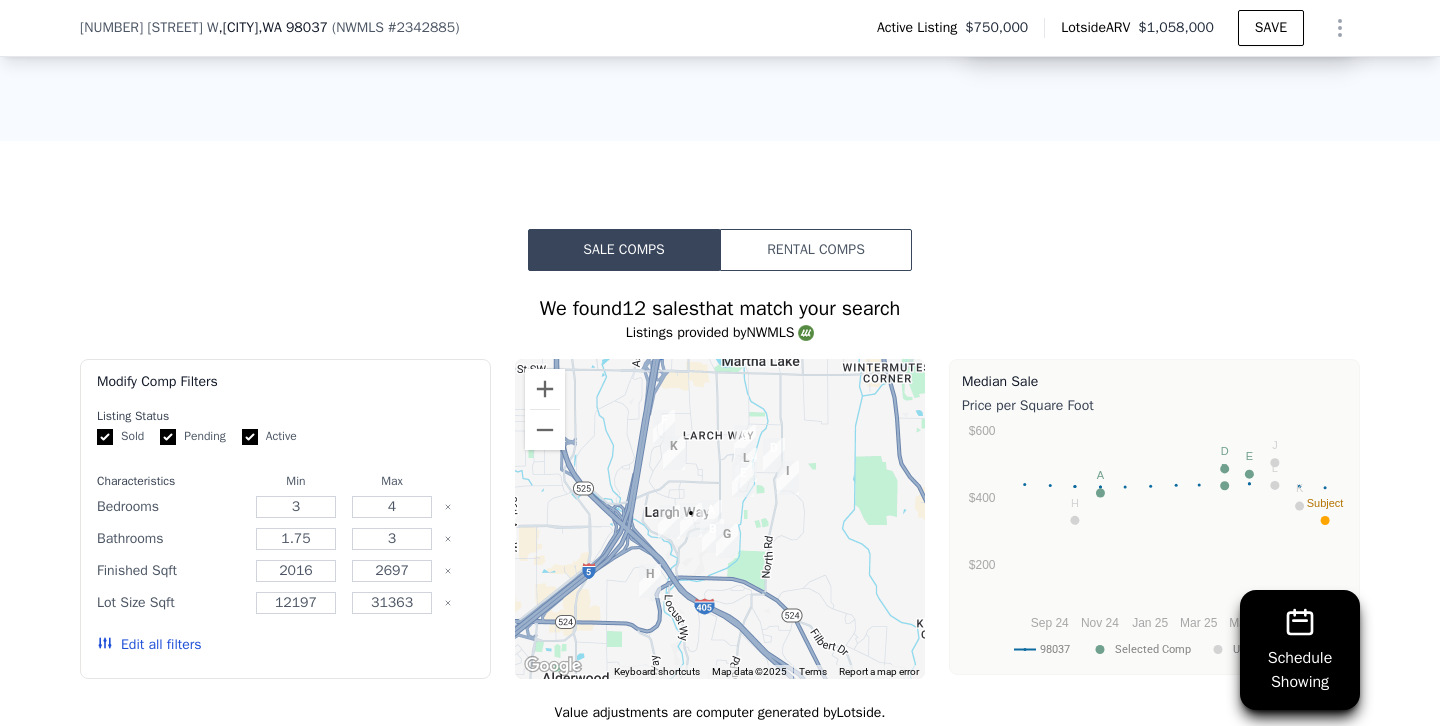 scroll, scrollTop: 1513, scrollLeft: 0, axis: vertical 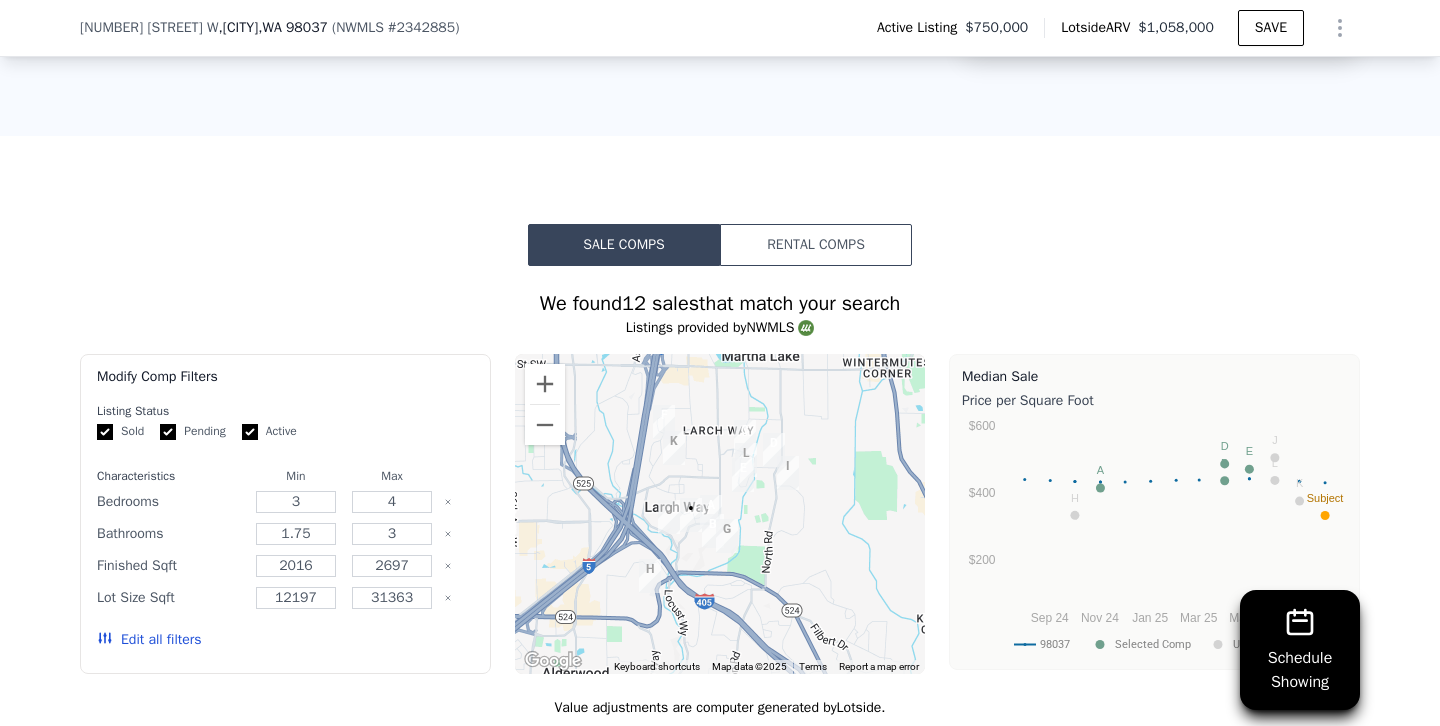 click on "Edit all filters" at bounding box center [149, 640] 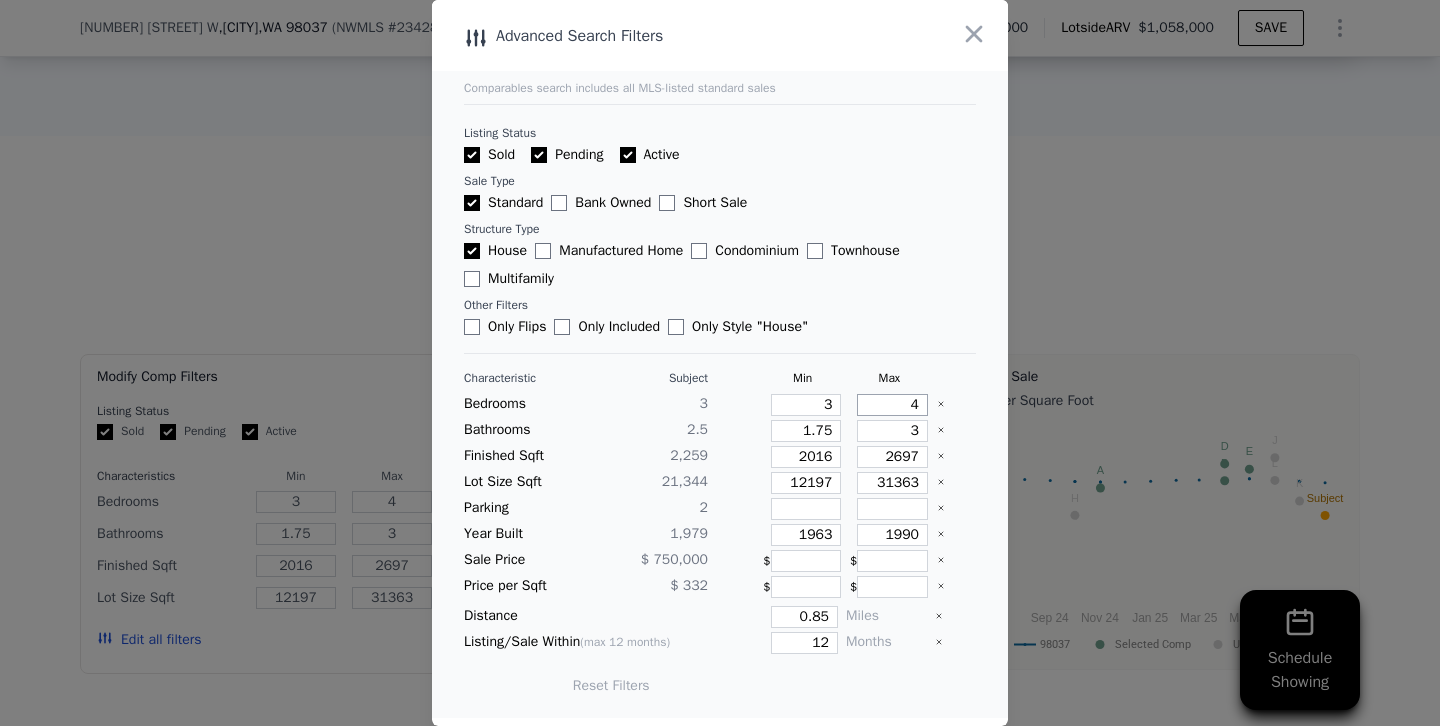 drag, startPoint x: 887, startPoint y: 410, endPoint x: 976, endPoint y: 412, distance: 89.02247 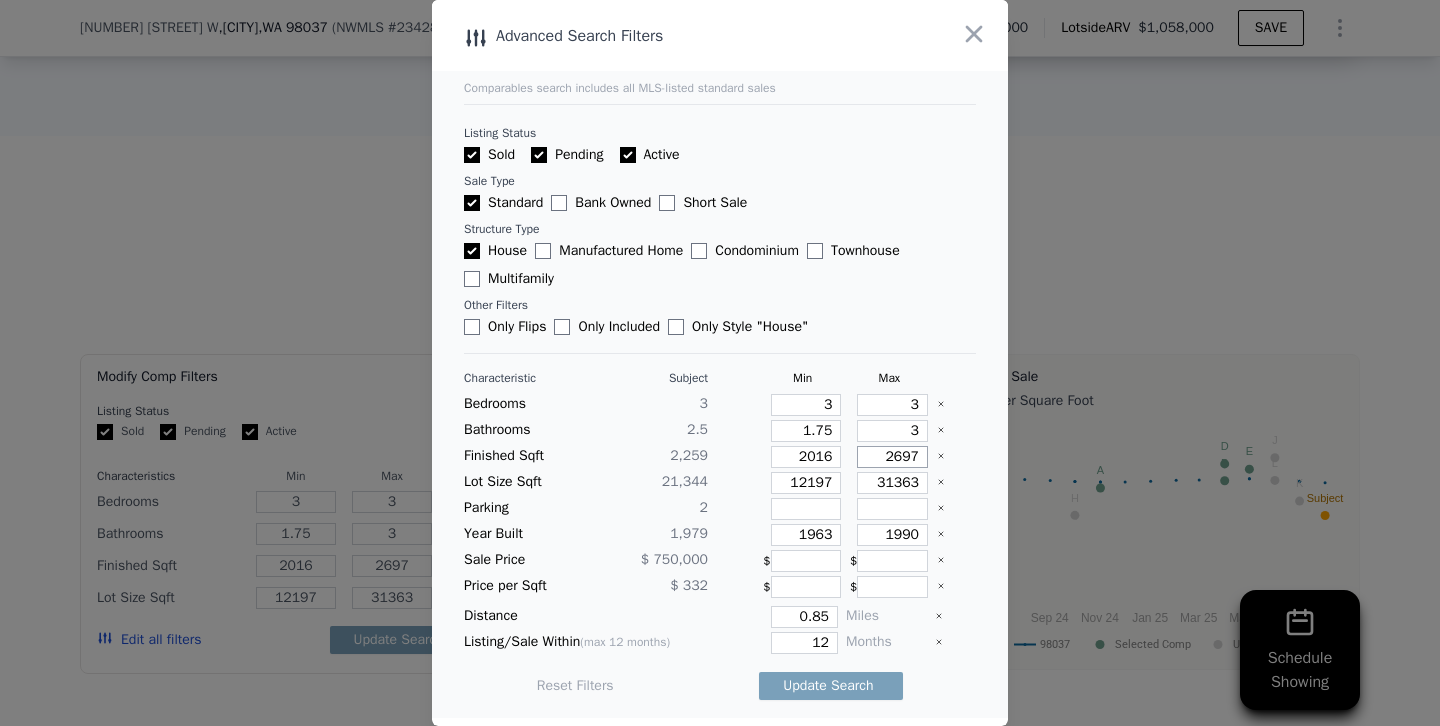 click on "2697" at bounding box center [892, 457] 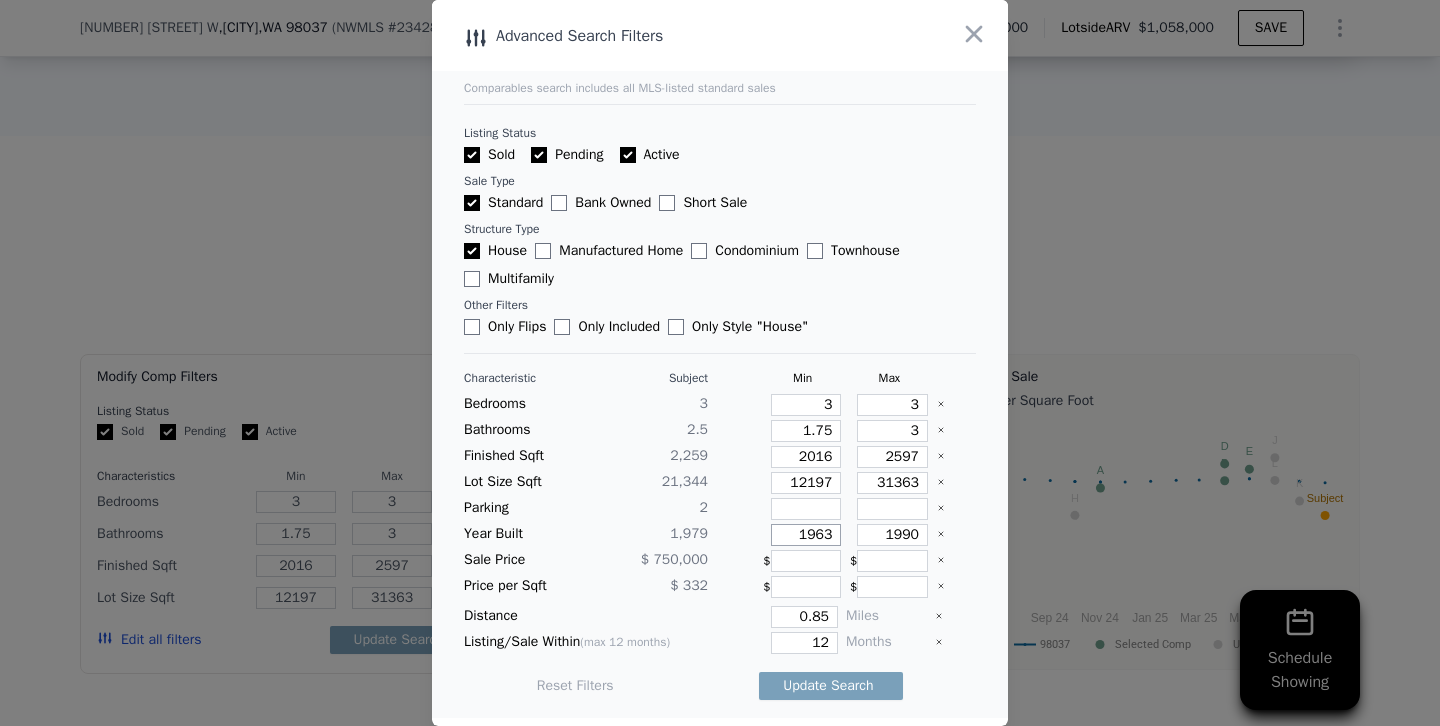 click on "1963" at bounding box center (806, 535) 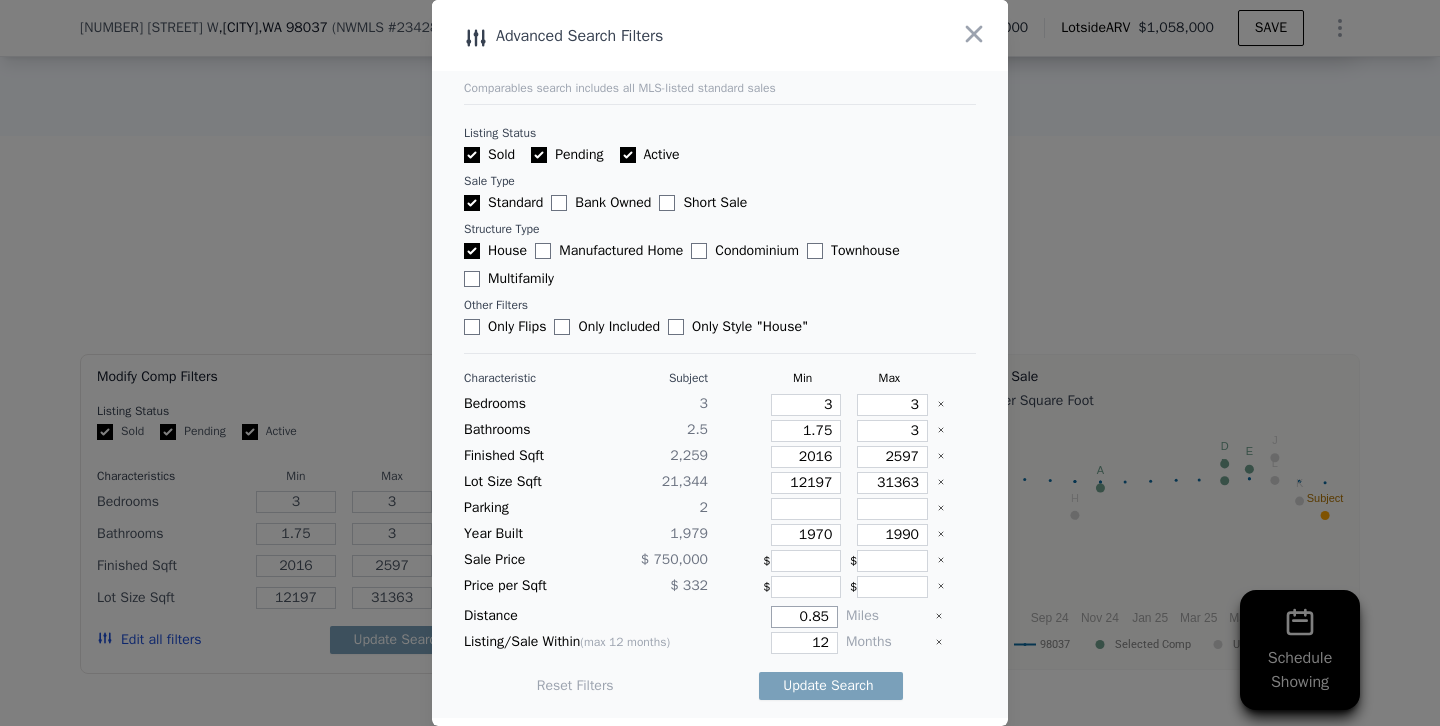 drag, startPoint x: 787, startPoint y: 622, endPoint x: 905, endPoint y: 618, distance: 118.06778 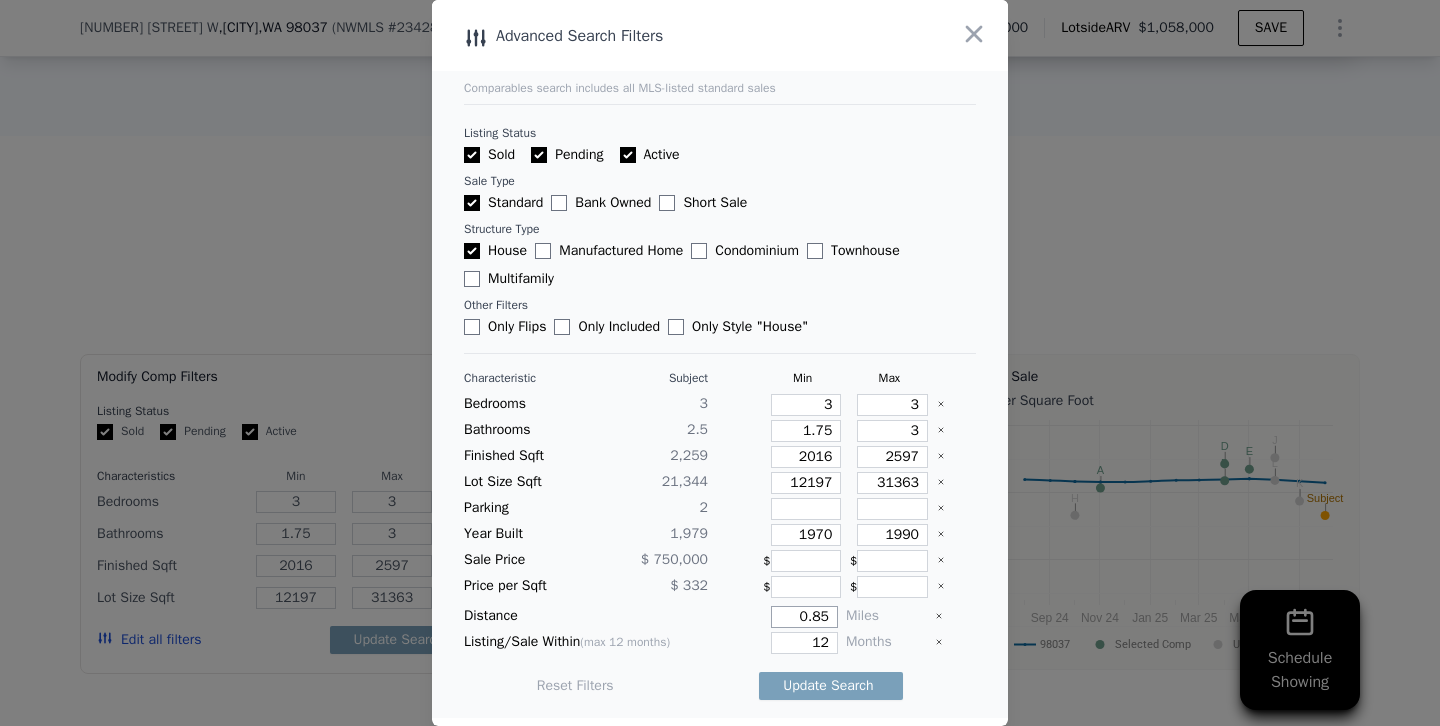 click on "Distance 0.85 Miles" at bounding box center [720, 617] 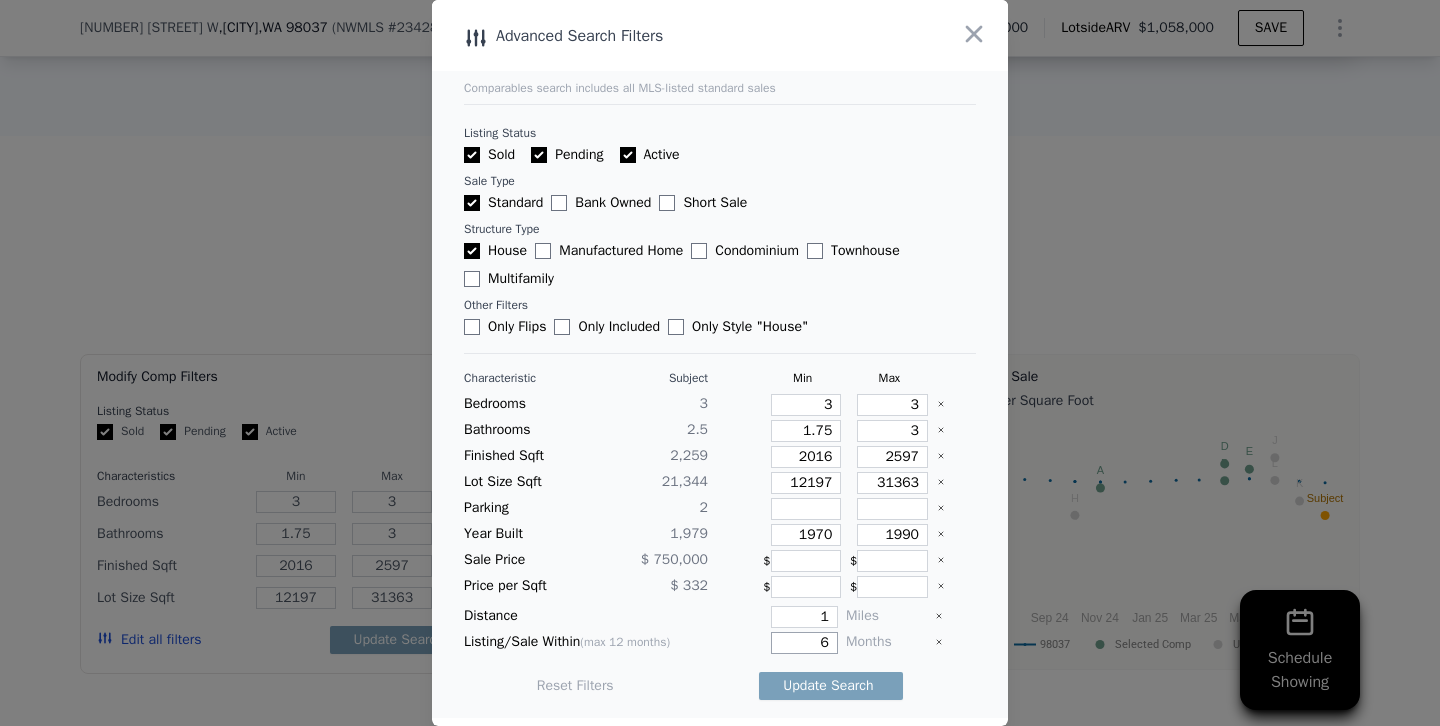 click on "Update Search" at bounding box center (831, 686) 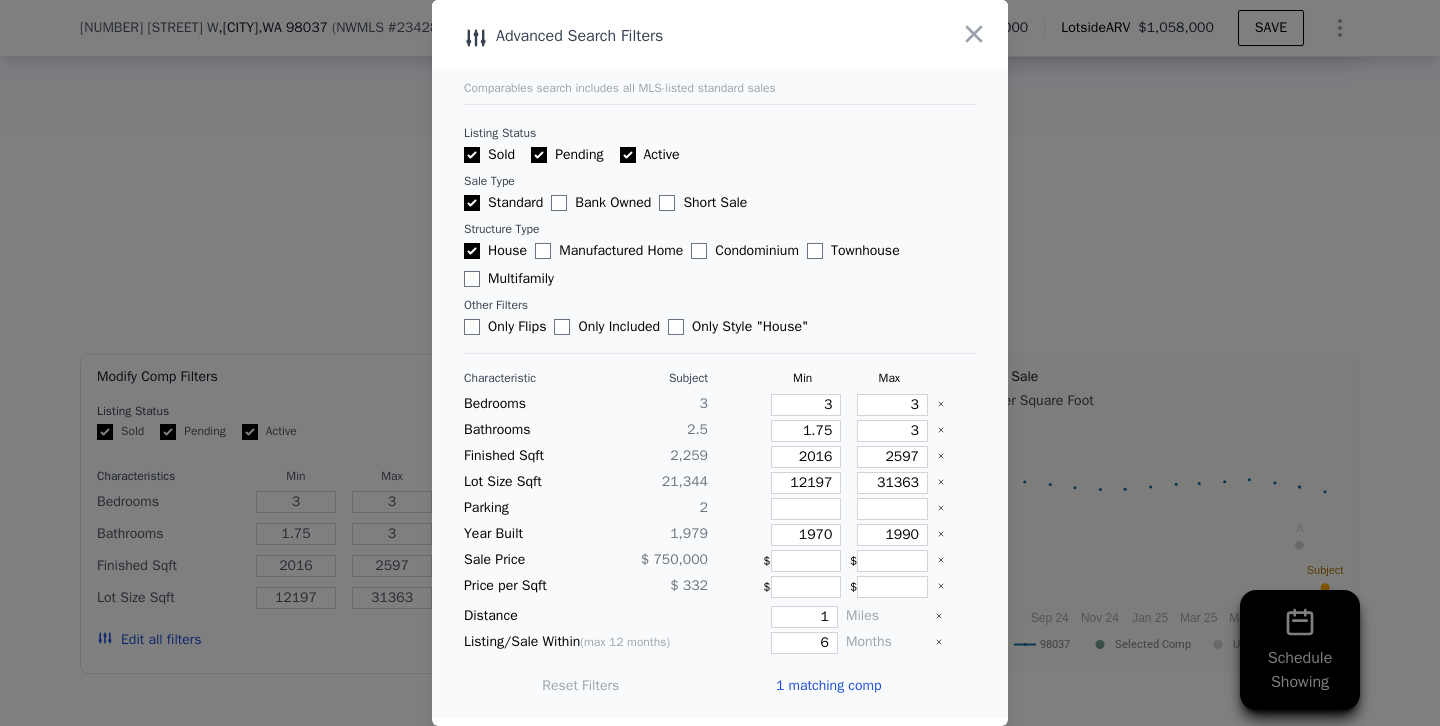 click at bounding box center (720, 363) 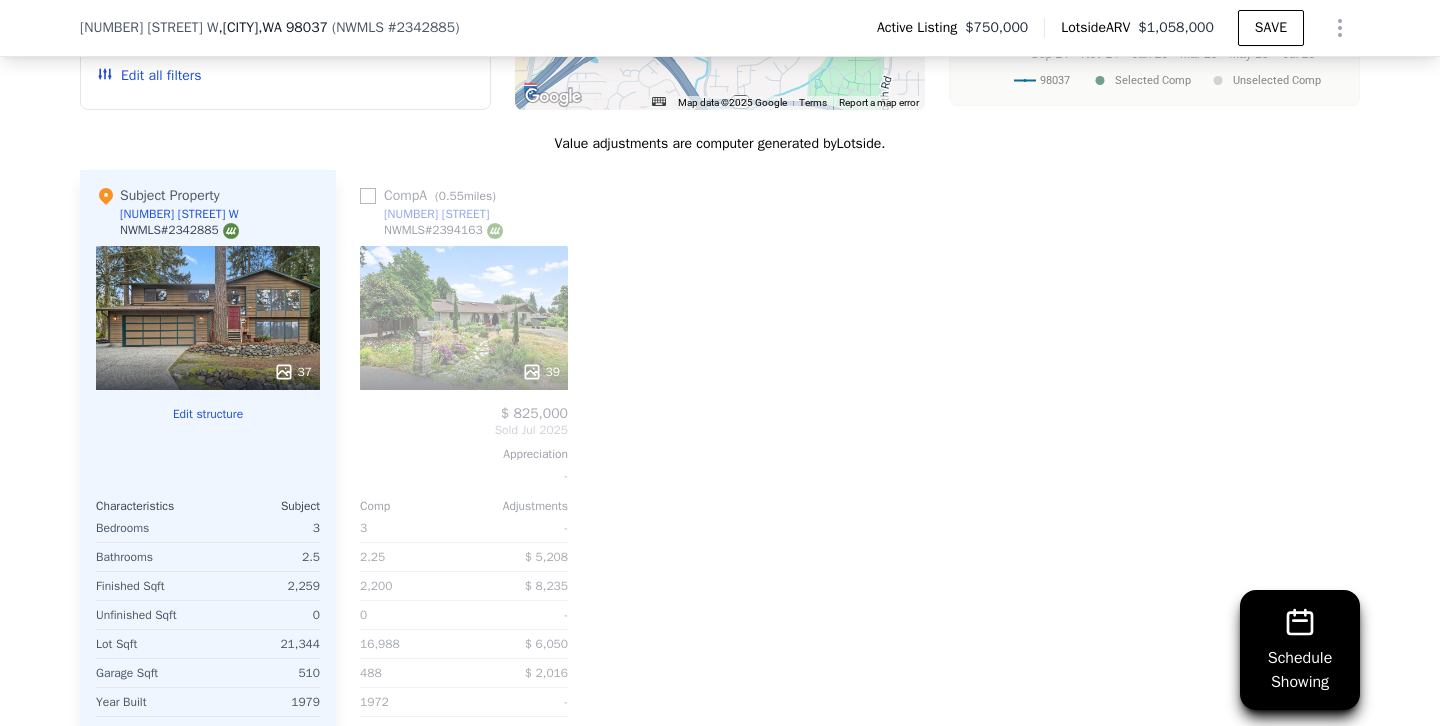 scroll, scrollTop: 2076, scrollLeft: 0, axis: vertical 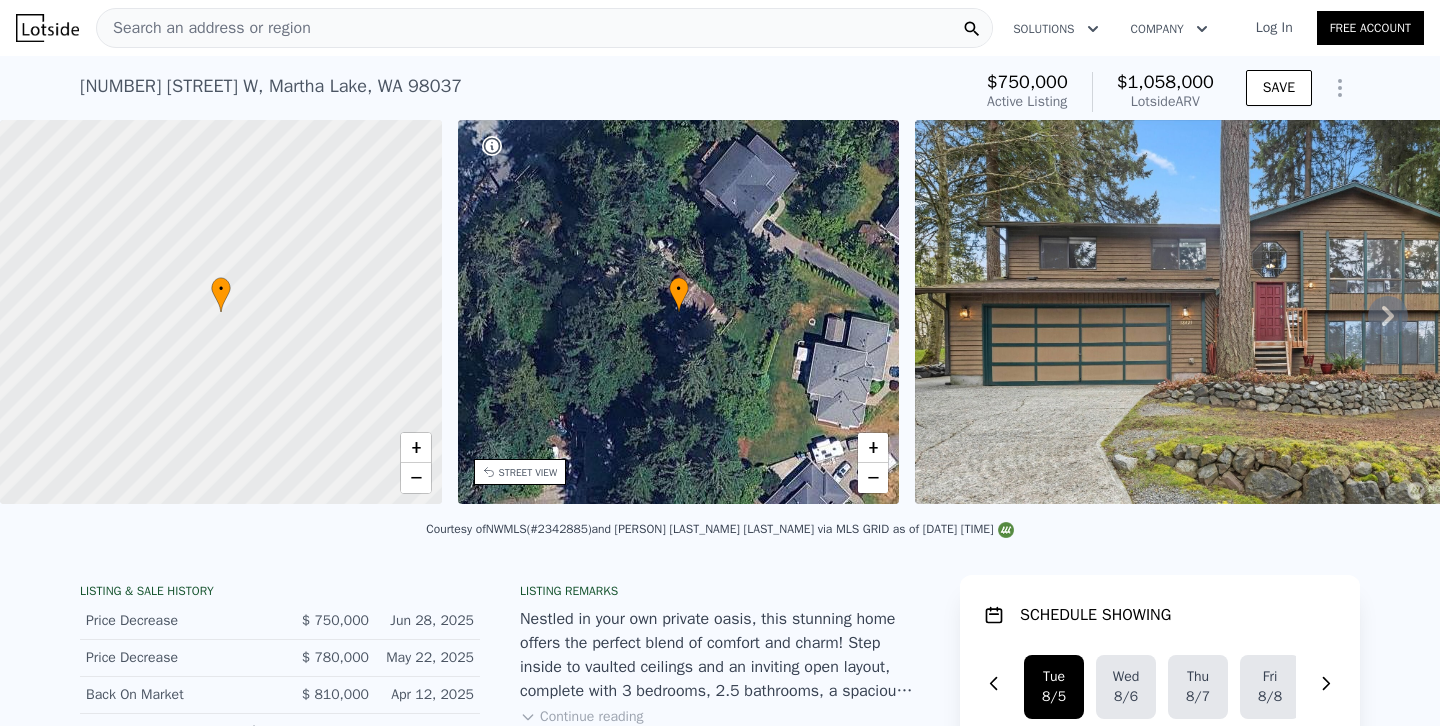 click on "Search an address or region" at bounding box center [544, 28] 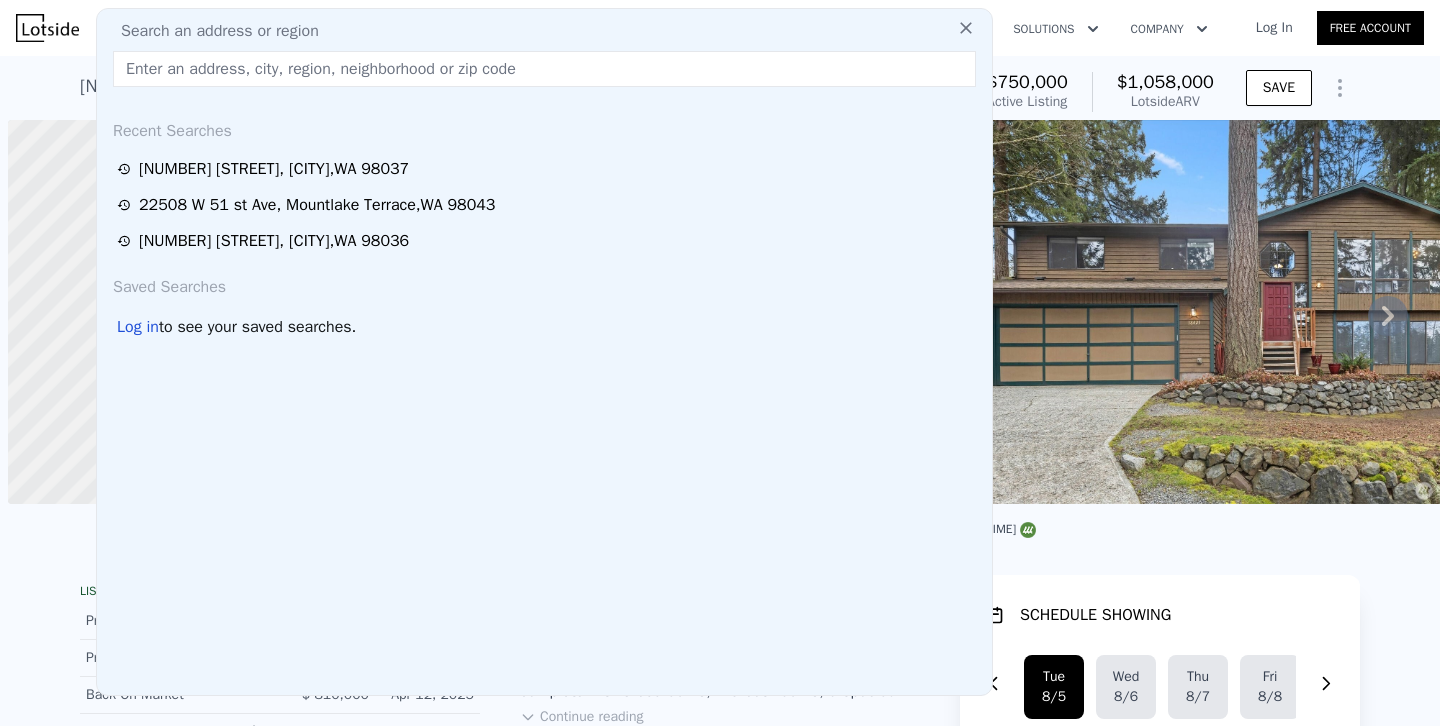 scroll, scrollTop: 0, scrollLeft: 0, axis: both 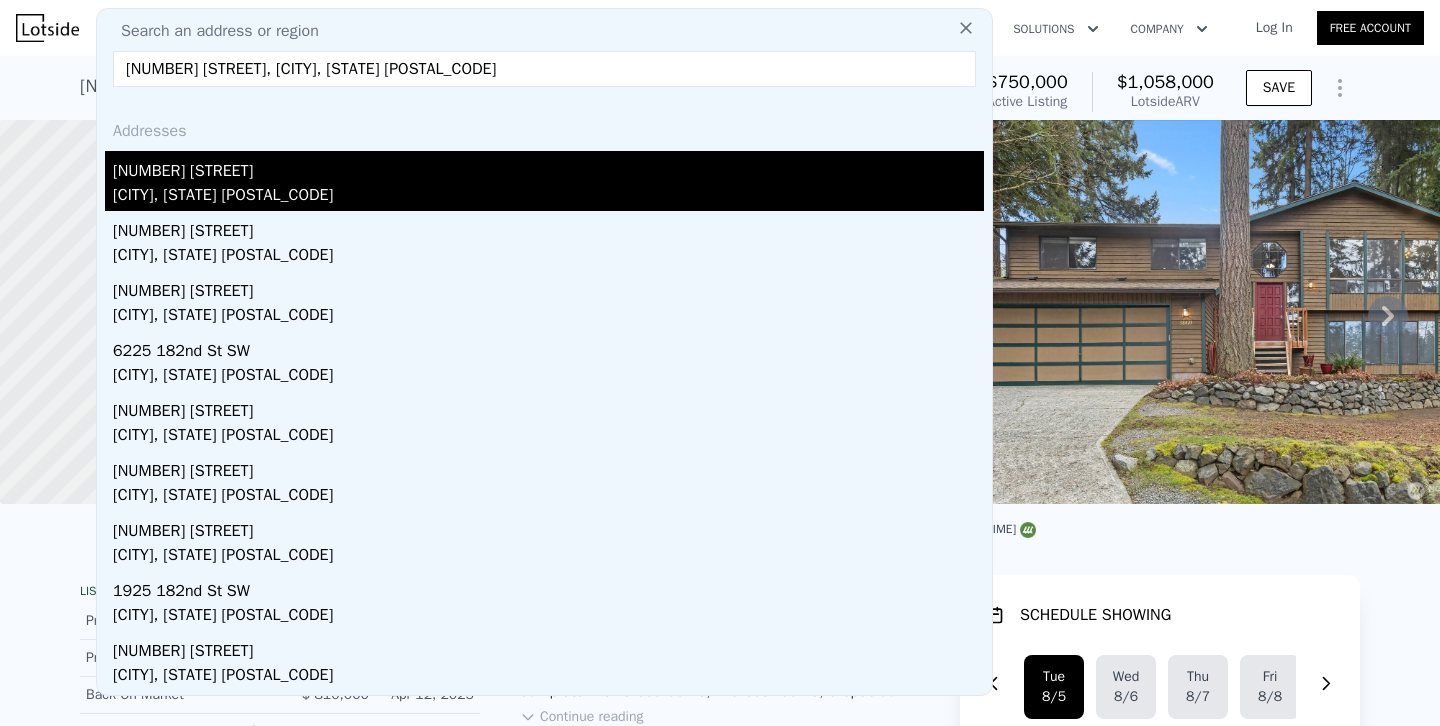 type on "[NUMBER] [STREET], [CITY], [STATE] [POSTAL_CODE]" 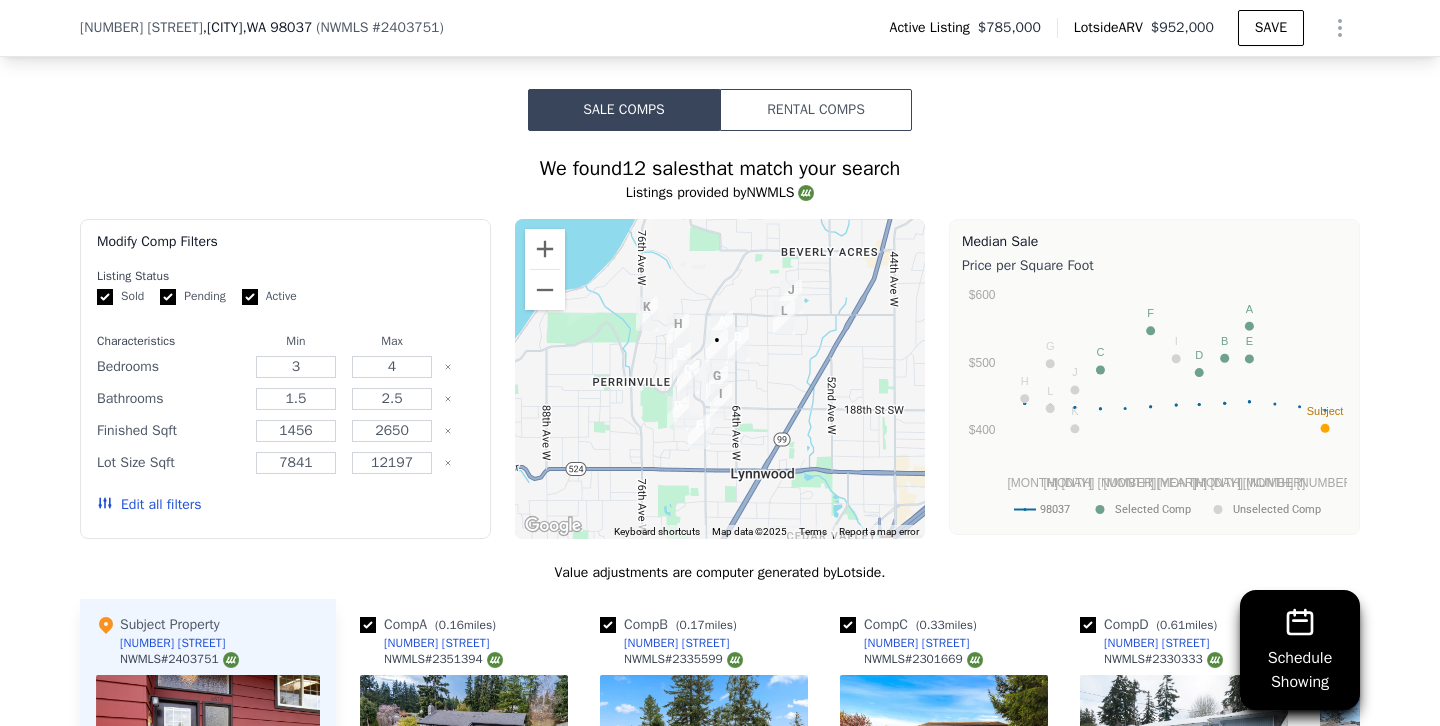 scroll, scrollTop: 1835, scrollLeft: 0, axis: vertical 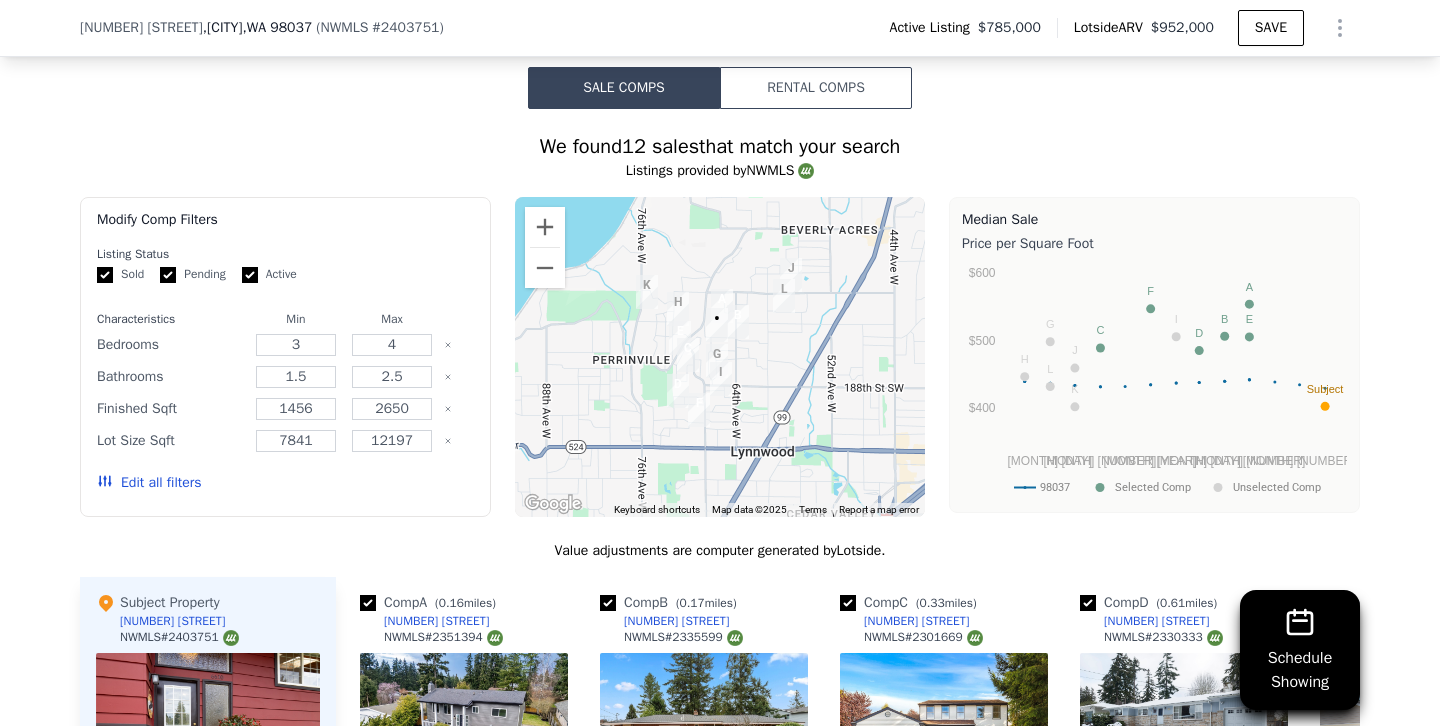 click on "Edit all filters" at bounding box center (149, 483) 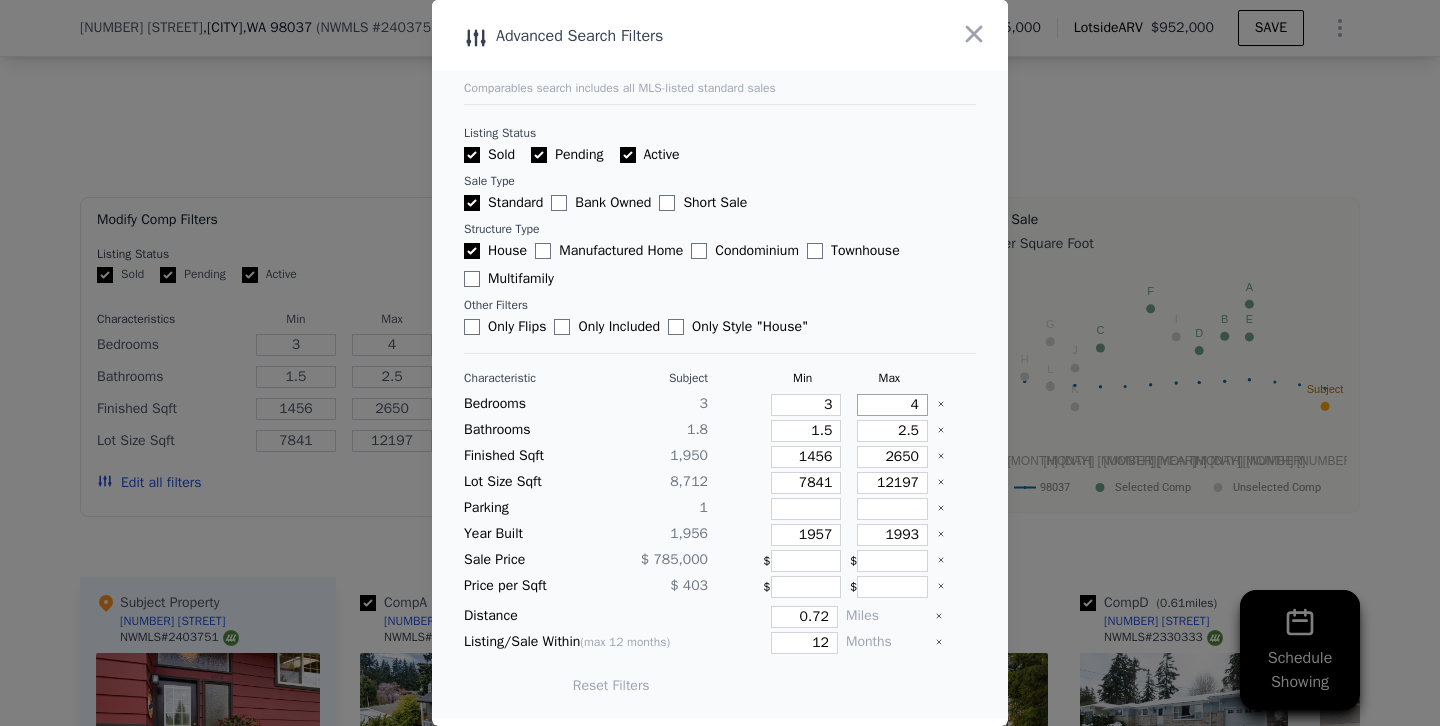 drag, startPoint x: 889, startPoint y: 401, endPoint x: 984, endPoint y: 411, distance: 95.524864 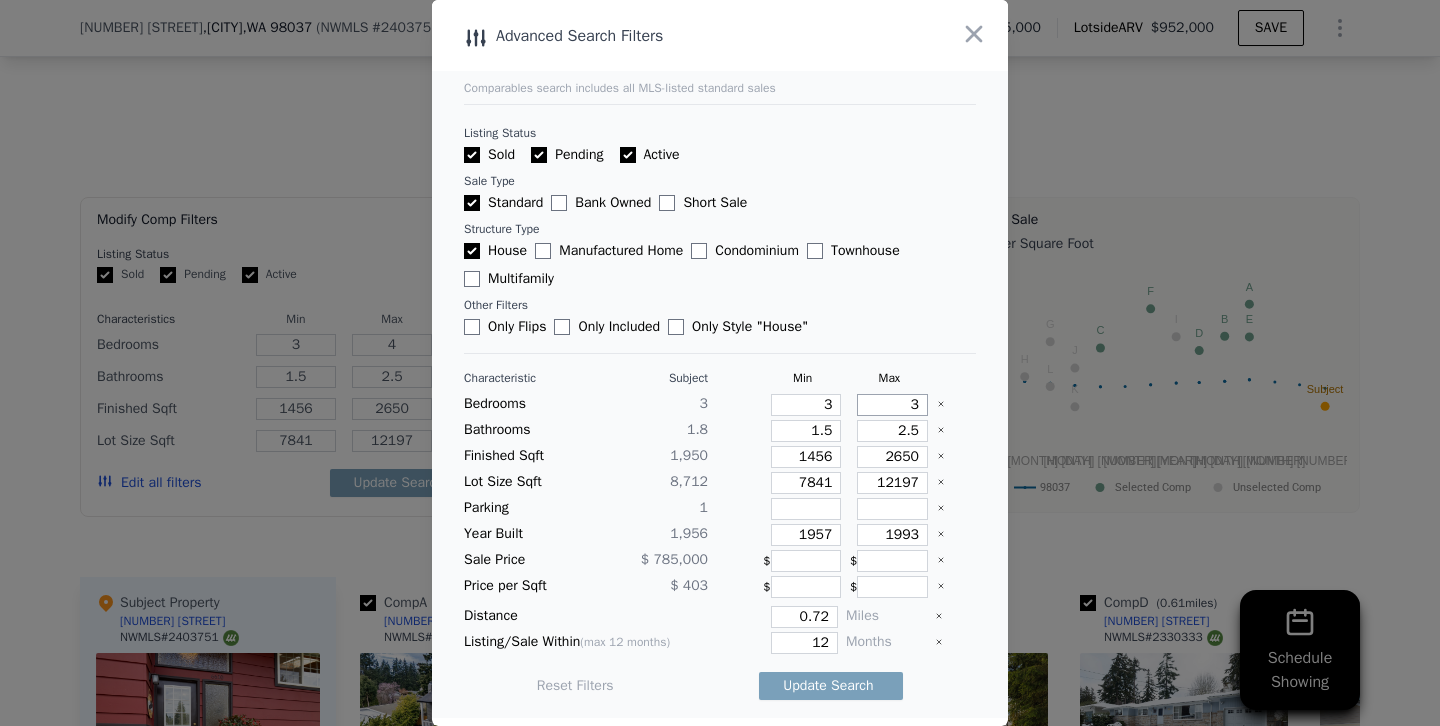 type on "3" 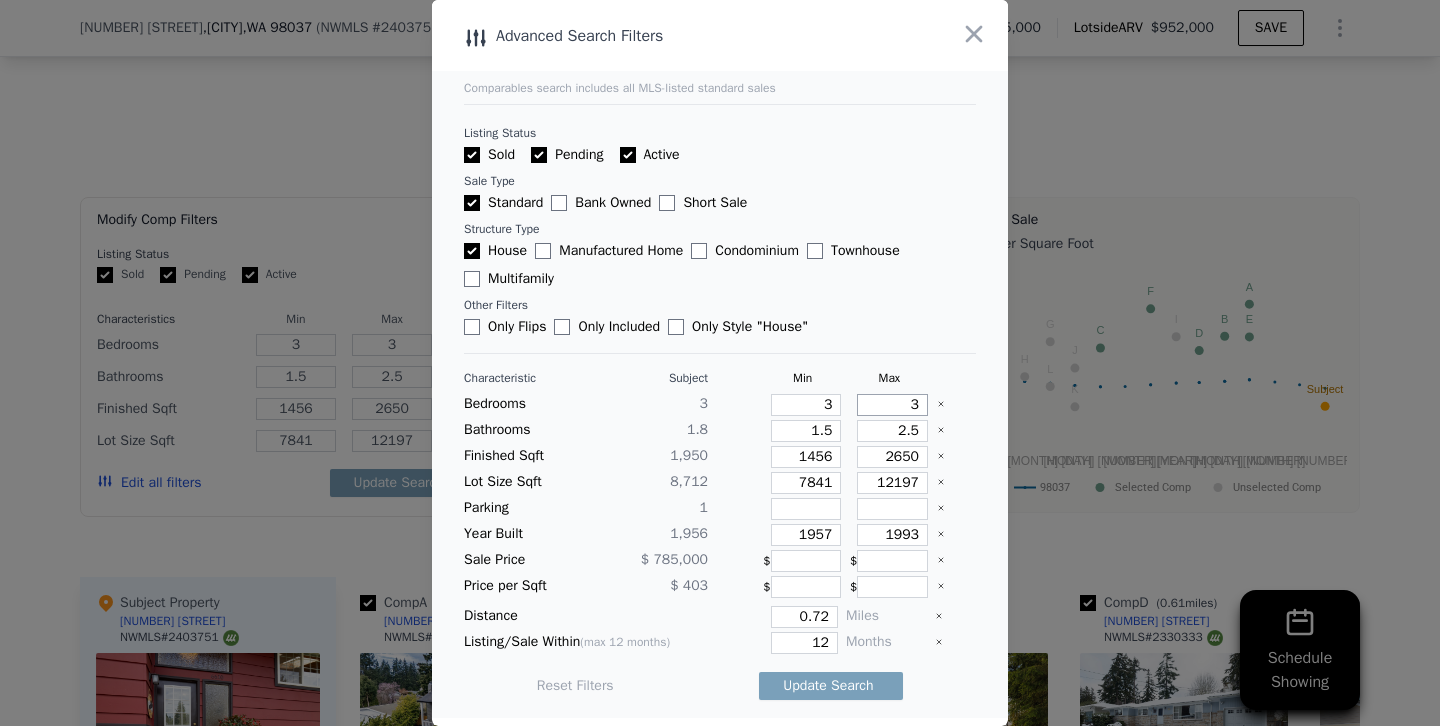 type on "3" 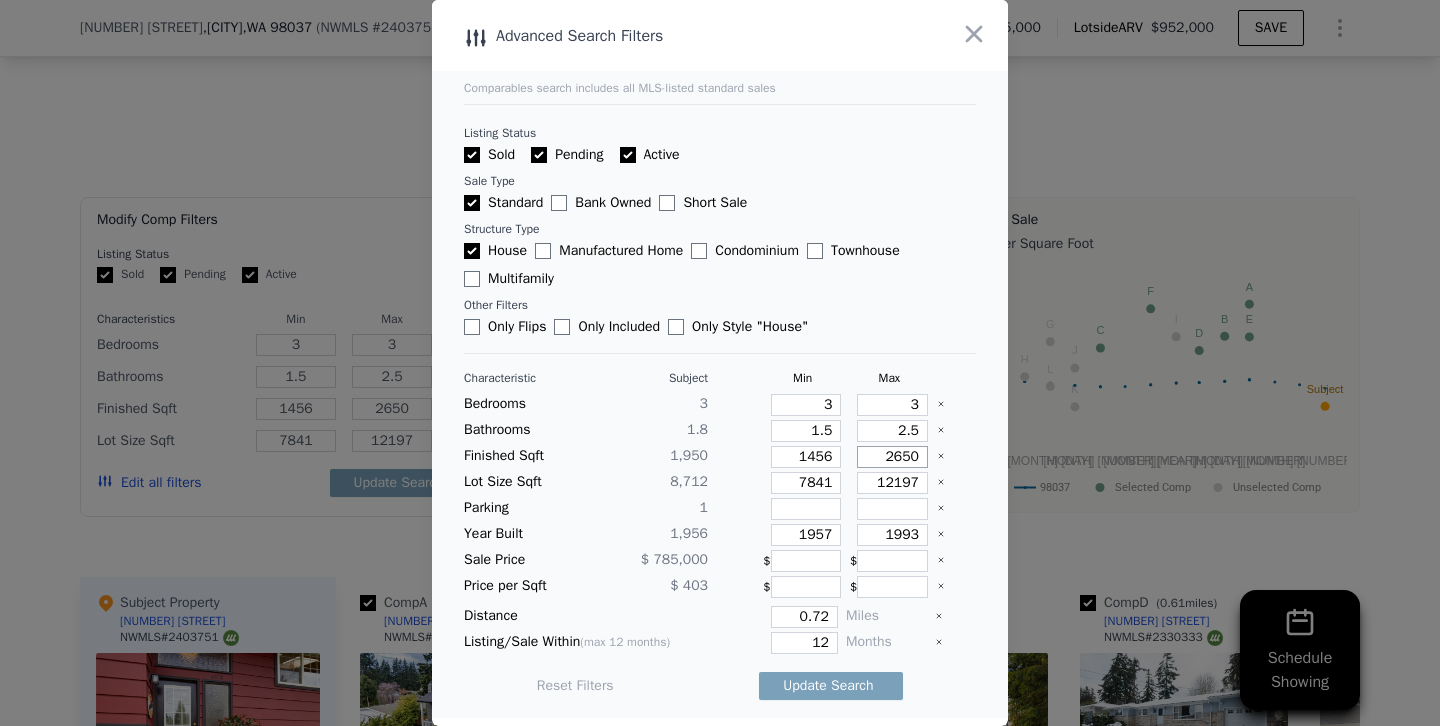 click on "2650" at bounding box center [892, 457] 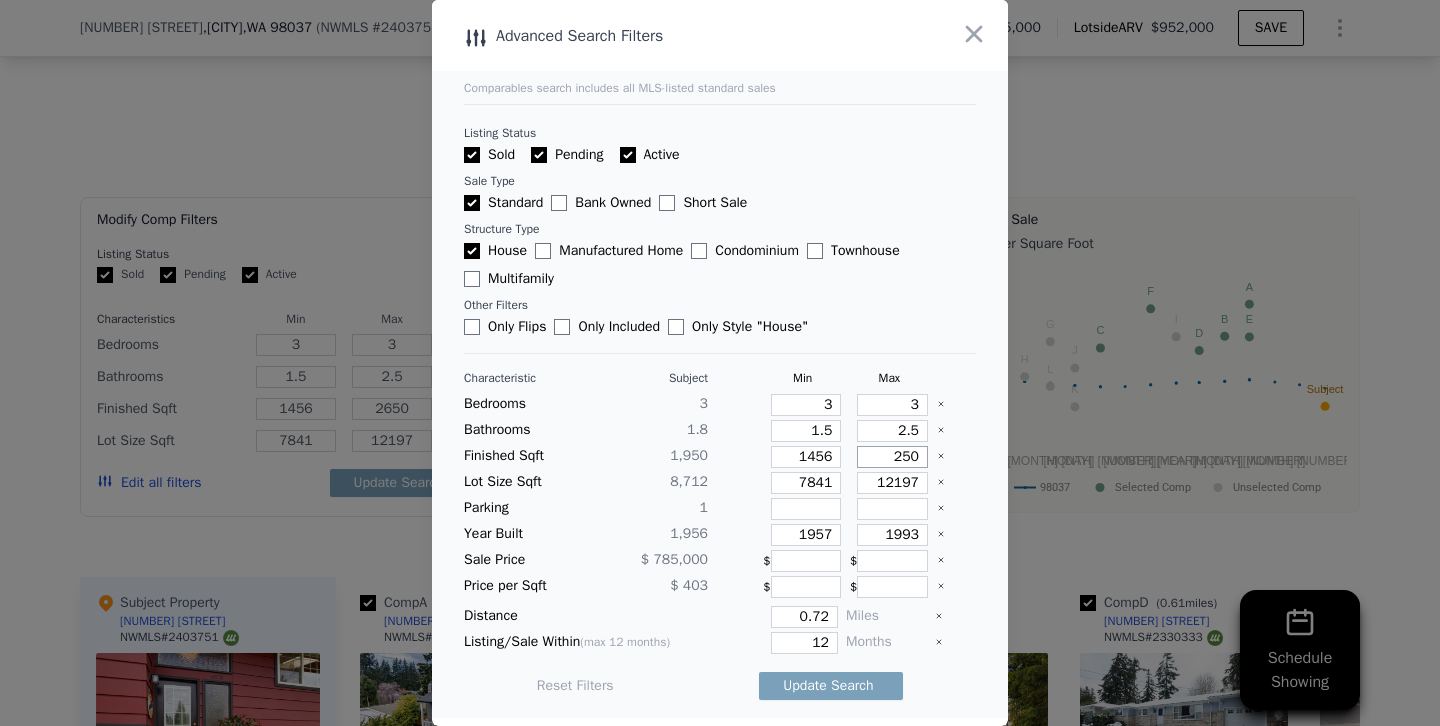 type on "250" 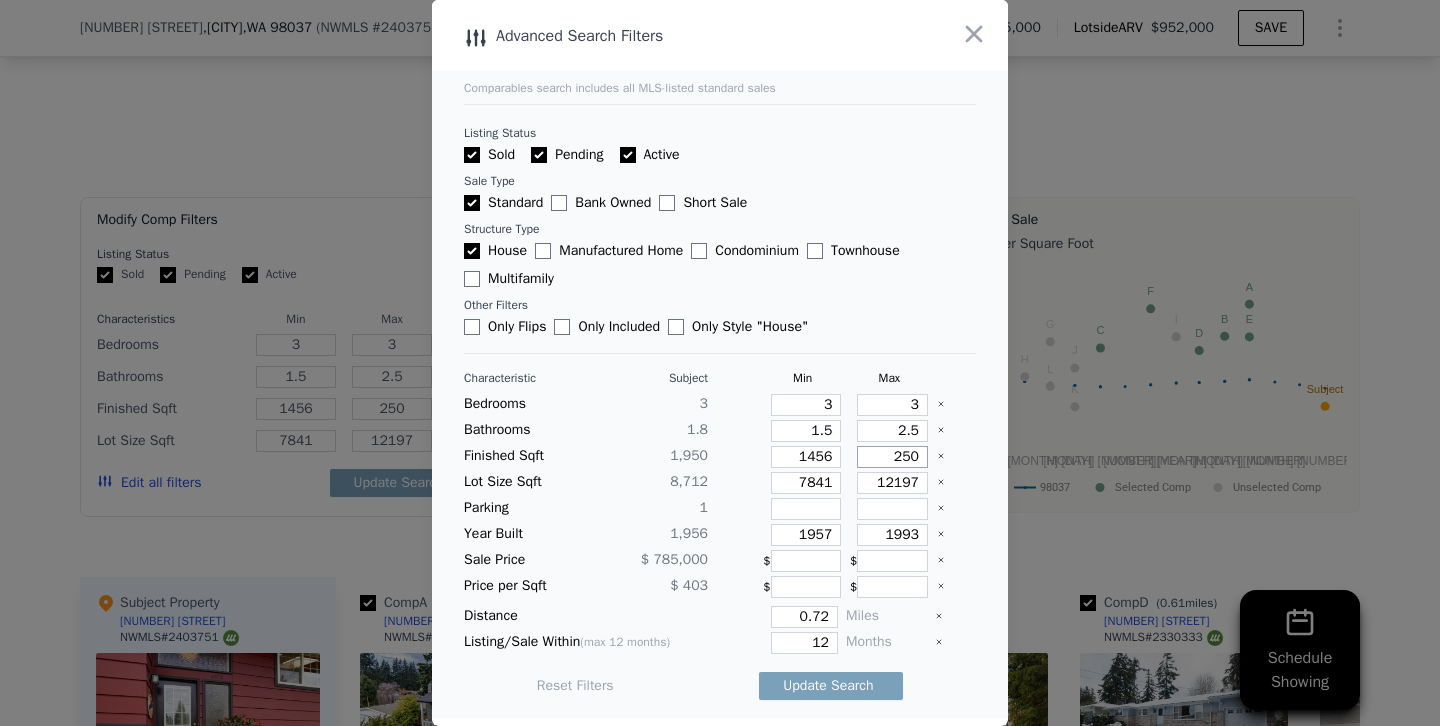 type on "2250" 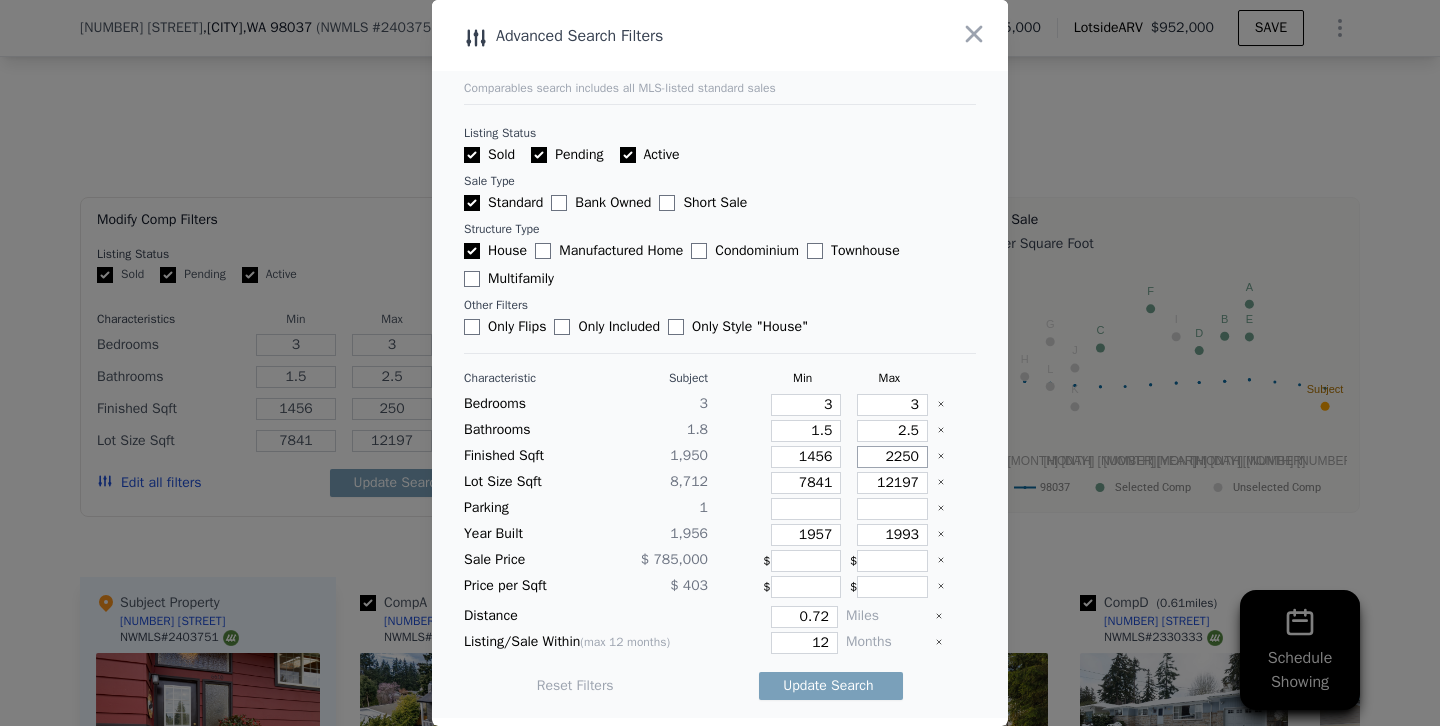 type on "2250" 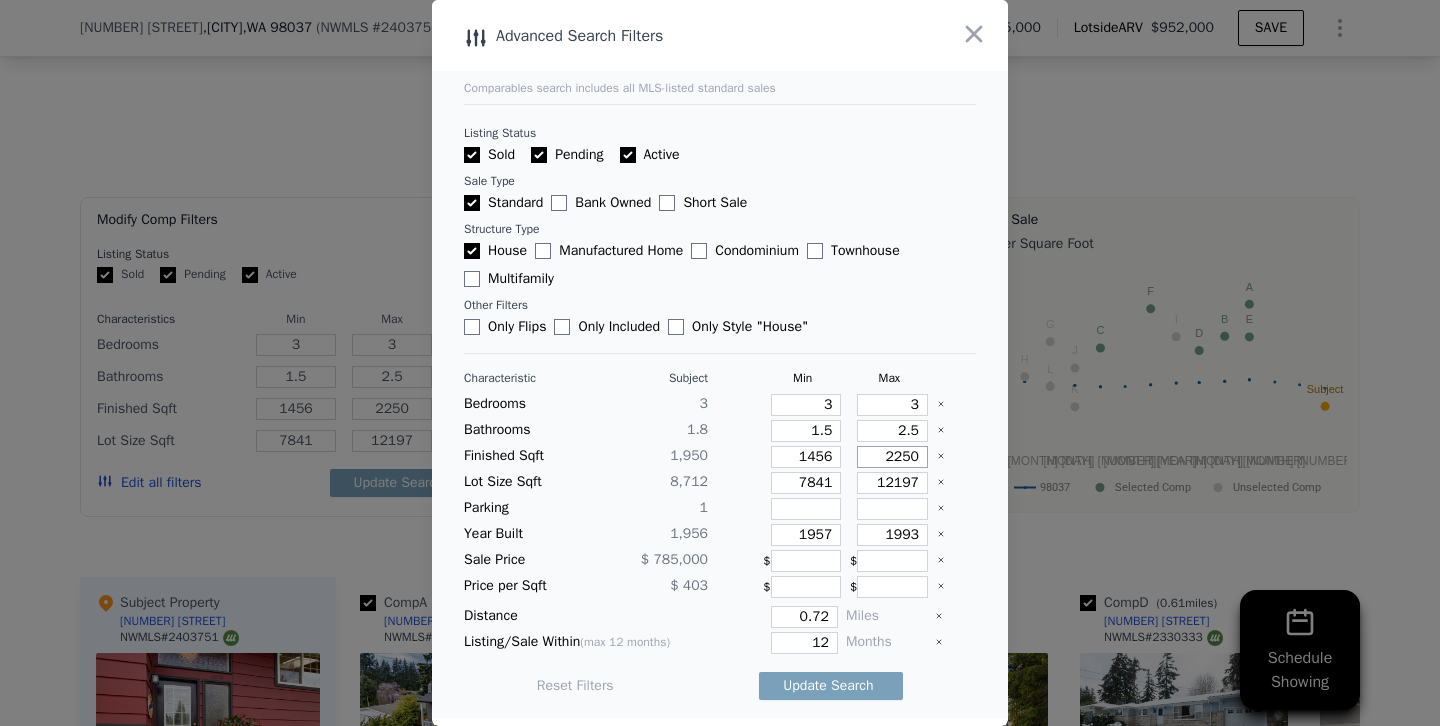 type on "2250" 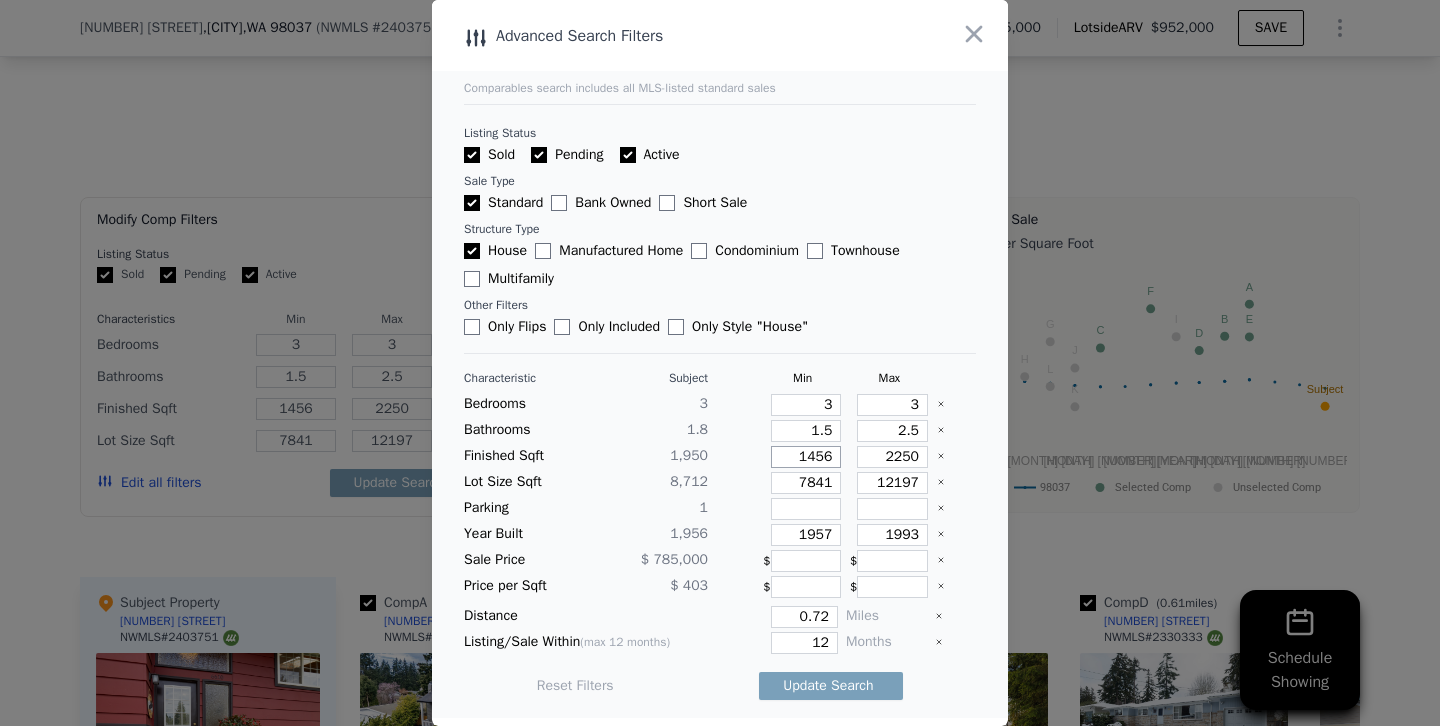 click on "1456" at bounding box center (806, 457) 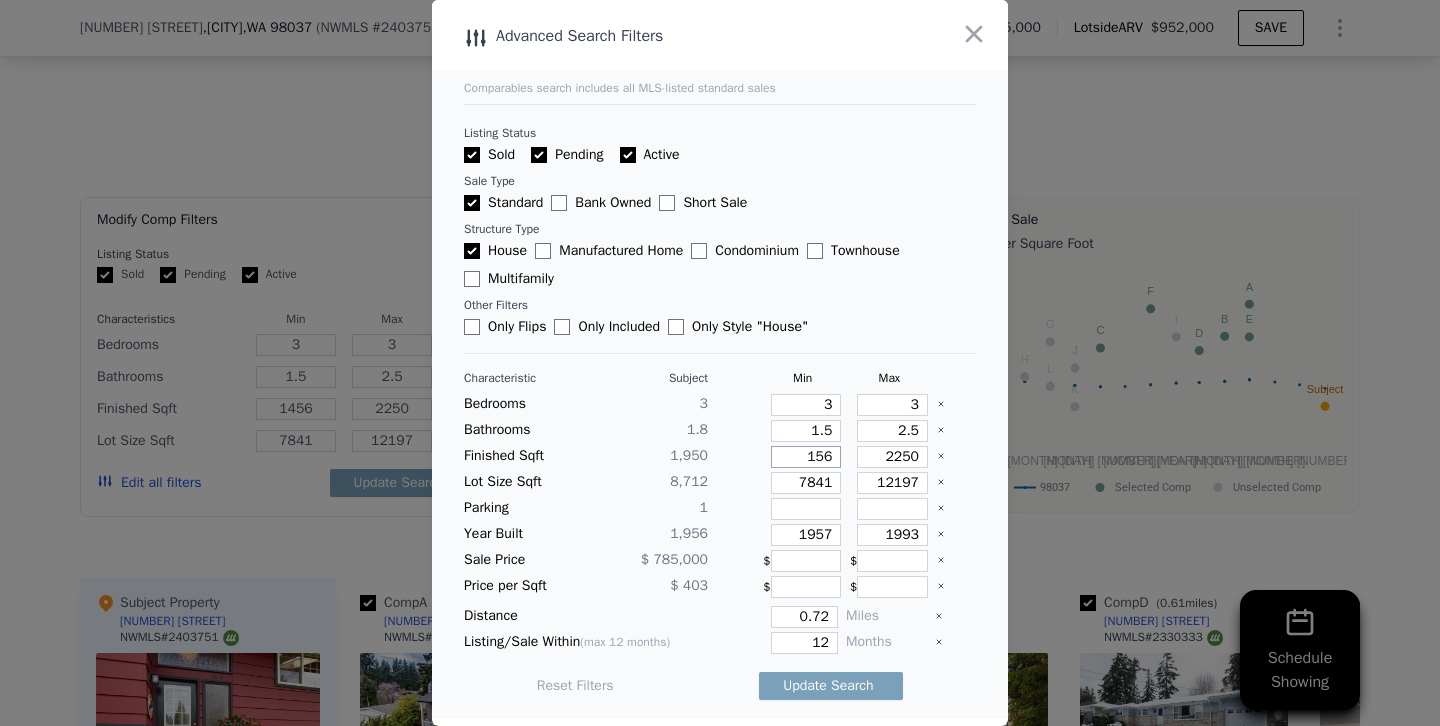 type on "156" 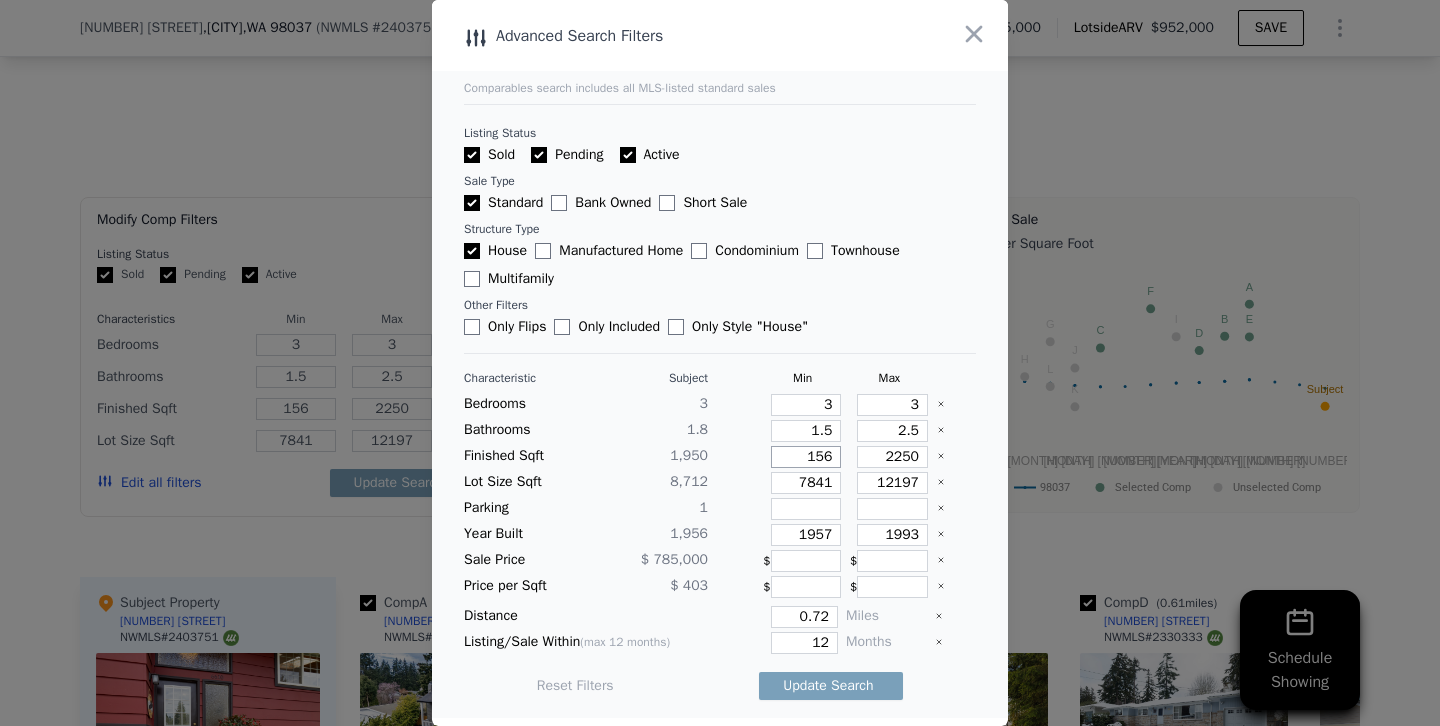 type on "1656" 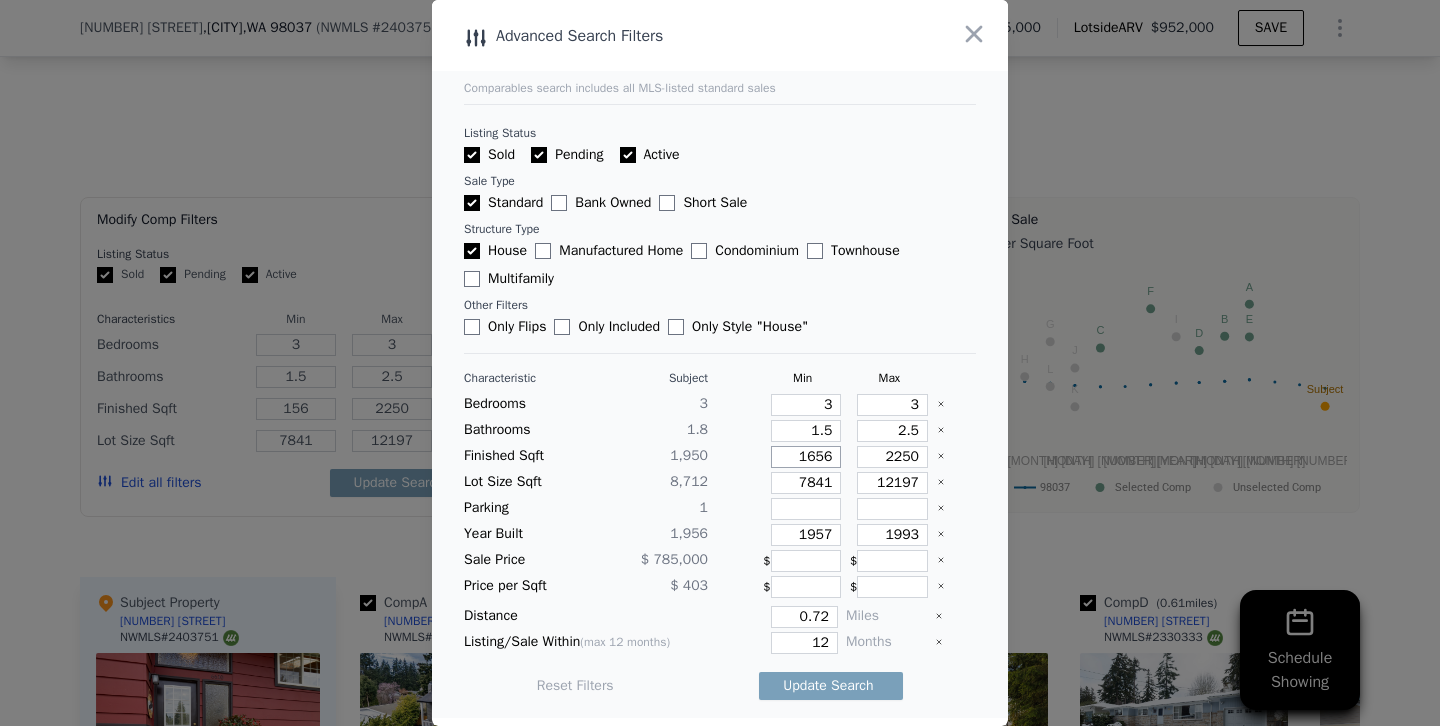 type on "1656" 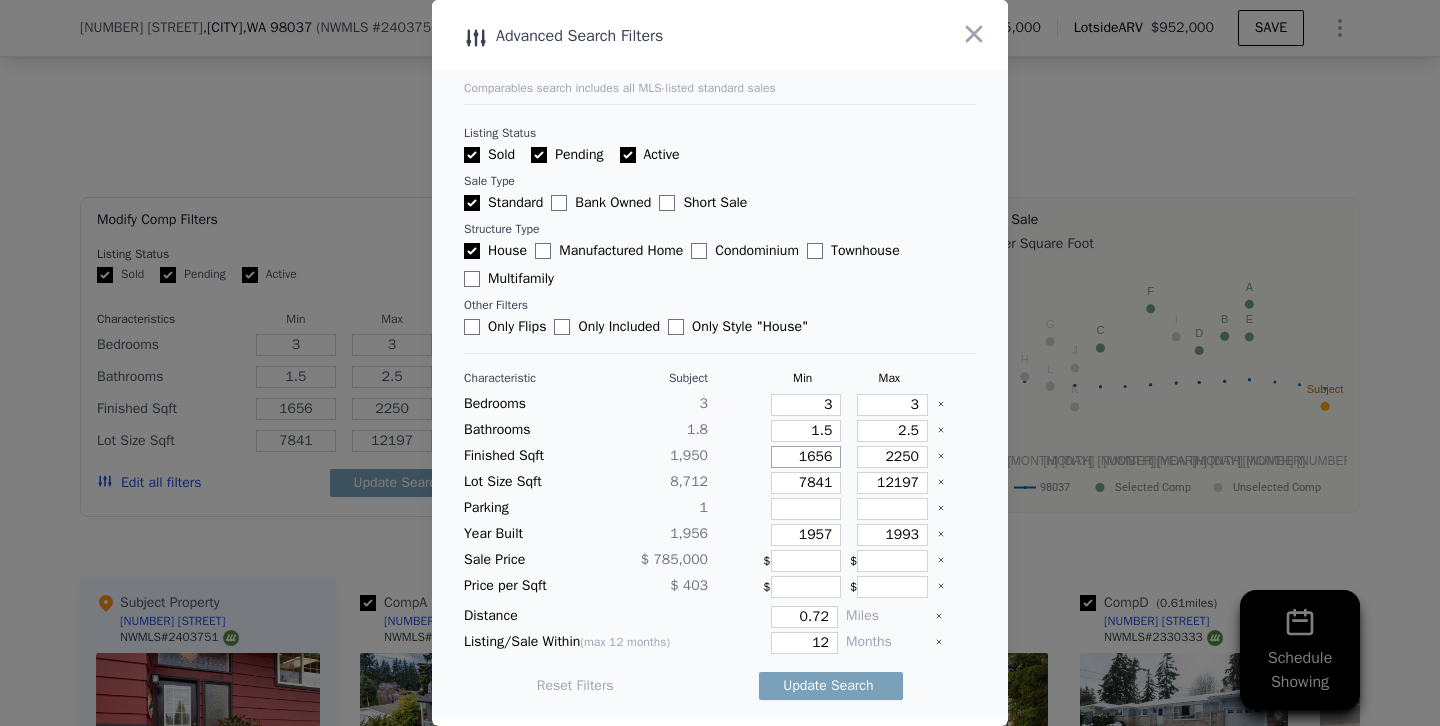 type on "1656" 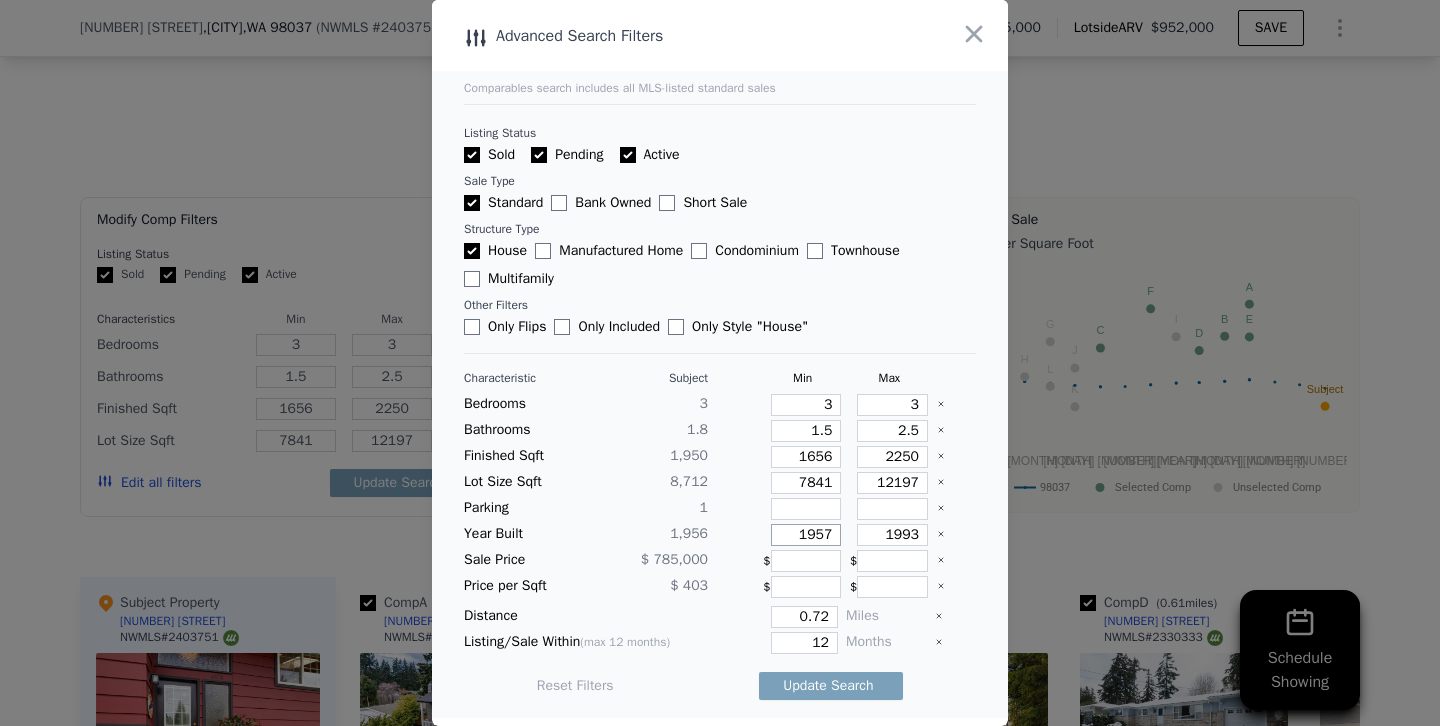 drag, startPoint x: 818, startPoint y: 532, endPoint x: 913, endPoint y: 534, distance: 95.02105 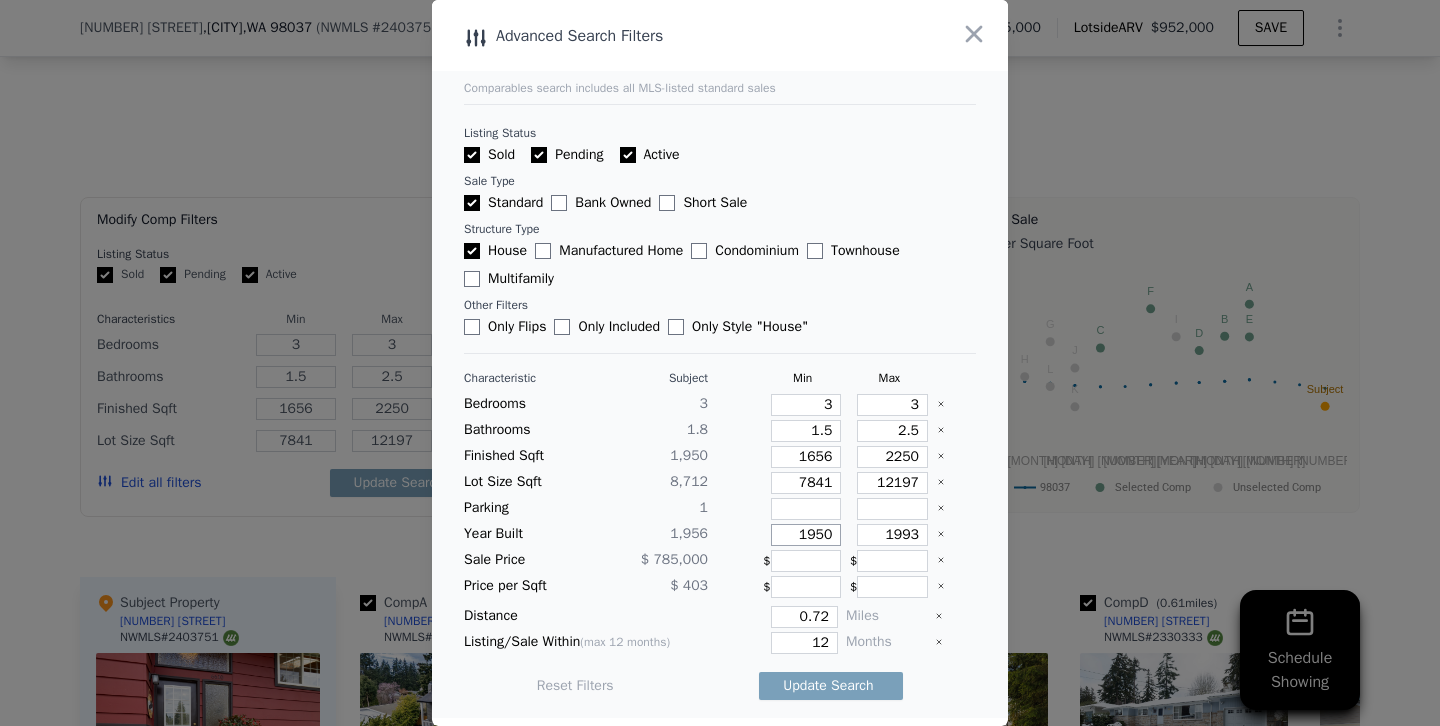 type on "1950" 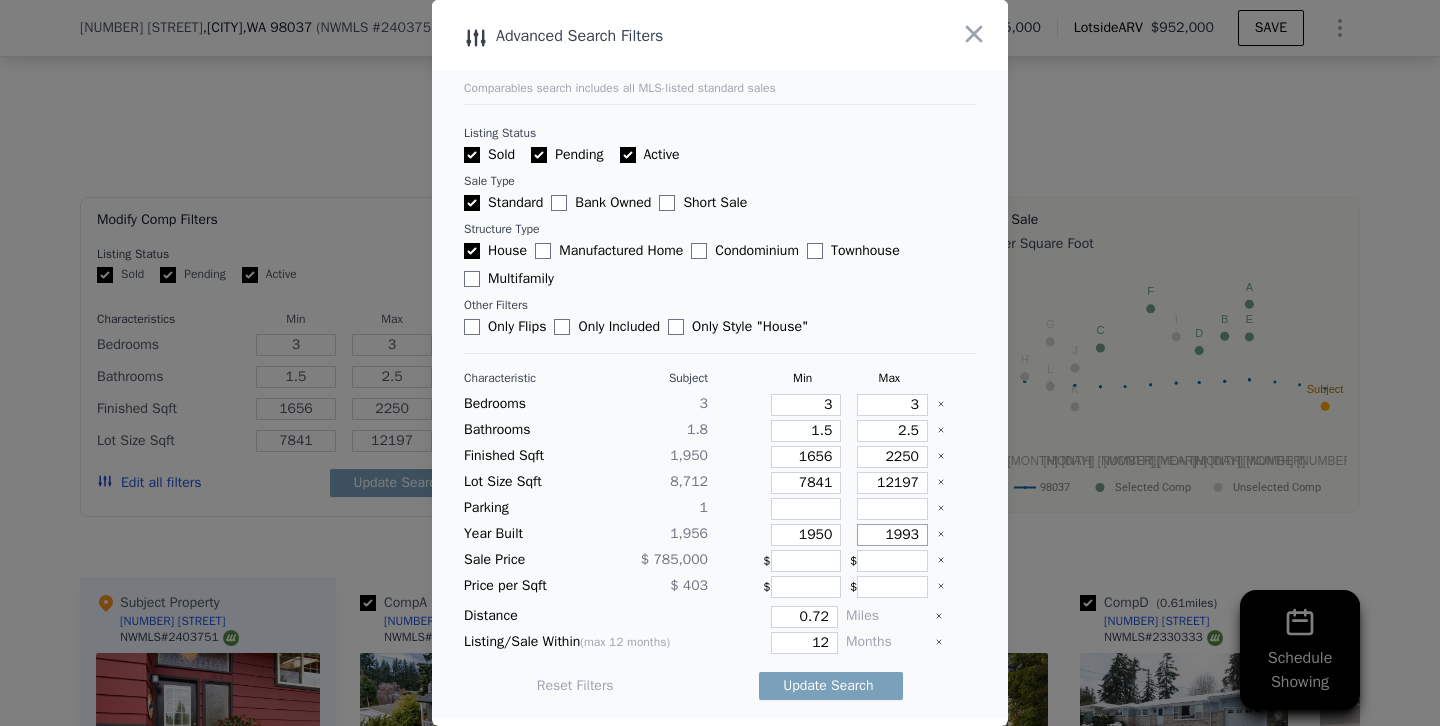 drag, startPoint x: 902, startPoint y: 533, endPoint x: 1091, endPoint y: 547, distance: 189.5178 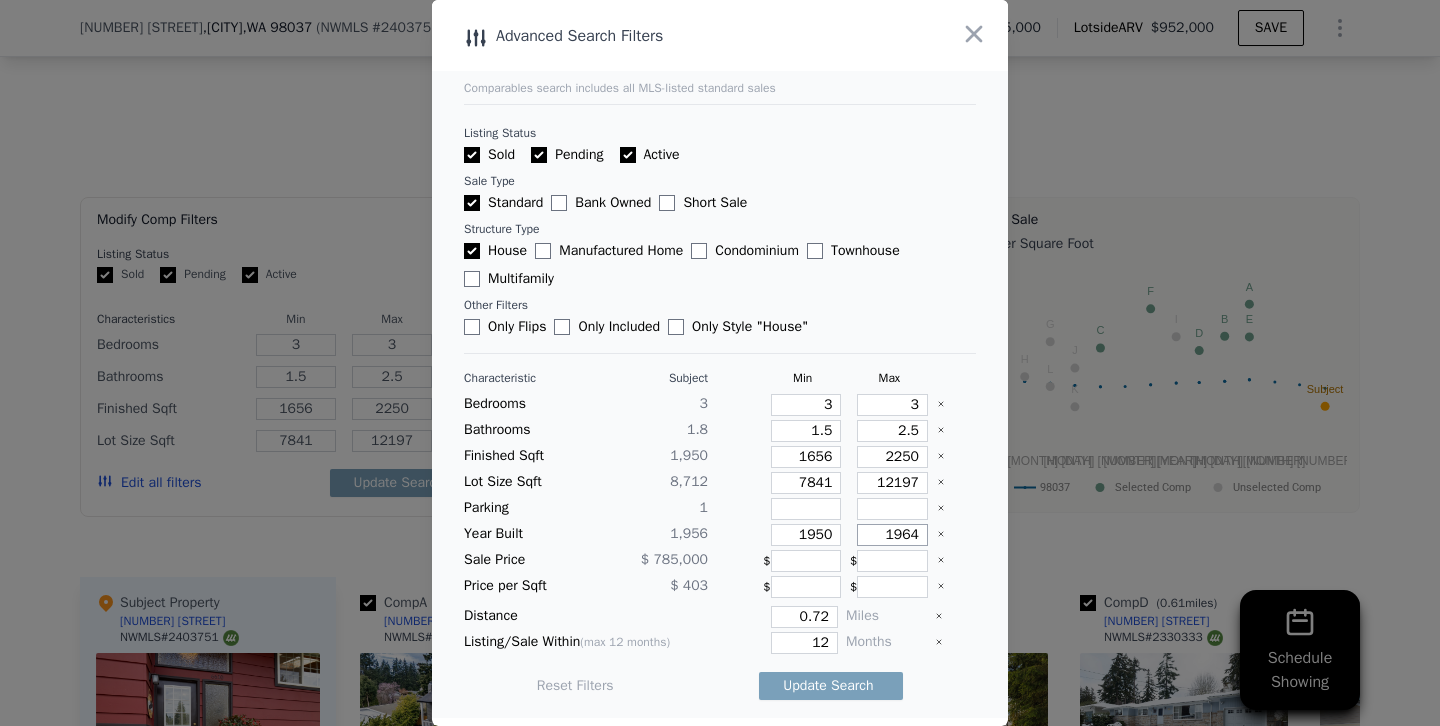 type on "1964" 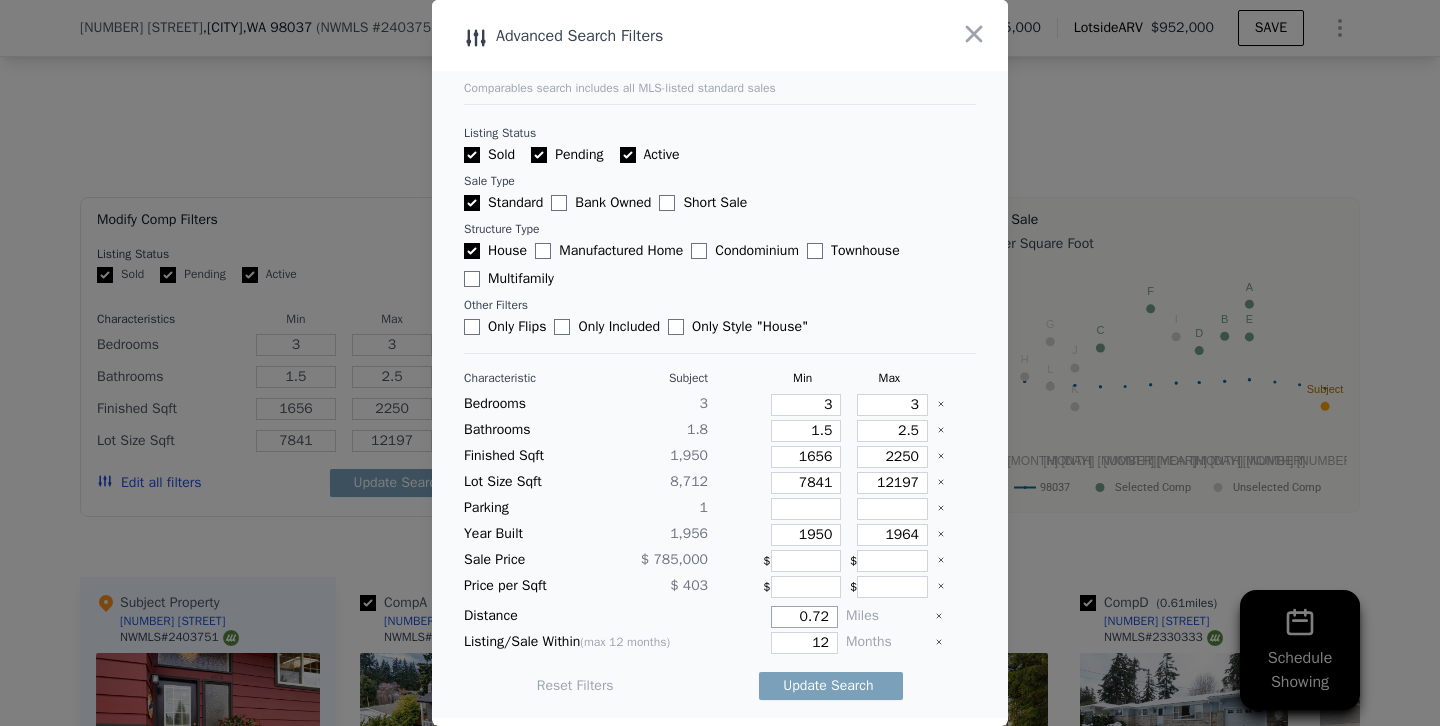 drag, startPoint x: 794, startPoint y: 620, endPoint x: 902, endPoint y: 622, distance: 108.01852 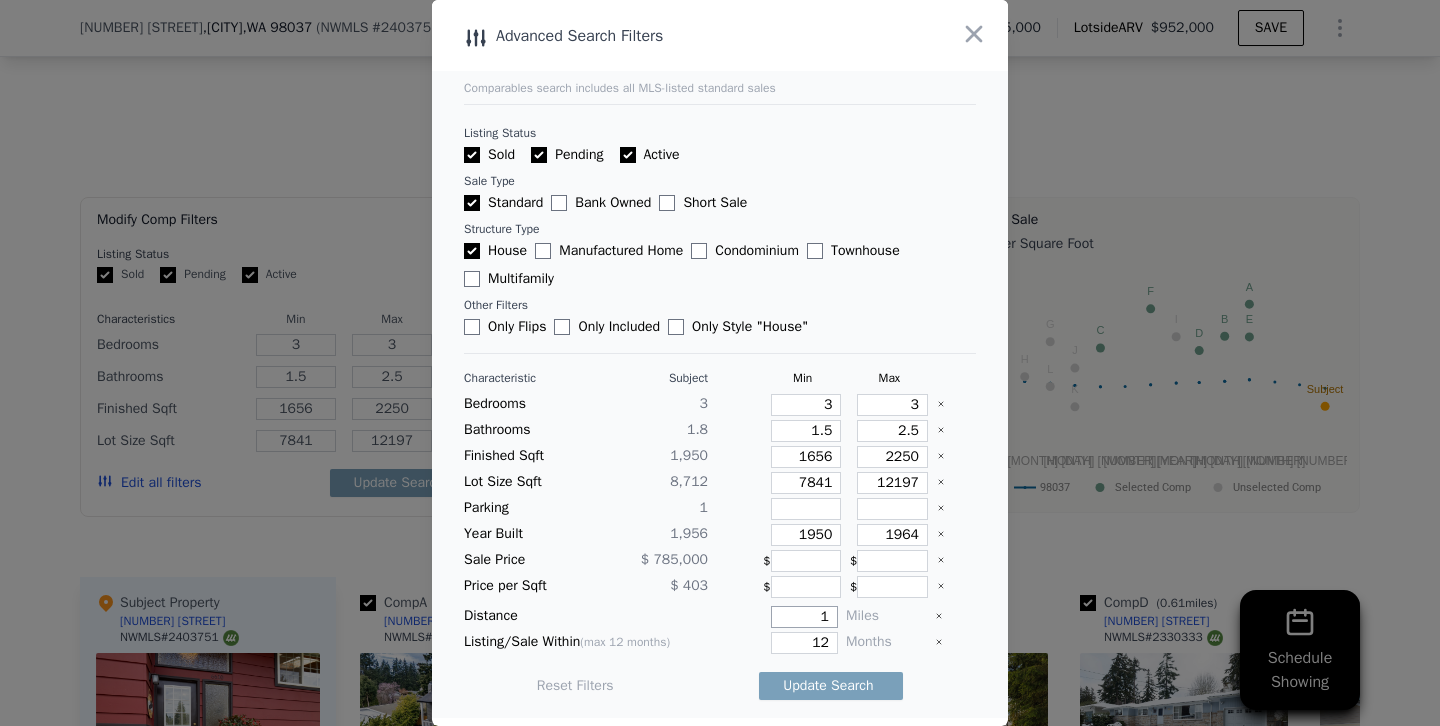 type on "1" 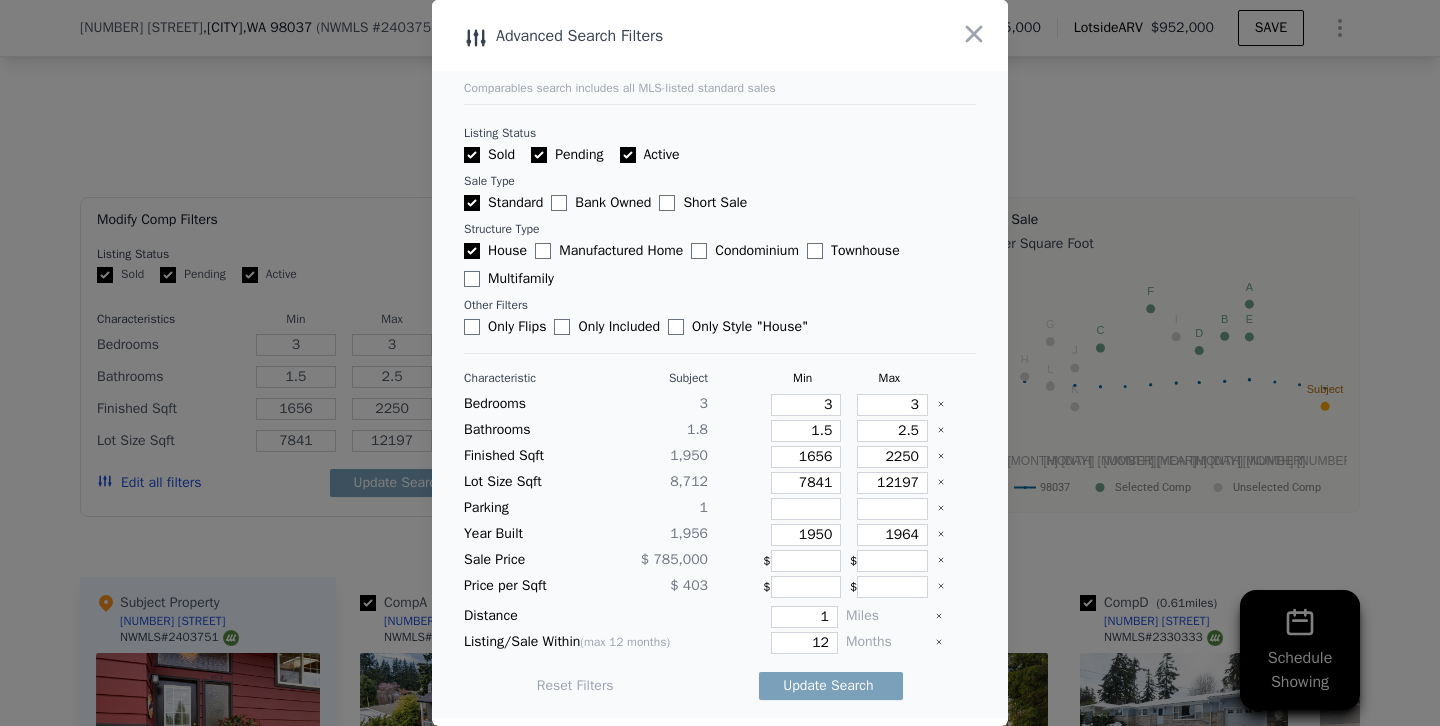 type 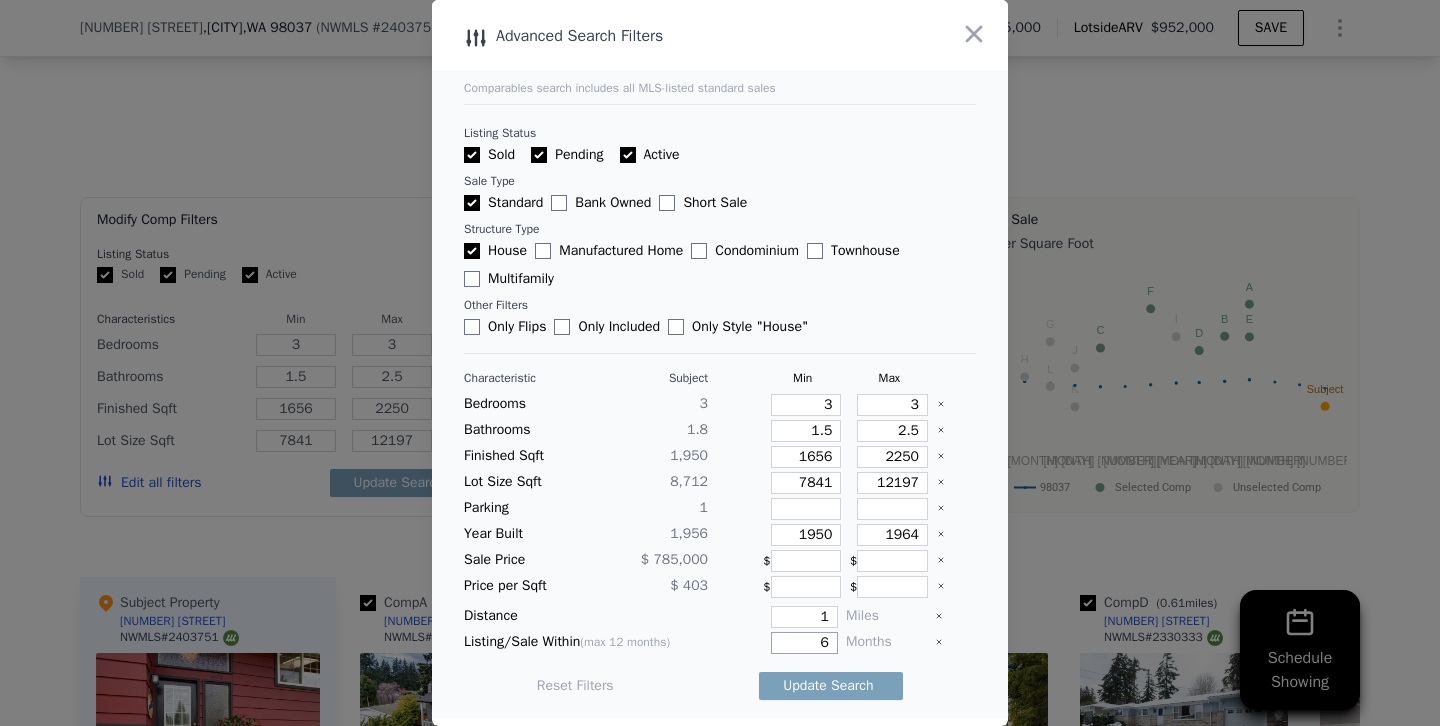 type on "6" 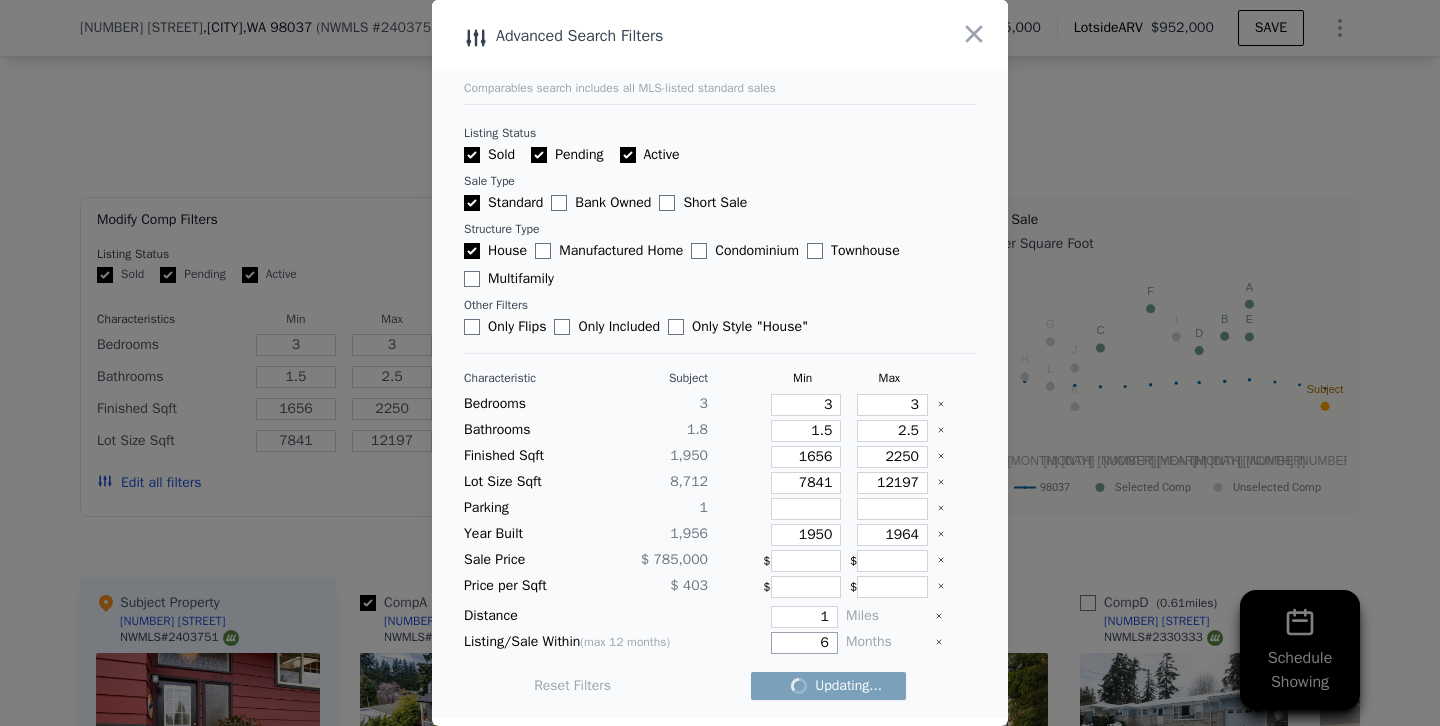 checkbox on "false" 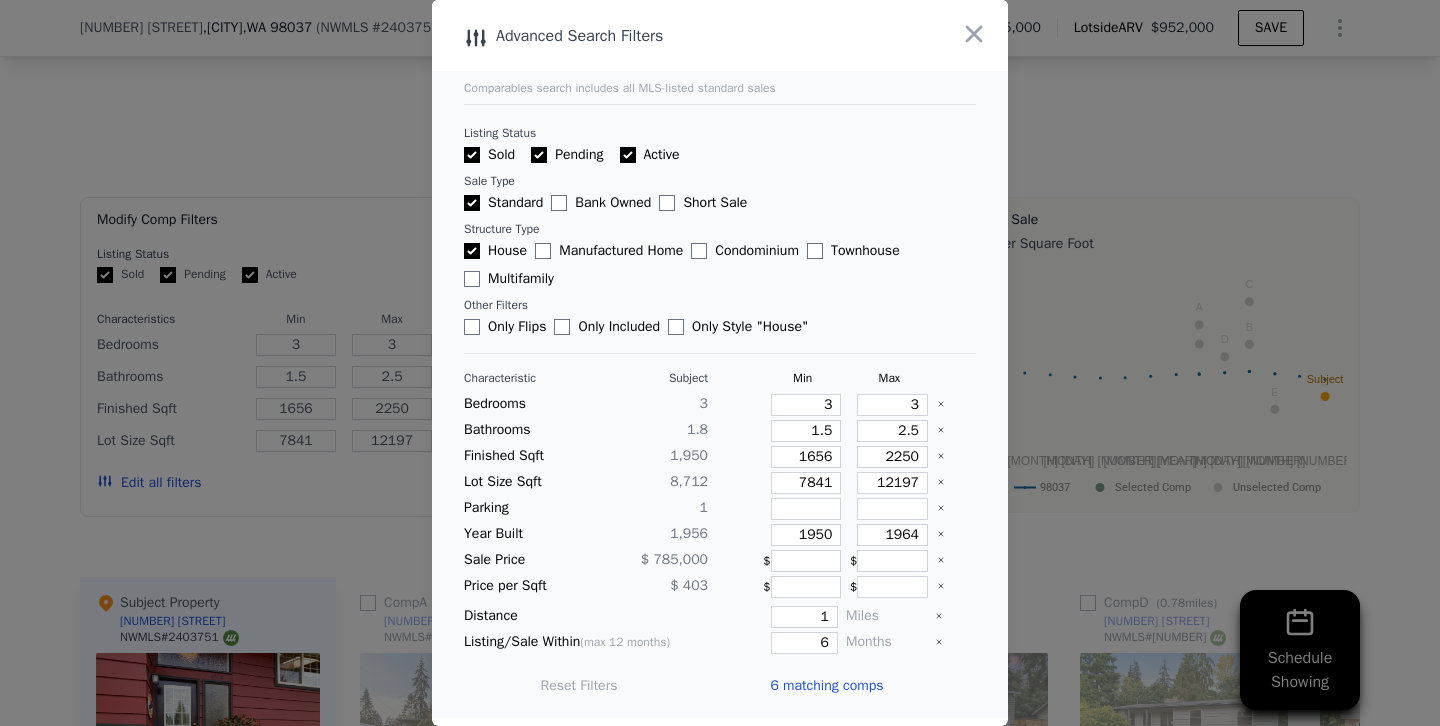 click at bounding box center [720, 363] 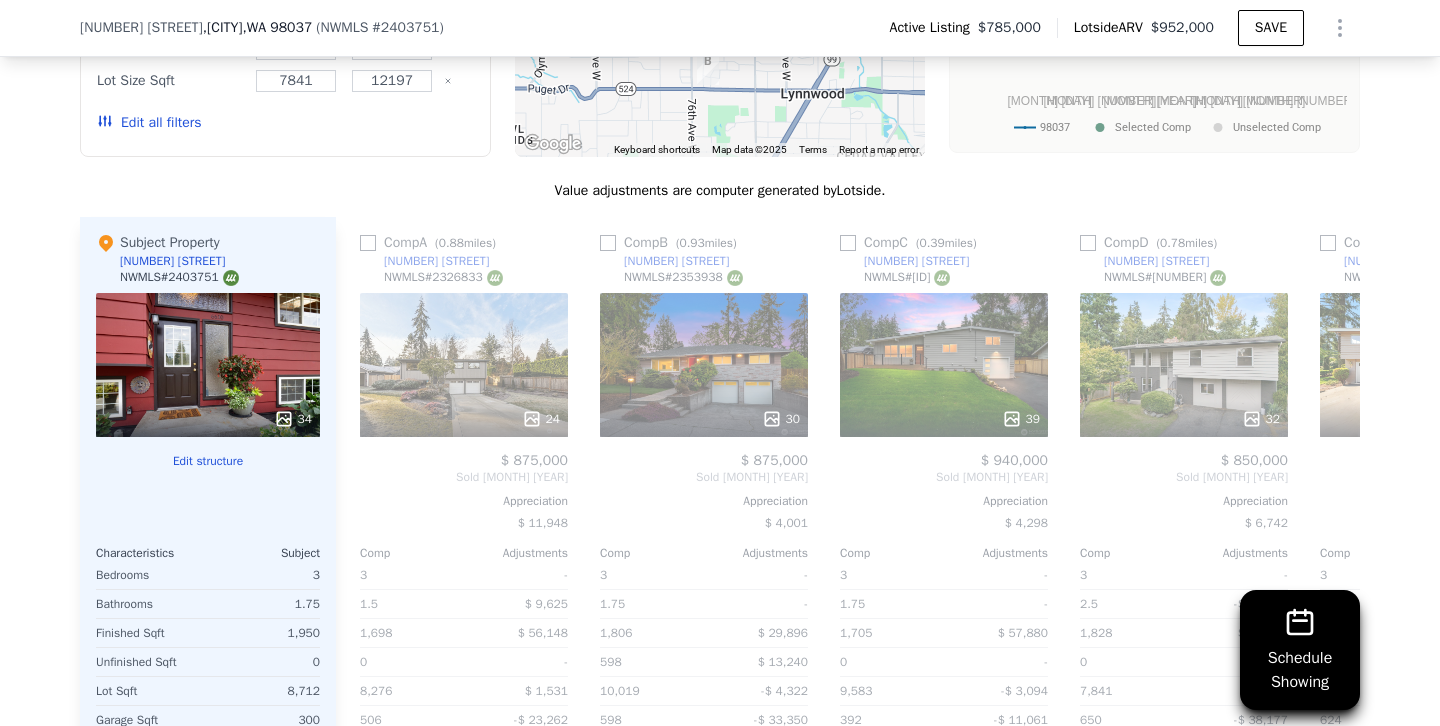 scroll, scrollTop: 2196, scrollLeft: 0, axis: vertical 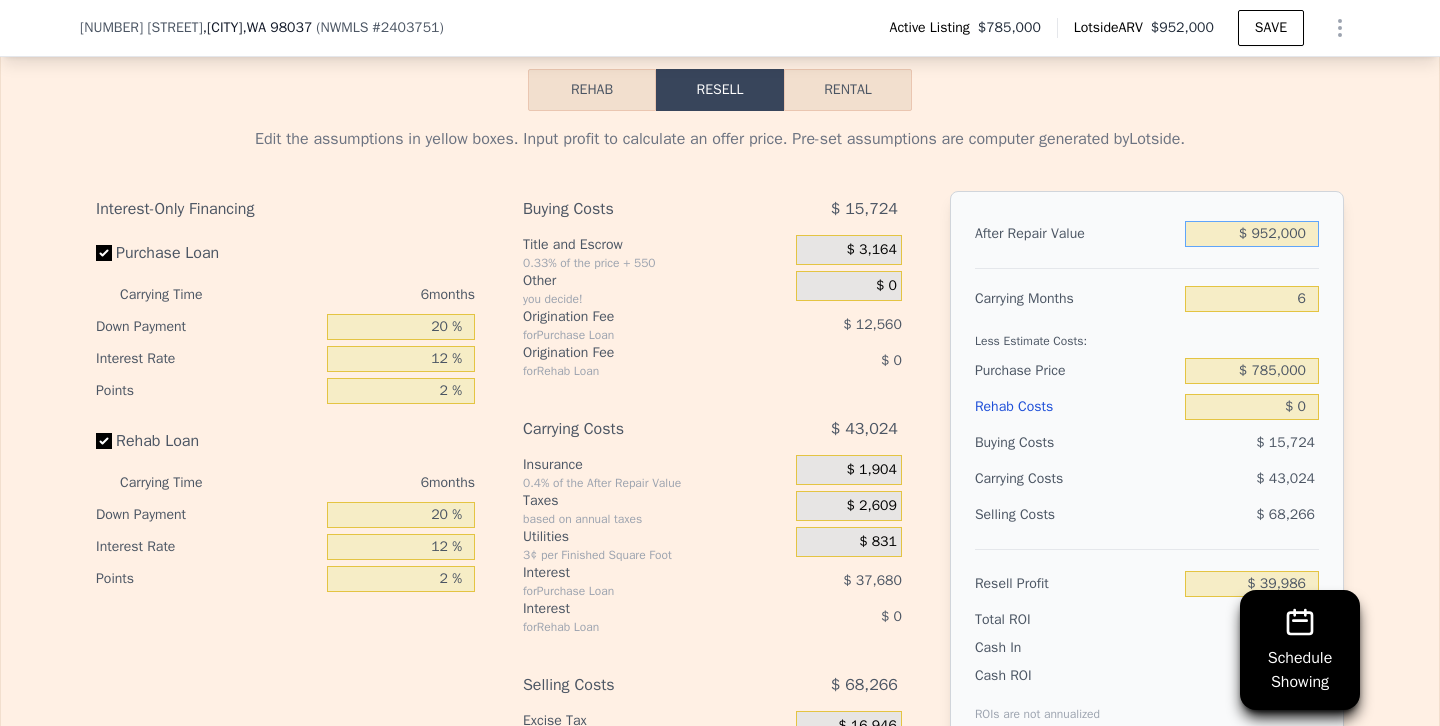 click on "$ 952,000" at bounding box center (1252, 234) 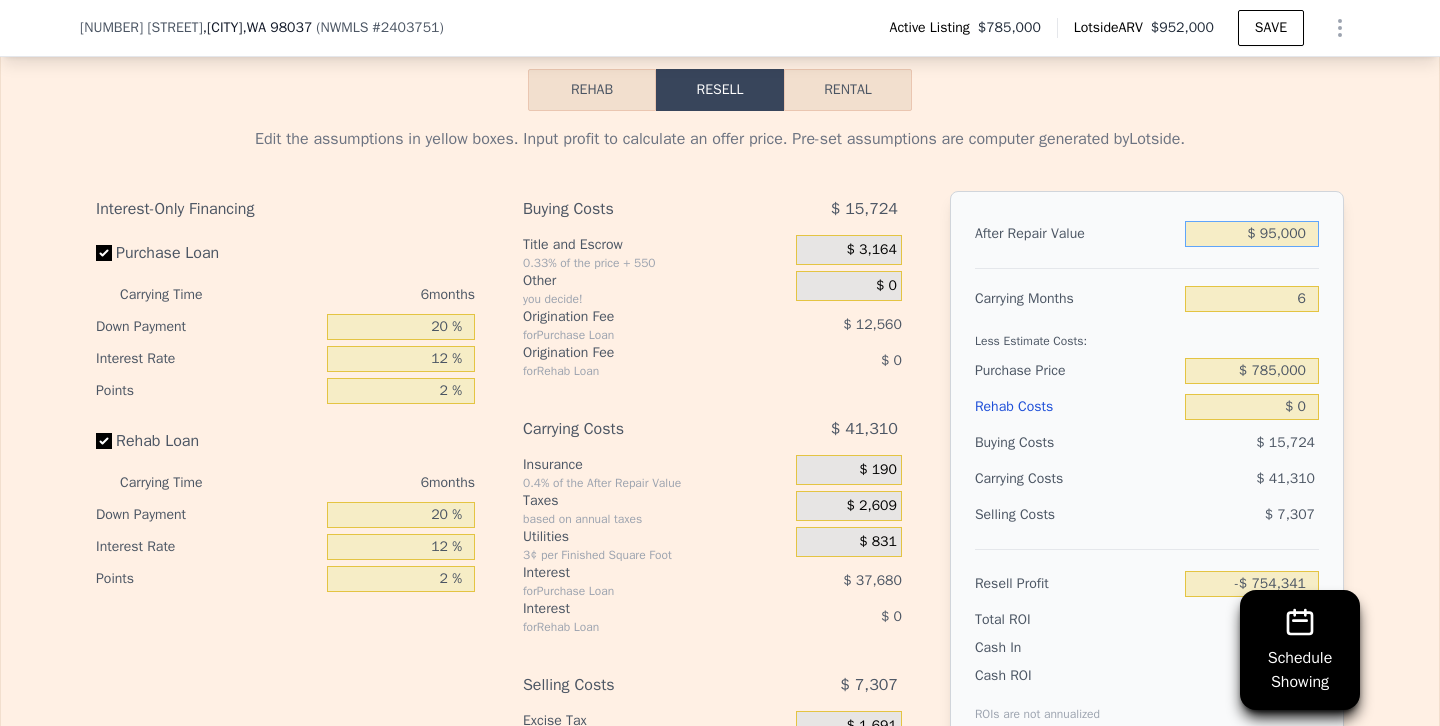 type on "-$ 754,341" 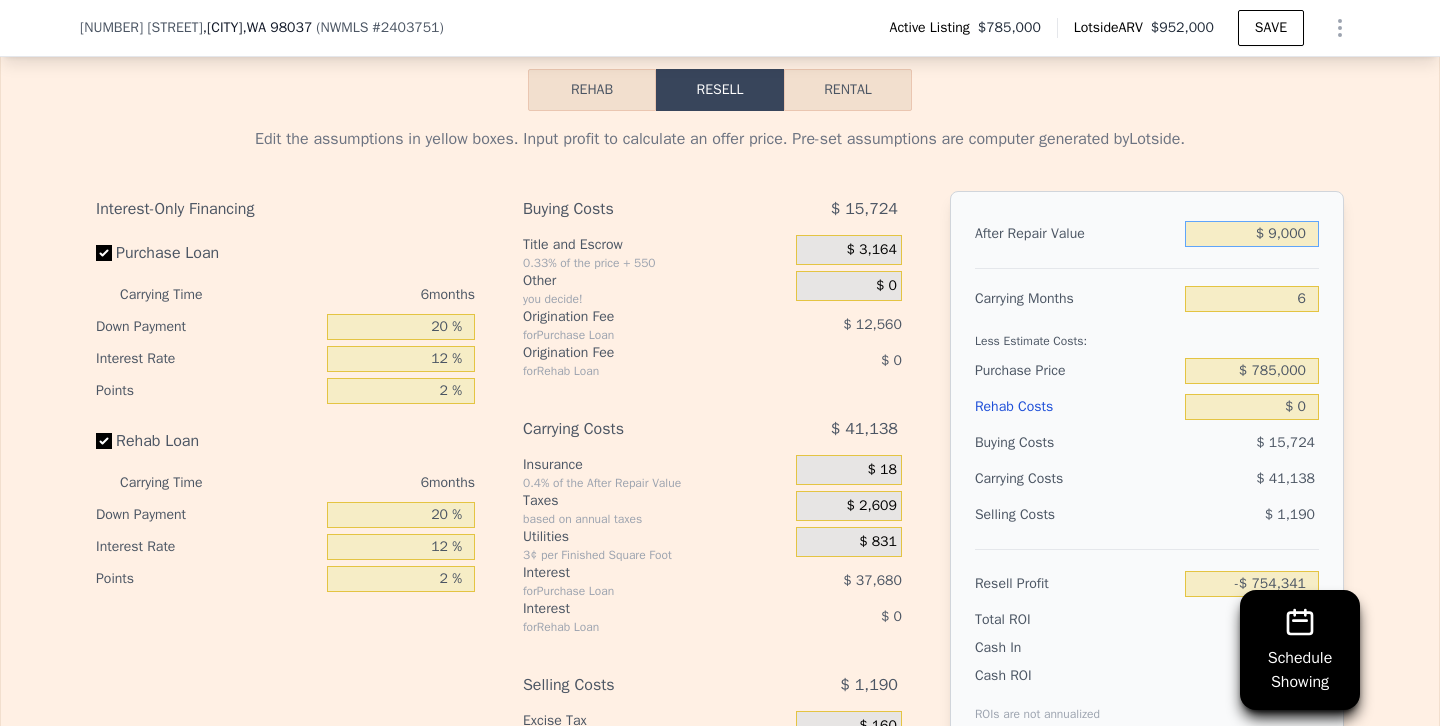 type on "-$ 834,052" 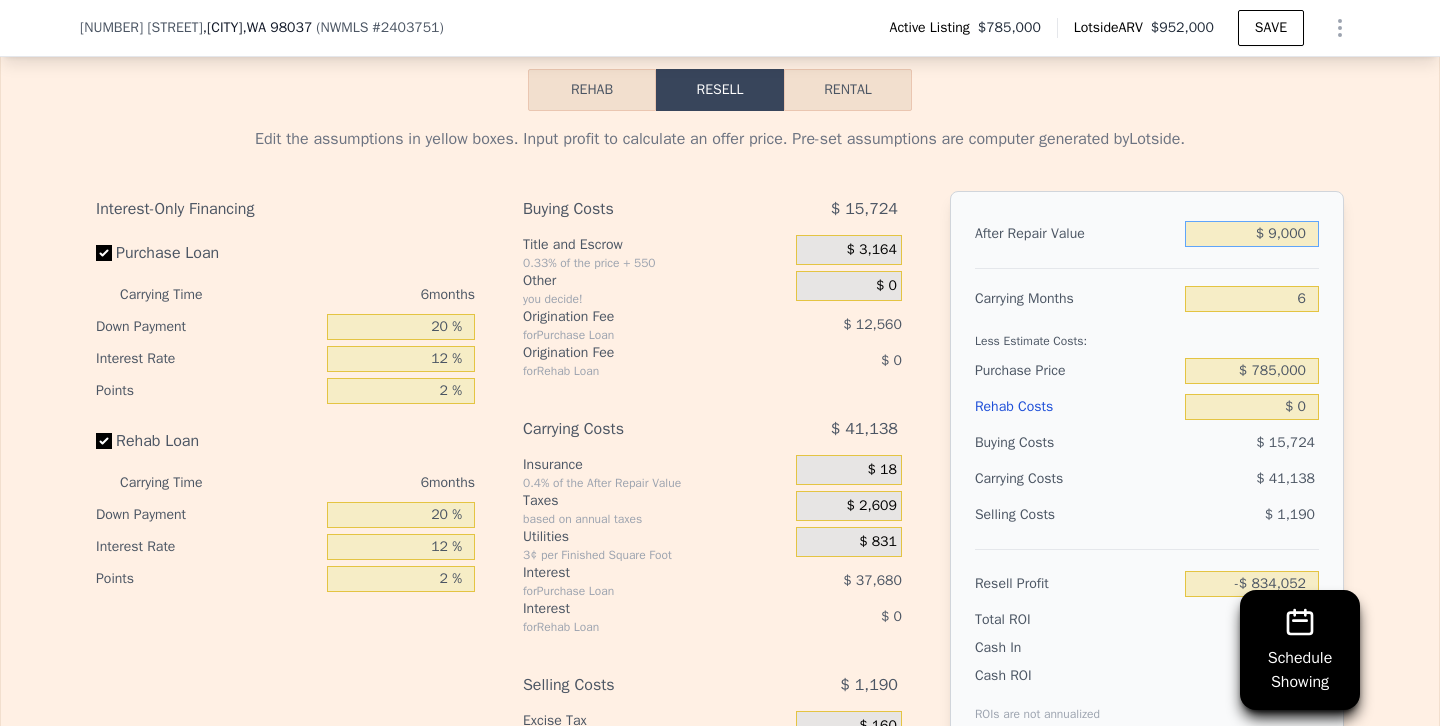 type on "$ 92,000" 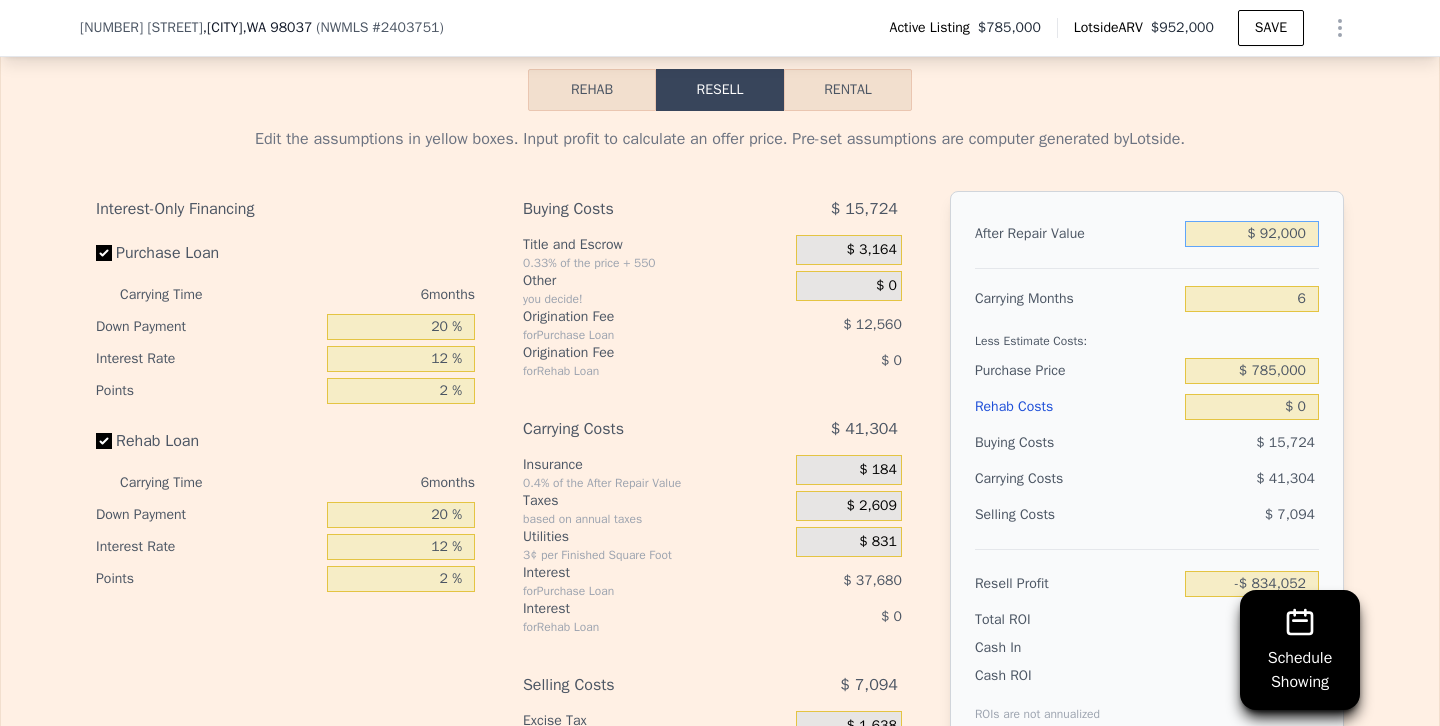 type on "-$ 757,122" 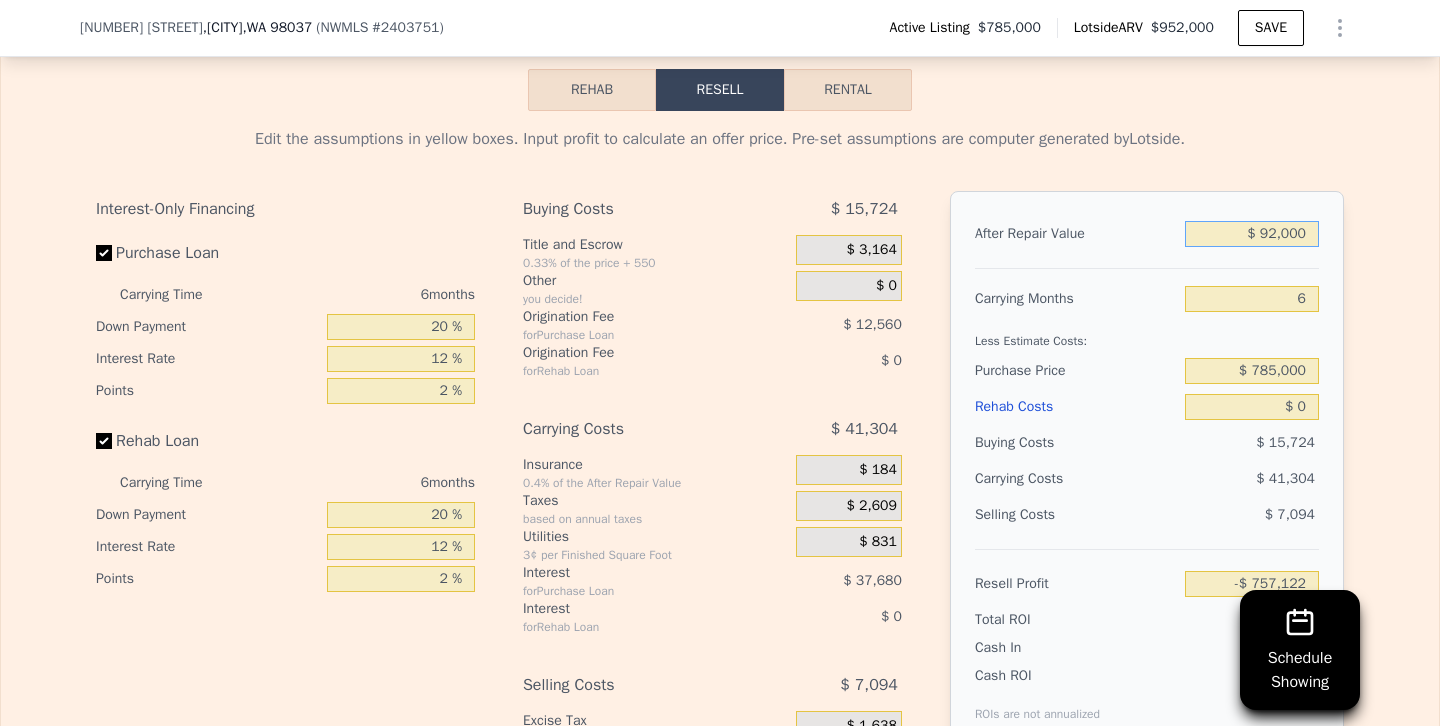type on "$ 925,000" 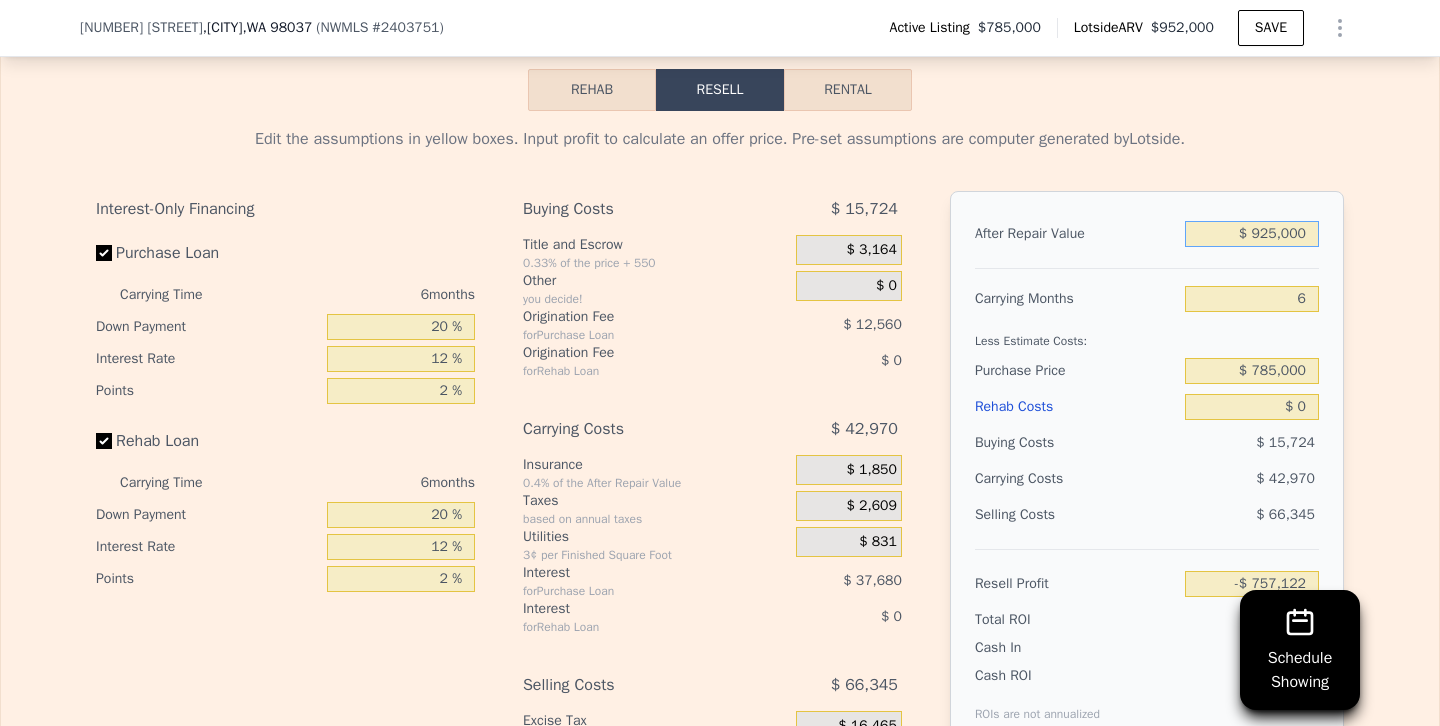 type on "$ 14,961" 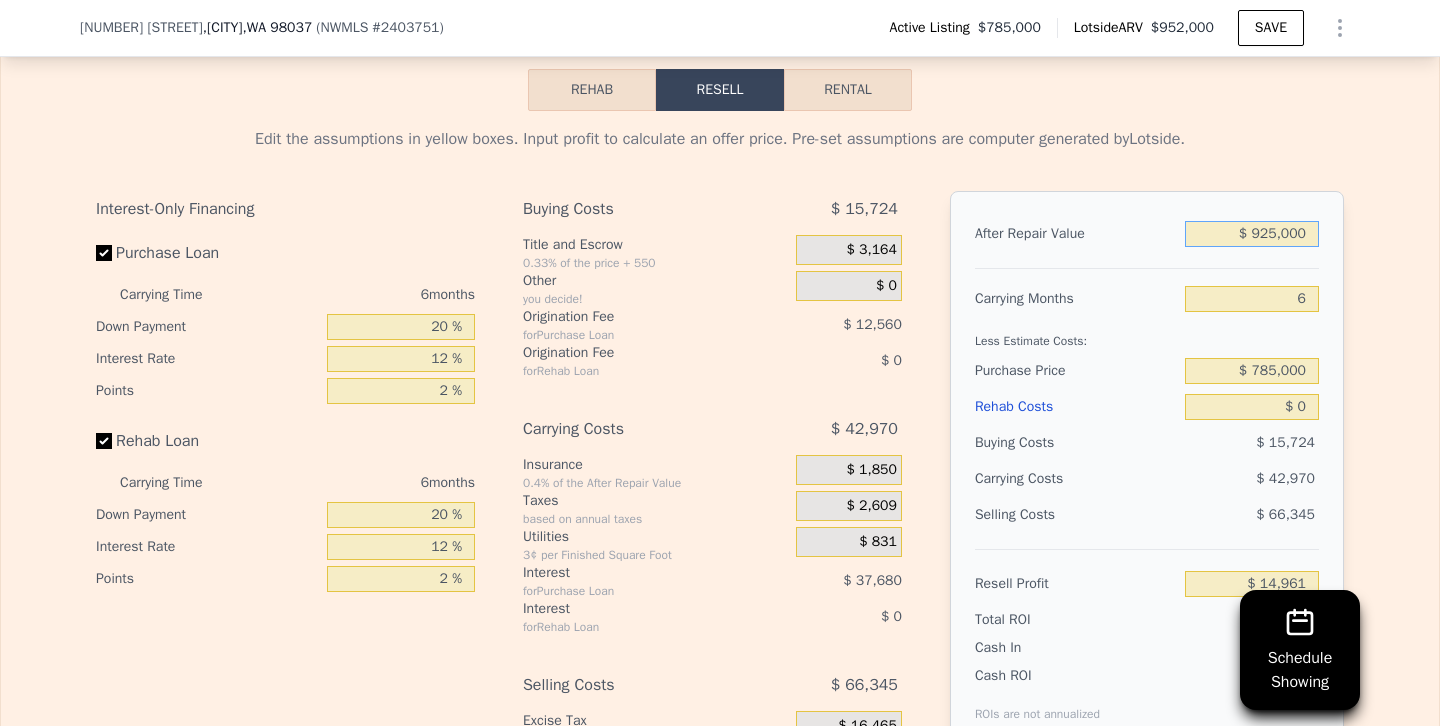type on "$ 925,000" 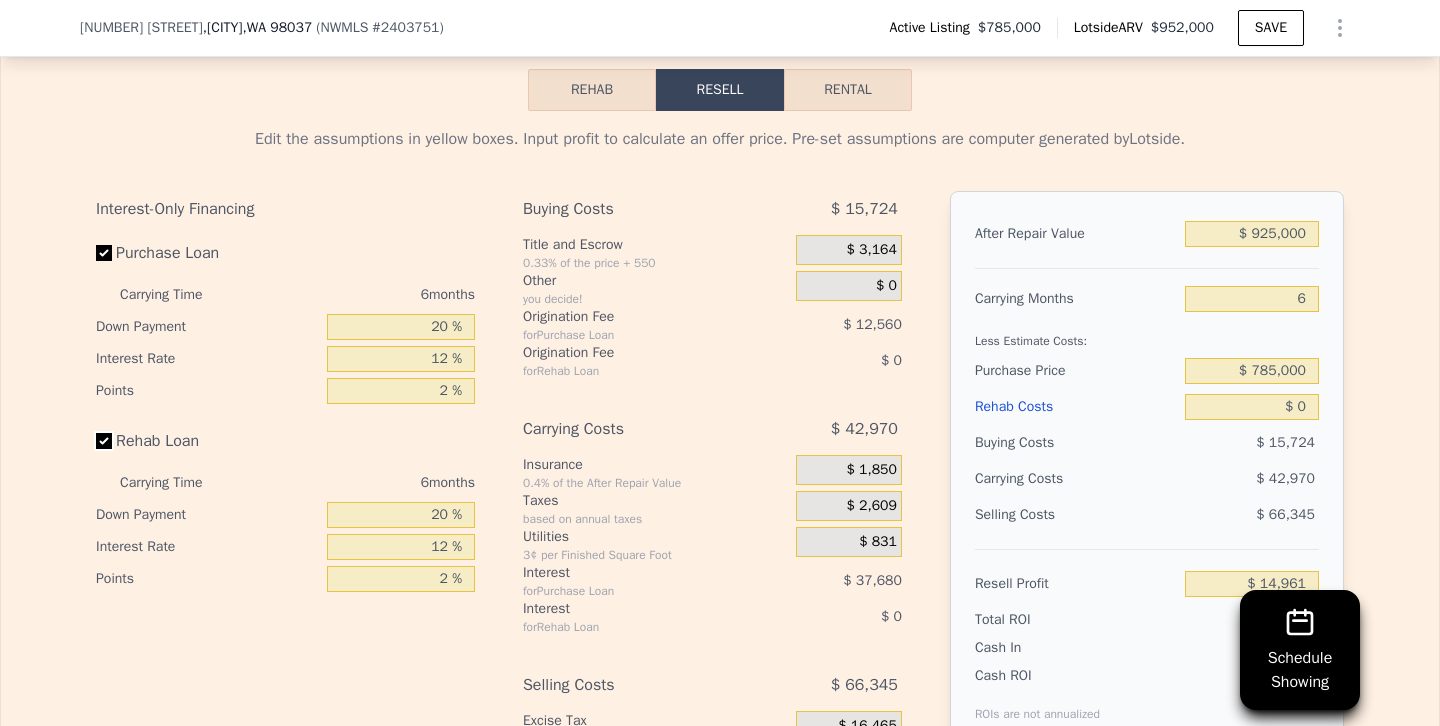 click on "Rehab Loan" at bounding box center [104, 441] 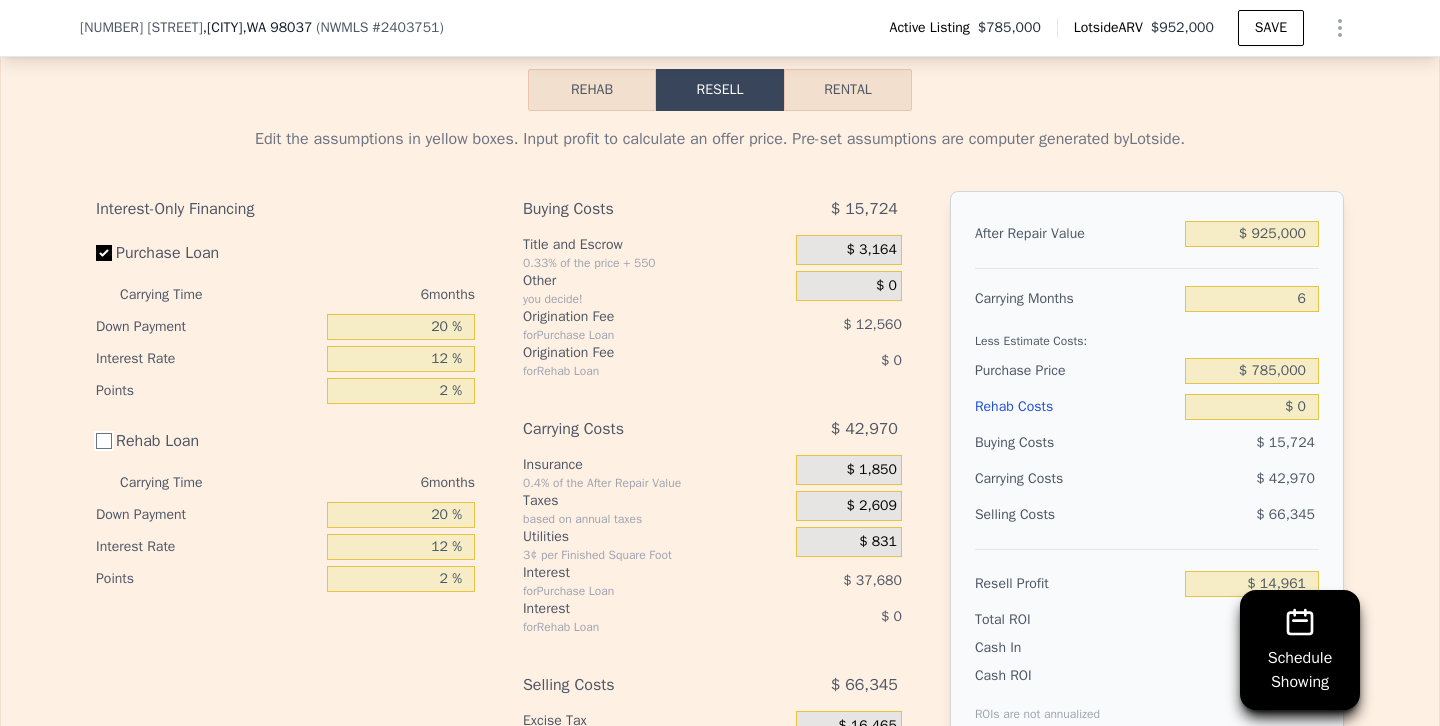 checkbox on "false" 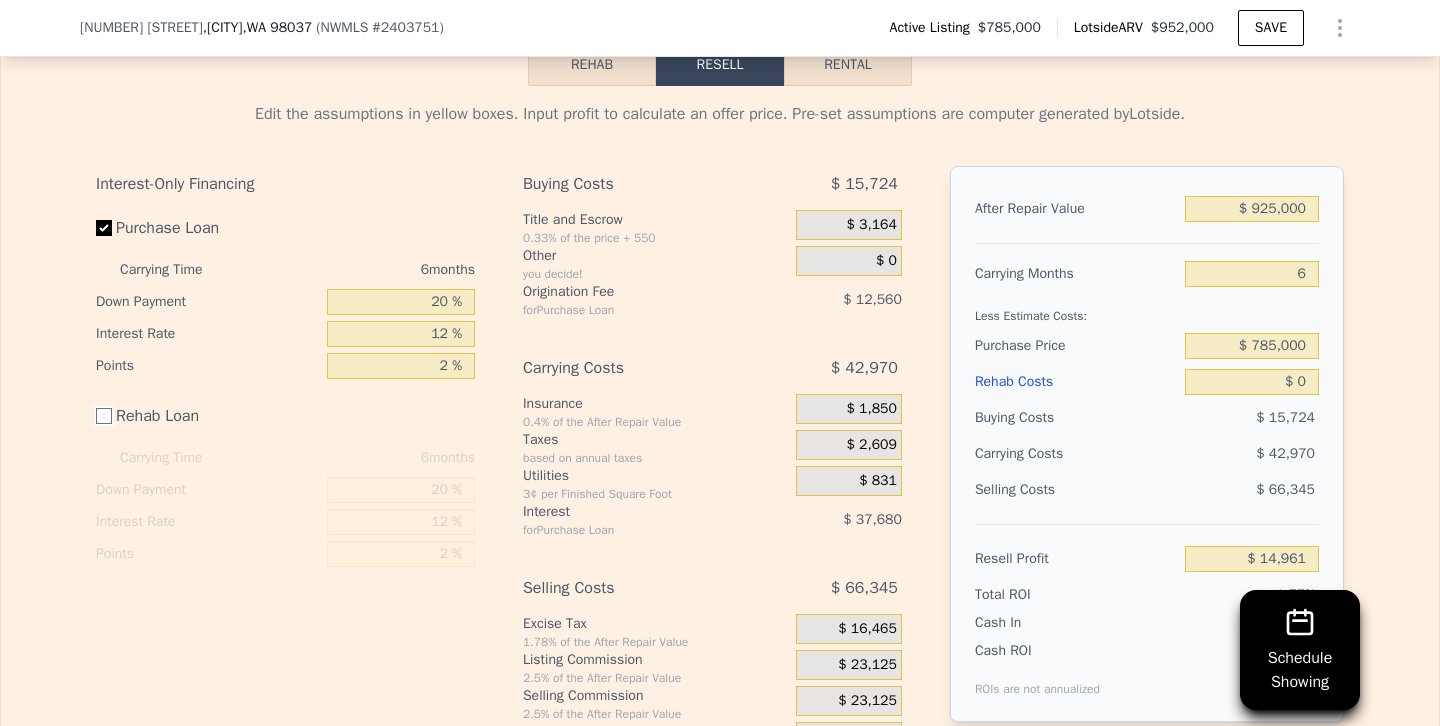 scroll, scrollTop: 3280, scrollLeft: 0, axis: vertical 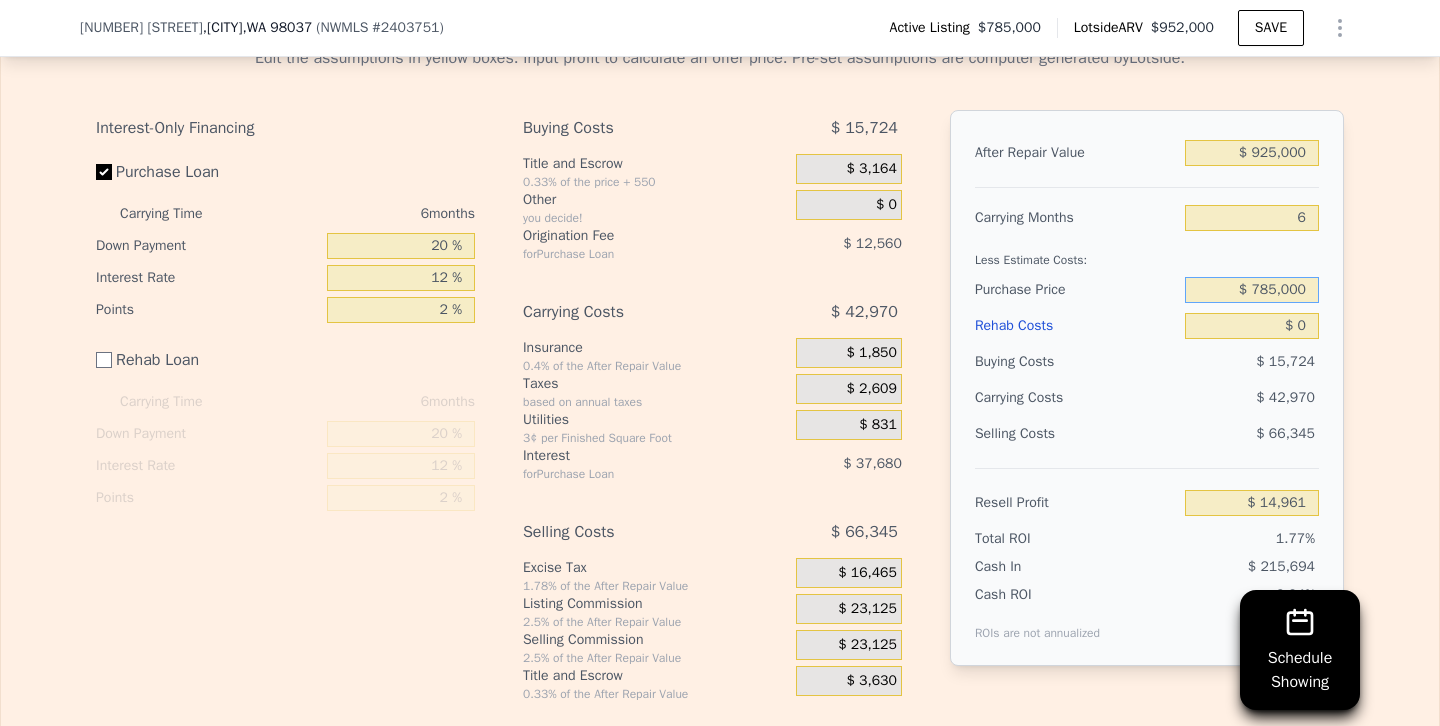 click on "$ 785,000" at bounding box center [1252, 290] 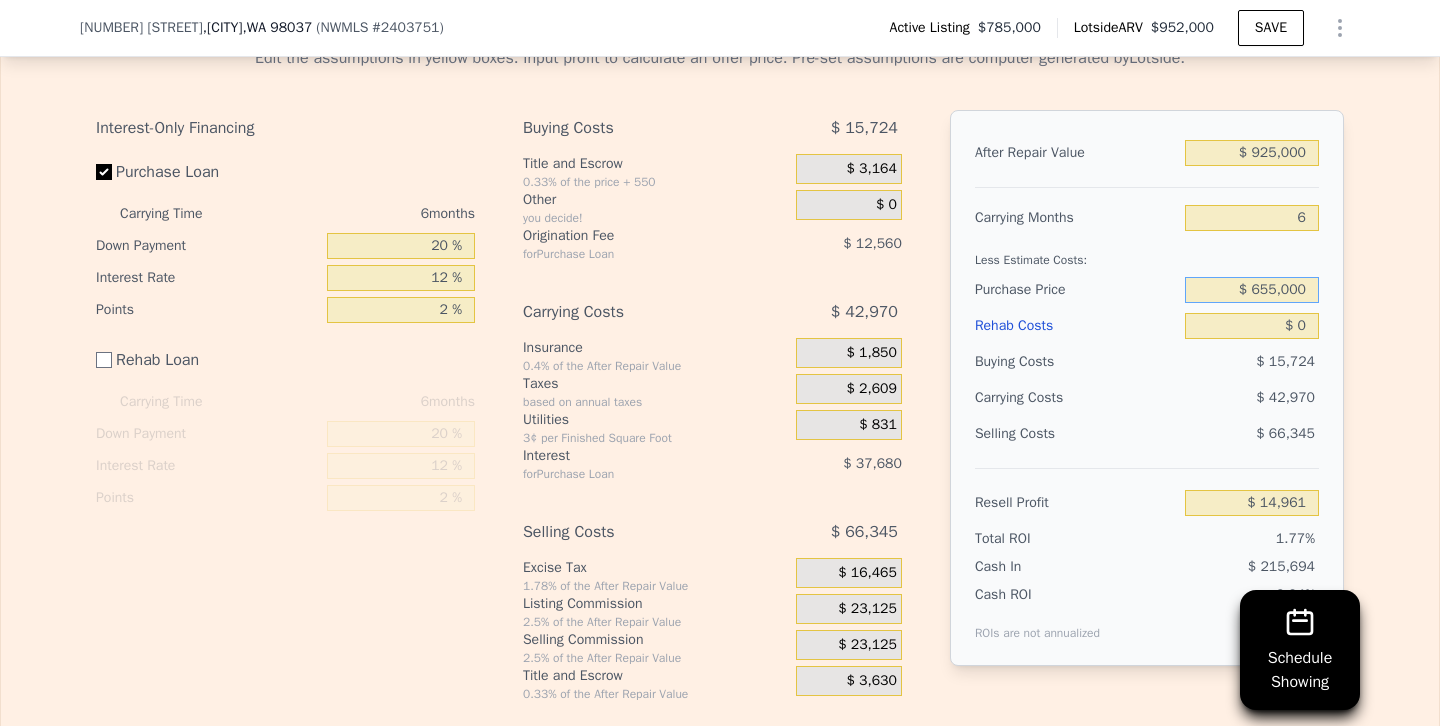 type on "$ 655,000" 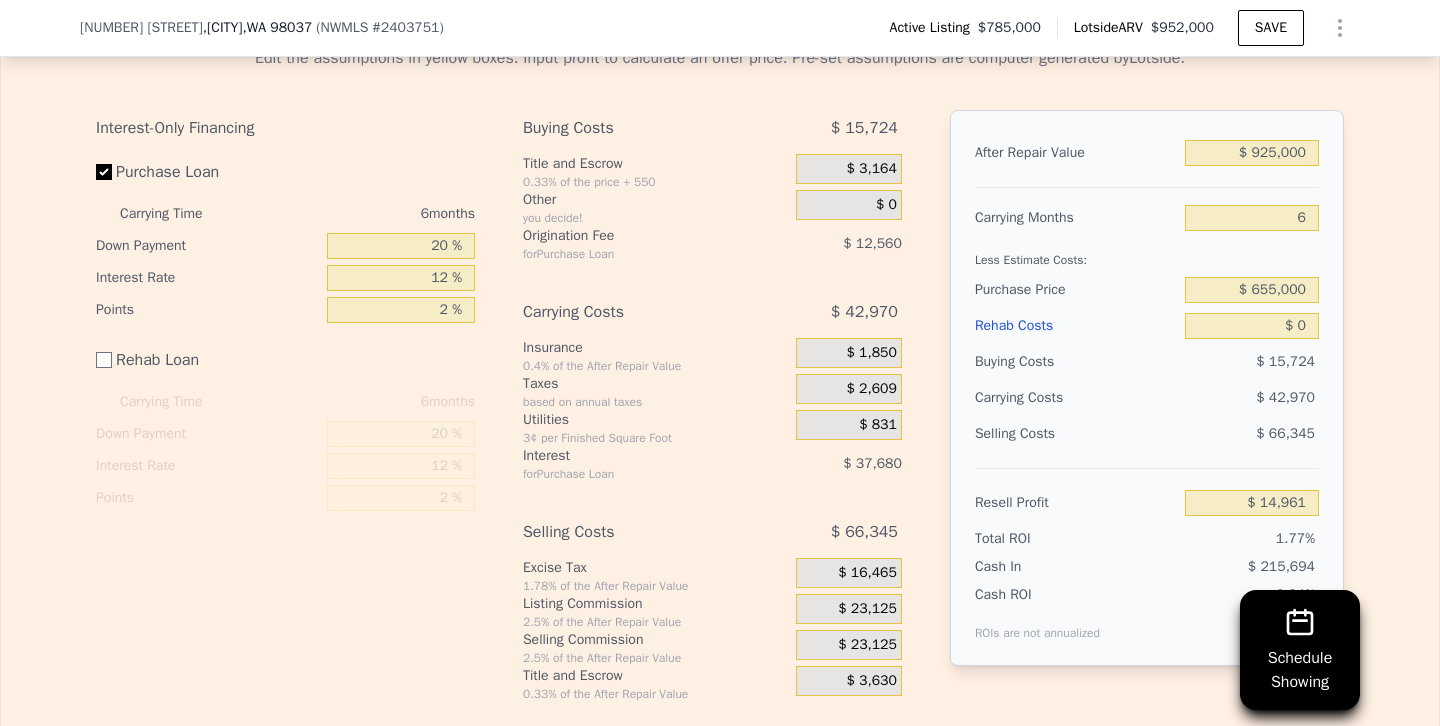 click on "Selling Costs $ 66,345" at bounding box center (1147, 442) 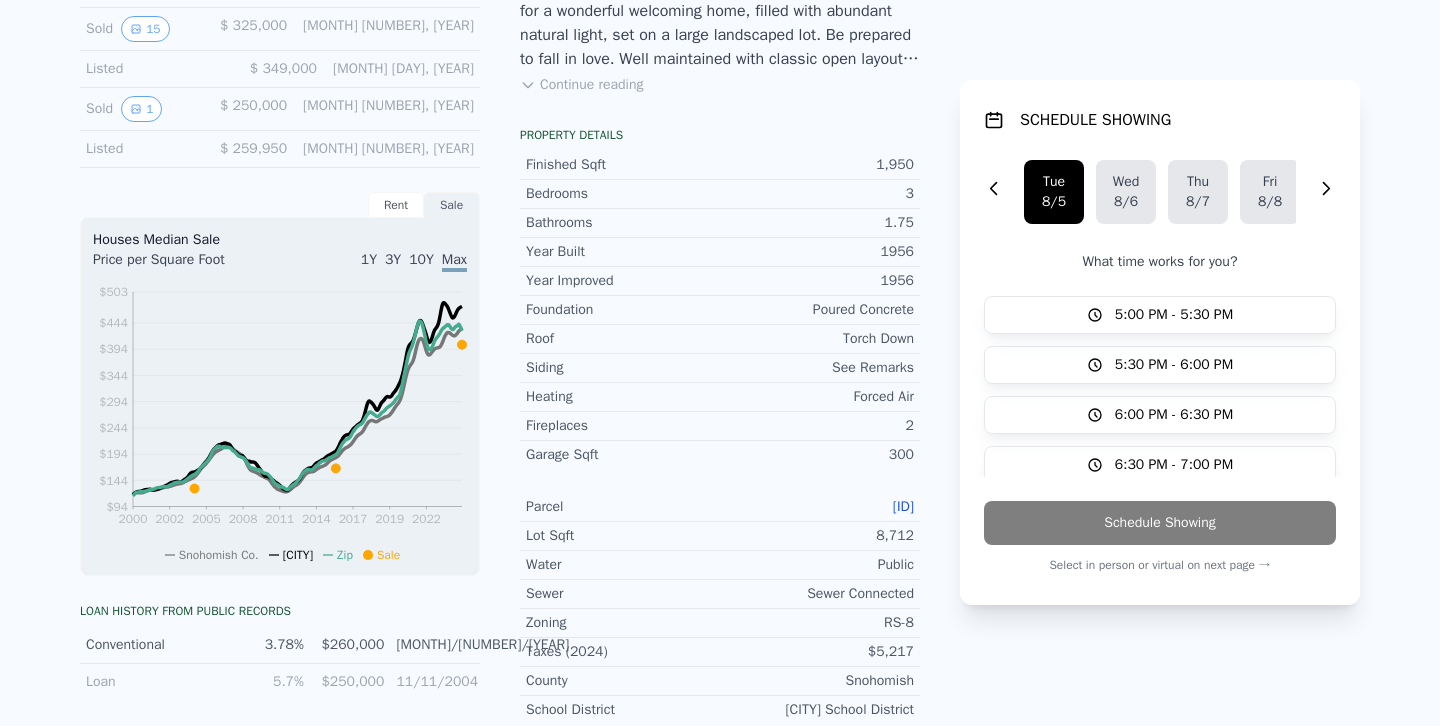 scroll, scrollTop: 0, scrollLeft: 0, axis: both 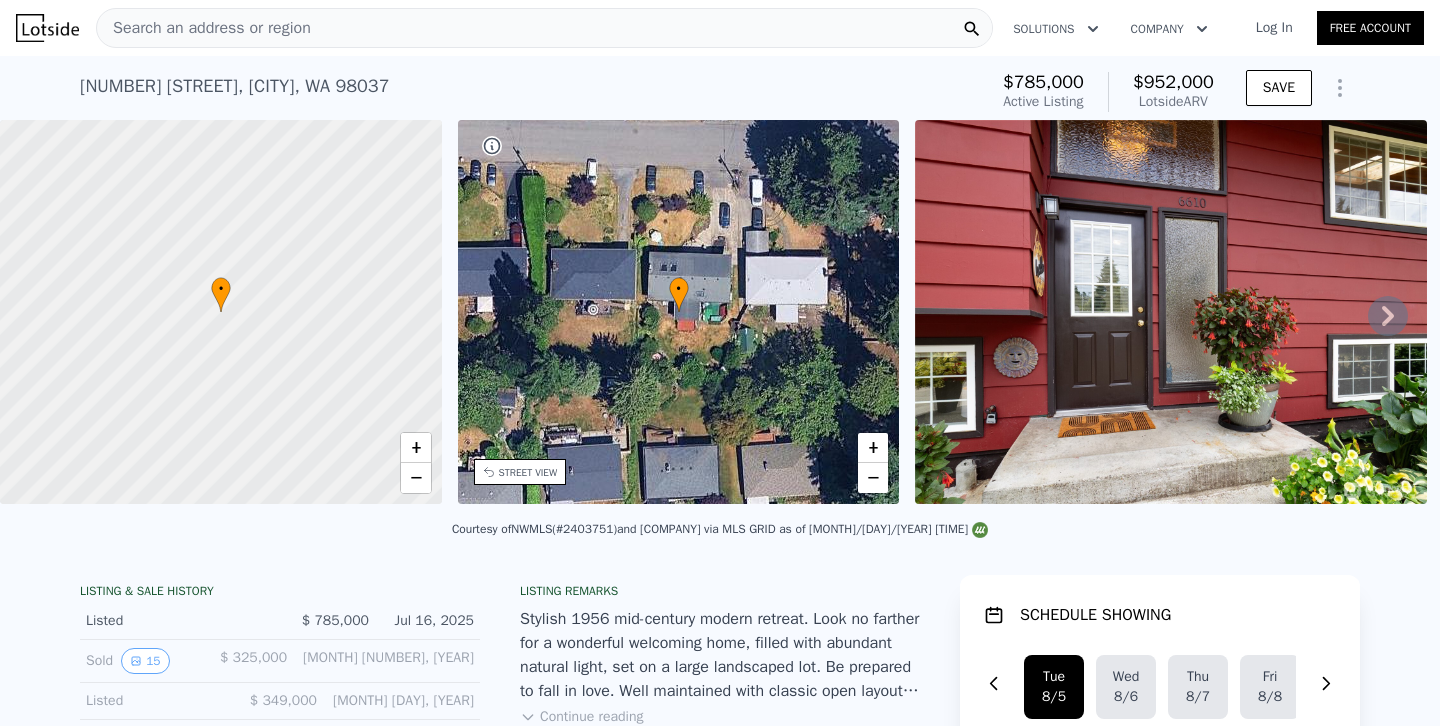 click at bounding box center [1171, 312] 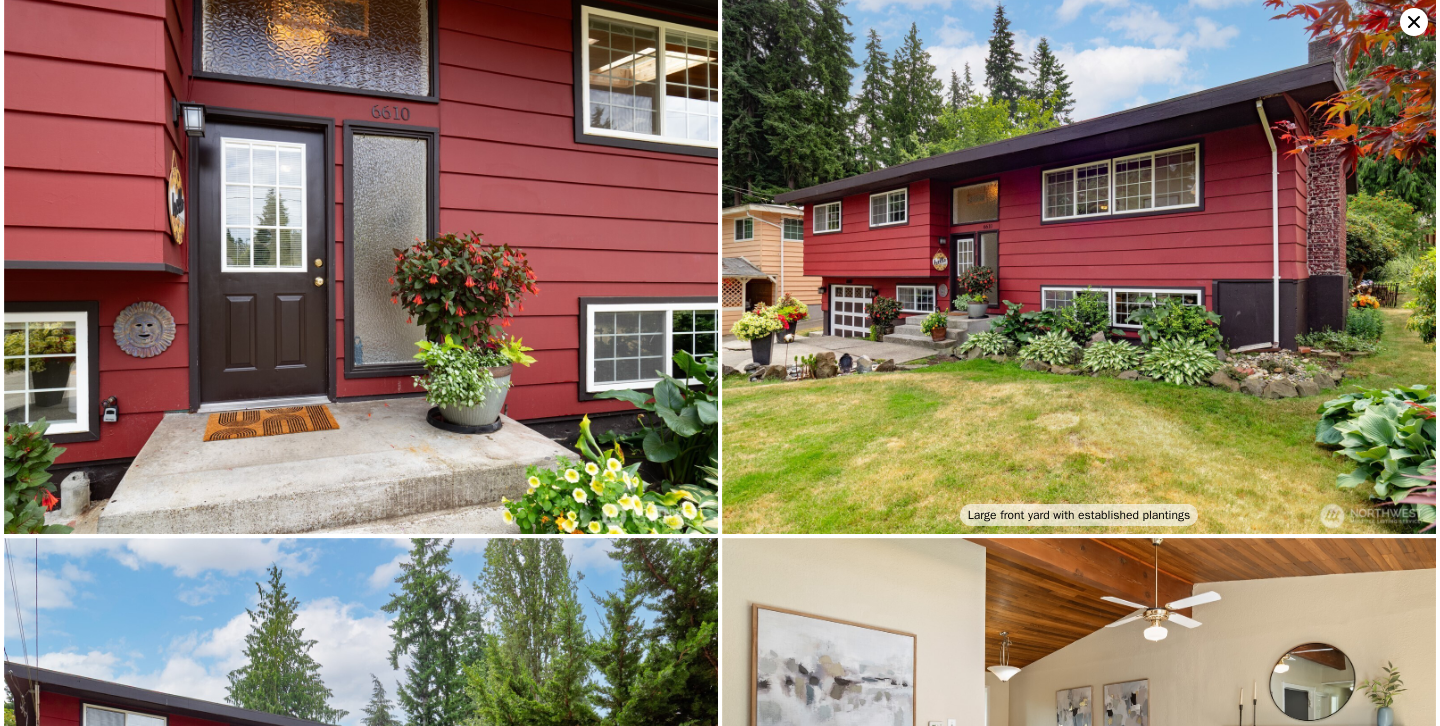 scroll, scrollTop: 0, scrollLeft: 0, axis: both 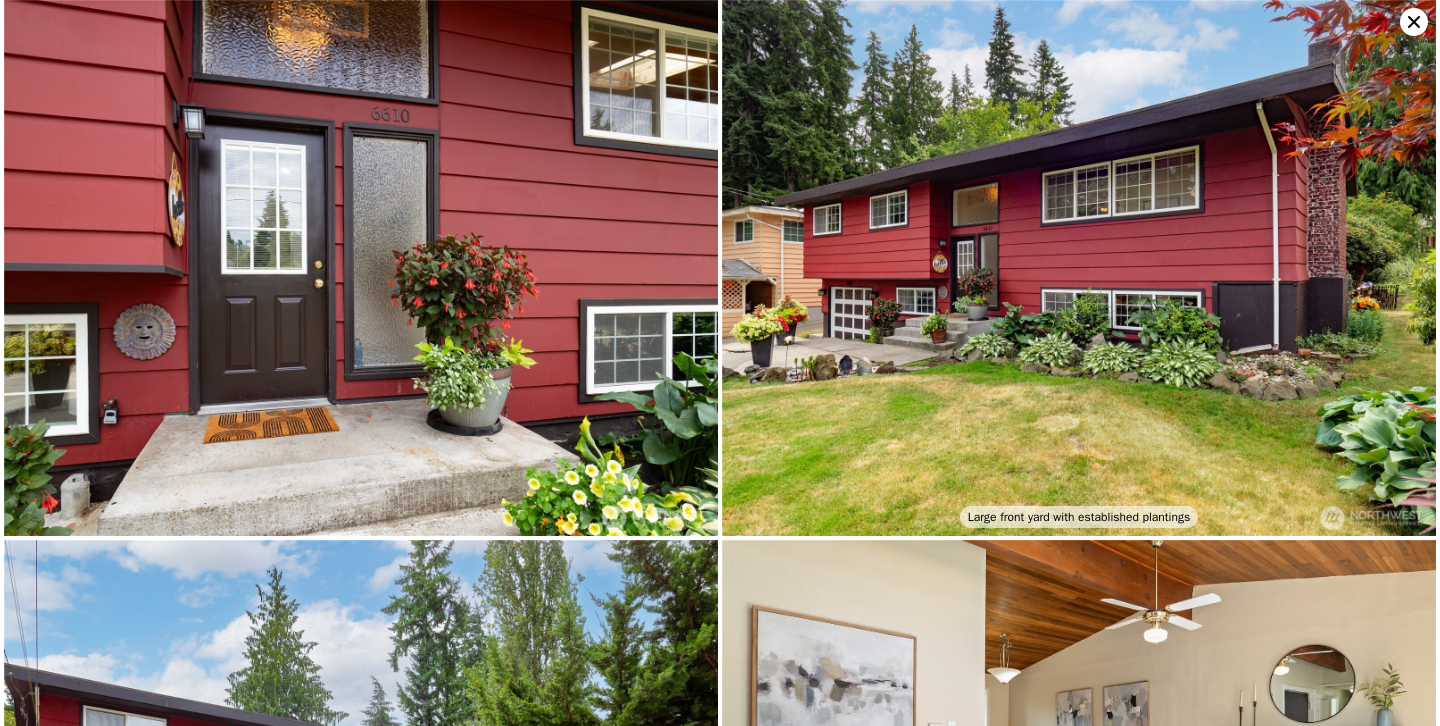 click 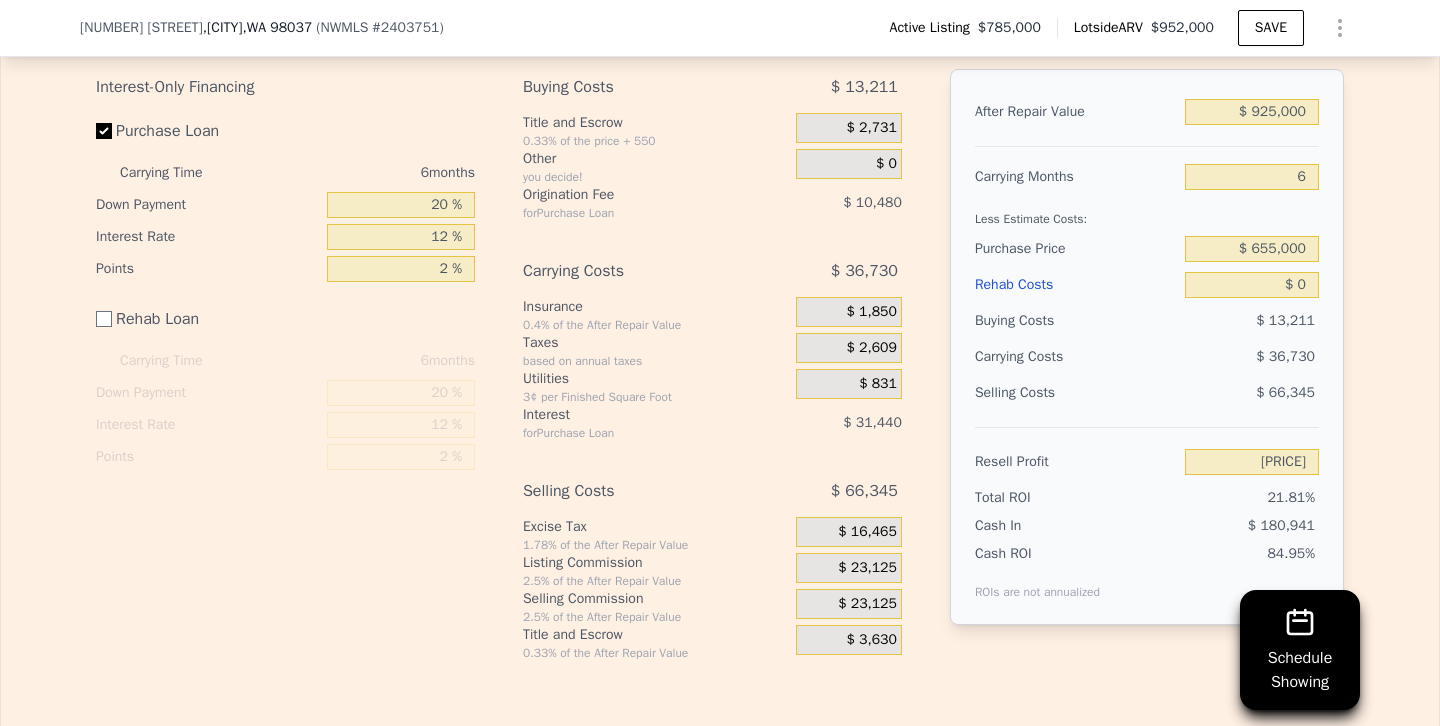 scroll, scrollTop: 3325, scrollLeft: 0, axis: vertical 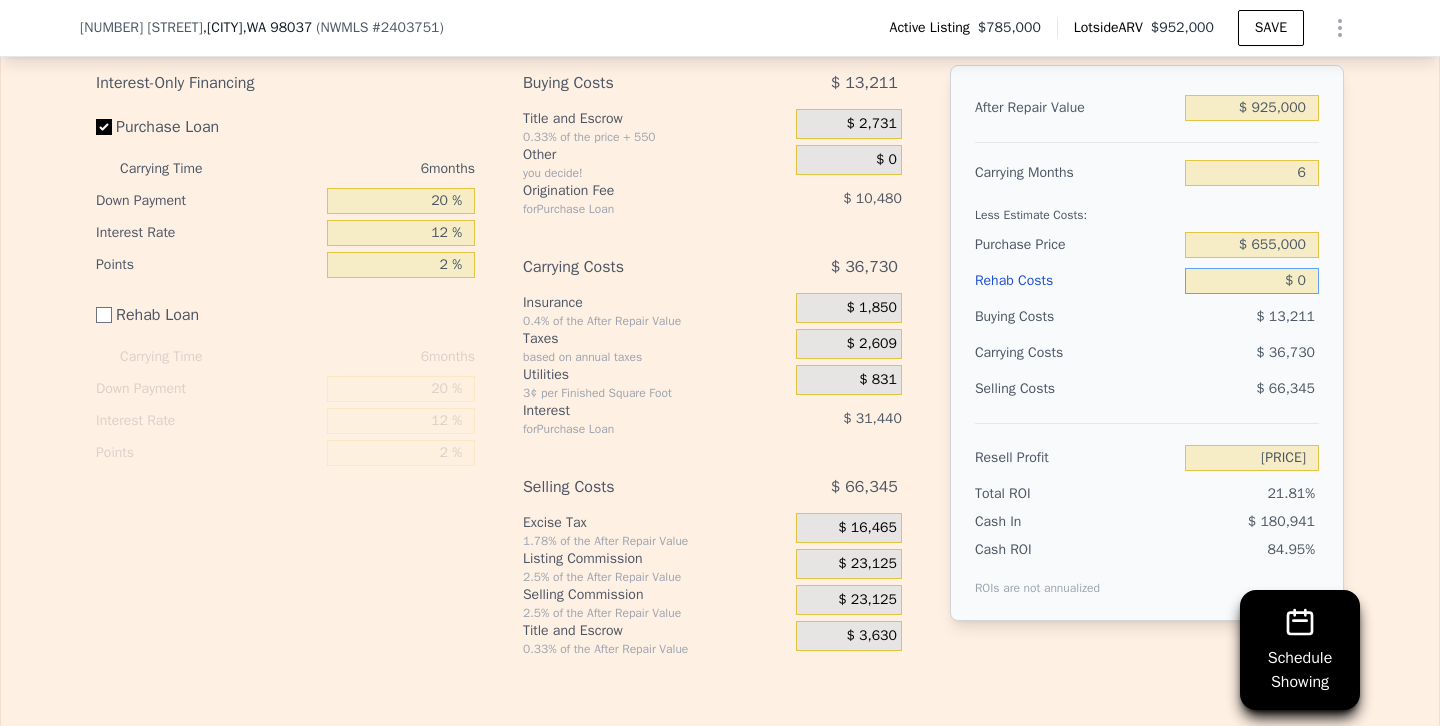 drag, startPoint x: 1250, startPoint y: 282, endPoint x: 1410, endPoint y: 282, distance: 160 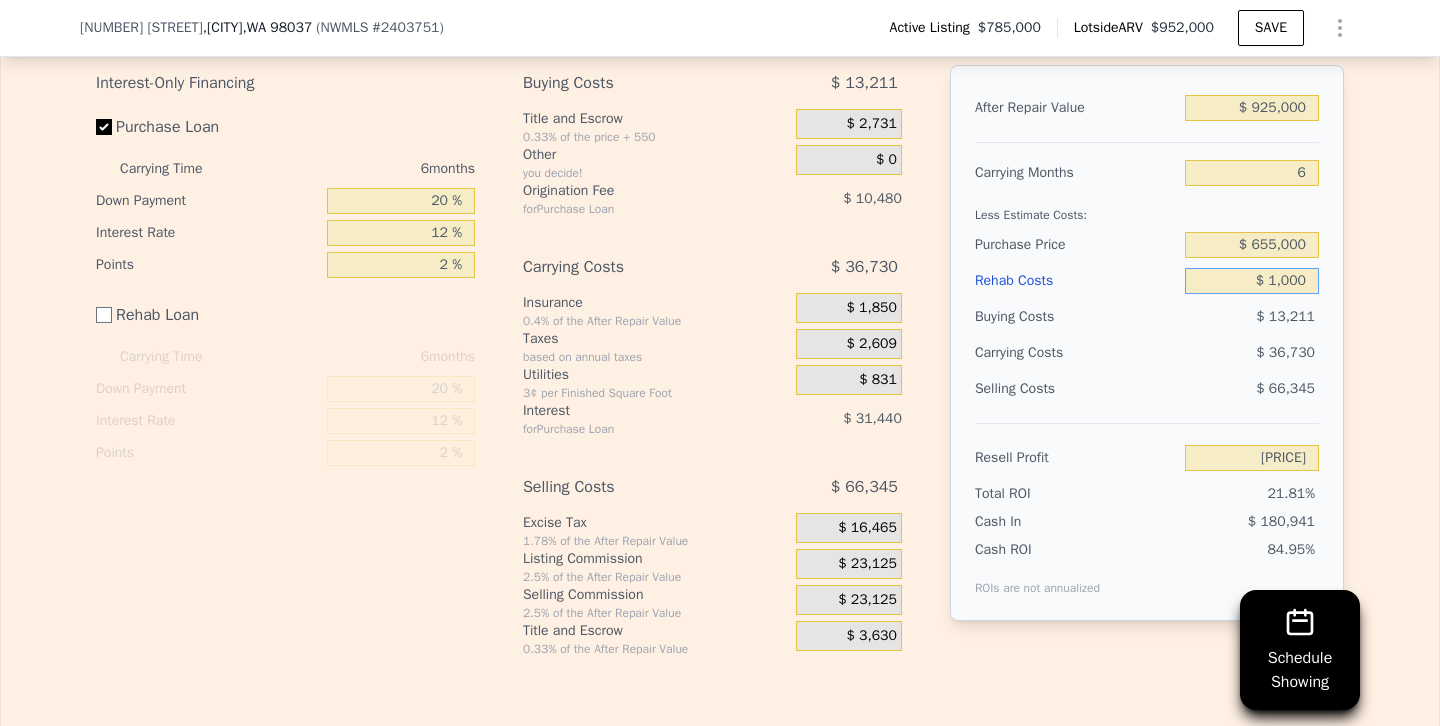 type on "$ 10,000" 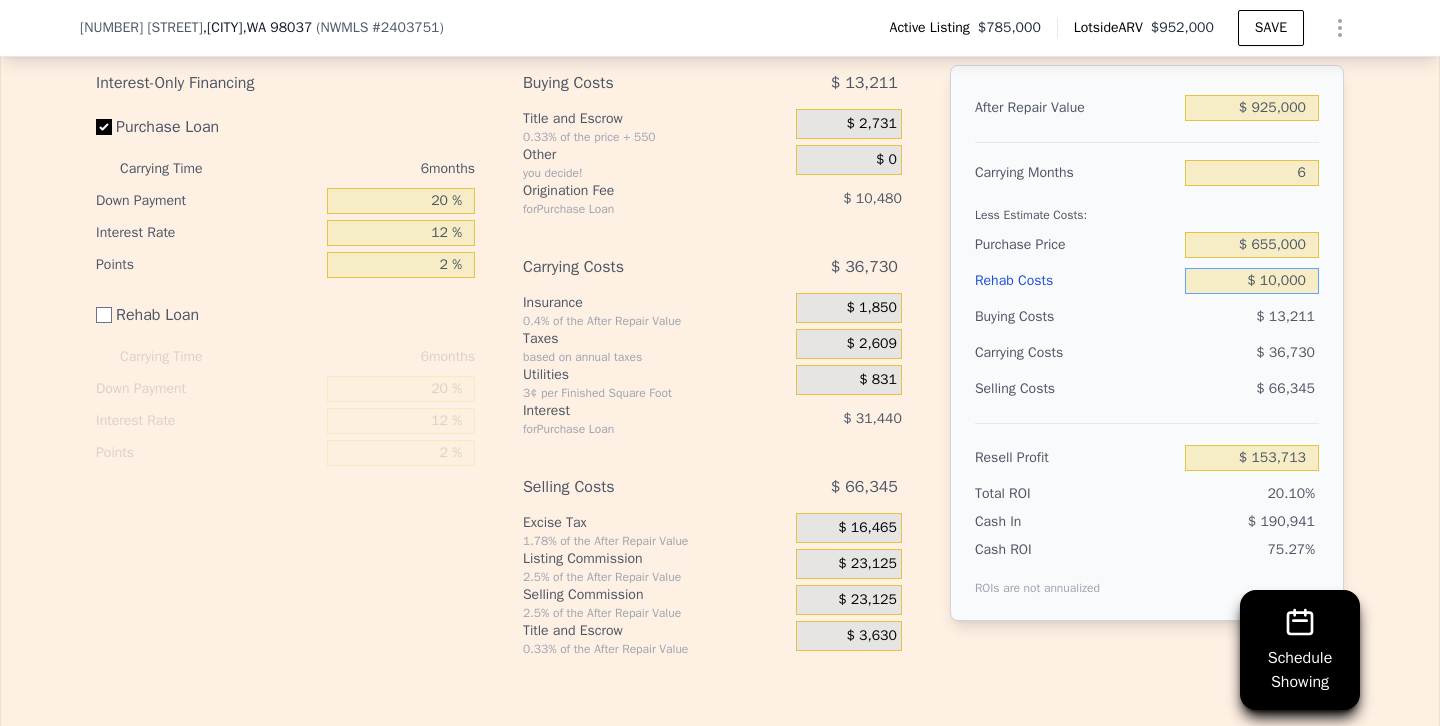 type on "$ 143,714" 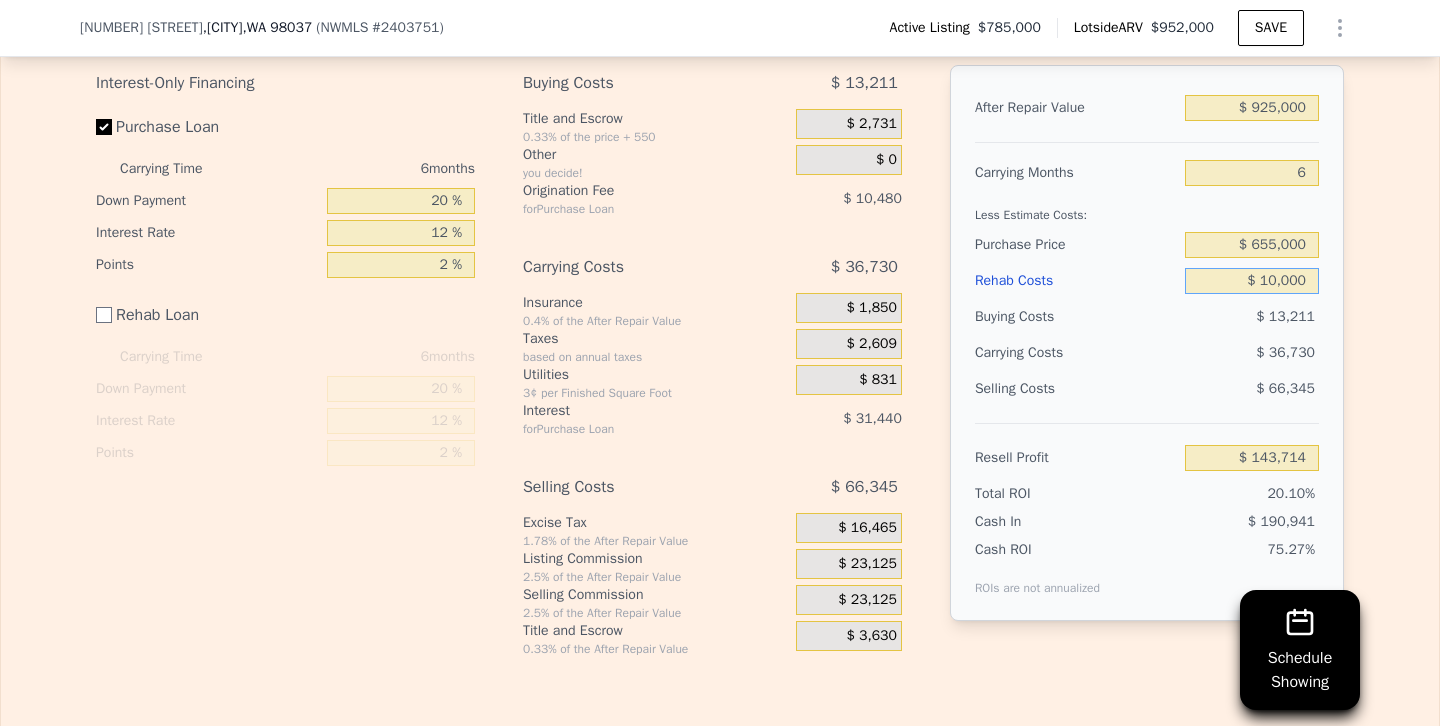type on "$ 100,000" 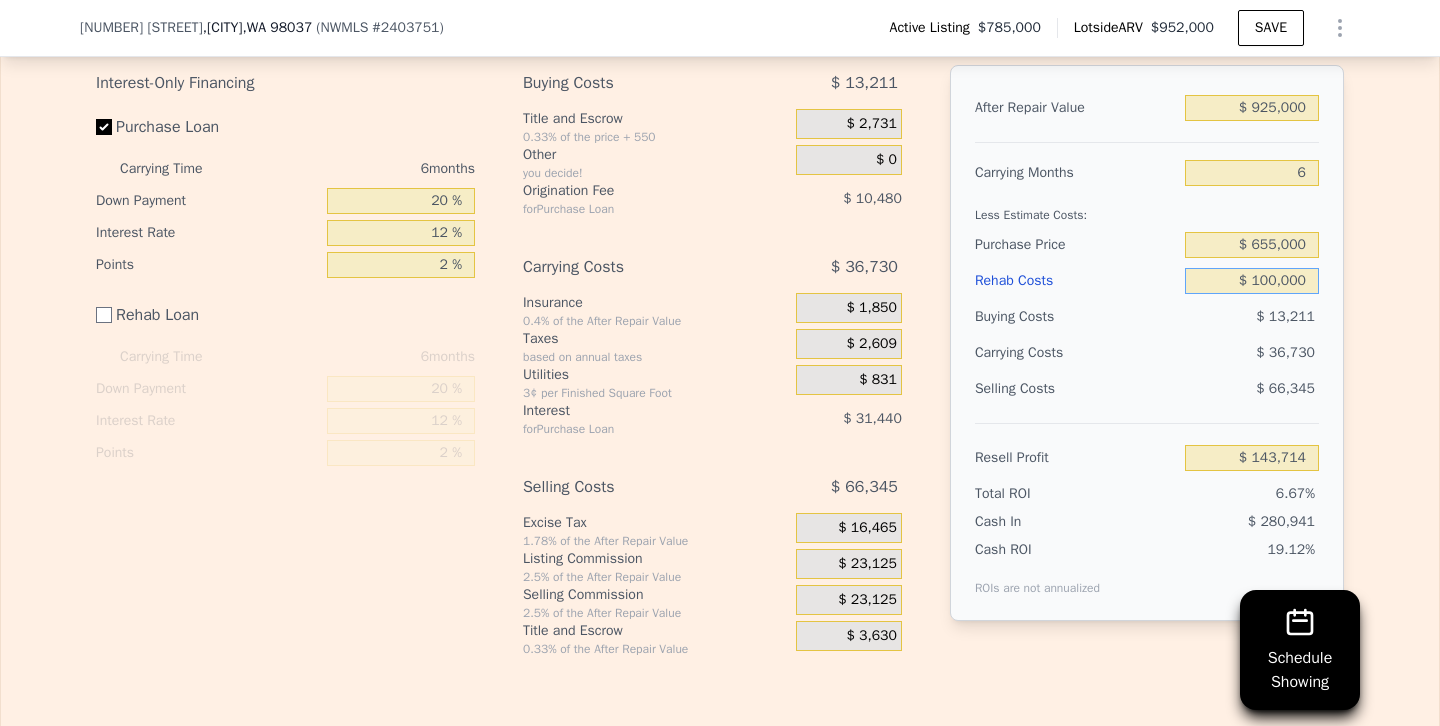 type on "$ 53,714" 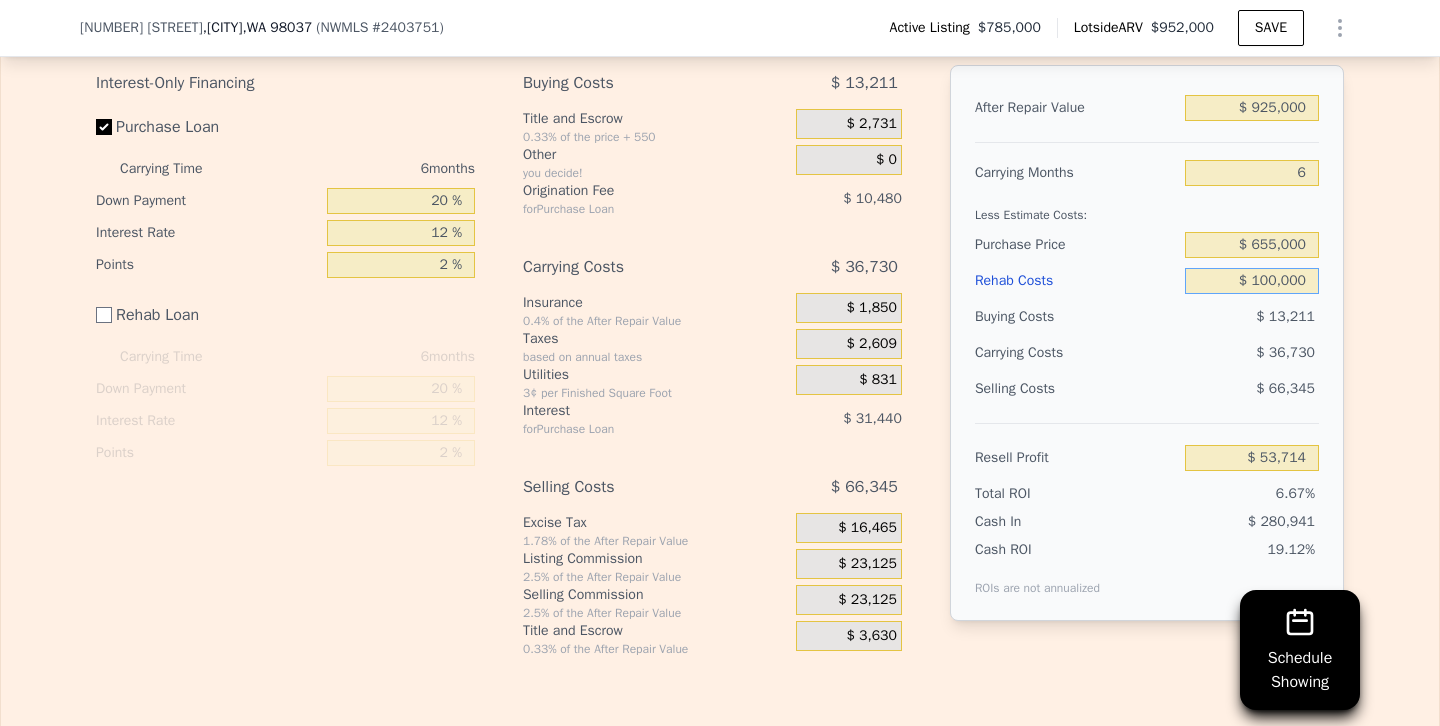 type on "$ 100,000" 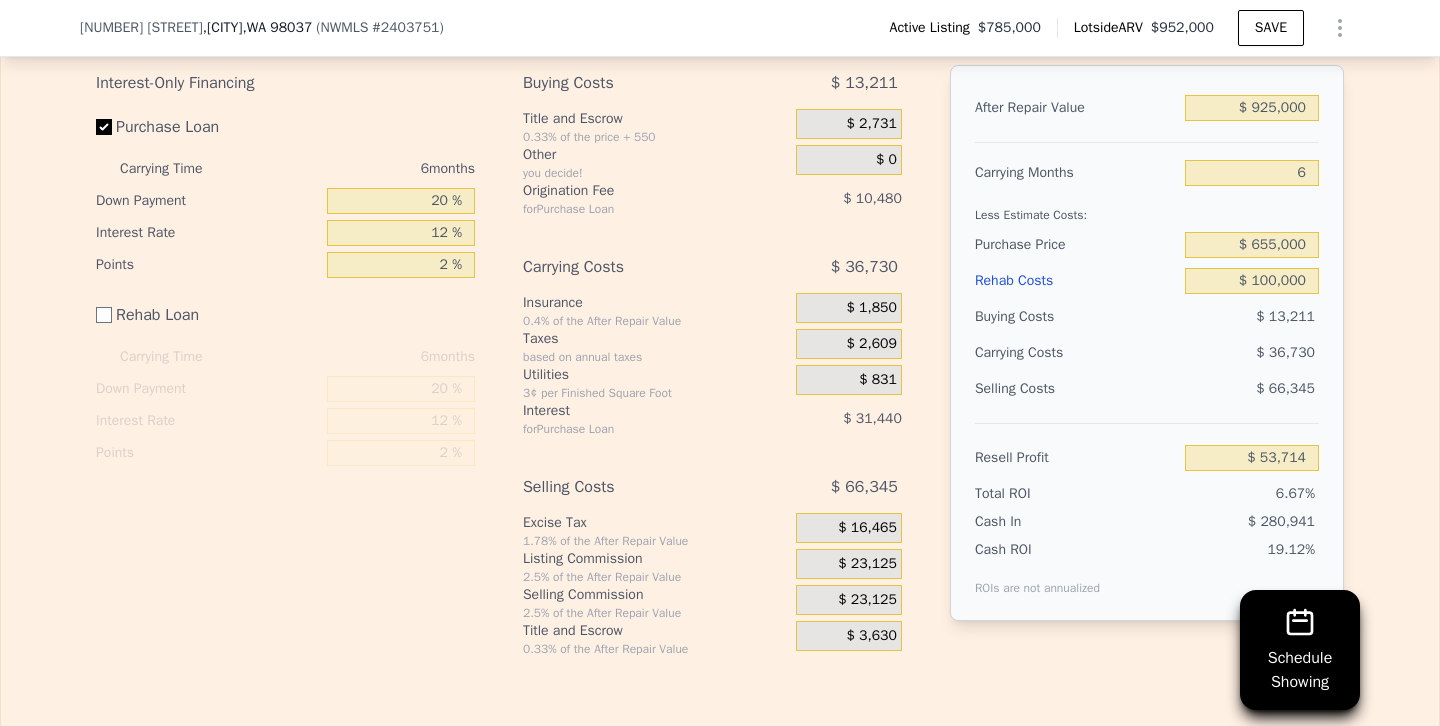click on "$ 66,345" at bounding box center (1252, 389) 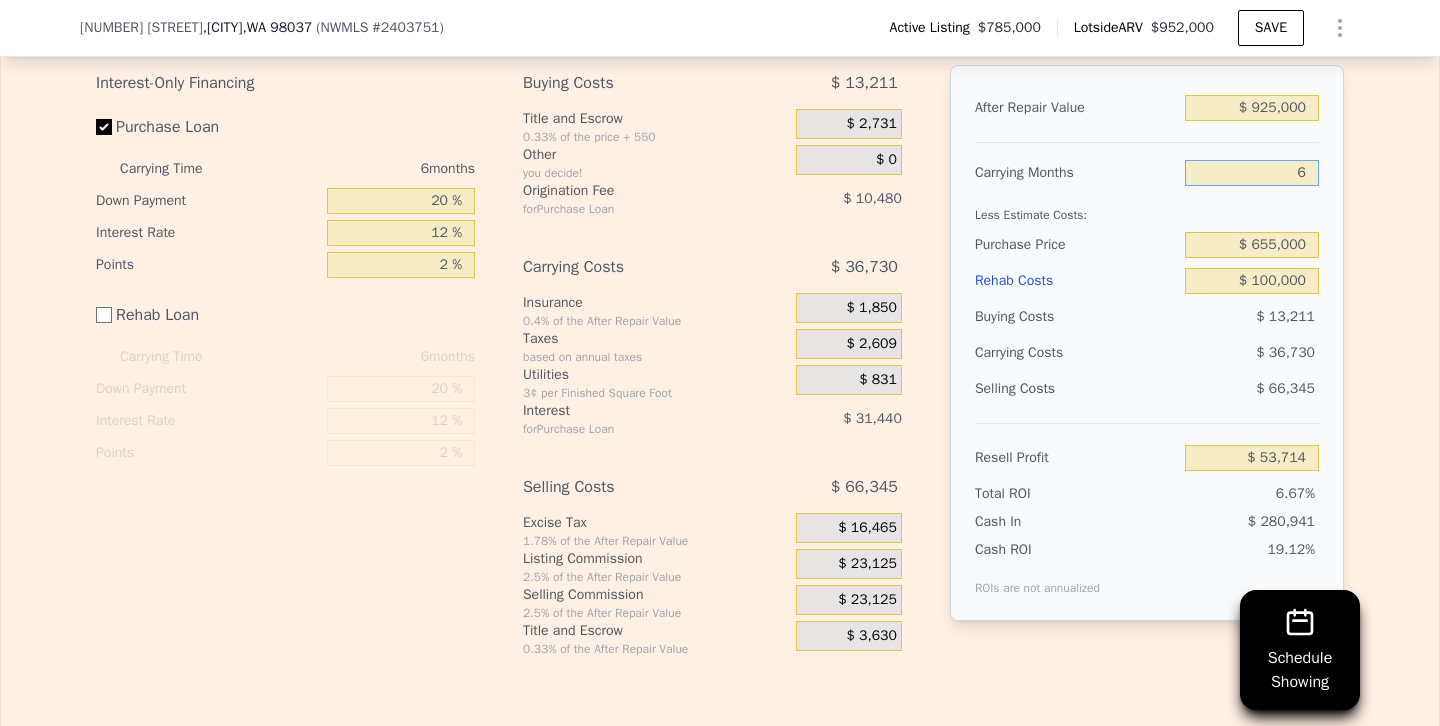 drag, startPoint x: 1253, startPoint y: 176, endPoint x: 1395, endPoint y: 187, distance: 142.42542 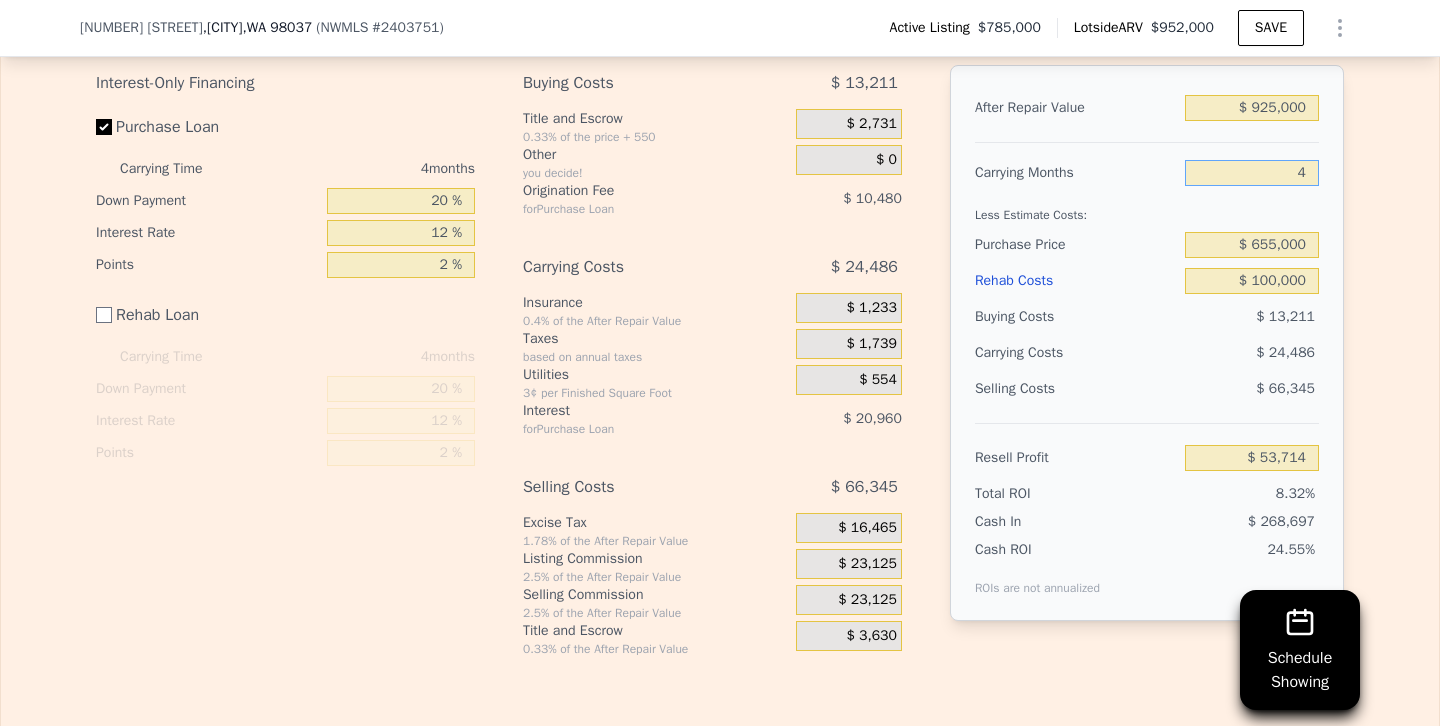type on "$ 65,958" 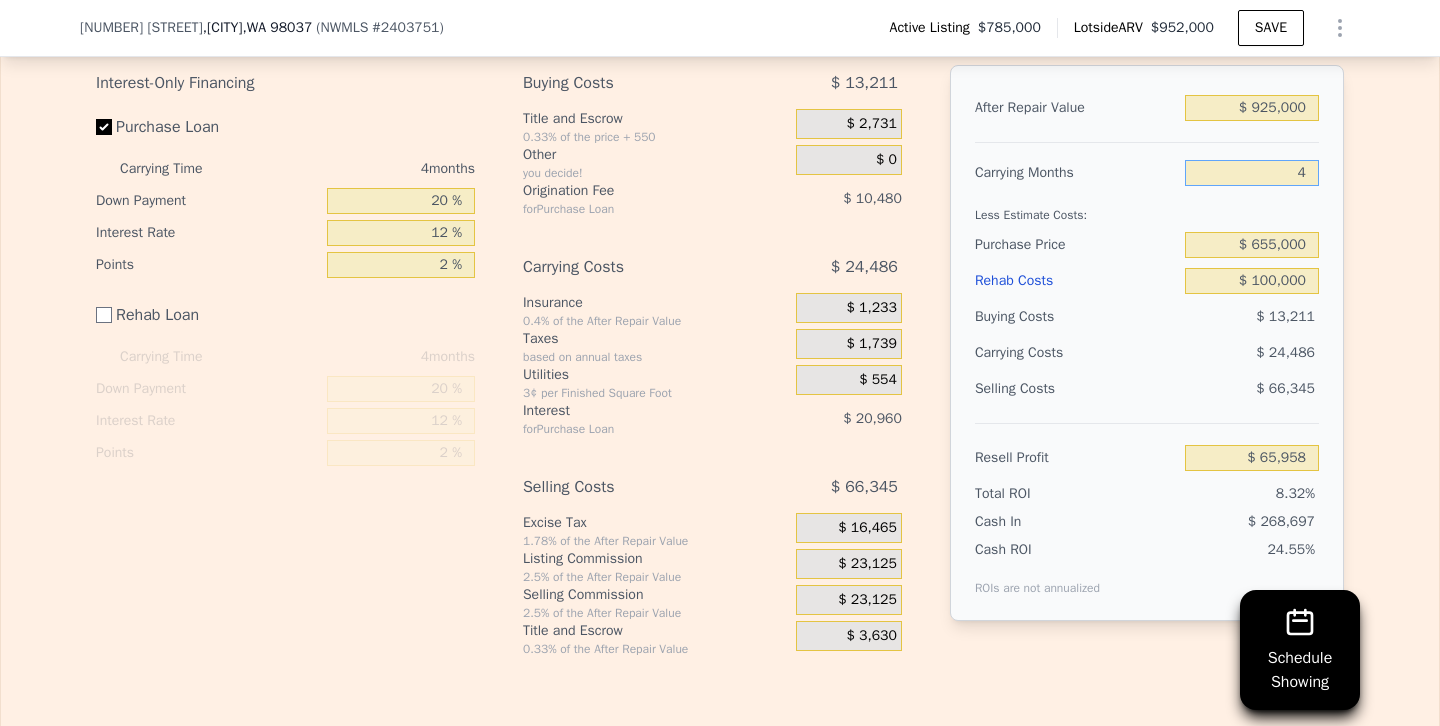 drag, startPoint x: 1283, startPoint y: 162, endPoint x: 1421, endPoint y: 165, distance: 138.03261 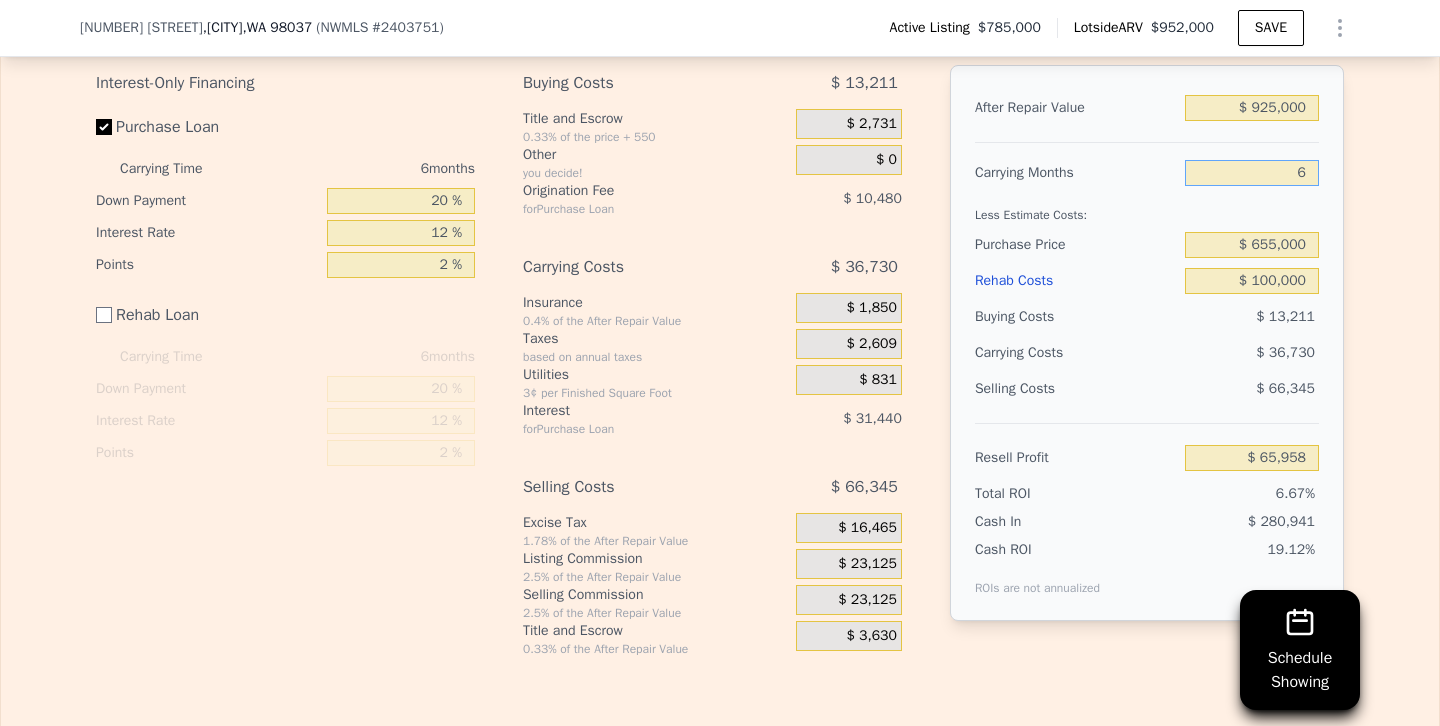 type on "$ 53,714" 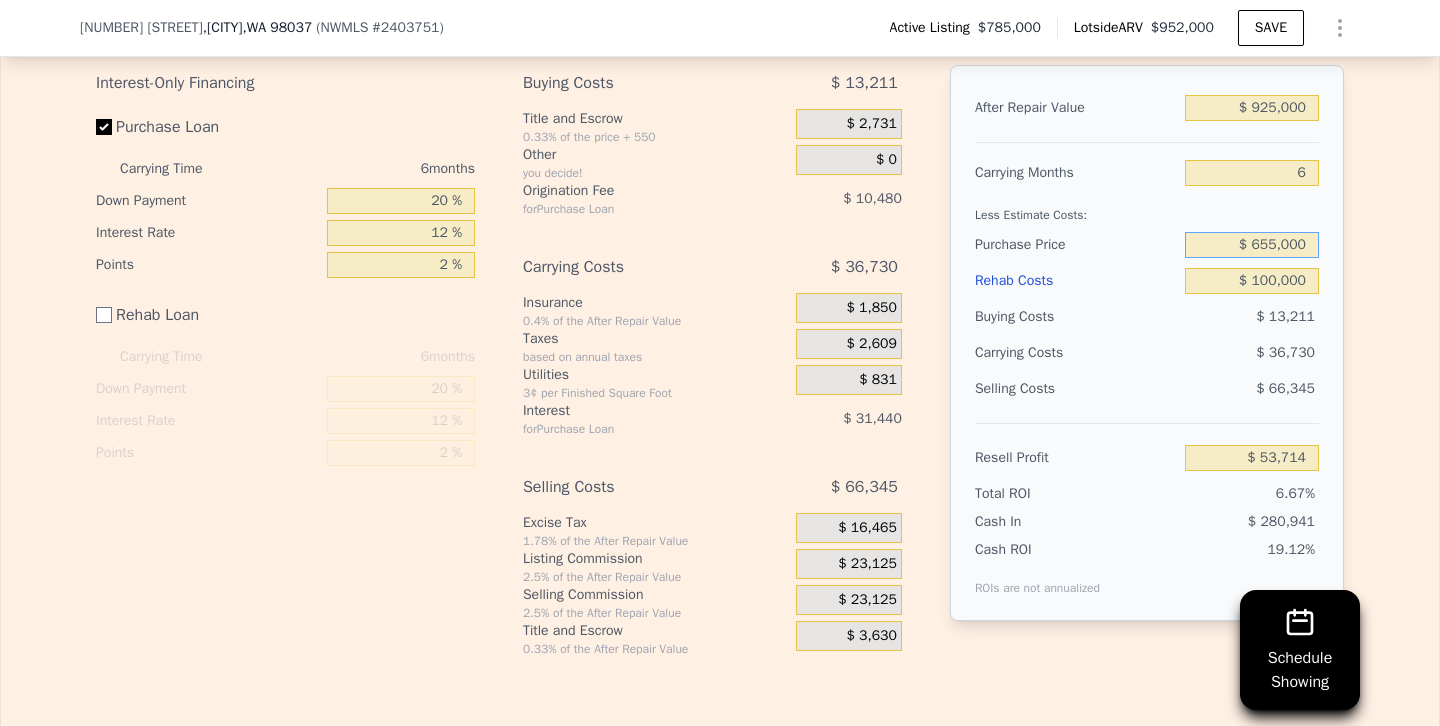 click on "$ 655,000" at bounding box center (1252, 245) 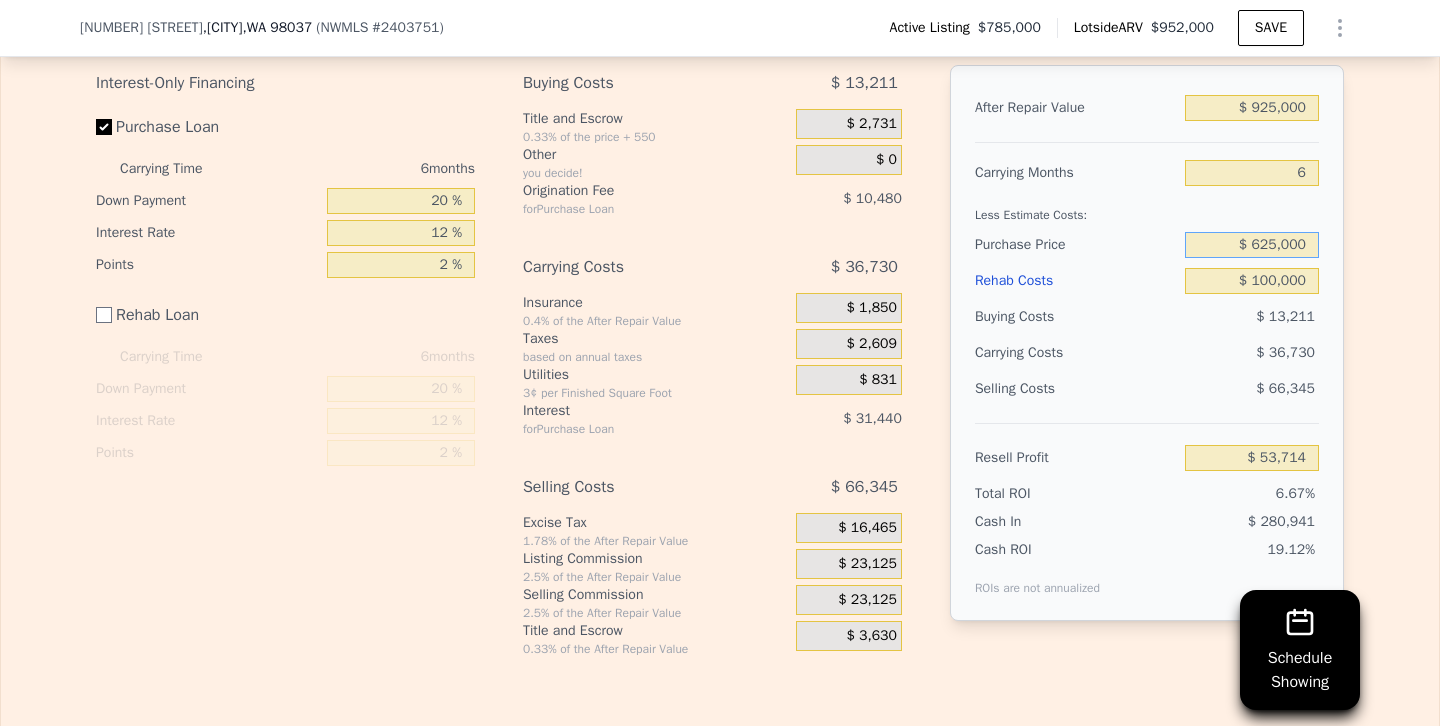 type on "$ 625,000" 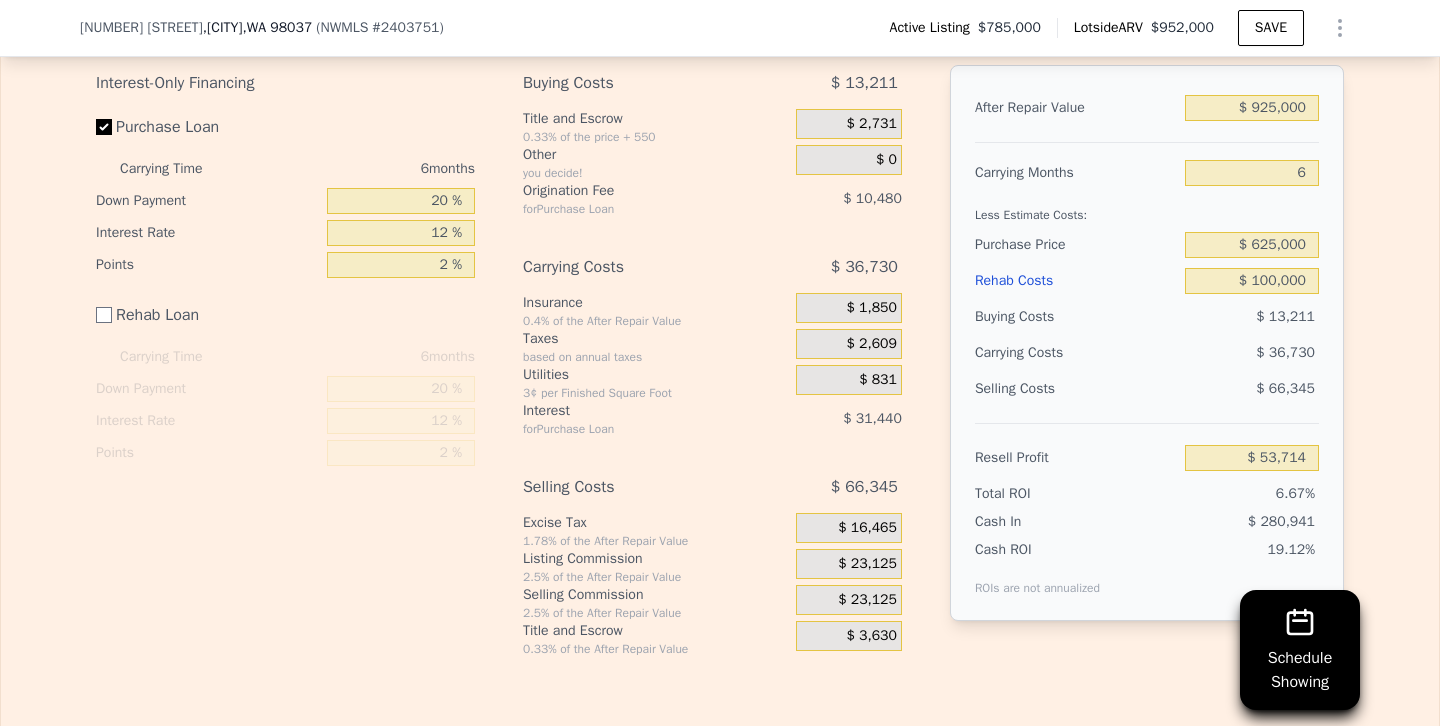 click on "Selling Costs $ 66,345" at bounding box center (1147, 397) 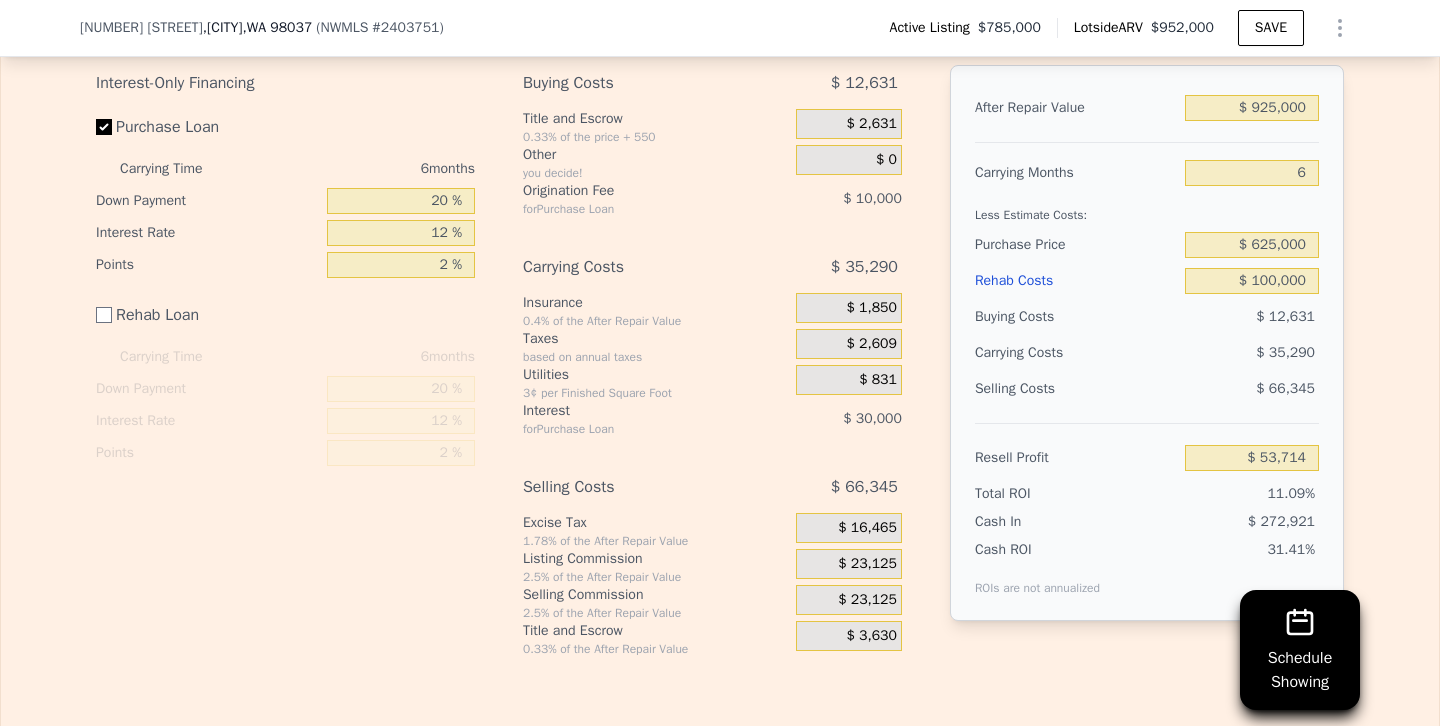 type on "$ 85,734" 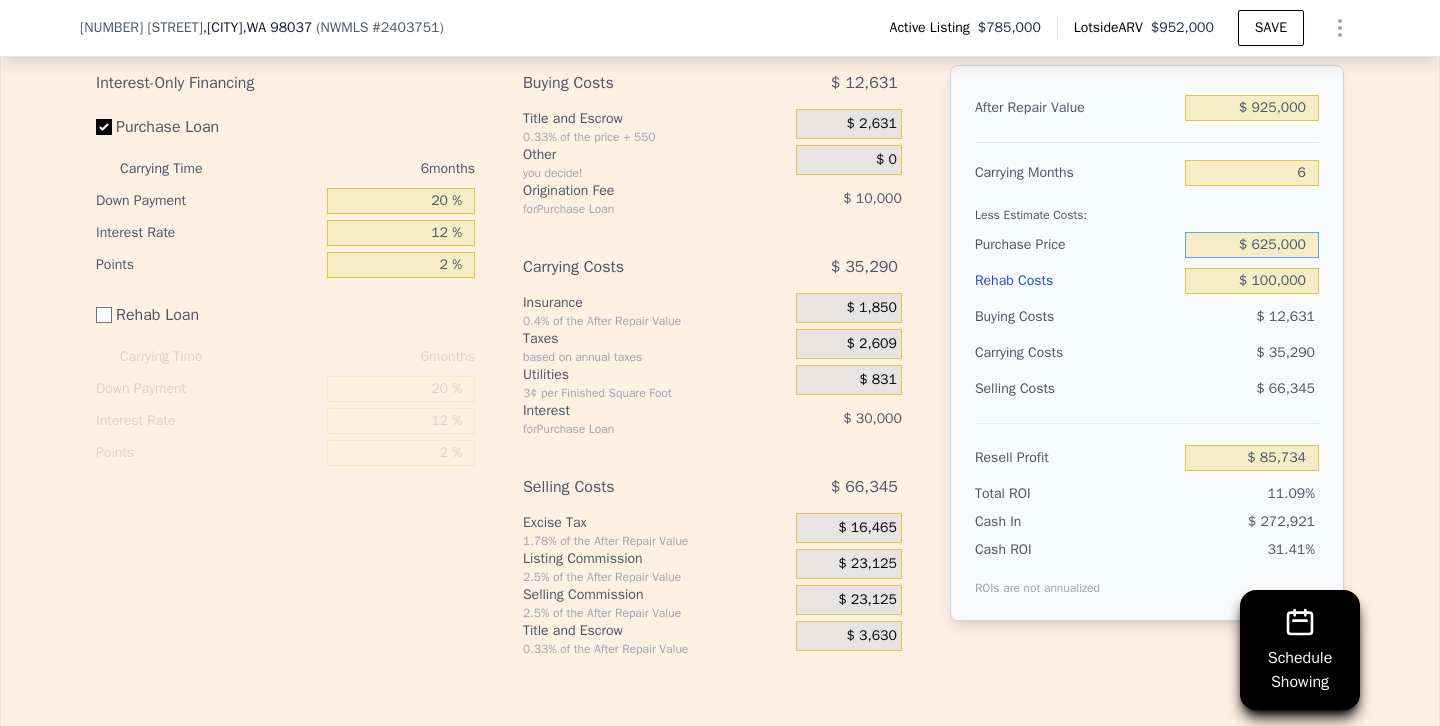 click on "$ 625,000" at bounding box center (1252, 245) 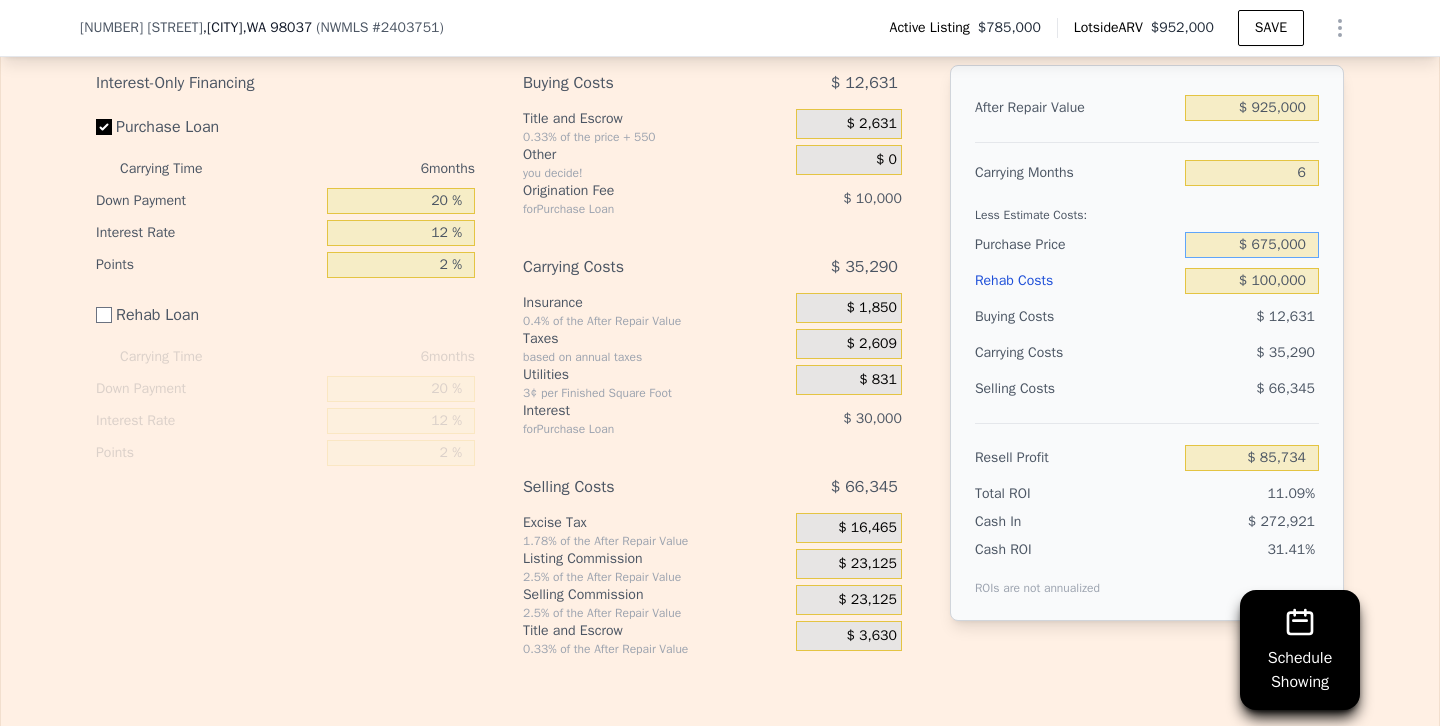 type on "$ 675,000" 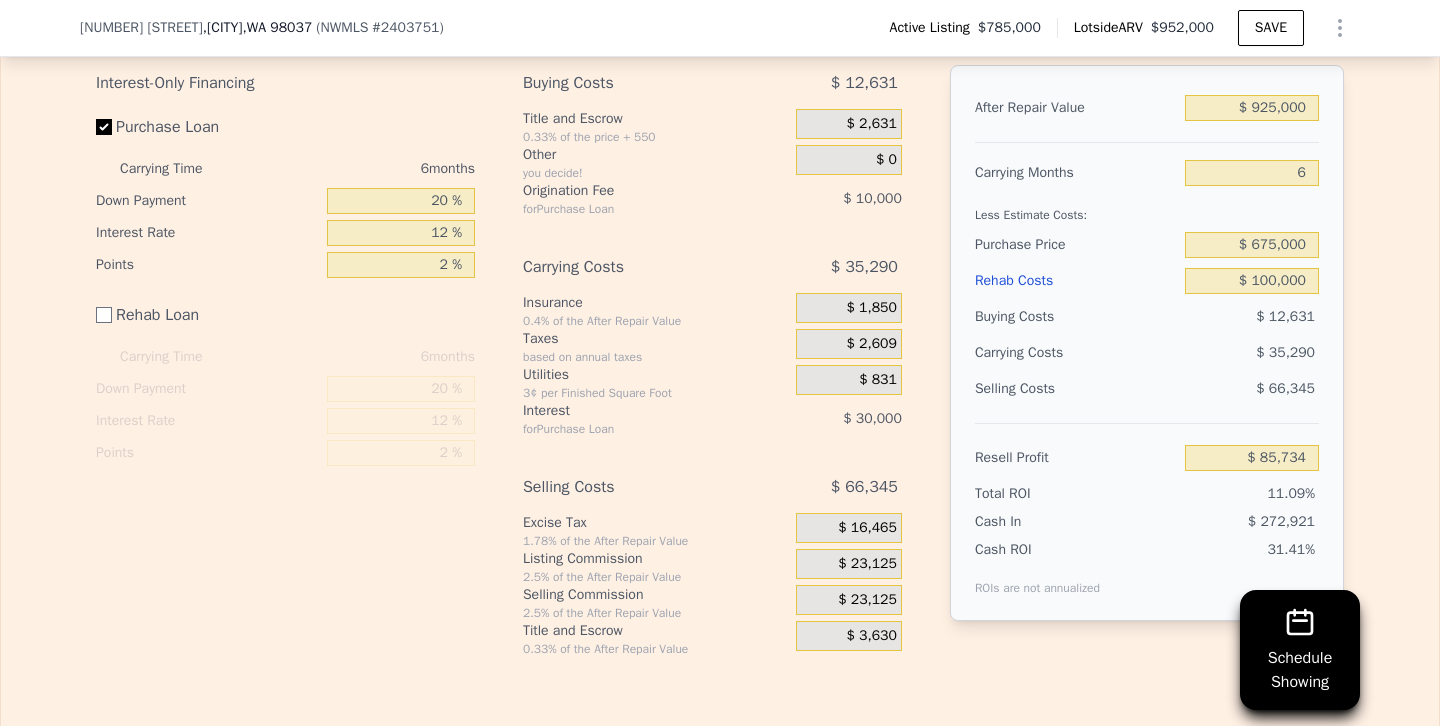 click on "$ 66,345" at bounding box center [1252, 389] 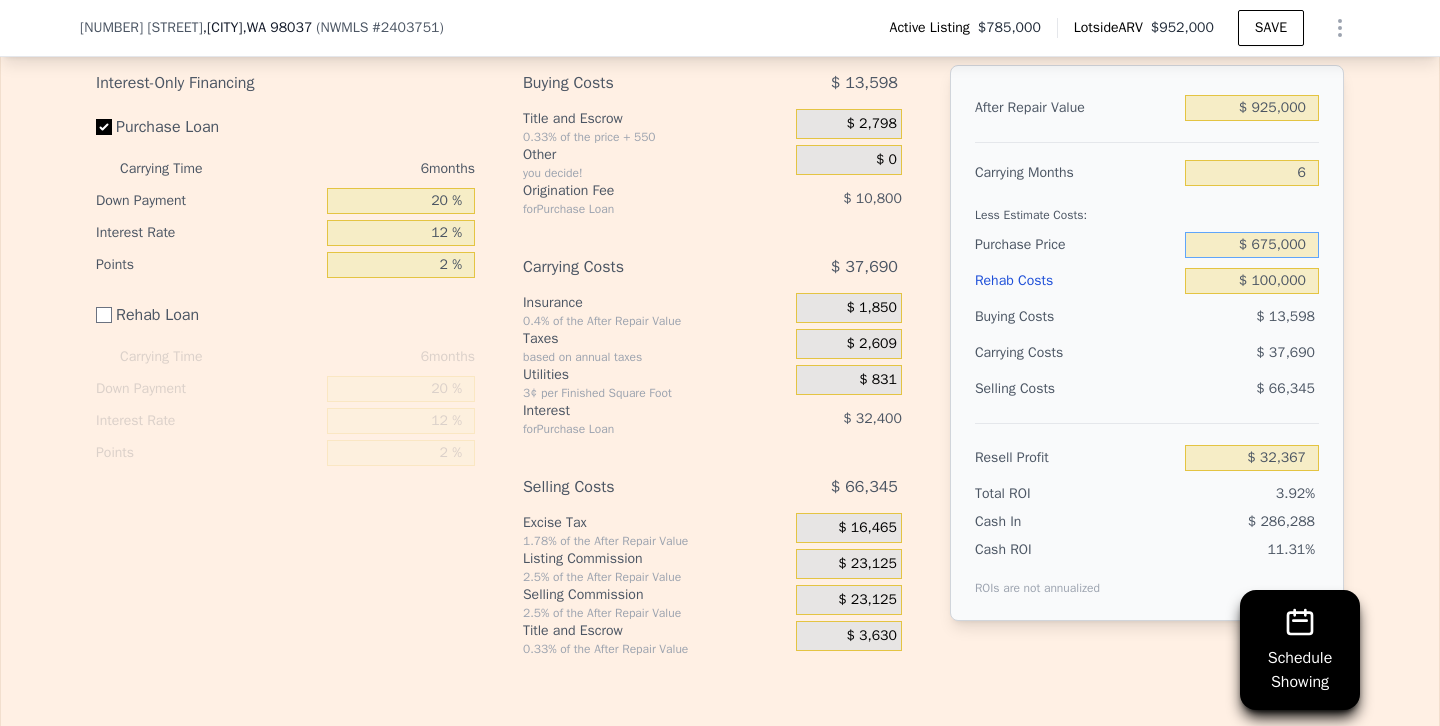click on "$ 675,000" at bounding box center [1252, 245] 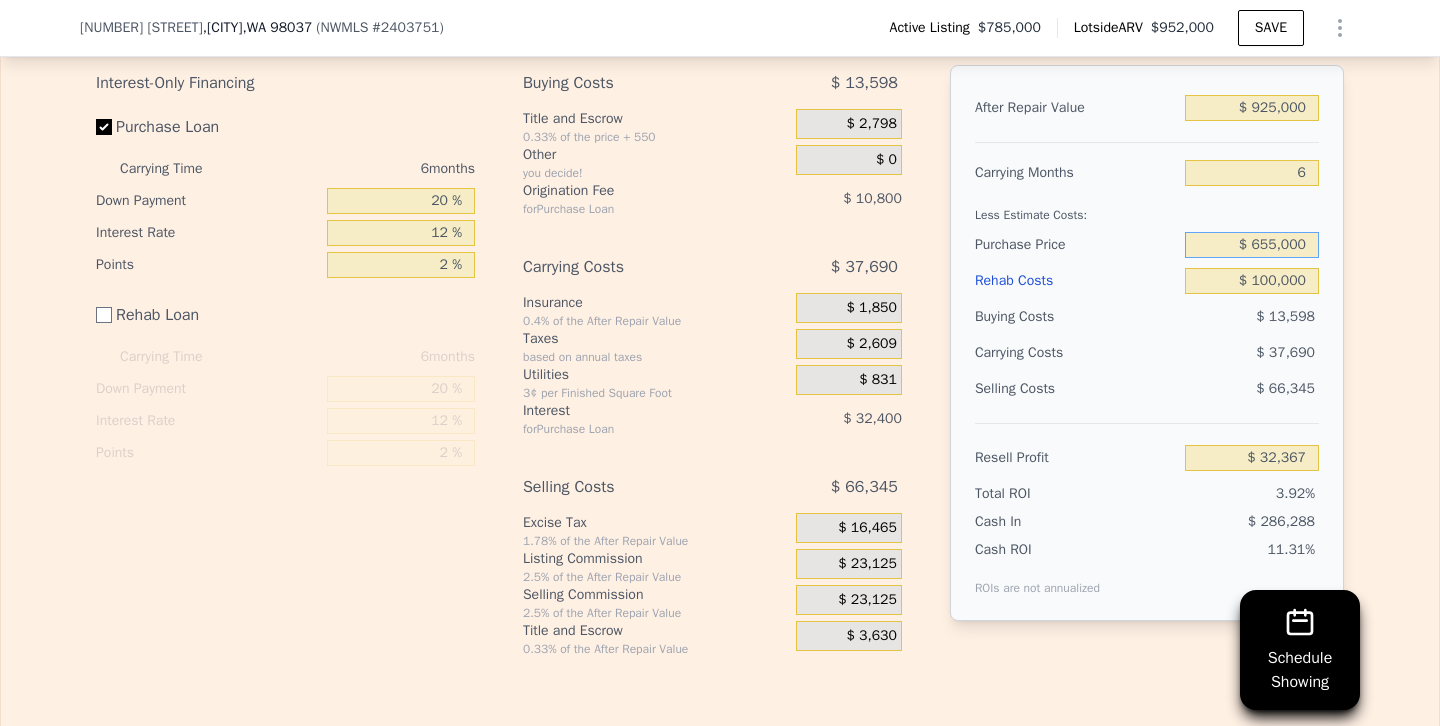 type on "$ 655,000" 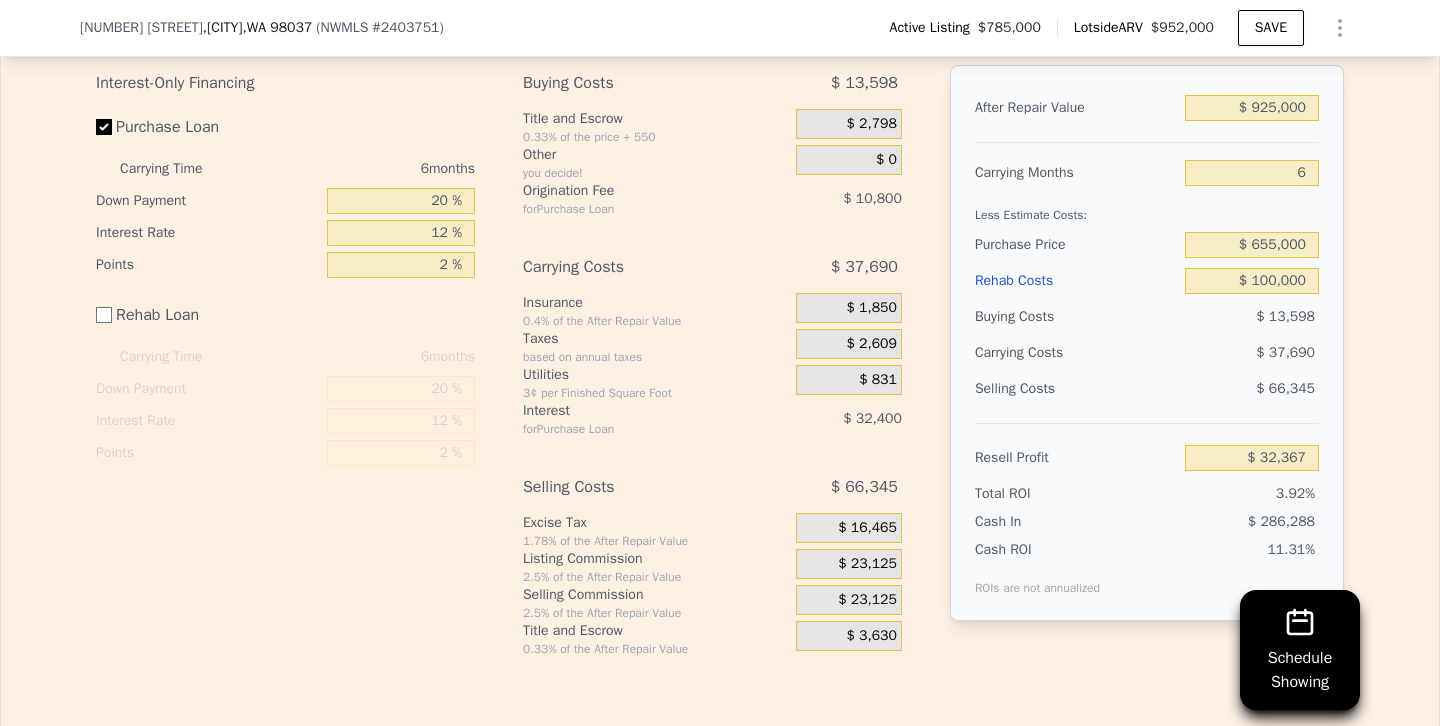 click on "Selling Costs" at bounding box center (1076, 389) 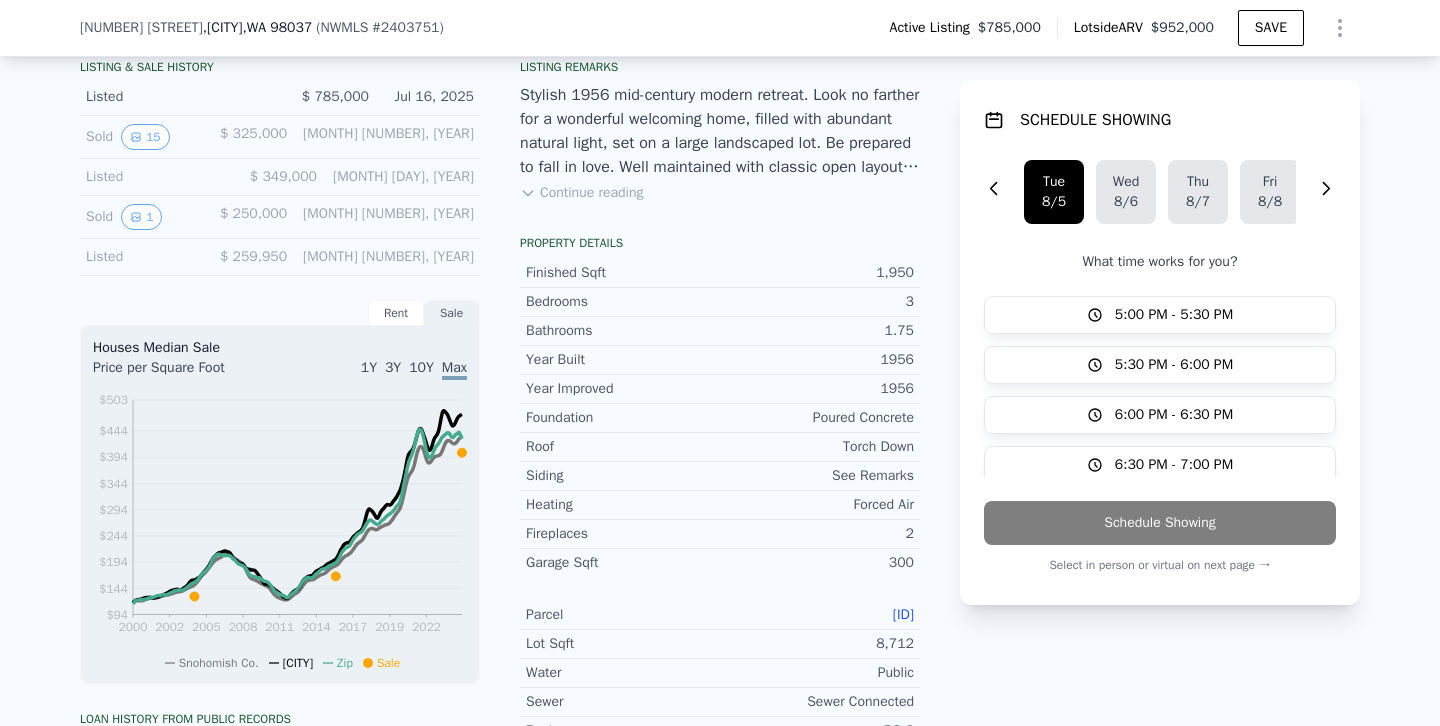 scroll, scrollTop: 512, scrollLeft: 0, axis: vertical 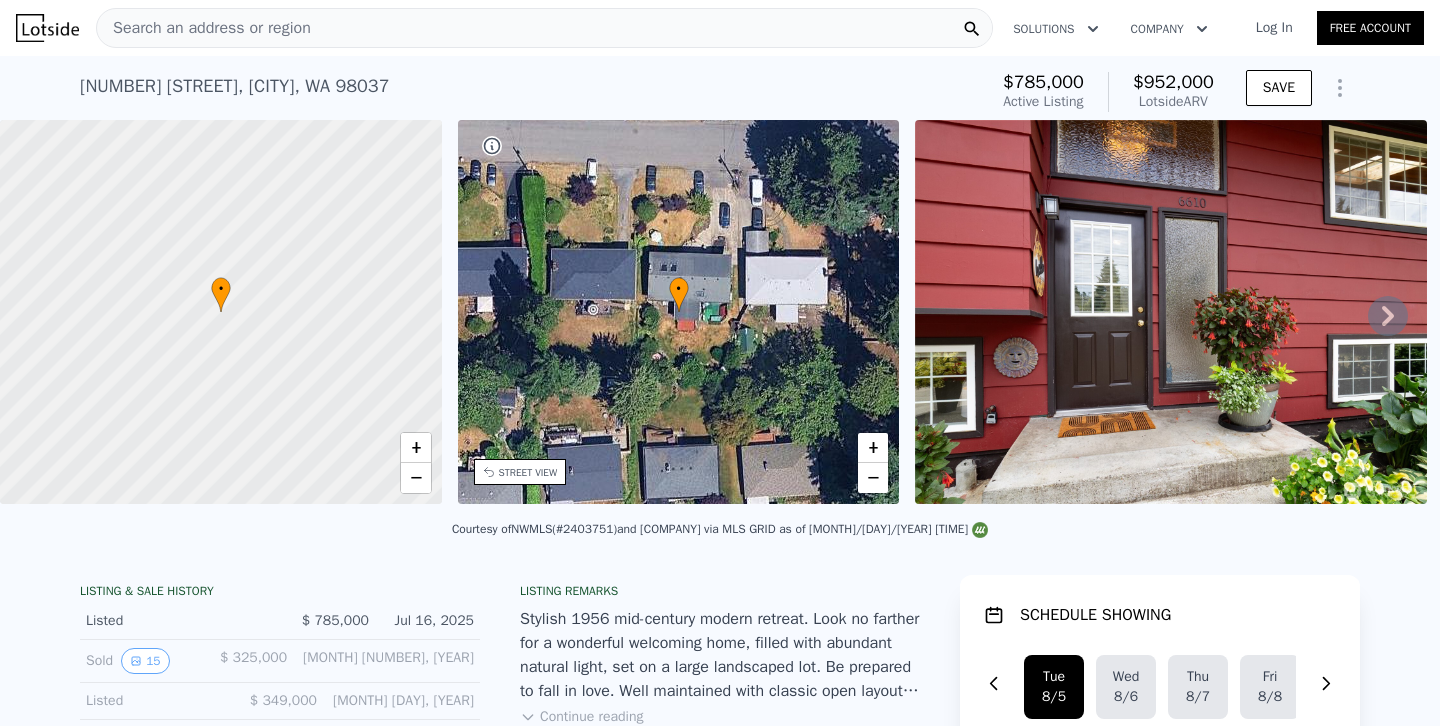 click on "Search an address or region" at bounding box center [544, 28] 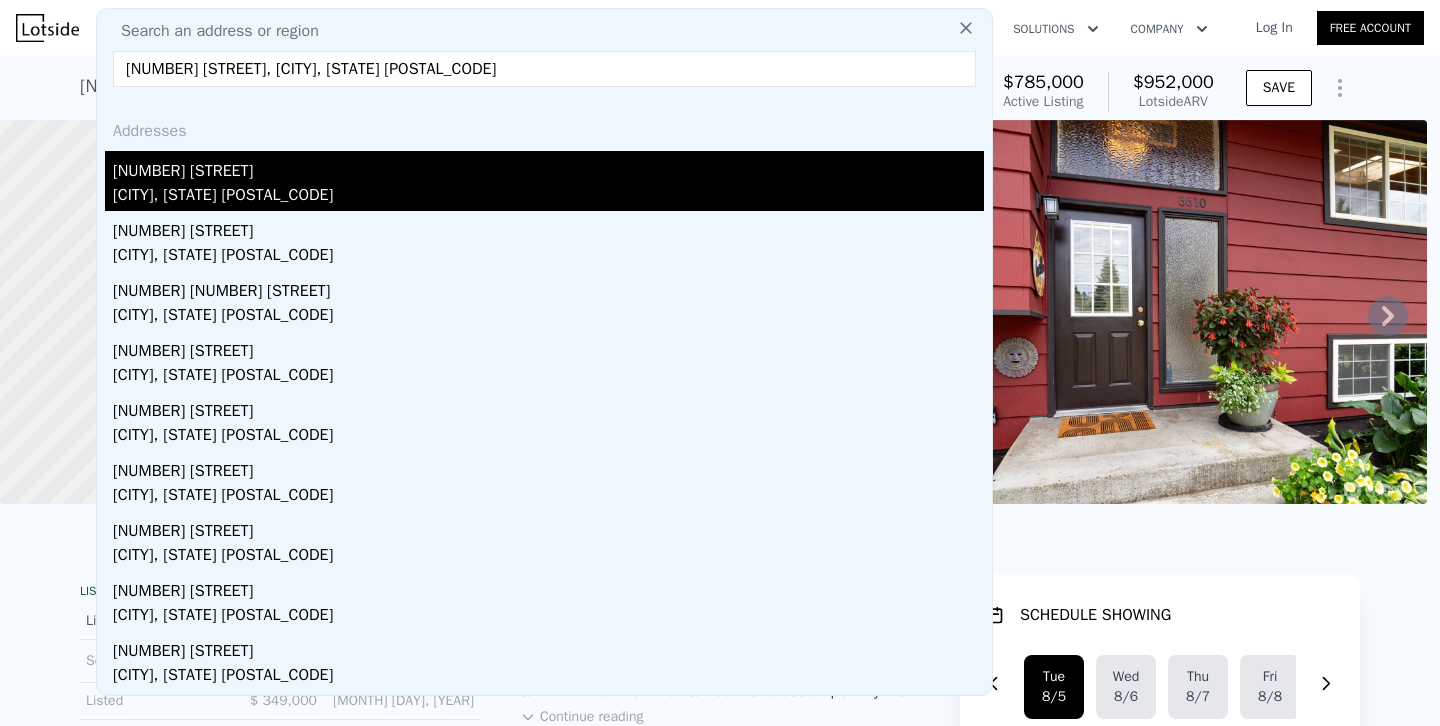 type on "2232 177th Place SW, Lynnwood, WA 98037" 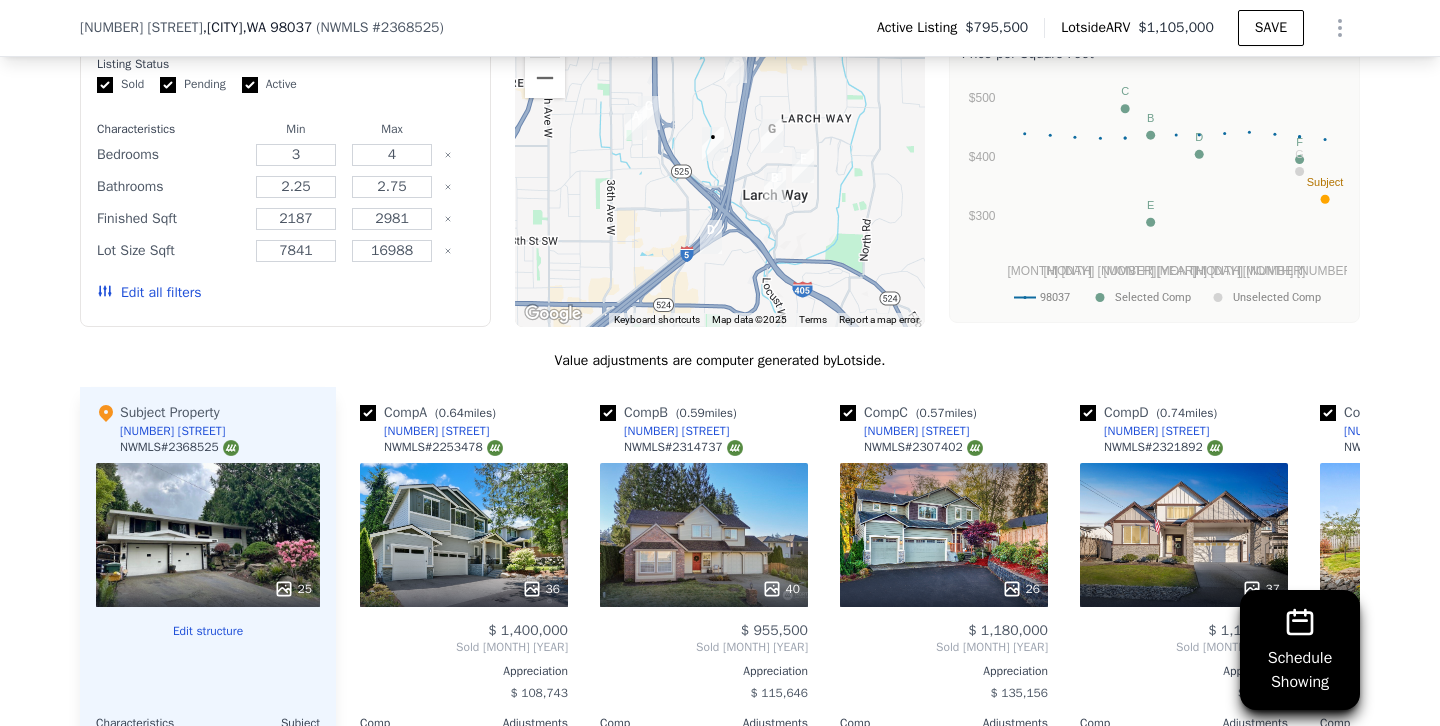 scroll, scrollTop: 1749, scrollLeft: 0, axis: vertical 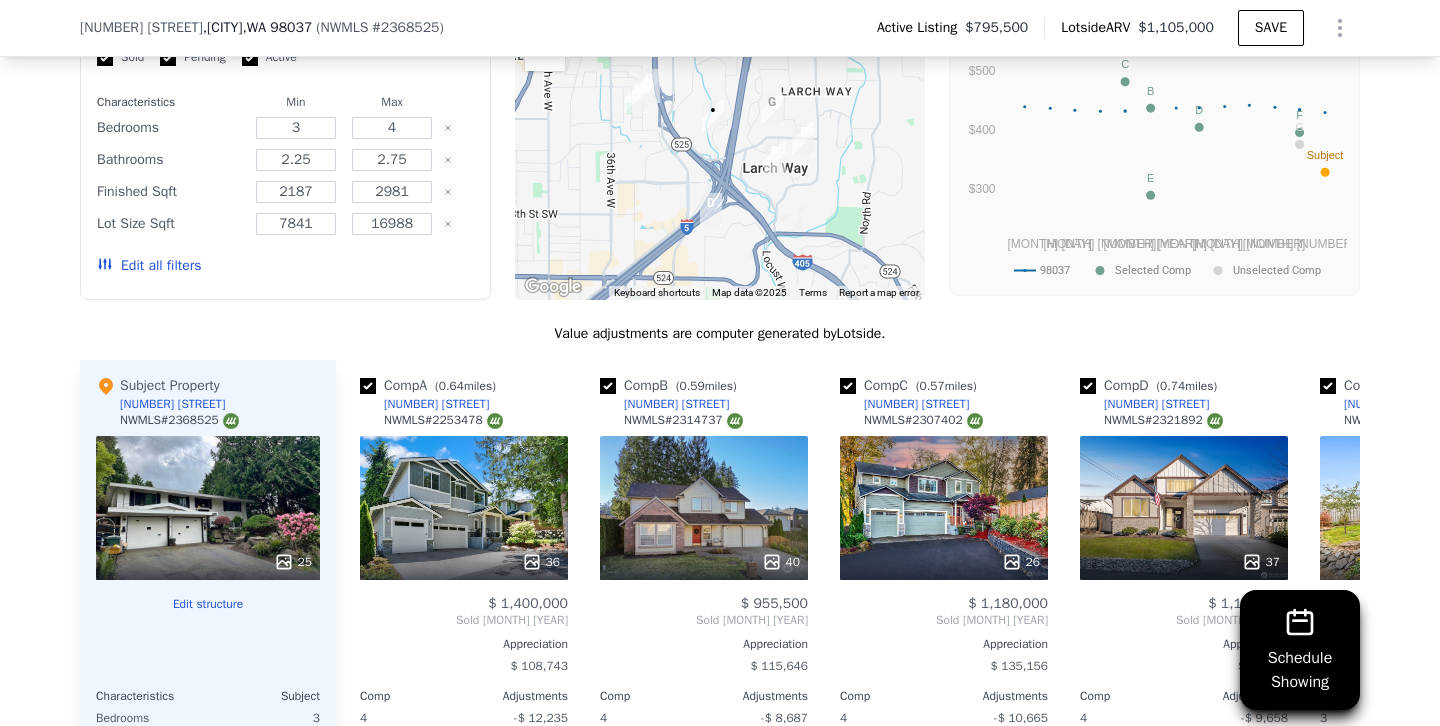 click on "Edit all filters" at bounding box center [149, 266] 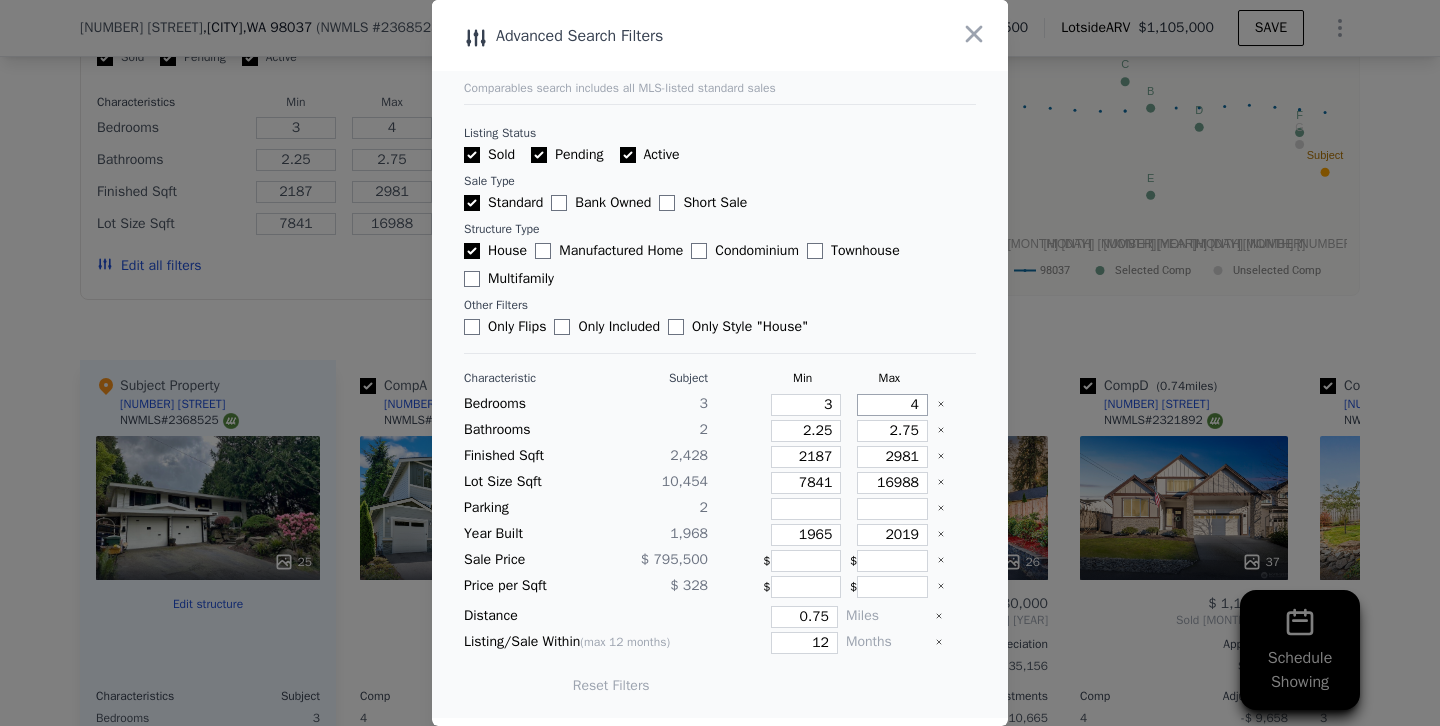 drag, startPoint x: 889, startPoint y: 404, endPoint x: 1021, endPoint y: 404, distance: 132 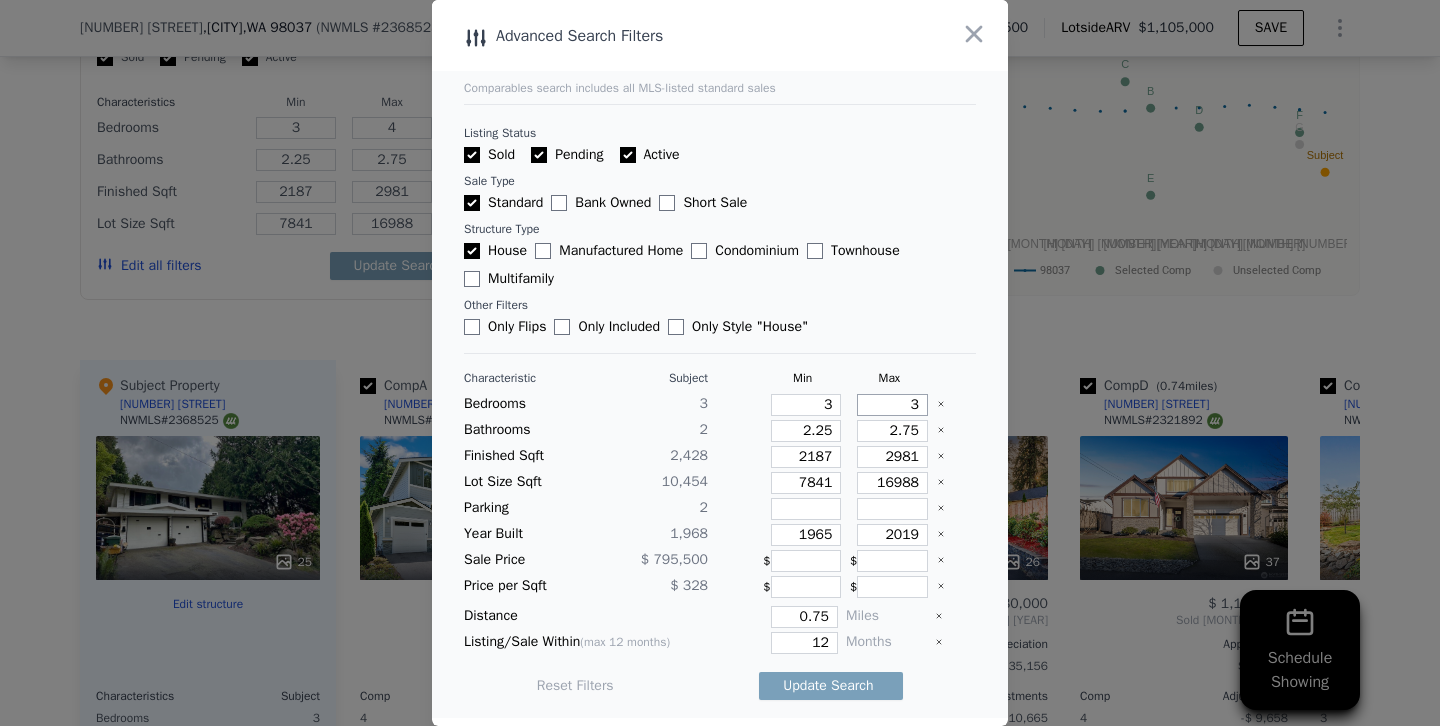 type on "3" 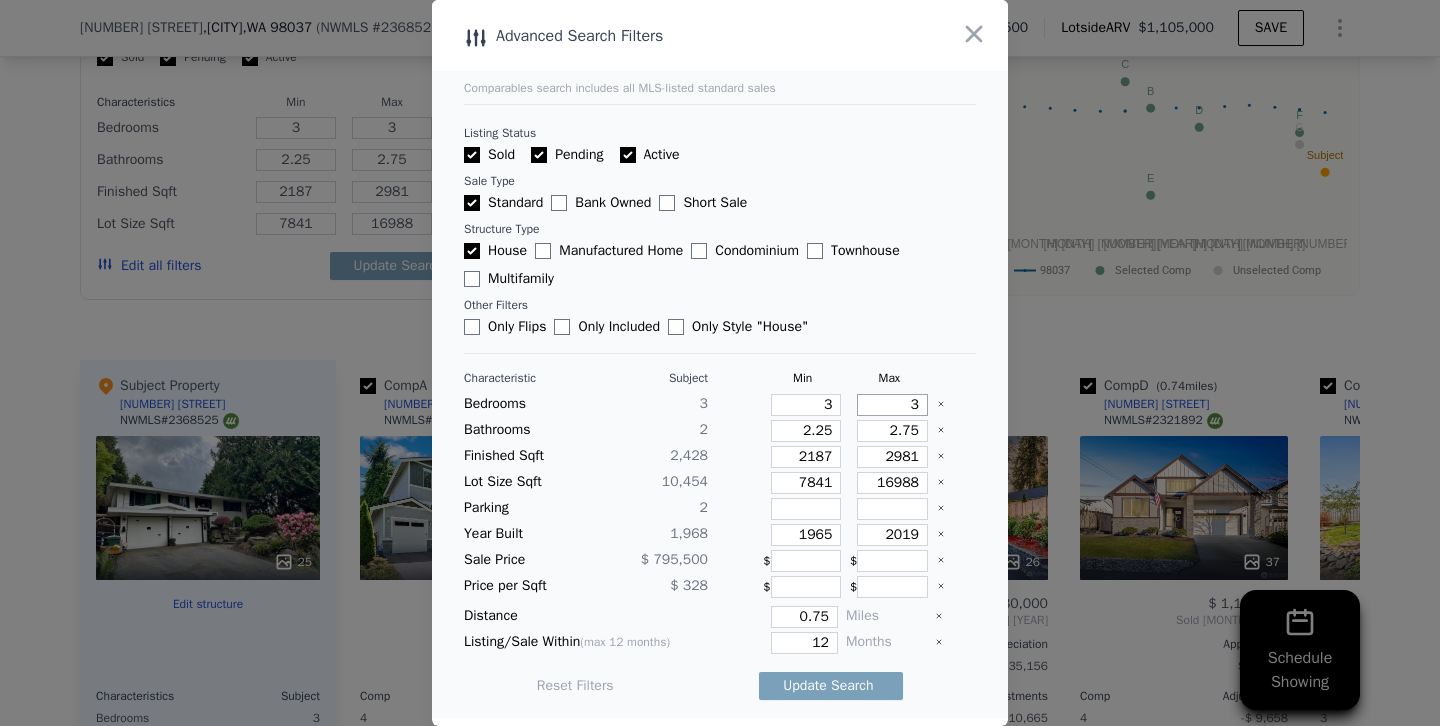type on "3" 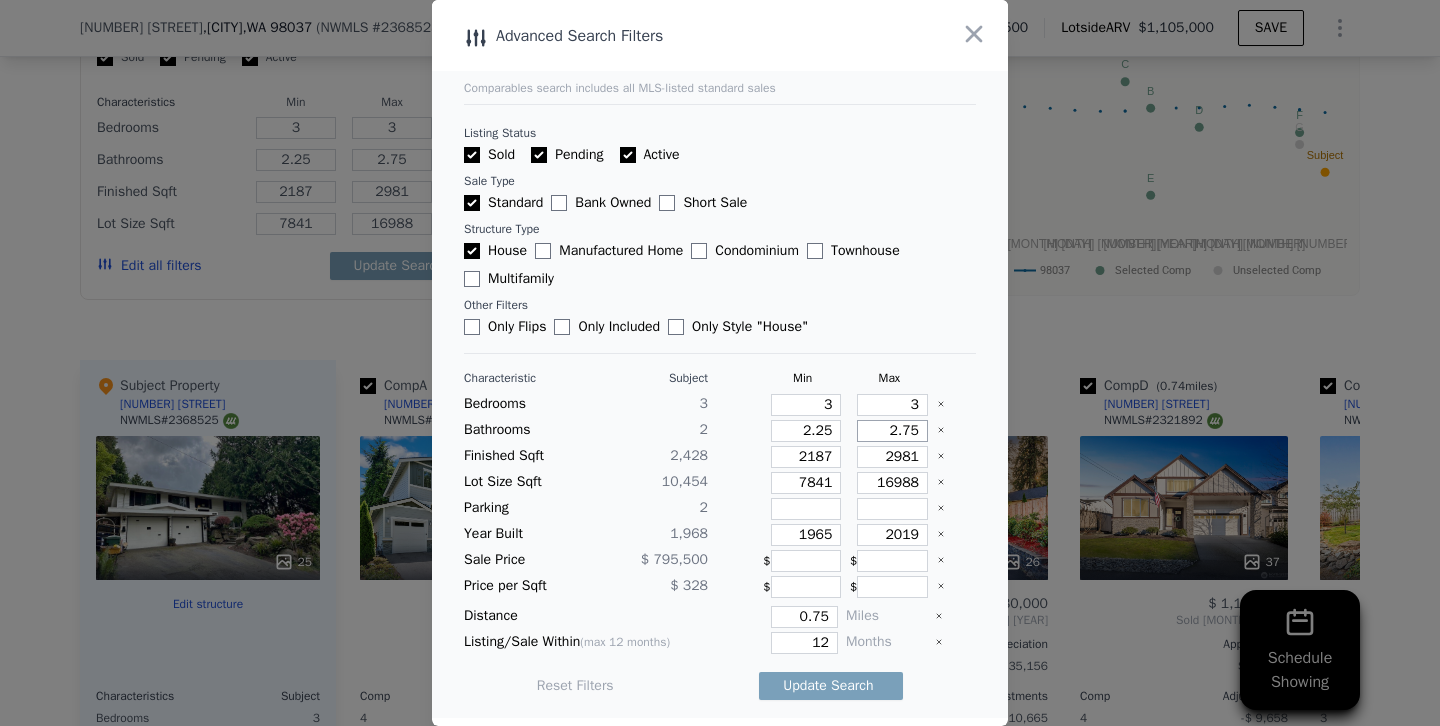 drag, startPoint x: 882, startPoint y: 434, endPoint x: 1004, endPoint y: 420, distance: 122.80065 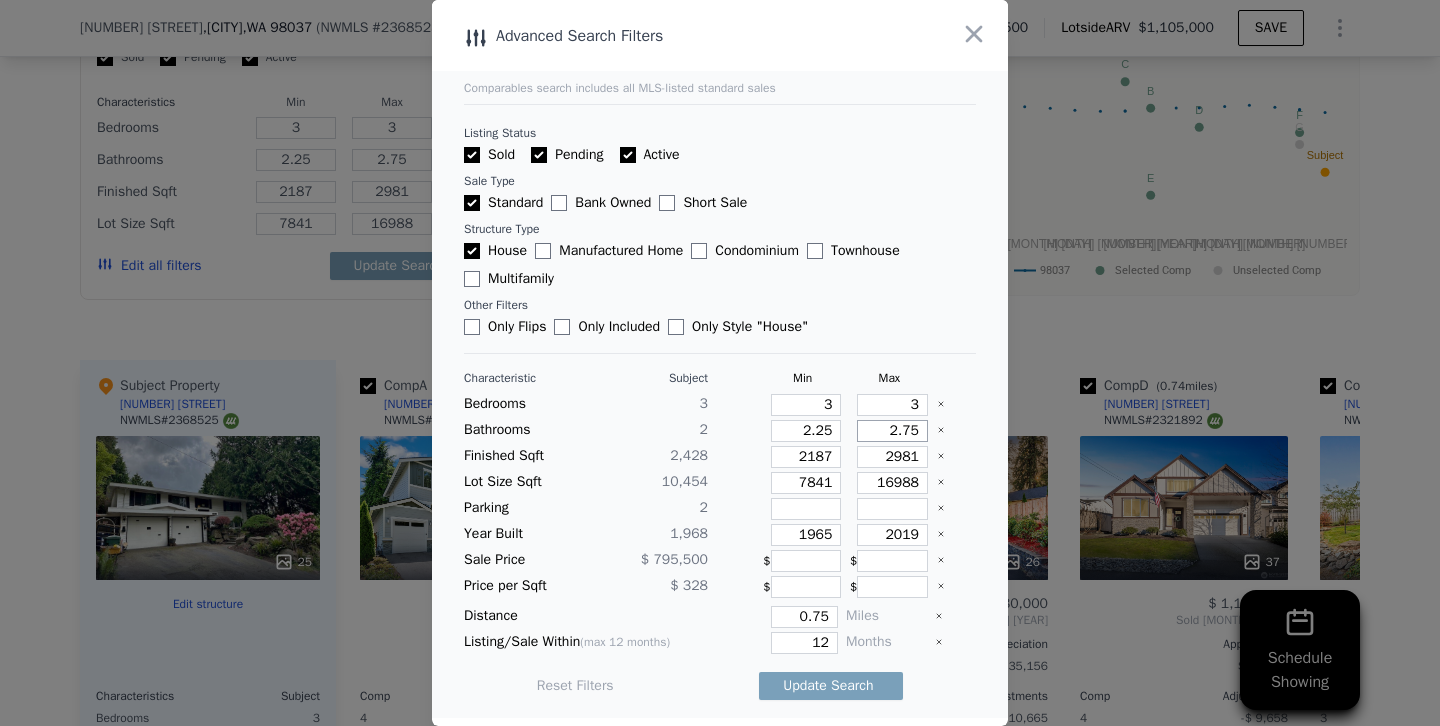 click on "2.75" at bounding box center (892, 431) 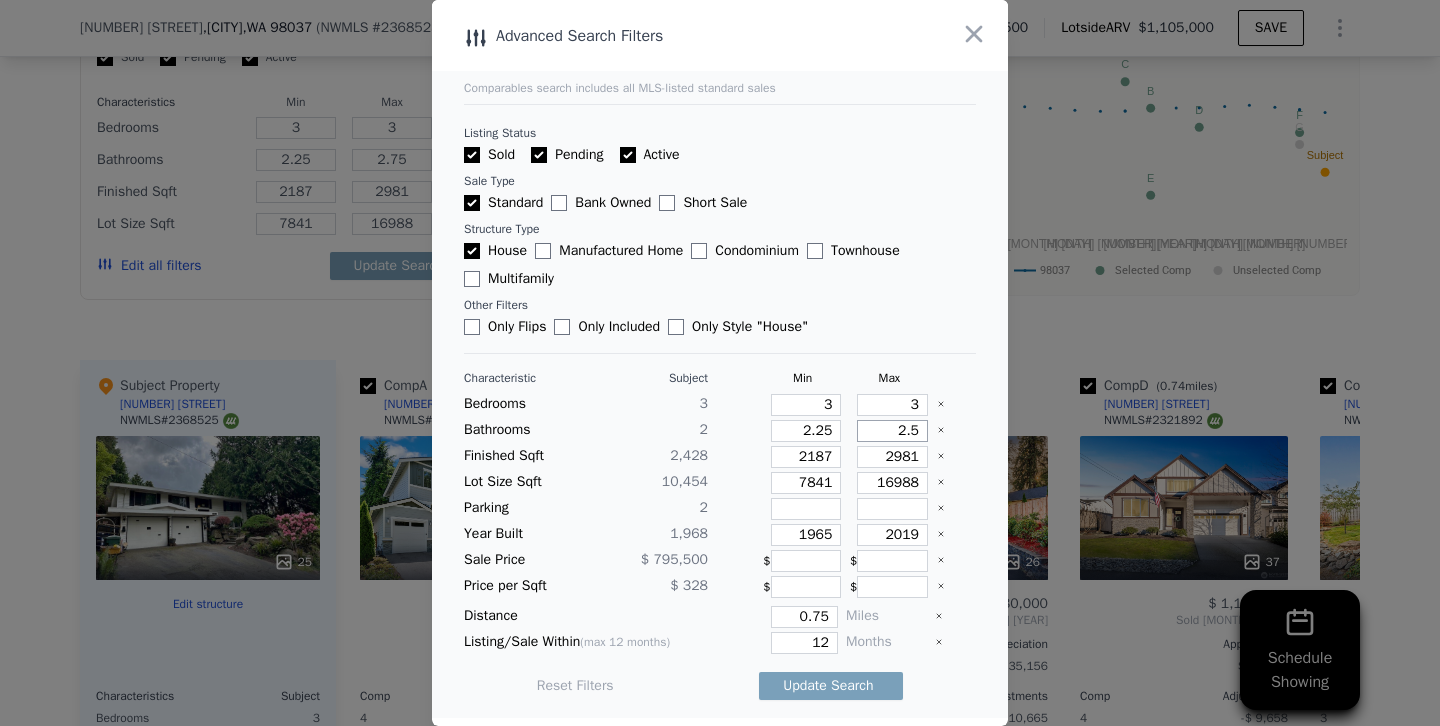 type on "2.5" 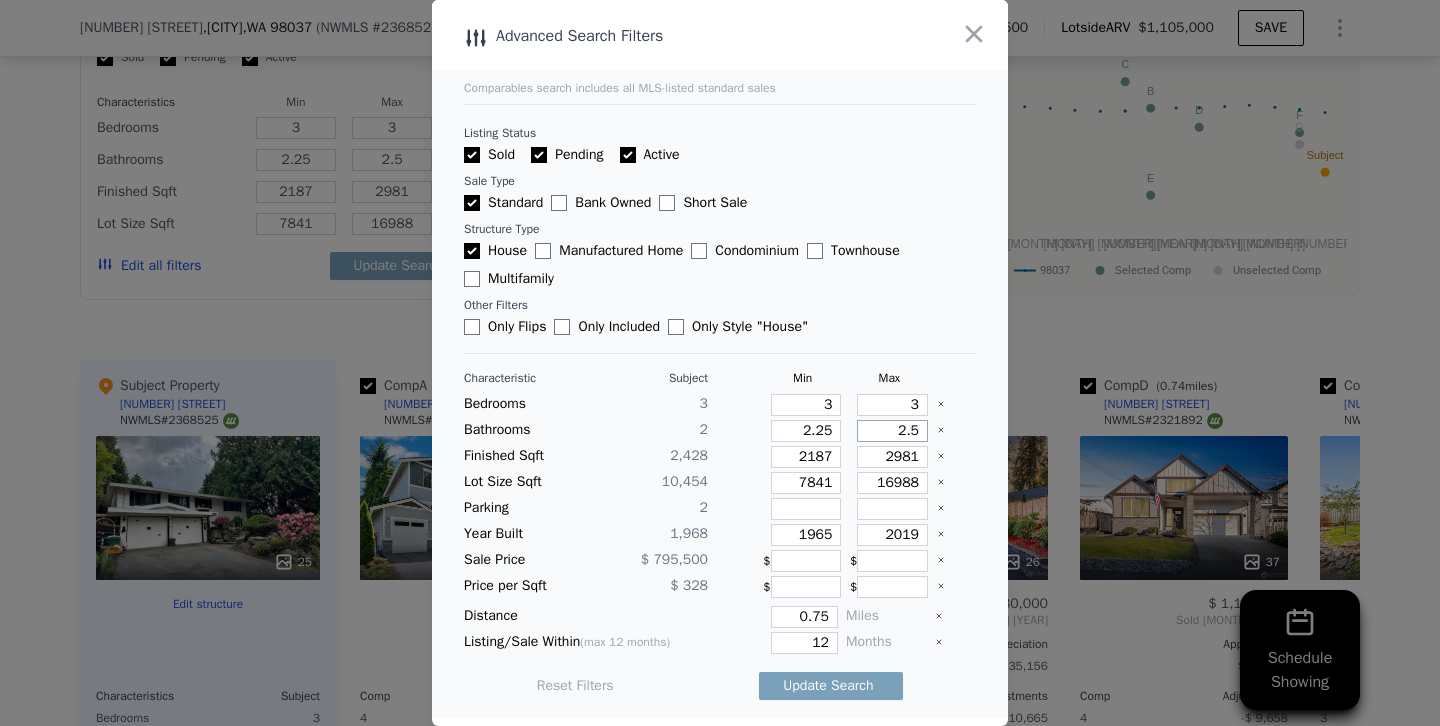 type on "2.5" 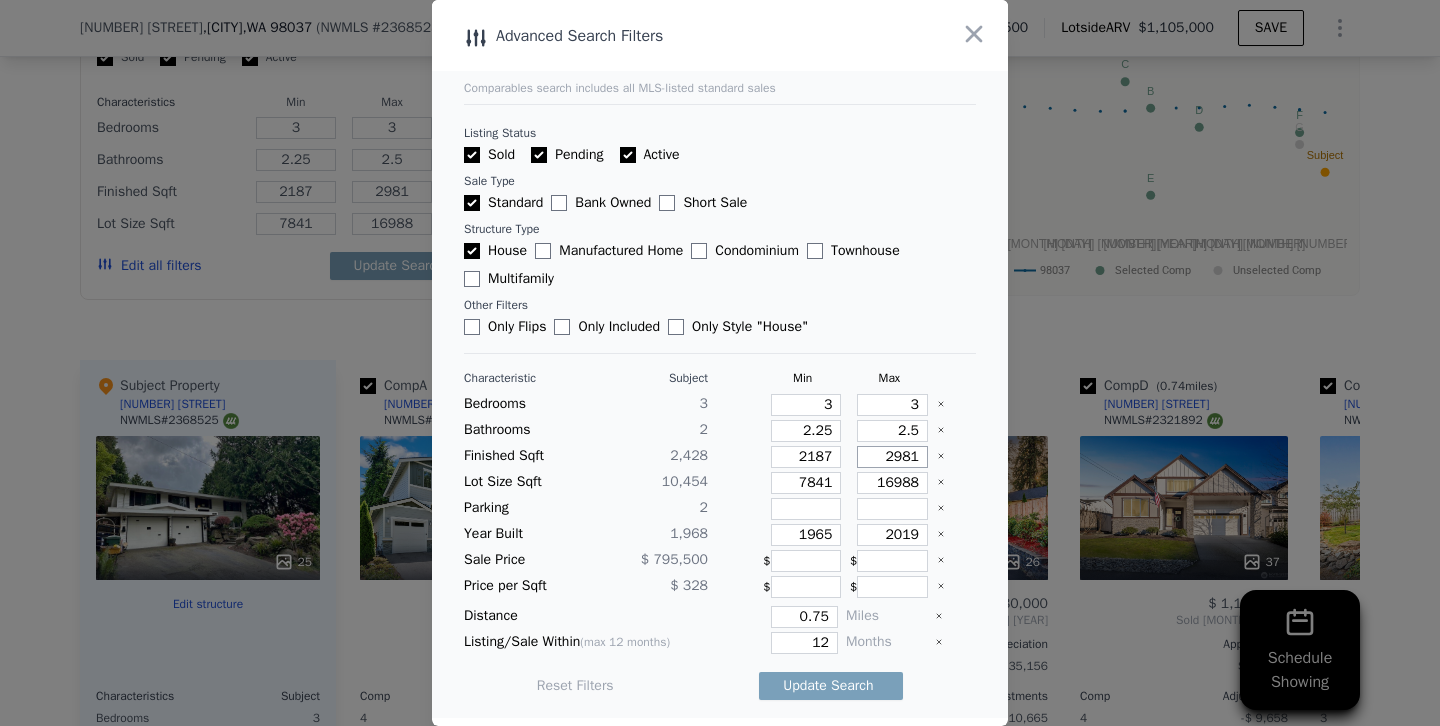 click on "2981" at bounding box center [892, 457] 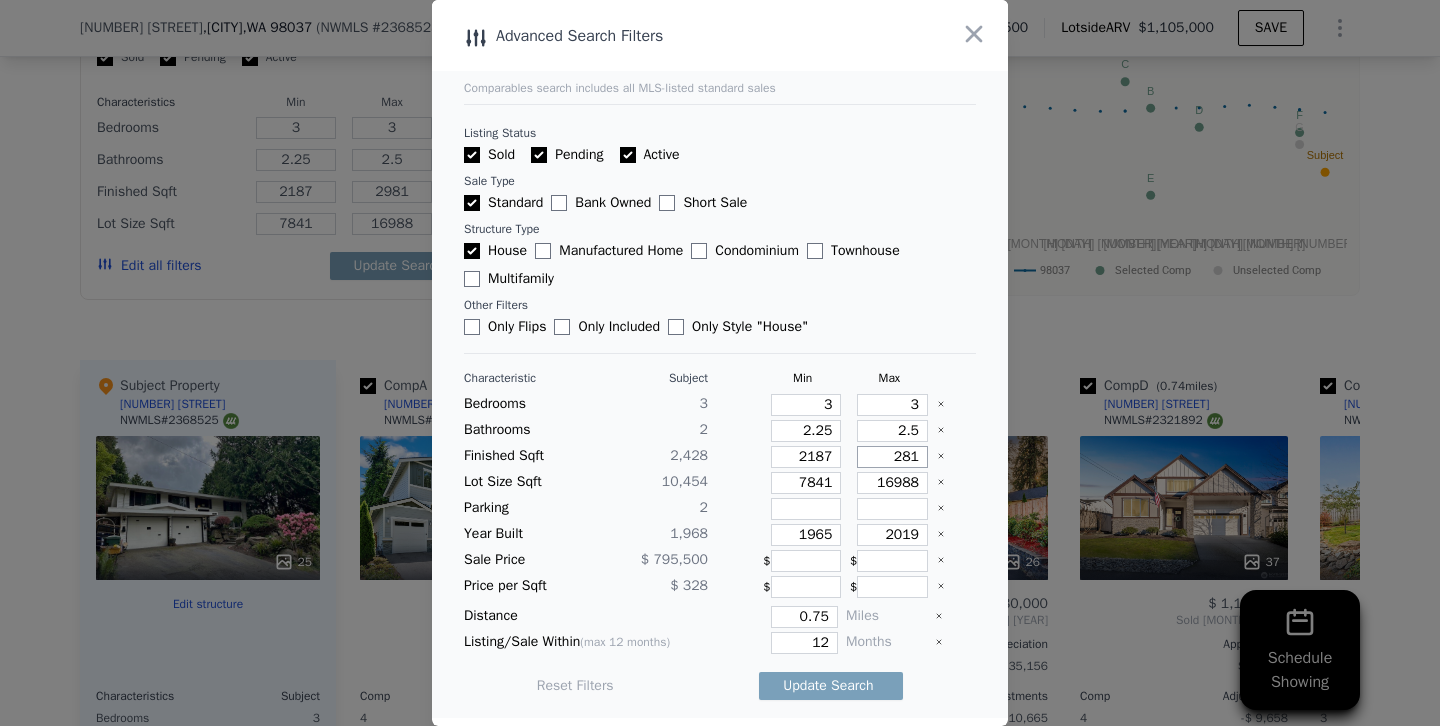 type on "281" 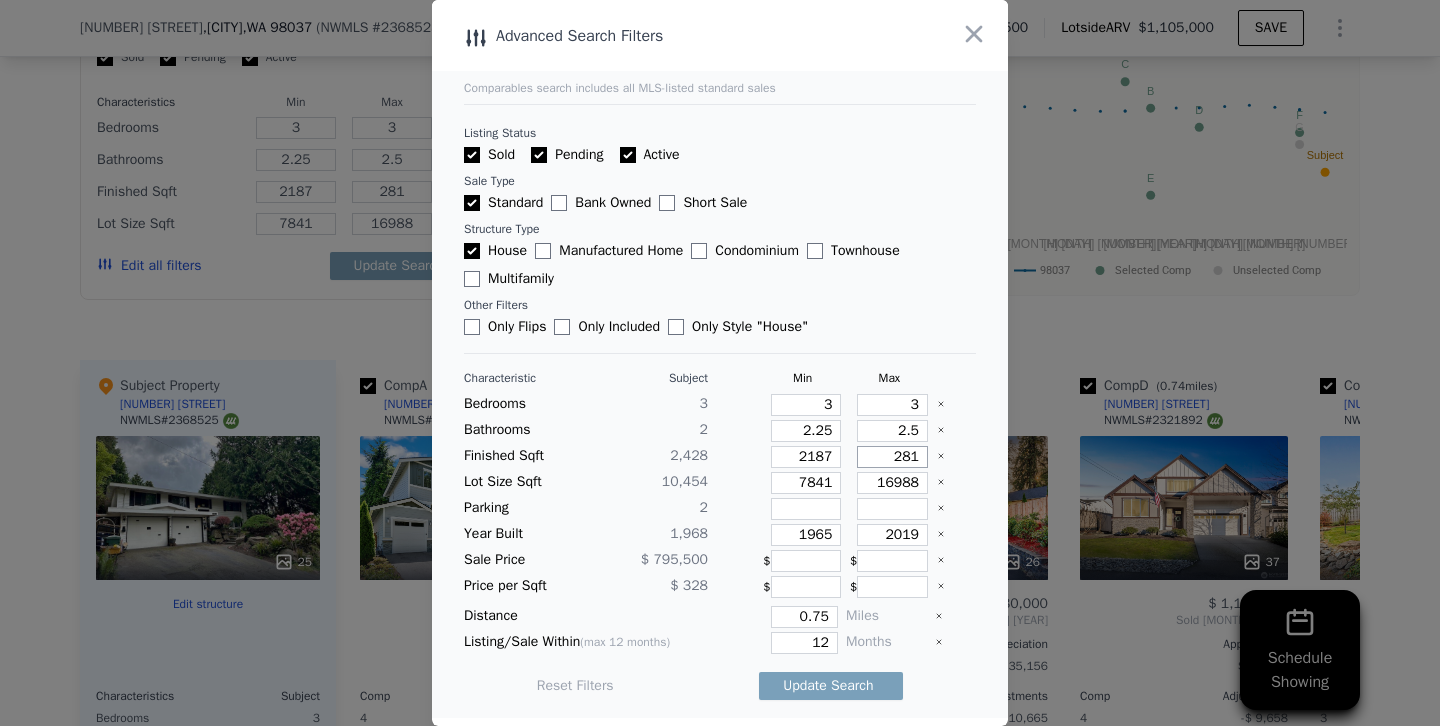 type on "2781" 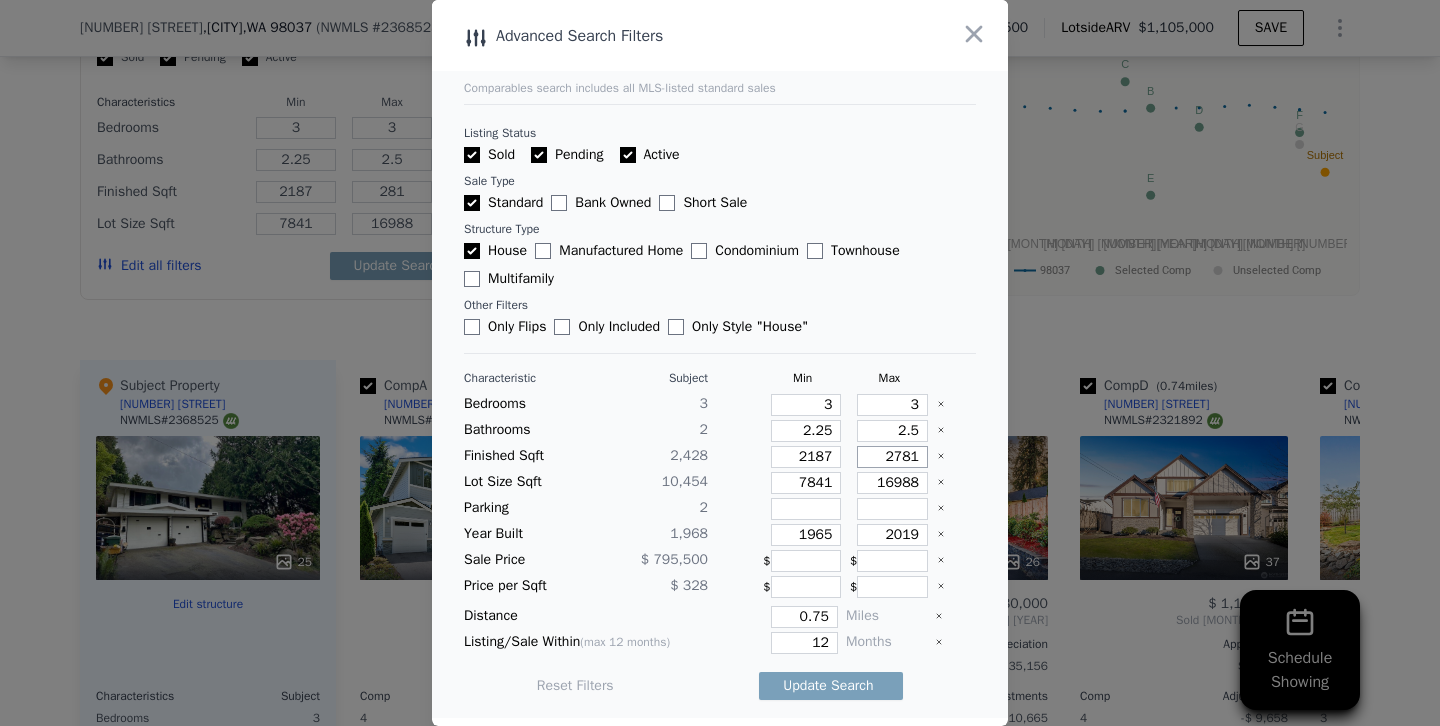 type on "2781" 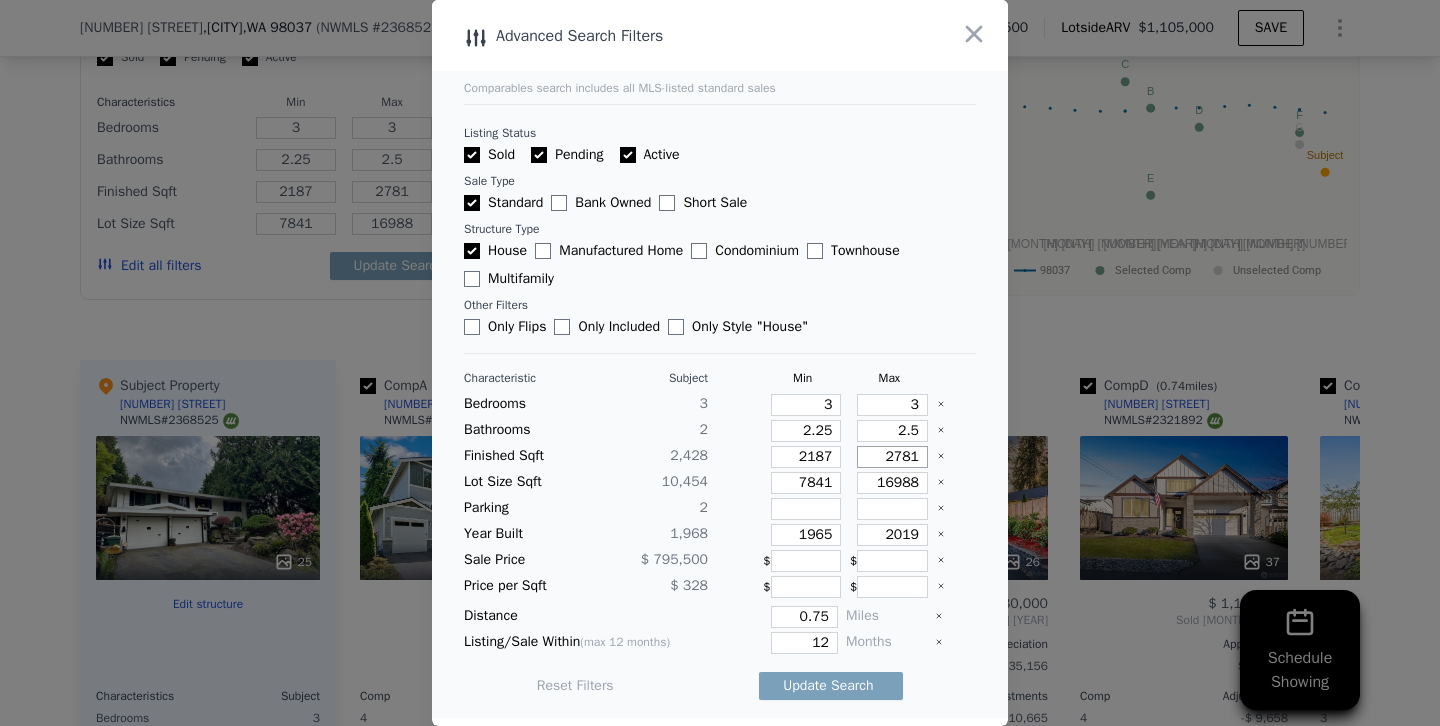 type on "2781" 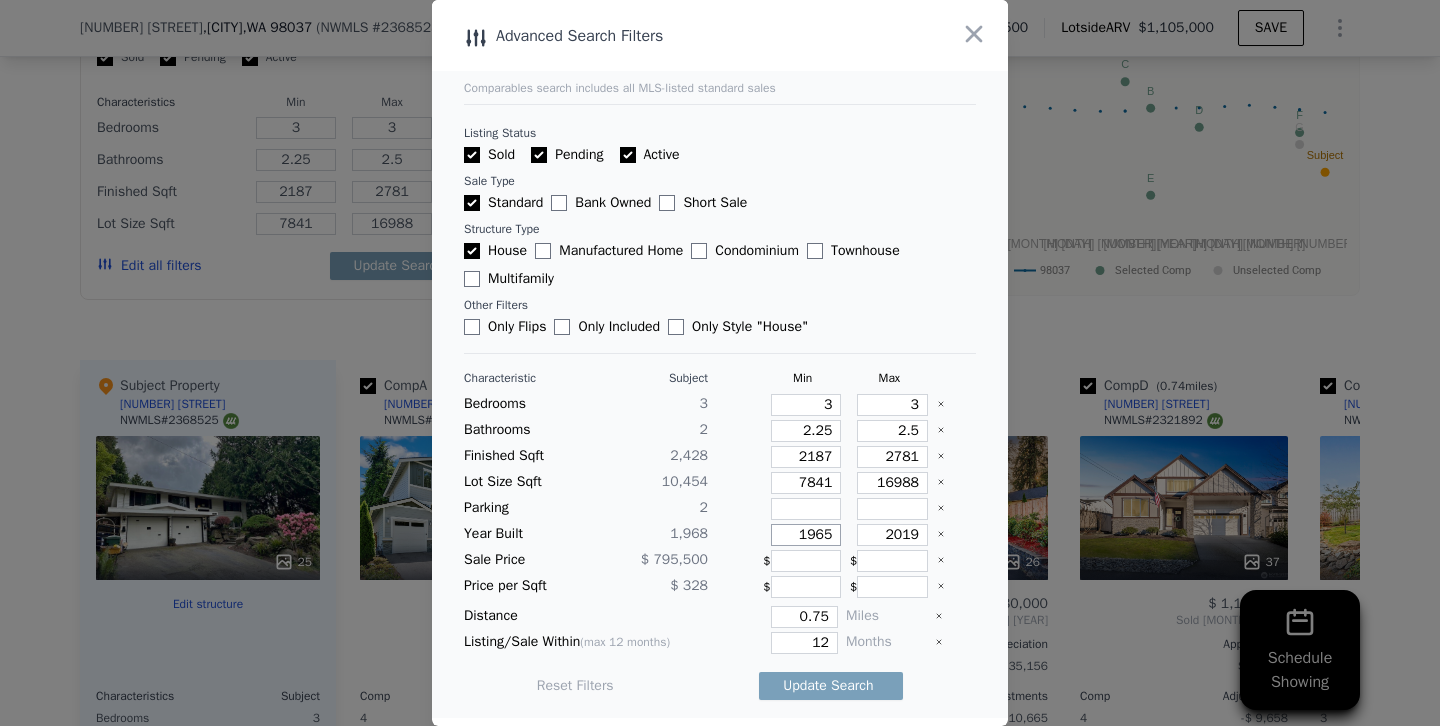 drag, startPoint x: 824, startPoint y: 536, endPoint x: 907, endPoint y: 528, distance: 83.38465 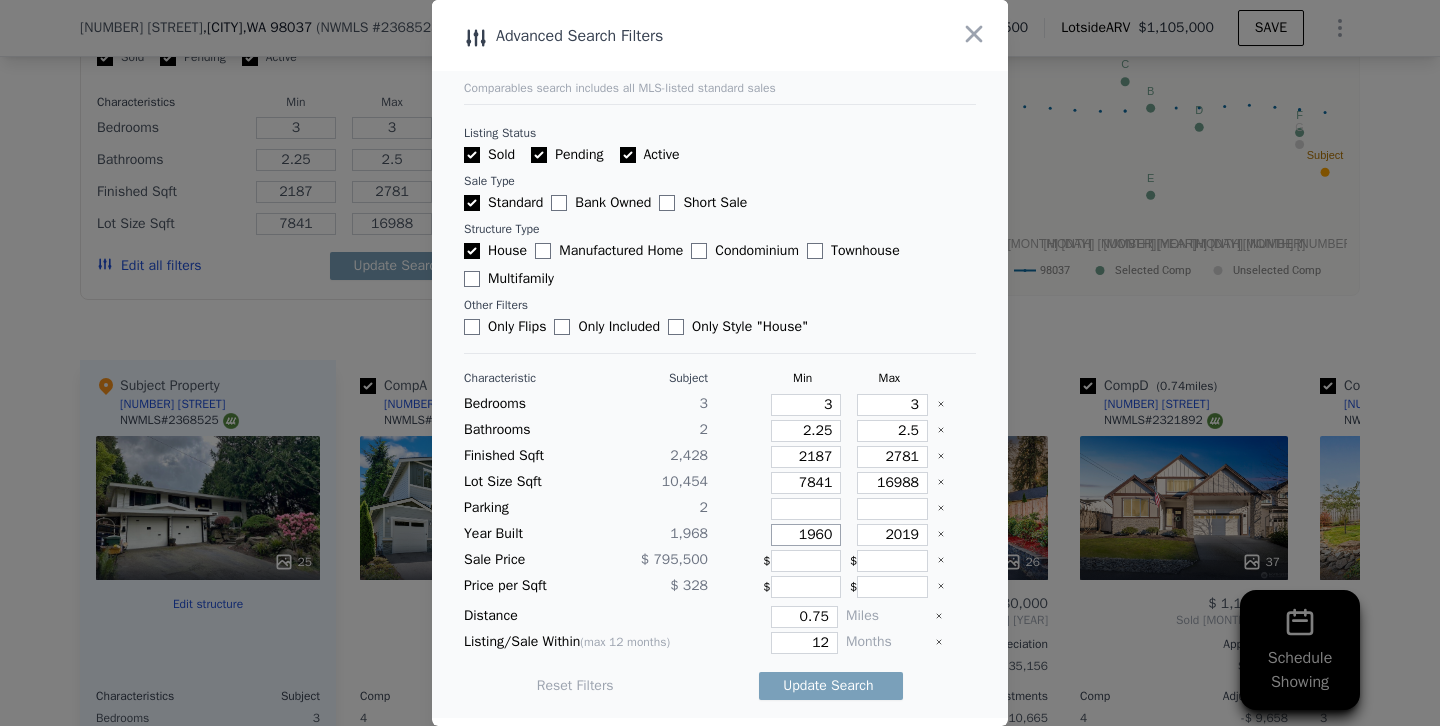 type on "1960" 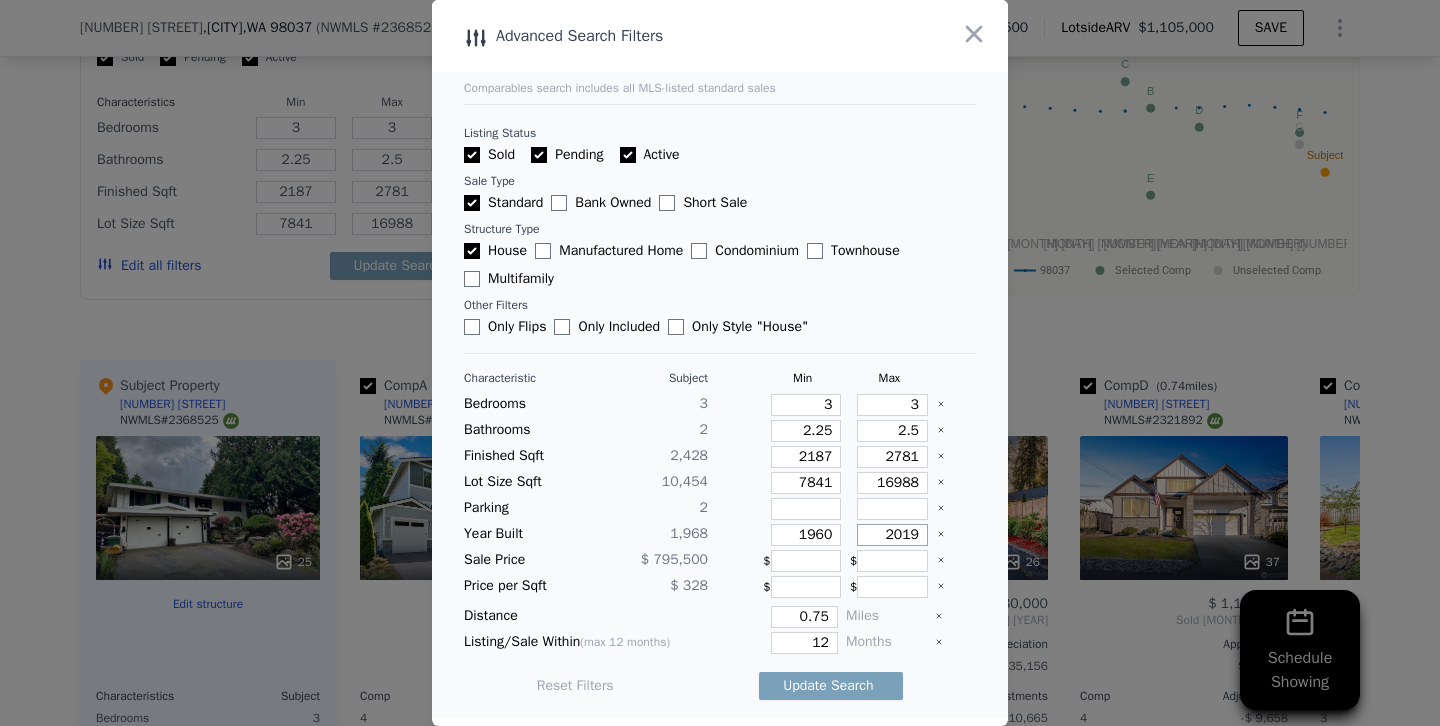 drag, startPoint x: 887, startPoint y: 530, endPoint x: 1061, endPoint y: 530, distance: 174 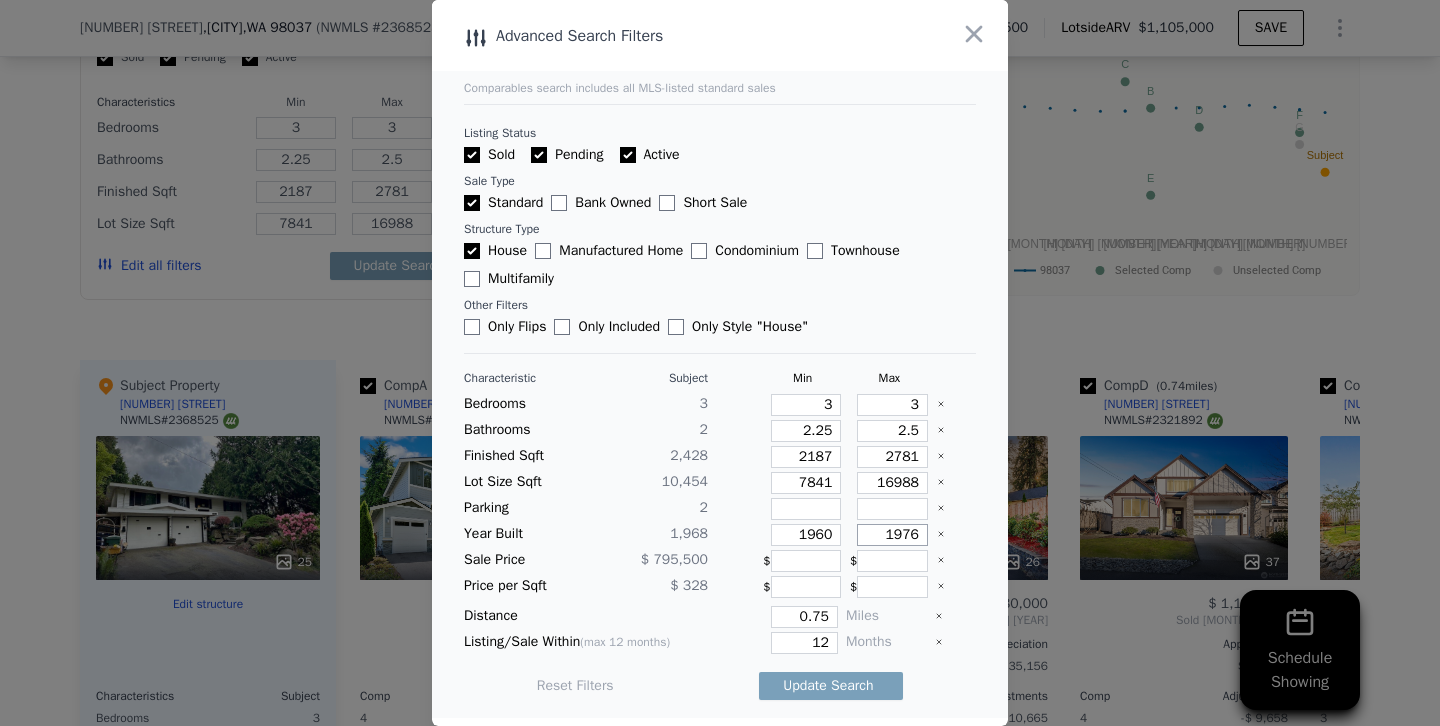 type on "1976" 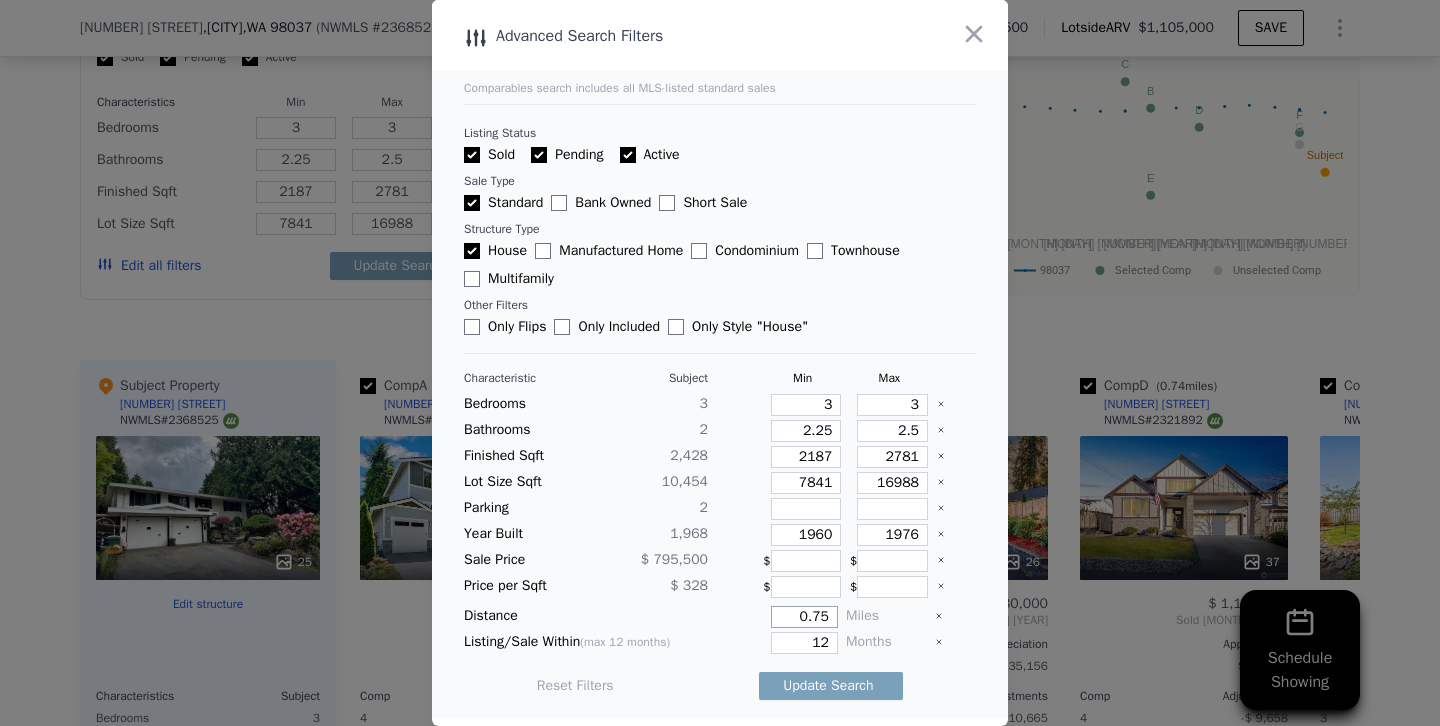 drag, startPoint x: 791, startPoint y: 620, endPoint x: 933, endPoint y: 611, distance: 142.28493 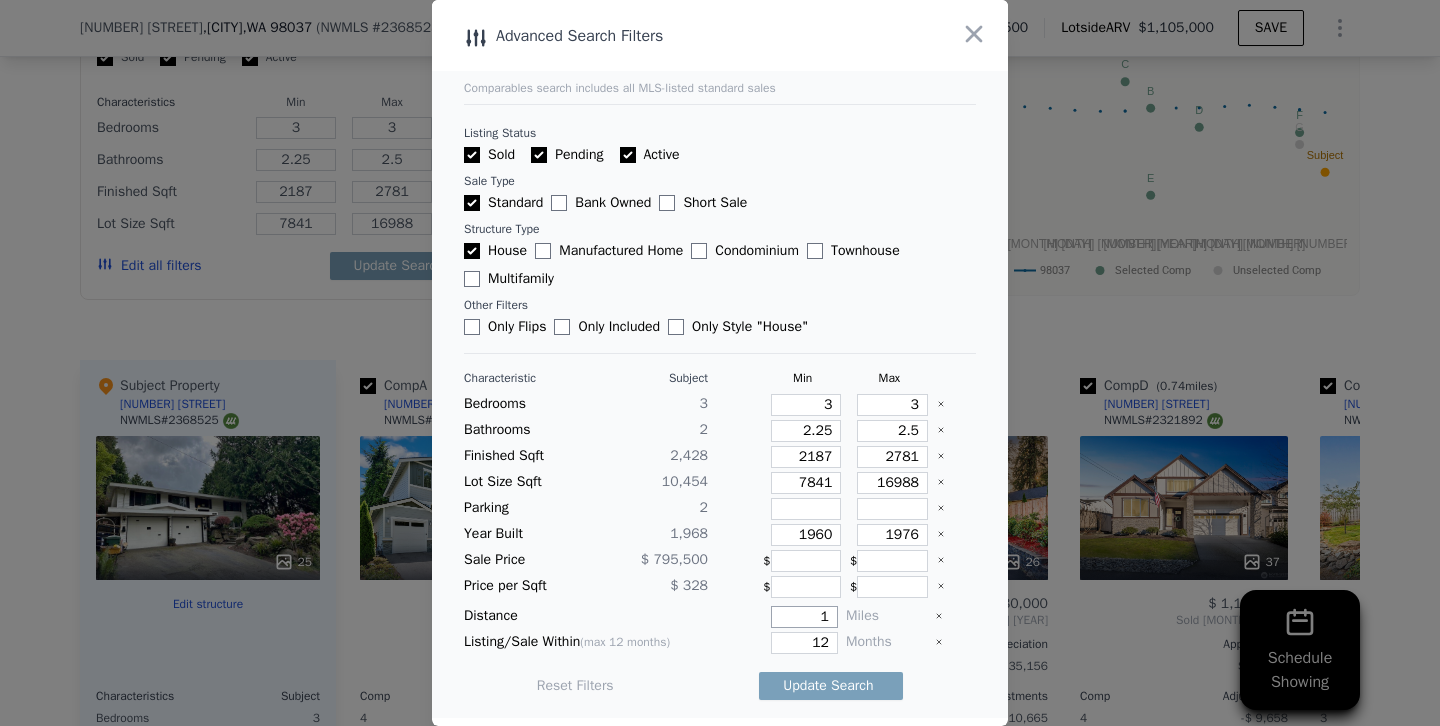 type on "1" 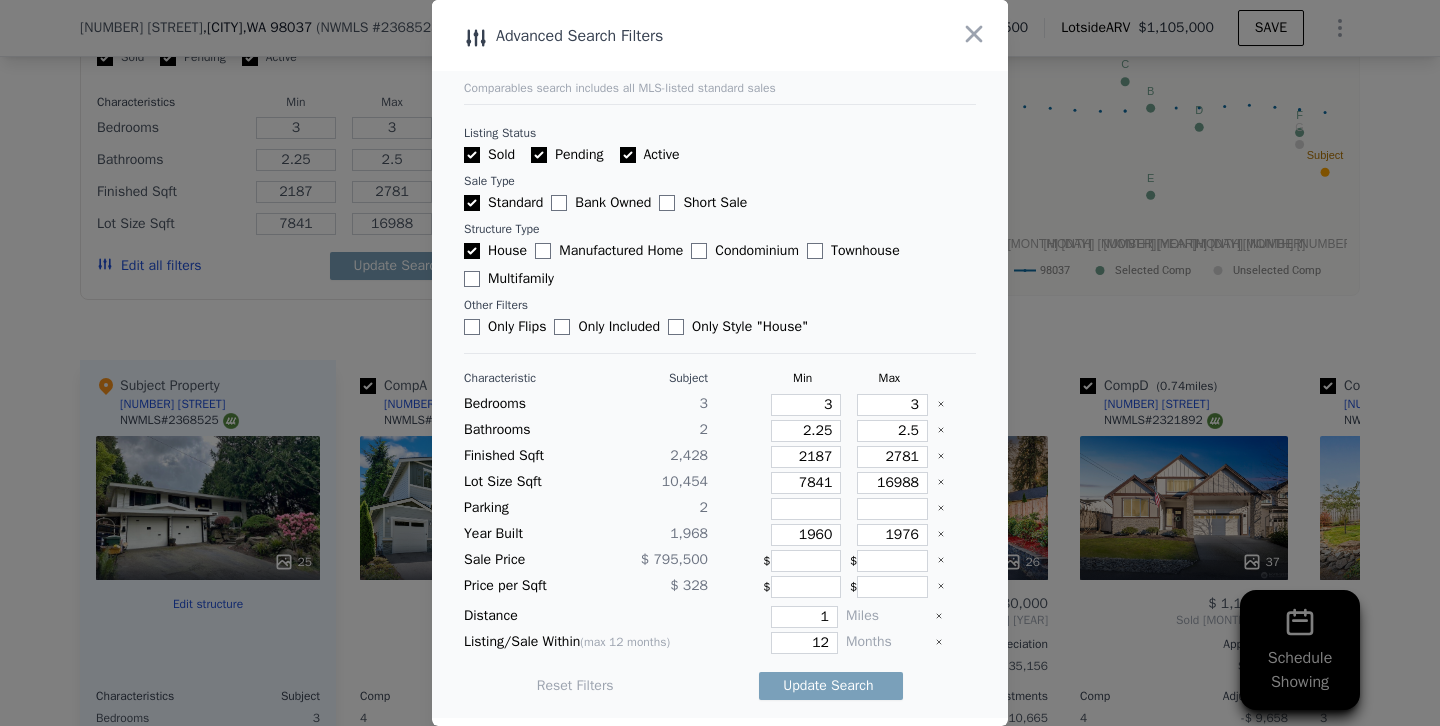 type 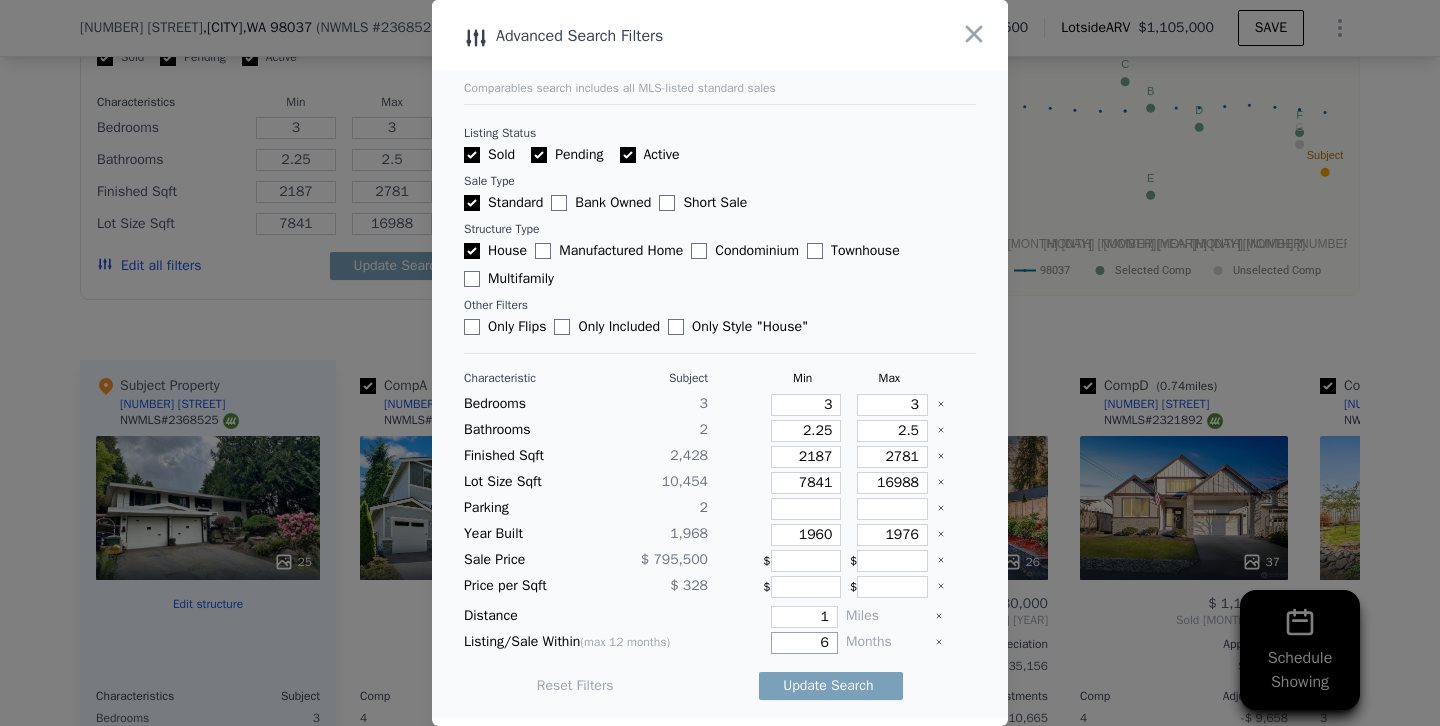 type on "6" 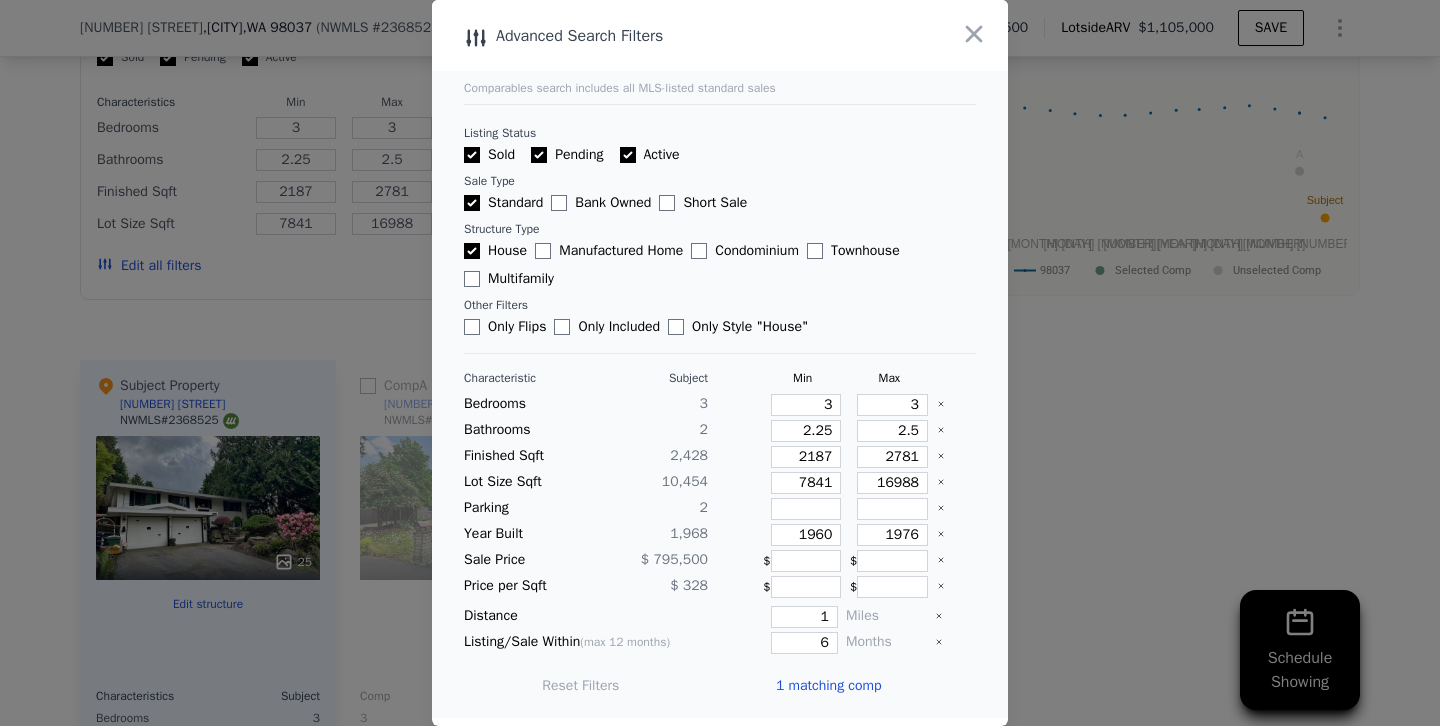 click at bounding box center (720, 363) 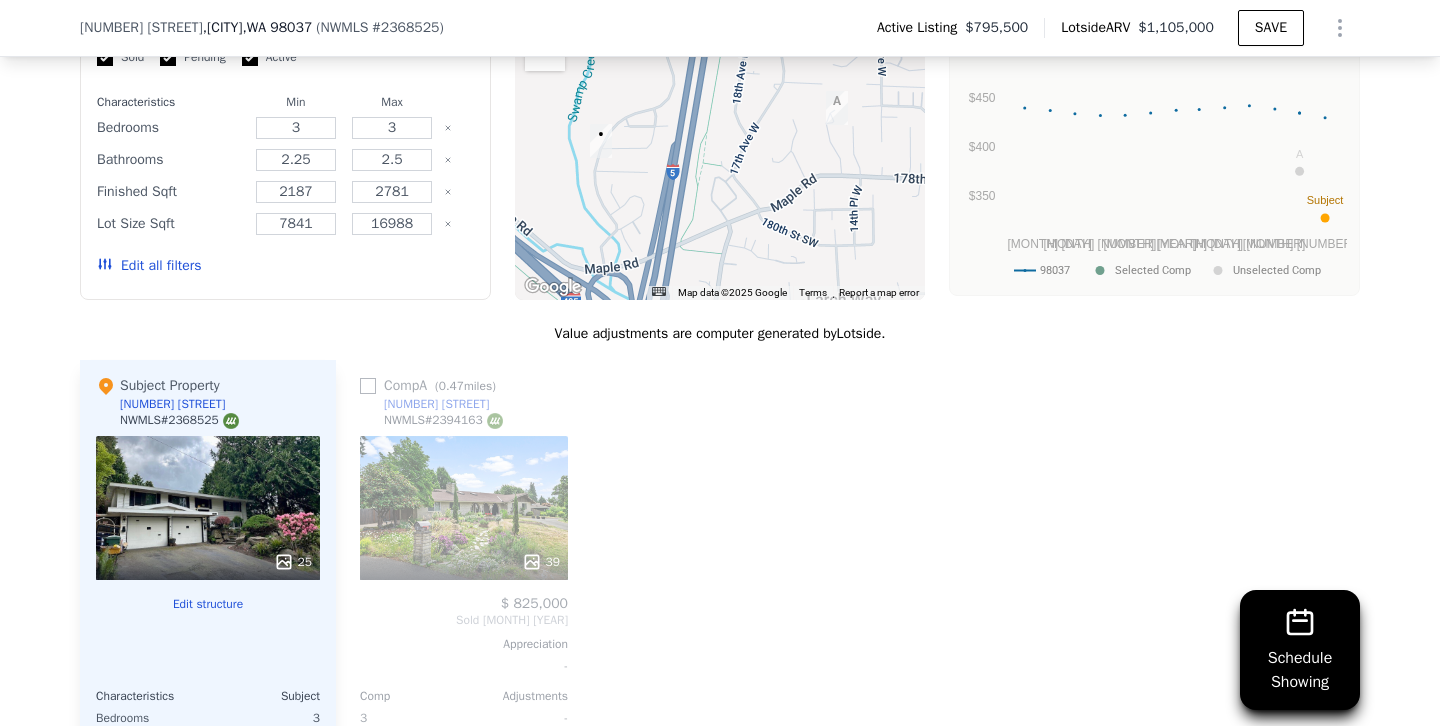 scroll, scrollTop: 0, scrollLeft: 0, axis: both 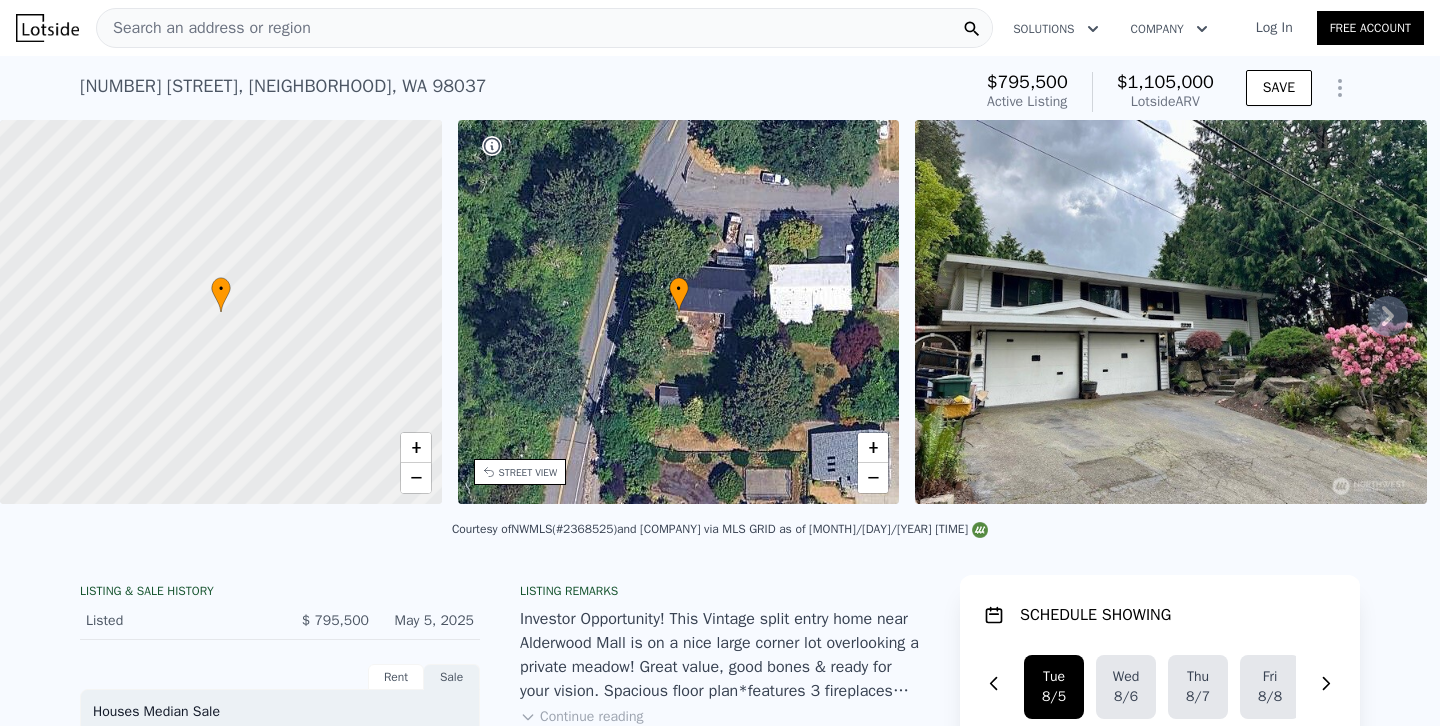 click on "Search an address or region" at bounding box center [544, 28] 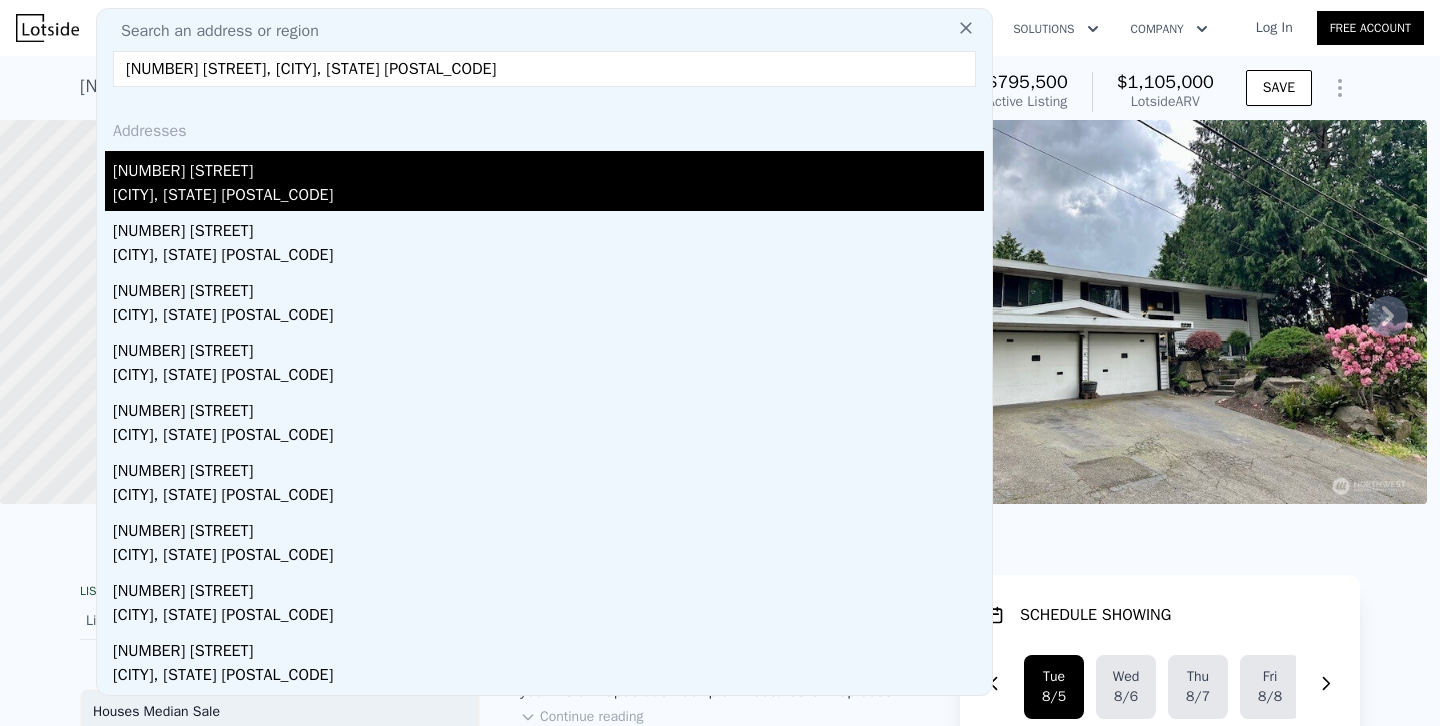 type on "13709 30th Dr SE, Mill Creek, WA 98012" 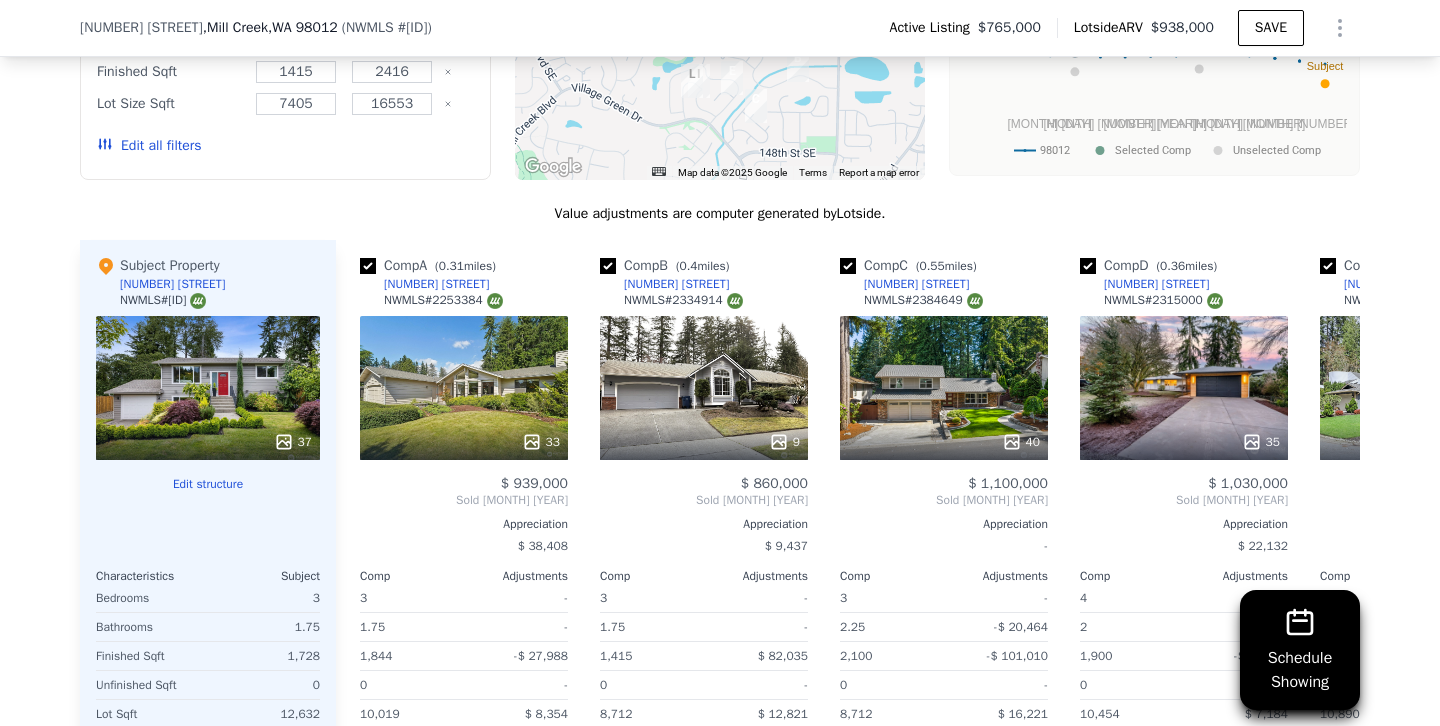 scroll, scrollTop: 2021, scrollLeft: 0, axis: vertical 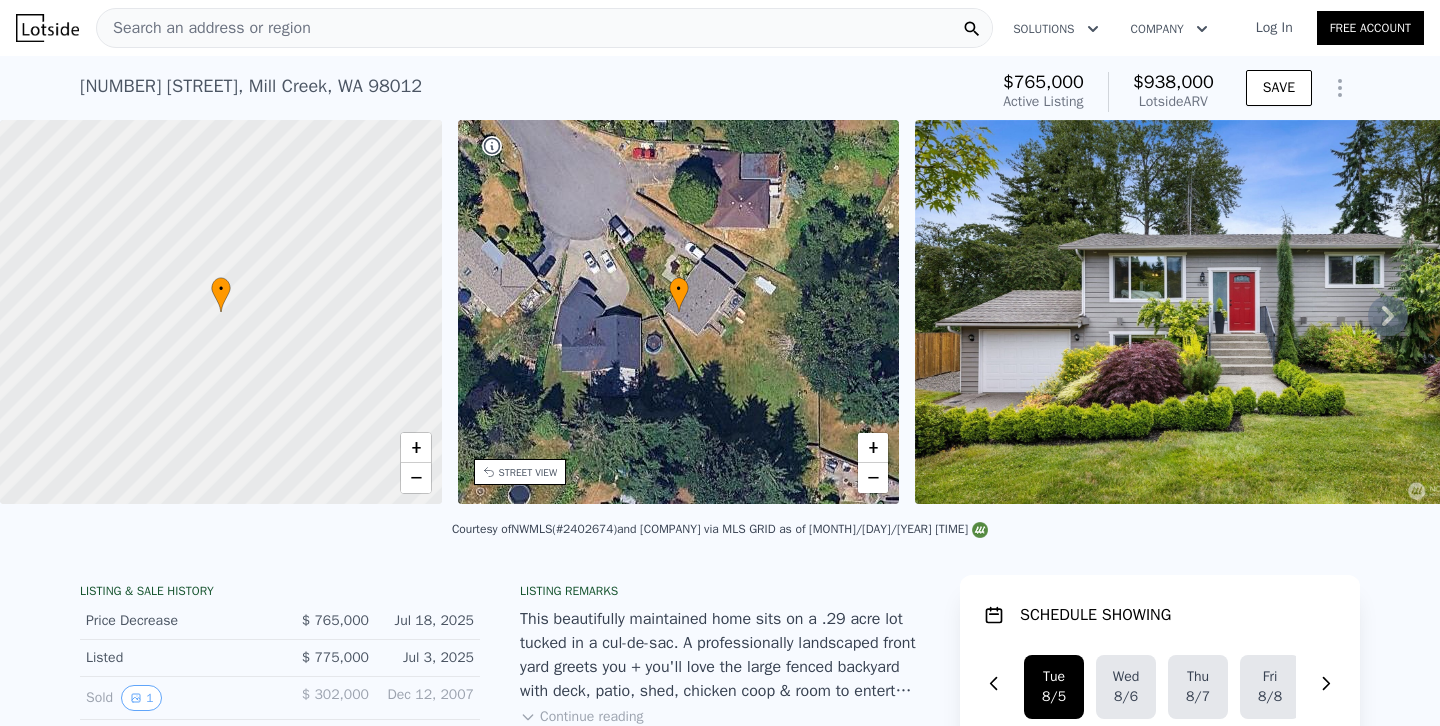 click on "Search an address or region" at bounding box center (544, 28) 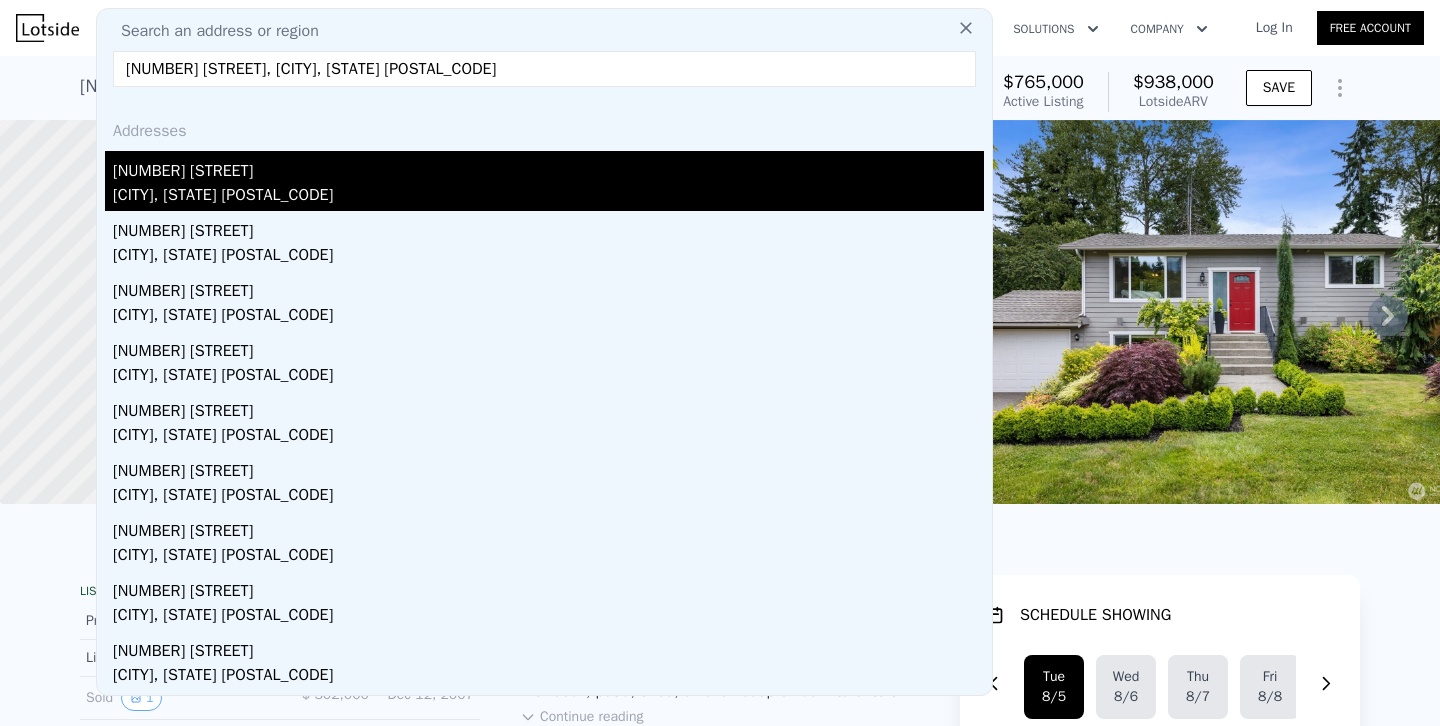 type on "8833 47th Place W, Mukilteo, WA 98275" 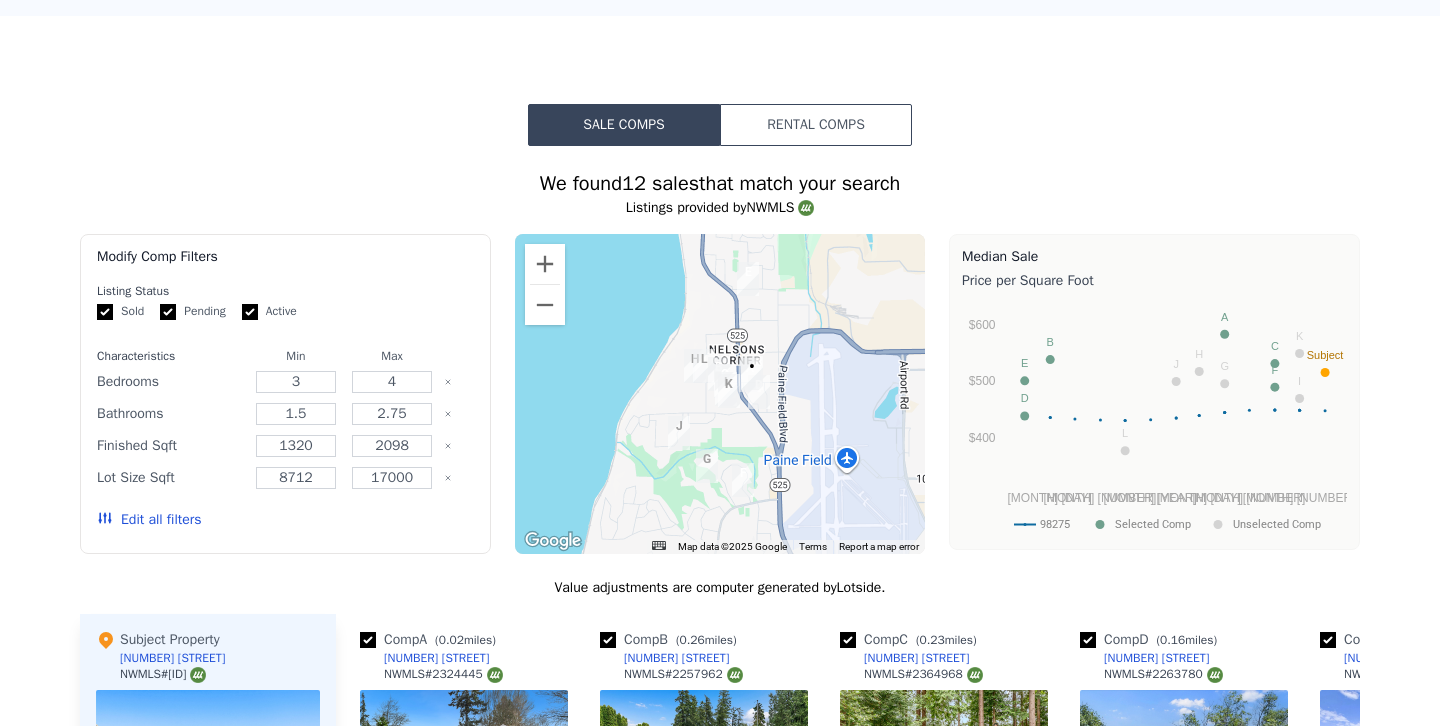 scroll, scrollTop: 0, scrollLeft: 0, axis: both 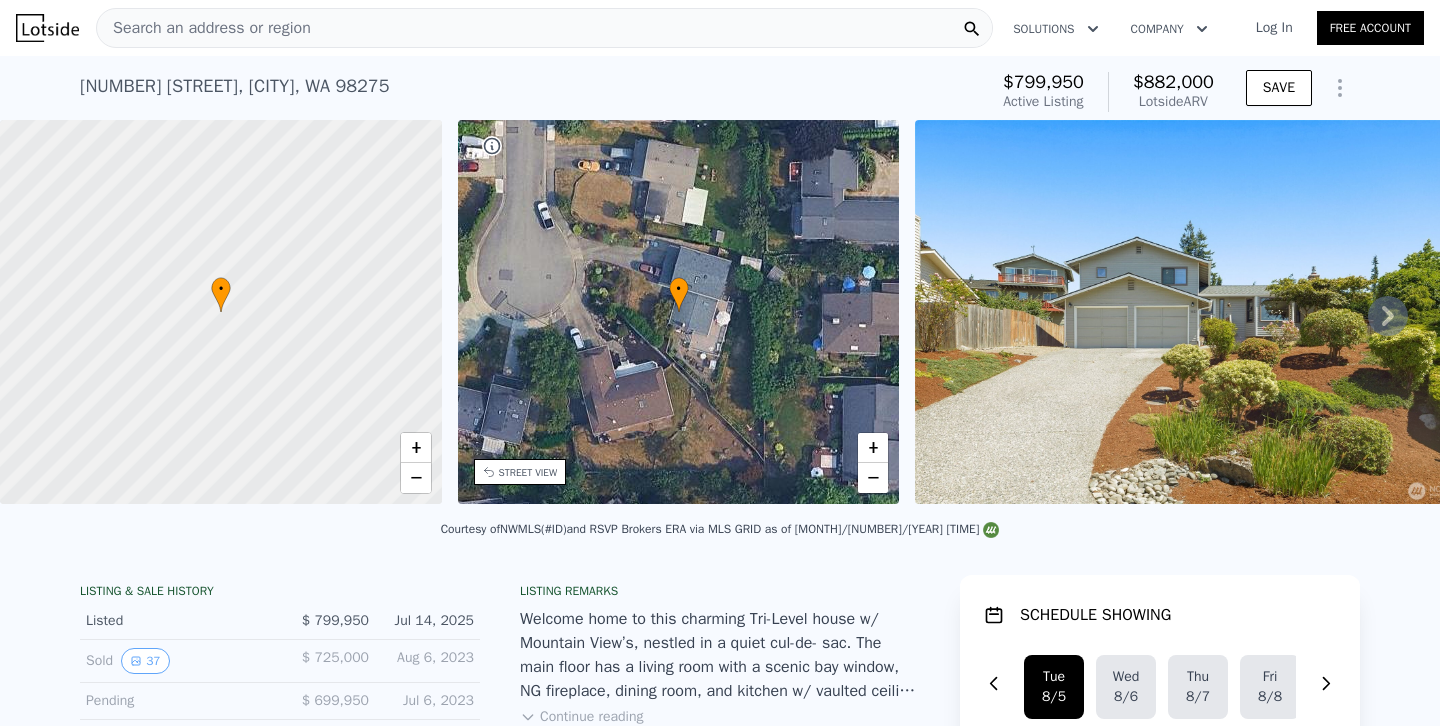 click on "Search an address or region" at bounding box center (544, 28) 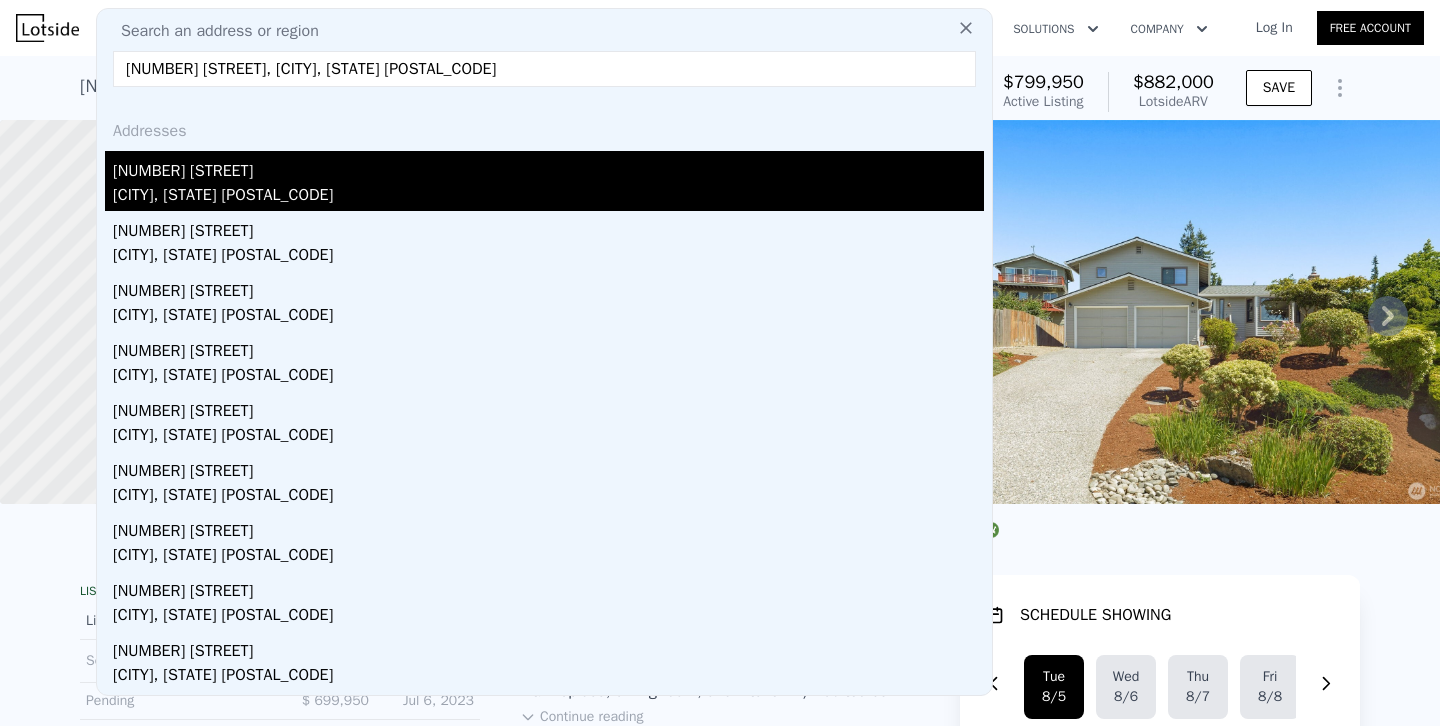 type on "10121 64th Place W, Mukilteo, WA 98275" 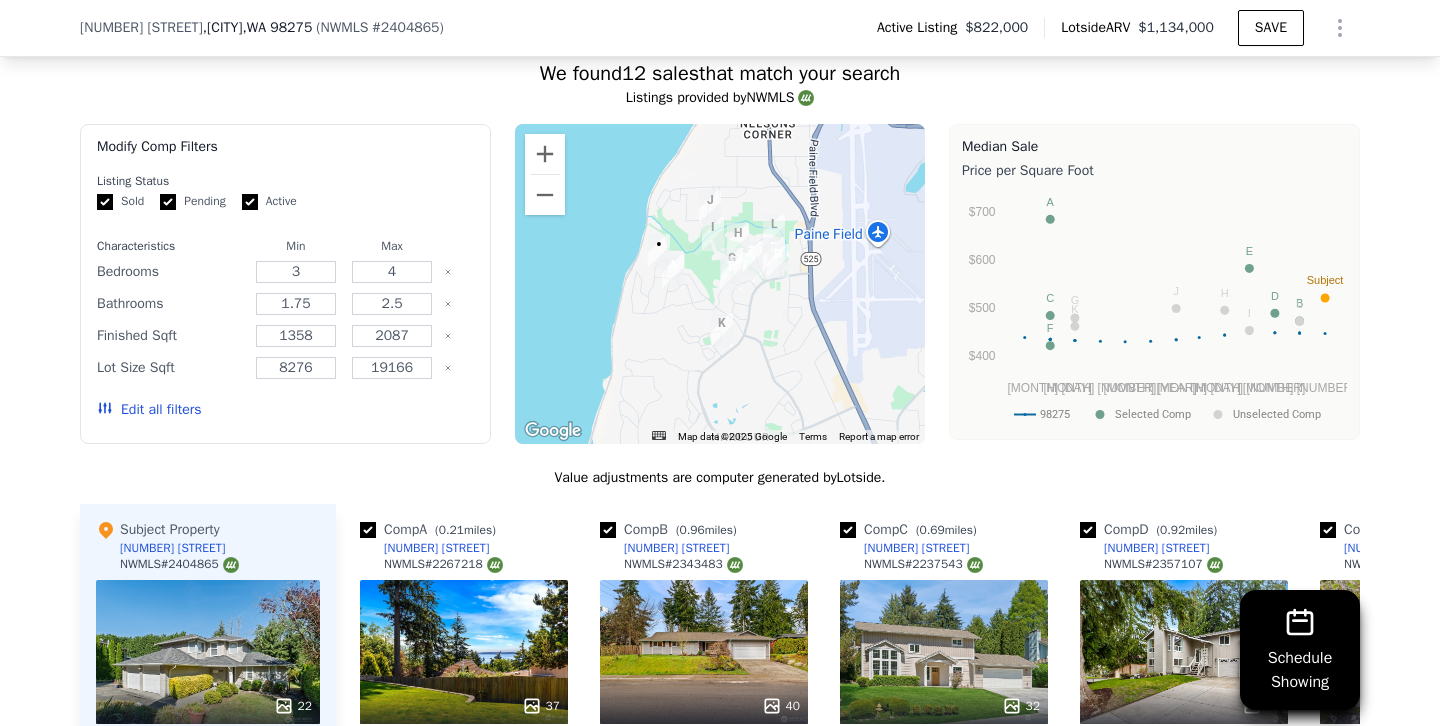 scroll, scrollTop: 1936, scrollLeft: 0, axis: vertical 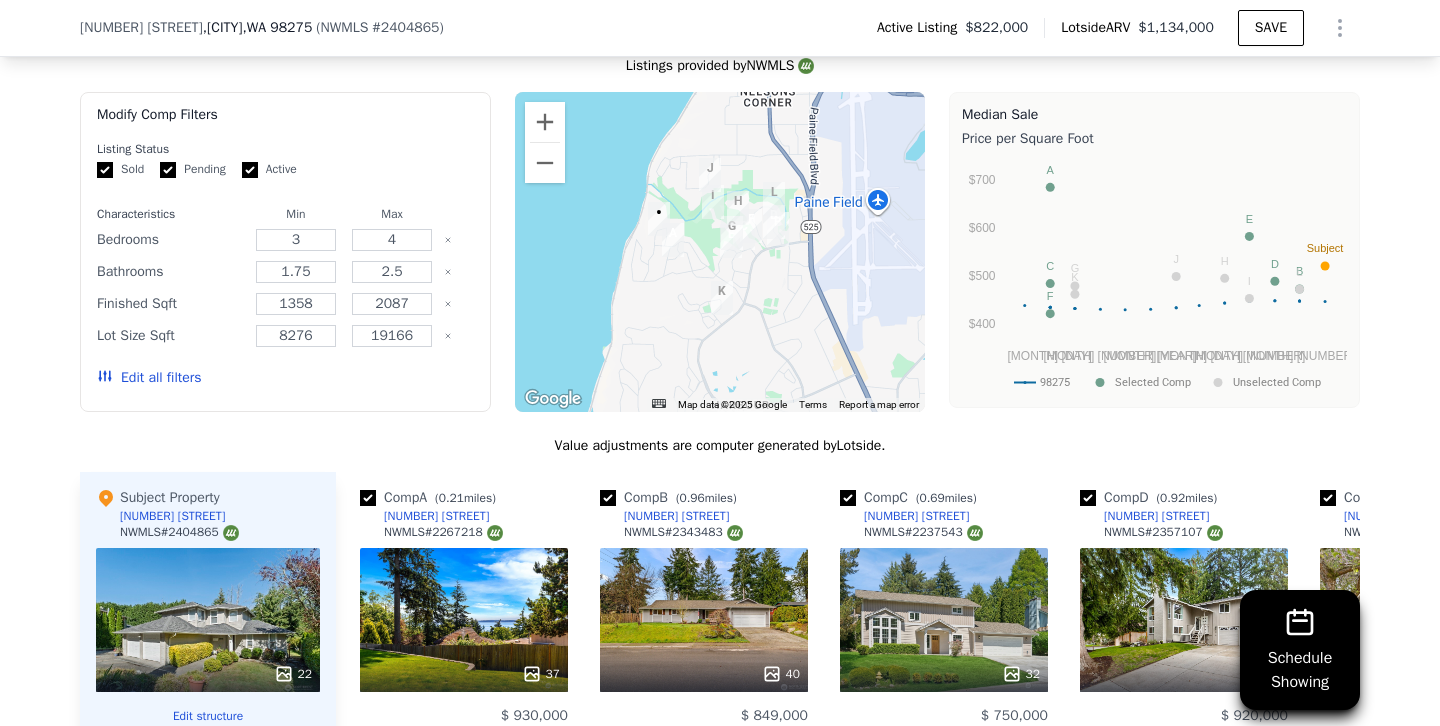 click on "Edit all filters" at bounding box center (149, 378) 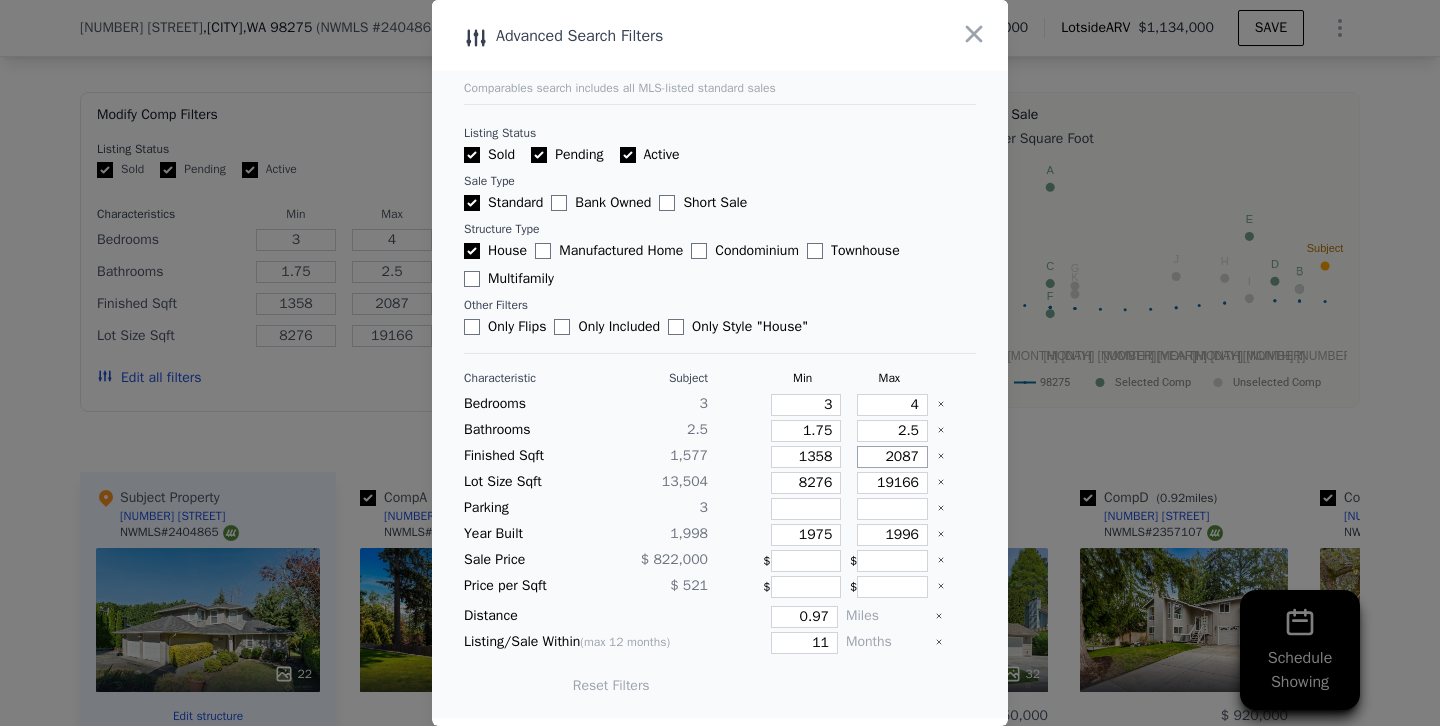 click on "2087" at bounding box center (892, 457) 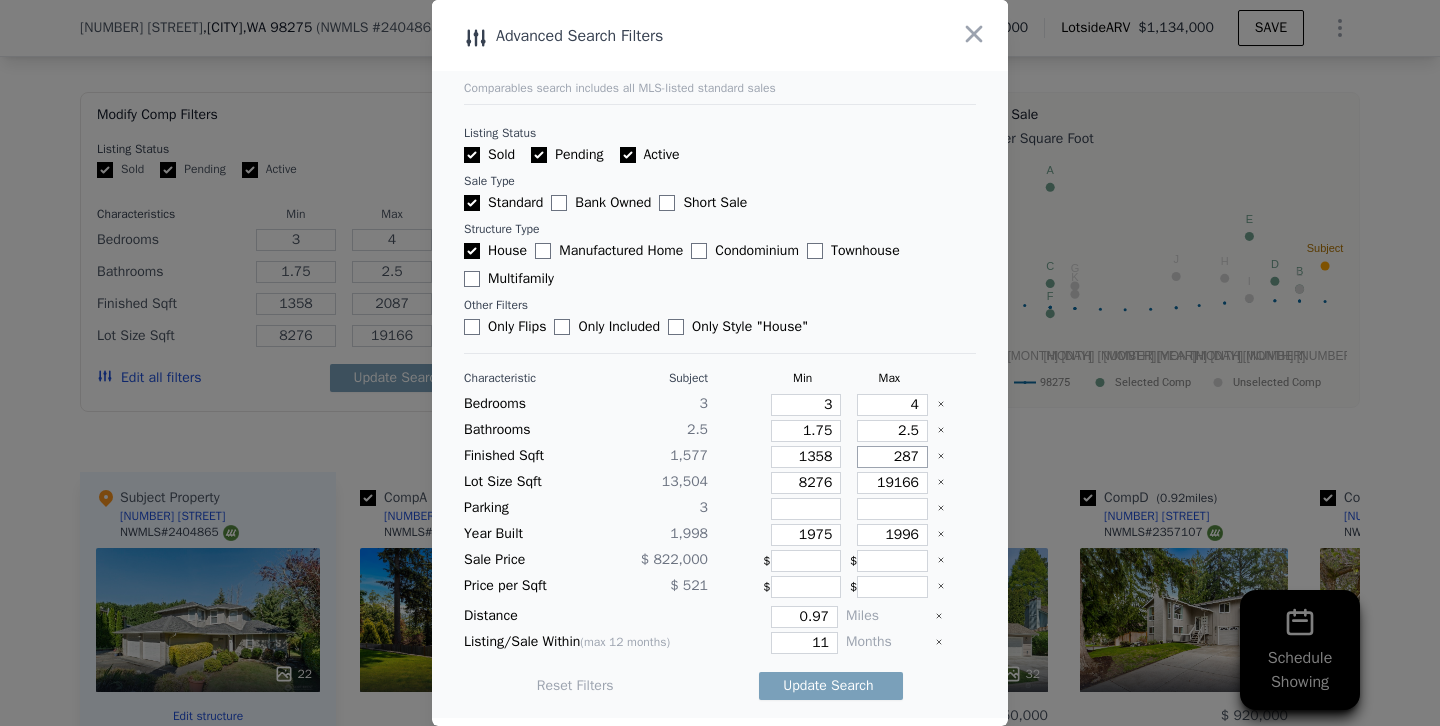 type on "287" 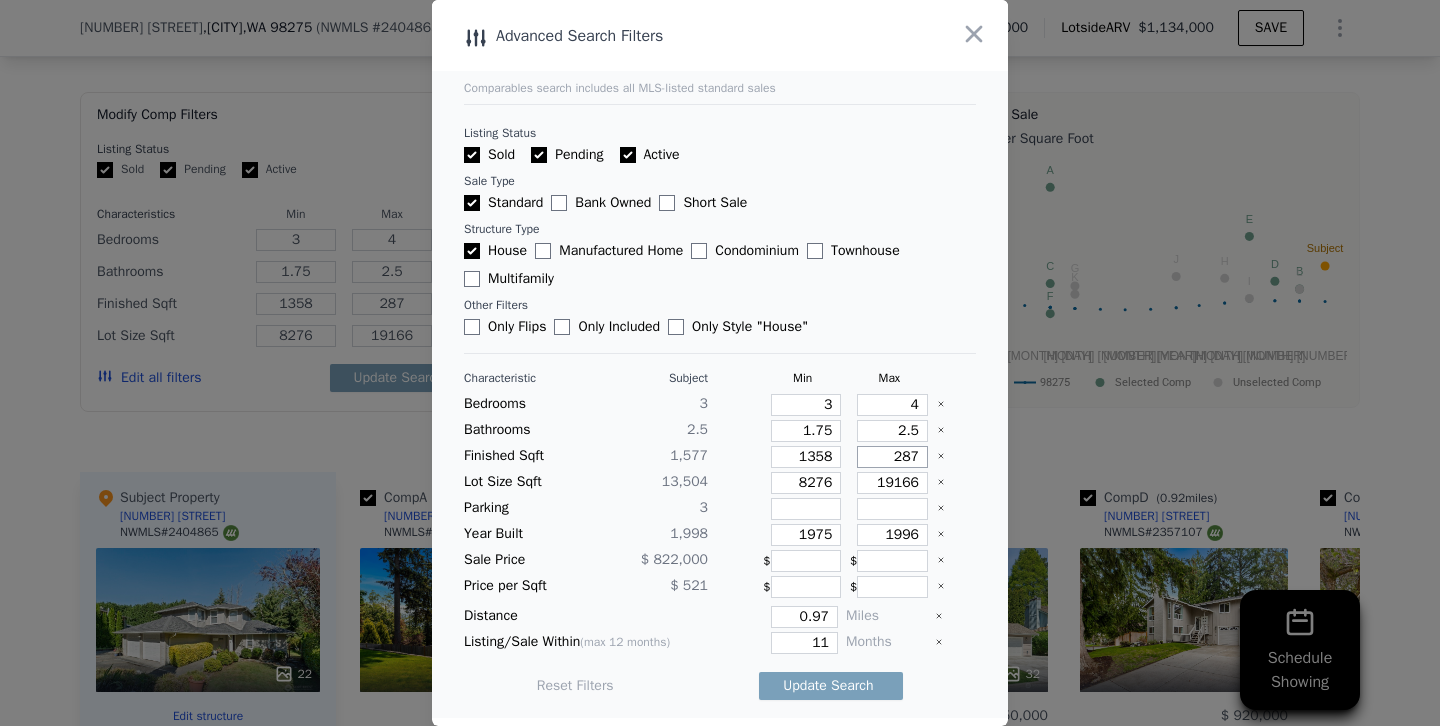 type on "87" 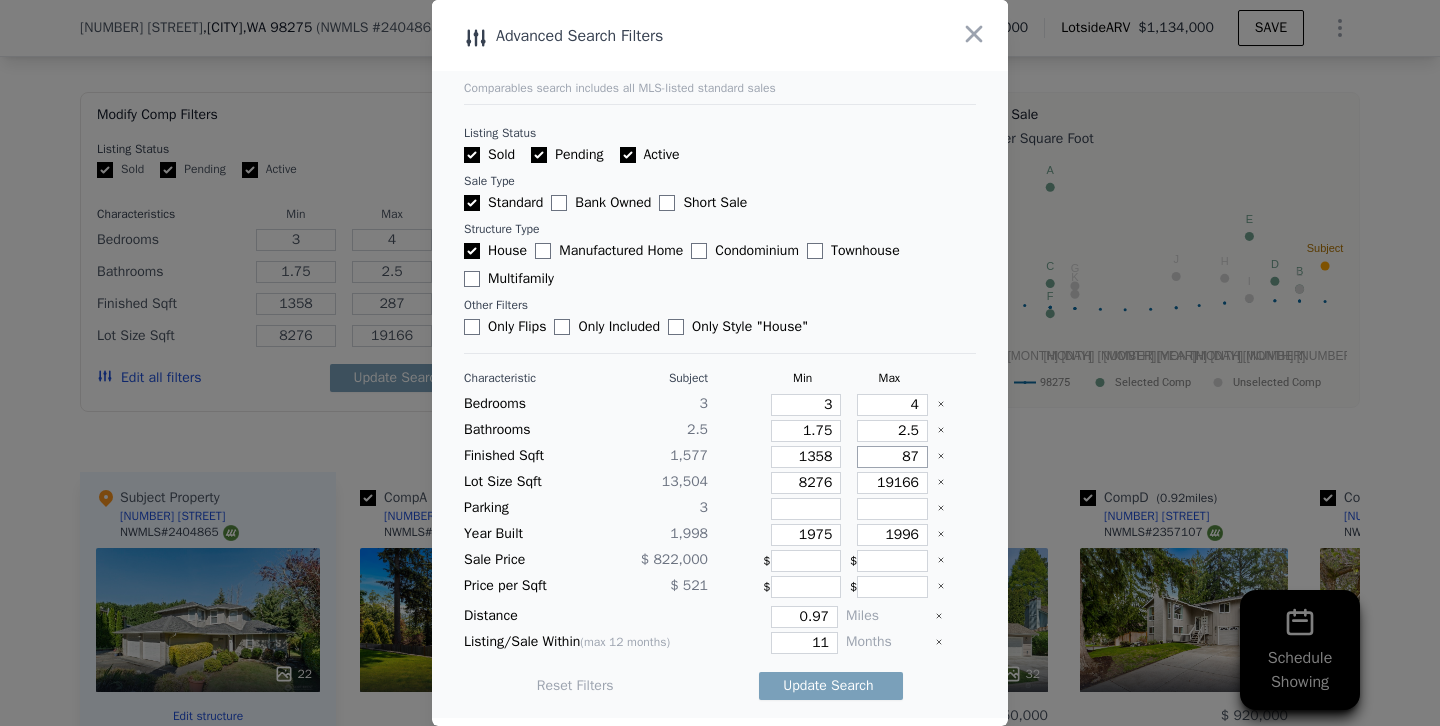 type on "87" 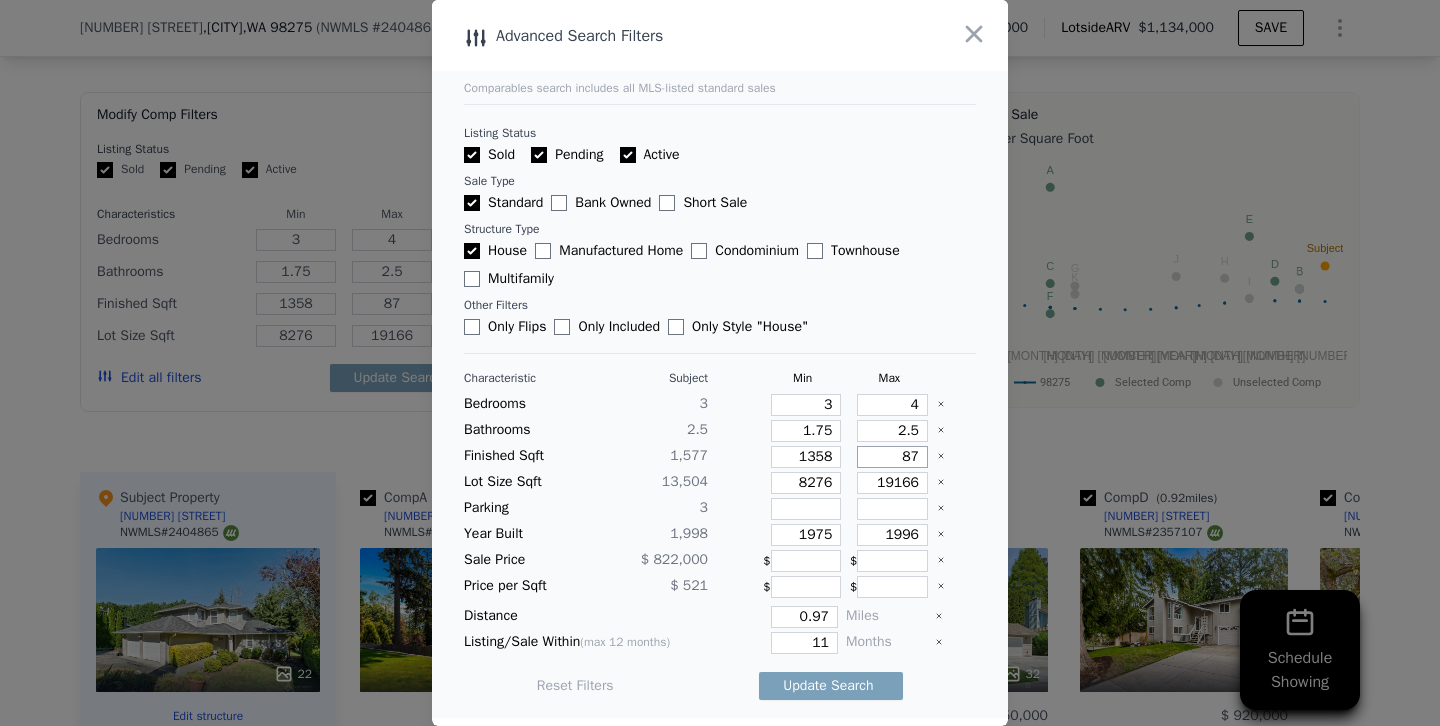 type on "187" 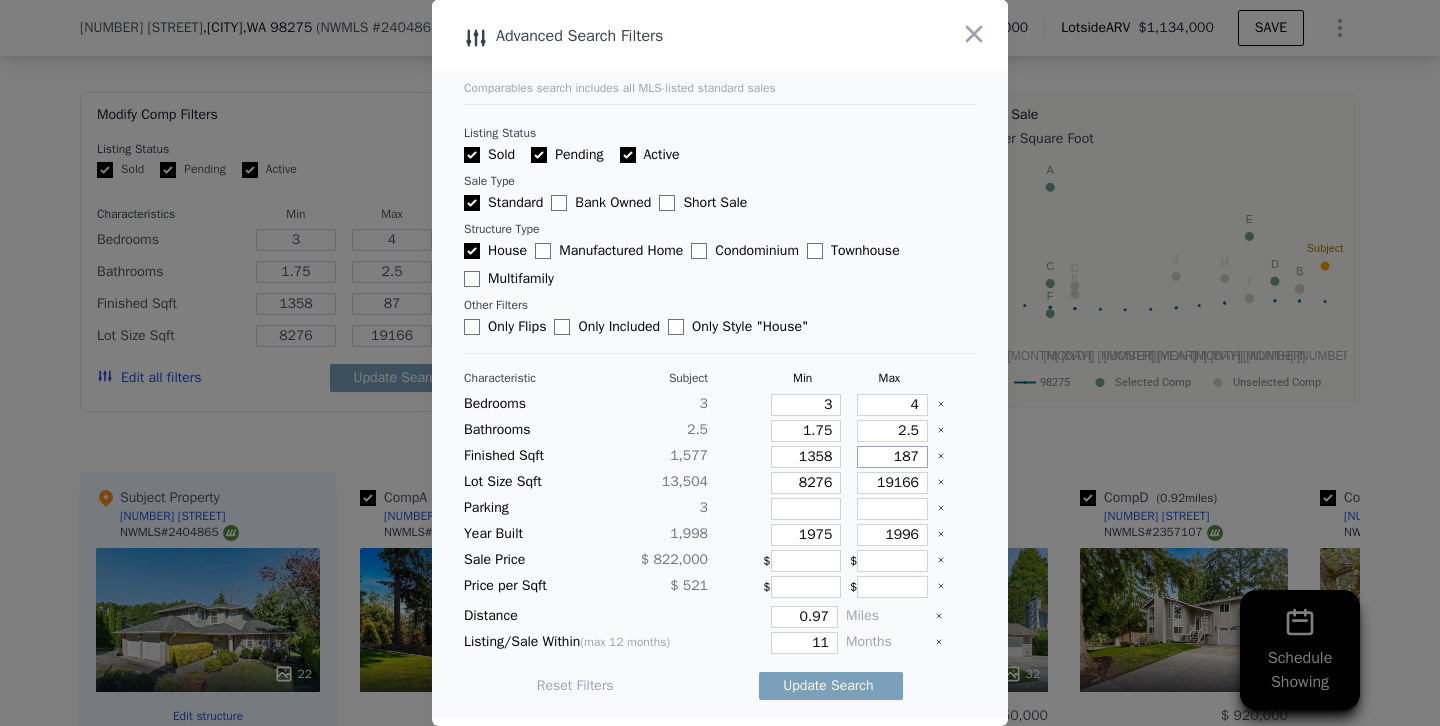 type on "187" 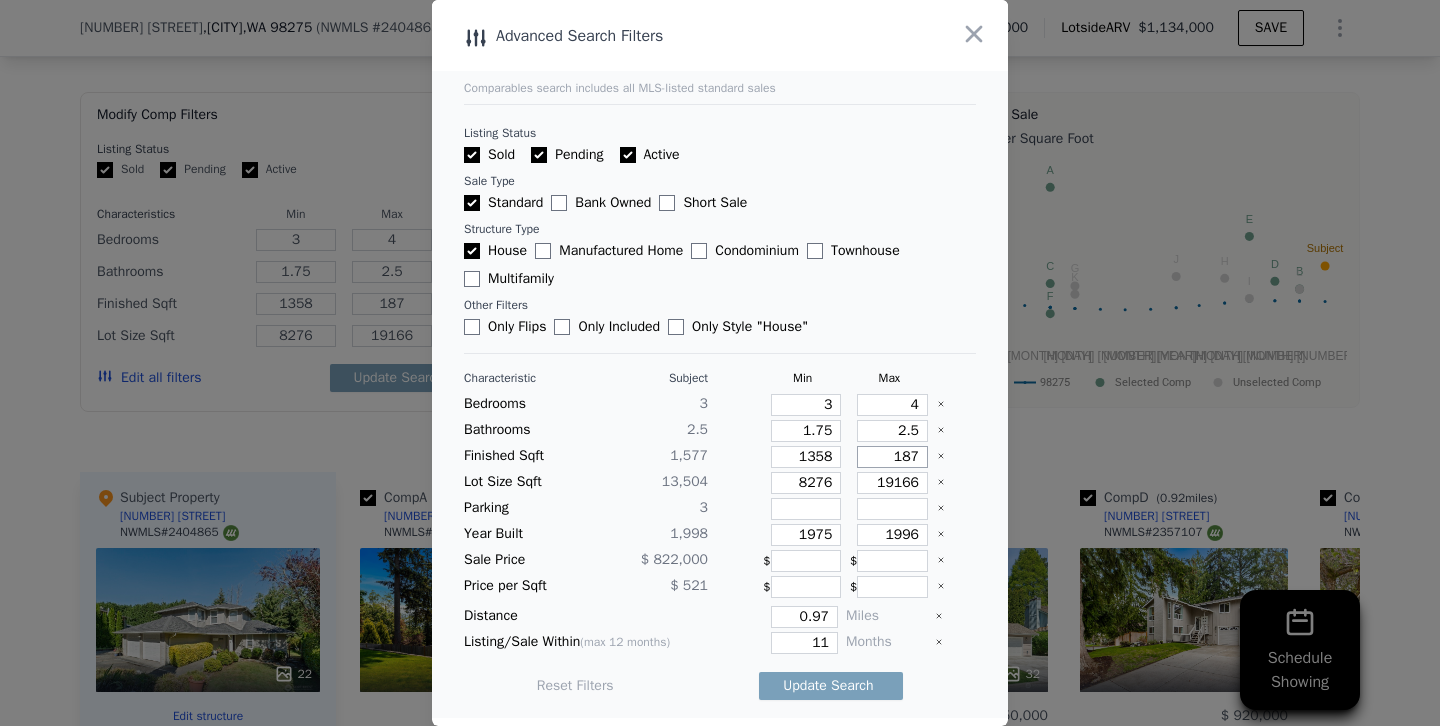 type on "1887" 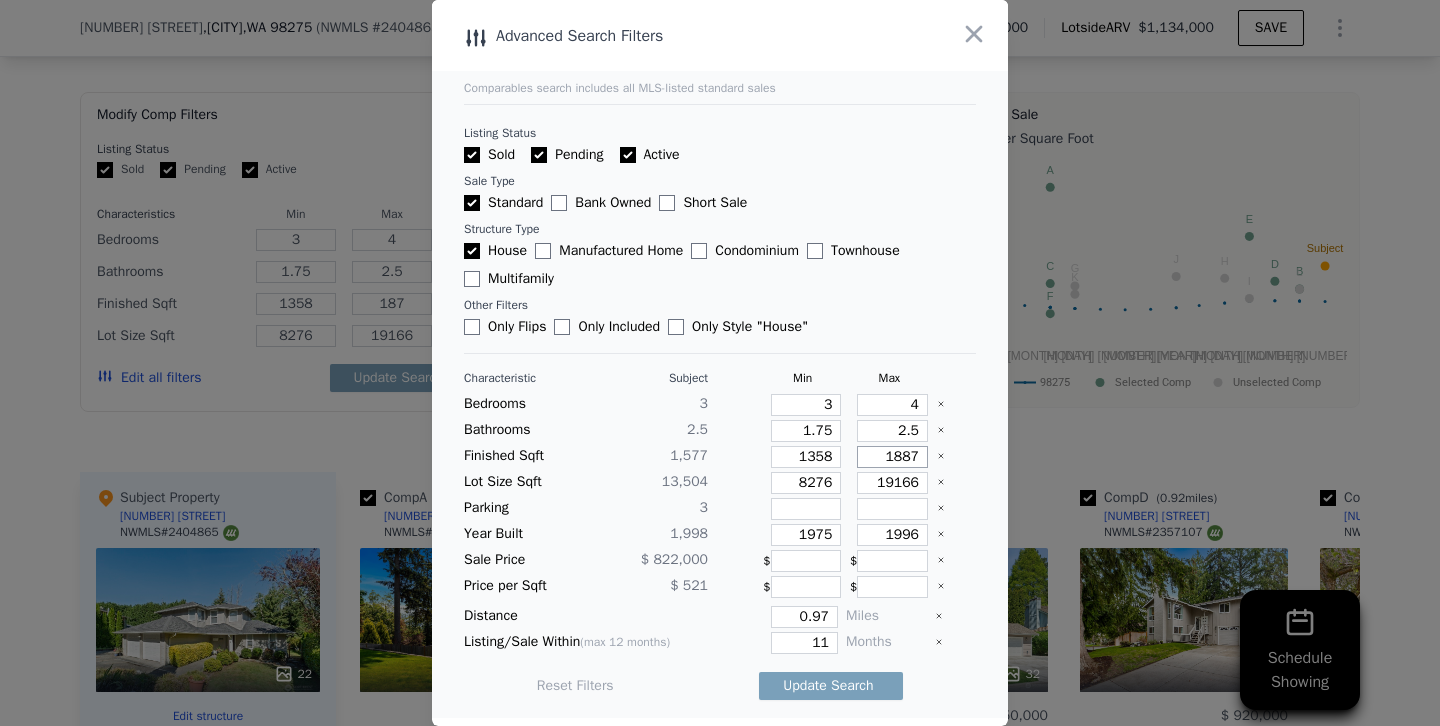 type on "1887" 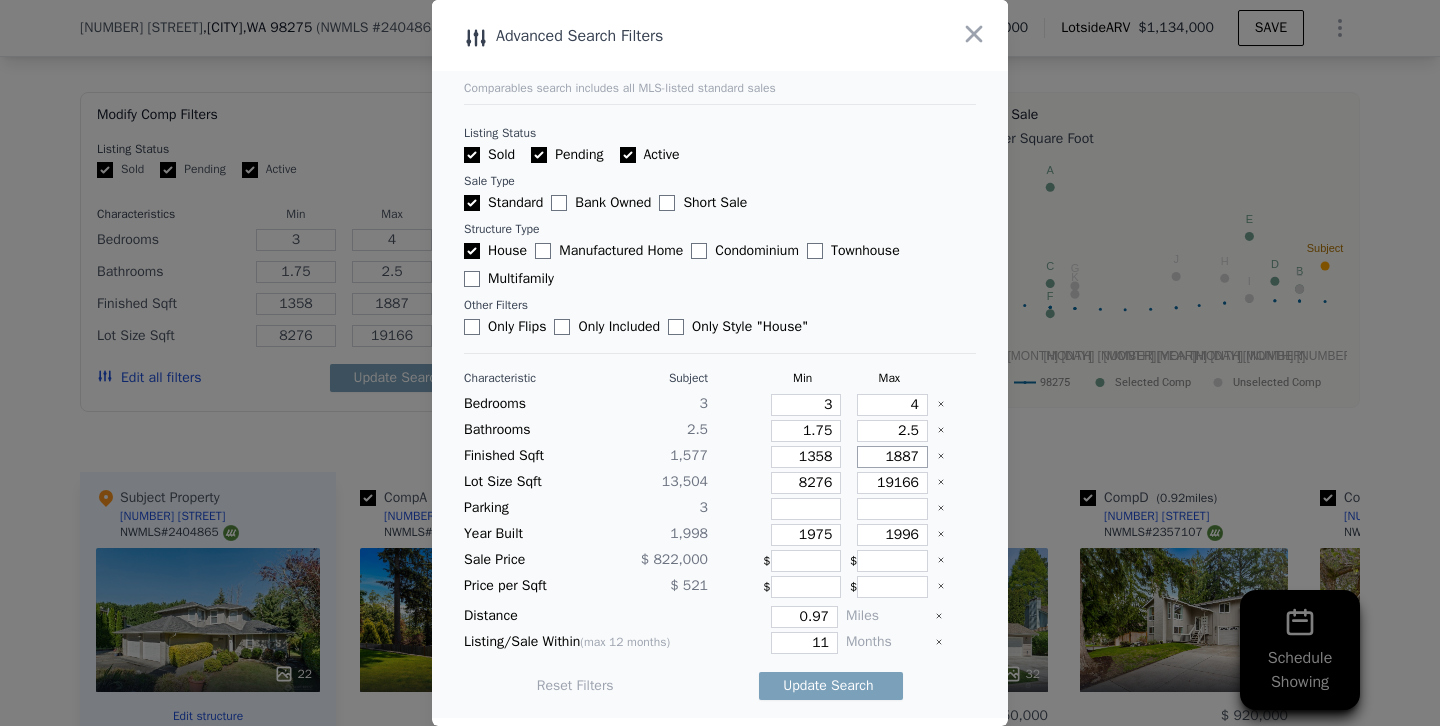 type on "1887" 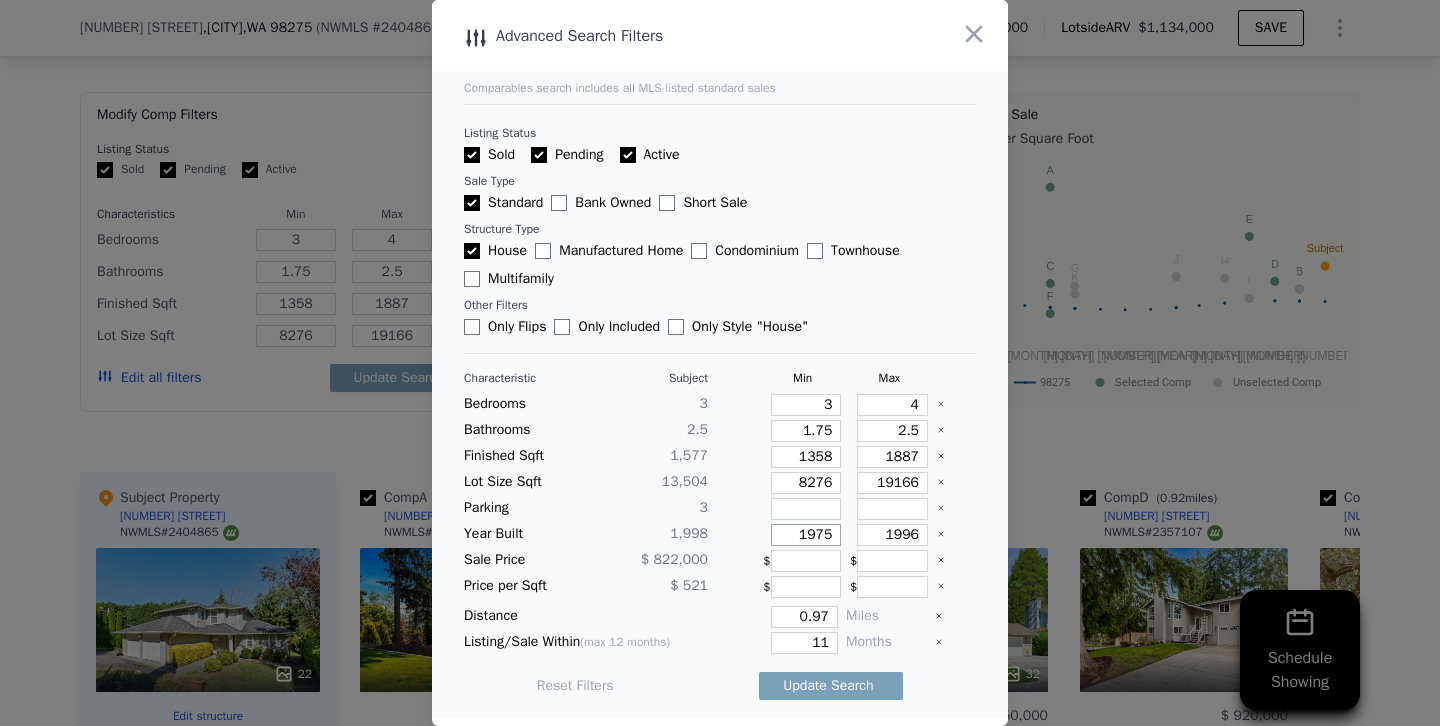 drag, startPoint x: 815, startPoint y: 536, endPoint x: 960, endPoint y: 540, distance: 145.05516 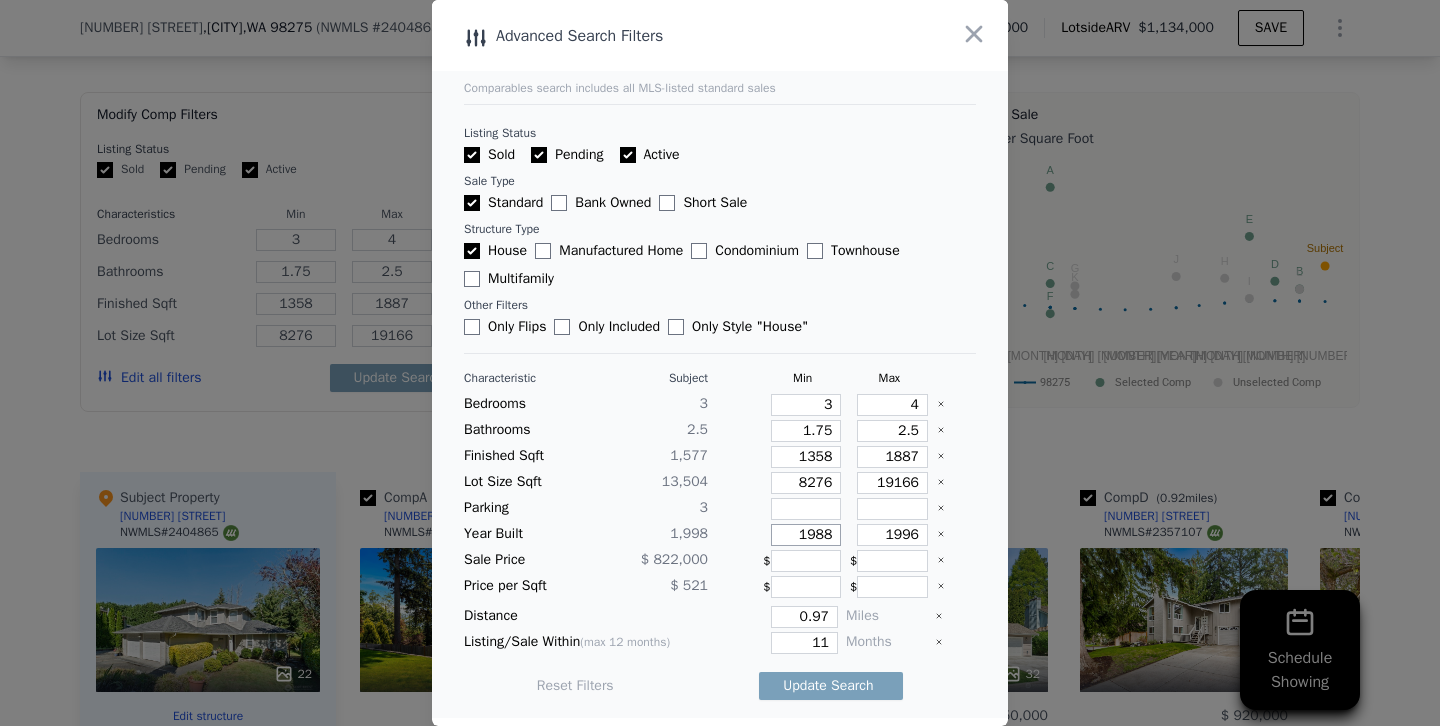 type on "1988" 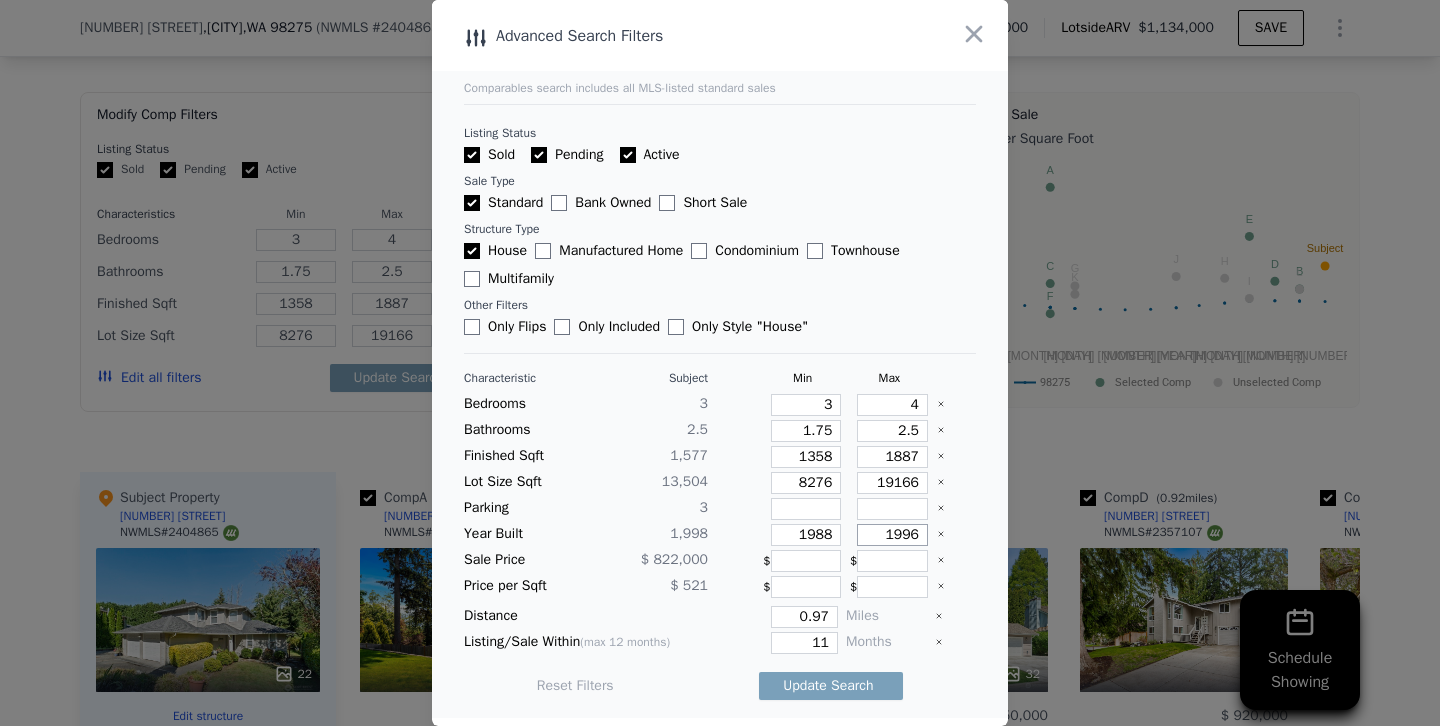 drag, startPoint x: 898, startPoint y: 534, endPoint x: 1033, endPoint y: 534, distance: 135 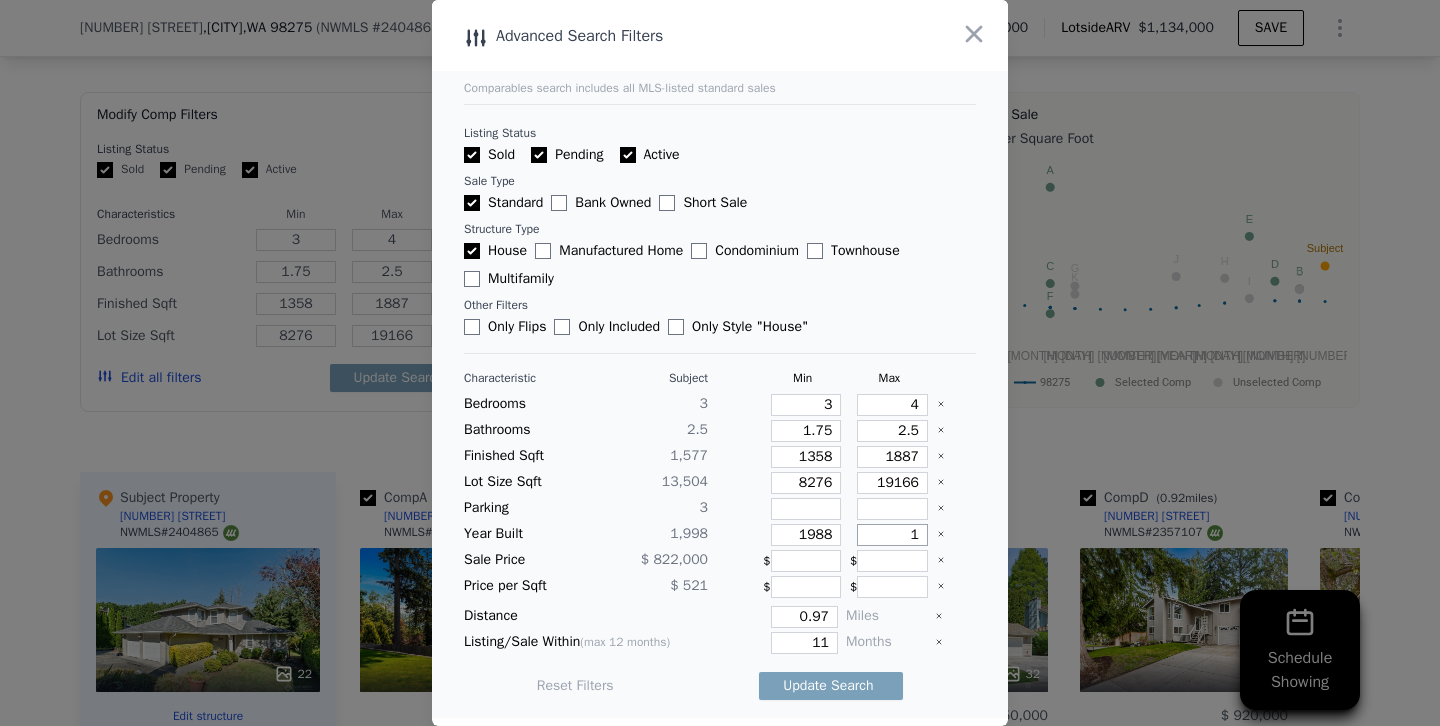 type on "1" 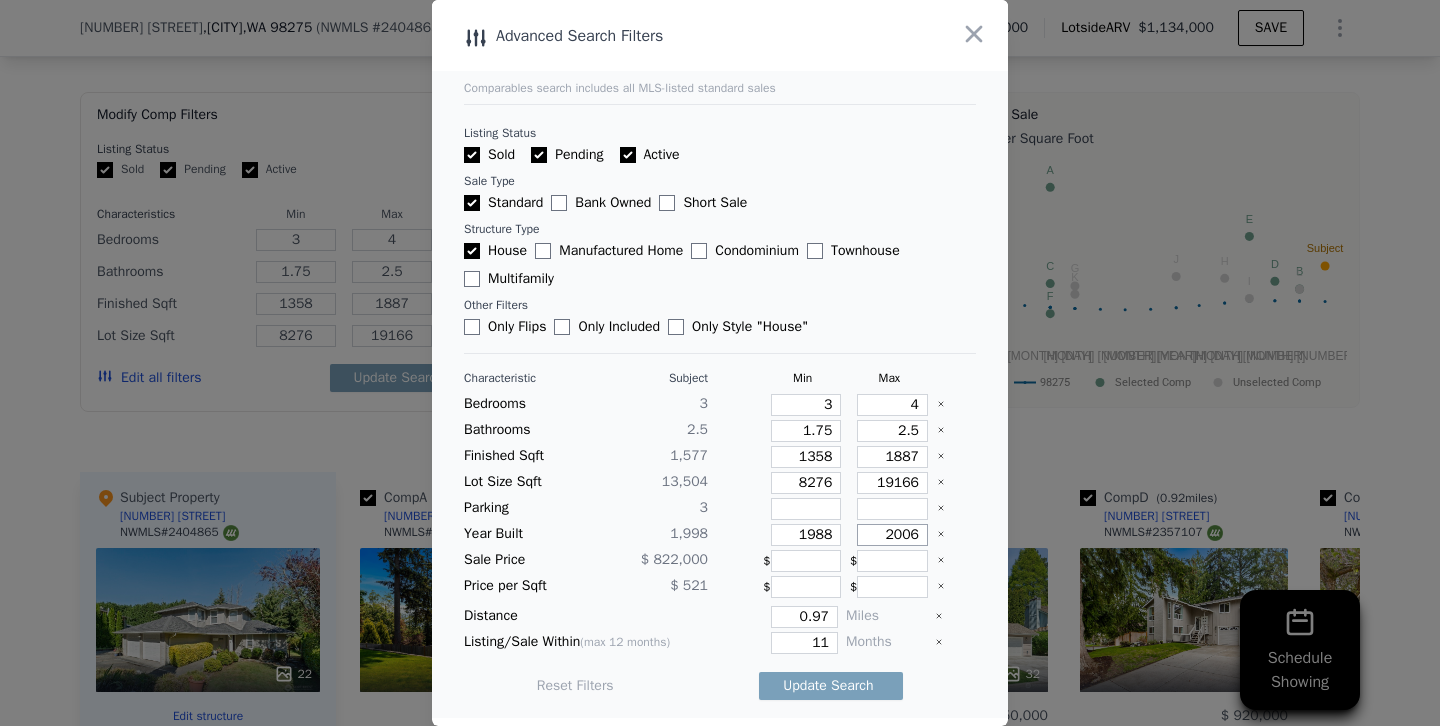 type on "2006" 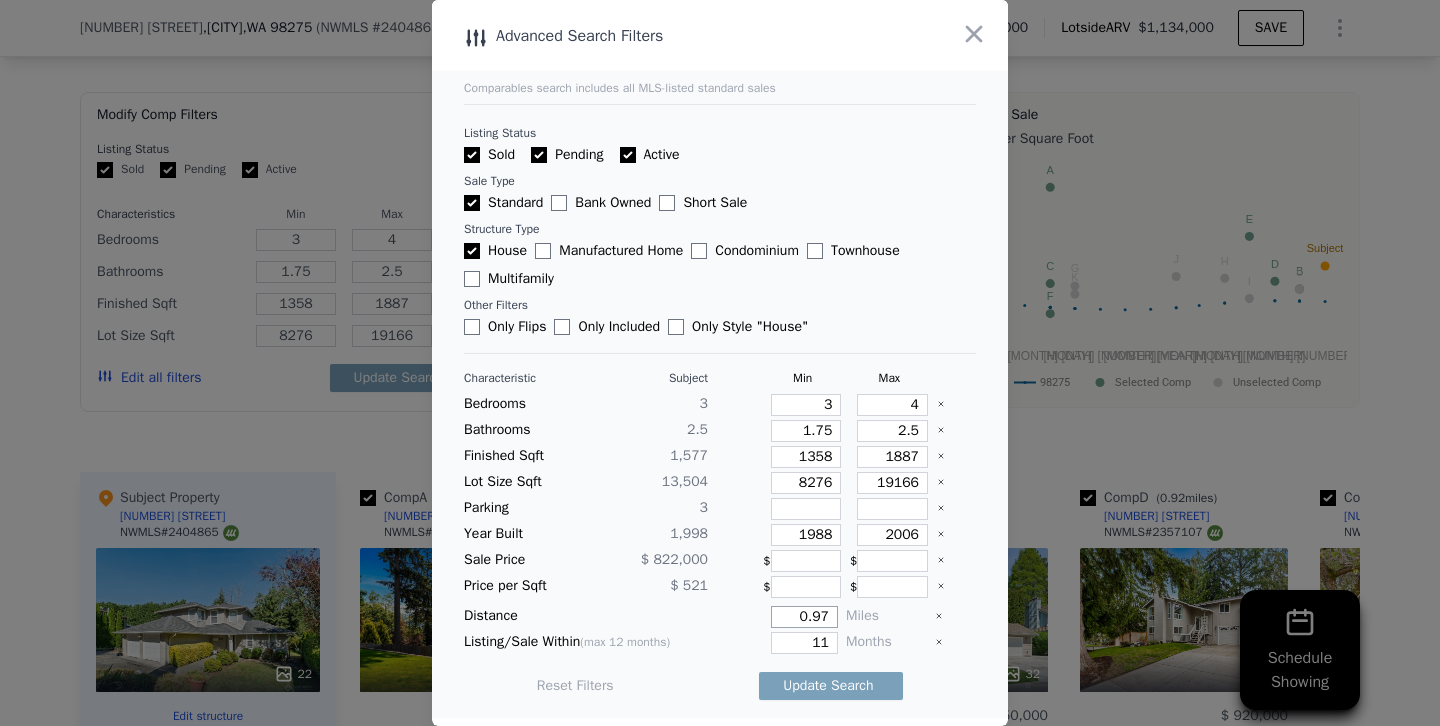 click on "0.97" at bounding box center (804, 617) 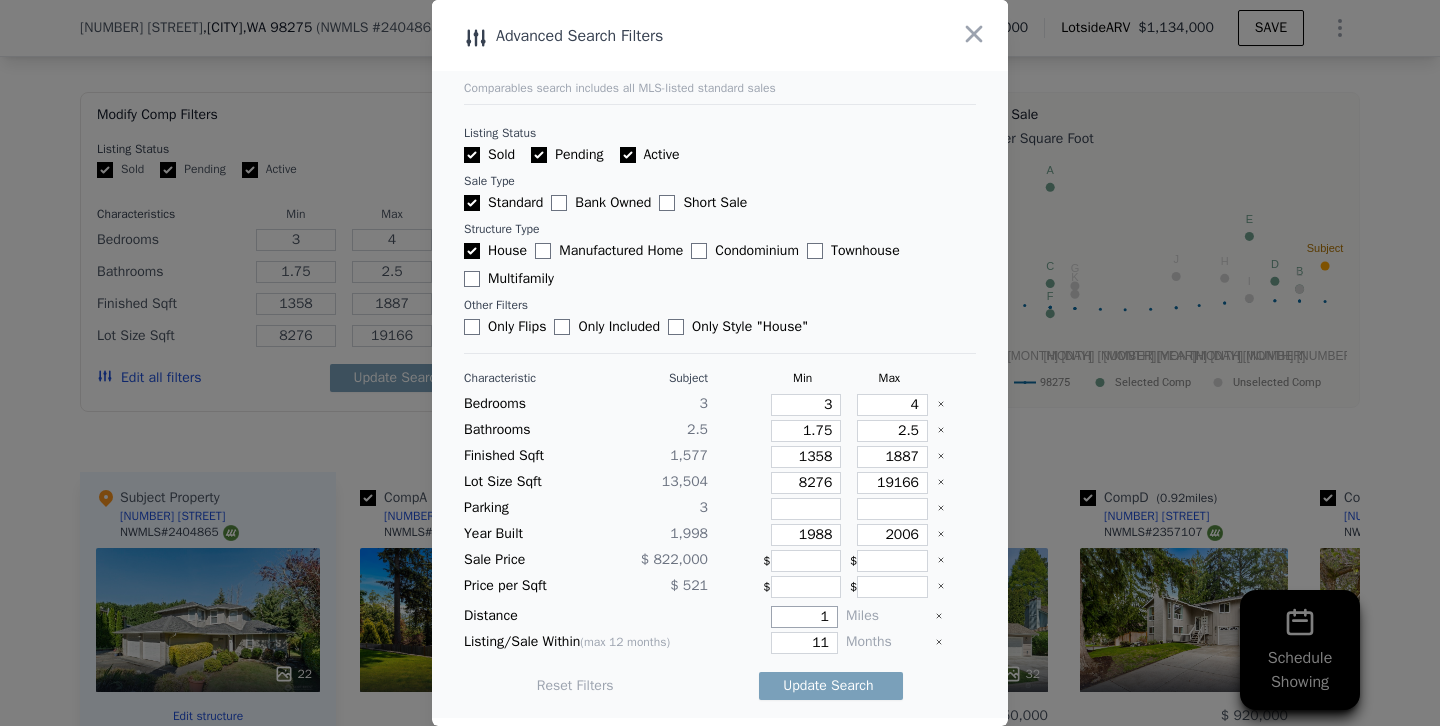 type on "1" 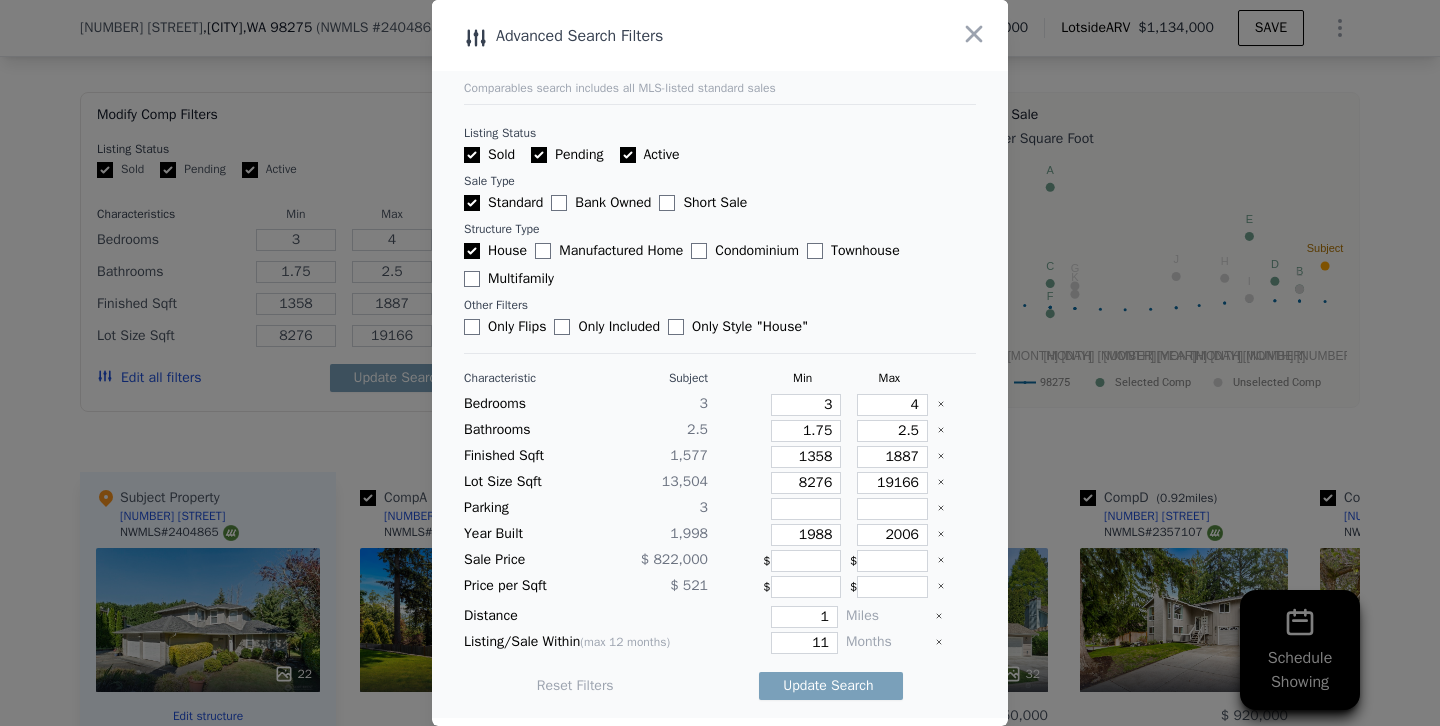 type 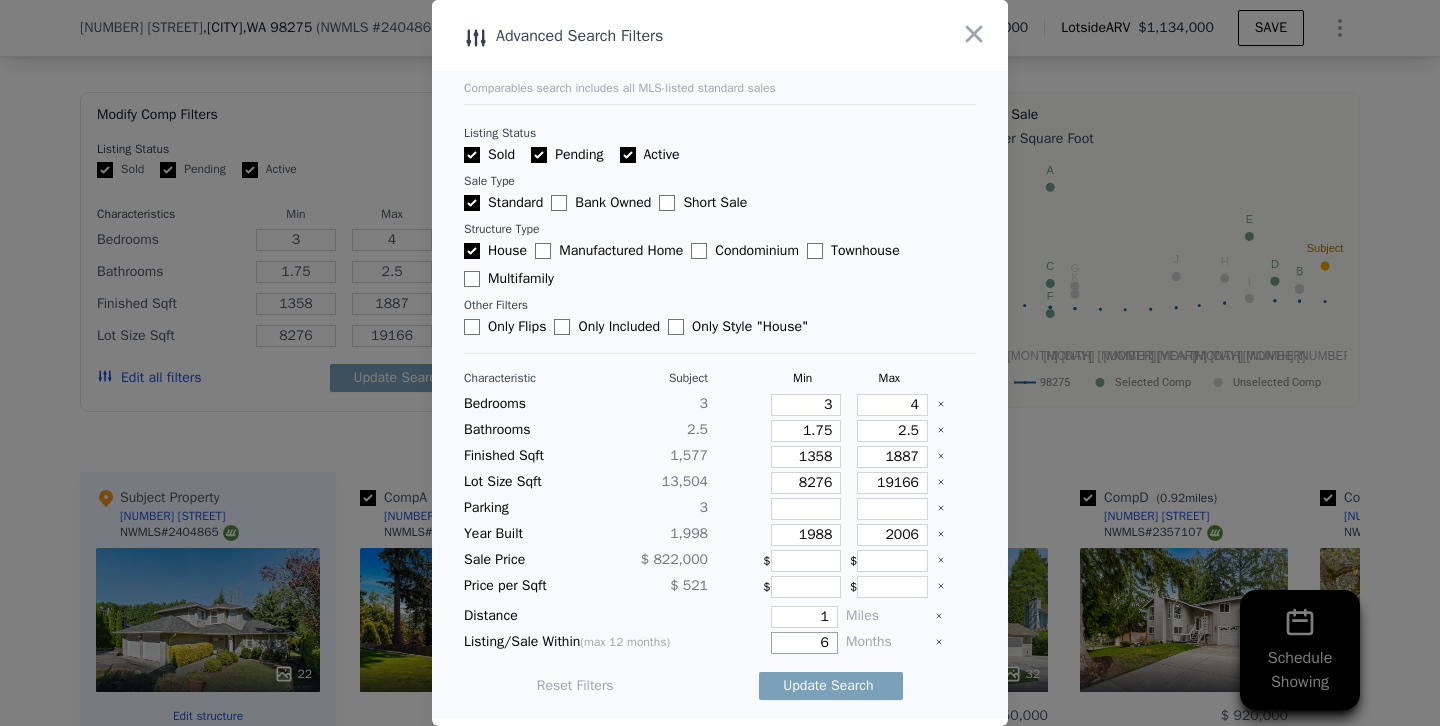 type on "6" 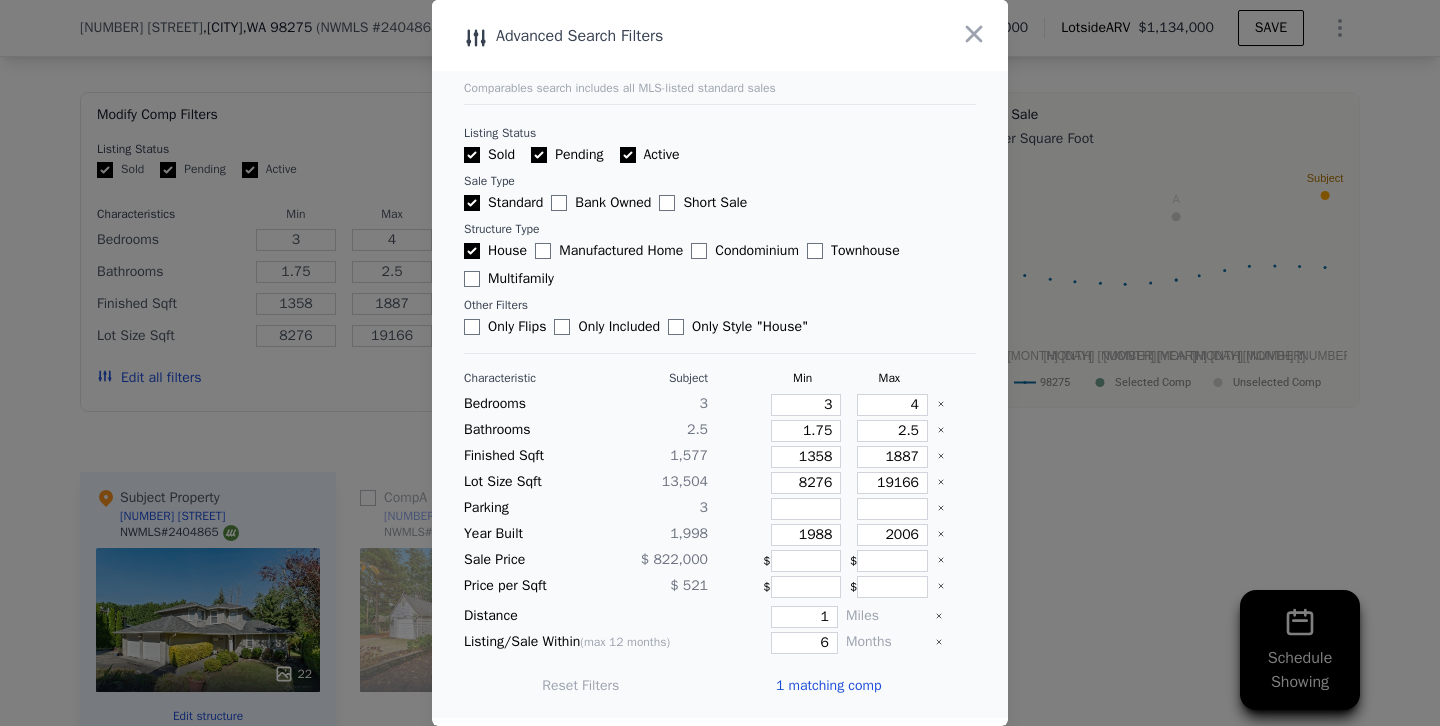 click at bounding box center (720, 363) 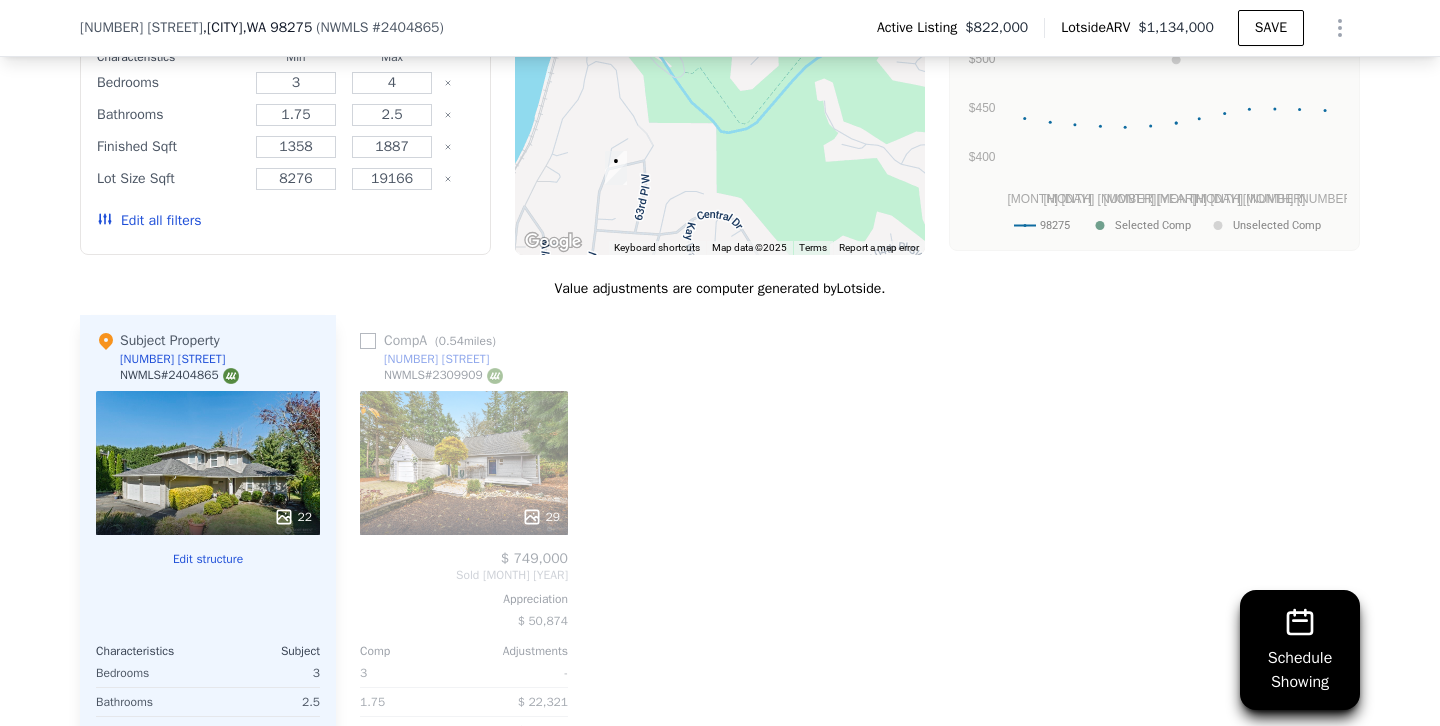 scroll, scrollTop: 2096, scrollLeft: 0, axis: vertical 